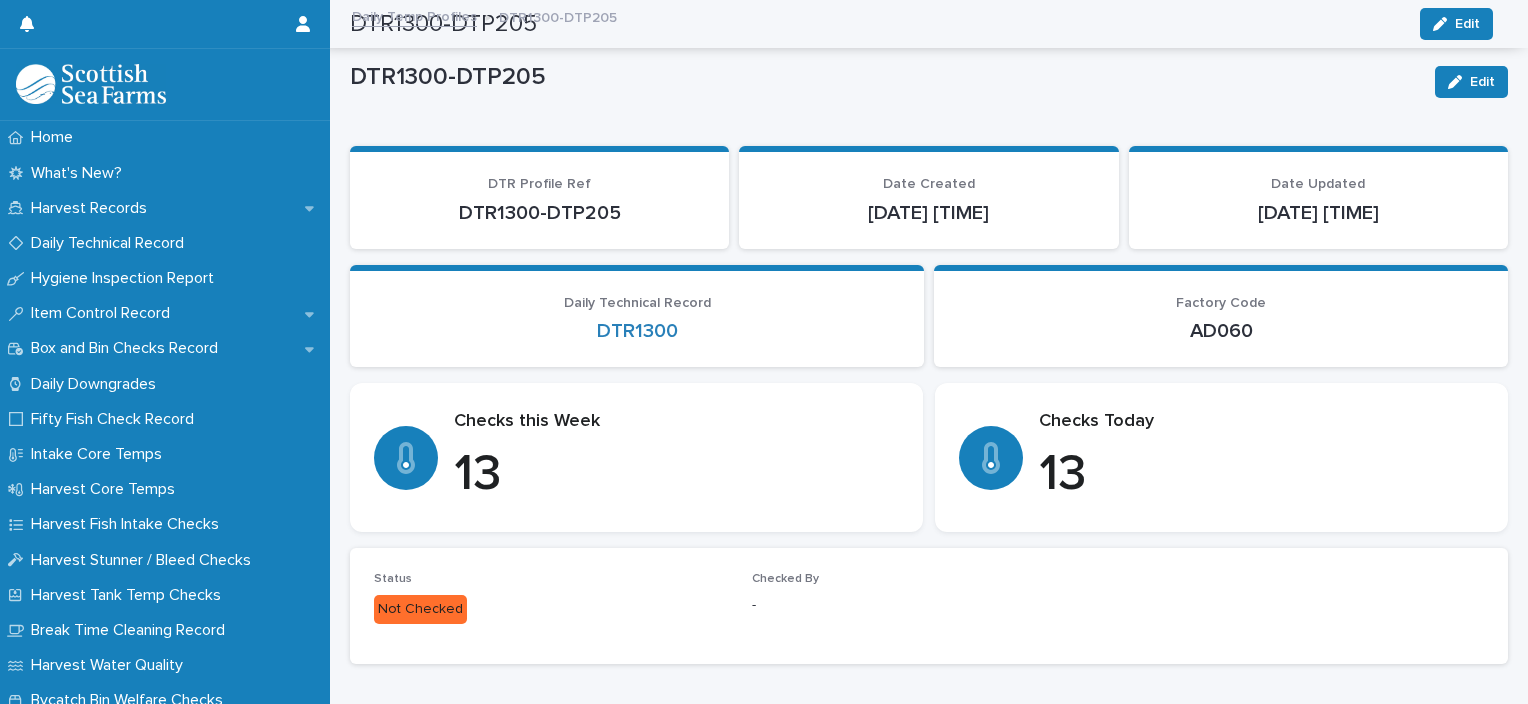 scroll, scrollTop: 0, scrollLeft: 0, axis: both 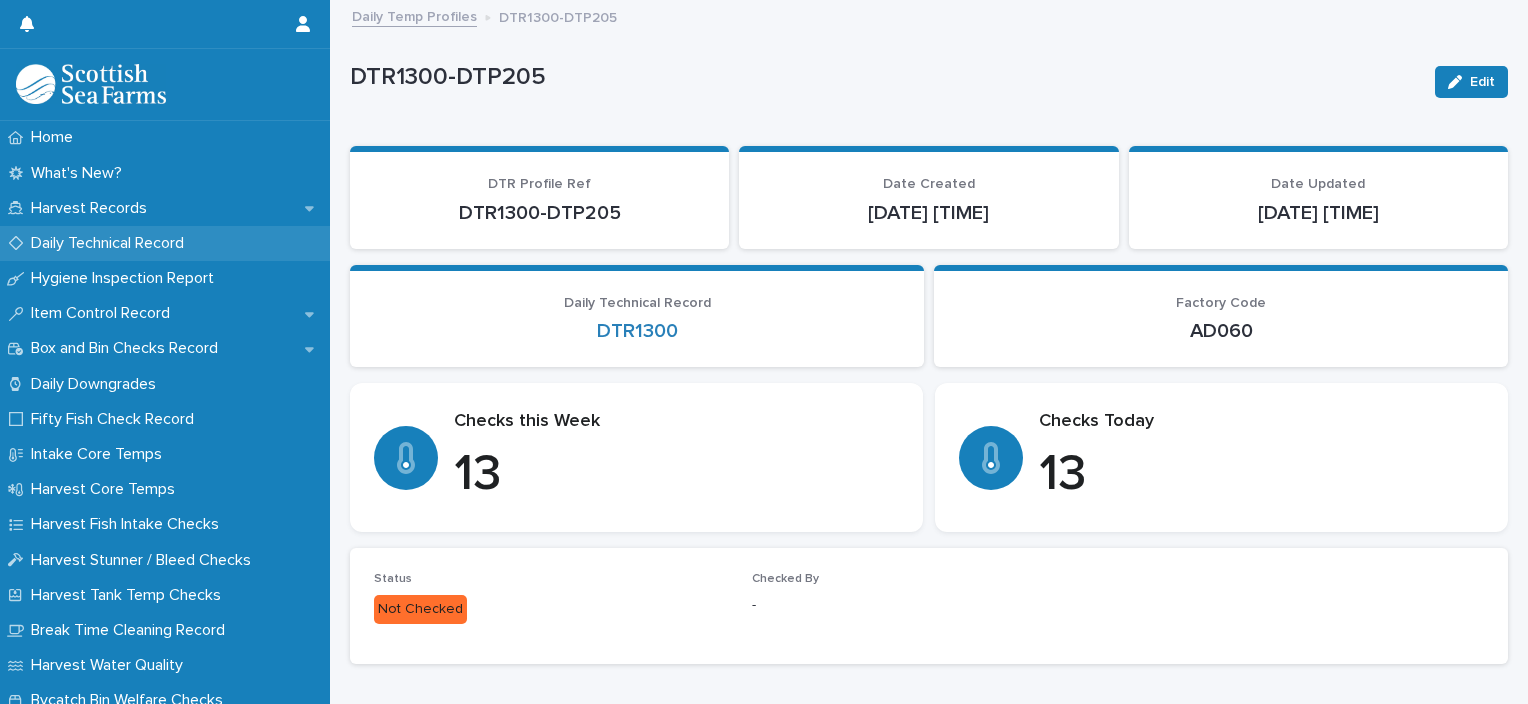 click on "Daily Technical Record" at bounding box center [111, 243] 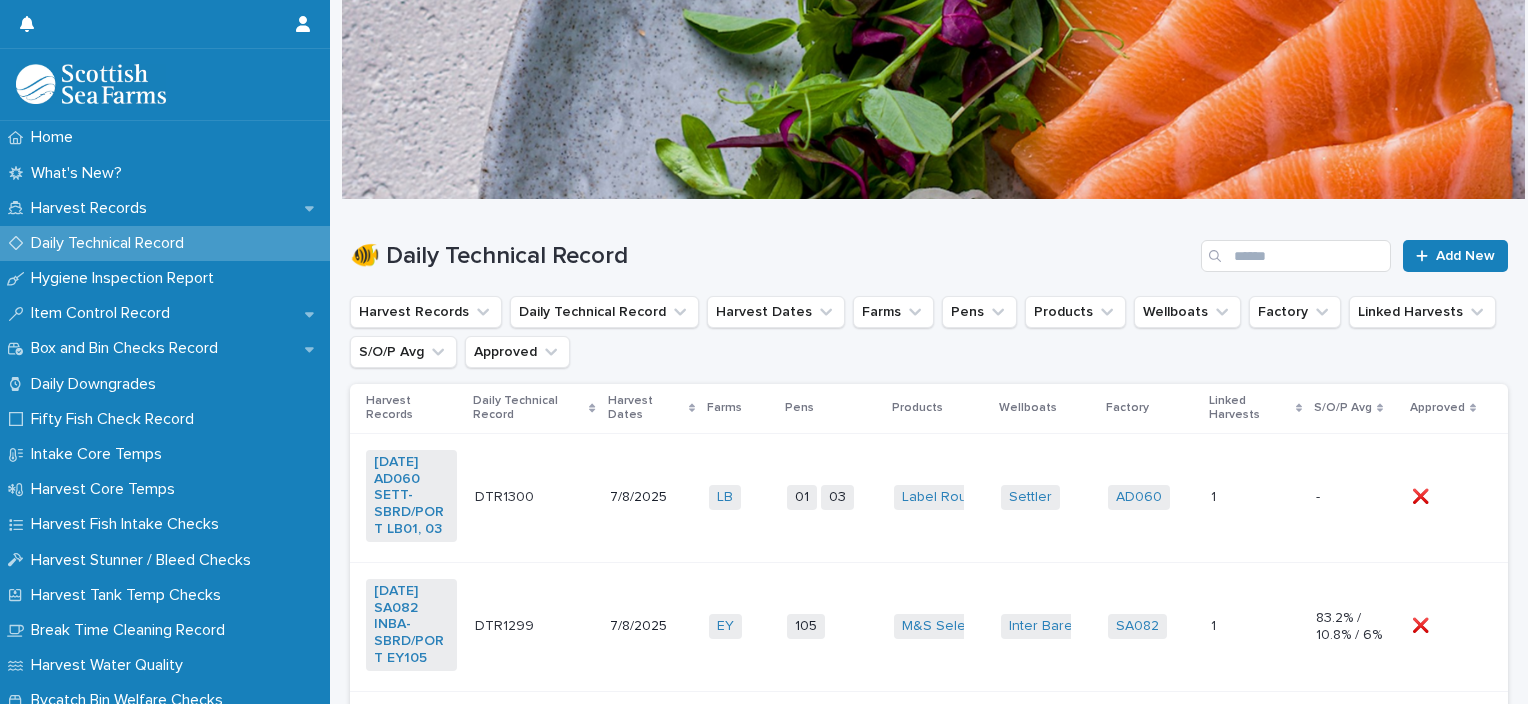 click on "01 03 + 0" at bounding box center (832, 497) 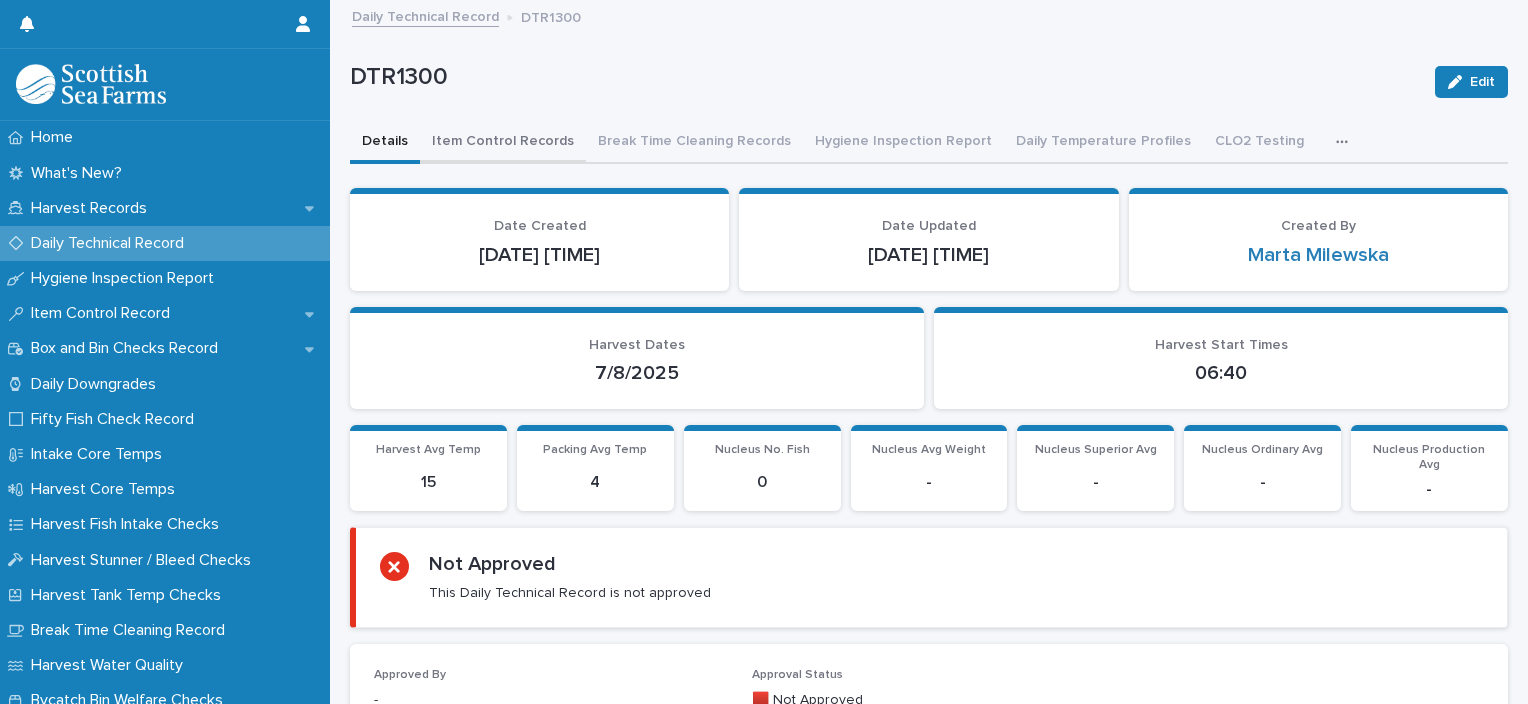 click on "Item Control Records" at bounding box center (503, 143) 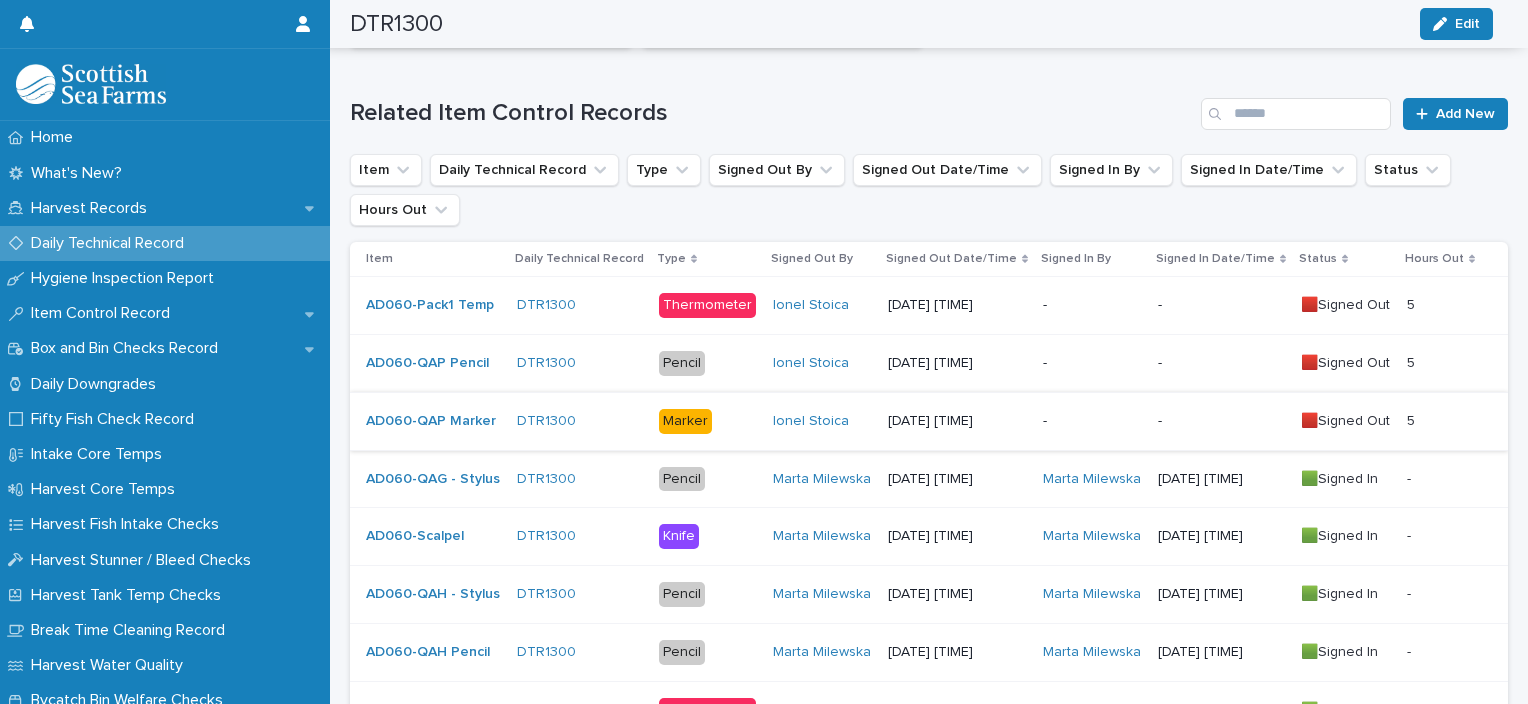scroll, scrollTop: 500, scrollLeft: 0, axis: vertical 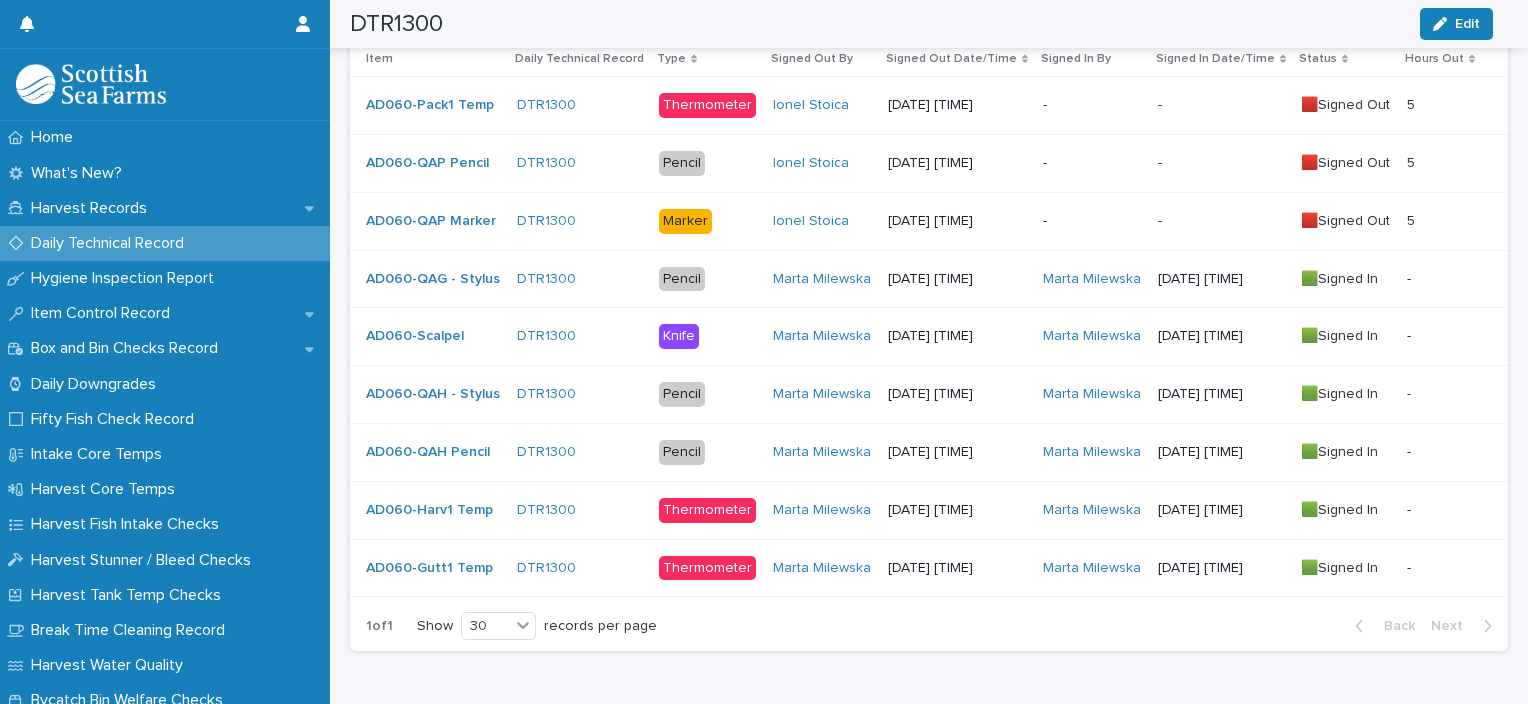 click on "-" at bounding box center [1092, 221] 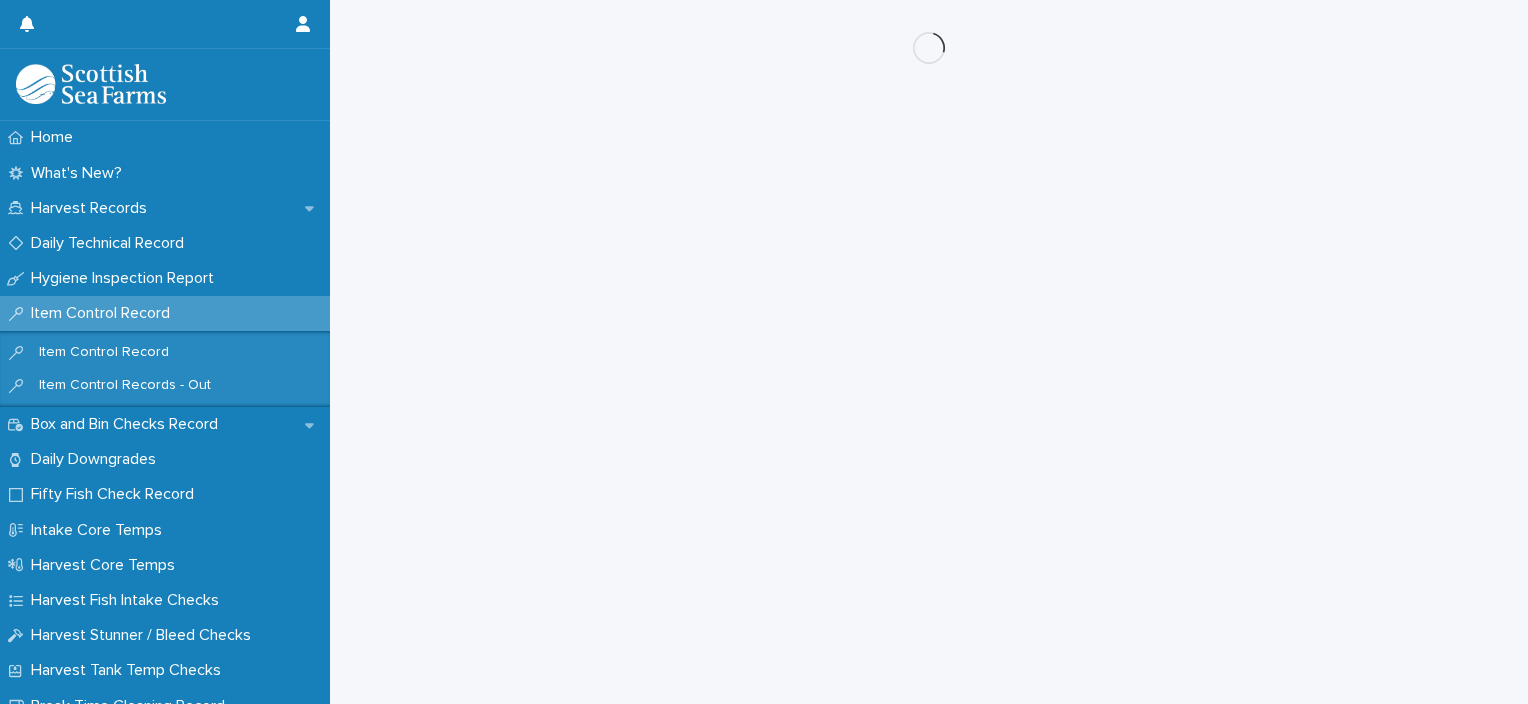 scroll, scrollTop: 0, scrollLeft: 0, axis: both 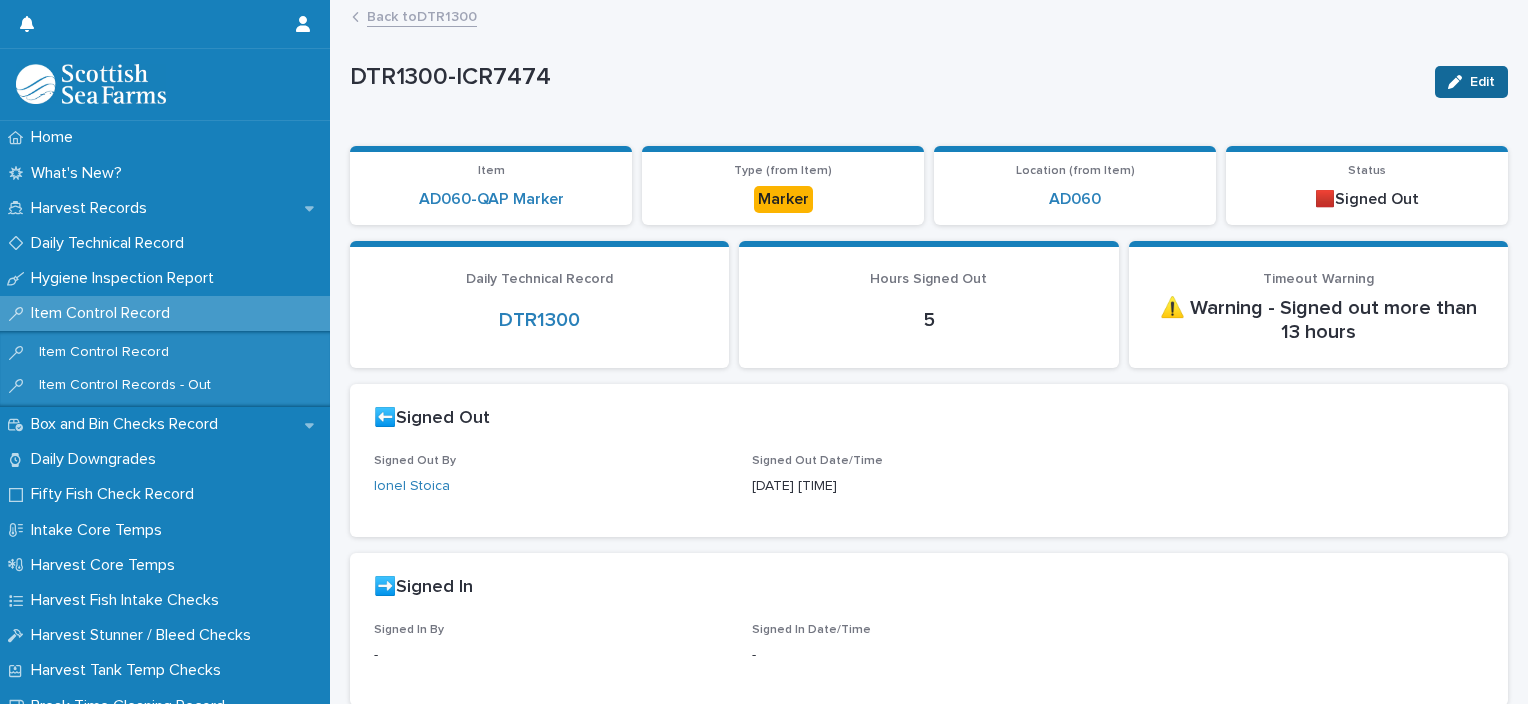 click on "Edit" at bounding box center (1482, 82) 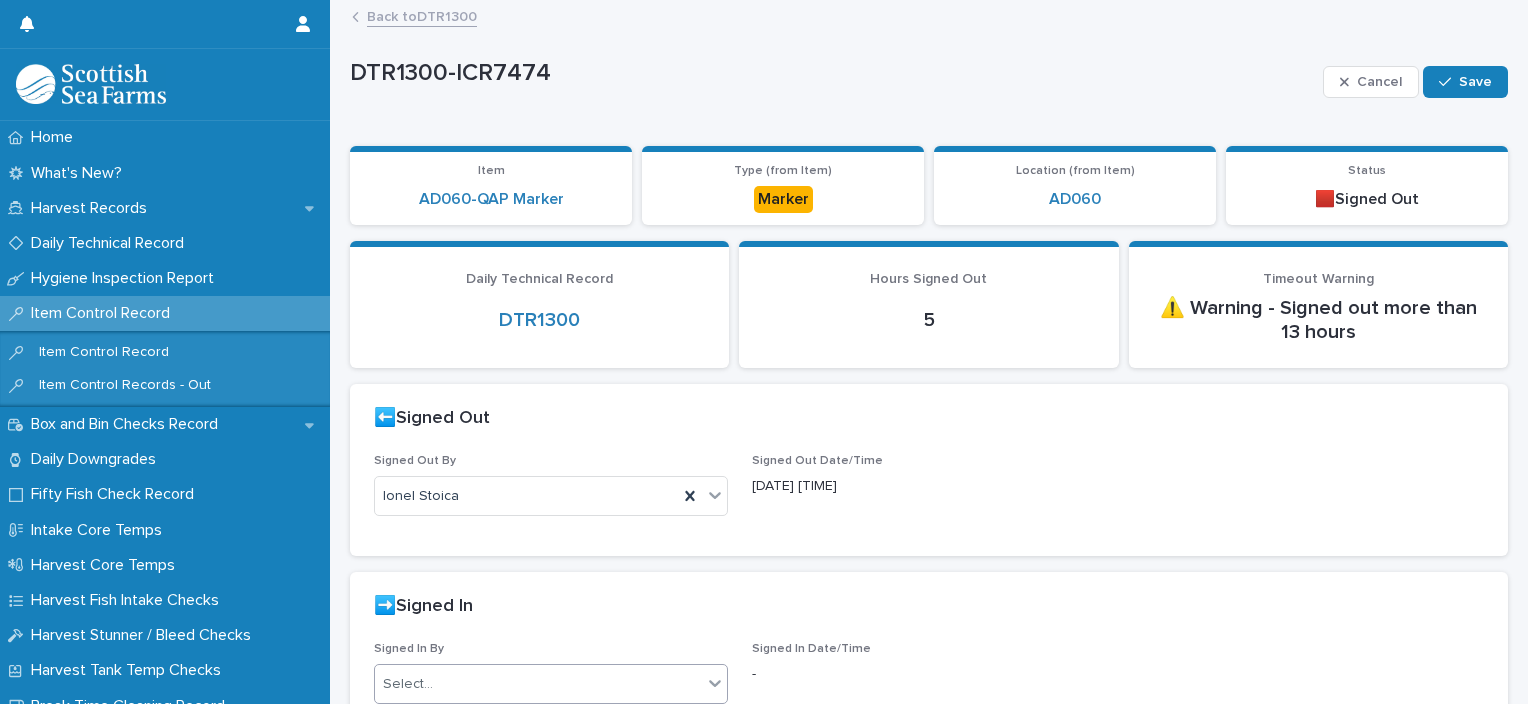 click on "Select..." at bounding box center [538, 684] 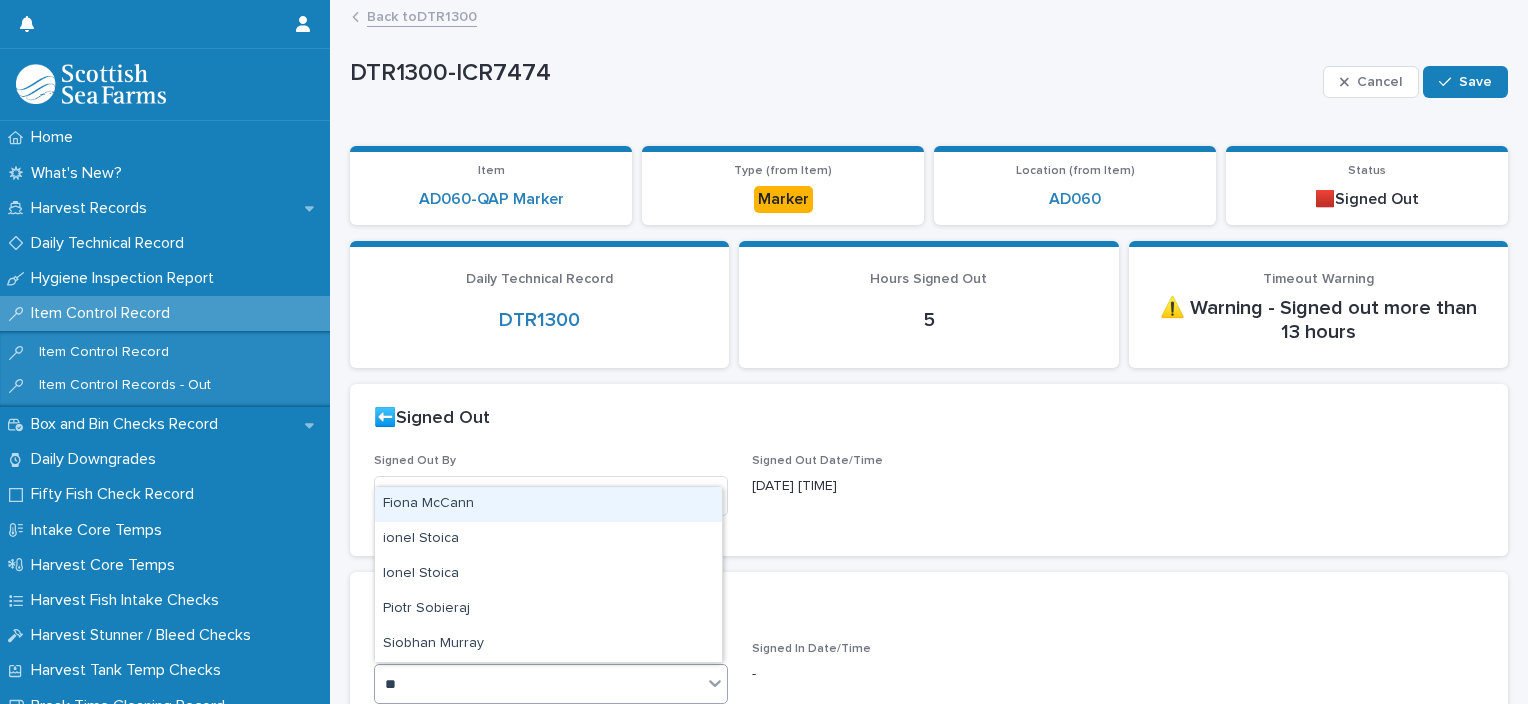 type on "***" 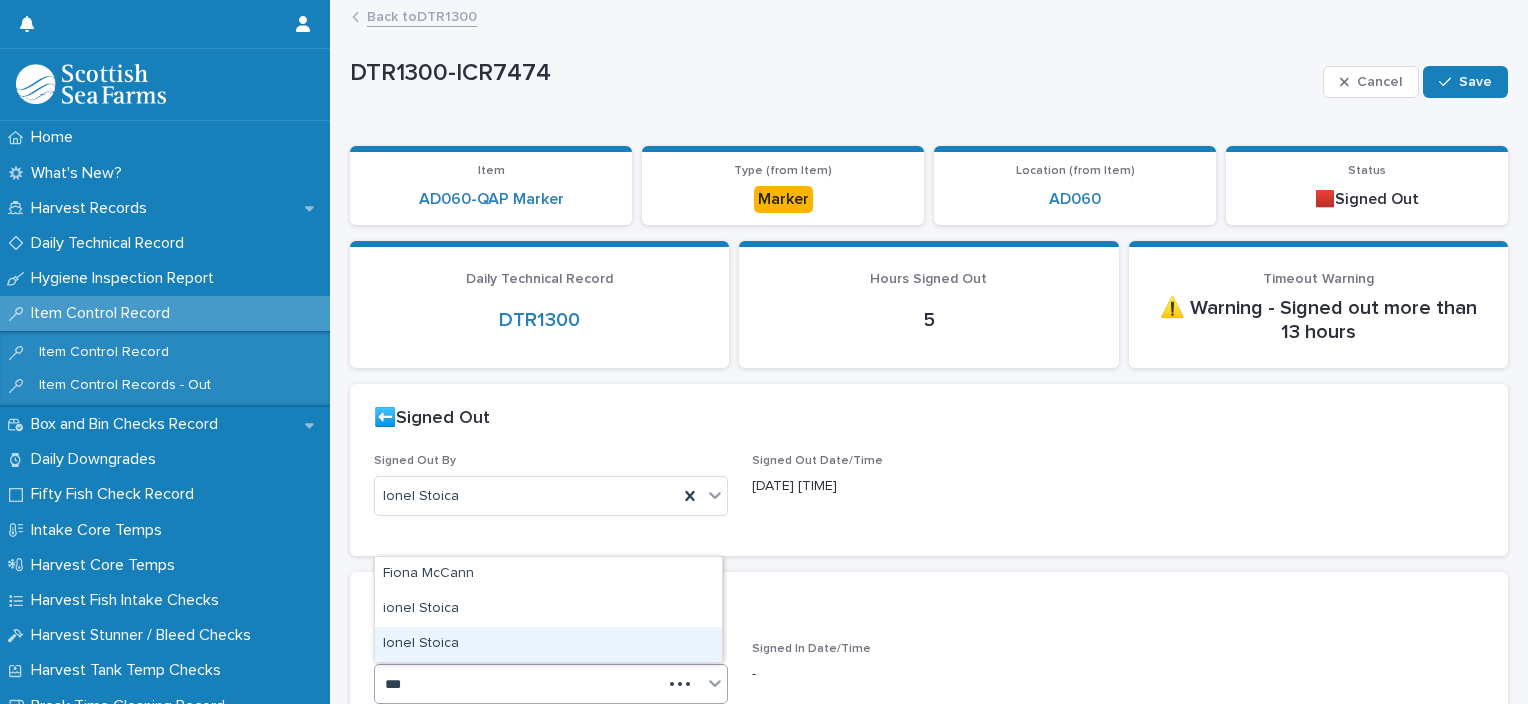 click on "Ionel Stoica" at bounding box center (548, 644) 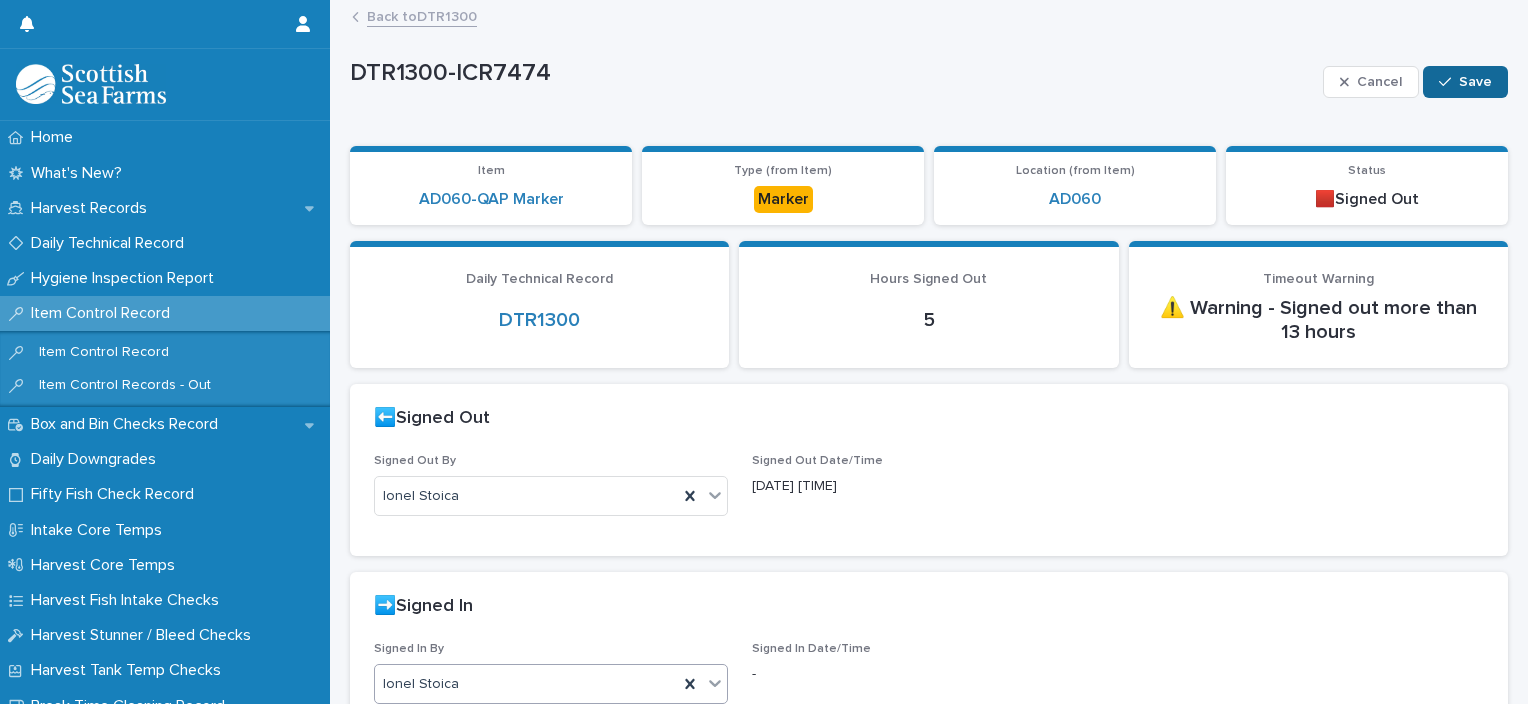 click on "Save" at bounding box center [1465, 82] 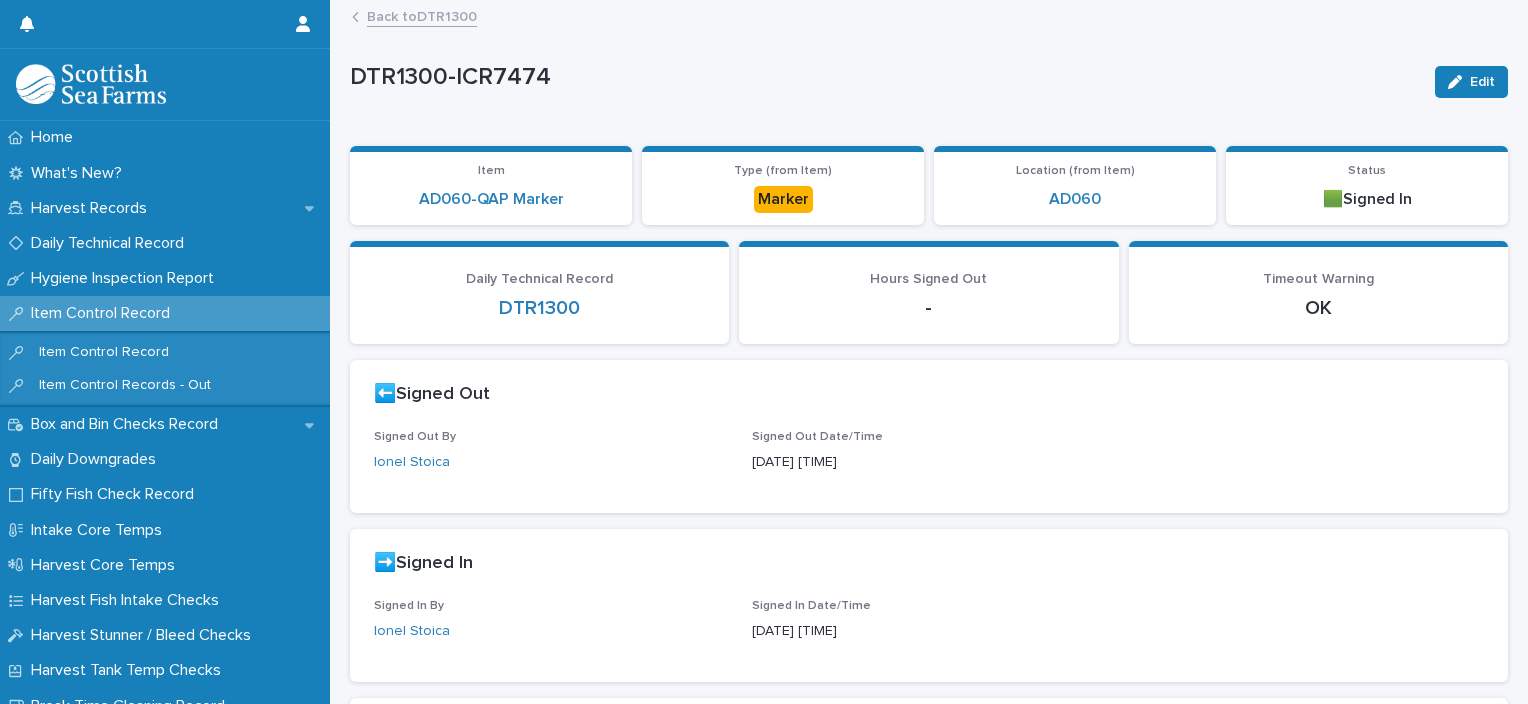 click on "Back to  DTR1300" at bounding box center [422, 15] 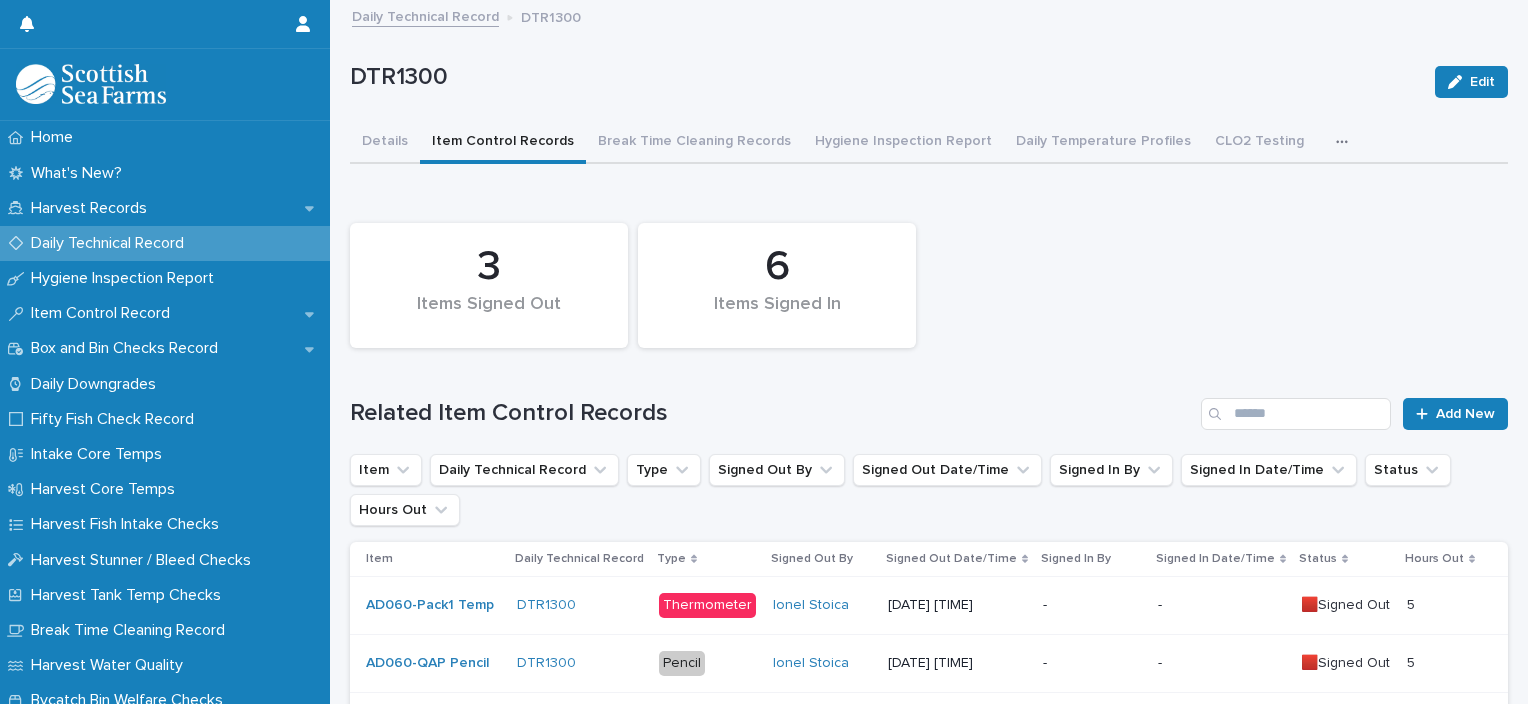 click on "-" at bounding box center [1092, 605] 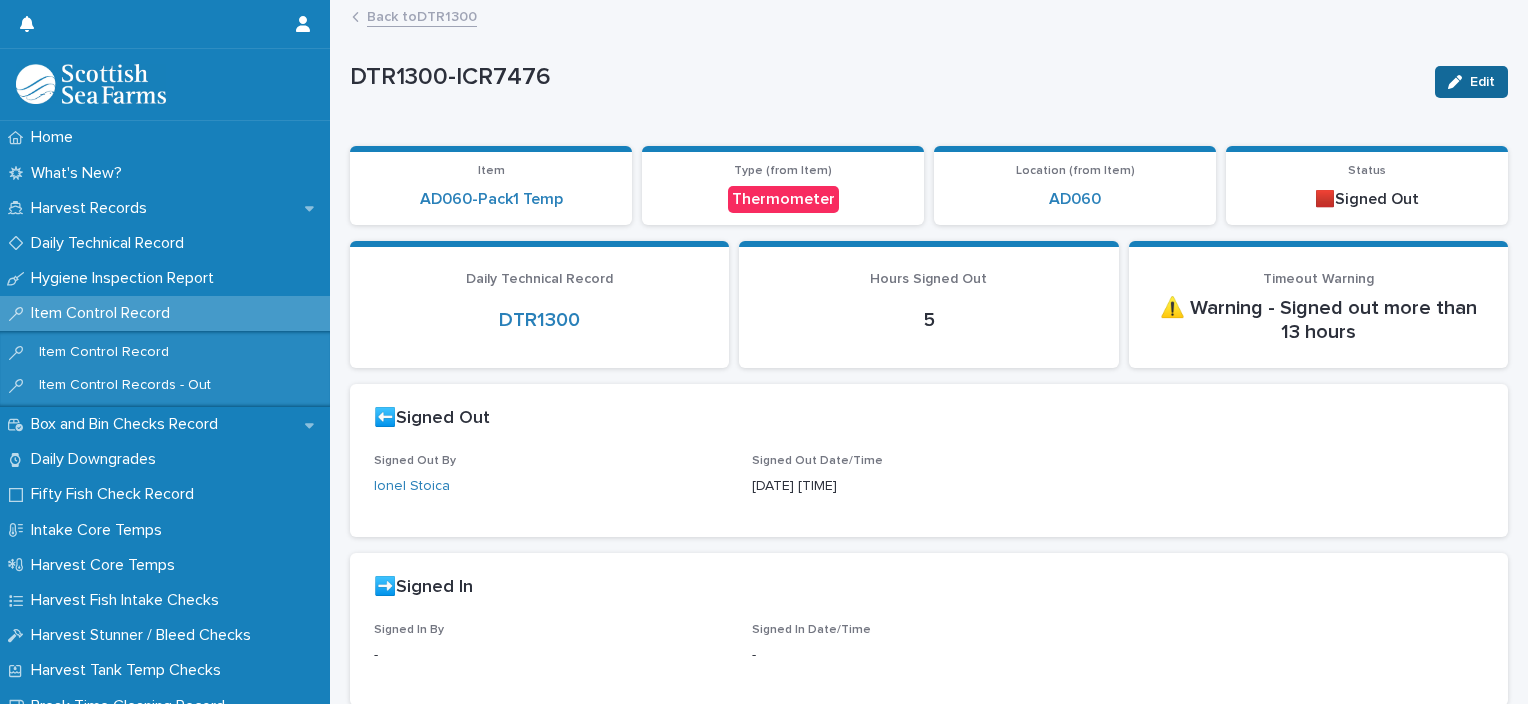 click on "Edit" at bounding box center (1471, 82) 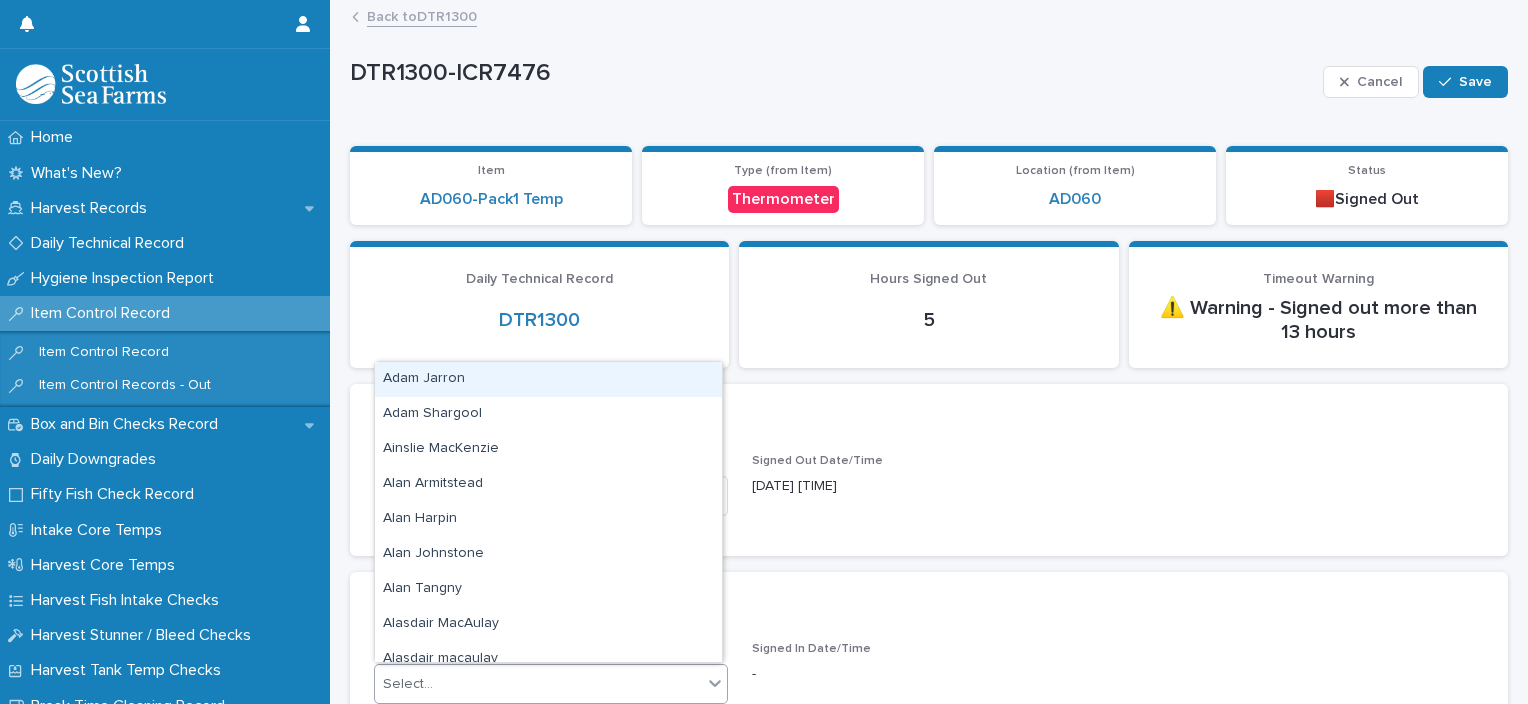 click on "Select..." at bounding box center [538, 684] 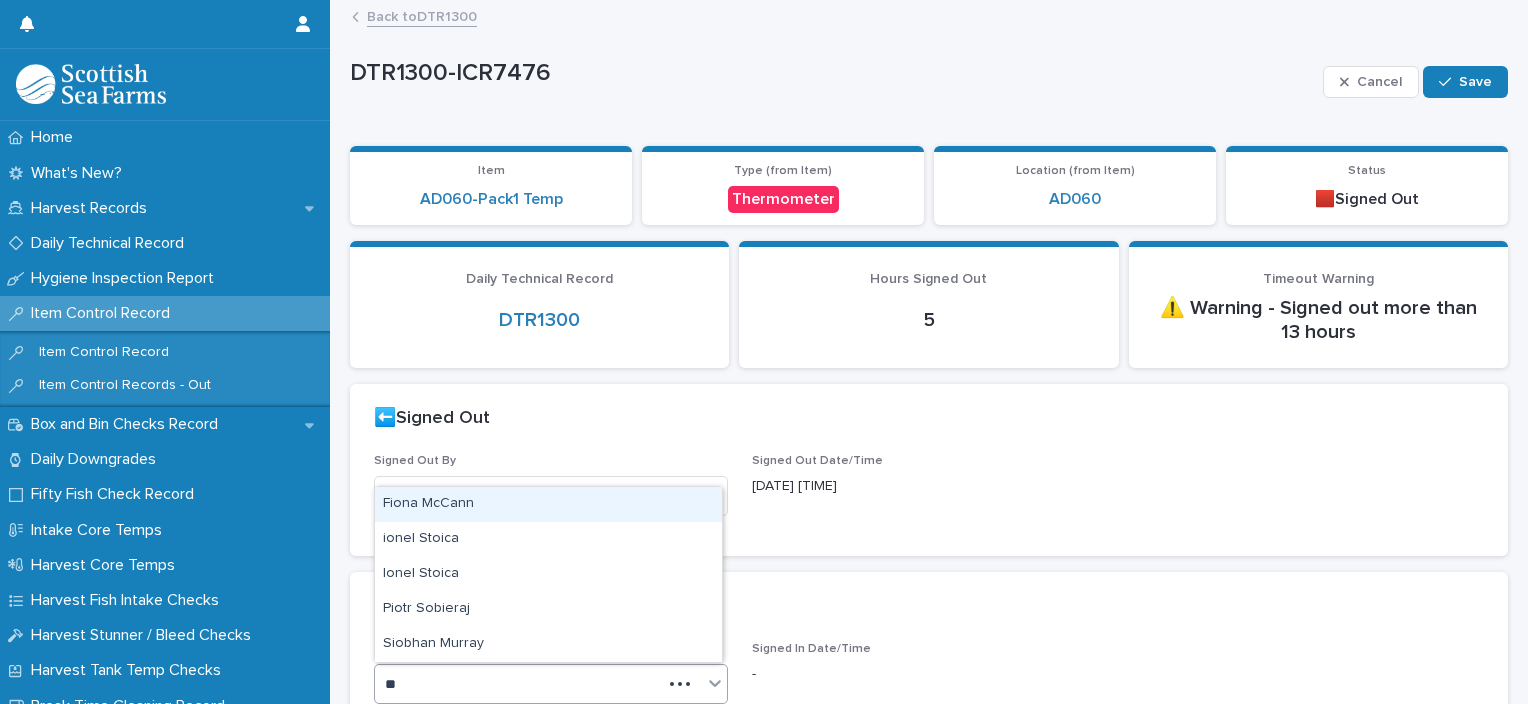 type on "***" 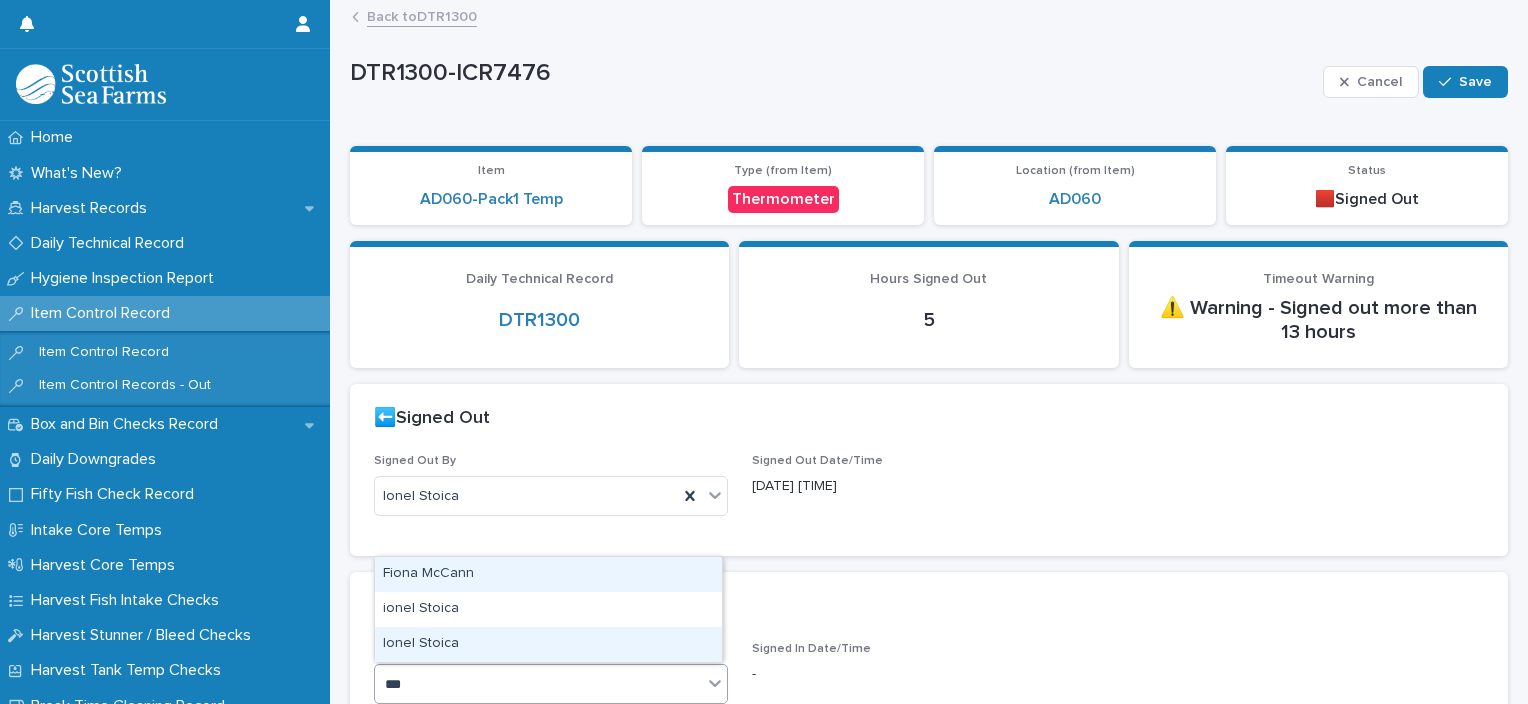 type 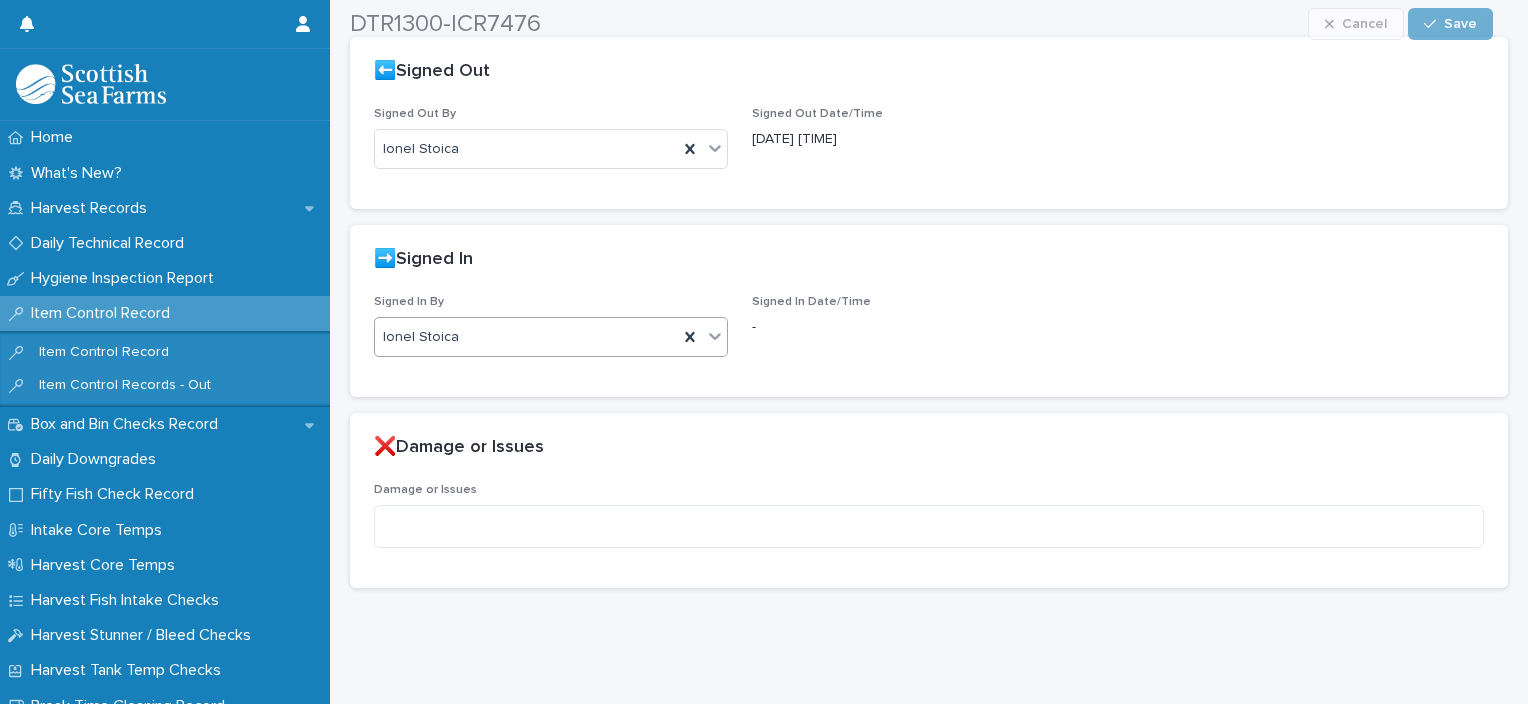 scroll, scrollTop: 360, scrollLeft: 0, axis: vertical 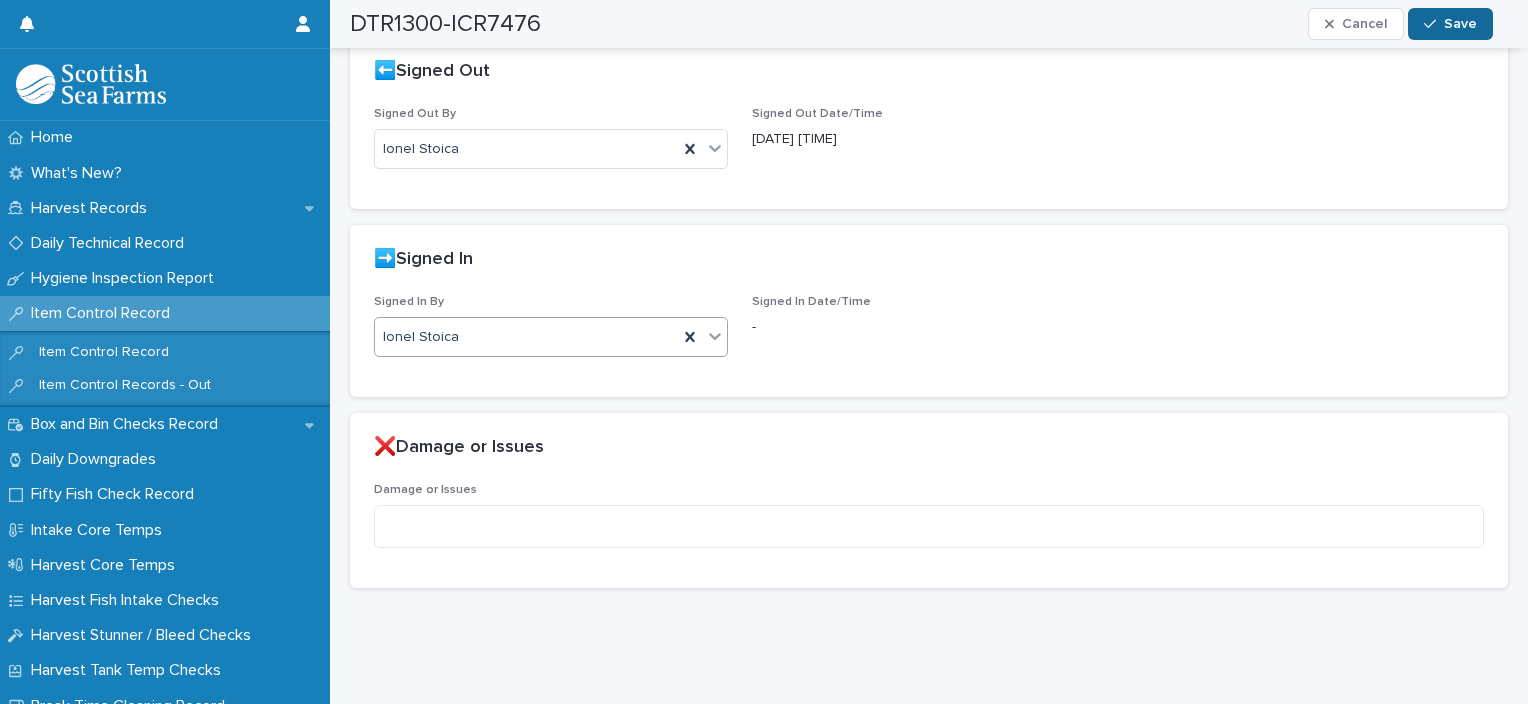click on "Save" at bounding box center [1460, 24] 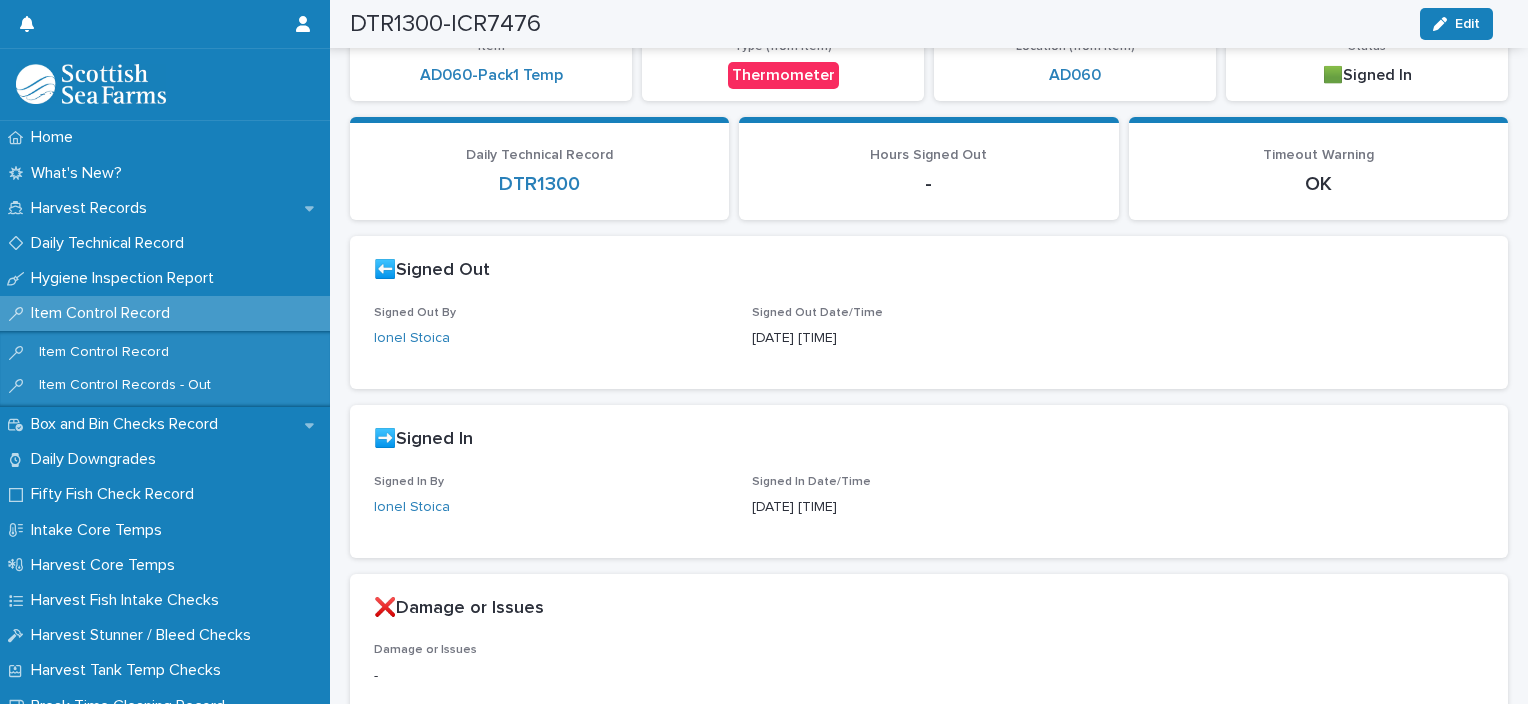 scroll, scrollTop: 0, scrollLeft: 0, axis: both 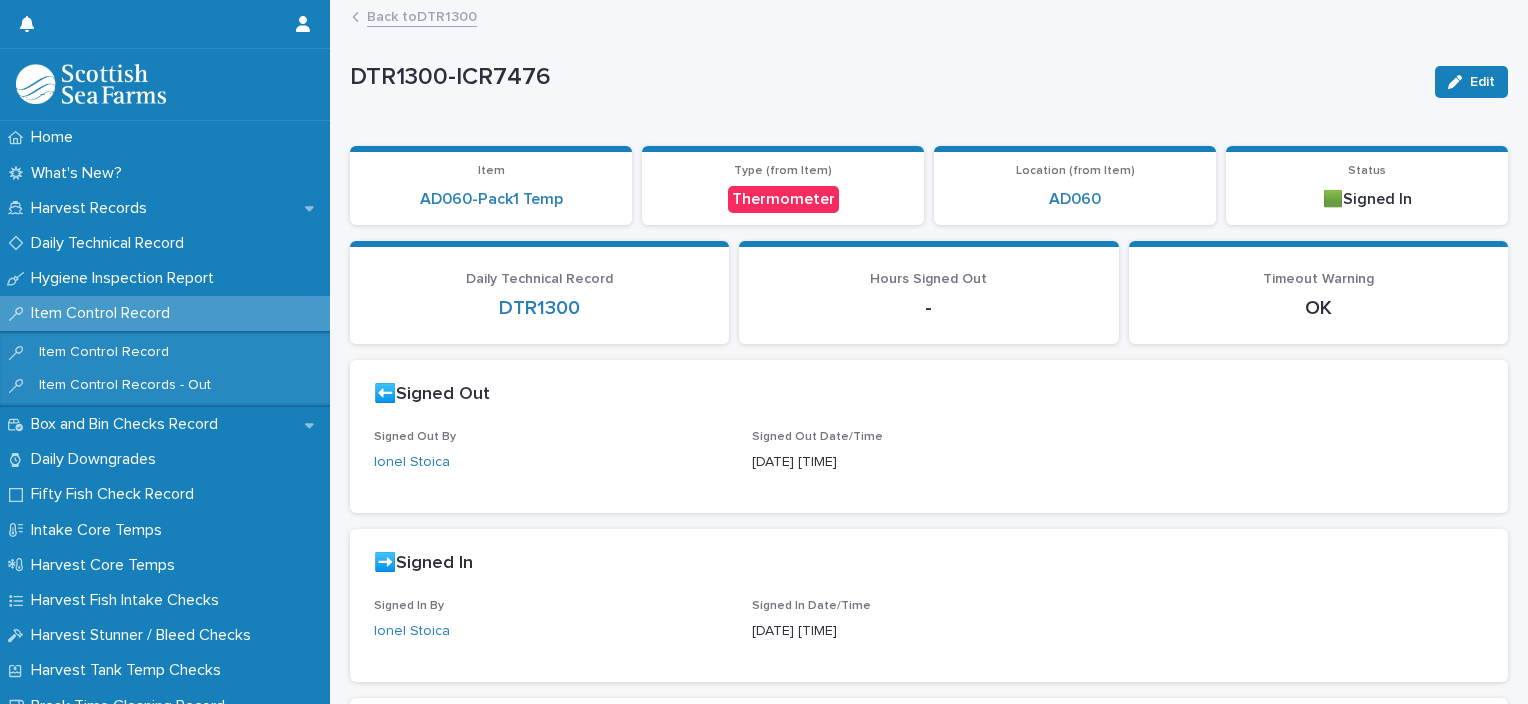 click on "Back to  DTR1300" at bounding box center (422, 15) 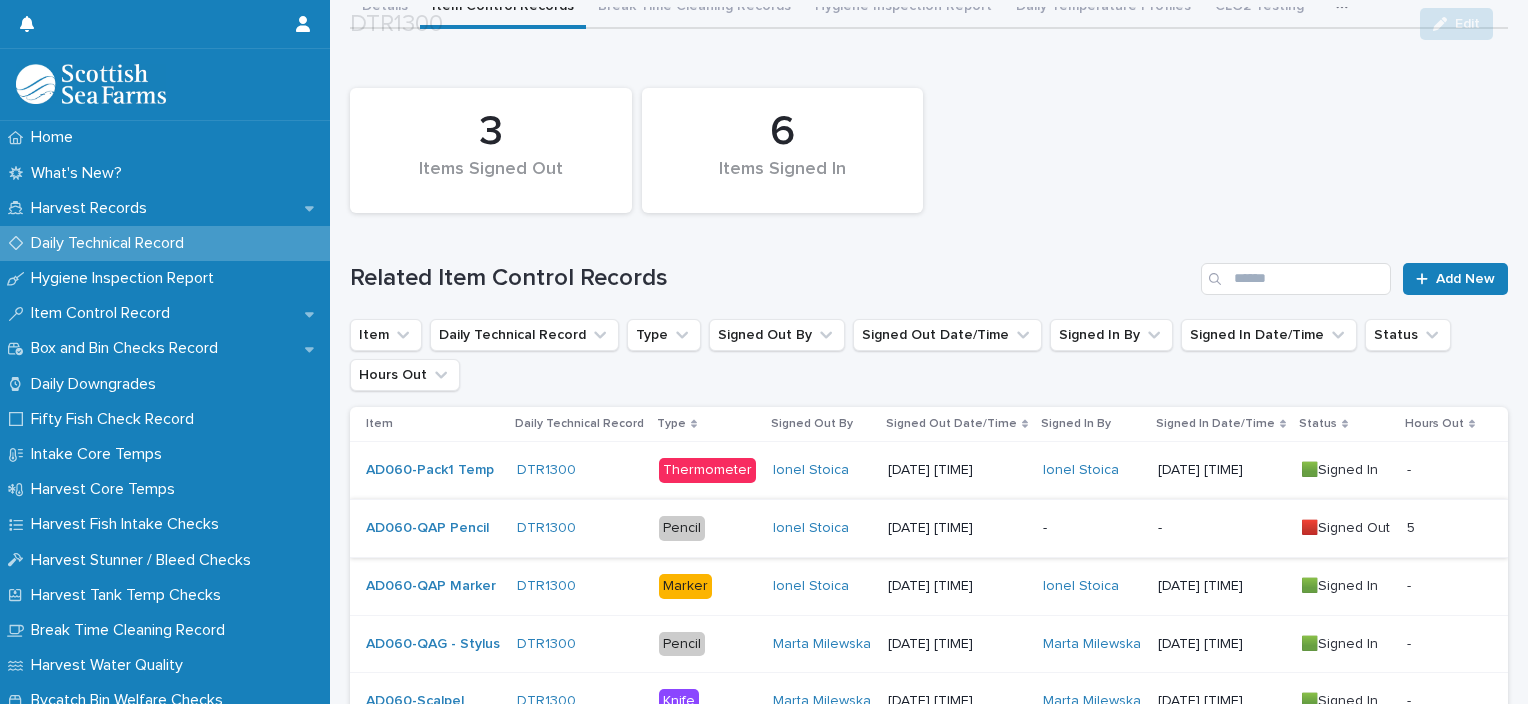 scroll, scrollTop: 400, scrollLeft: 0, axis: vertical 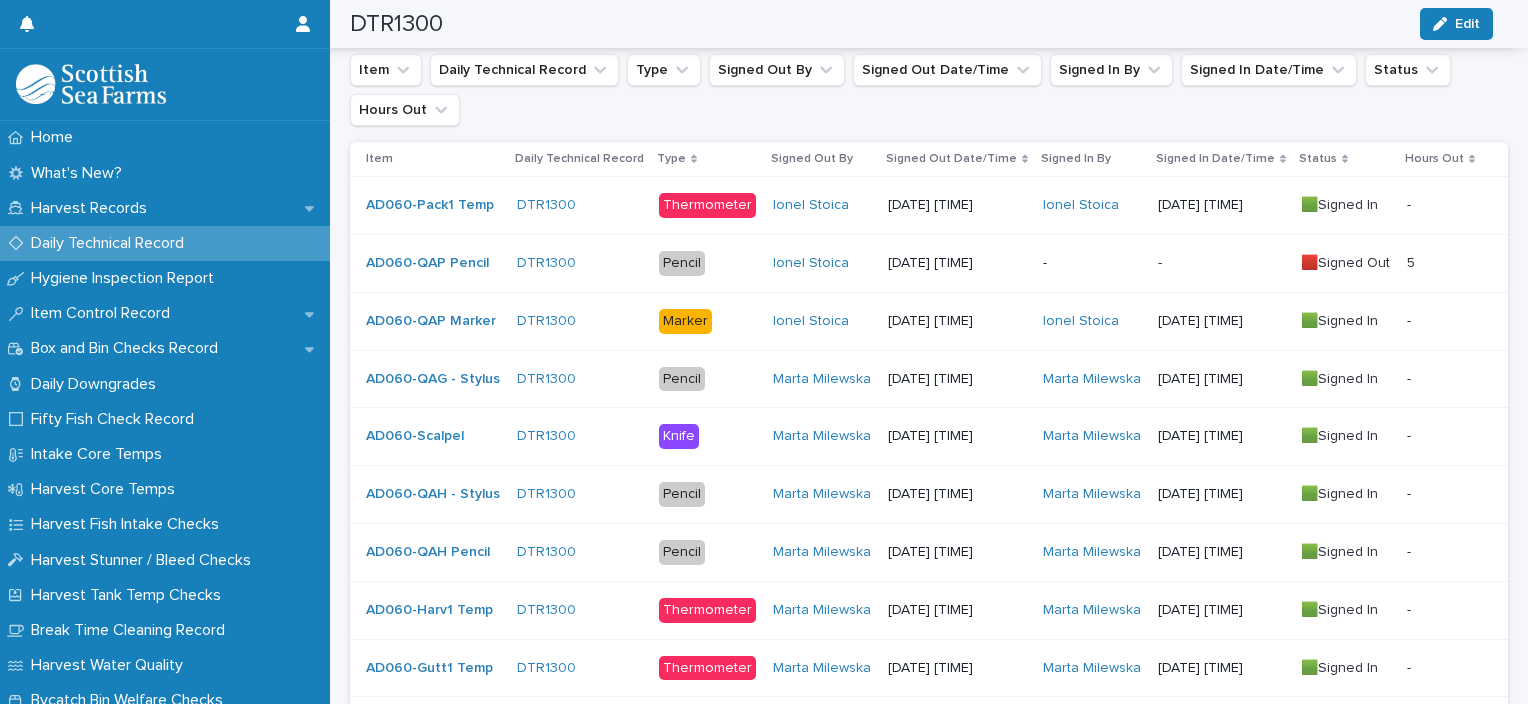 click on "-" at bounding box center [1092, 263] 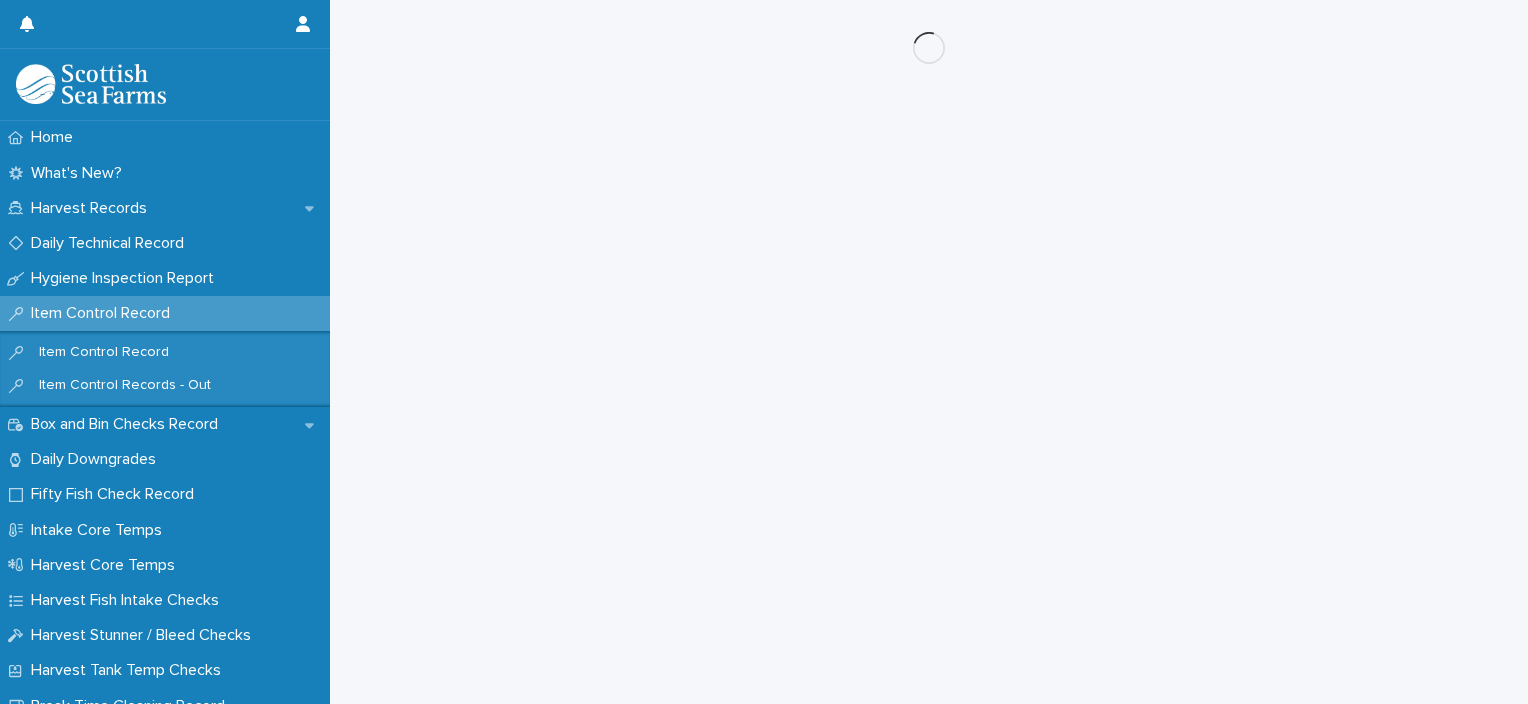 scroll, scrollTop: 0, scrollLeft: 0, axis: both 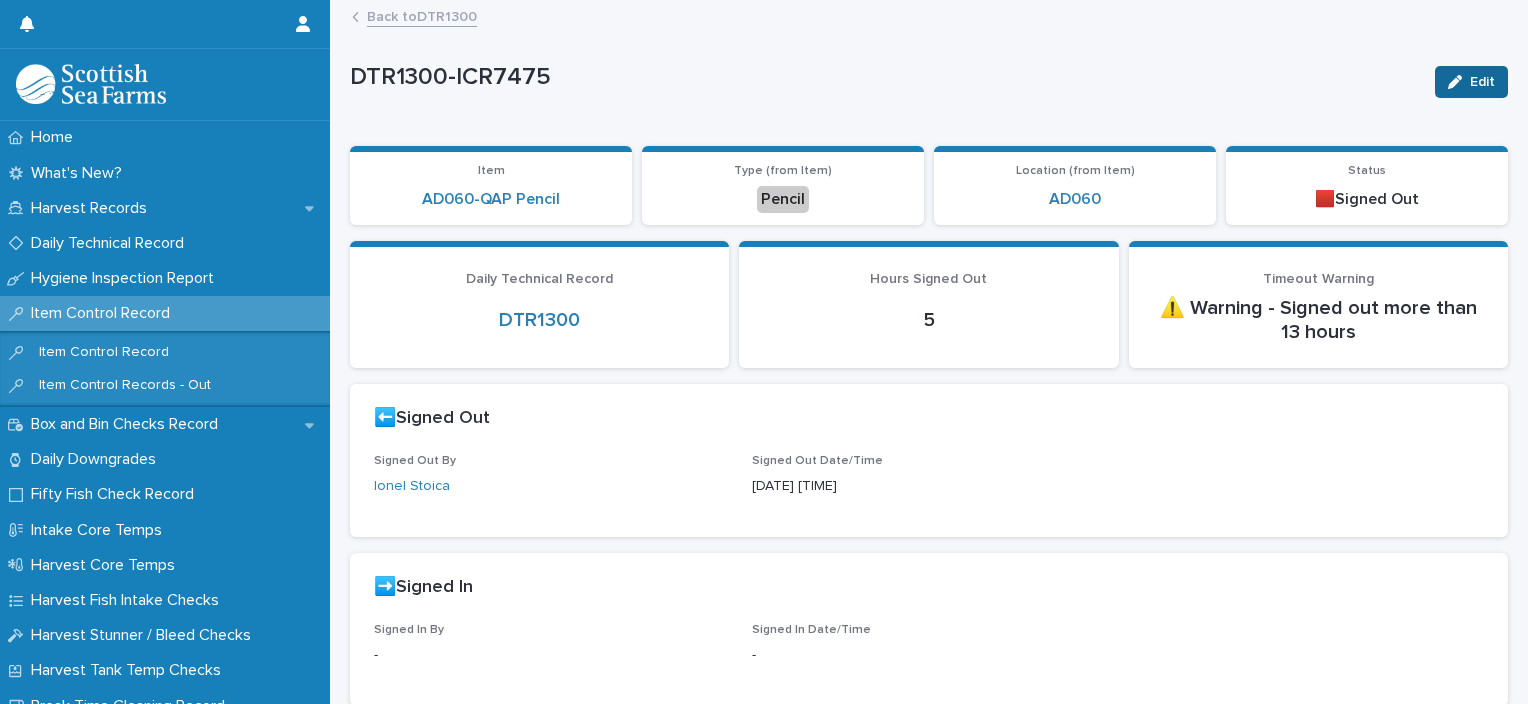 click on "Edit" at bounding box center [1471, 82] 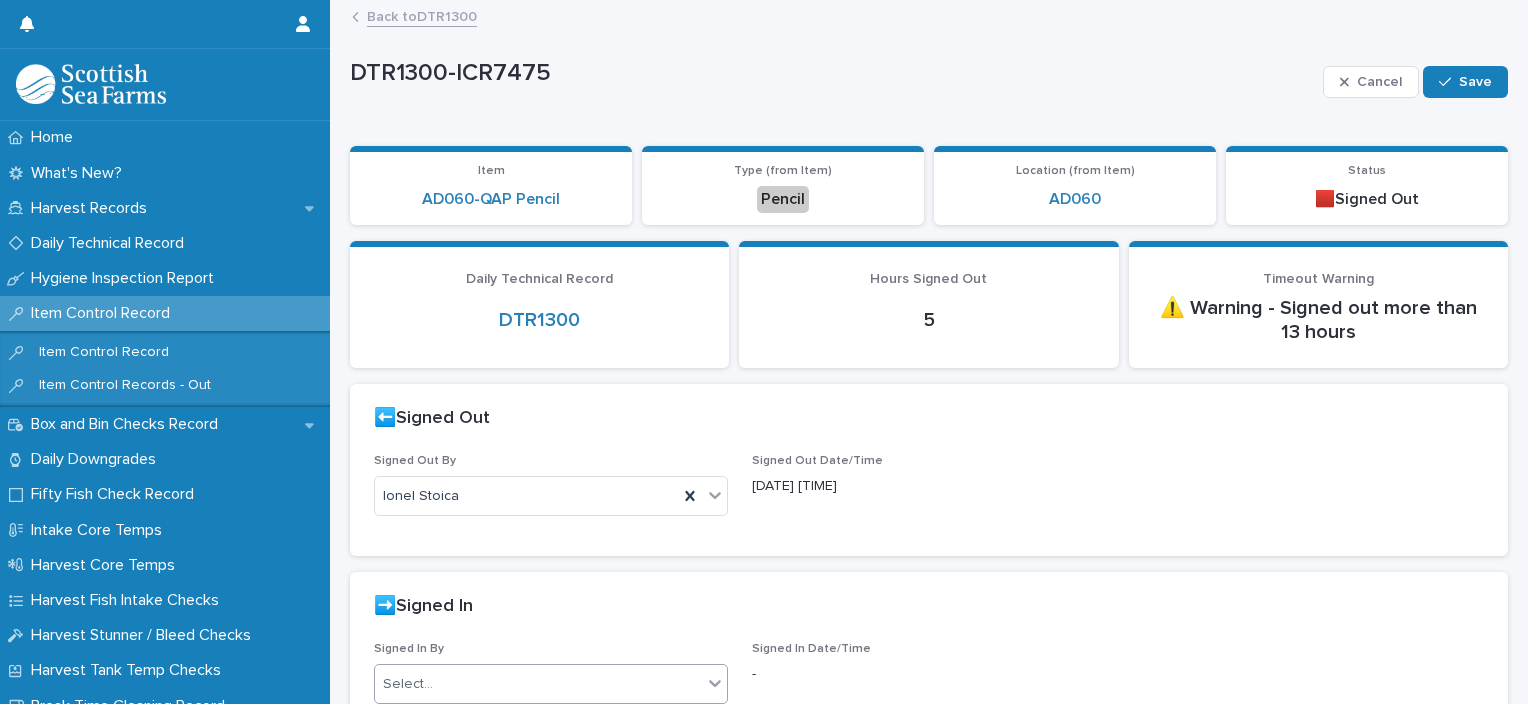 click on "Select..." at bounding box center (538, 684) 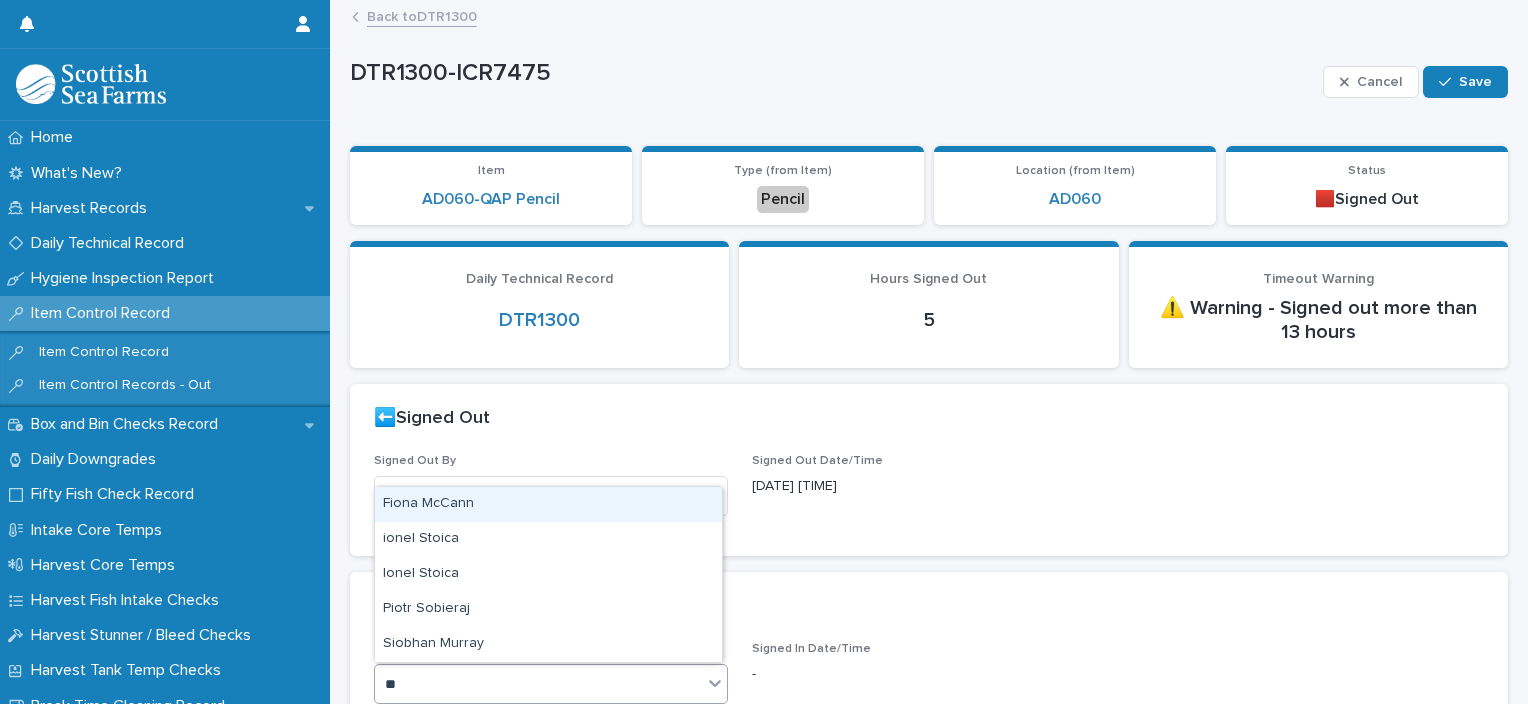 type on "***" 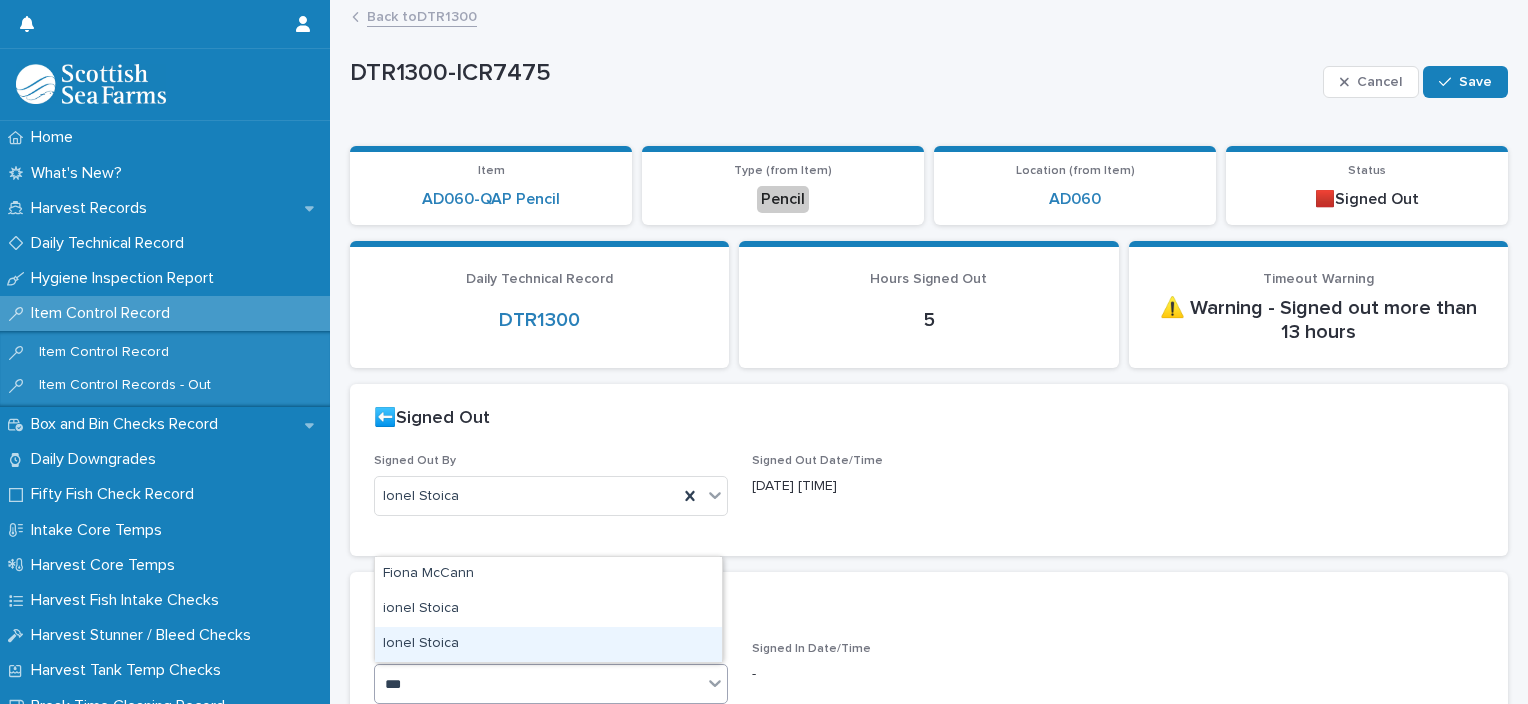 click on "Ionel Stoica" at bounding box center [548, 644] 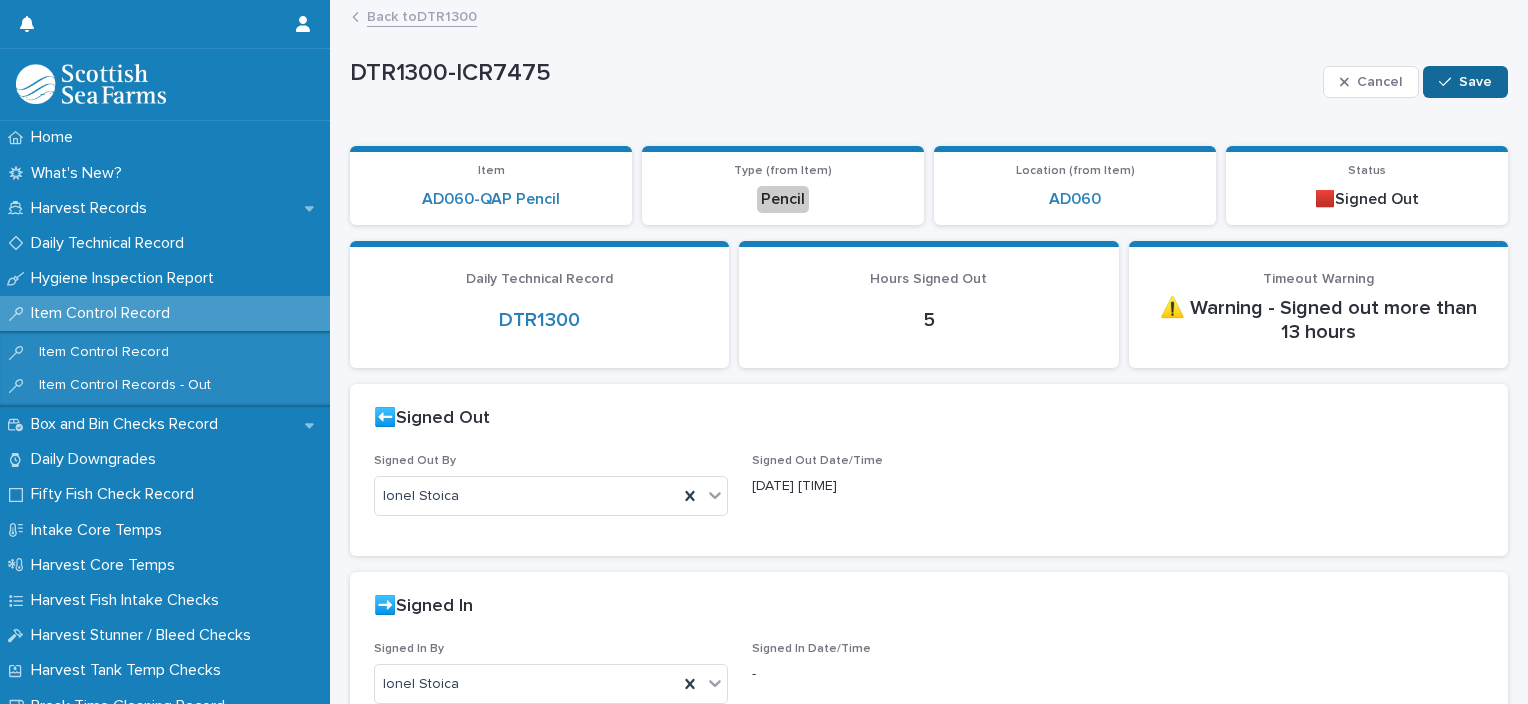 click on "Save" at bounding box center (1475, 82) 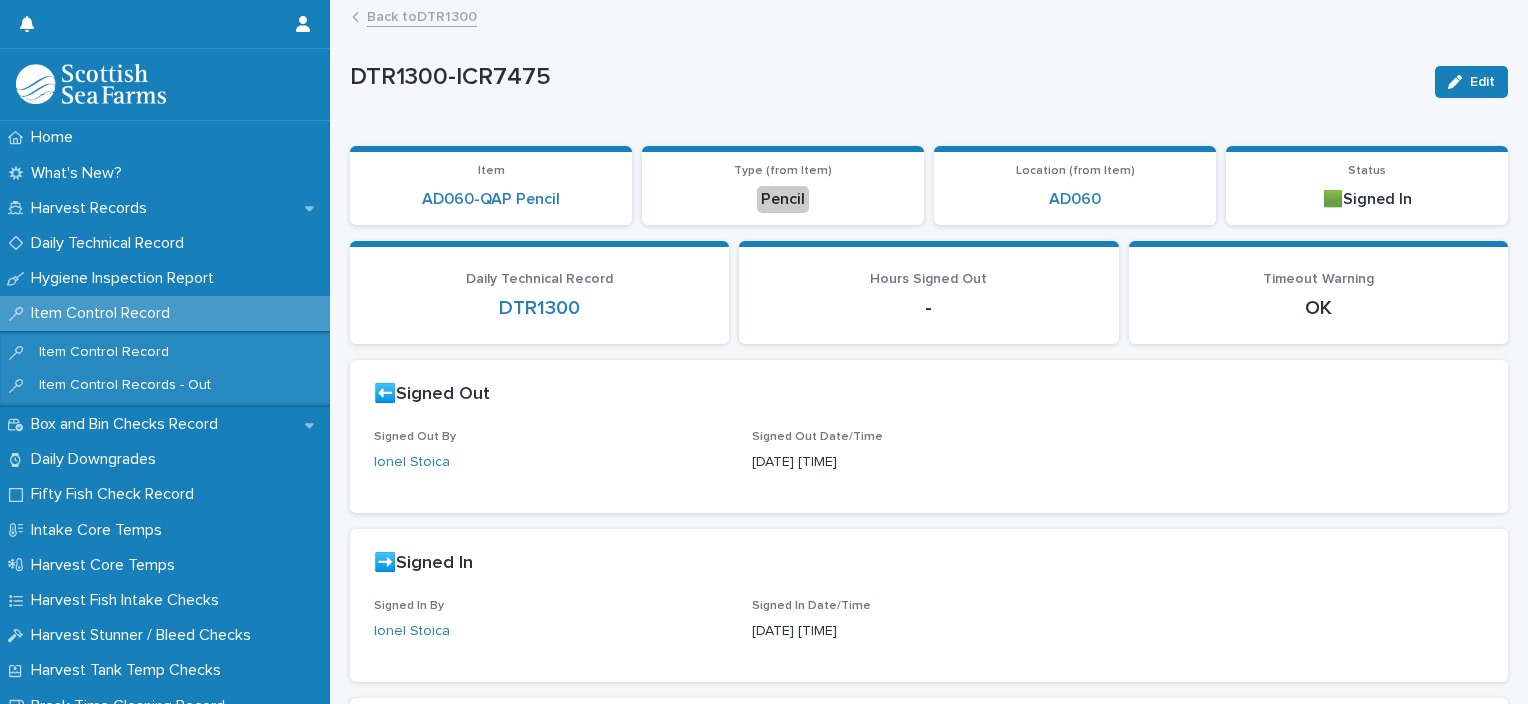 click on "Back to  DTR1300" at bounding box center [422, 15] 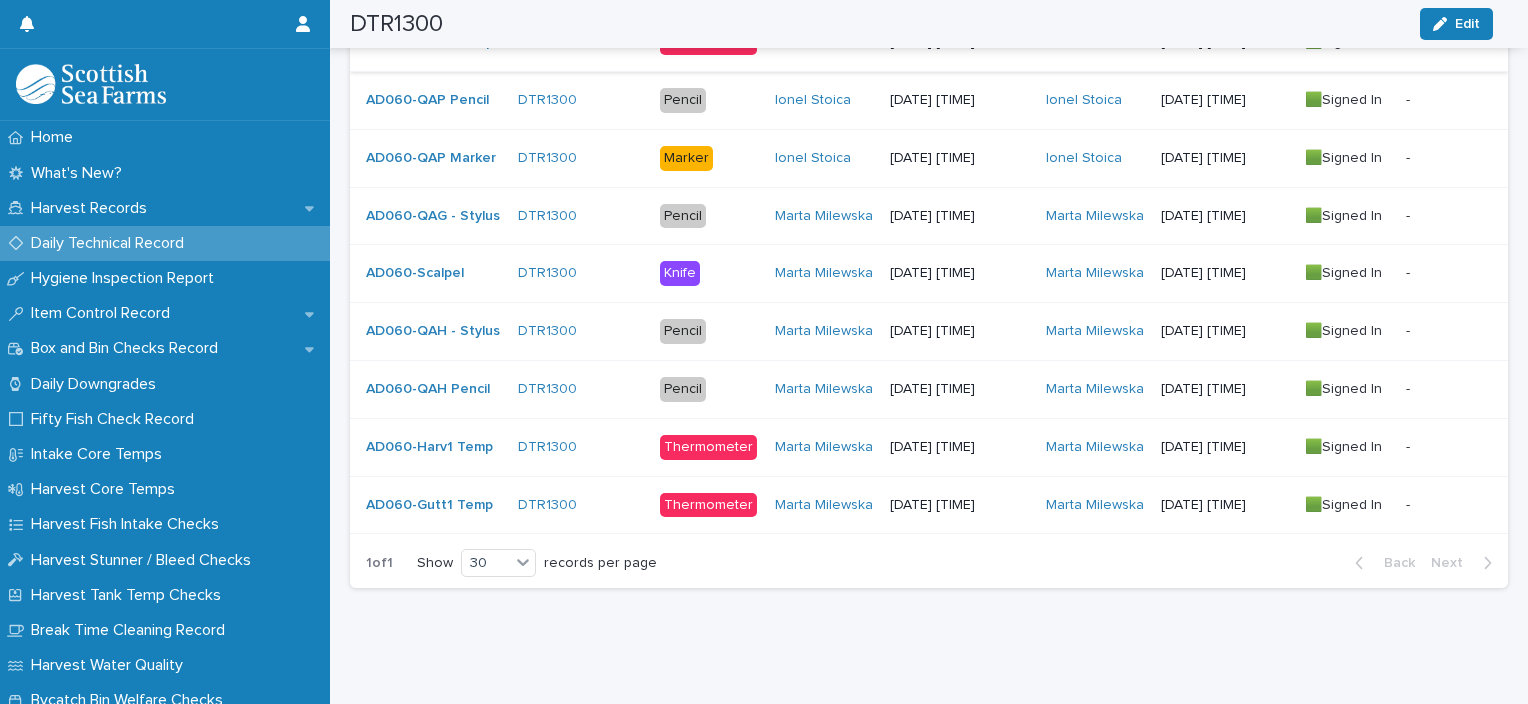 scroll, scrollTop: 0, scrollLeft: 0, axis: both 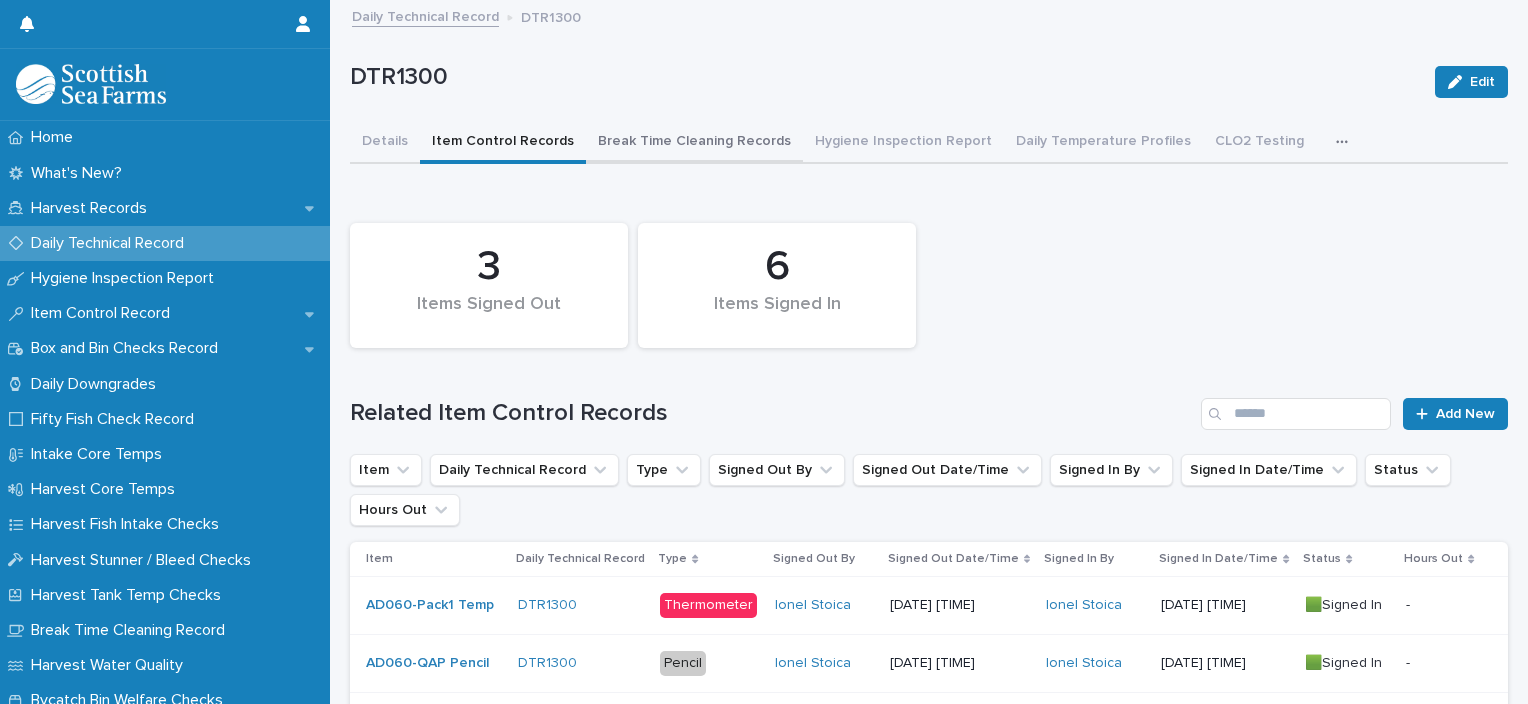 click on "Break Time Cleaning Records" at bounding box center (694, 143) 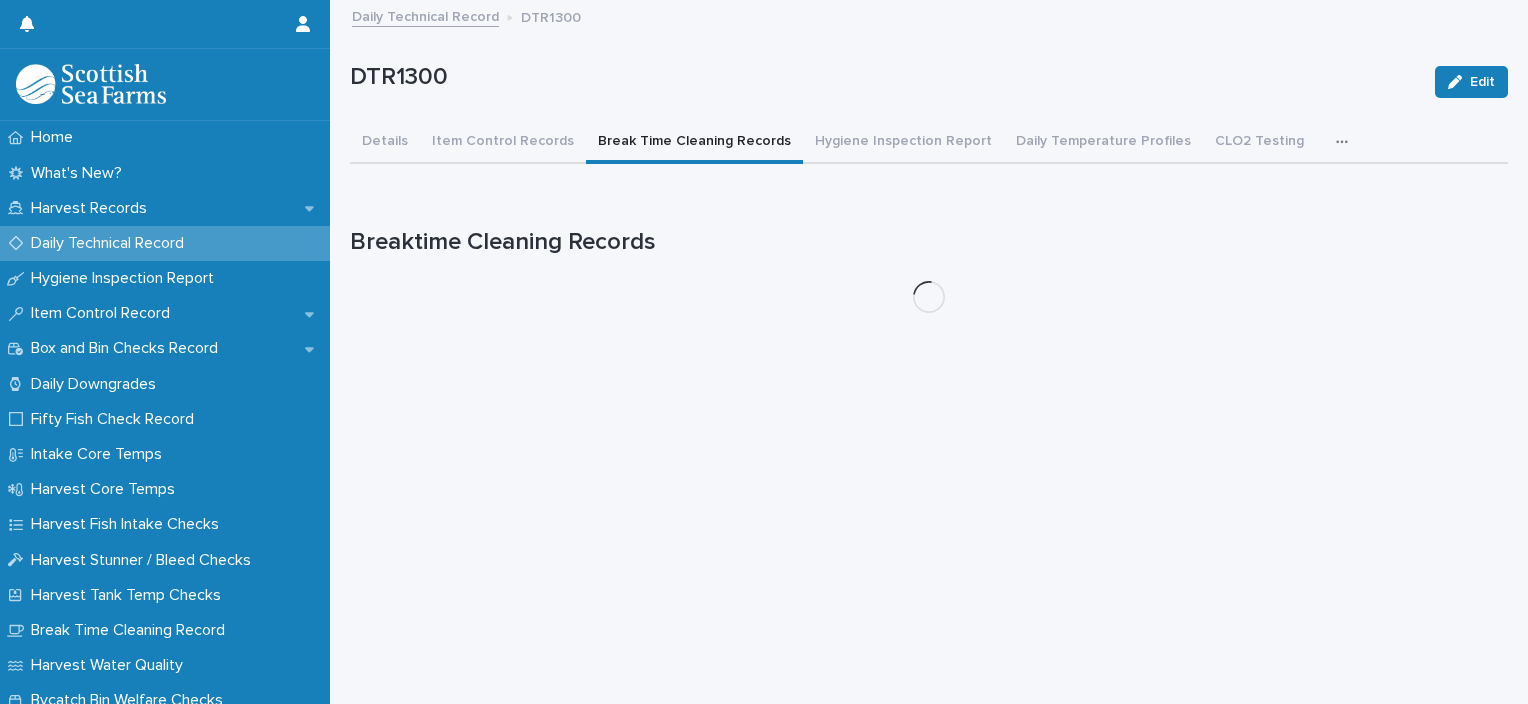 click on "Break Time Cleaning Records" at bounding box center (694, 143) 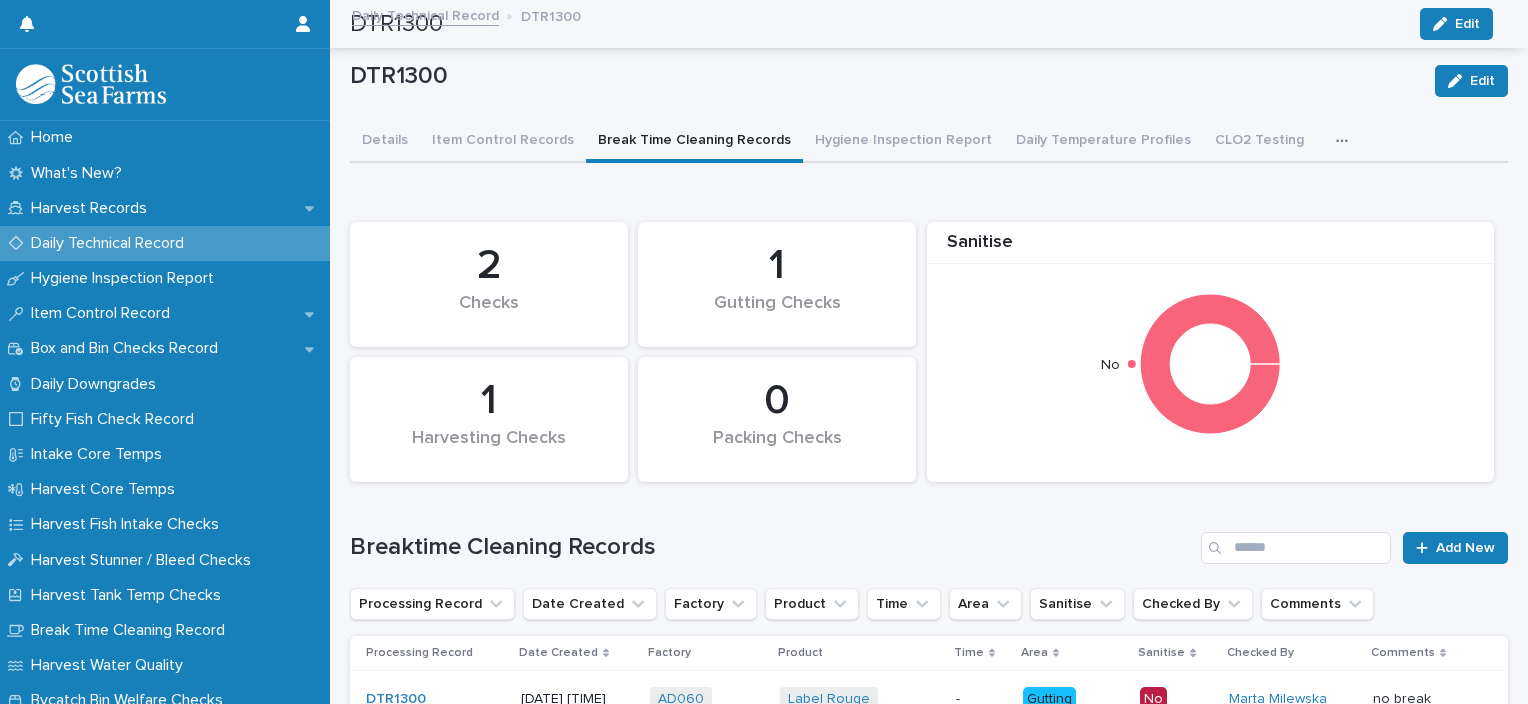 scroll, scrollTop: 0, scrollLeft: 0, axis: both 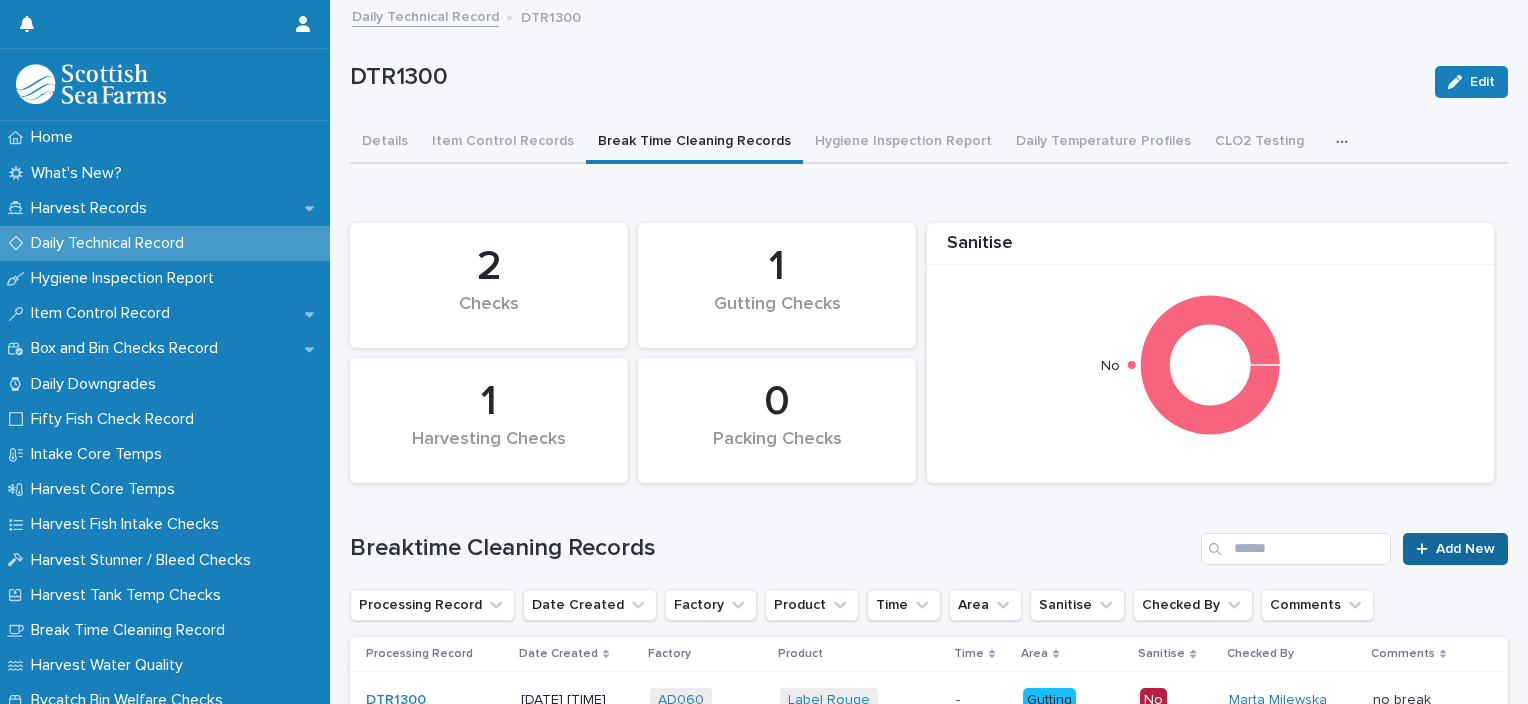 click on "Add New" at bounding box center [1465, 549] 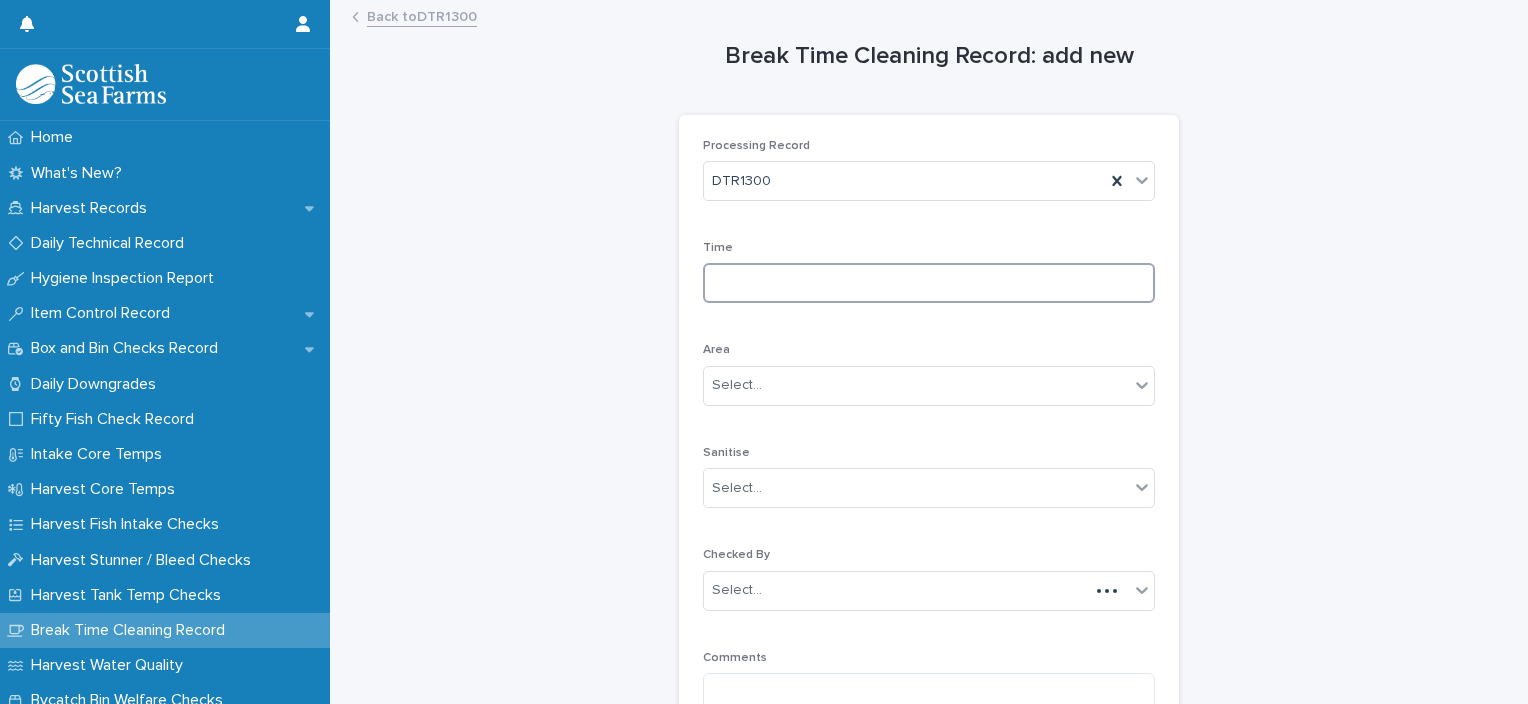 click at bounding box center [929, 283] 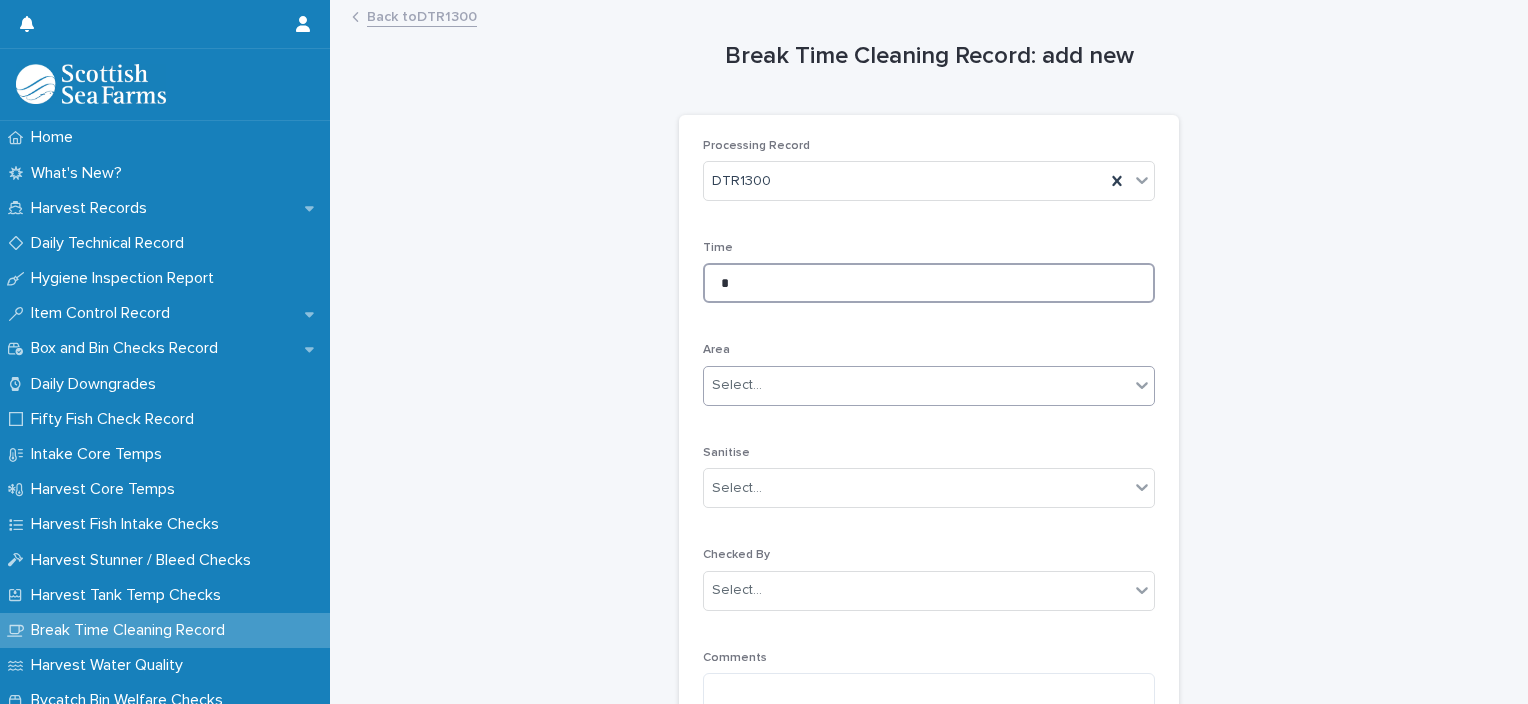 type on "*" 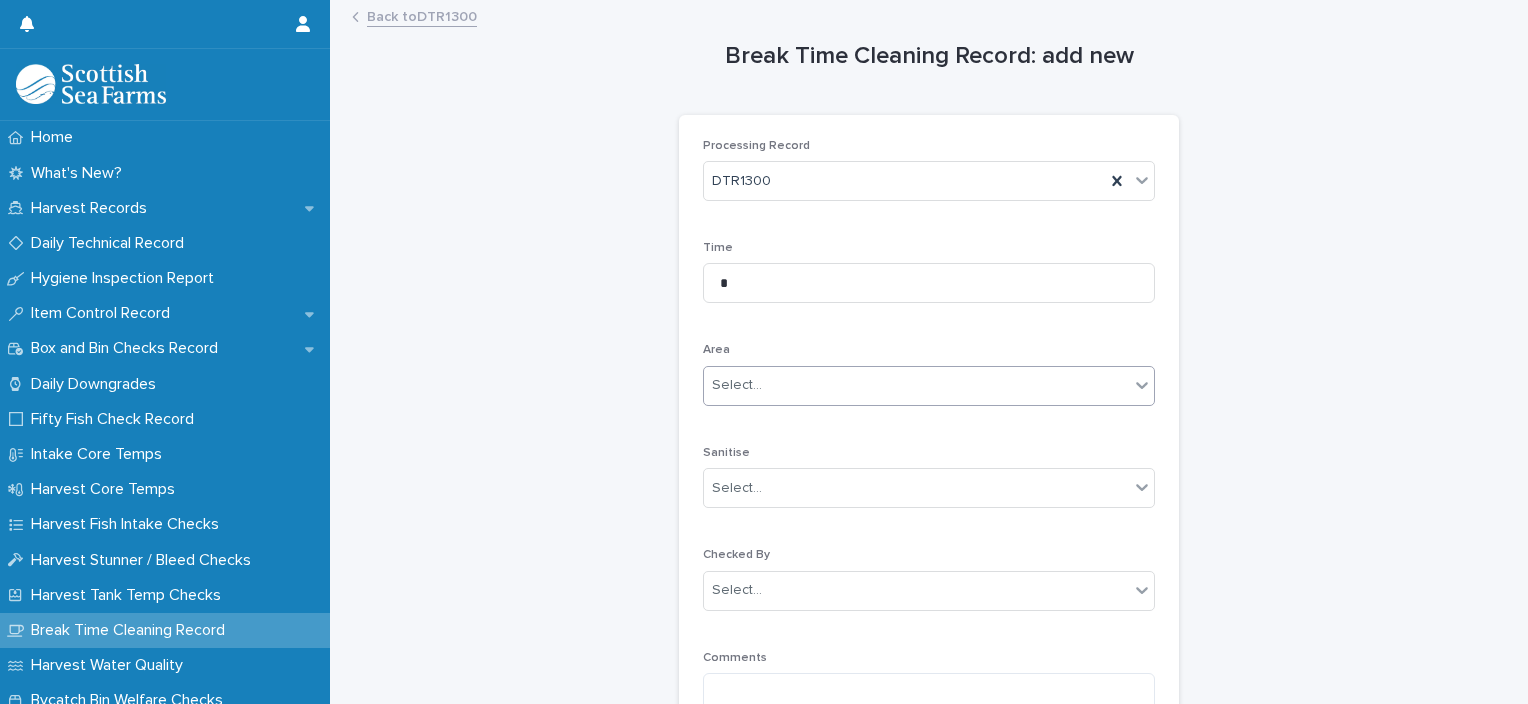 click on "Select..." at bounding box center [737, 385] 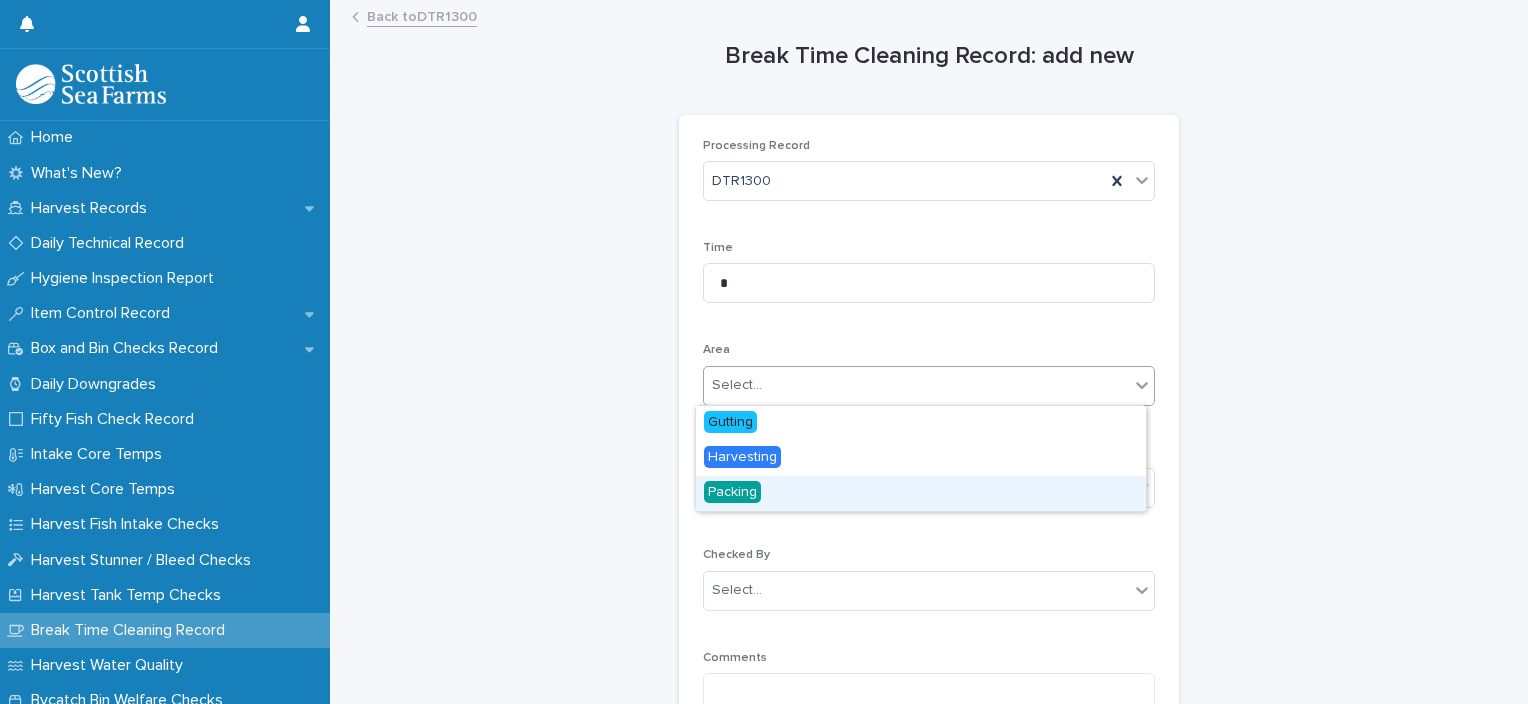 click on "Packing" at bounding box center [921, 493] 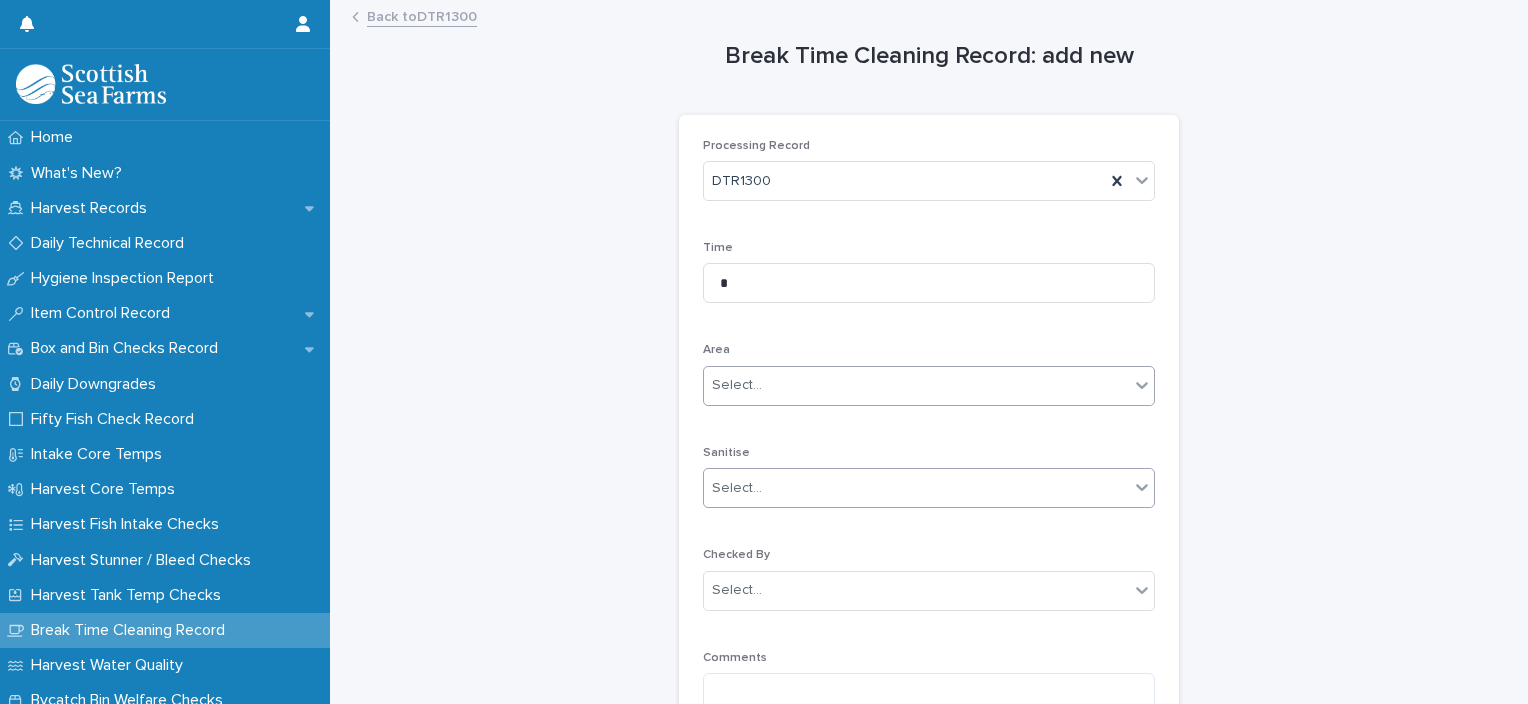 click on "Select..." at bounding box center (916, 488) 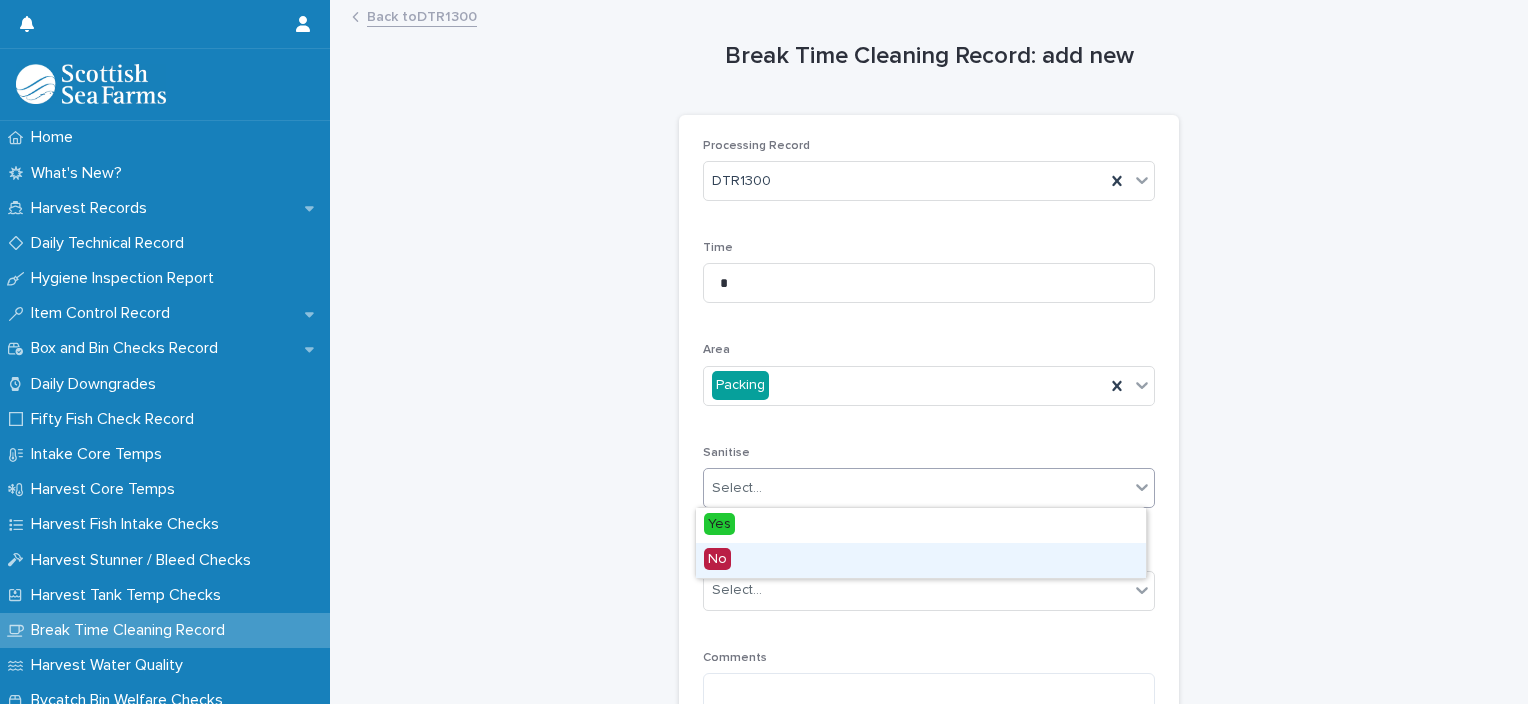 click on "No" at bounding box center [921, 560] 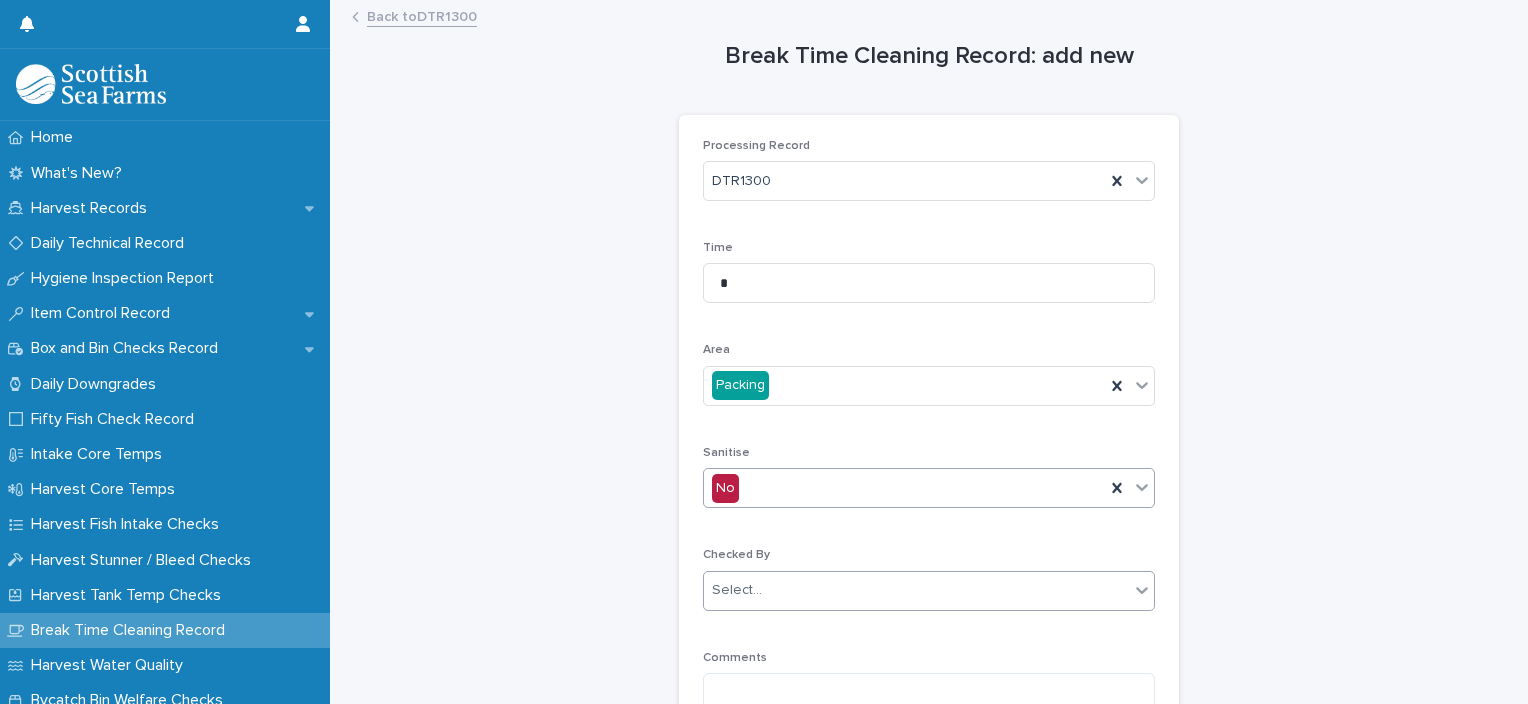 click on "Select..." at bounding box center (916, 590) 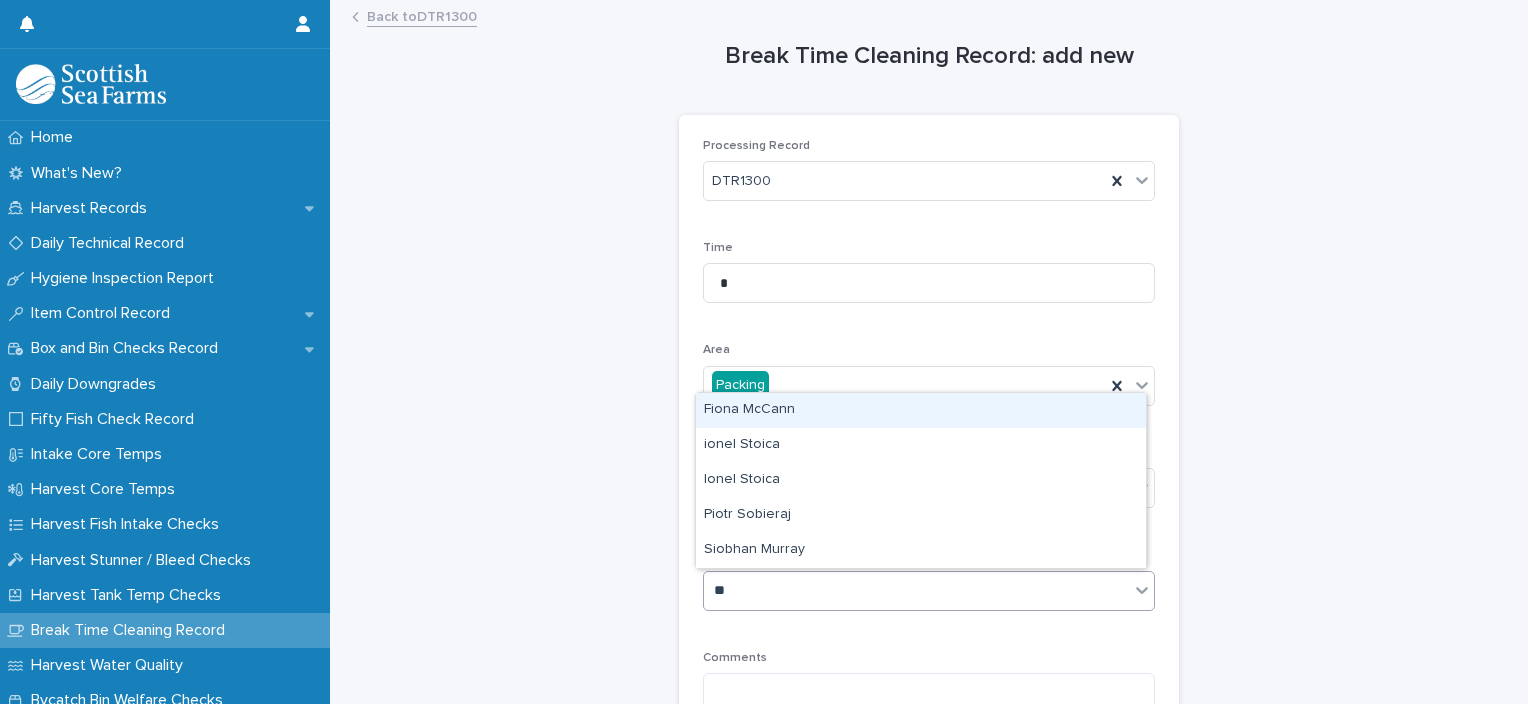 type on "***" 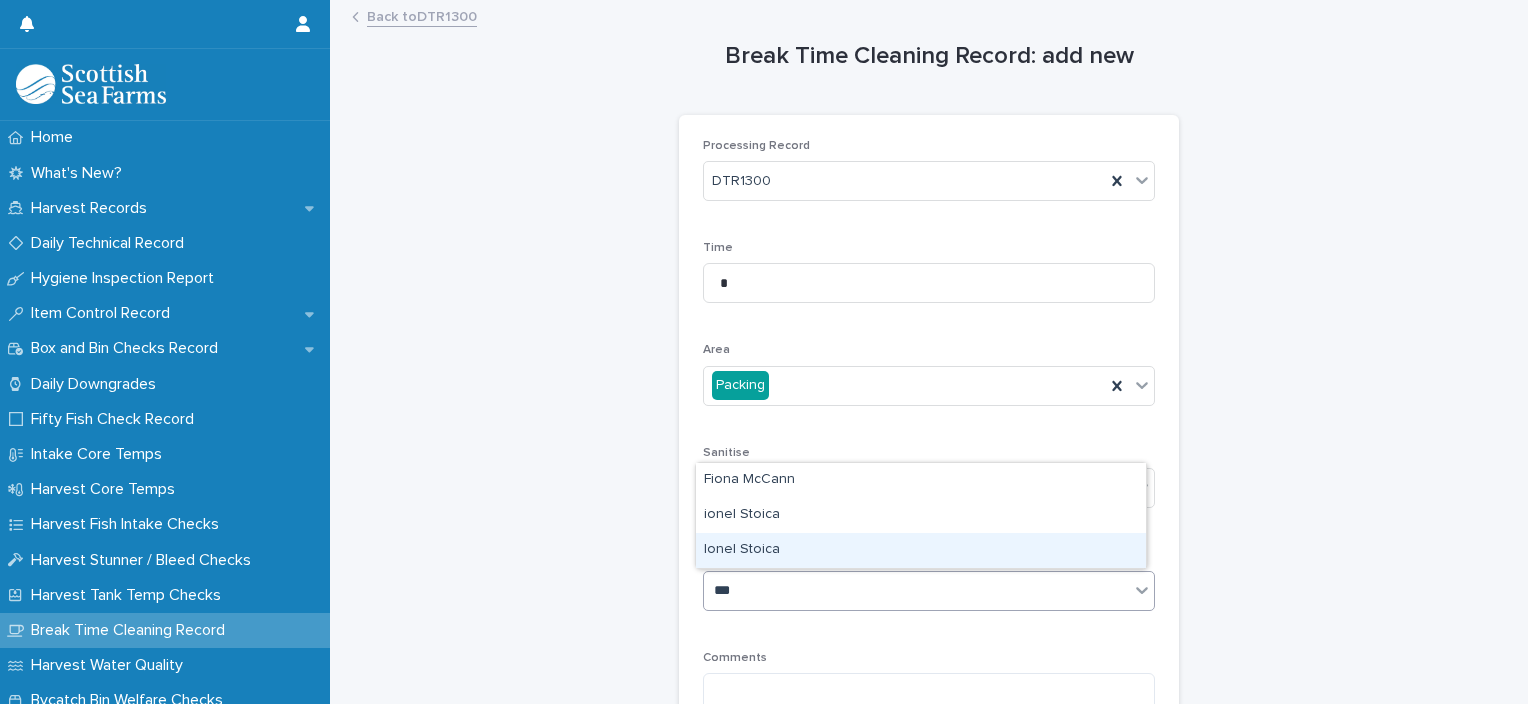 click on "Ionel Stoica" at bounding box center (921, 550) 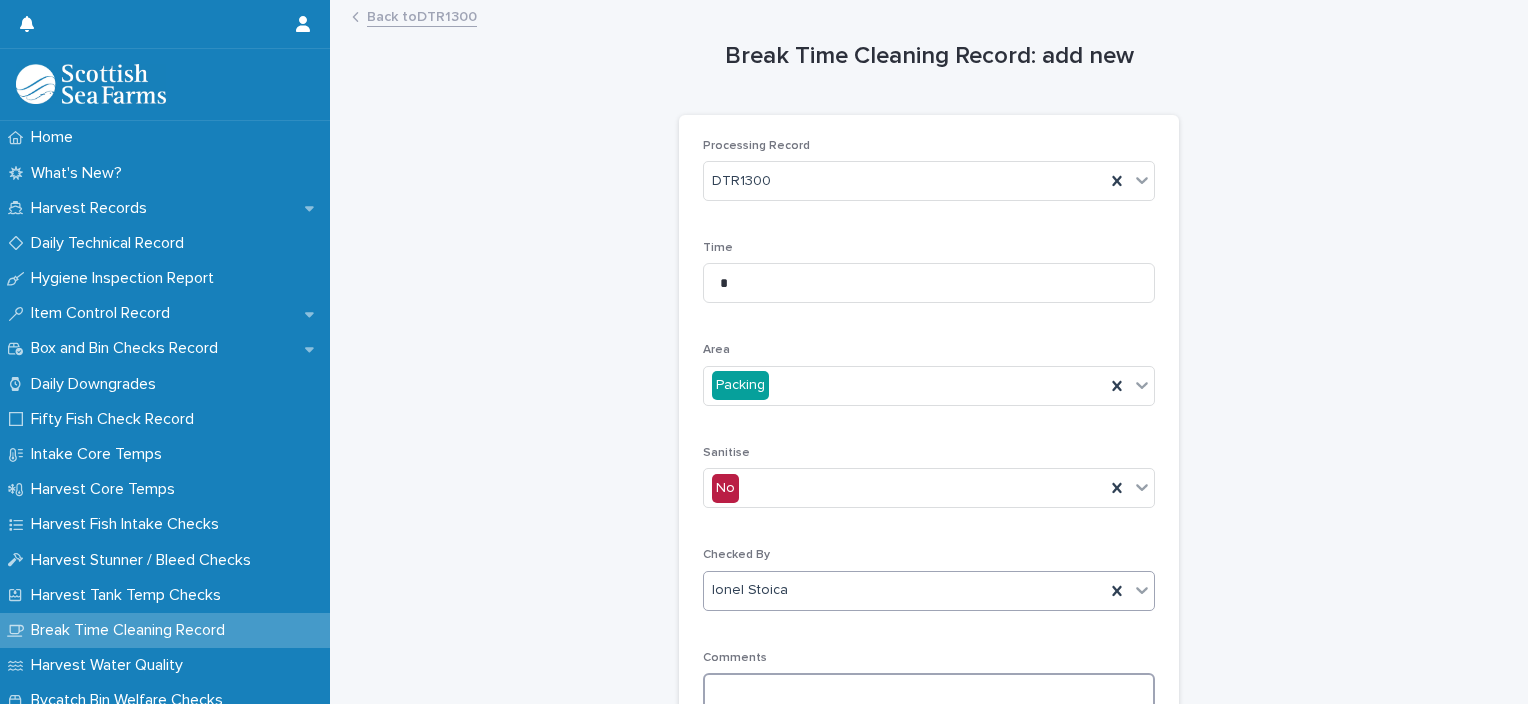 click at bounding box center [929, 694] 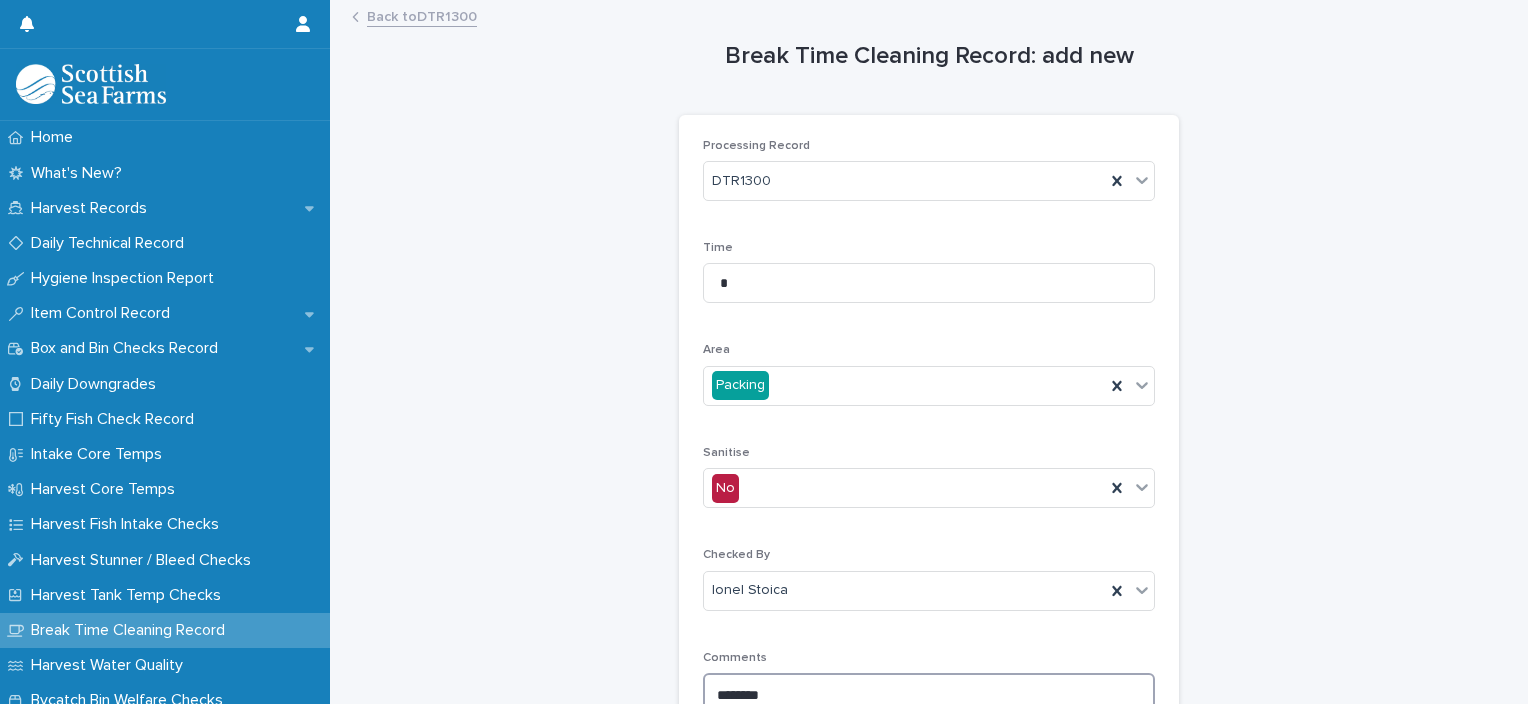 drag, startPoint x: 728, startPoint y: 694, endPoint x: 694, endPoint y: 699, distance: 34.36568 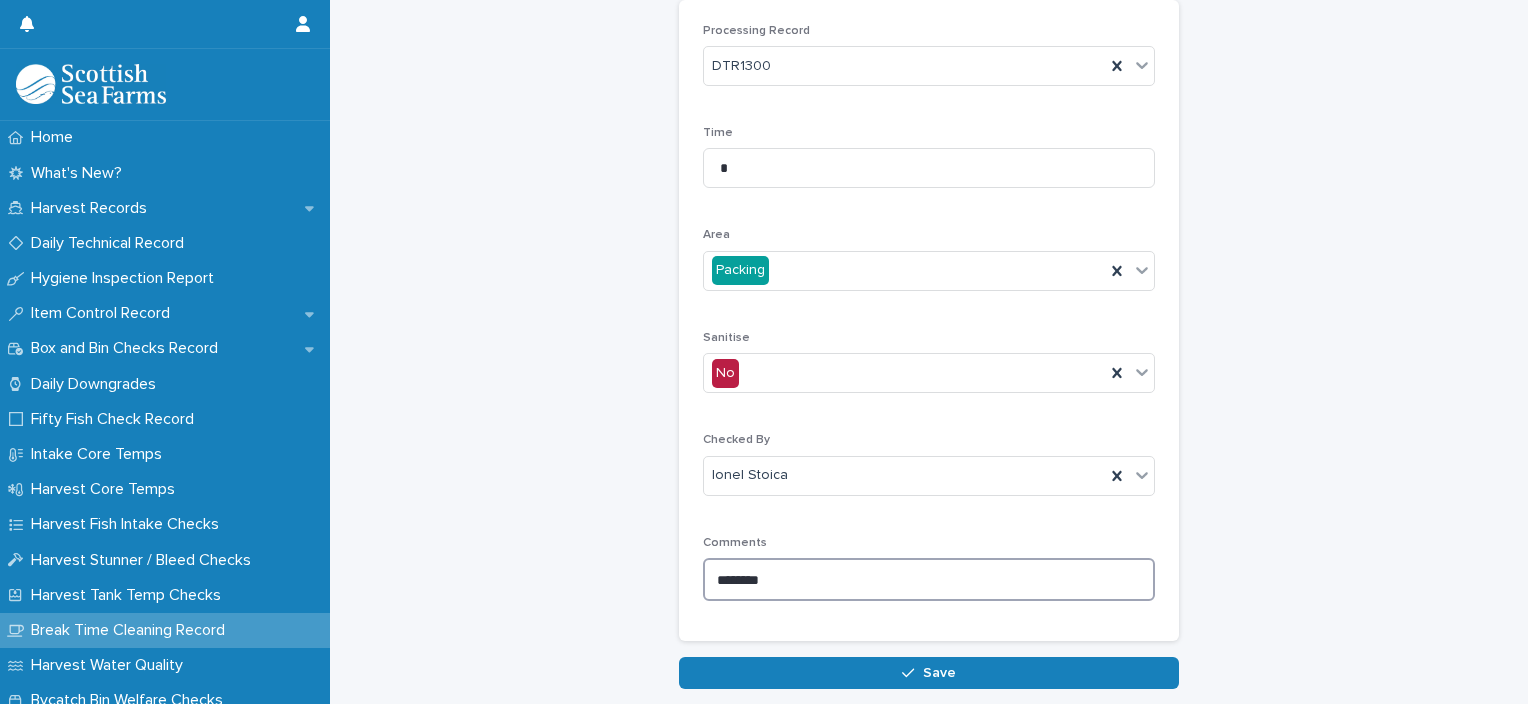 scroll, scrollTop: 212, scrollLeft: 0, axis: vertical 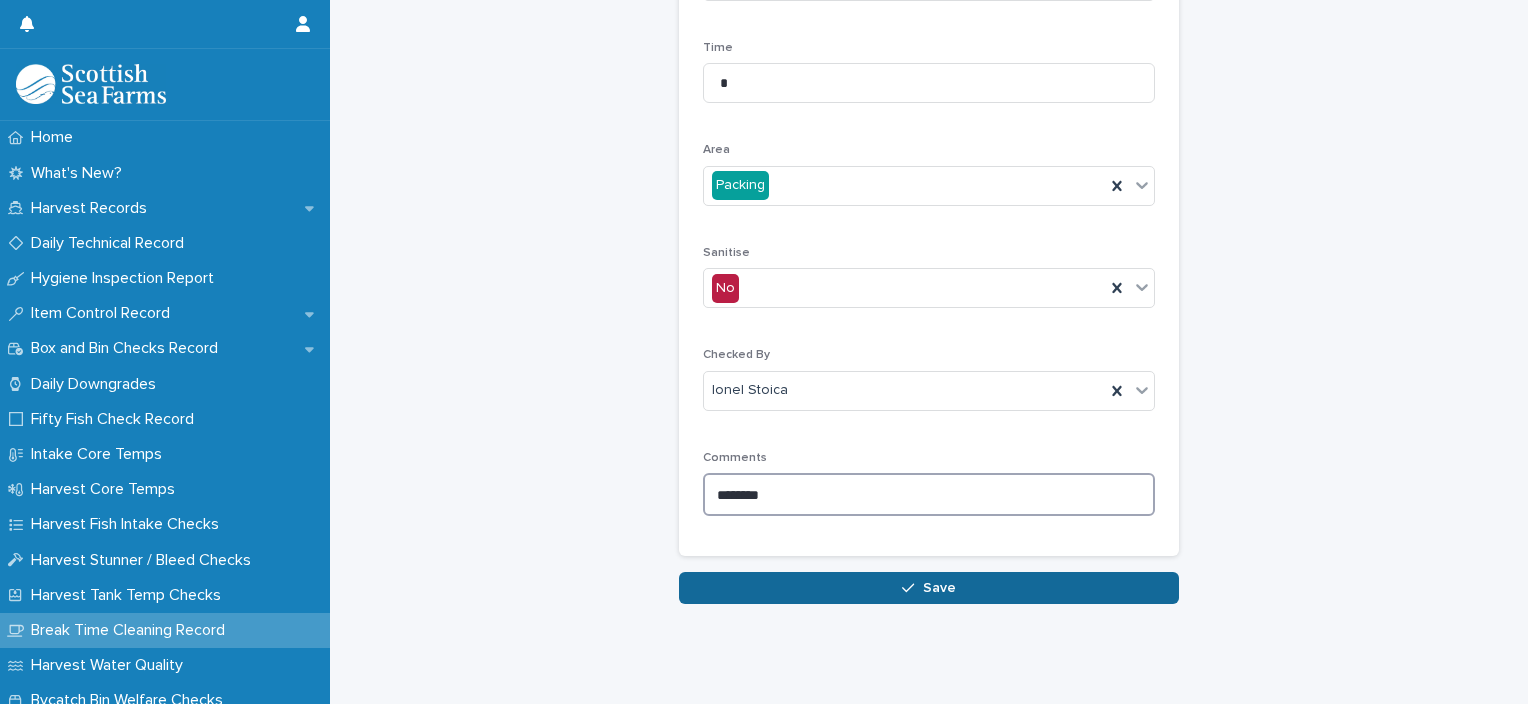 type on "********" 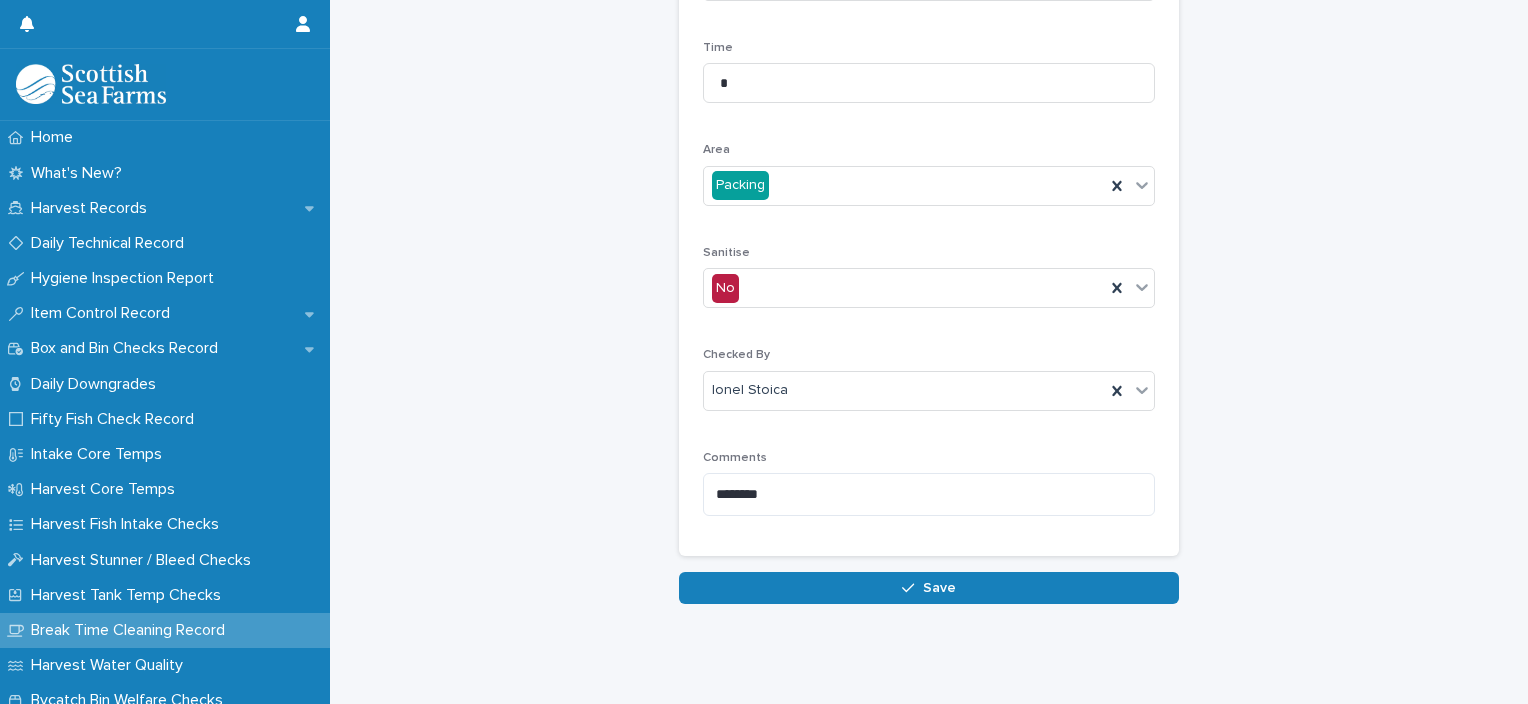 click on "Save" at bounding box center [929, 588] 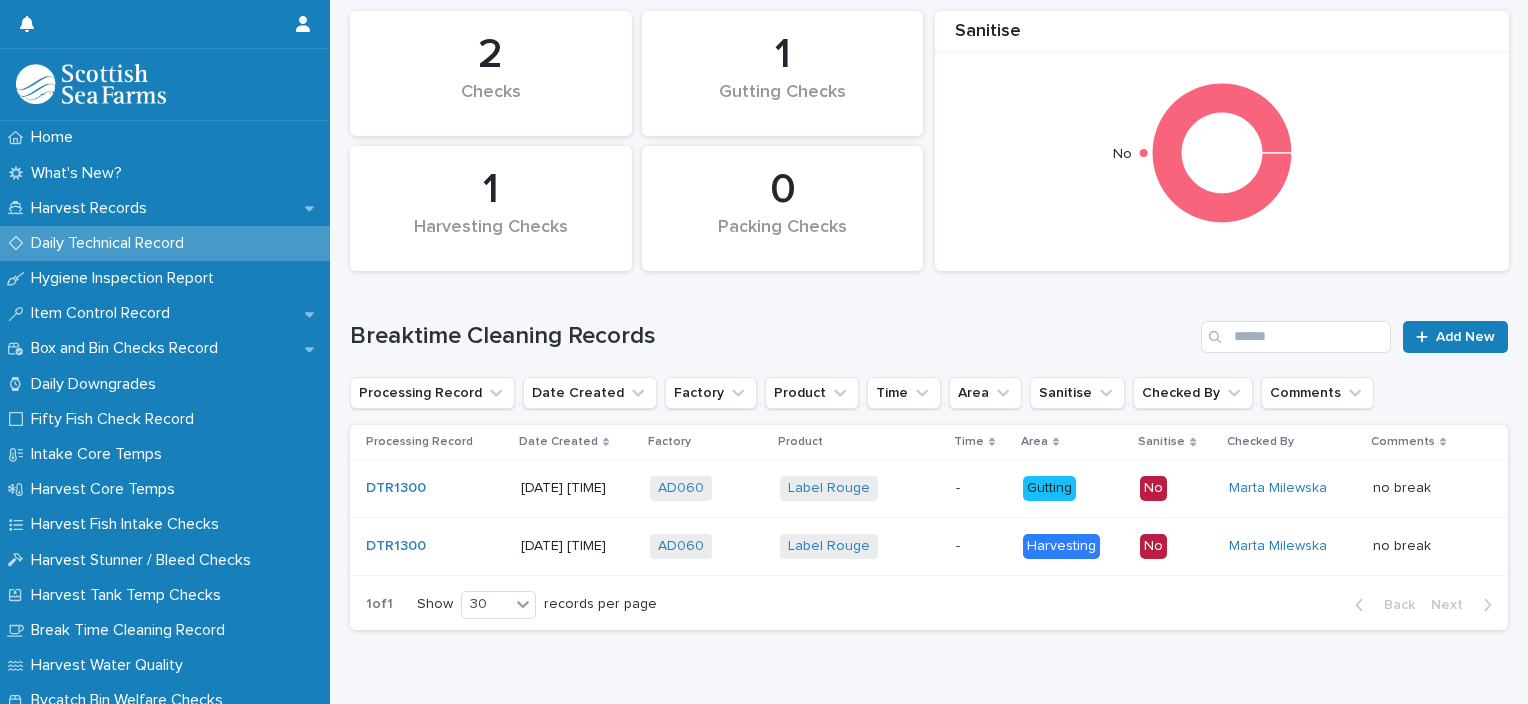 scroll, scrollTop: 0, scrollLeft: 0, axis: both 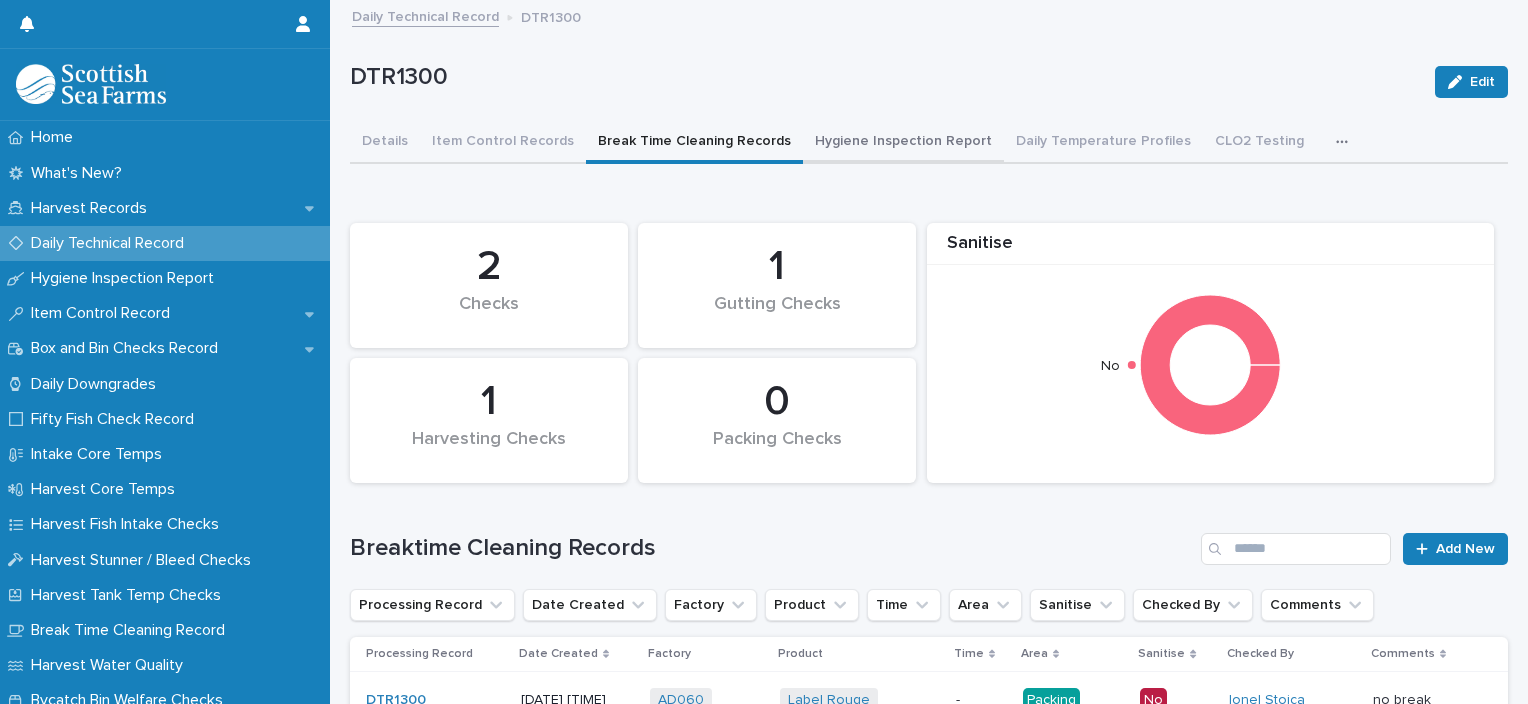 click on "Hygiene Inspection Report" at bounding box center (903, 143) 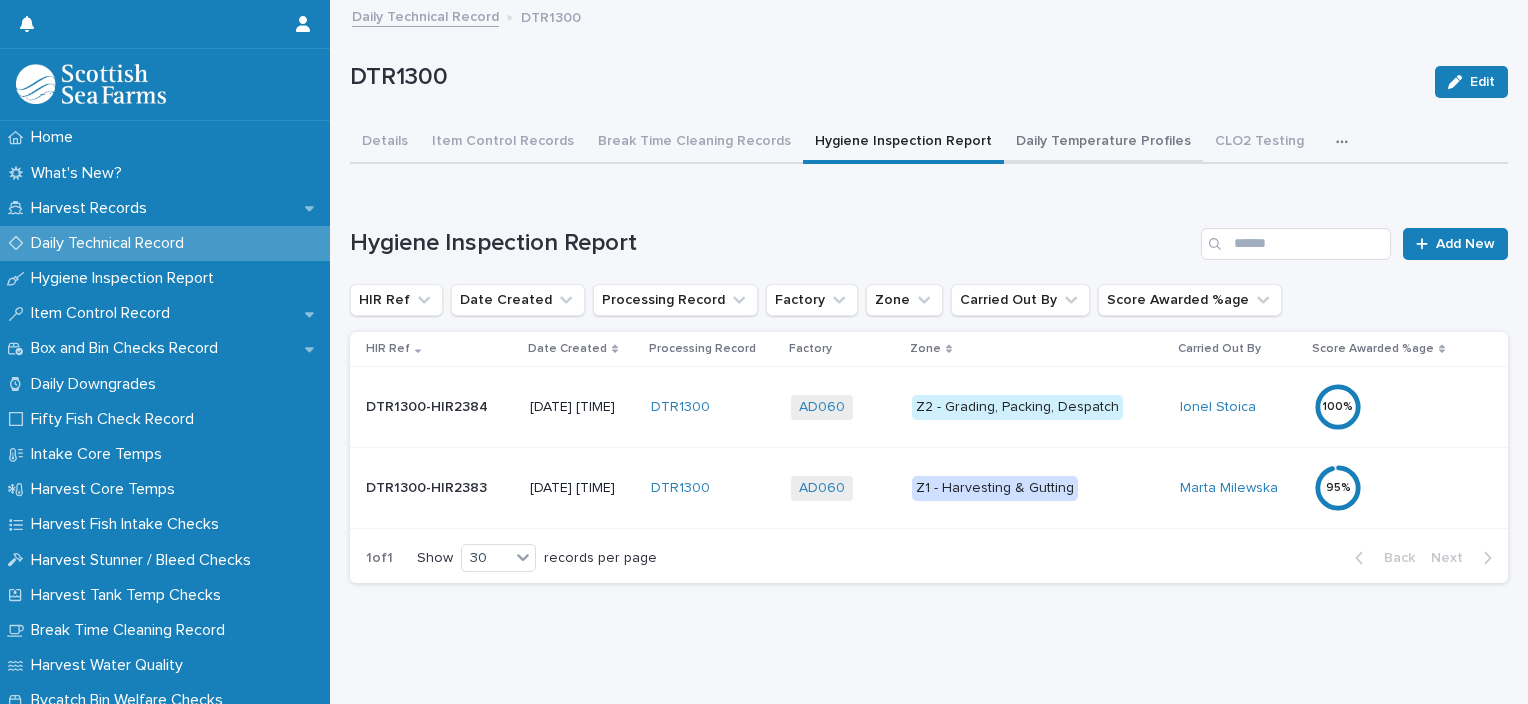 click on "Daily Temperature Profiles" at bounding box center (1103, 143) 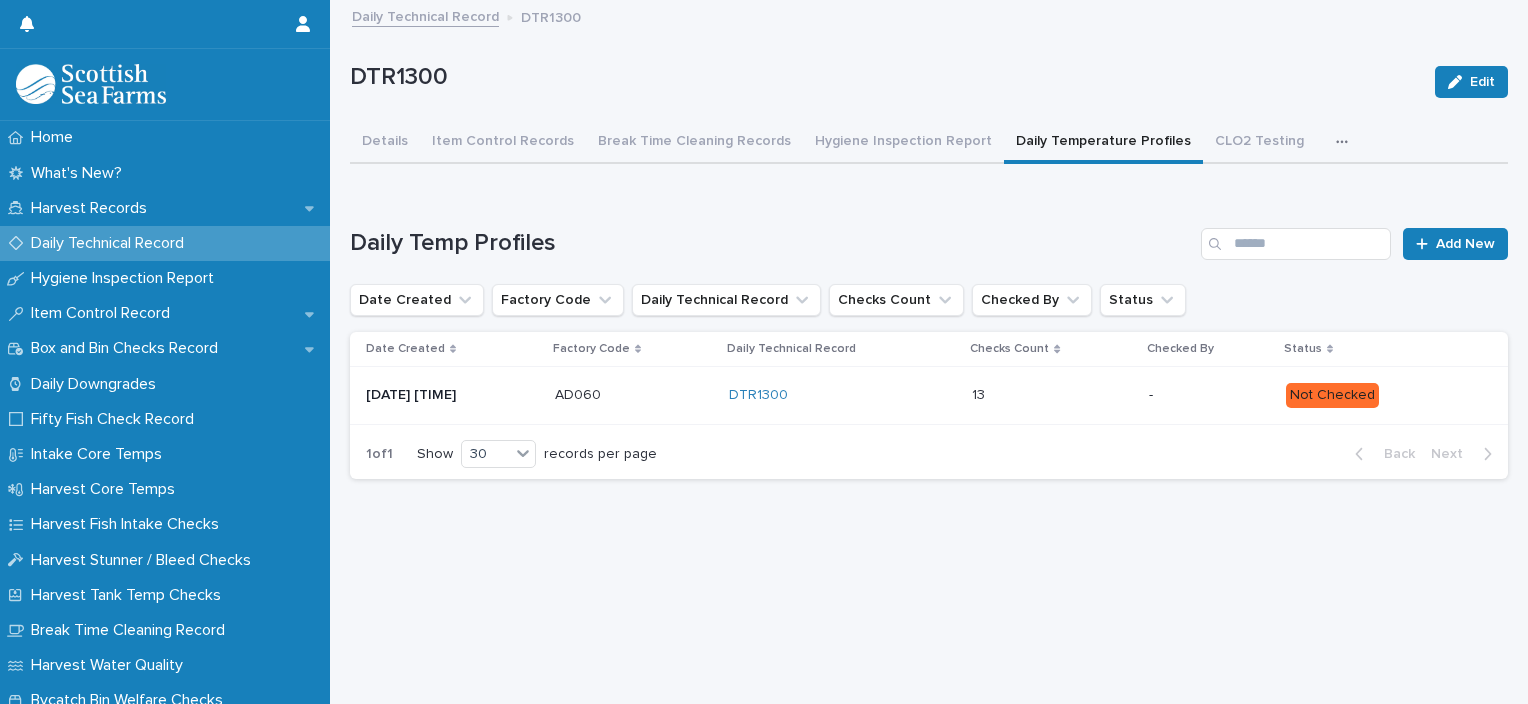 click on "13 13" at bounding box center [1052, 395] 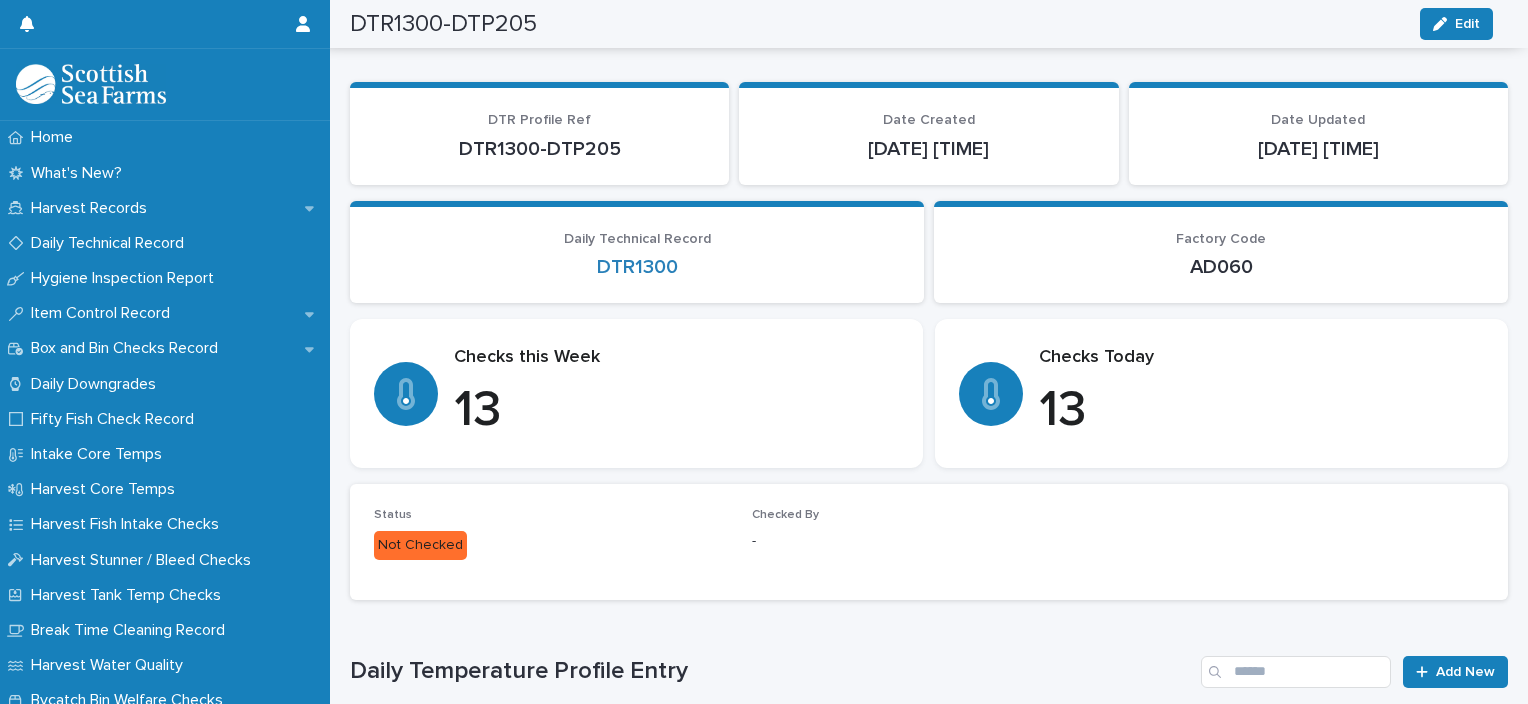 scroll, scrollTop: 0, scrollLeft: 0, axis: both 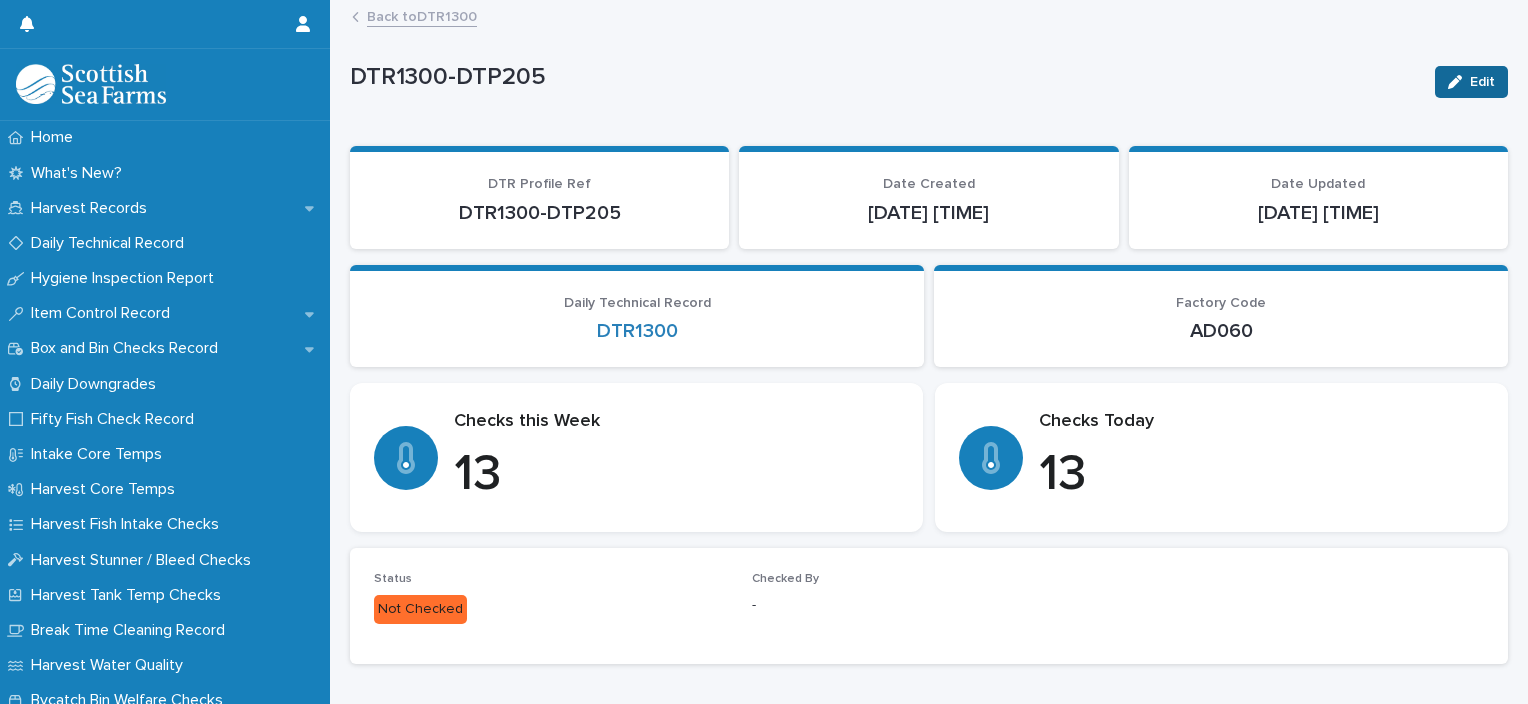 click 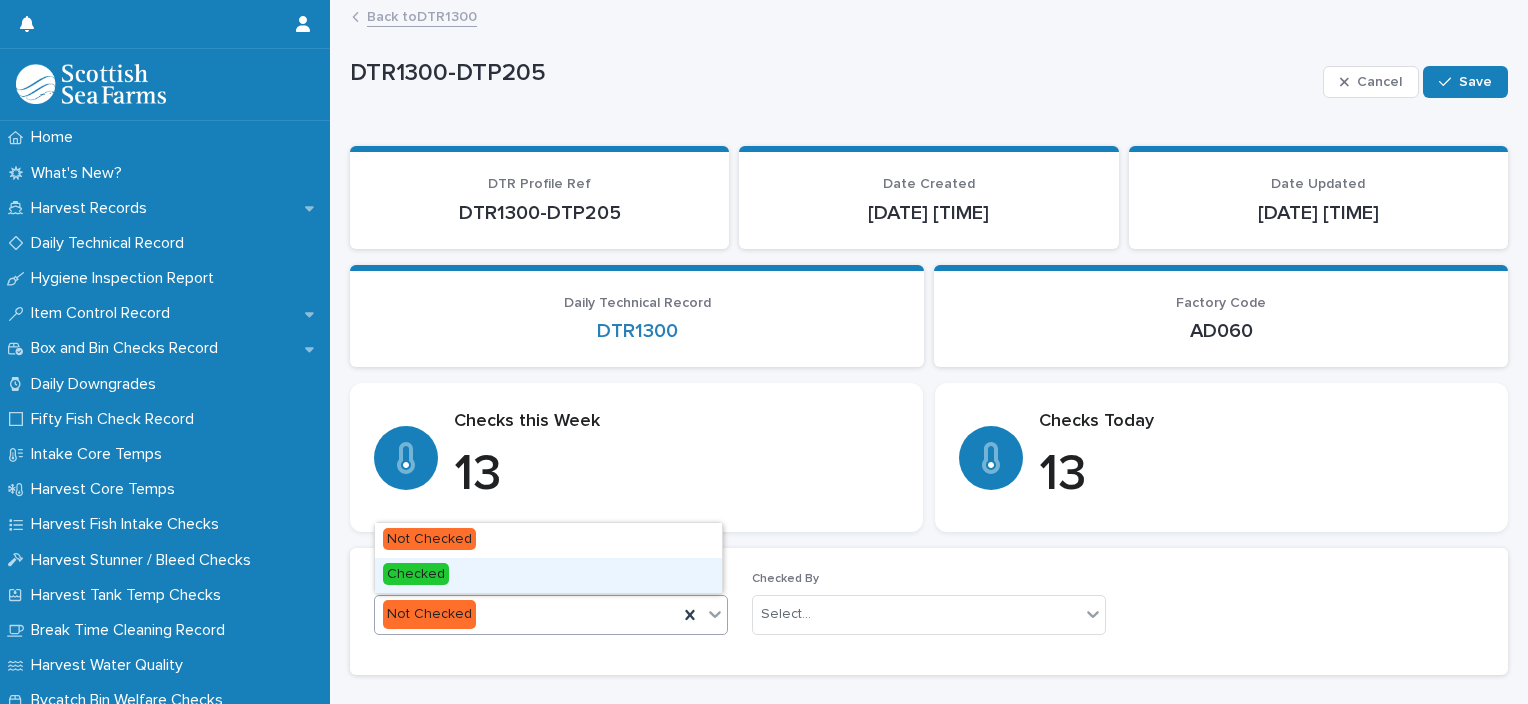 click on "Checked" at bounding box center (548, 575) 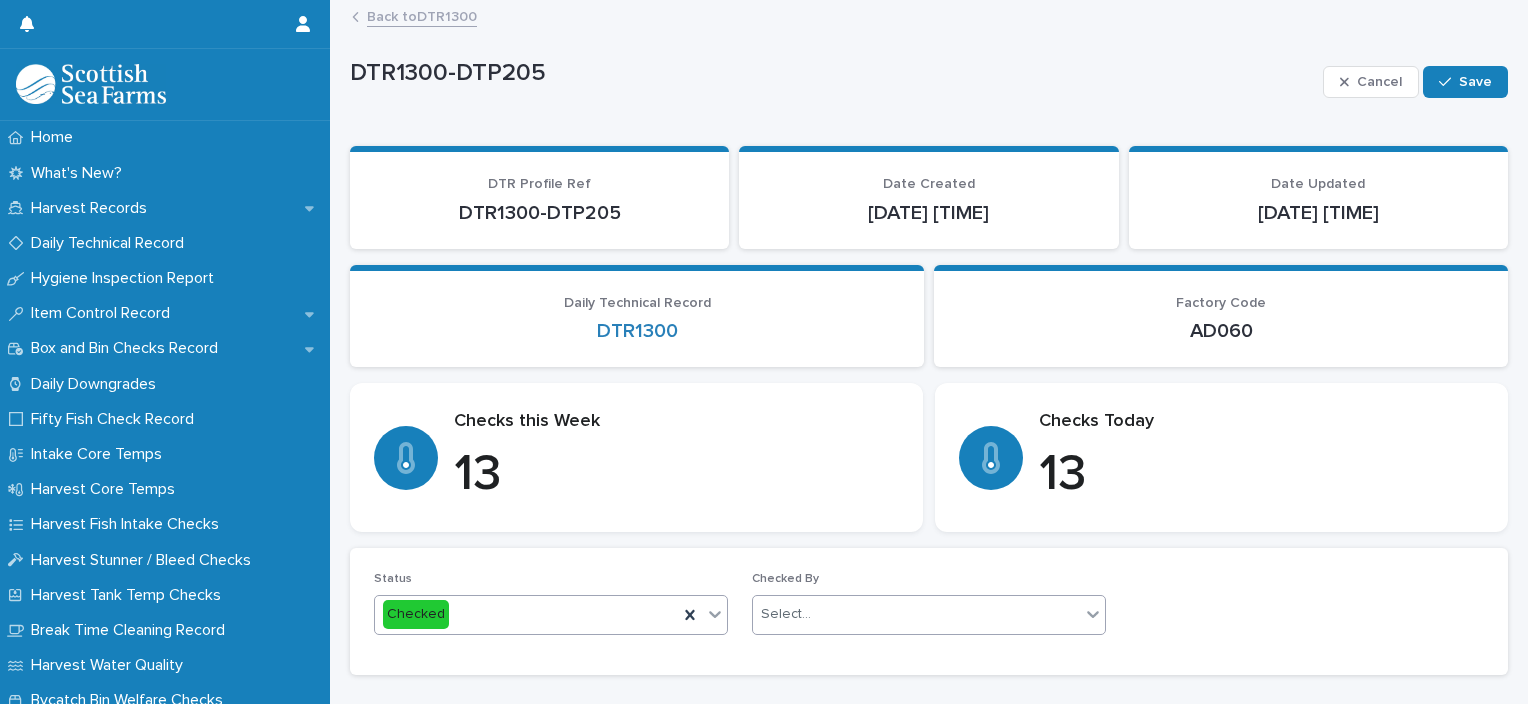 click on "Select..." at bounding box center [916, 614] 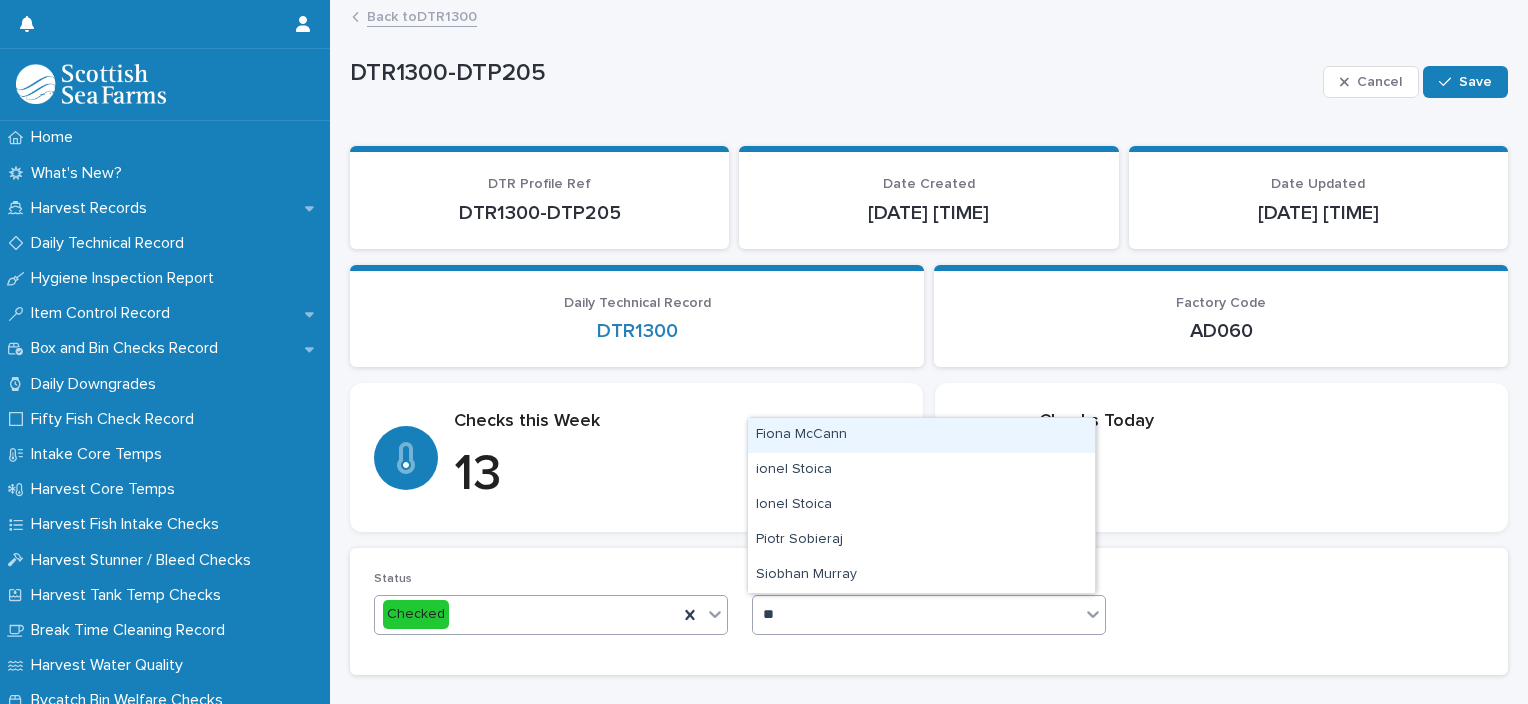 type on "***" 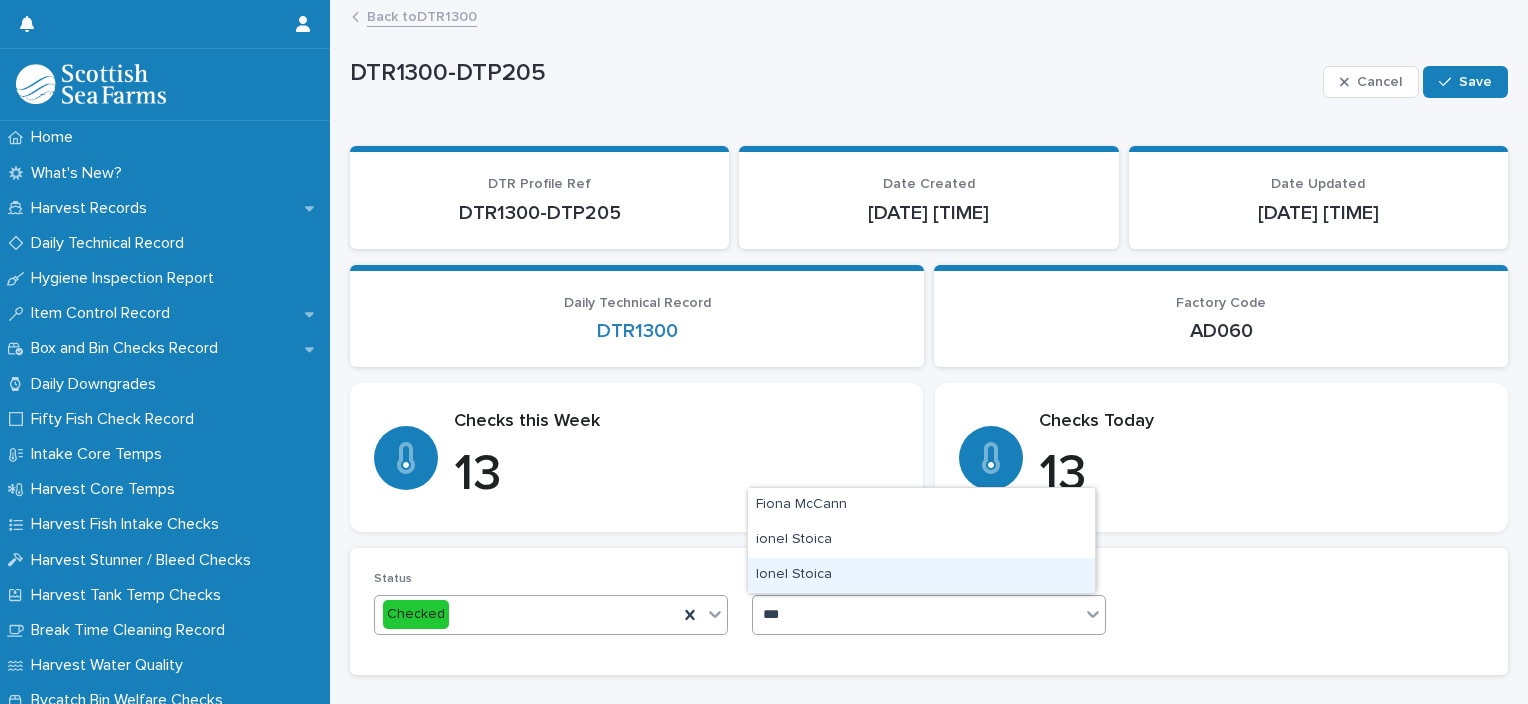 click on "Ionel Stoica" at bounding box center [921, 575] 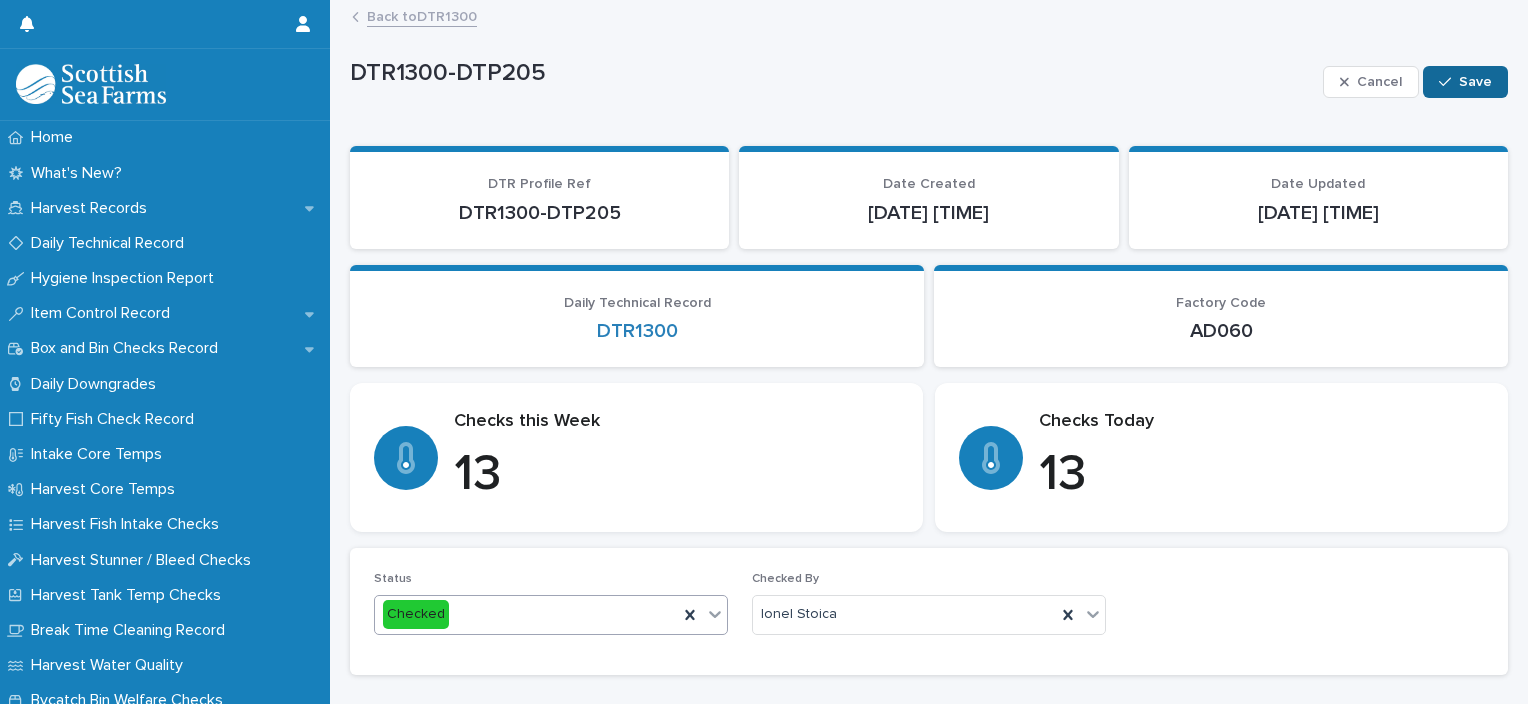 click on "Save" at bounding box center (1465, 82) 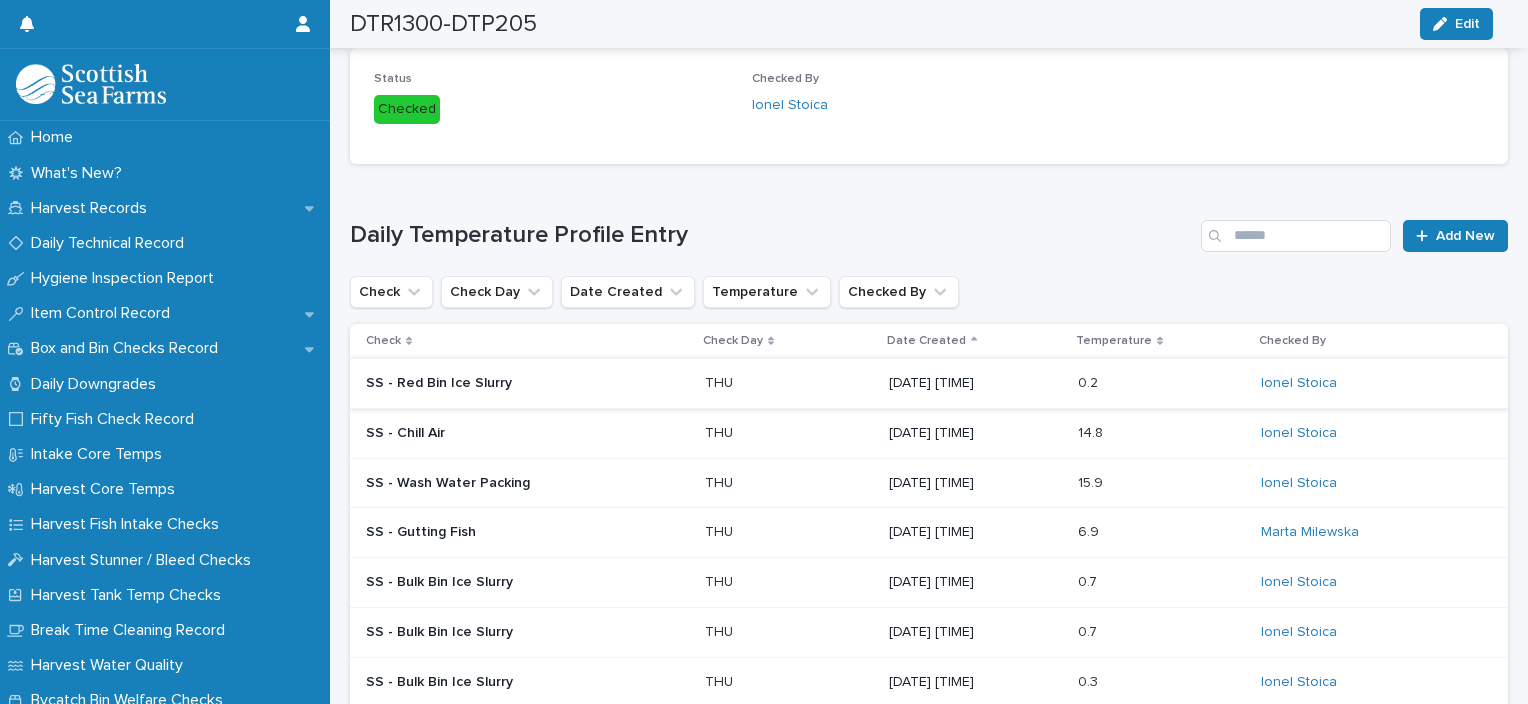 scroll, scrollTop: 0, scrollLeft: 0, axis: both 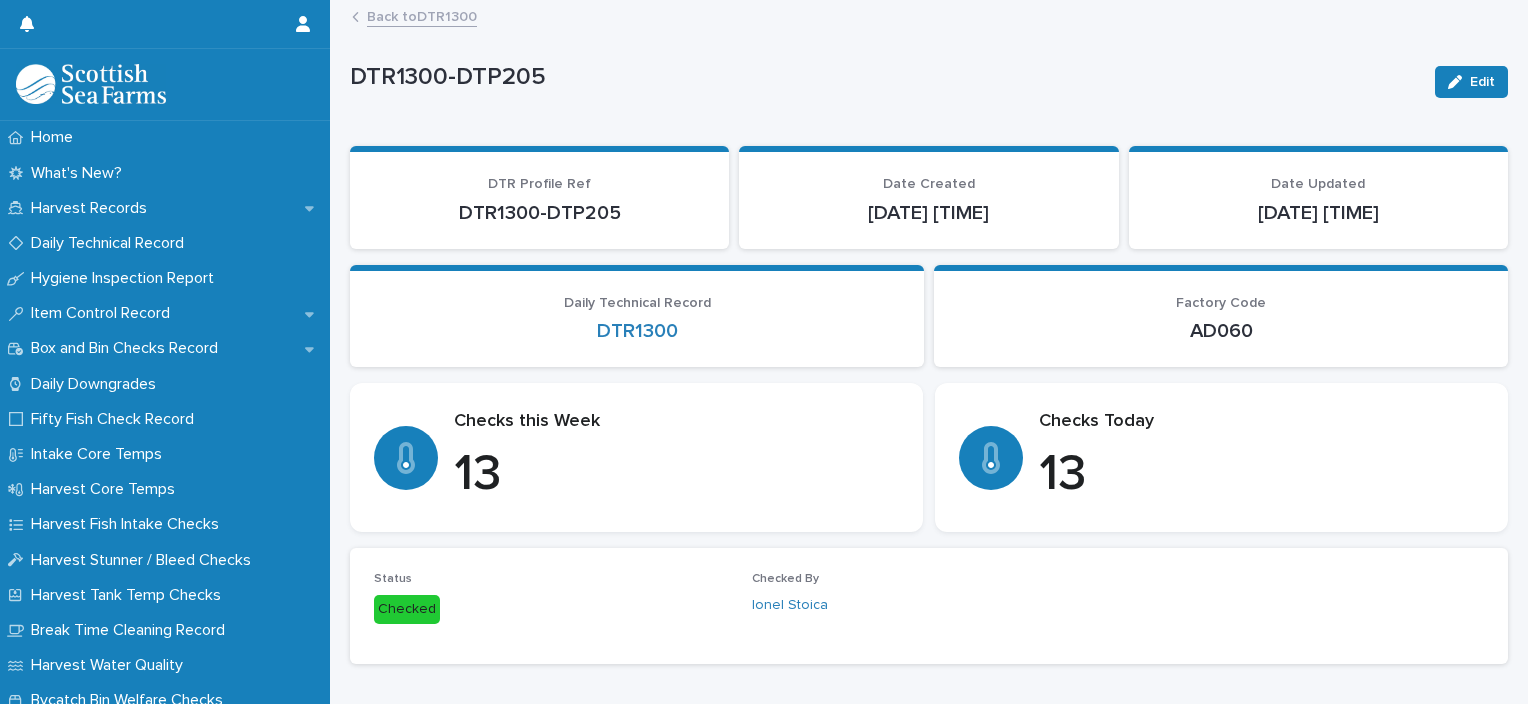 click on "Back to  DTR1300" at bounding box center [422, 15] 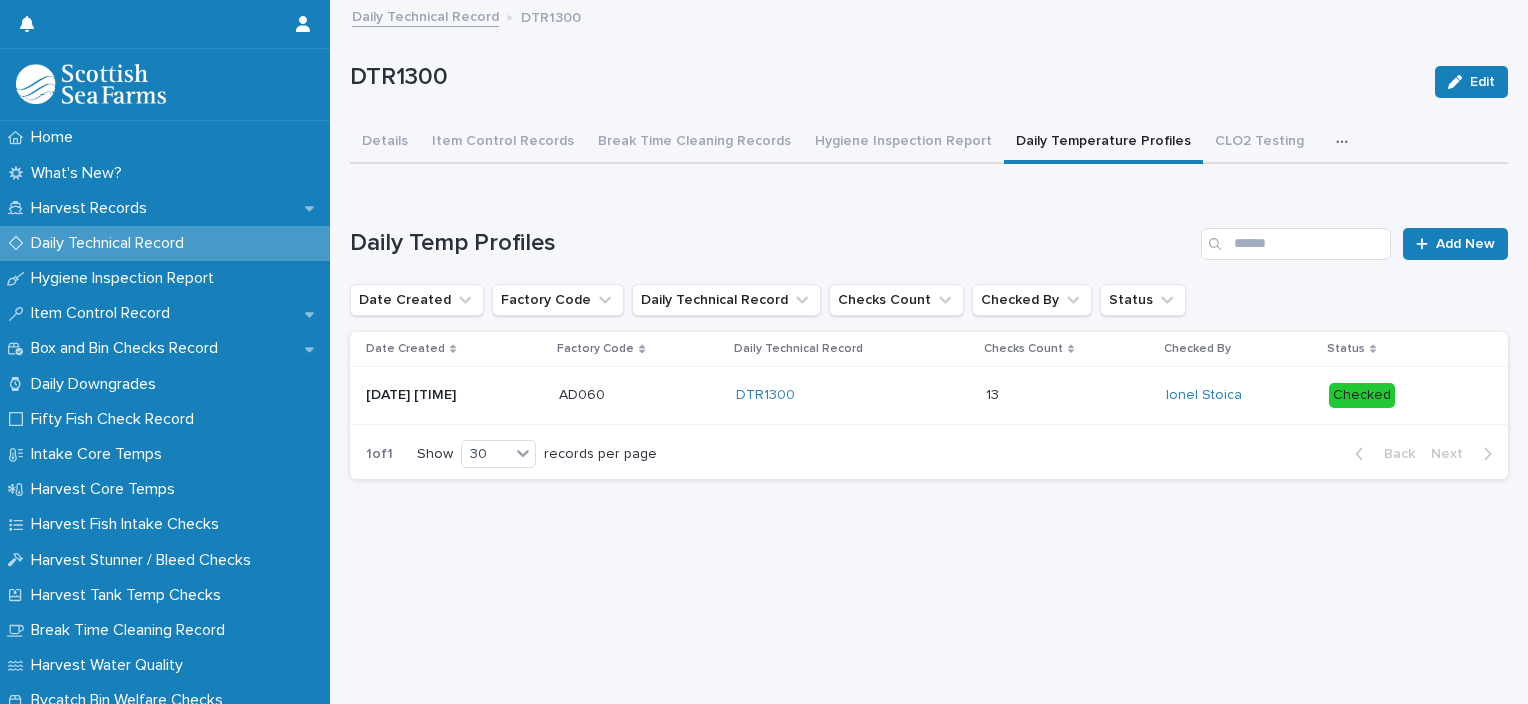 click on "Details" at bounding box center (385, 143) 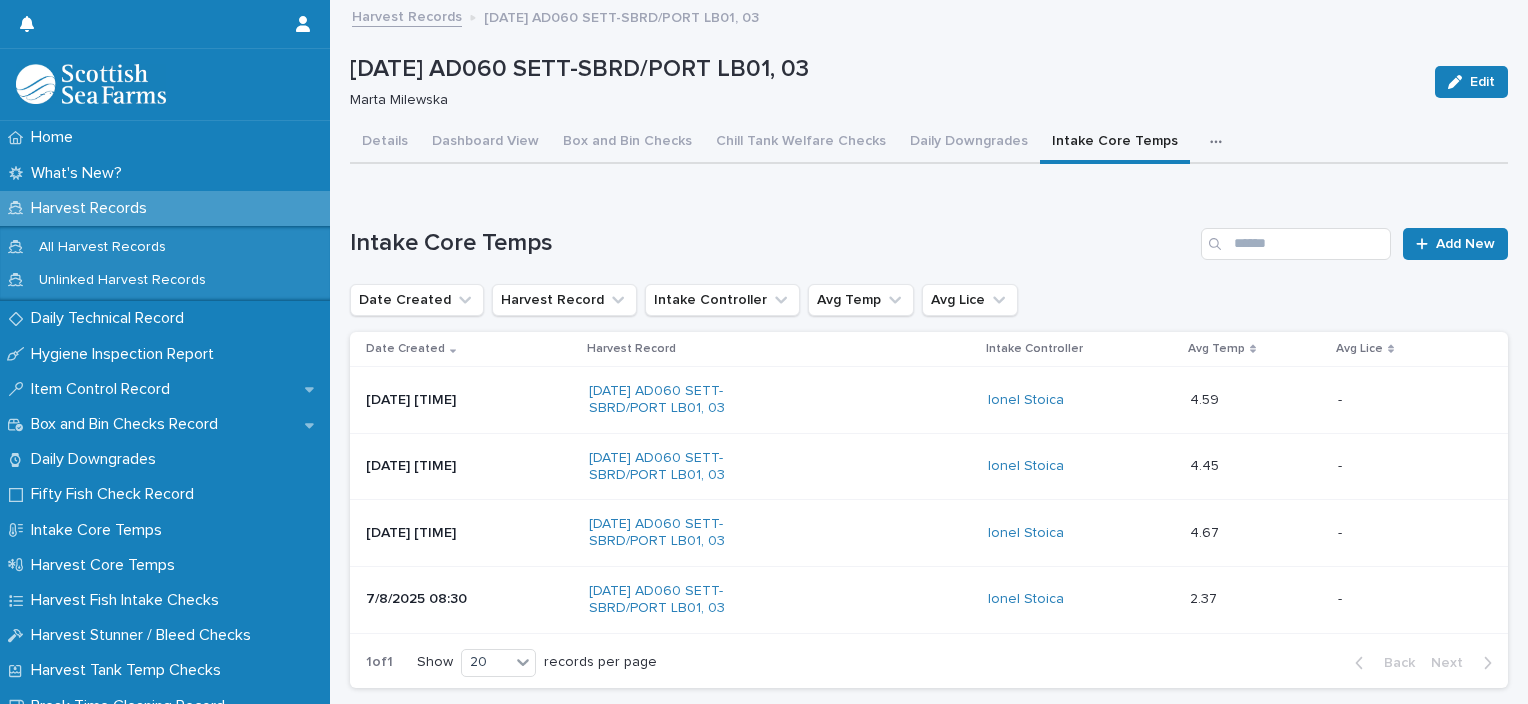 scroll, scrollTop: 0, scrollLeft: 0, axis: both 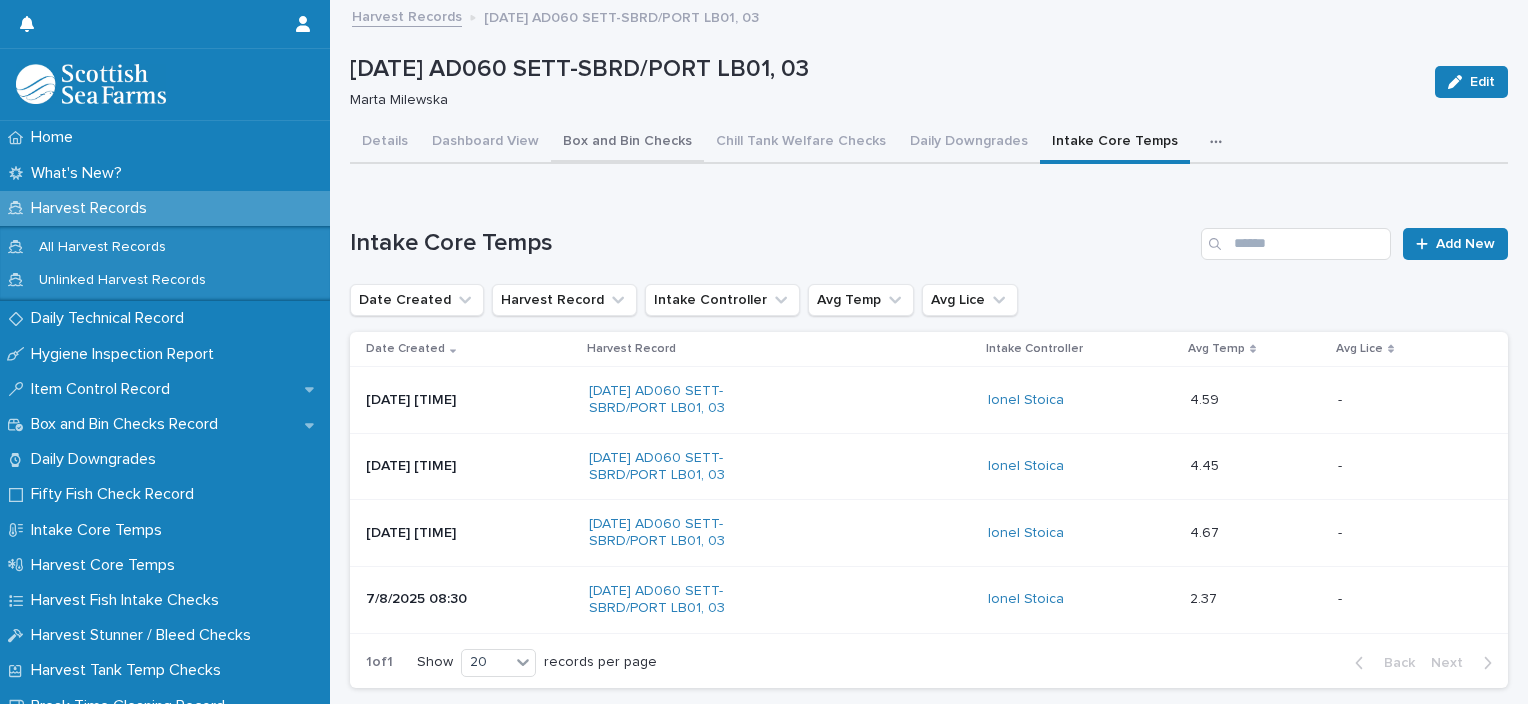 click on "Box and Bin Checks" at bounding box center (627, 143) 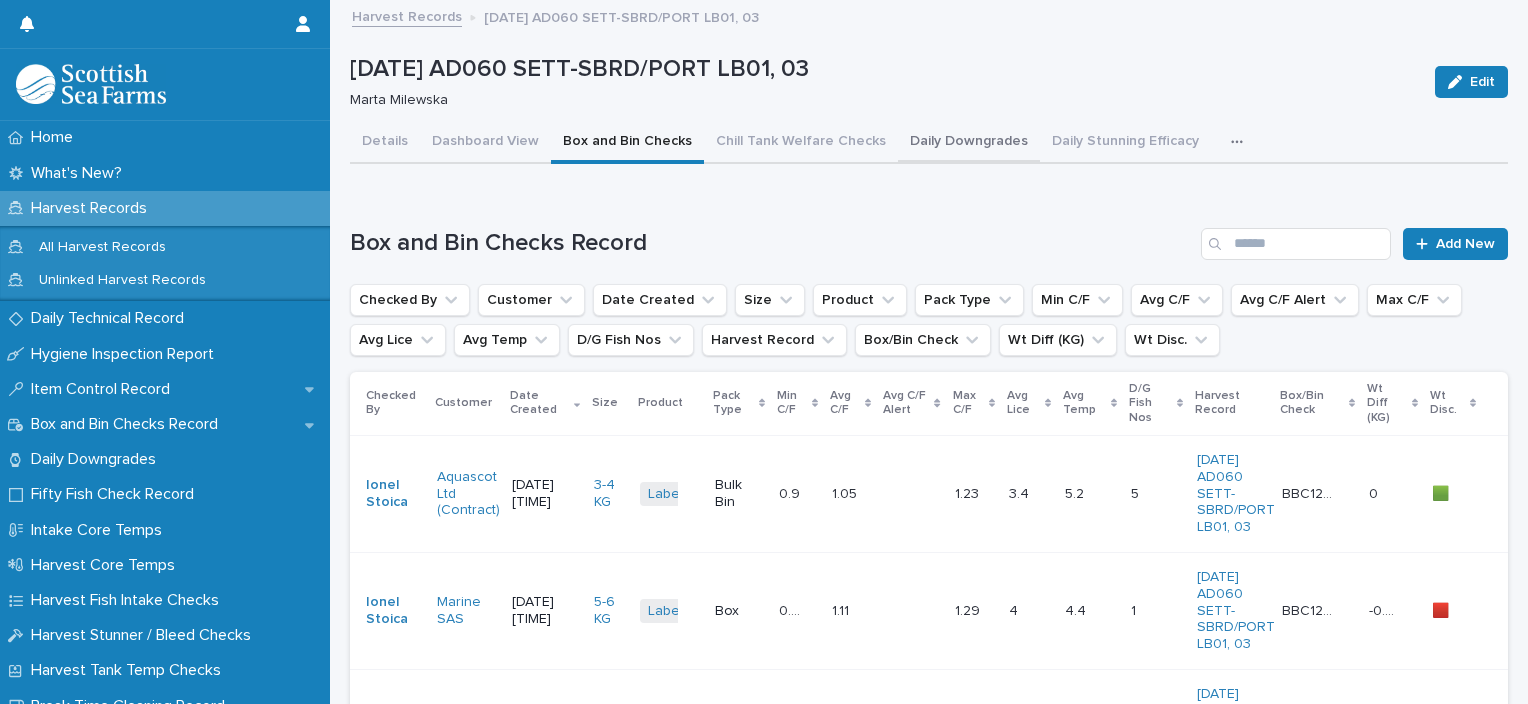click on "Daily Downgrades" at bounding box center [969, 143] 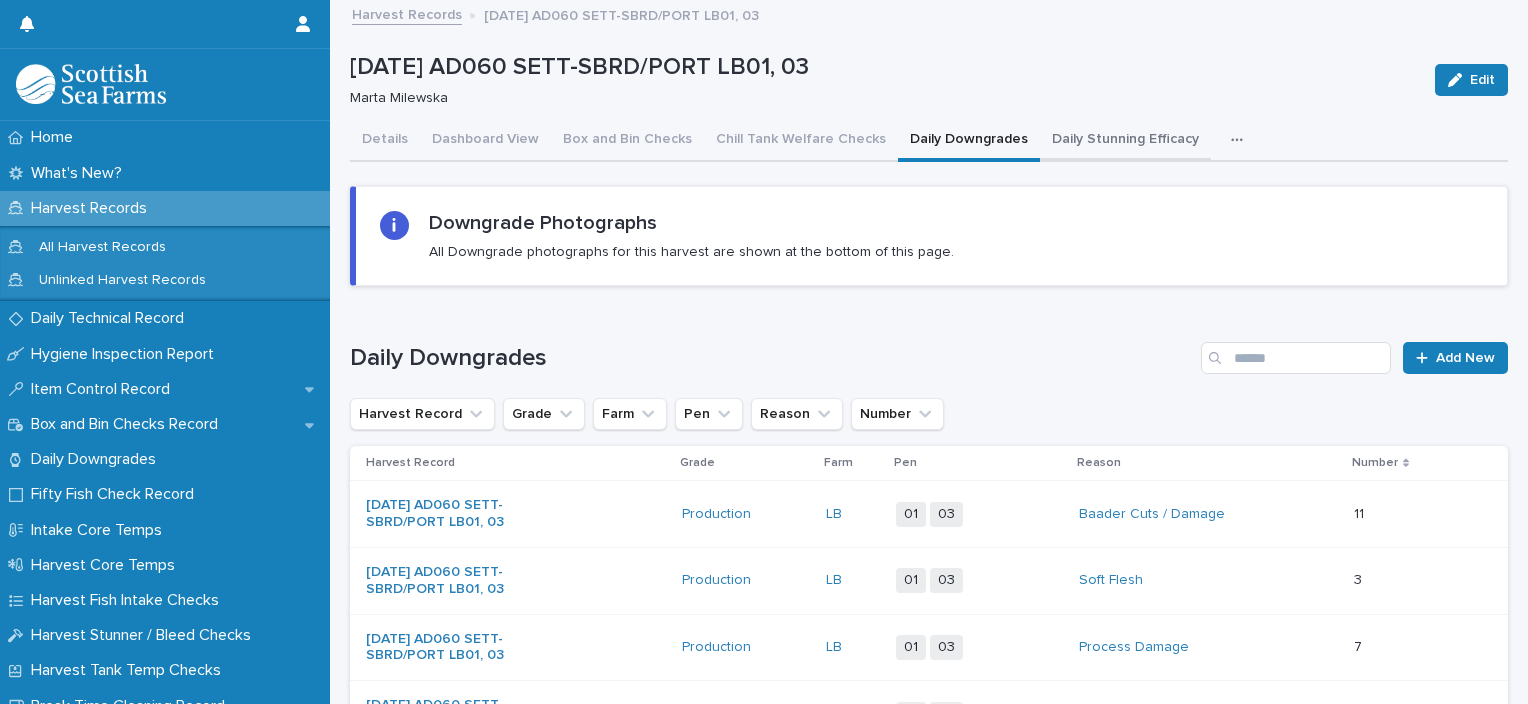 scroll, scrollTop: 0, scrollLeft: 0, axis: both 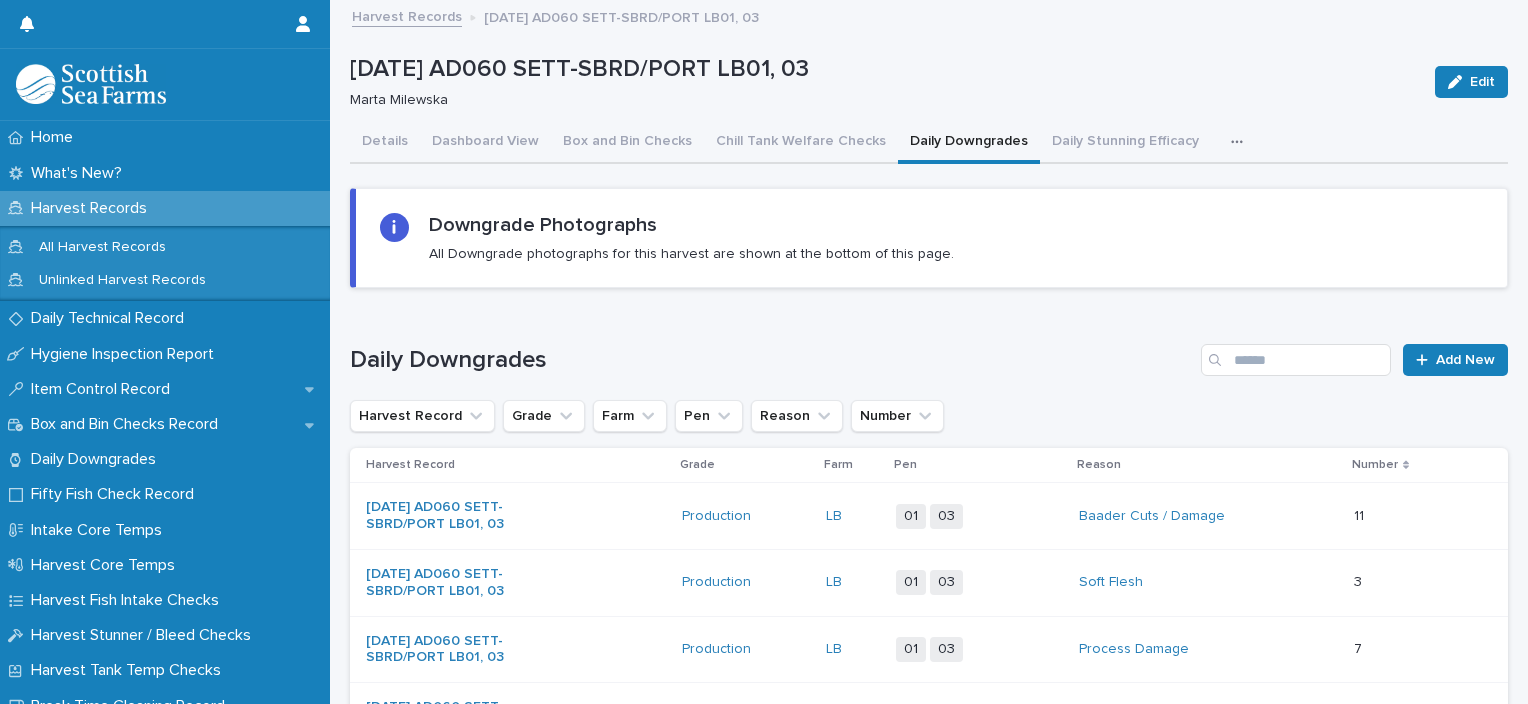 click at bounding box center (1241, 142) 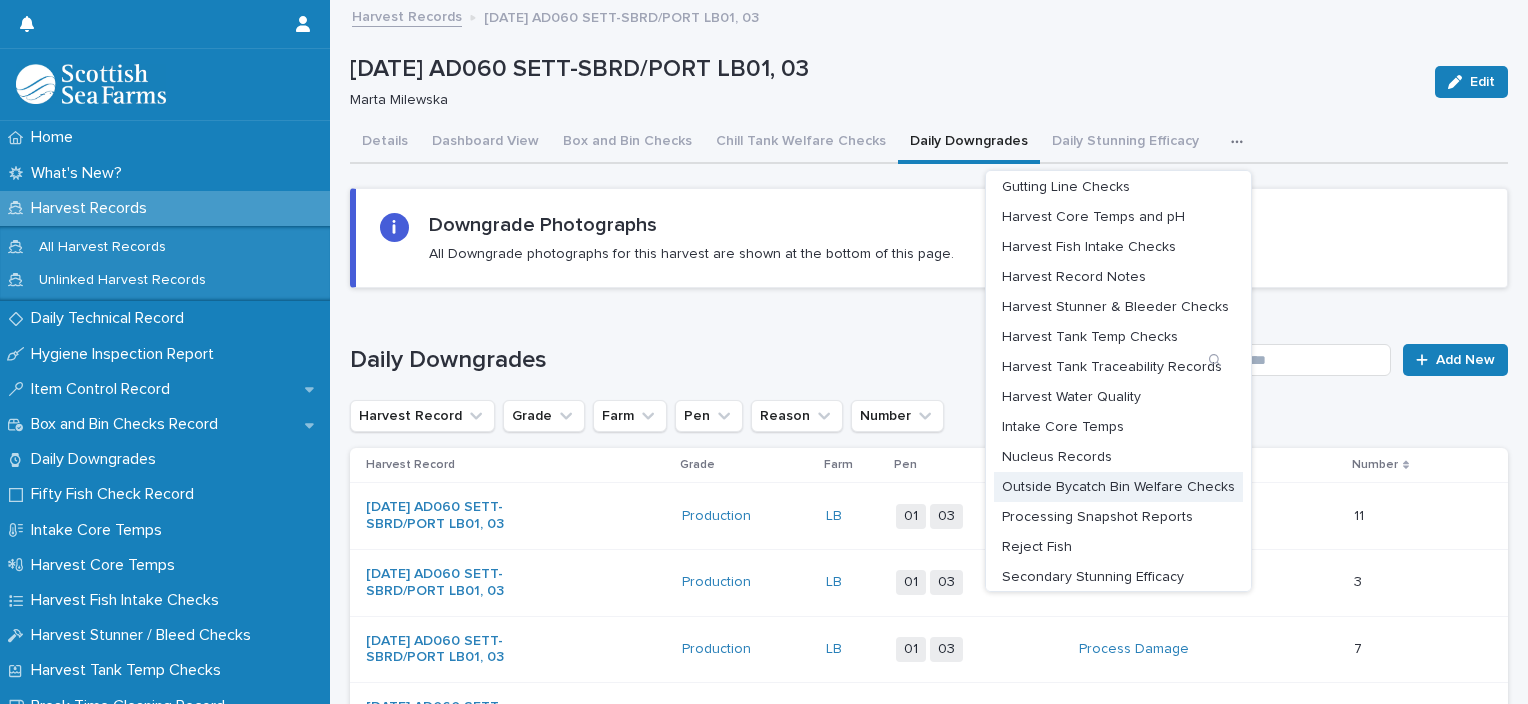 scroll, scrollTop: 105, scrollLeft: 0, axis: vertical 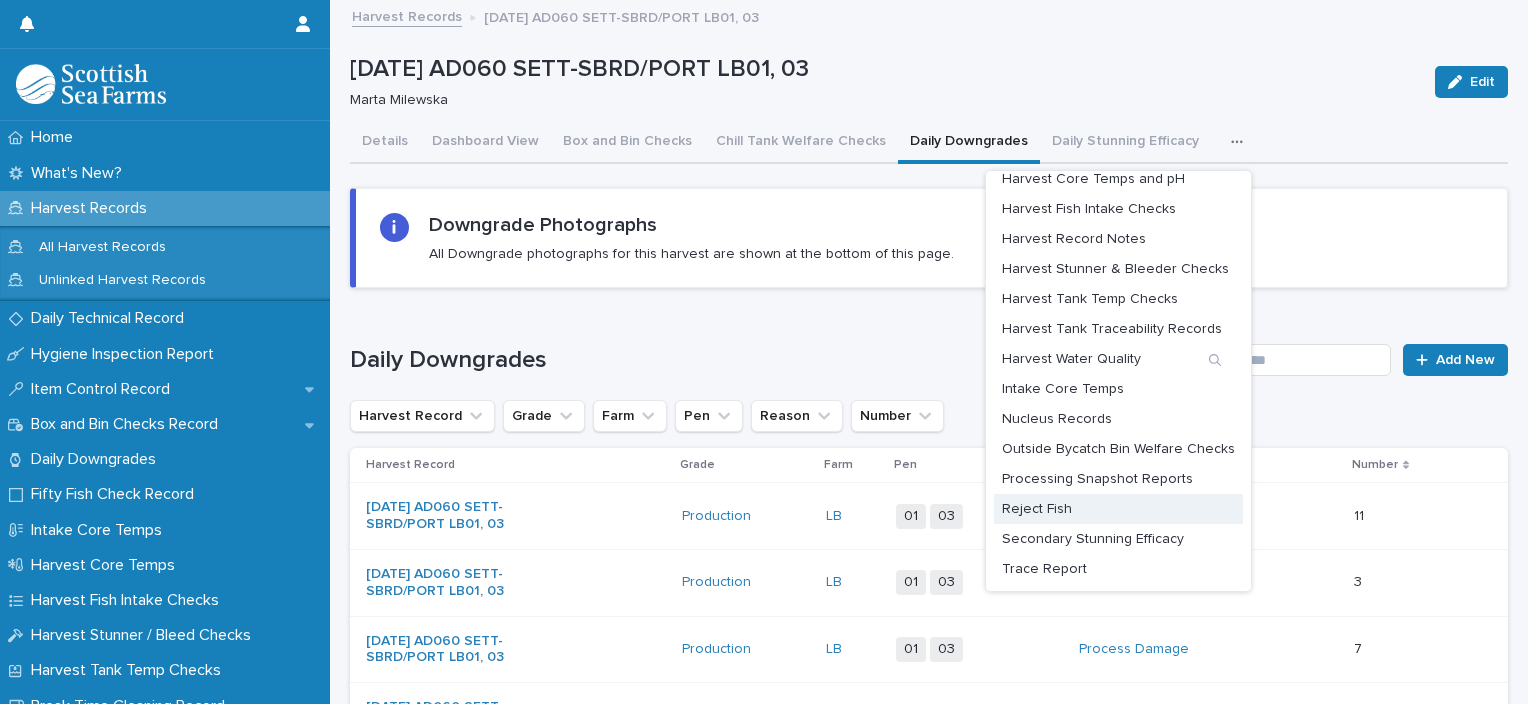 click on "Reject Fish" at bounding box center (1118, 509) 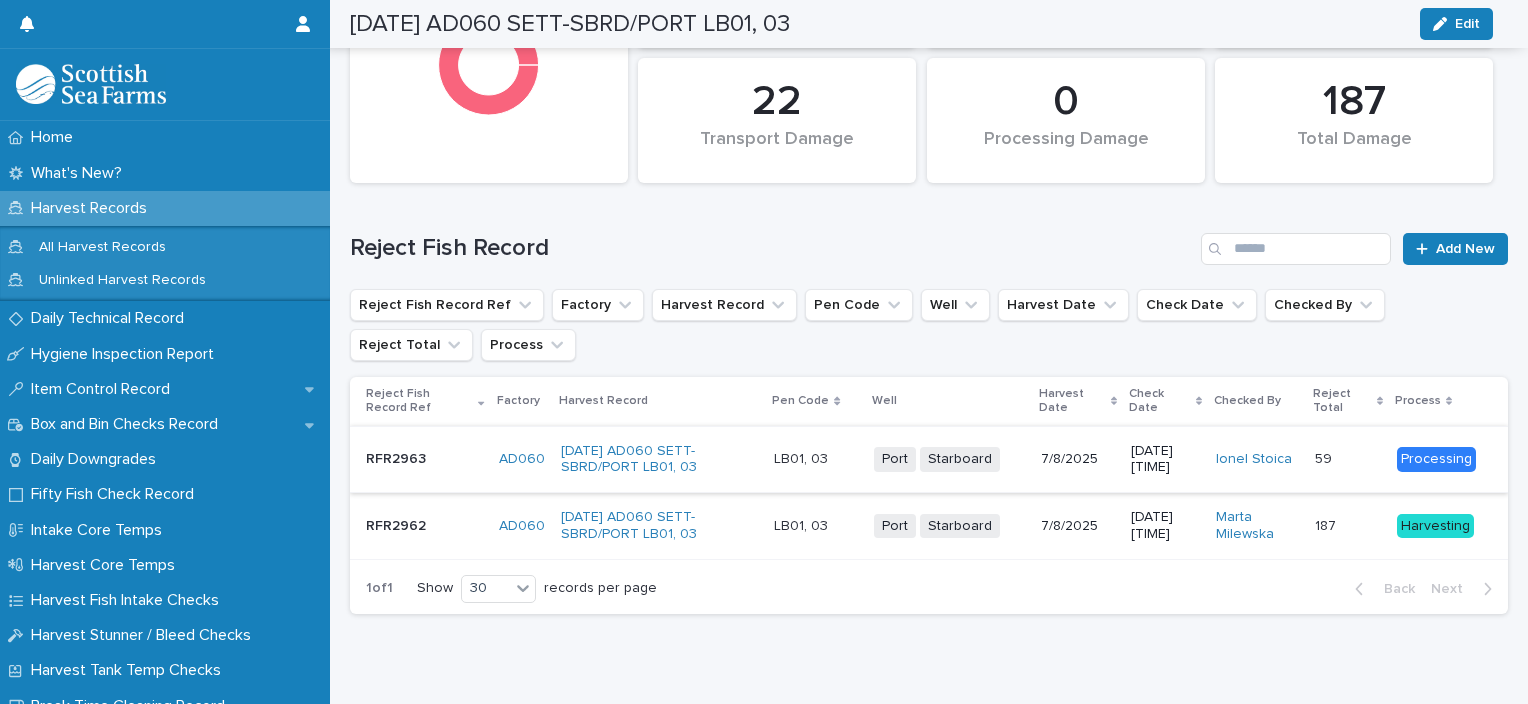 scroll, scrollTop: 0, scrollLeft: 0, axis: both 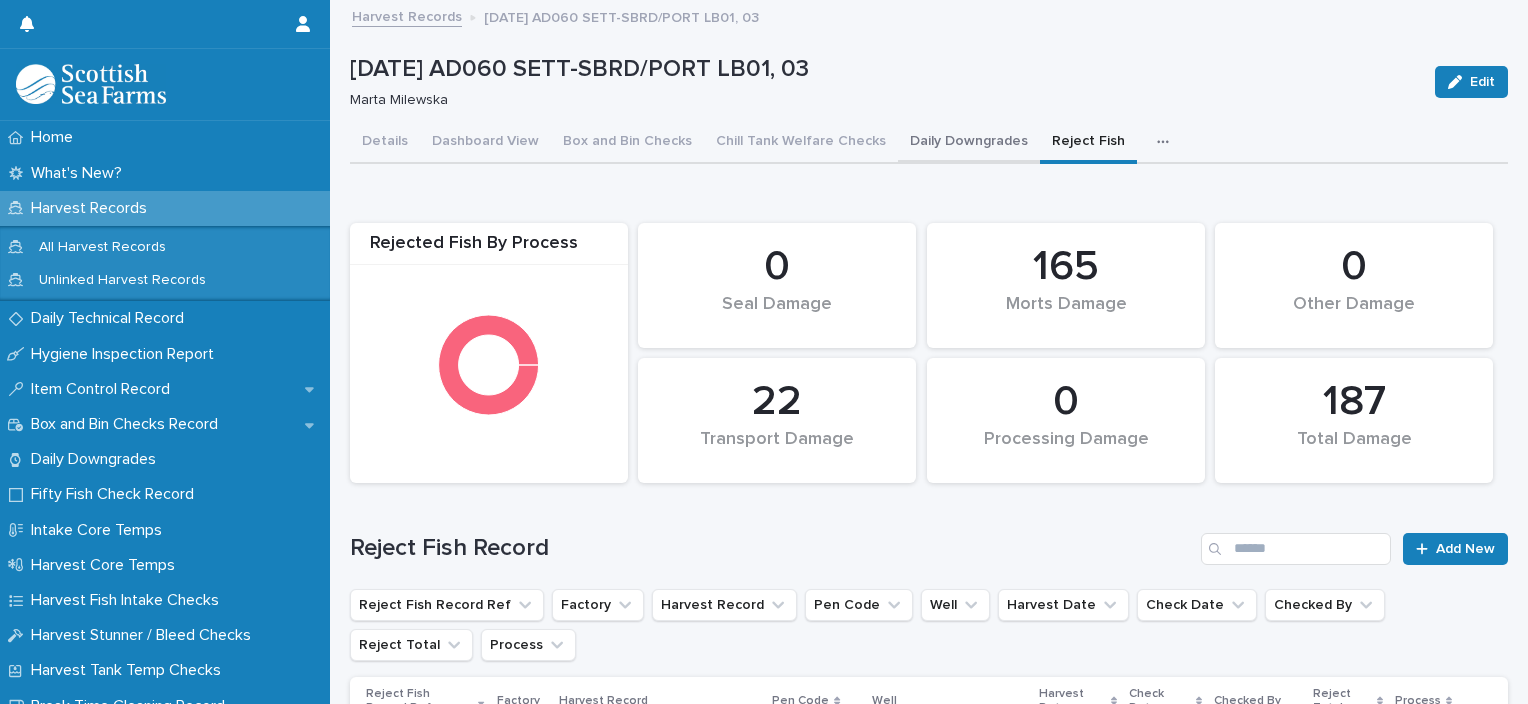 click on "Daily Downgrades" at bounding box center [969, 143] 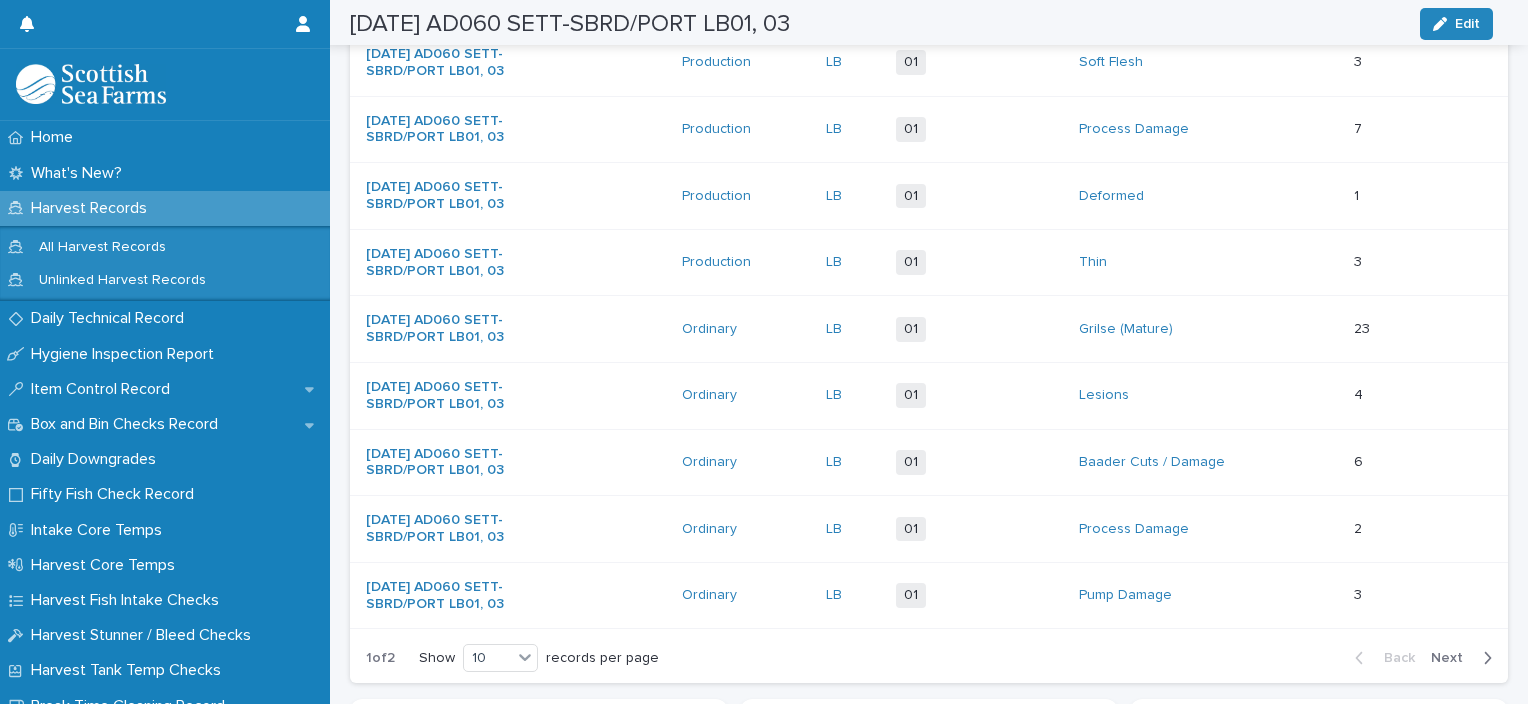 scroll, scrollTop: 800, scrollLeft: 0, axis: vertical 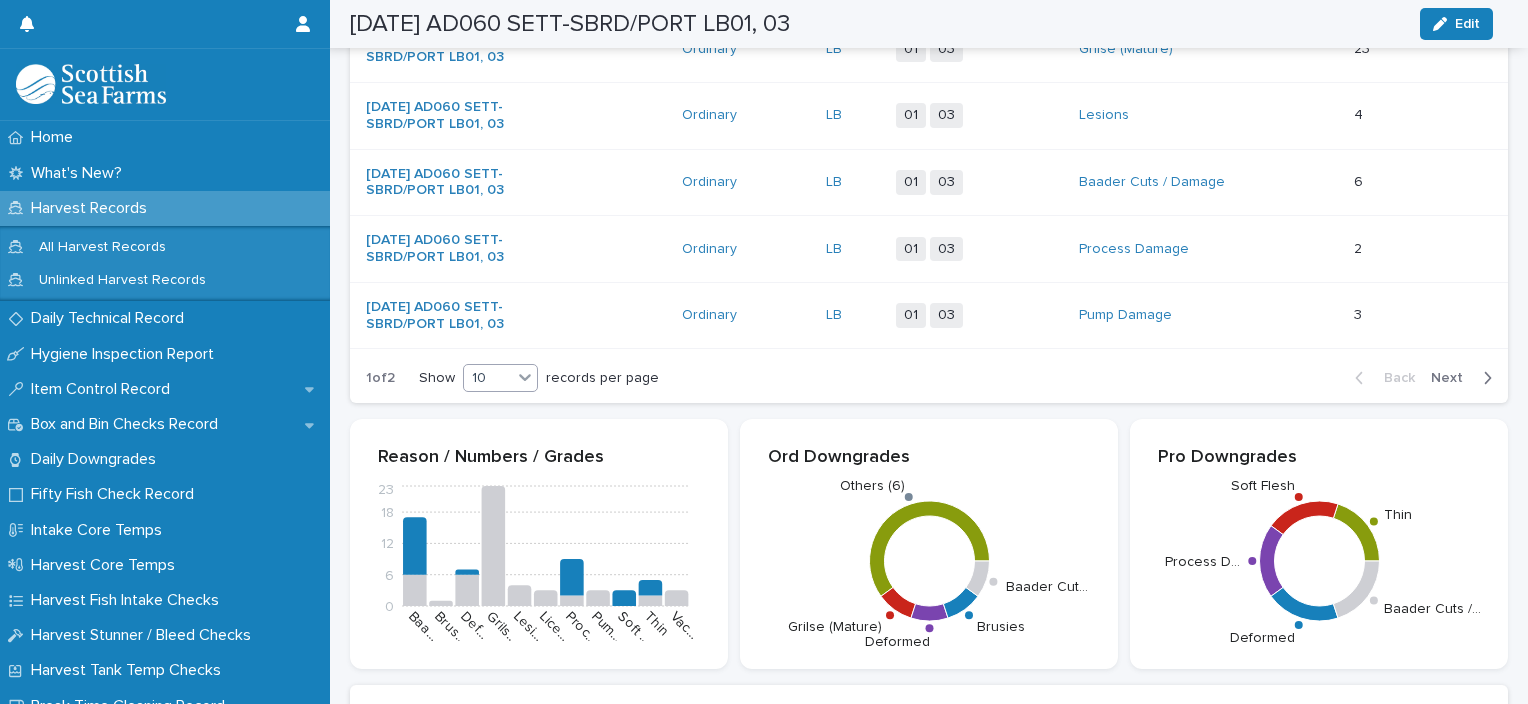 click 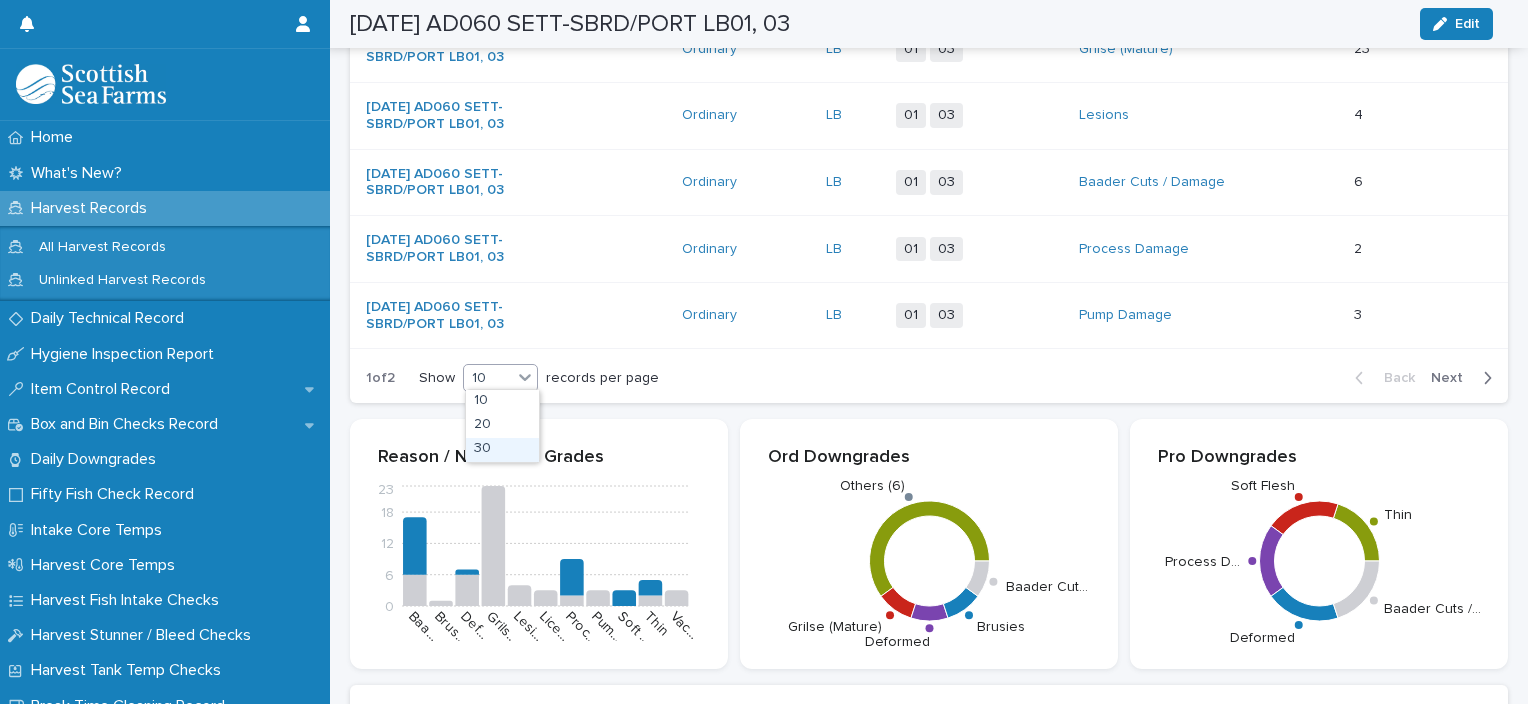 click on "30" at bounding box center (502, 450) 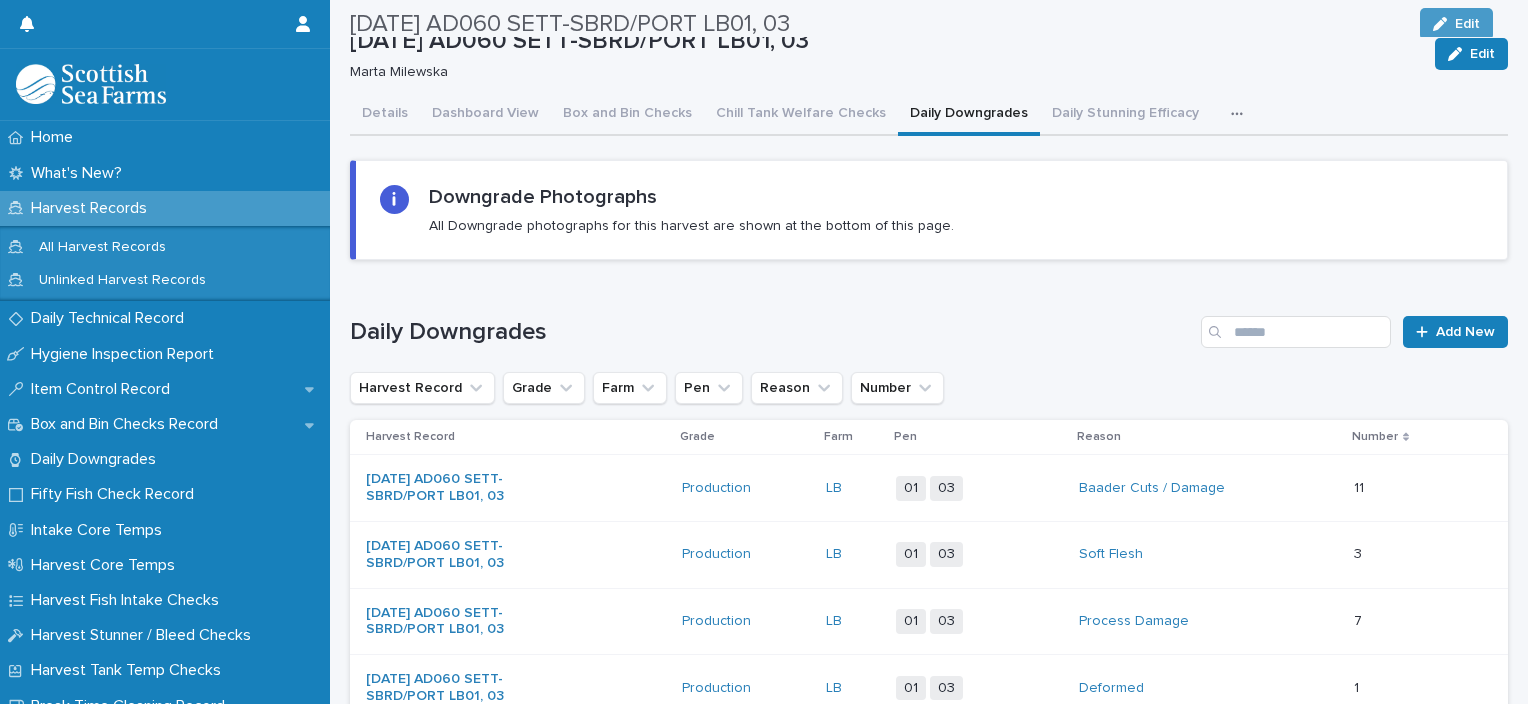 scroll, scrollTop: 0, scrollLeft: 0, axis: both 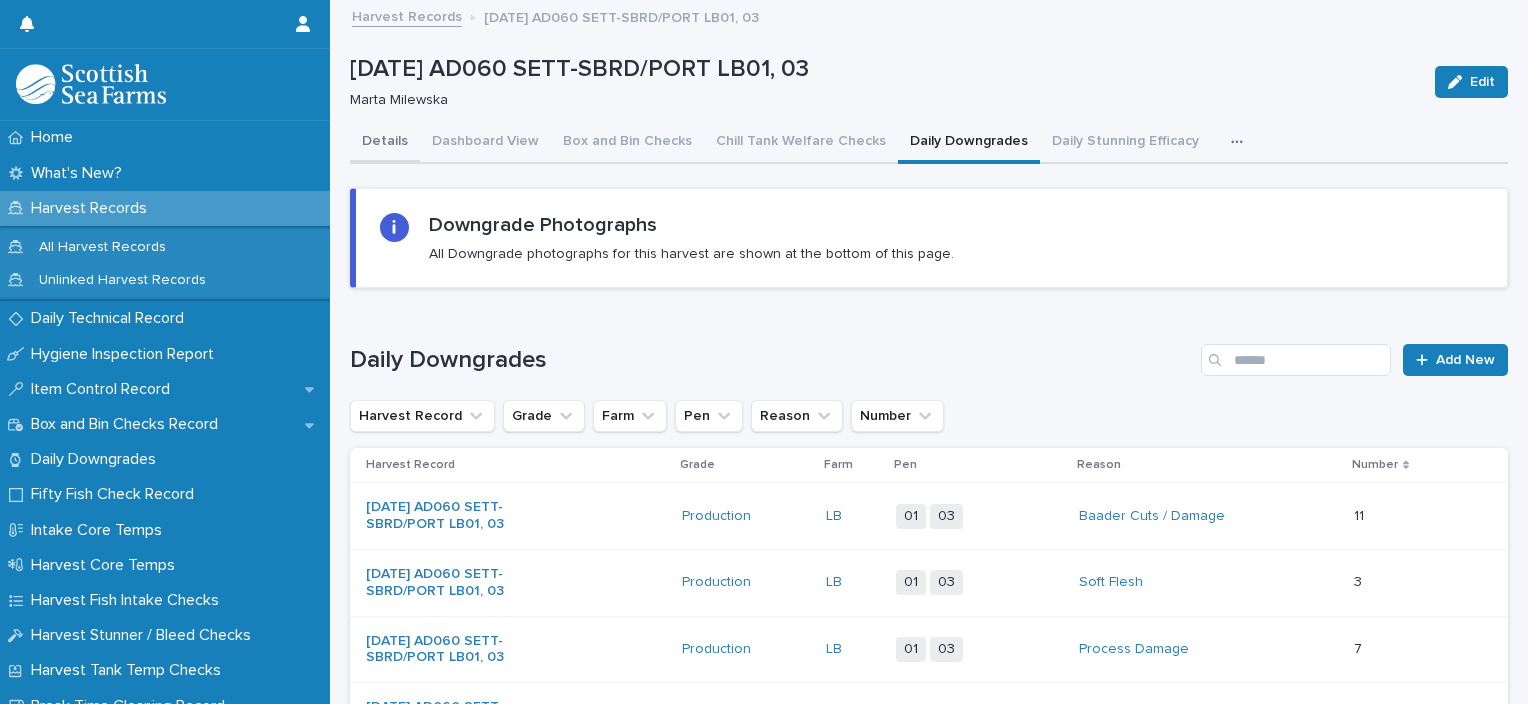click on "Details" at bounding box center (385, 143) 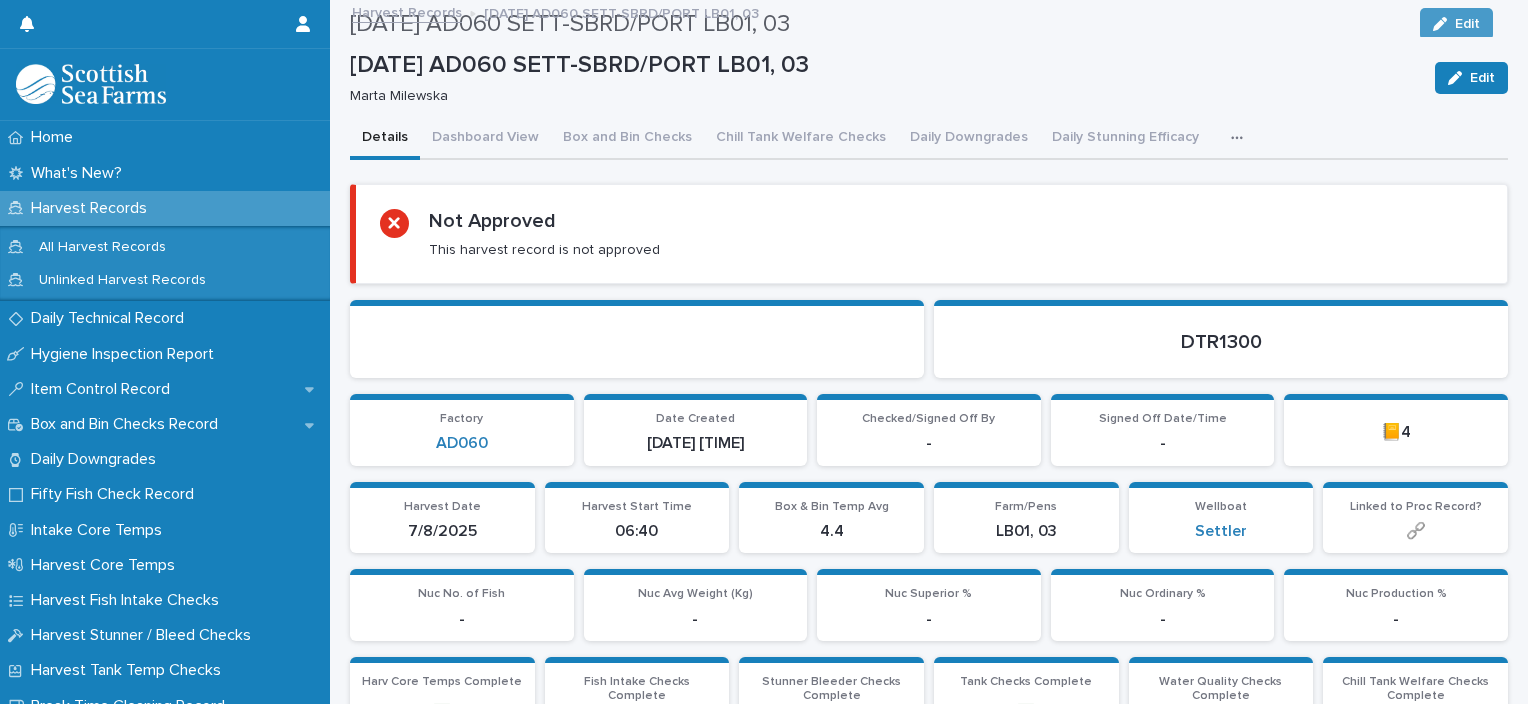 scroll, scrollTop: 0, scrollLeft: 0, axis: both 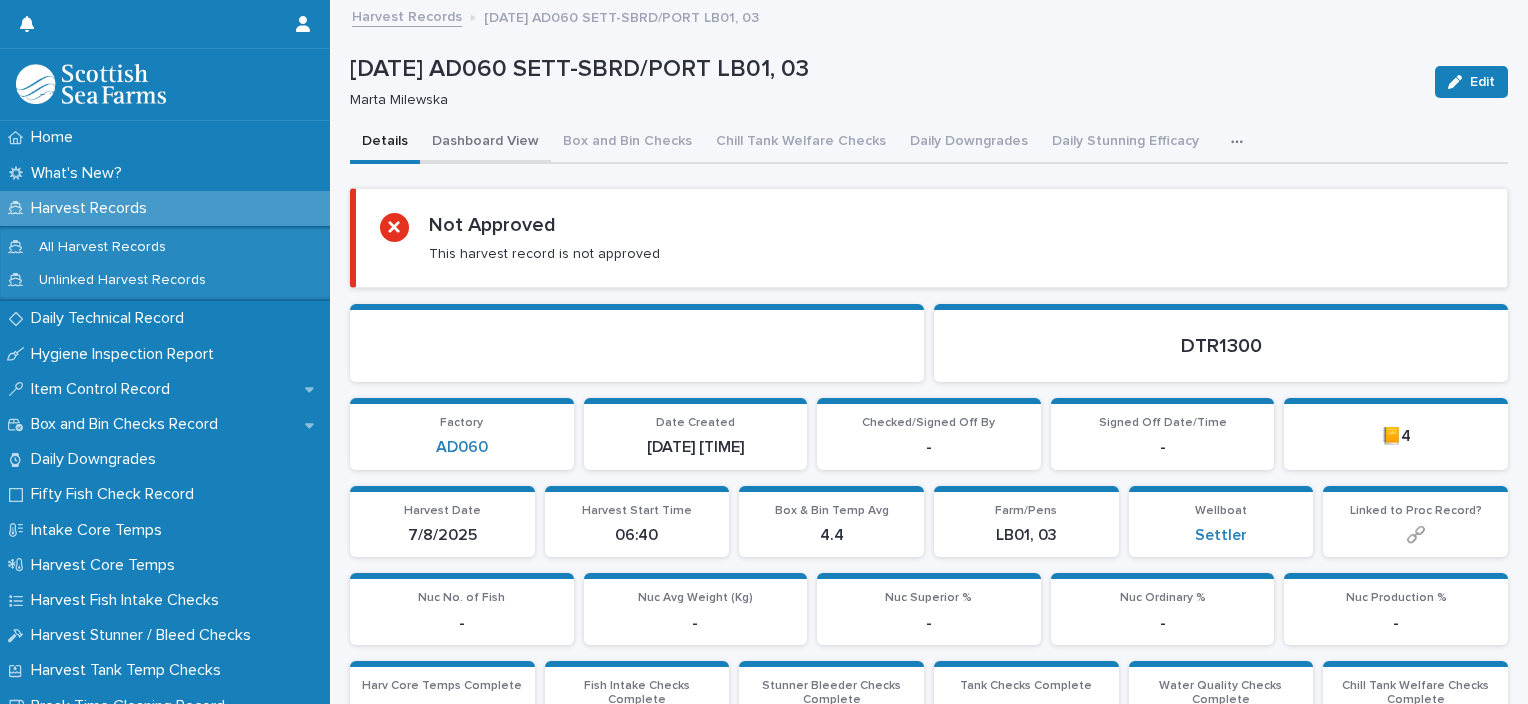 click on "Dashboard View" at bounding box center [485, 143] 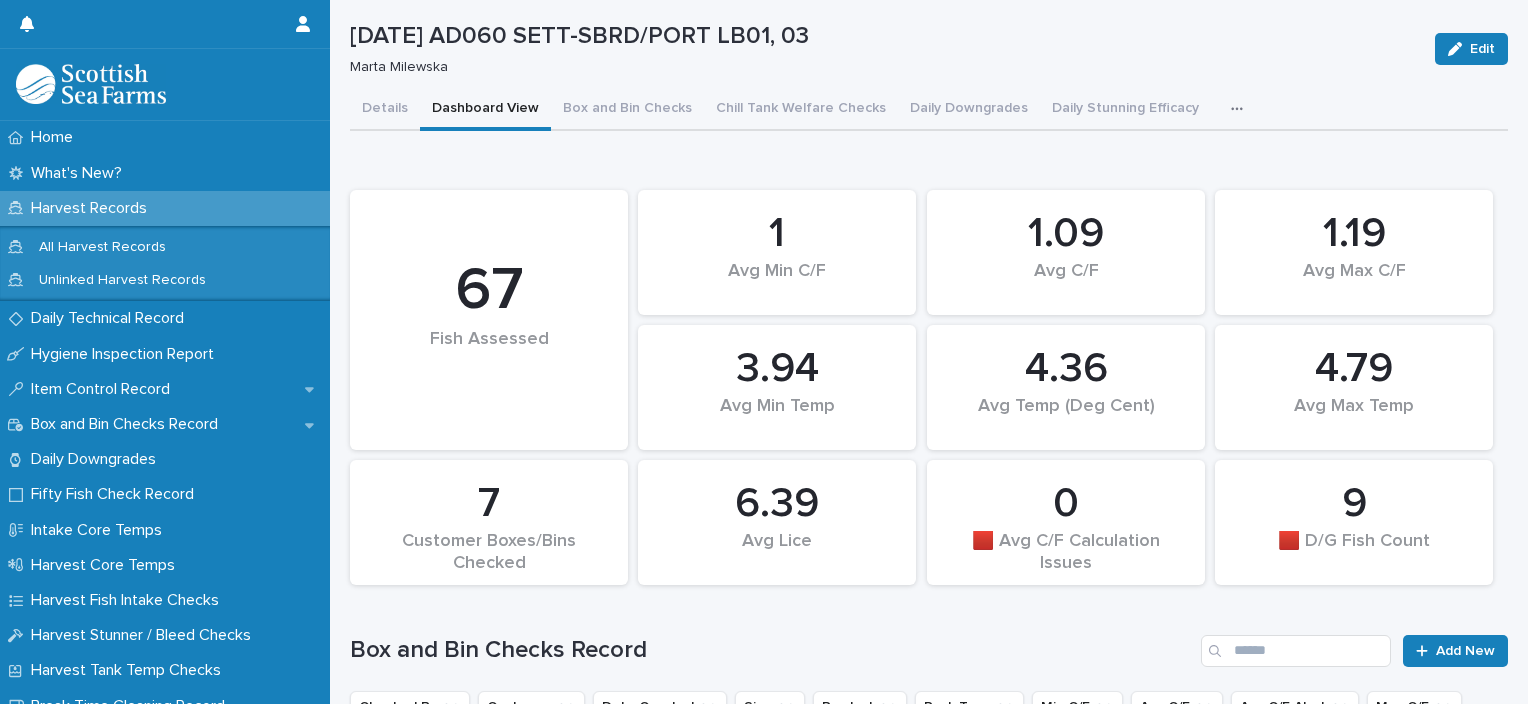 scroll, scrollTop: 0, scrollLeft: 0, axis: both 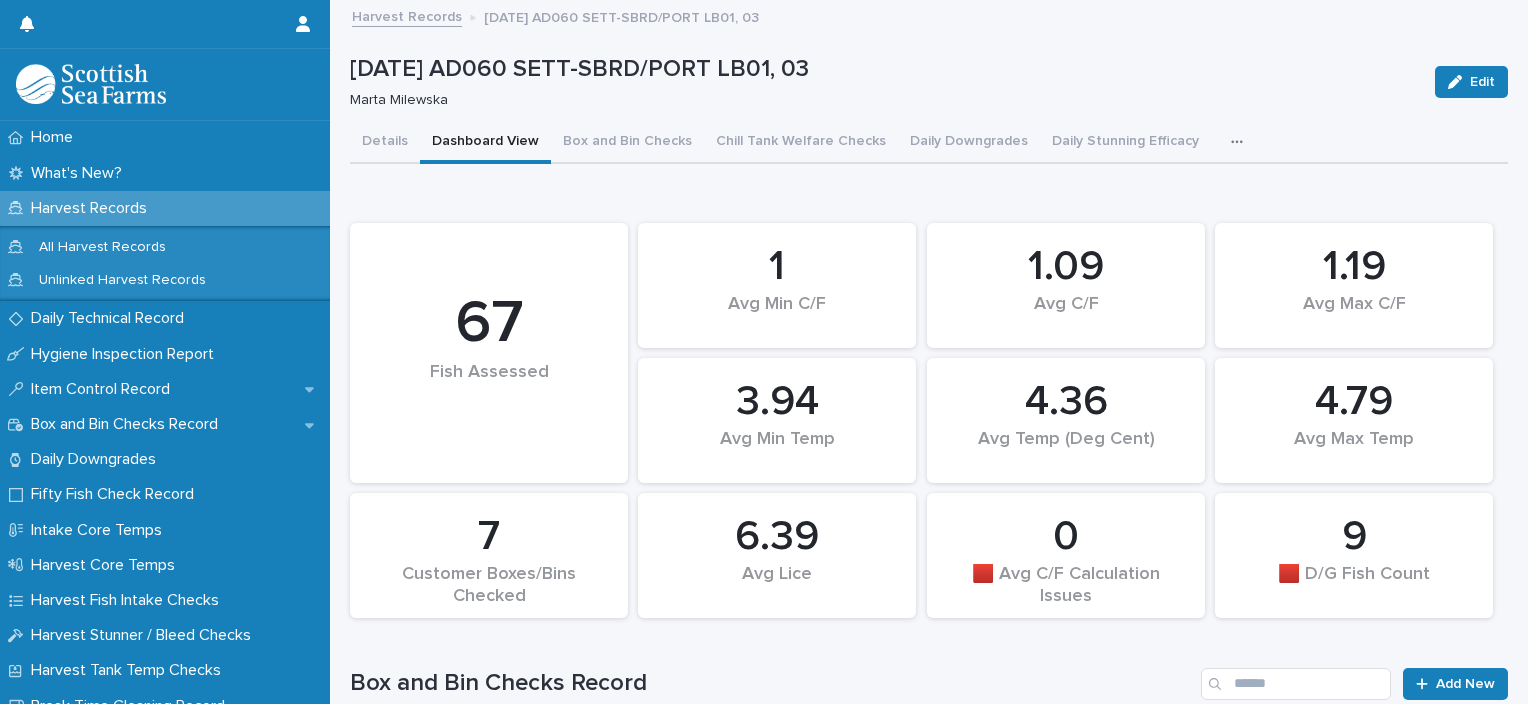 click at bounding box center (1241, 142) 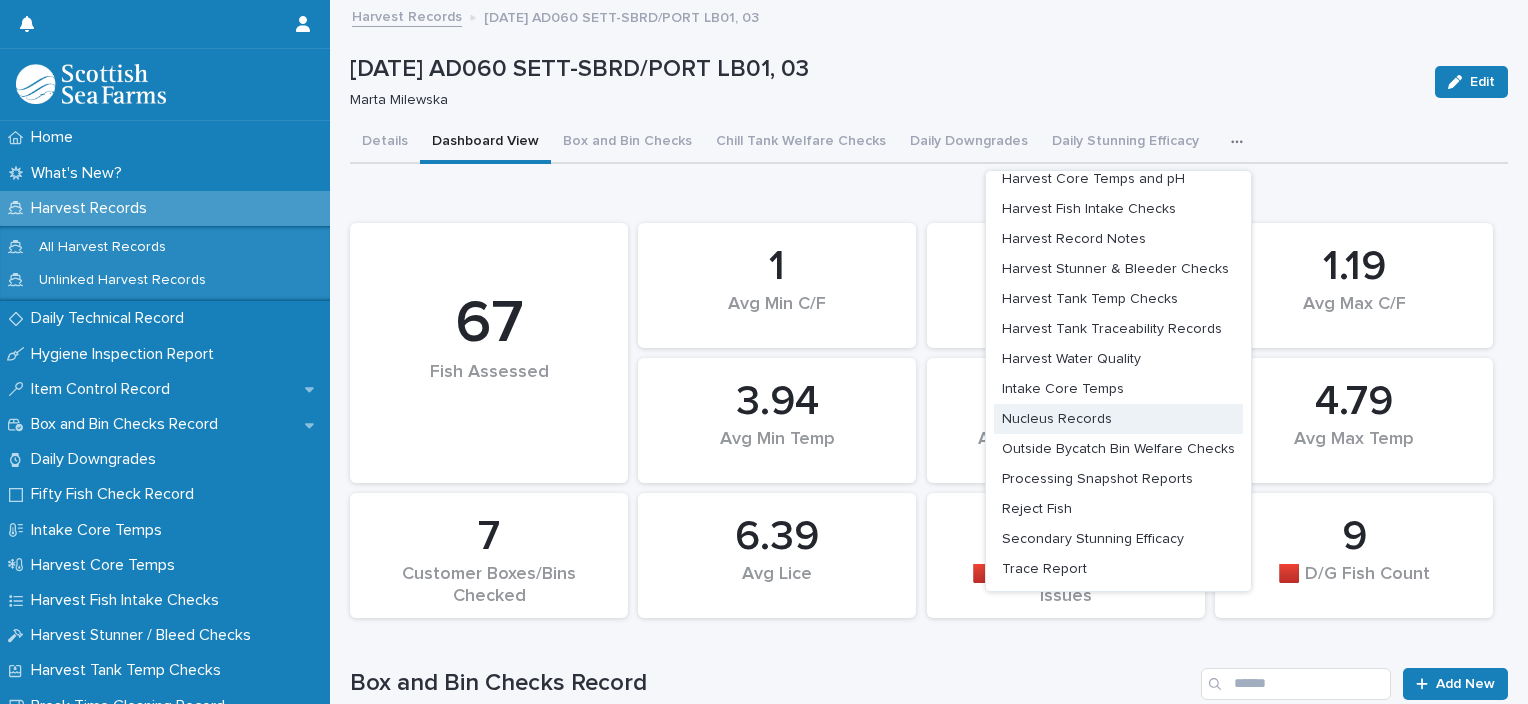 click on "Nucleus Records" at bounding box center (1057, 419) 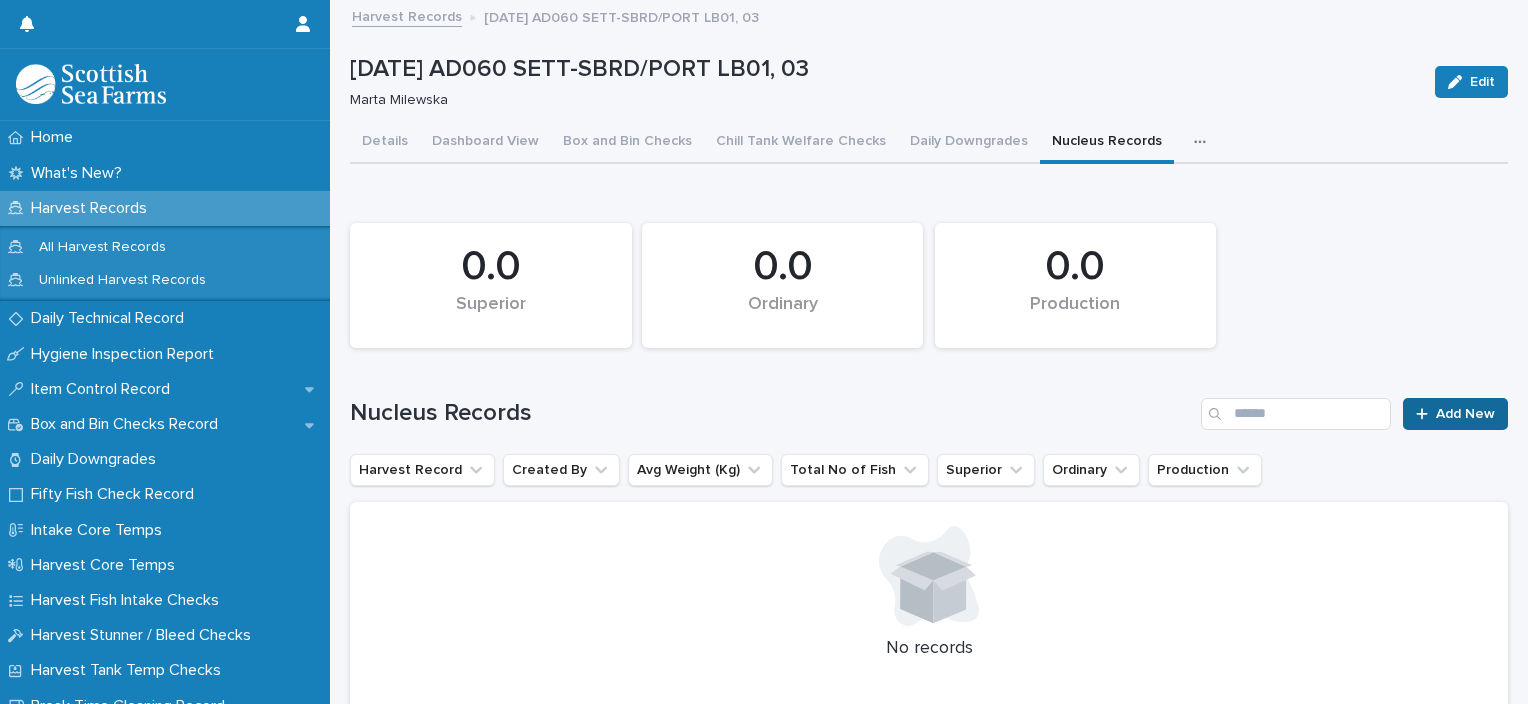 click on "Add New" at bounding box center [1465, 414] 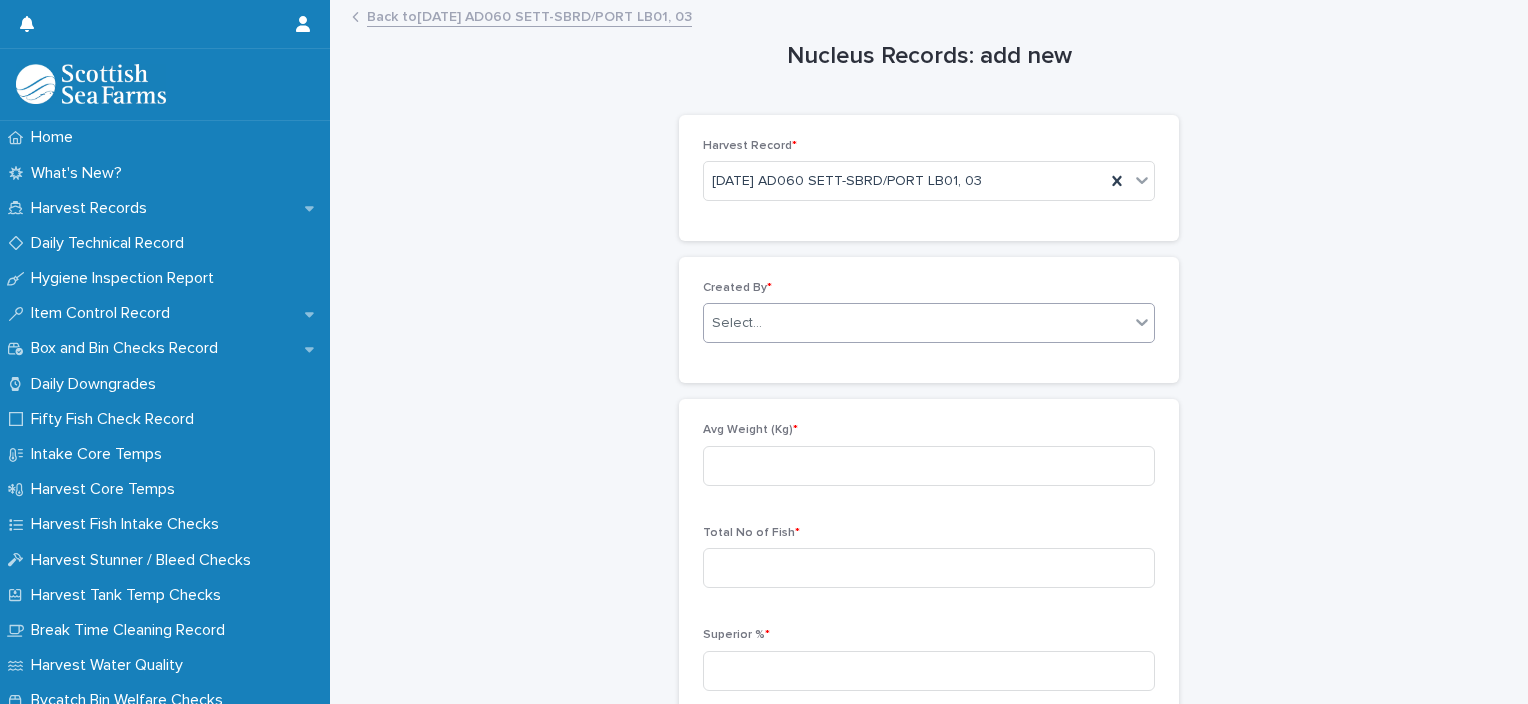 click on "Select..." at bounding box center [929, 323] 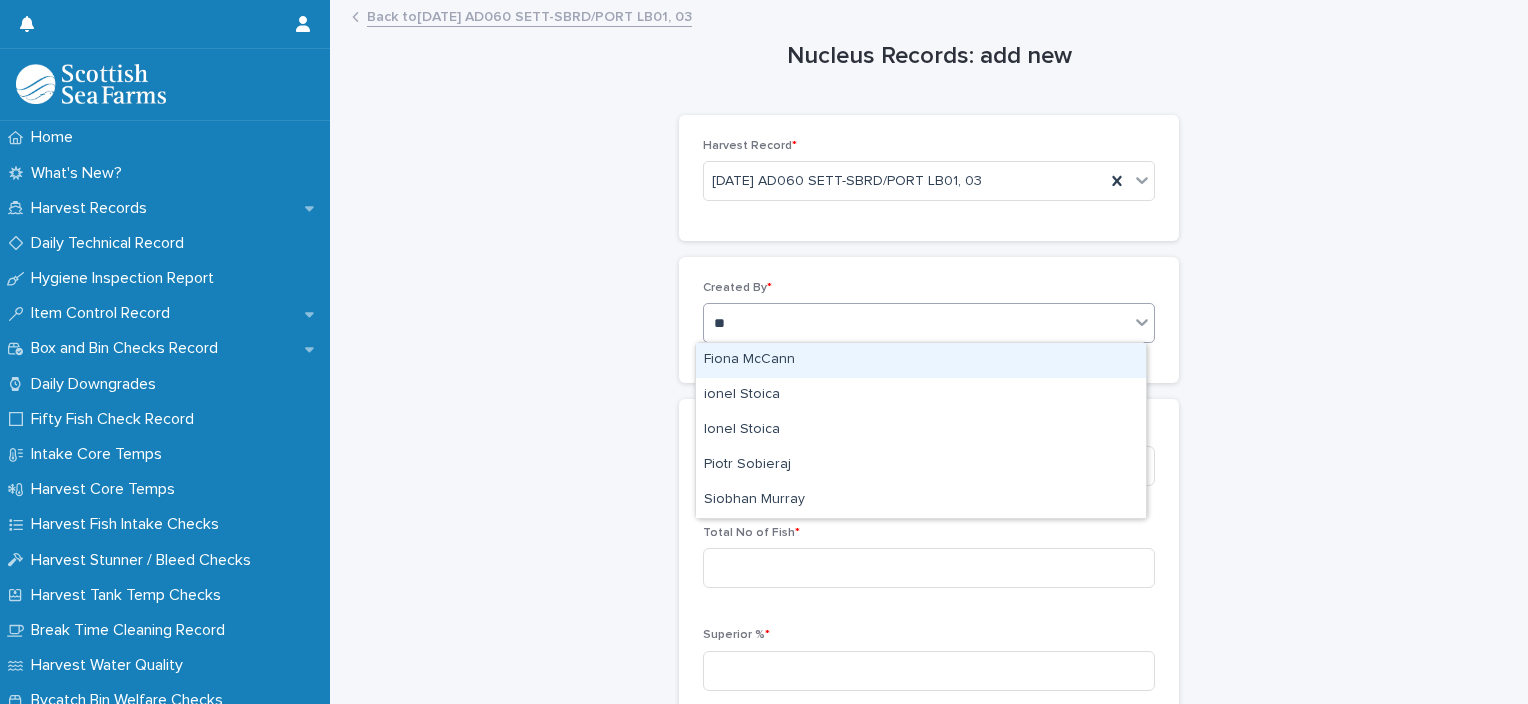 type on "***" 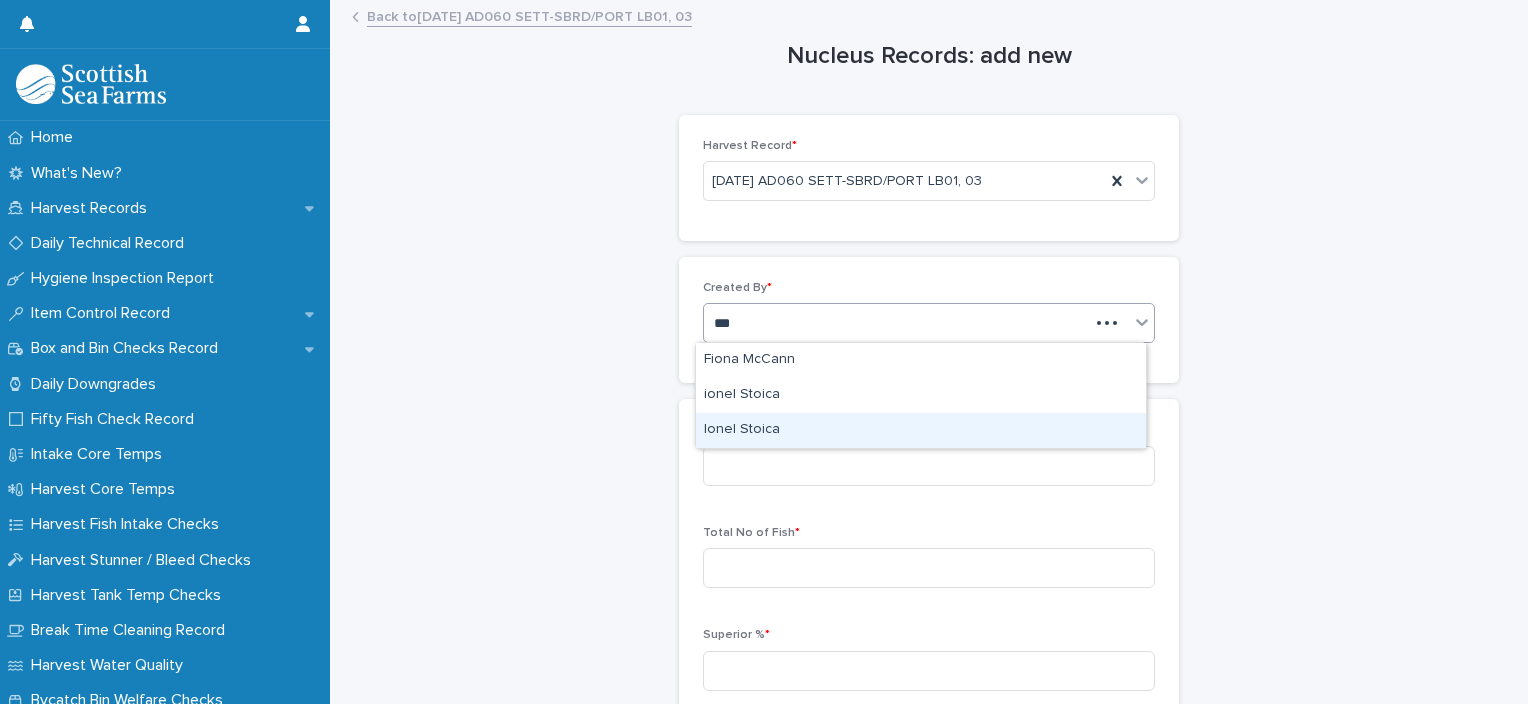 click on "Ionel Stoica" at bounding box center [921, 430] 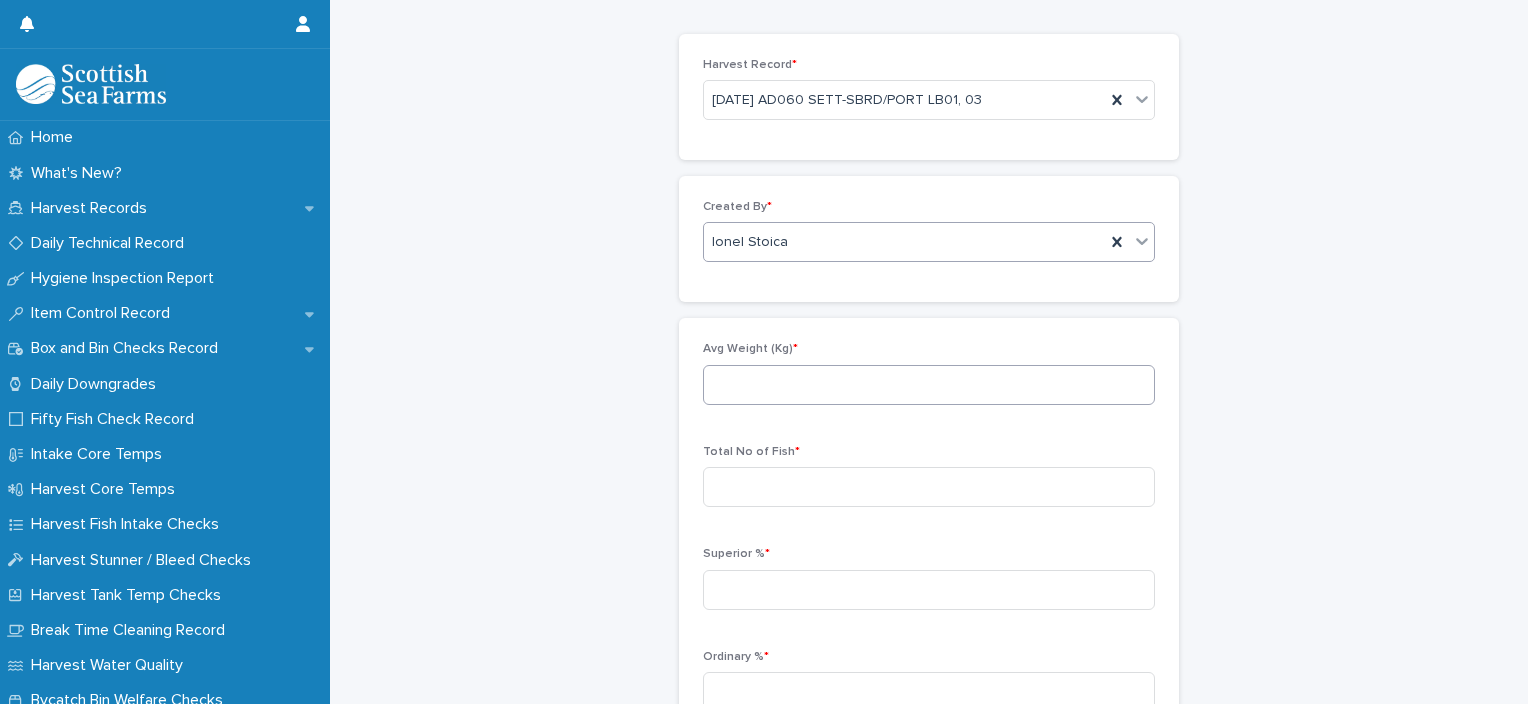 scroll, scrollTop: 200, scrollLeft: 0, axis: vertical 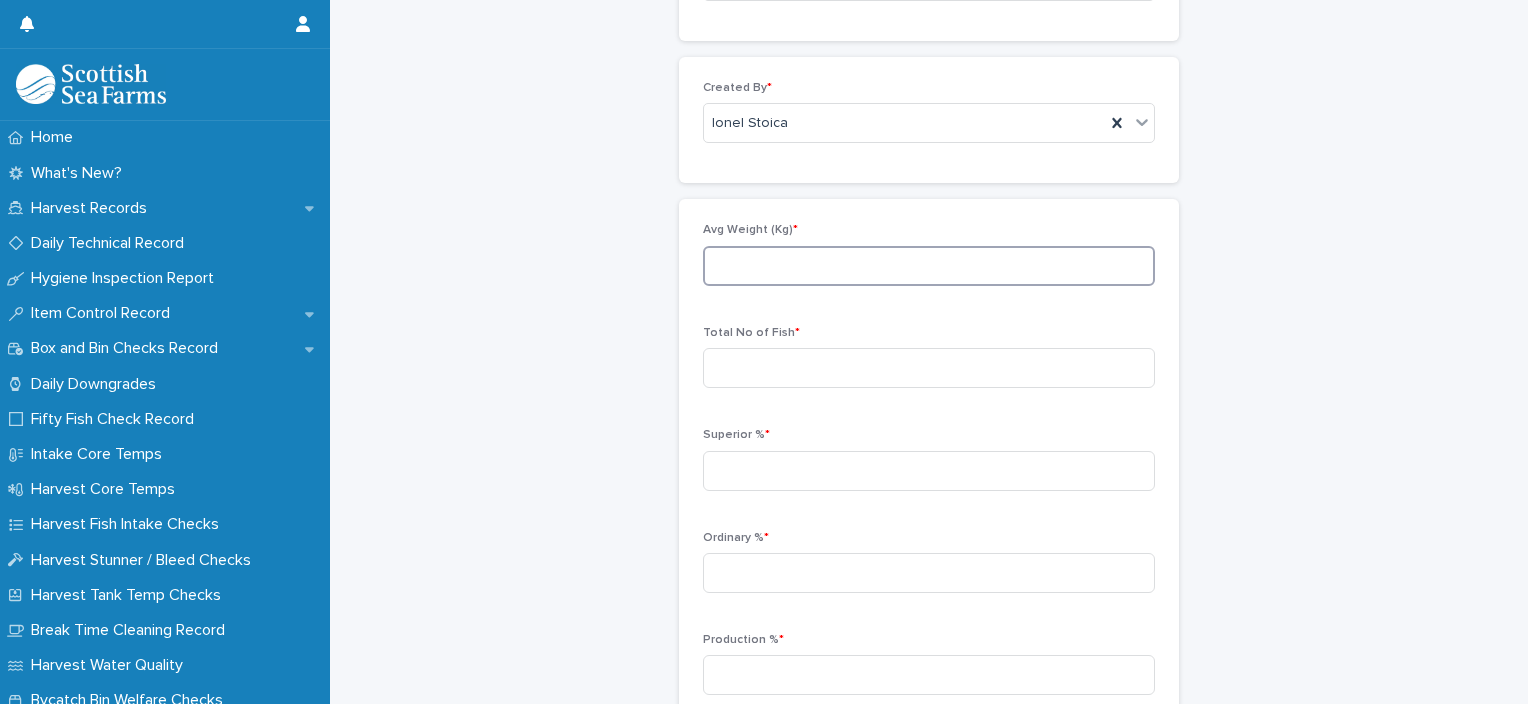 click at bounding box center [929, 266] 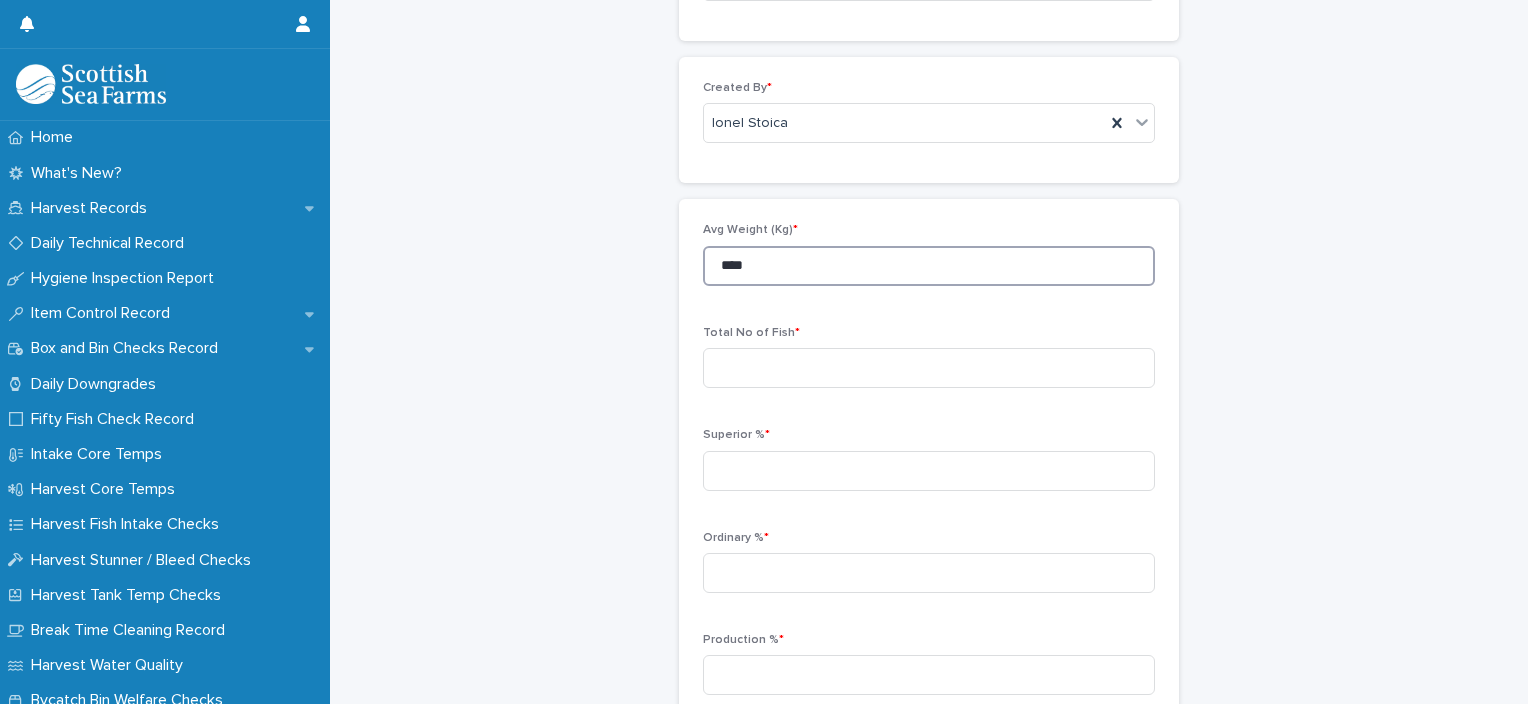 type on "****" 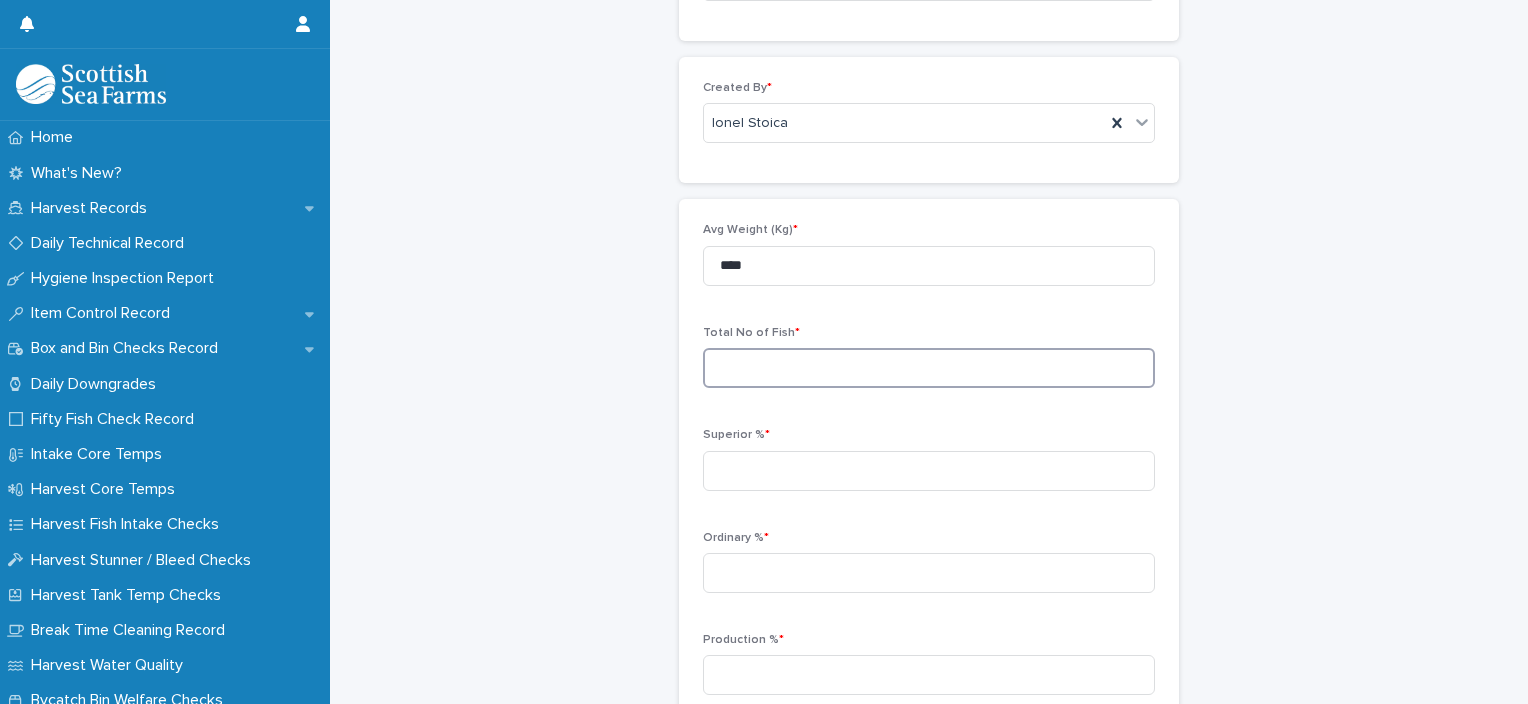 click at bounding box center [929, 368] 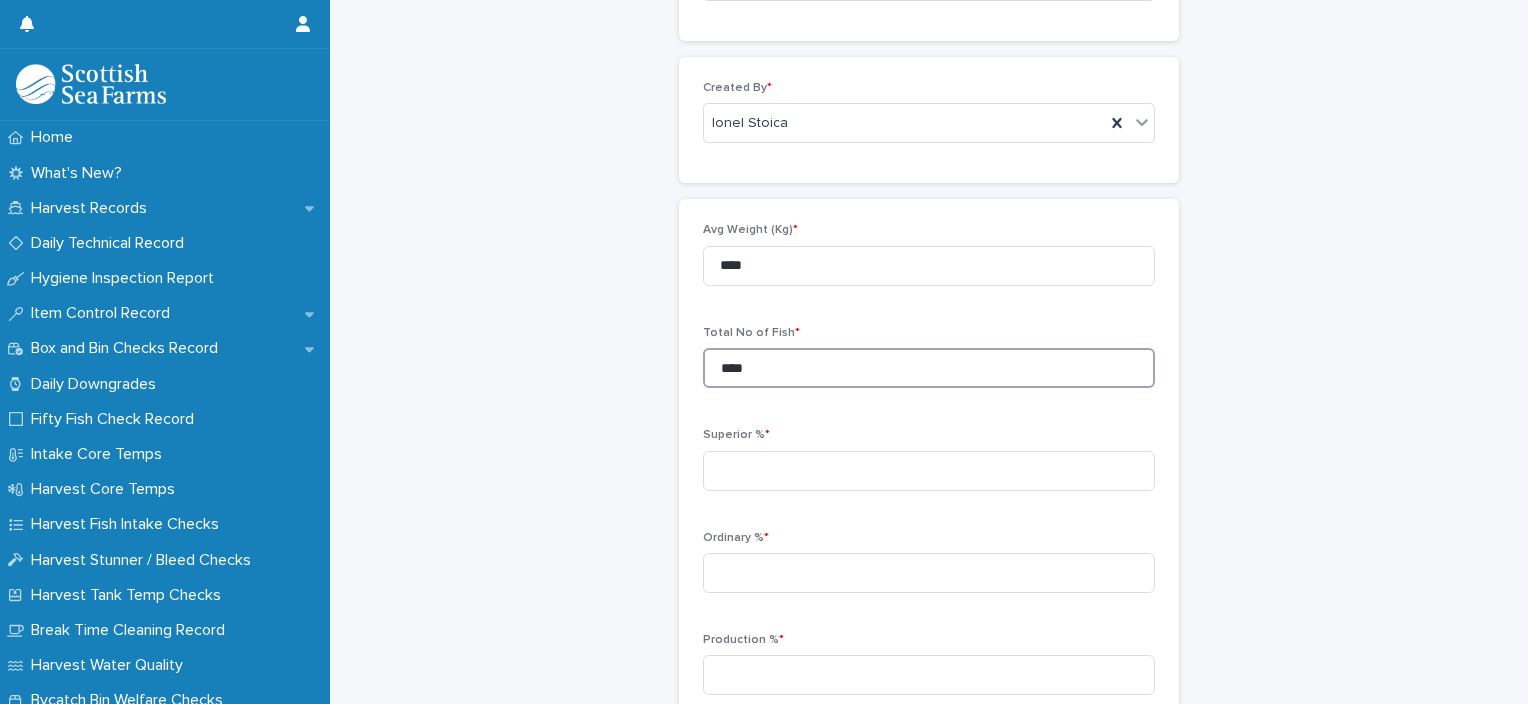 type on "****" 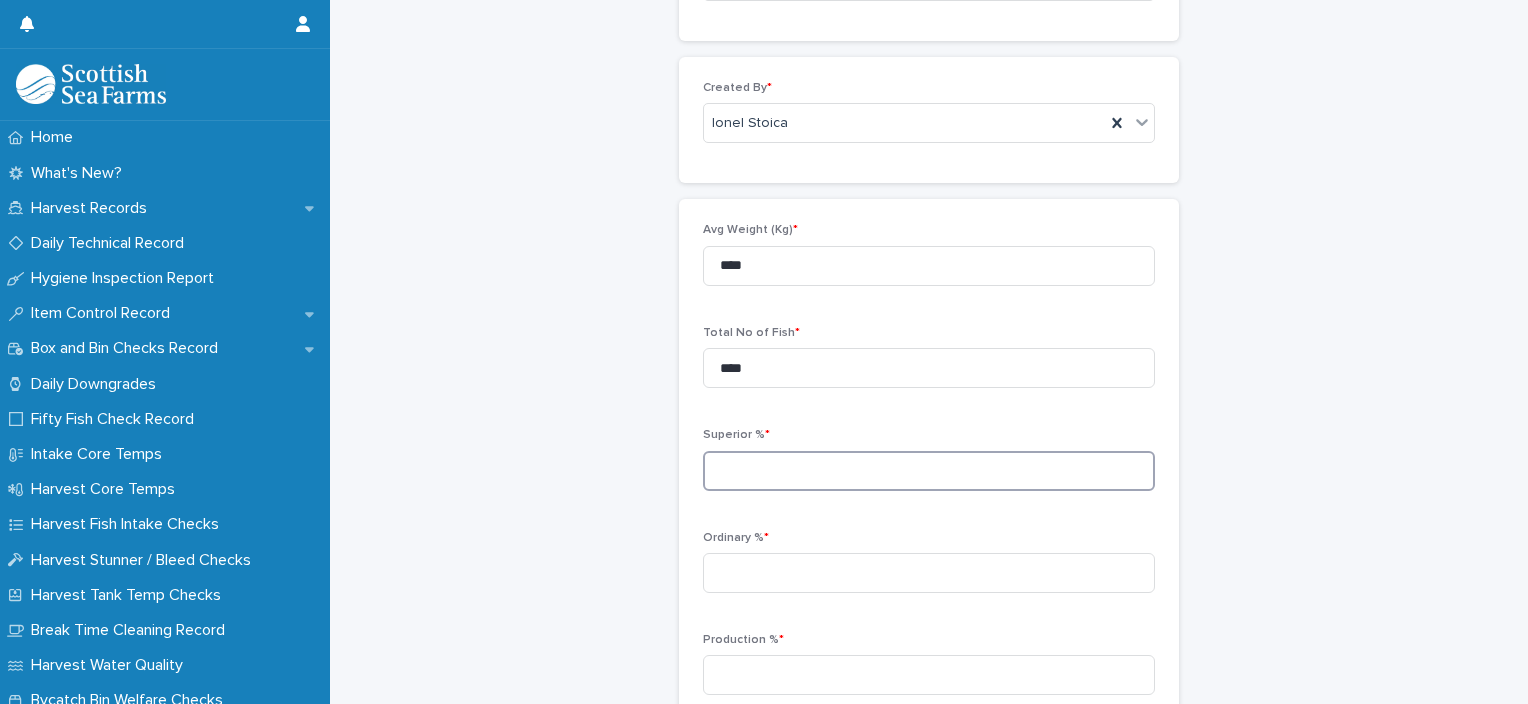 click at bounding box center [929, 471] 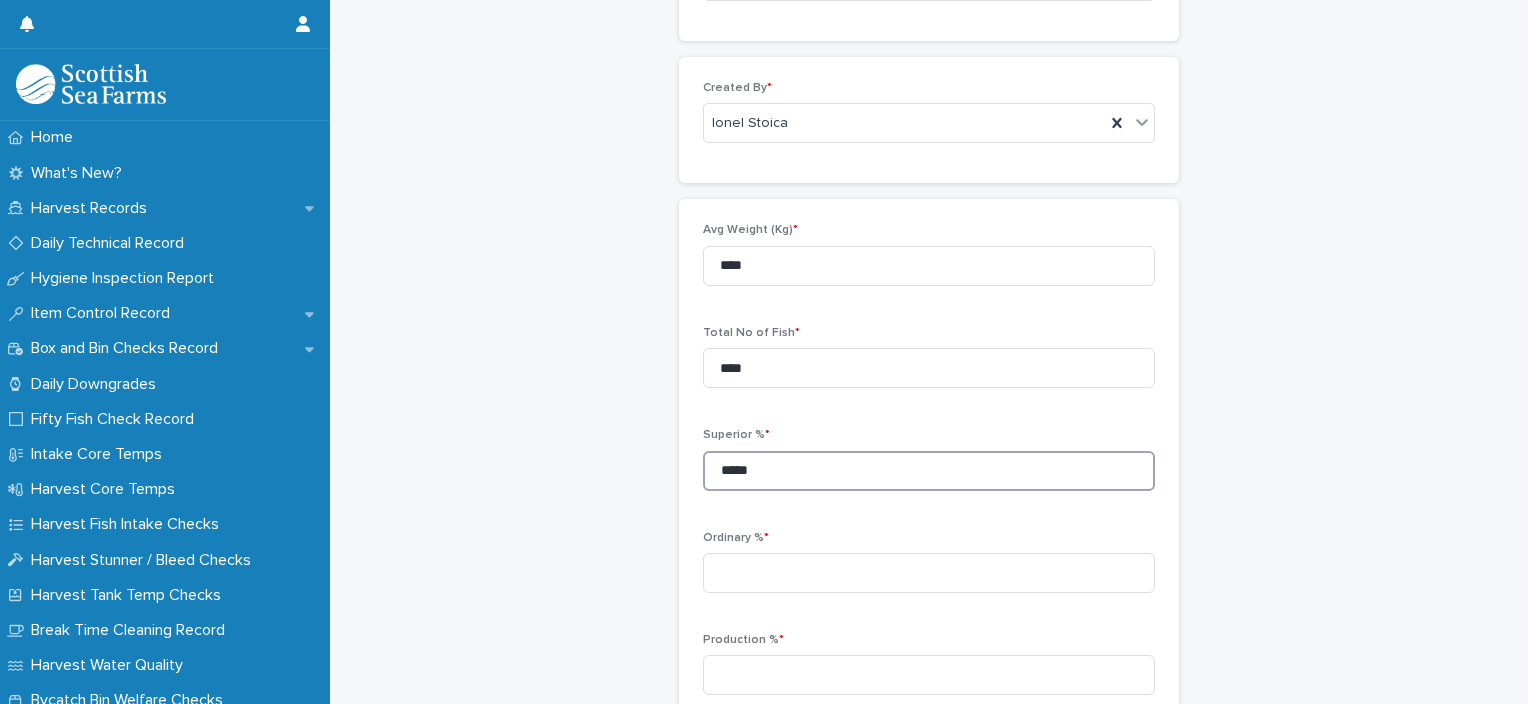 type on "*****" 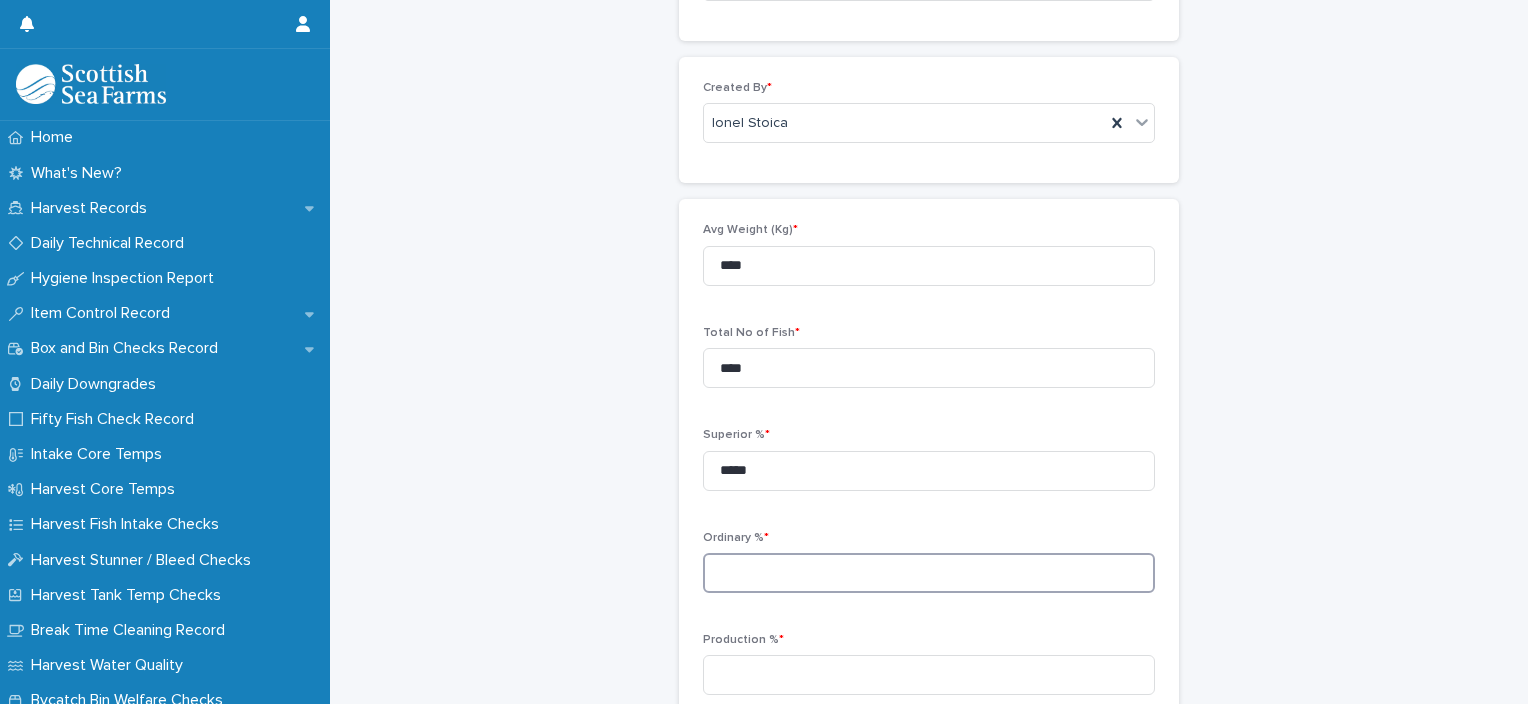 click at bounding box center (929, 573) 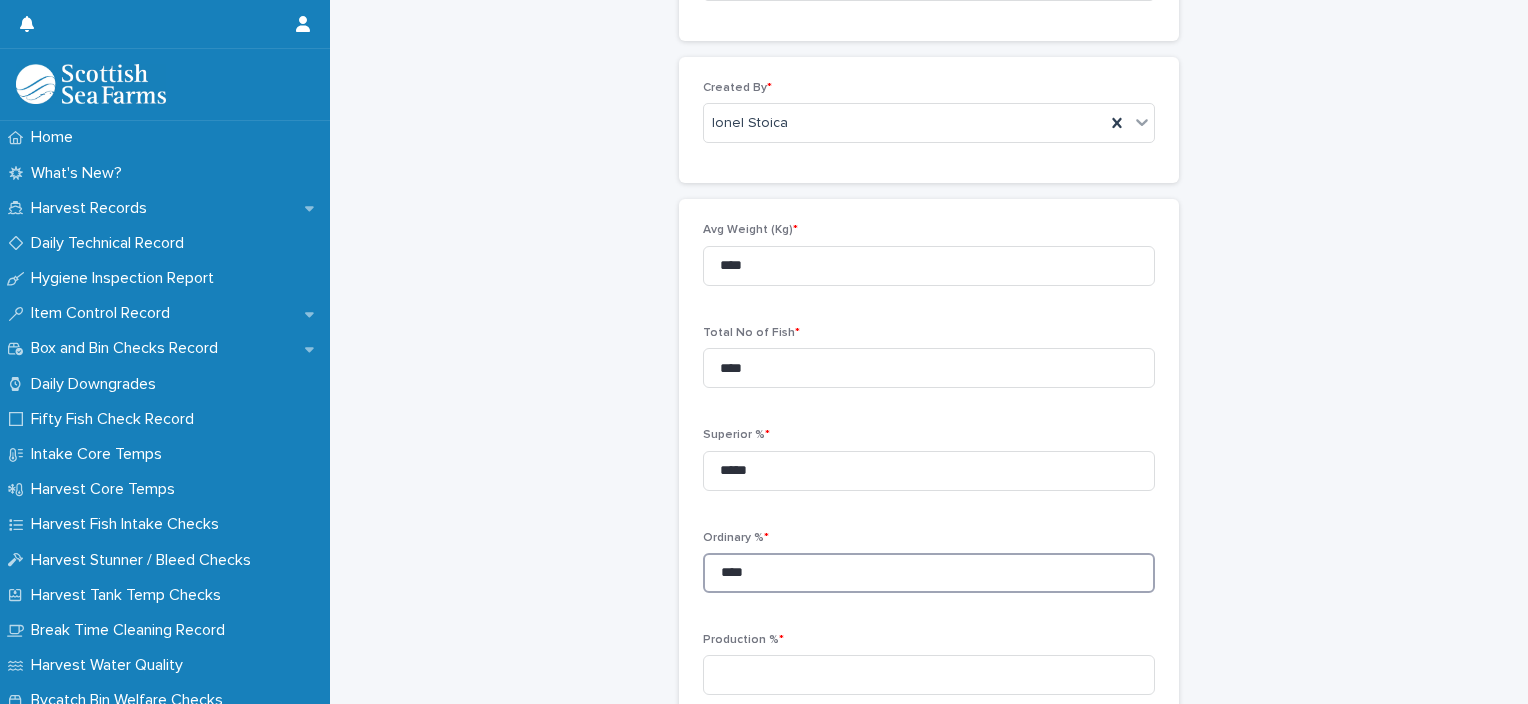 type on "****" 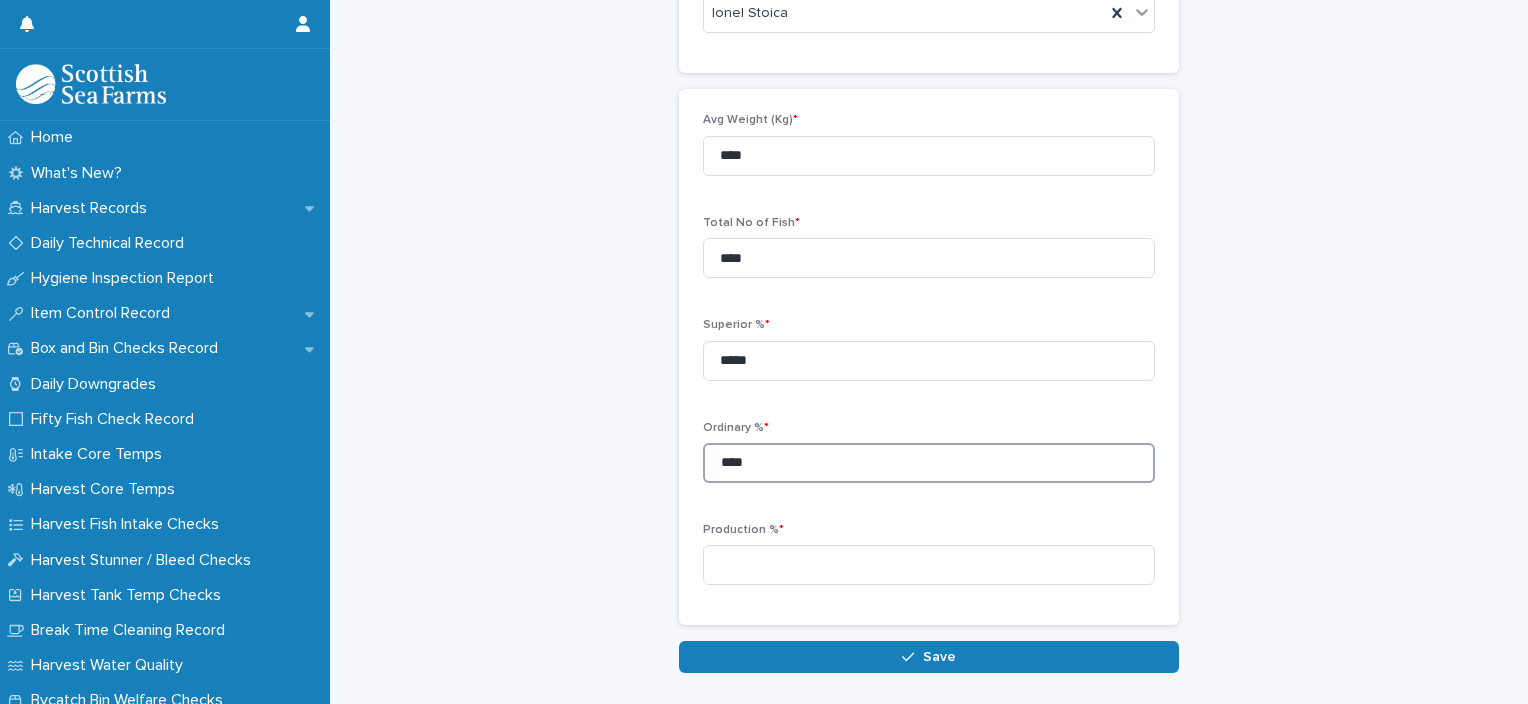 scroll, scrollTop: 393, scrollLeft: 0, axis: vertical 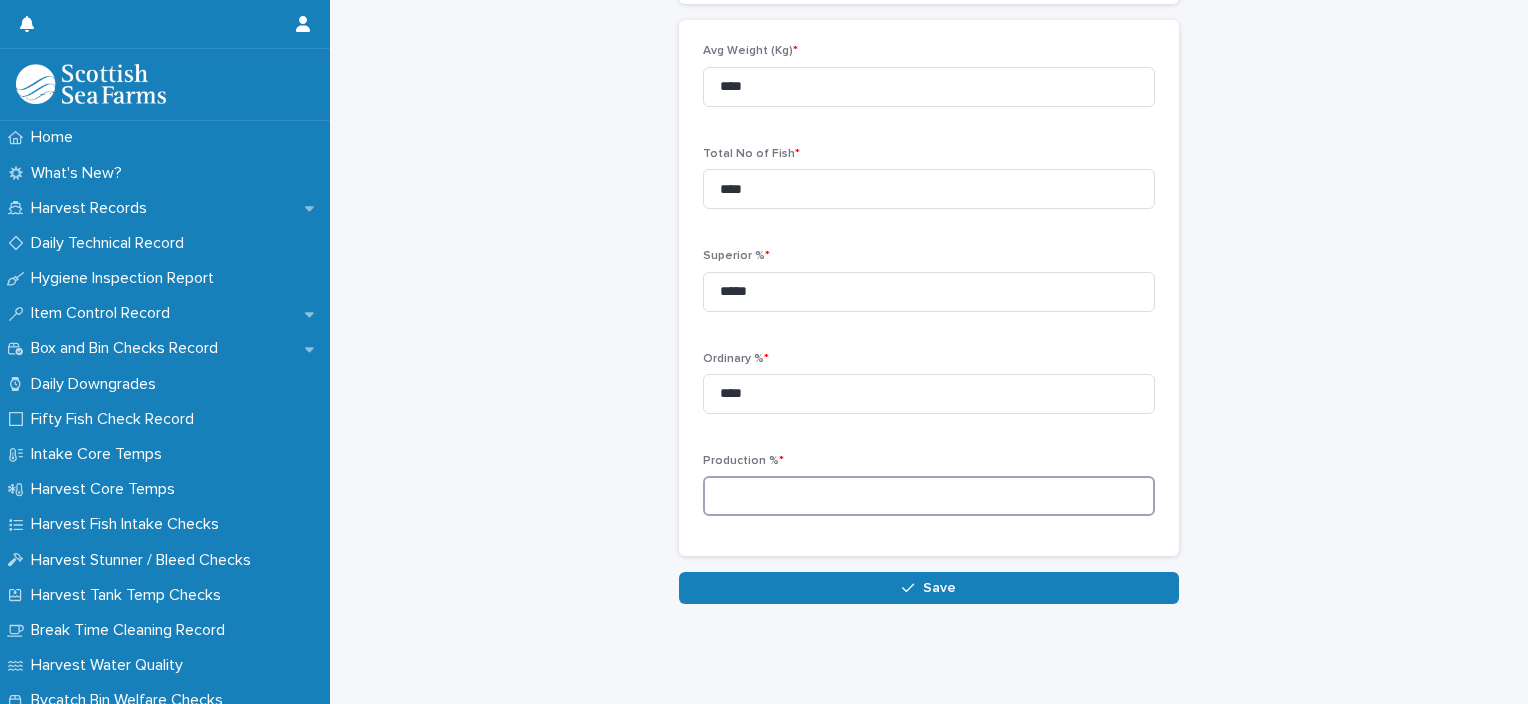 click at bounding box center [929, 496] 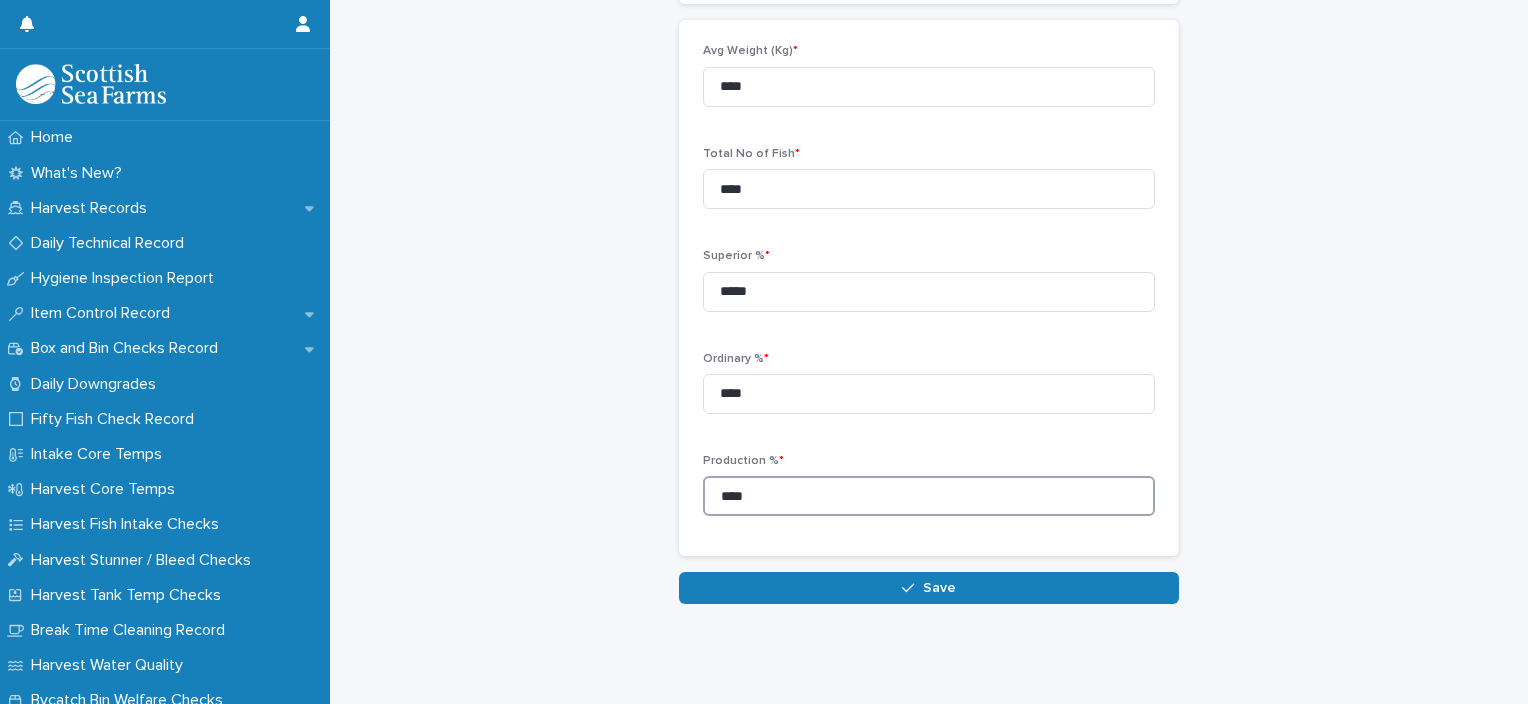 type on "****" 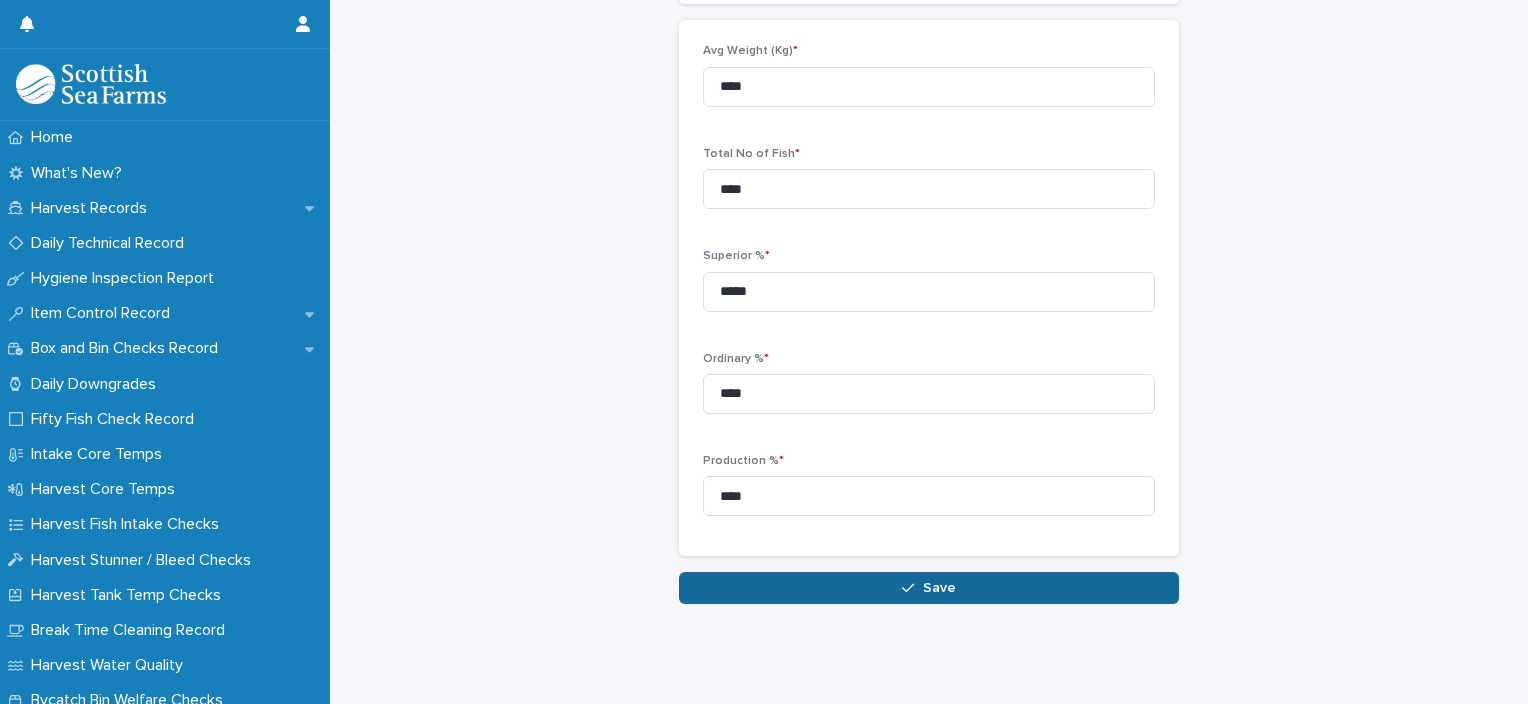 click 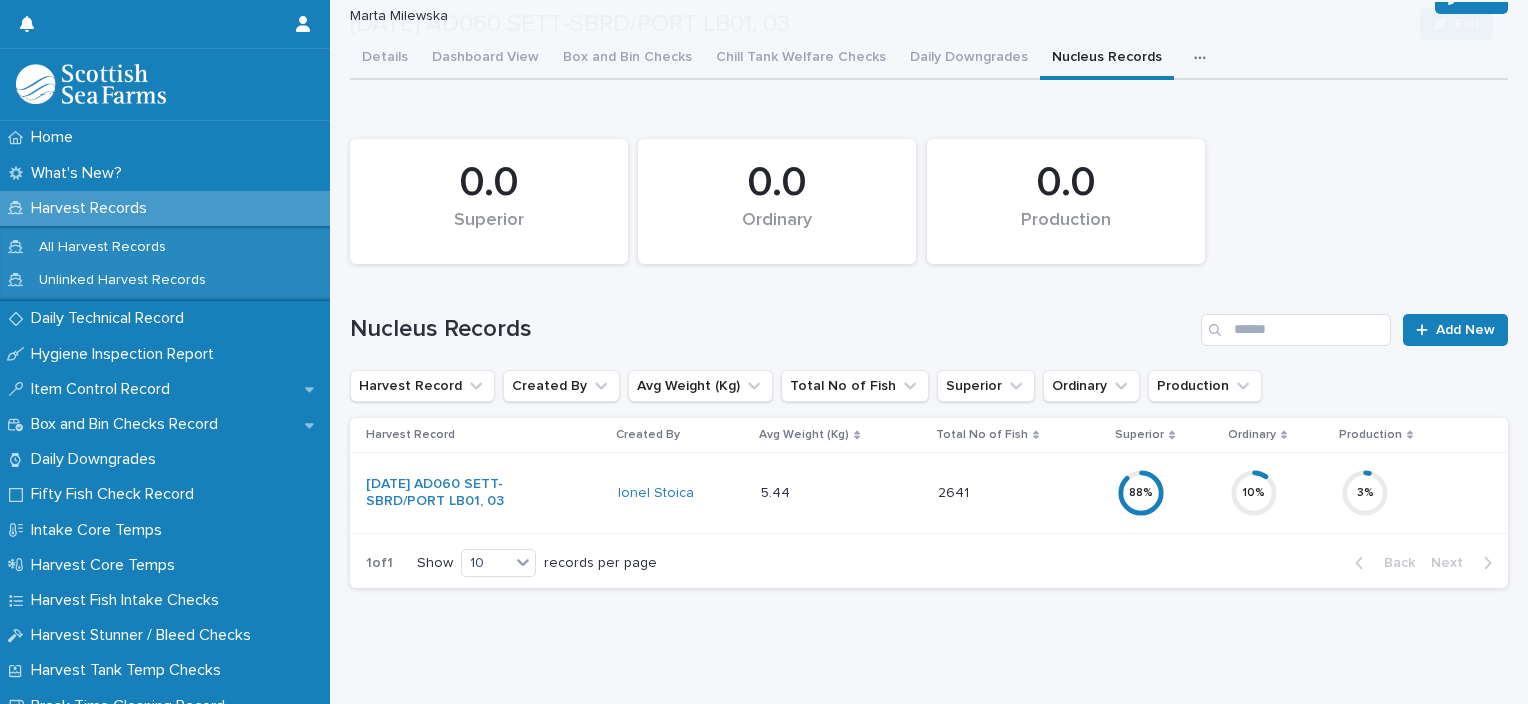 scroll, scrollTop: 100, scrollLeft: 0, axis: vertical 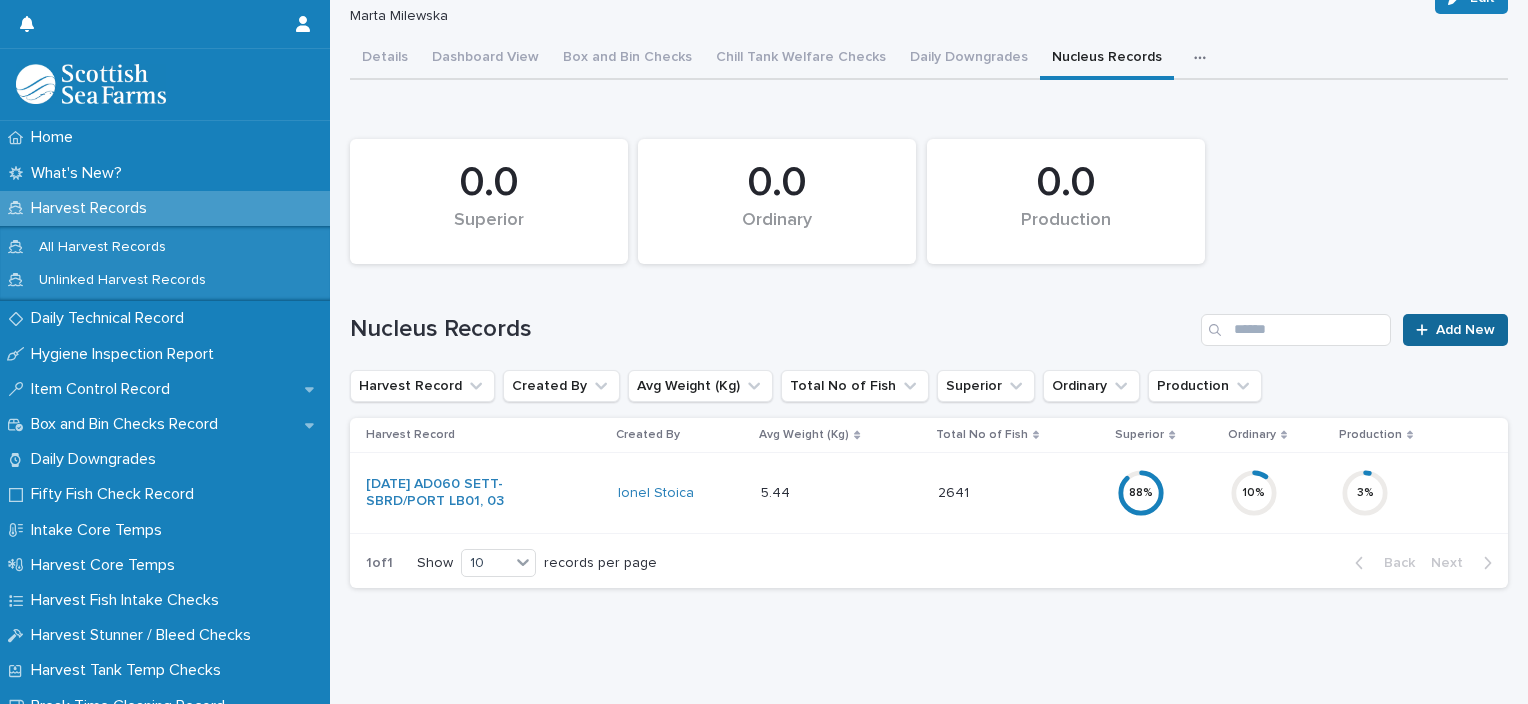 click on "Add New" at bounding box center [1465, 330] 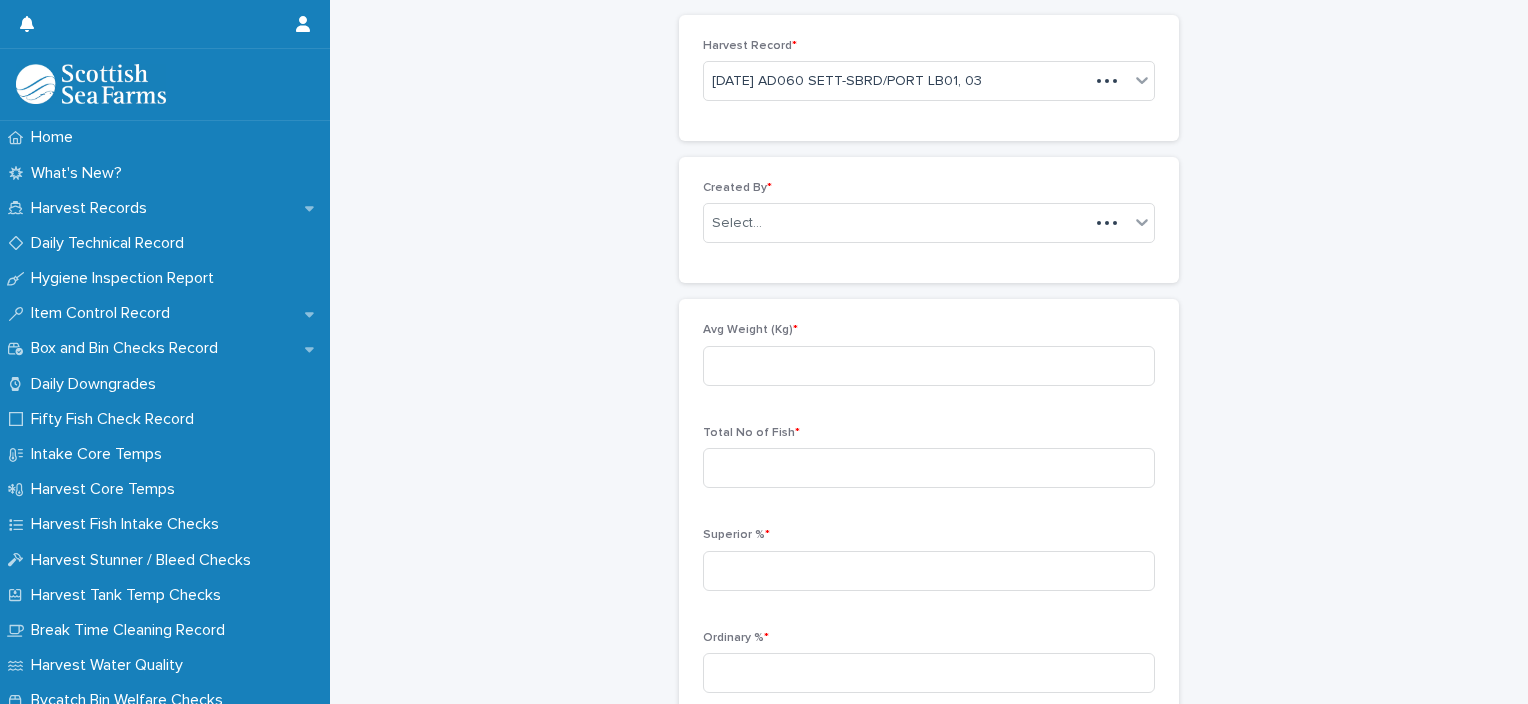 scroll, scrollTop: 102, scrollLeft: 0, axis: vertical 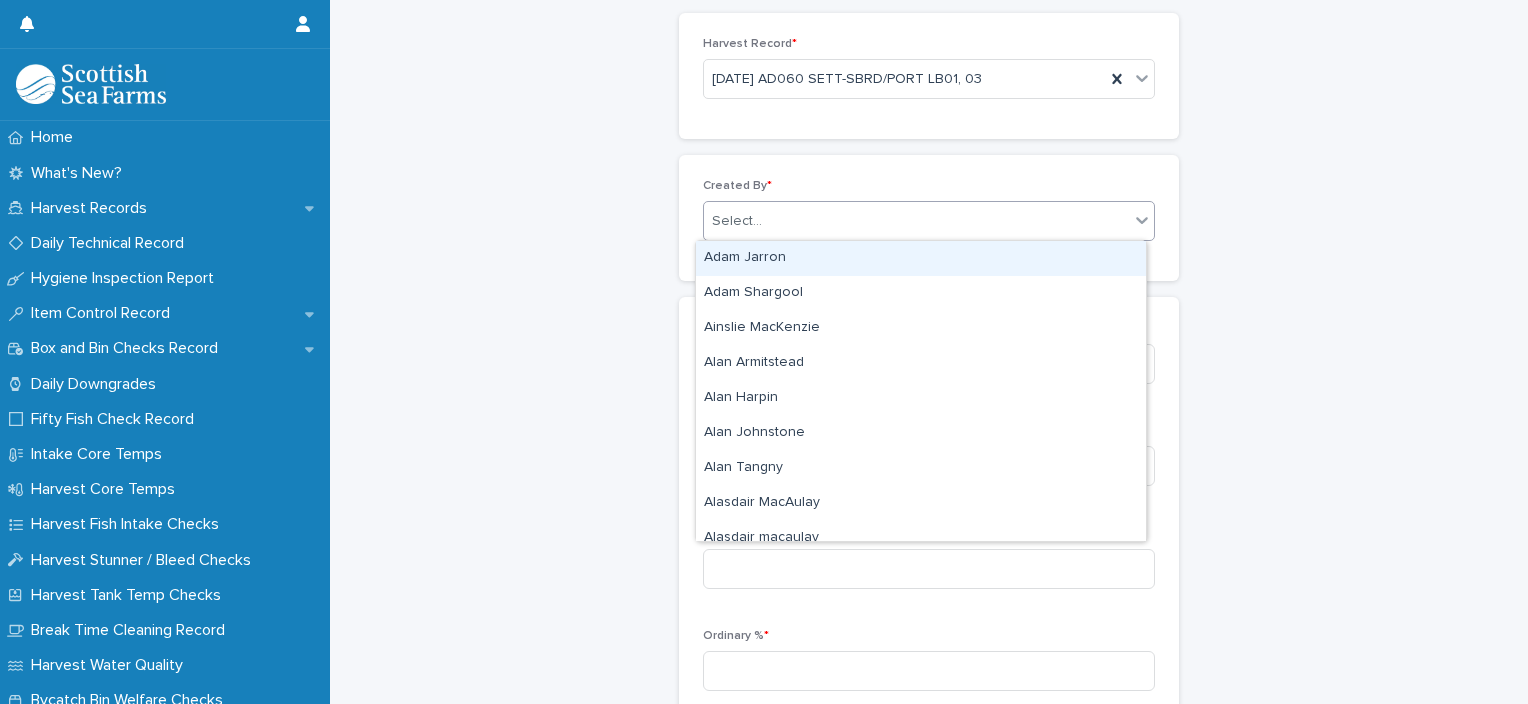 click on "Select..." at bounding box center [916, 221] 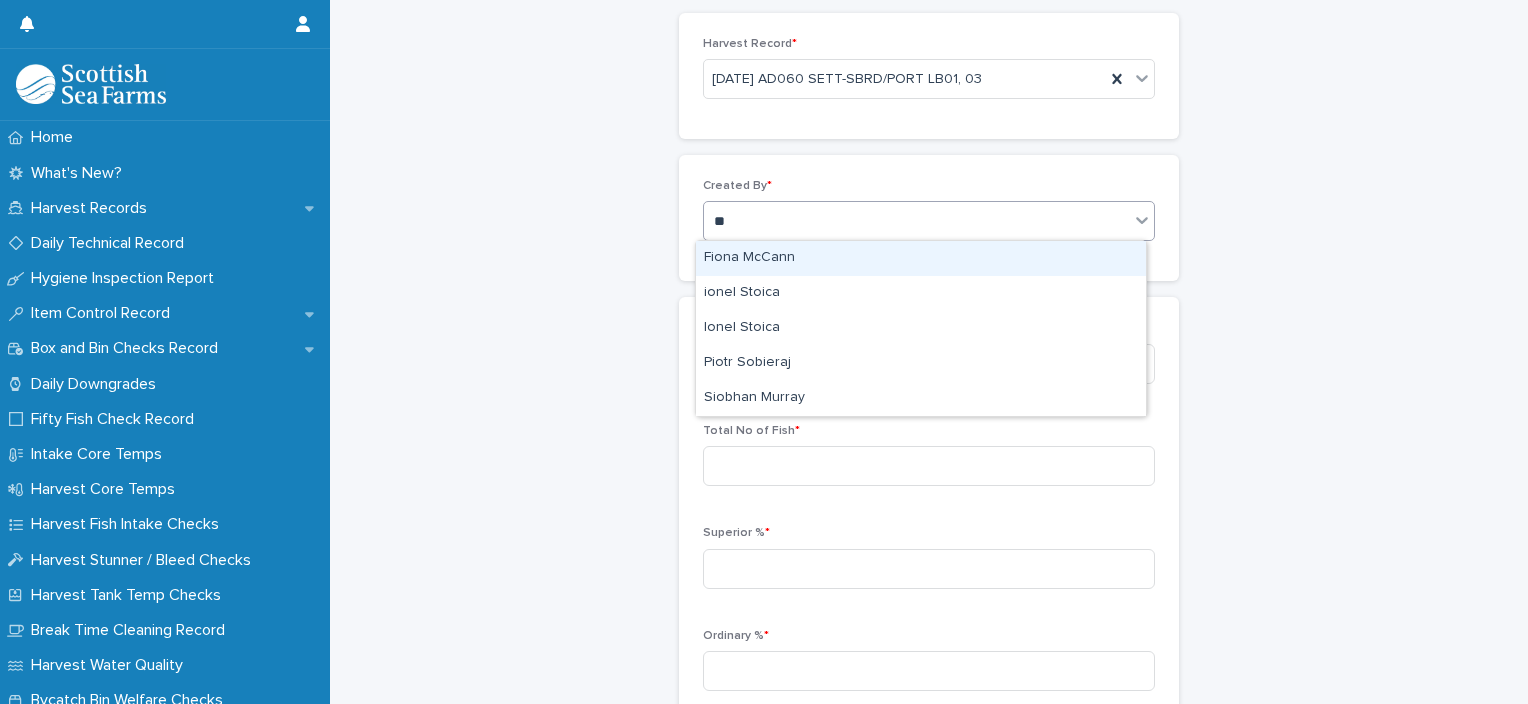 type on "***" 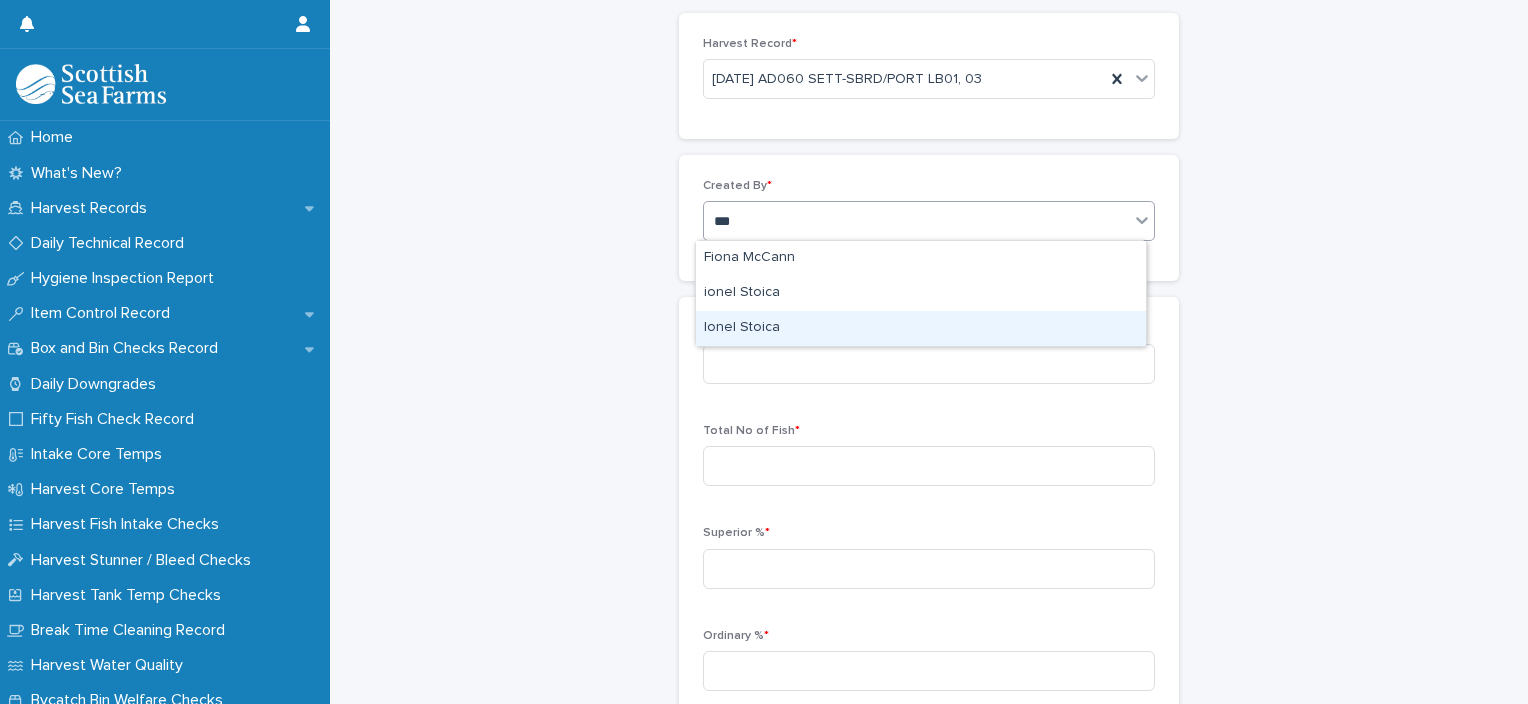click on "Ionel Stoica" at bounding box center (921, 328) 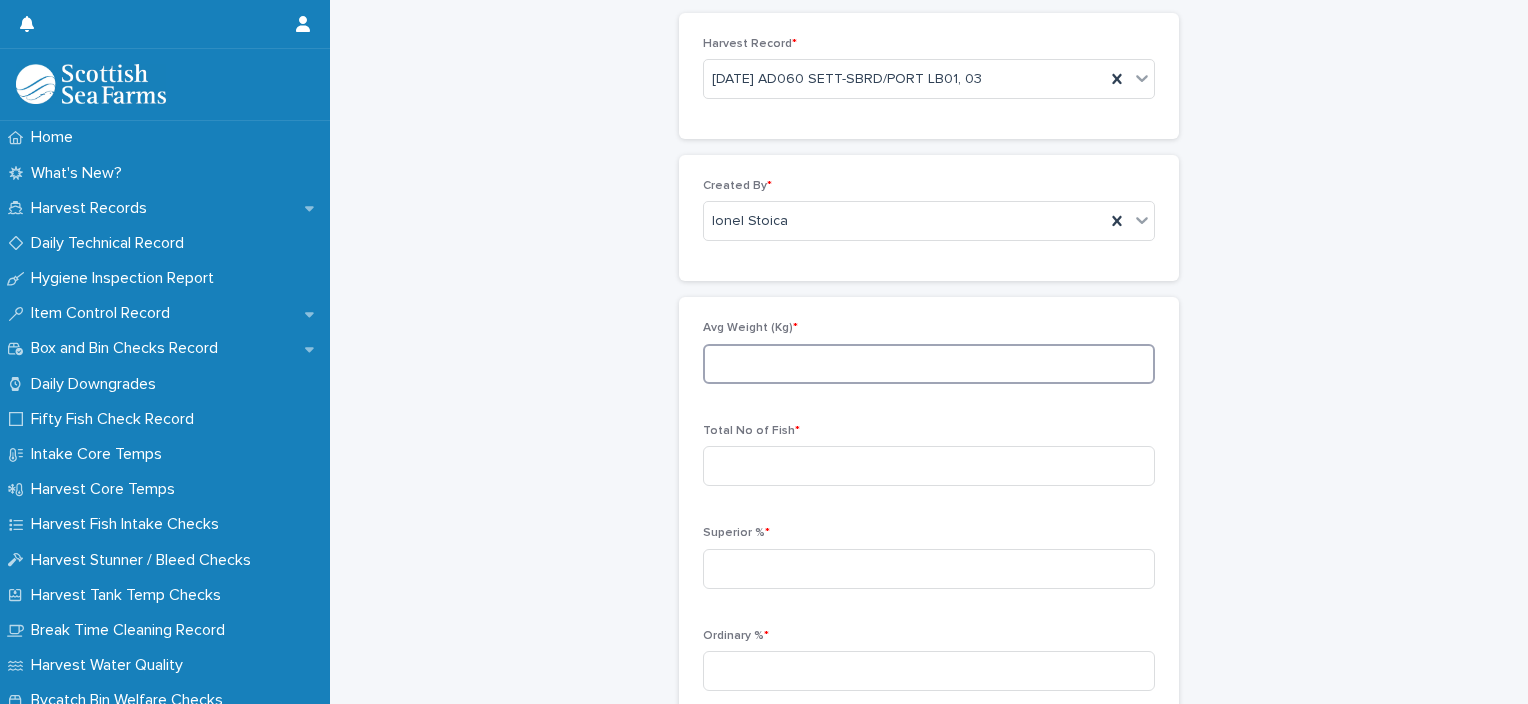 click at bounding box center [929, 364] 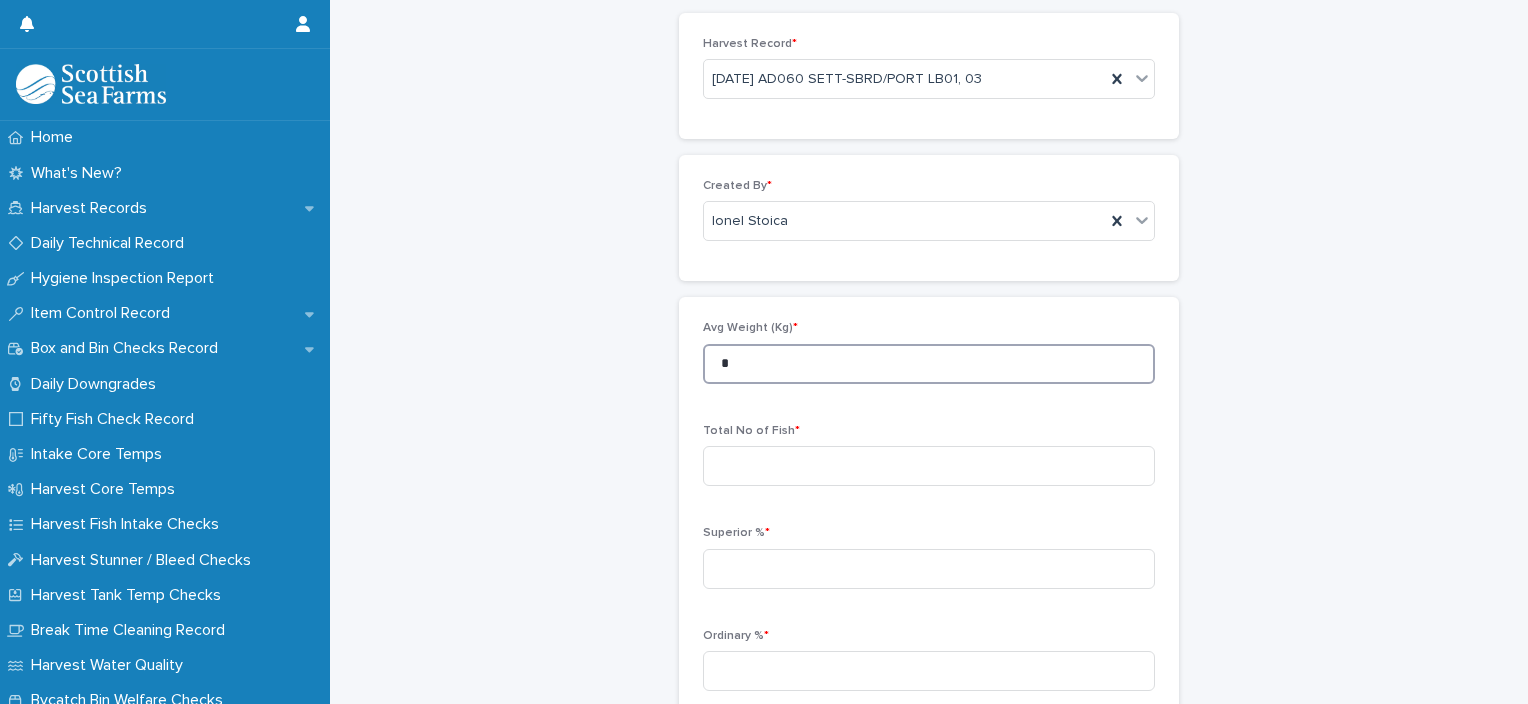 type on "*" 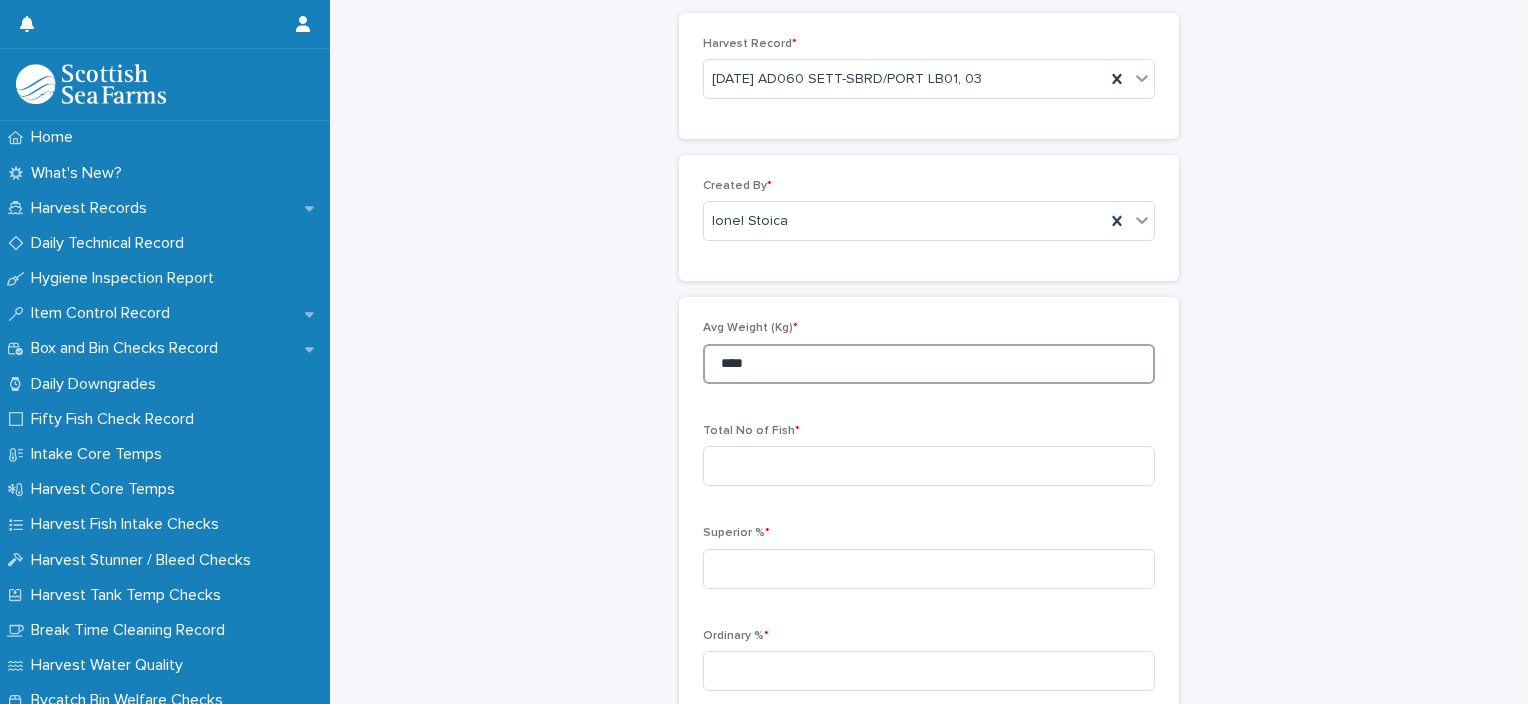 type on "****" 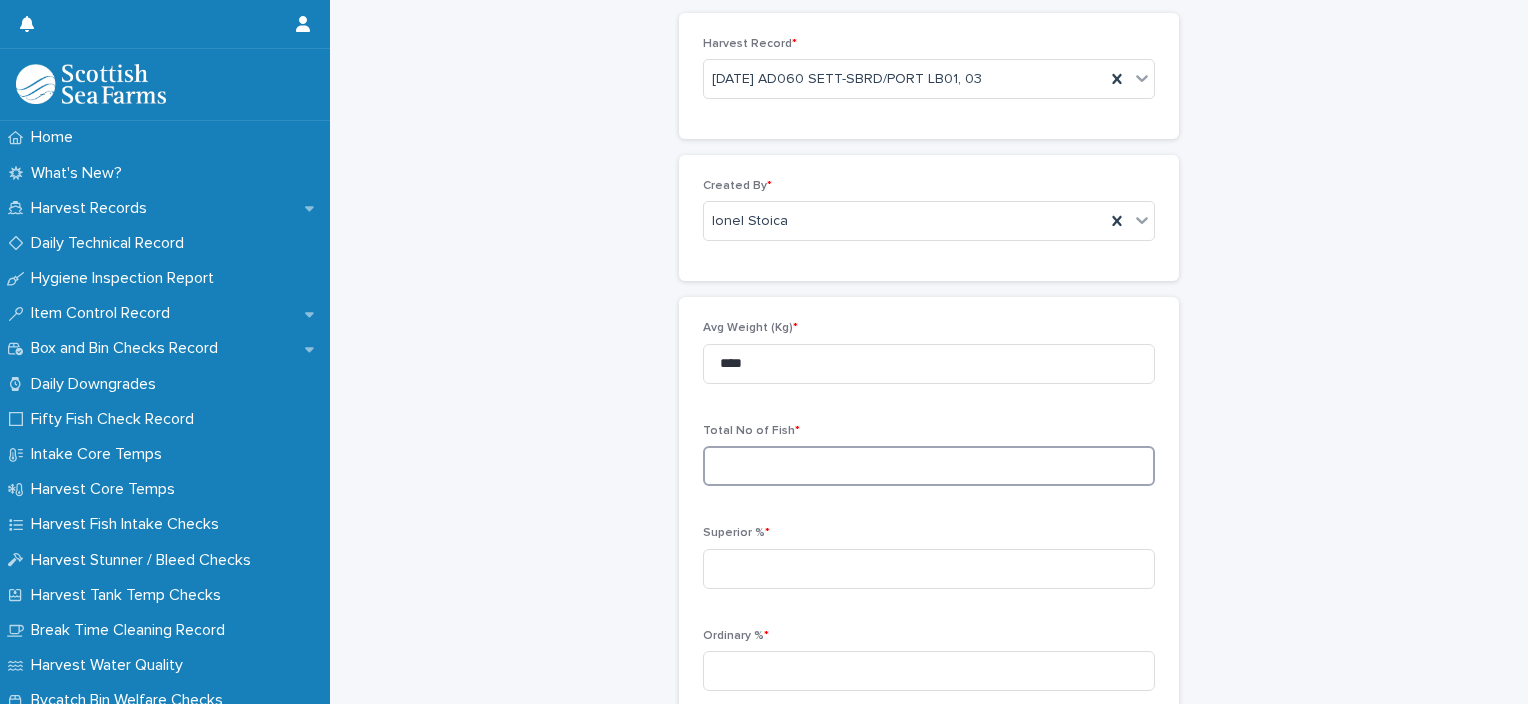 click at bounding box center (929, 466) 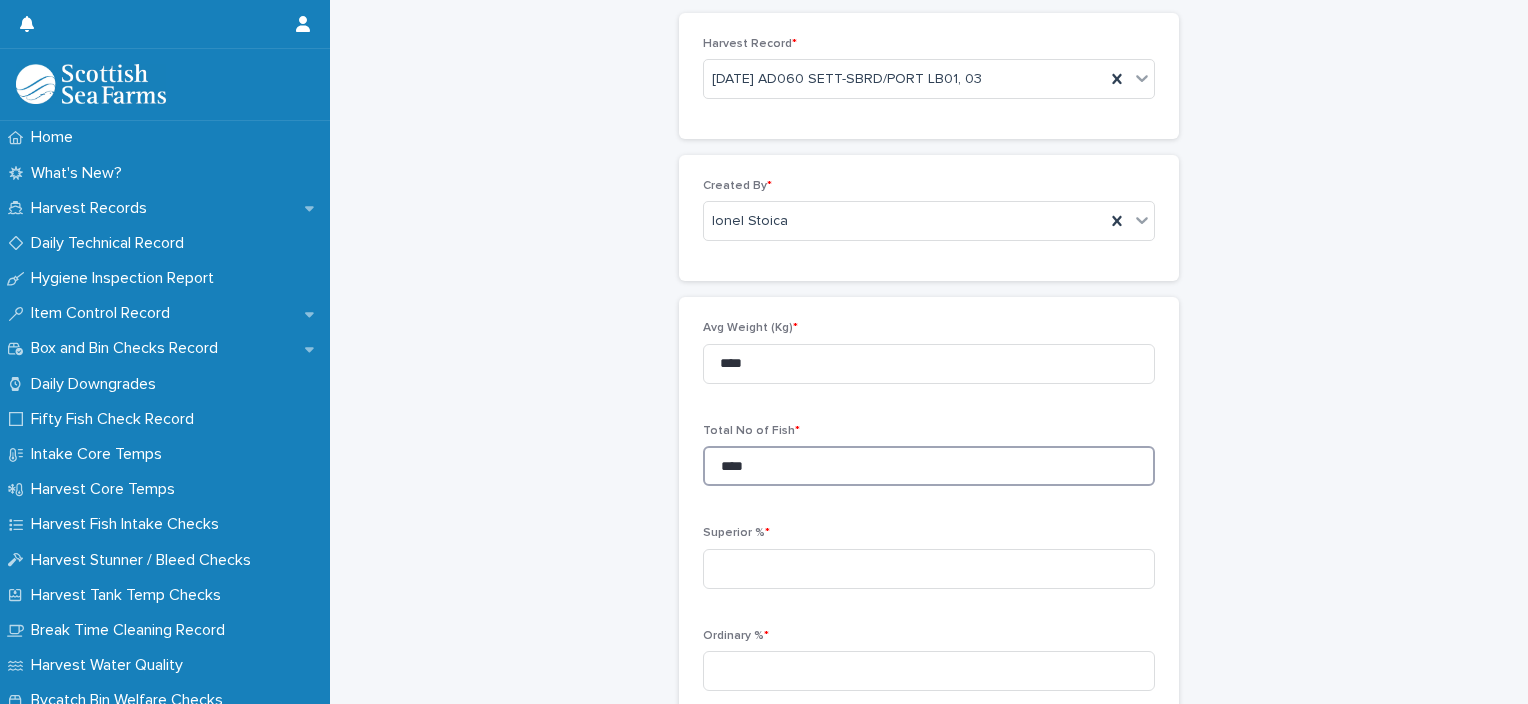 type on "****" 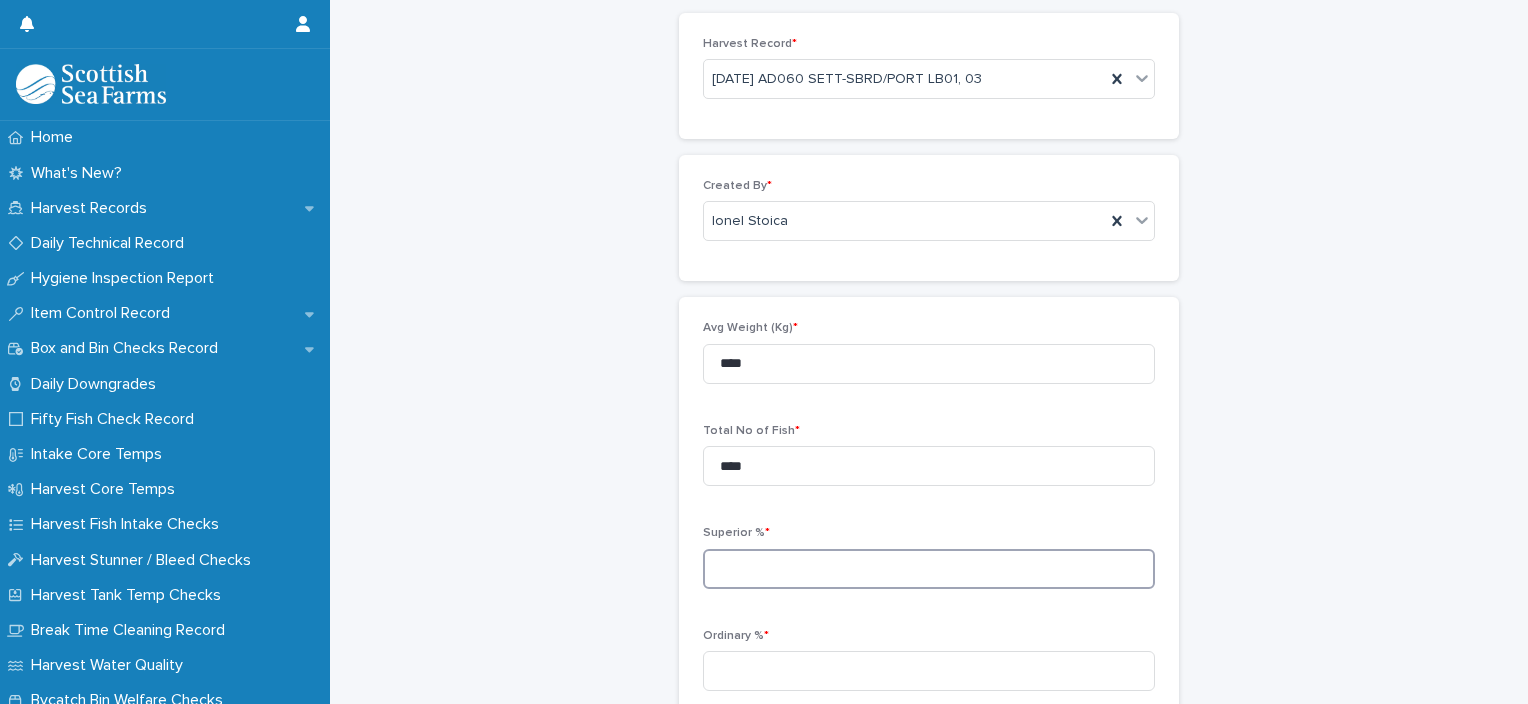 click at bounding box center [929, 569] 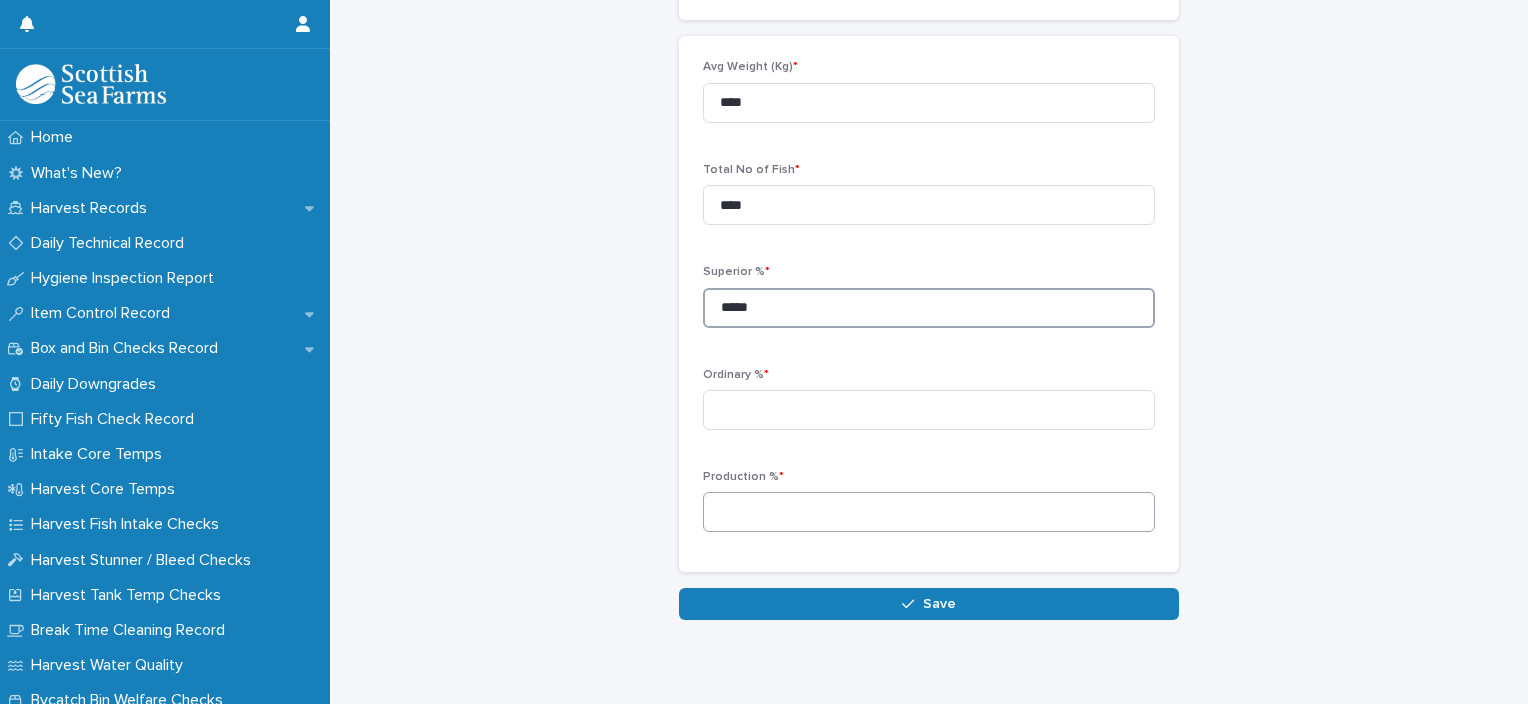 scroll, scrollTop: 393, scrollLeft: 0, axis: vertical 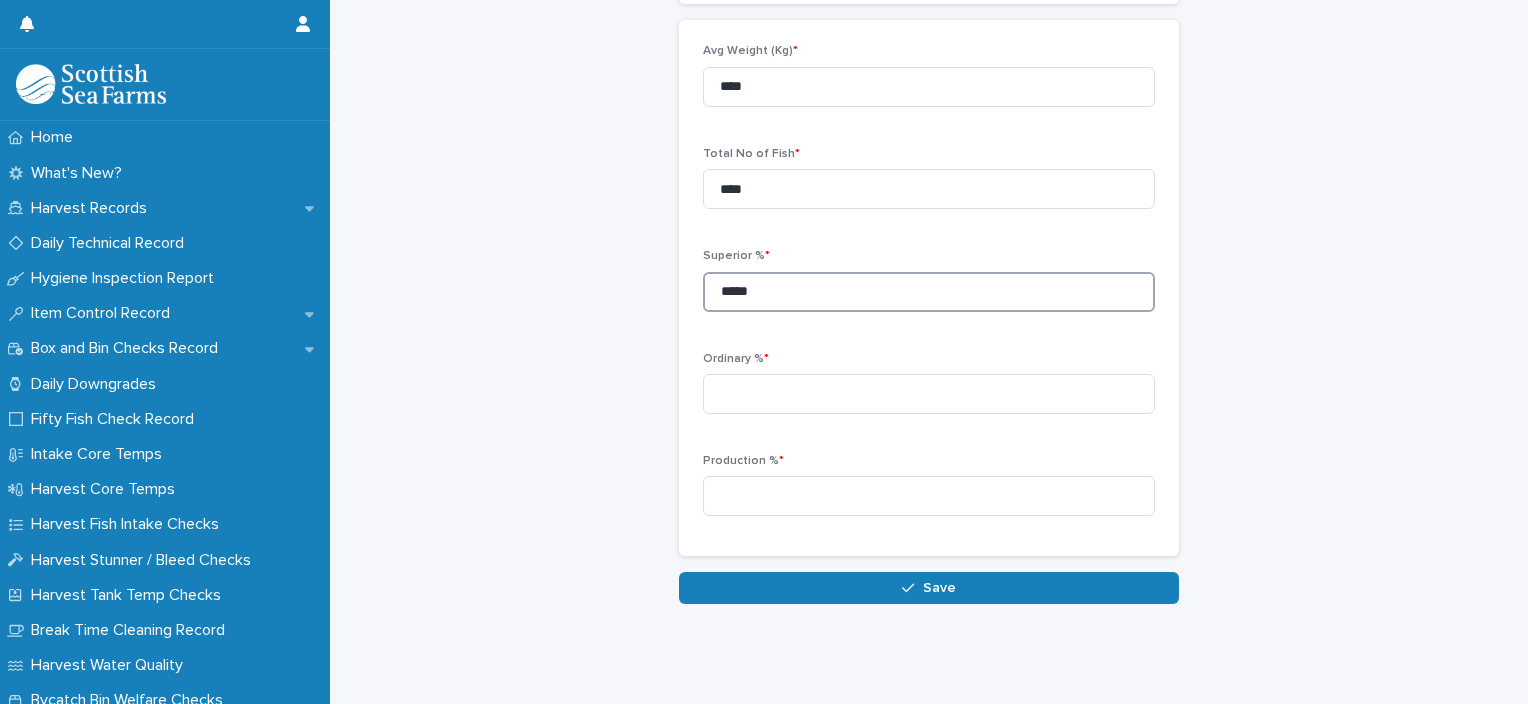 type on "*****" 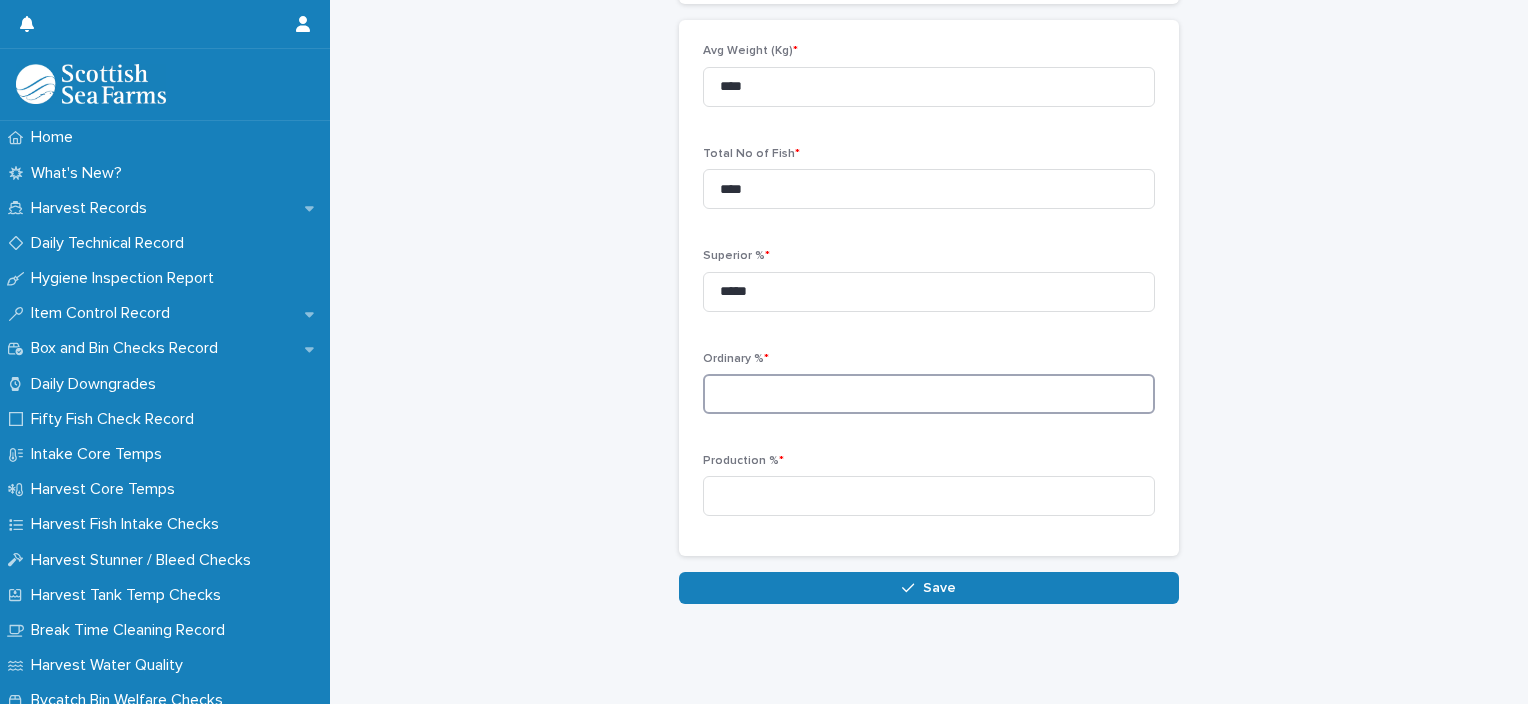 click at bounding box center (929, 394) 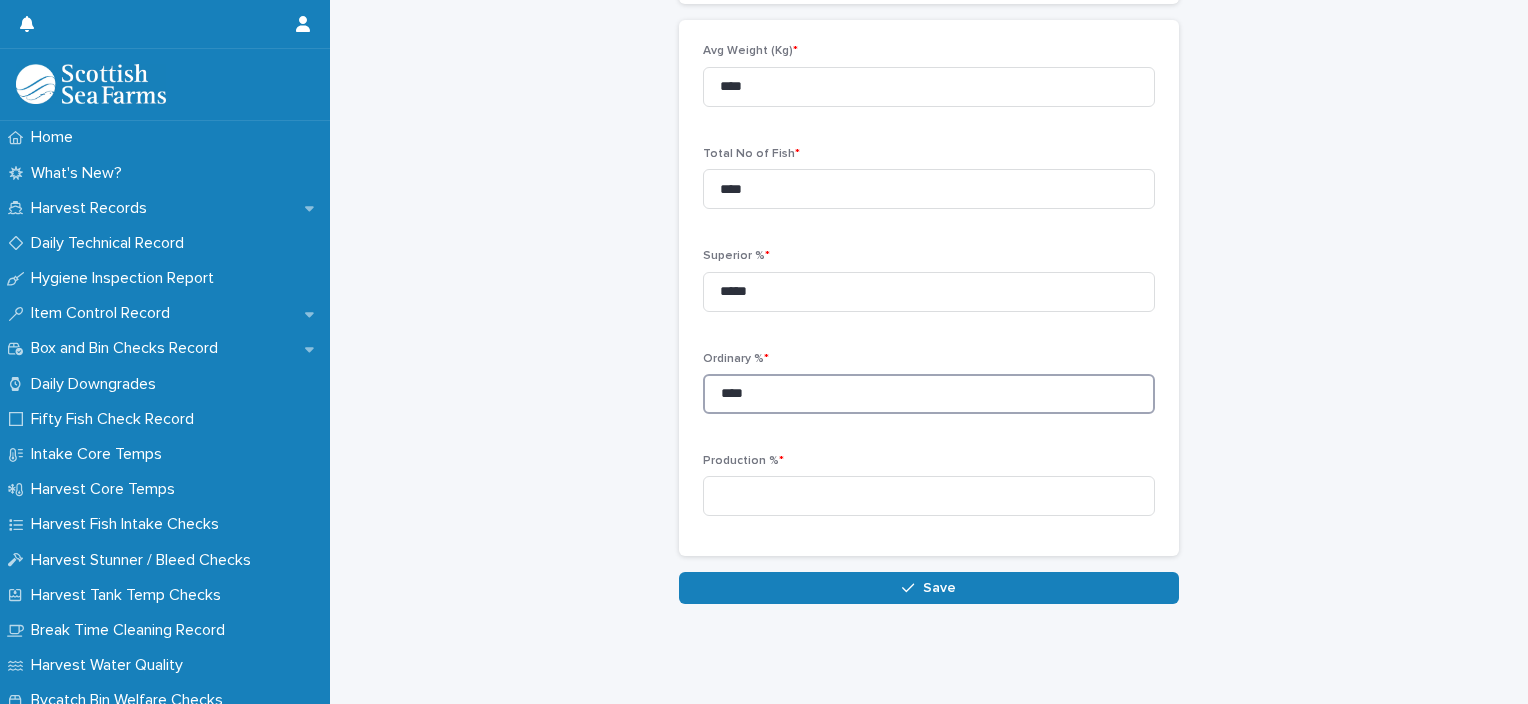 type on "****" 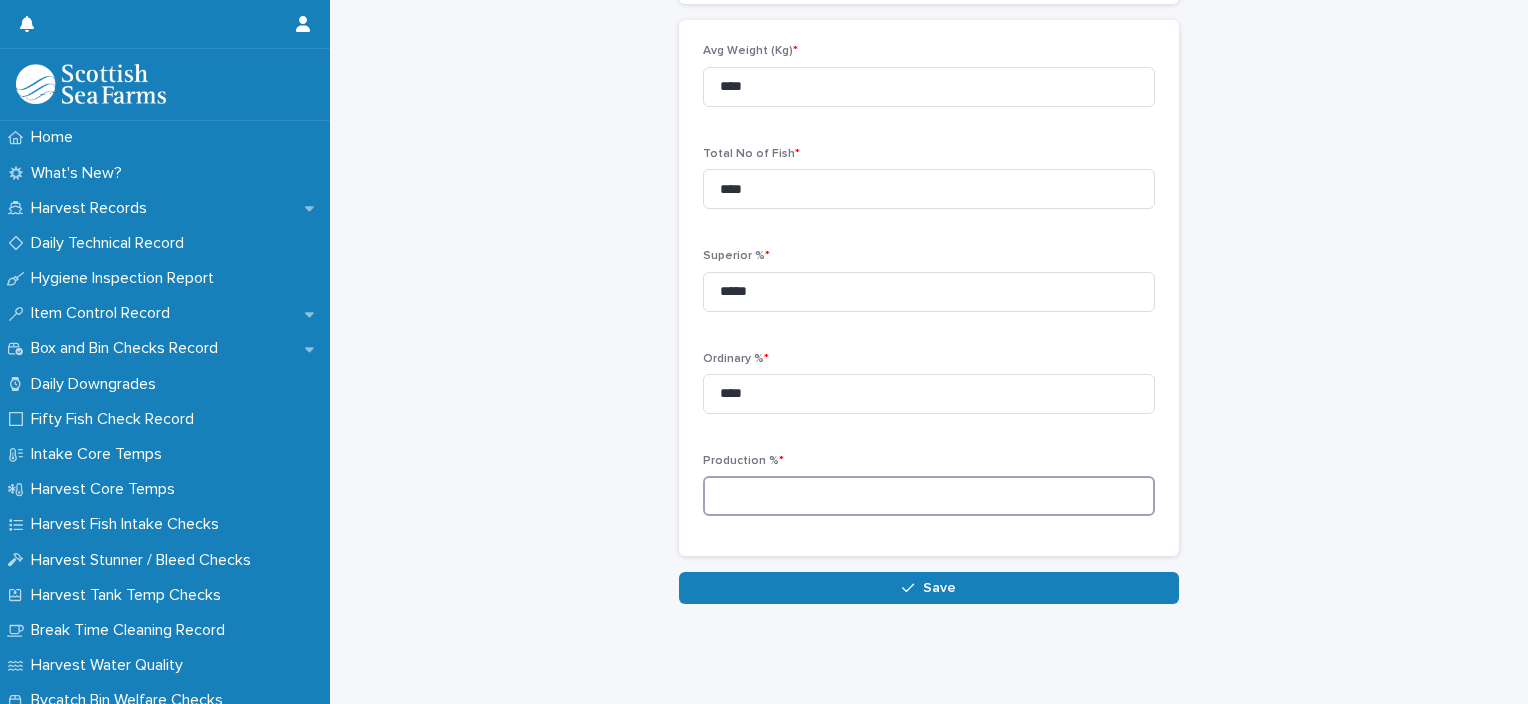 click at bounding box center [929, 496] 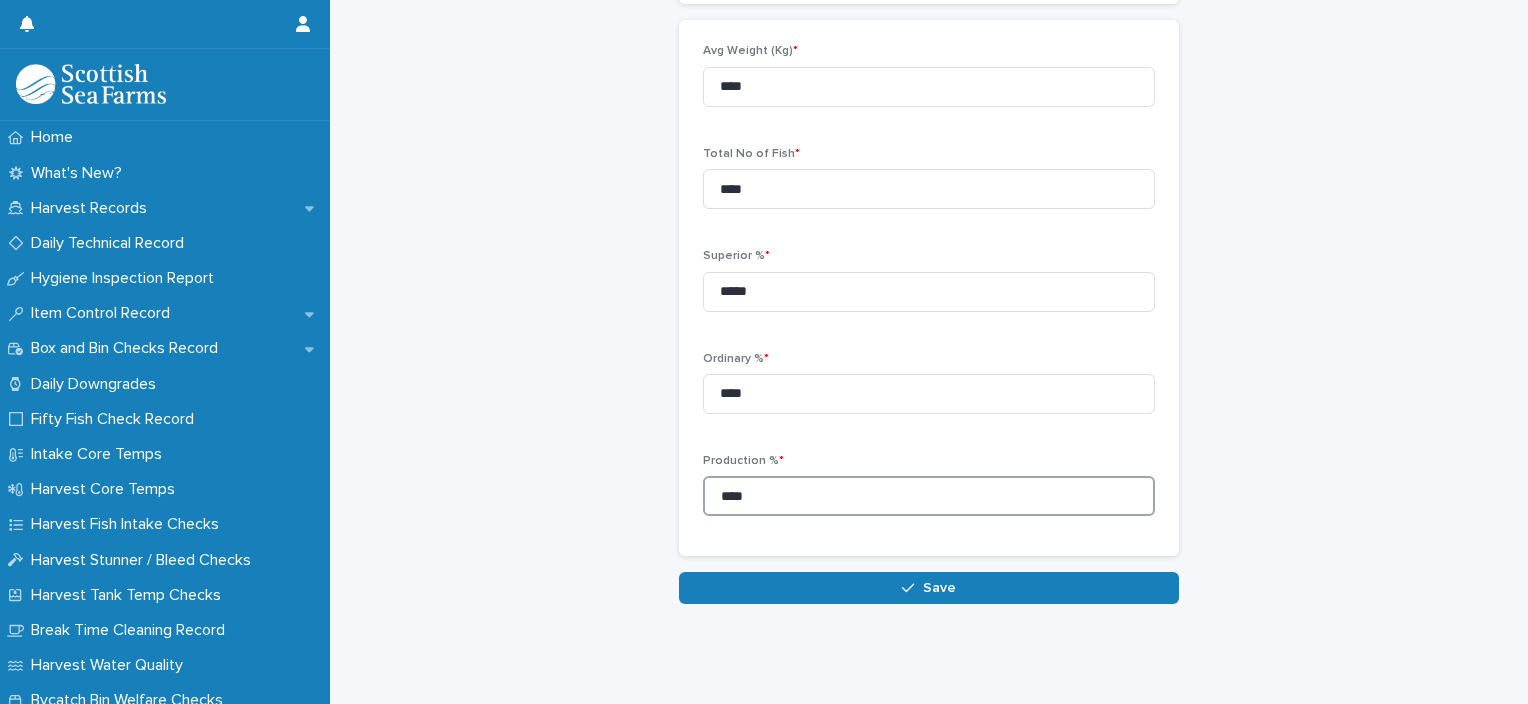 type on "****" 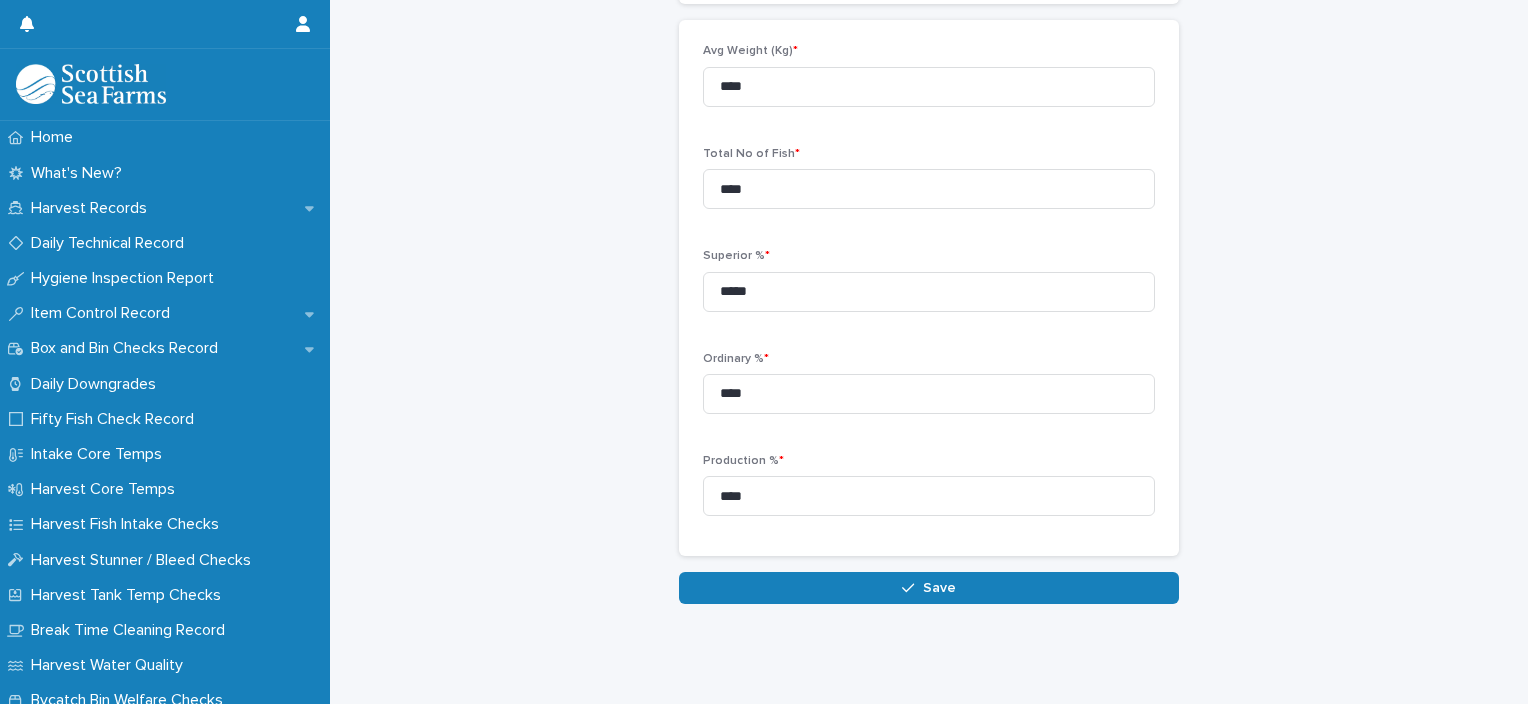 click on "Save" at bounding box center [939, 588] 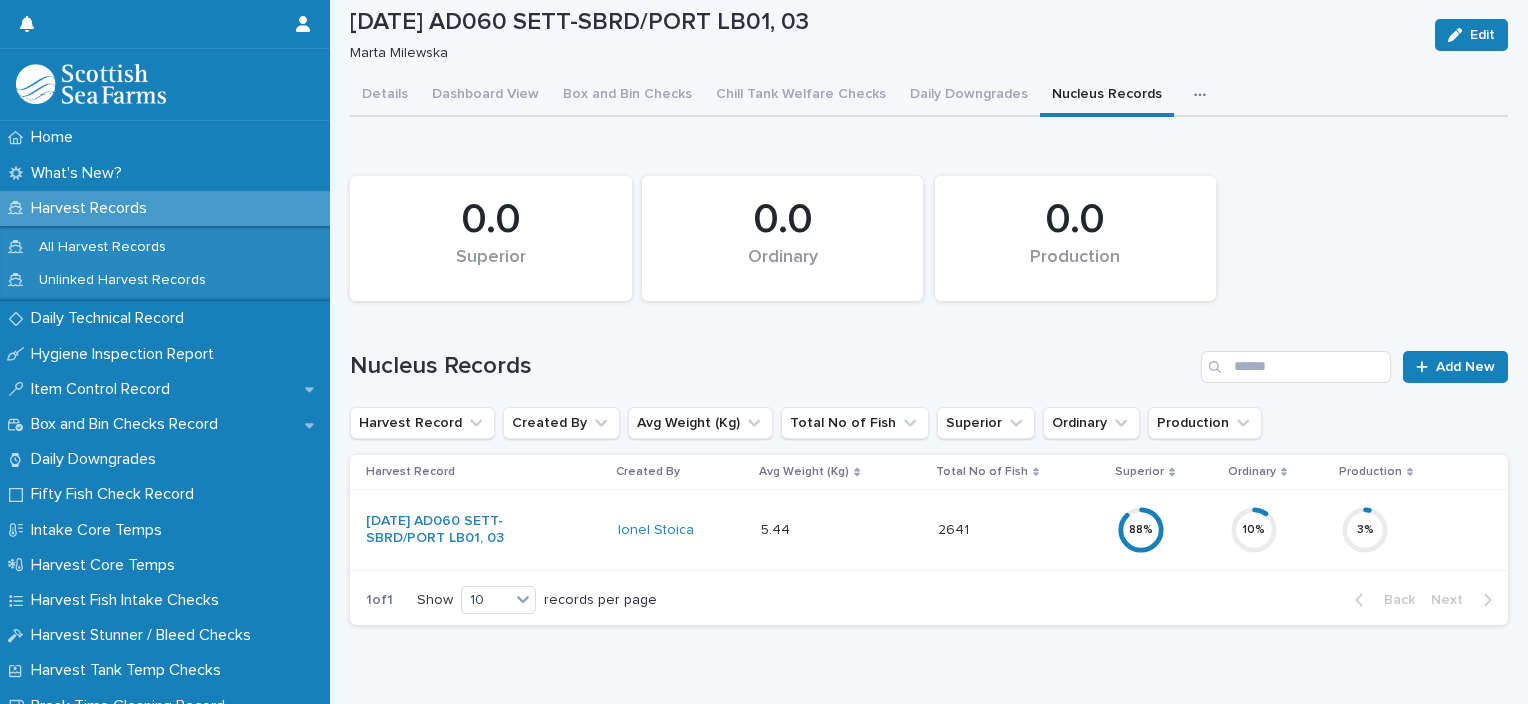 scroll, scrollTop: 0, scrollLeft: 0, axis: both 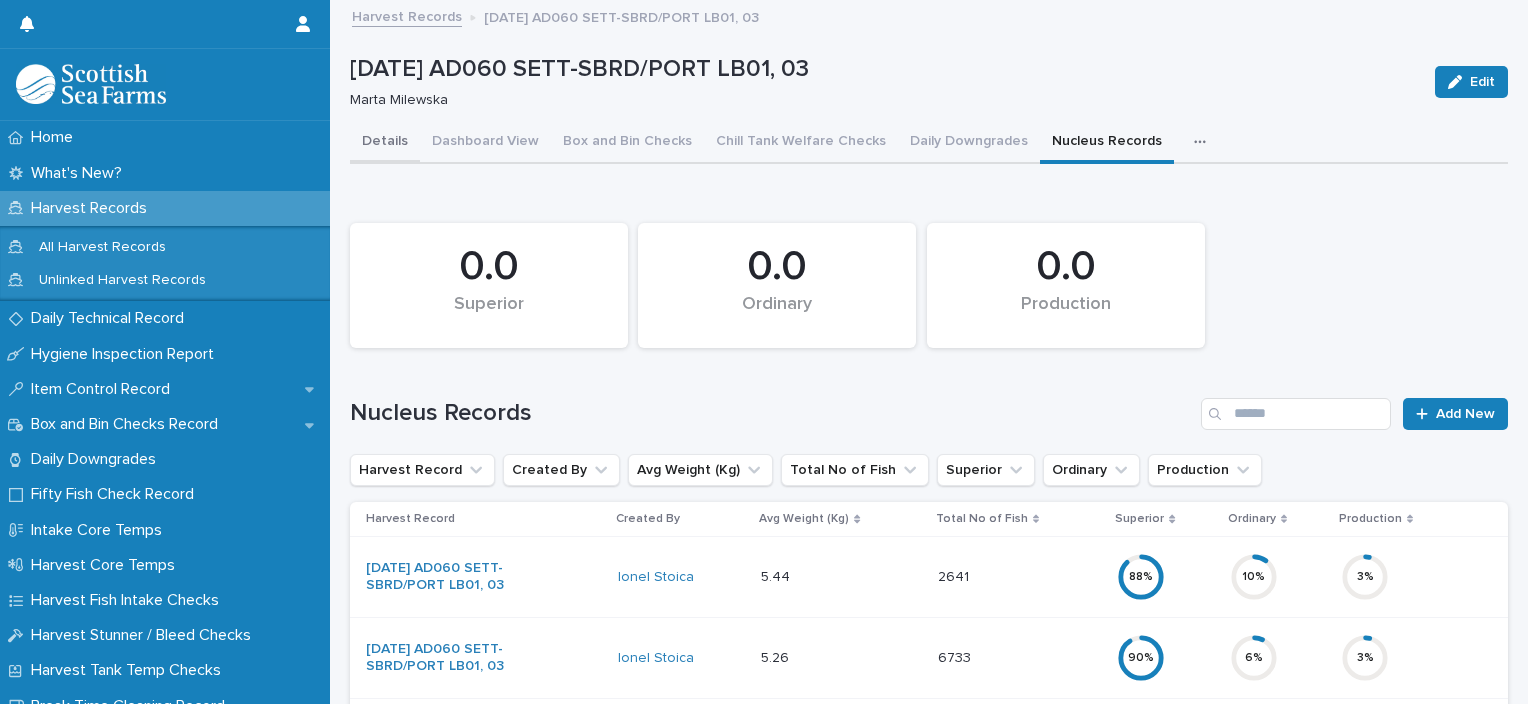 click on "Details" at bounding box center (385, 143) 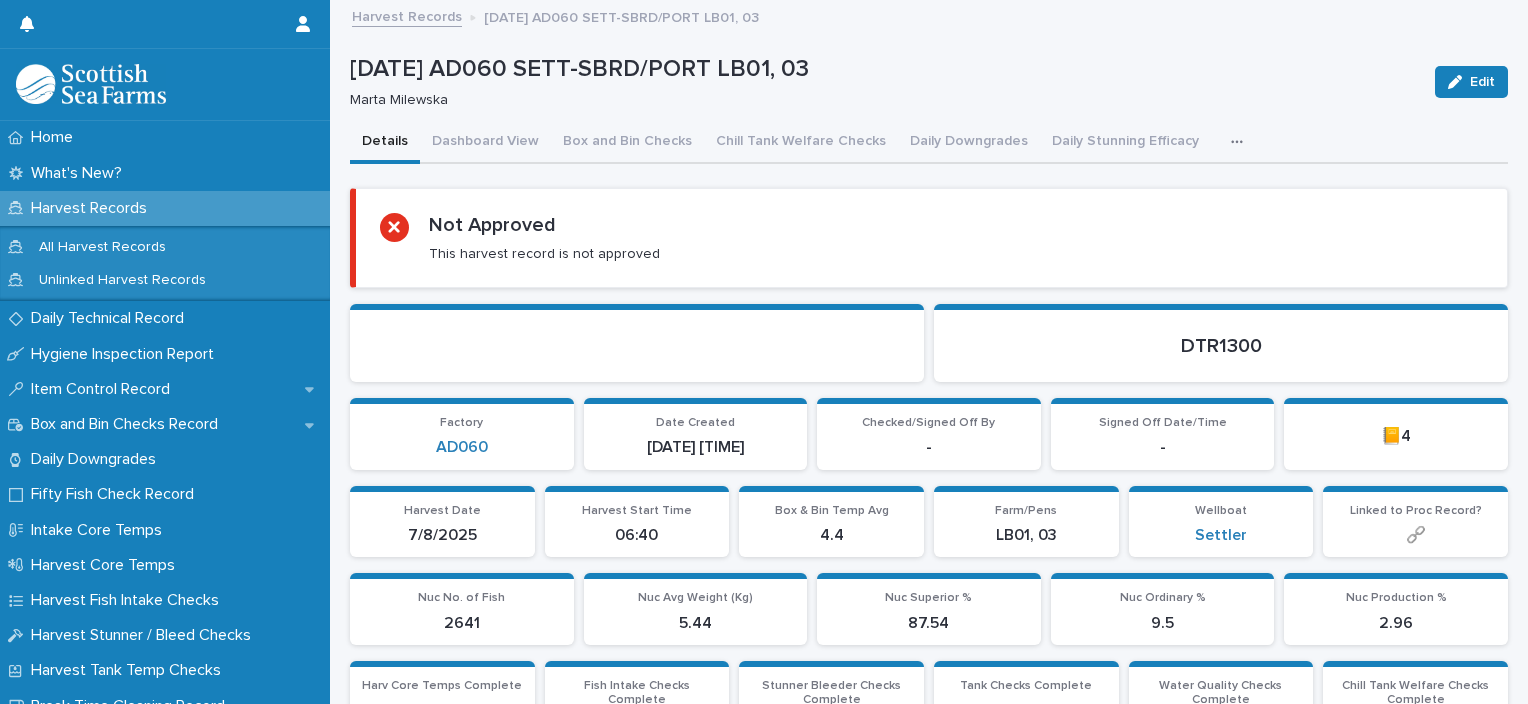 click 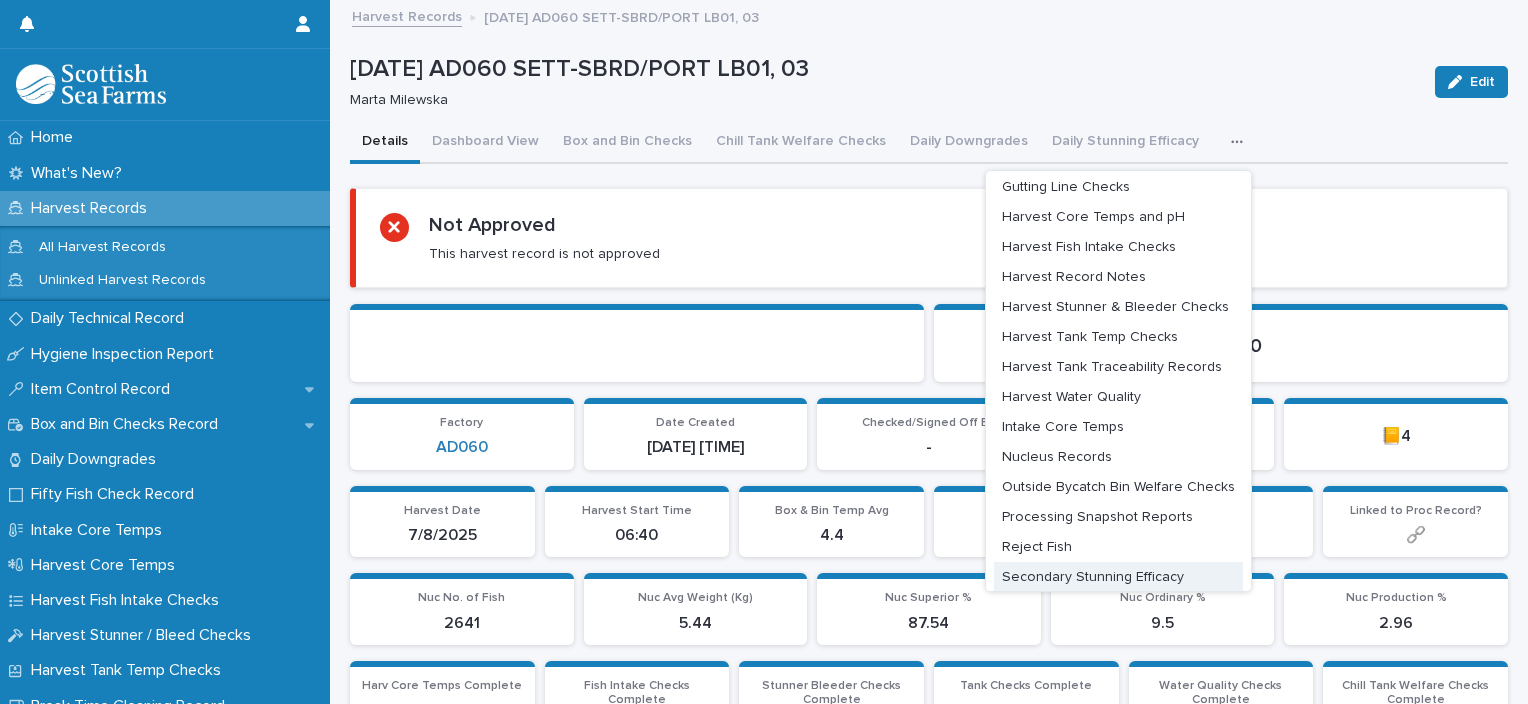 scroll, scrollTop: 100, scrollLeft: 0, axis: vertical 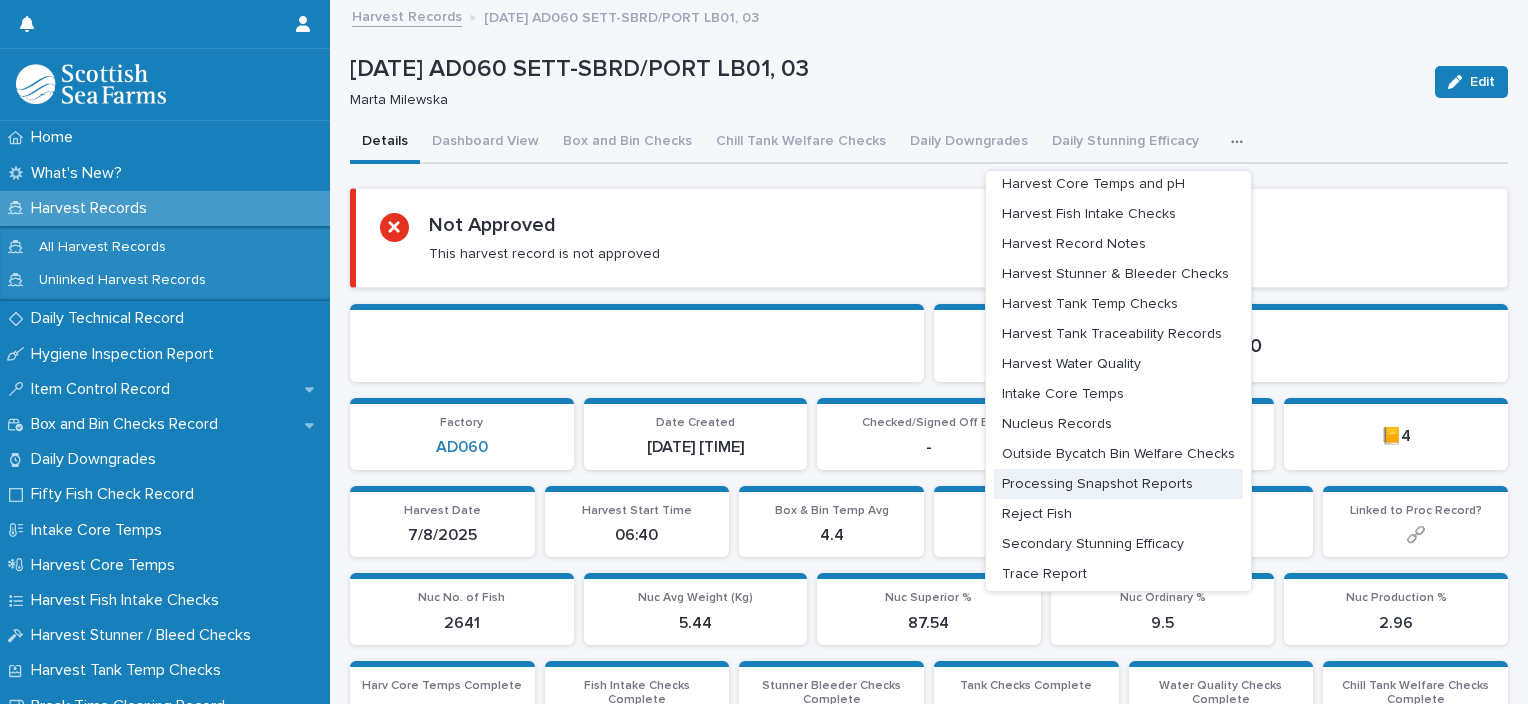 click on "Processing Snapshot Reports" at bounding box center [1097, 484] 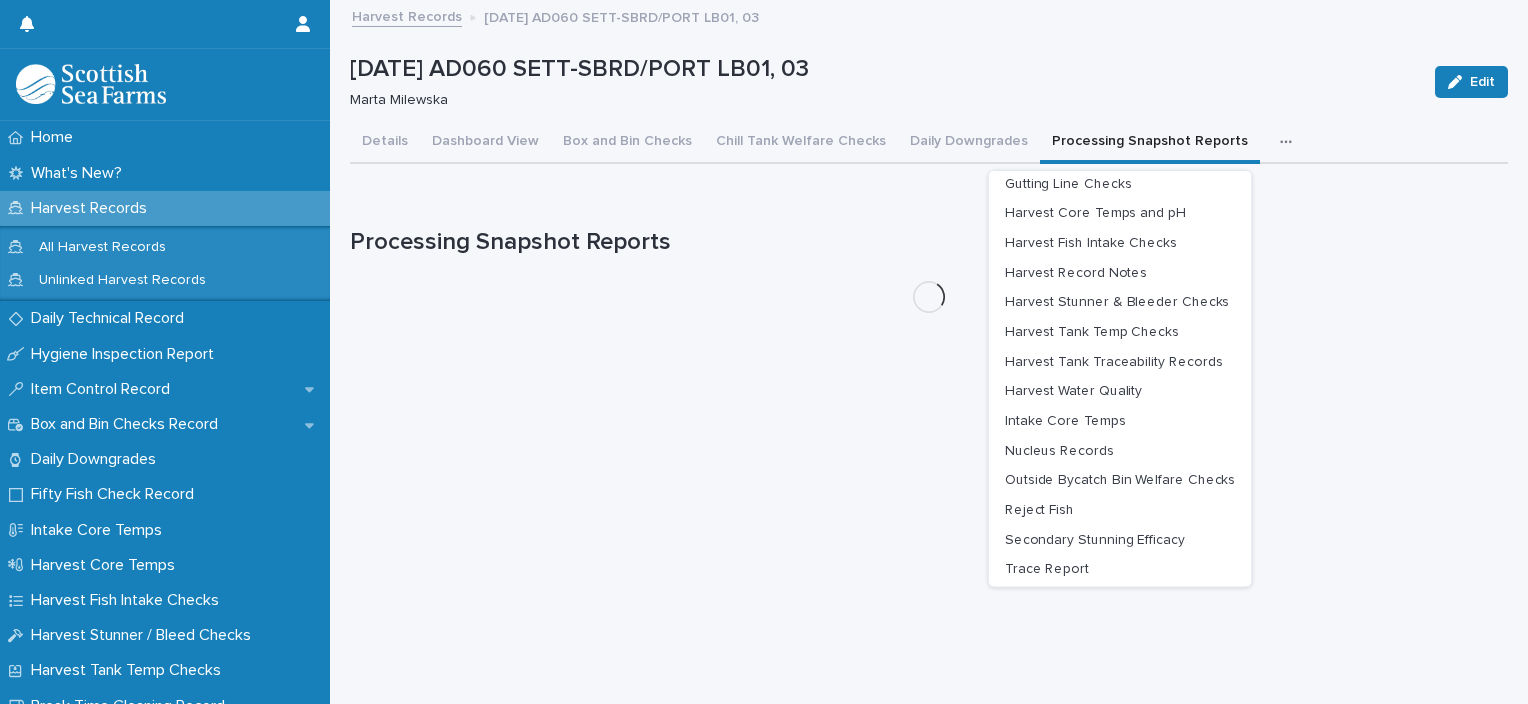 scroll, scrollTop: 105, scrollLeft: 0, axis: vertical 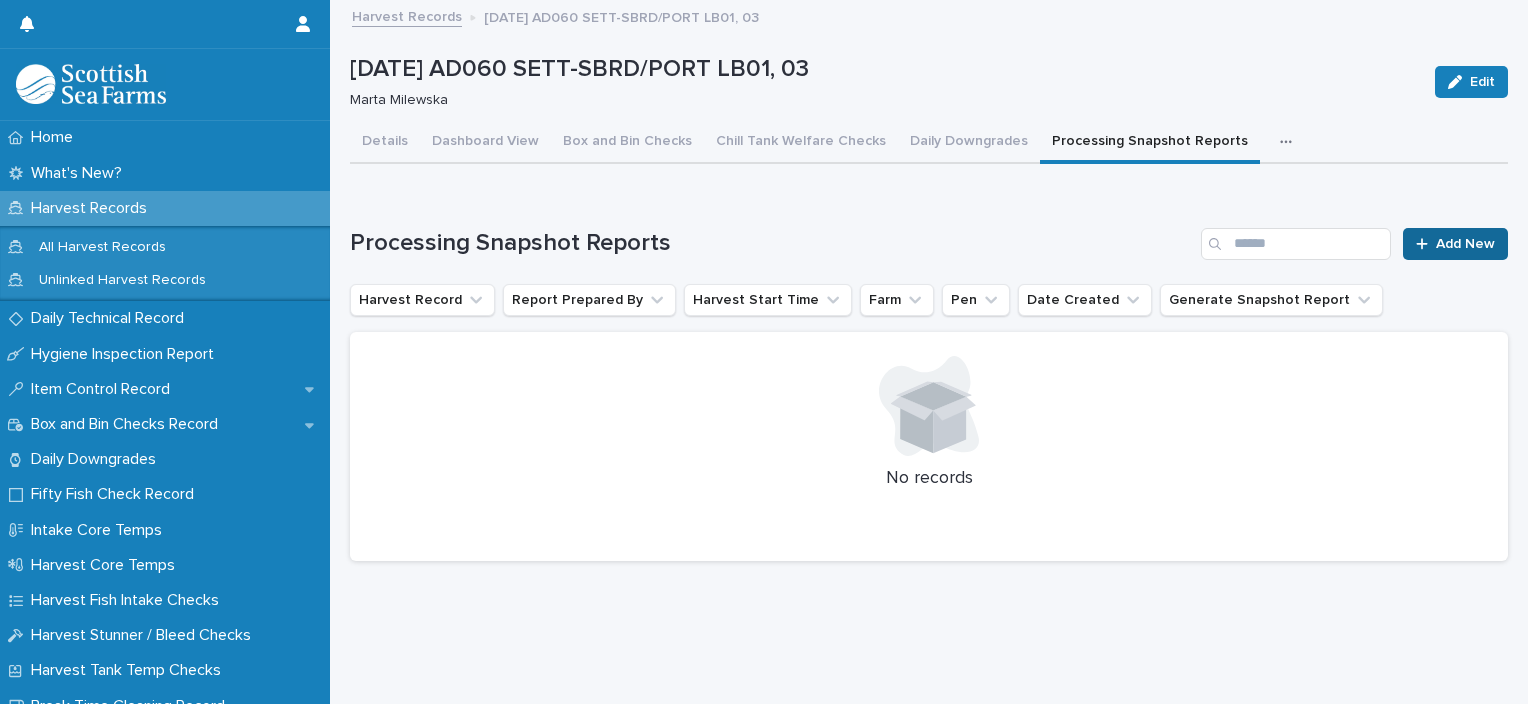 click 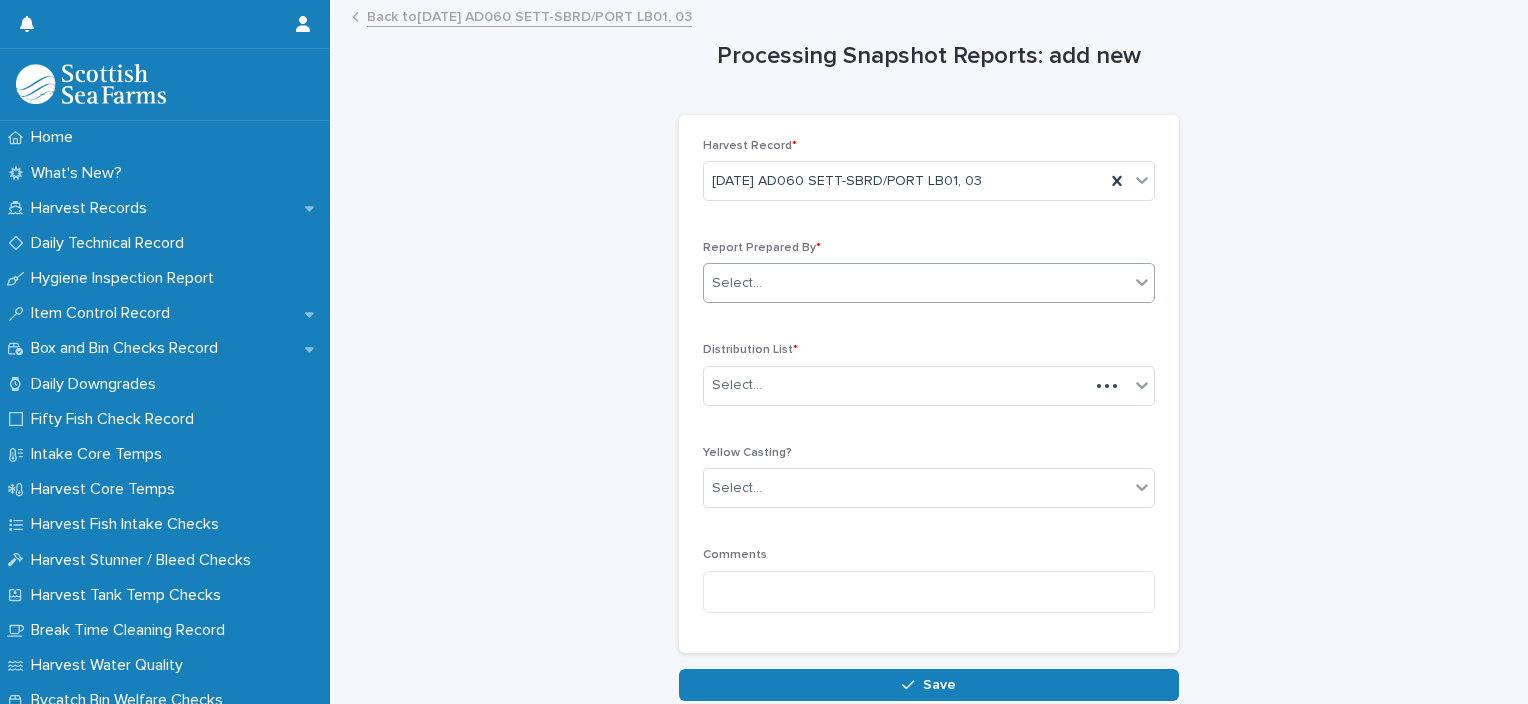 click on "Select..." at bounding box center (737, 283) 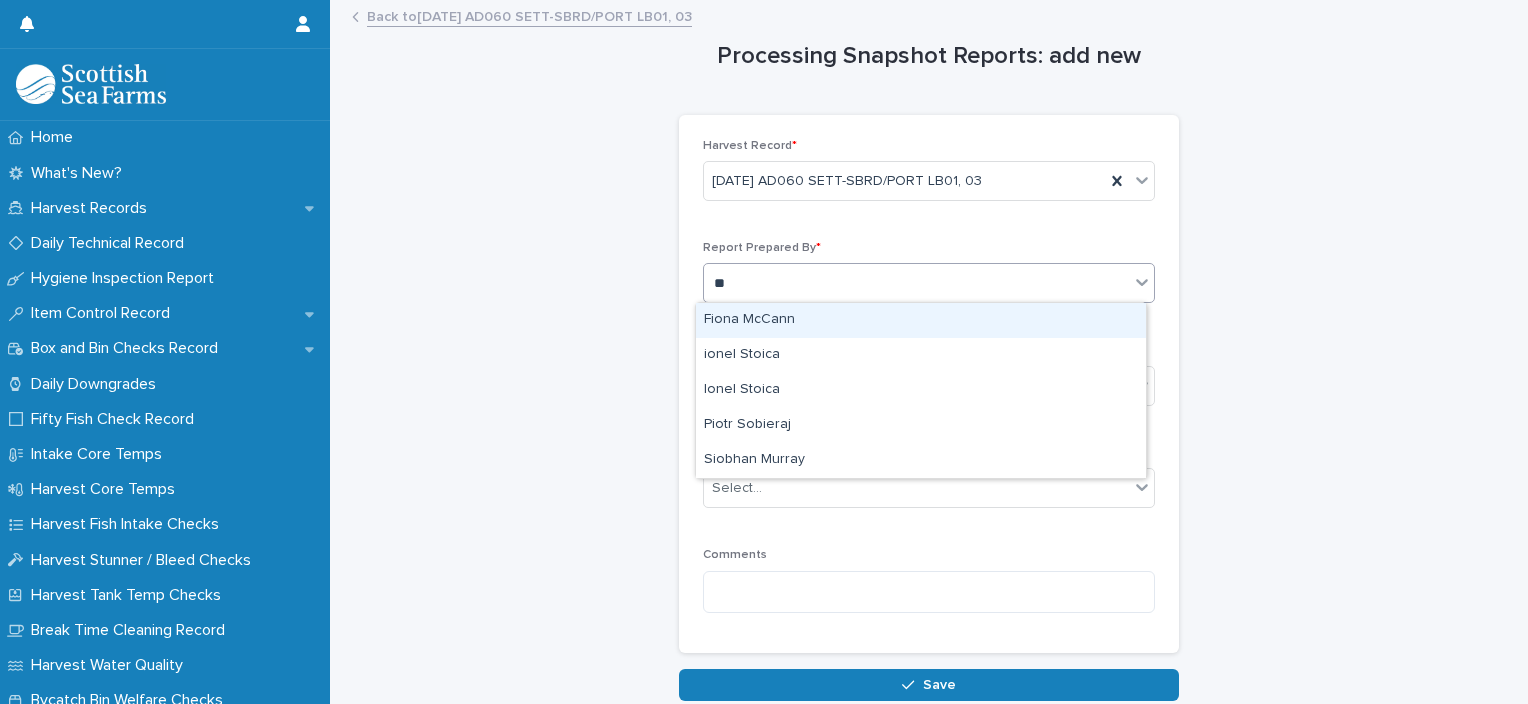 type on "***" 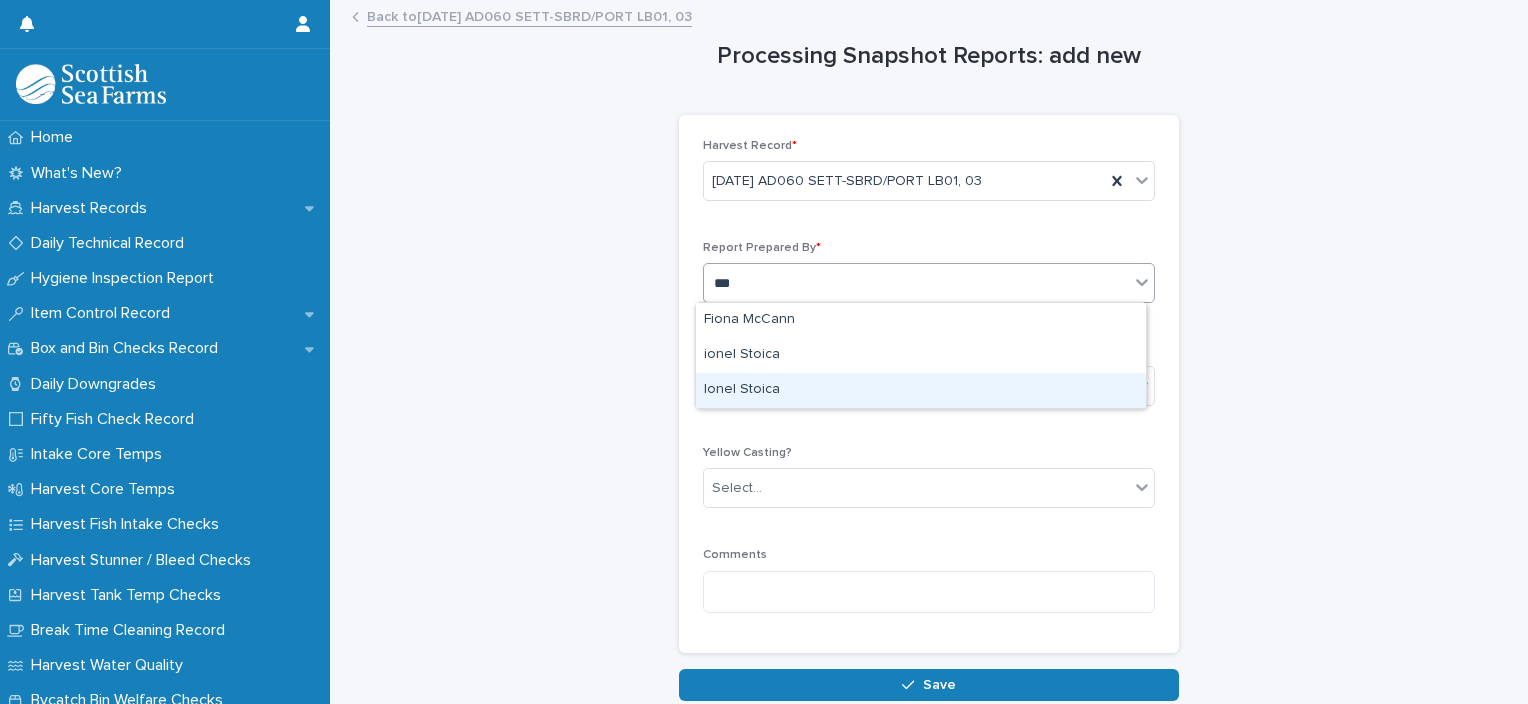 click on "Ionel Stoica" at bounding box center (921, 390) 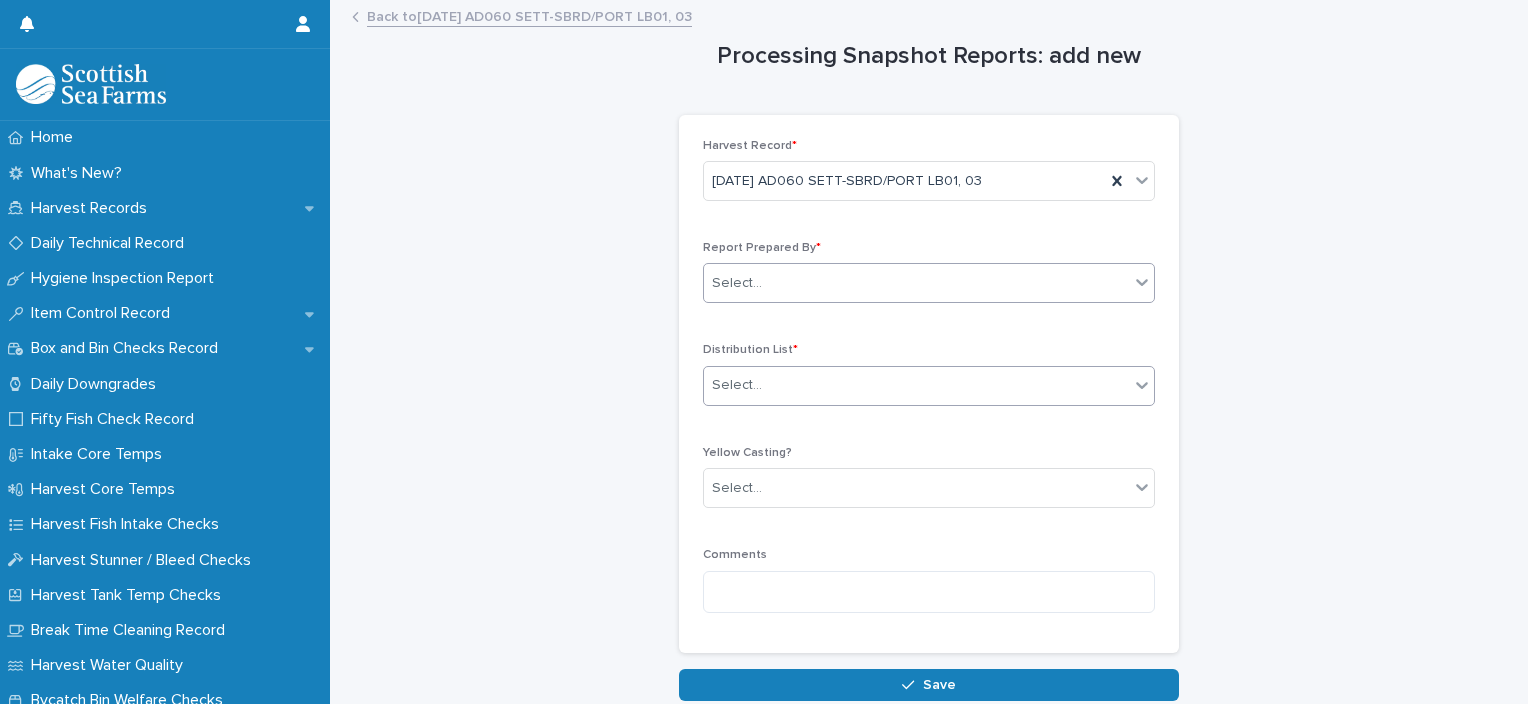 click on "Select..." at bounding box center (737, 385) 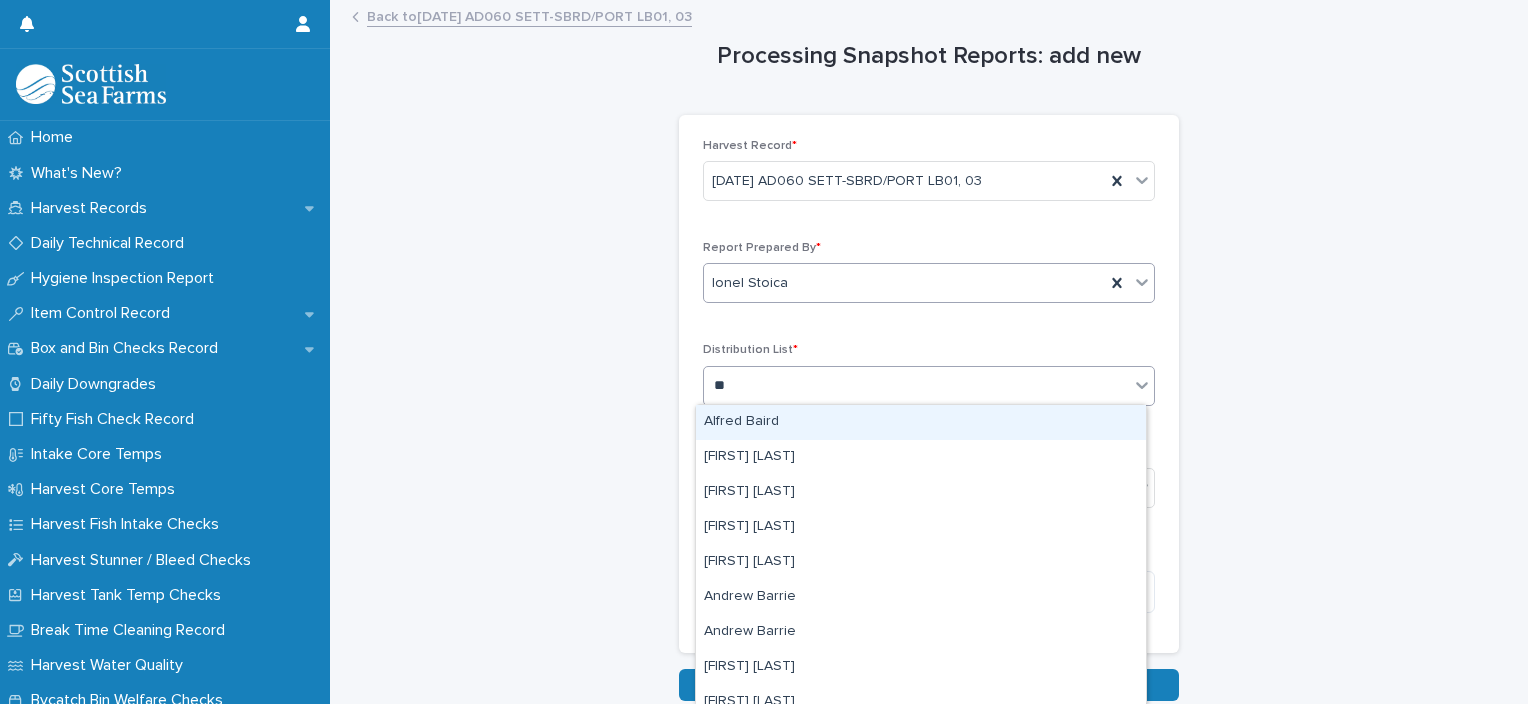 type on "***" 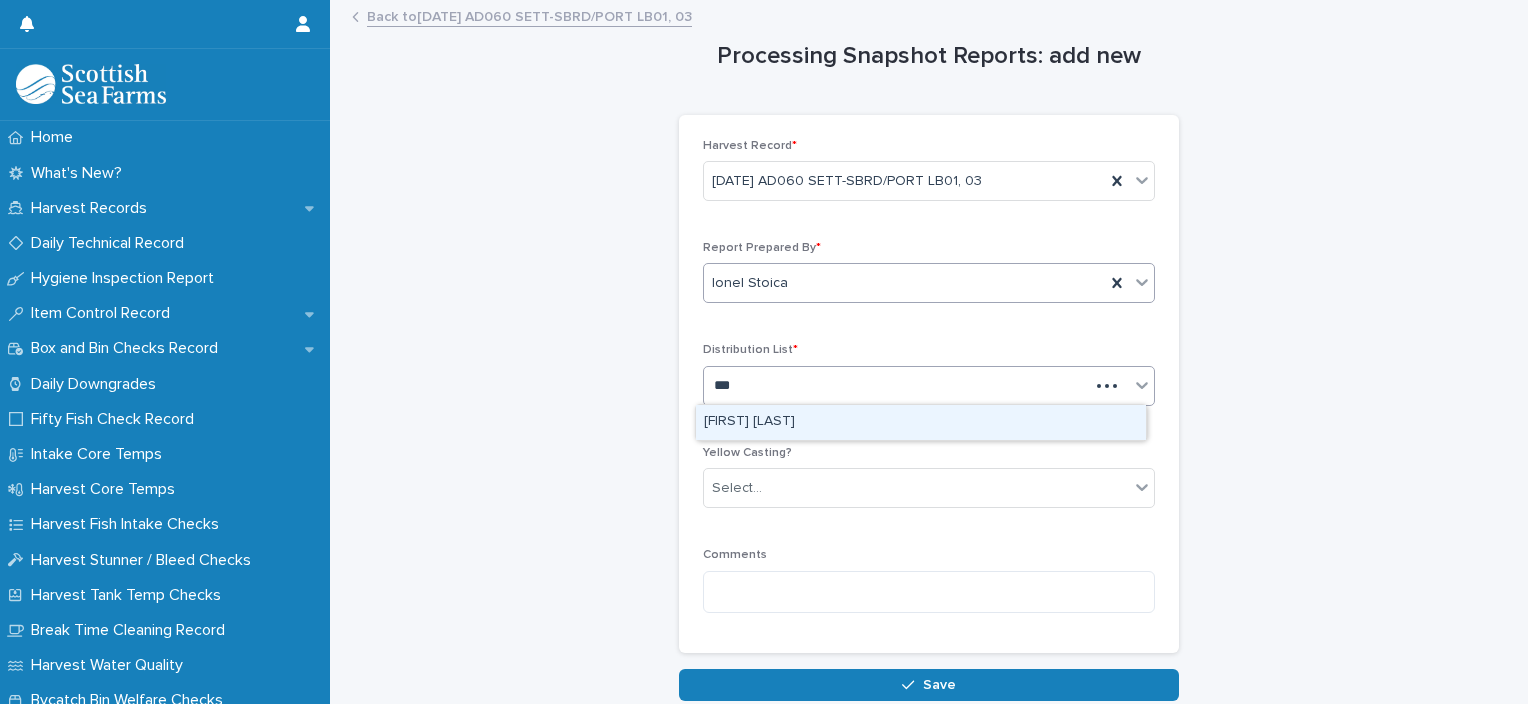 click on "Rebecca Buchanan" at bounding box center (921, 422) 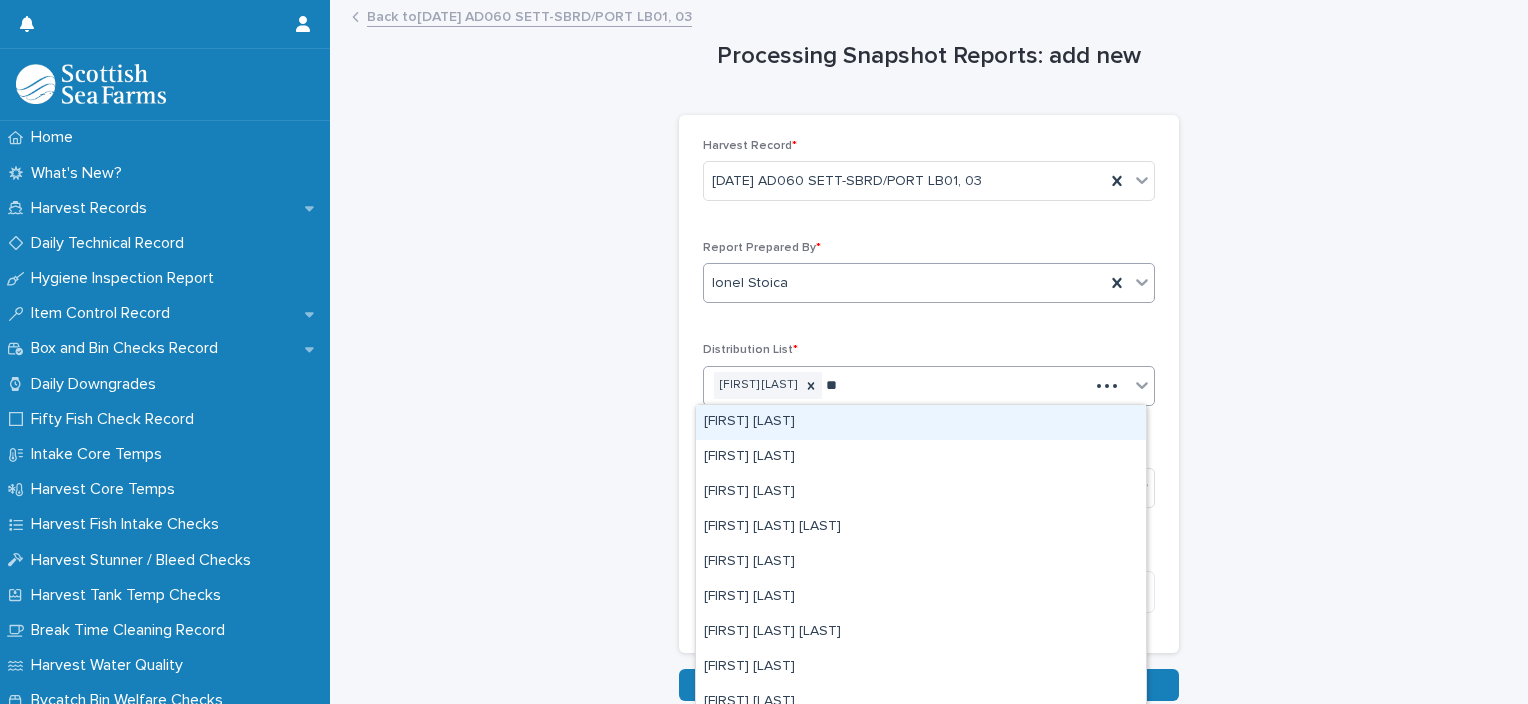type on "***" 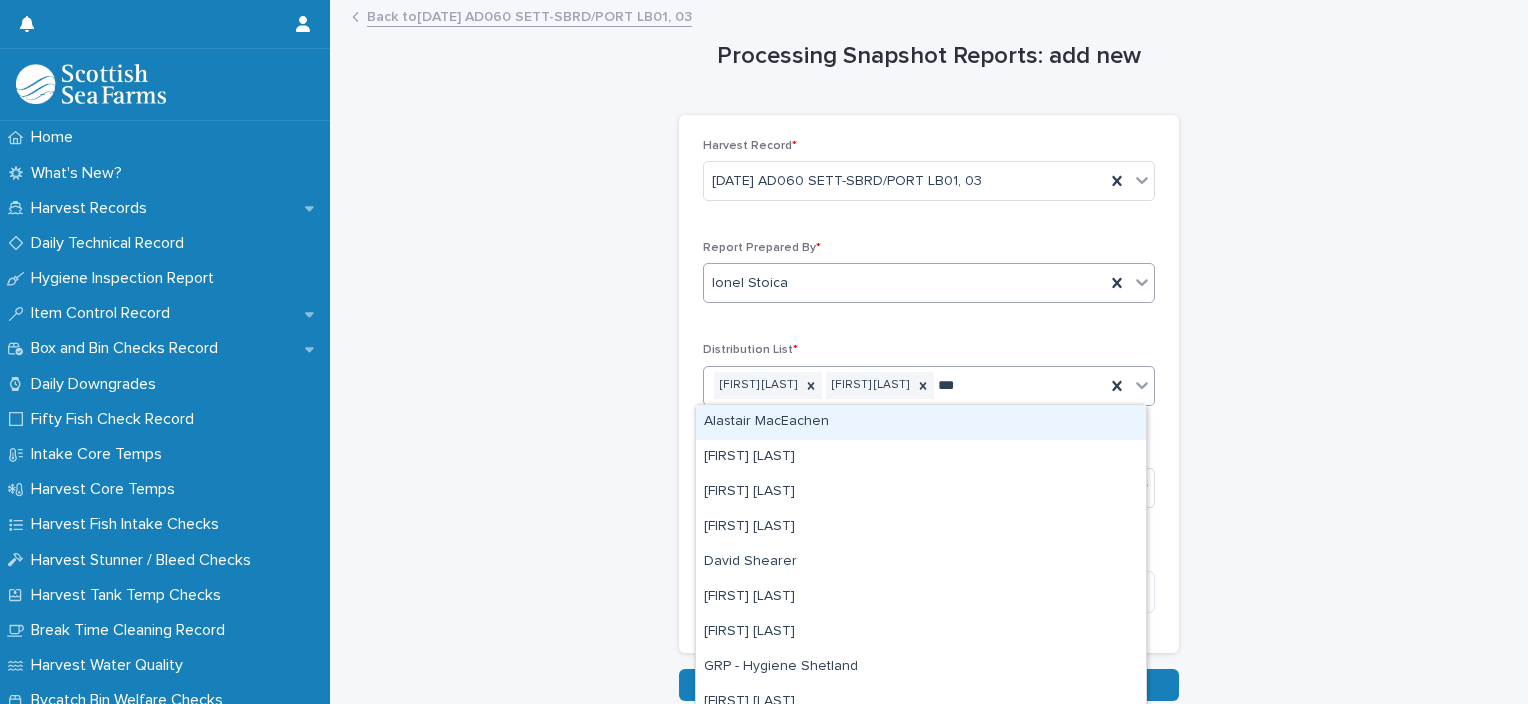 type on "****" 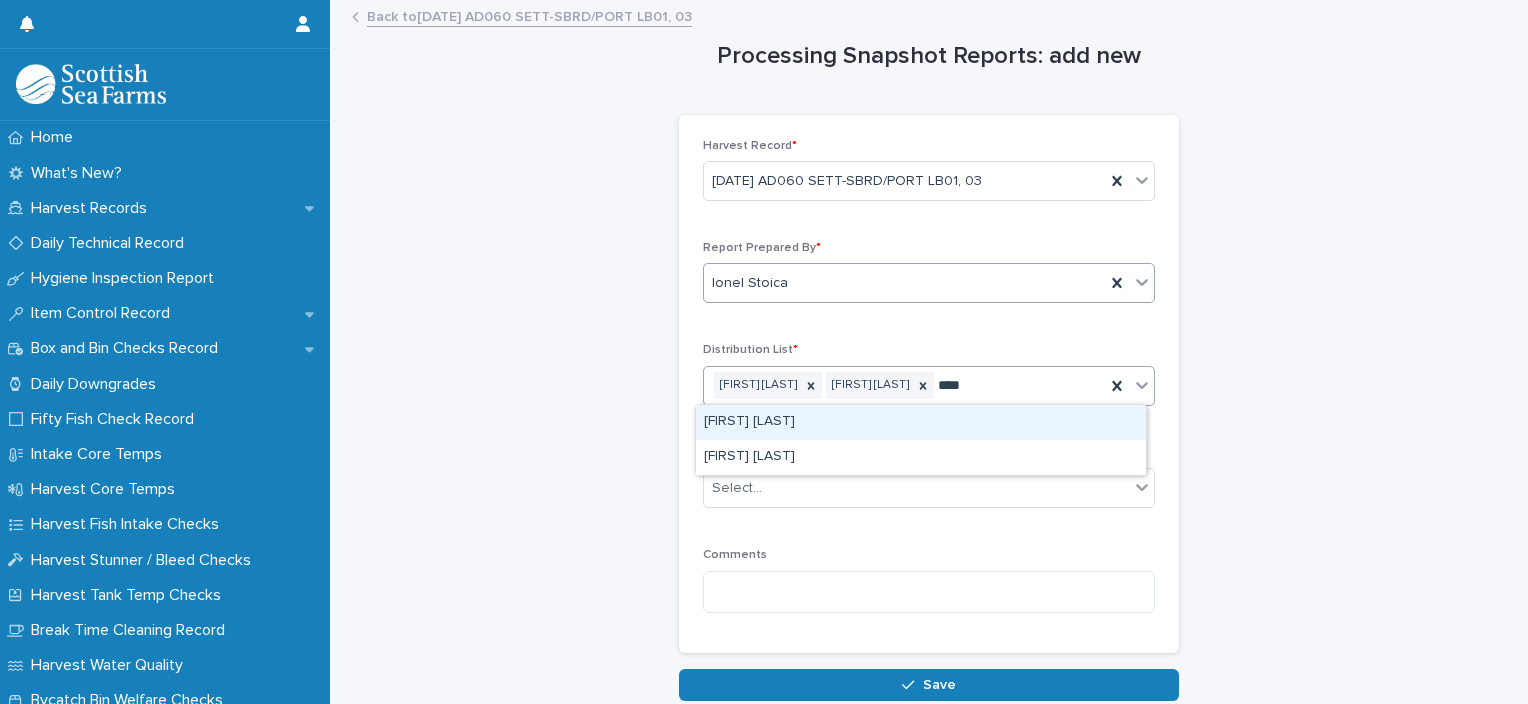 click on "Helen Conlon" at bounding box center [921, 422] 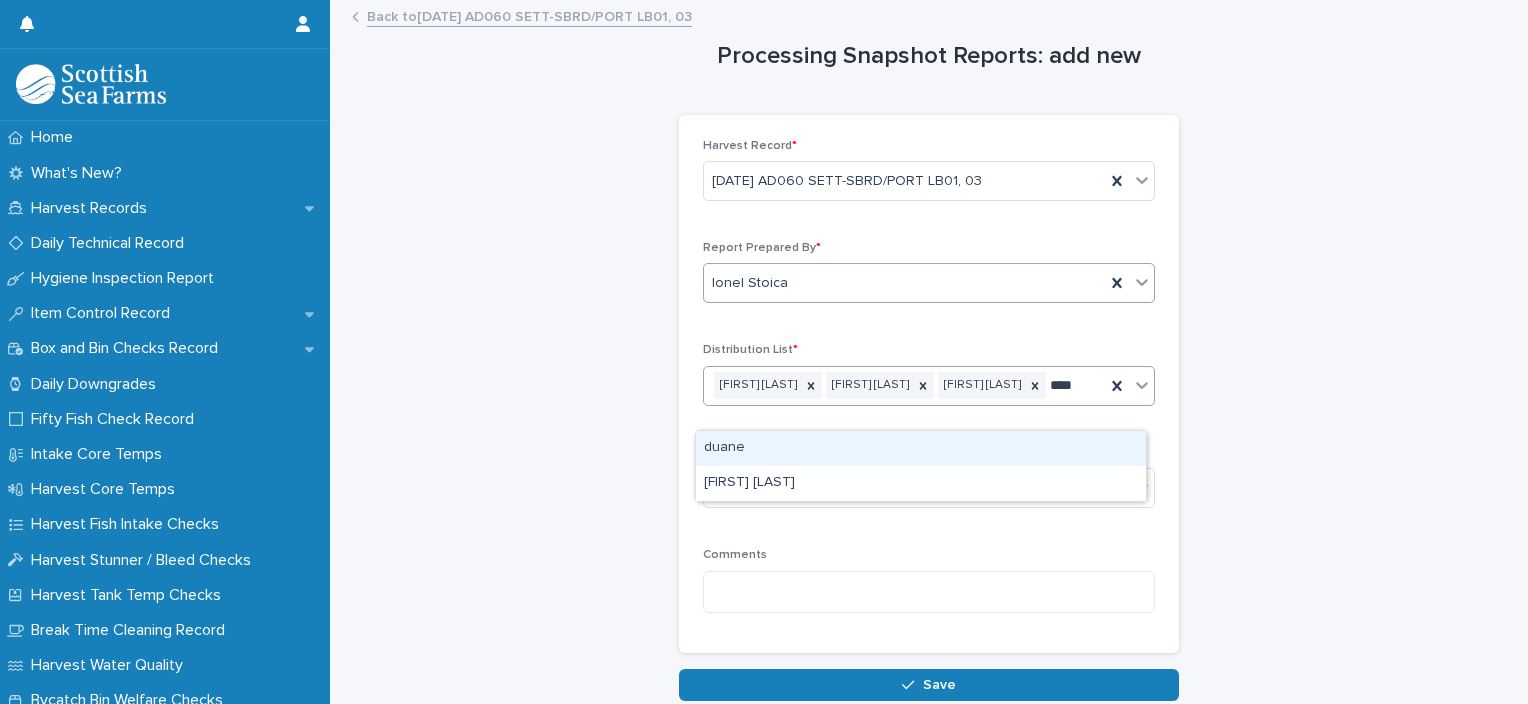type on "*****" 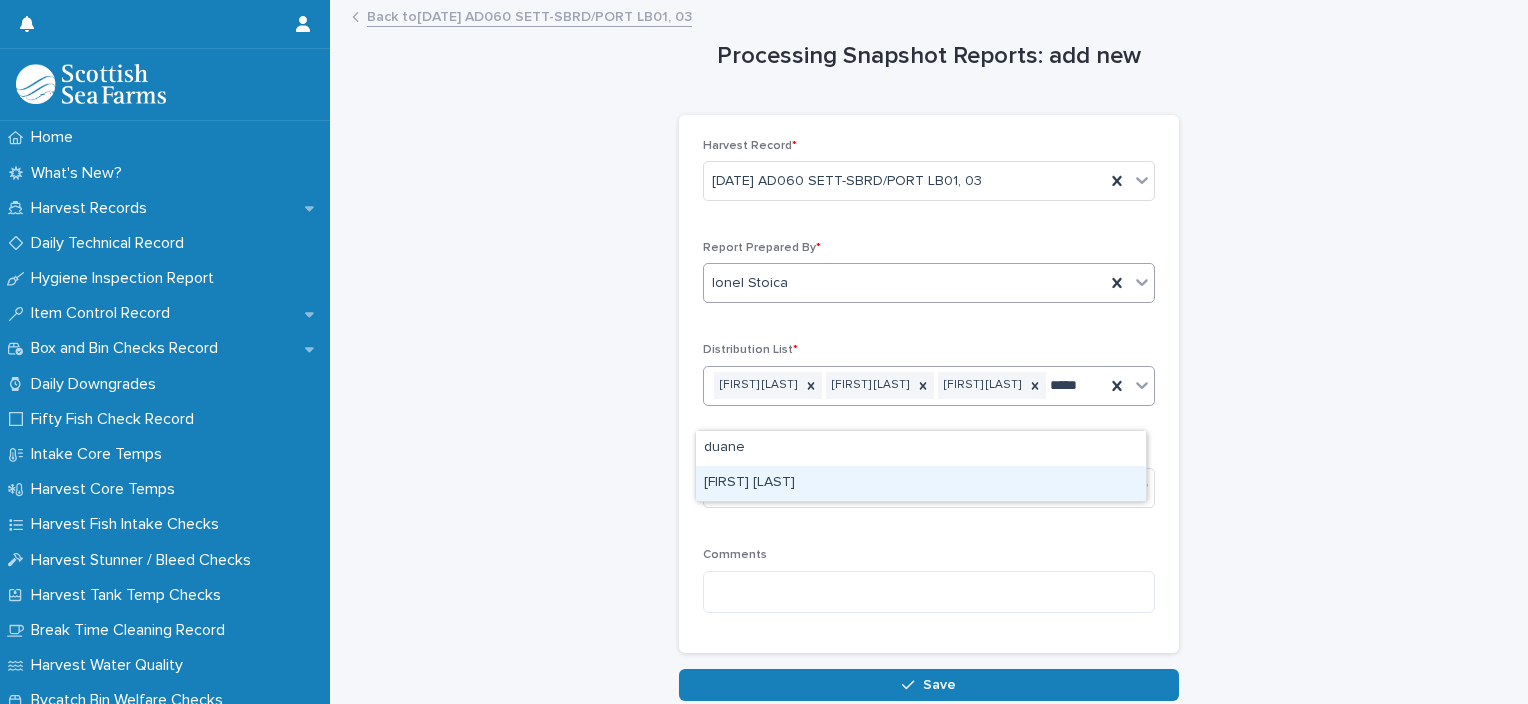 click on "Duane Coetzer" at bounding box center (921, 483) 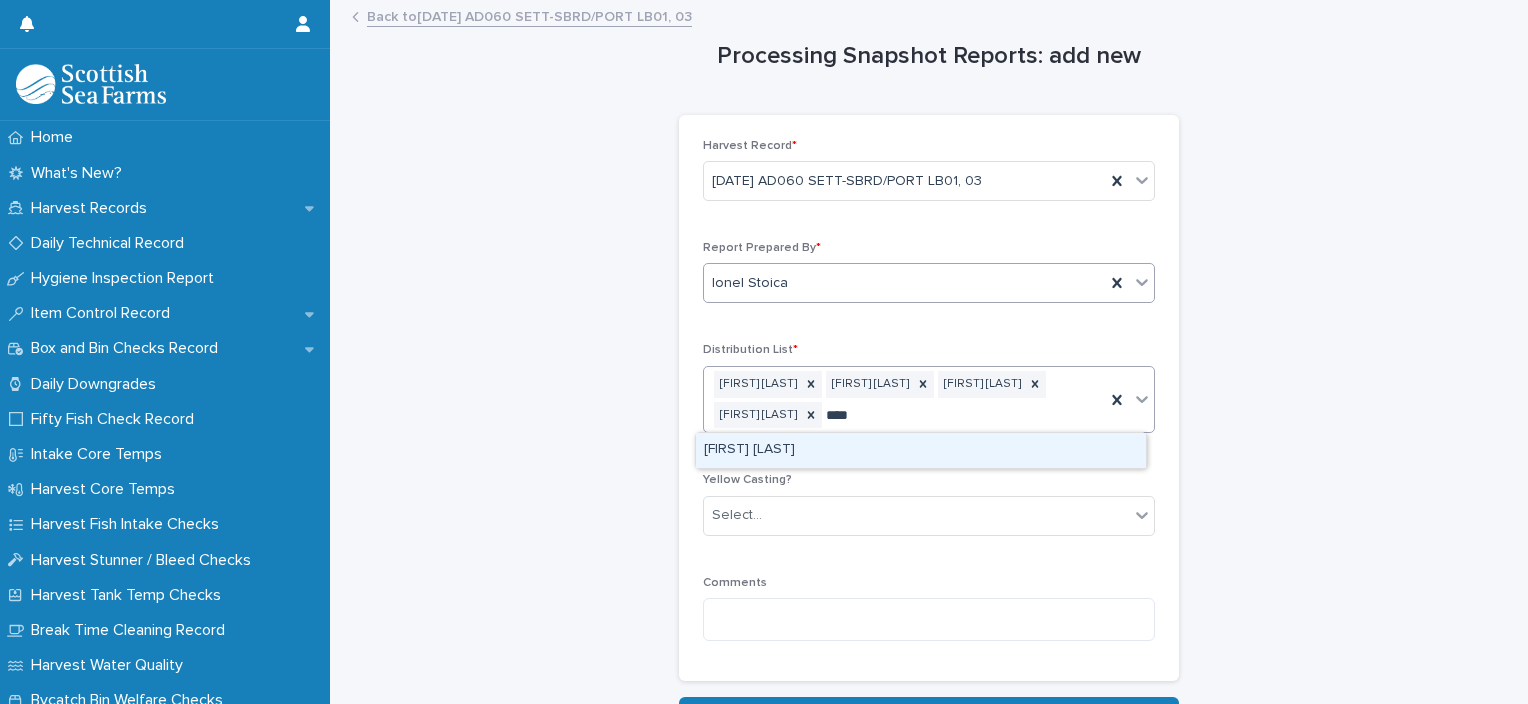 type on "*****" 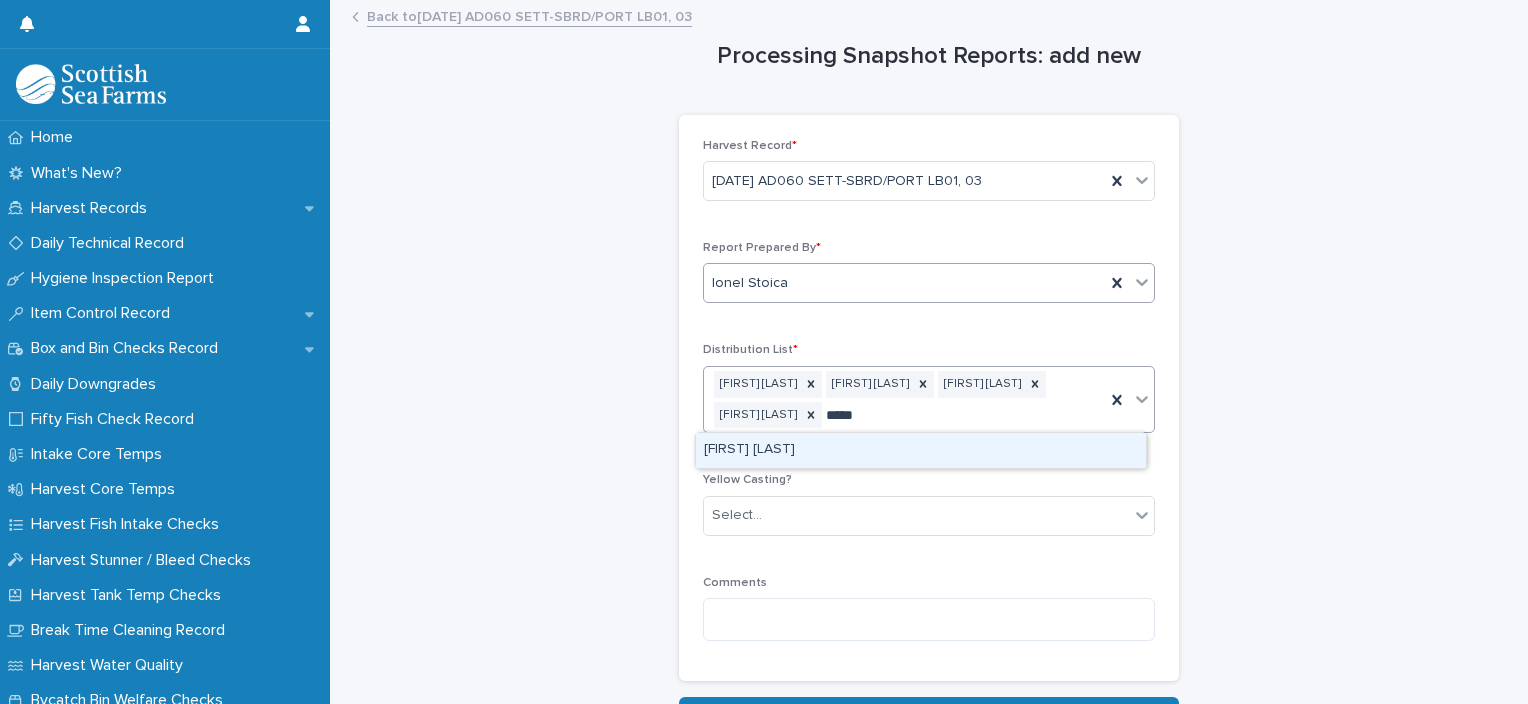 click on "David MacMillan" at bounding box center (921, 450) 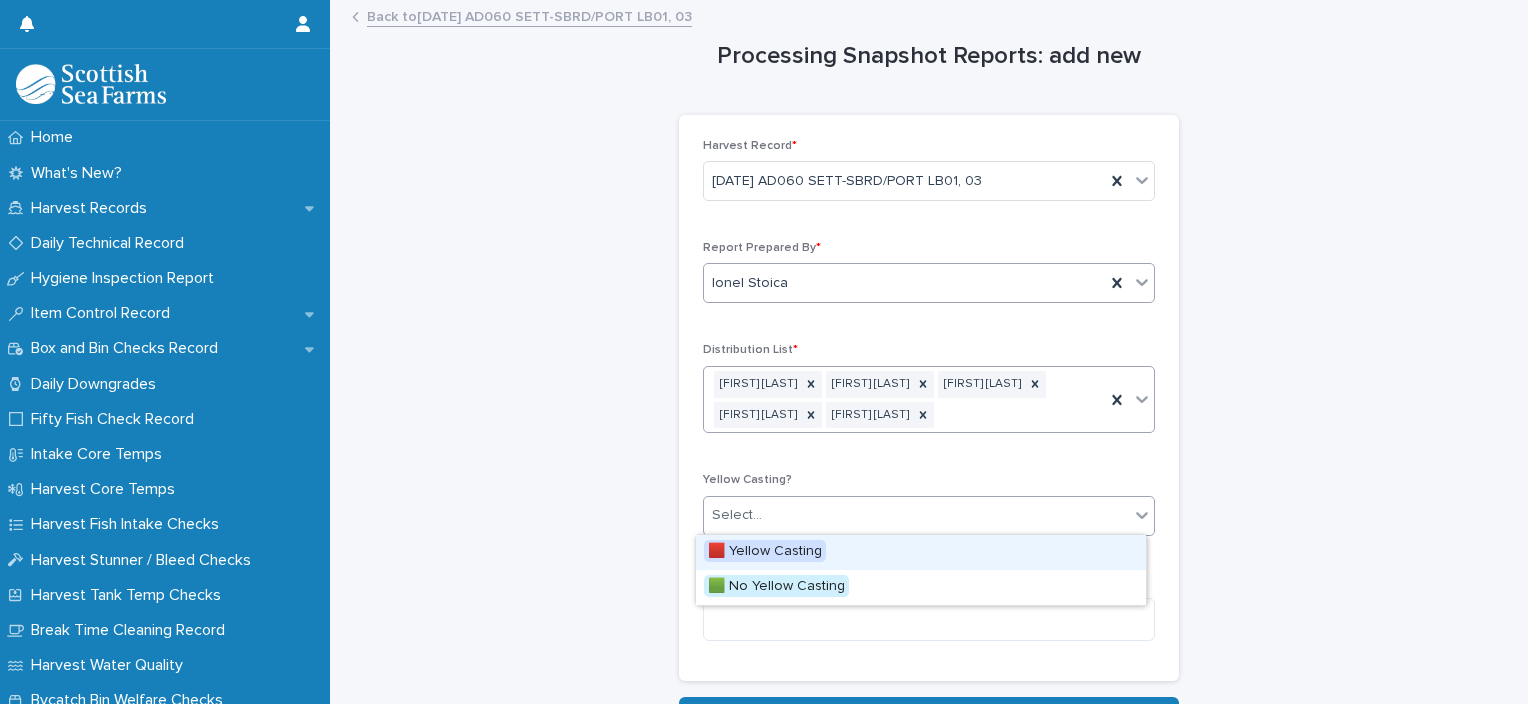 click on "Select..." at bounding box center (916, 515) 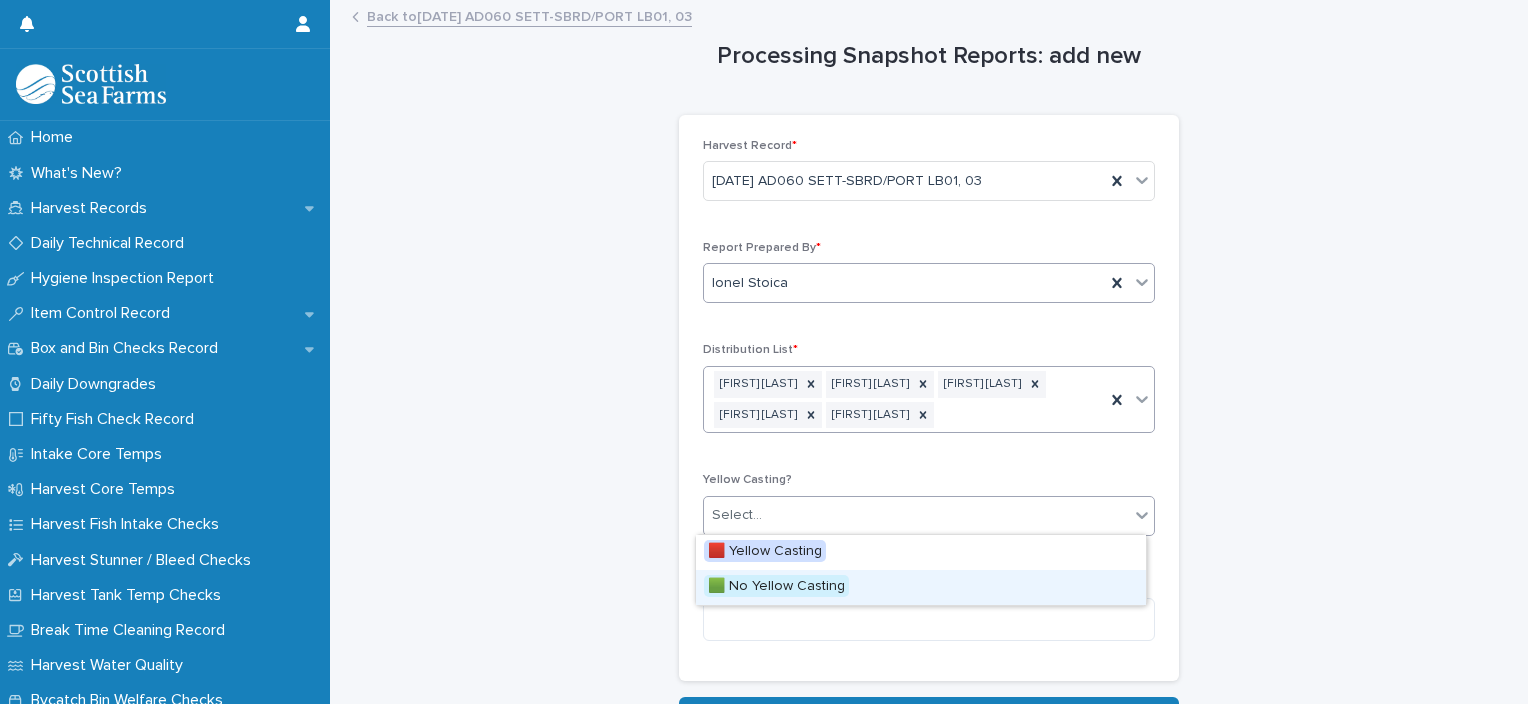 click on "🟩 No Yellow Casting" at bounding box center [921, 587] 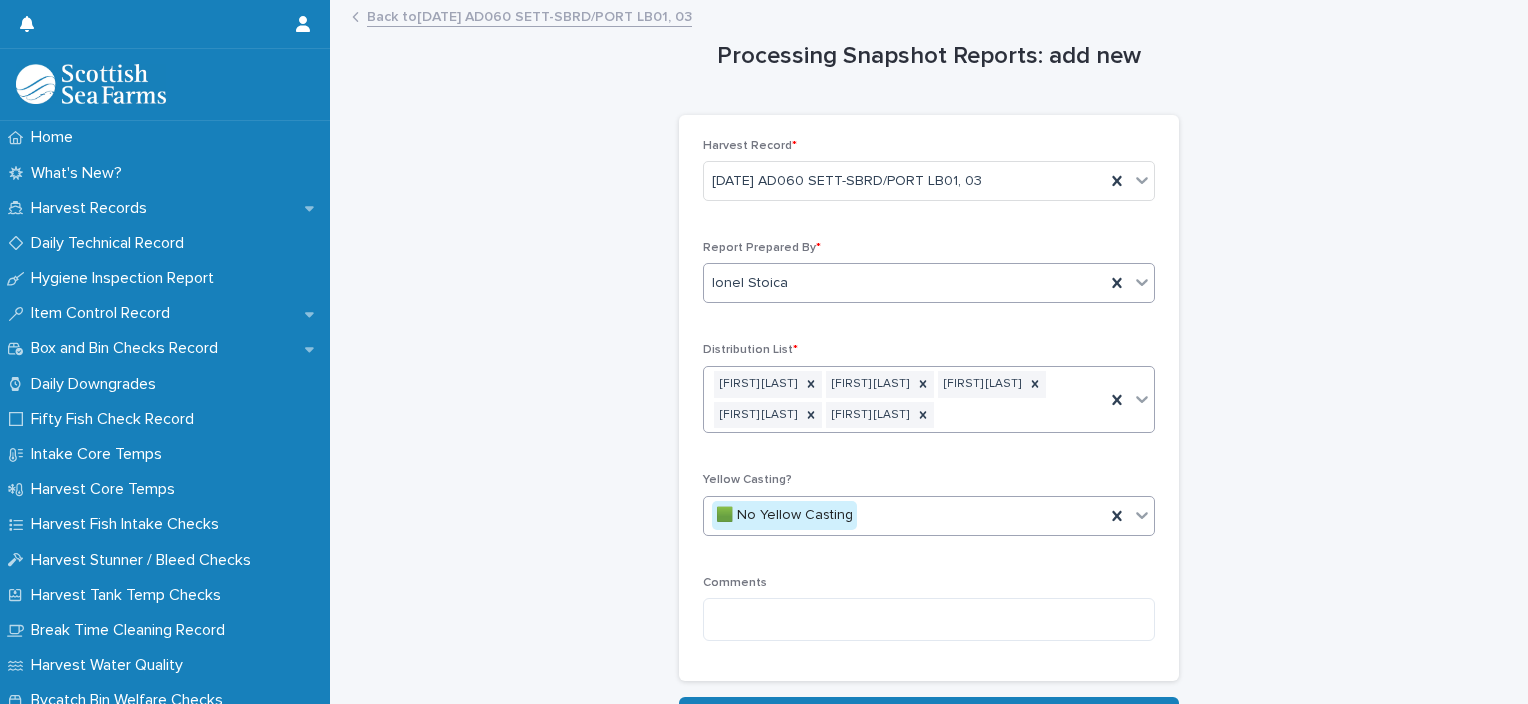 scroll, scrollTop: 138, scrollLeft: 0, axis: vertical 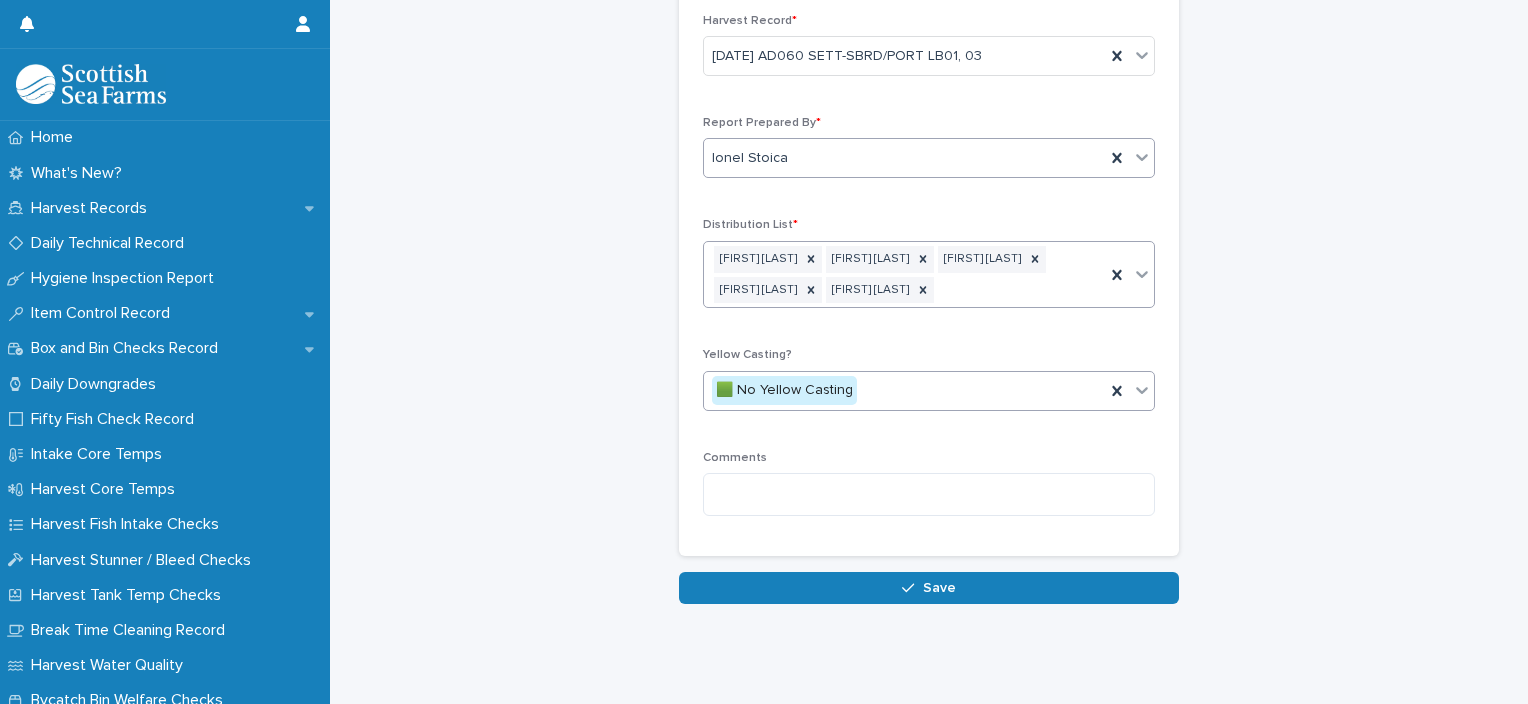 click on "Save" at bounding box center [929, 588] 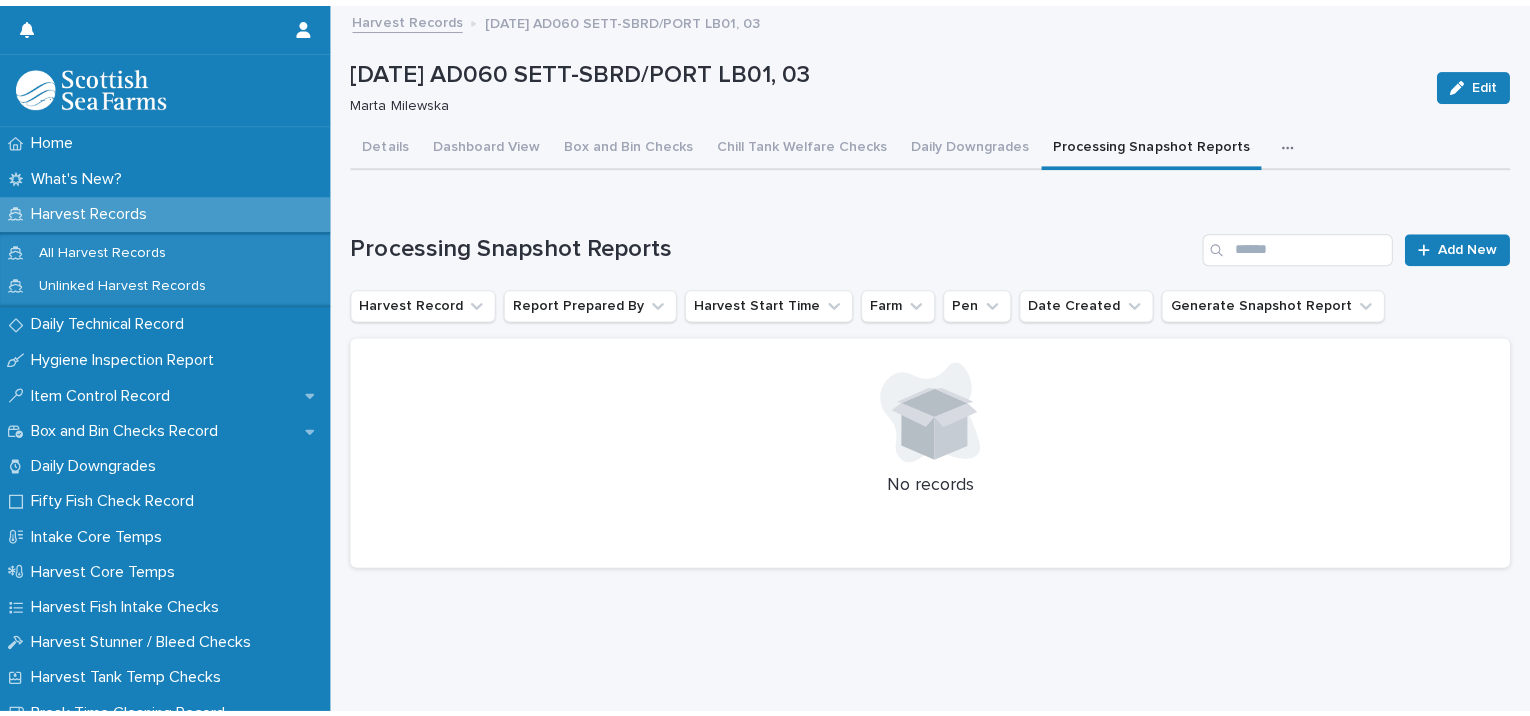scroll, scrollTop: 15, scrollLeft: 0, axis: vertical 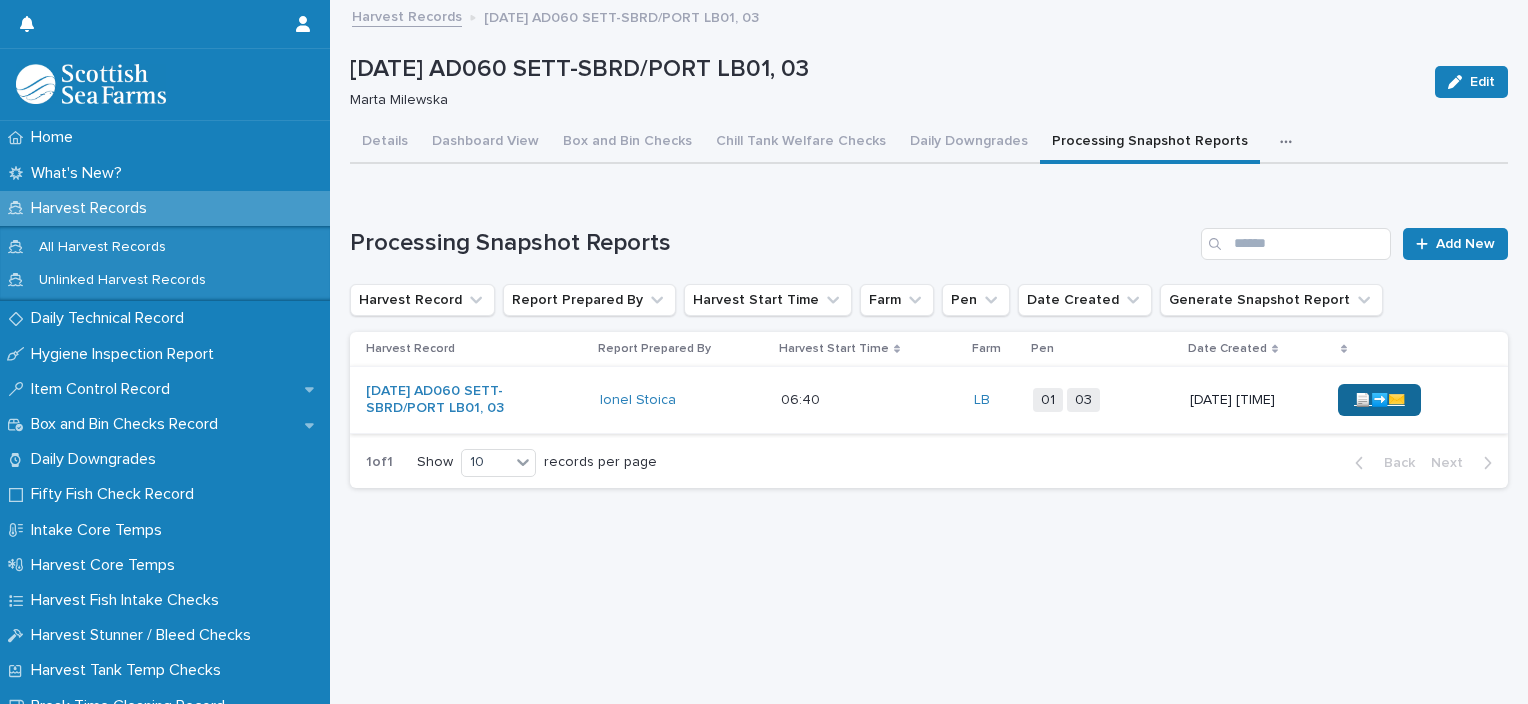 click on "📄➡️✉️" at bounding box center (1379, 400) 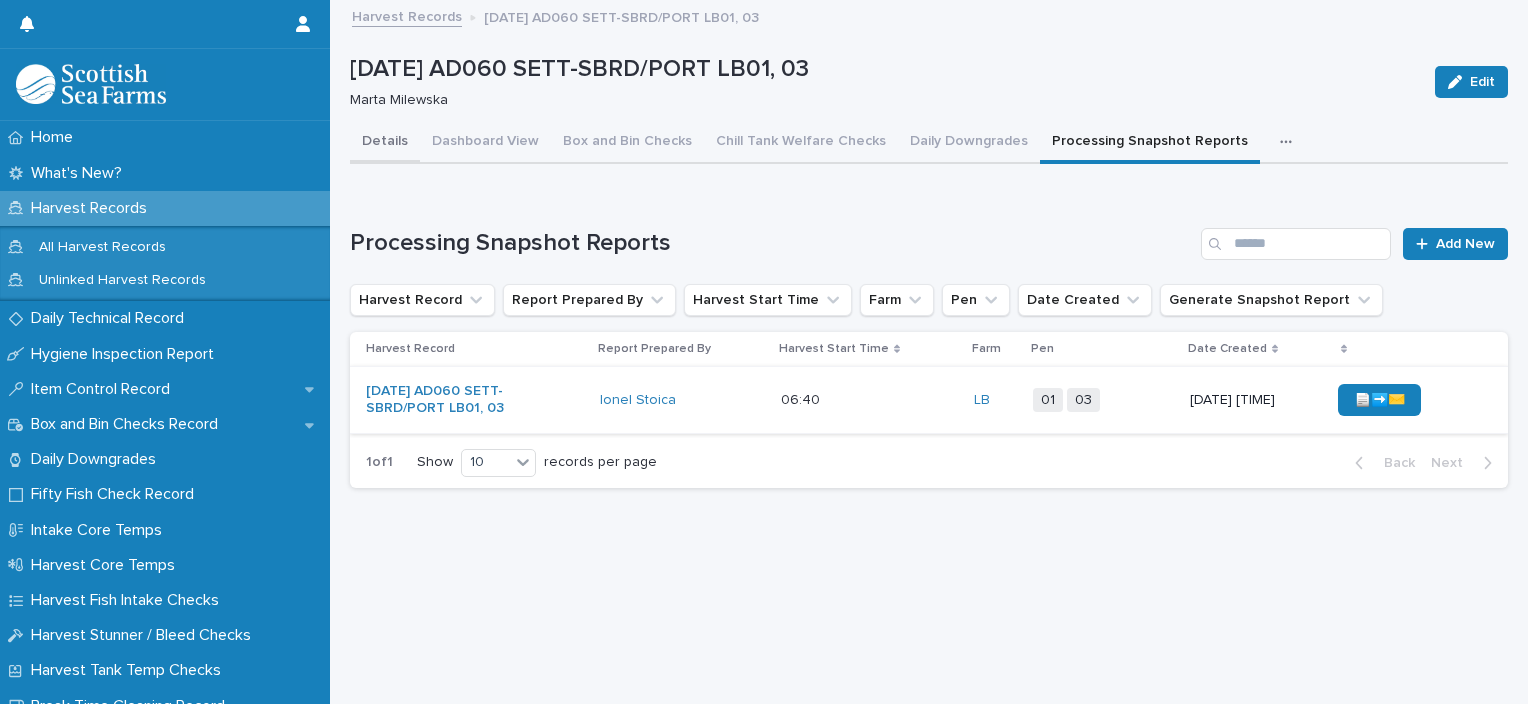 click on "Details" at bounding box center [385, 143] 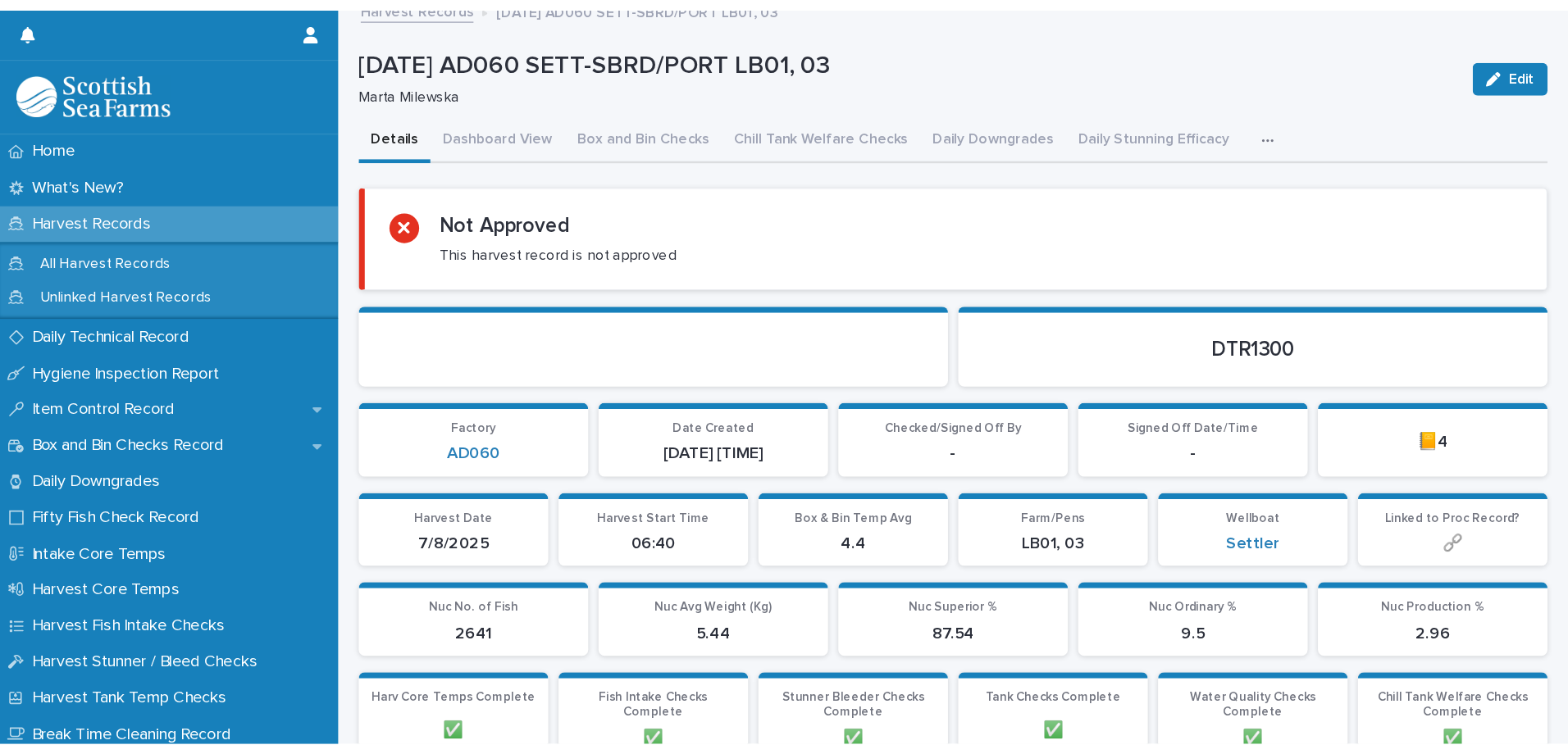 scroll, scrollTop: 12, scrollLeft: 0, axis: vertical 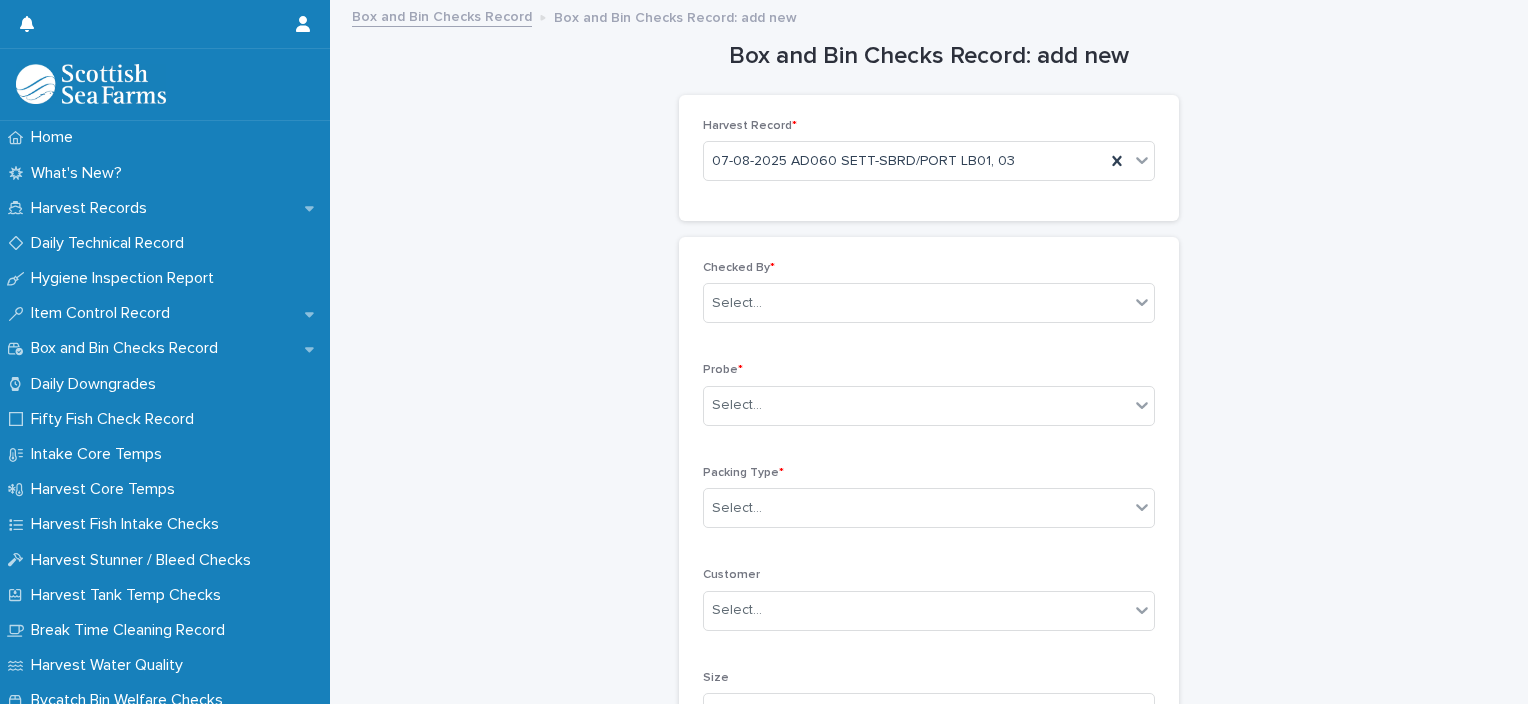 click on "Checked By * Select..." at bounding box center [929, 300] 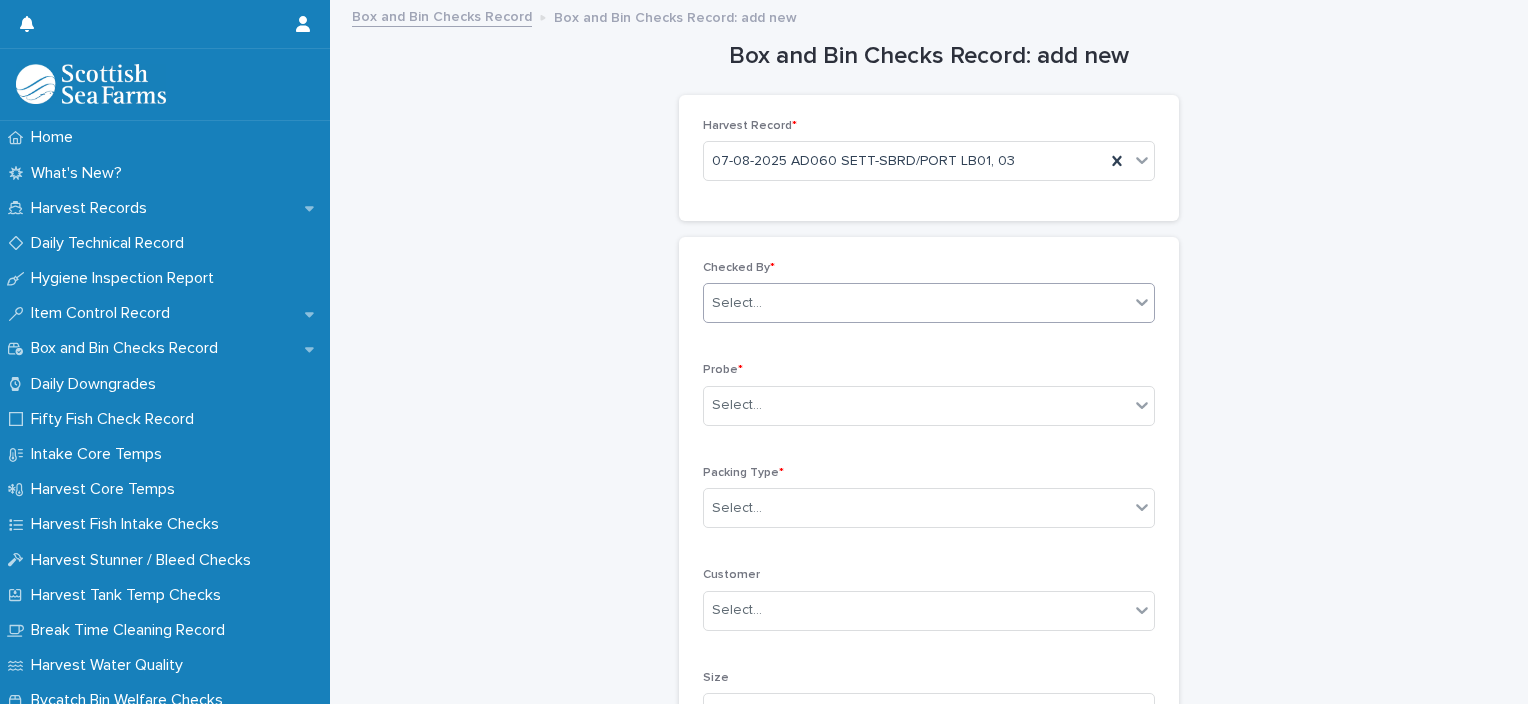 click on "Select..." at bounding box center [916, 303] 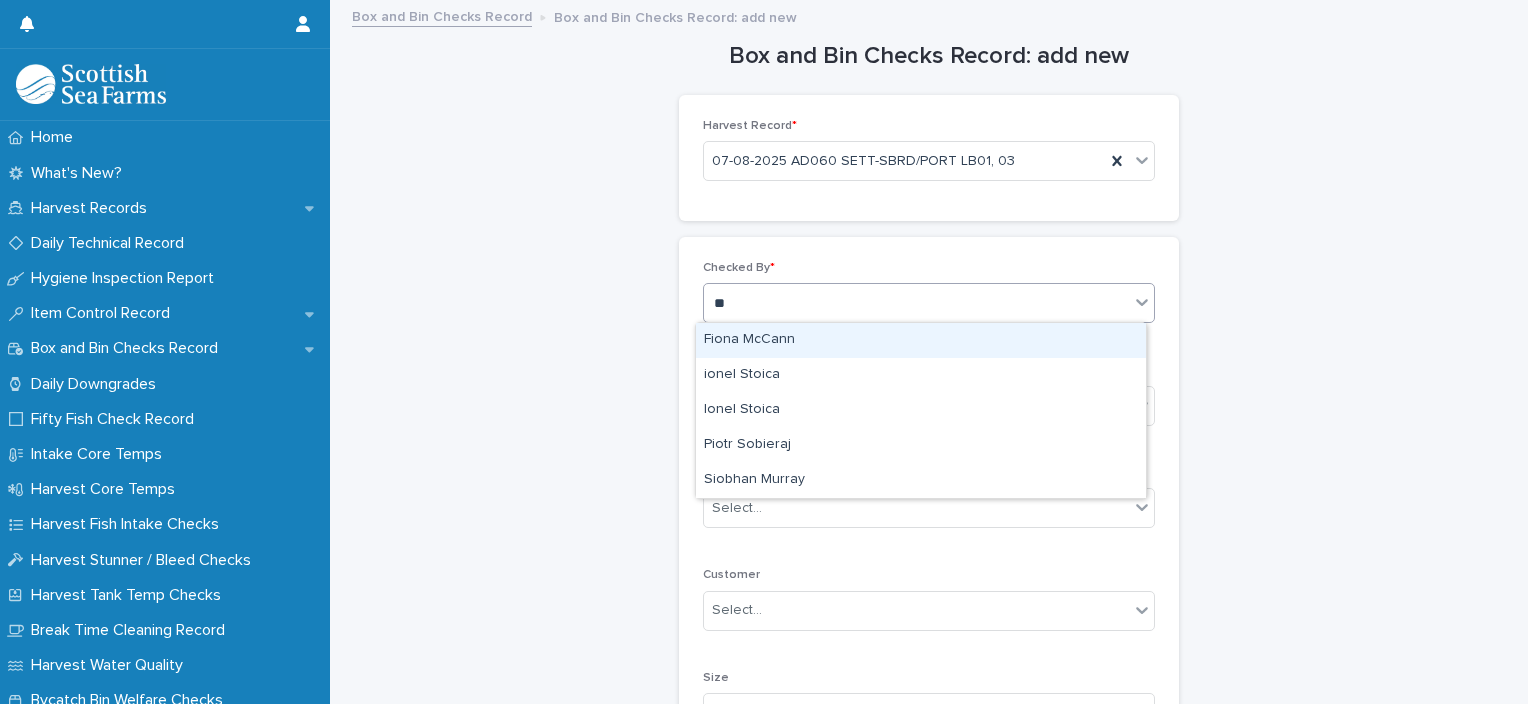 type on "***" 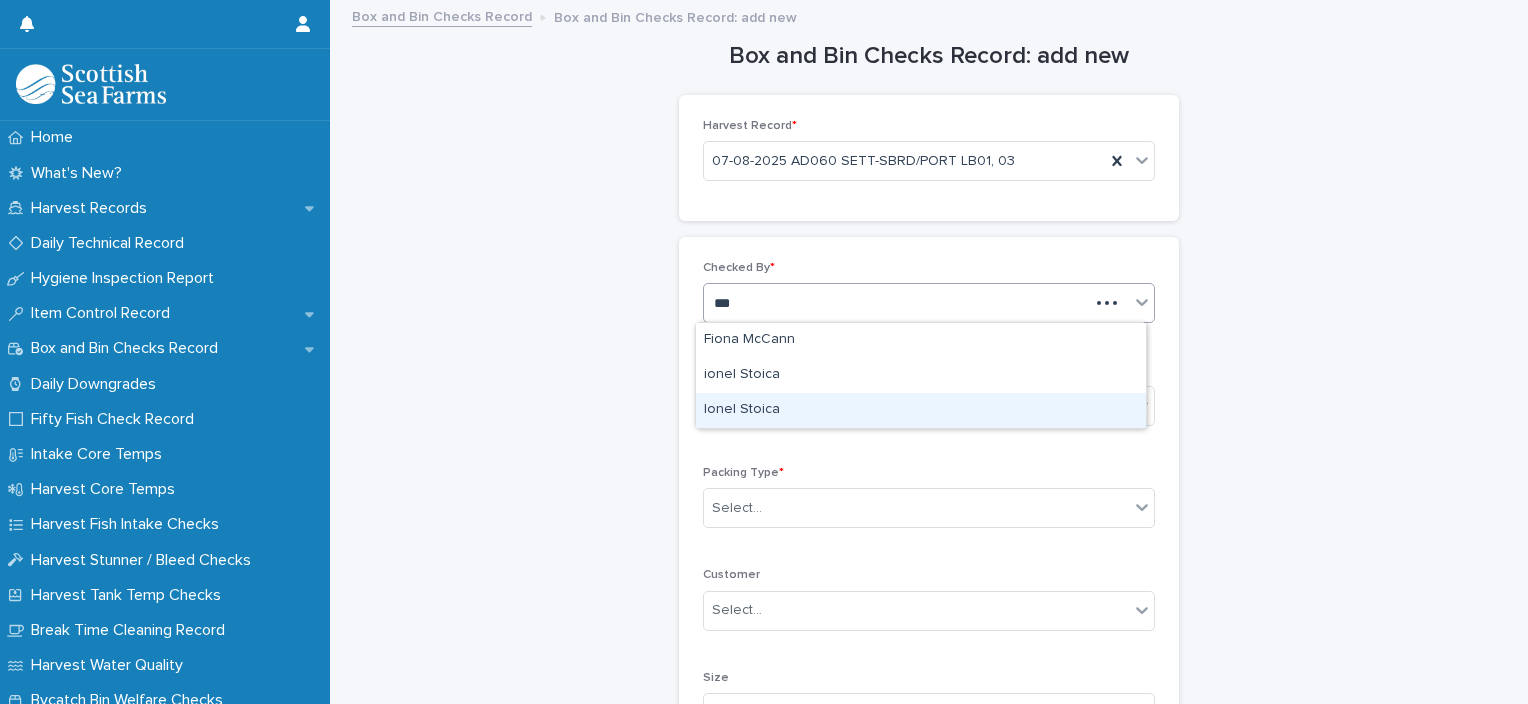 type 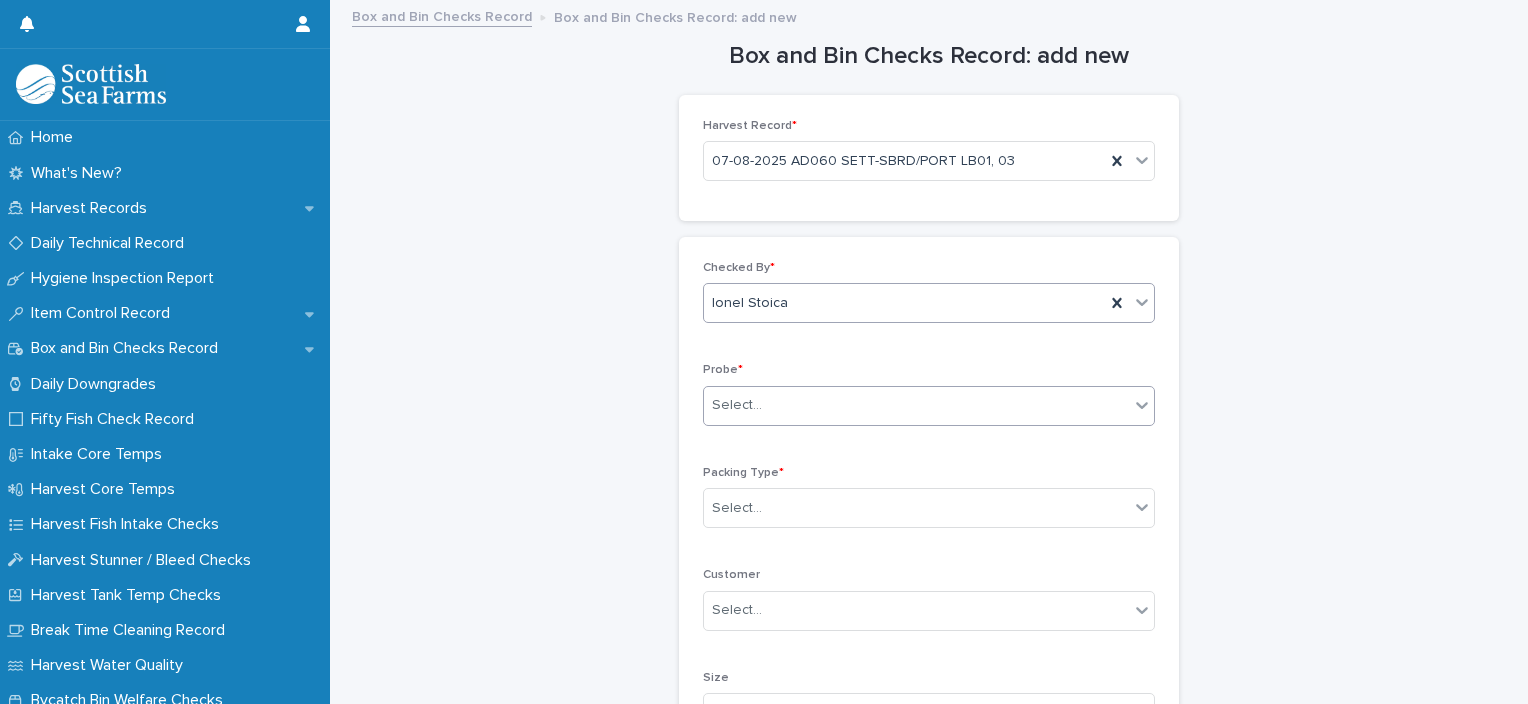 click on "Select..." at bounding box center [916, 405] 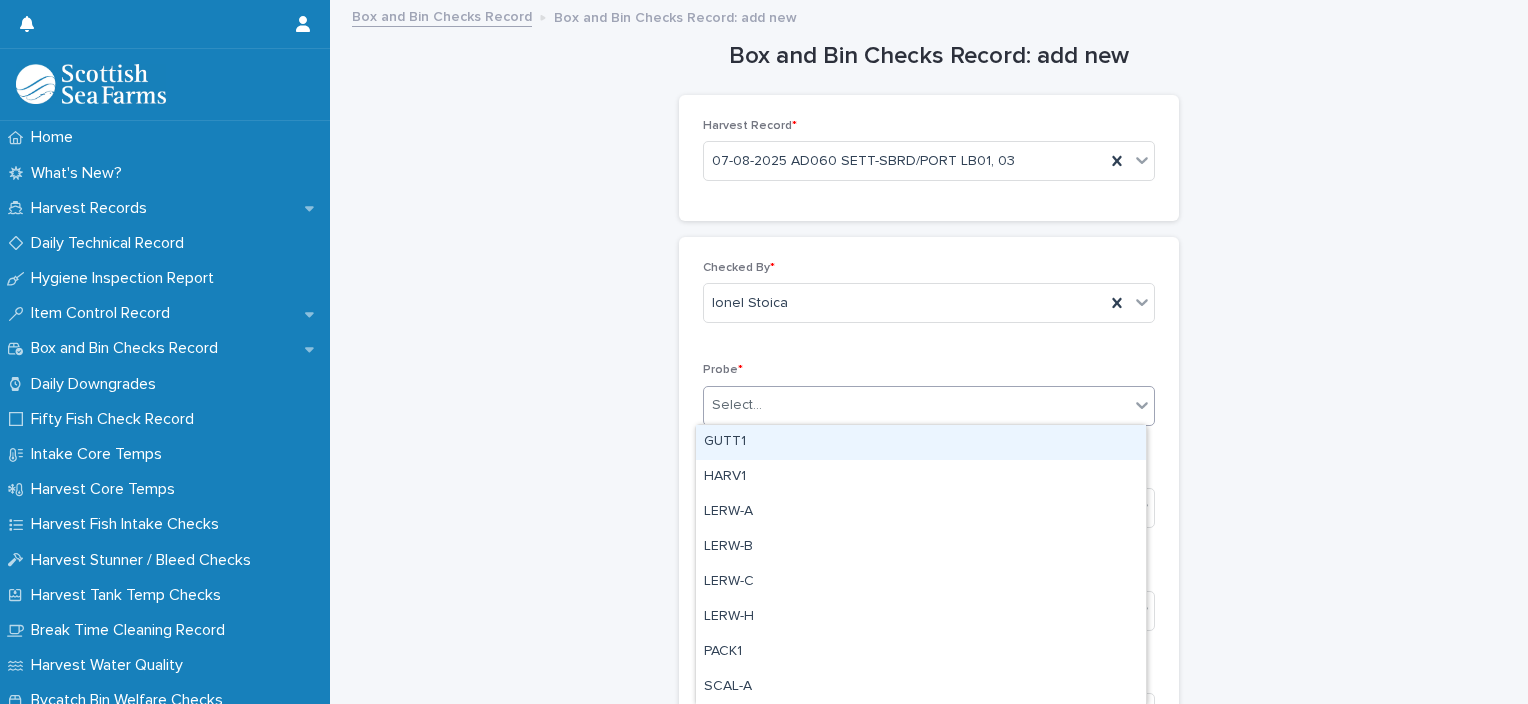 type on "*" 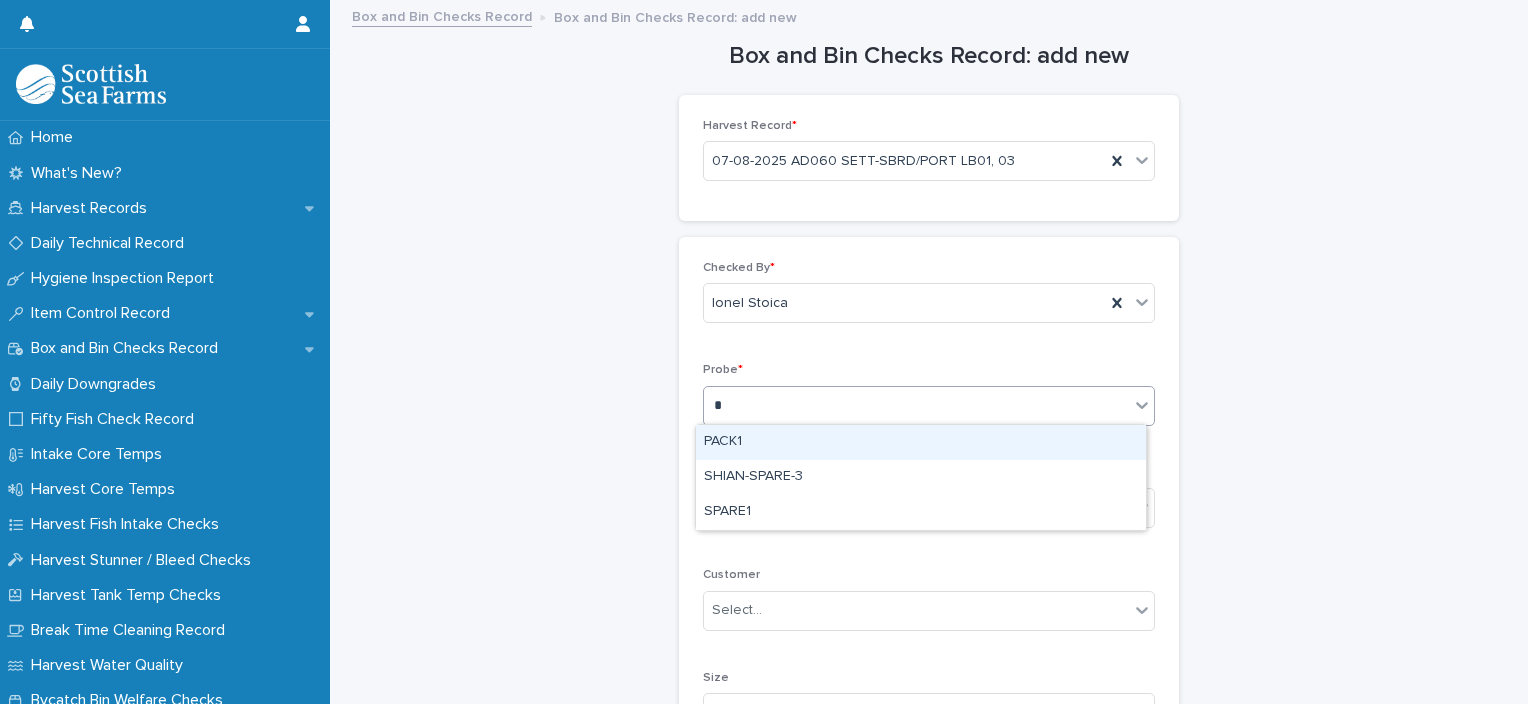 click on "PACK1" at bounding box center (921, 442) 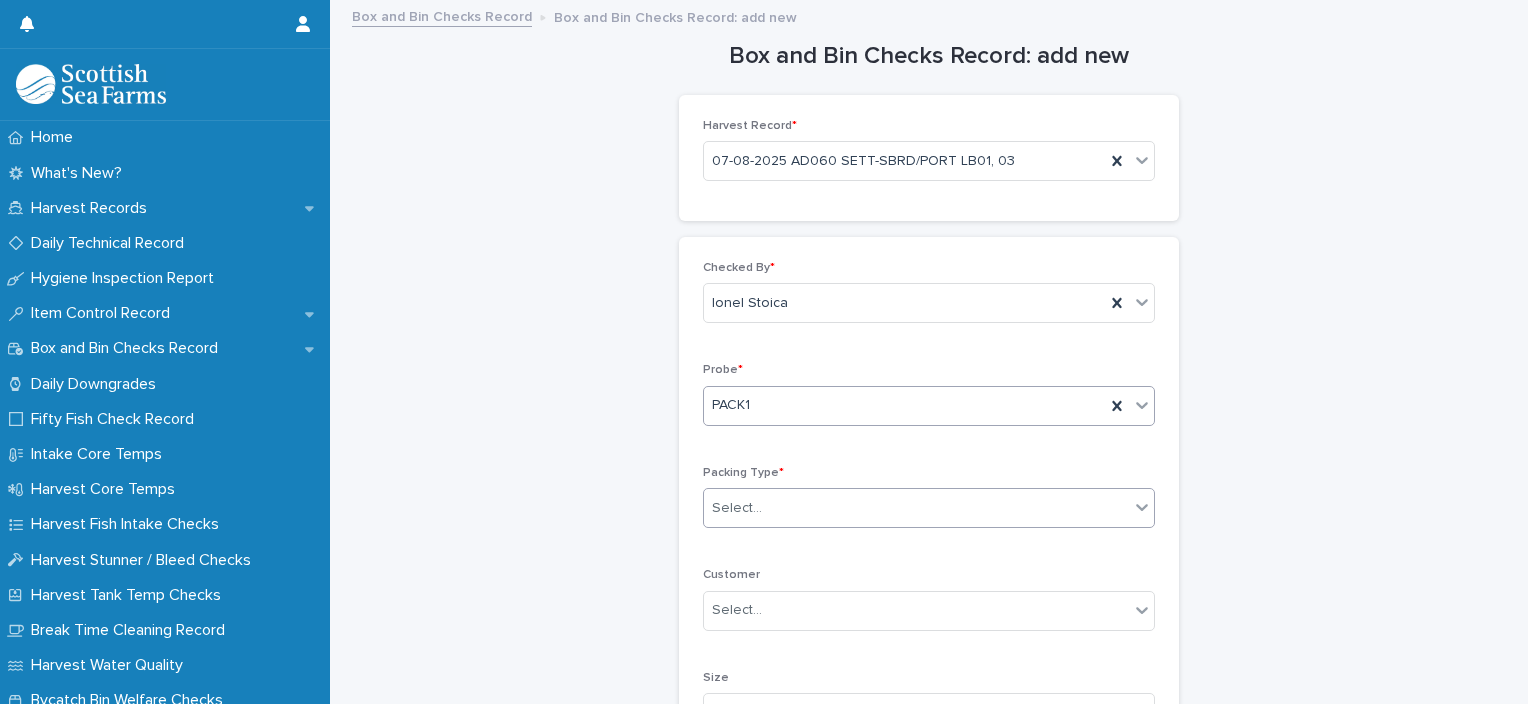 click on "Select..." at bounding box center (916, 508) 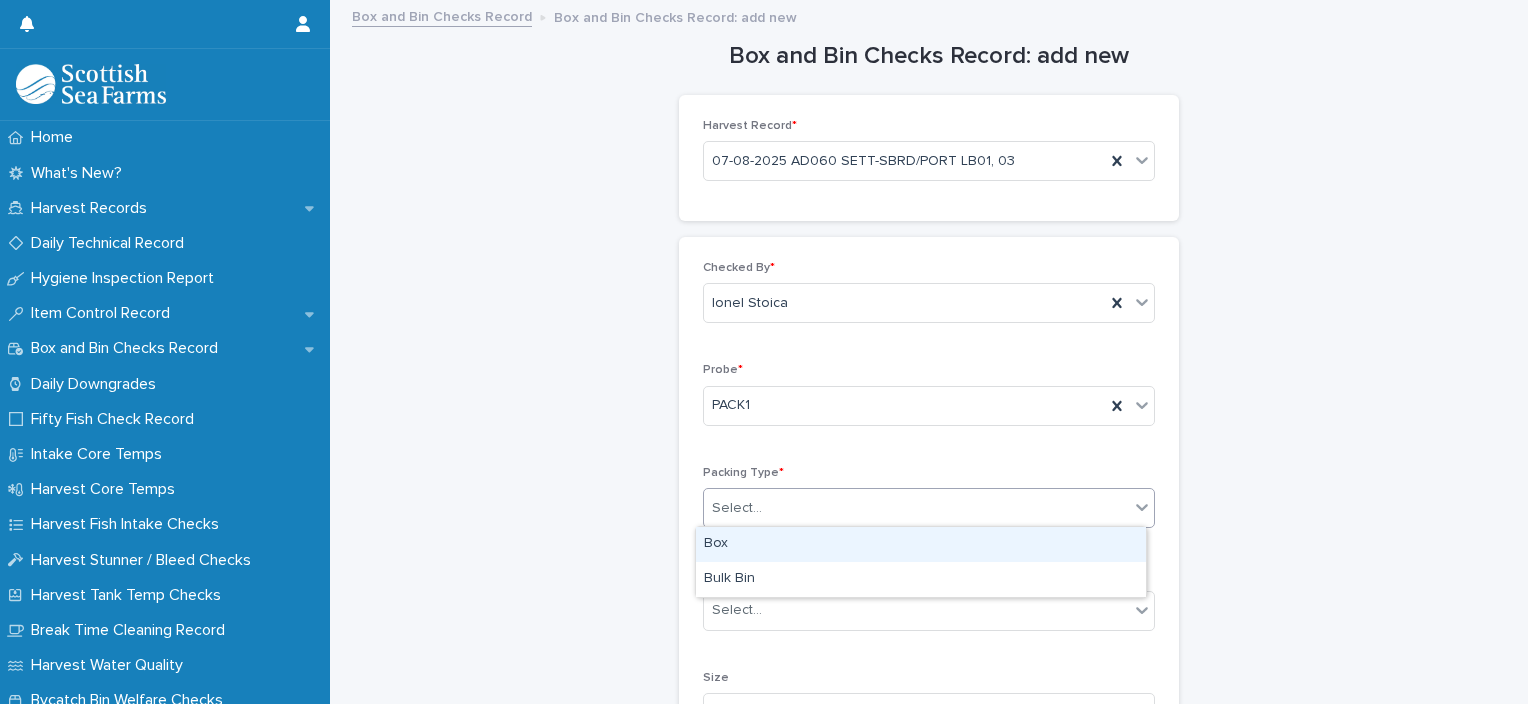 click on "Box" at bounding box center [921, 544] 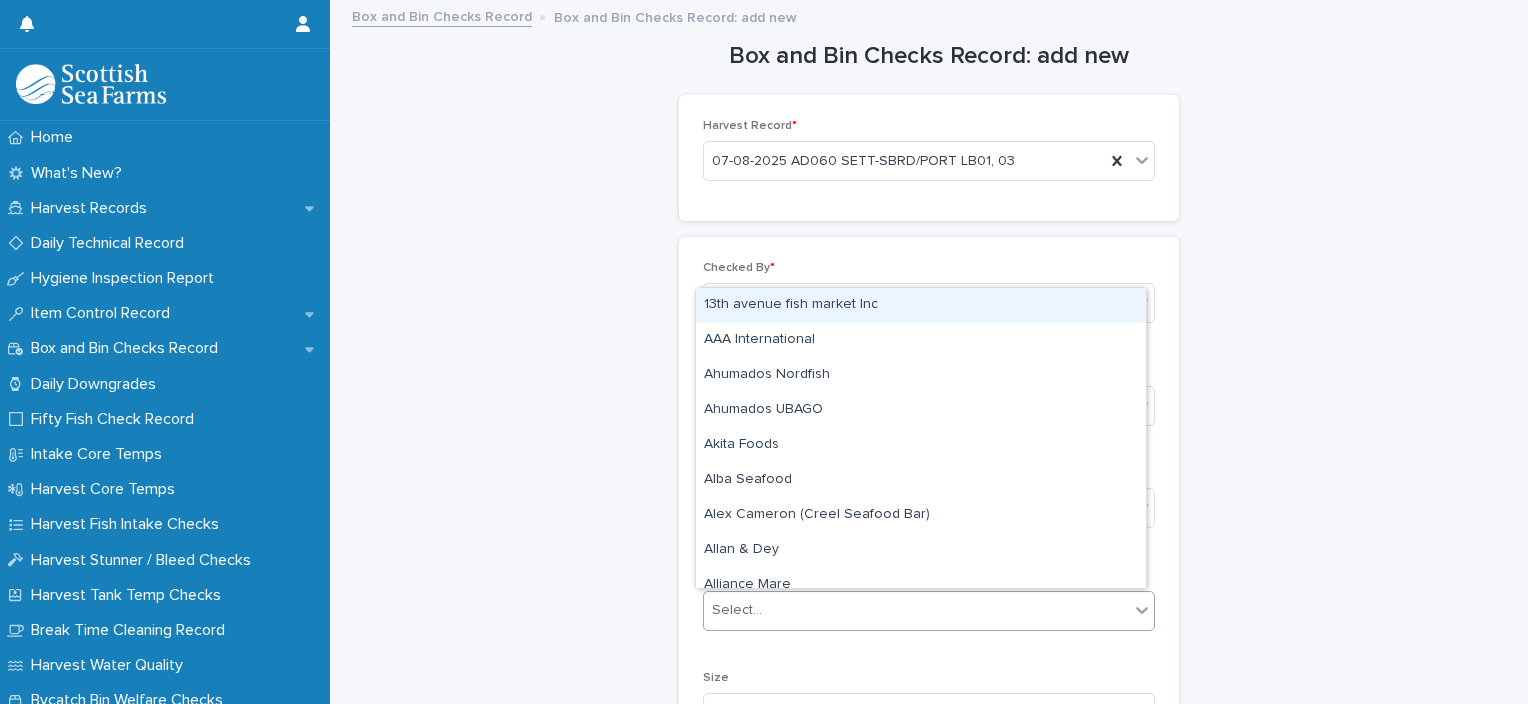 click on "Select..." at bounding box center (916, 610) 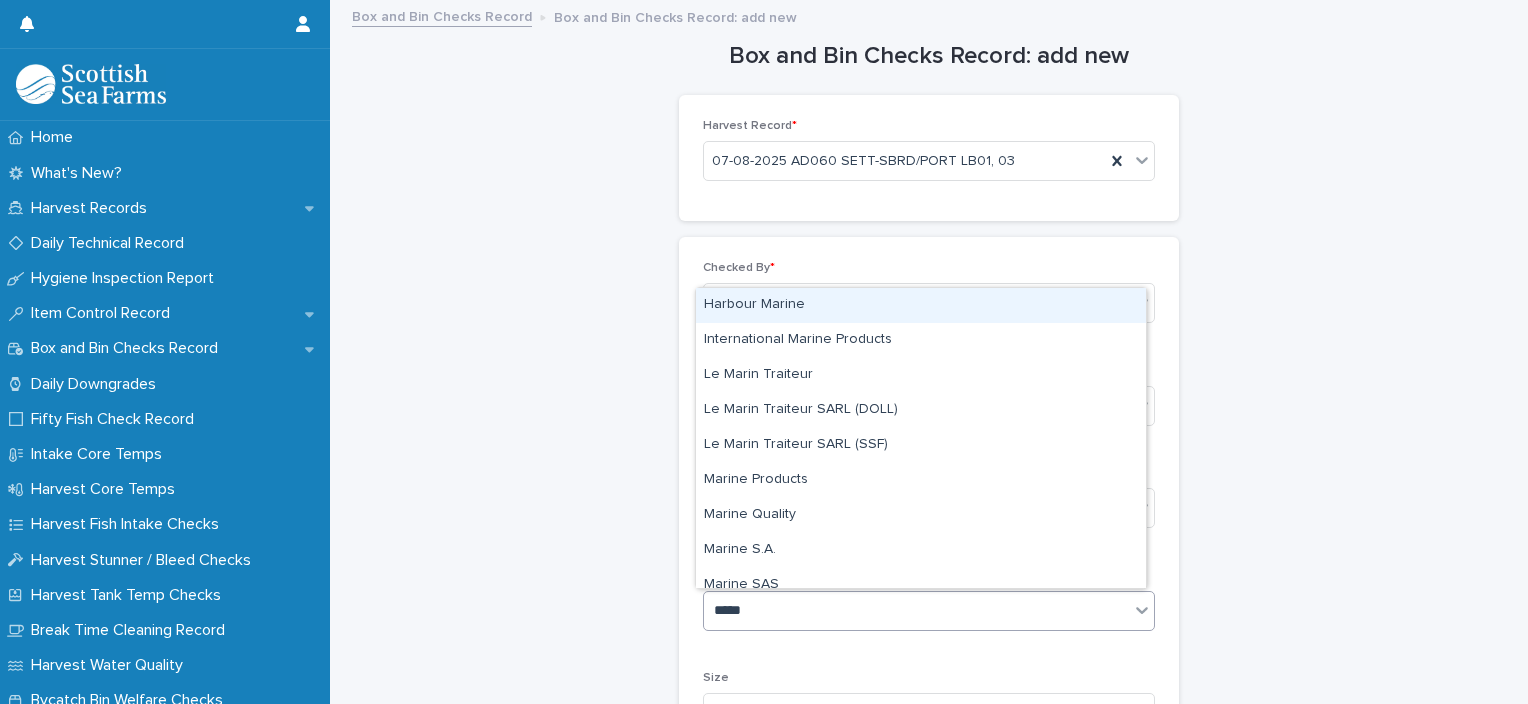 type on "******" 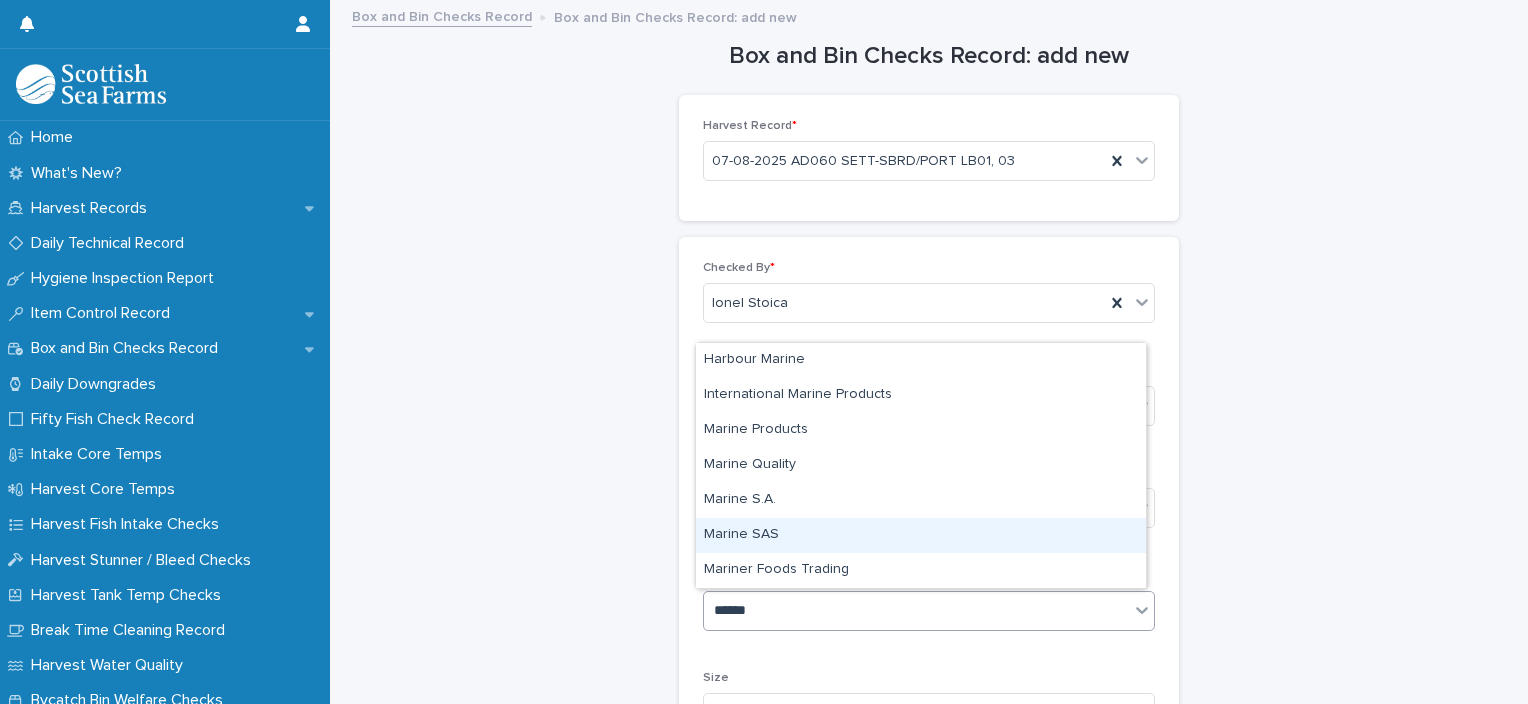 click on "Marine SAS" at bounding box center (921, 535) 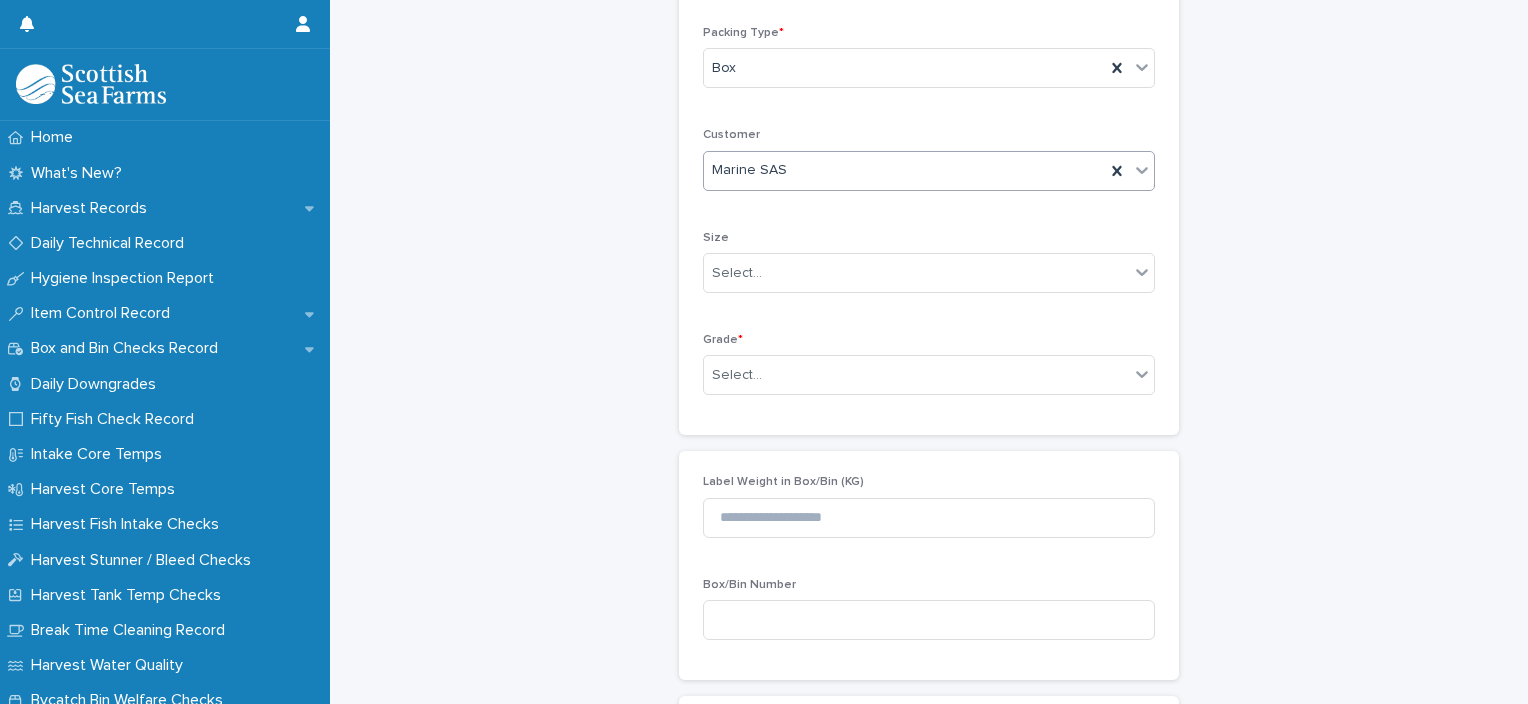 scroll, scrollTop: 500, scrollLeft: 0, axis: vertical 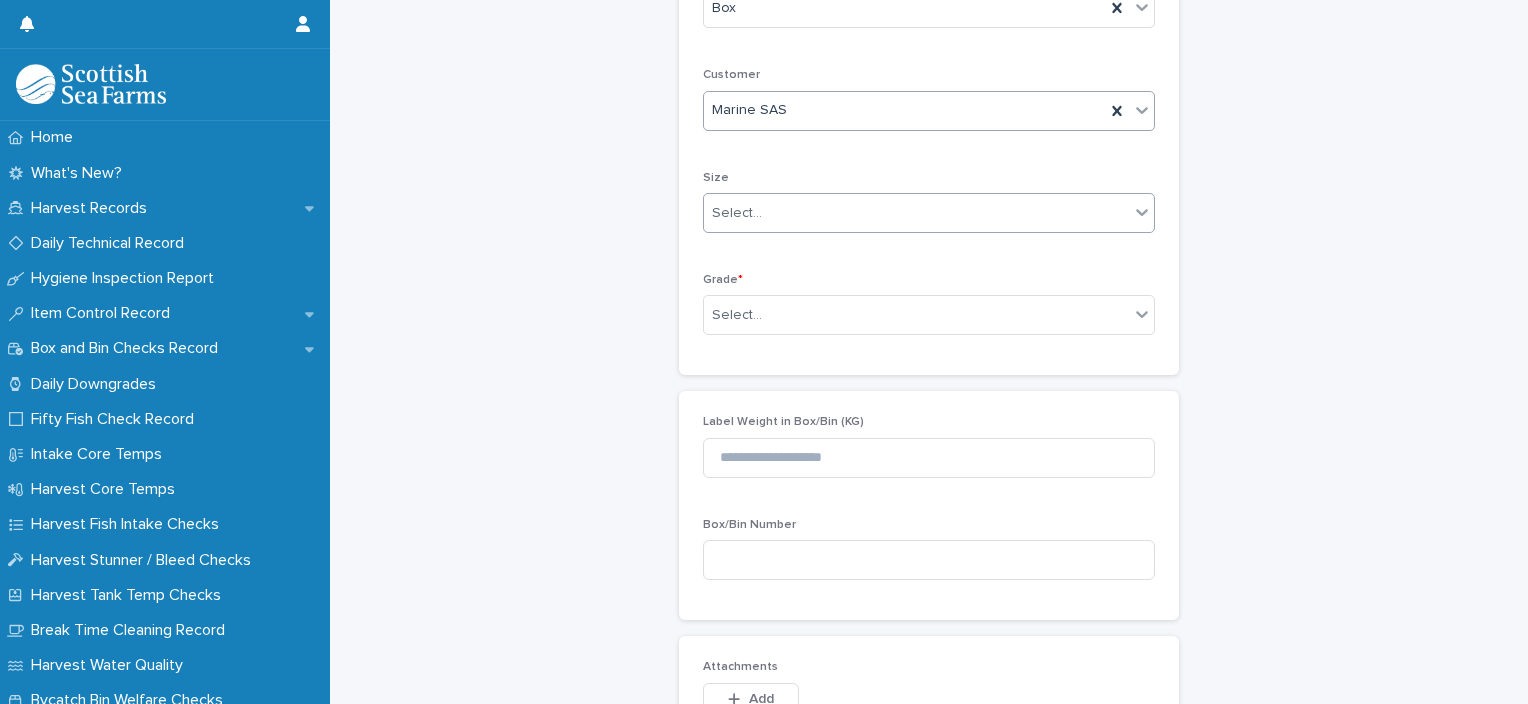 click on "Select..." at bounding box center (916, 213) 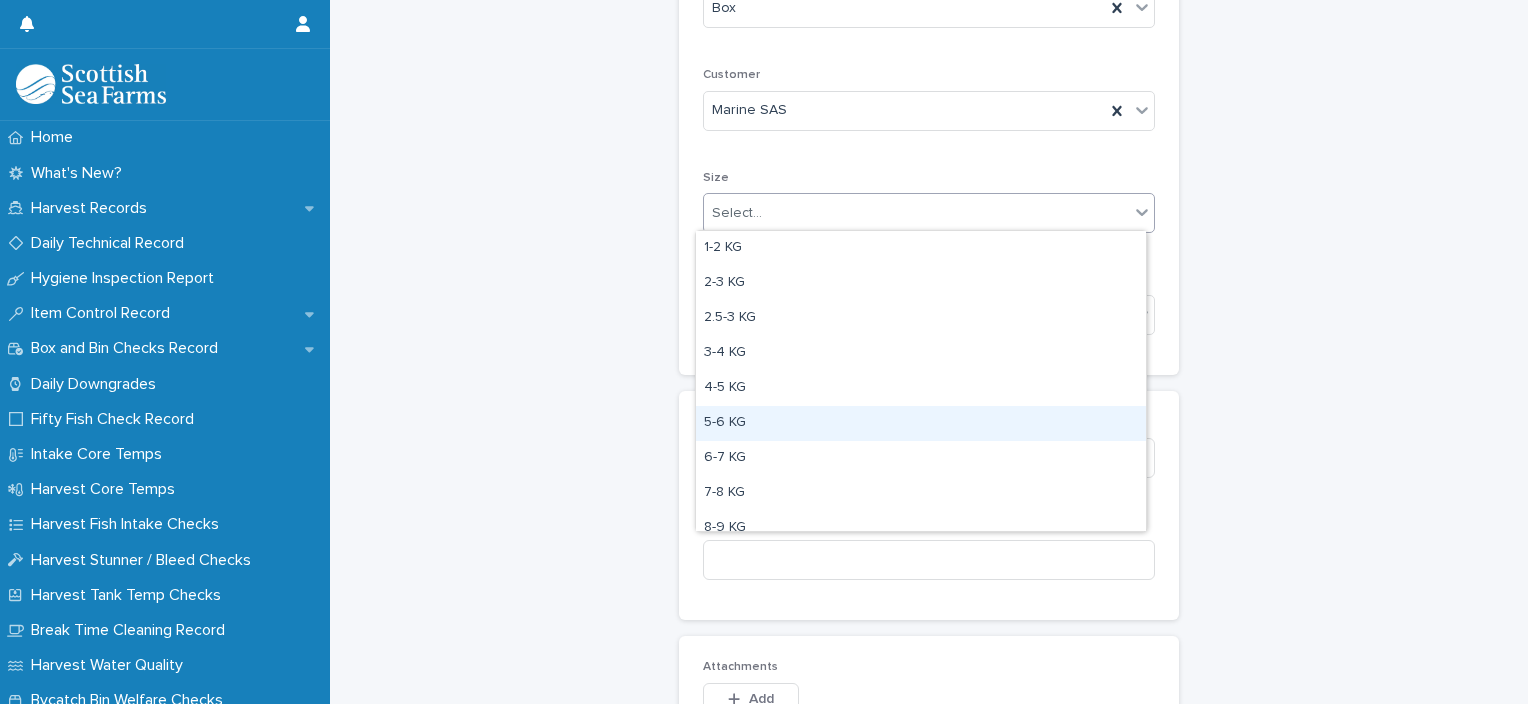 click on "5-6 KG" at bounding box center (921, 423) 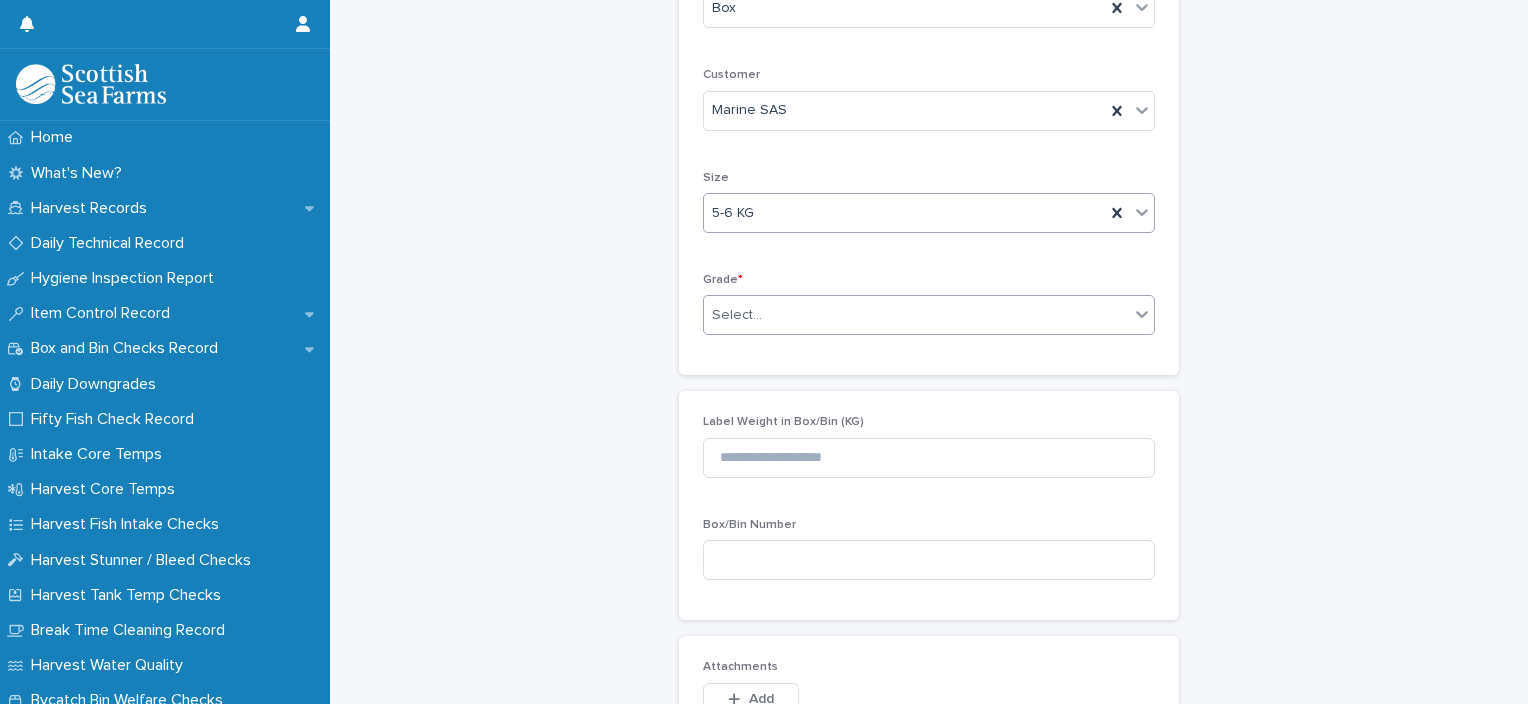 click on "Select..." at bounding box center [737, 315] 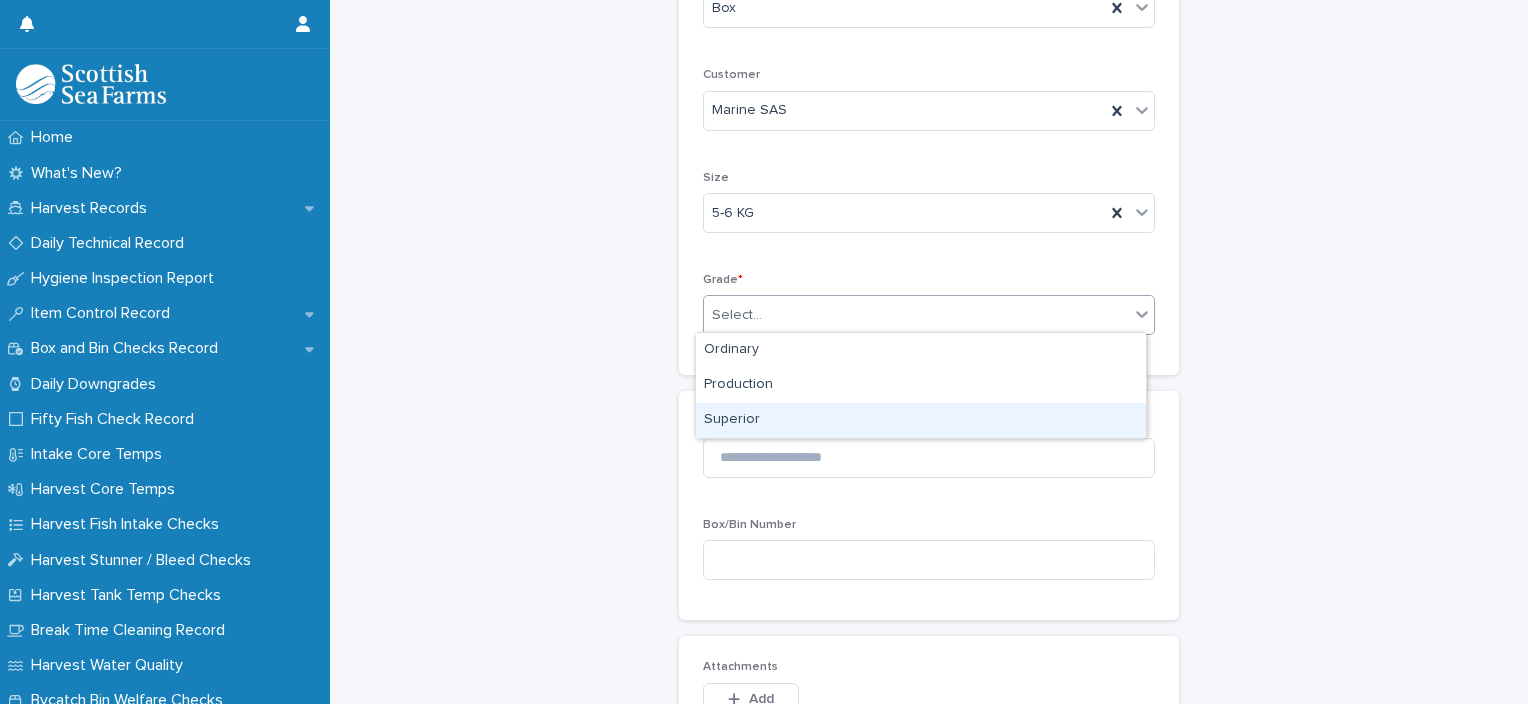 click on "Superior" at bounding box center [921, 420] 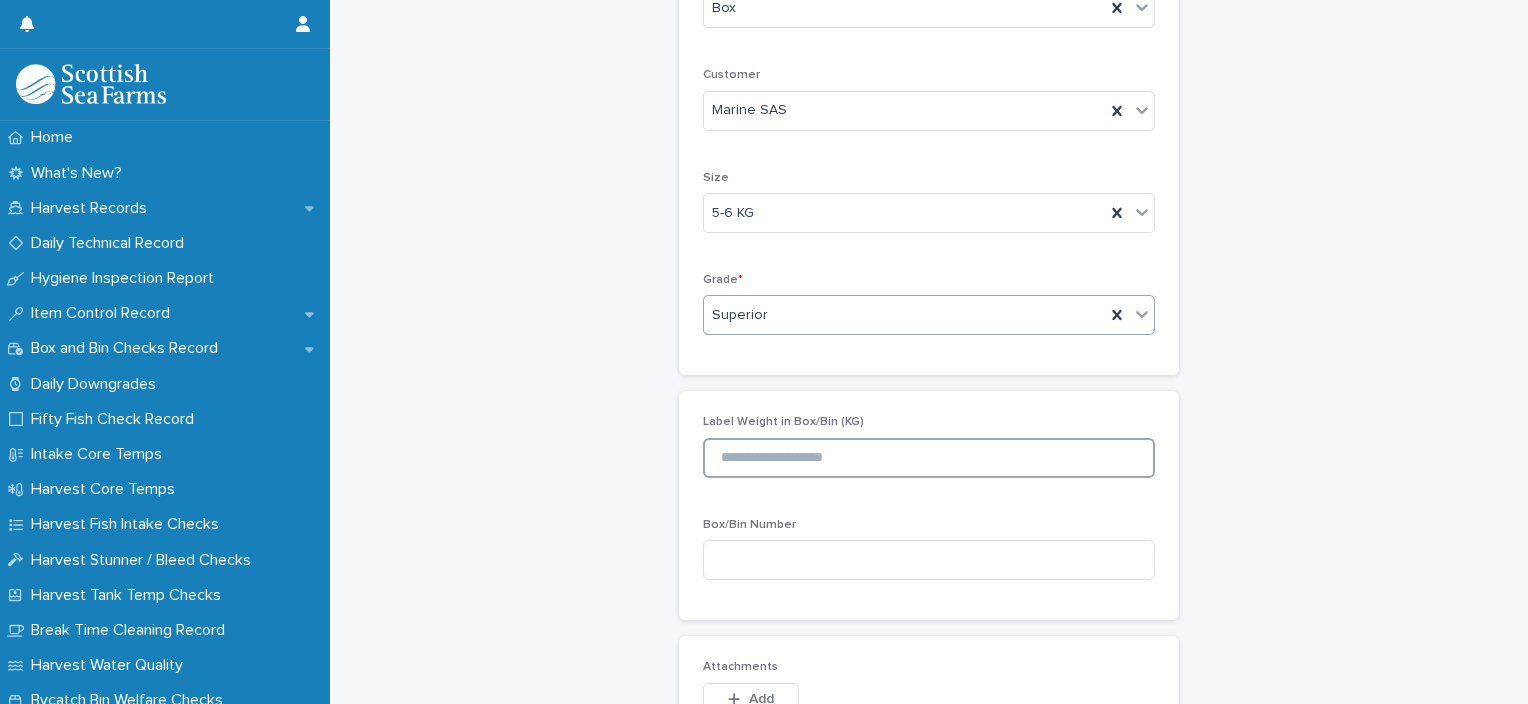 click at bounding box center [929, 458] 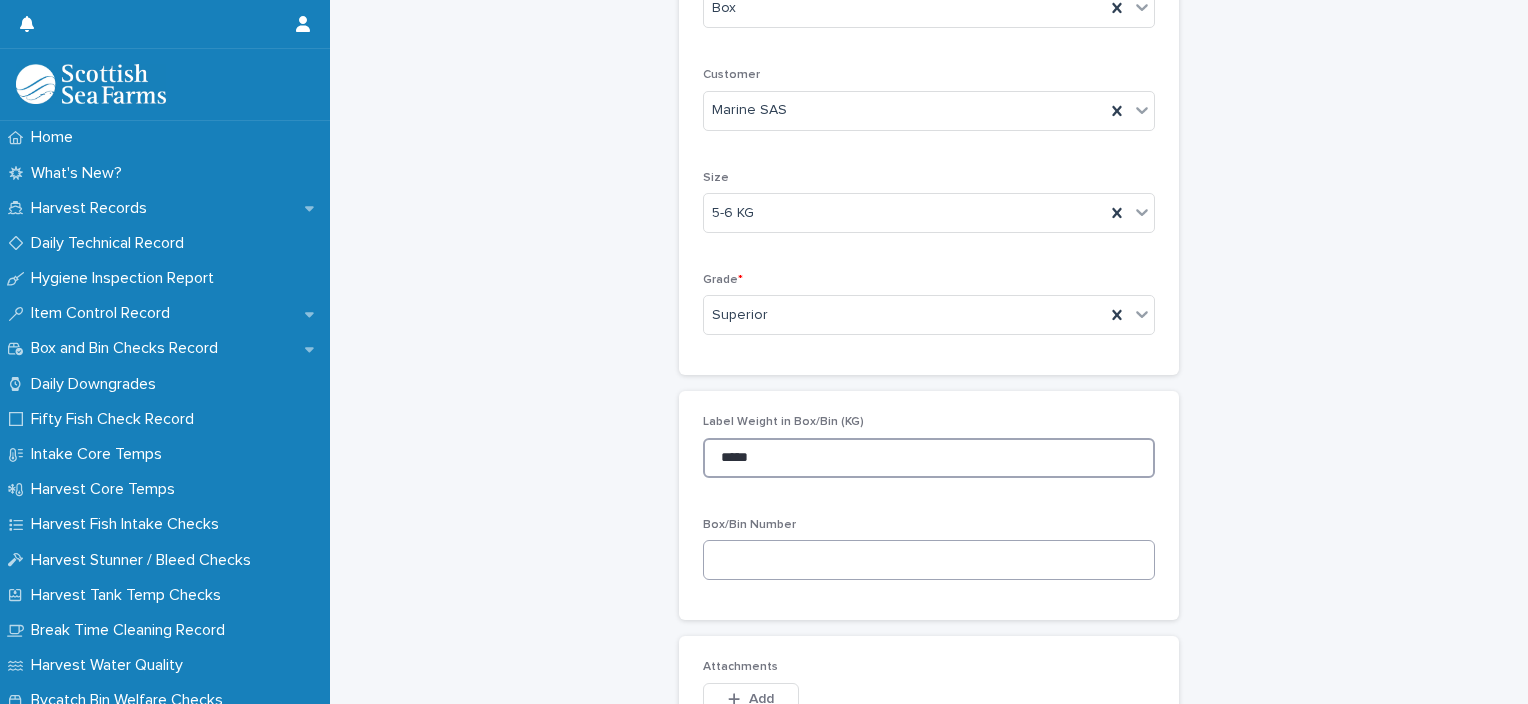 type on "*****" 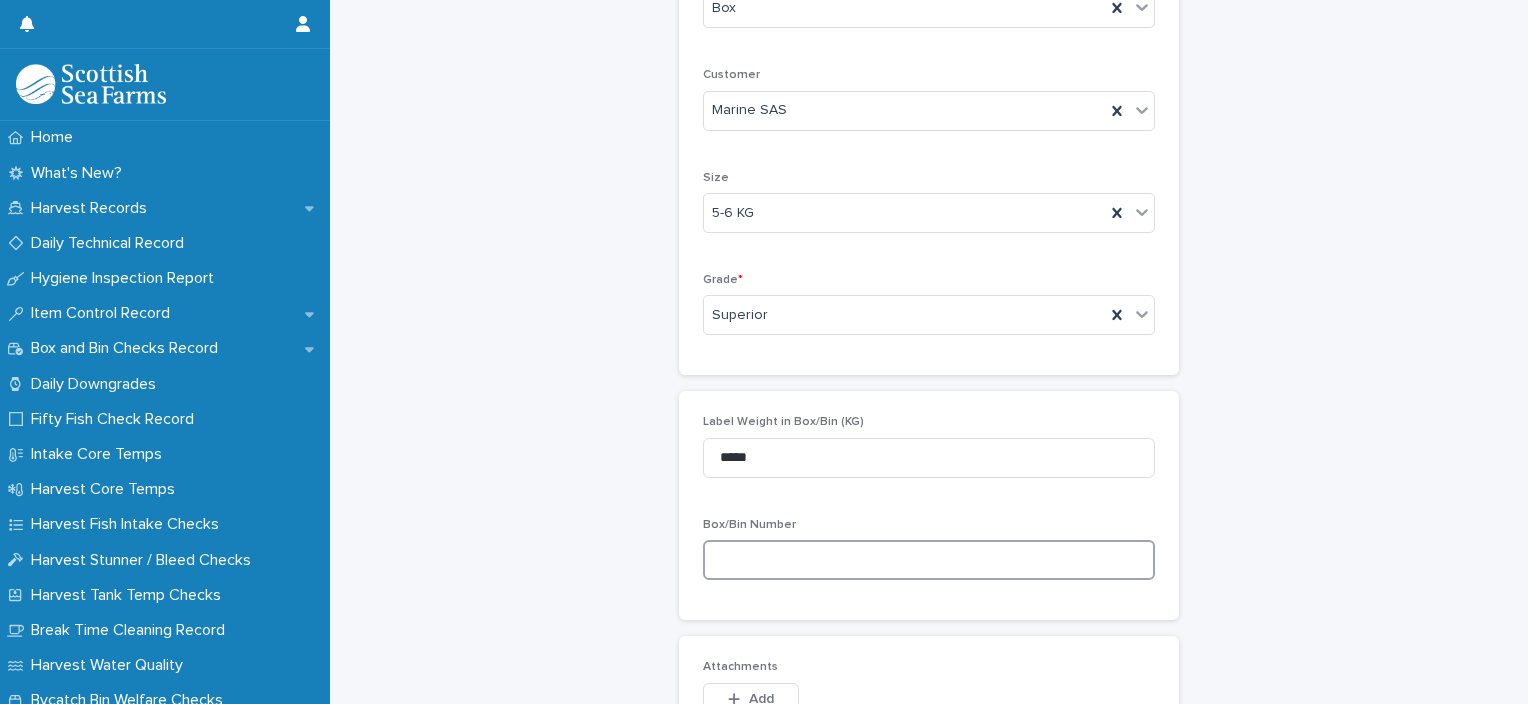 click at bounding box center [929, 560] 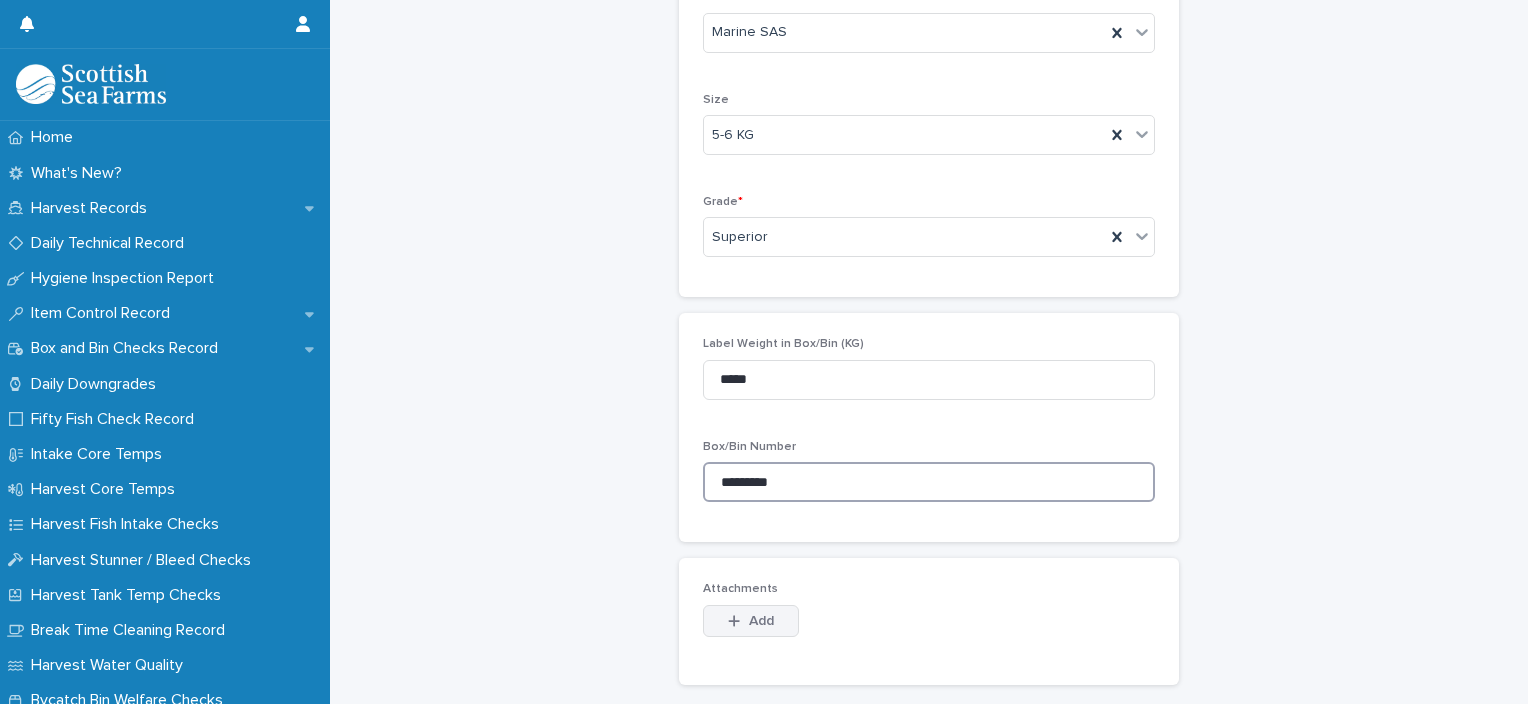 scroll, scrollTop: 700, scrollLeft: 0, axis: vertical 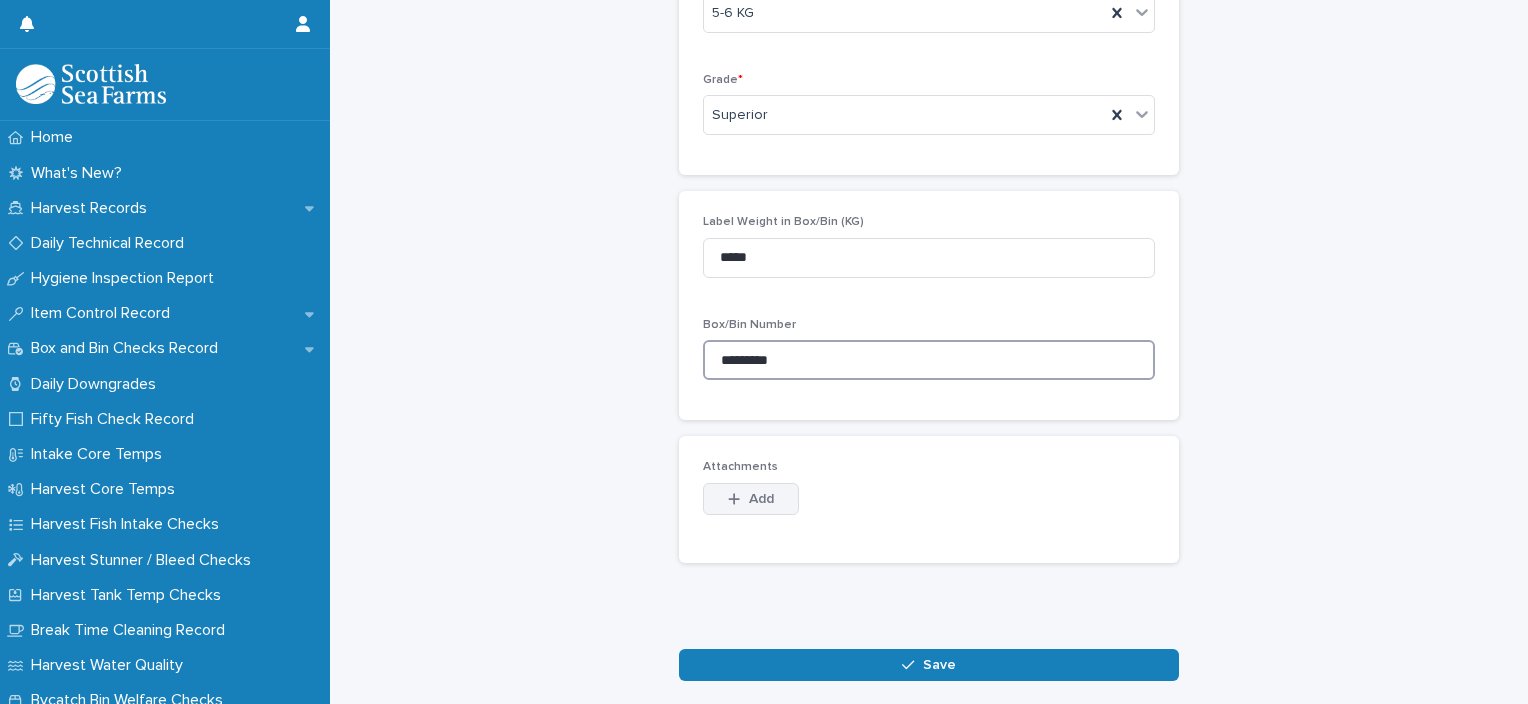 type on "*********" 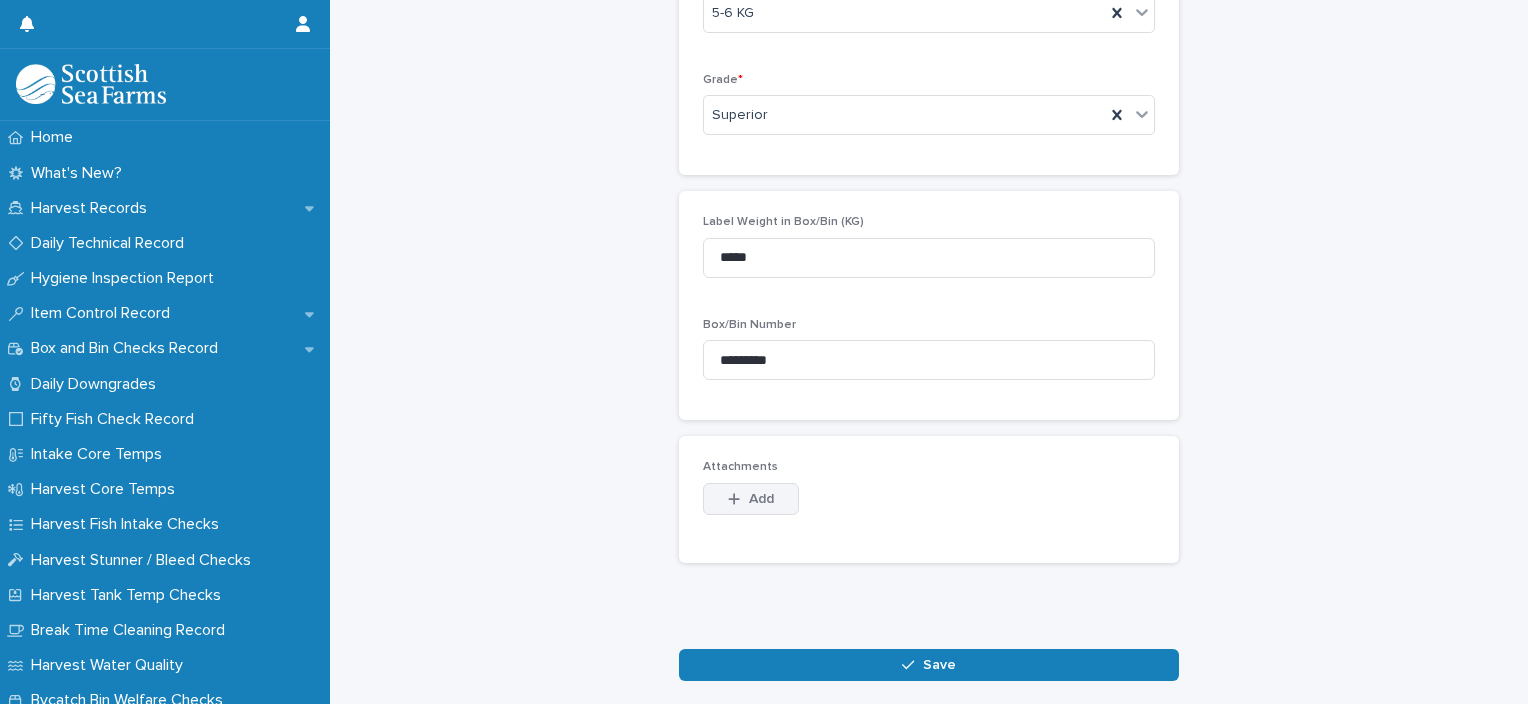 click on "Add" at bounding box center [761, 499] 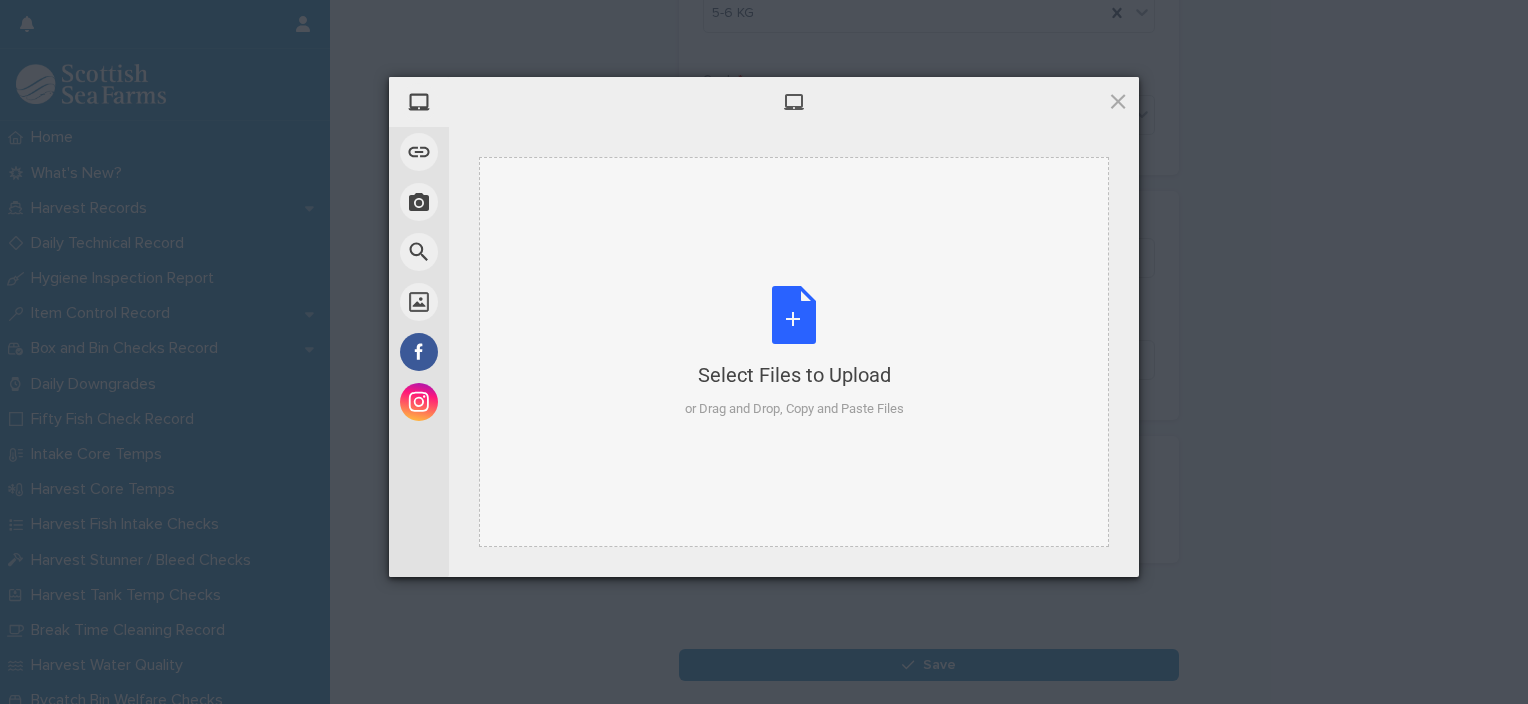 click on "Select Files to Upload
or Drag and Drop, Copy and Paste Files" at bounding box center [794, 352] 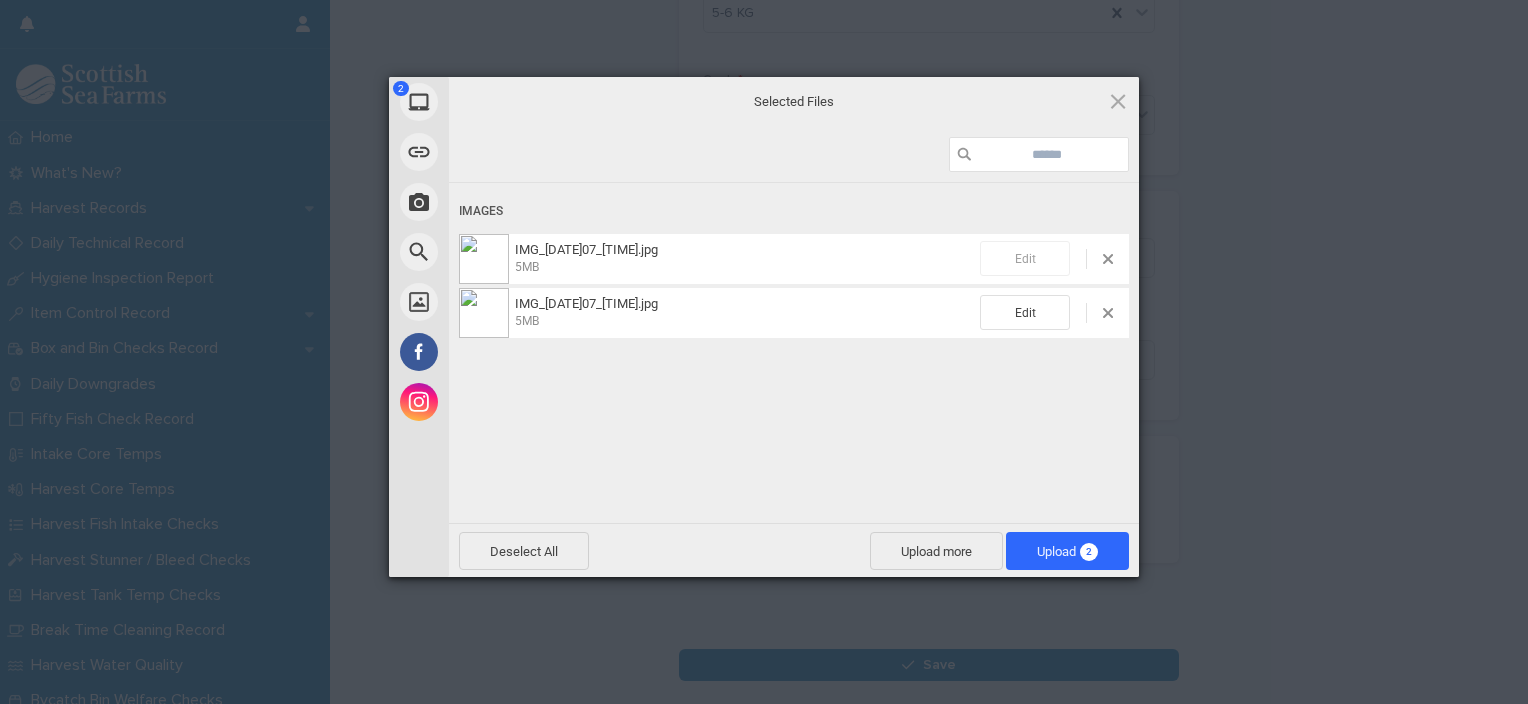 click on "Edit" at bounding box center [1025, 258] 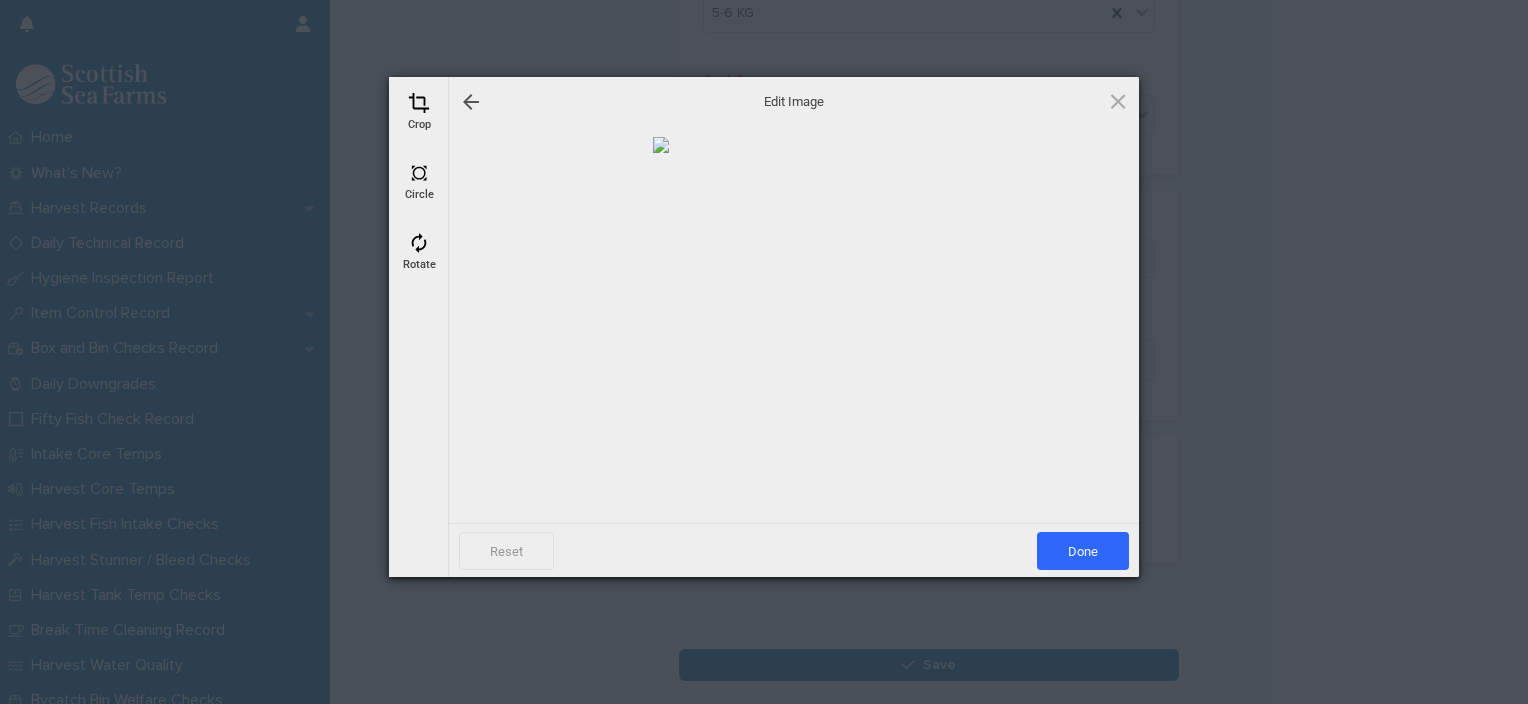click at bounding box center (419, 103) 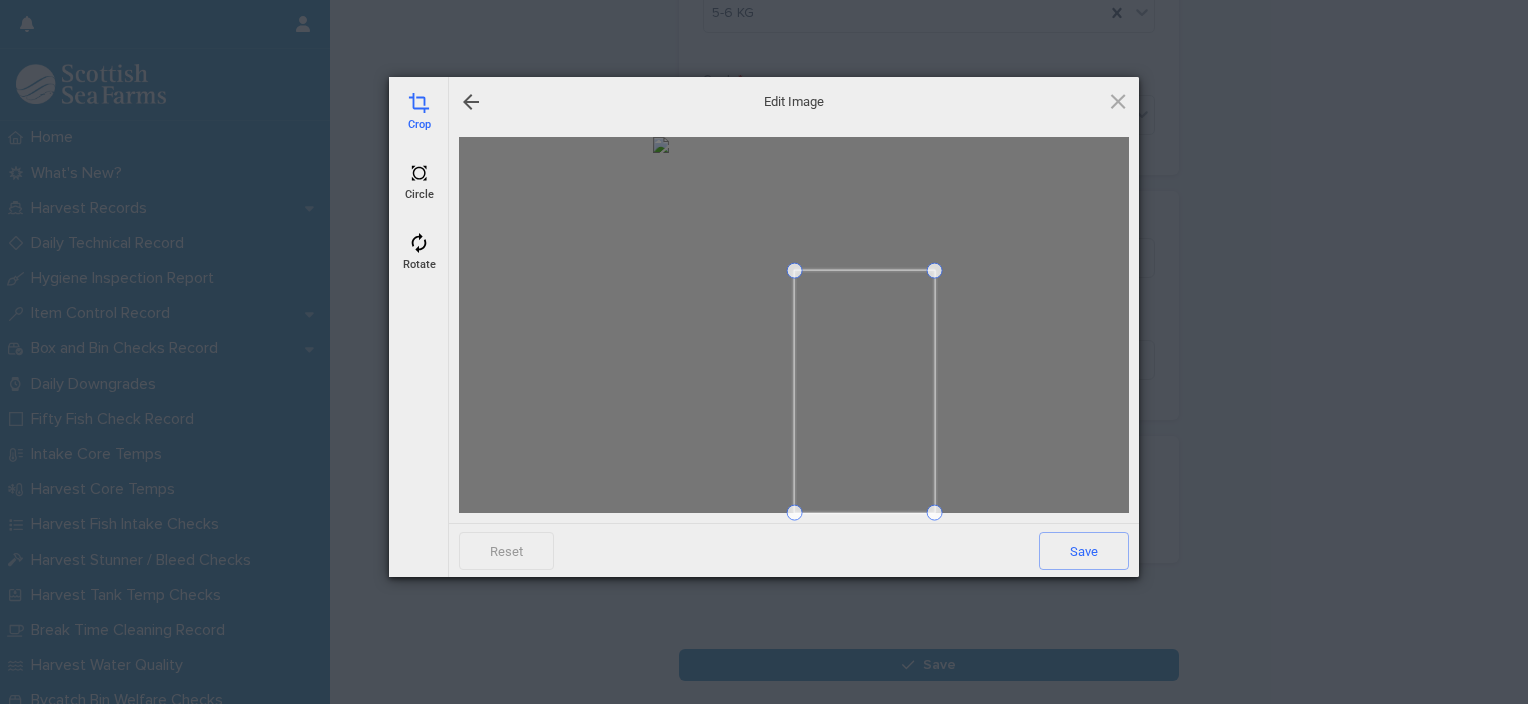 click at bounding box center (795, 271) 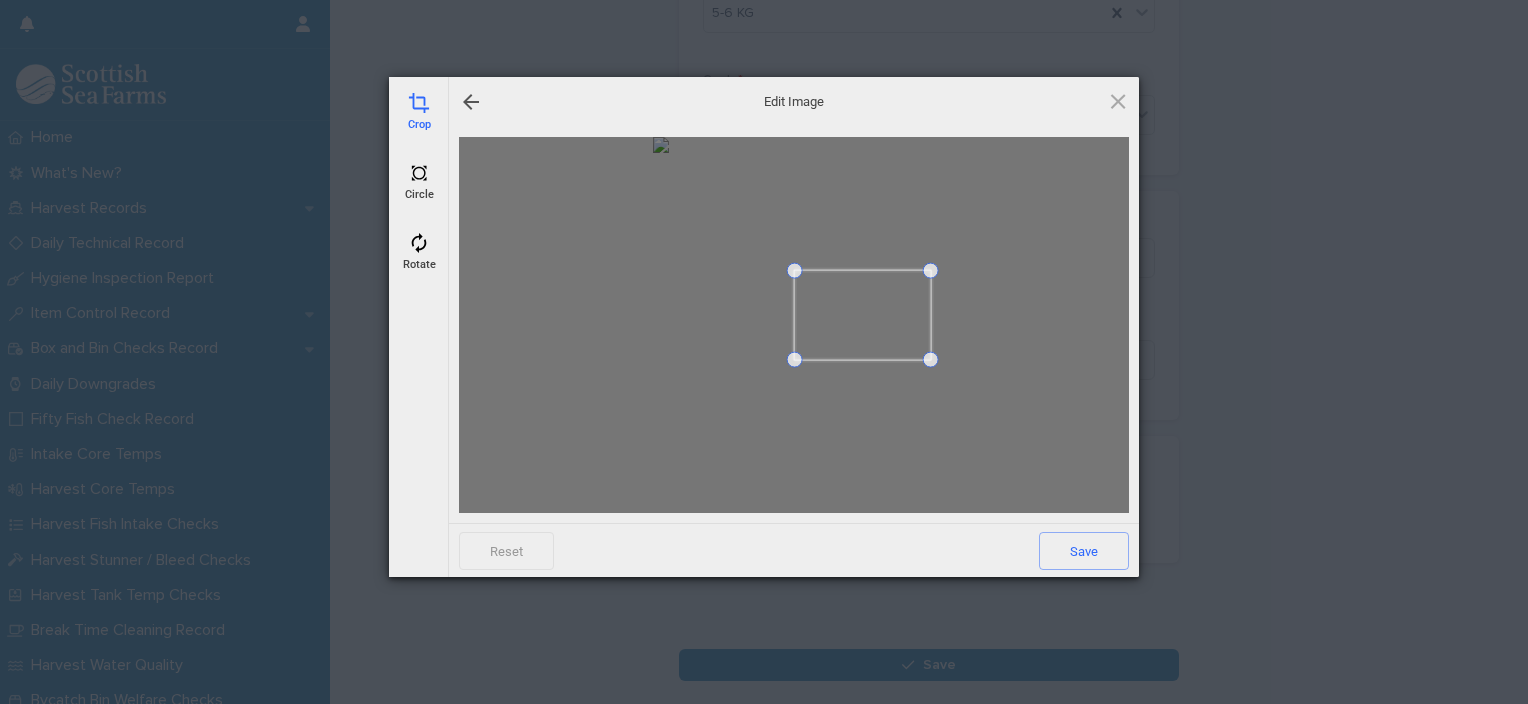 click at bounding box center (931, 359) 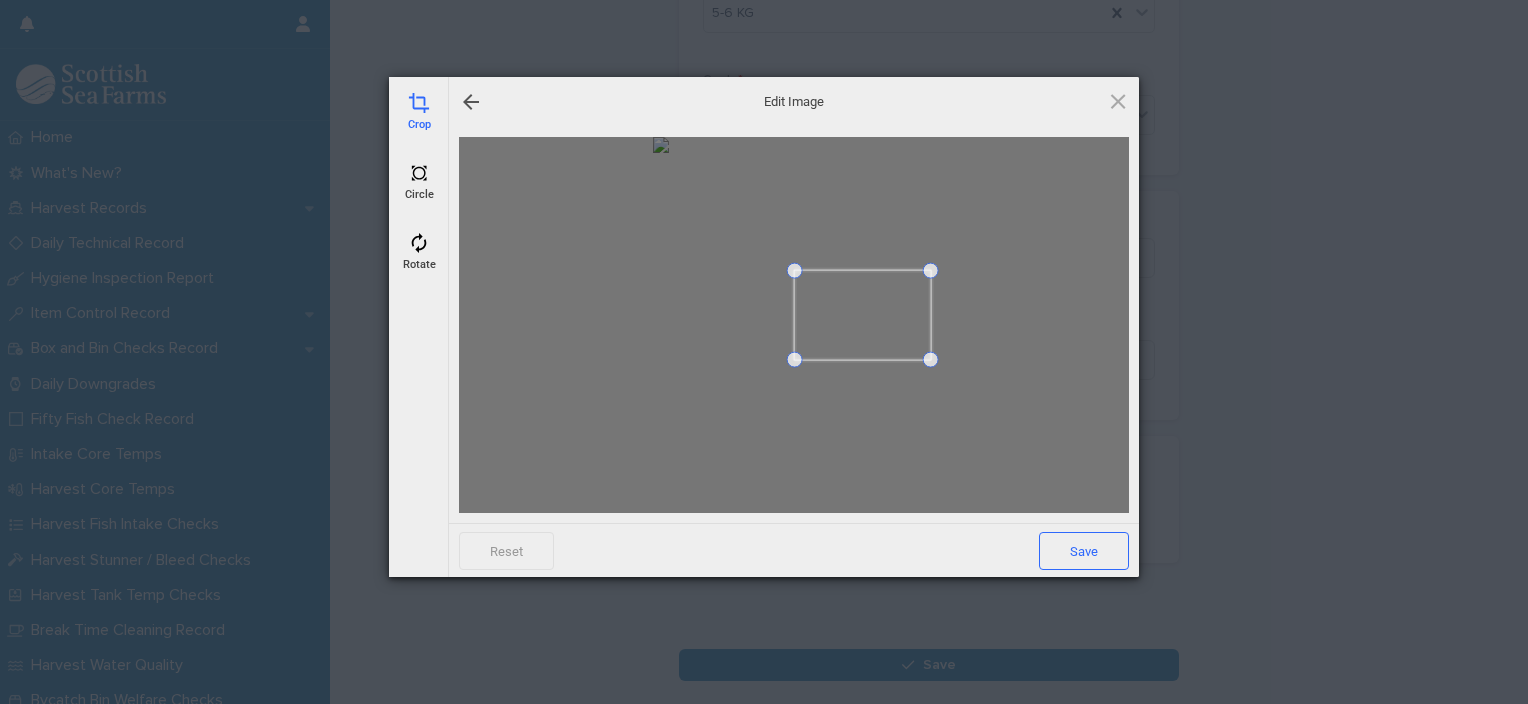 click on "Save" at bounding box center (1084, 551) 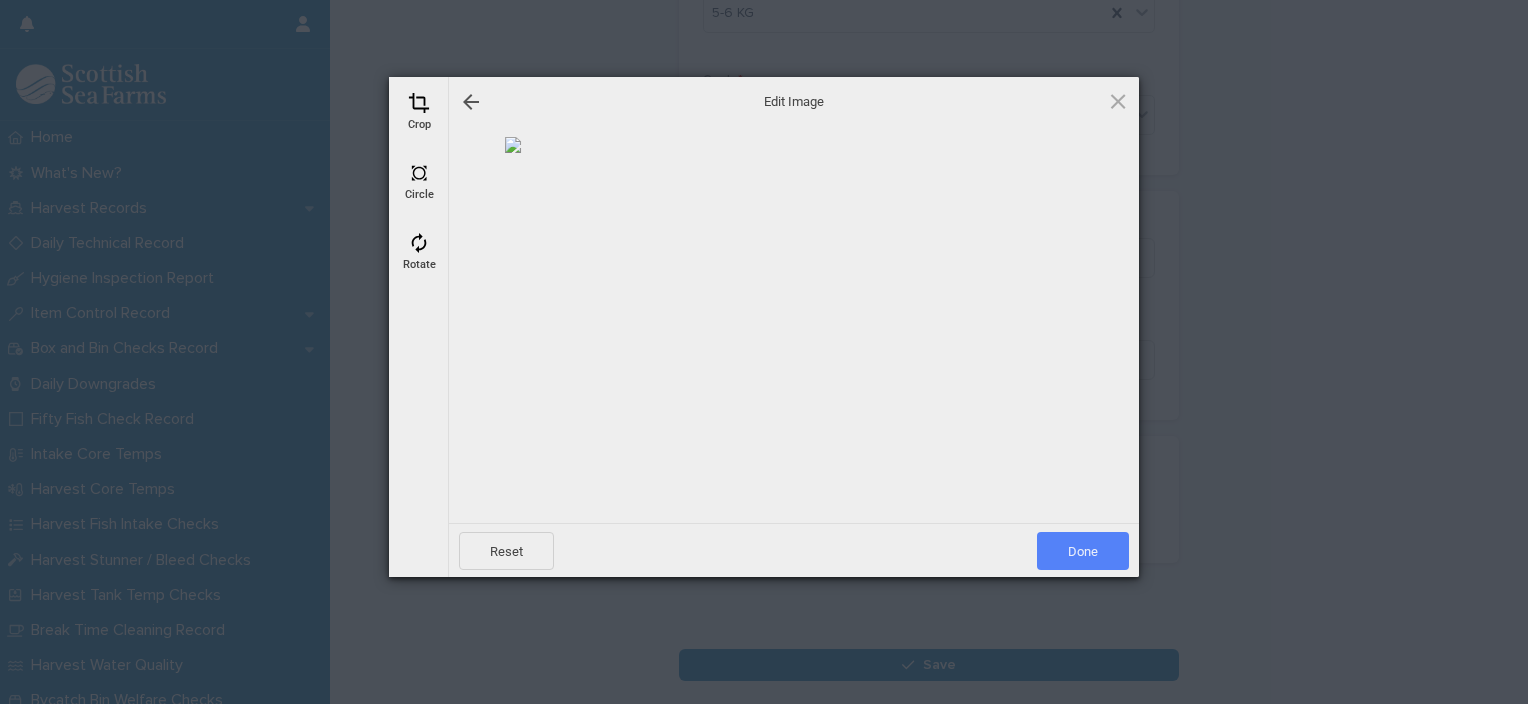 click on "Done" at bounding box center [1083, 551] 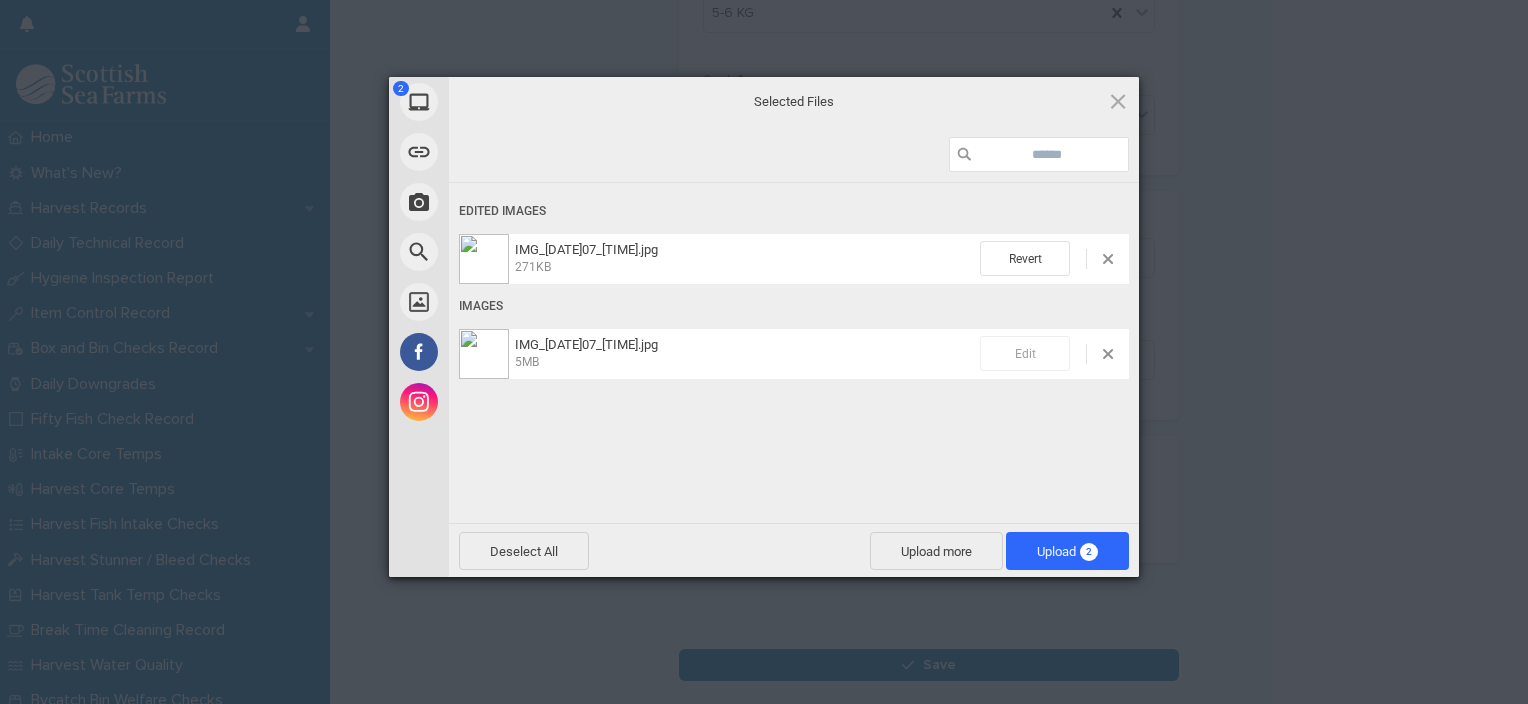 click on "Edit" at bounding box center [1025, 353] 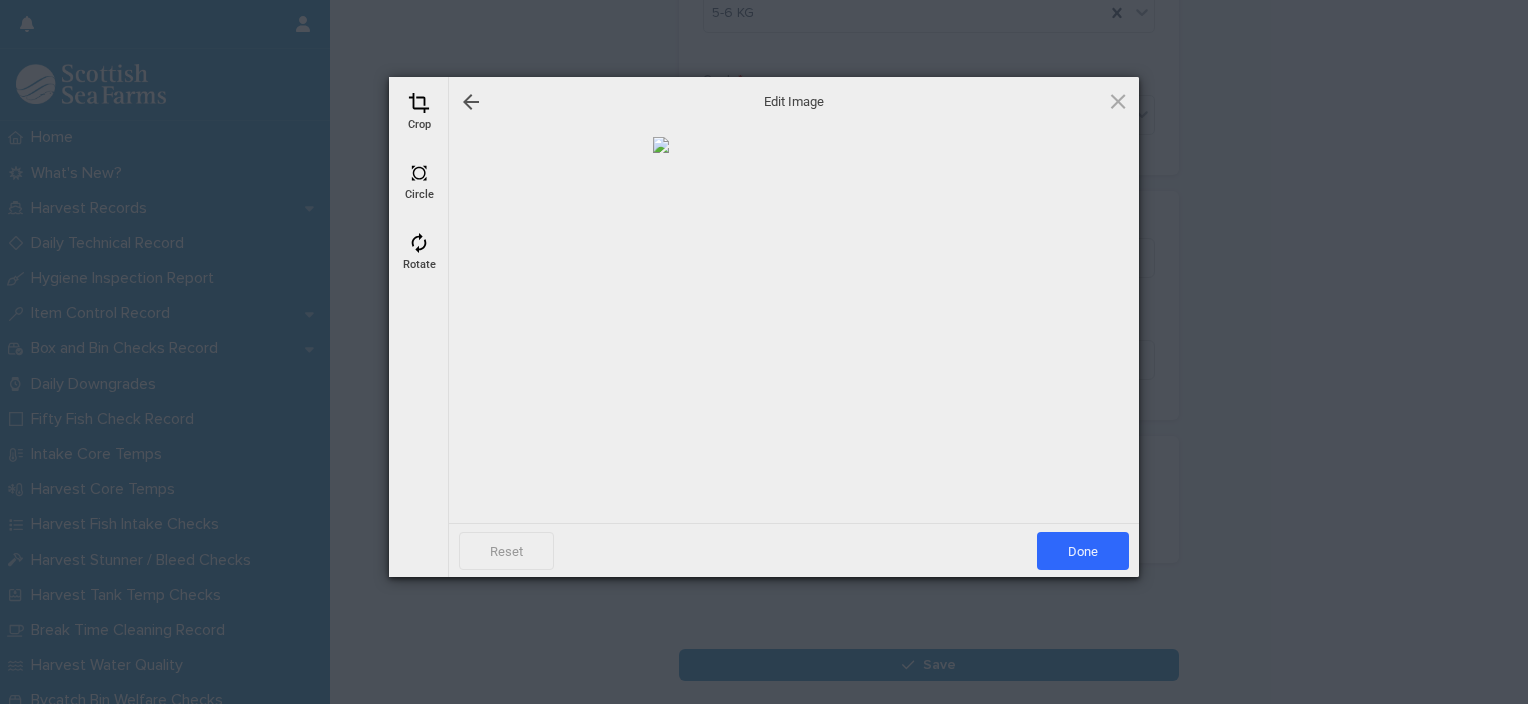 click at bounding box center [419, 103] 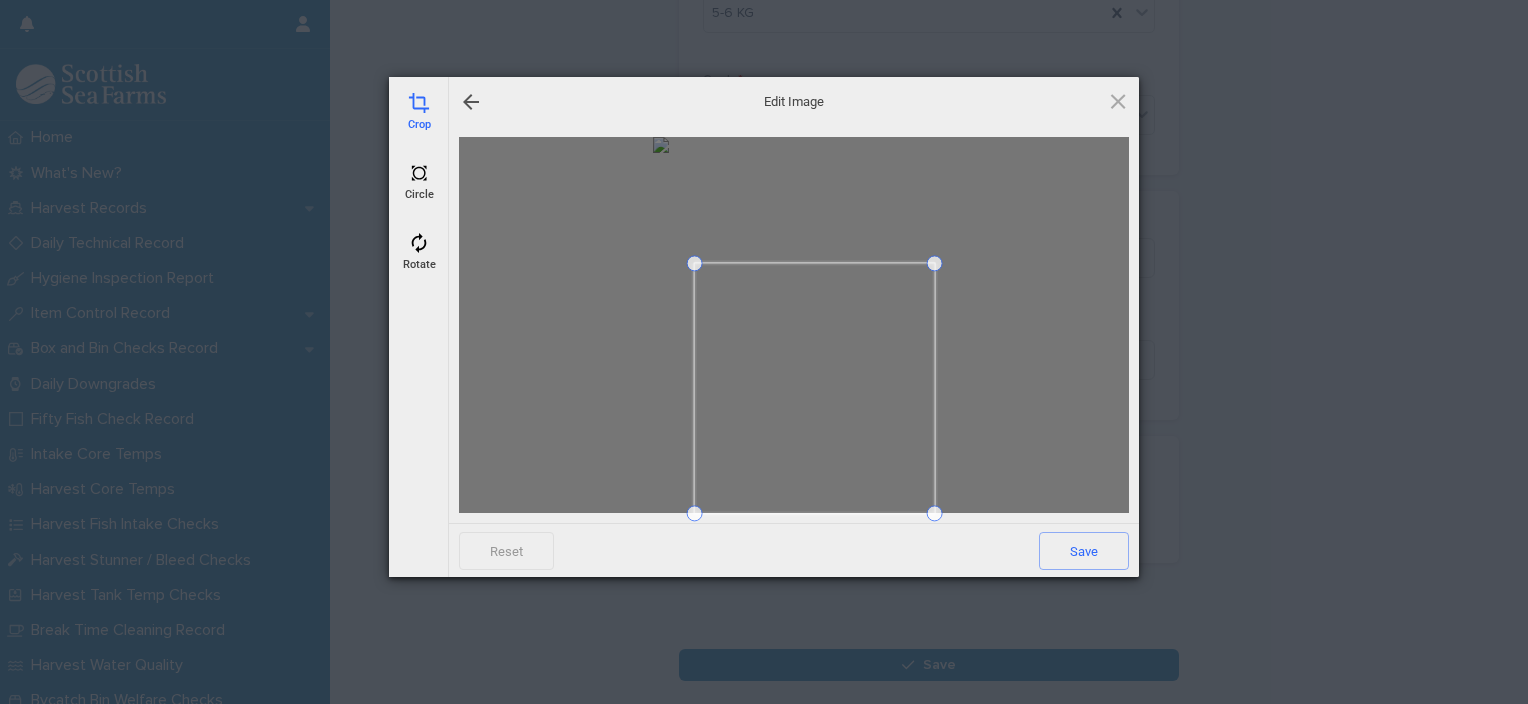 click at bounding box center [695, 263] 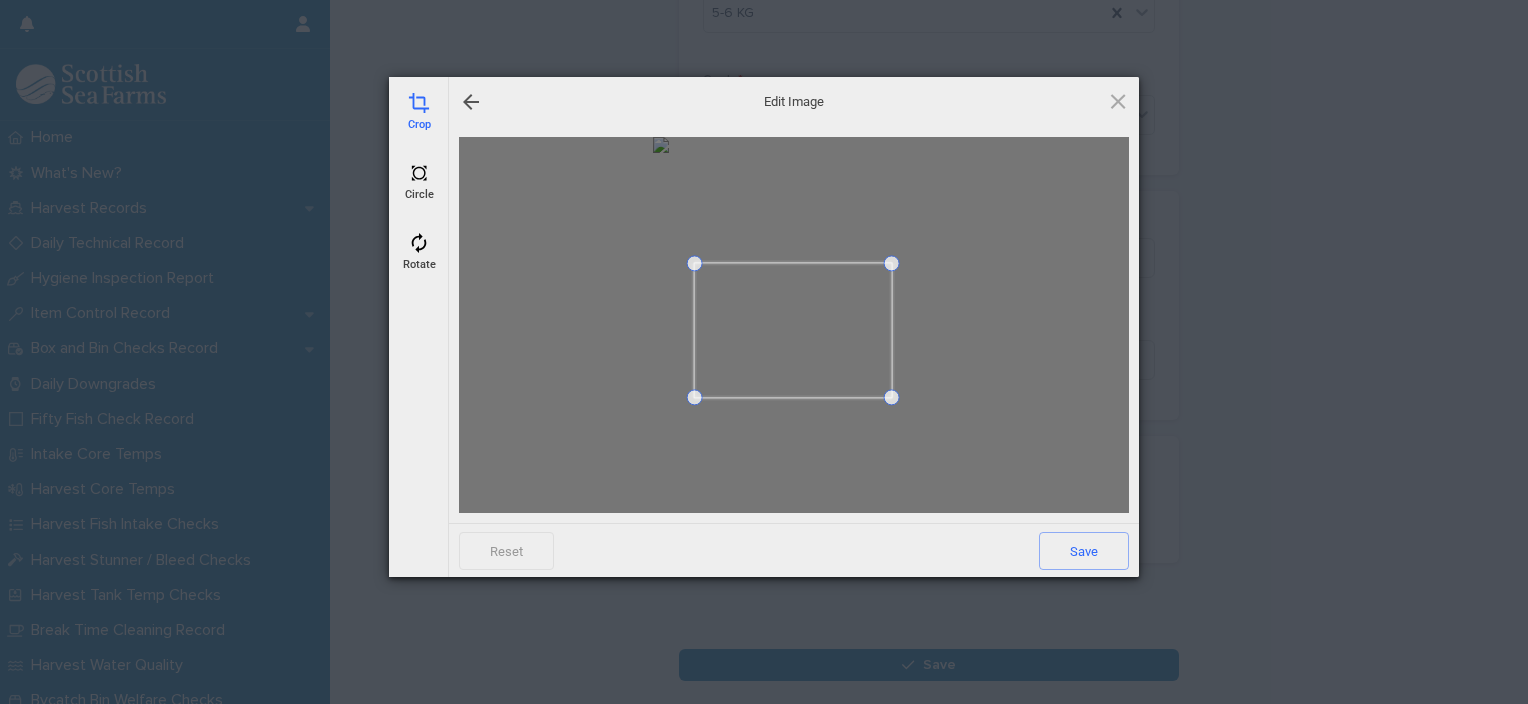 click at bounding box center (892, 397) 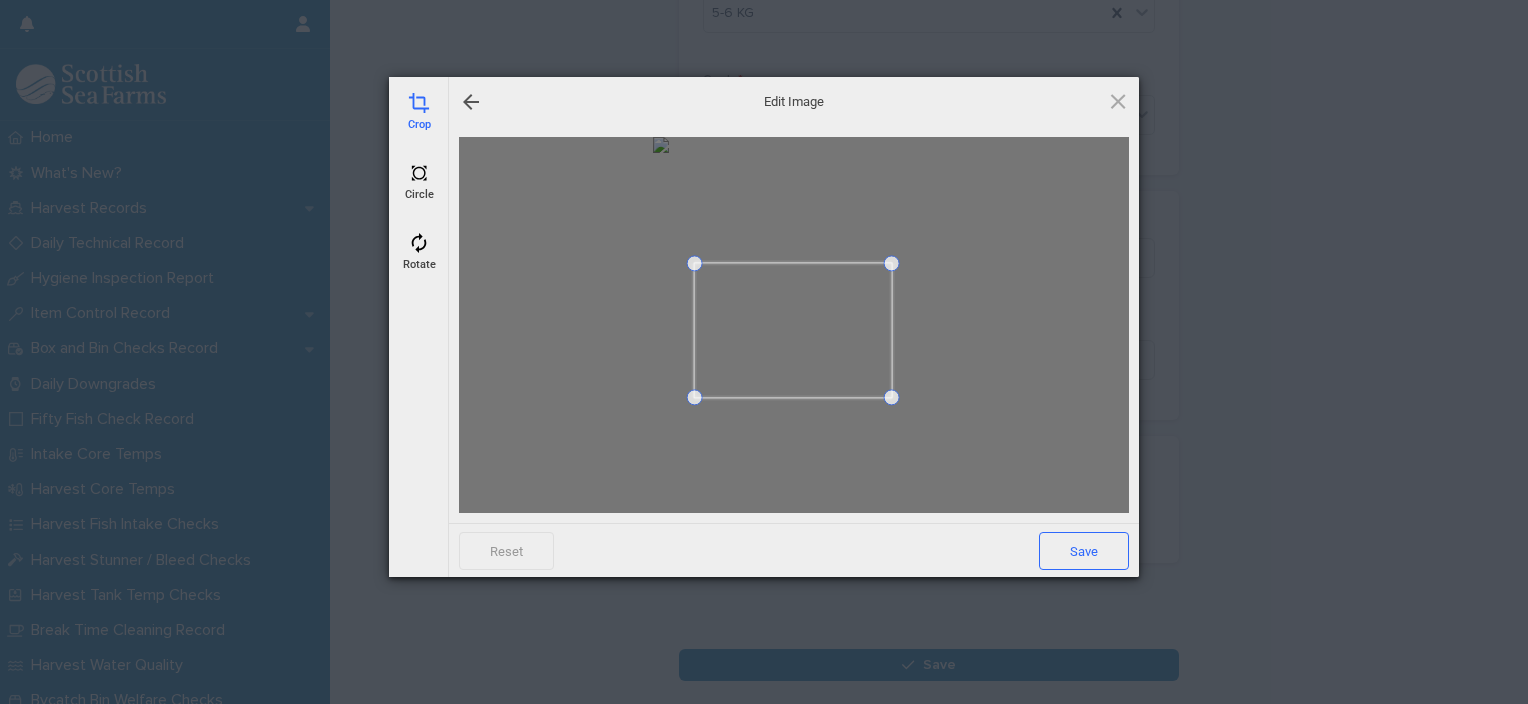 click on "Save" at bounding box center [1084, 551] 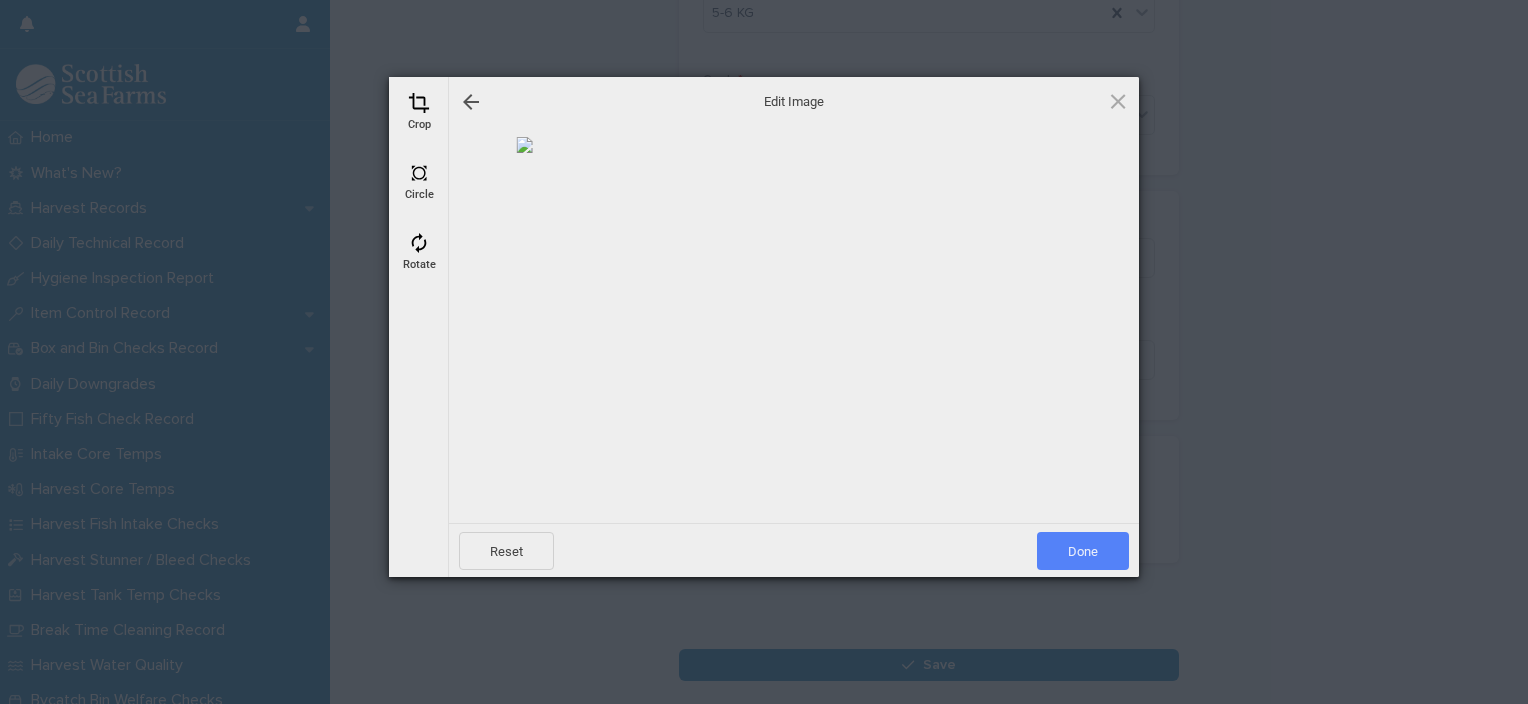 click on "Done" at bounding box center (1083, 551) 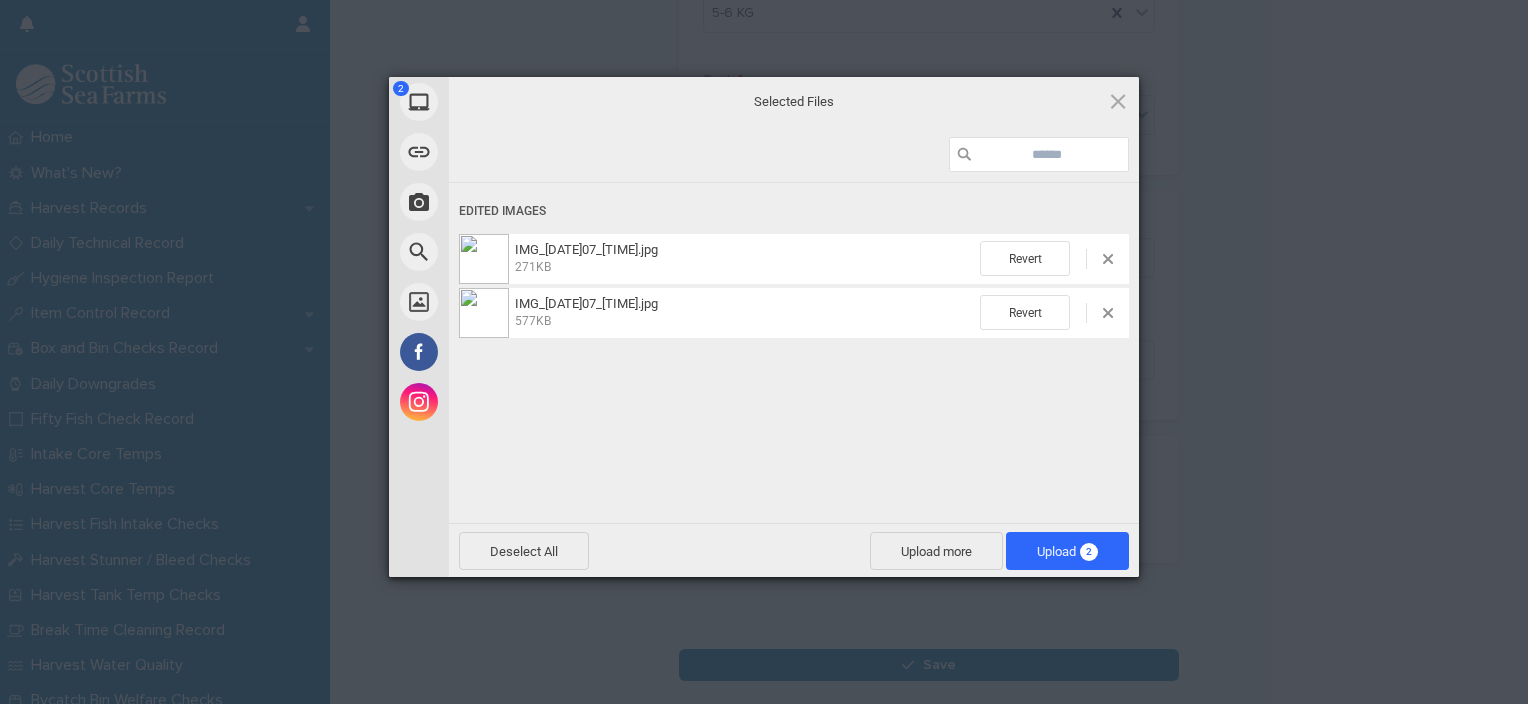 click on "2" at bounding box center [1089, 552] 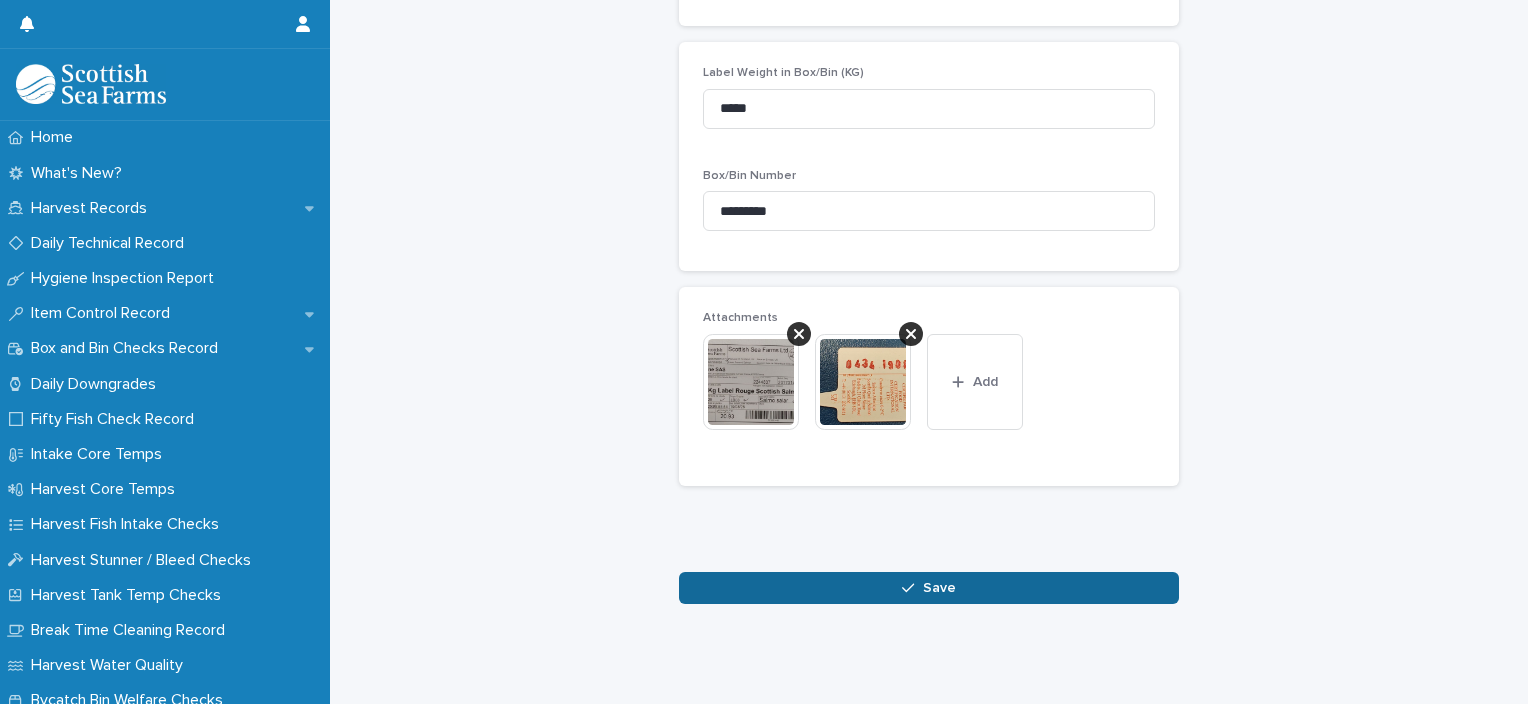 scroll, scrollTop: 860, scrollLeft: 0, axis: vertical 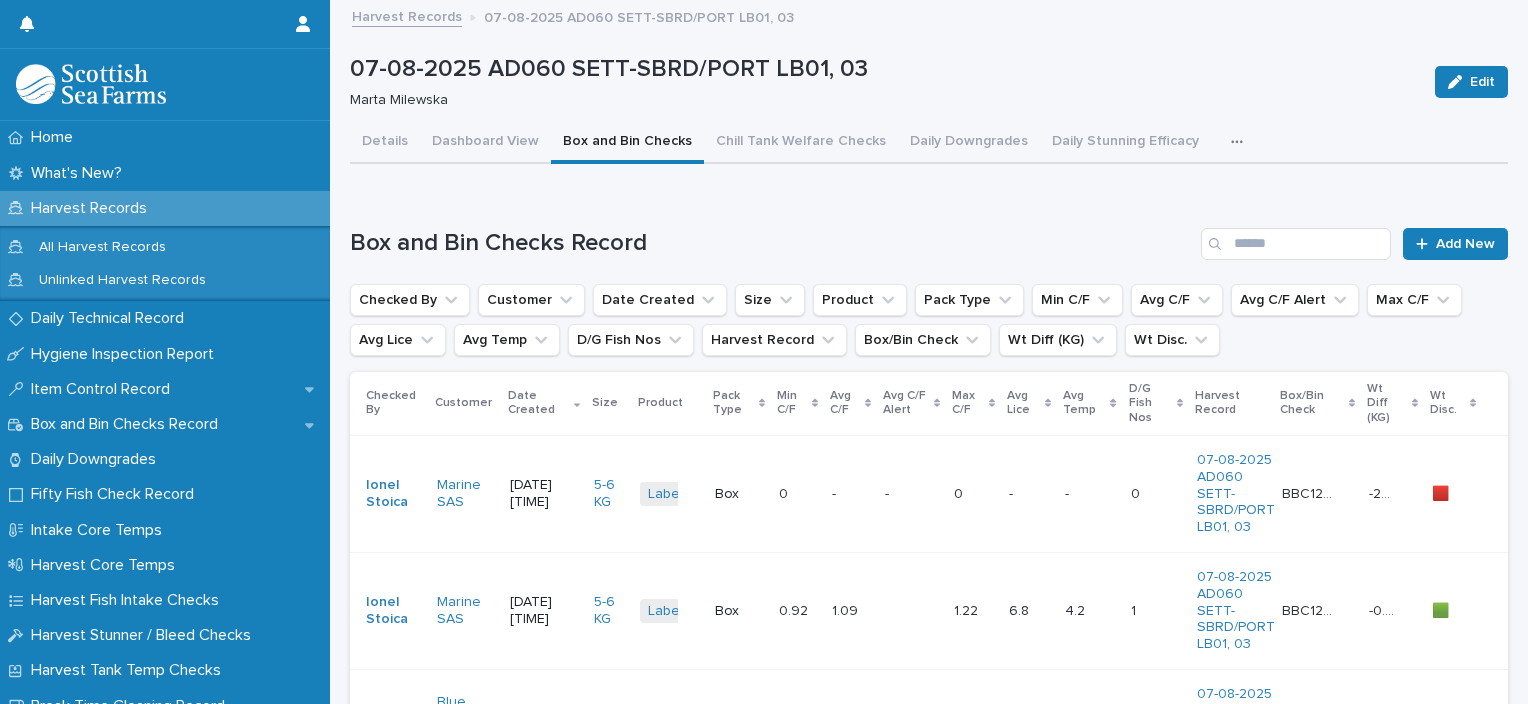 click on "- -" at bounding box center (911, 493) 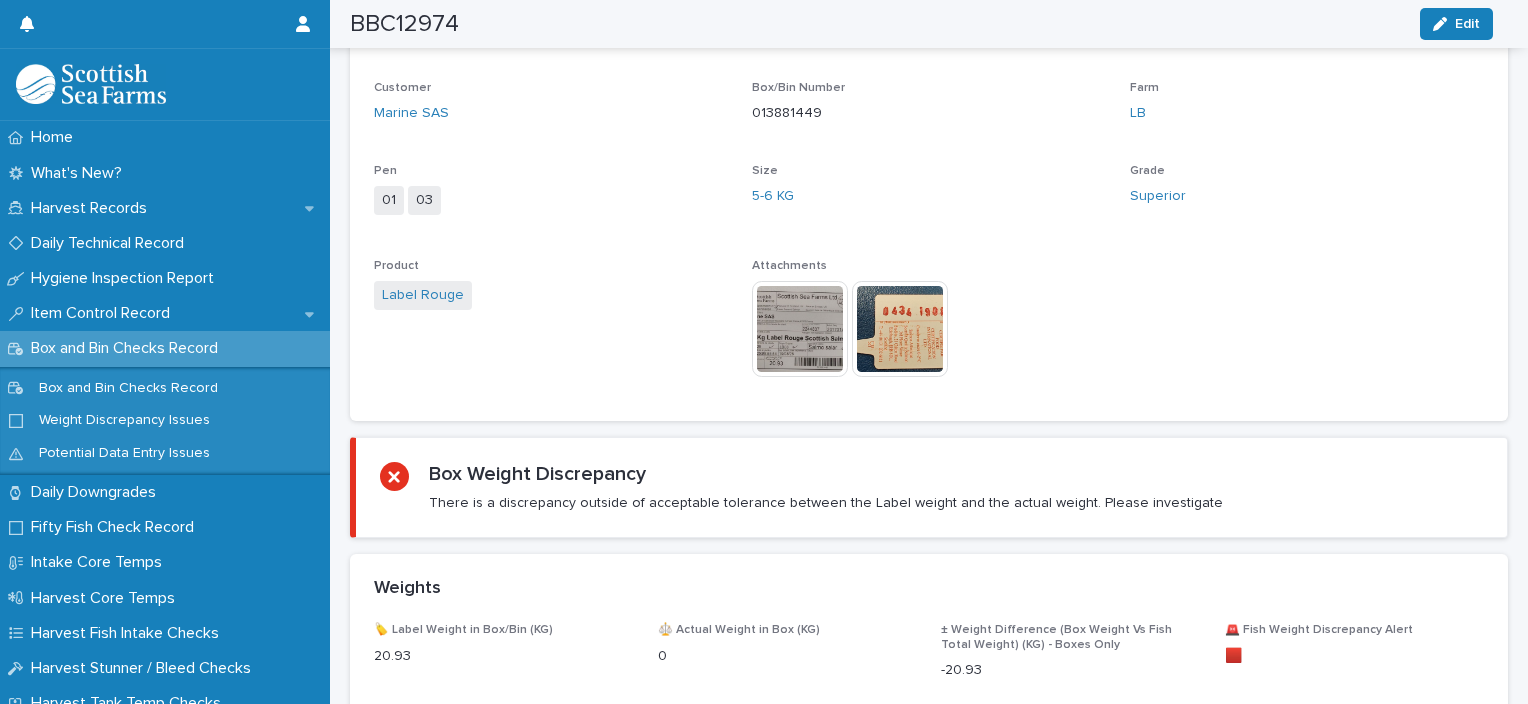 scroll, scrollTop: 900, scrollLeft: 0, axis: vertical 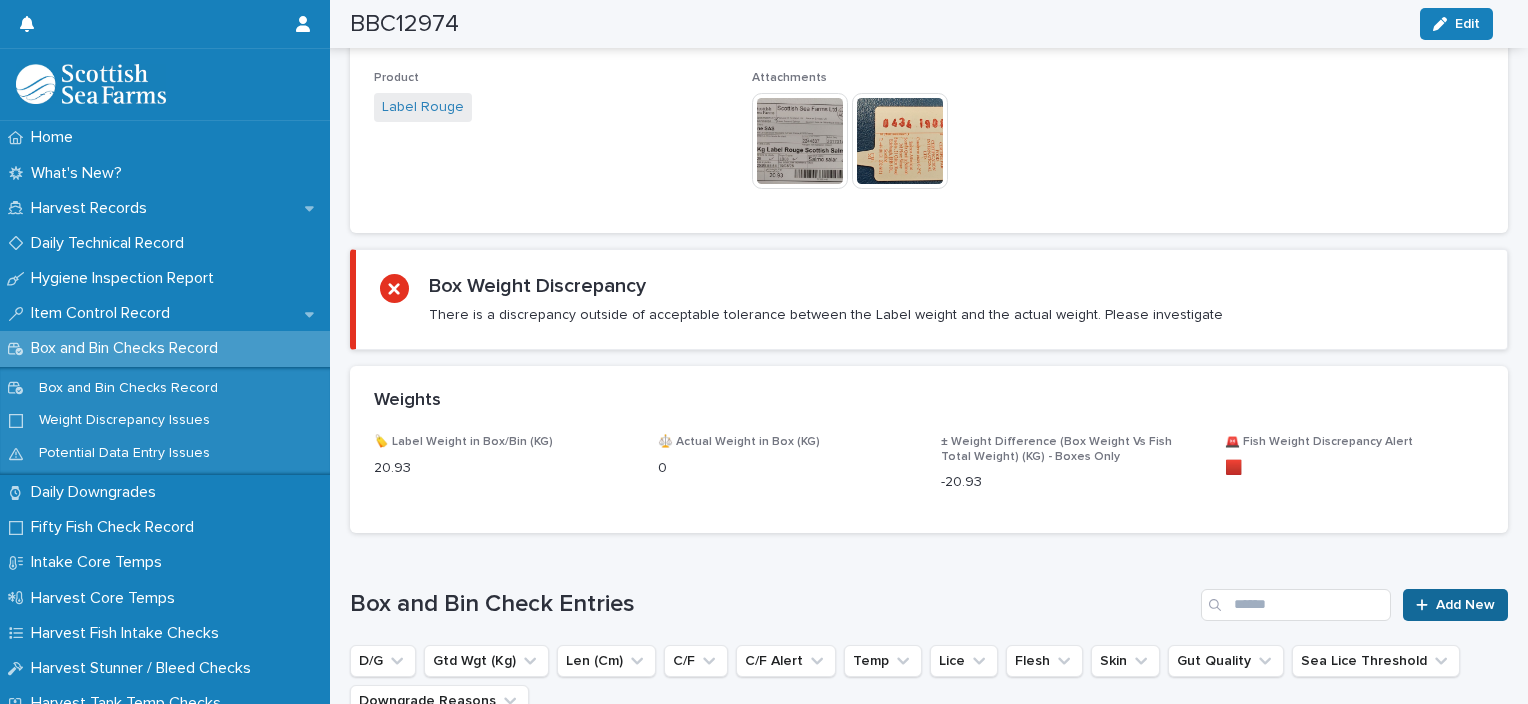 click on "Add New" at bounding box center [1465, 605] 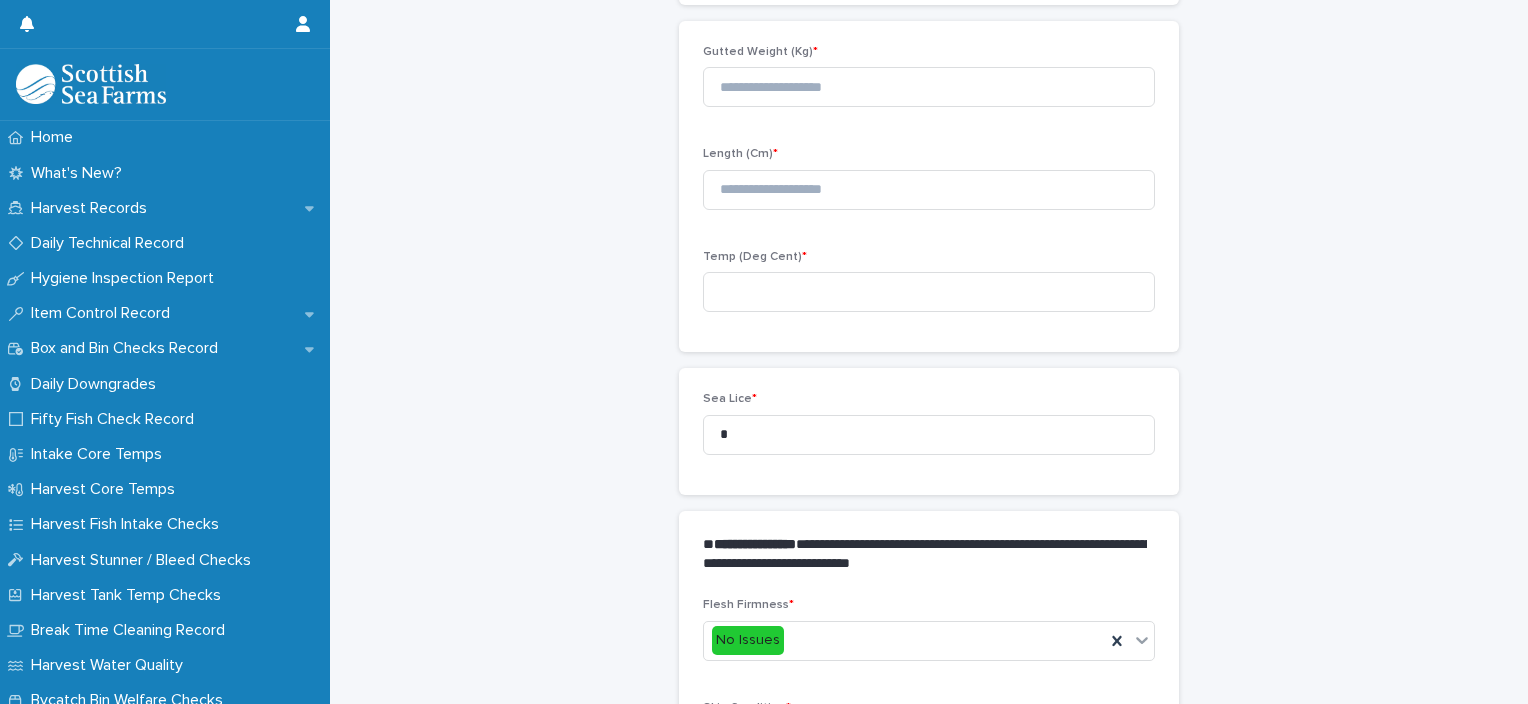 scroll, scrollTop: 201, scrollLeft: 0, axis: vertical 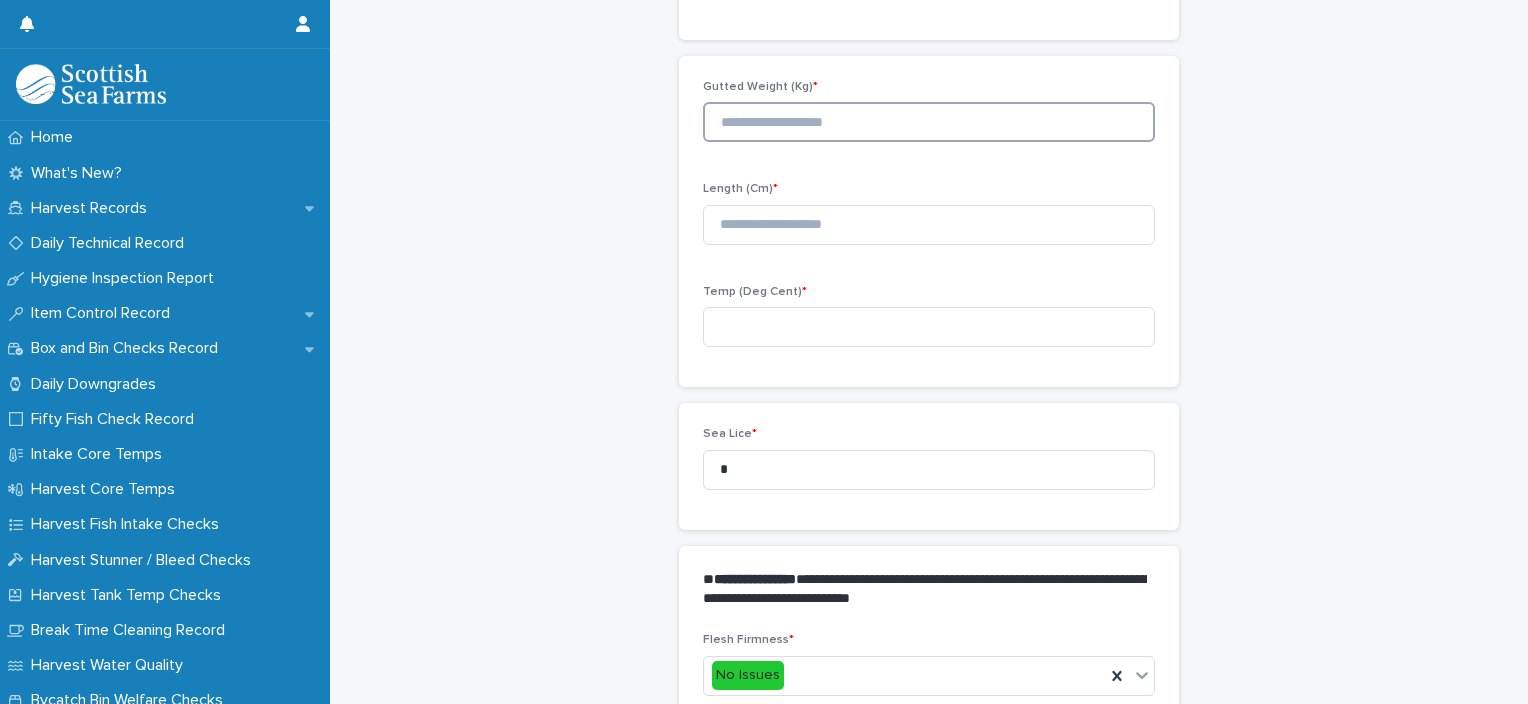 click at bounding box center [929, 122] 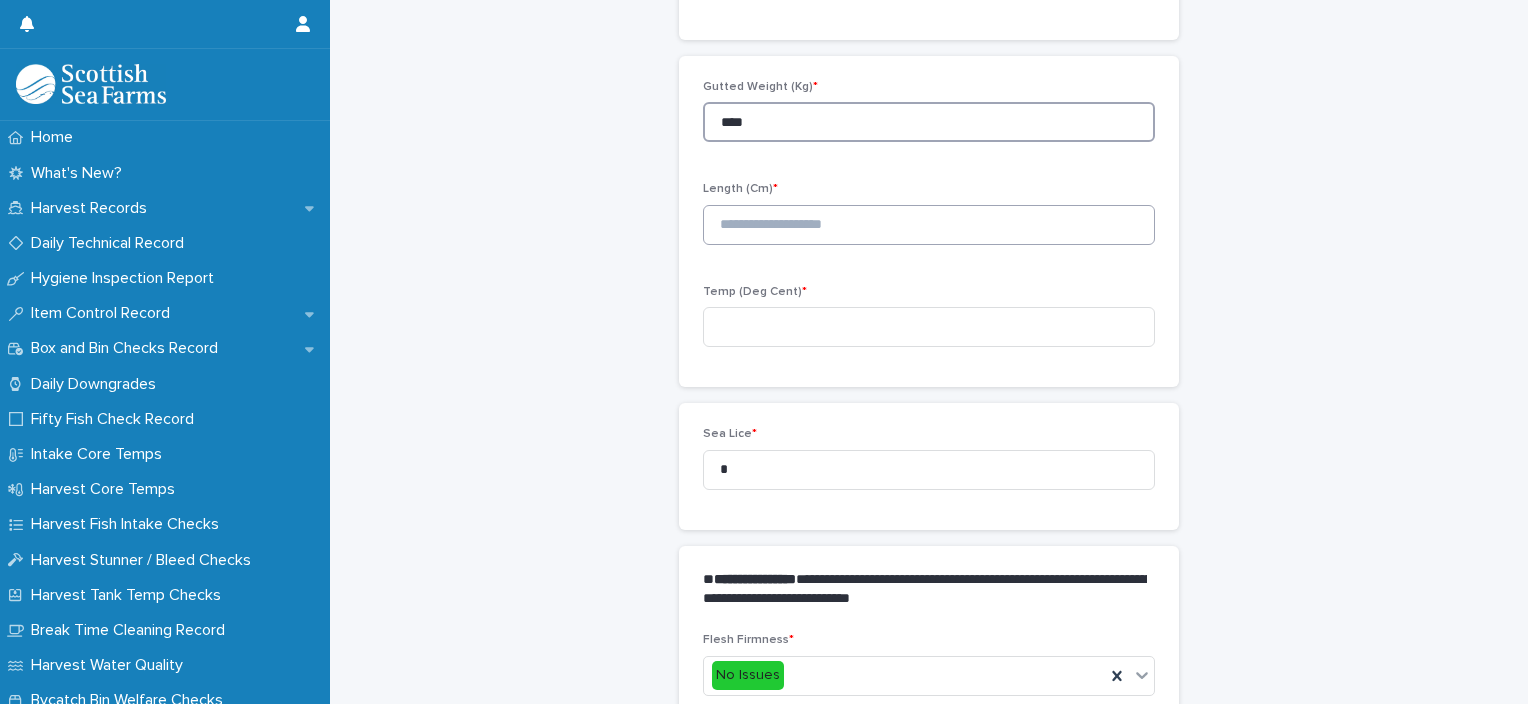 type on "****" 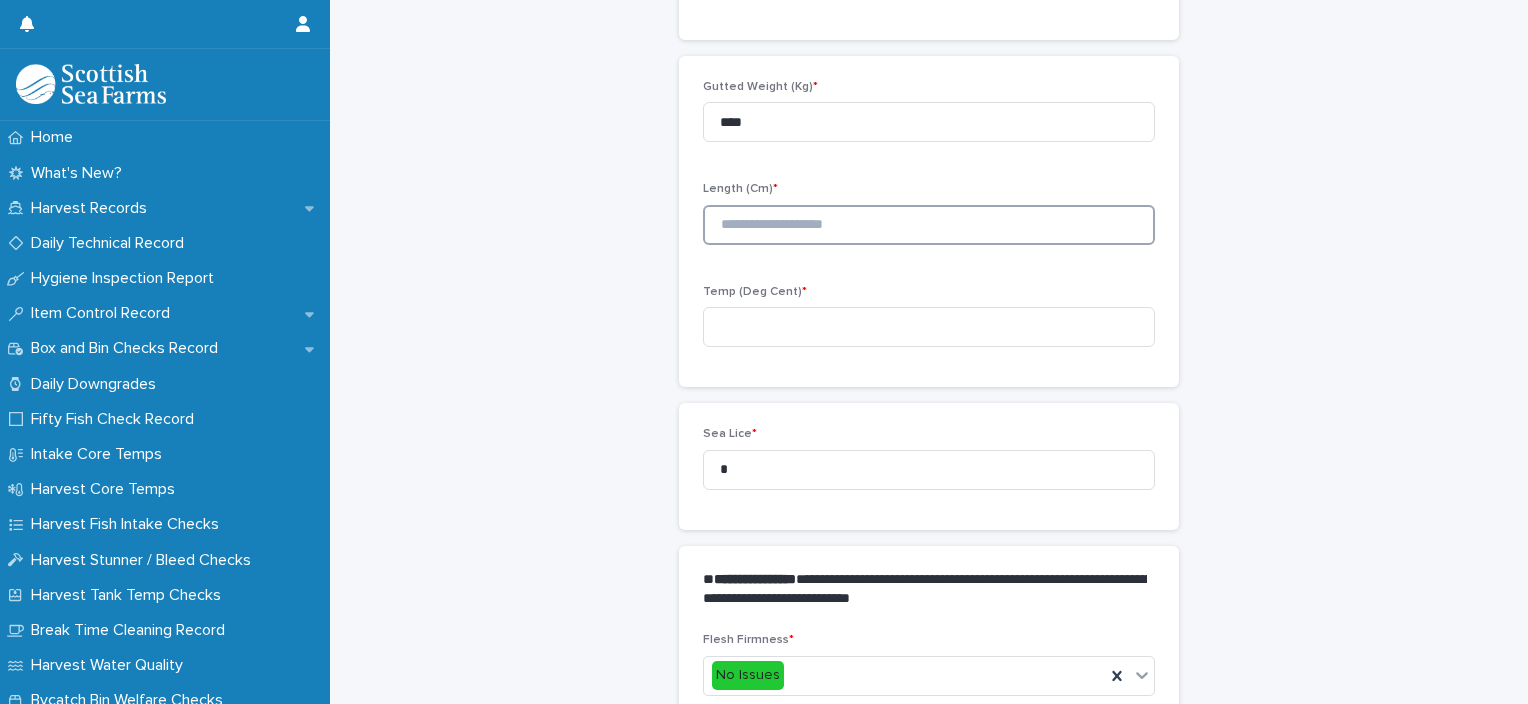 click at bounding box center (929, 225) 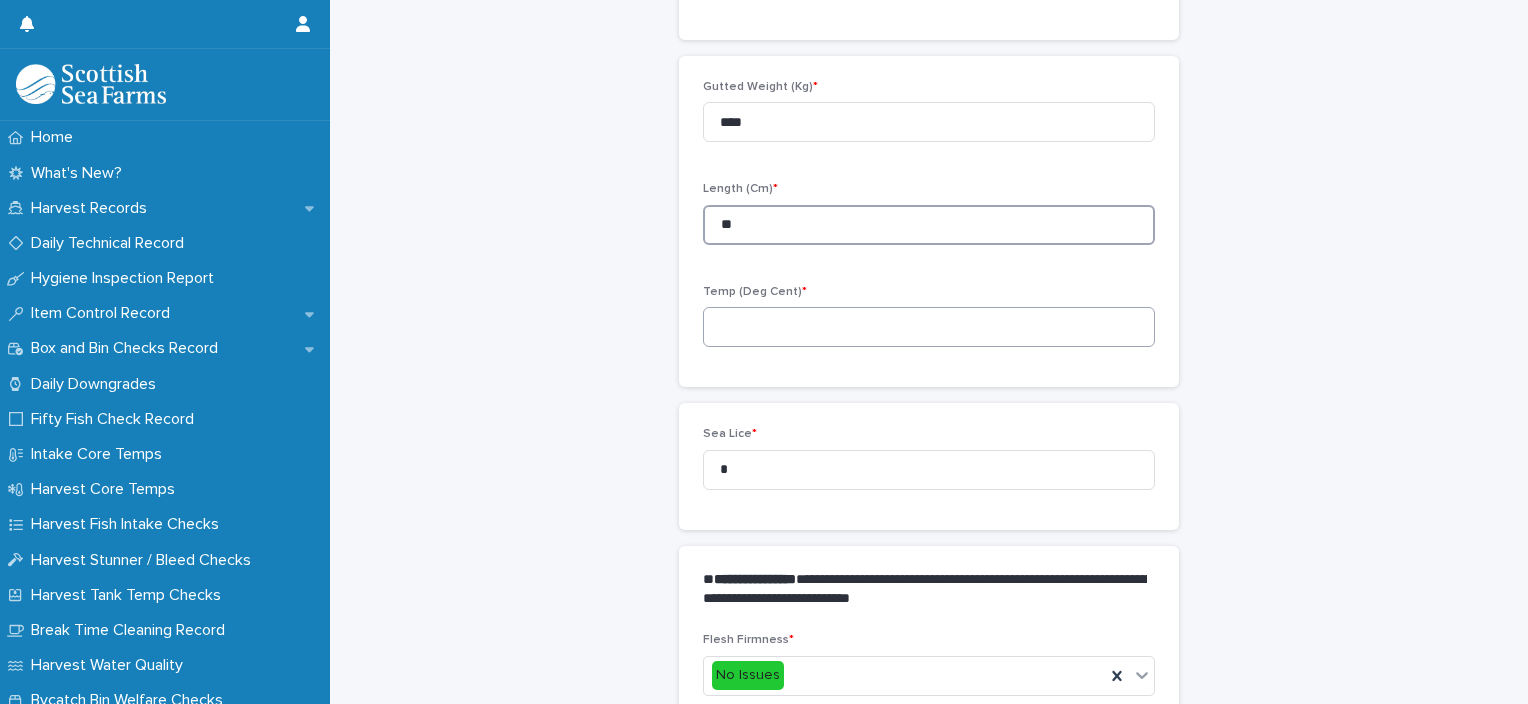 type on "**" 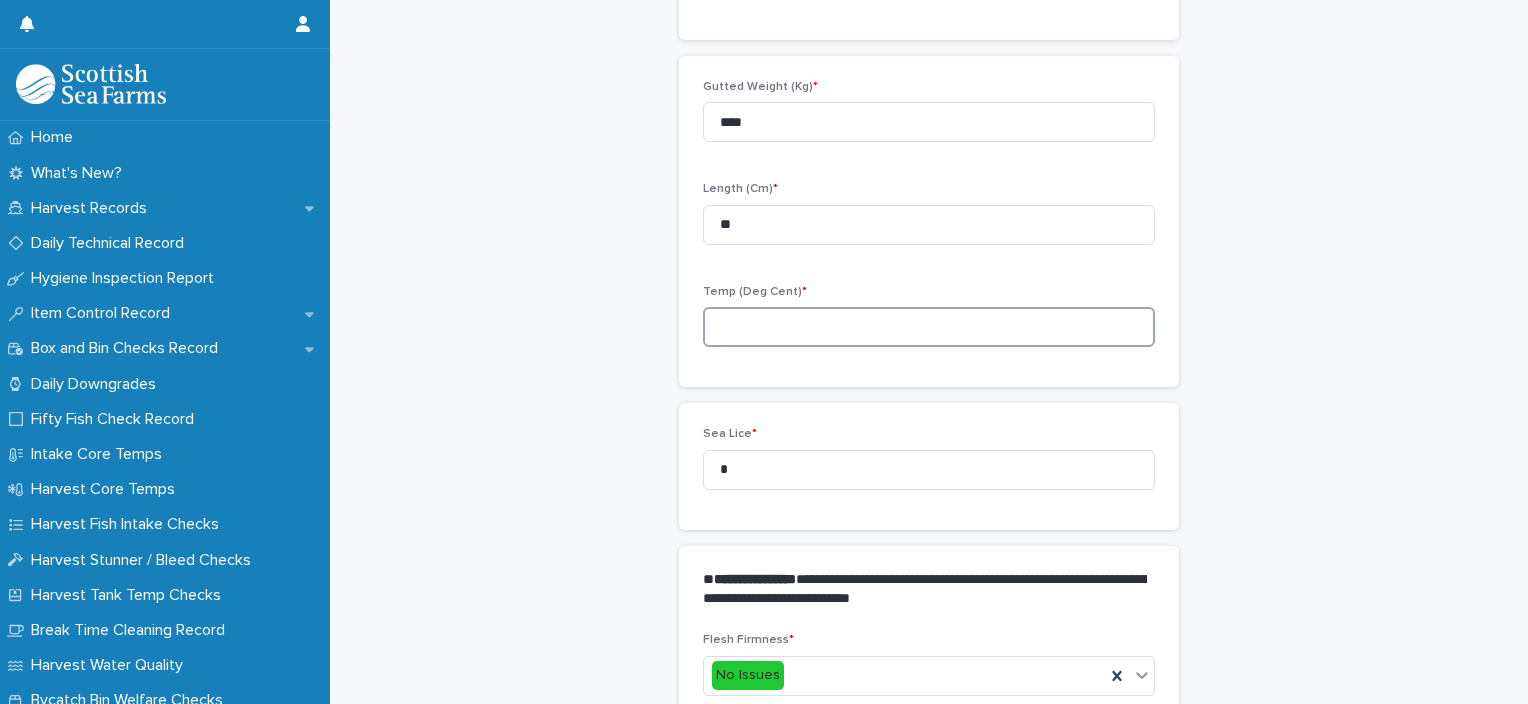 click at bounding box center [929, 327] 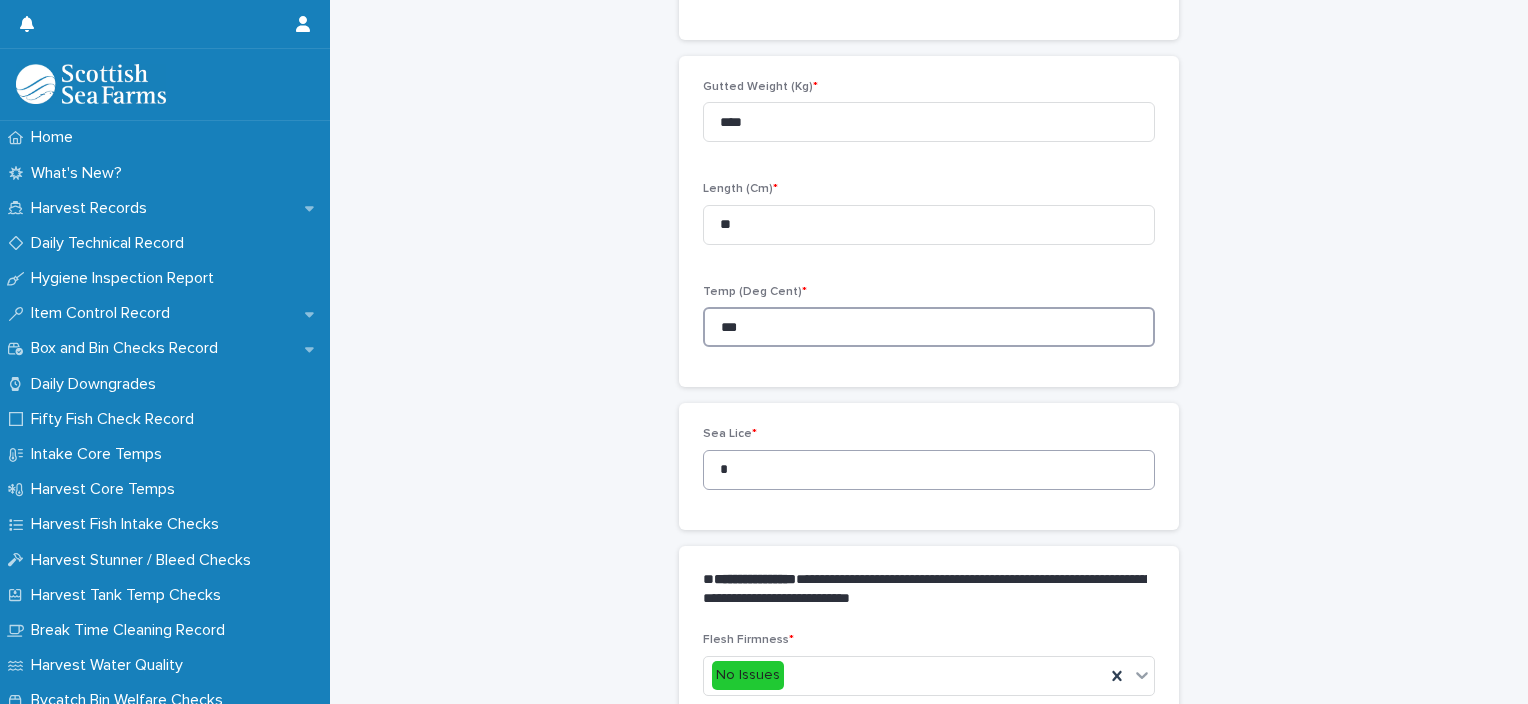 type on "***" 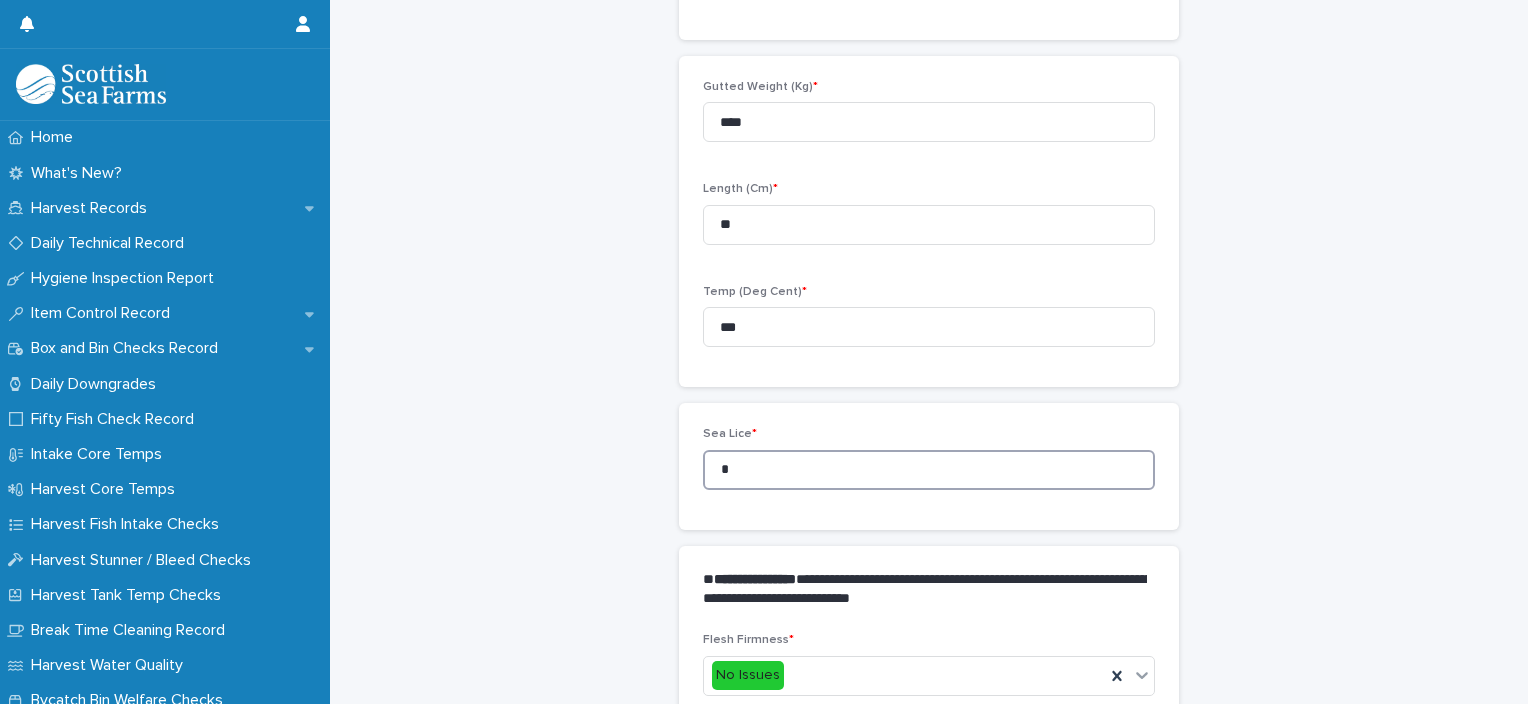 drag, startPoint x: 757, startPoint y: 461, endPoint x: 706, endPoint y: 471, distance: 51.971146 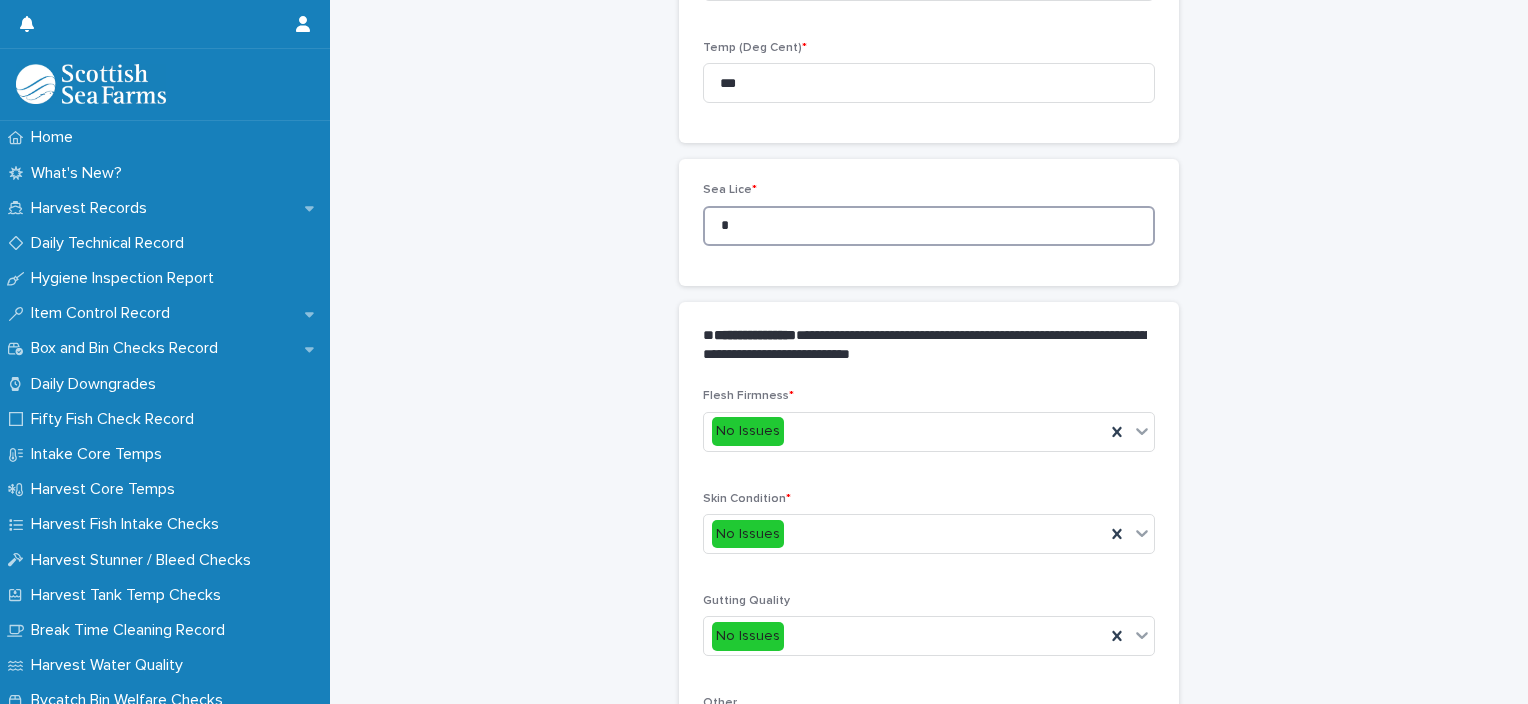 scroll, scrollTop: 948, scrollLeft: 0, axis: vertical 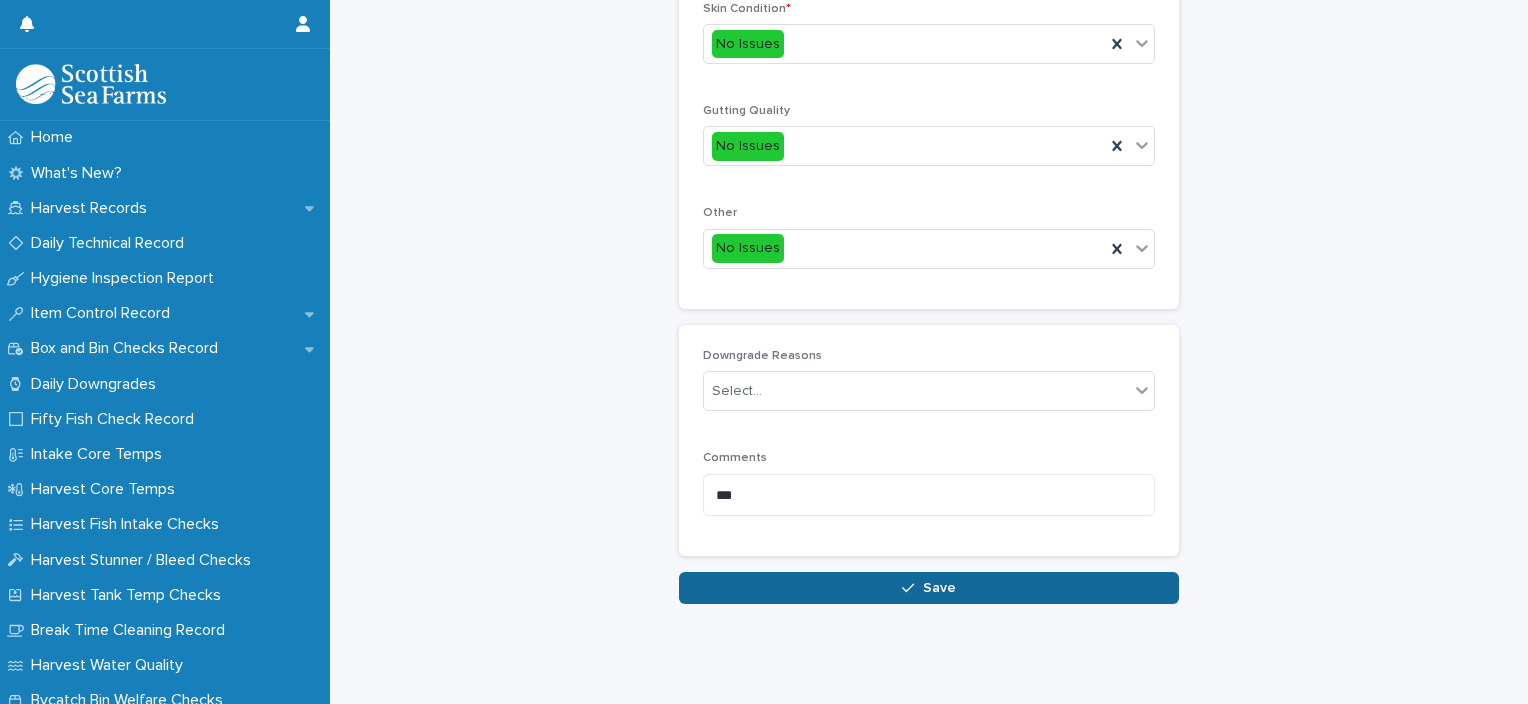 type on "*" 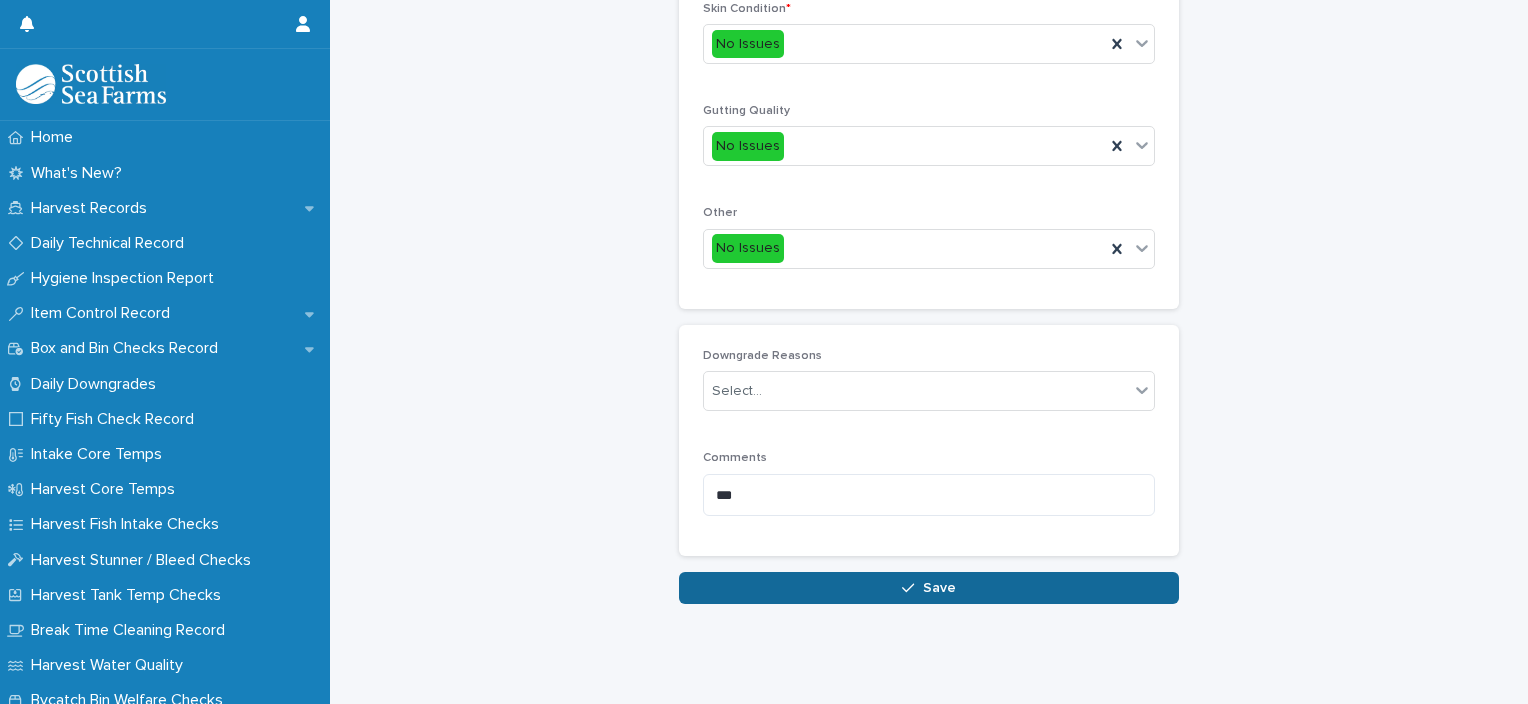 click on "Save" at bounding box center [929, 588] 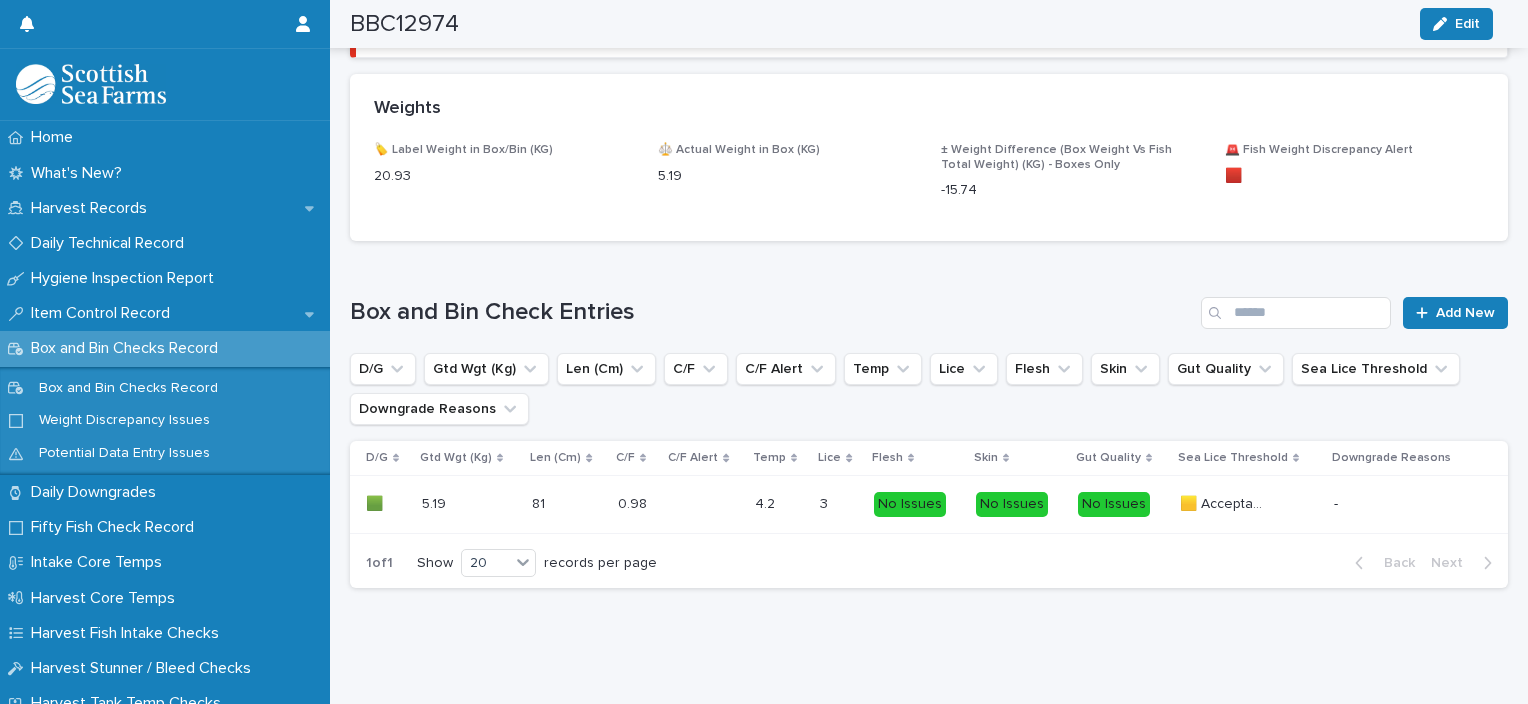 scroll, scrollTop: 1203, scrollLeft: 0, axis: vertical 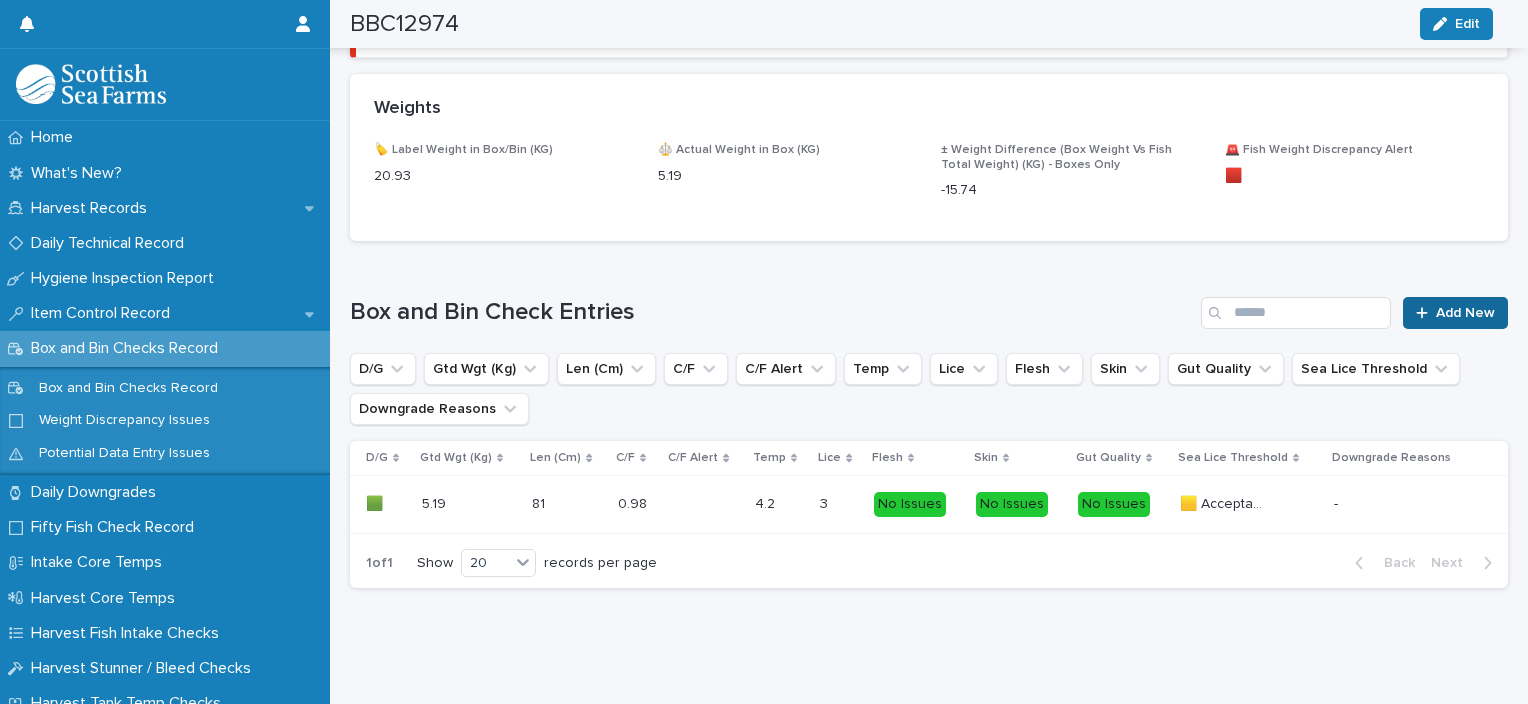click on "Add New" at bounding box center (1465, 313) 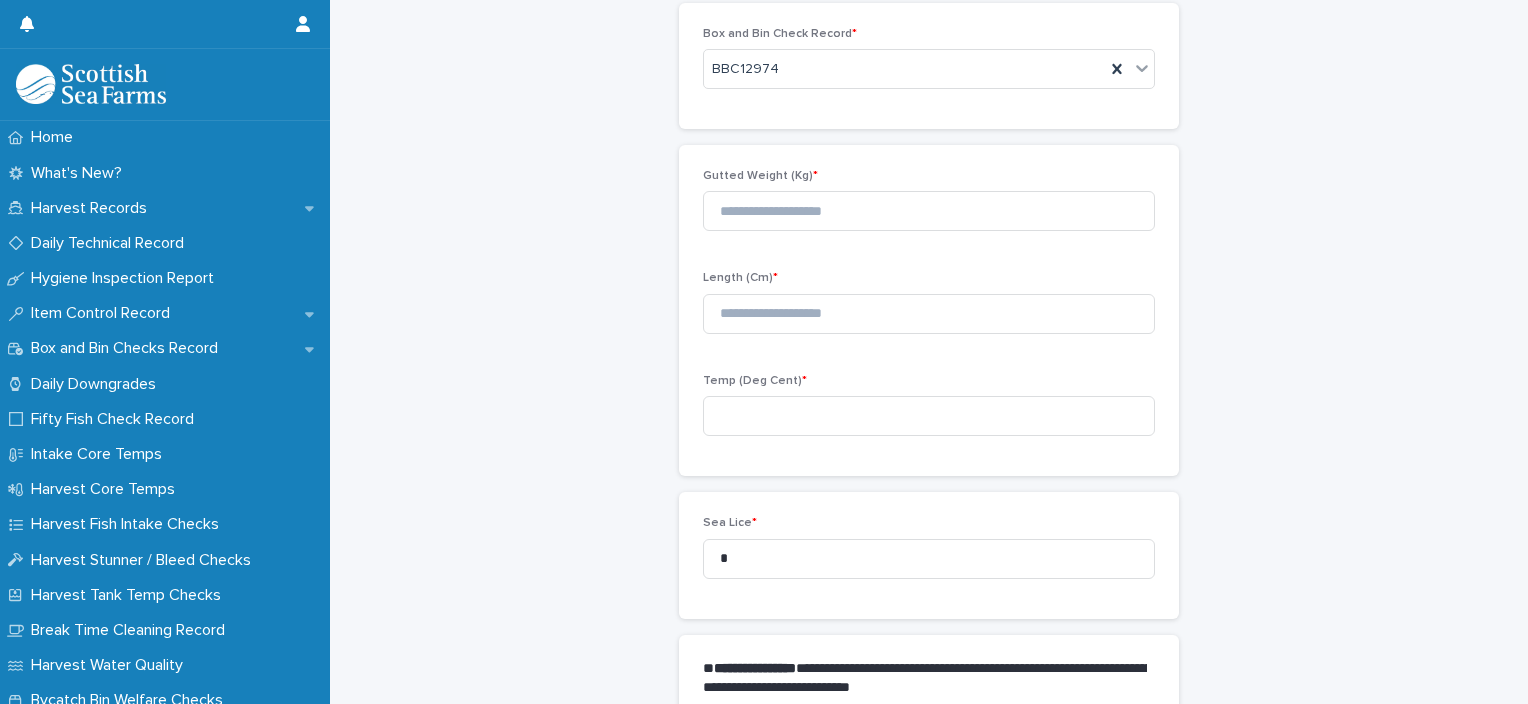 scroll, scrollTop: 111, scrollLeft: 0, axis: vertical 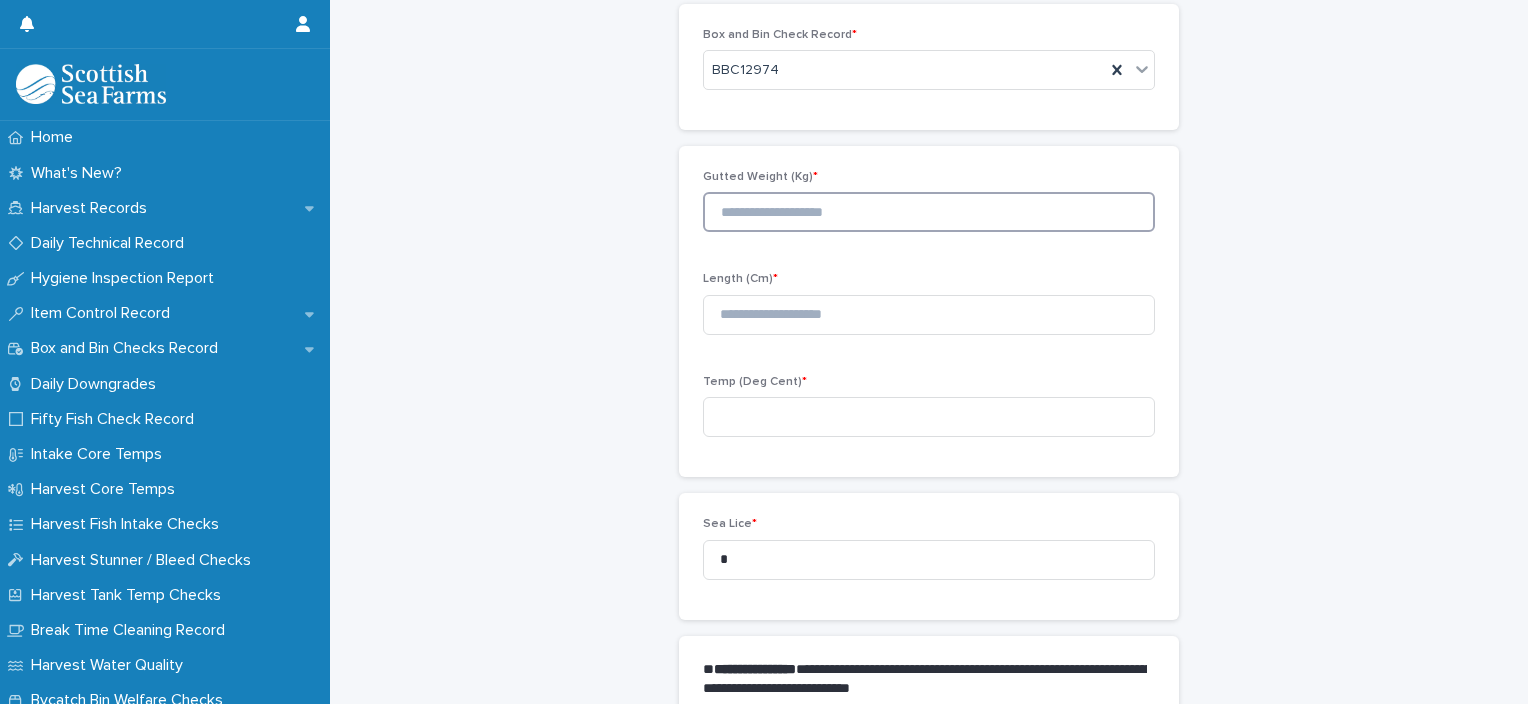 click at bounding box center [929, 212] 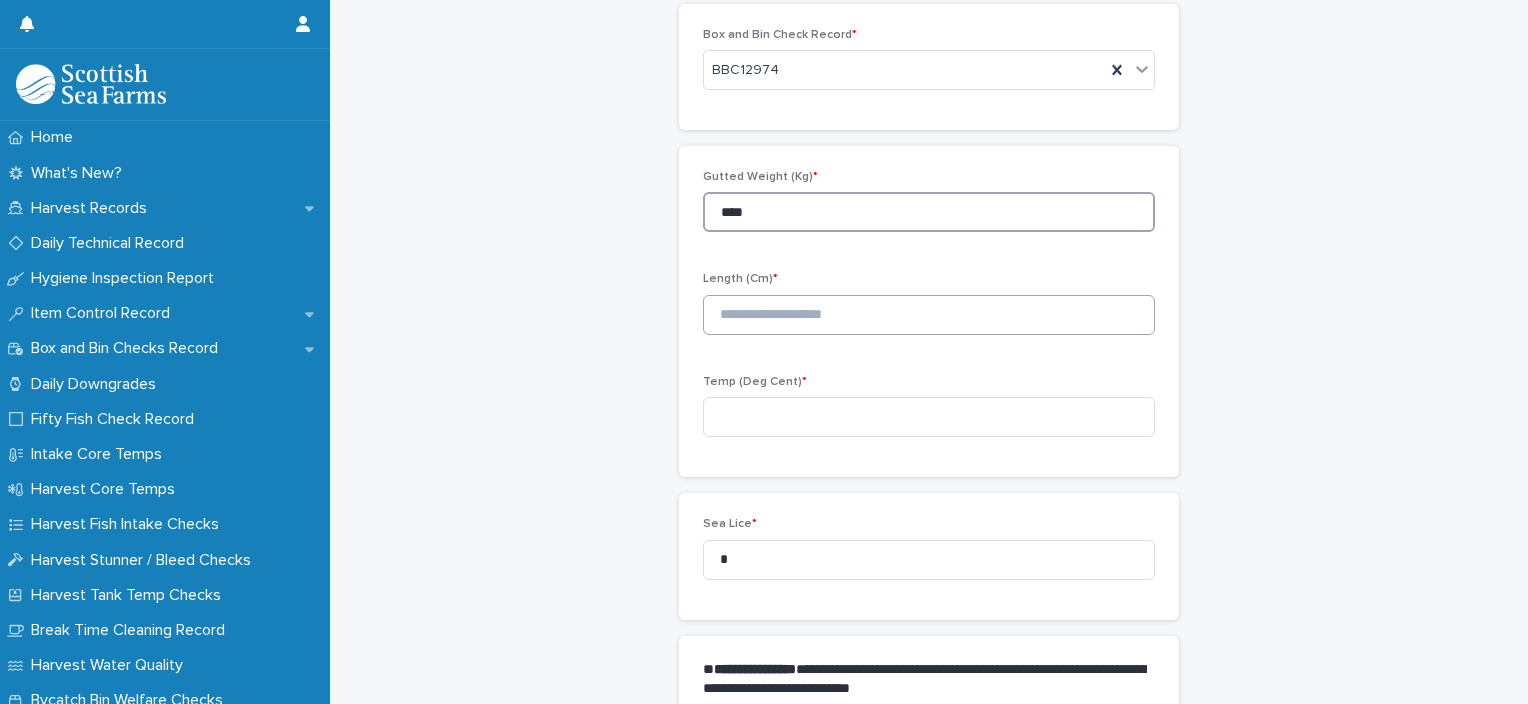type on "****" 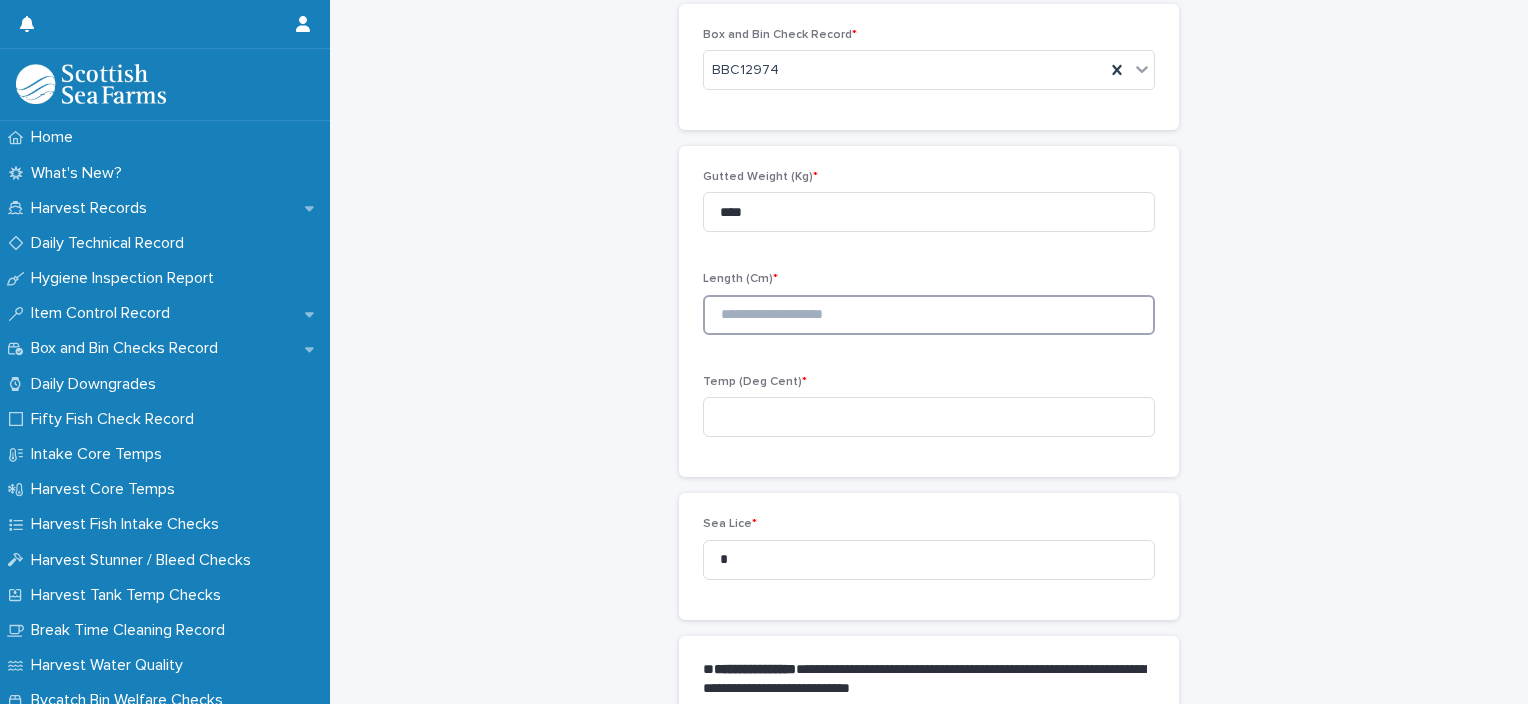click at bounding box center [929, 315] 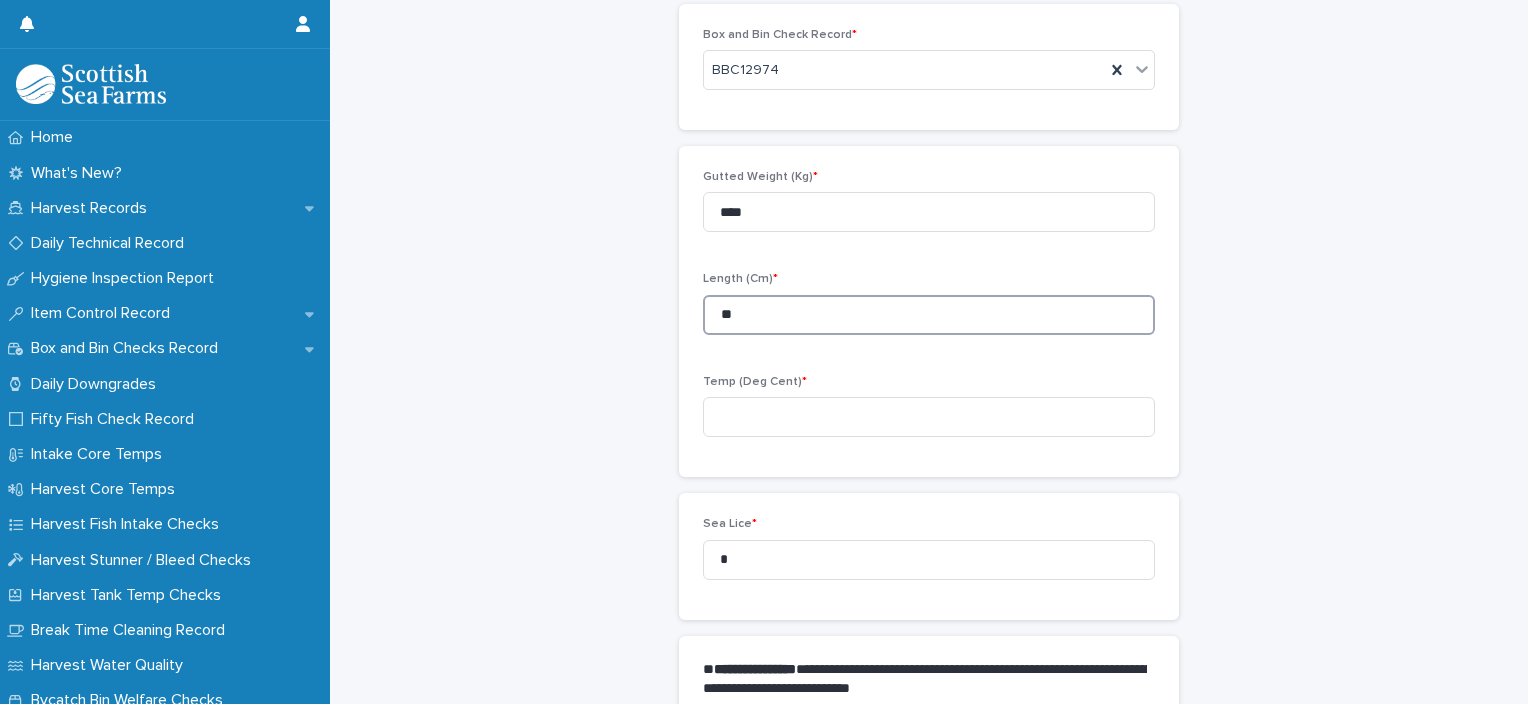 type on "**" 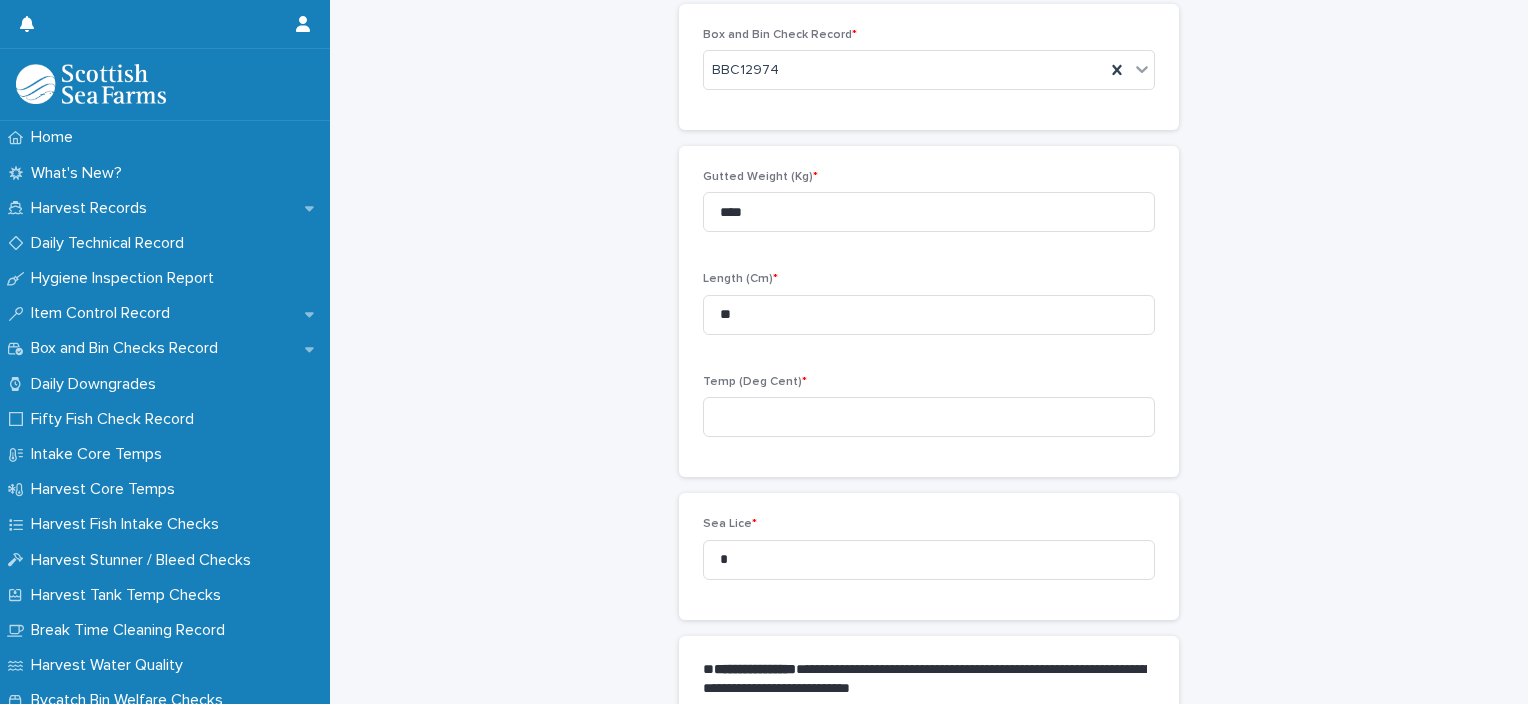 click on "Temp (Deg Cent) *" at bounding box center [929, 414] 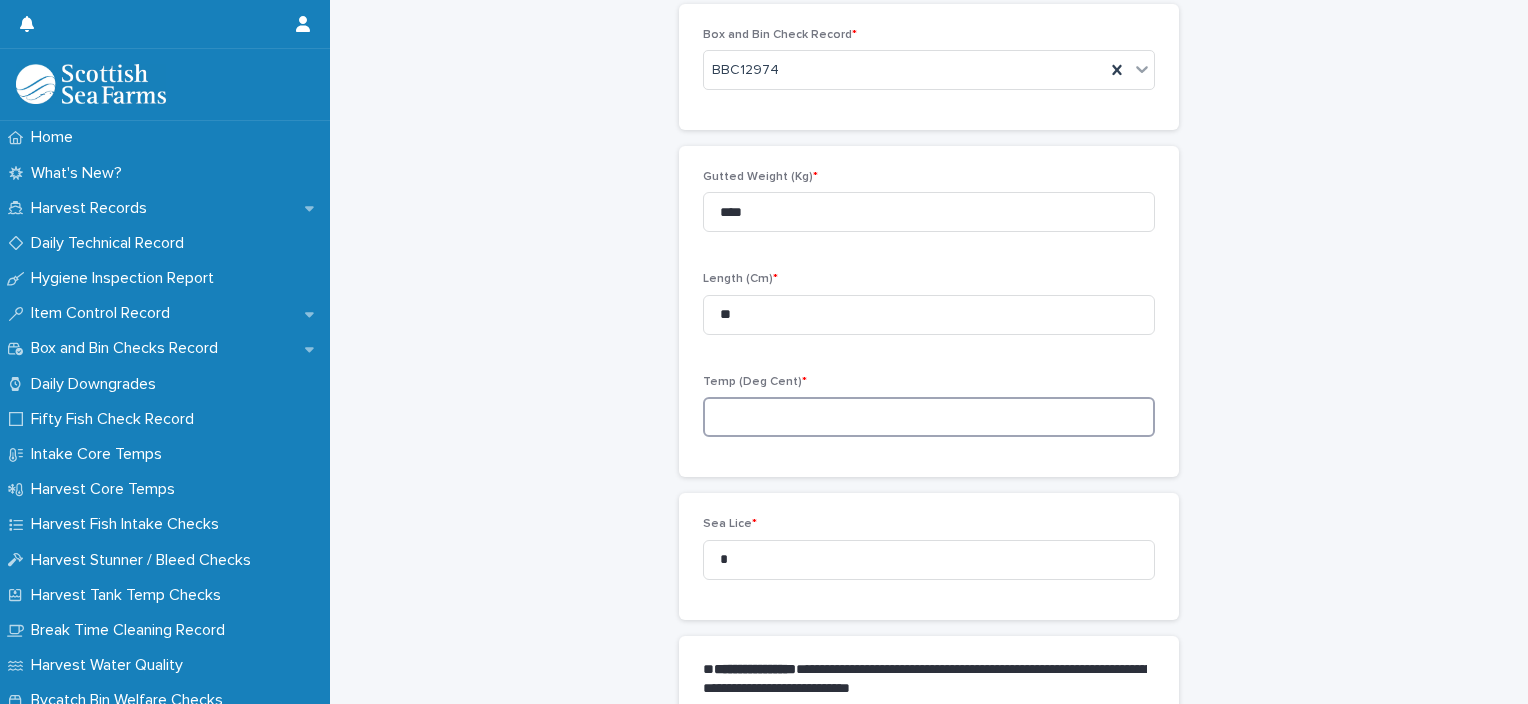 click at bounding box center (929, 417) 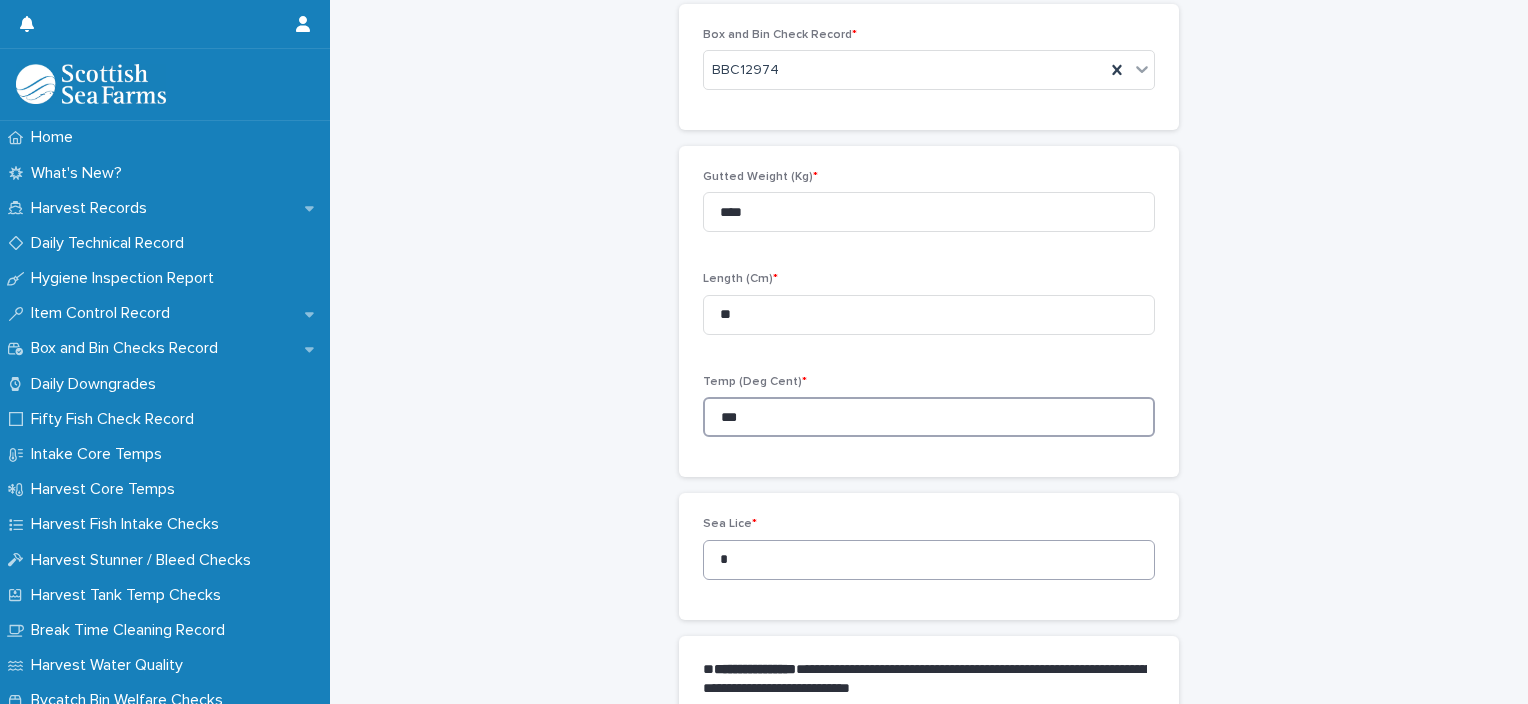 type on "***" 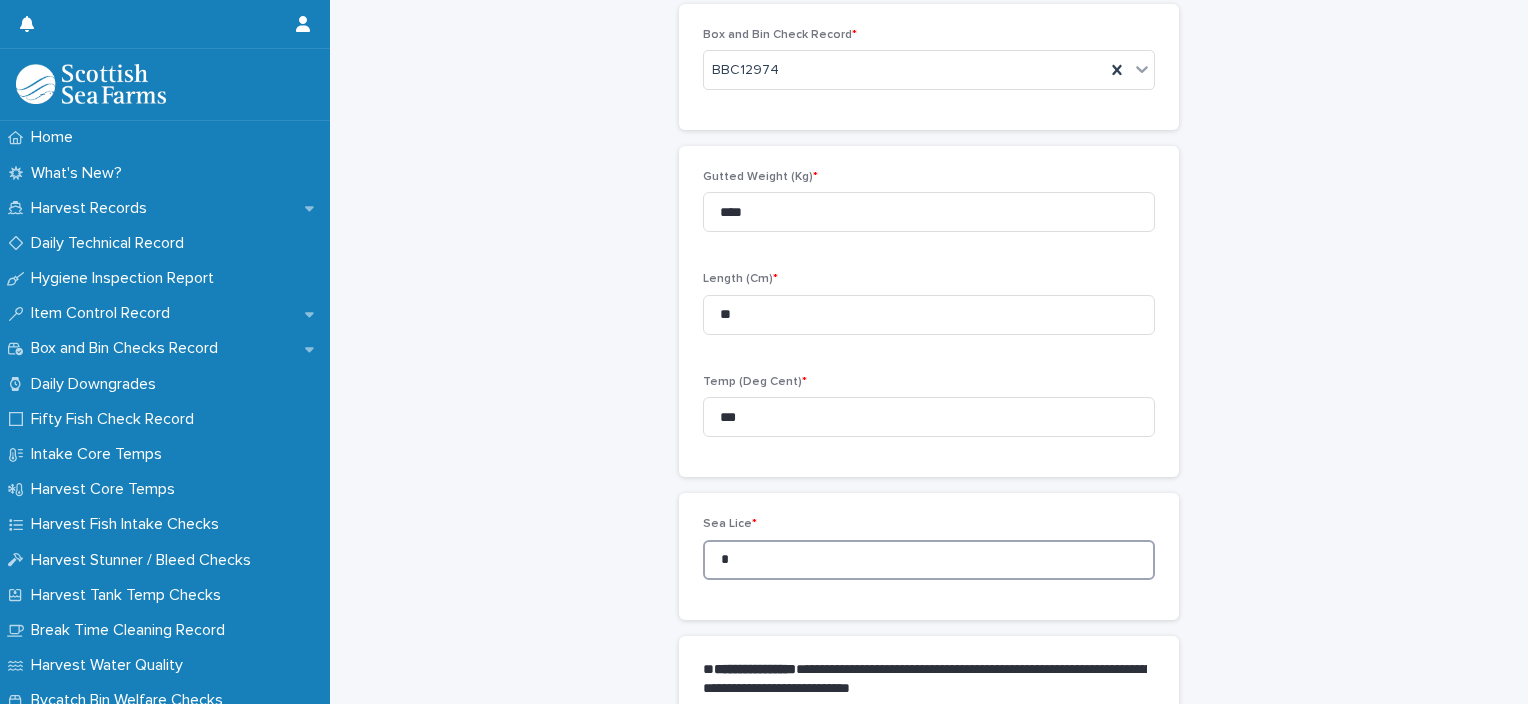 drag, startPoint x: 728, startPoint y: 559, endPoint x: 673, endPoint y: 565, distance: 55.326305 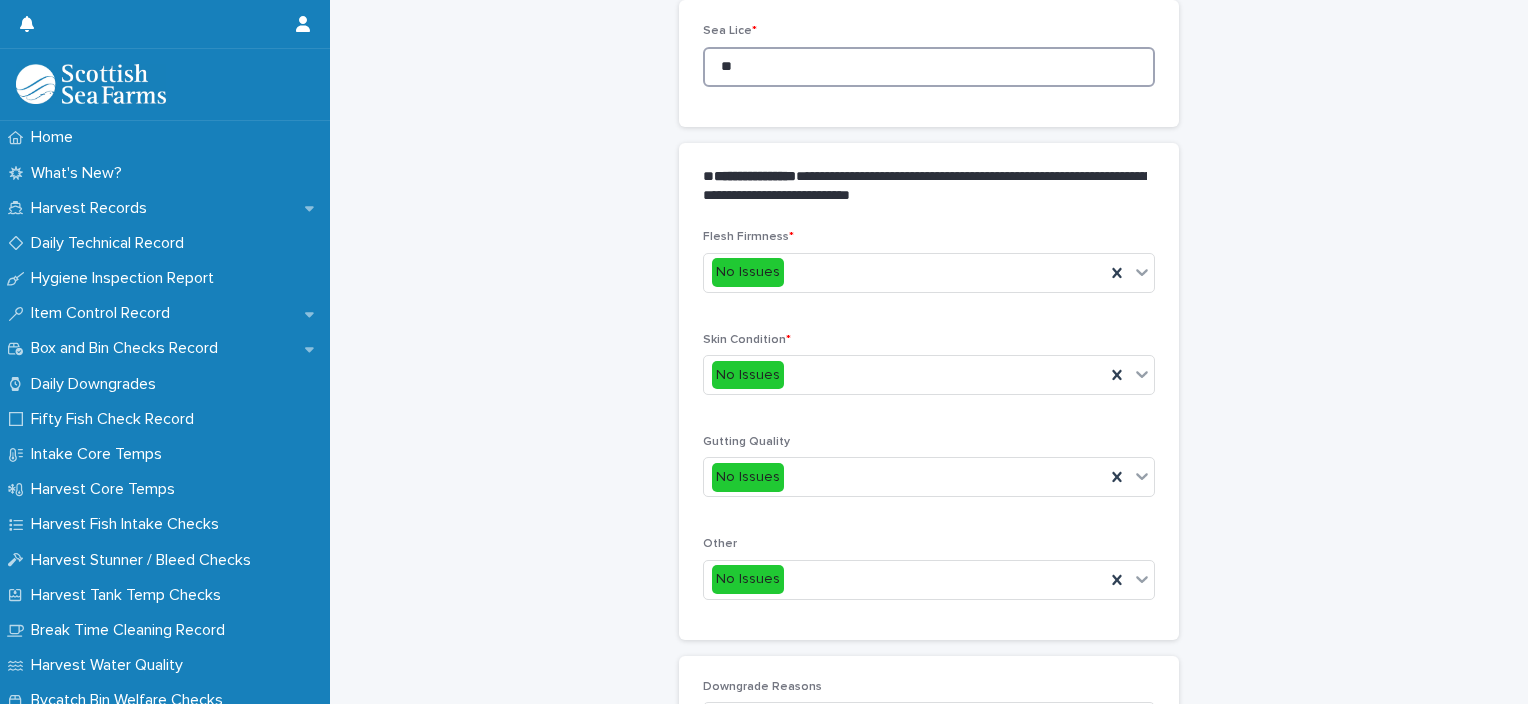 scroll, scrollTop: 611, scrollLeft: 0, axis: vertical 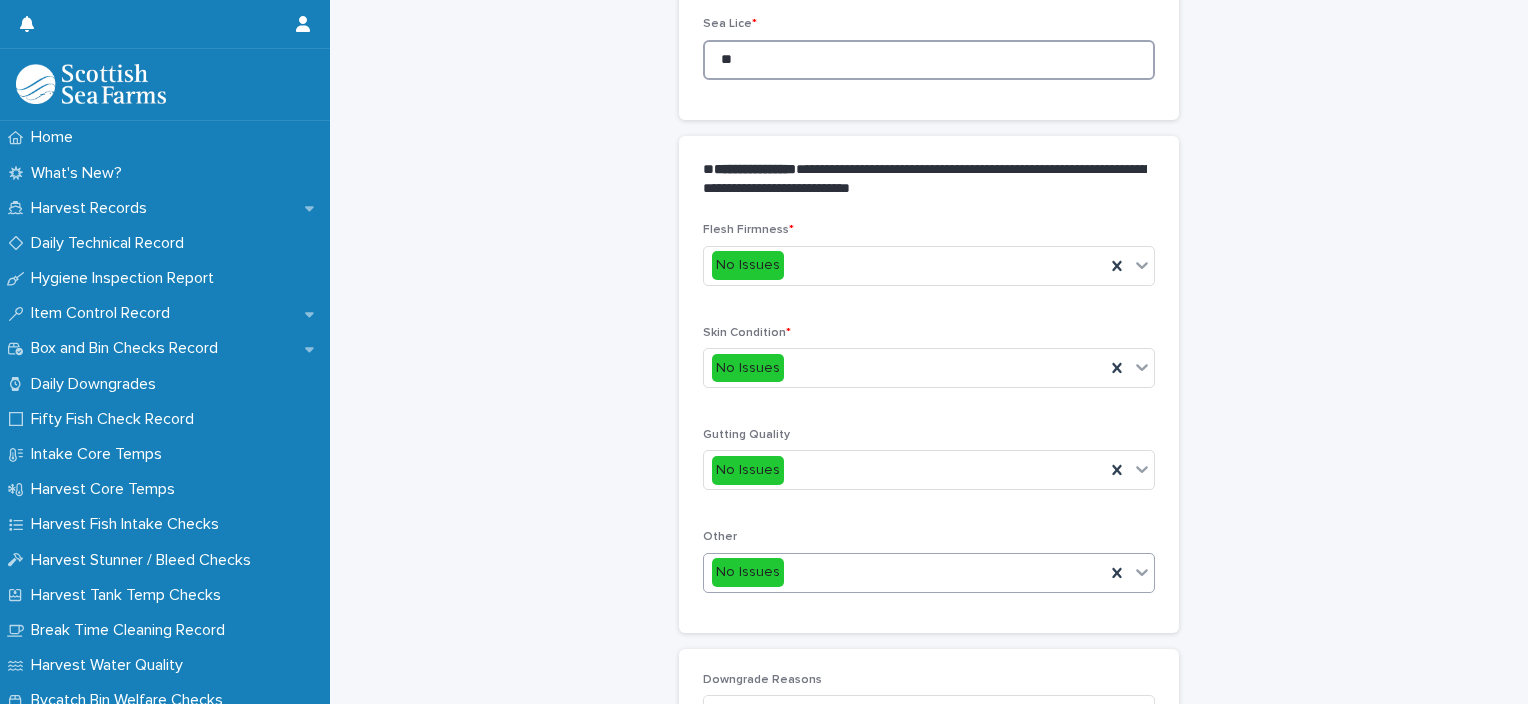 type on "**" 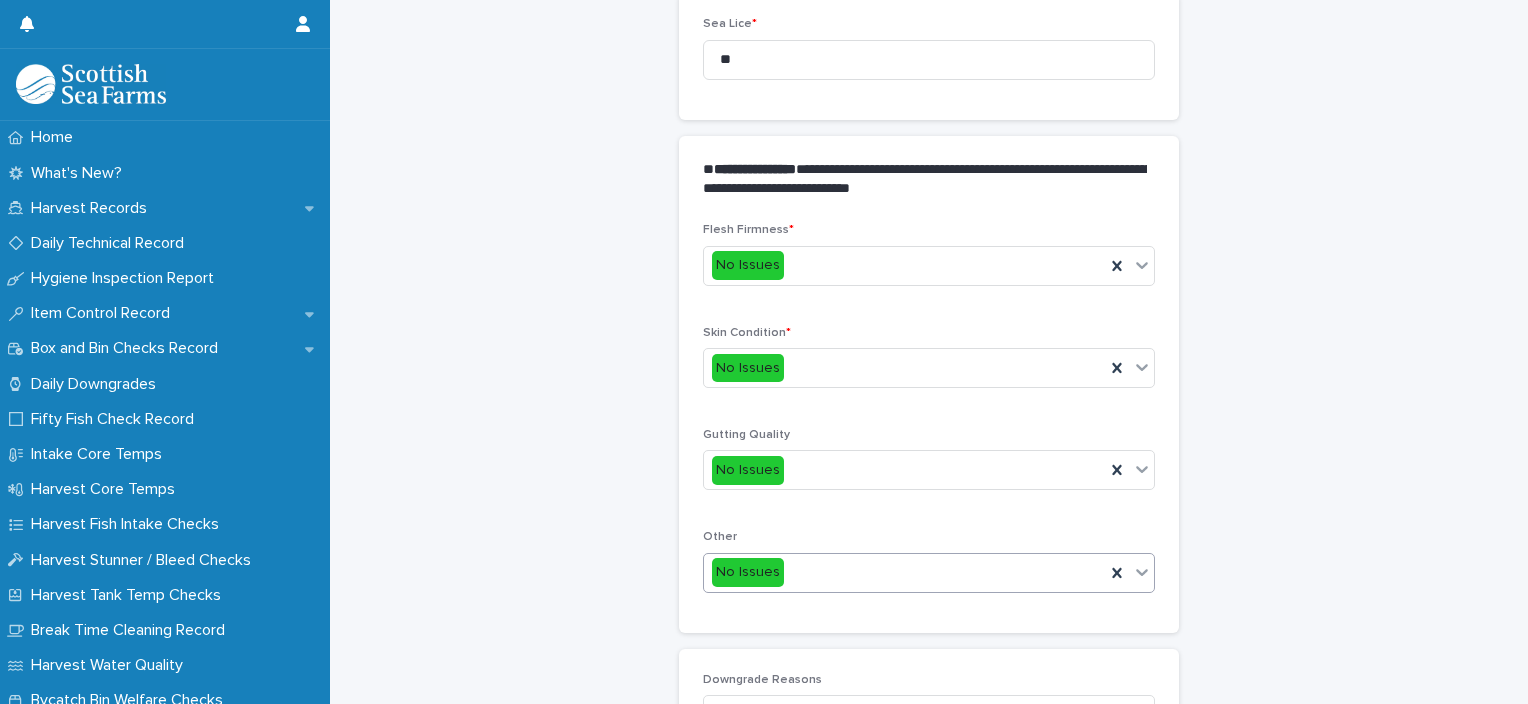 click on "No Issues" at bounding box center [904, 572] 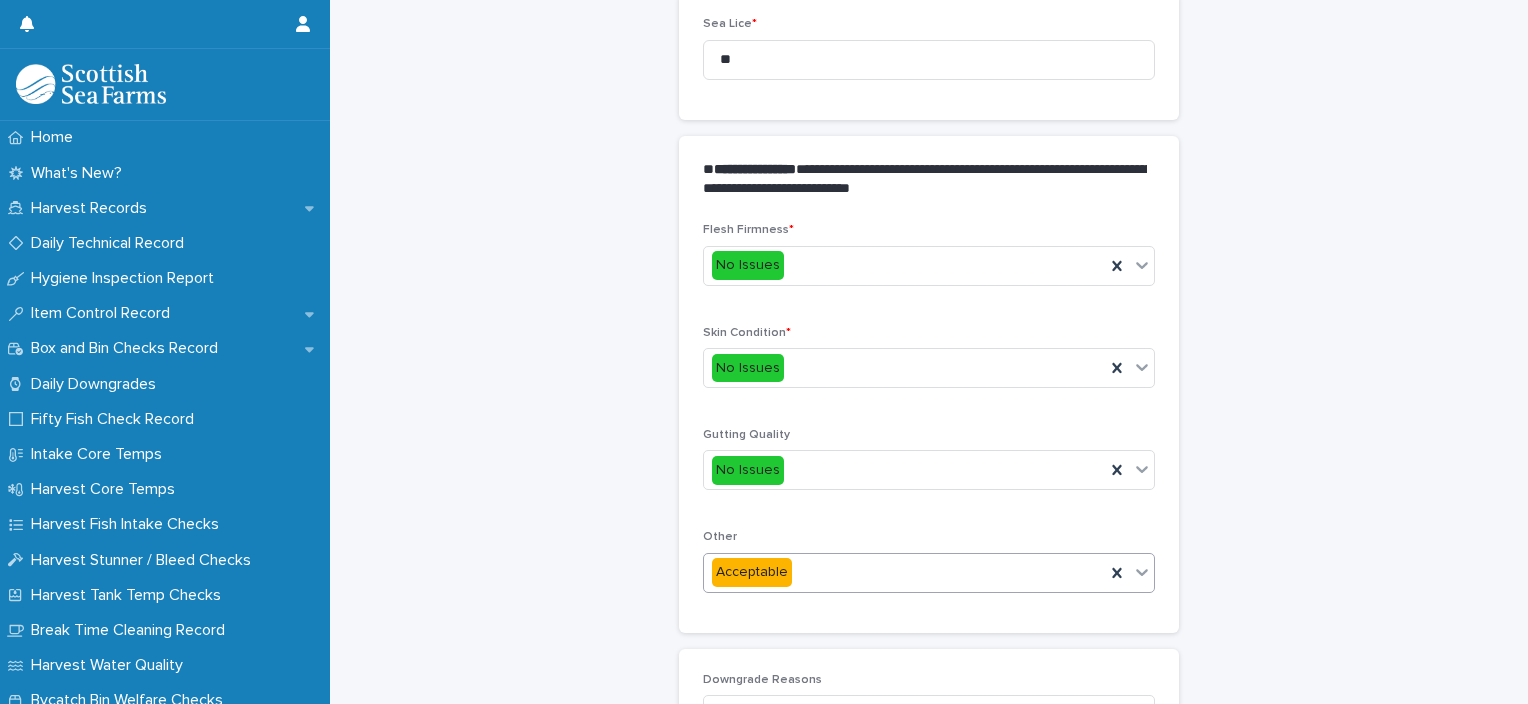 scroll, scrollTop: 948, scrollLeft: 0, axis: vertical 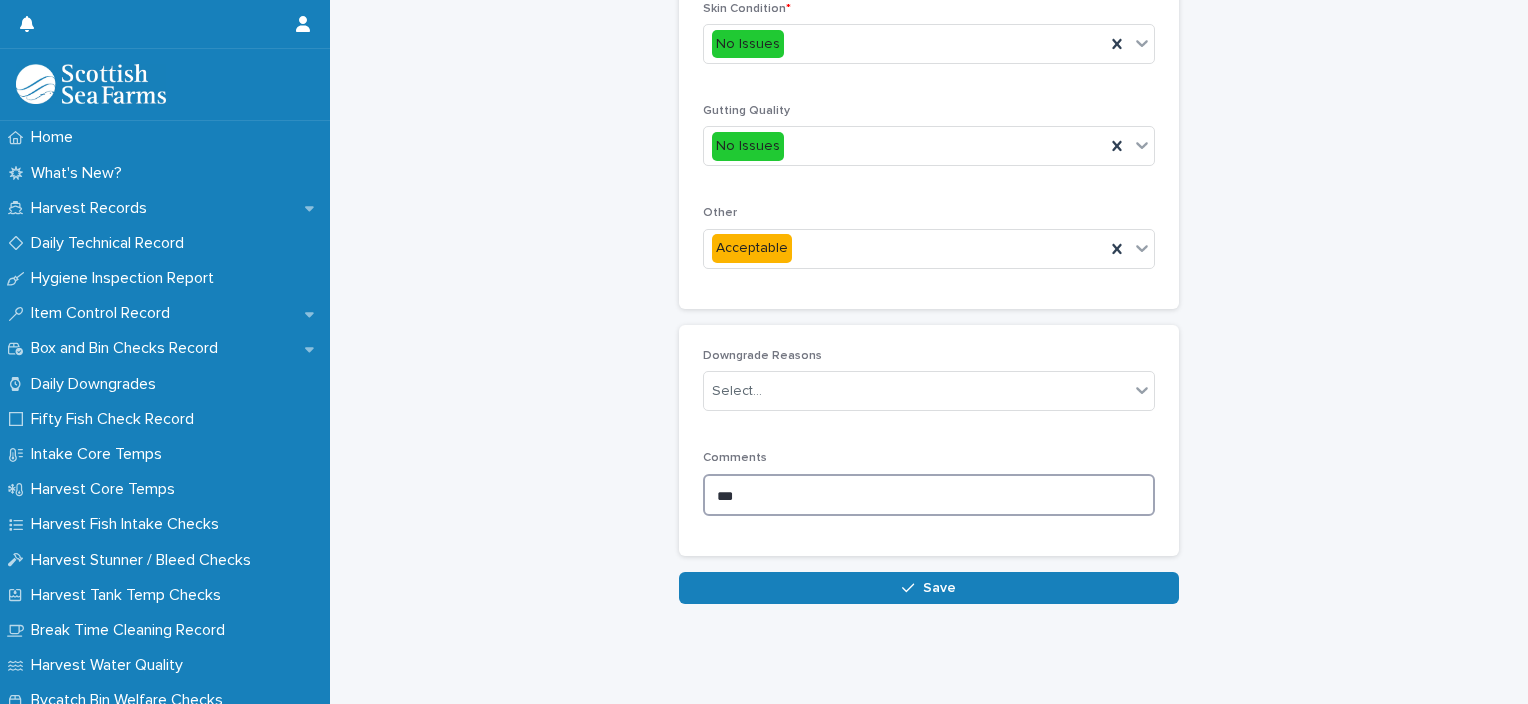 drag, startPoint x: 797, startPoint y: 486, endPoint x: 596, endPoint y: 504, distance: 201.80437 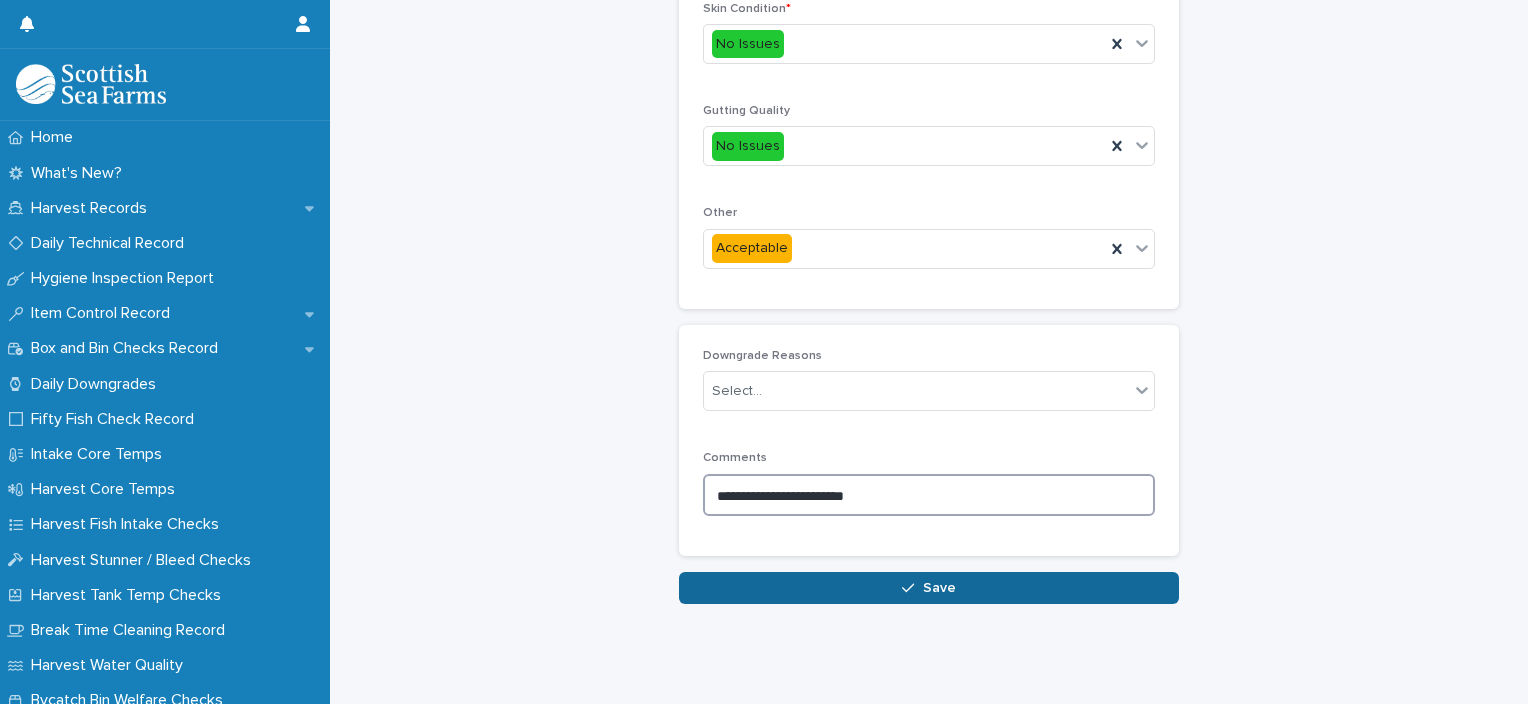 type on "**********" 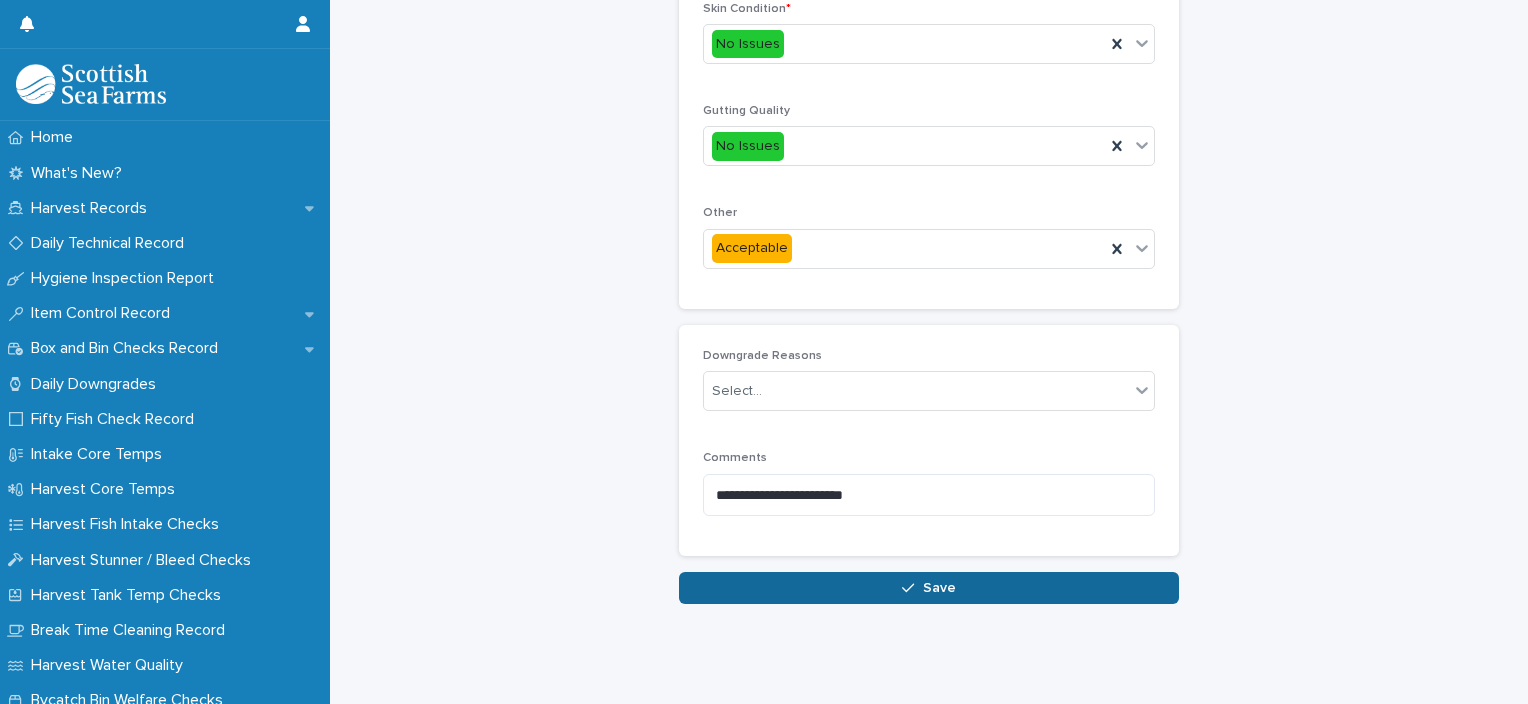 click on "Save" at bounding box center [939, 588] 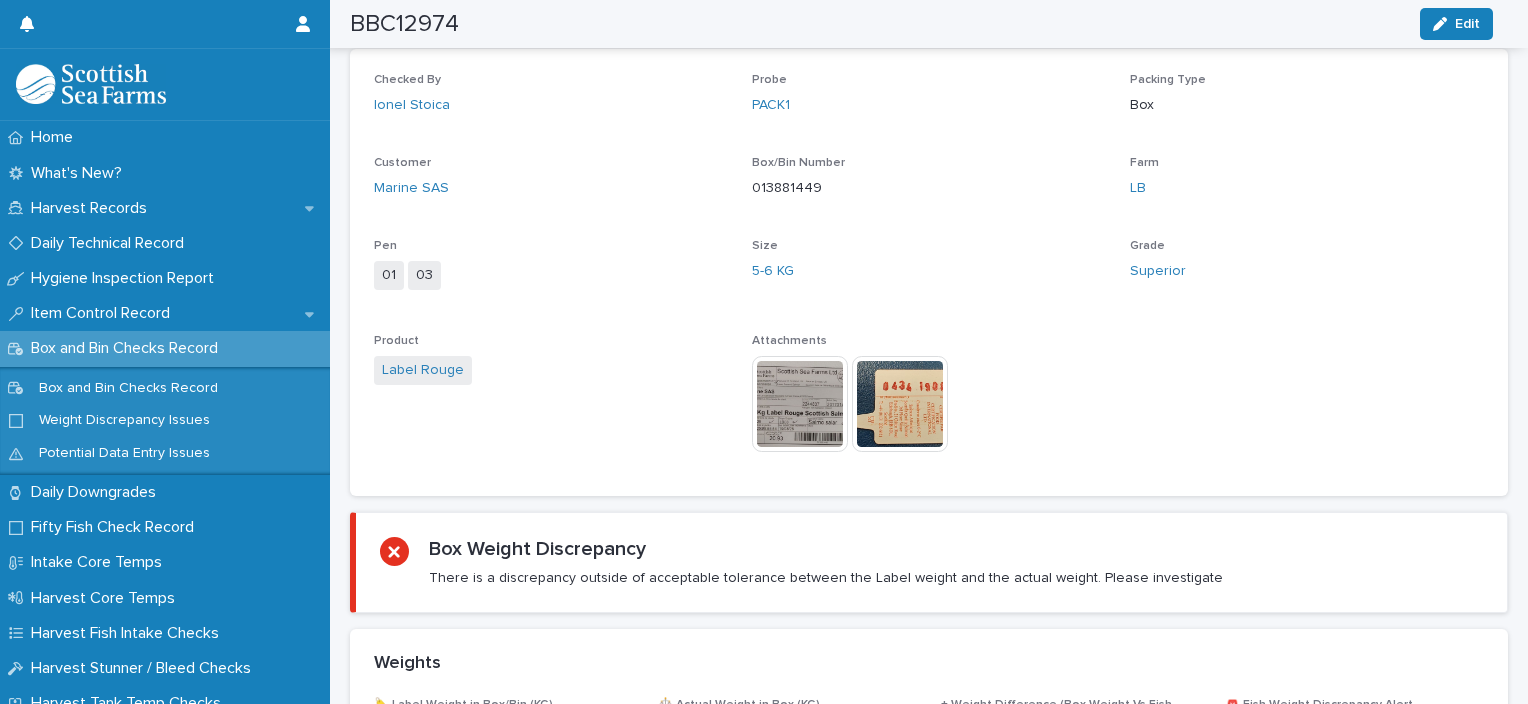scroll, scrollTop: 666, scrollLeft: 0, axis: vertical 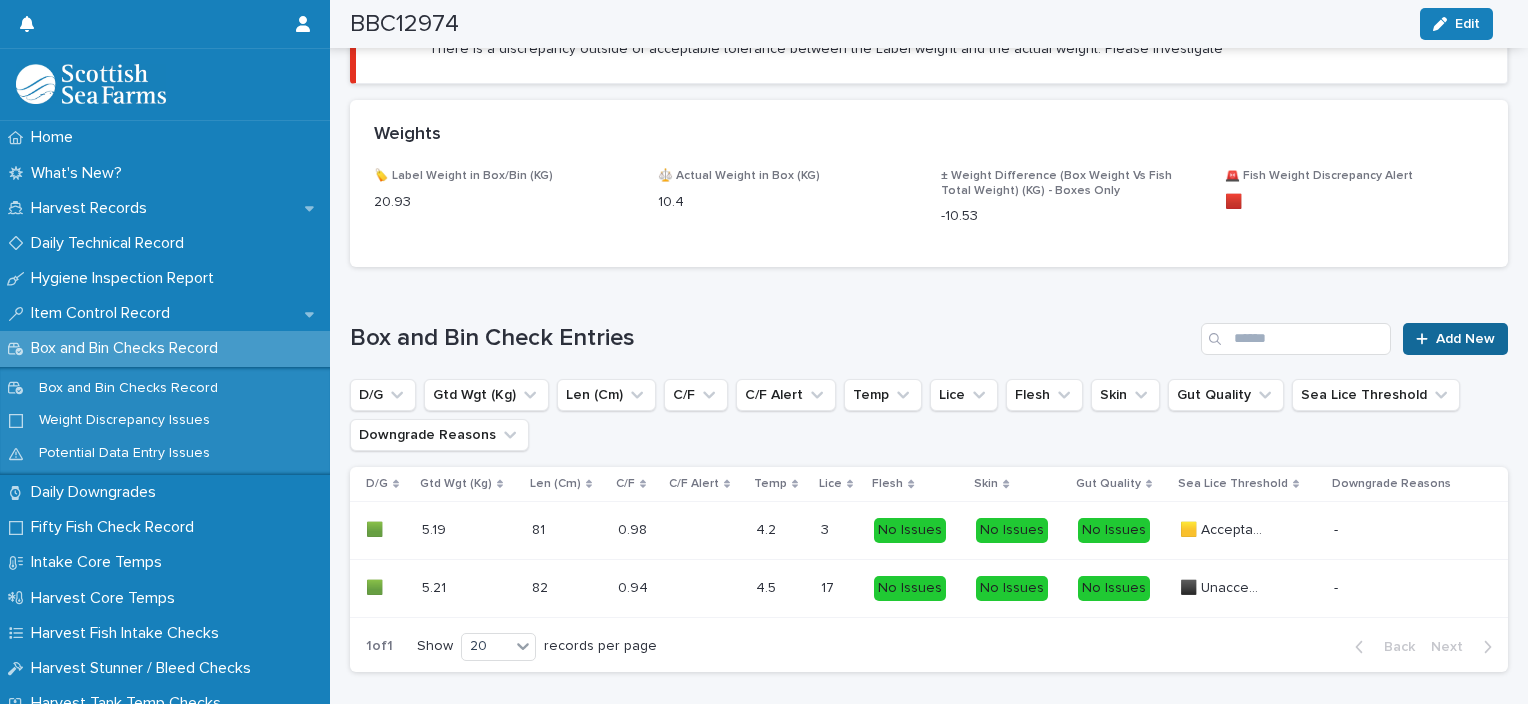 click on "Add New" at bounding box center [1465, 339] 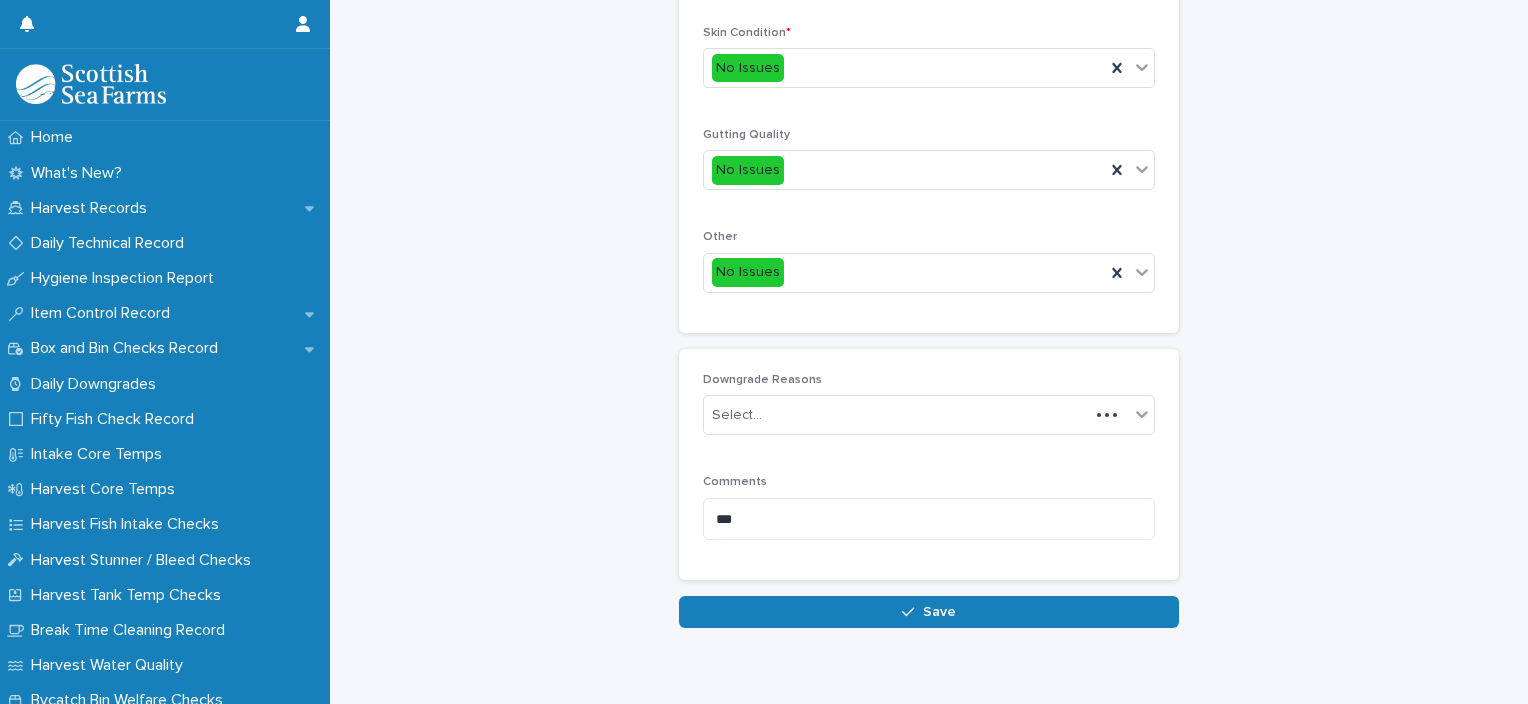 scroll, scrollTop: 211, scrollLeft: 0, axis: vertical 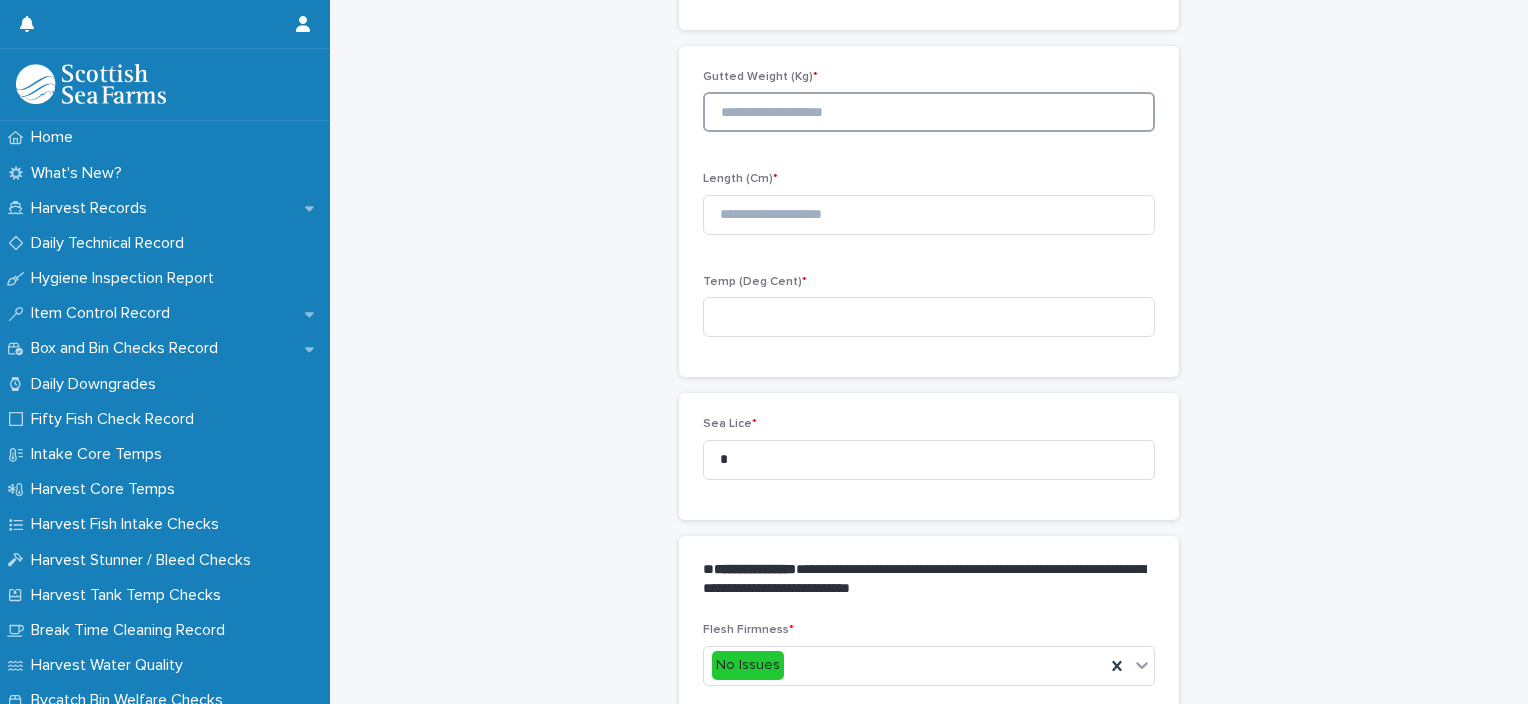 click at bounding box center [929, 112] 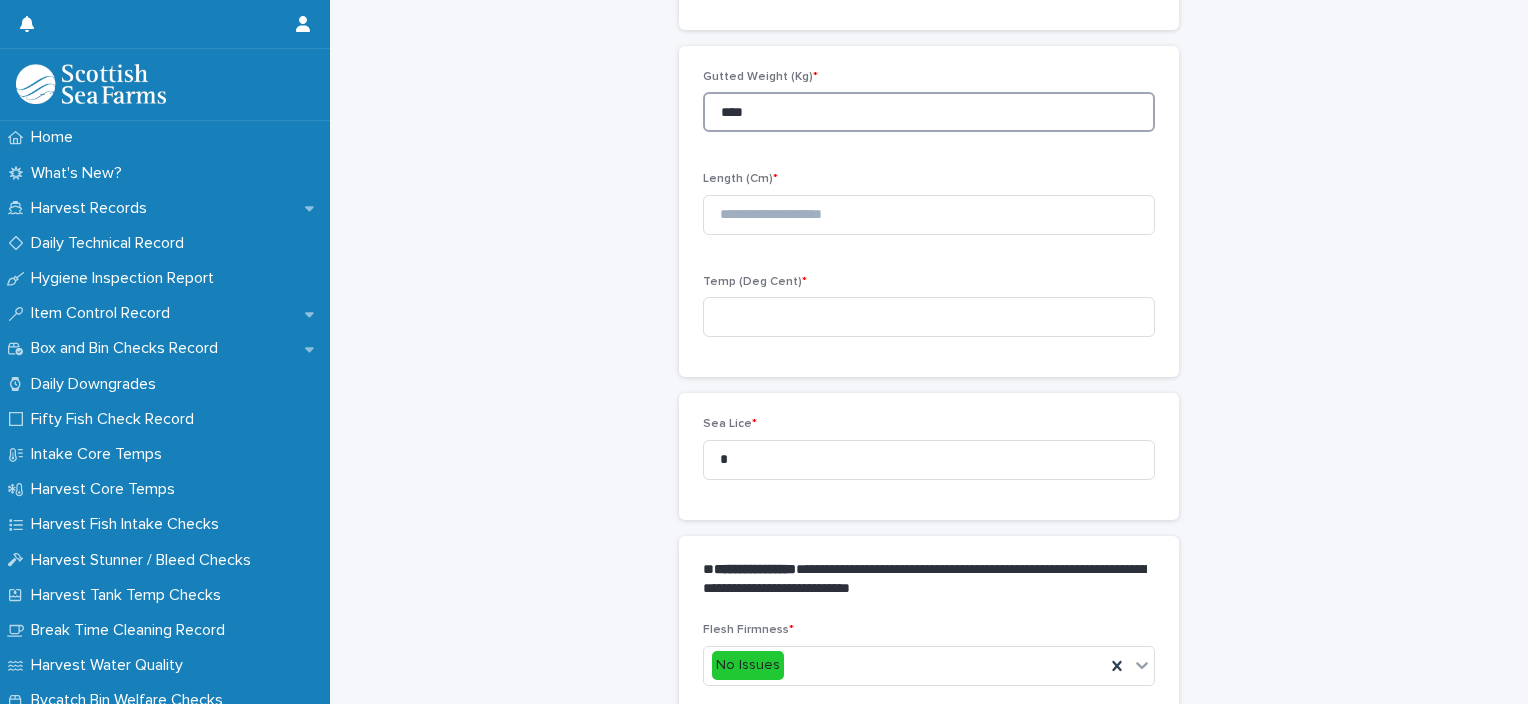 type on "****" 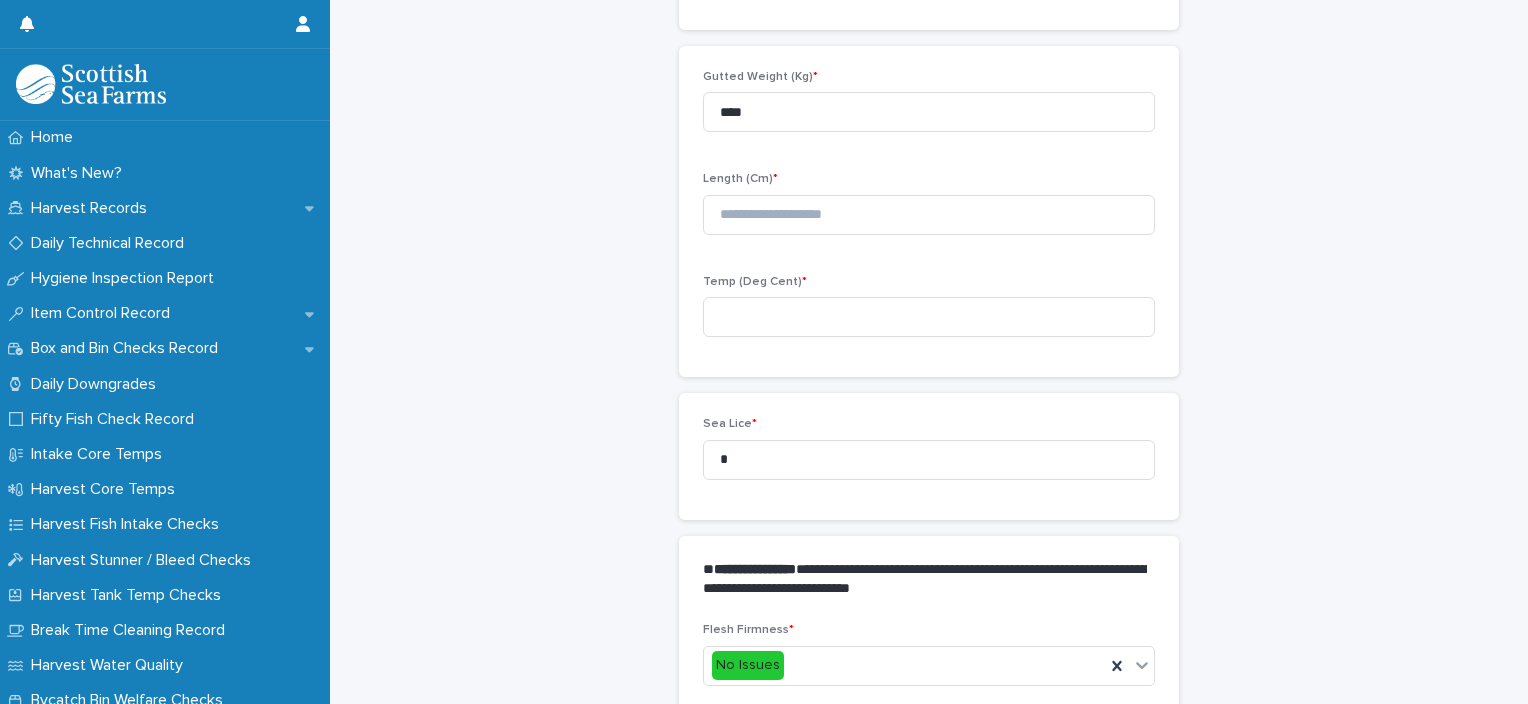 click on "Length (Cm) *" at bounding box center (929, 211) 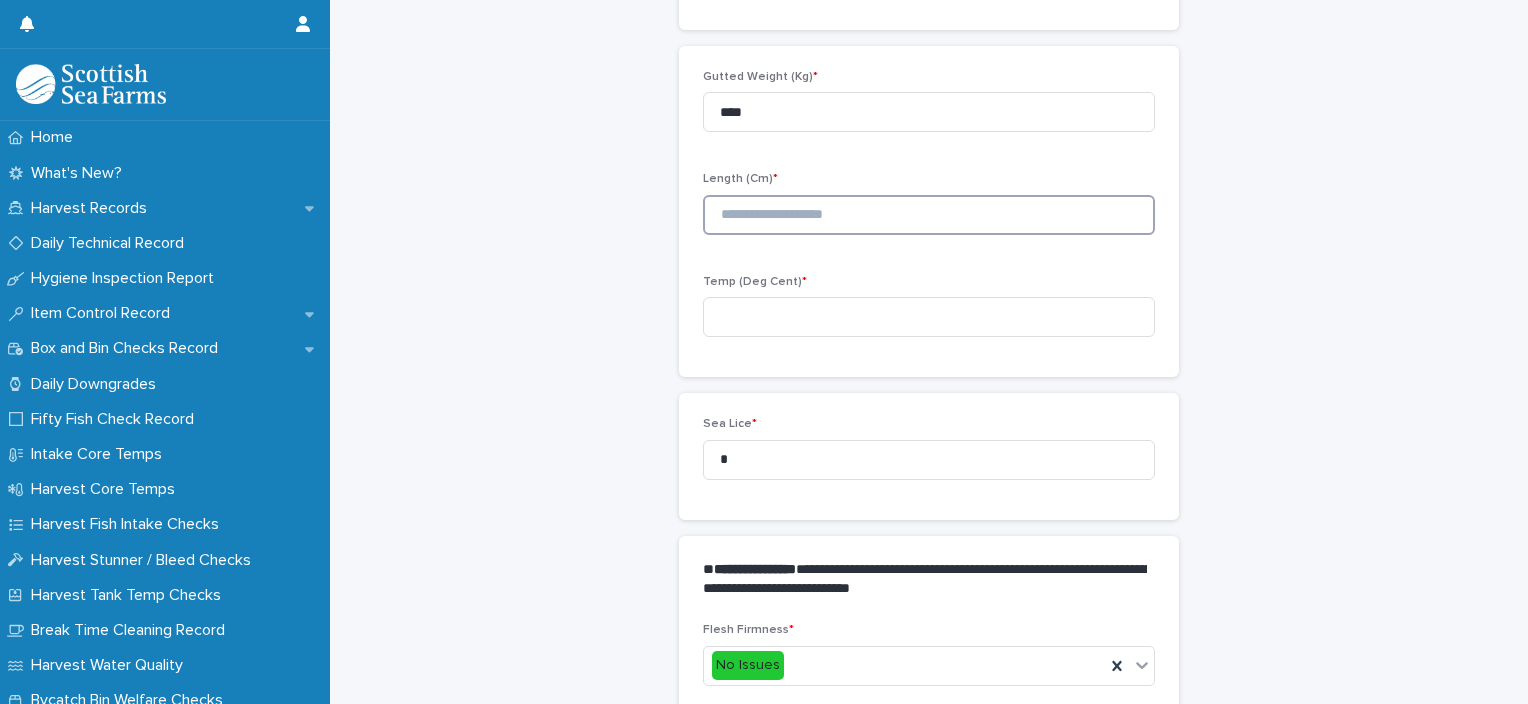 click at bounding box center (929, 215) 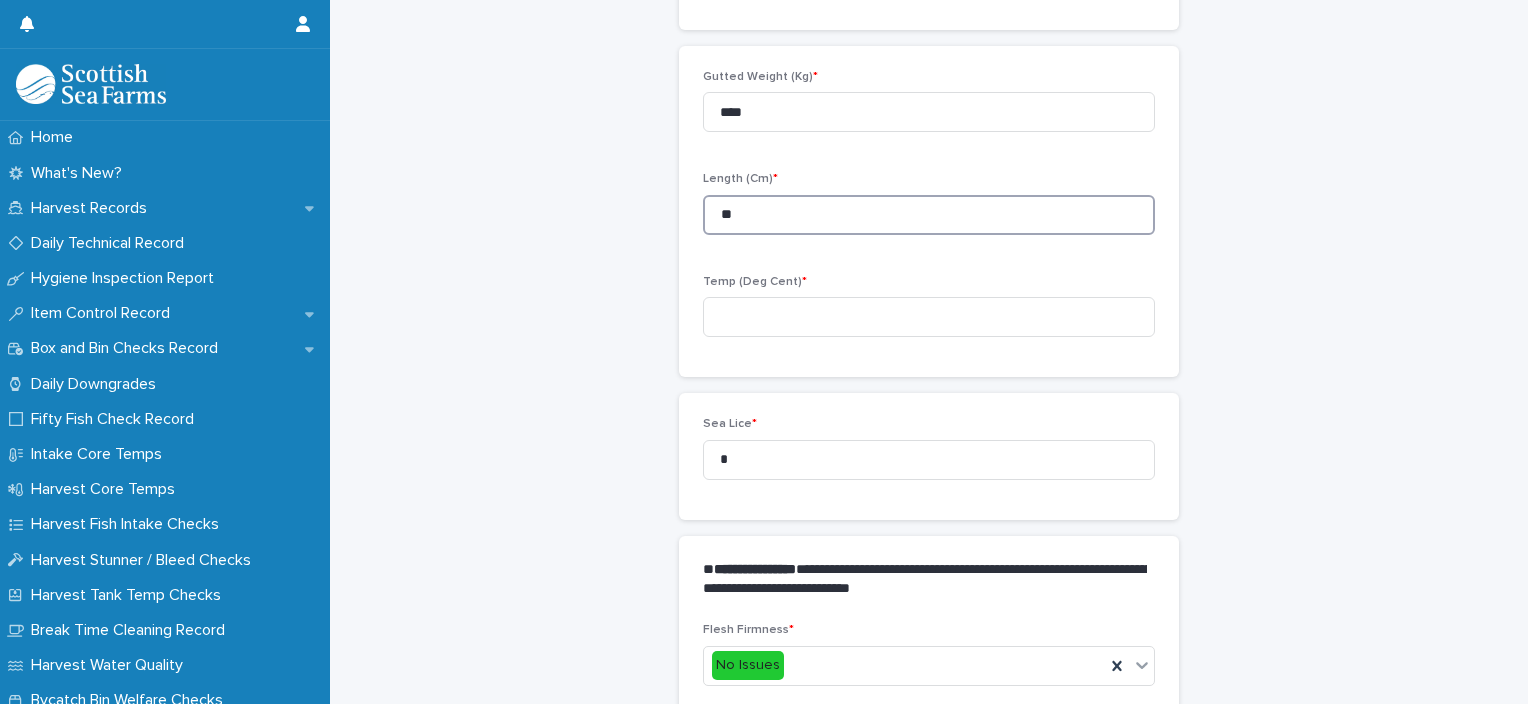 type on "**" 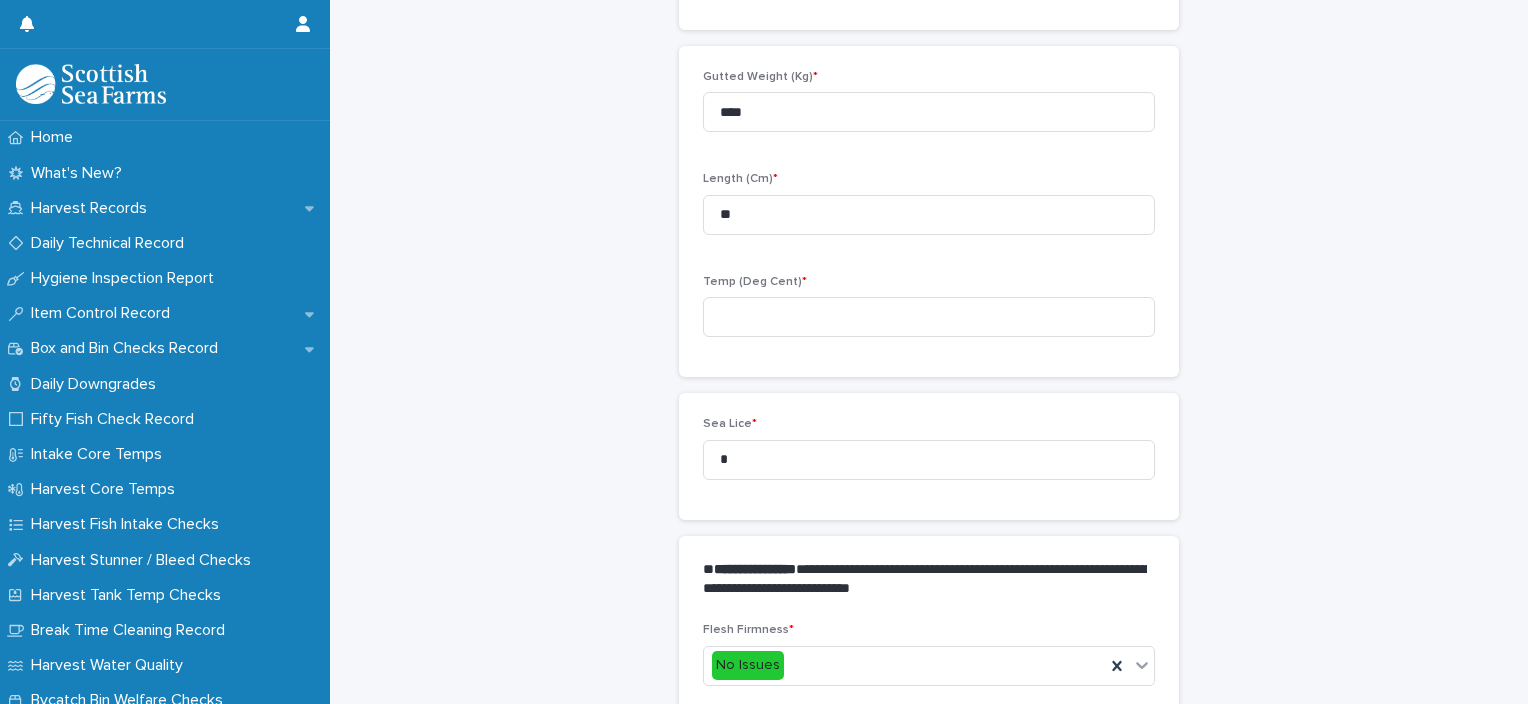 click on "Temp (Deg Cent) *" at bounding box center (929, 314) 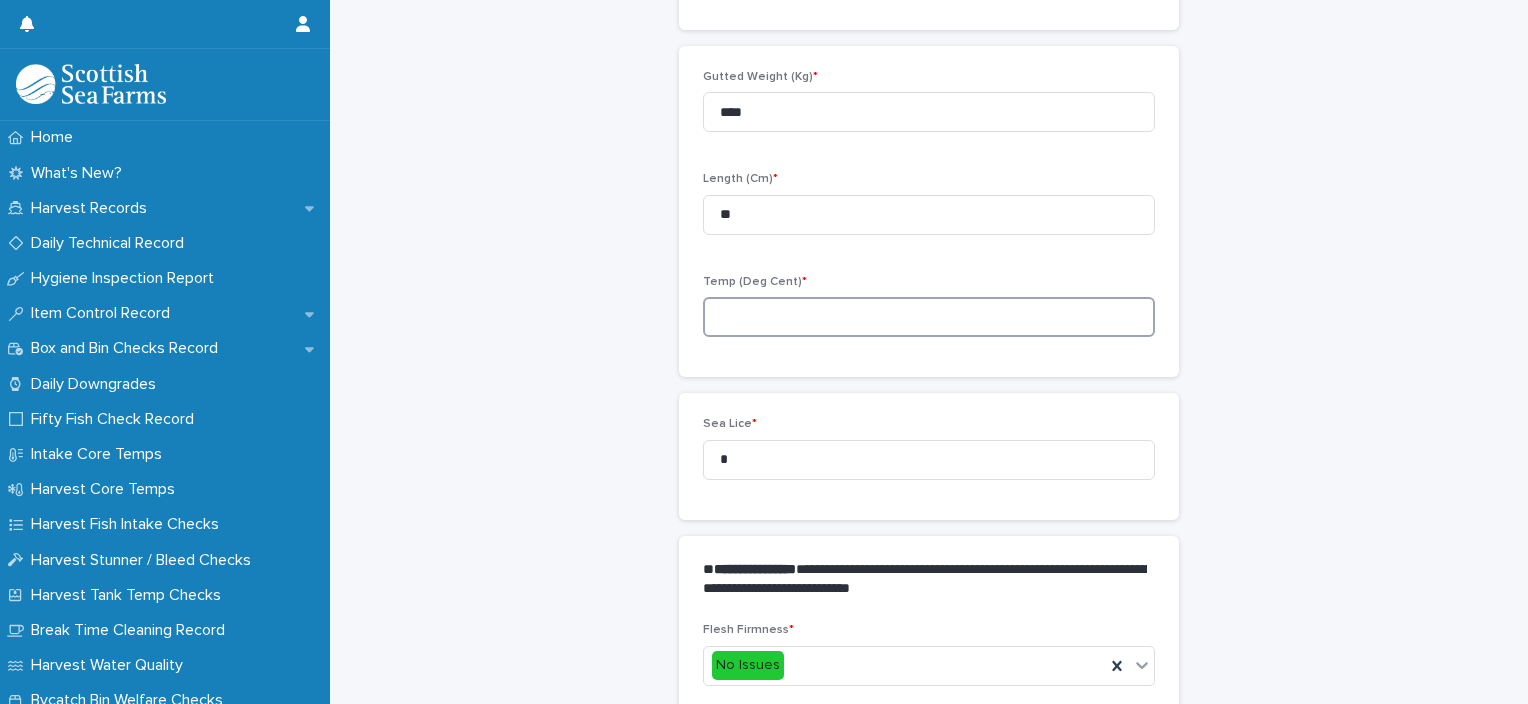 click at bounding box center [929, 317] 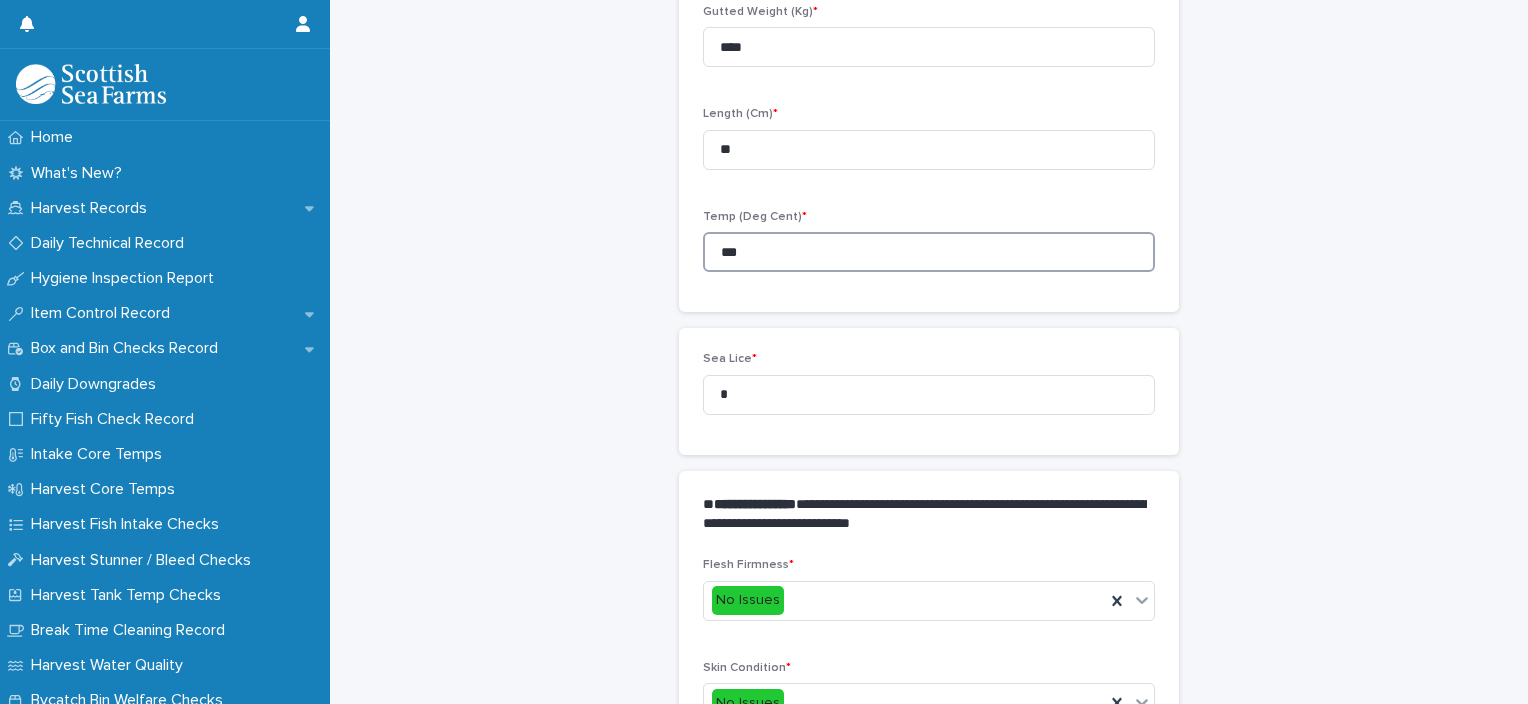 scroll, scrollTop: 311, scrollLeft: 0, axis: vertical 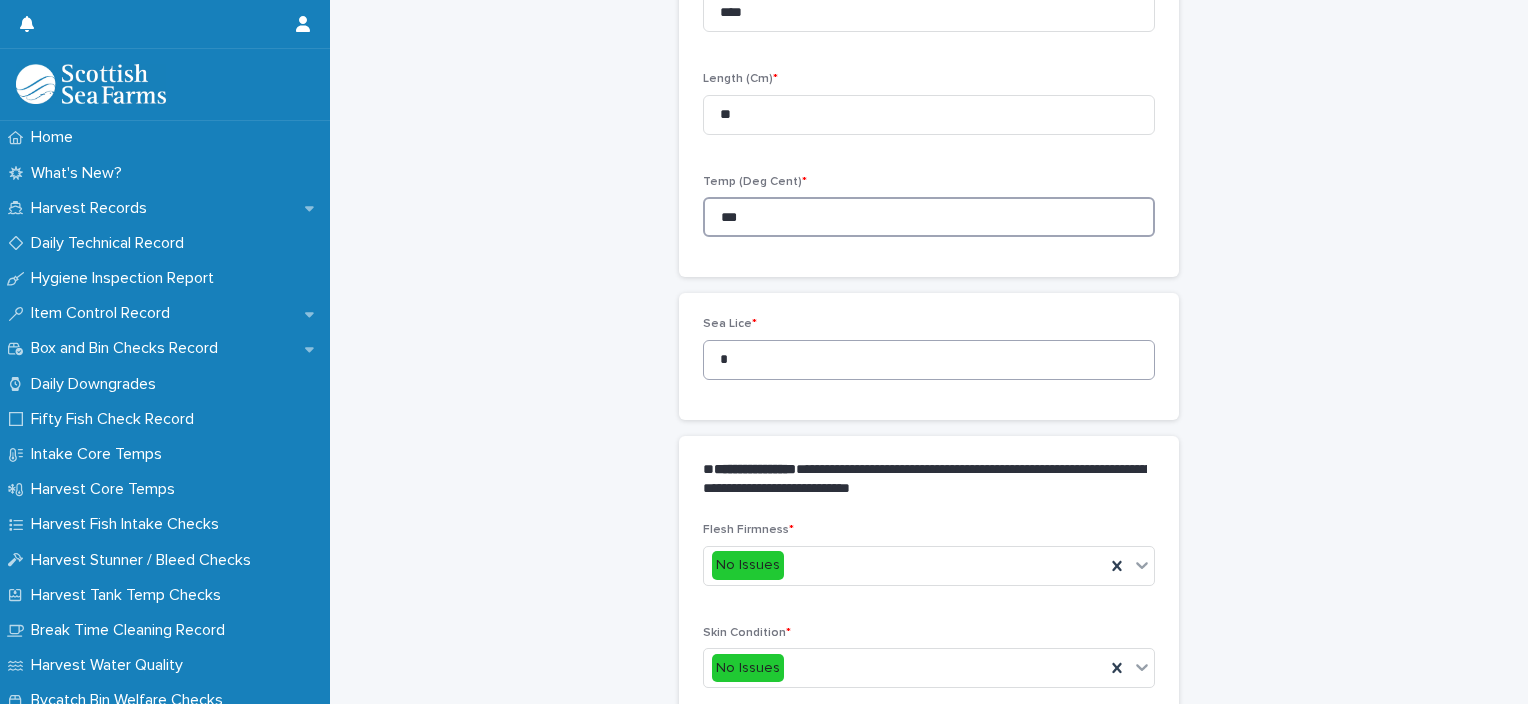 type on "***" 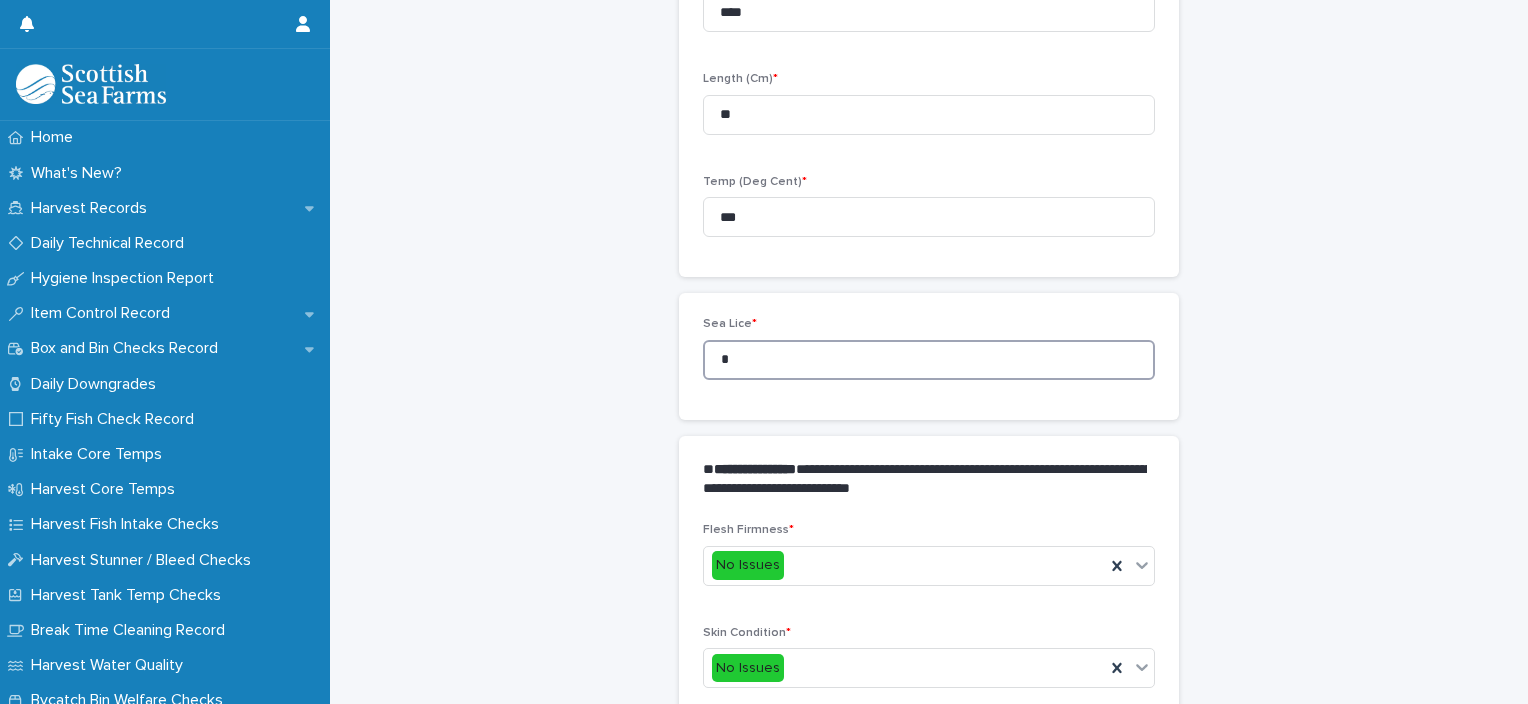 drag, startPoint x: 734, startPoint y: 351, endPoint x: 652, endPoint y: 354, distance: 82.05486 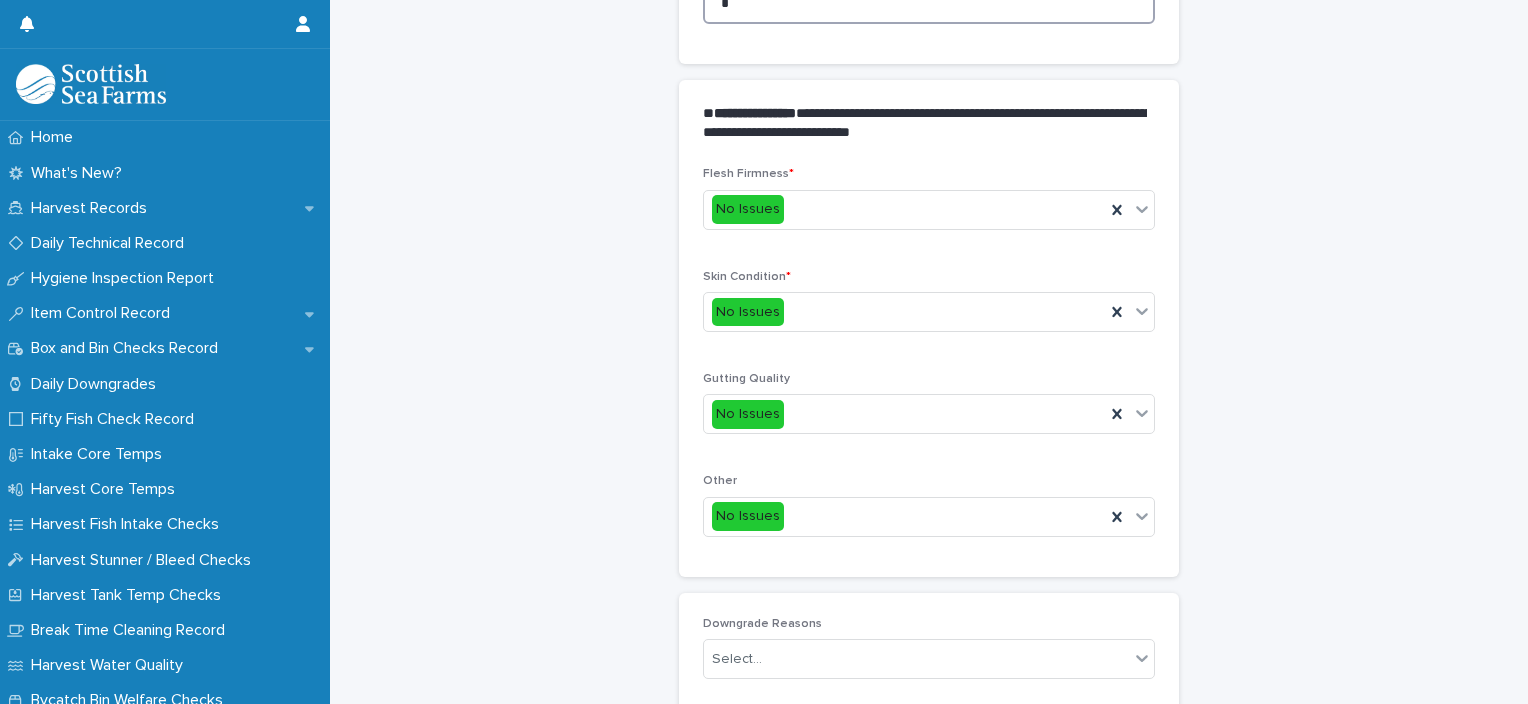 scroll, scrollTop: 948, scrollLeft: 0, axis: vertical 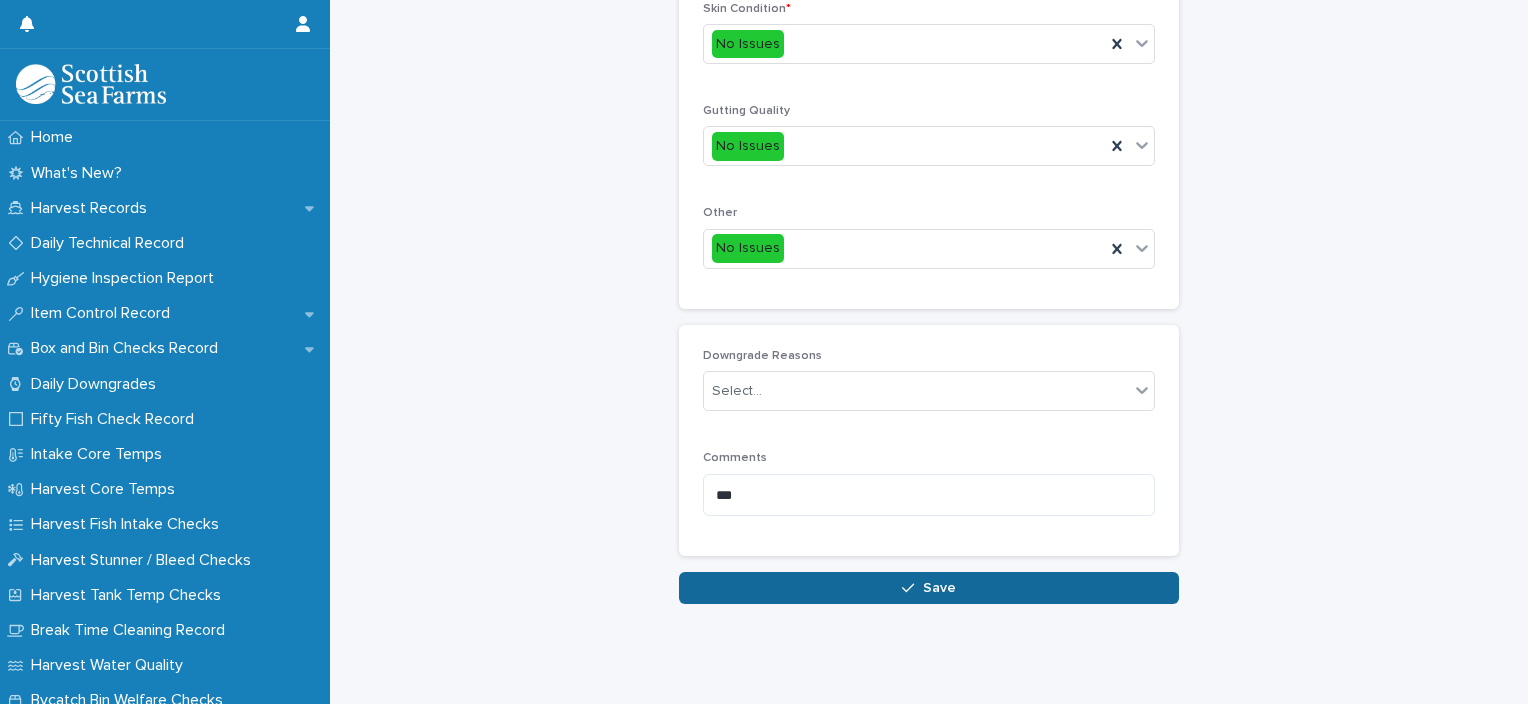 type on "*" 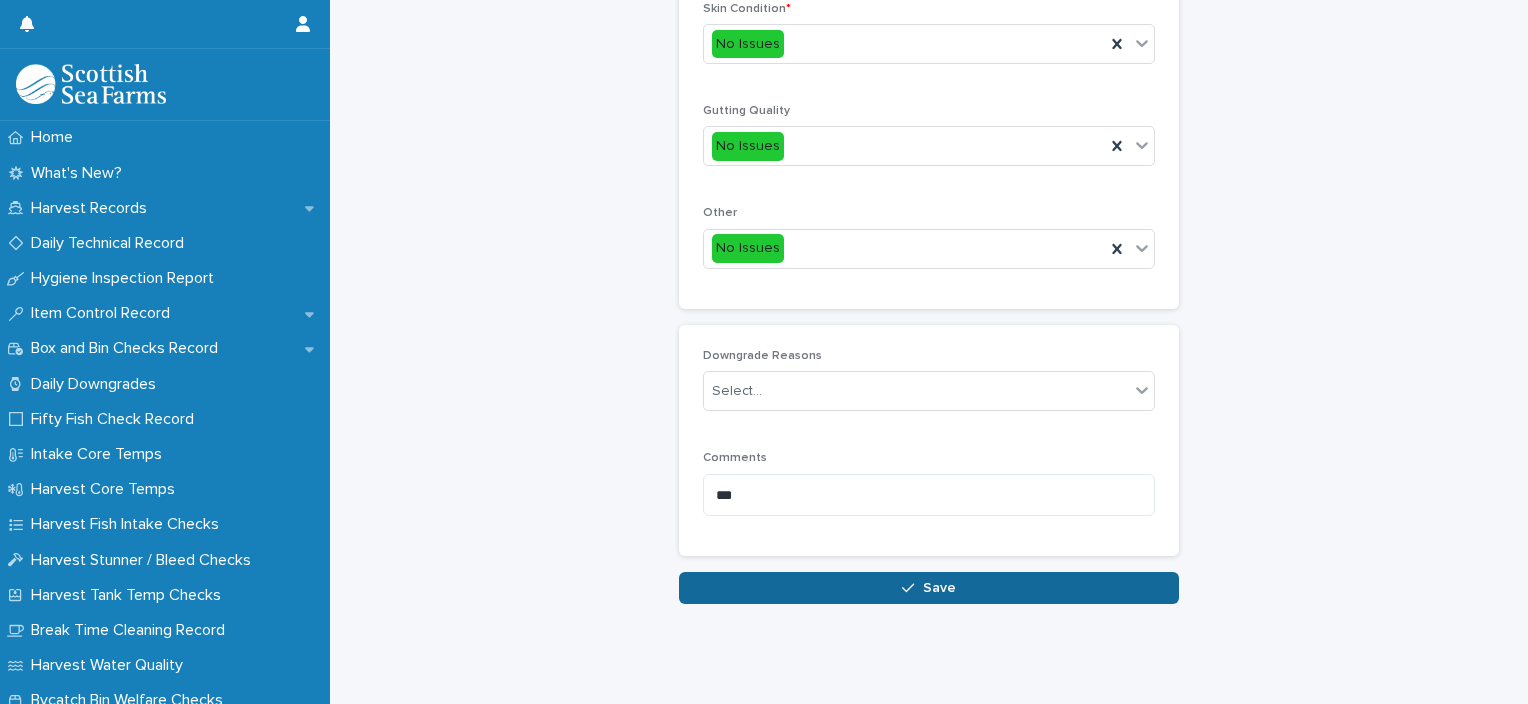 click on "Save" at bounding box center [929, 588] 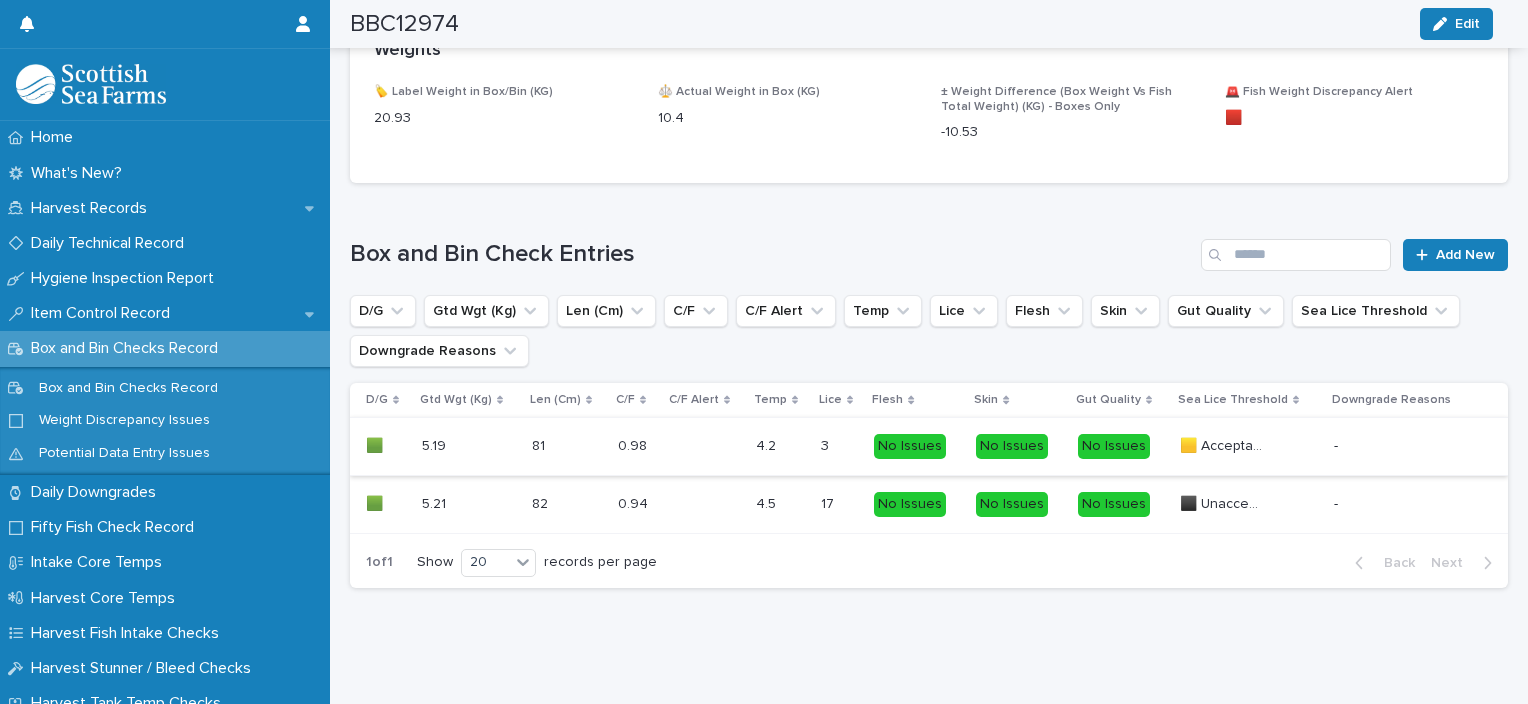 scroll, scrollTop: 1260, scrollLeft: 0, axis: vertical 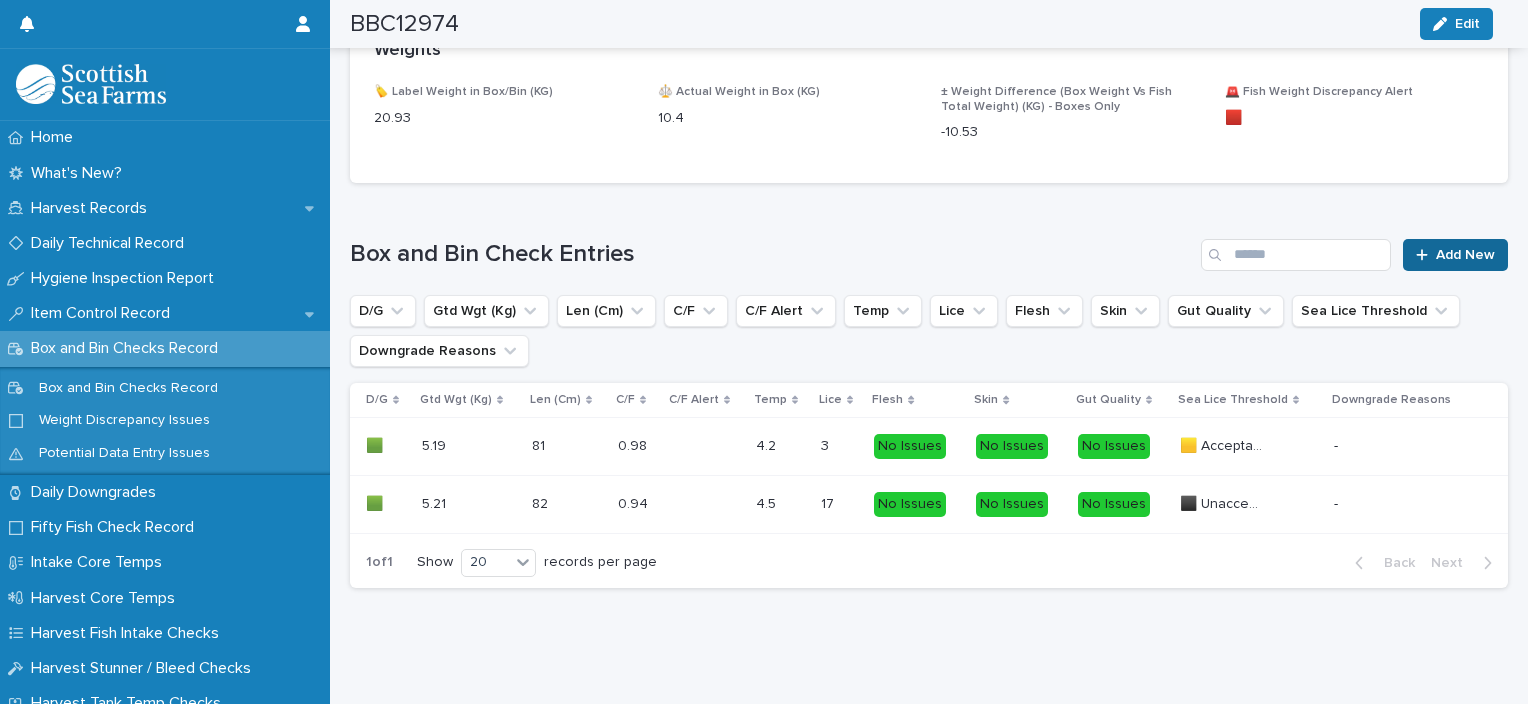 click on "Add New" at bounding box center [1455, 255] 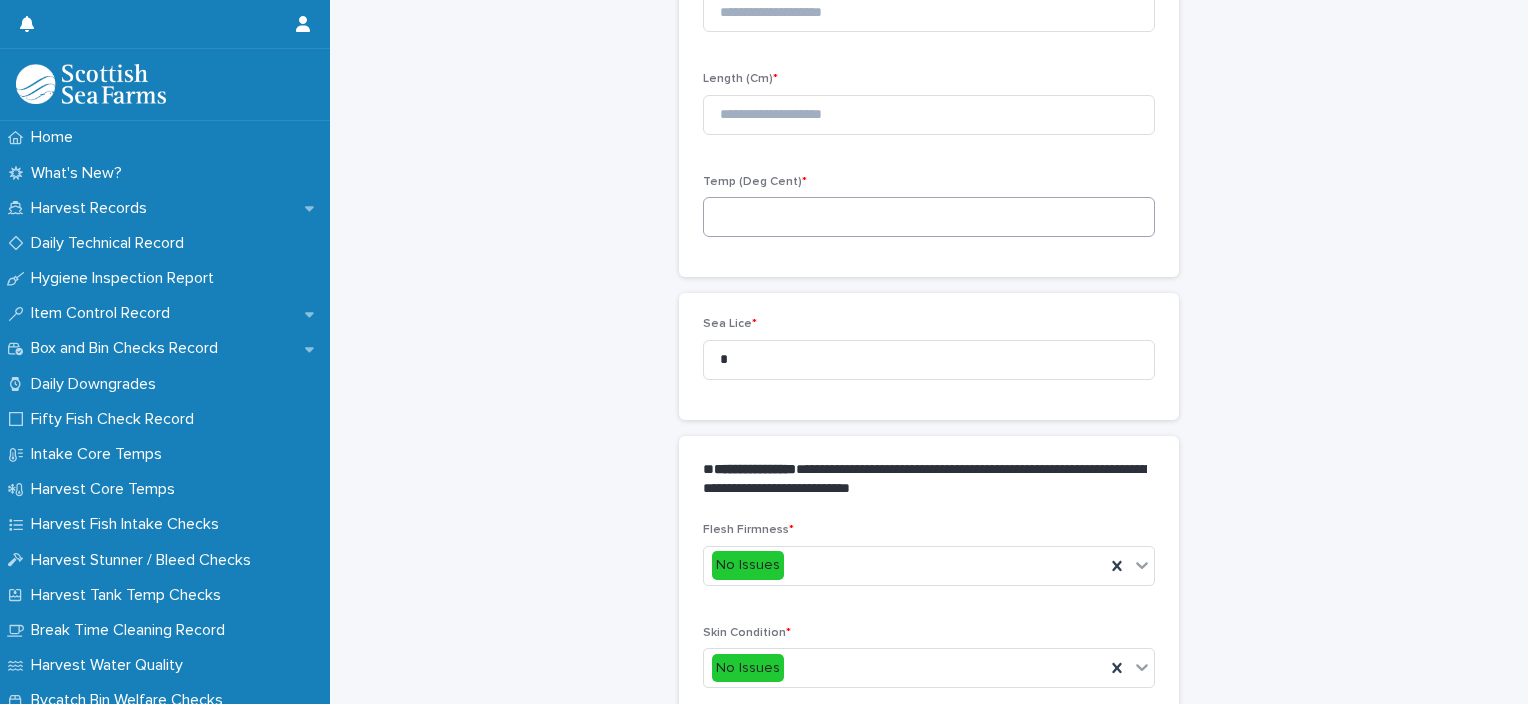 scroll, scrollTop: 211, scrollLeft: 0, axis: vertical 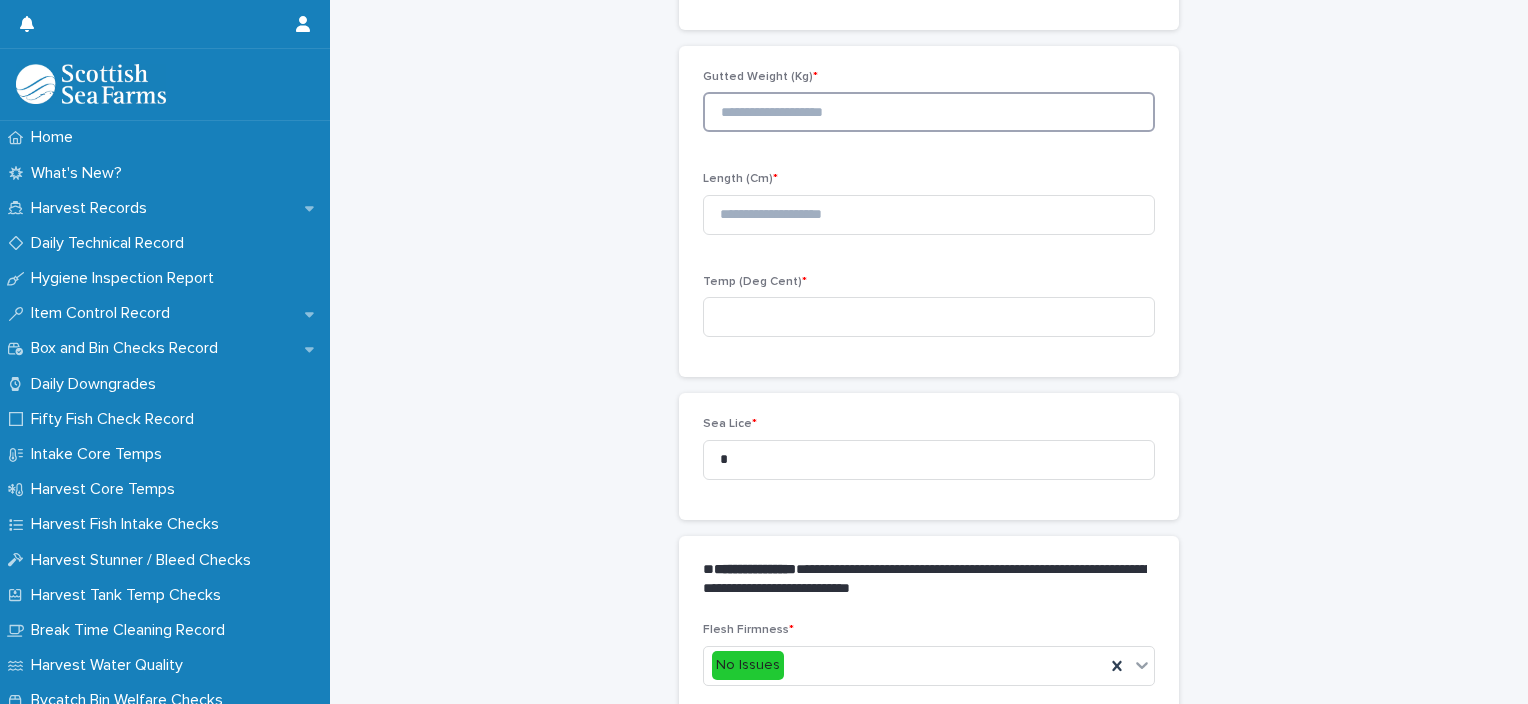 click at bounding box center (929, 112) 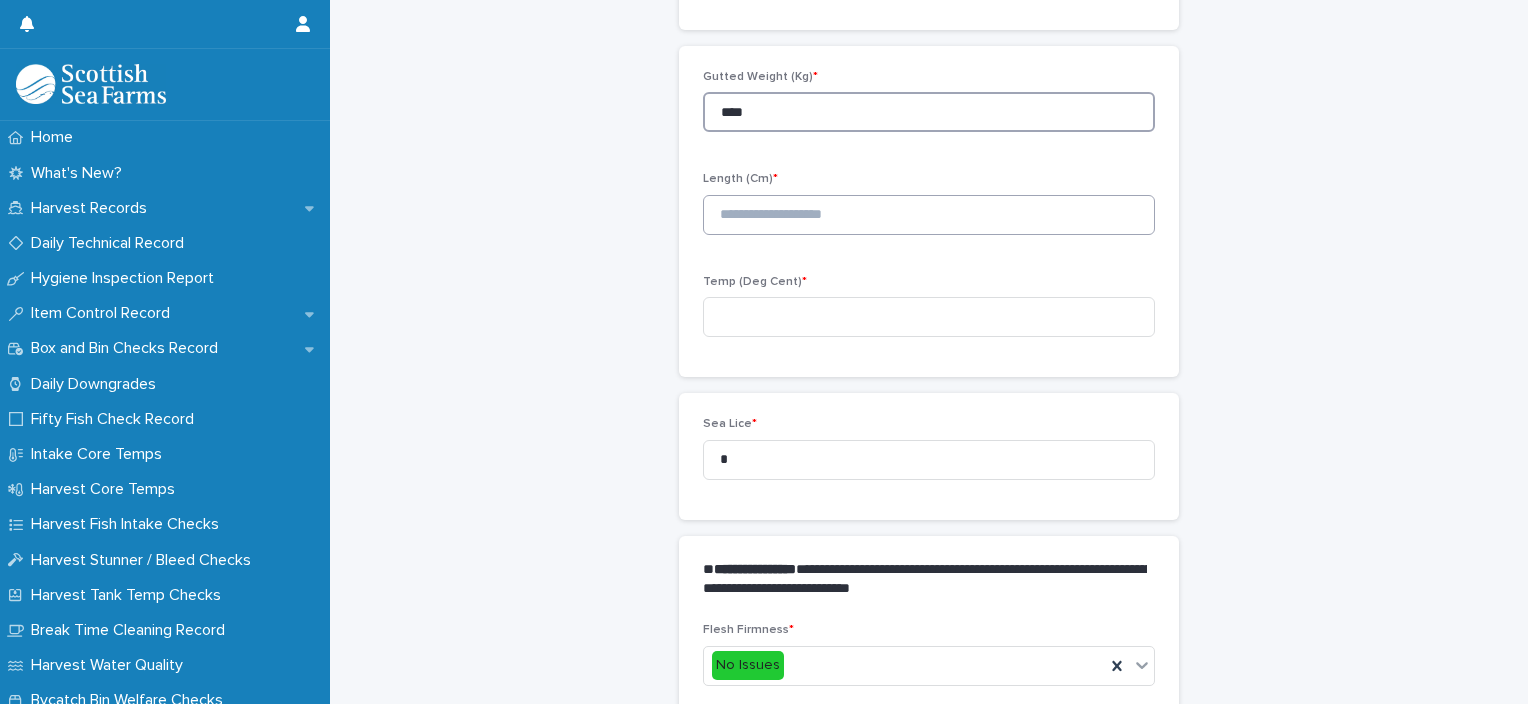 type on "****" 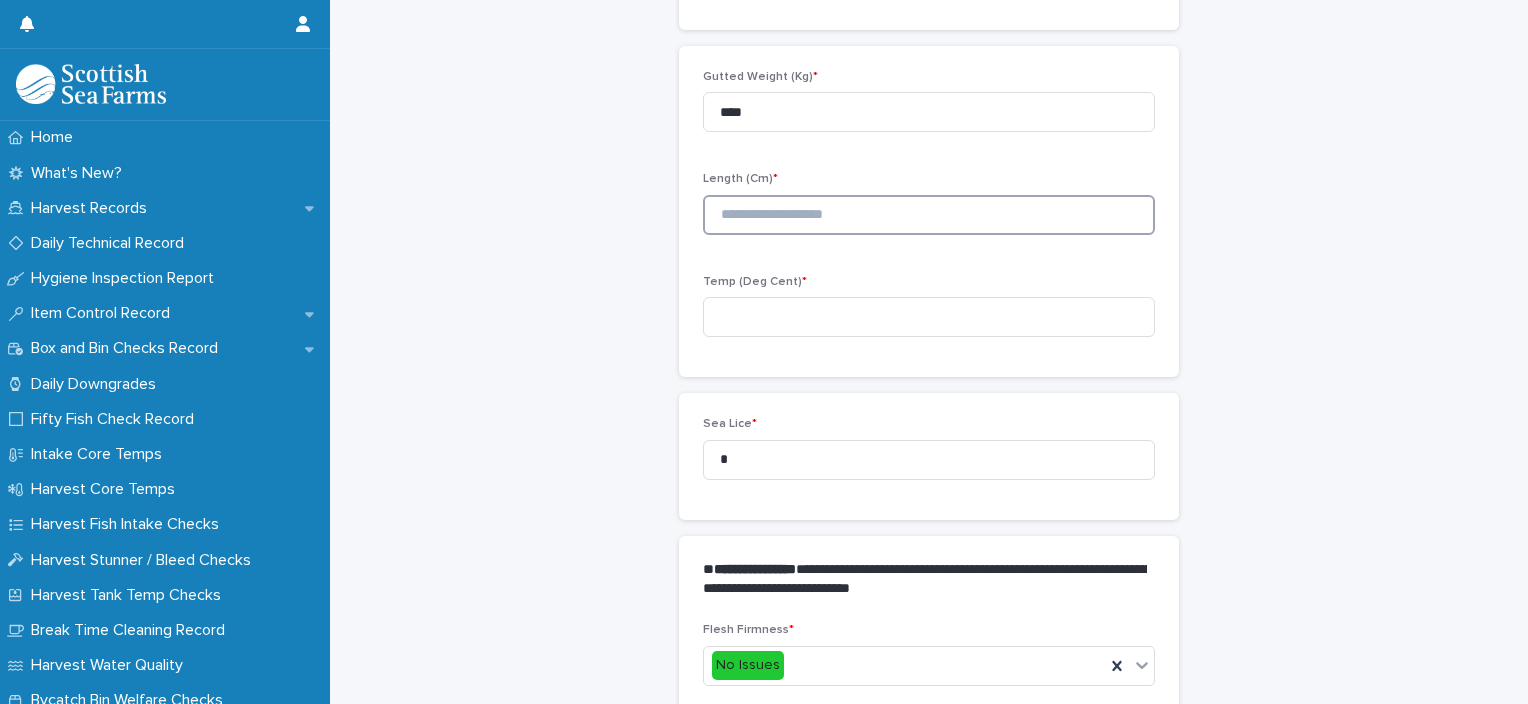 click at bounding box center (929, 215) 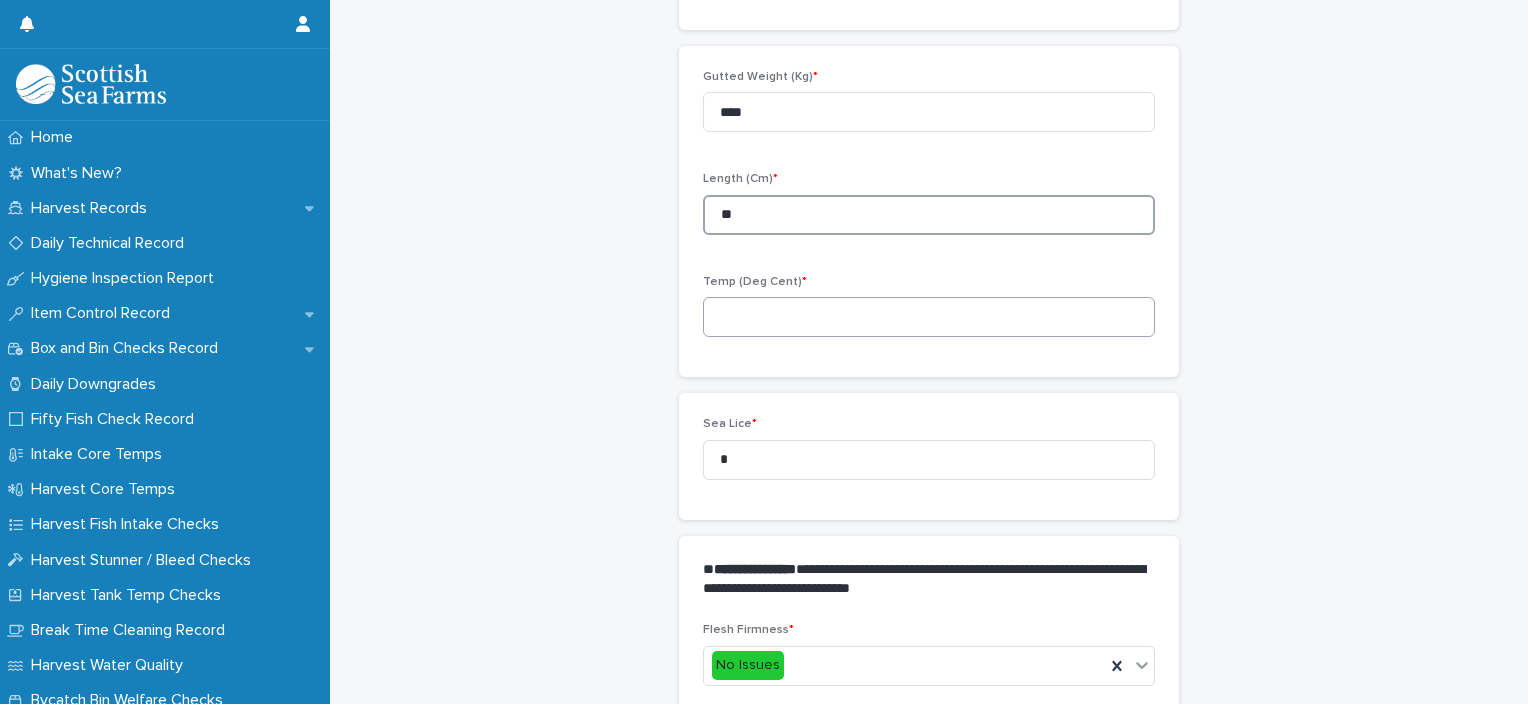type on "**" 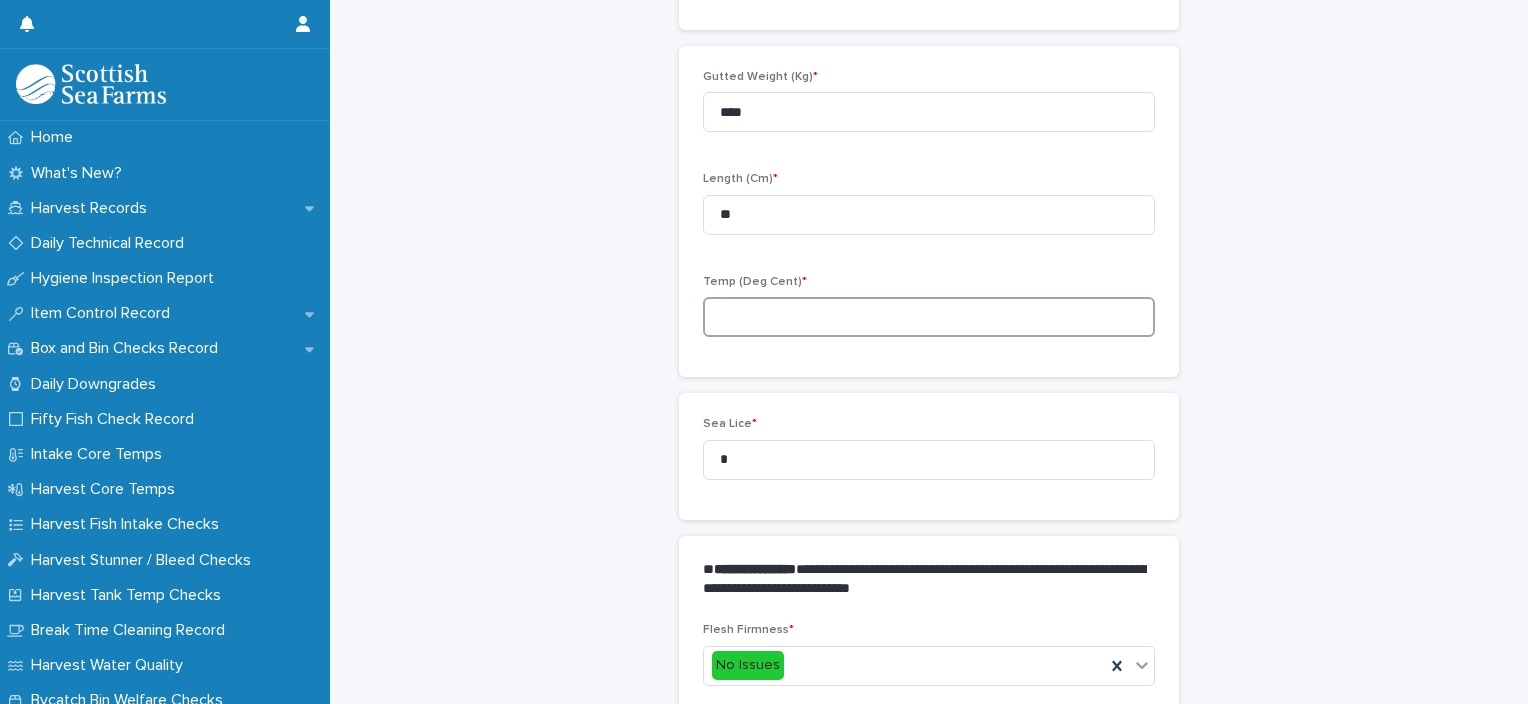 click at bounding box center (929, 317) 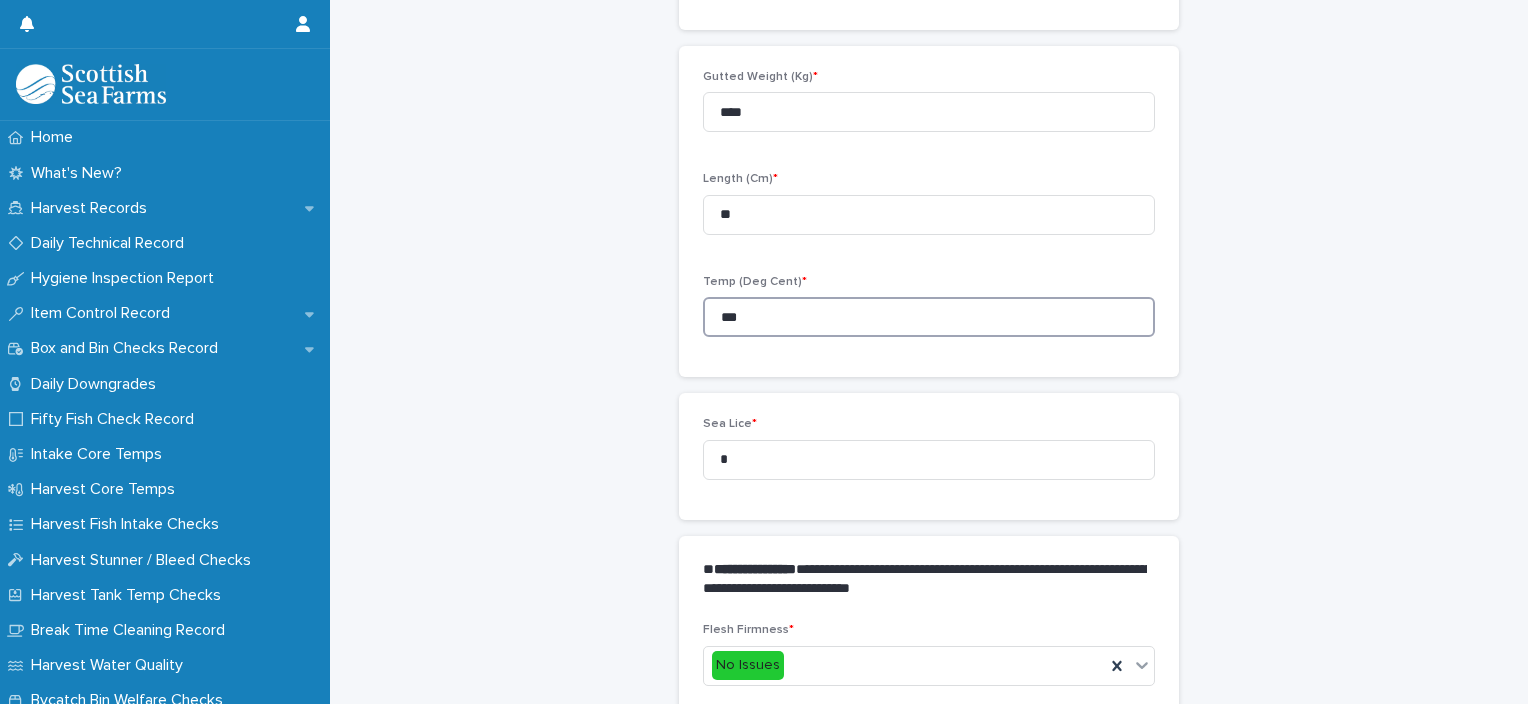 type on "***" 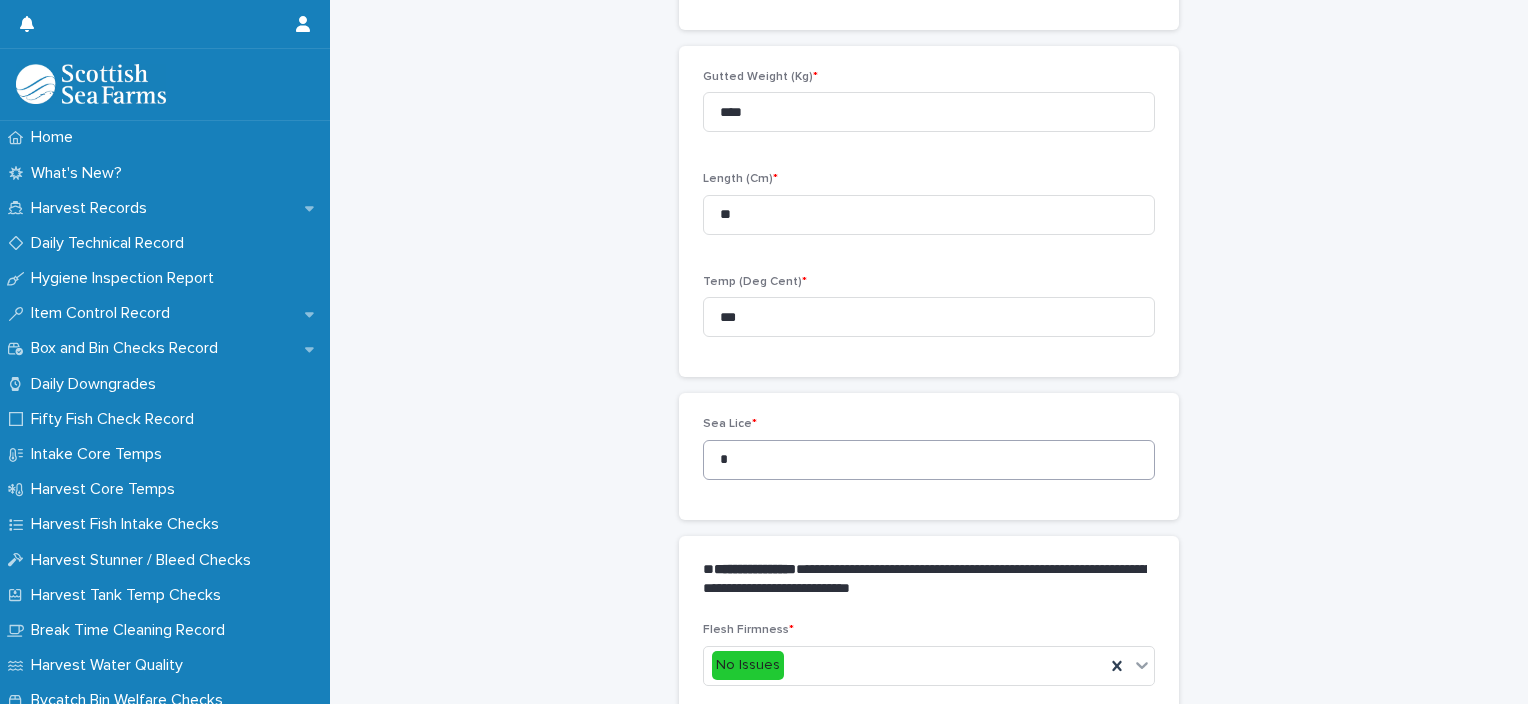 drag, startPoint x: 753, startPoint y: 482, endPoint x: 710, endPoint y: 464, distance: 46.615448 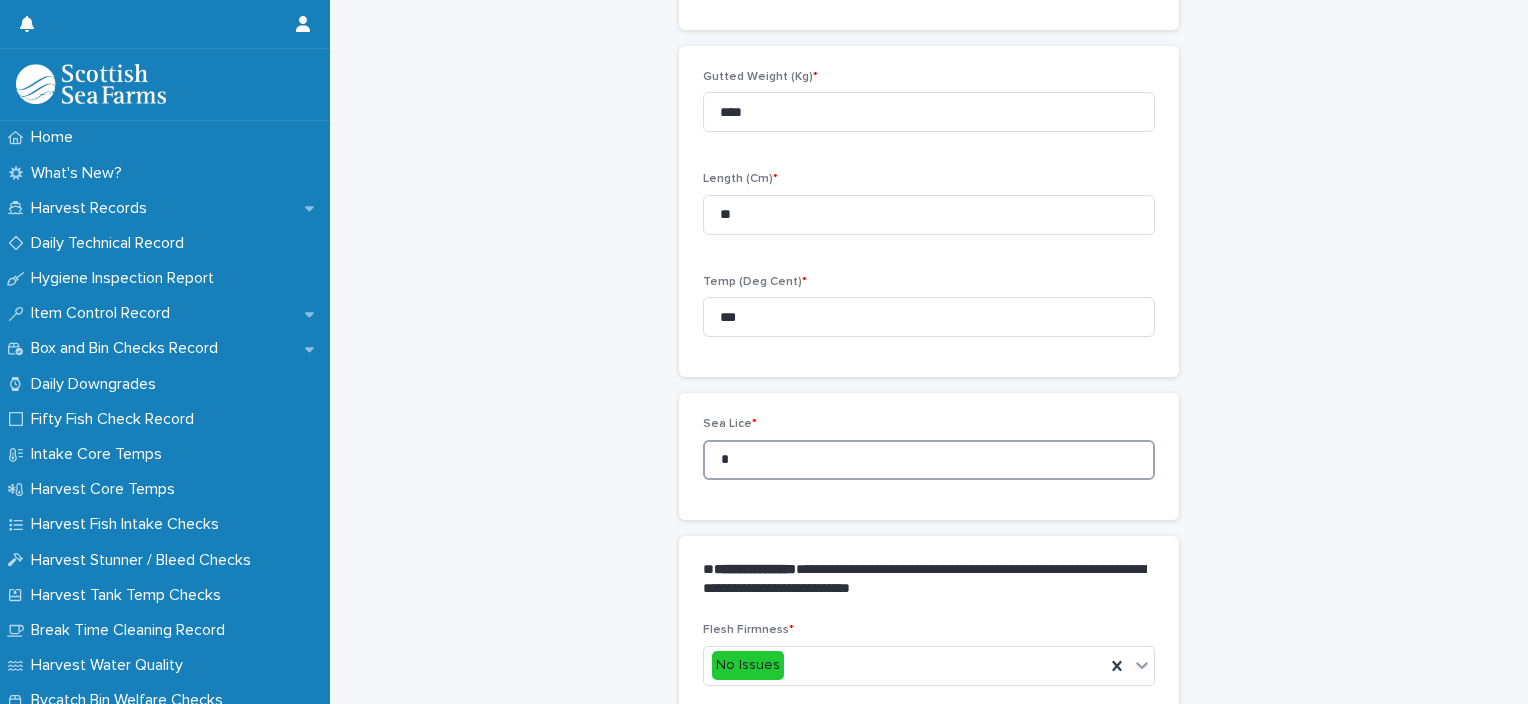 drag, startPoint x: 744, startPoint y: 452, endPoint x: 656, endPoint y: 465, distance: 88.95505 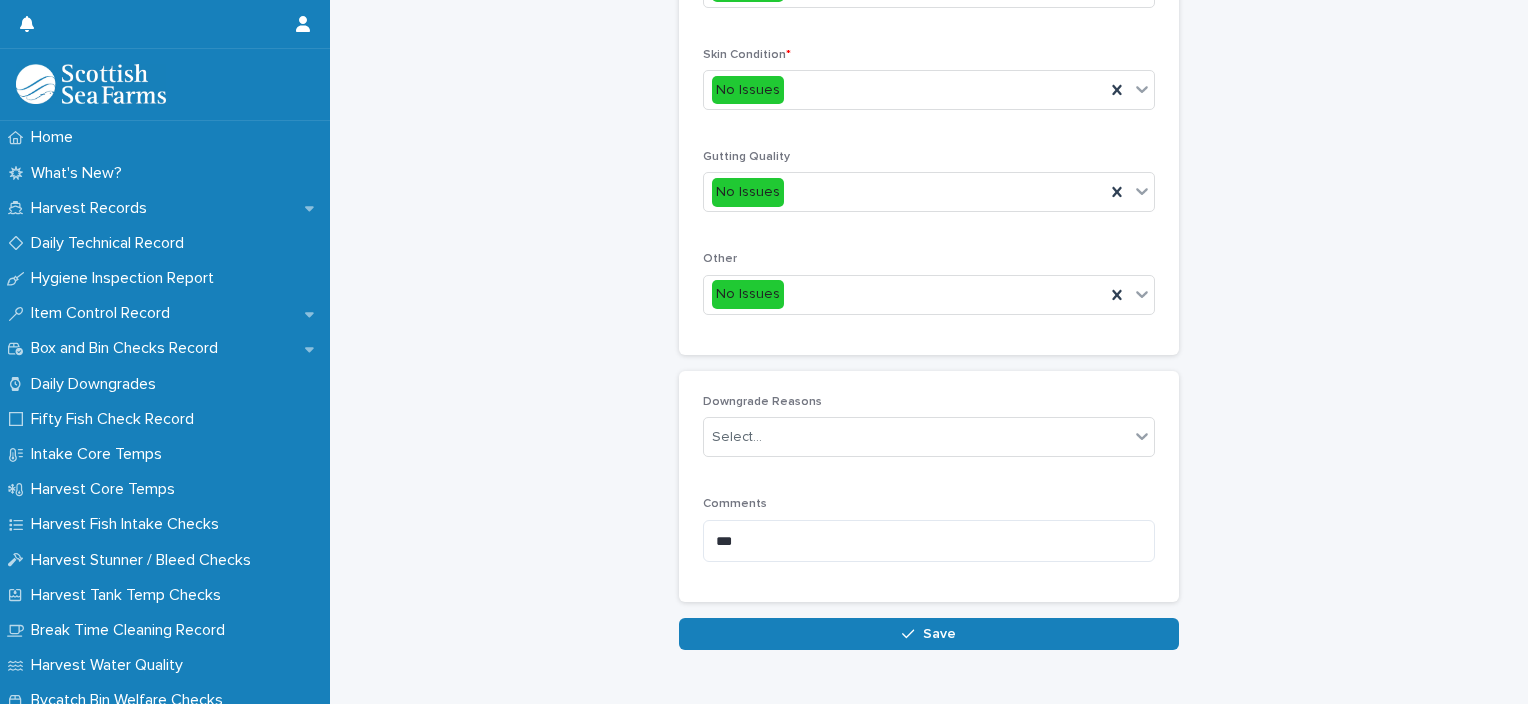 scroll, scrollTop: 948, scrollLeft: 0, axis: vertical 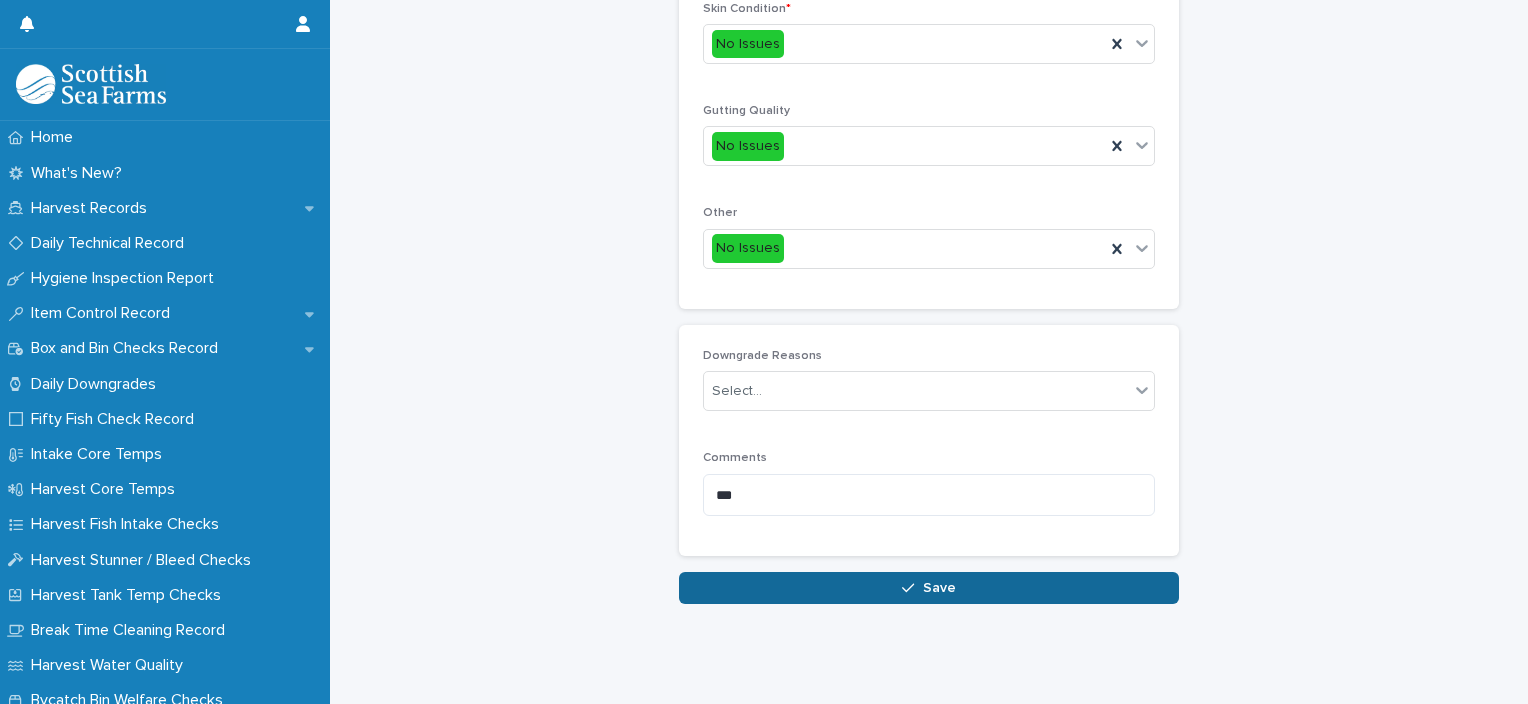 type on "*" 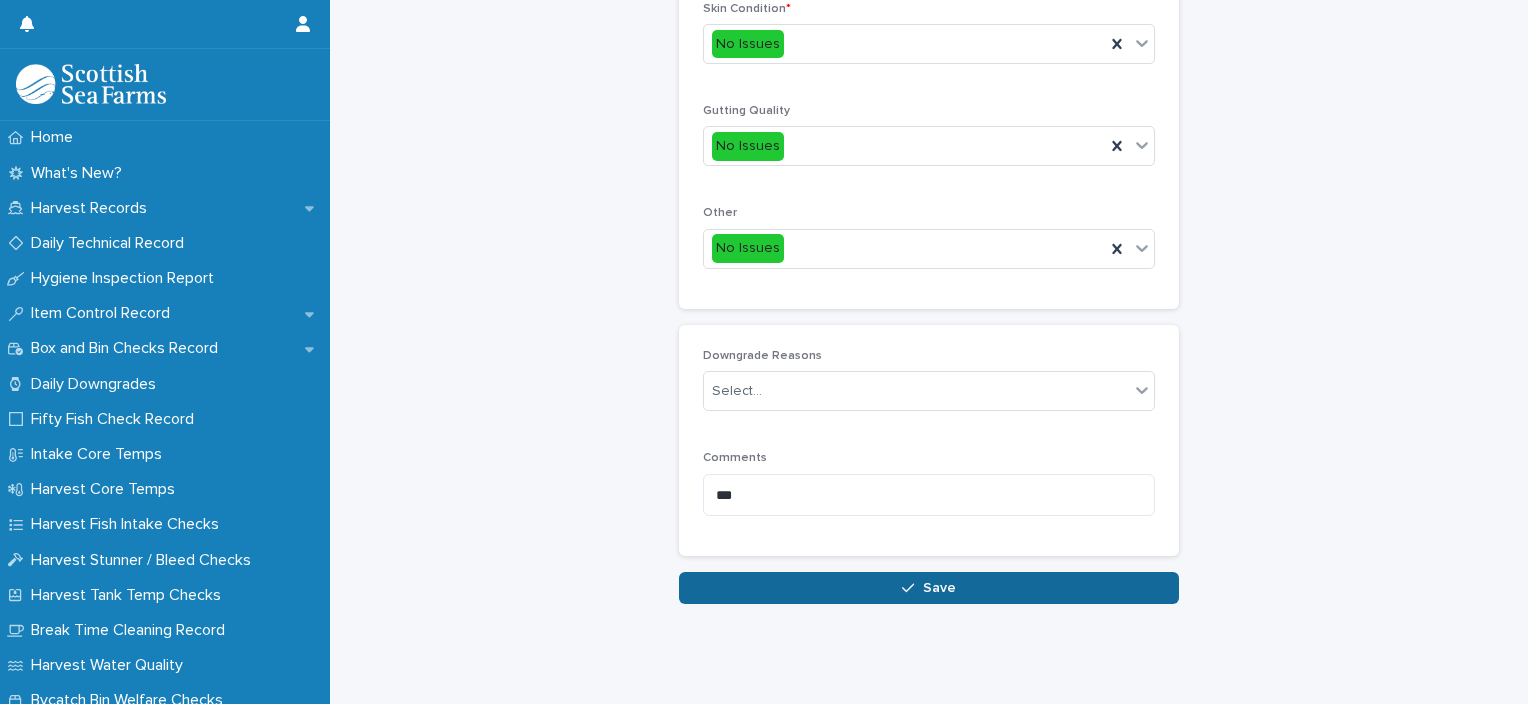 click on "Save" at bounding box center [939, 588] 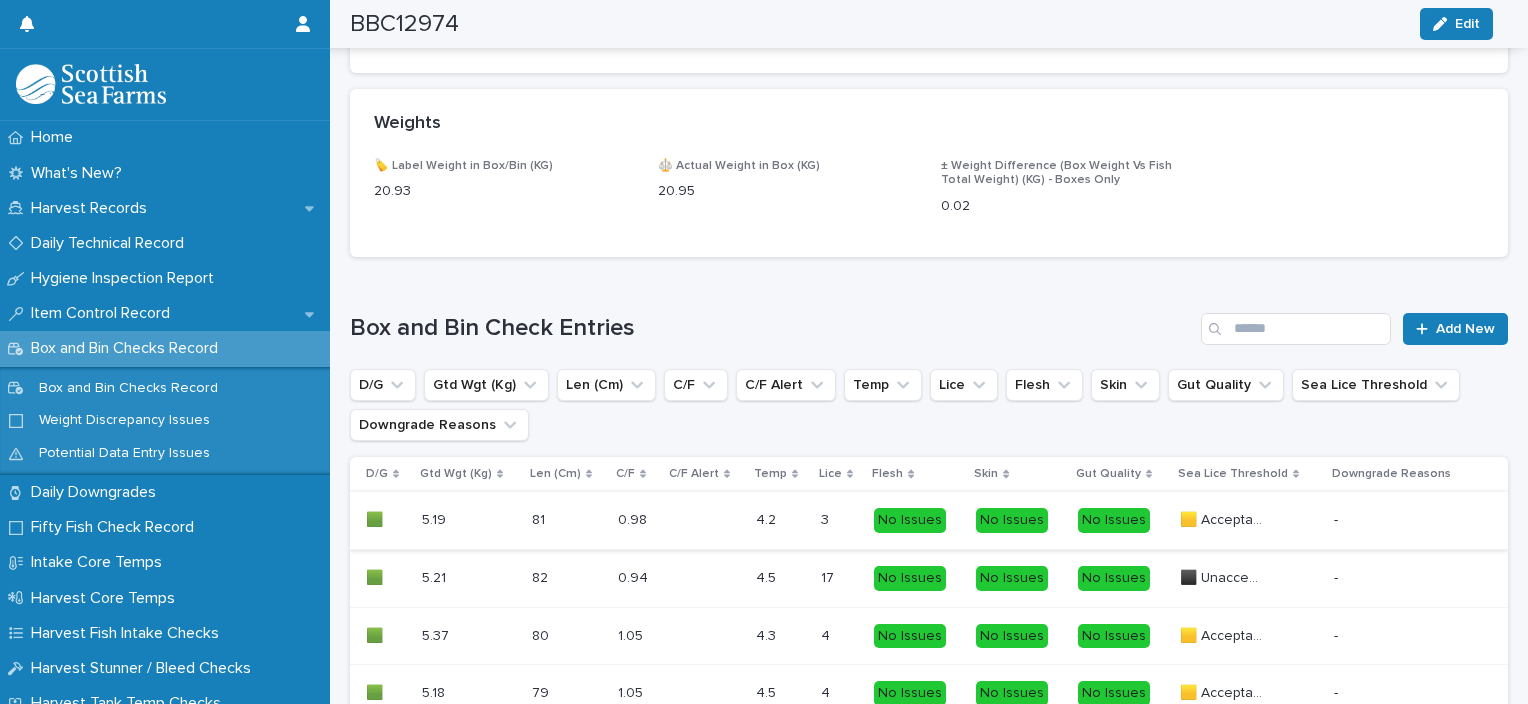 scroll, scrollTop: 1260, scrollLeft: 0, axis: vertical 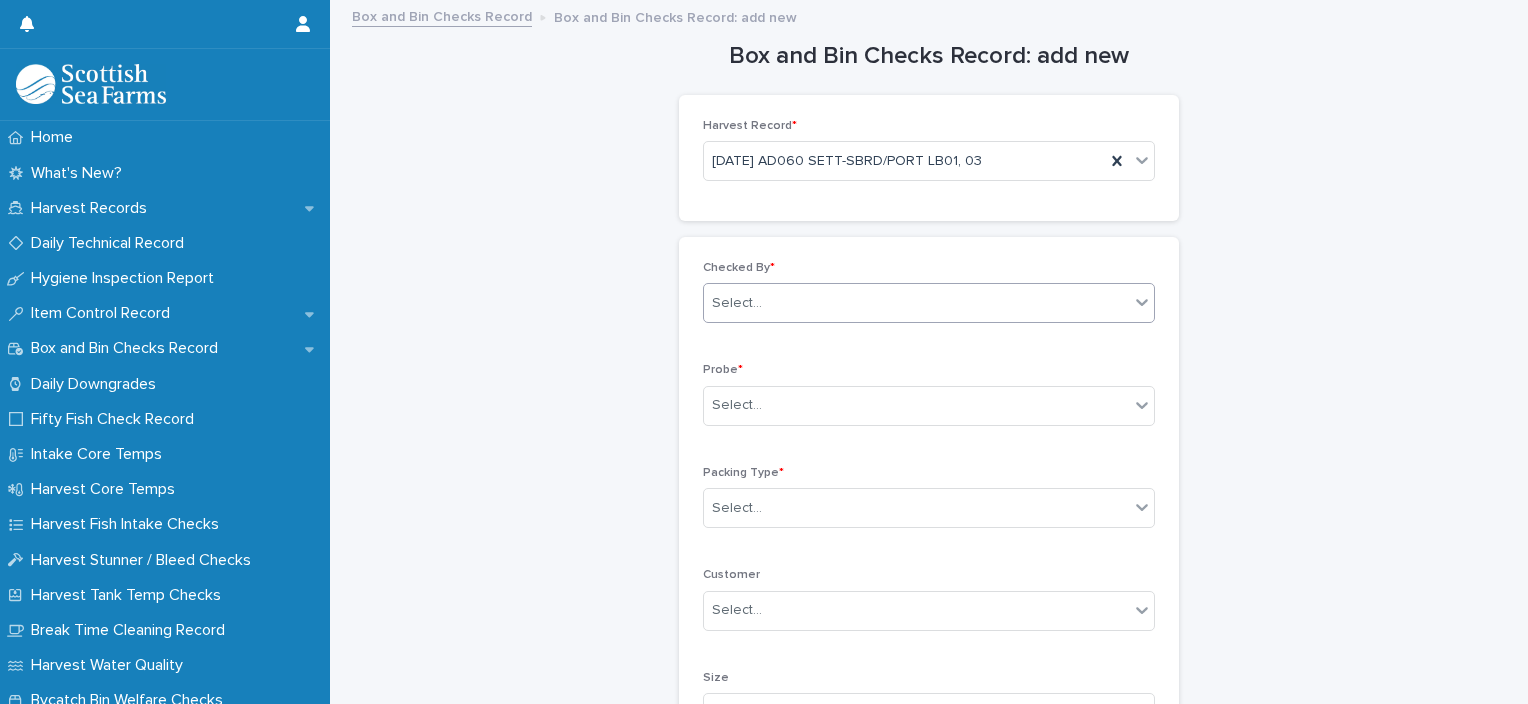 click on "Select..." at bounding box center (916, 303) 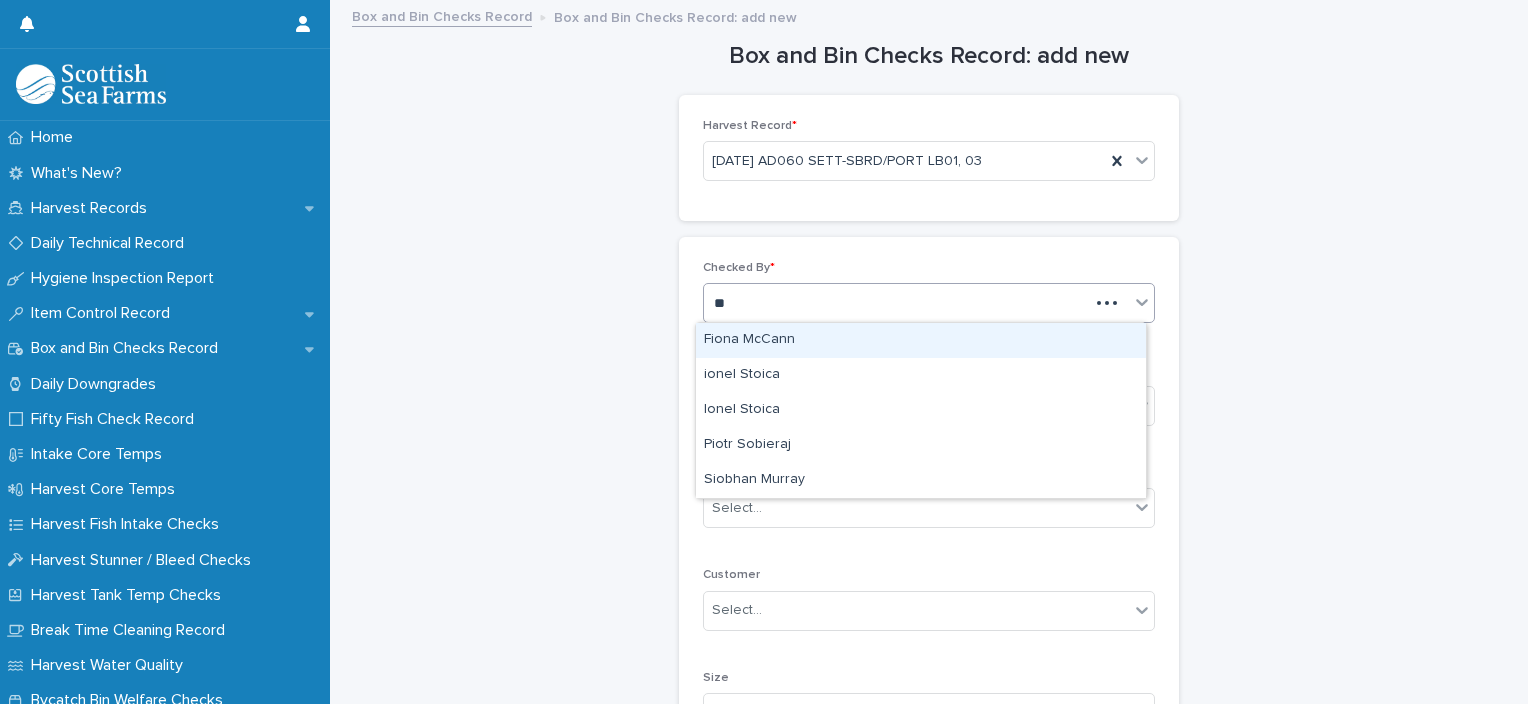 type on "***" 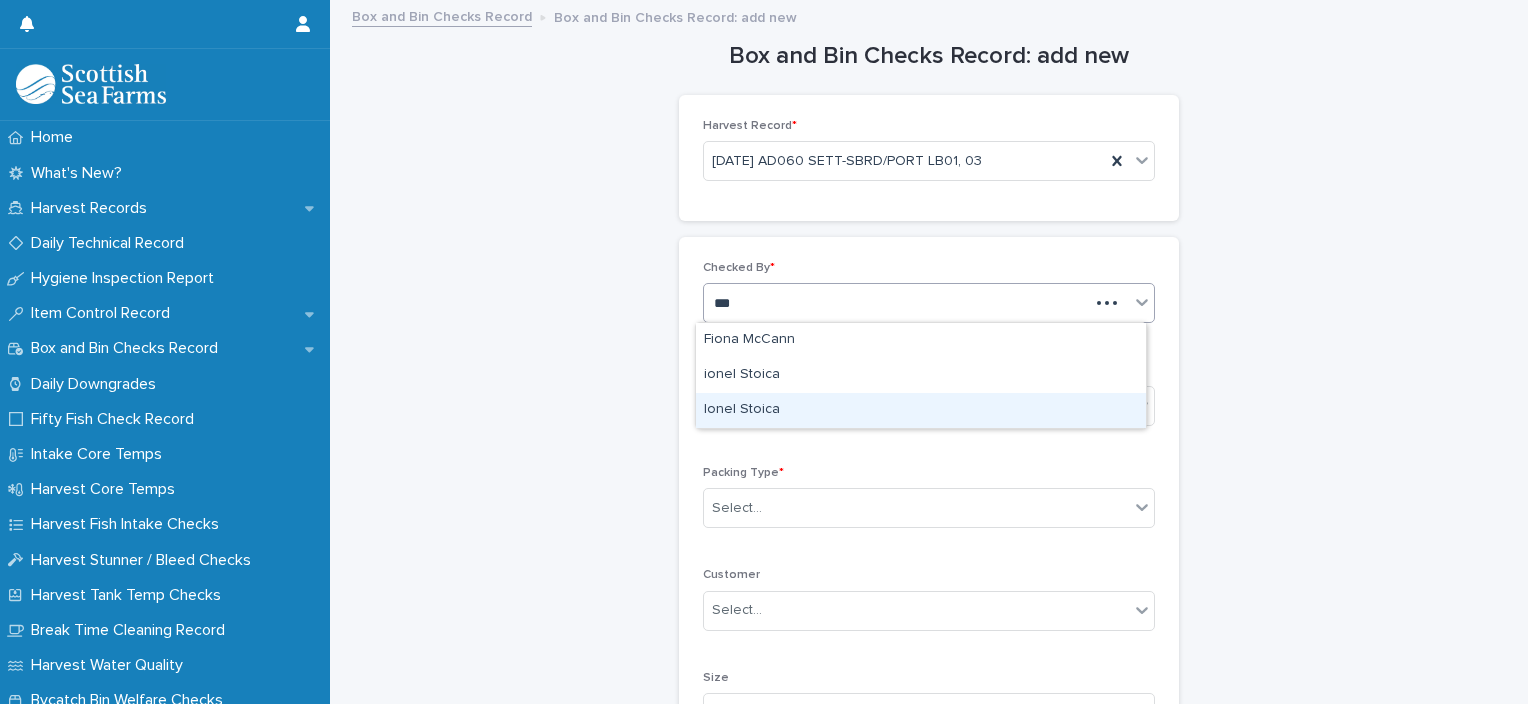 click on "Ionel Stoica" at bounding box center (921, 410) 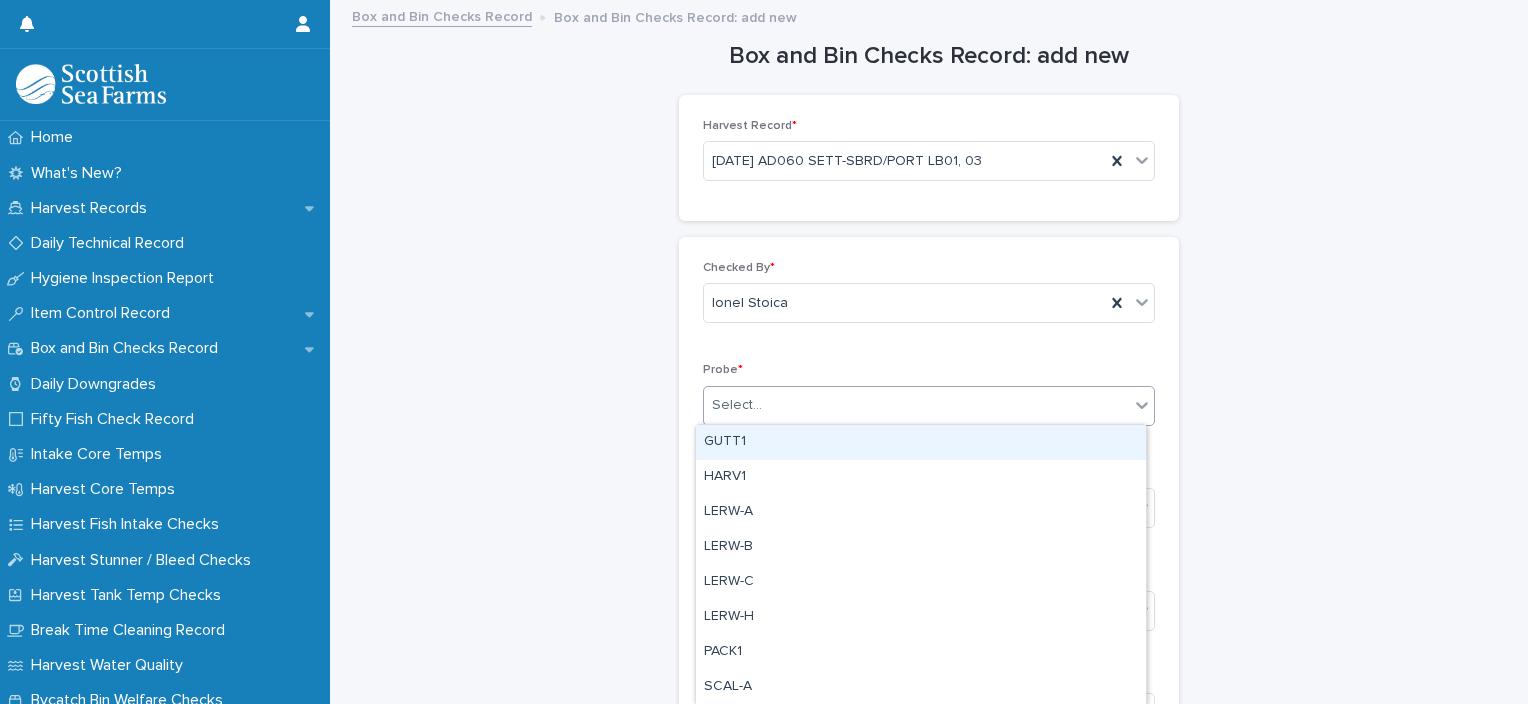 click on "Select..." at bounding box center [916, 405] 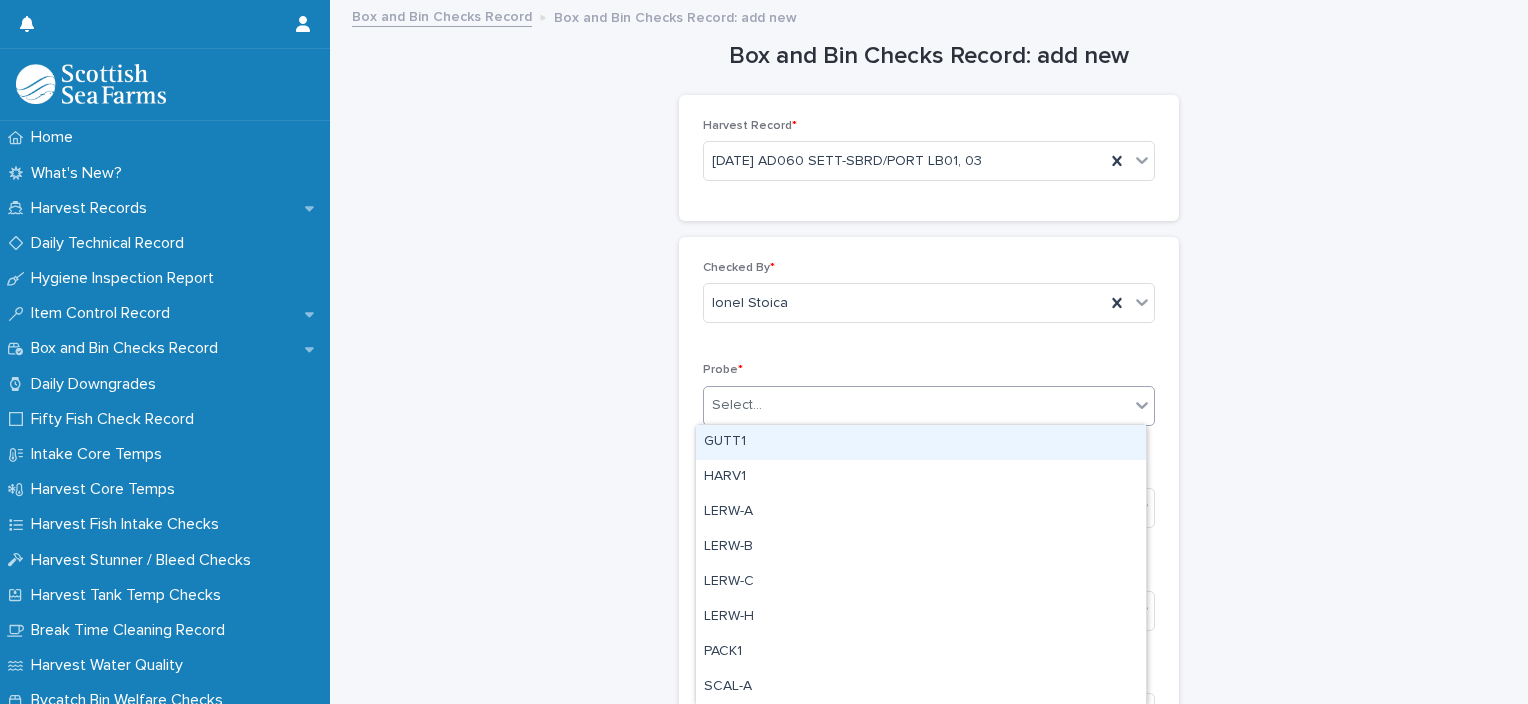 type on "*" 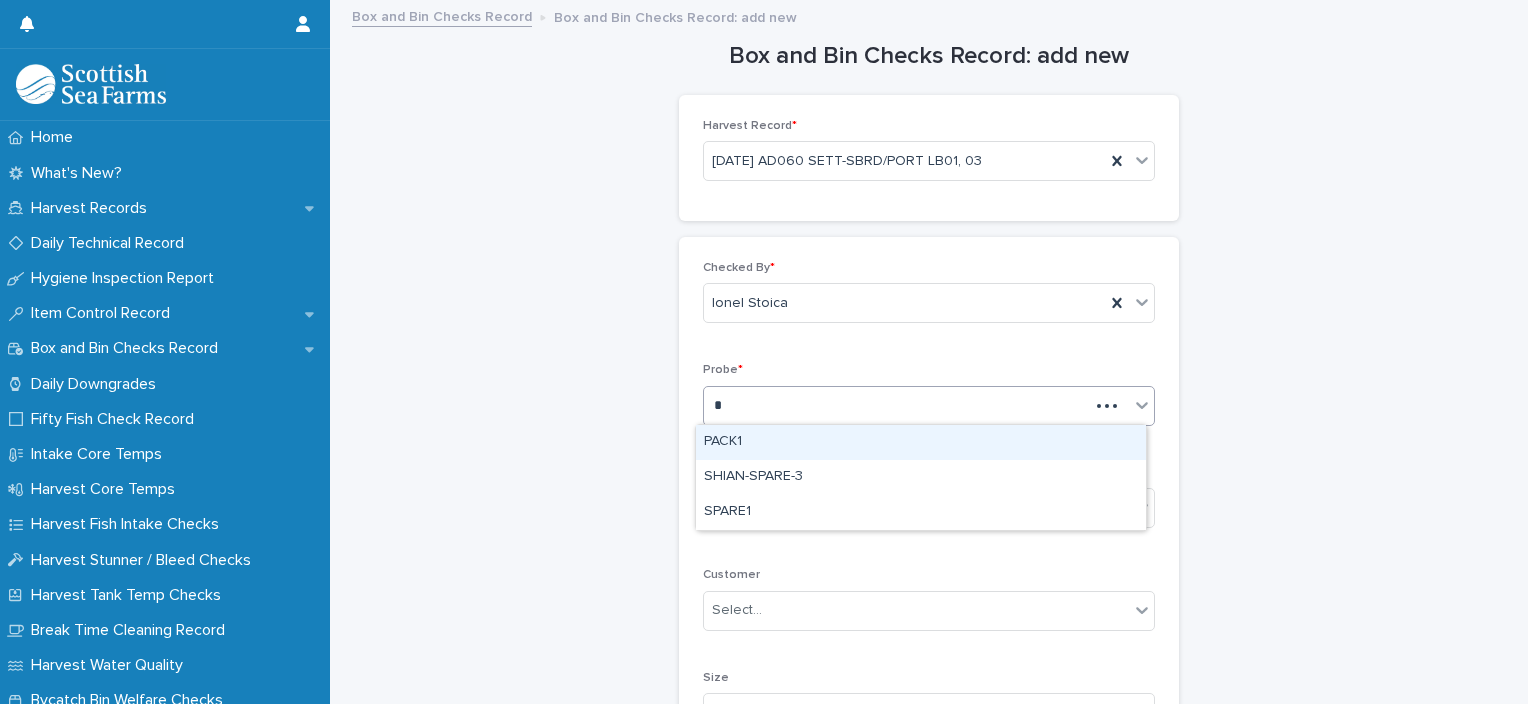 click on "PACK1" at bounding box center [921, 442] 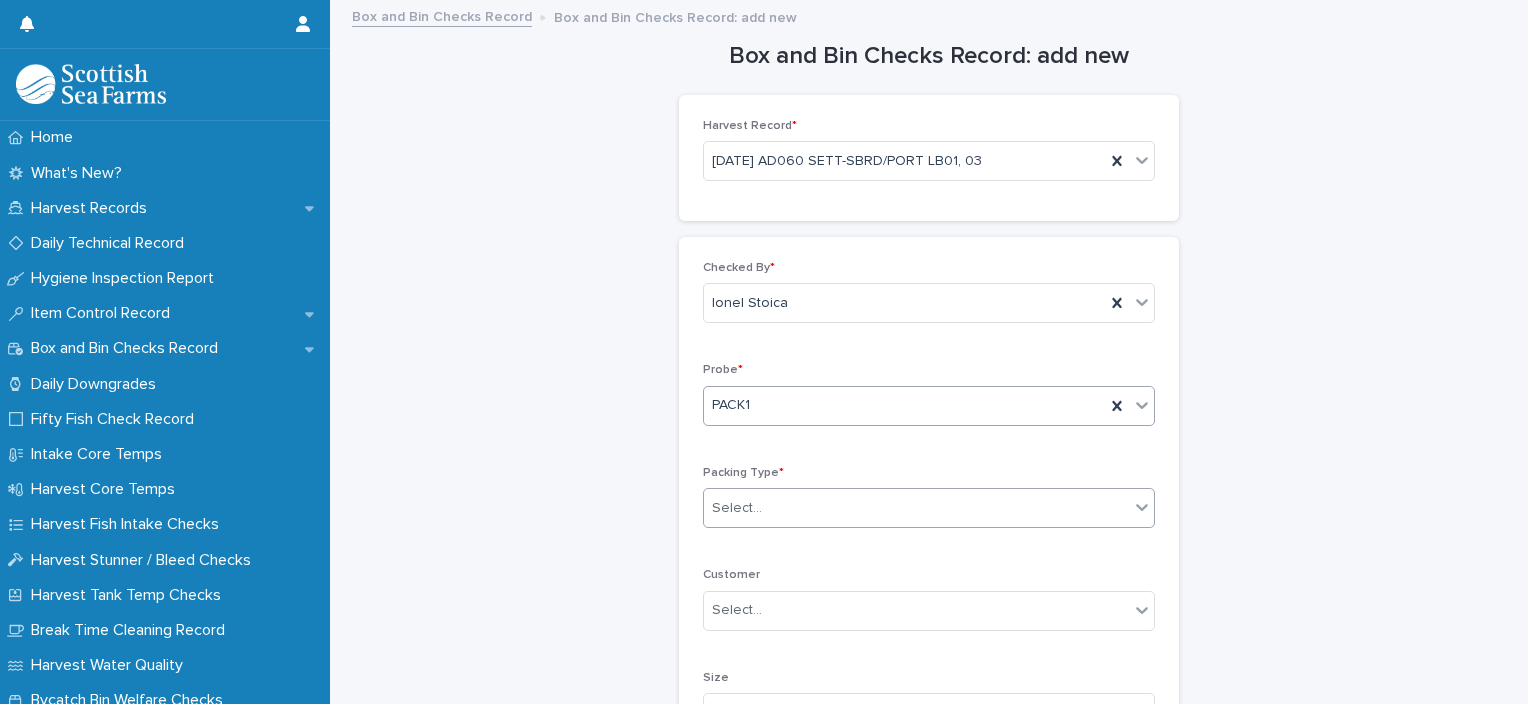 click on "Select..." at bounding box center [916, 508] 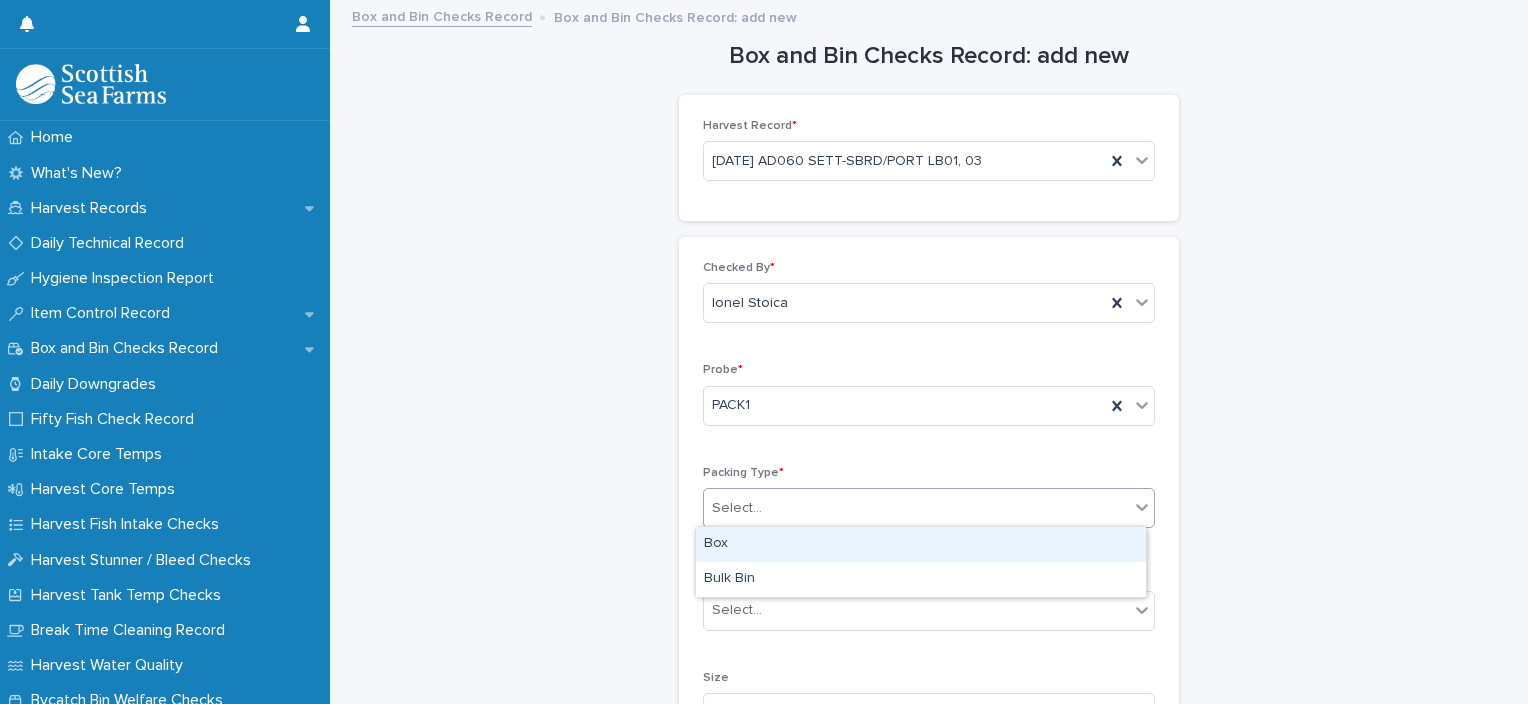 click on "Box" at bounding box center [921, 544] 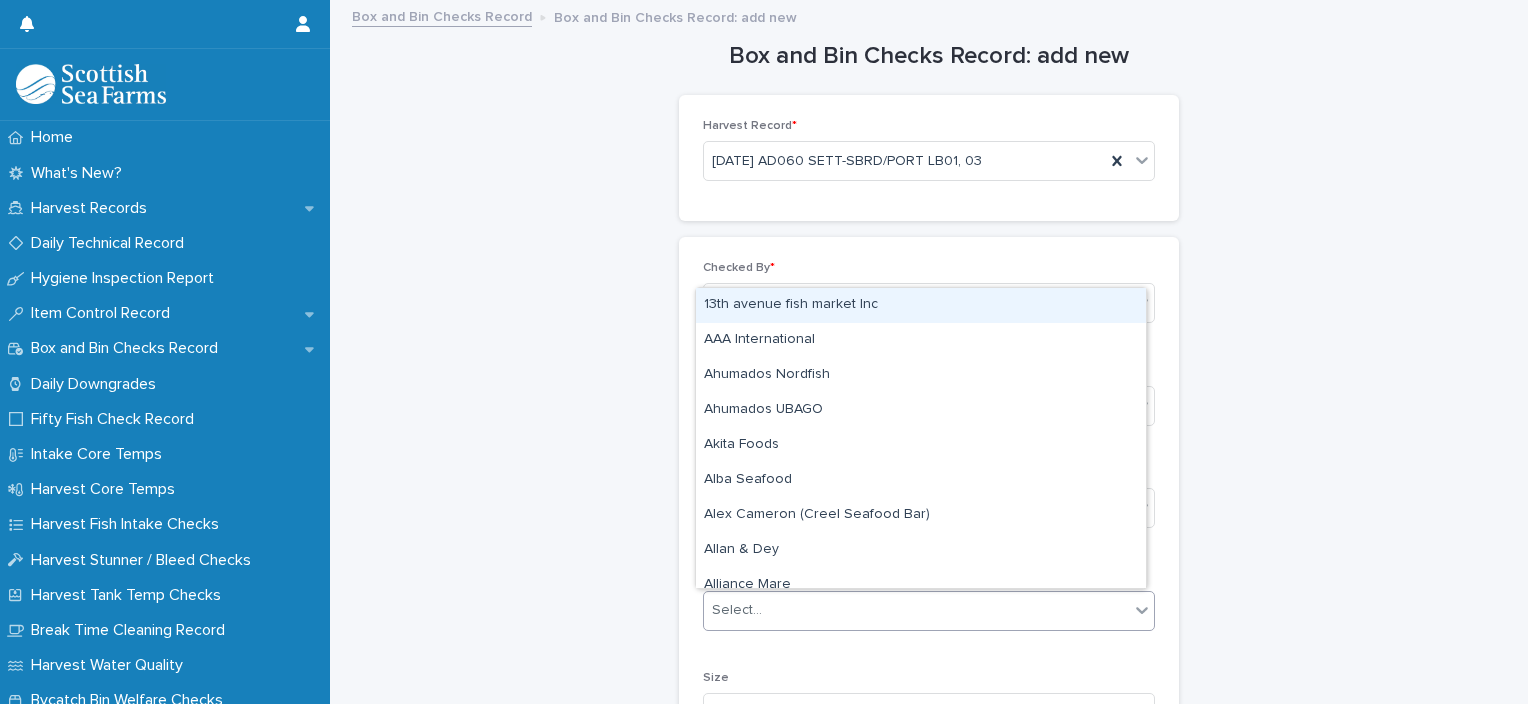 click on "Select..." at bounding box center (916, 610) 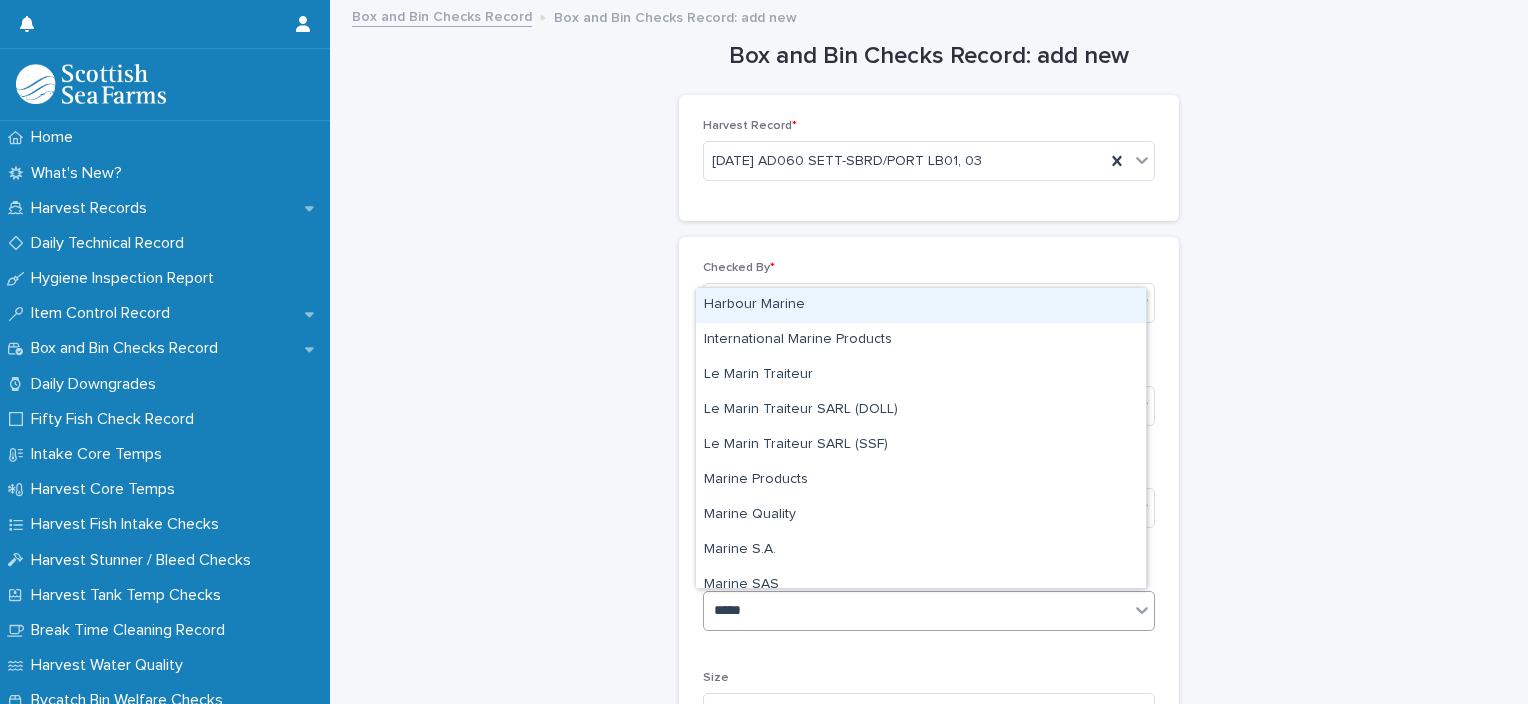 type on "******" 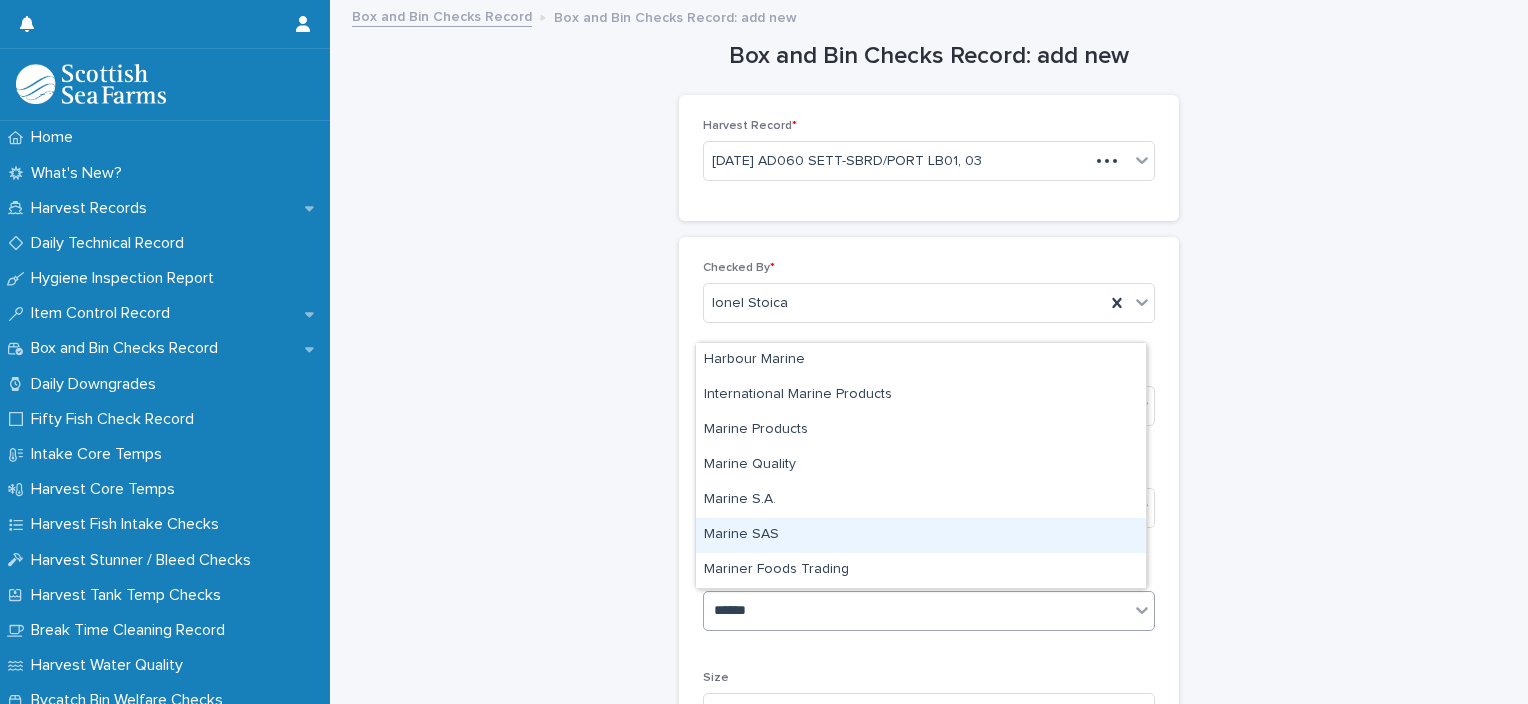 click on "Marine SAS" at bounding box center (921, 535) 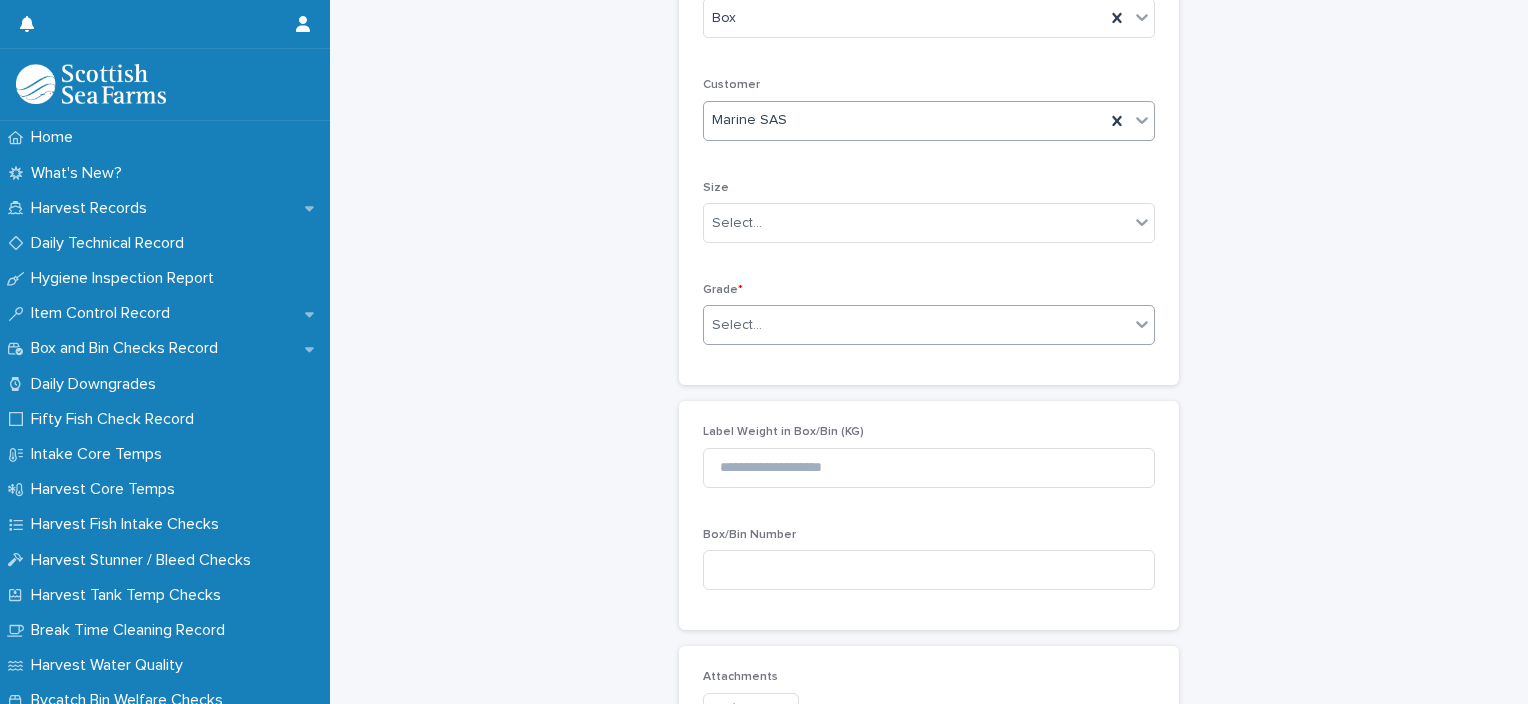 scroll, scrollTop: 500, scrollLeft: 0, axis: vertical 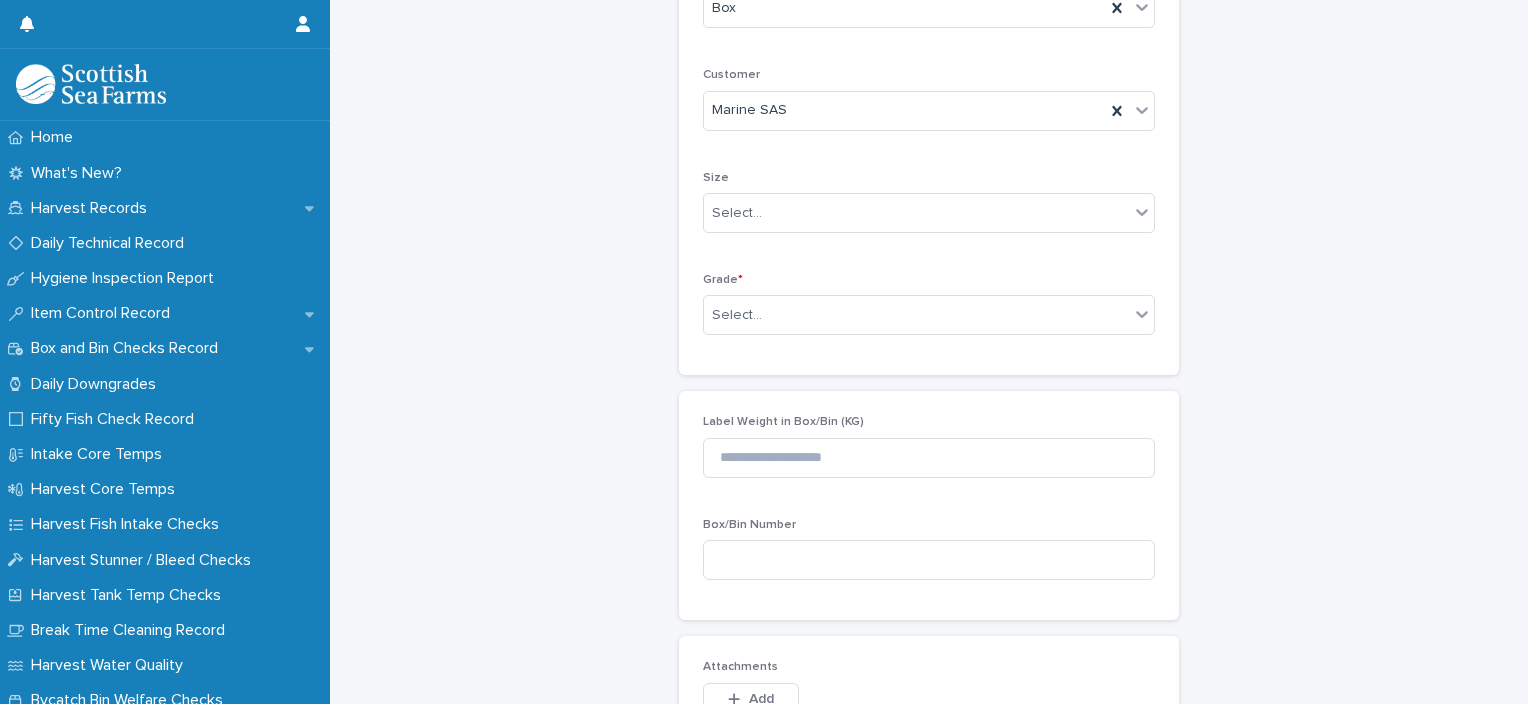 click on "Size" at bounding box center (929, 178) 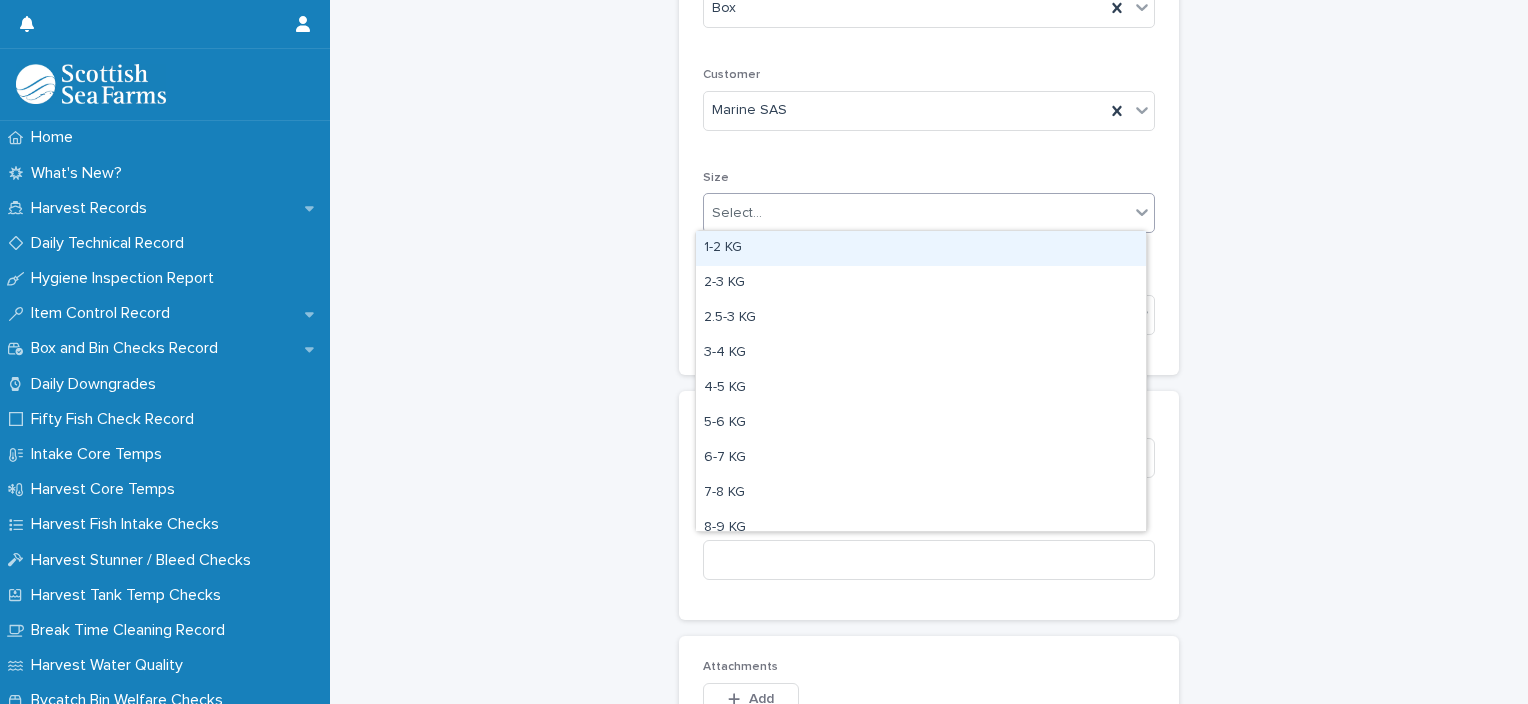 click on "Select..." at bounding box center (737, 213) 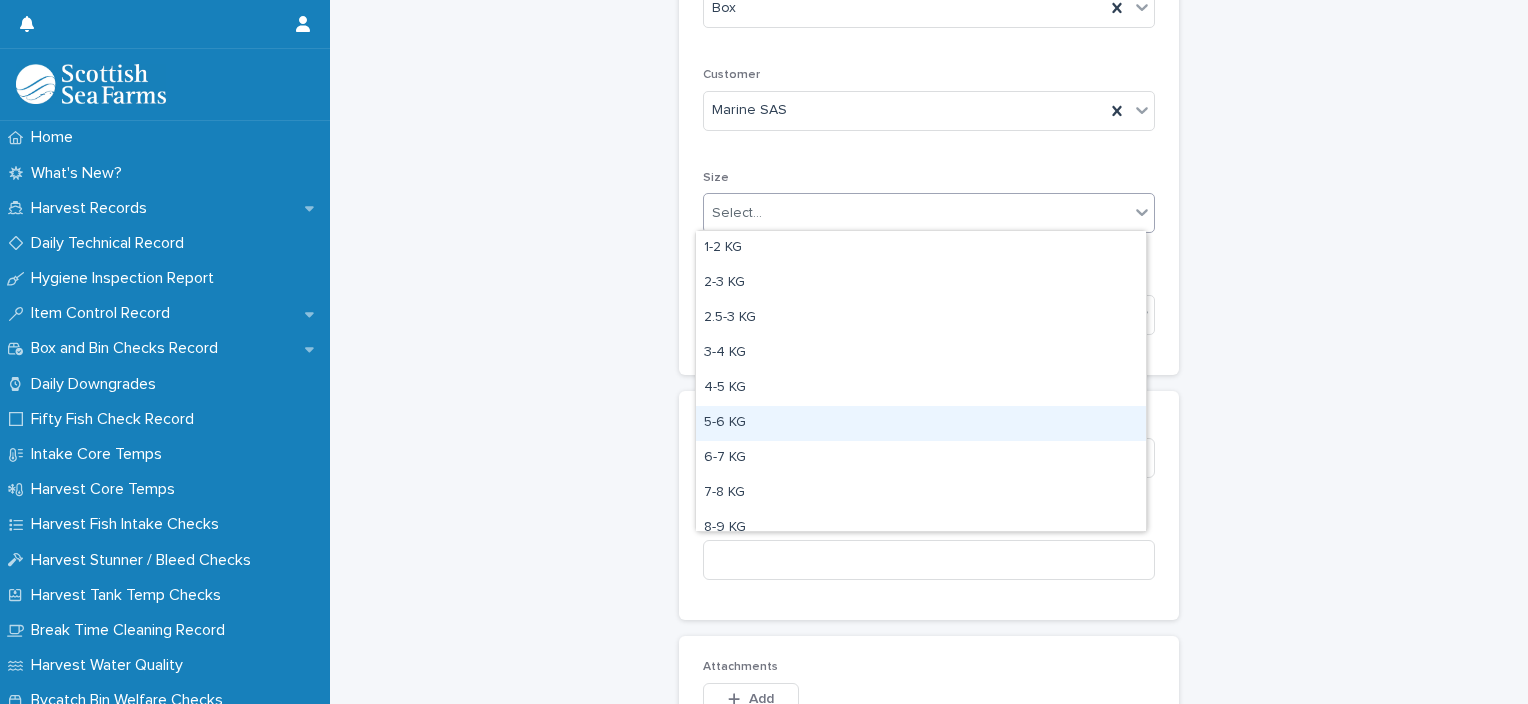 click on "5-6 KG" at bounding box center [921, 423] 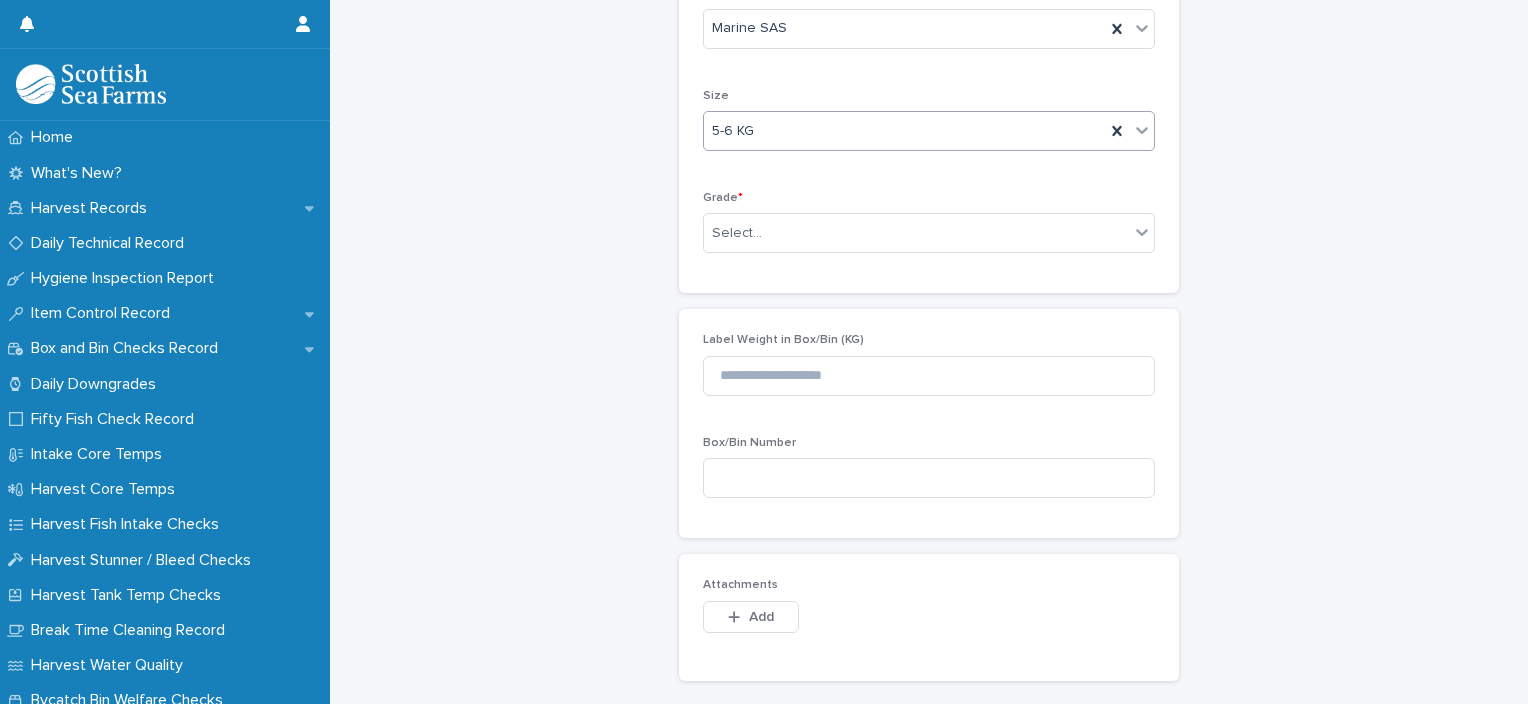 scroll, scrollTop: 700, scrollLeft: 0, axis: vertical 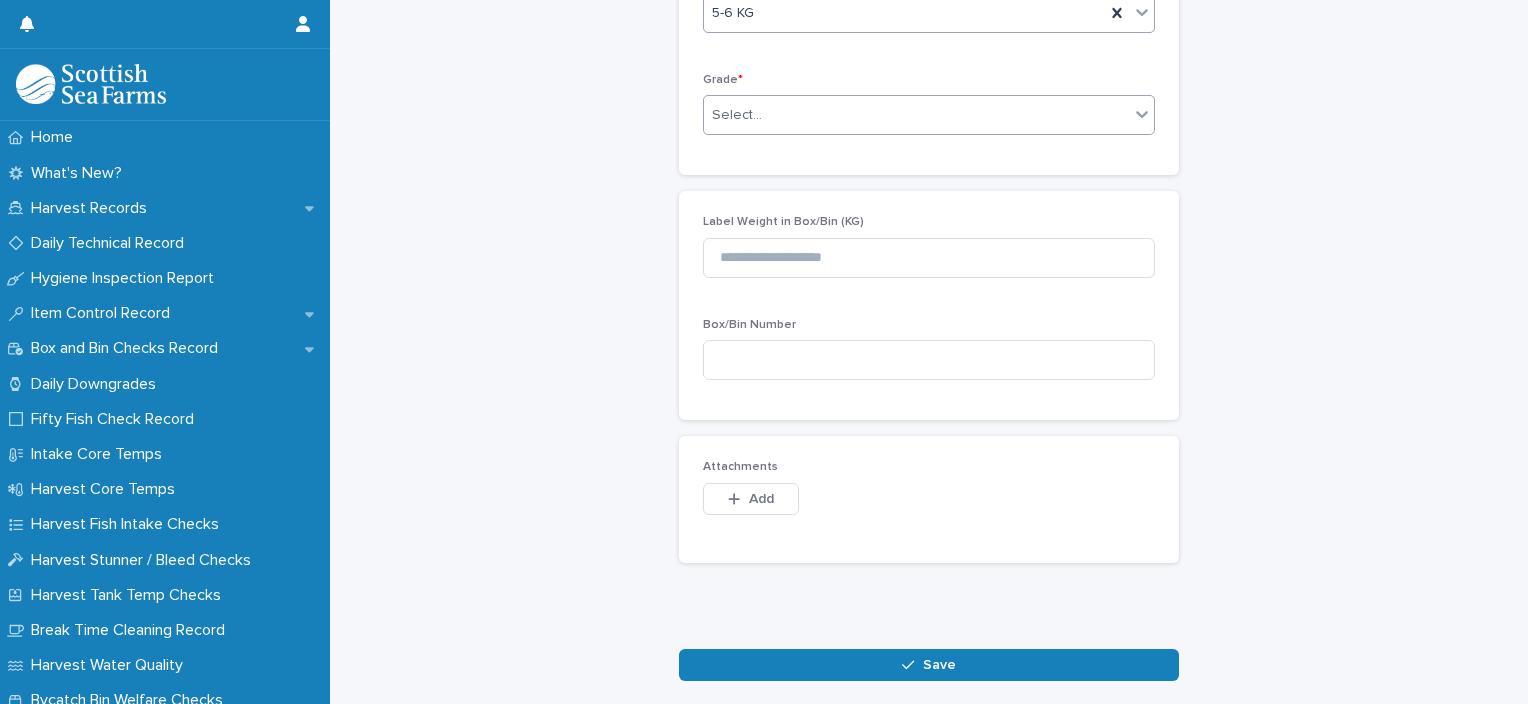 click on "Select..." at bounding box center (916, 115) 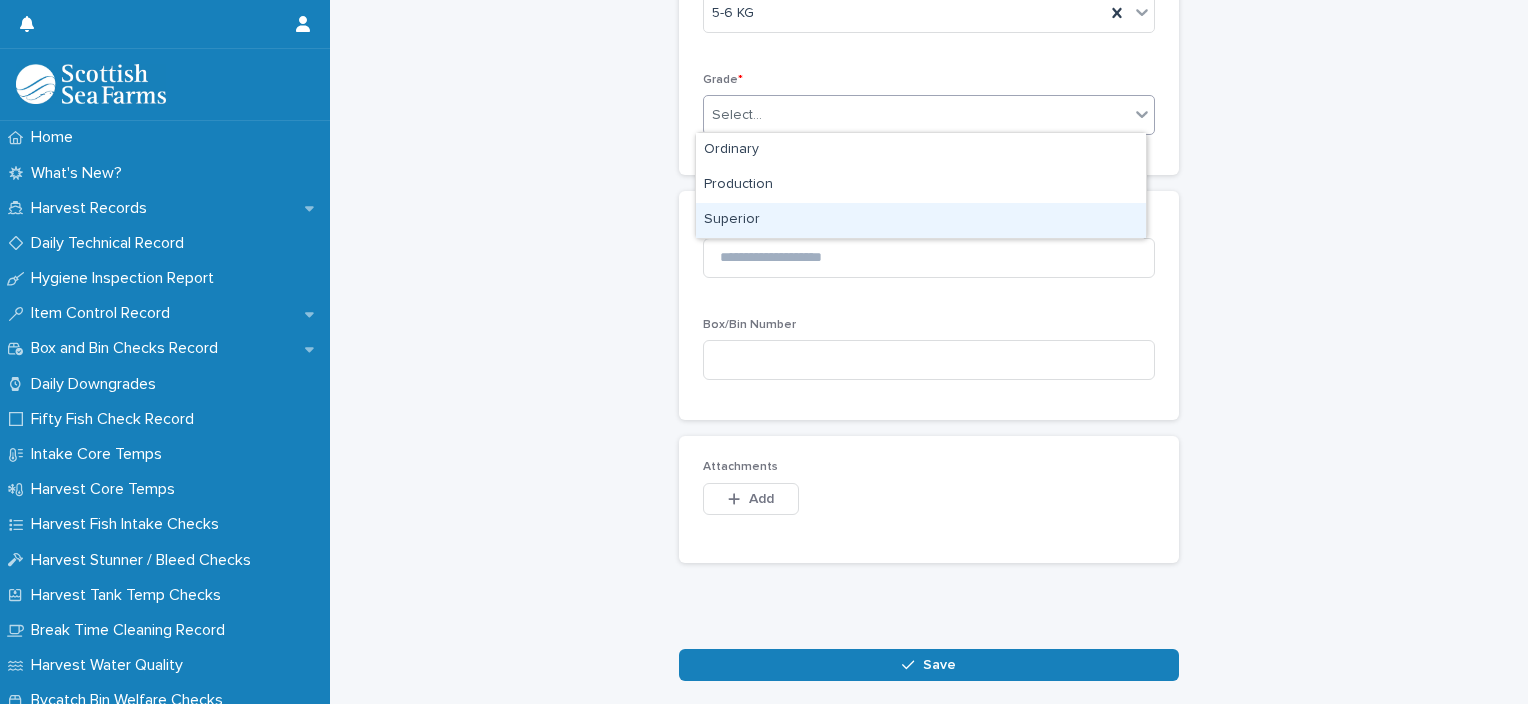 click on "Superior" at bounding box center [921, 220] 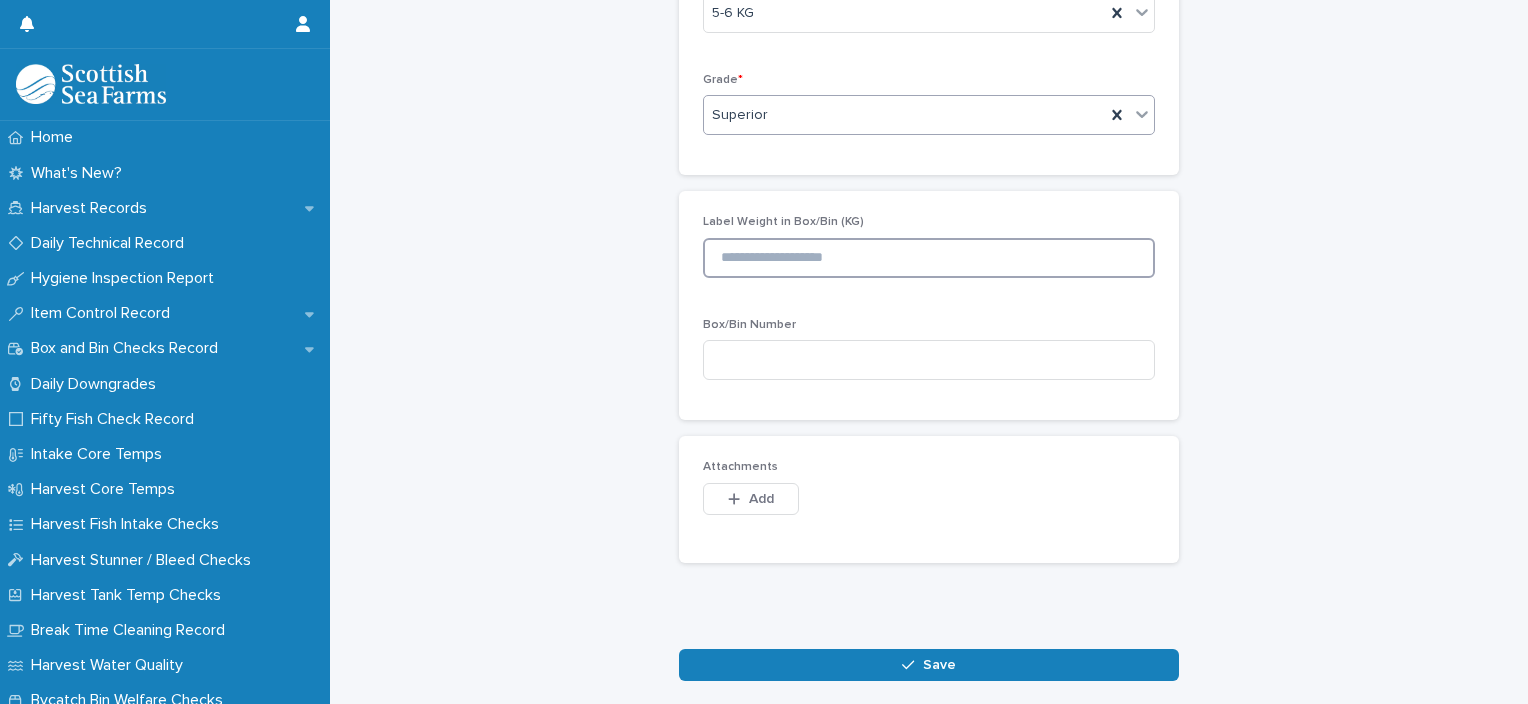 click at bounding box center [929, 258] 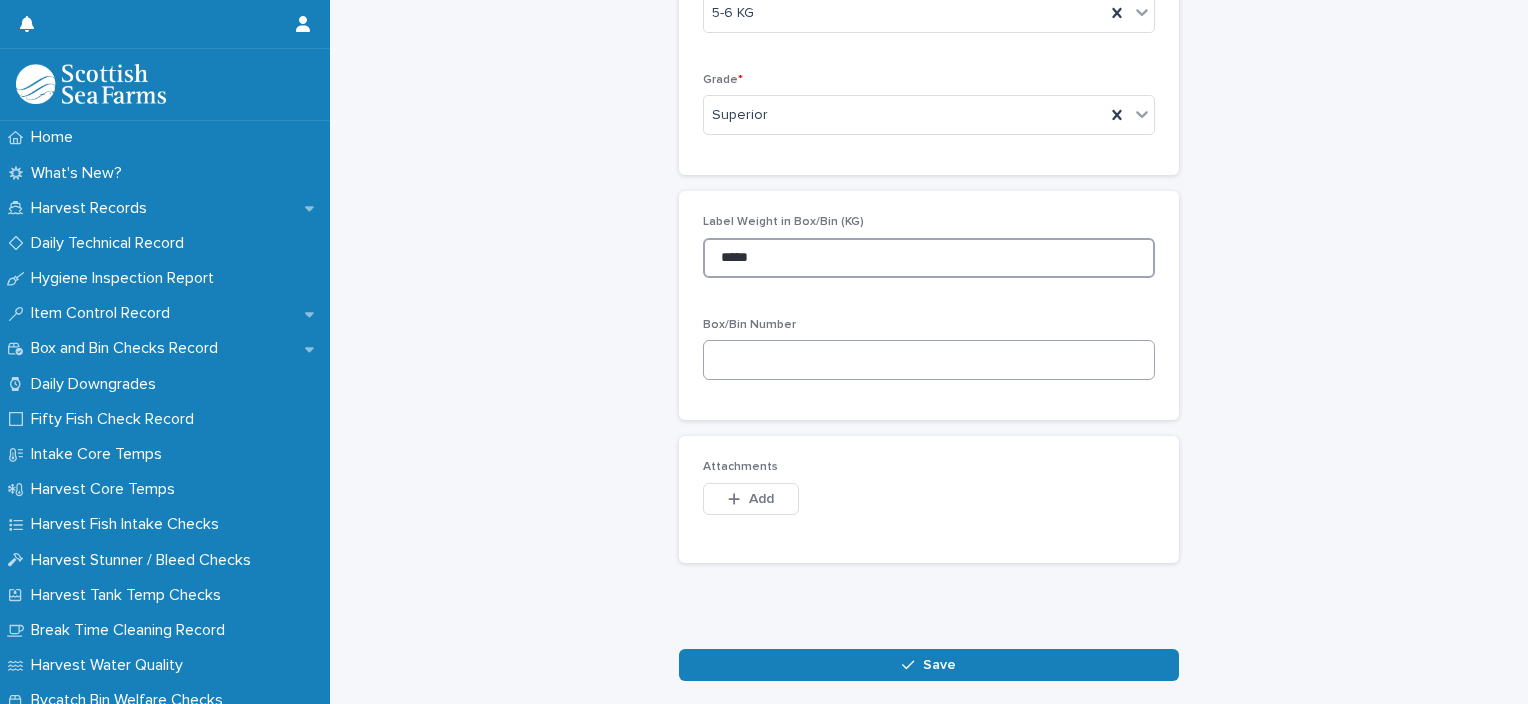 type on "*****" 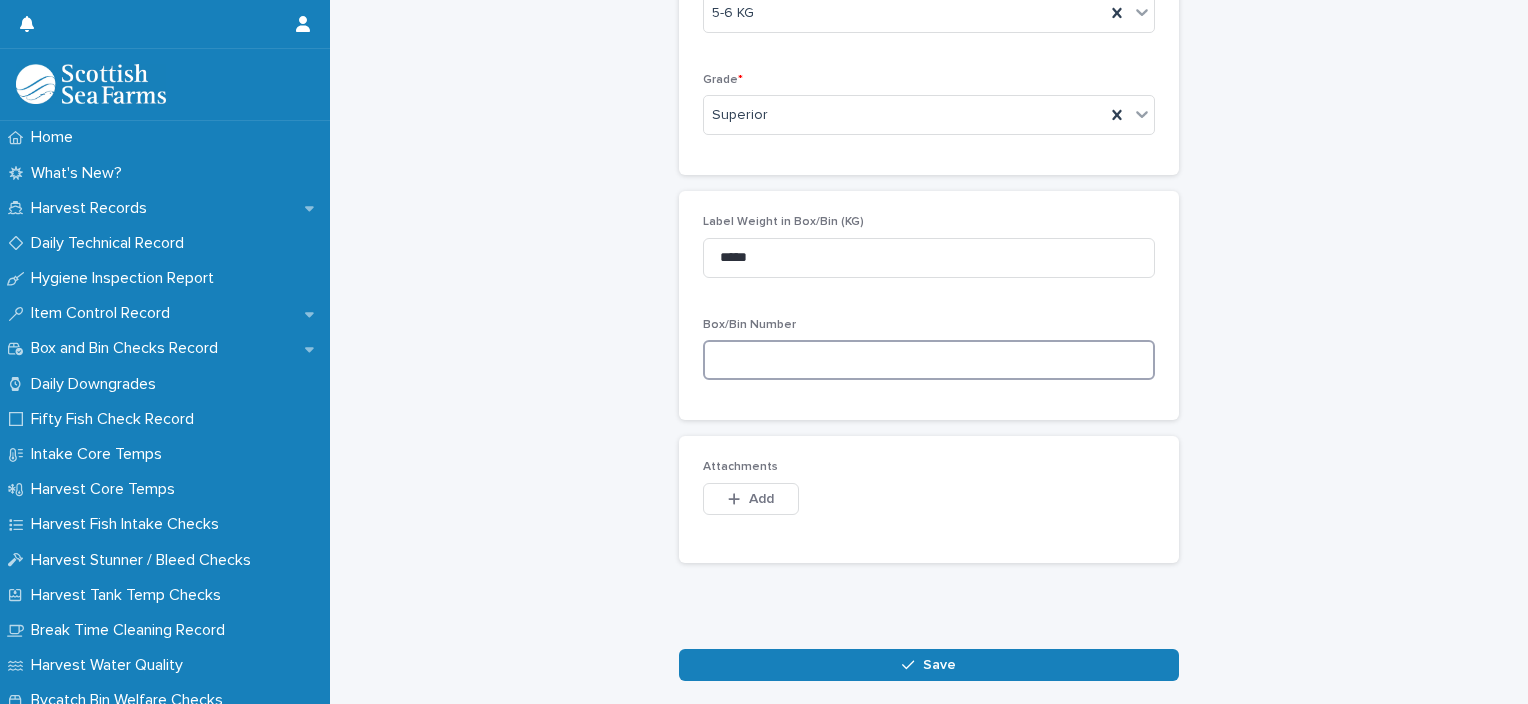 click at bounding box center (929, 360) 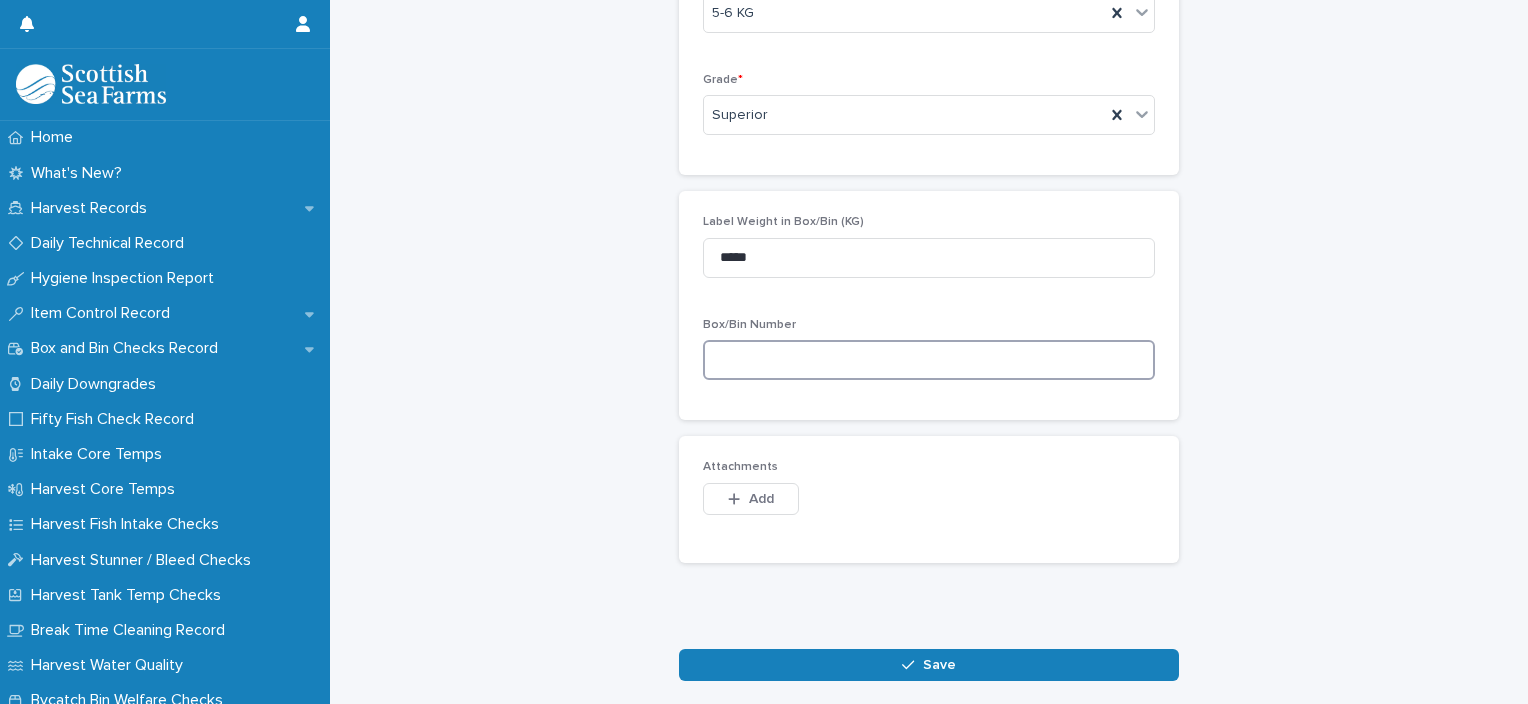 paste on "*********" 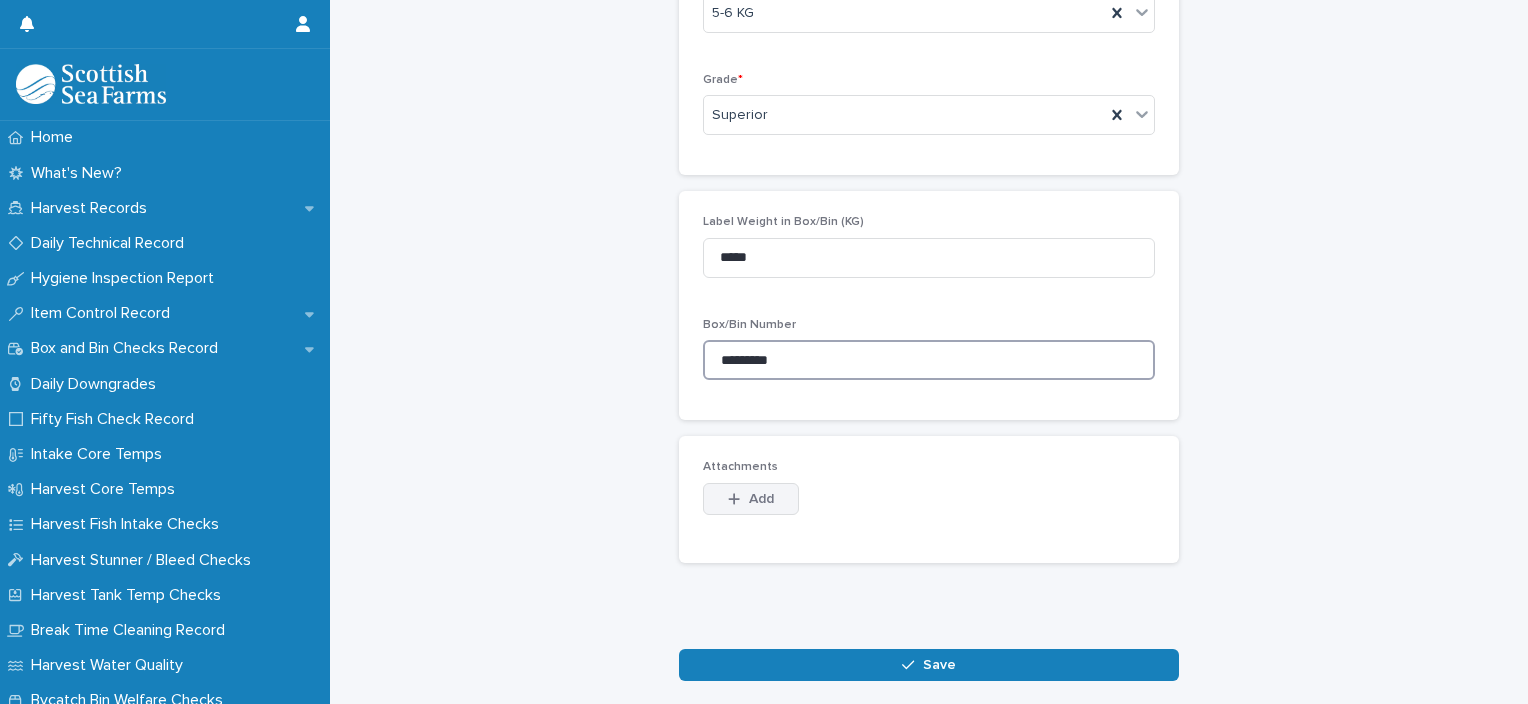 type on "*********" 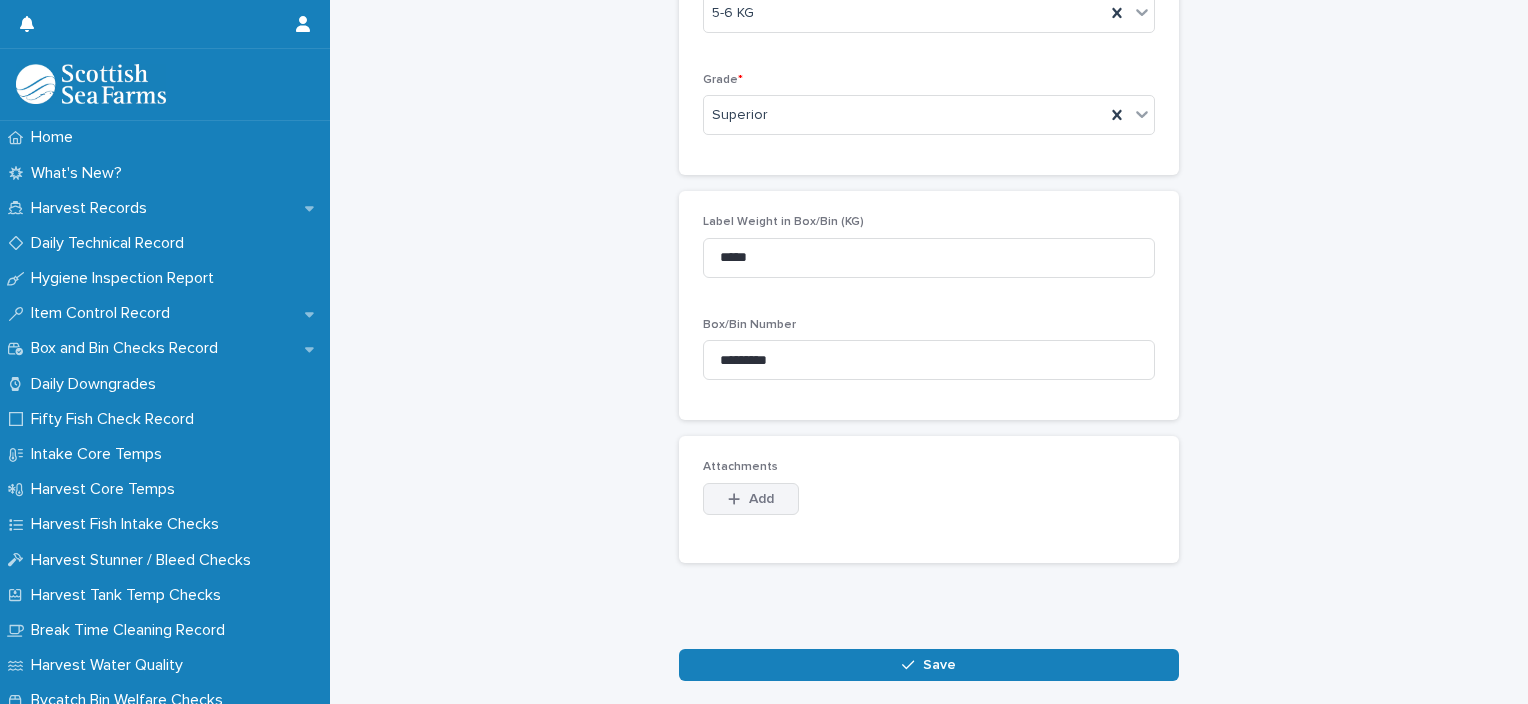 click on "Add" at bounding box center (751, 499) 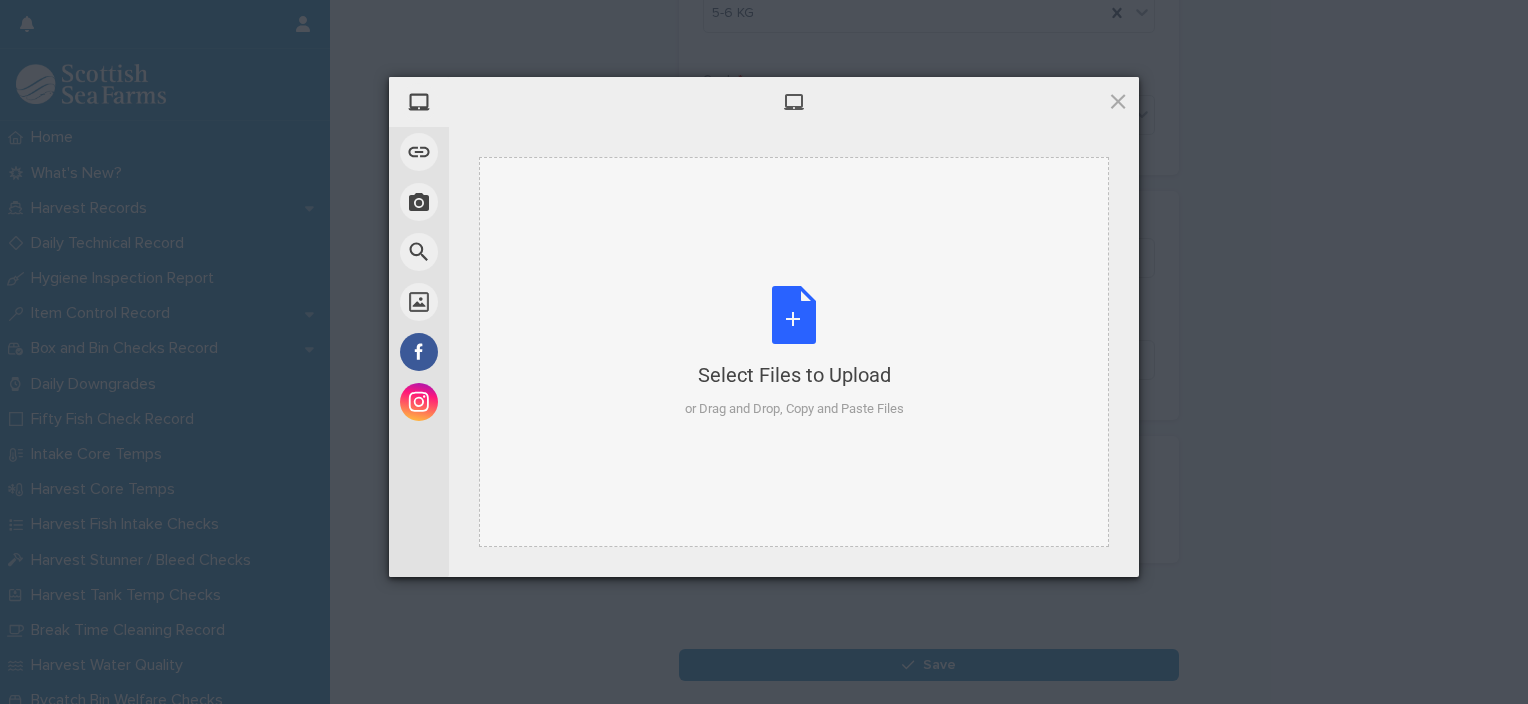 click on "Select Files to Upload
or Drag and Drop, Copy and Paste Files" at bounding box center [794, 352] 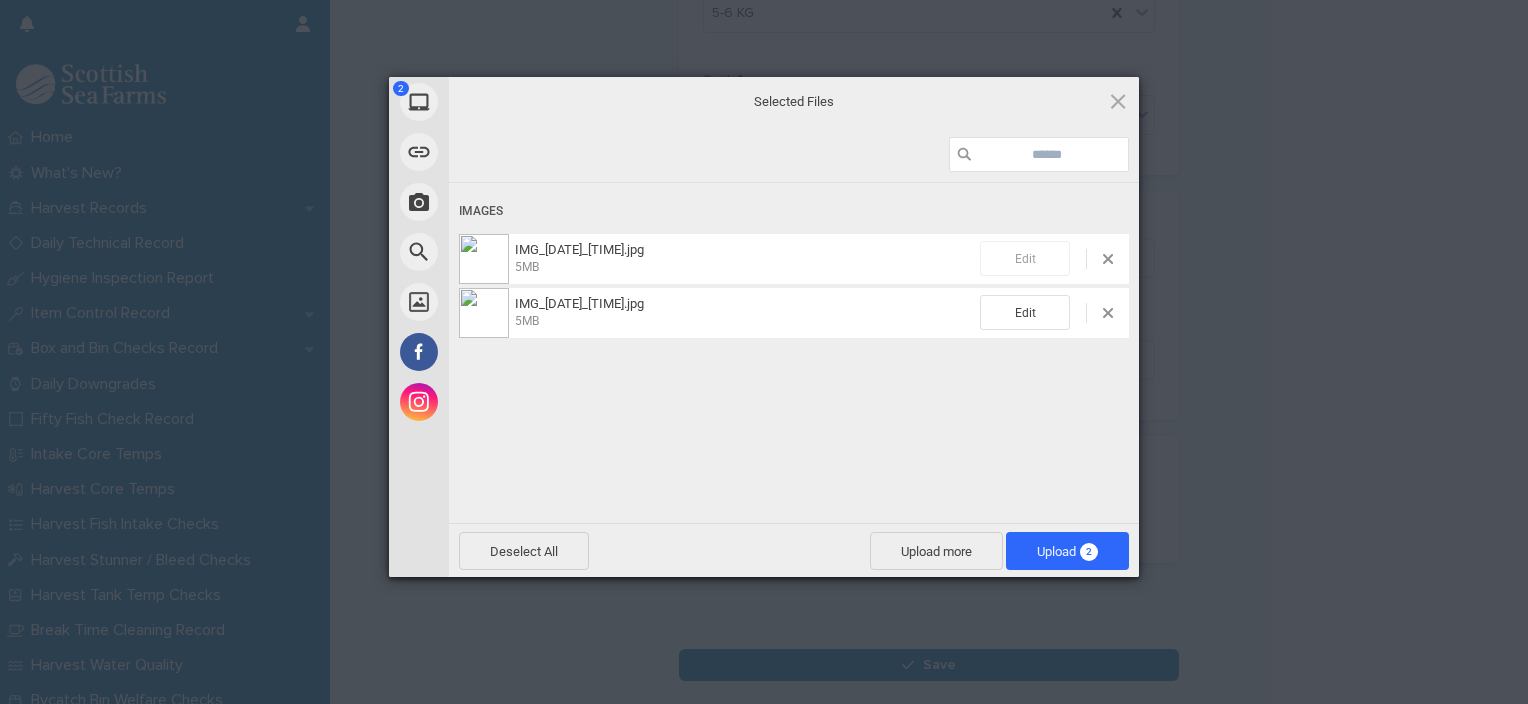 click on "Edit" at bounding box center [1025, 258] 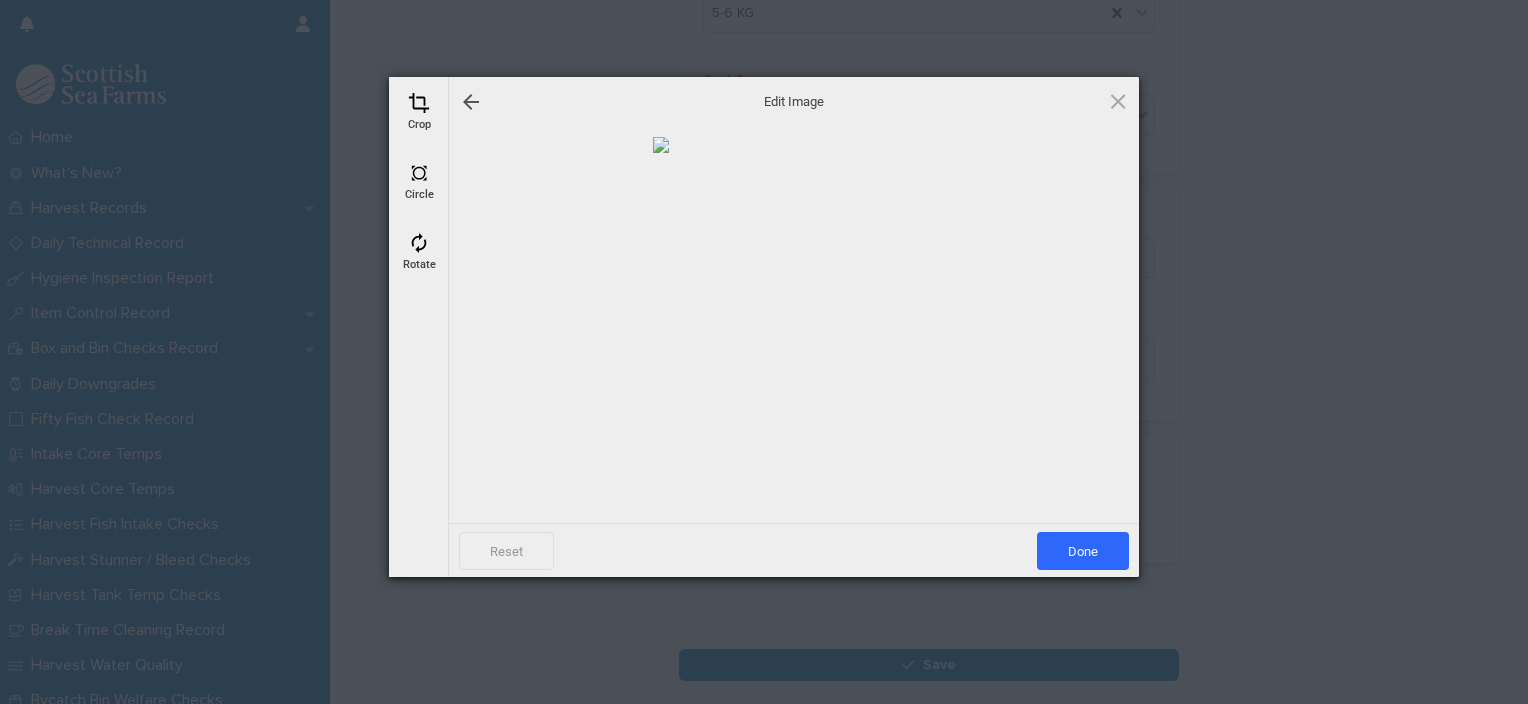 click on "Crop" at bounding box center (419, 112) 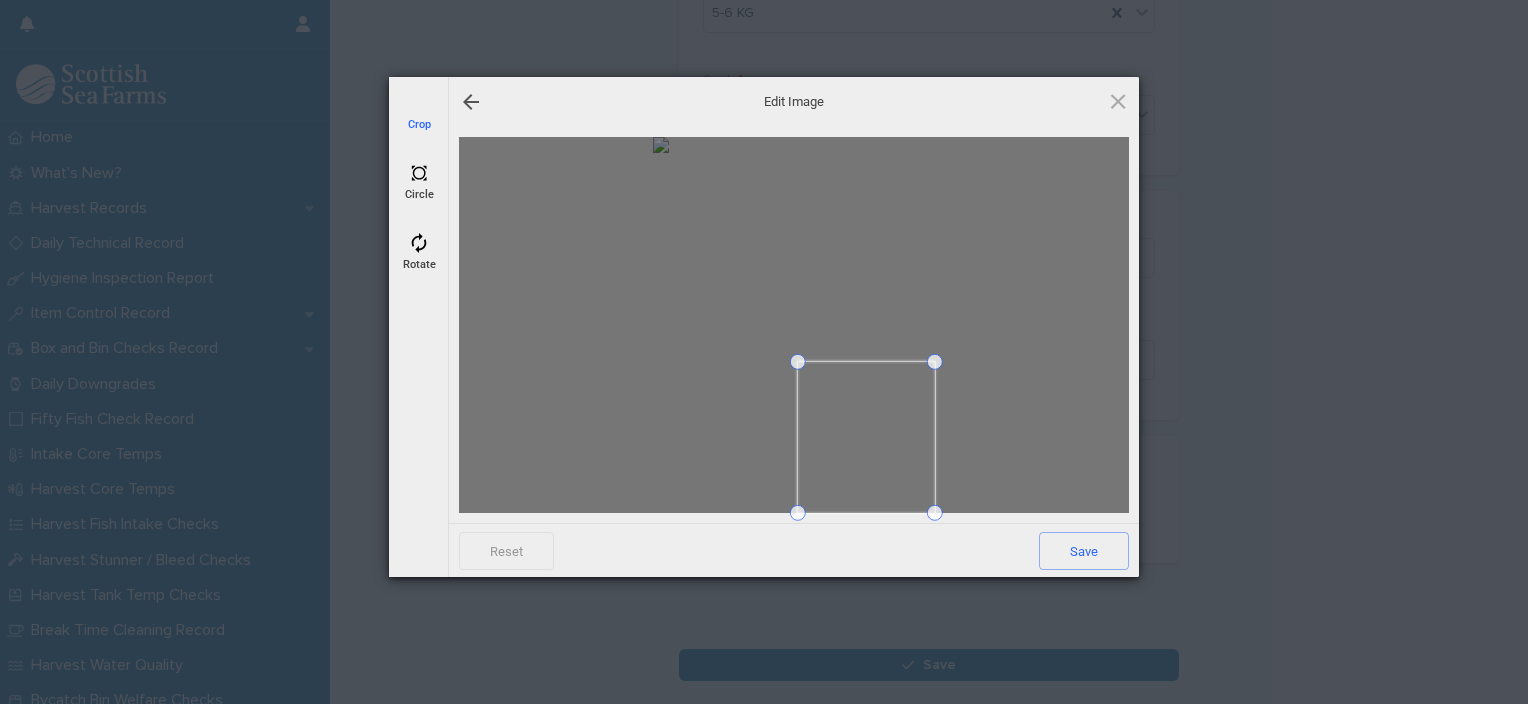 click at bounding box center [798, 362] 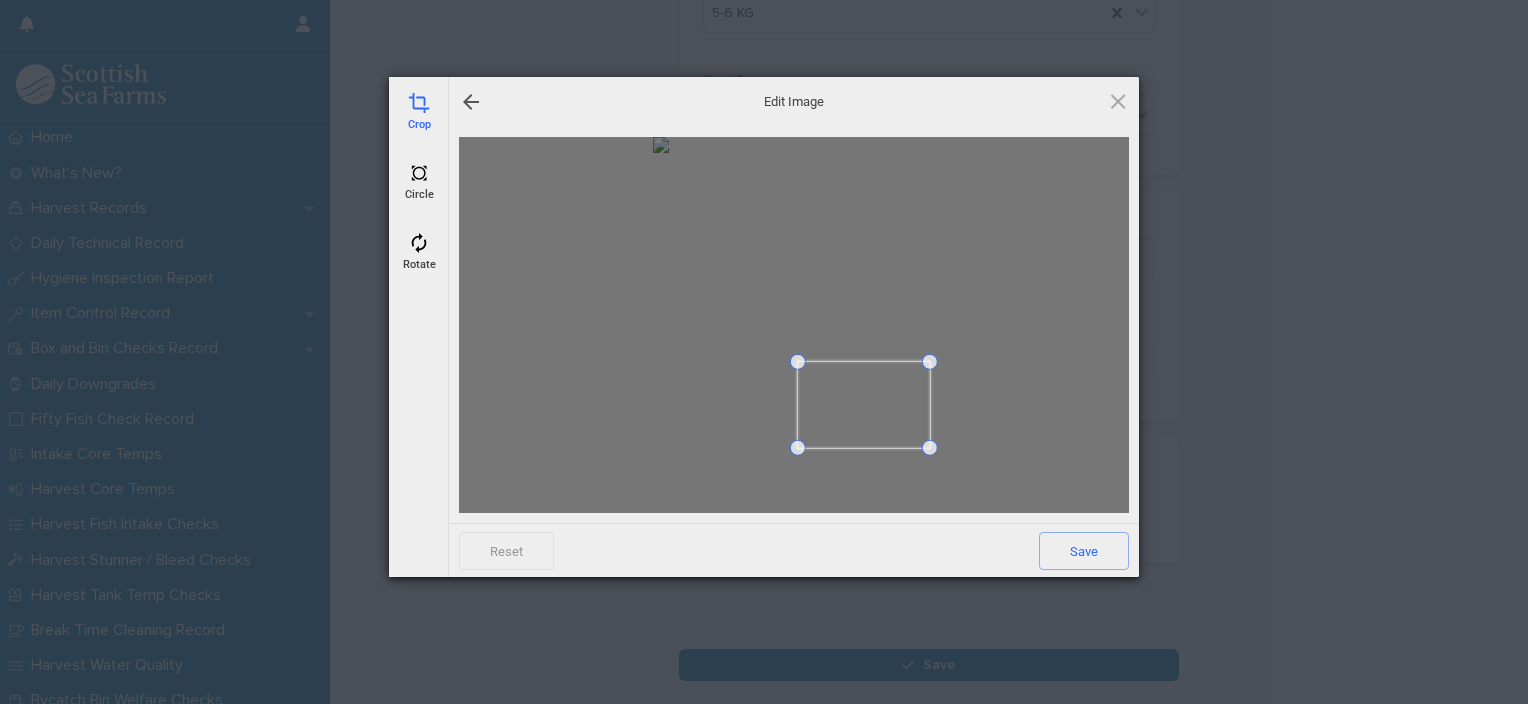 click at bounding box center (929, 448) 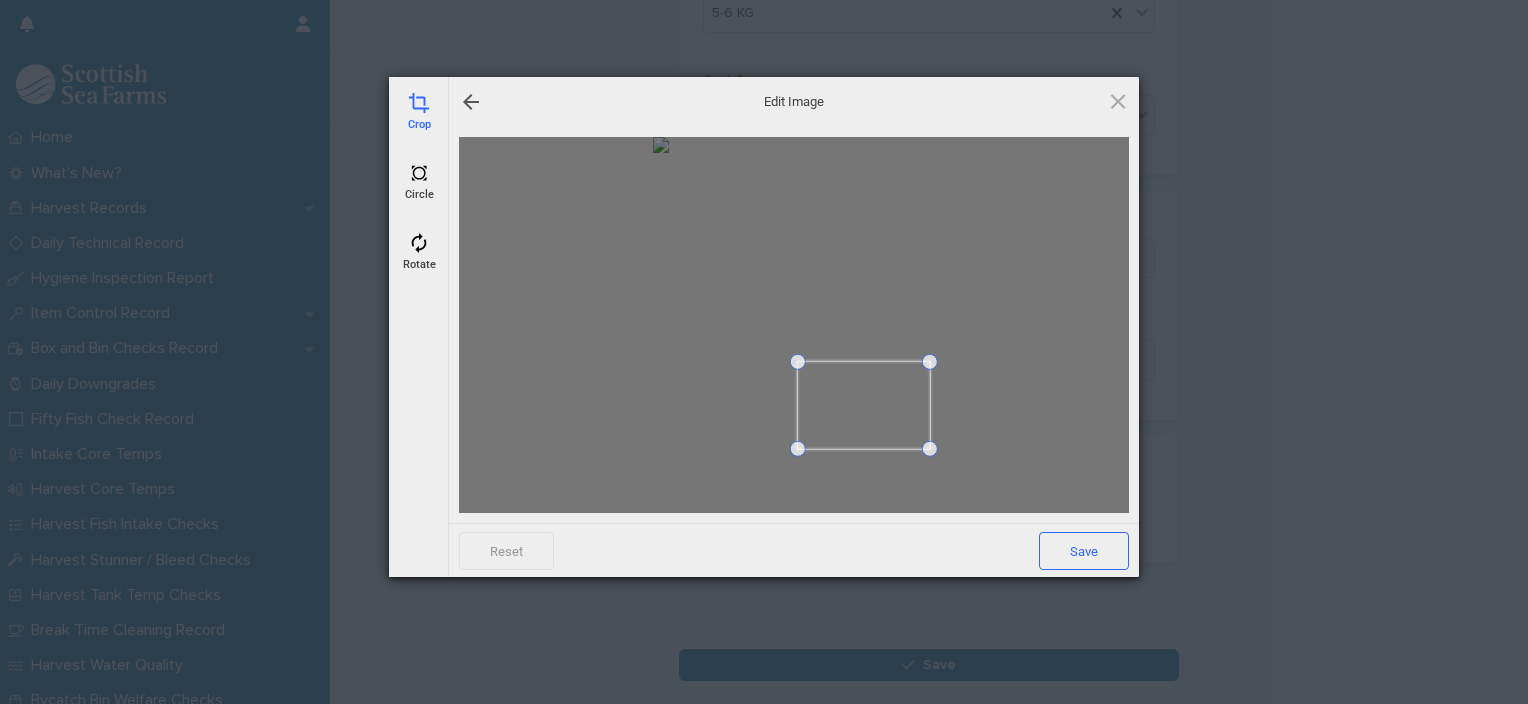 click on "Save" at bounding box center (1084, 551) 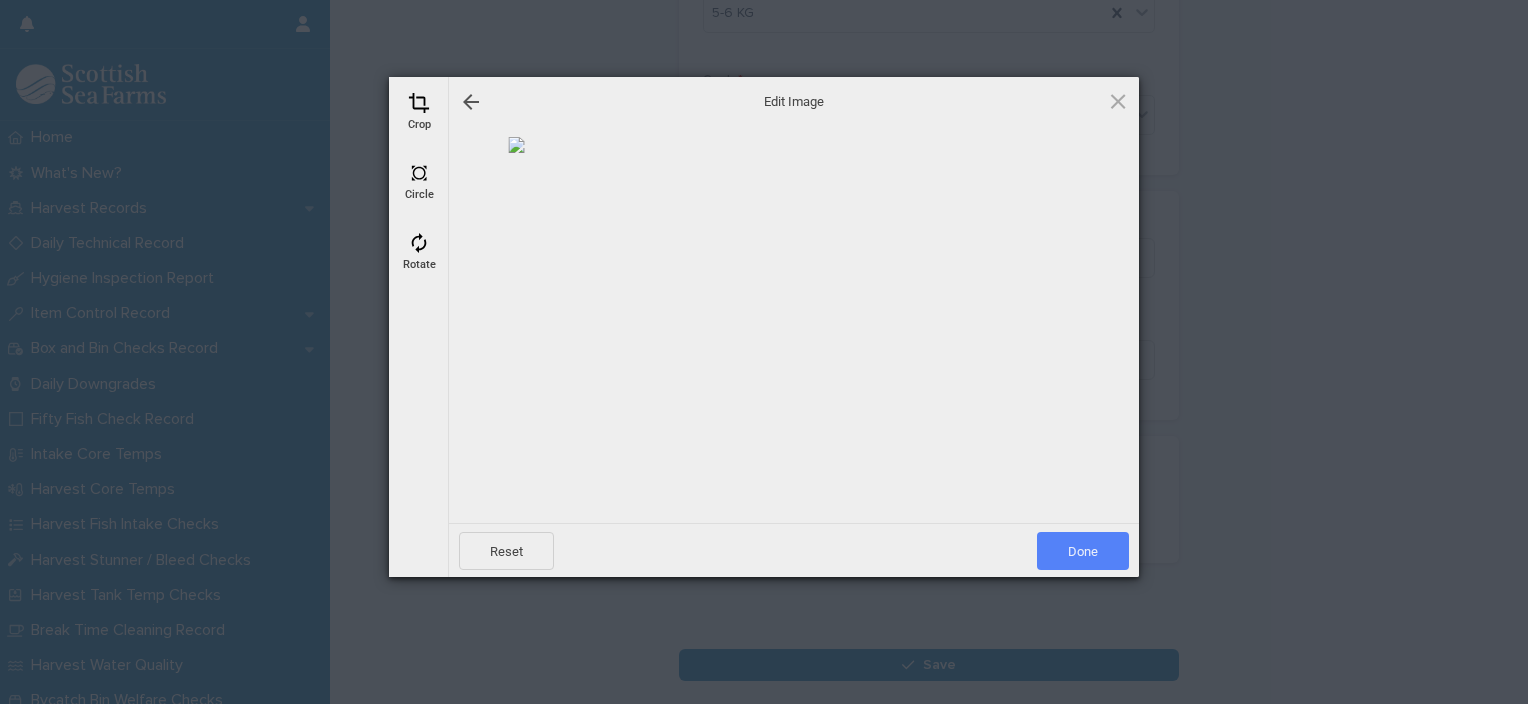 click on "Done" at bounding box center (1083, 551) 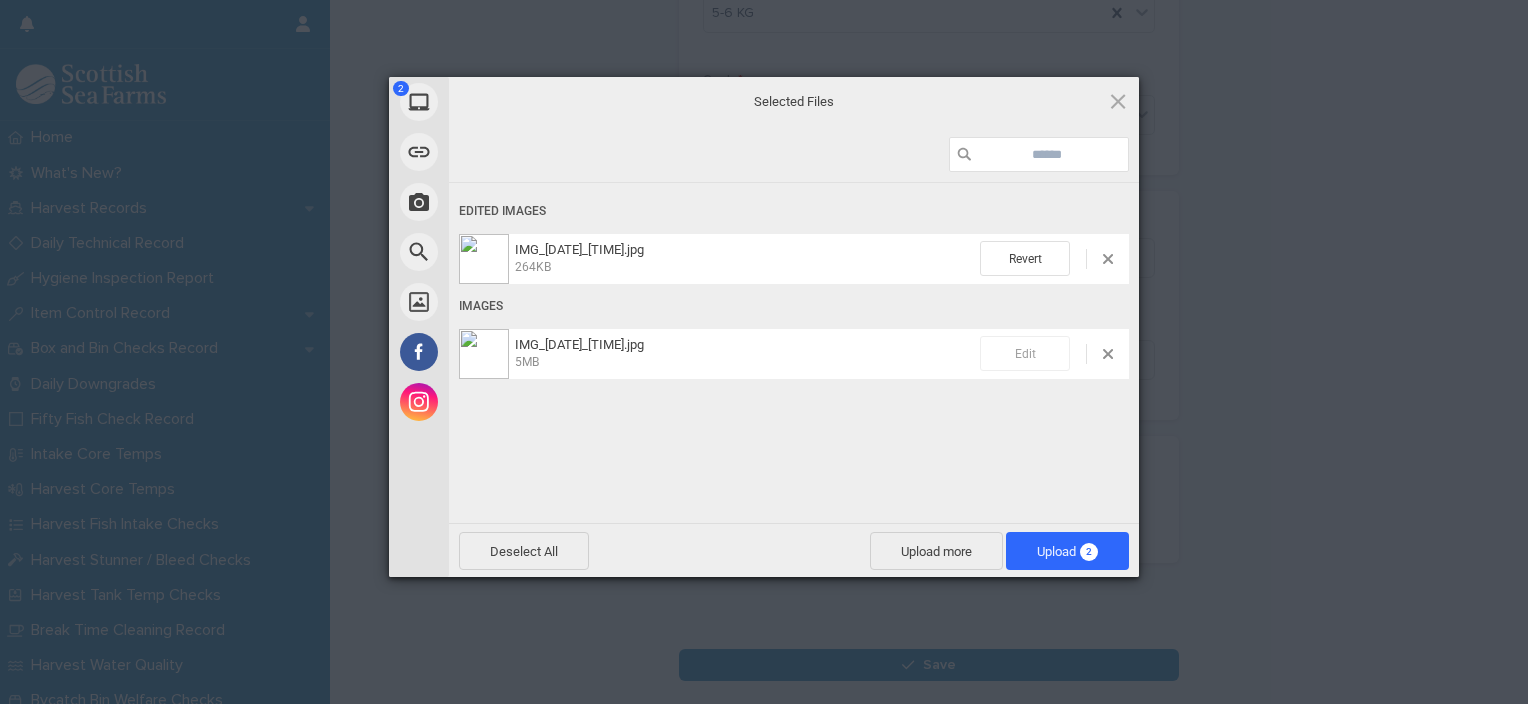 click on "Edit" at bounding box center [1025, 353] 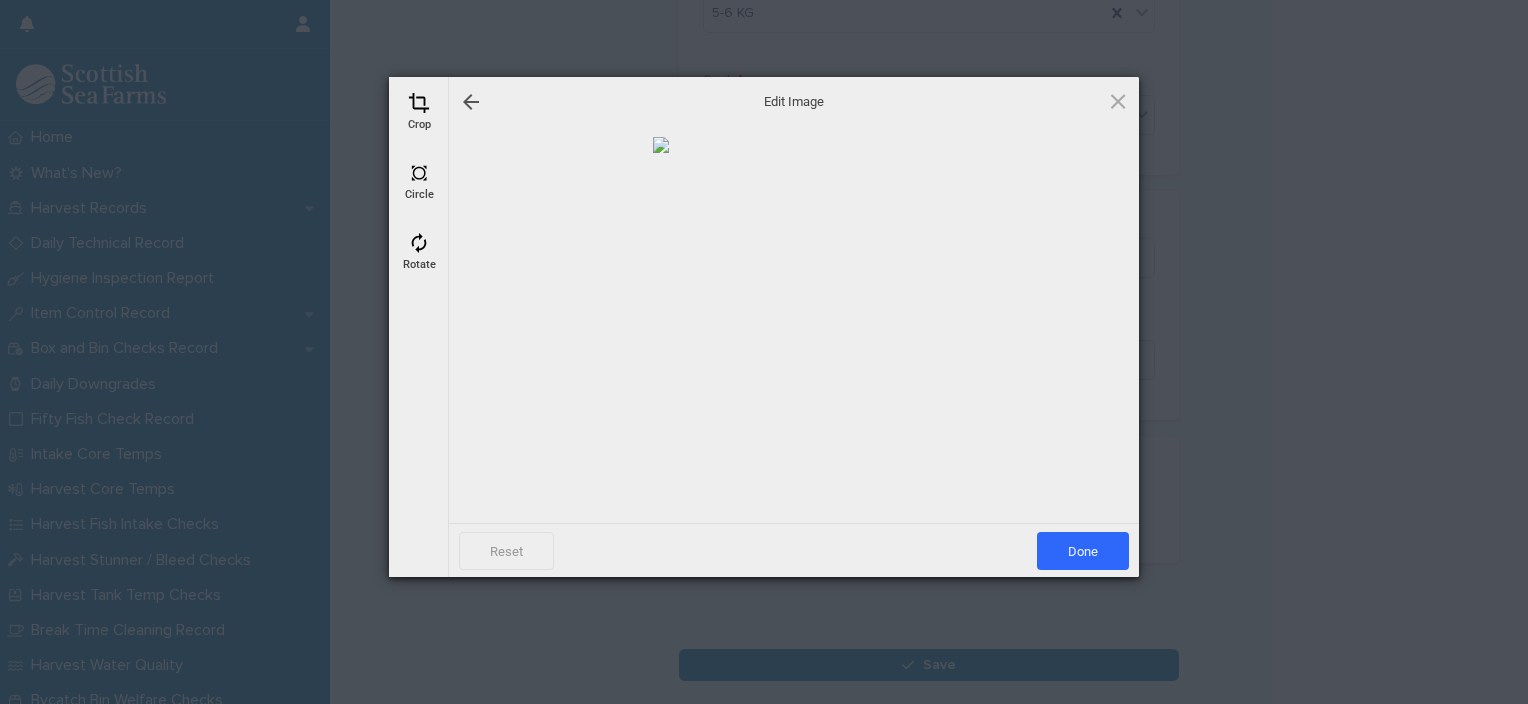 click at bounding box center [419, 103] 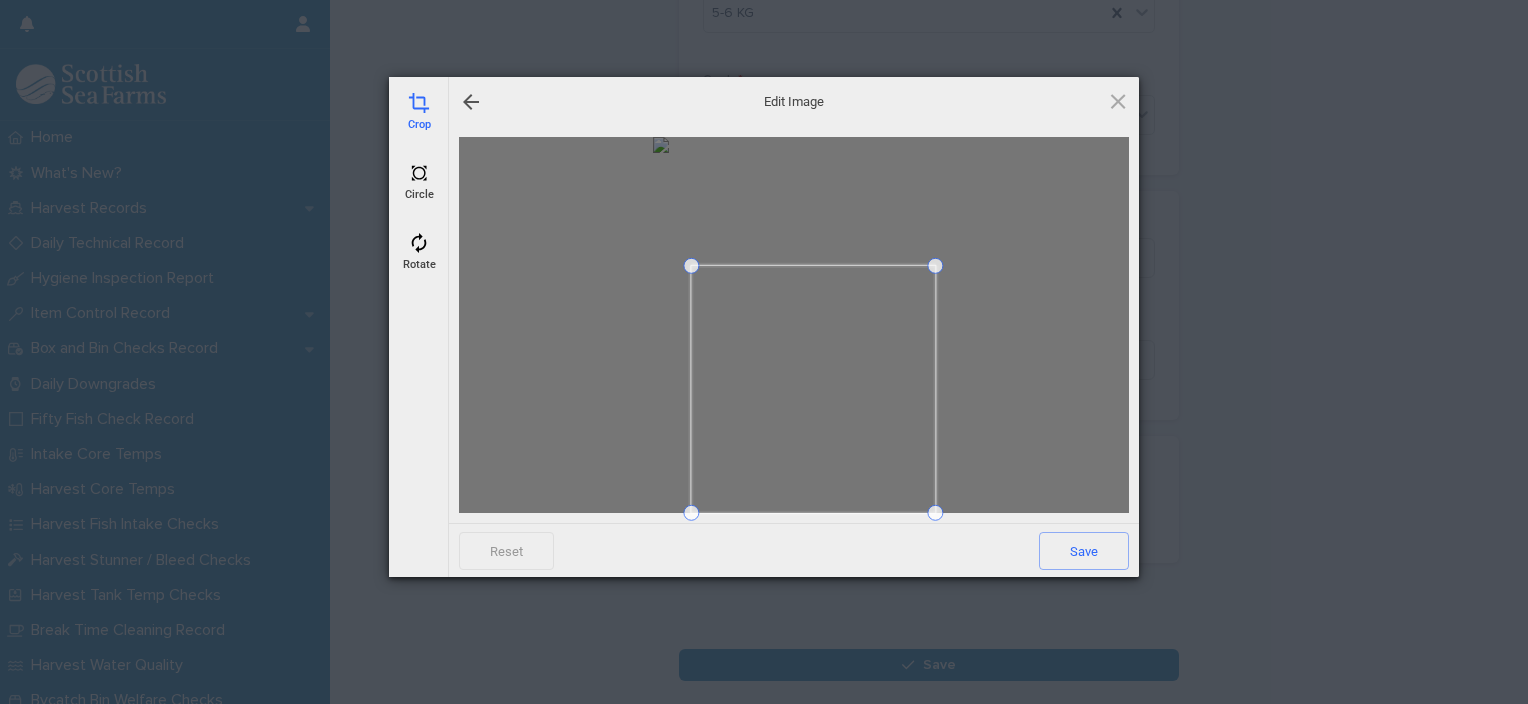 click at bounding box center (691, 266) 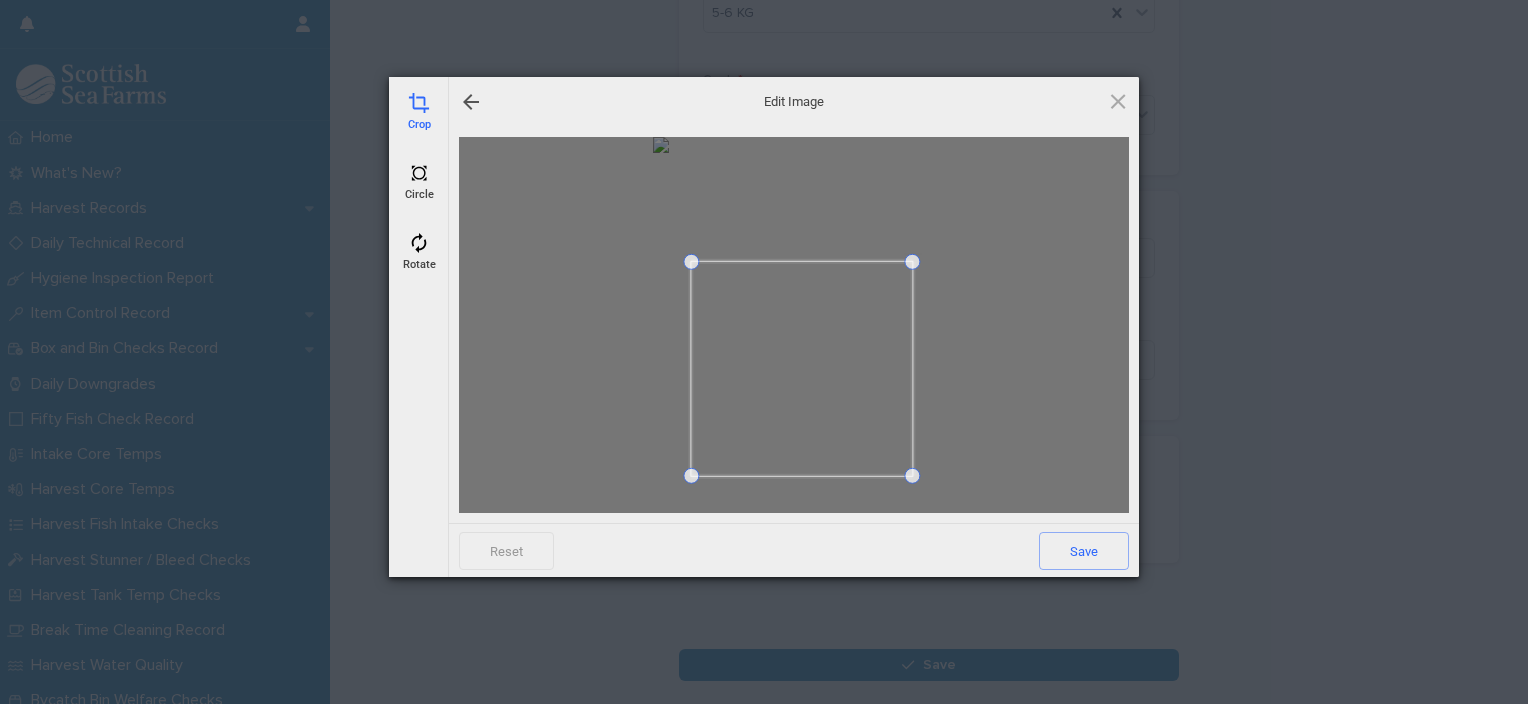 click at bounding box center (801, 369) 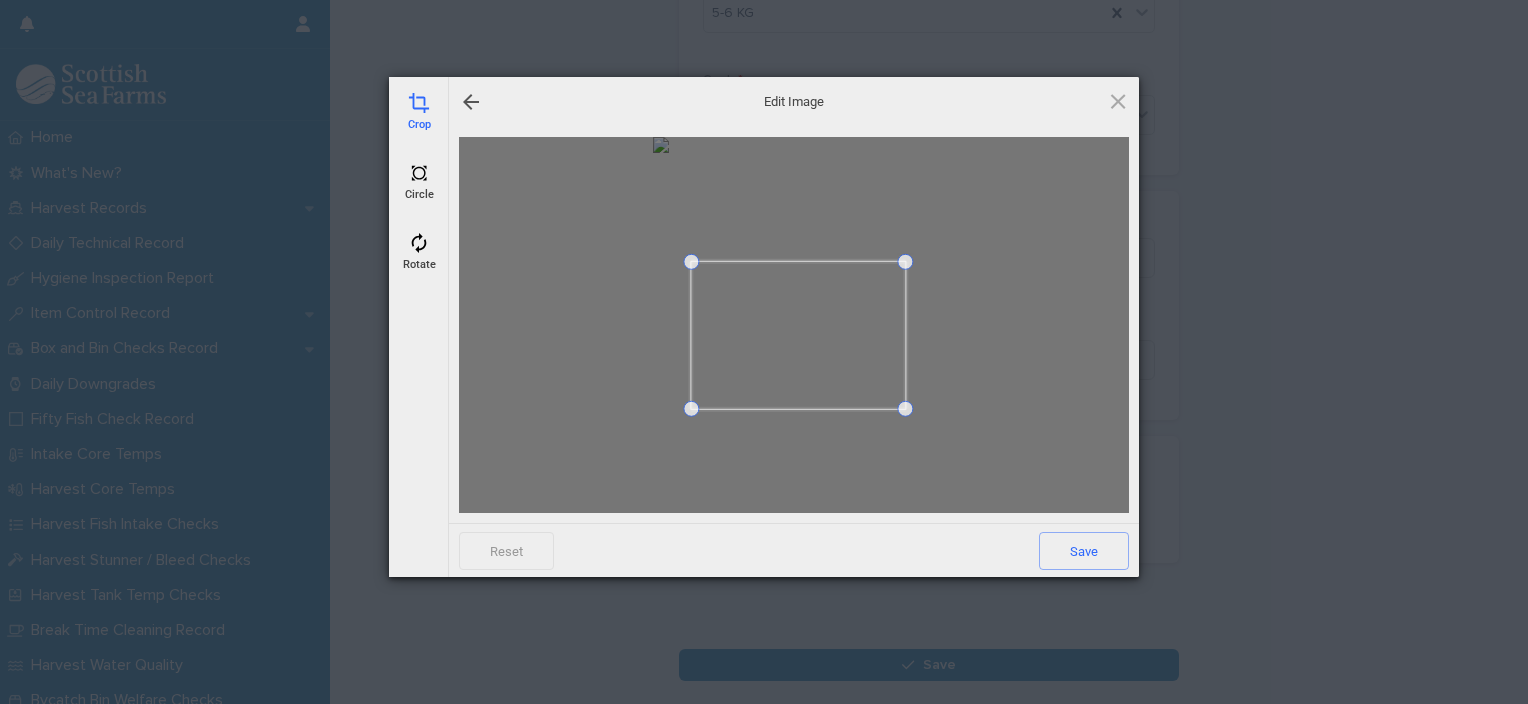 click at bounding box center [905, 409] 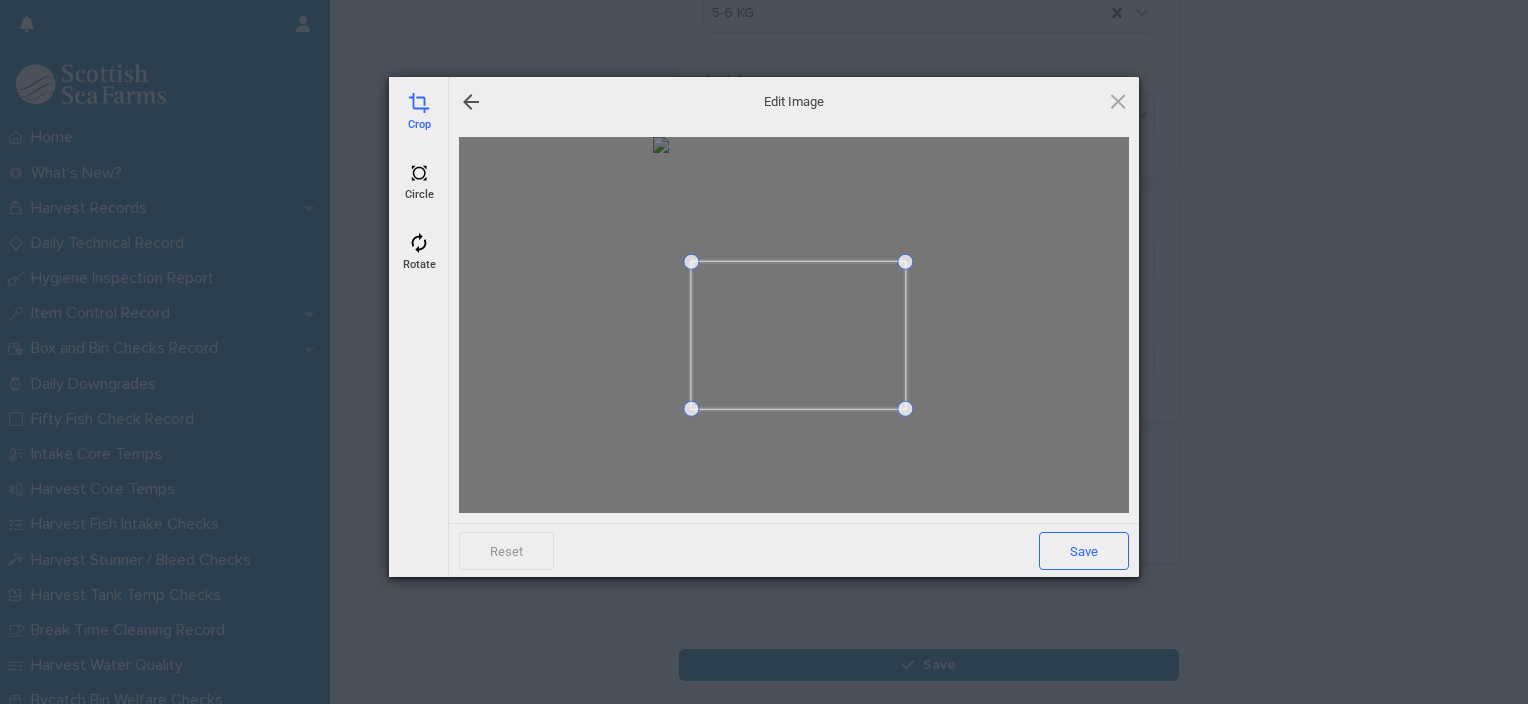 click on "Save" at bounding box center [1084, 551] 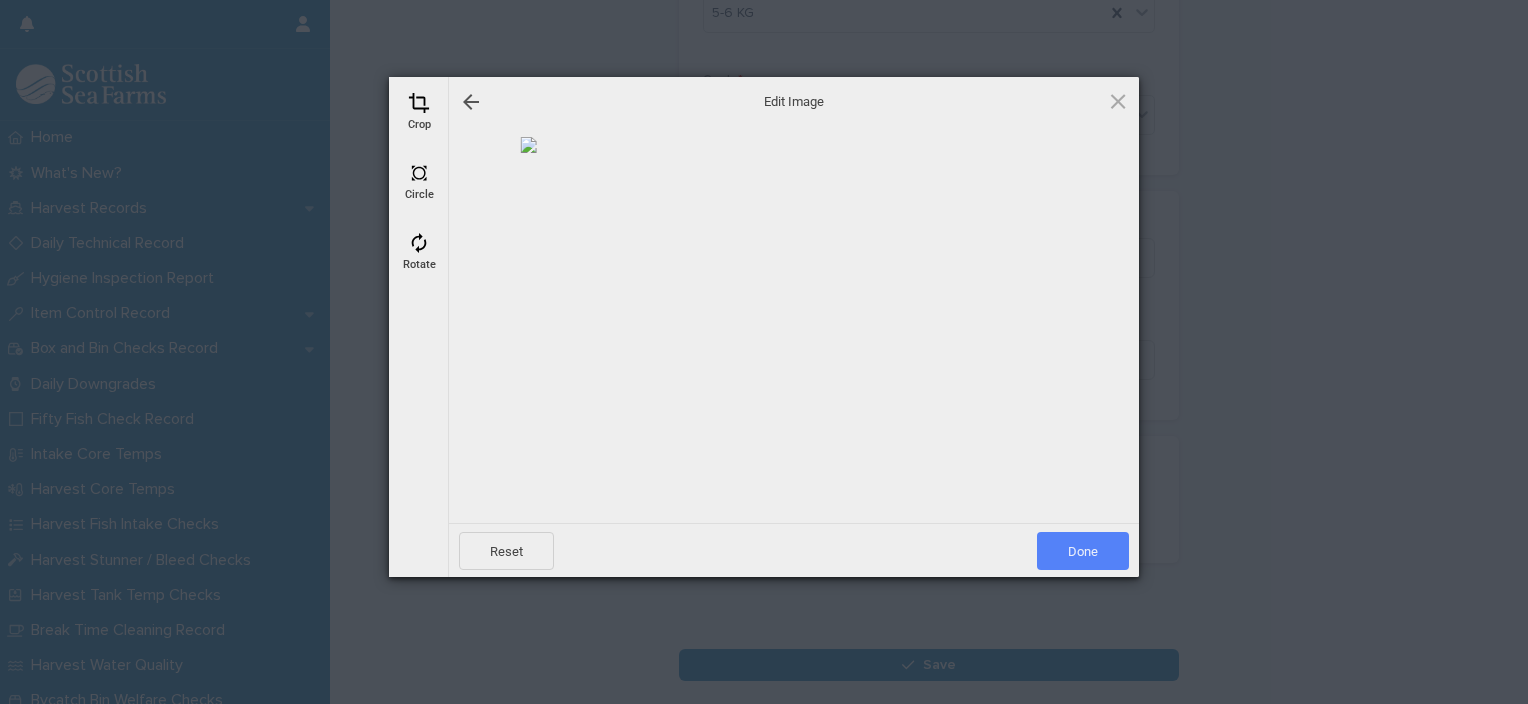 click on "Done" at bounding box center [1083, 551] 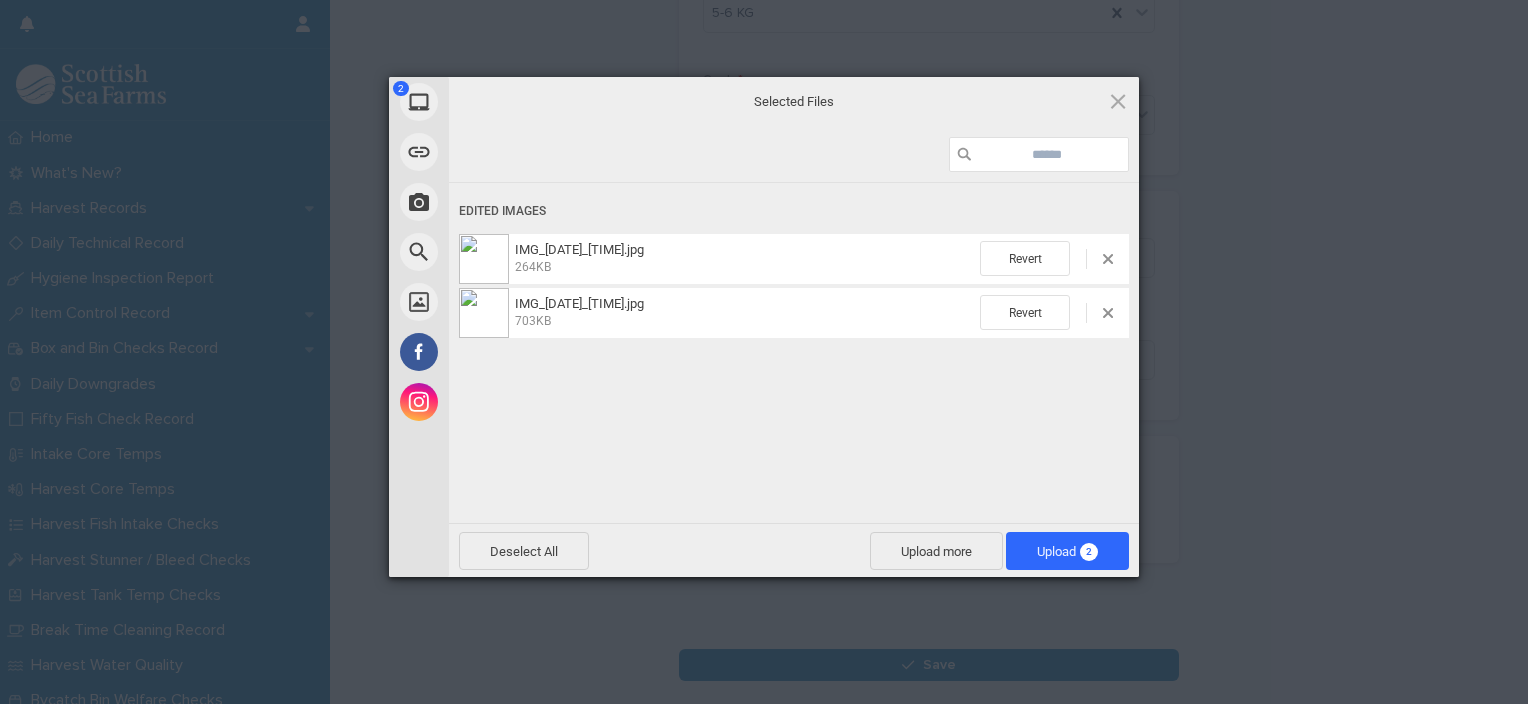 click on "Upload
2" at bounding box center (1067, 551) 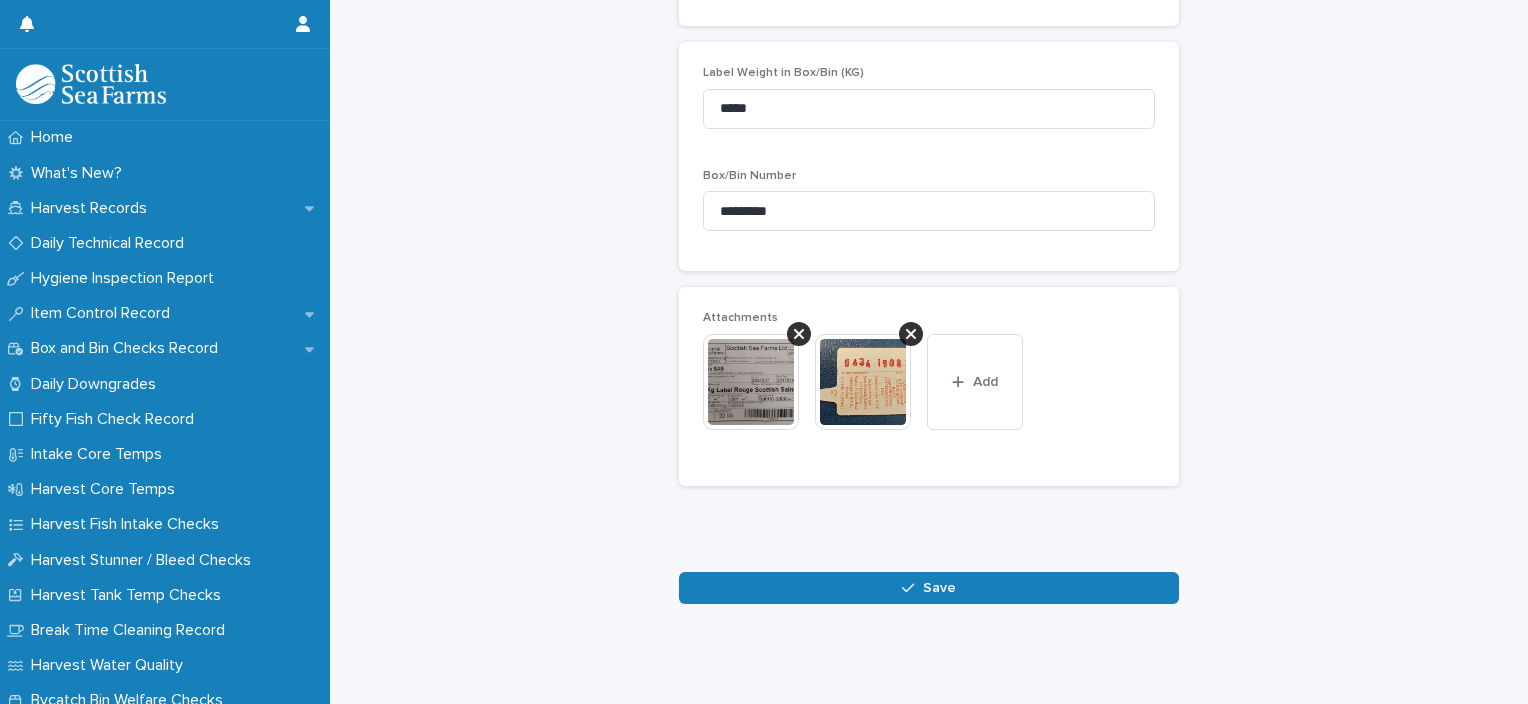 scroll, scrollTop: 860, scrollLeft: 0, axis: vertical 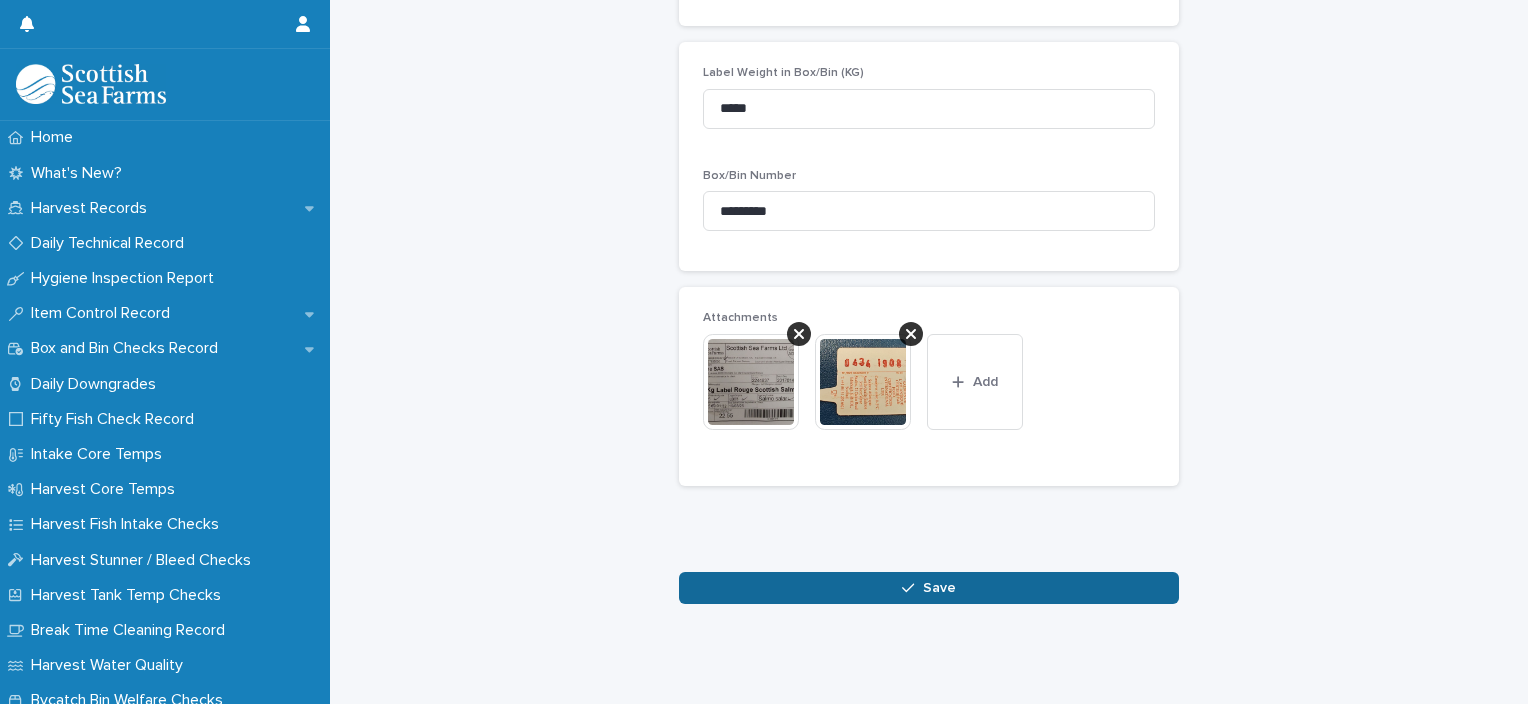 click on "Save" at bounding box center (929, 588) 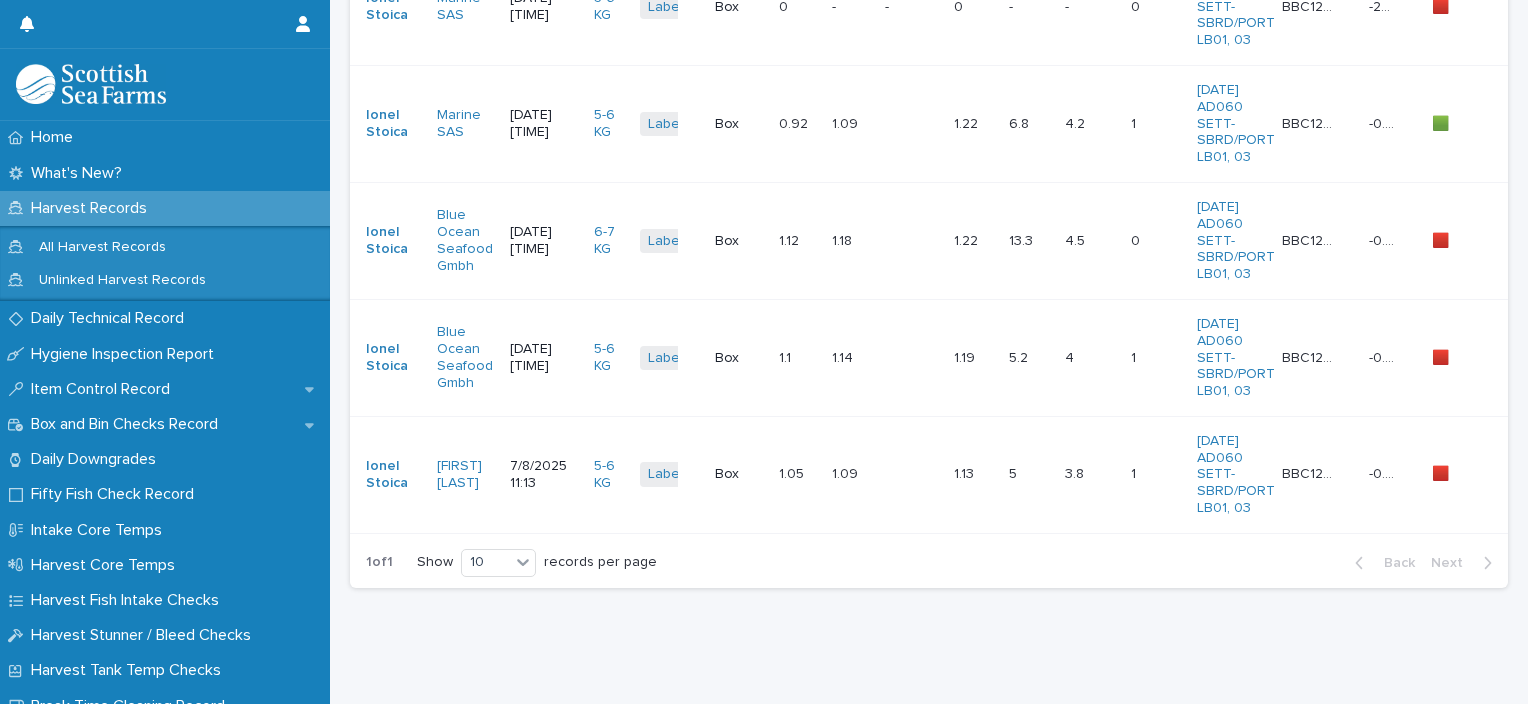 scroll, scrollTop: 0, scrollLeft: 0, axis: both 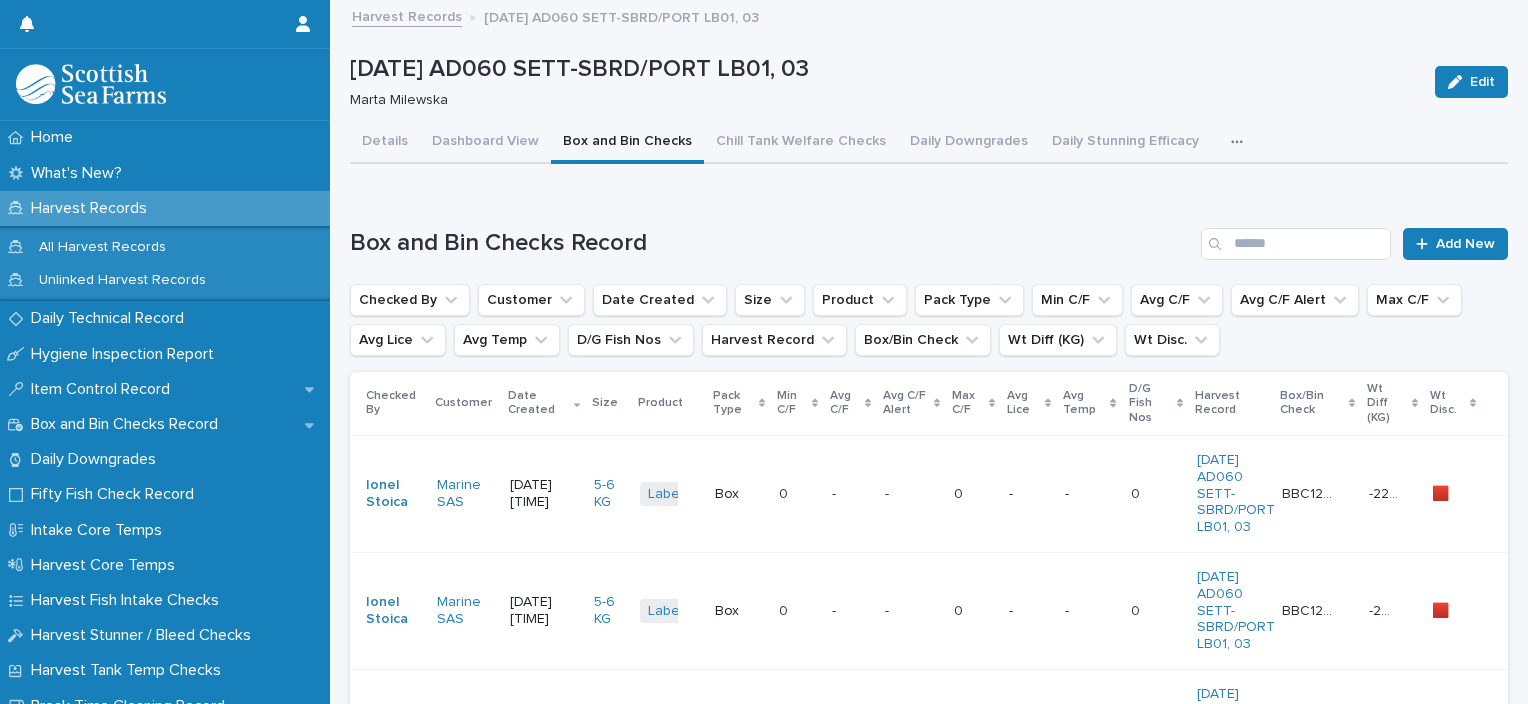 click on "- -" at bounding box center [911, 493] 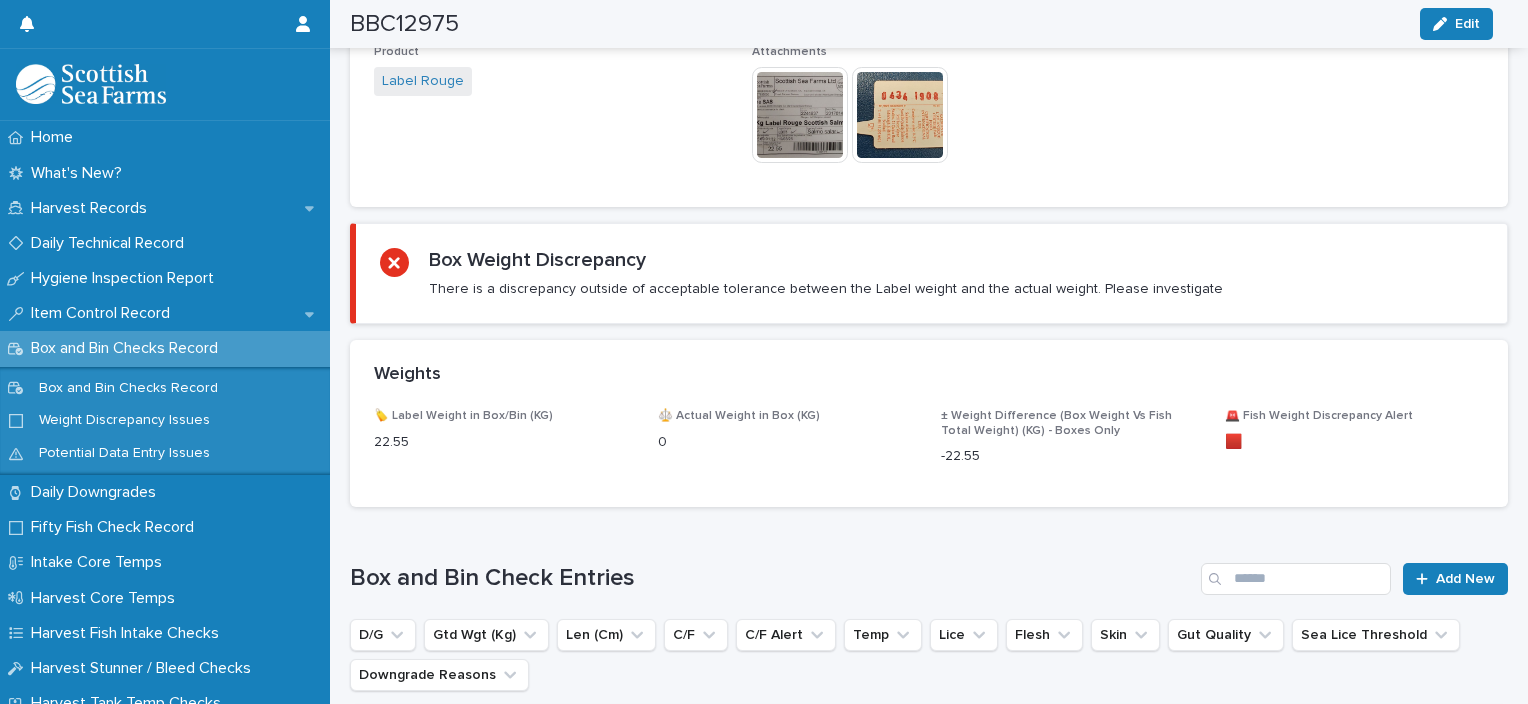scroll, scrollTop: 1100, scrollLeft: 0, axis: vertical 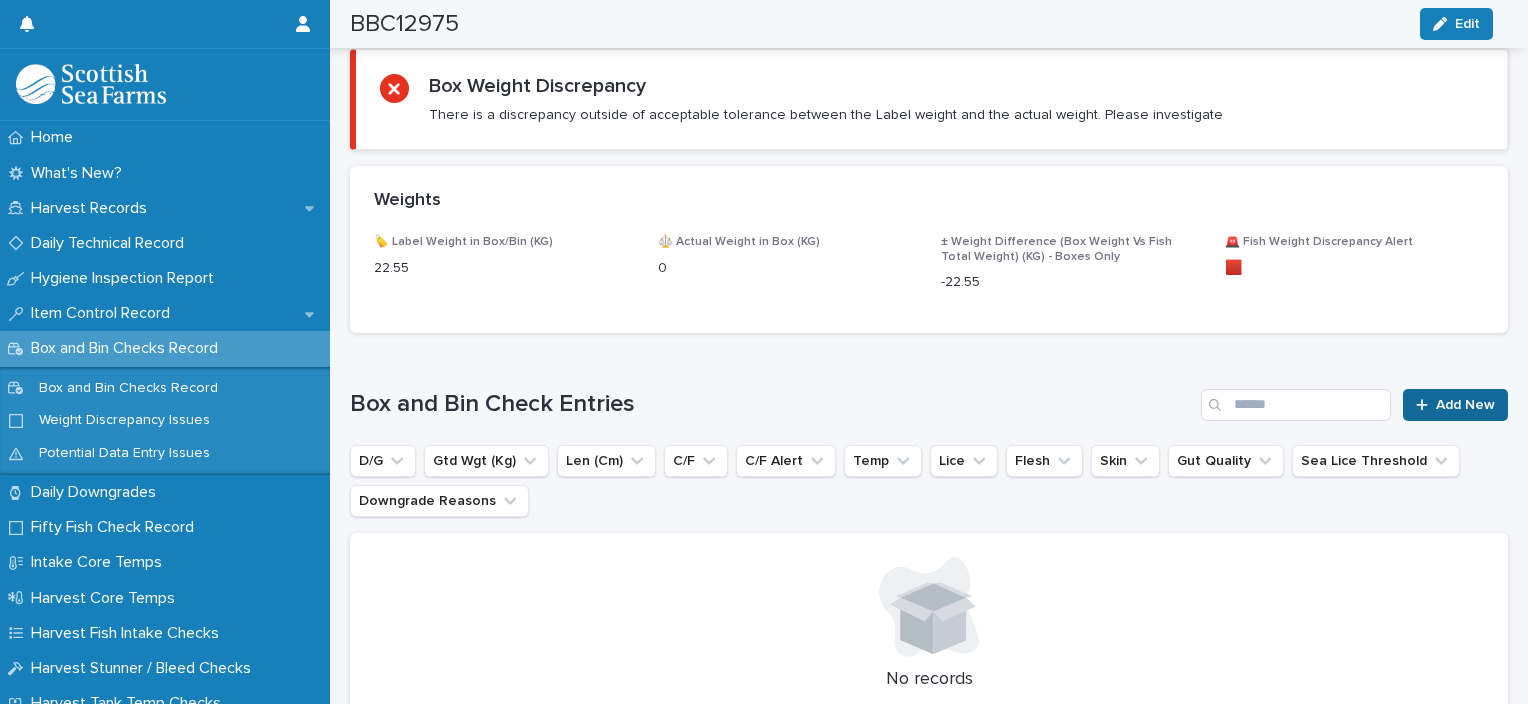 click on "Add New" at bounding box center (1465, 405) 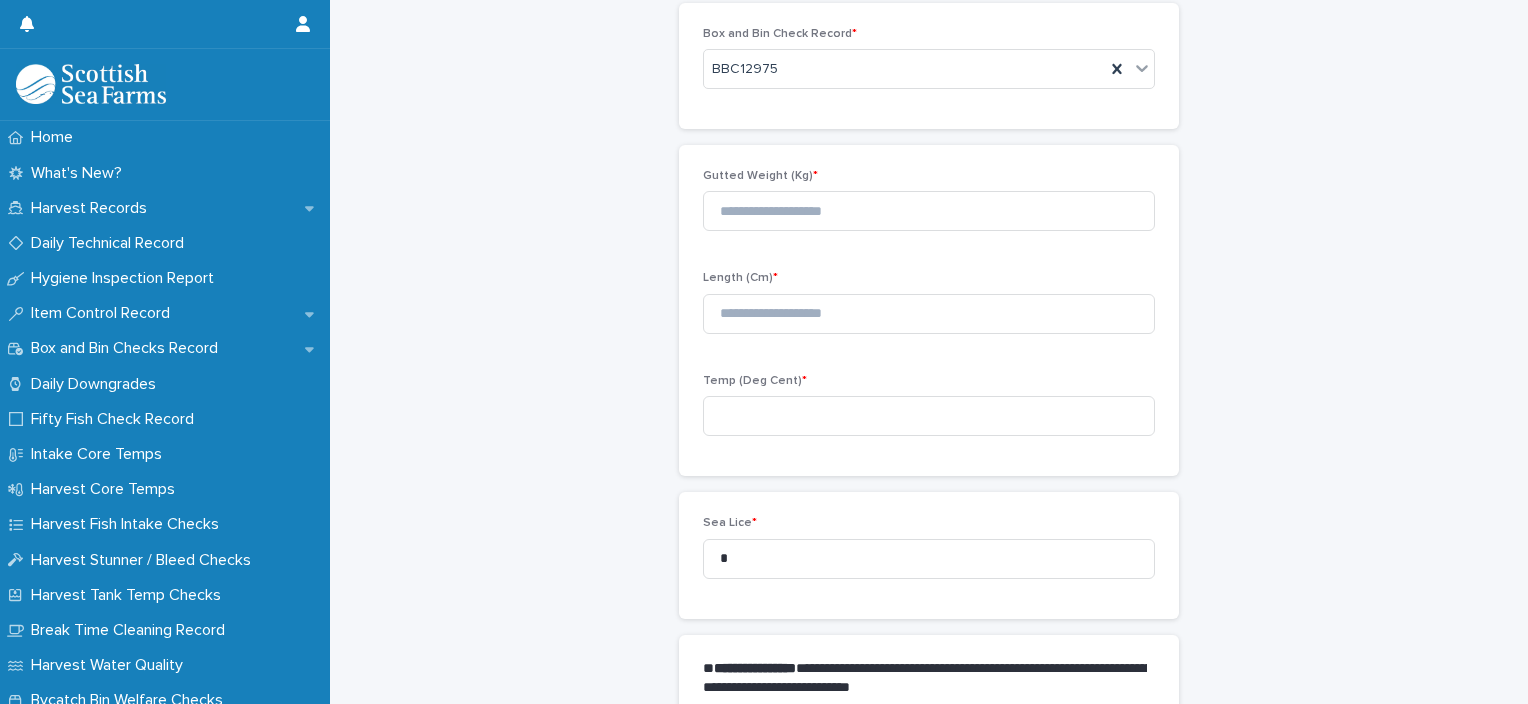 scroll, scrollTop: 111, scrollLeft: 0, axis: vertical 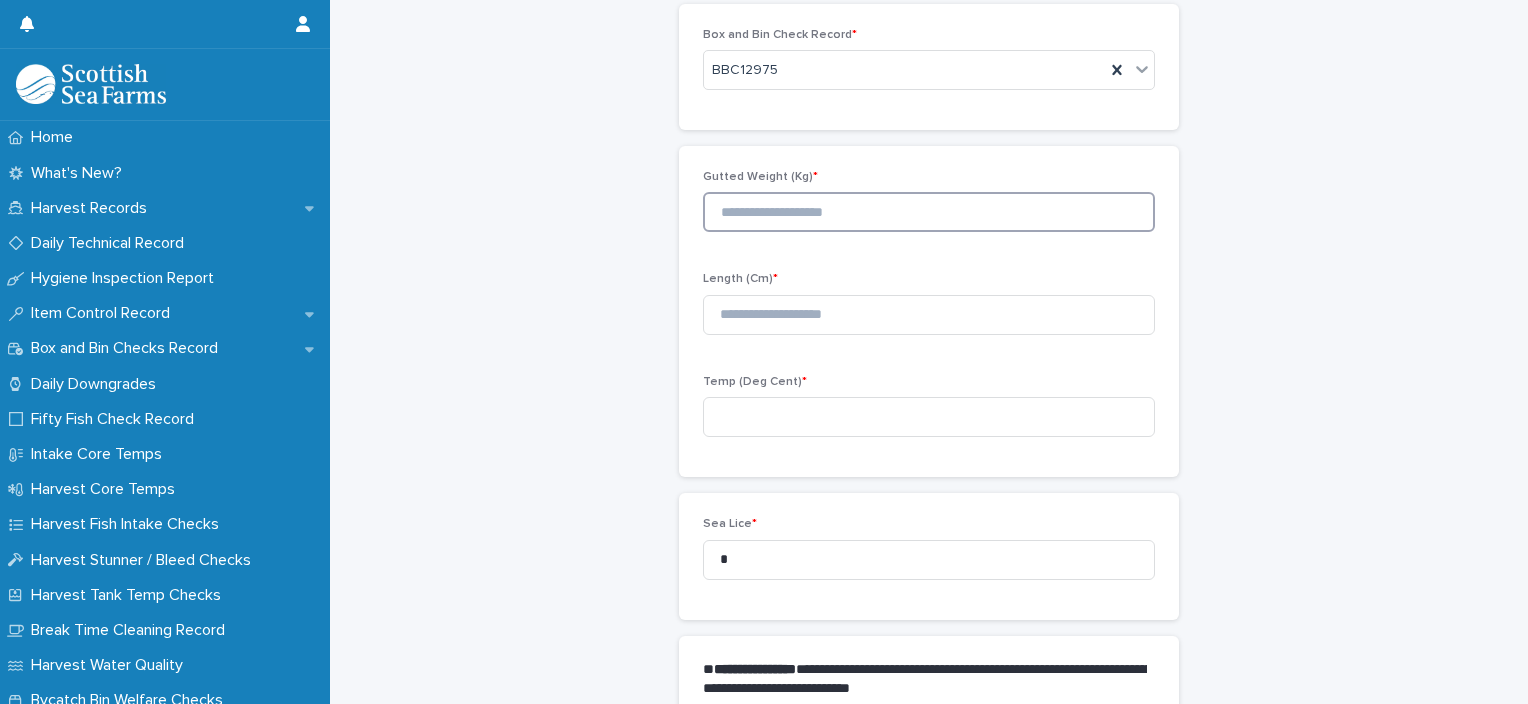 click at bounding box center [929, 212] 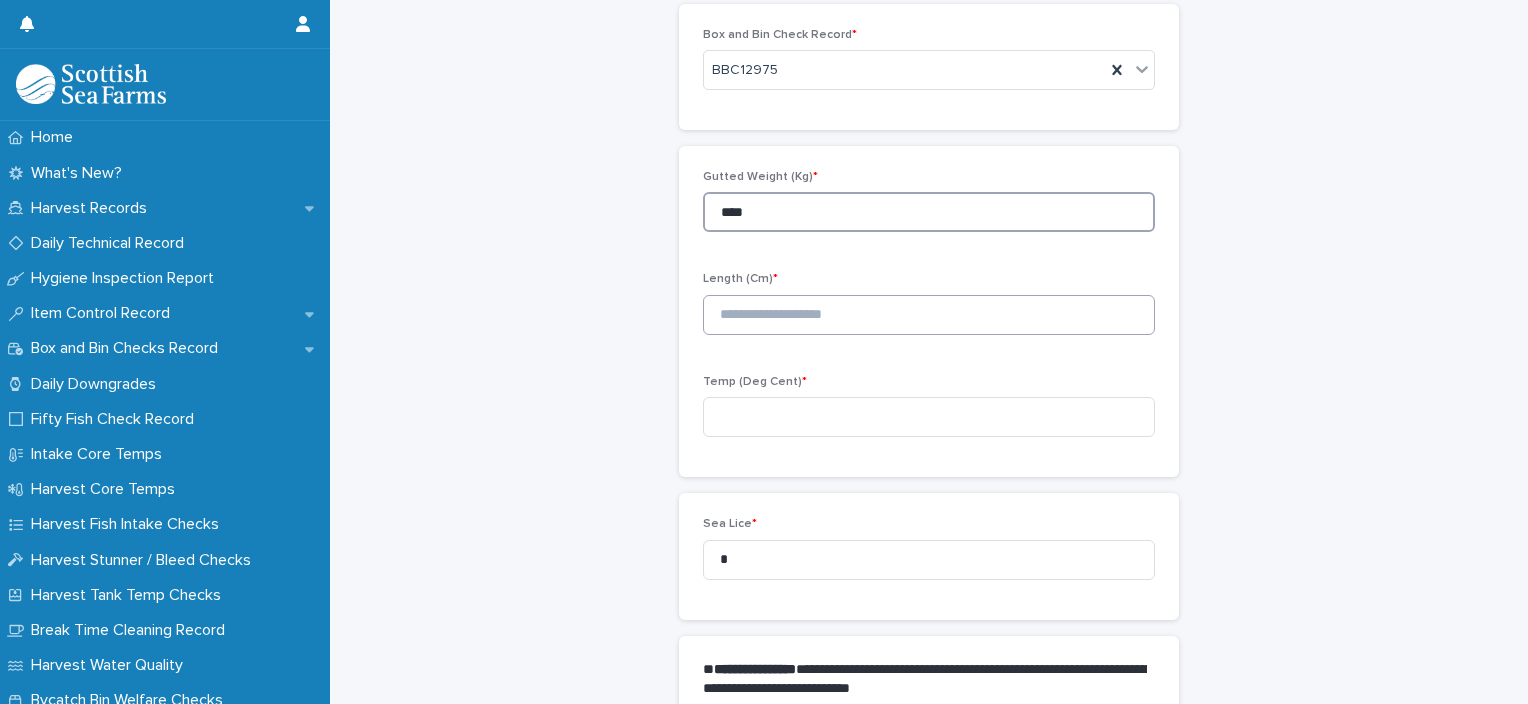 type on "****" 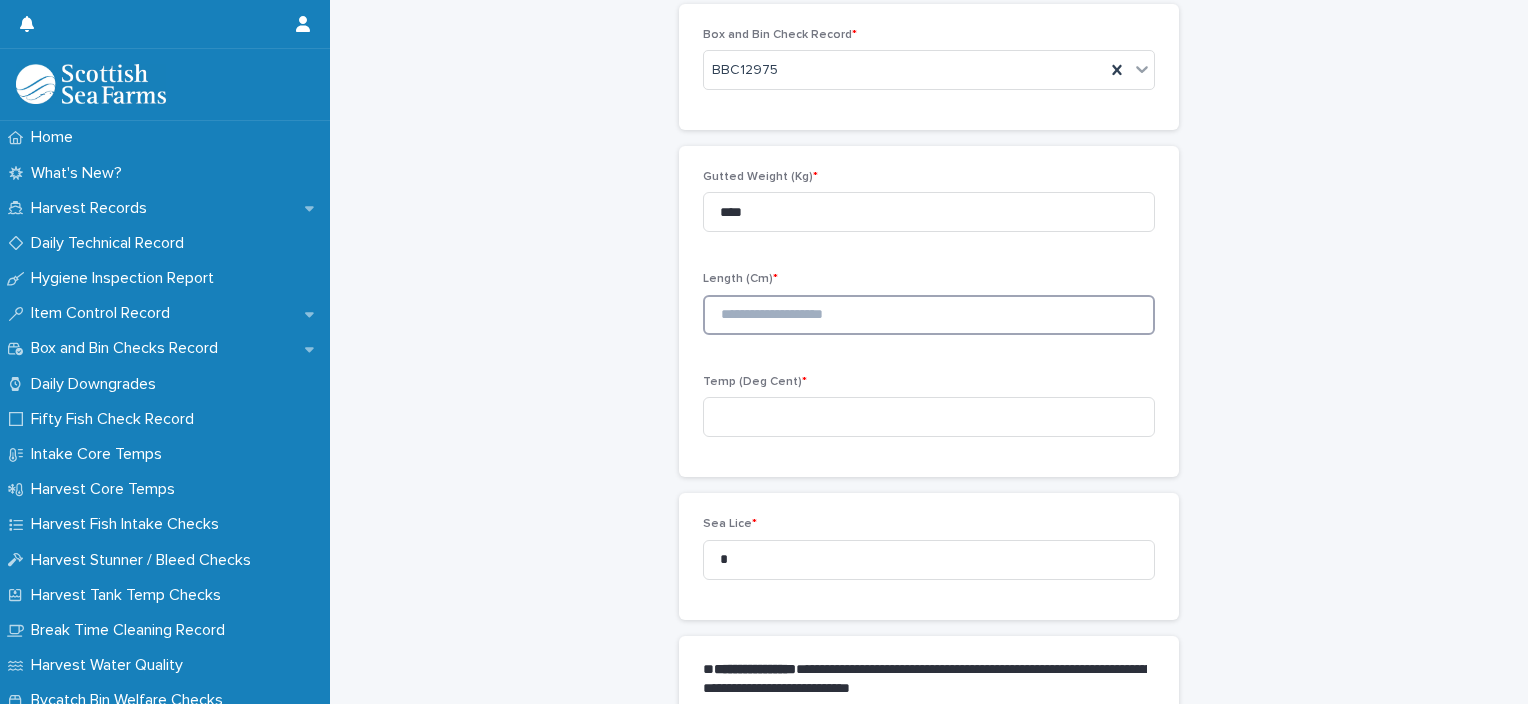 click at bounding box center [929, 315] 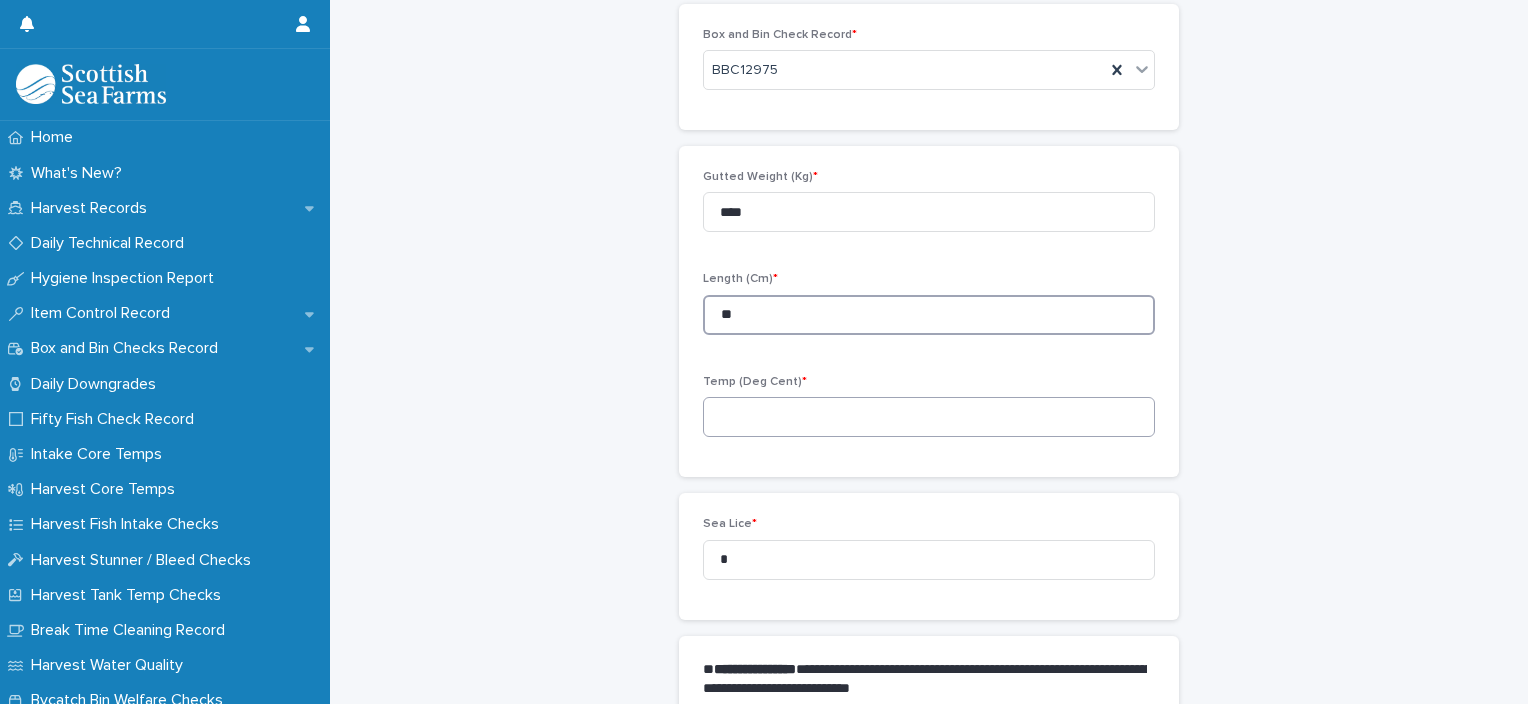 type on "**" 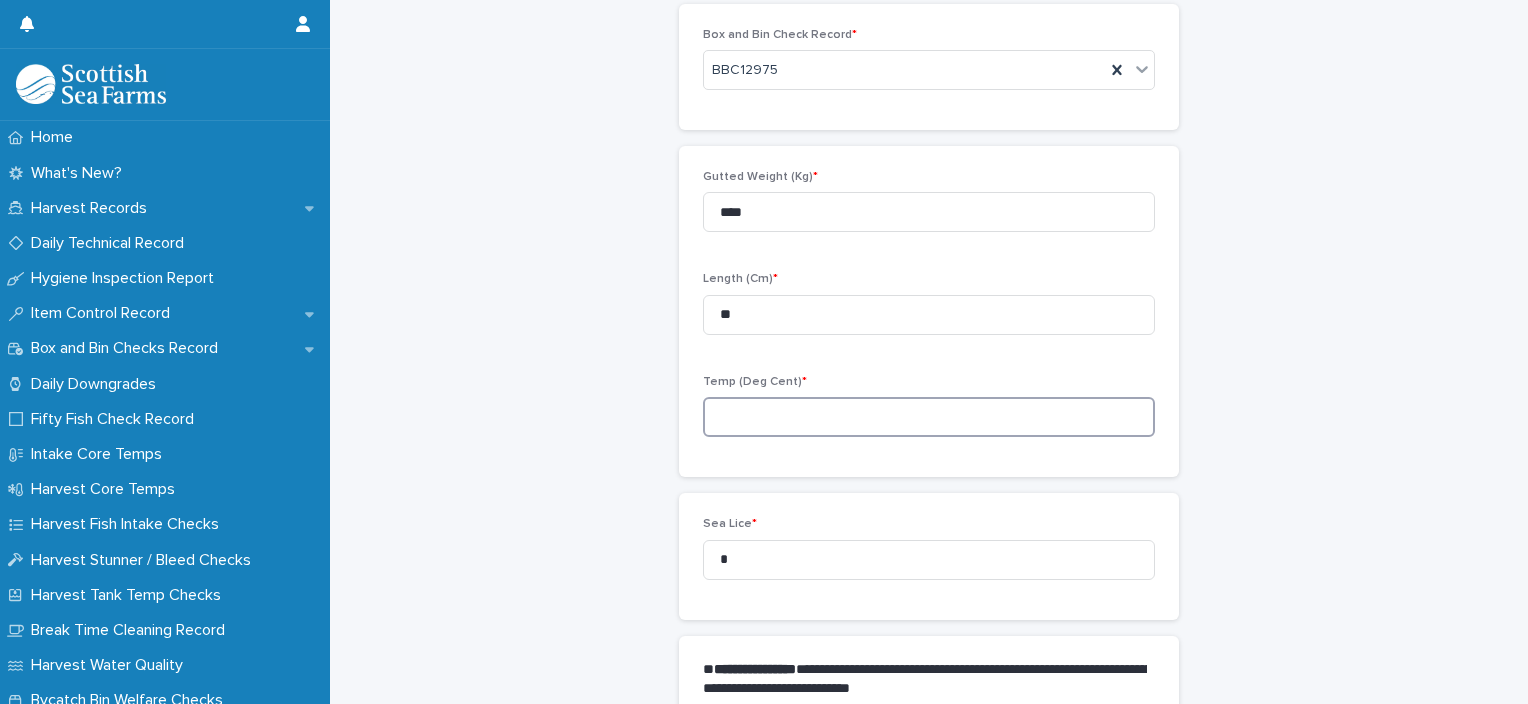 click at bounding box center (929, 417) 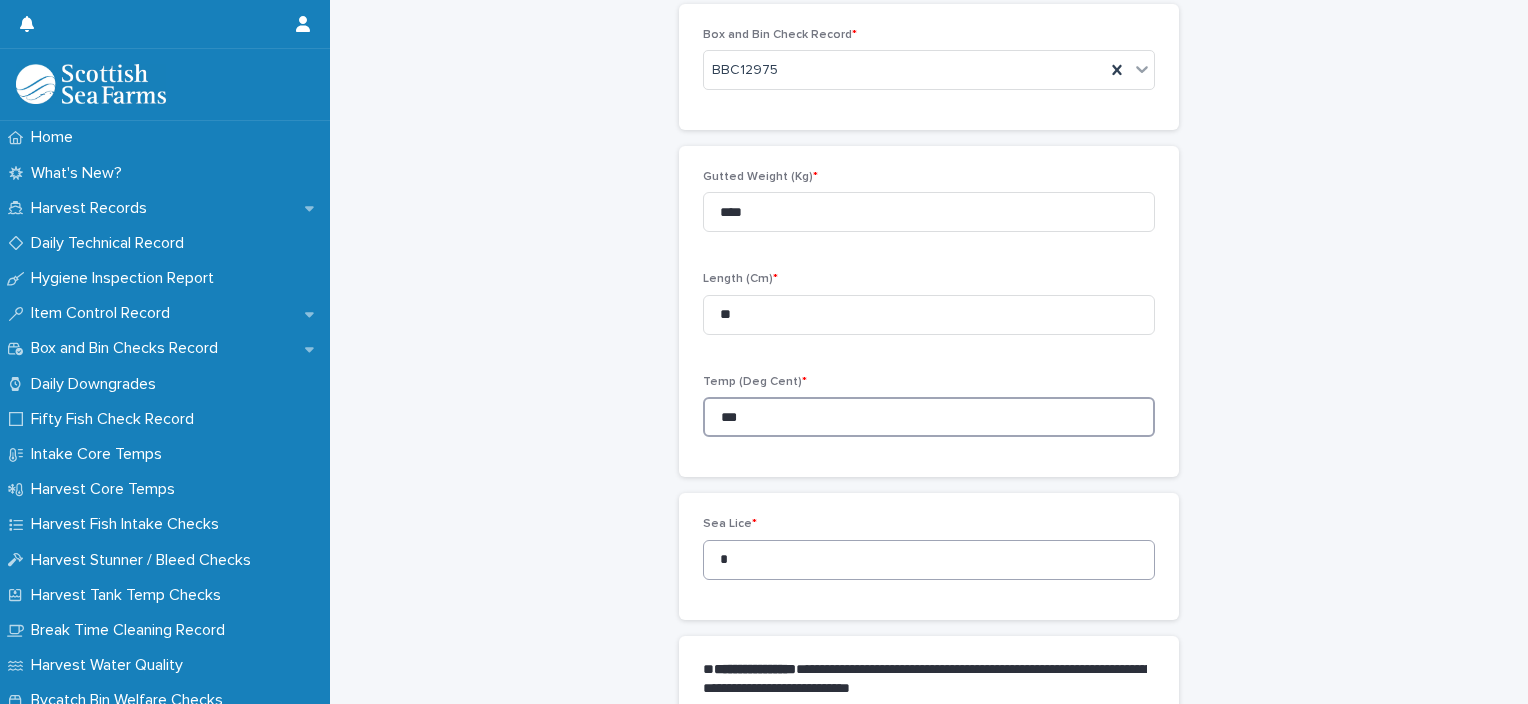 type on "***" 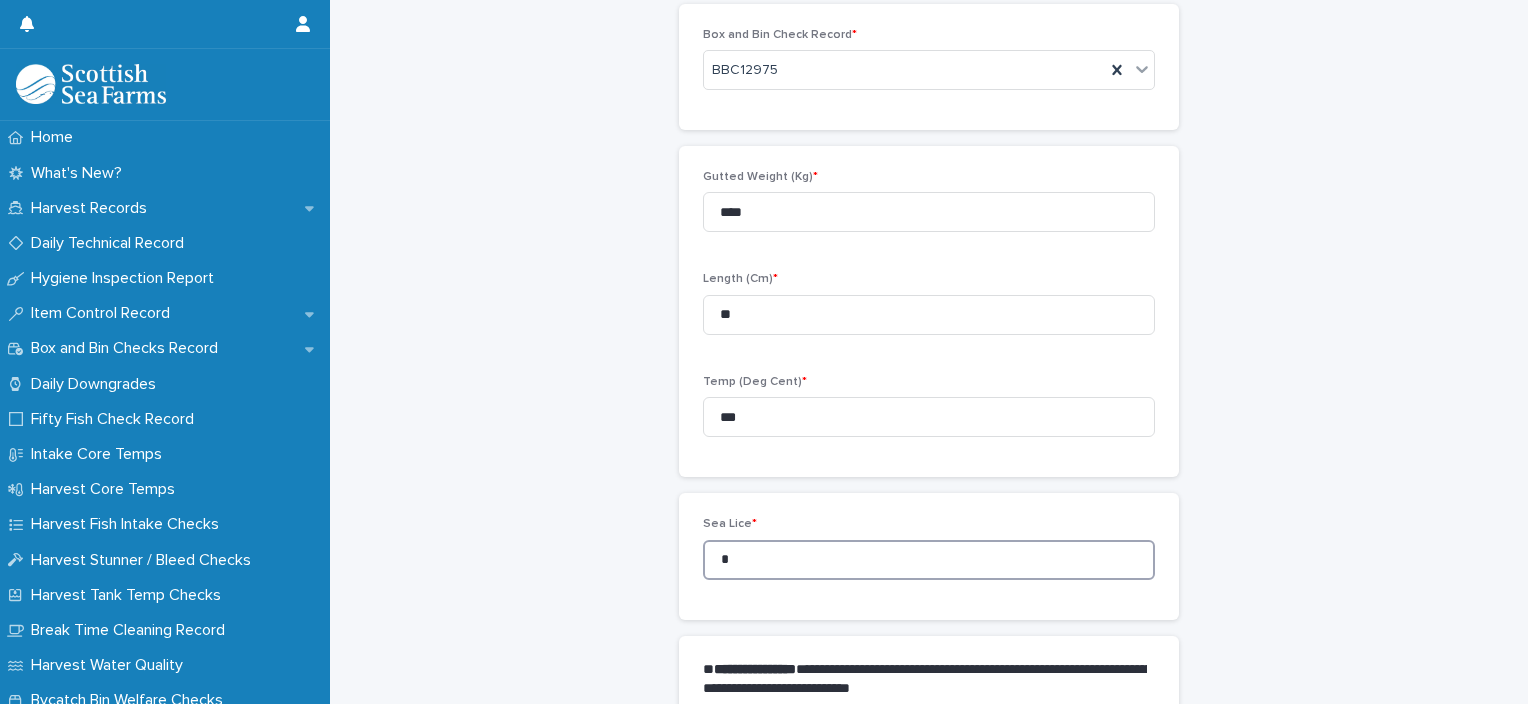 drag, startPoint x: 757, startPoint y: 554, endPoint x: 687, endPoint y: 565, distance: 70.85902 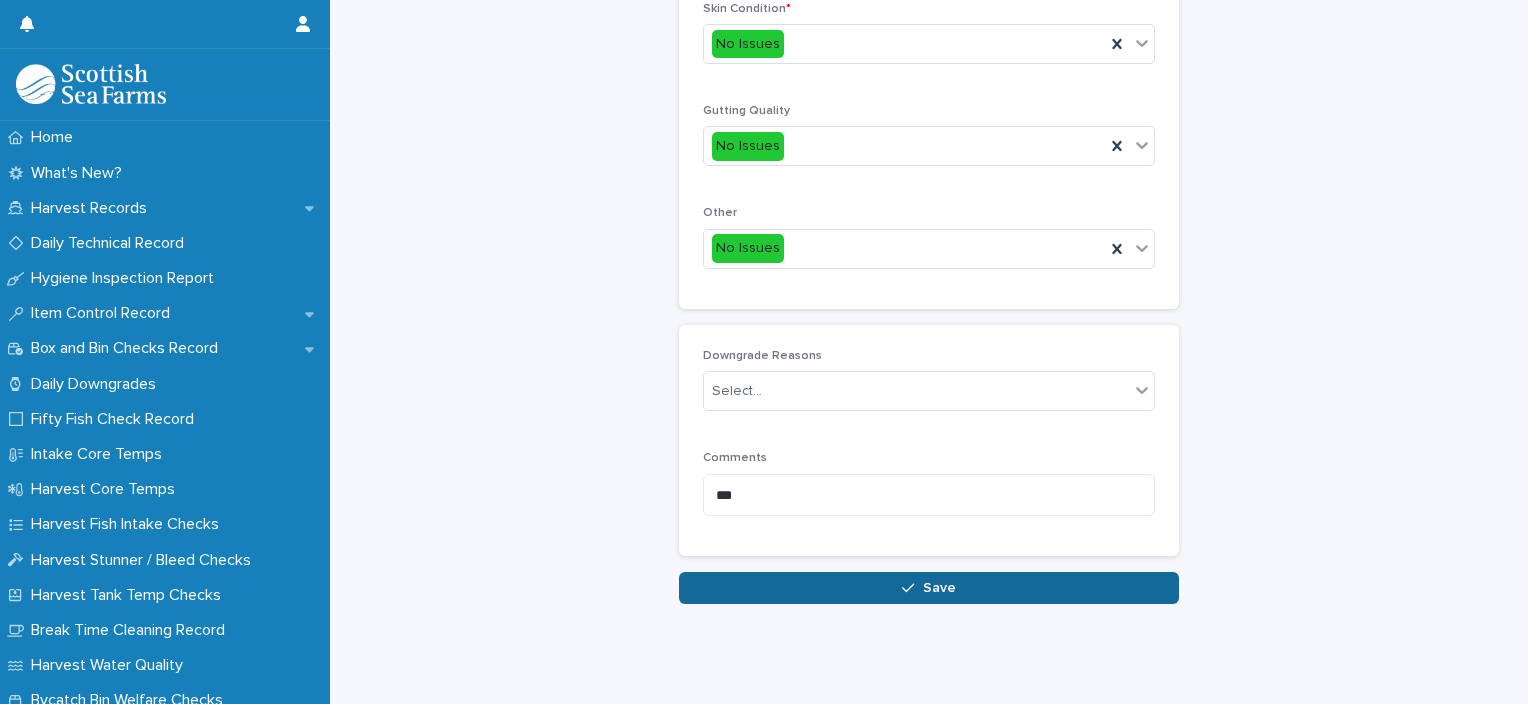 type on "*" 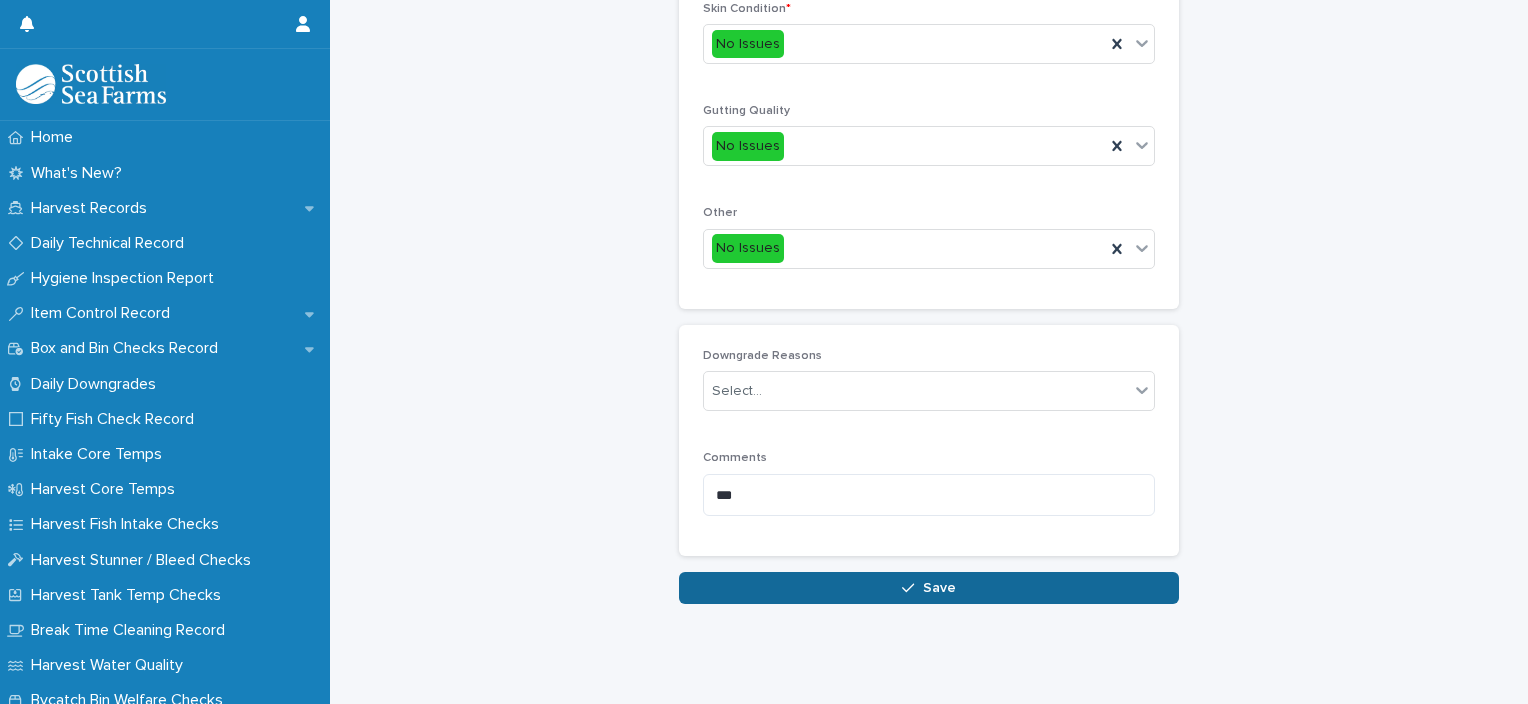 click 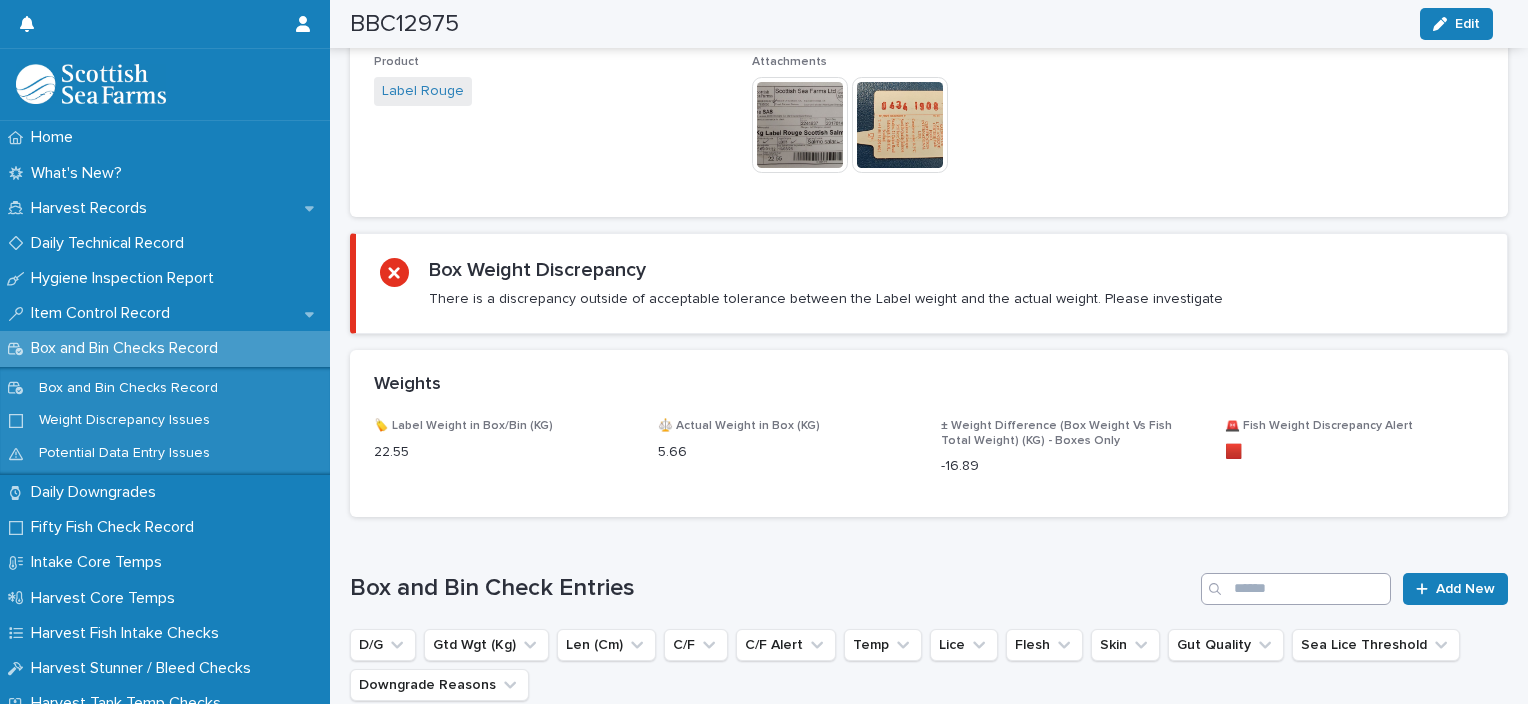scroll, scrollTop: 1178, scrollLeft: 0, axis: vertical 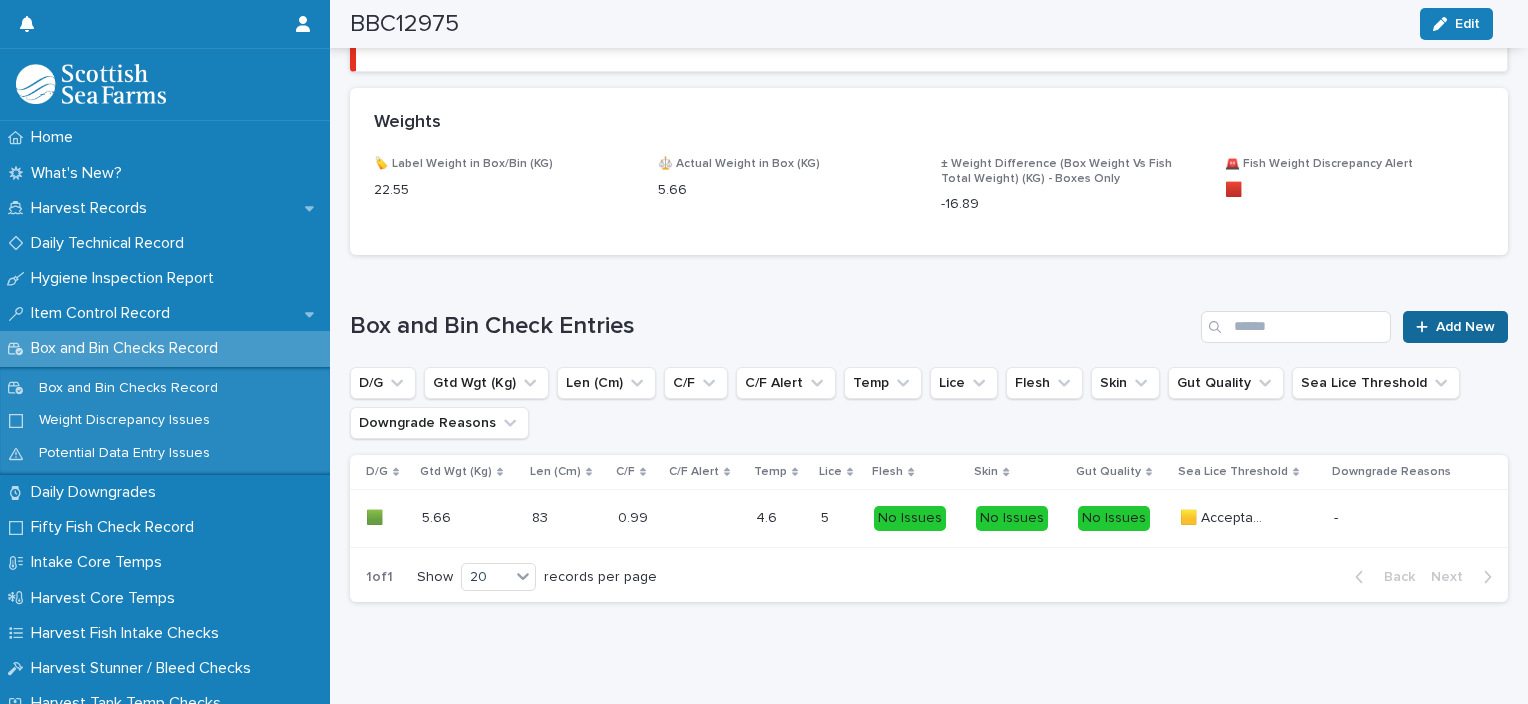 click on "Add New" at bounding box center (1465, 327) 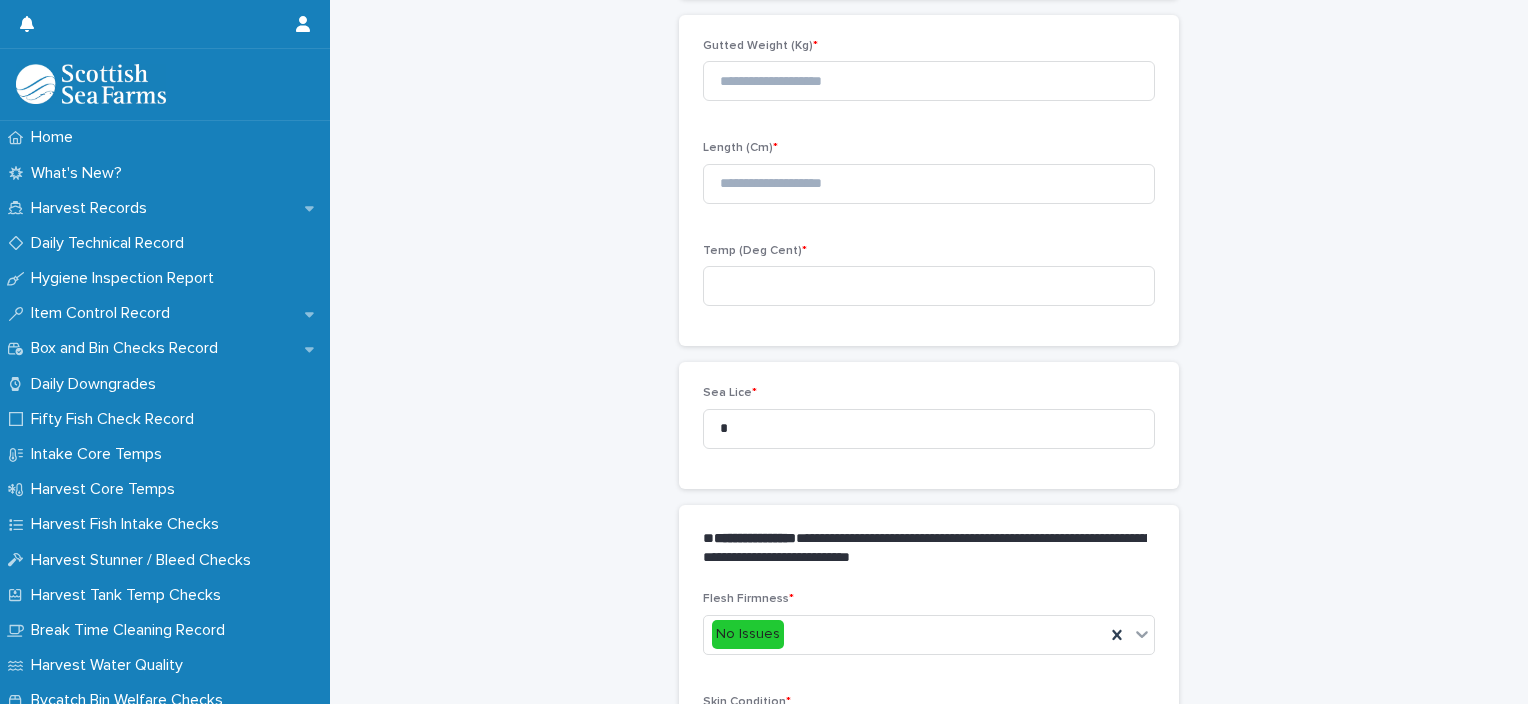 scroll, scrollTop: 211, scrollLeft: 0, axis: vertical 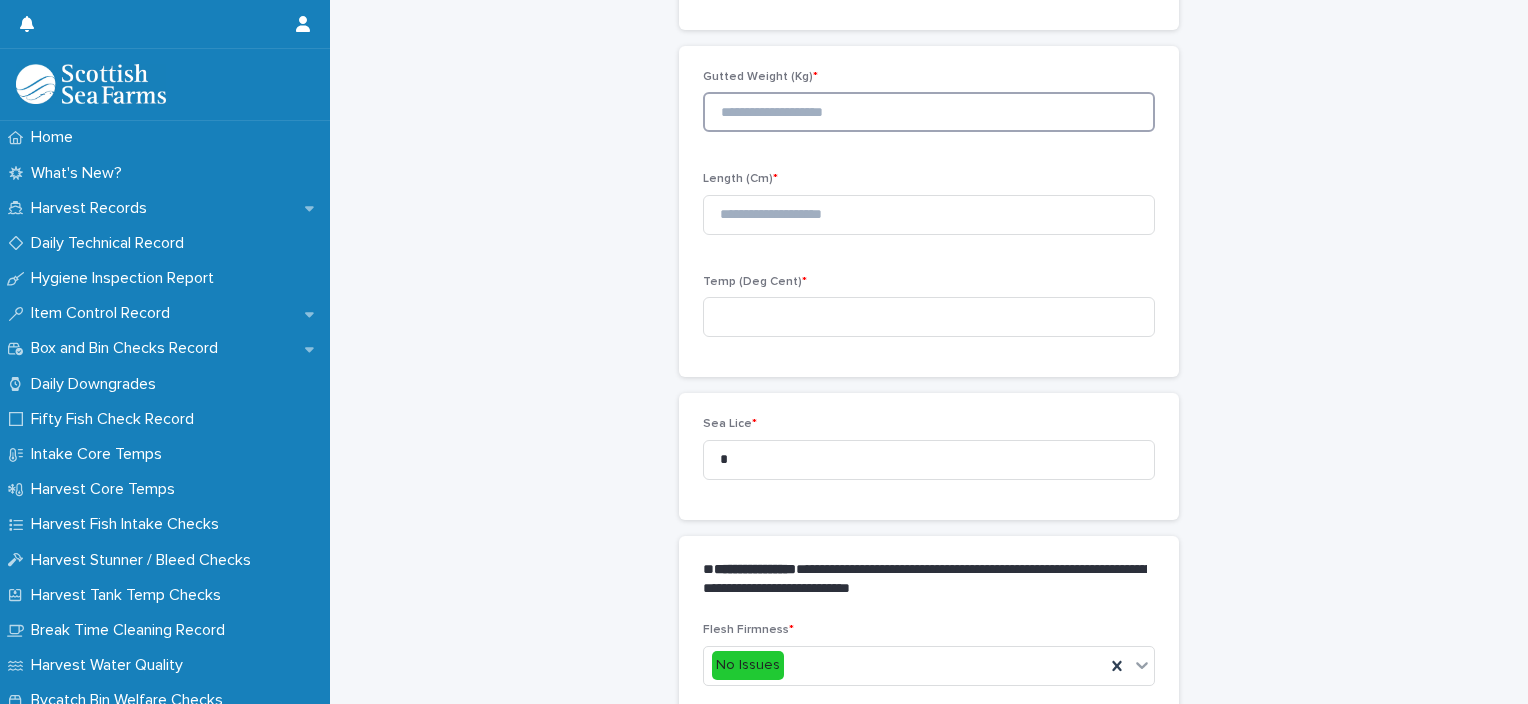 click at bounding box center (929, 112) 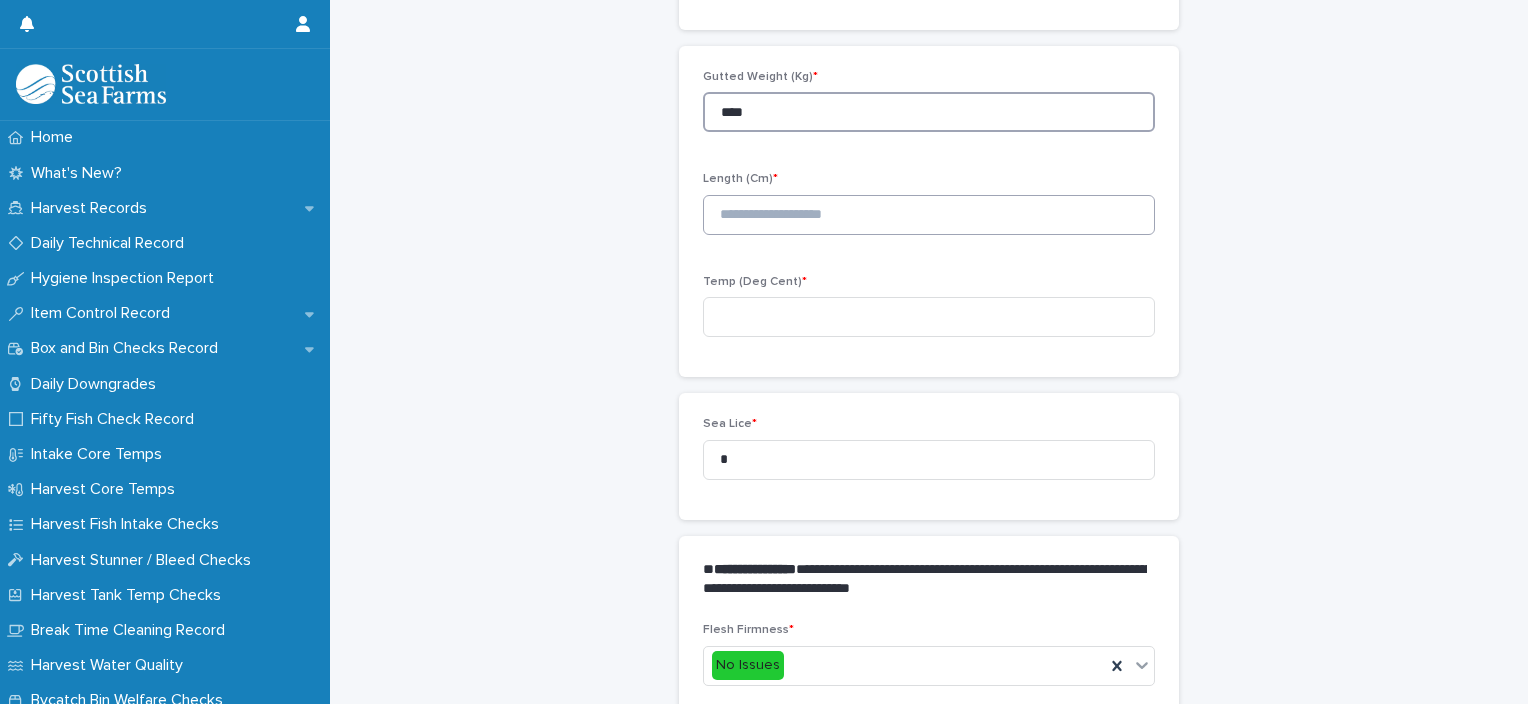 type on "****" 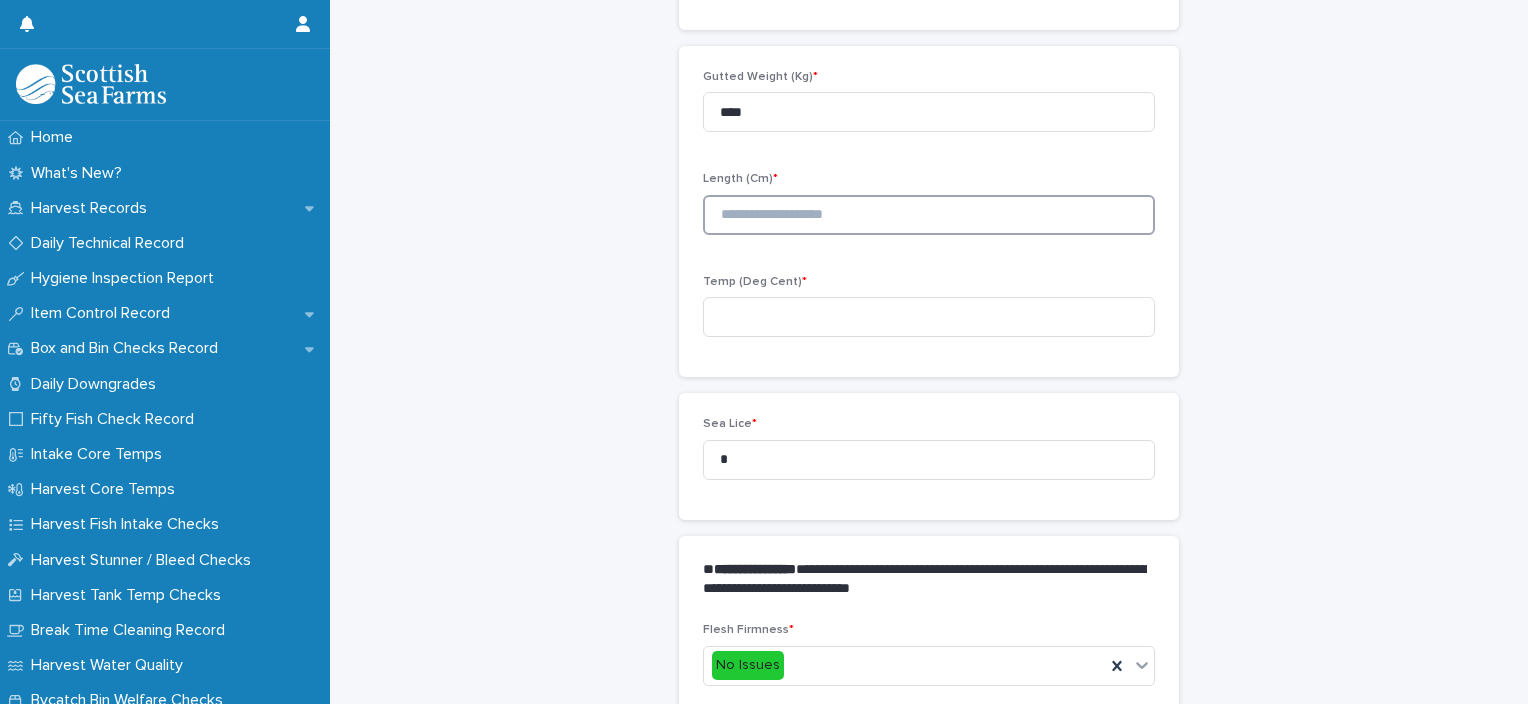 click at bounding box center (929, 215) 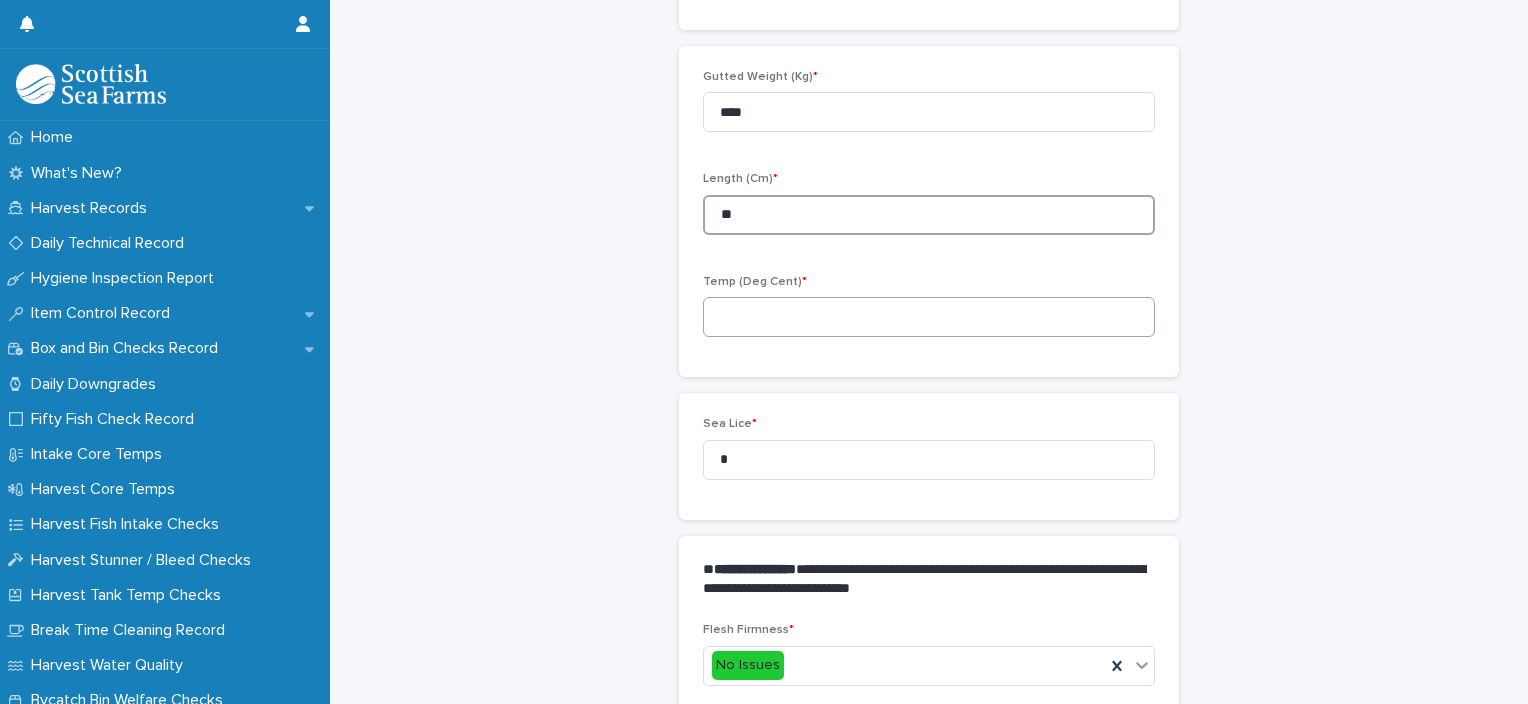 type on "**" 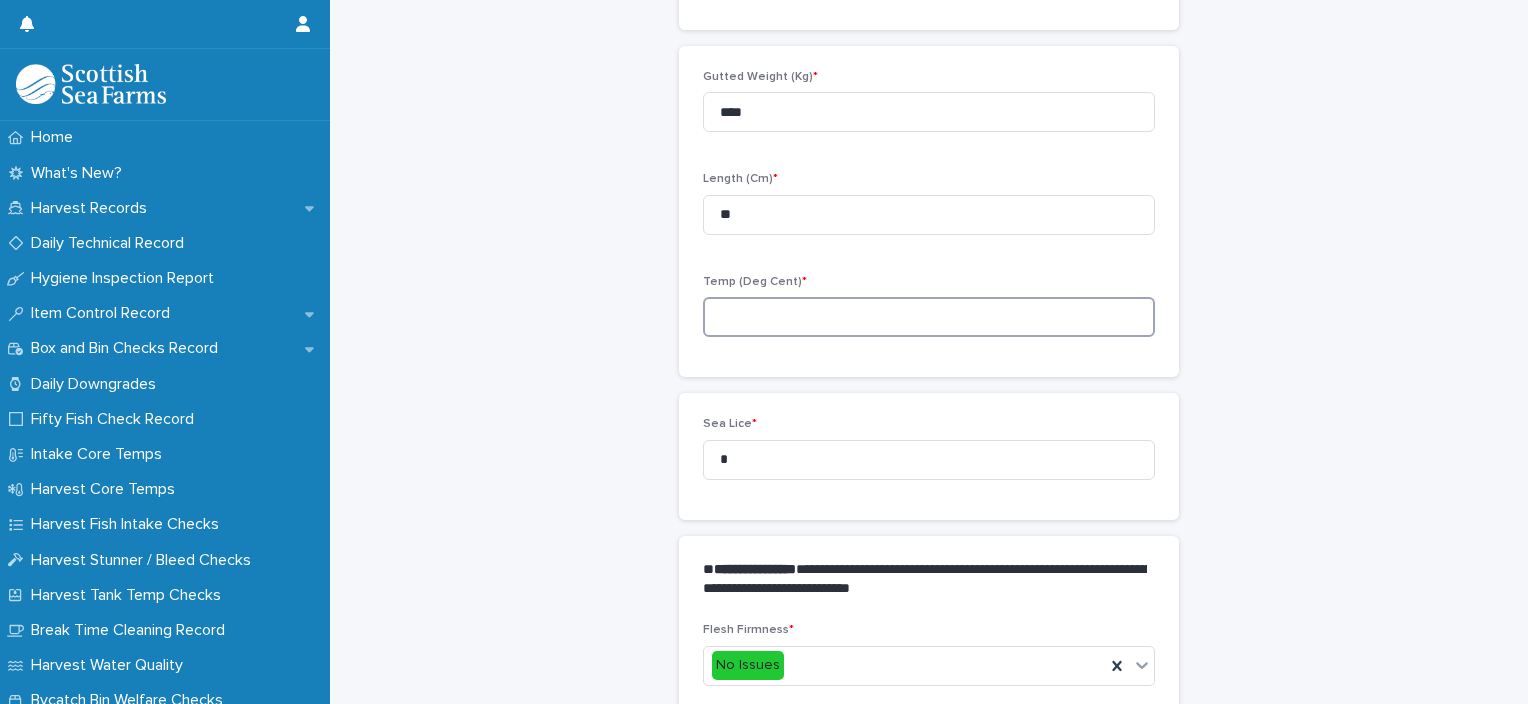 click at bounding box center (929, 317) 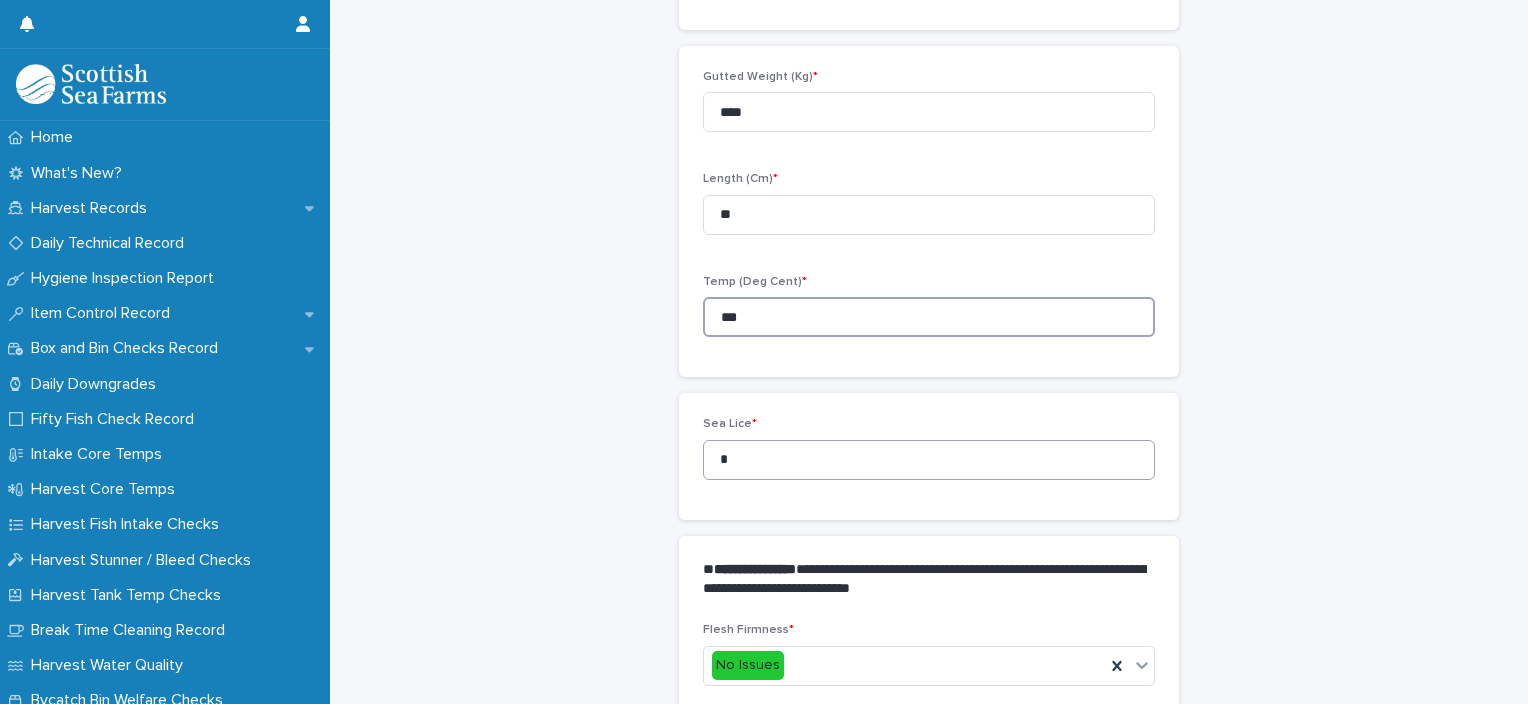 type on "***" 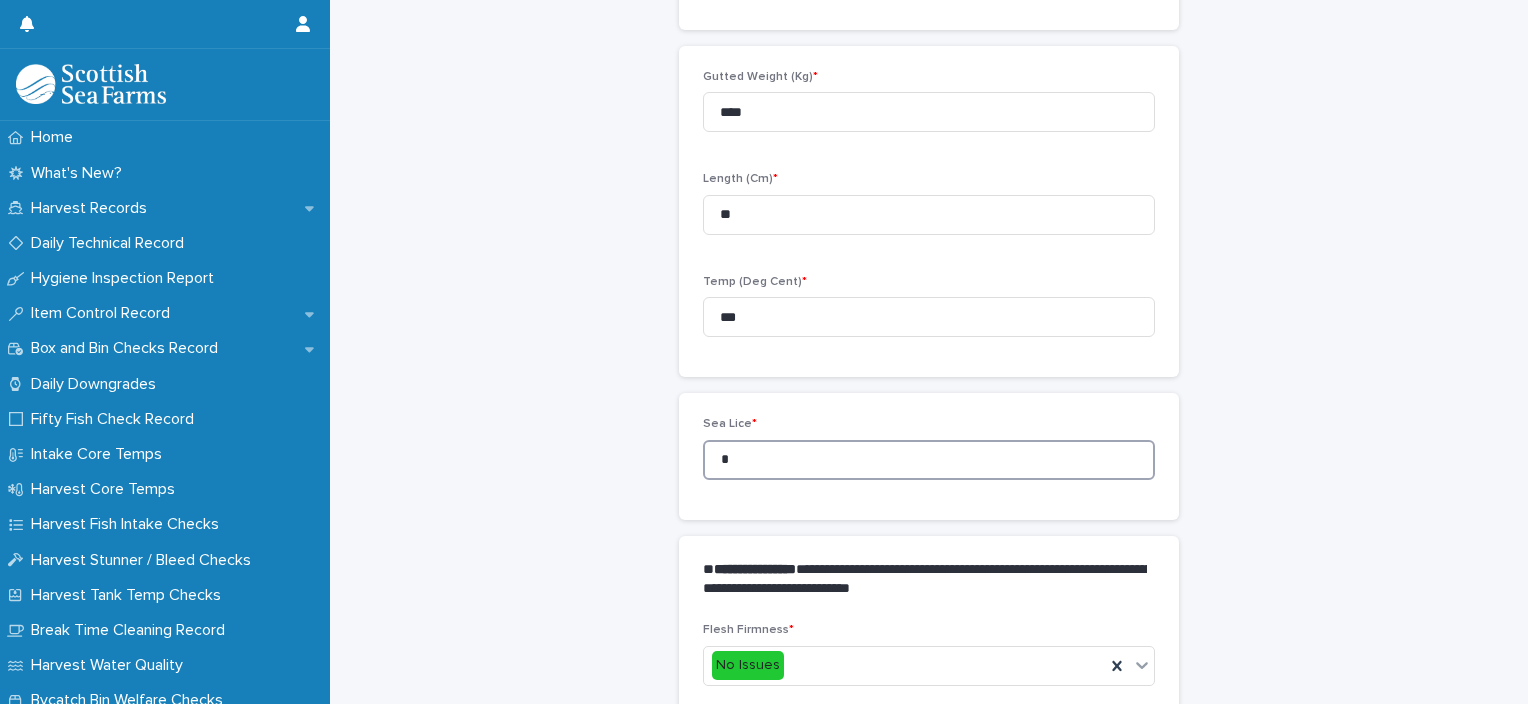 drag, startPoint x: 800, startPoint y: 461, endPoint x: 700, endPoint y: 474, distance: 100.84146 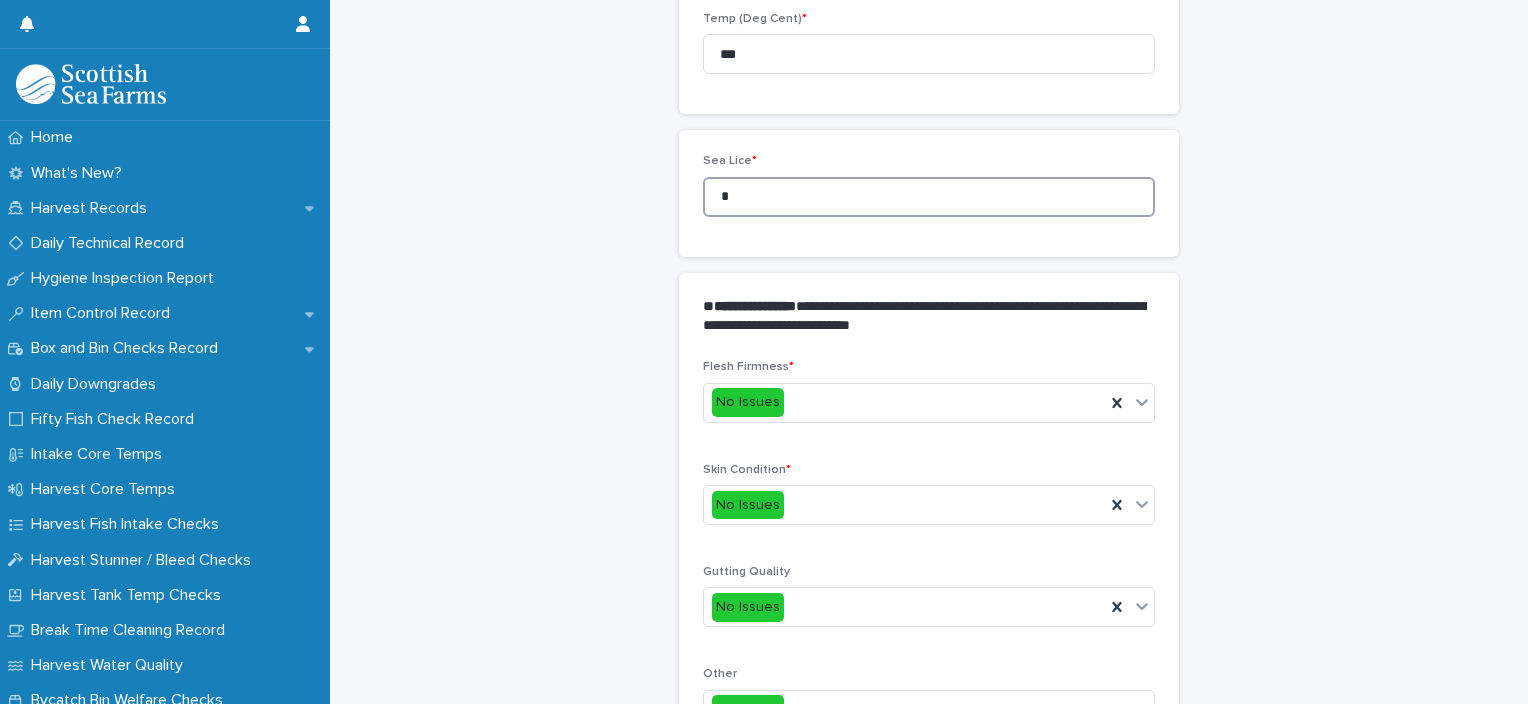scroll, scrollTop: 911, scrollLeft: 0, axis: vertical 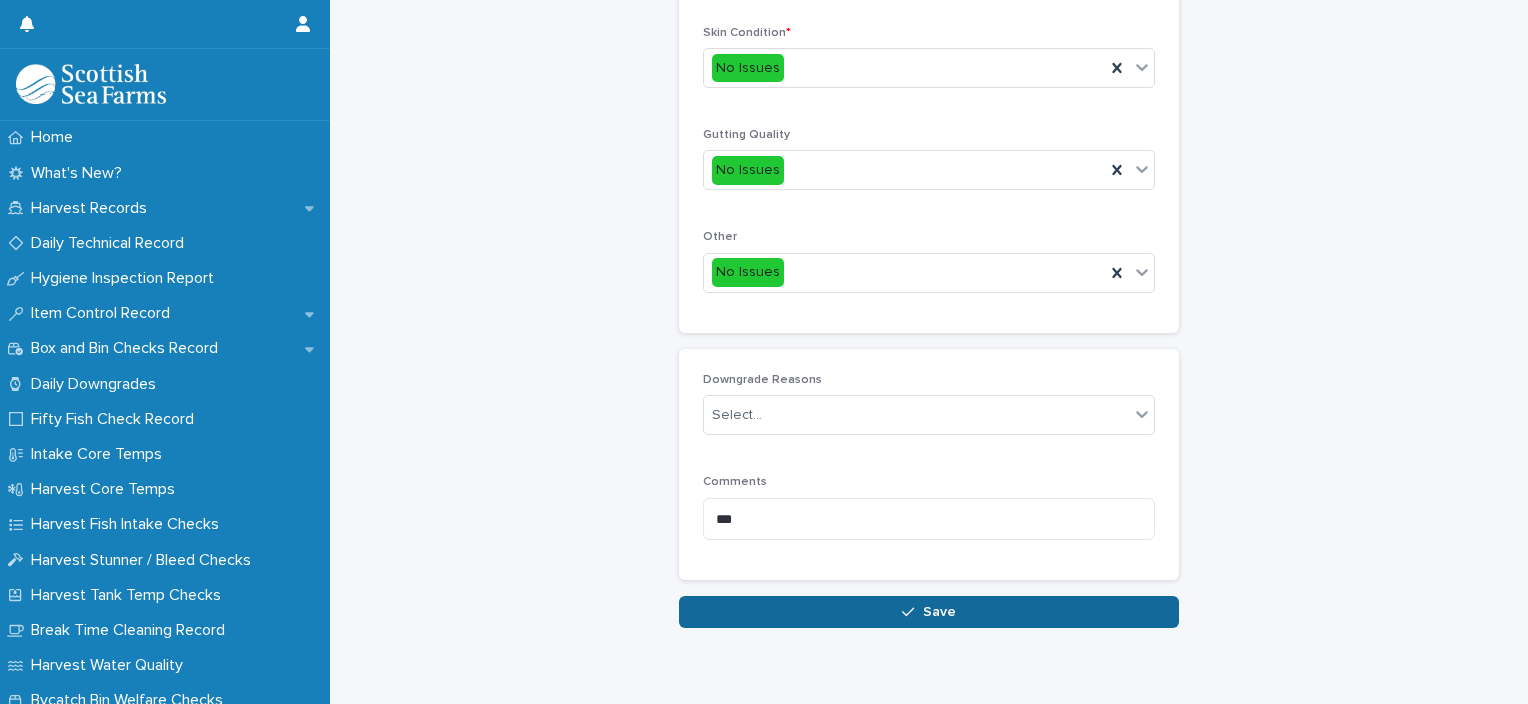 type on "*" 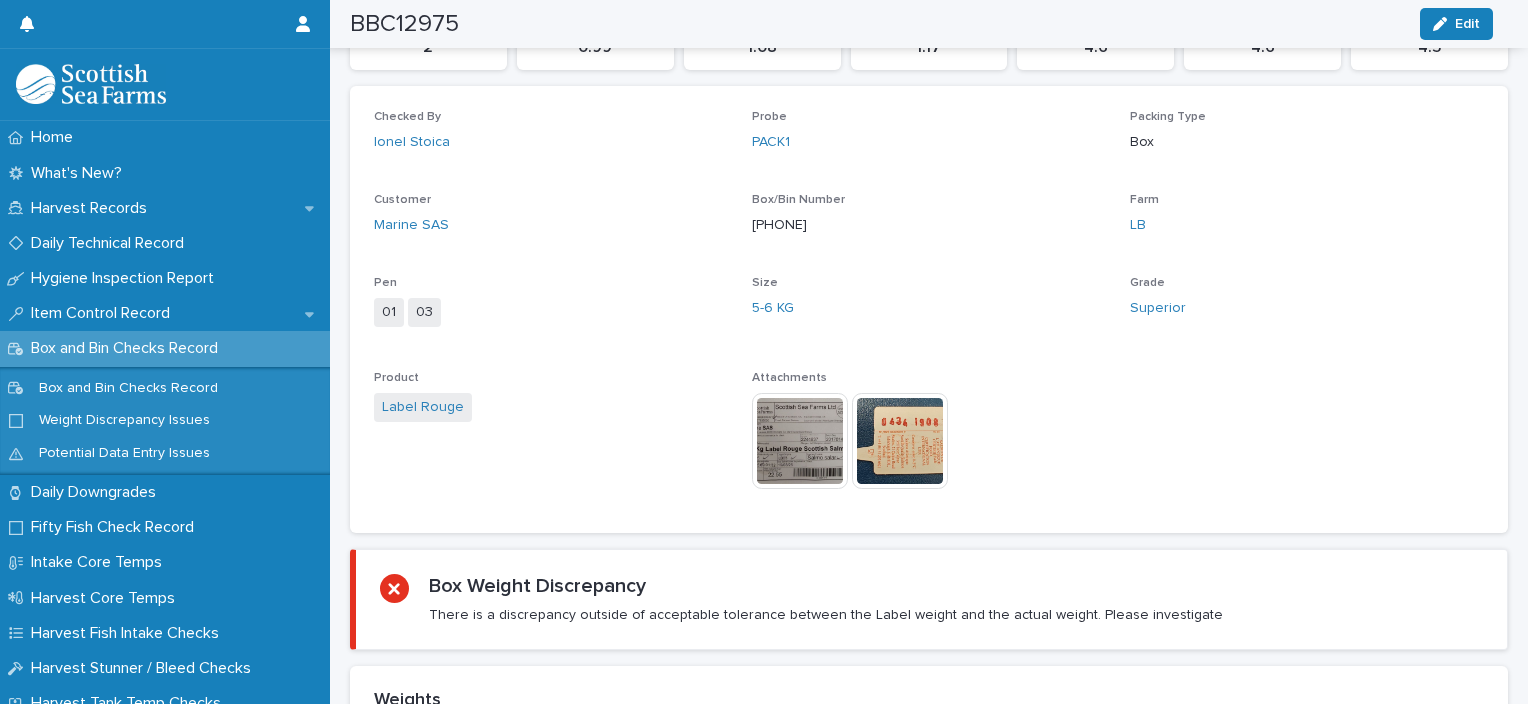 scroll, scrollTop: 1200, scrollLeft: 0, axis: vertical 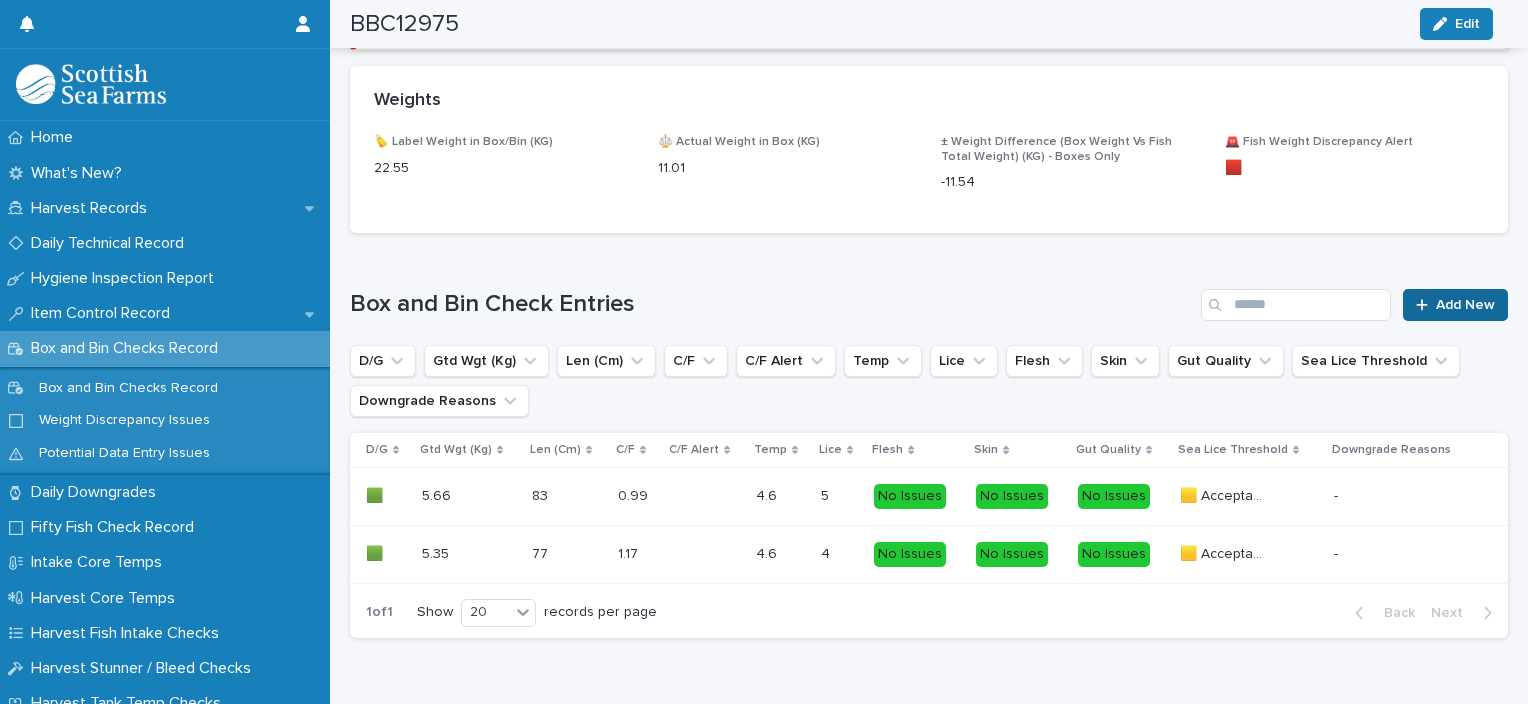 click on "Add New" at bounding box center [1455, 305] 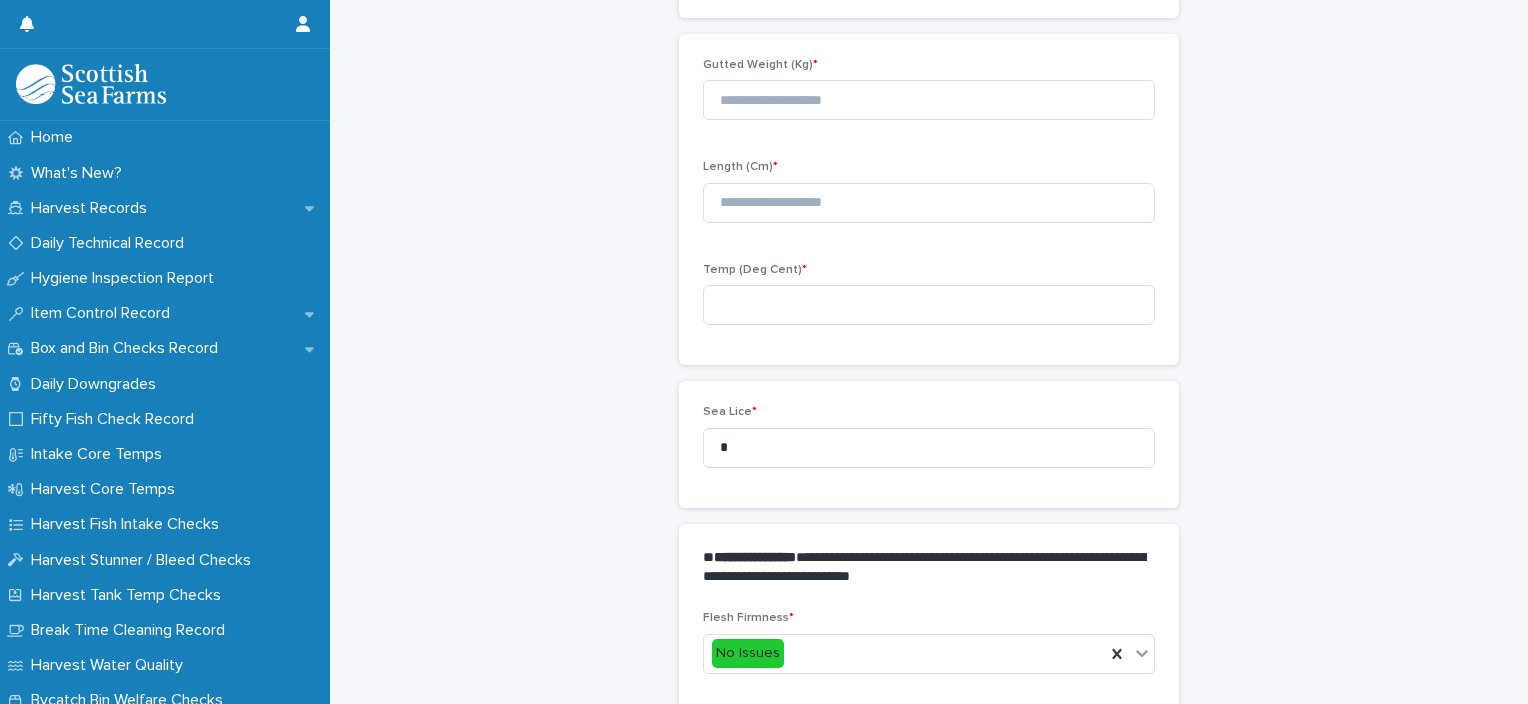 scroll, scrollTop: 111, scrollLeft: 0, axis: vertical 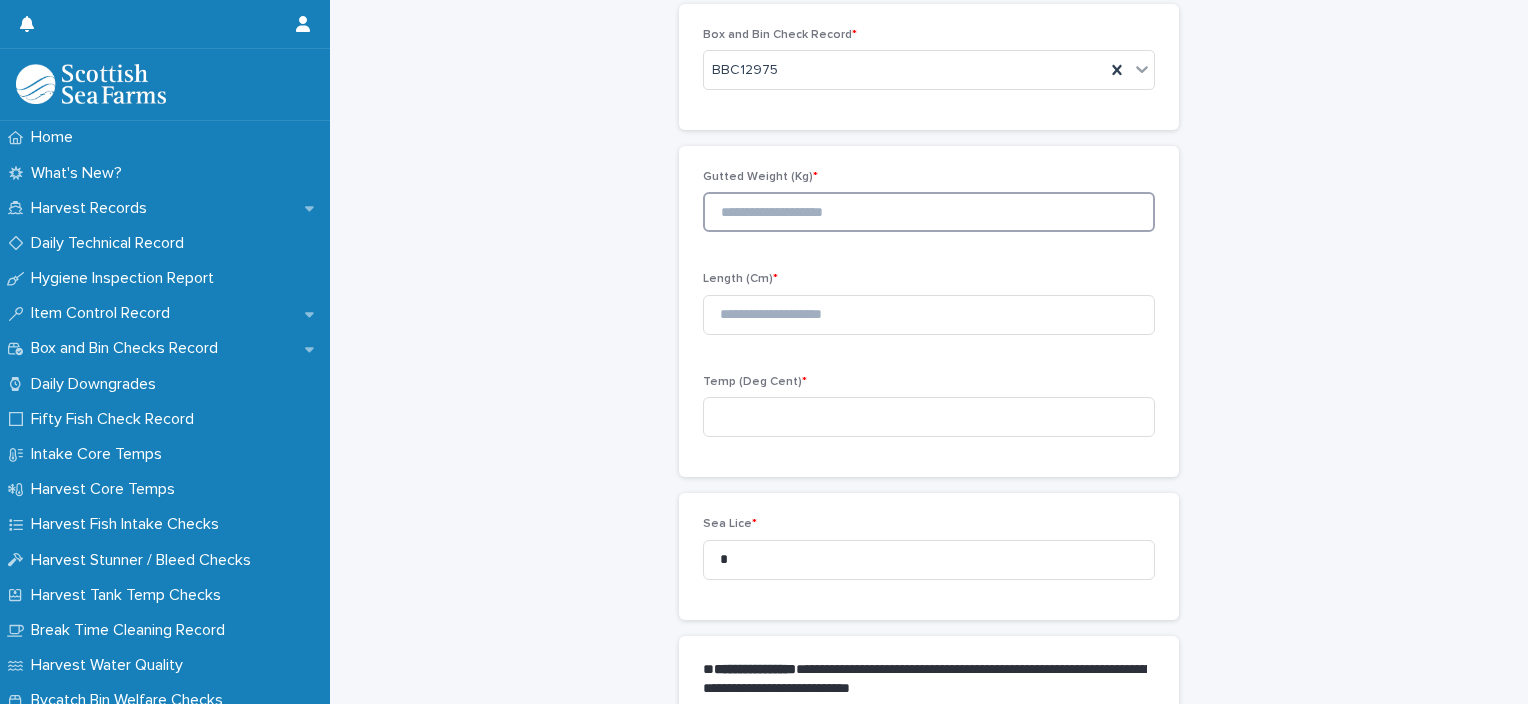 click at bounding box center (929, 212) 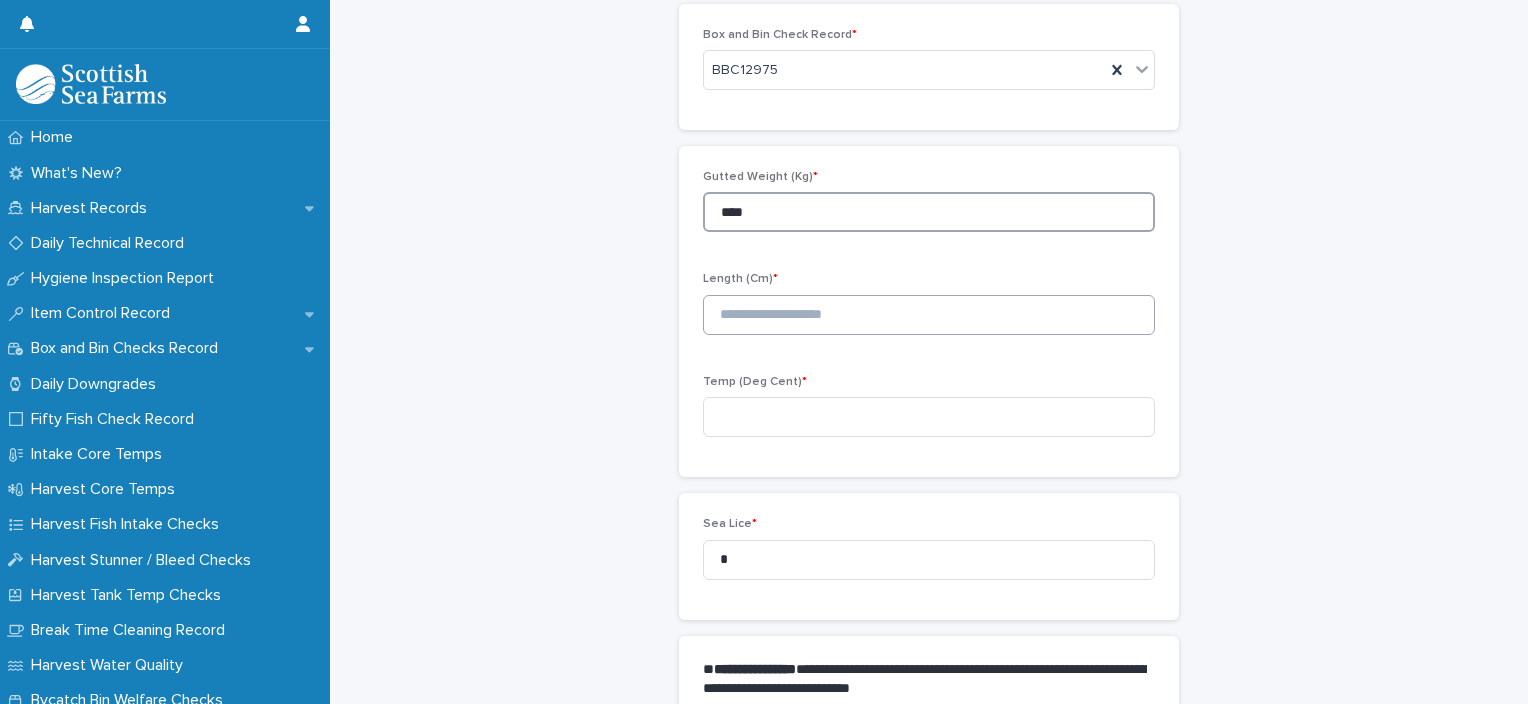 type on "****" 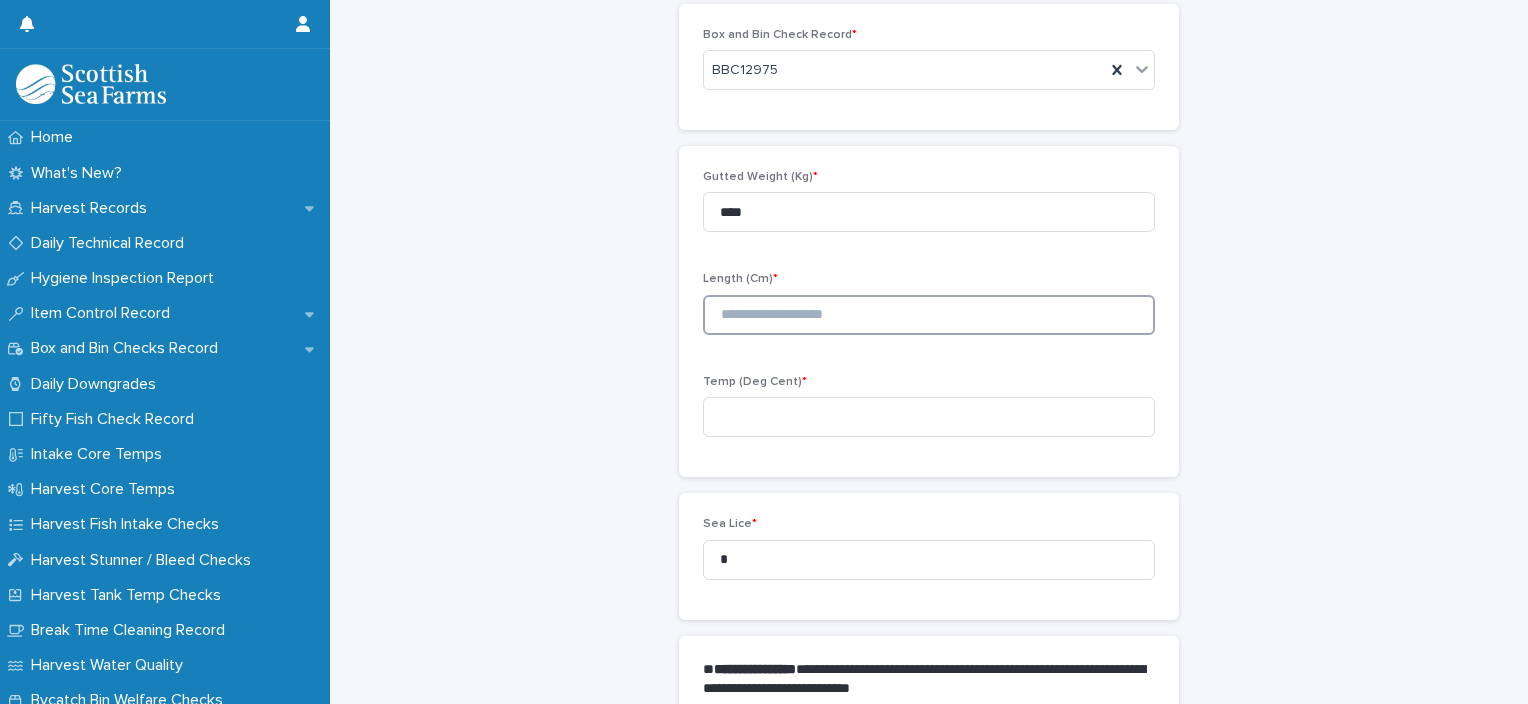 click at bounding box center (929, 315) 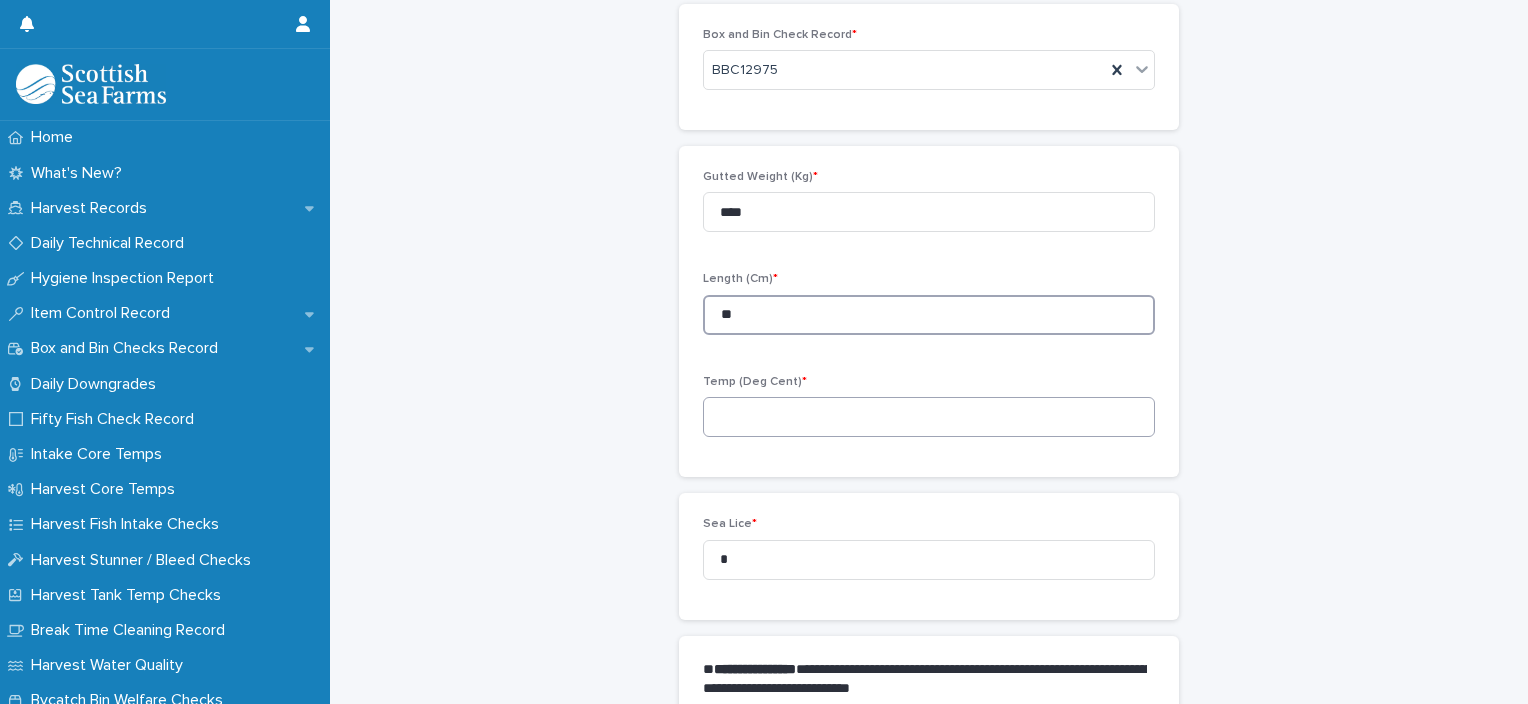 type on "**" 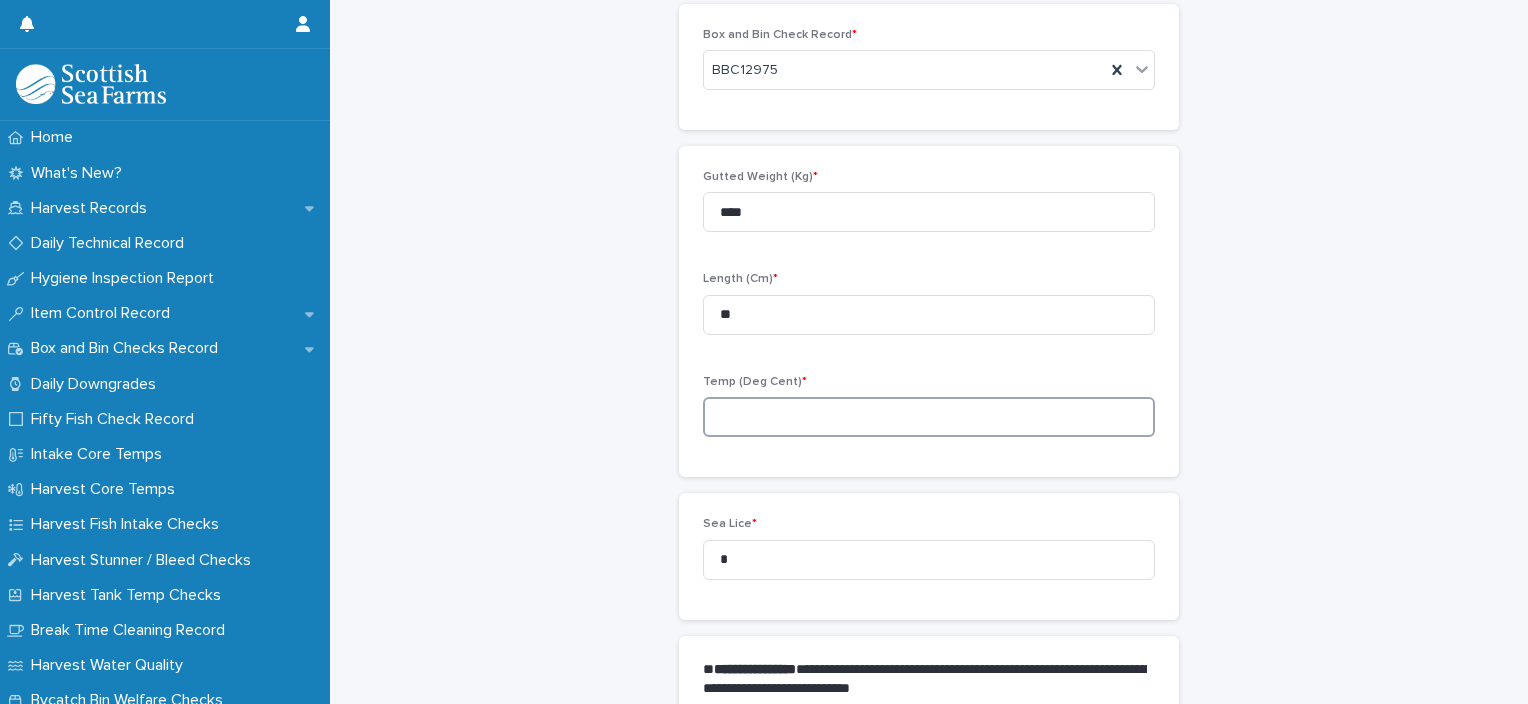 click at bounding box center (929, 417) 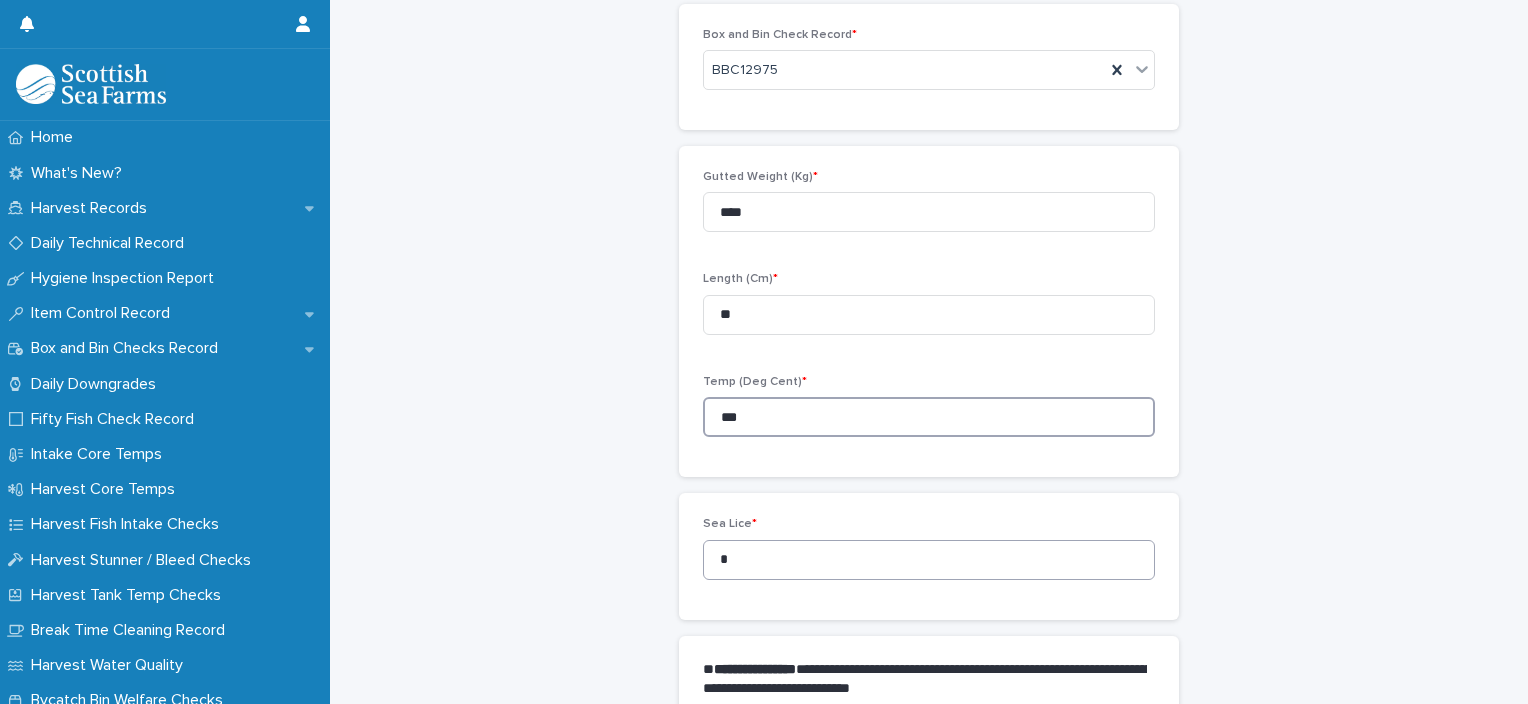 type on "***" 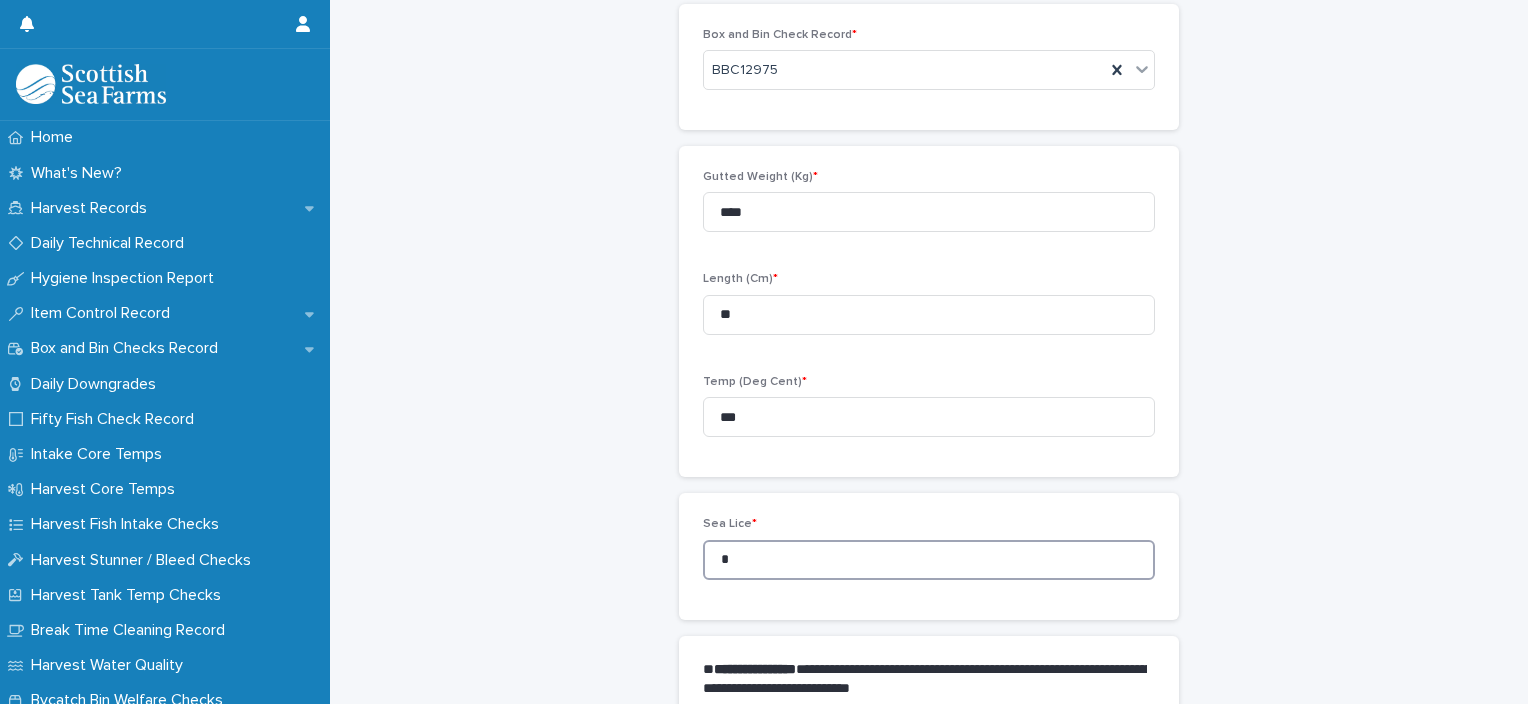 drag, startPoint x: 711, startPoint y: 567, endPoint x: 643, endPoint y: 570, distance: 68.06615 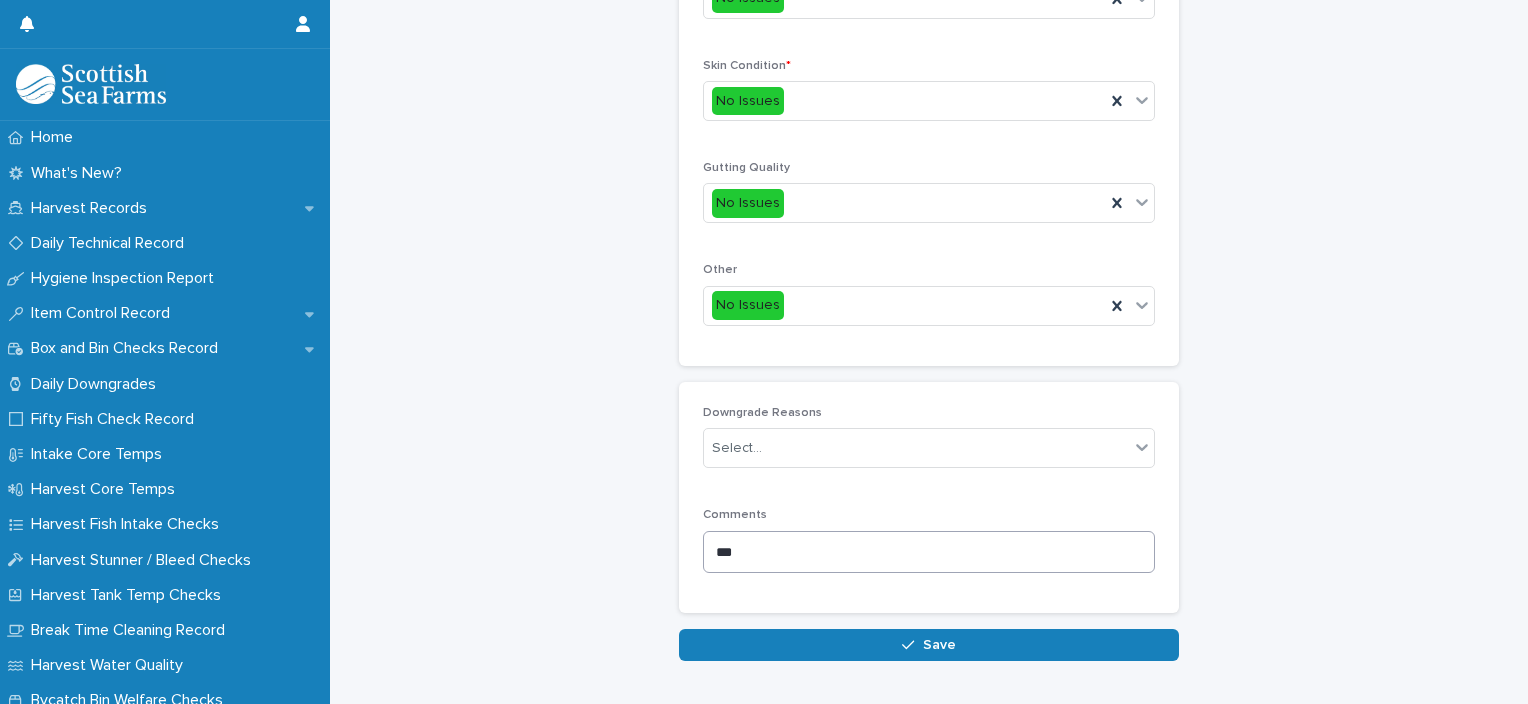 scroll, scrollTop: 911, scrollLeft: 0, axis: vertical 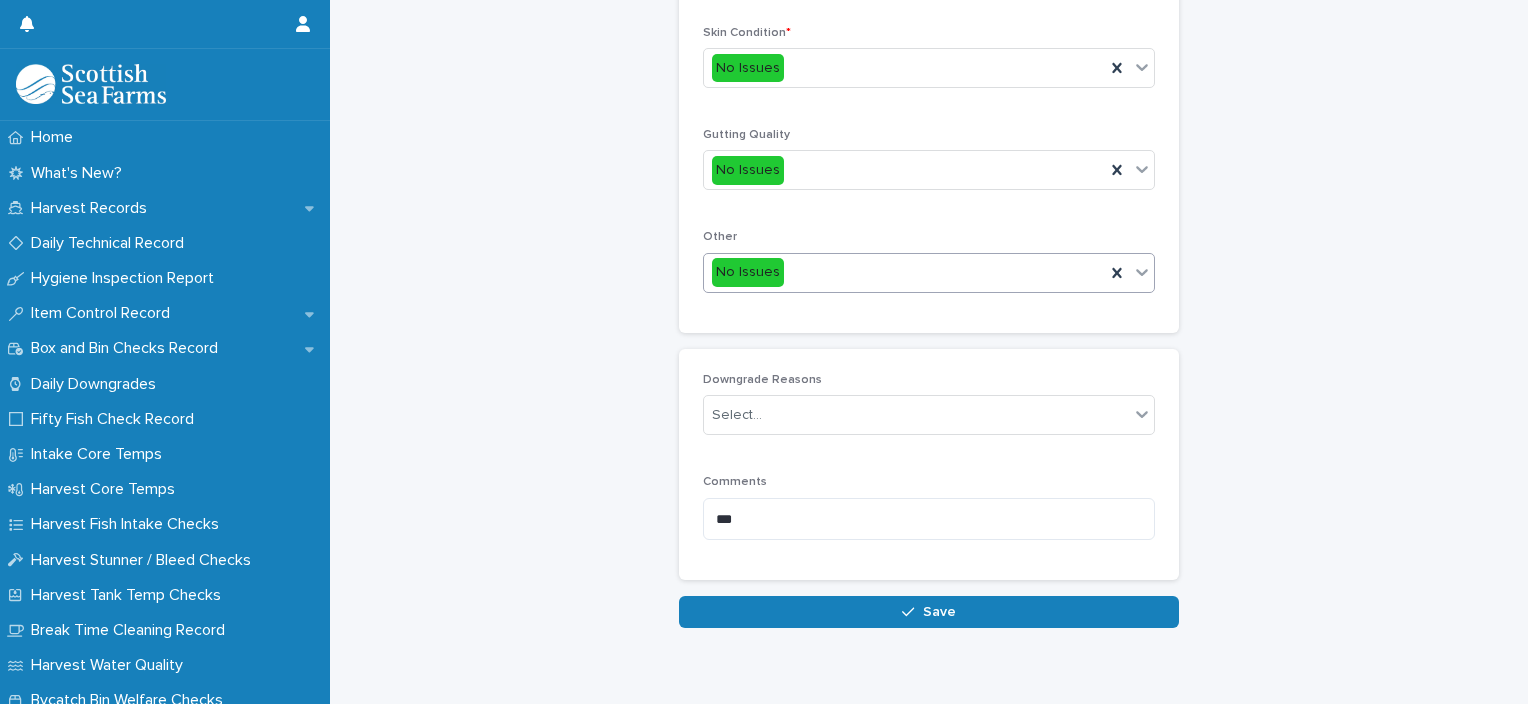 type on "*" 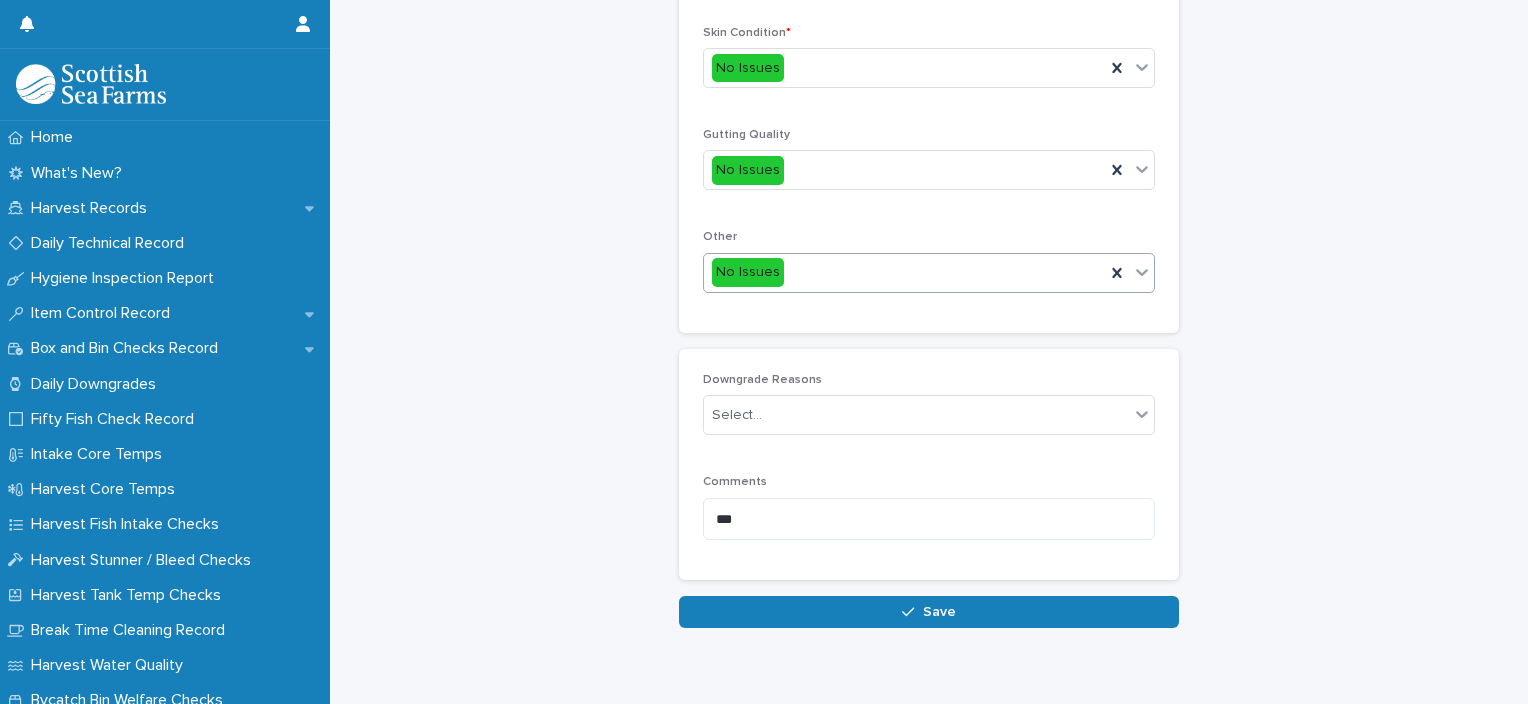 click on "No Issues" at bounding box center [904, 272] 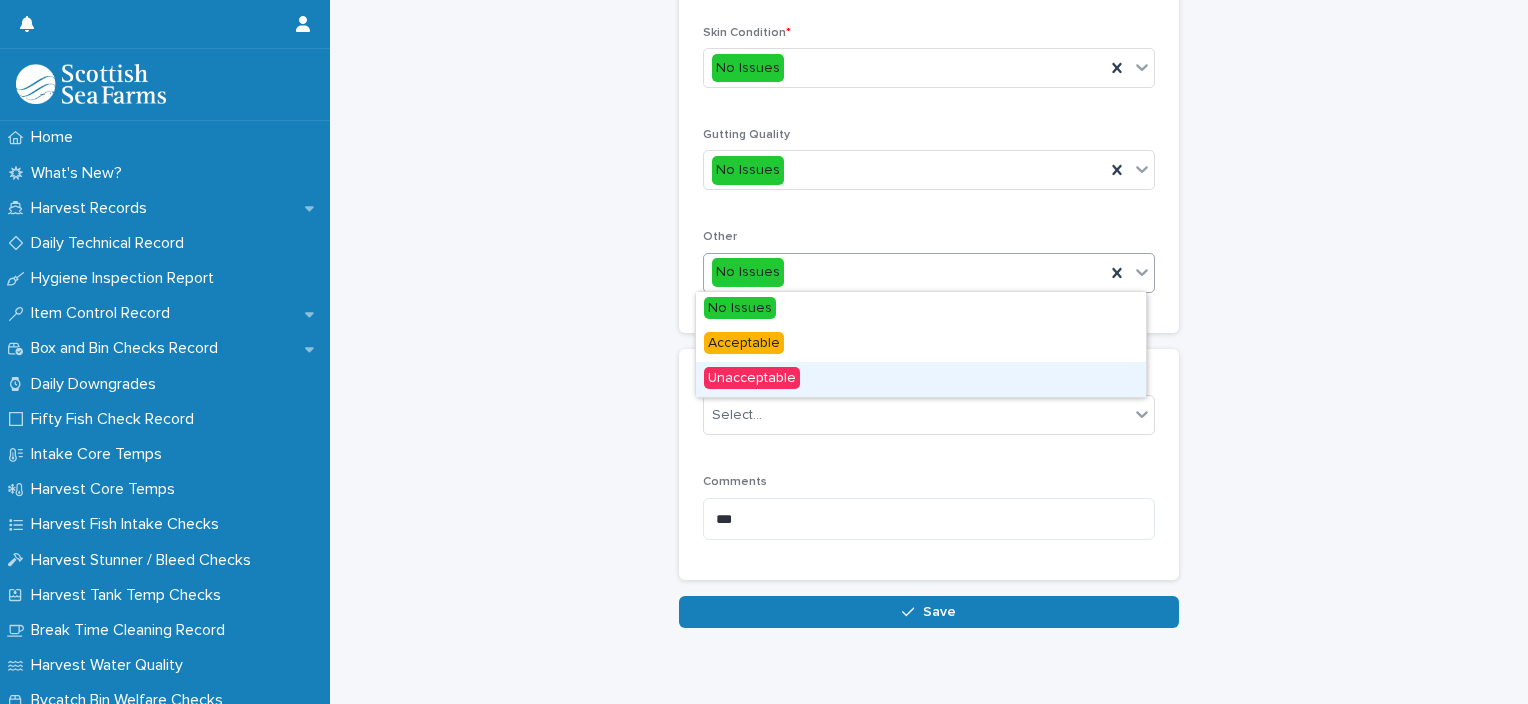 click on "Unacceptable" at bounding box center (921, 379) 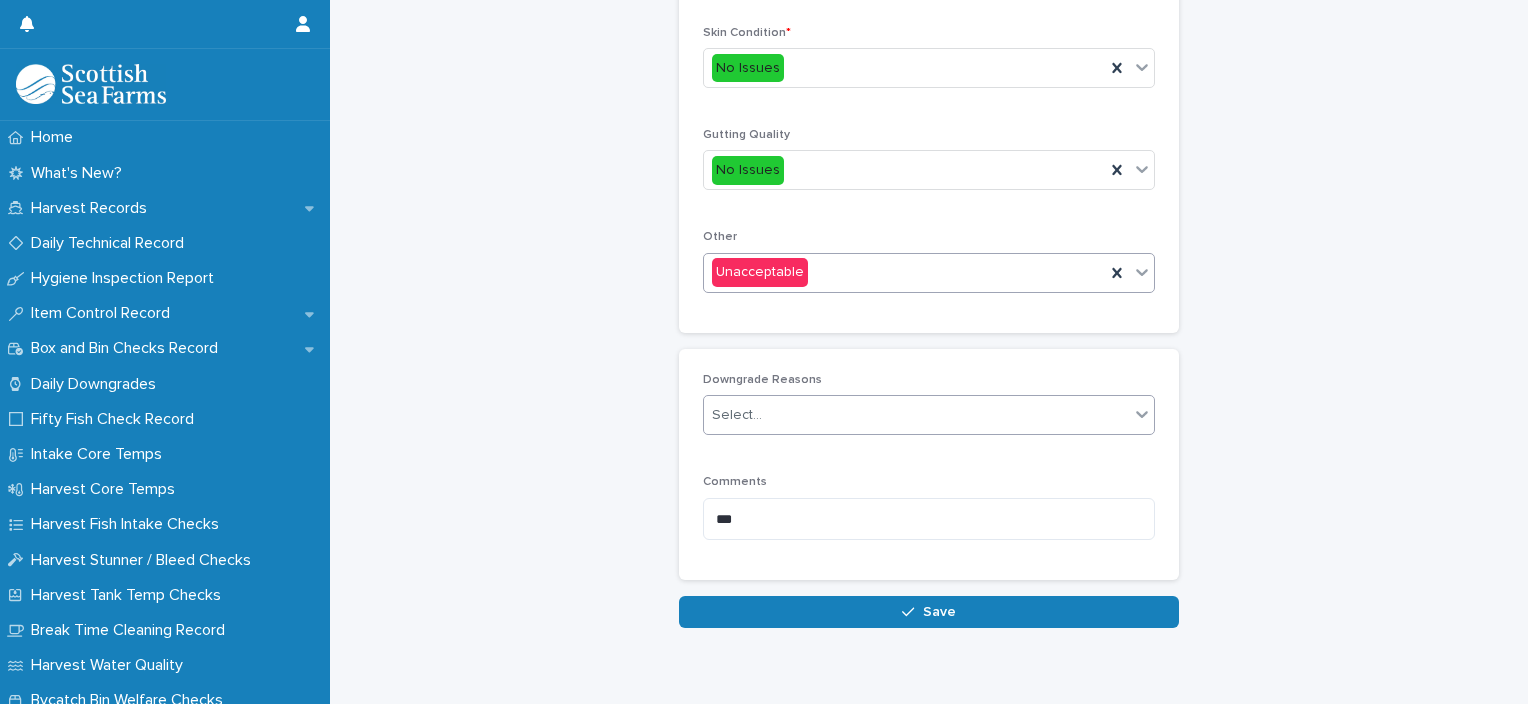 click on "Select..." at bounding box center (916, 415) 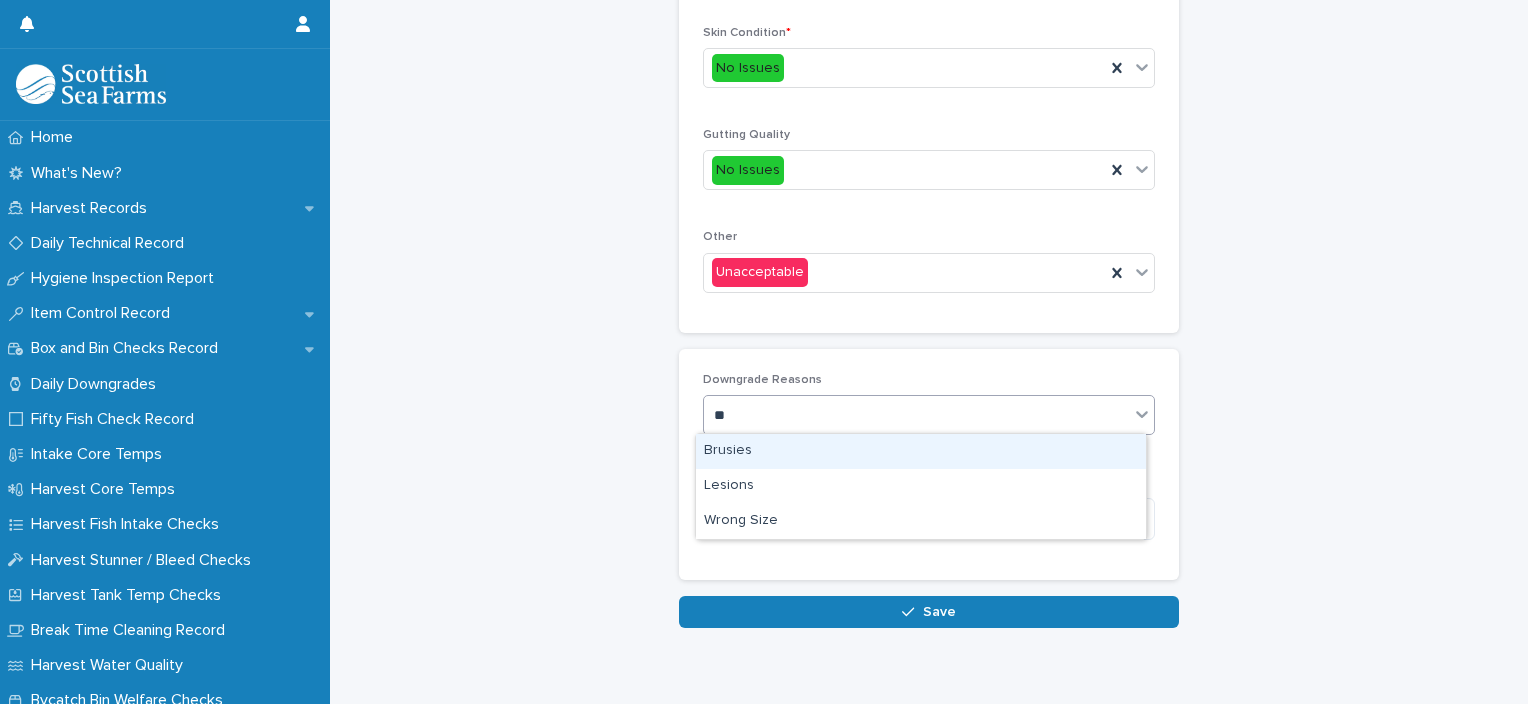 type on "***" 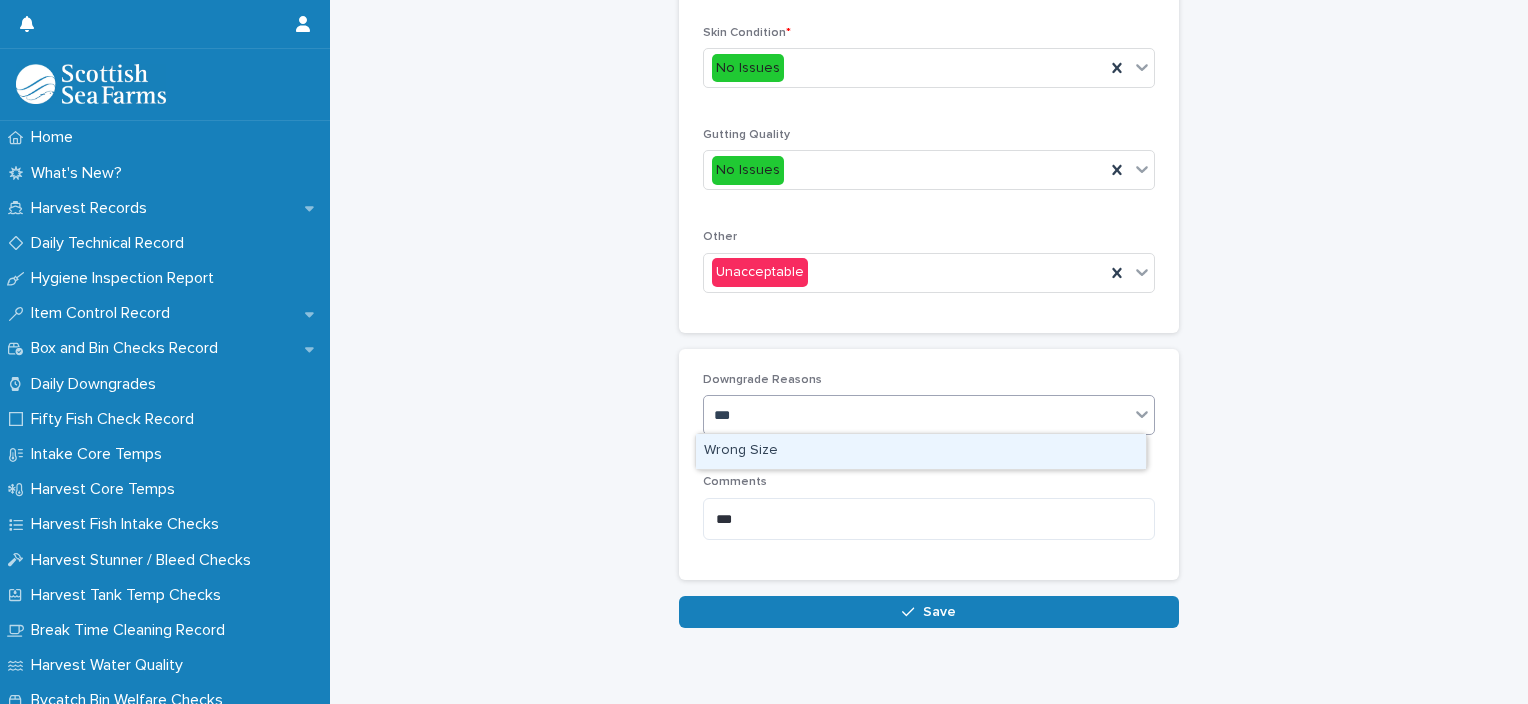 drag, startPoint x: 792, startPoint y: 431, endPoint x: 786, endPoint y: 459, distance: 28.635643 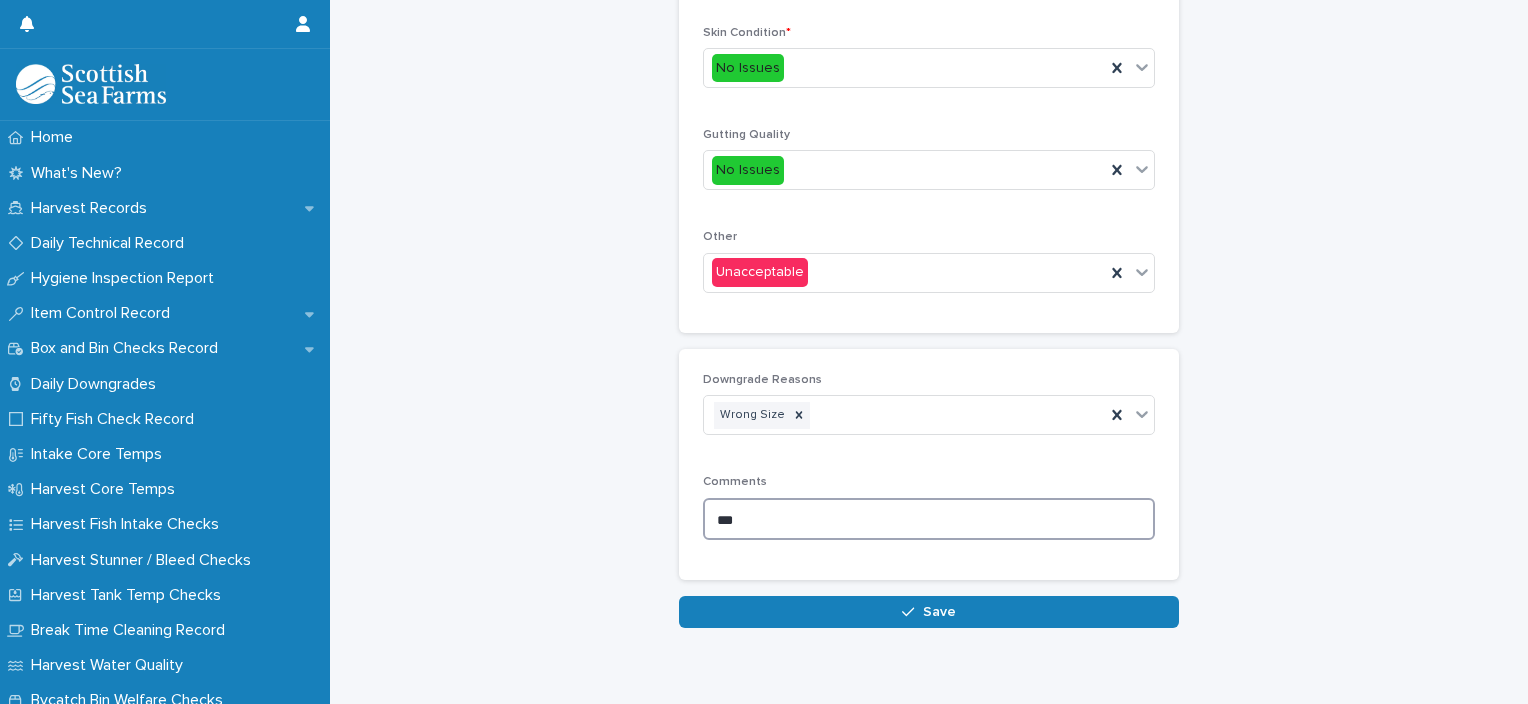 drag, startPoint x: 763, startPoint y: 520, endPoint x: 640, endPoint y: 541, distance: 124.77981 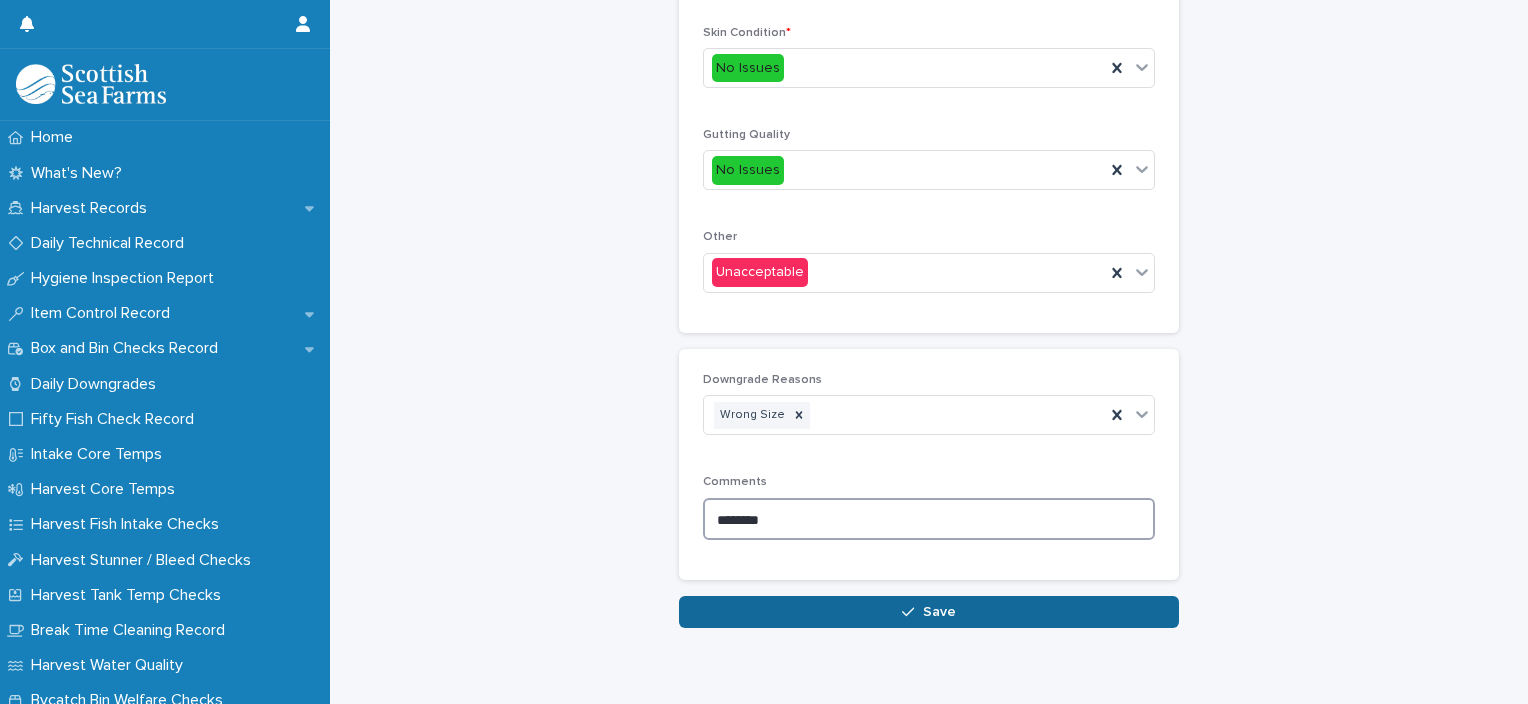 type on "********" 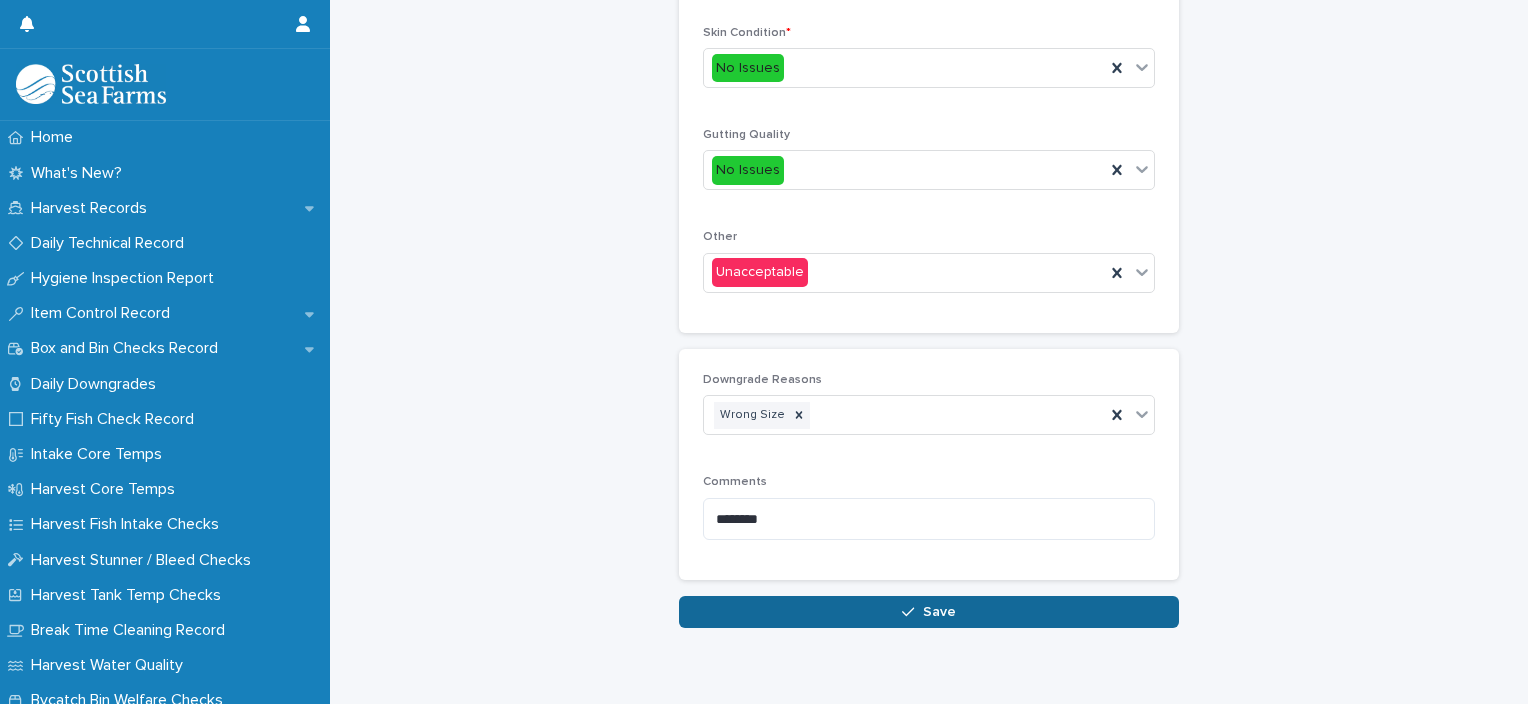 click on "Save" at bounding box center [929, 612] 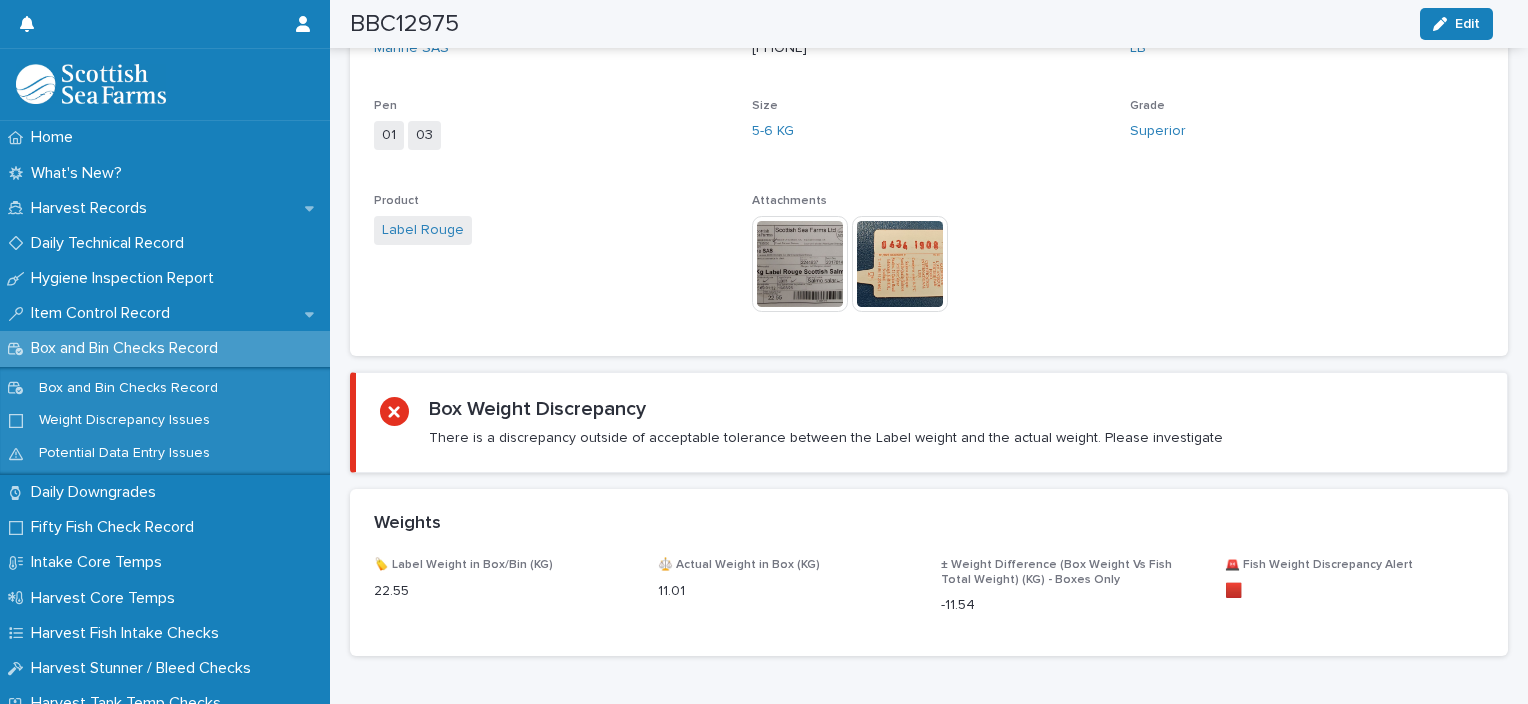 scroll, scrollTop: 1029, scrollLeft: 0, axis: vertical 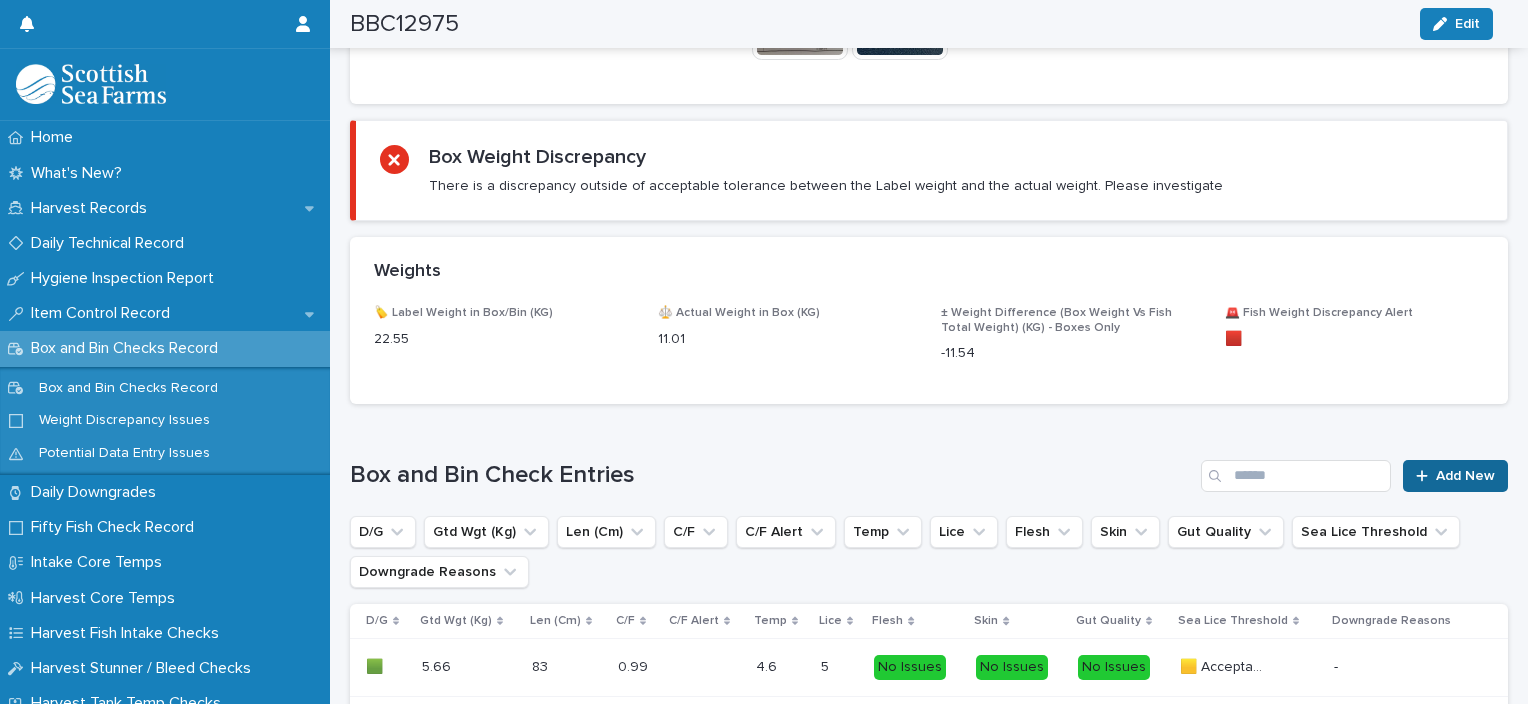 click on "Add New" at bounding box center [1465, 476] 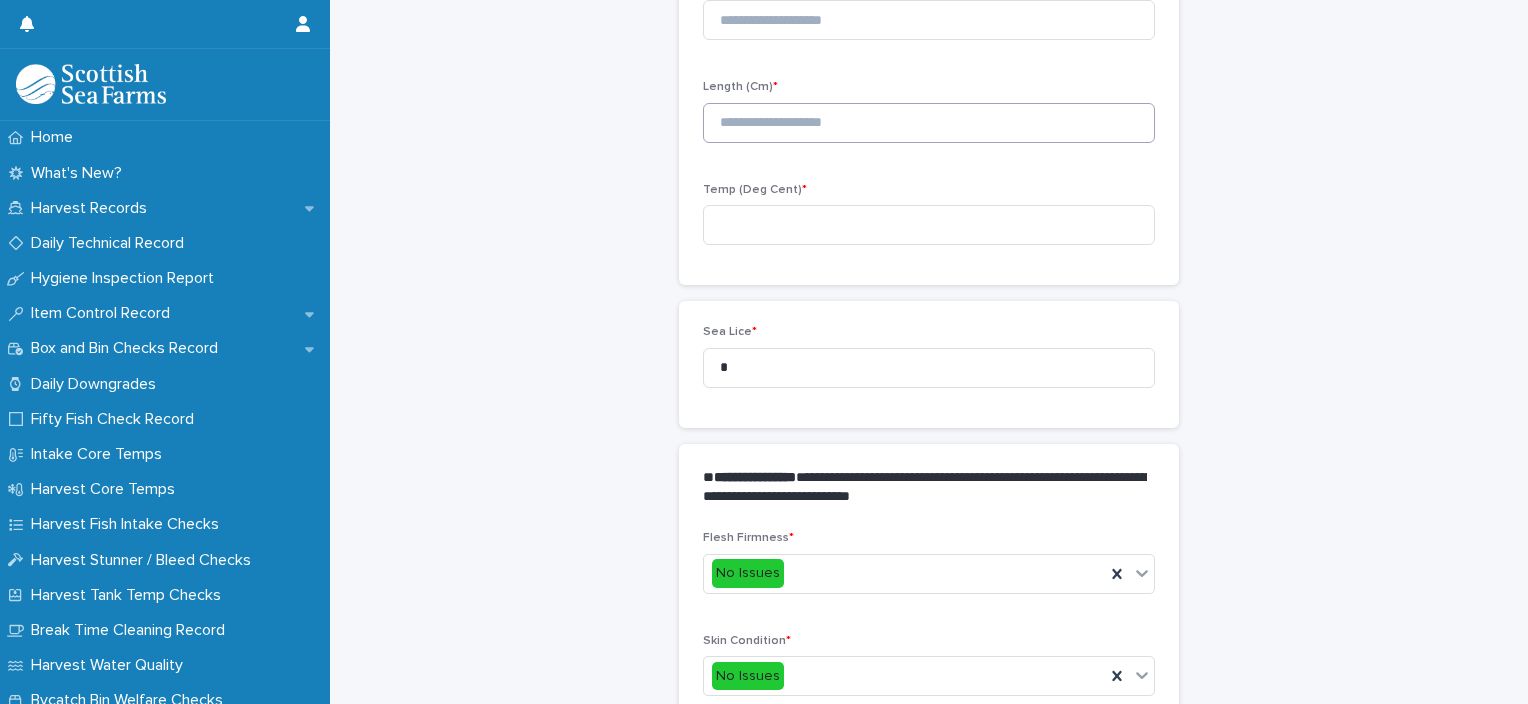 scroll, scrollTop: 211, scrollLeft: 0, axis: vertical 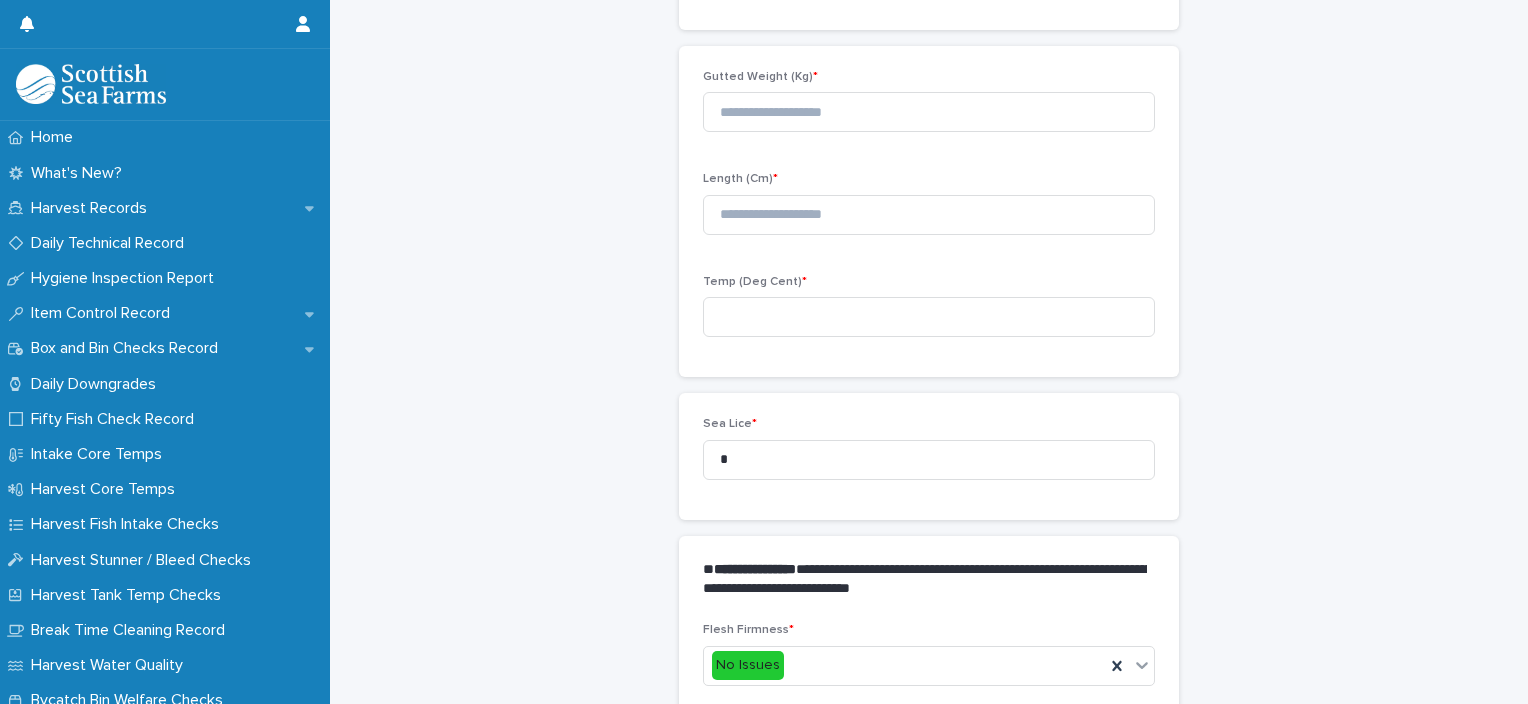 click on "Gutted Weight (Kg) *" at bounding box center [929, 109] 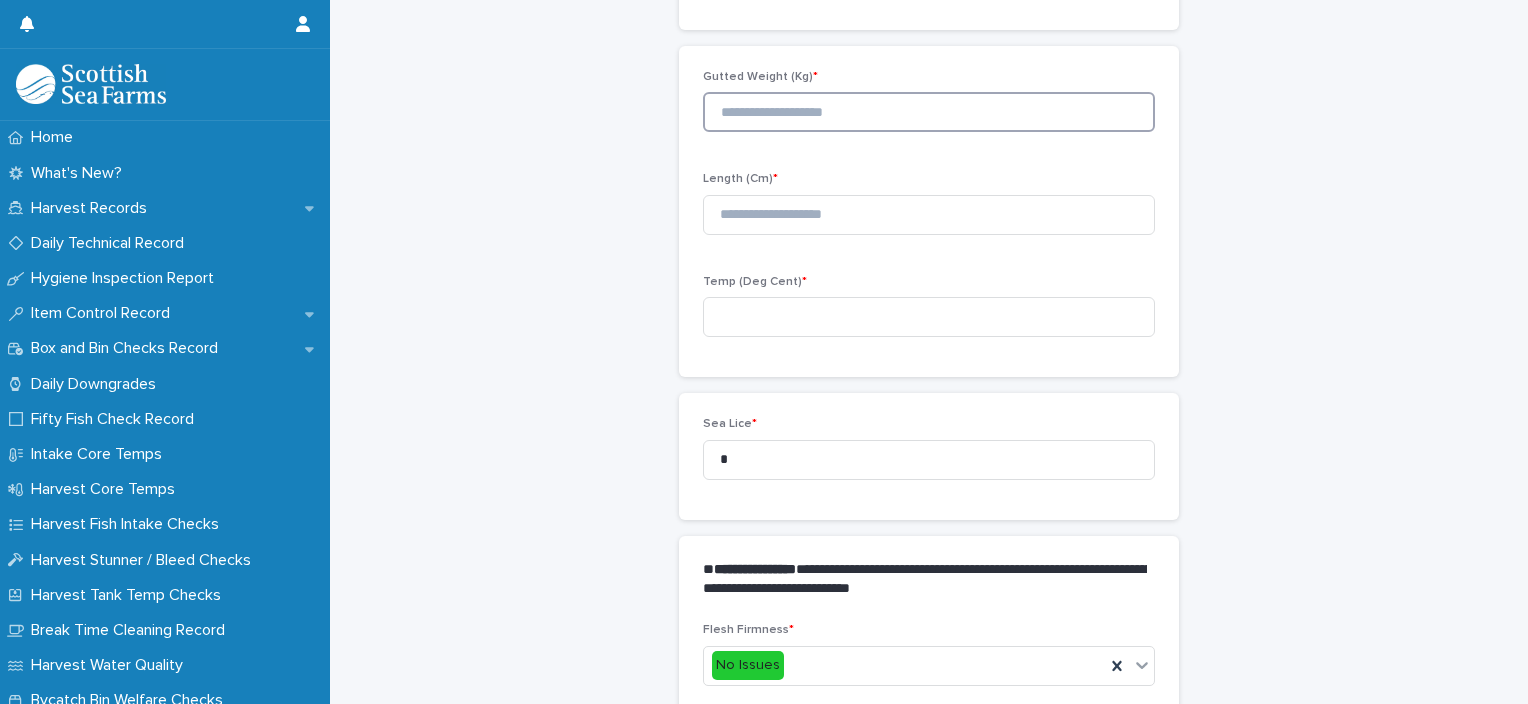 click at bounding box center (929, 112) 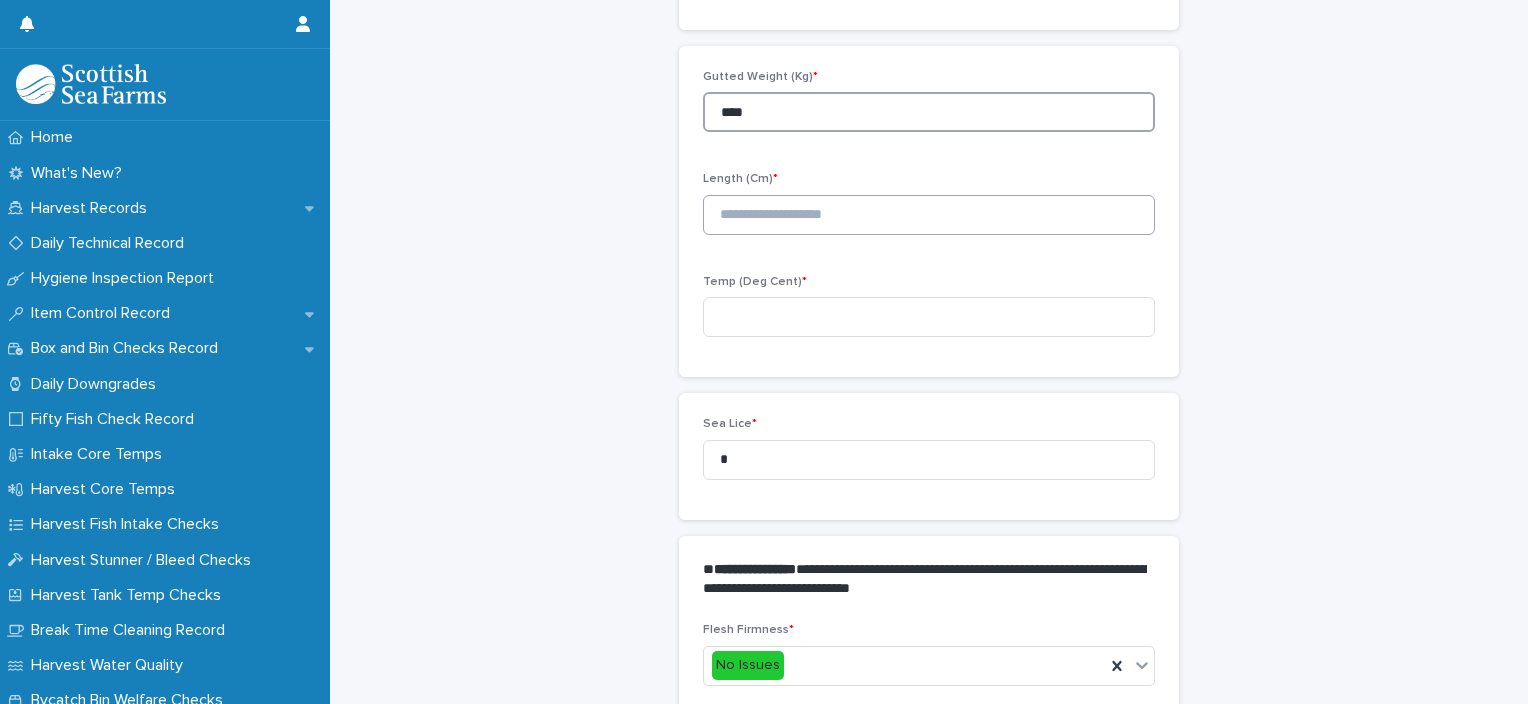 type on "****" 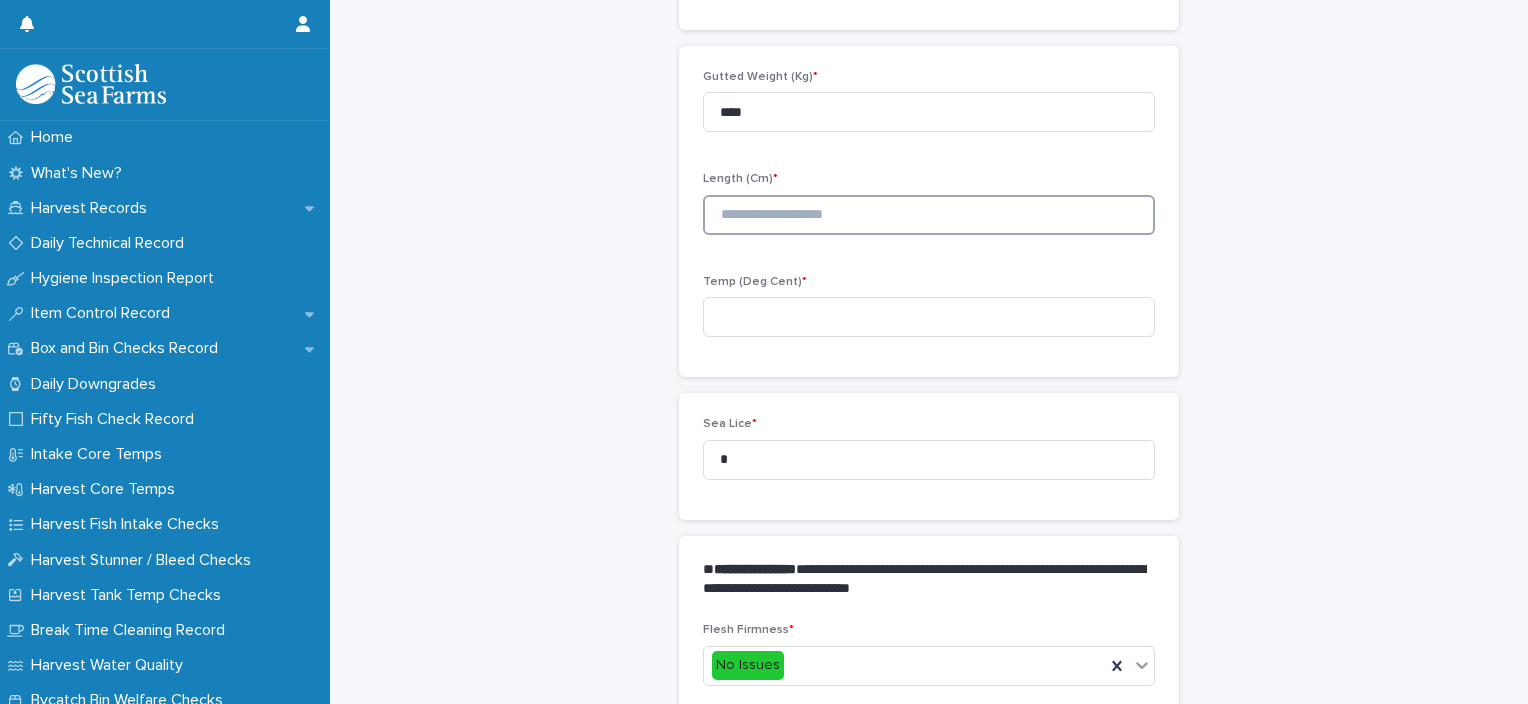 click at bounding box center (929, 215) 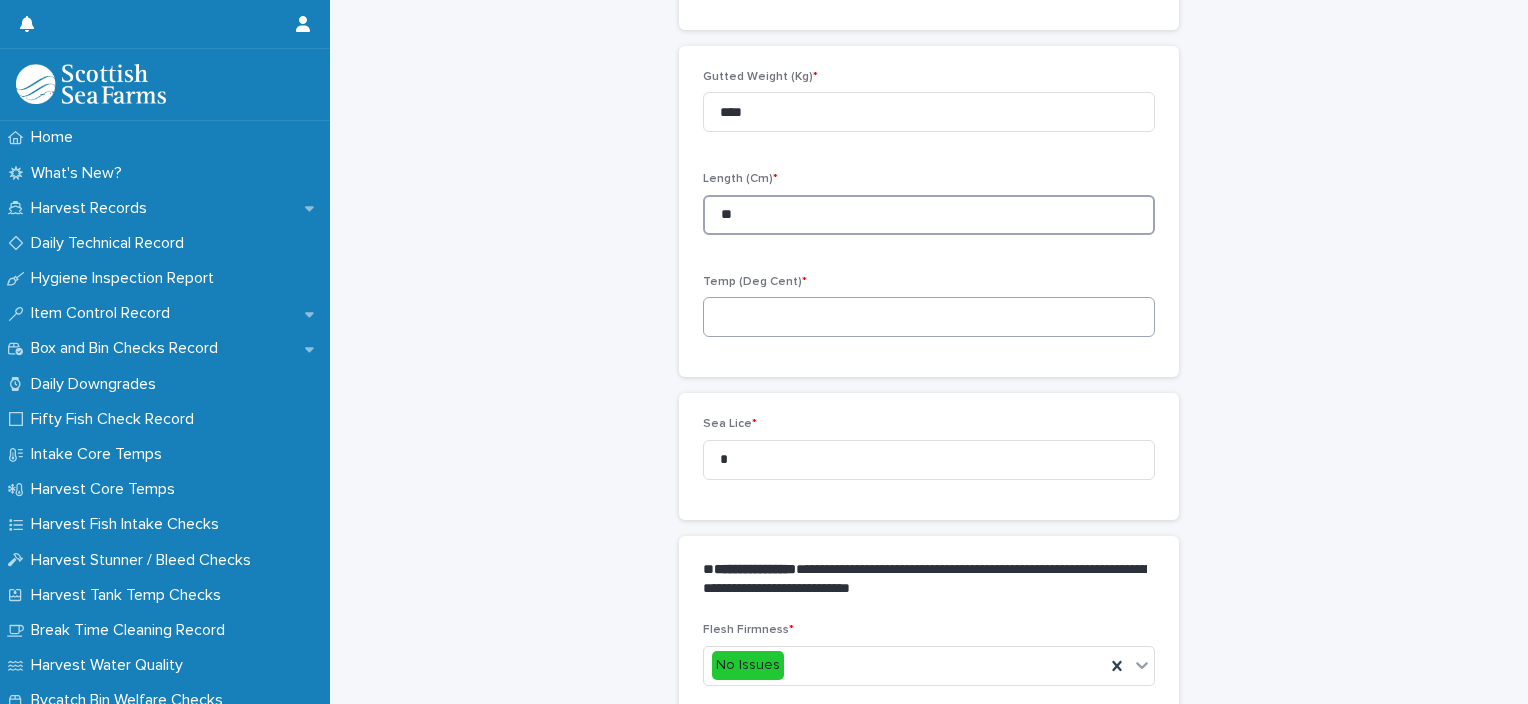 type on "**" 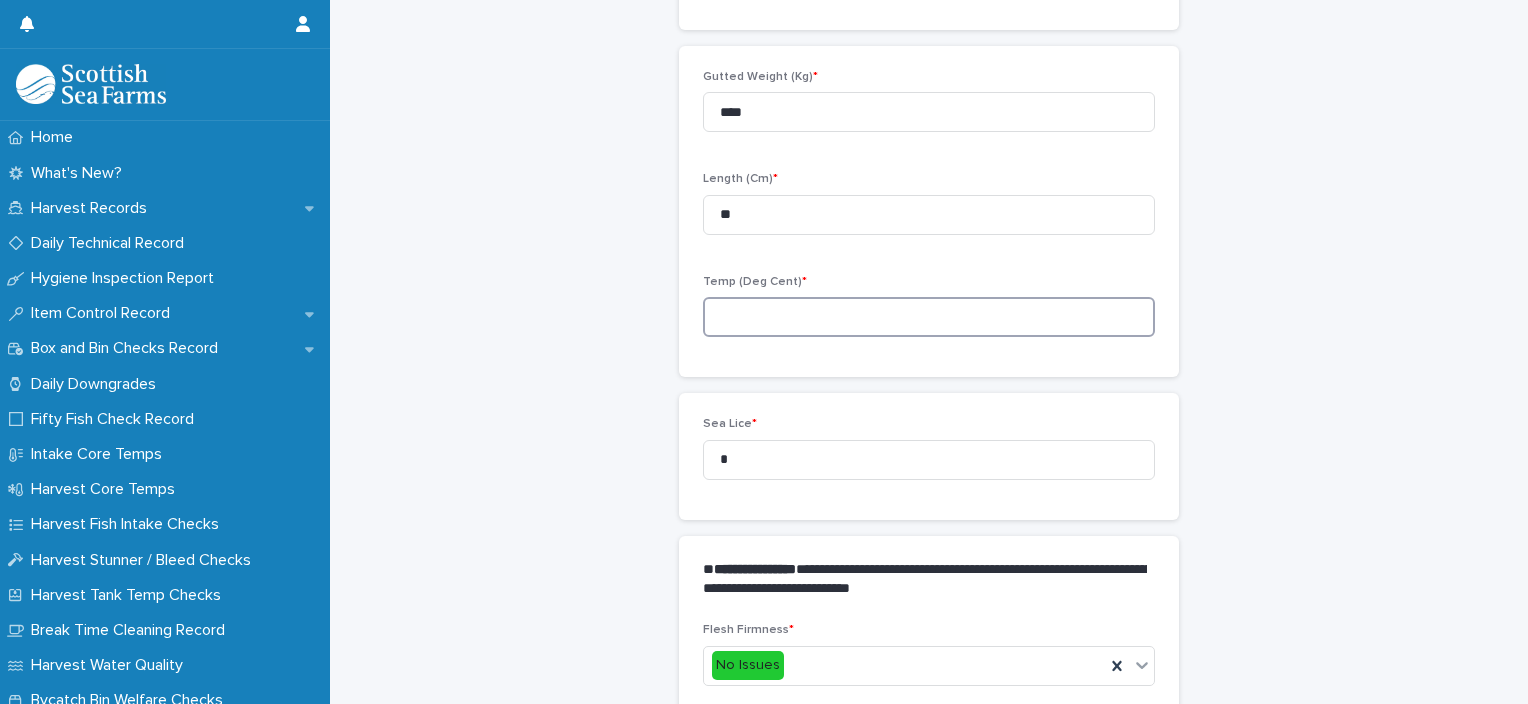 click at bounding box center [929, 317] 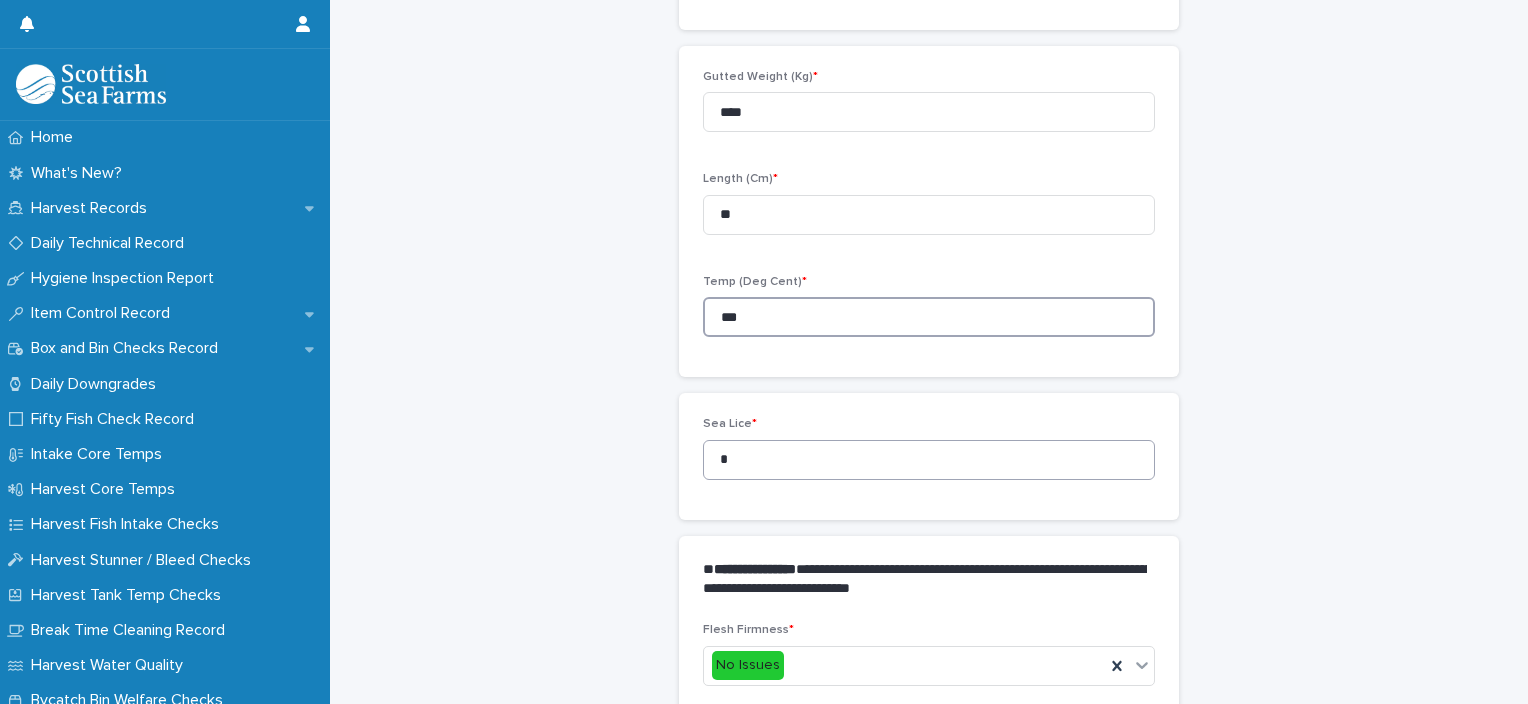 type on "***" 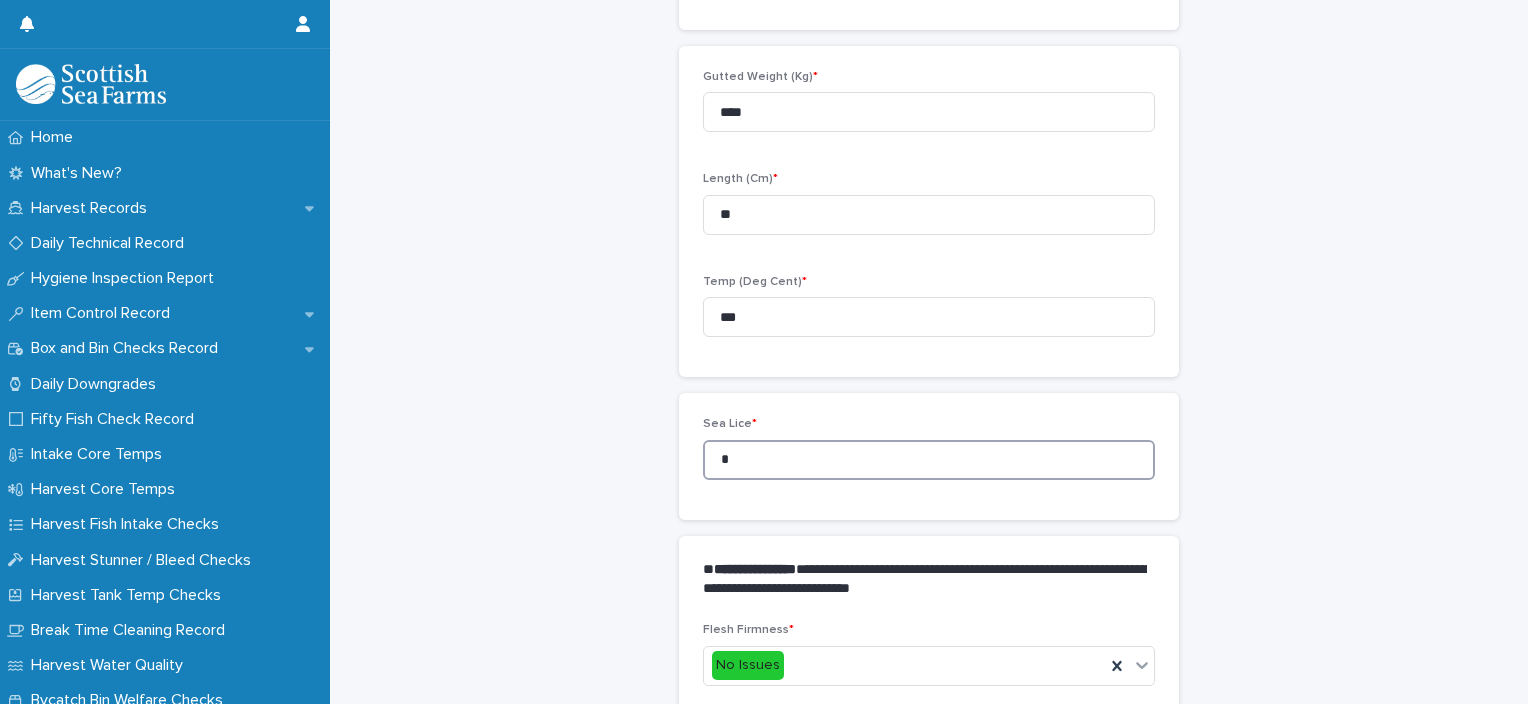 drag, startPoint x: 728, startPoint y: 465, endPoint x: 704, endPoint y: 468, distance: 24.186773 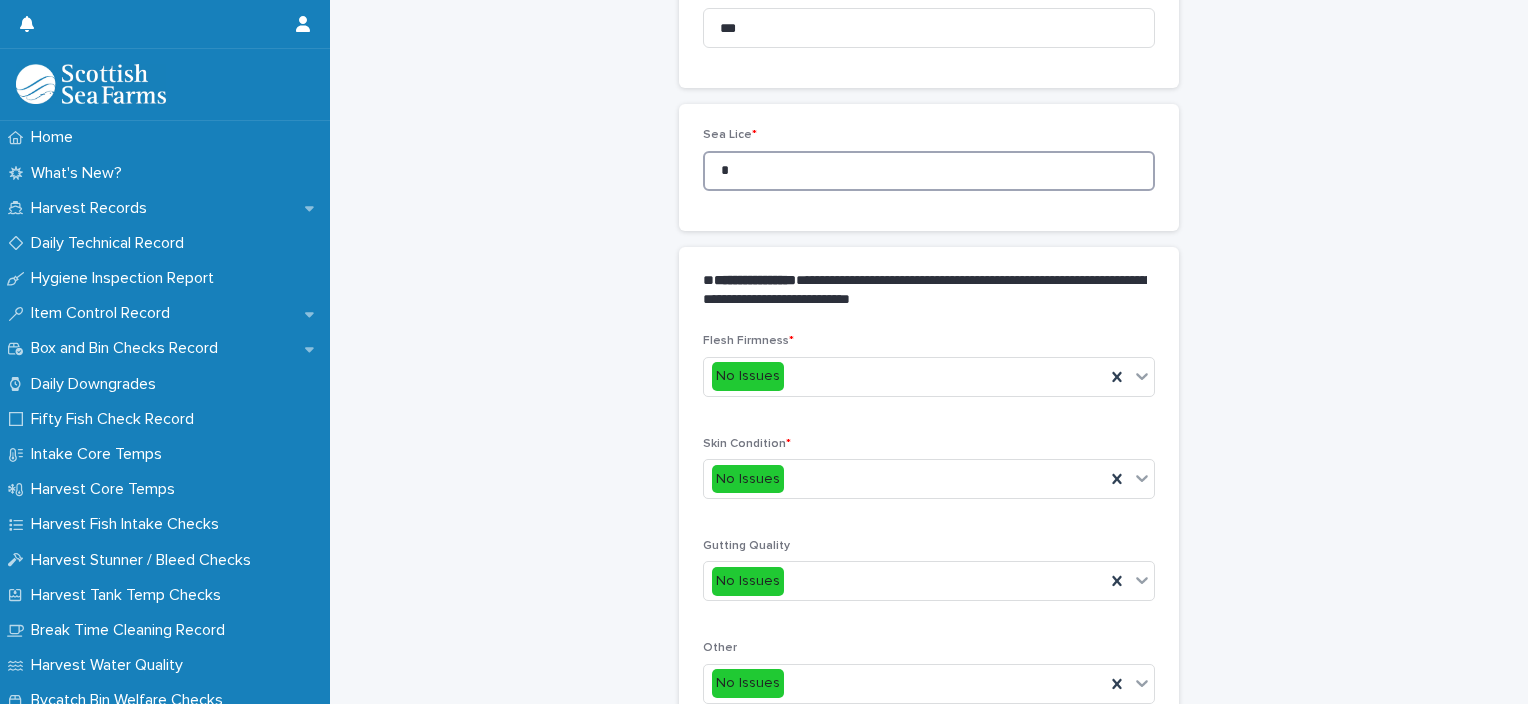 scroll, scrollTop: 948, scrollLeft: 0, axis: vertical 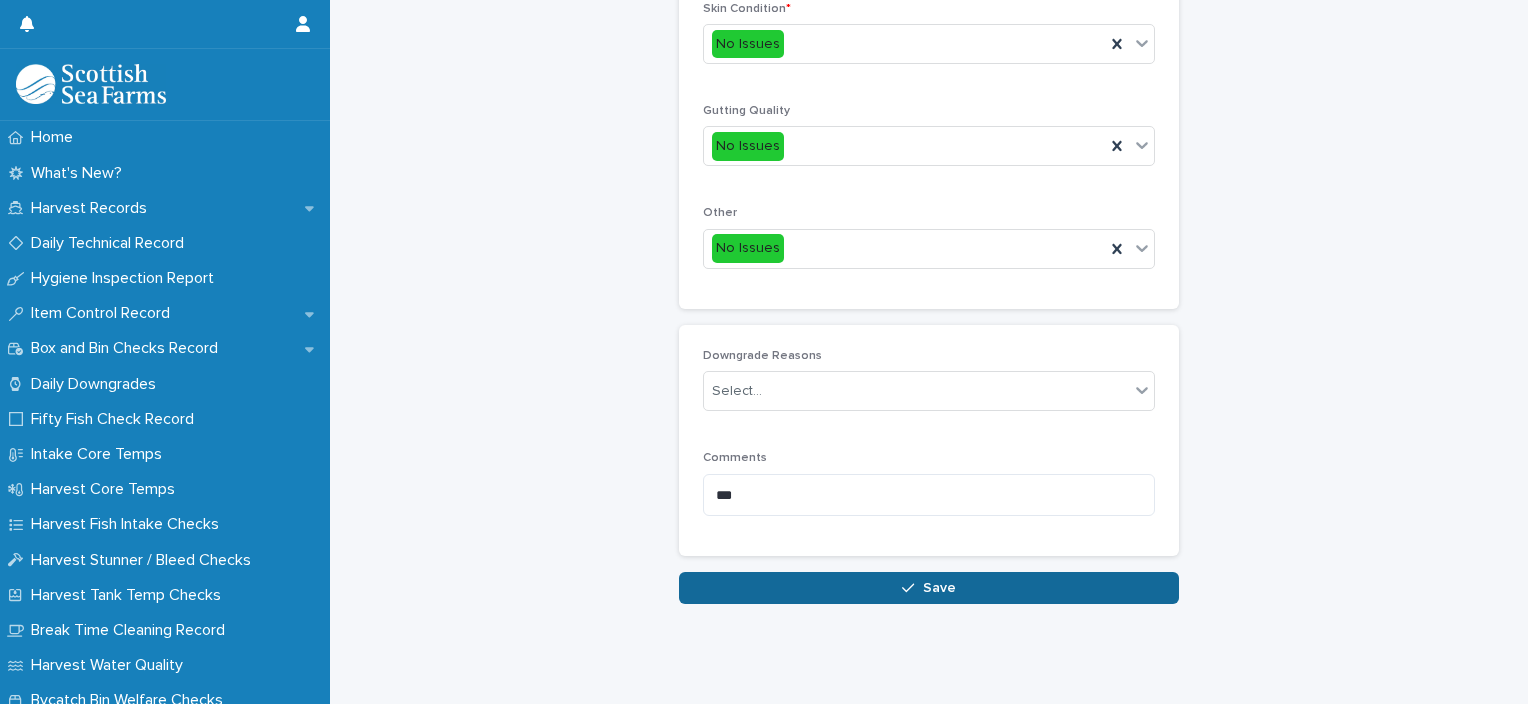 type on "*" 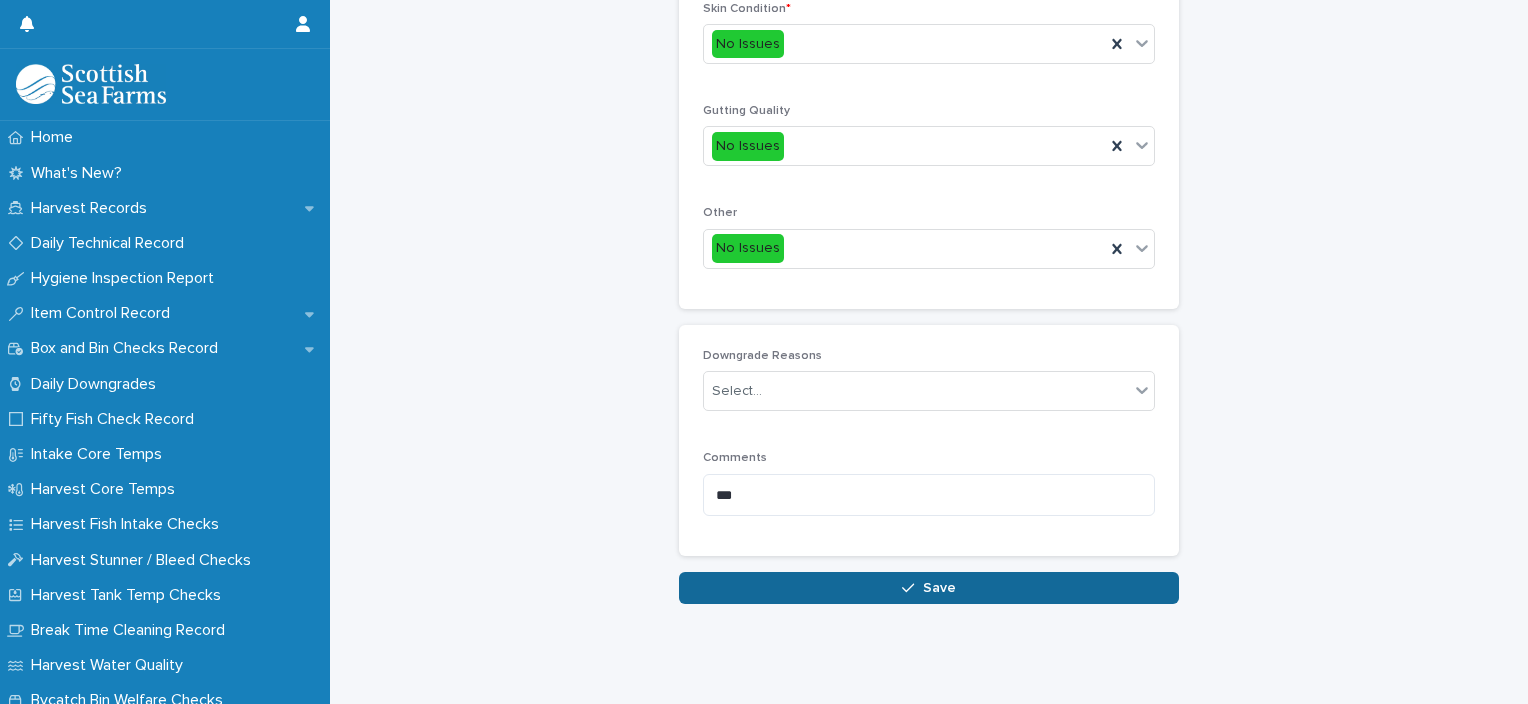 click 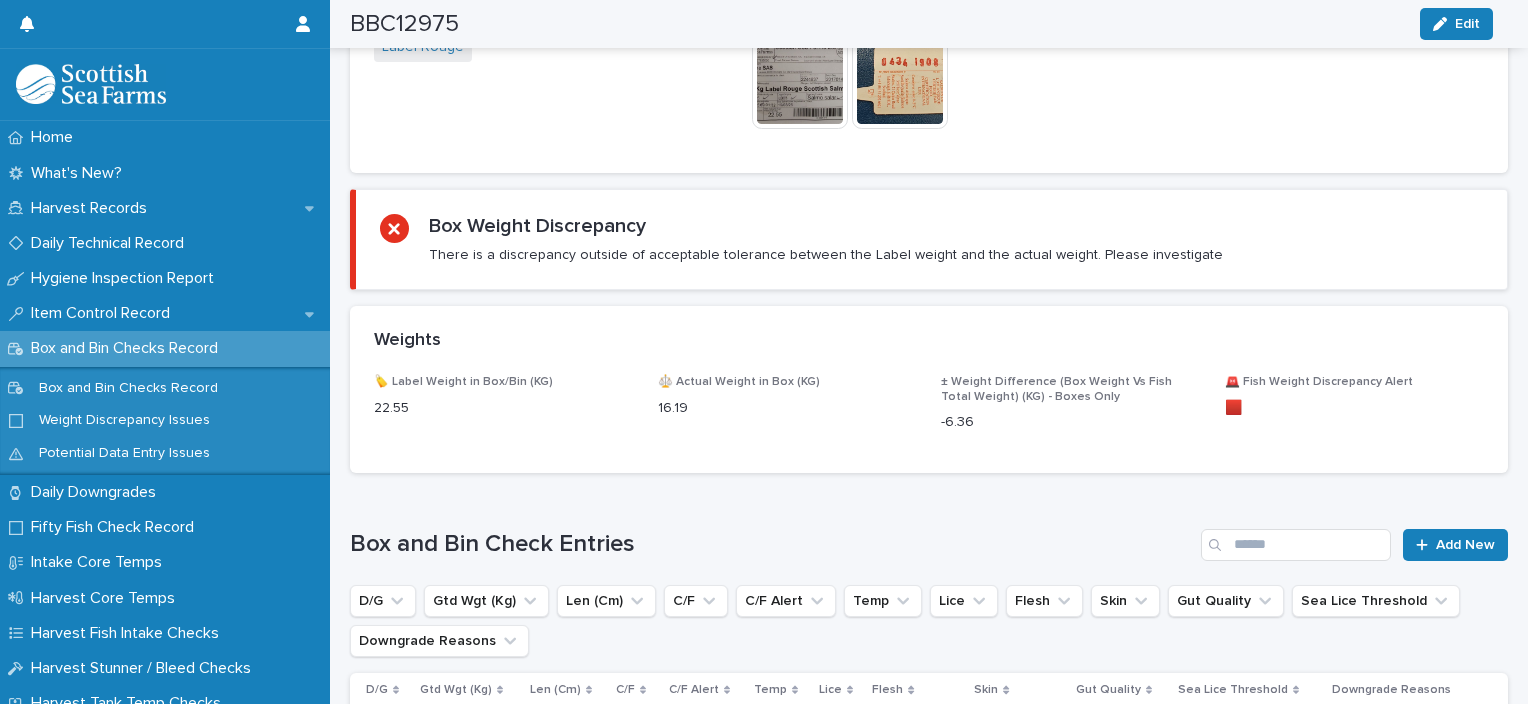 scroll, scrollTop: 1260, scrollLeft: 0, axis: vertical 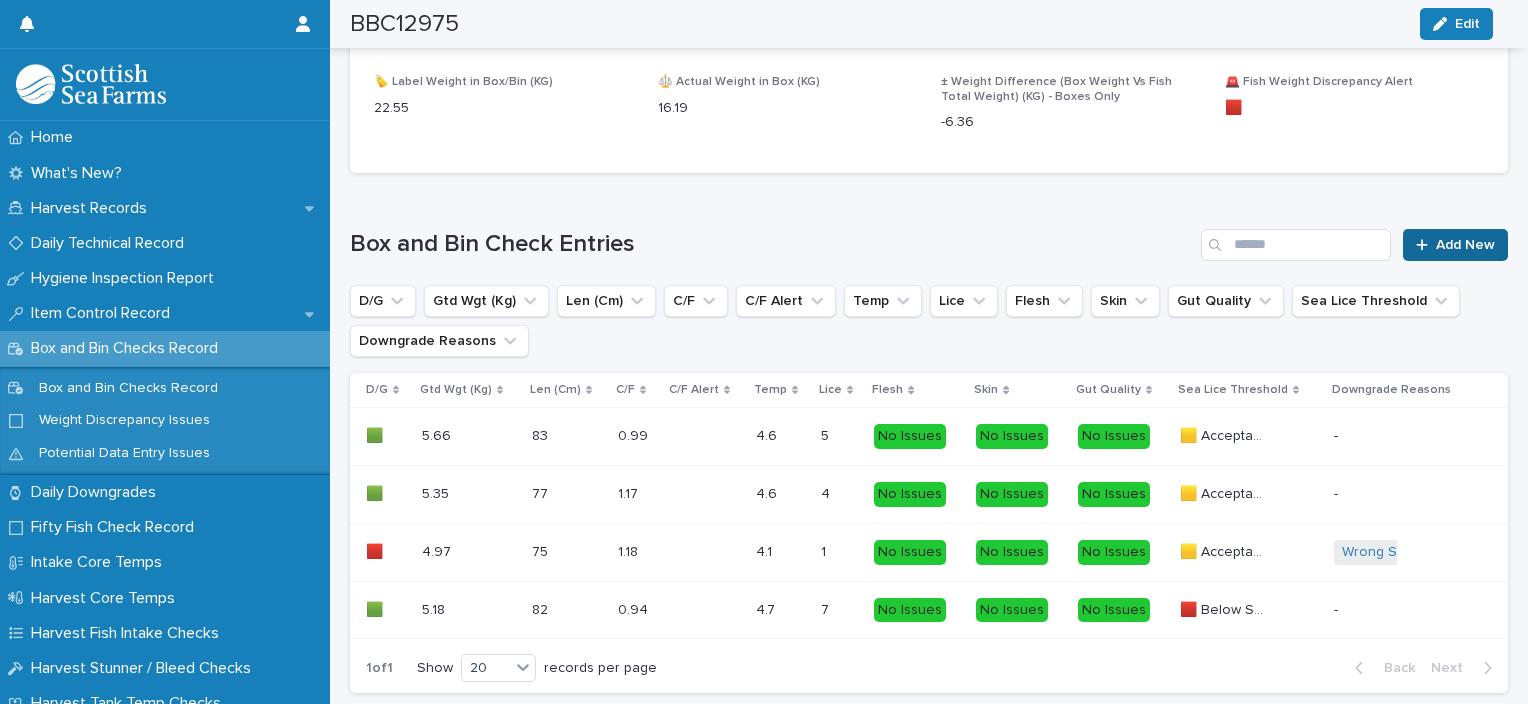 click on "Add New" at bounding box center [1465, 245] 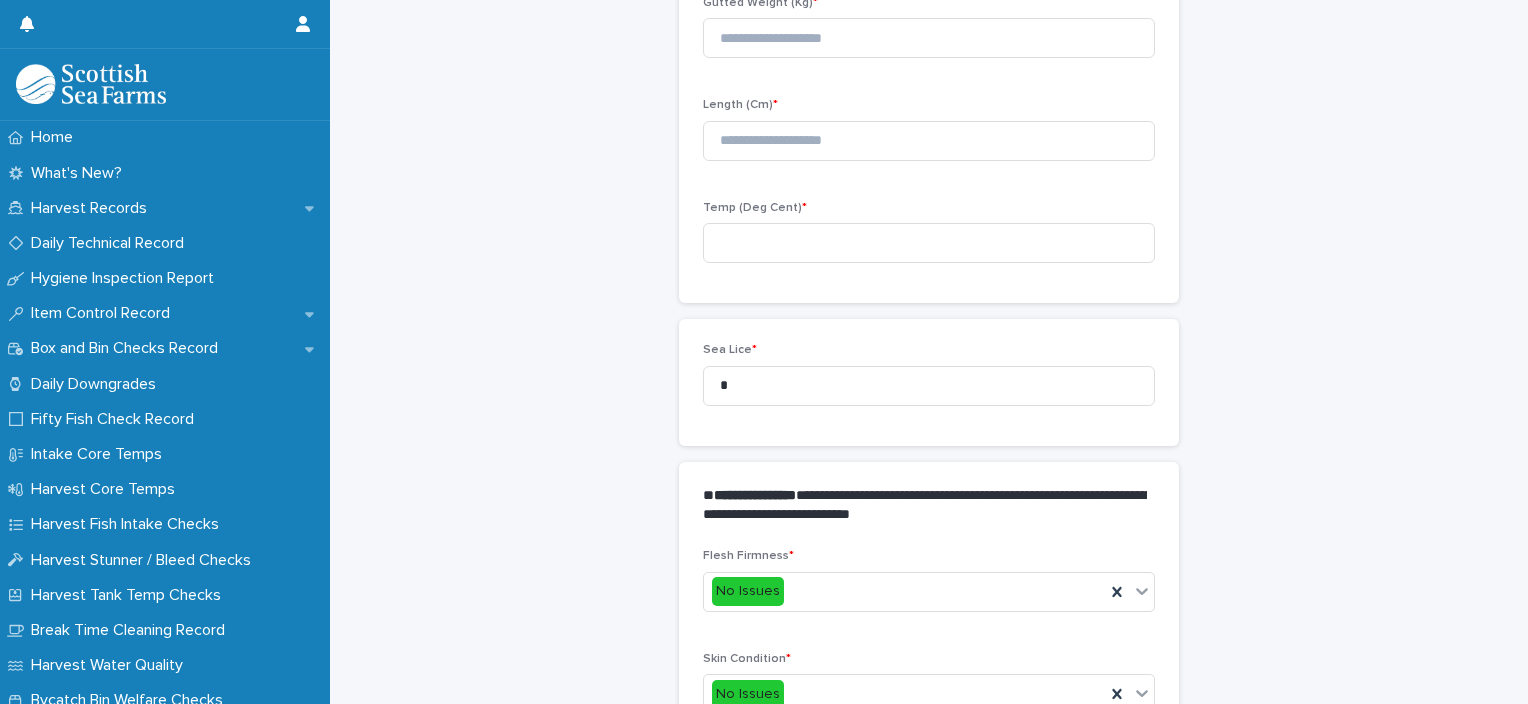 scroll, scrollTop: 211, scrollLeft: 0, axis: vertical 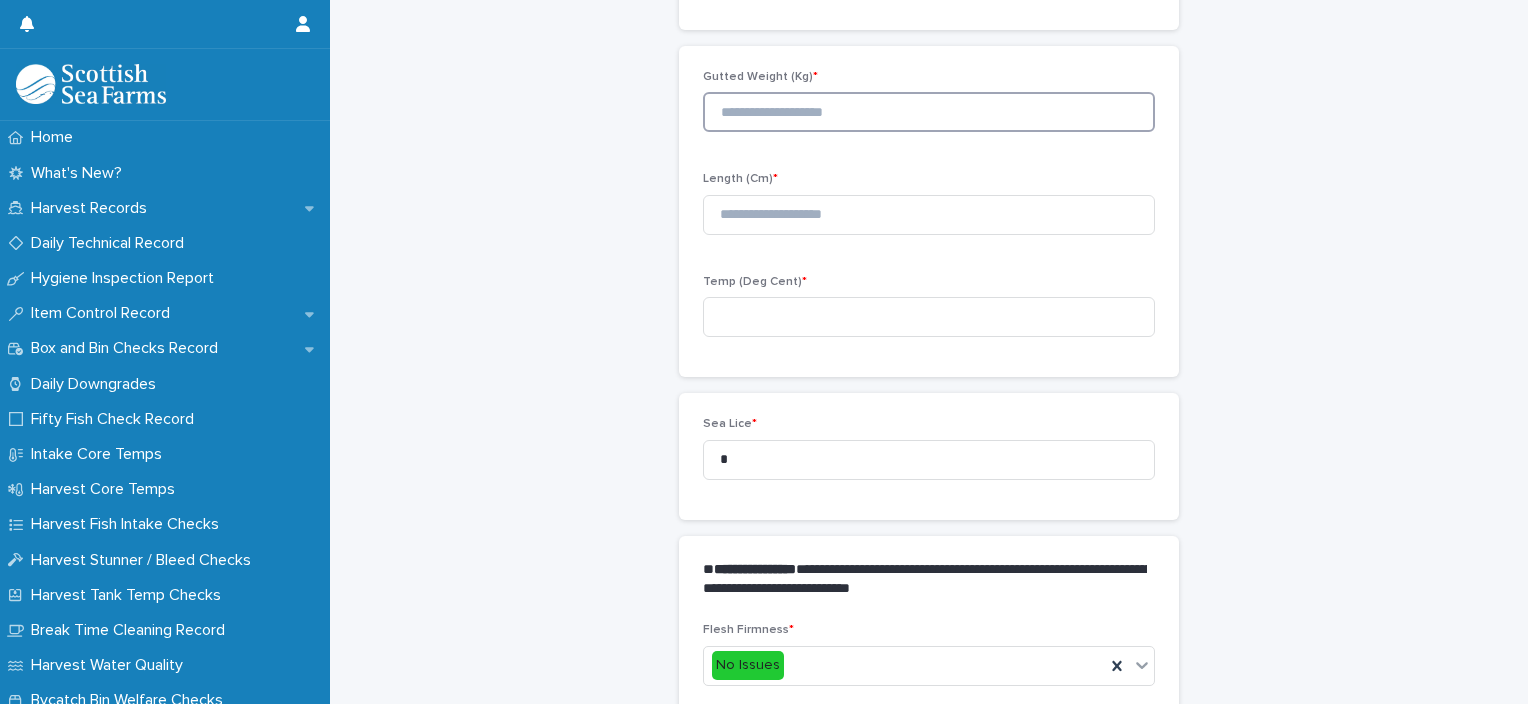 click at bounding box center (929, 112) 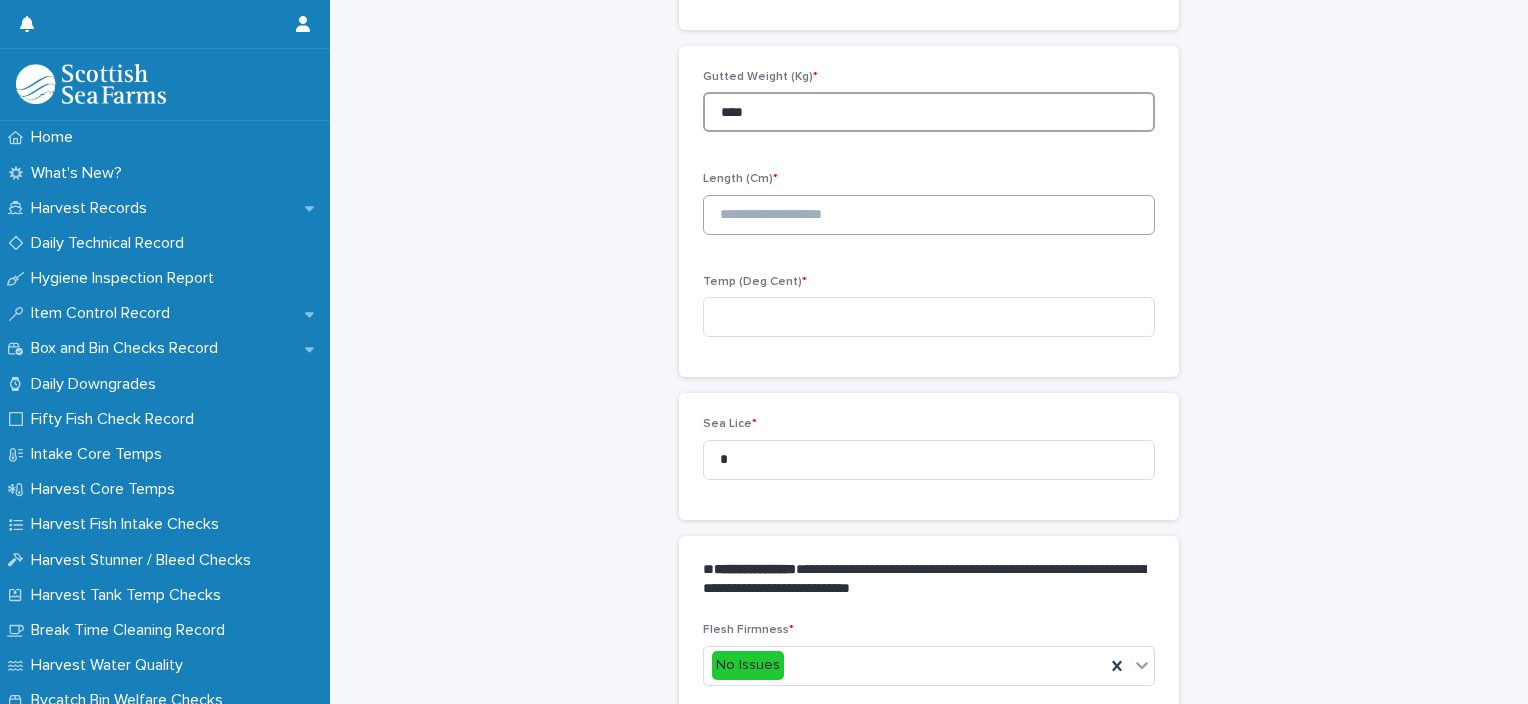 type on "****" 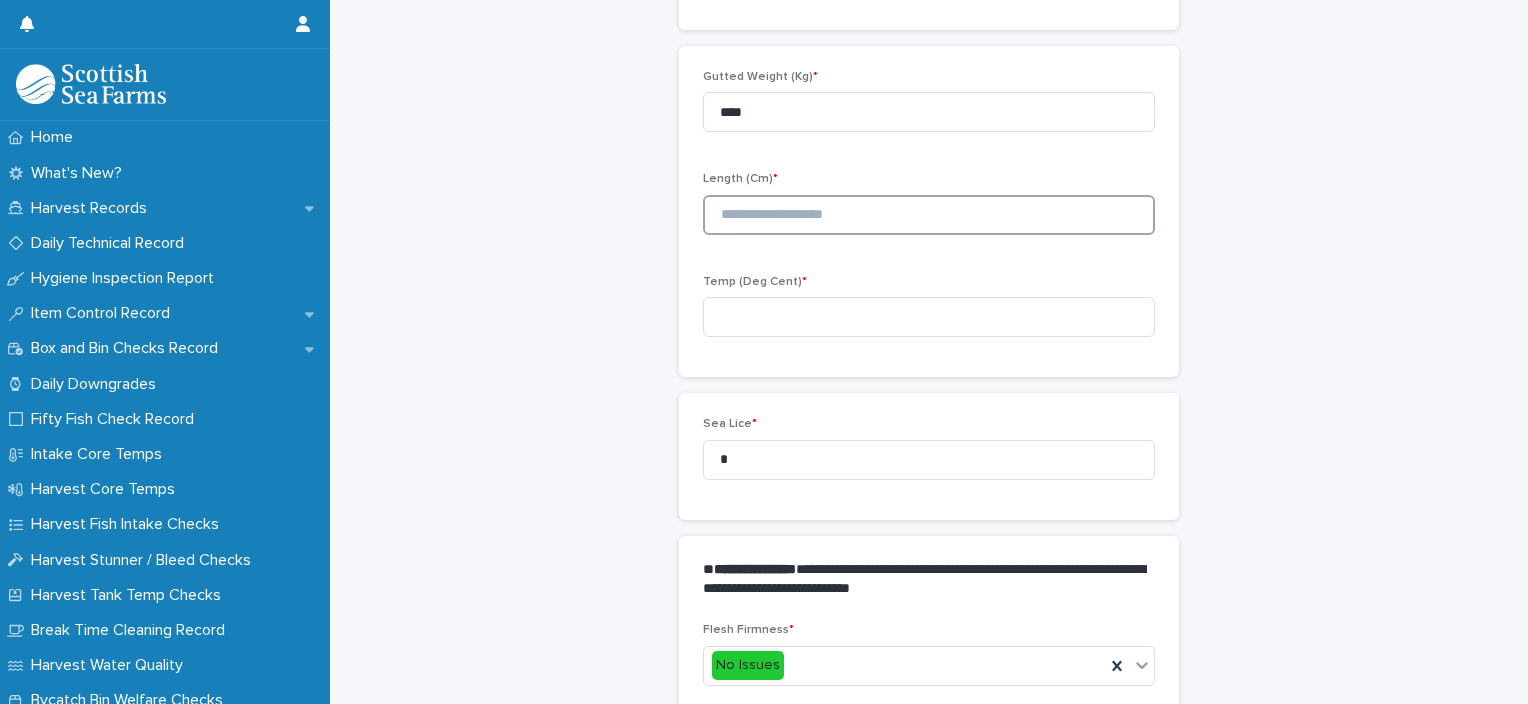 click at bounding box center (929, 215) 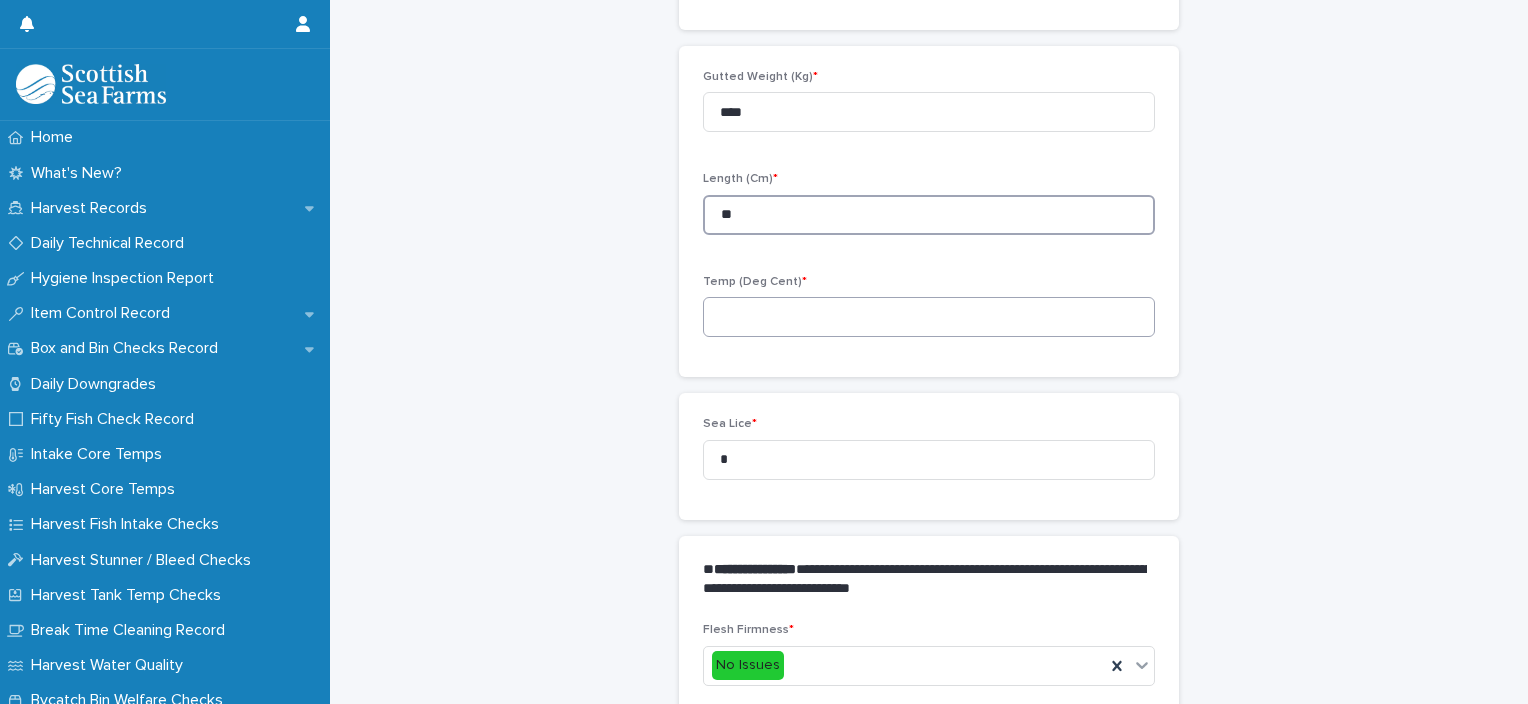 type on "**" 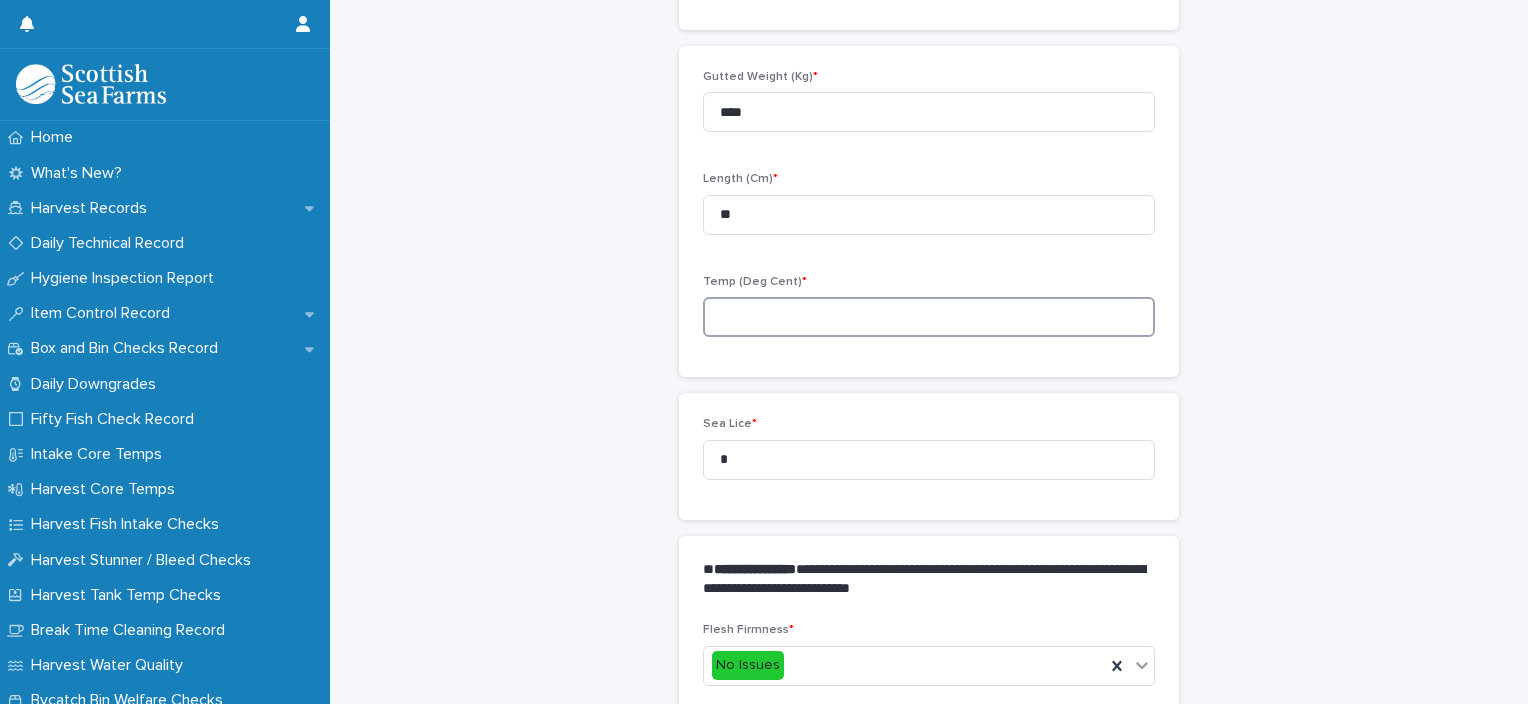 click at bounding box center (929, 317) 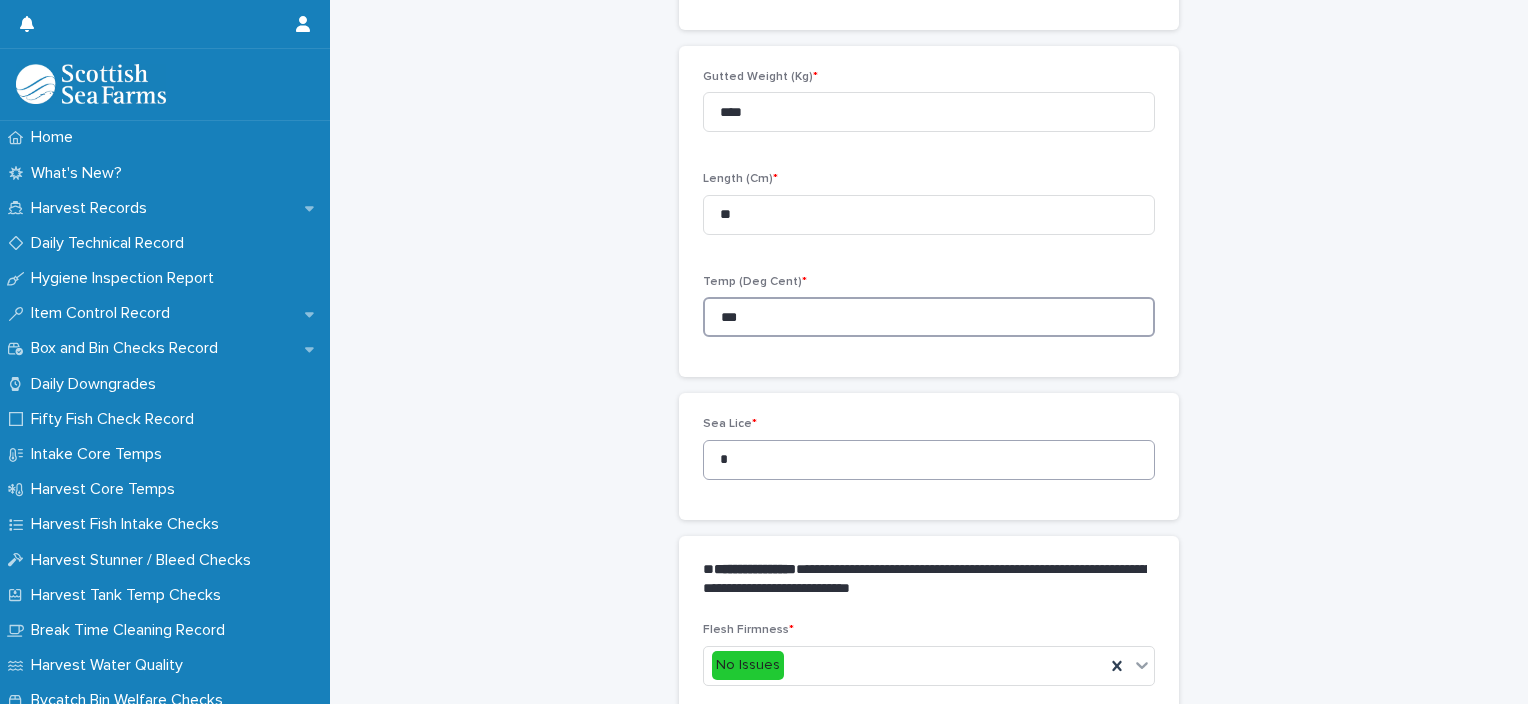 type on "***" 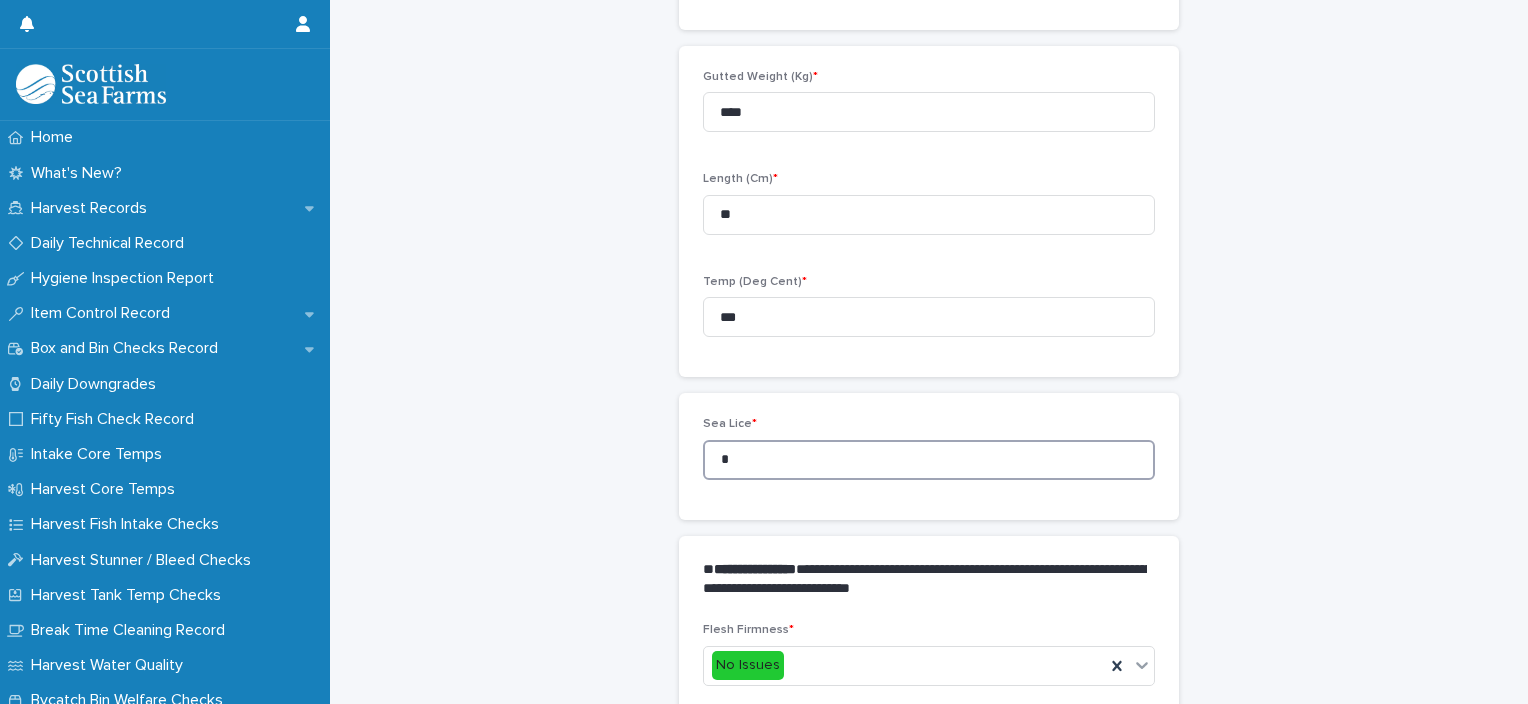 drag, startPoint x: 750, startPoint y: 463, endPoint x: 688, endPoint y: 469, distance: 62.289646 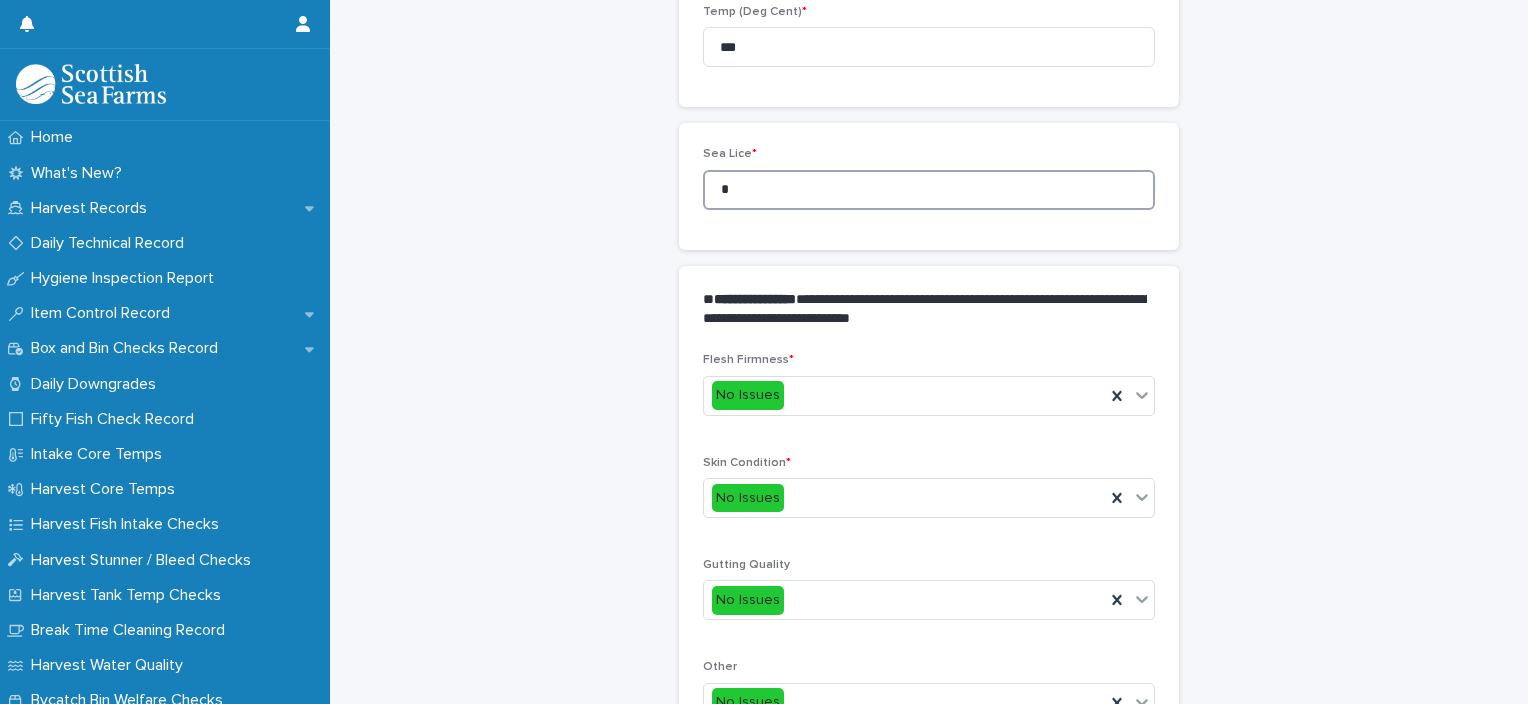 scroll, scrollTop: 948, scrollLeft: 0, axis: vertical 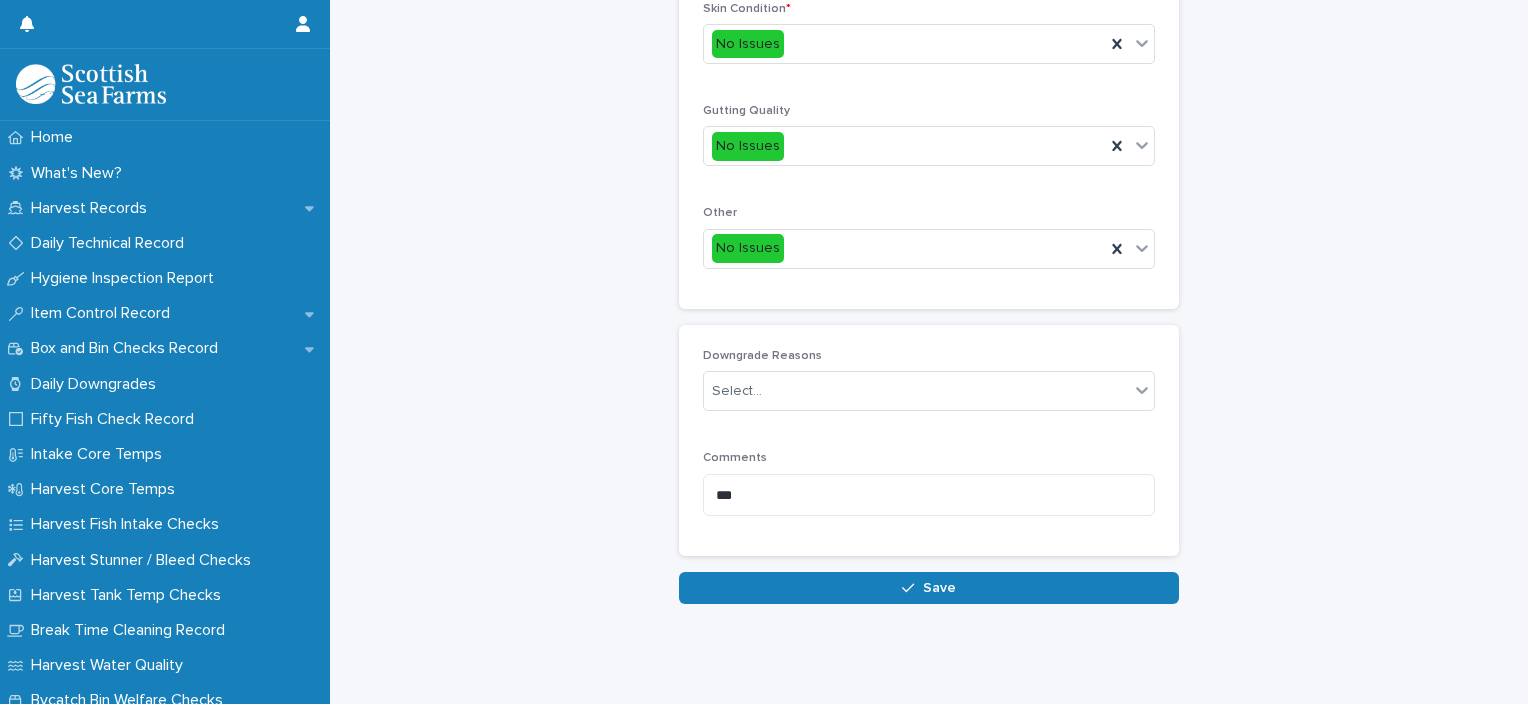type on "*" 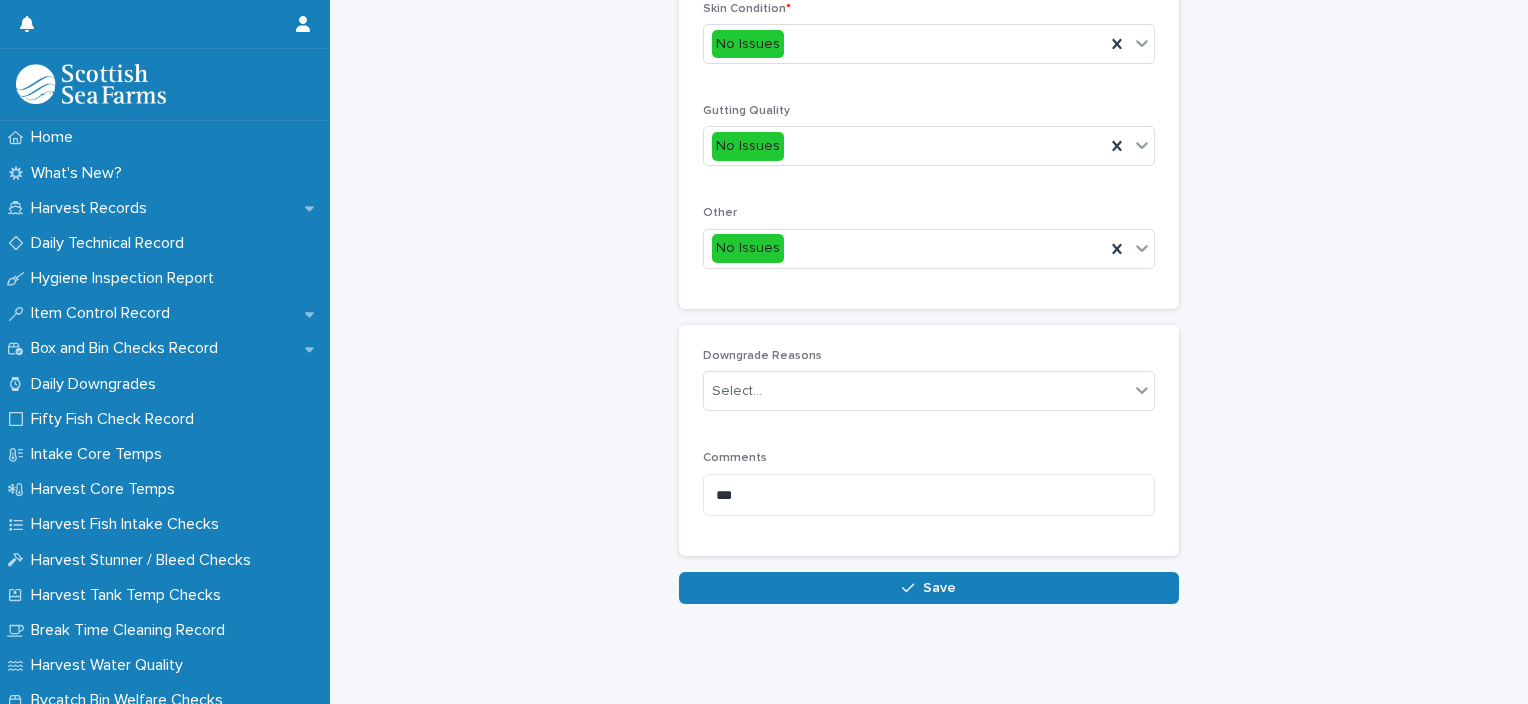 click on "Save" at bounding box center (929, 588) 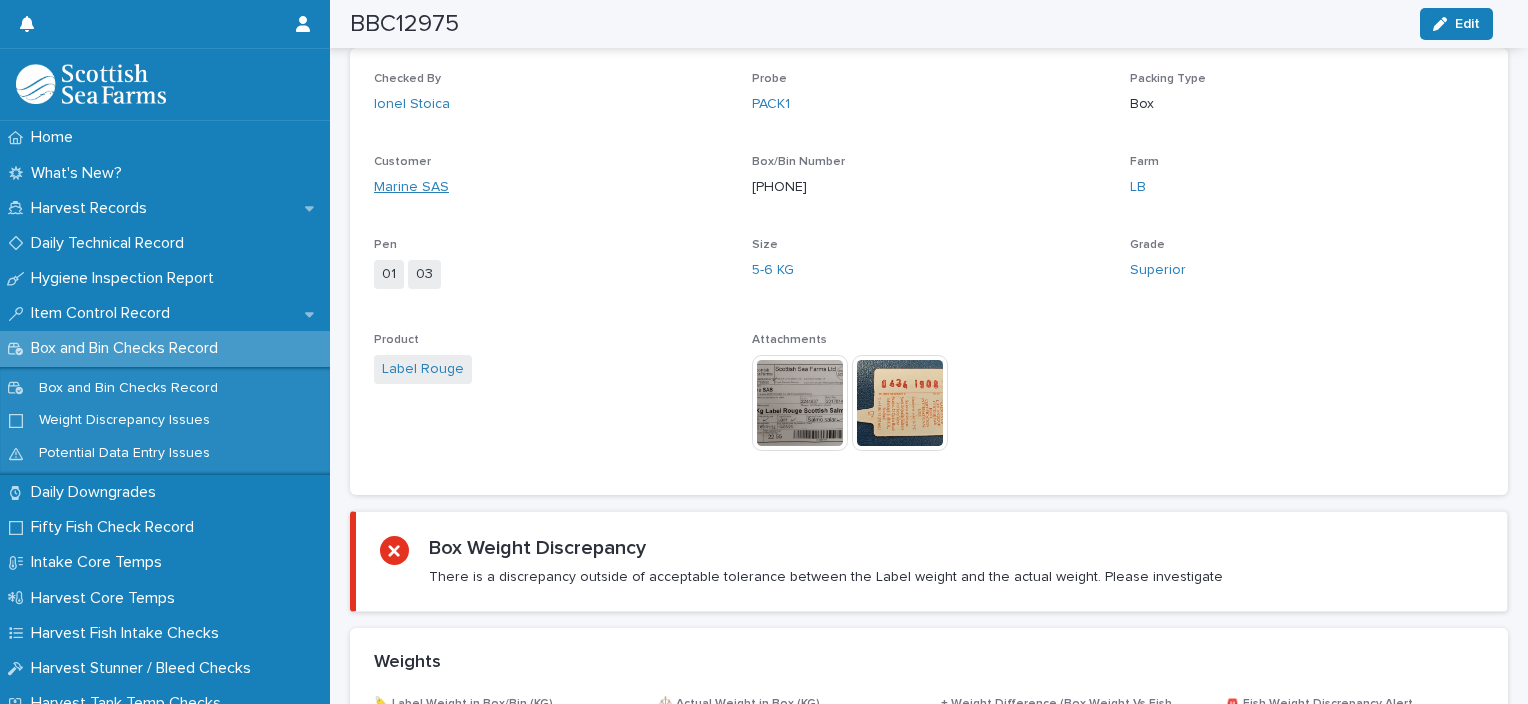 scroll, scrollTop: 633, scrollLeft: 0, axis: vertical 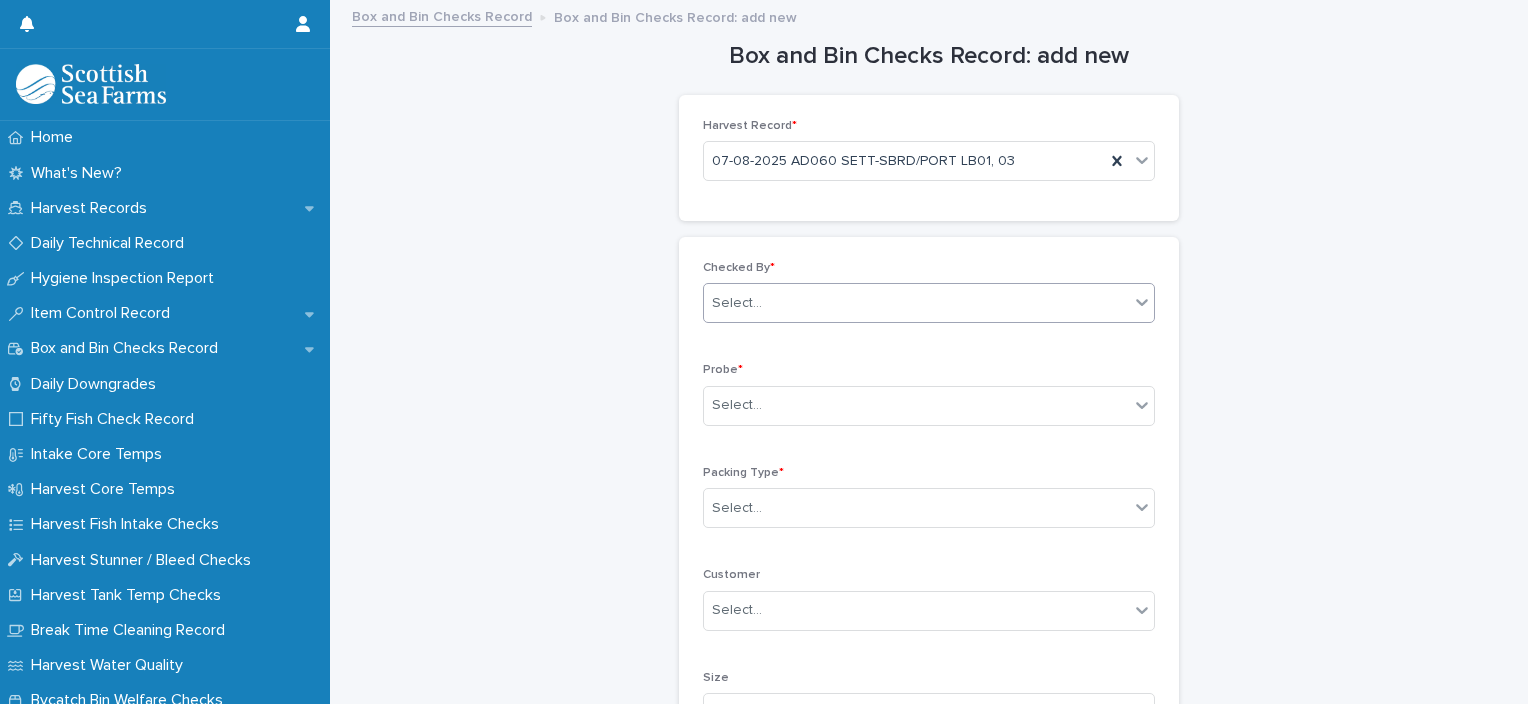 click on "Select..." at bounding box center (916, 303) 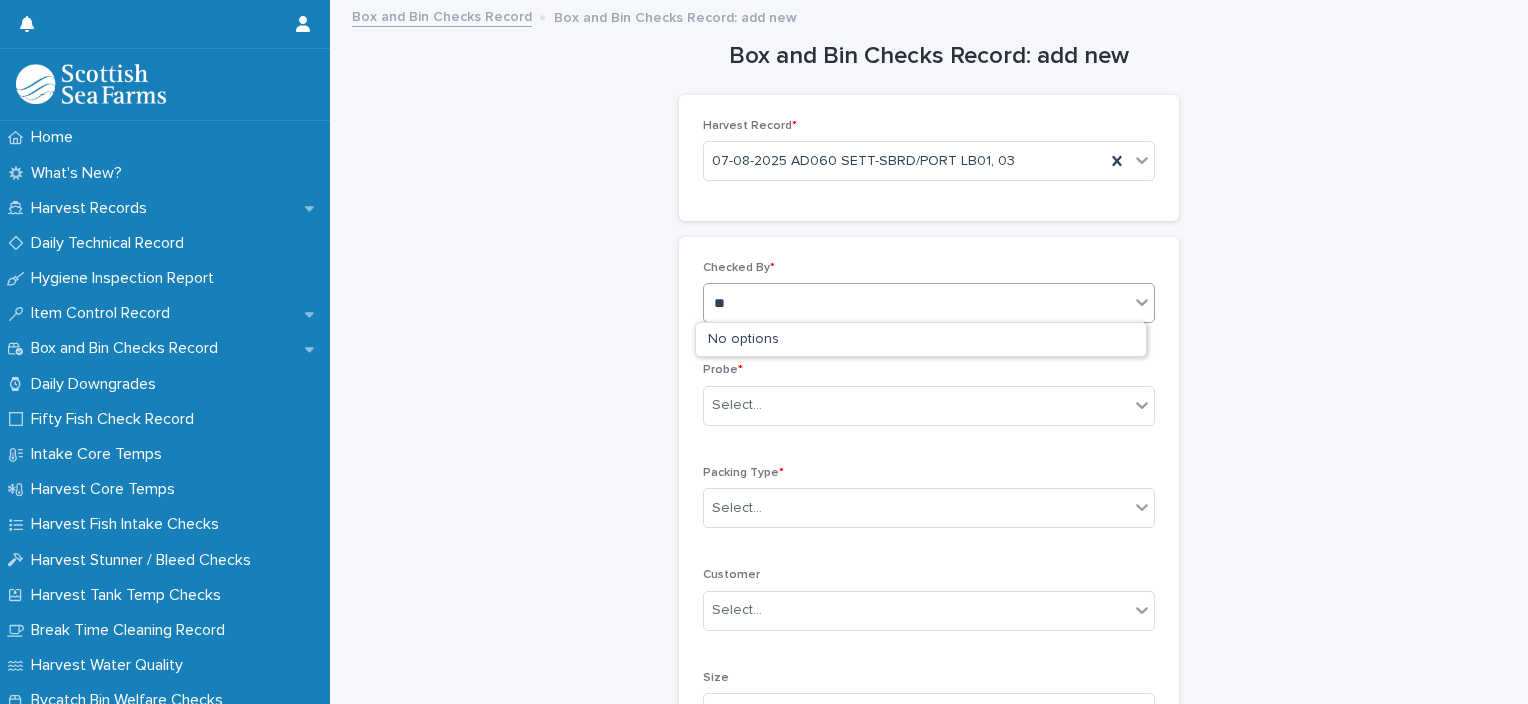 type on "***" 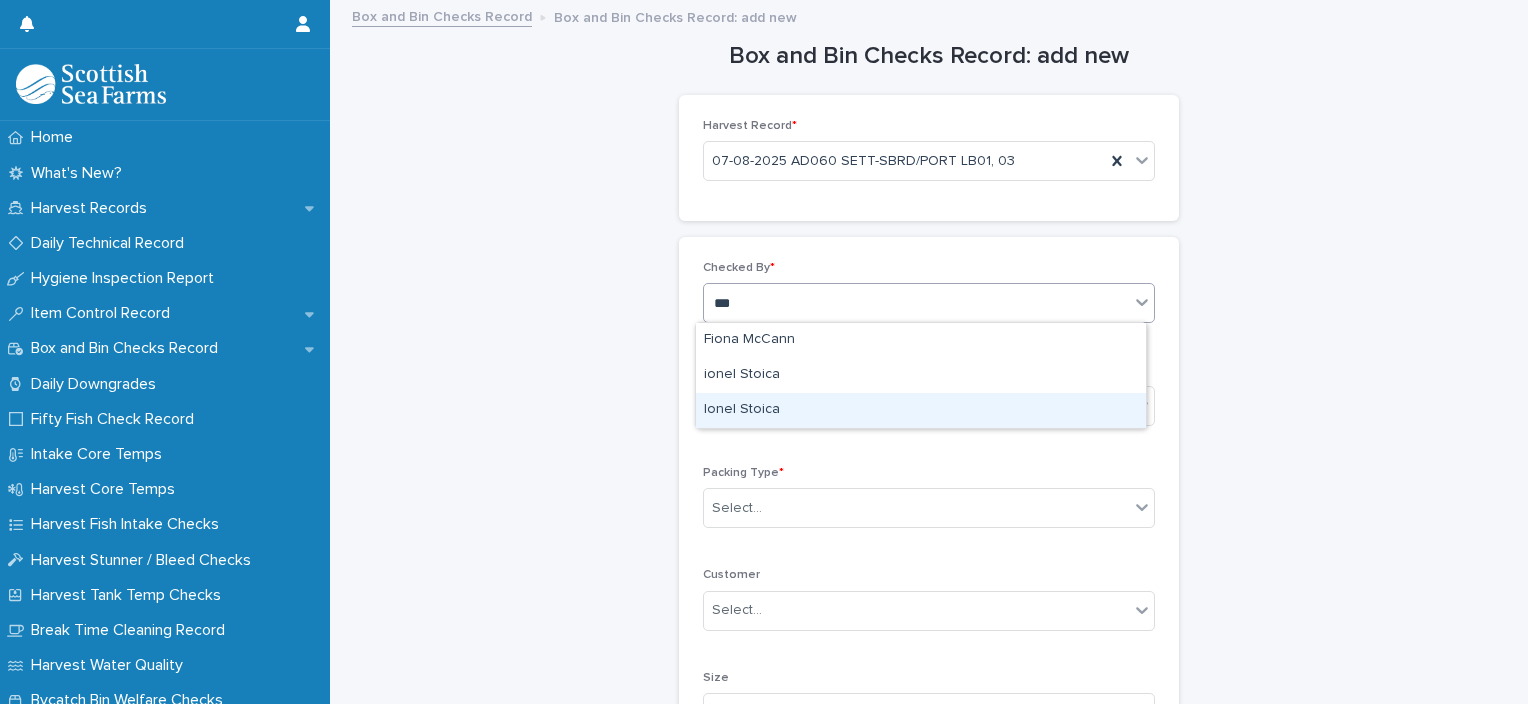 click on "Ionel Stoica" at bounding box center [921, 410] 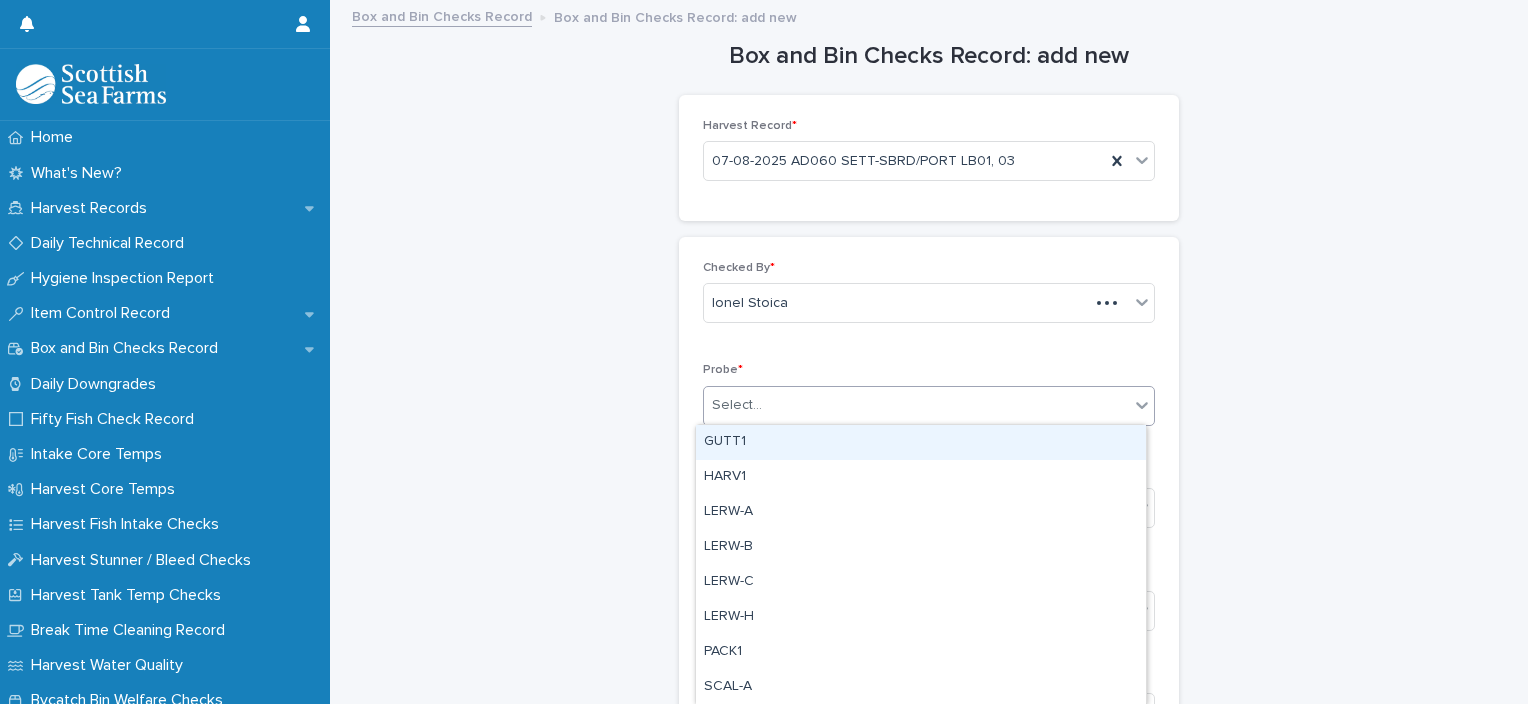 click on "Select..." at bounding box center [916, 405] 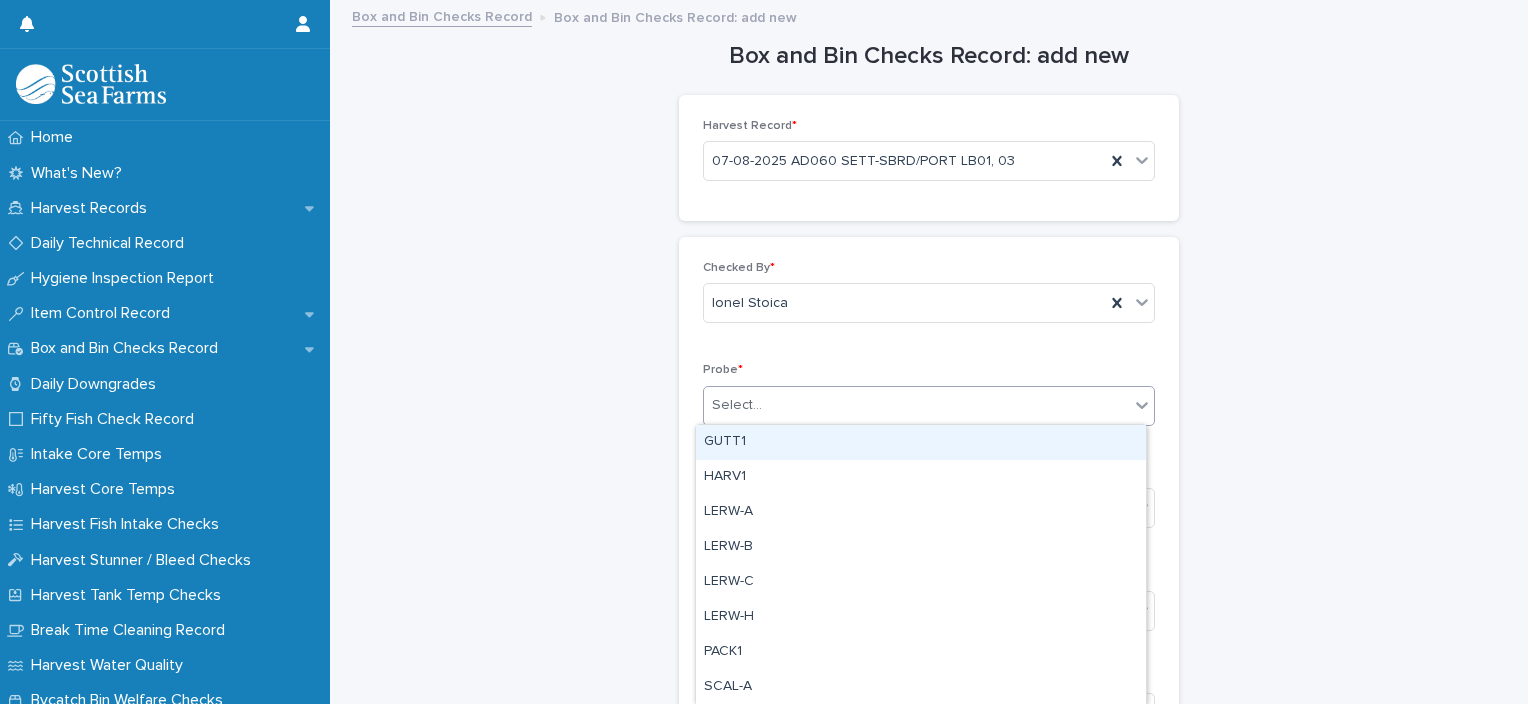 type on "*" 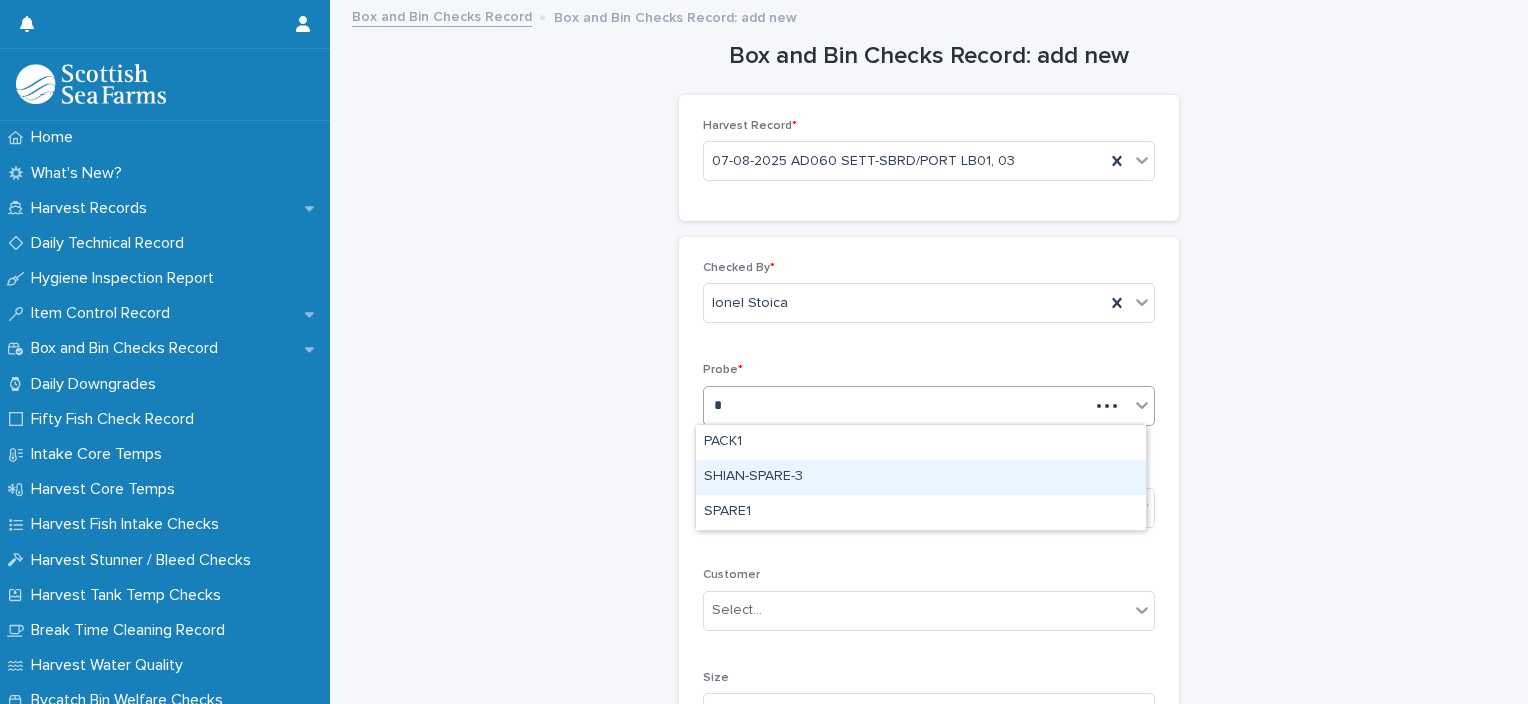 type 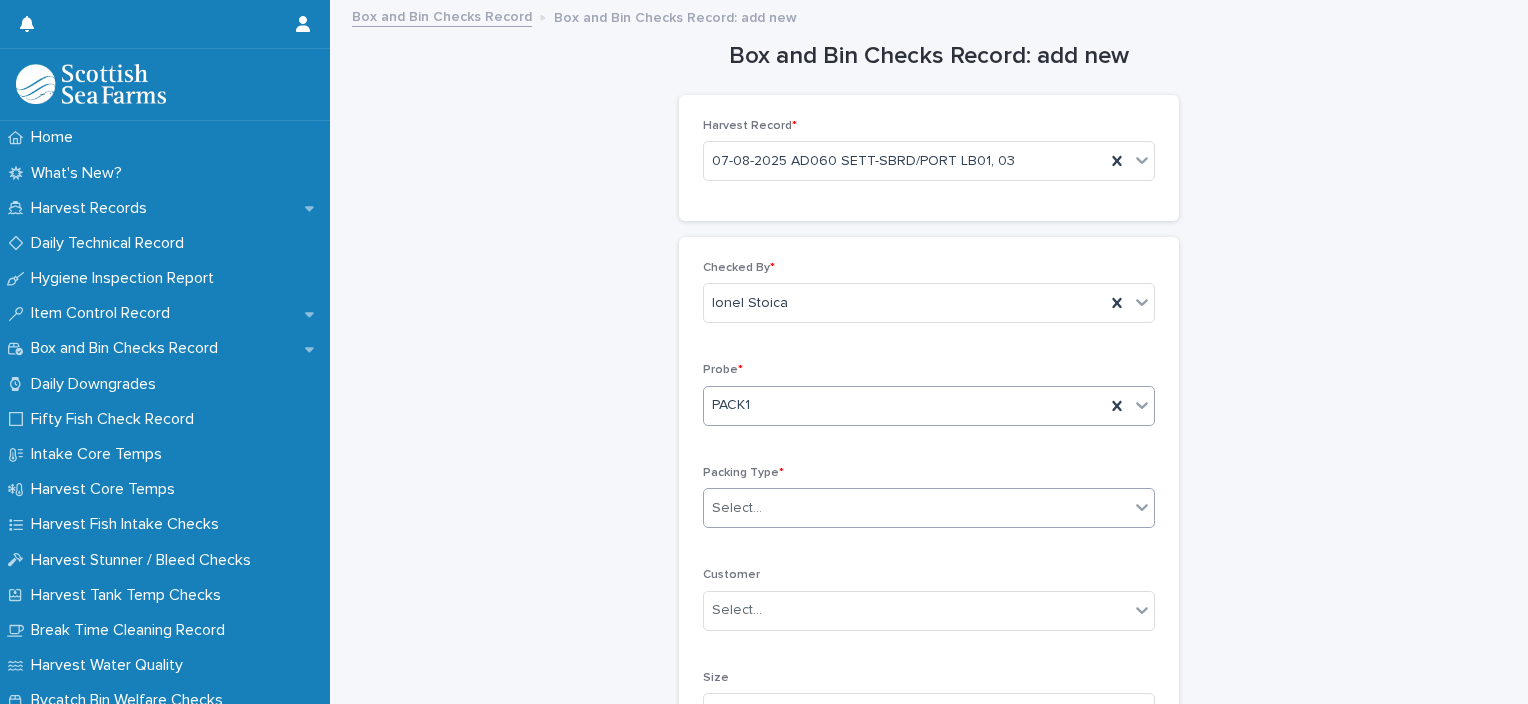 click on "Select..." at bounding box center [916, 508] 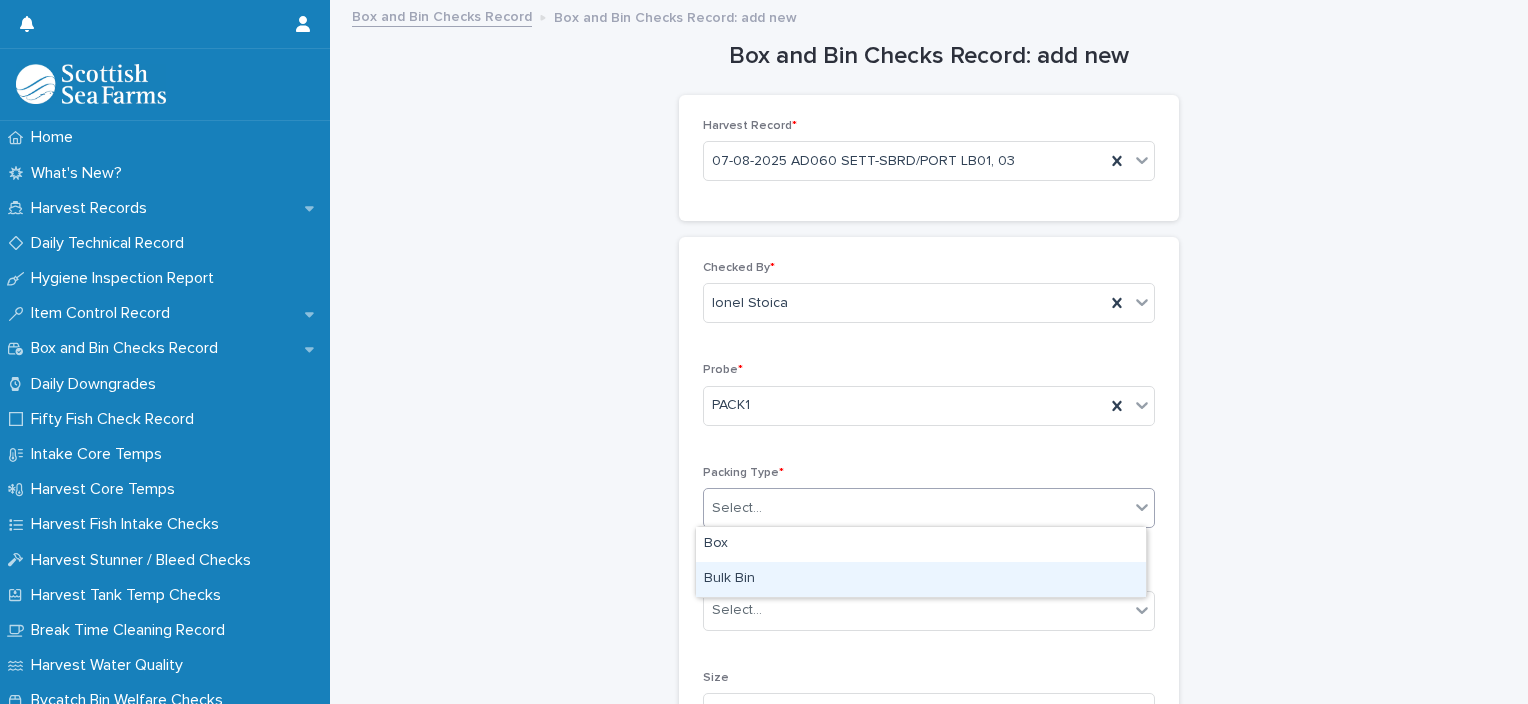 click on "Bulk Bin" at bounding box center [921, 579] 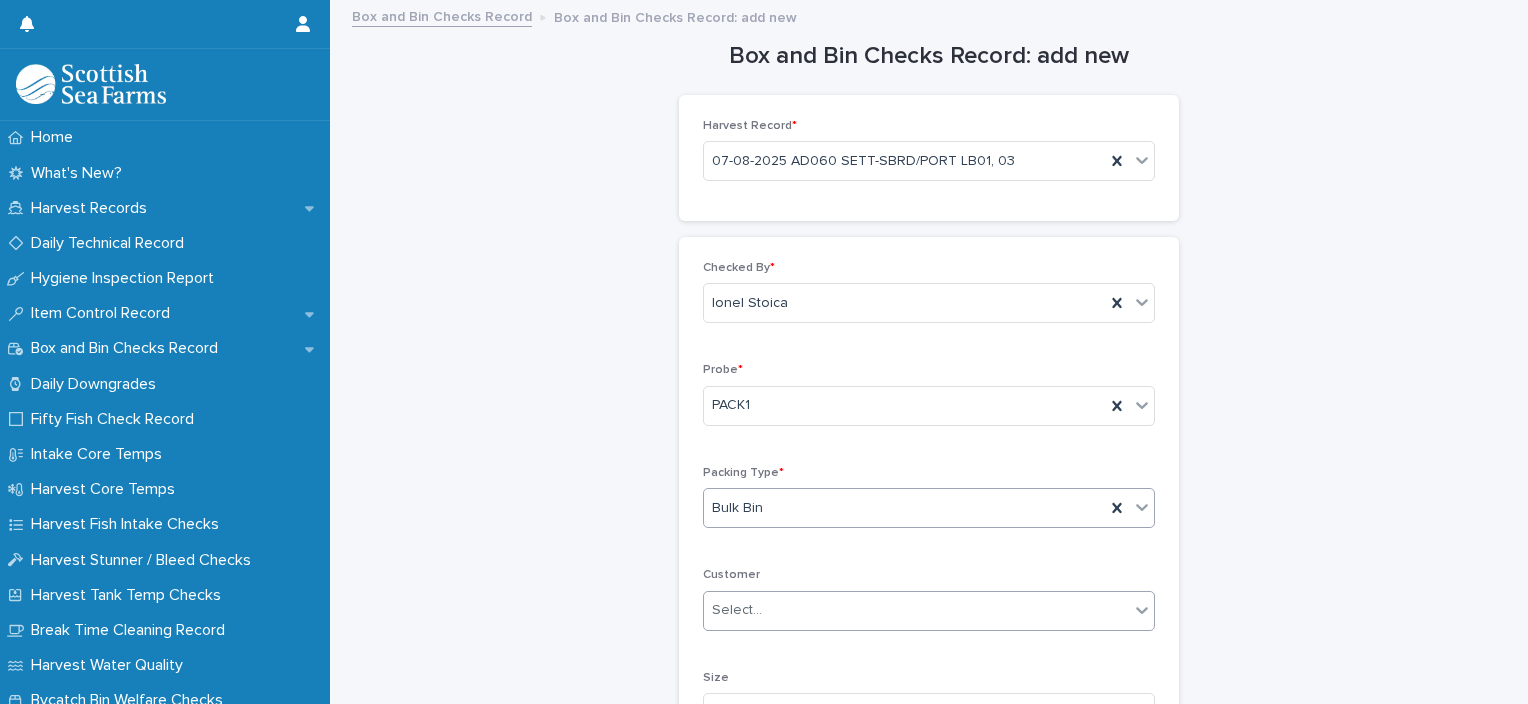 click on "Select..." at bounding box center (916, 610) 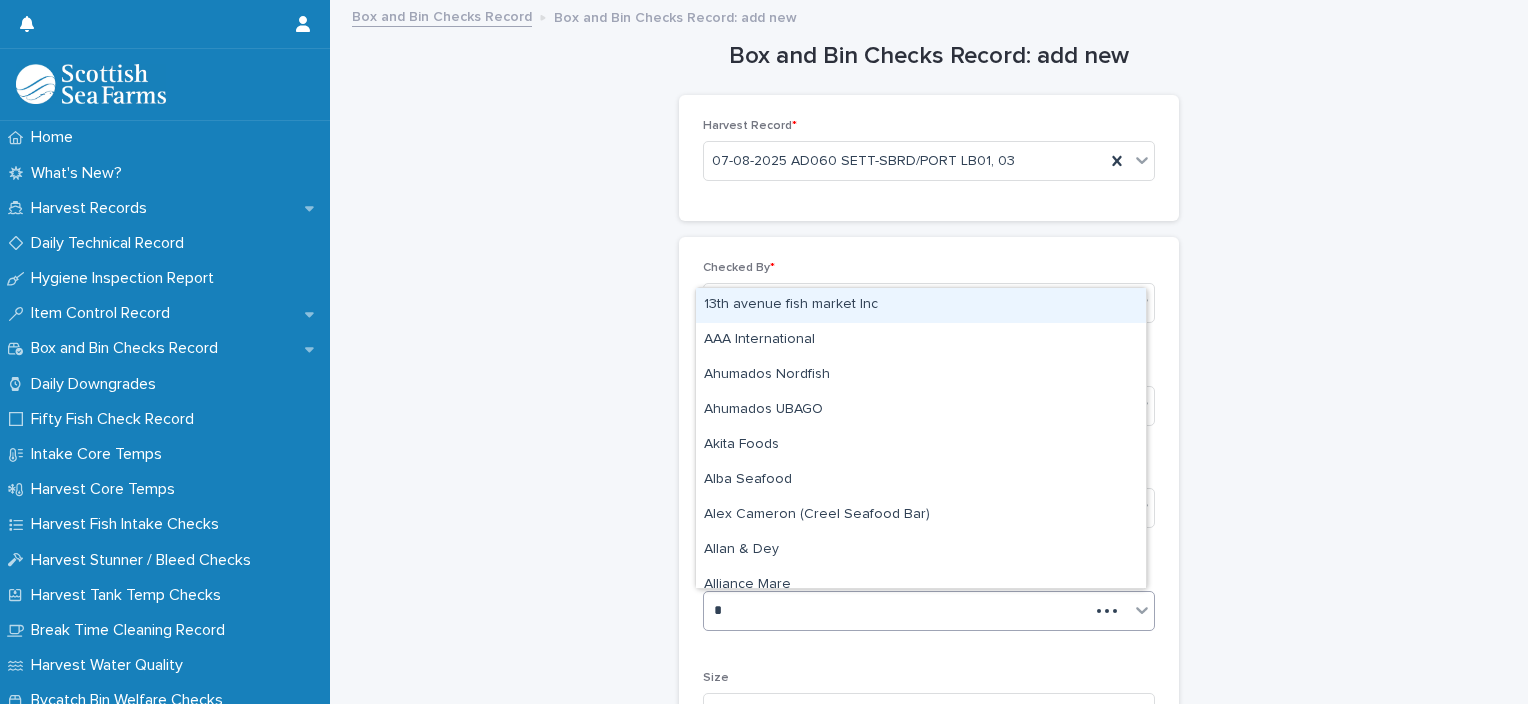 type on "**" 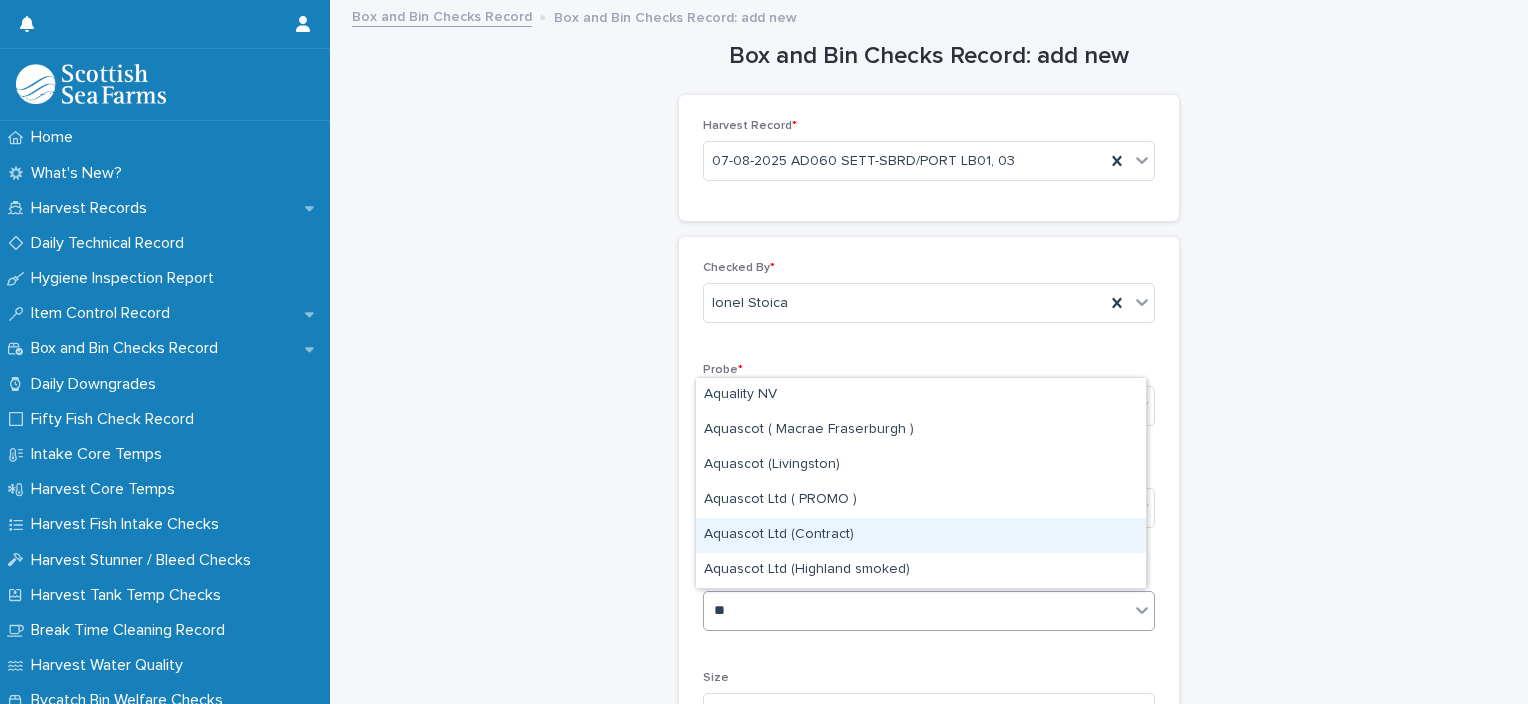 click on "Aquascot Ltd (Contract)" at bounding box center (921, 535) 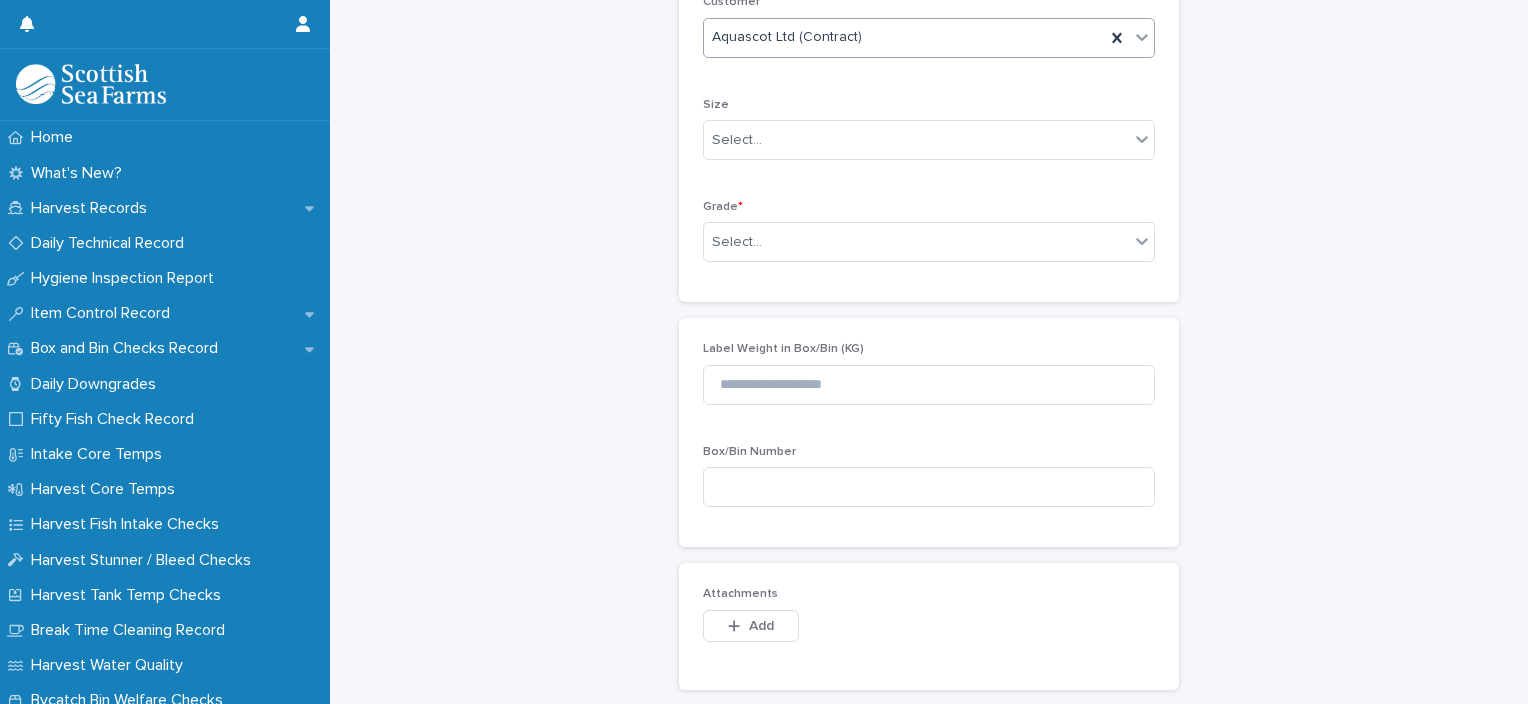 scroll, scrollTop: 600, scrollLeft: 0, axis: vertical 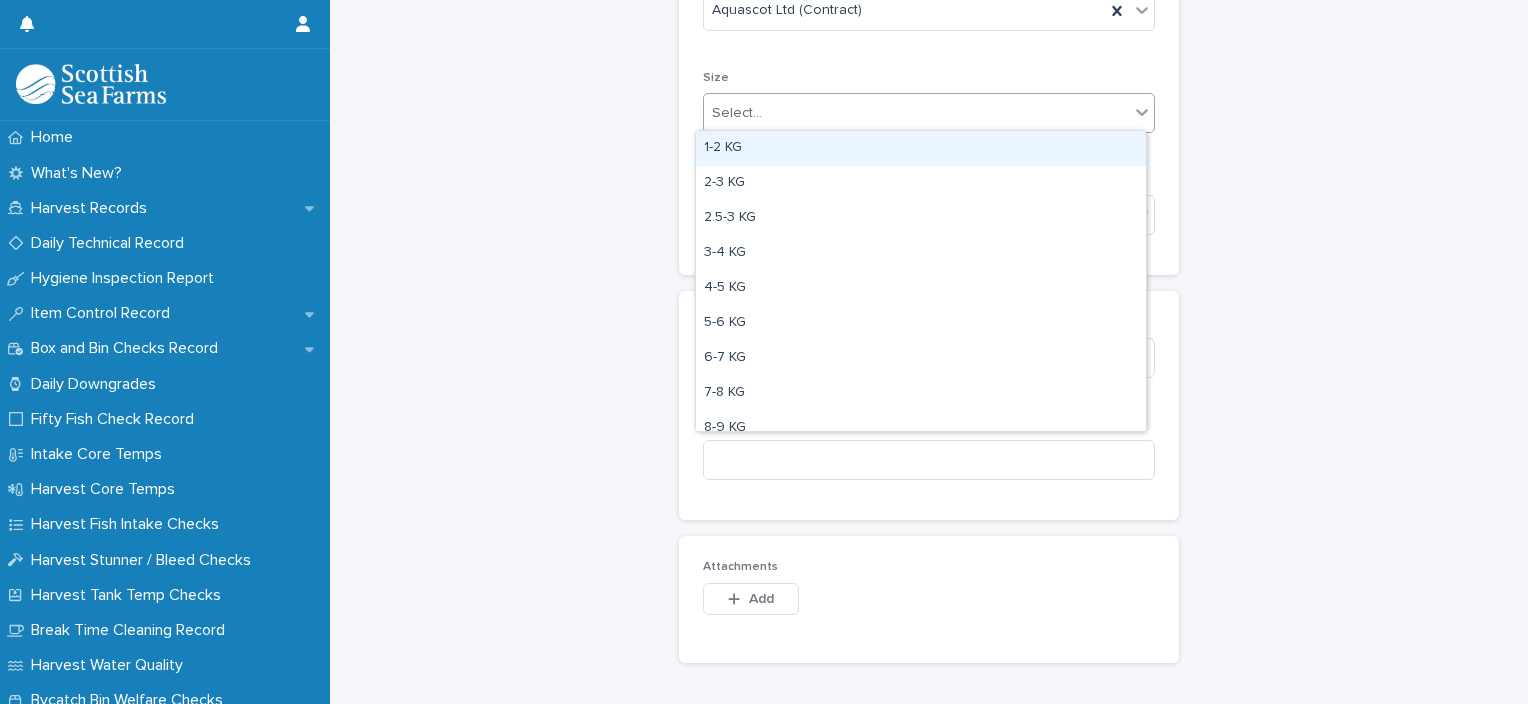 click on "Select..." at bounding box center [916, 113] 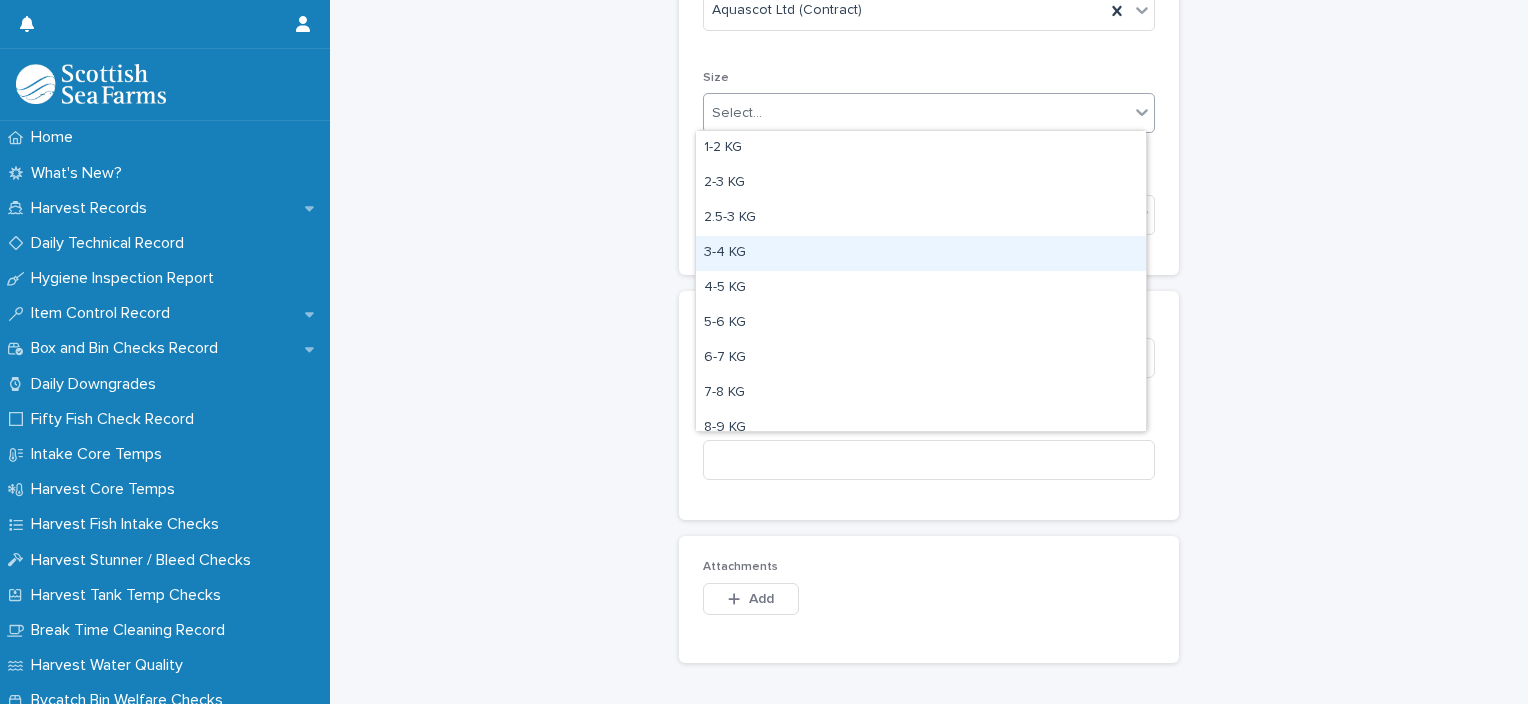 click on "3-4 KG" at bounding box center (921, 253) 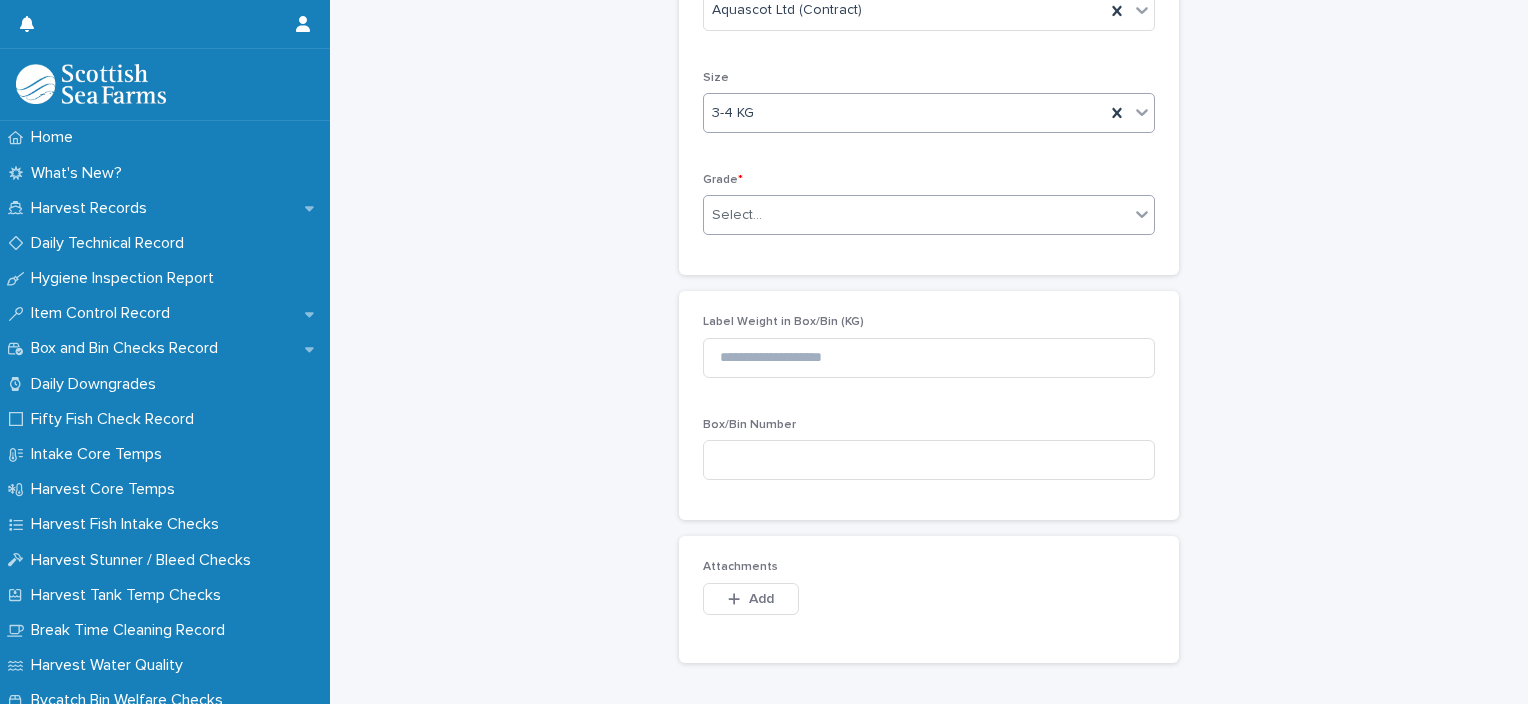 click on "Select..." at bounding box center [916, 215] 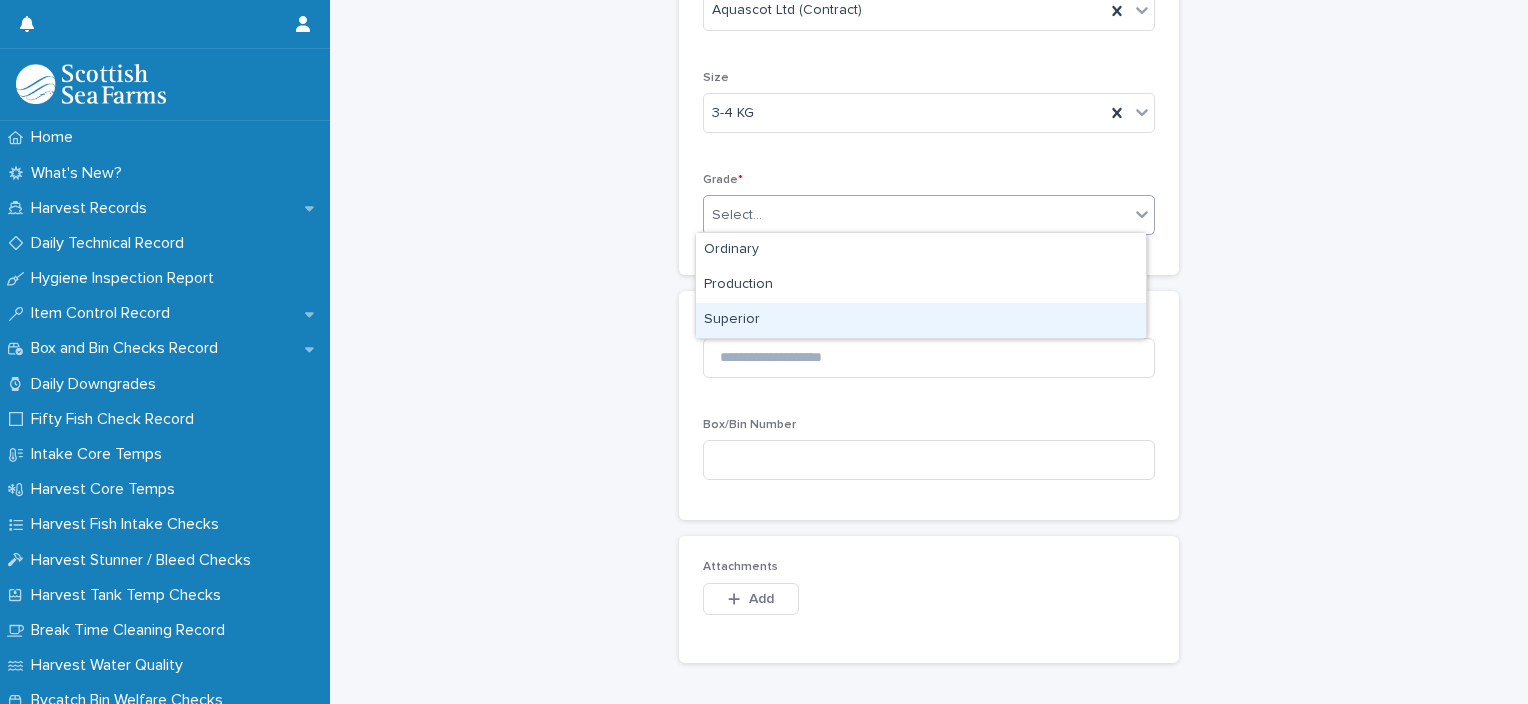 click on "Superior" at bounding box center (921, 320) 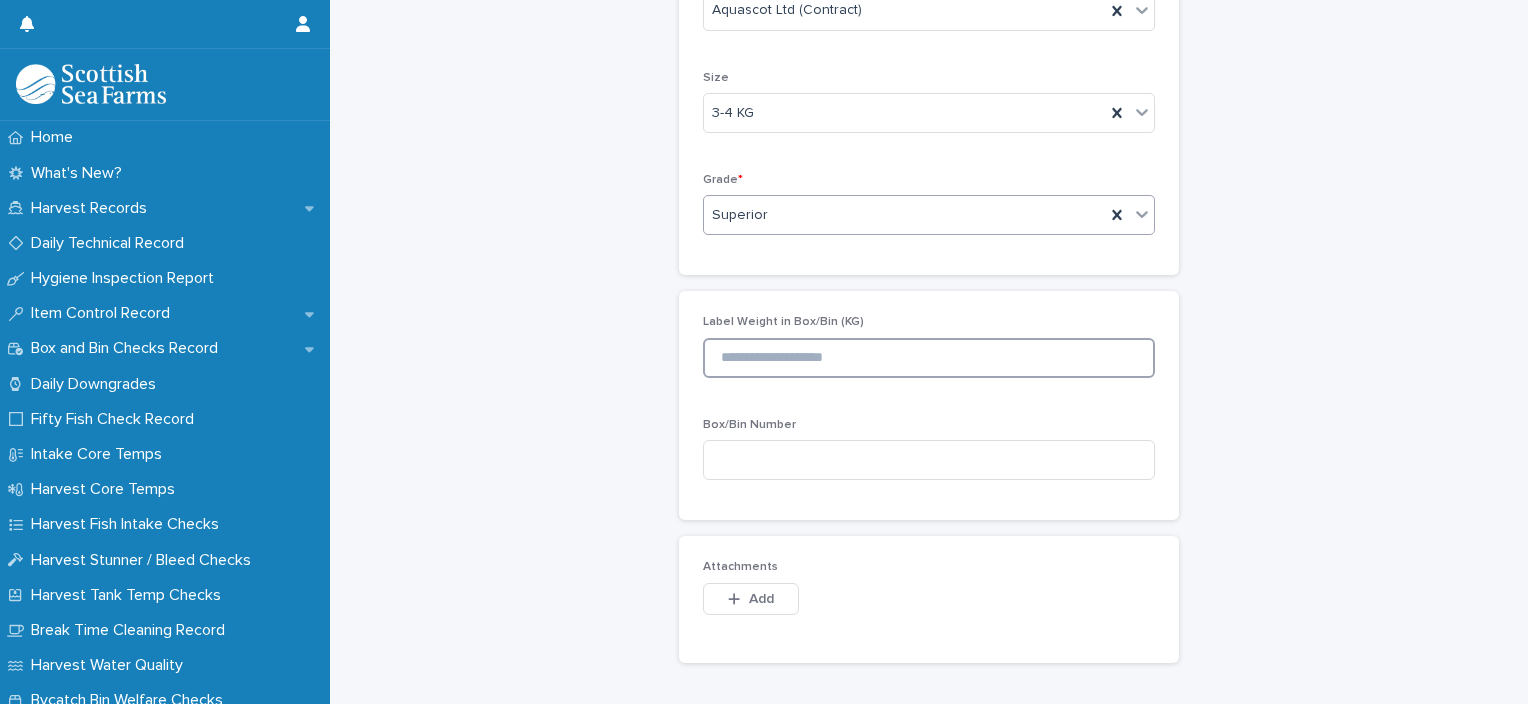 click at bounding box center [929, 358] 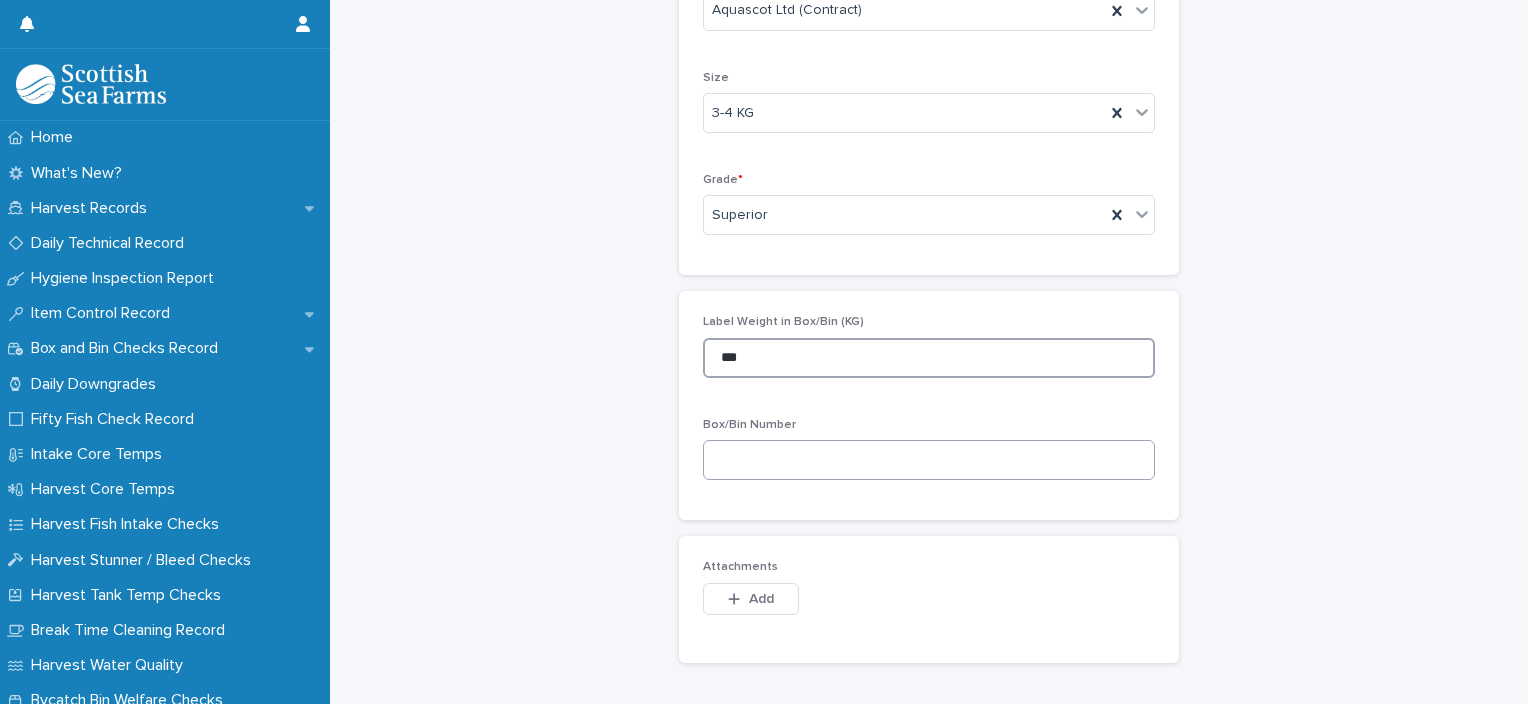 type on "***" 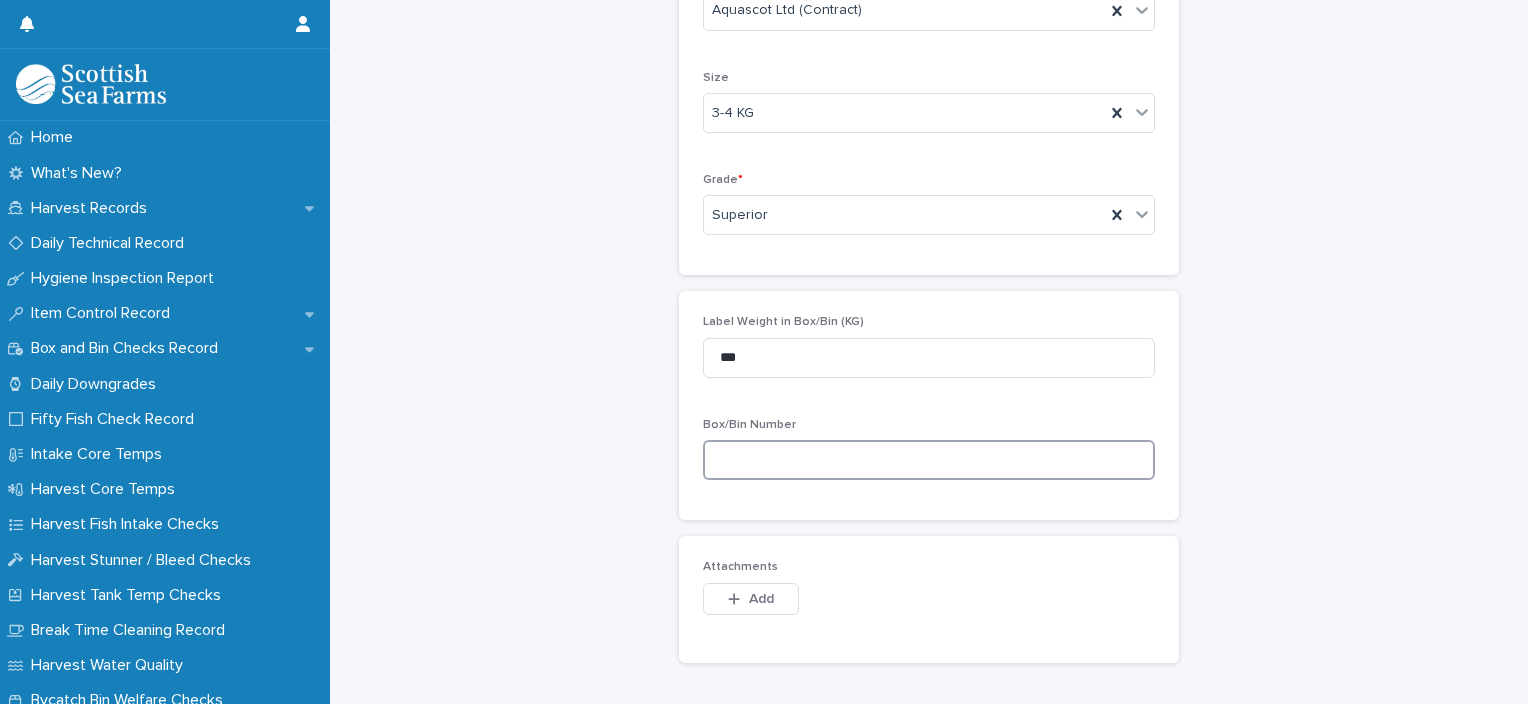 click at bounding box center (929, 460) 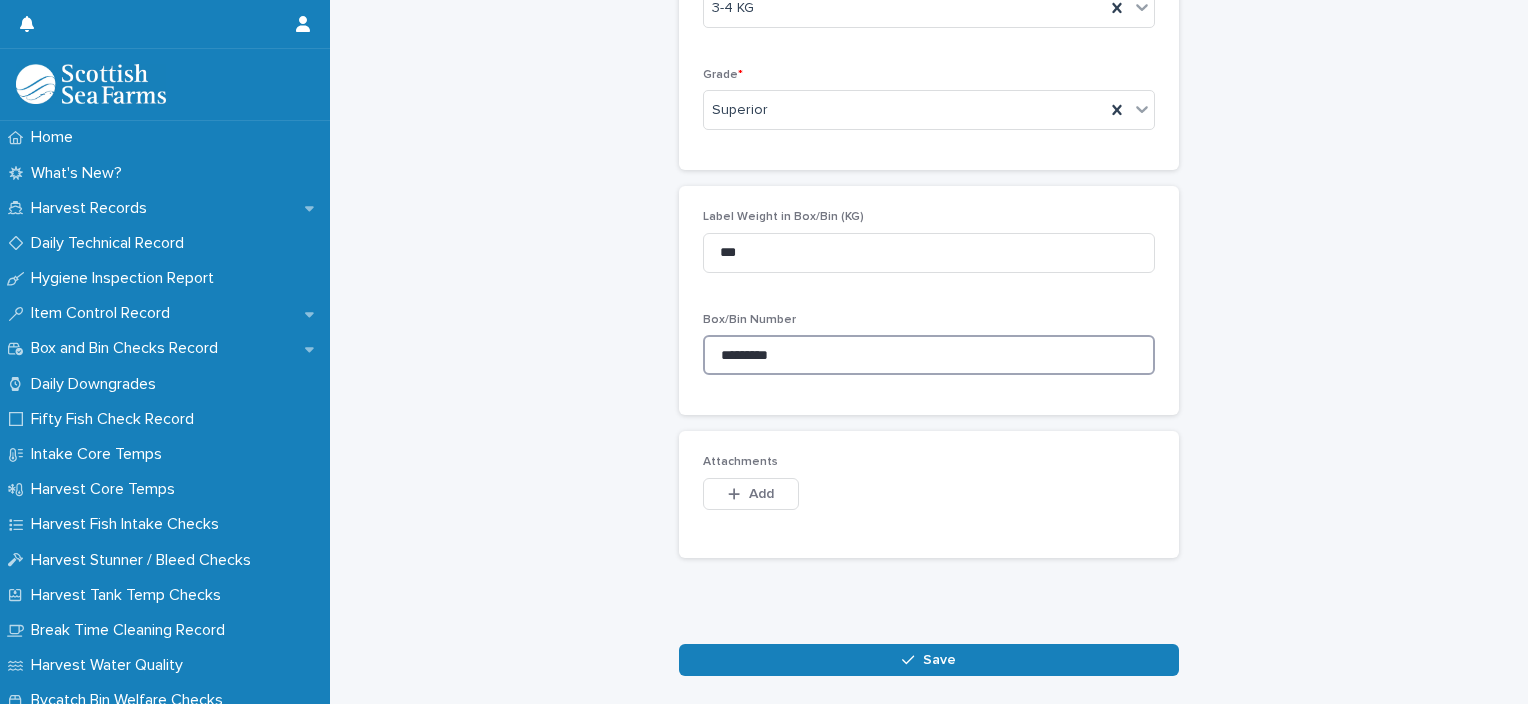 scroll, scrollTop: 788, scrollLeft: 0, axis: vertical 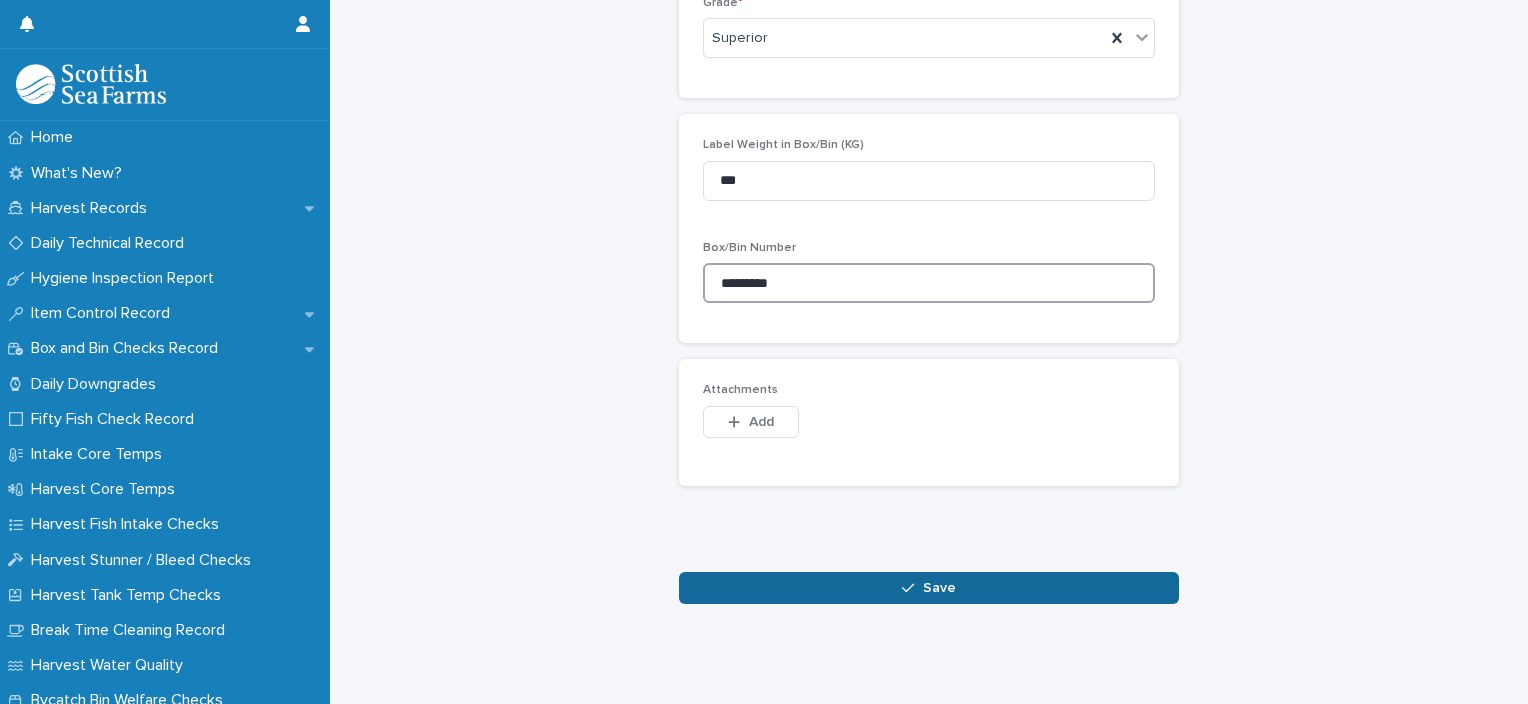 type on "*********" 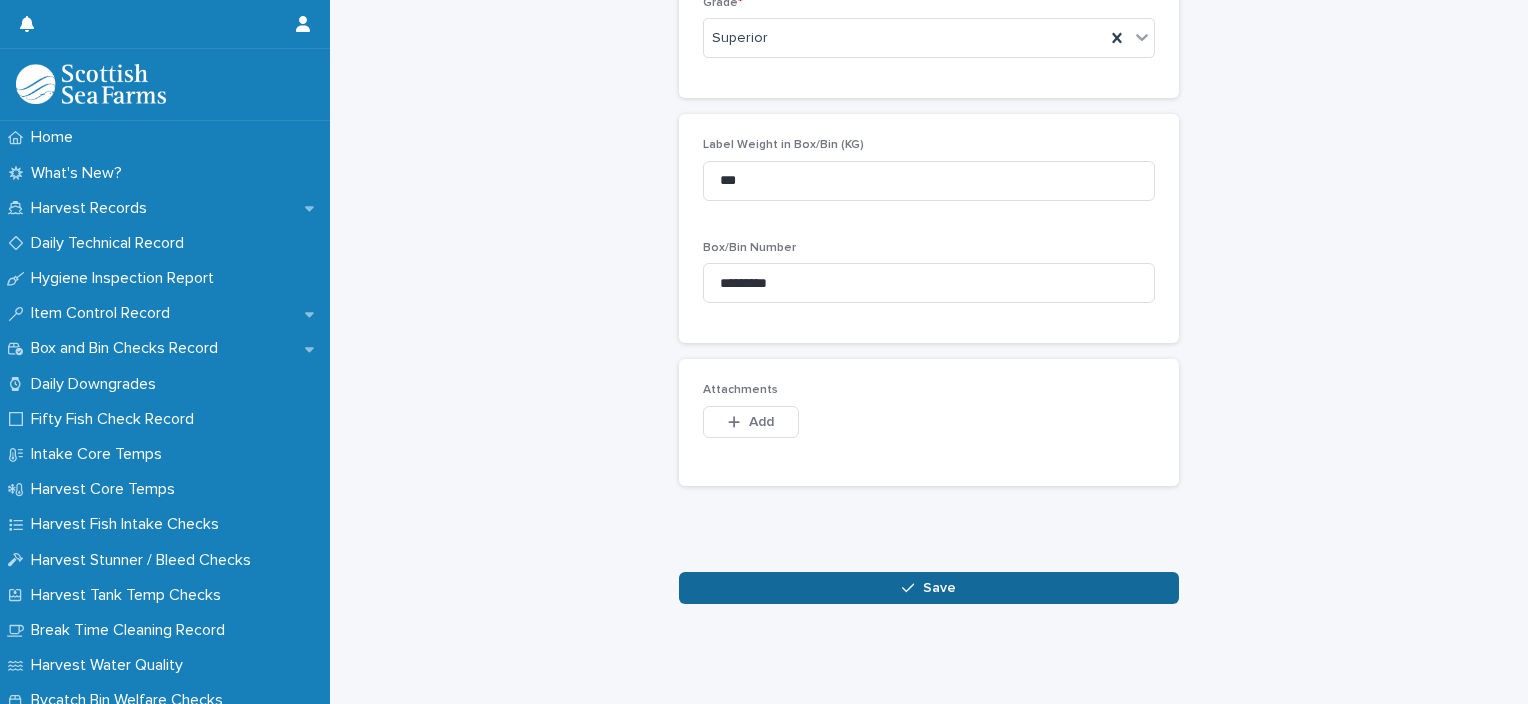 click on "Save" at bounding box center [929, 588] 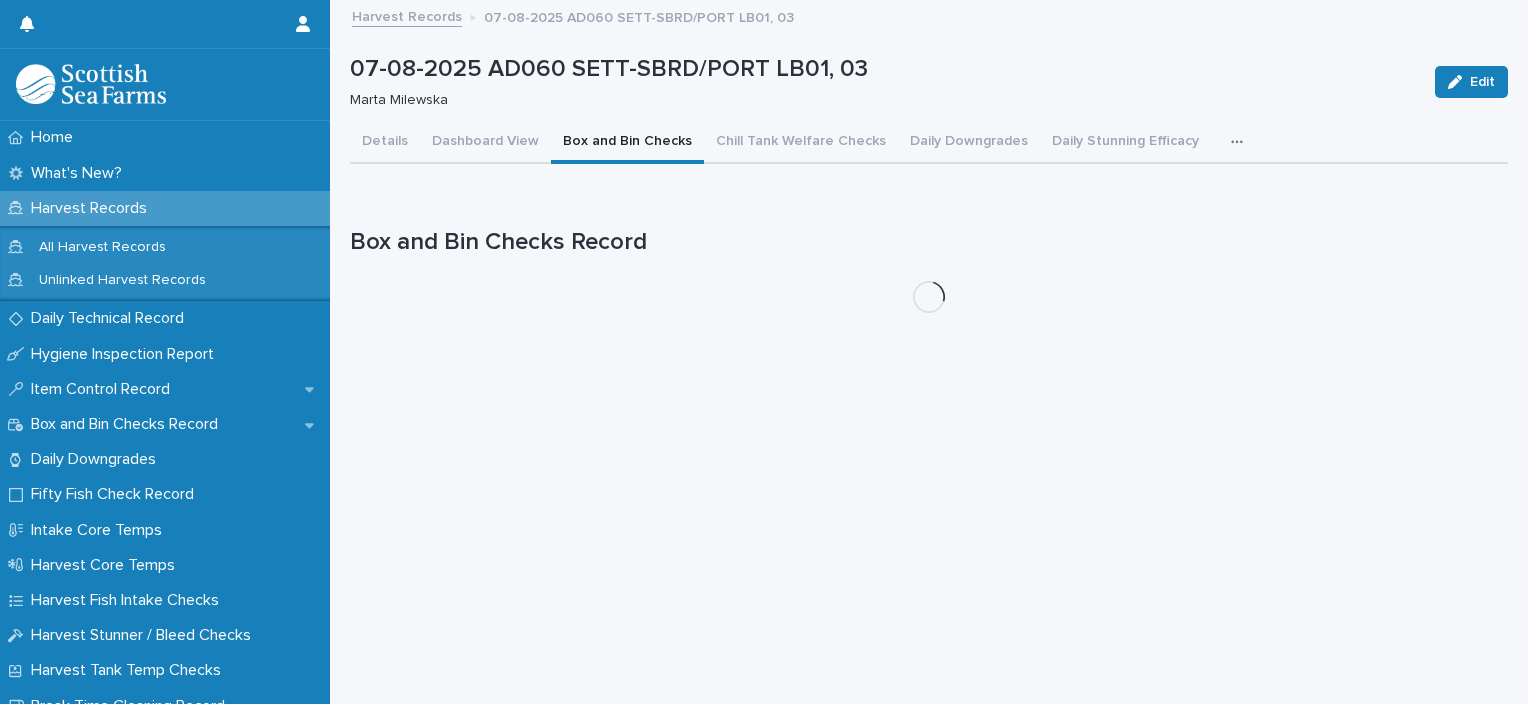 scroll, scrollTop: 0, scrollLeft: 0, axis: both 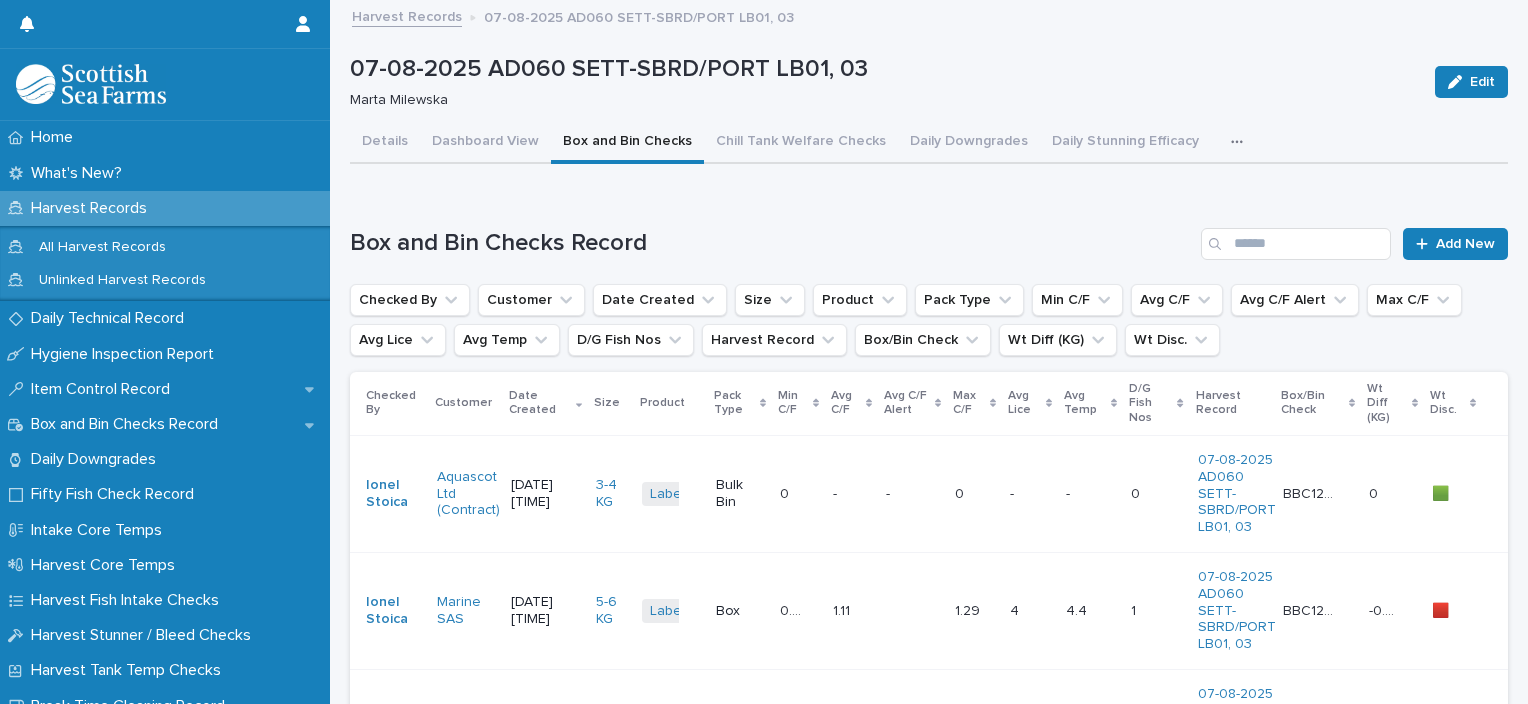 click on "- -" at bounding box center (912, 493) 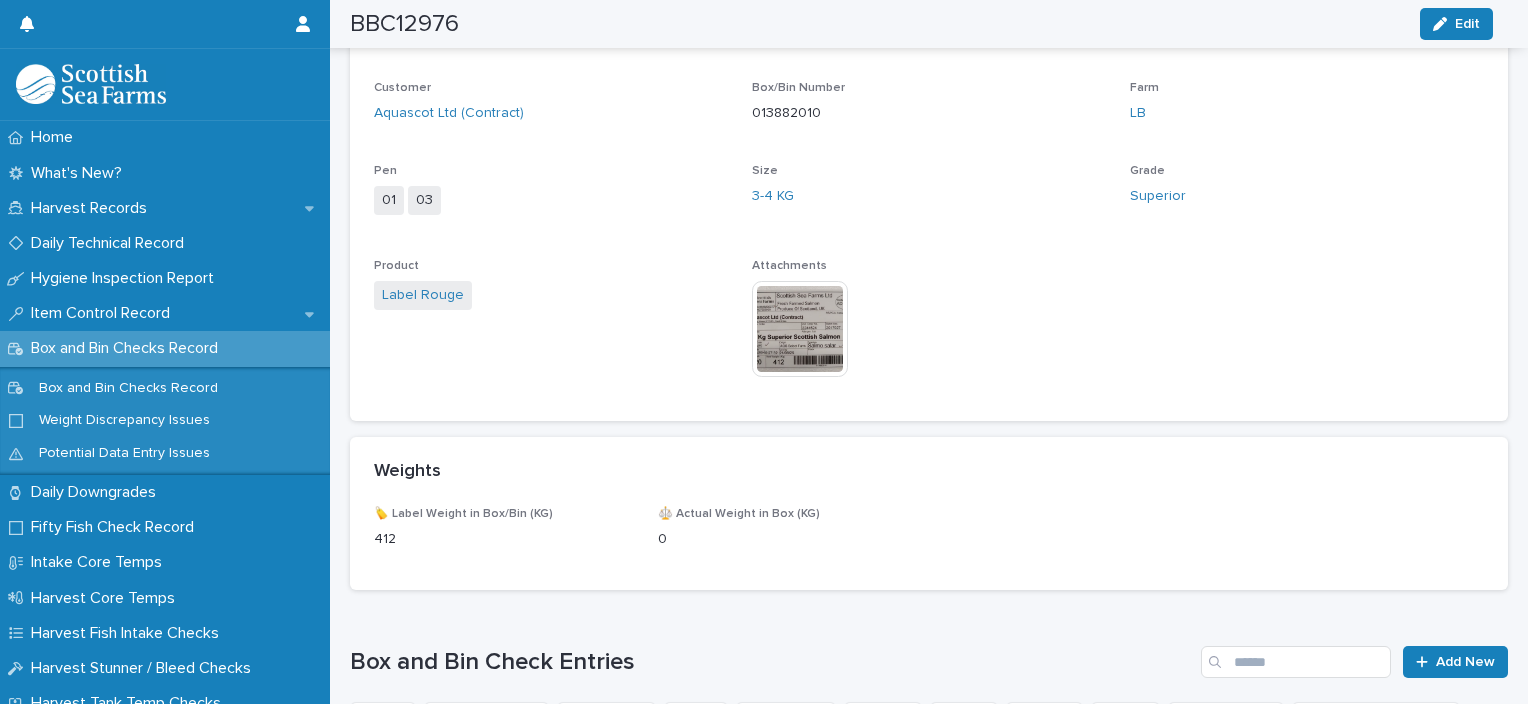 scroll, scrollTop: 1000, scrollLeft: 0, axis: vertical 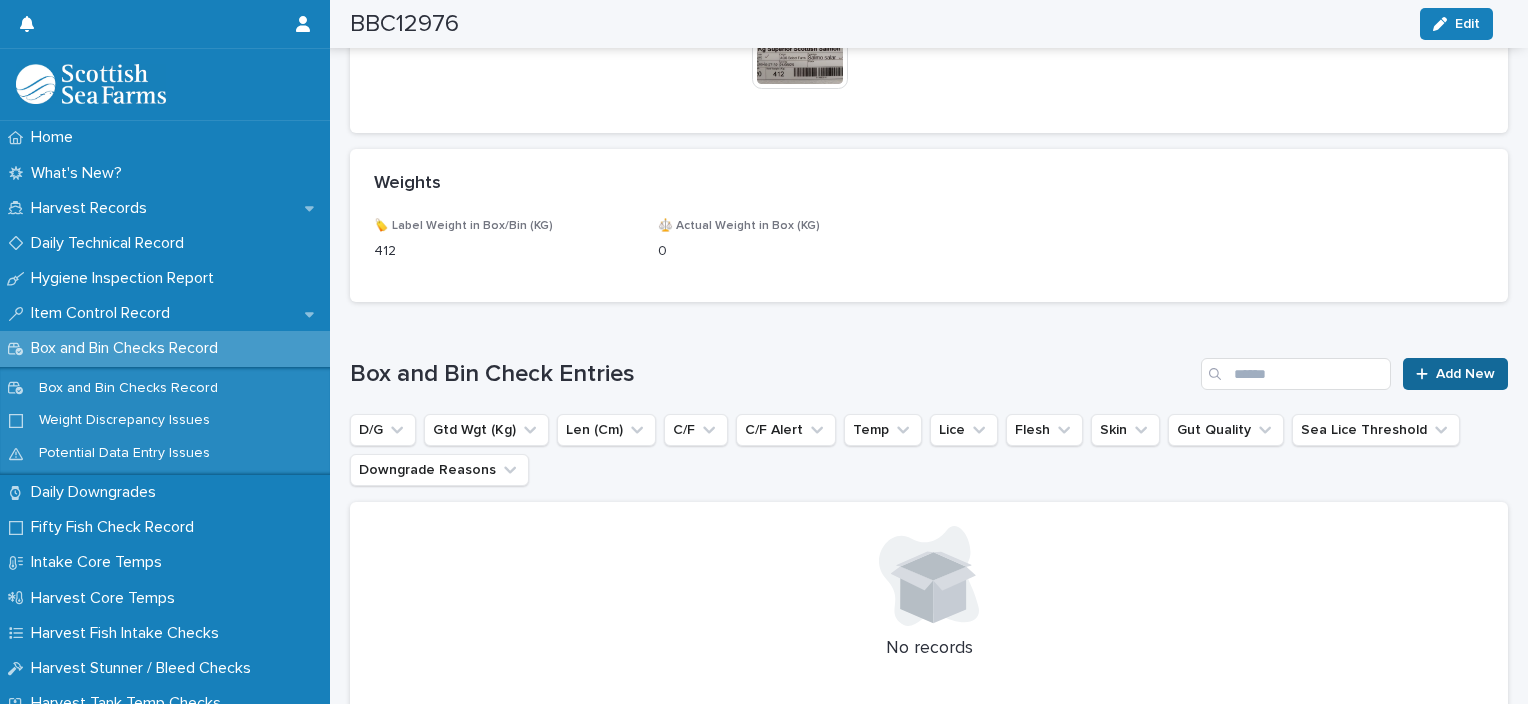 click on "Add New" at bounding box center (1455, 374) 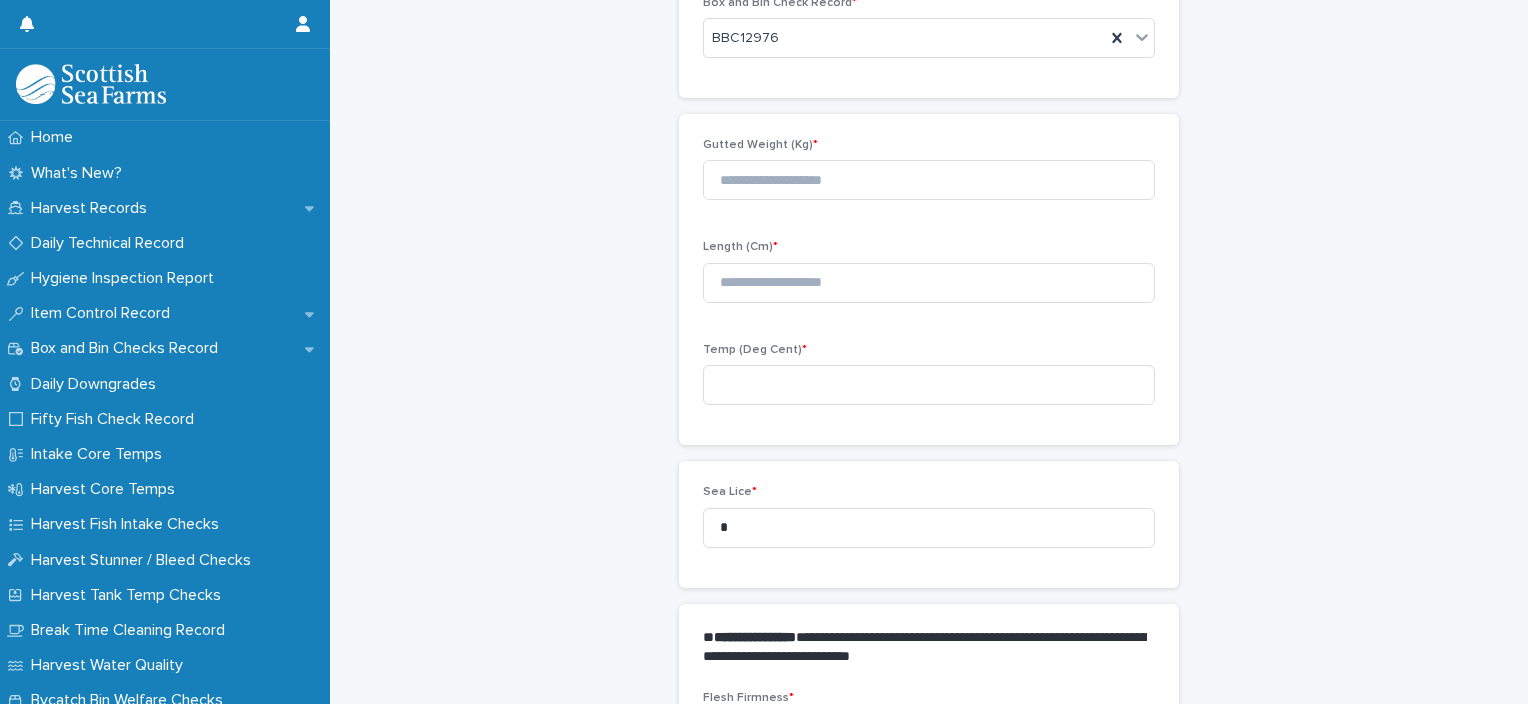 scroll, scrollTop: 111, scrollLeft: 0, axis: vertical 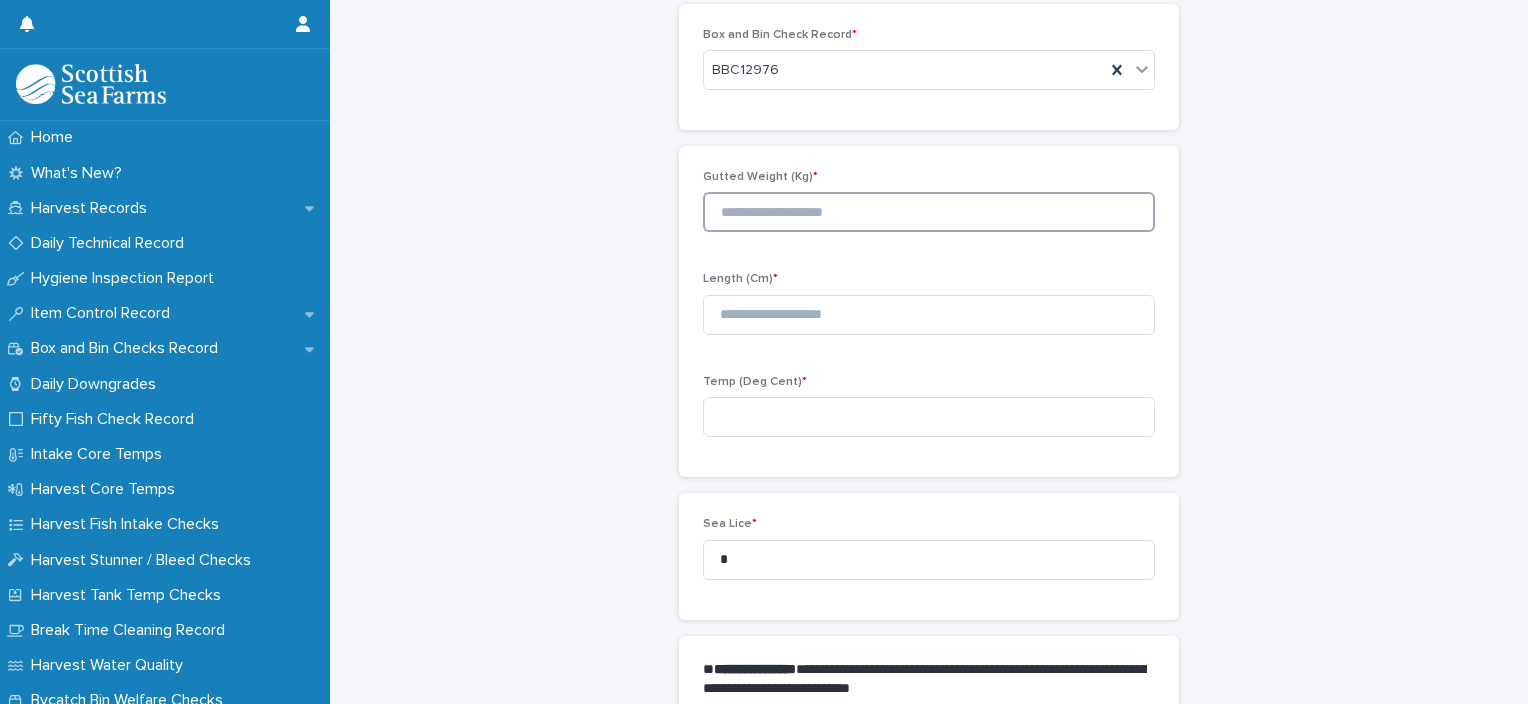 click at bounding box center (929, 212) 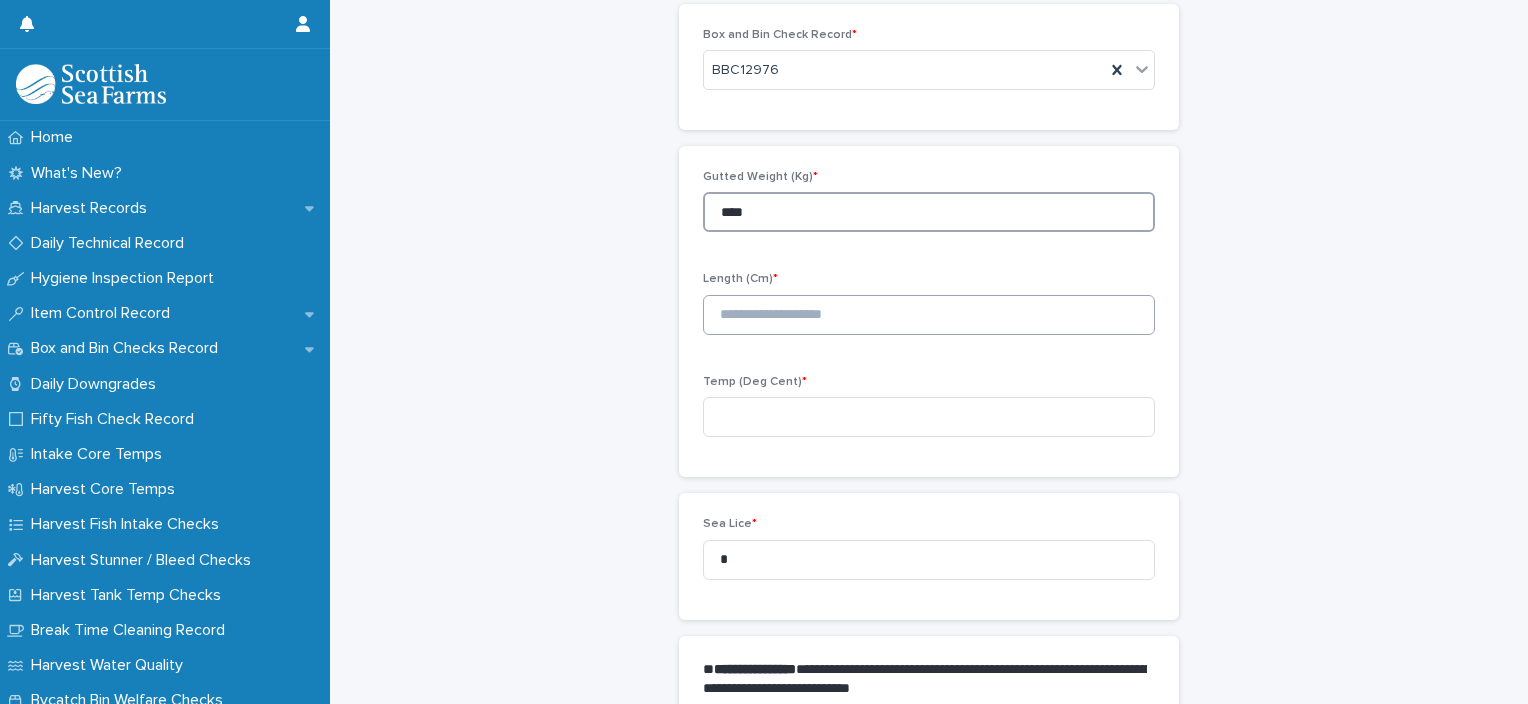 type on "****" 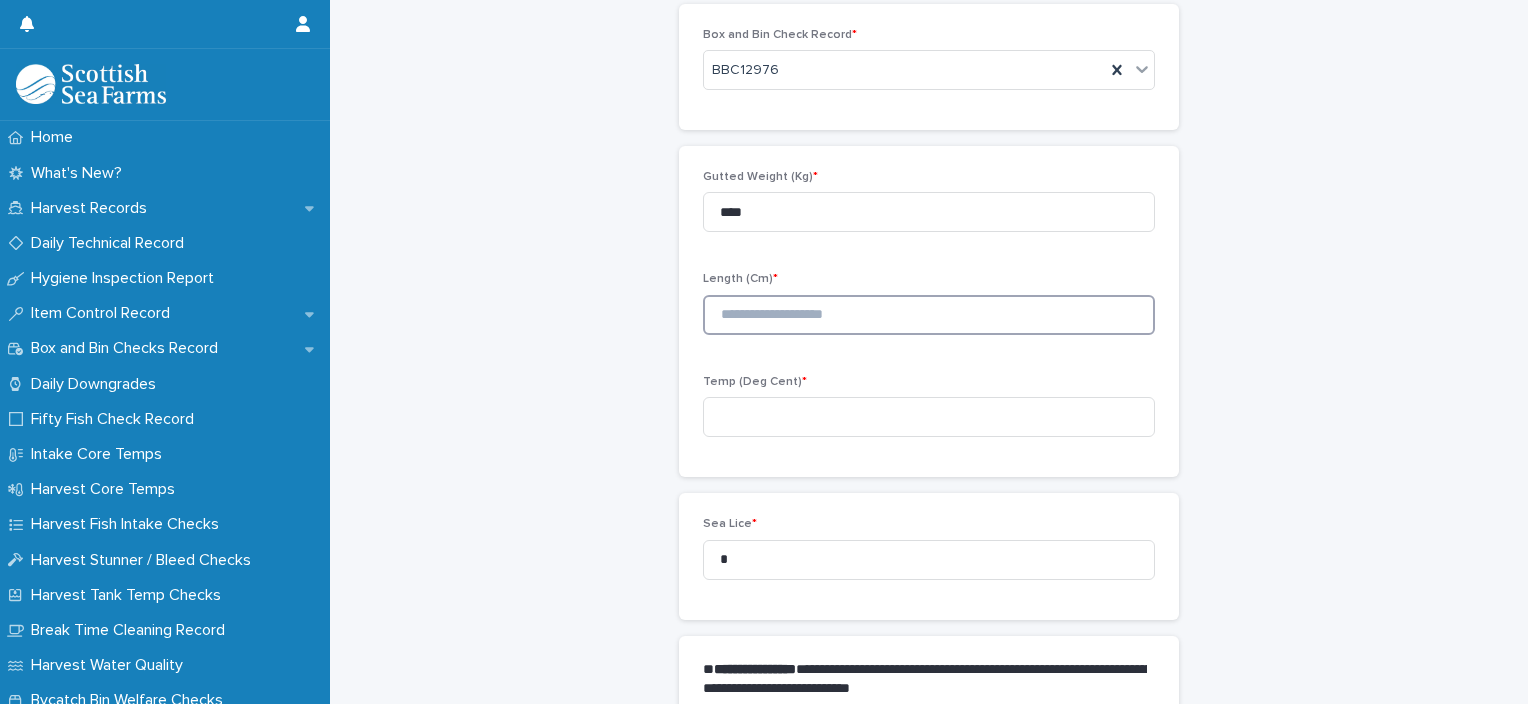click at bounding box center [929, 315] 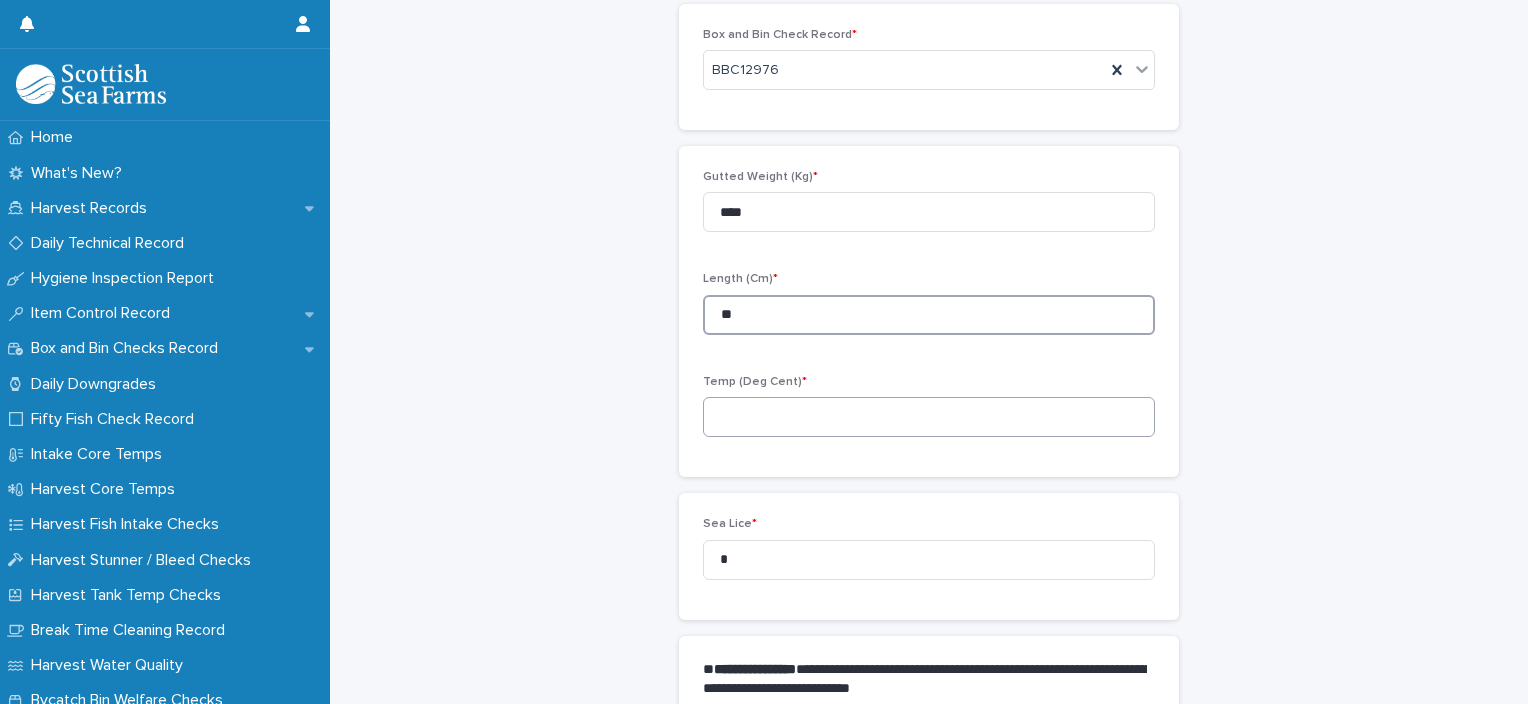 type on "**" 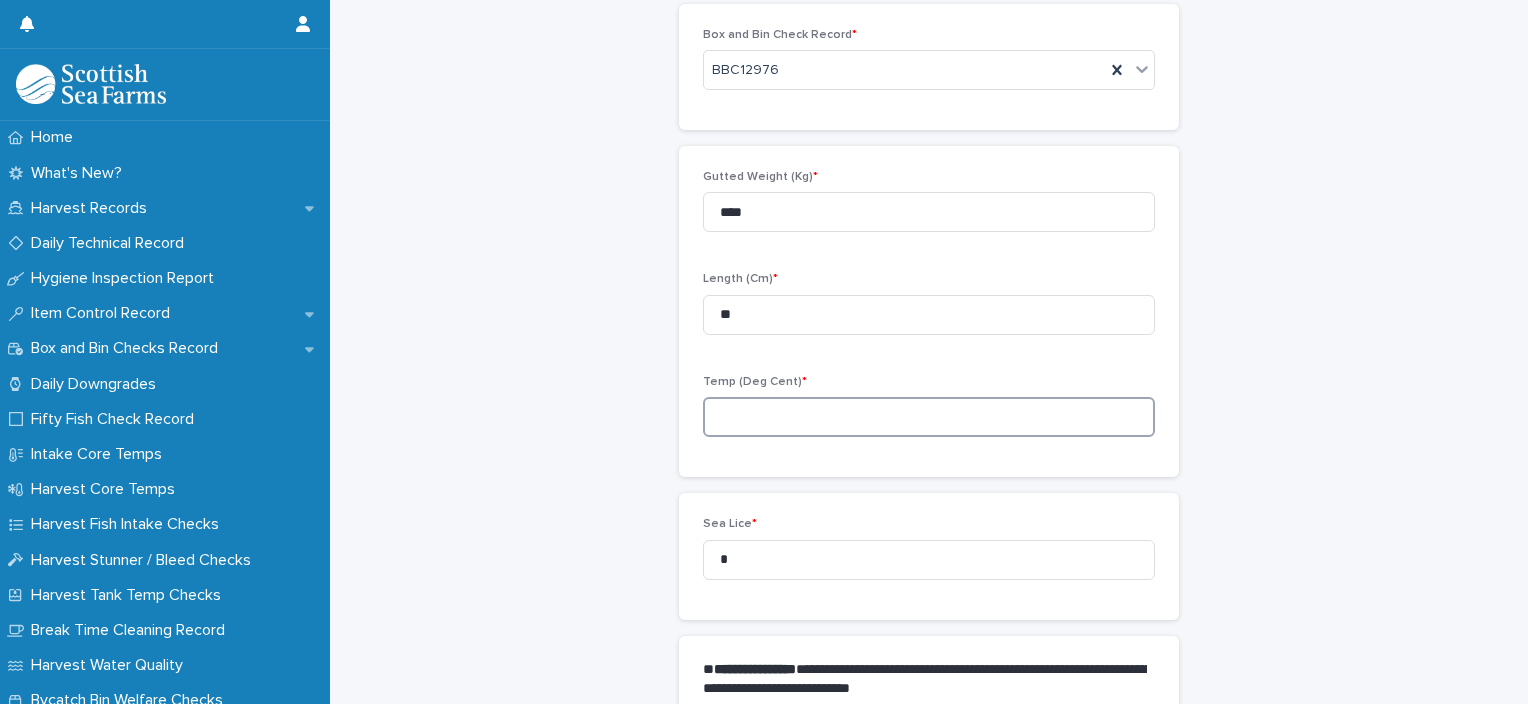 click at bounding box center (929, 417) 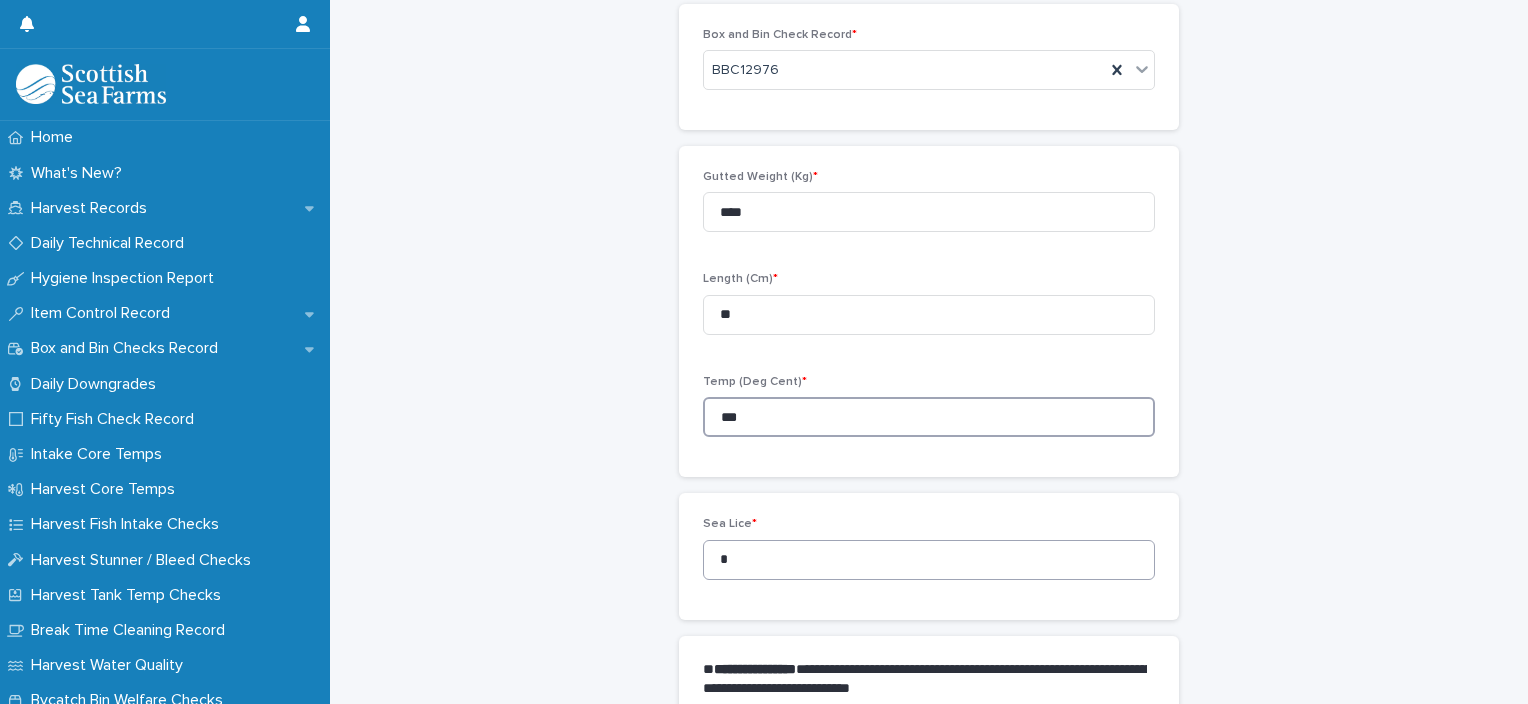 type on "***" 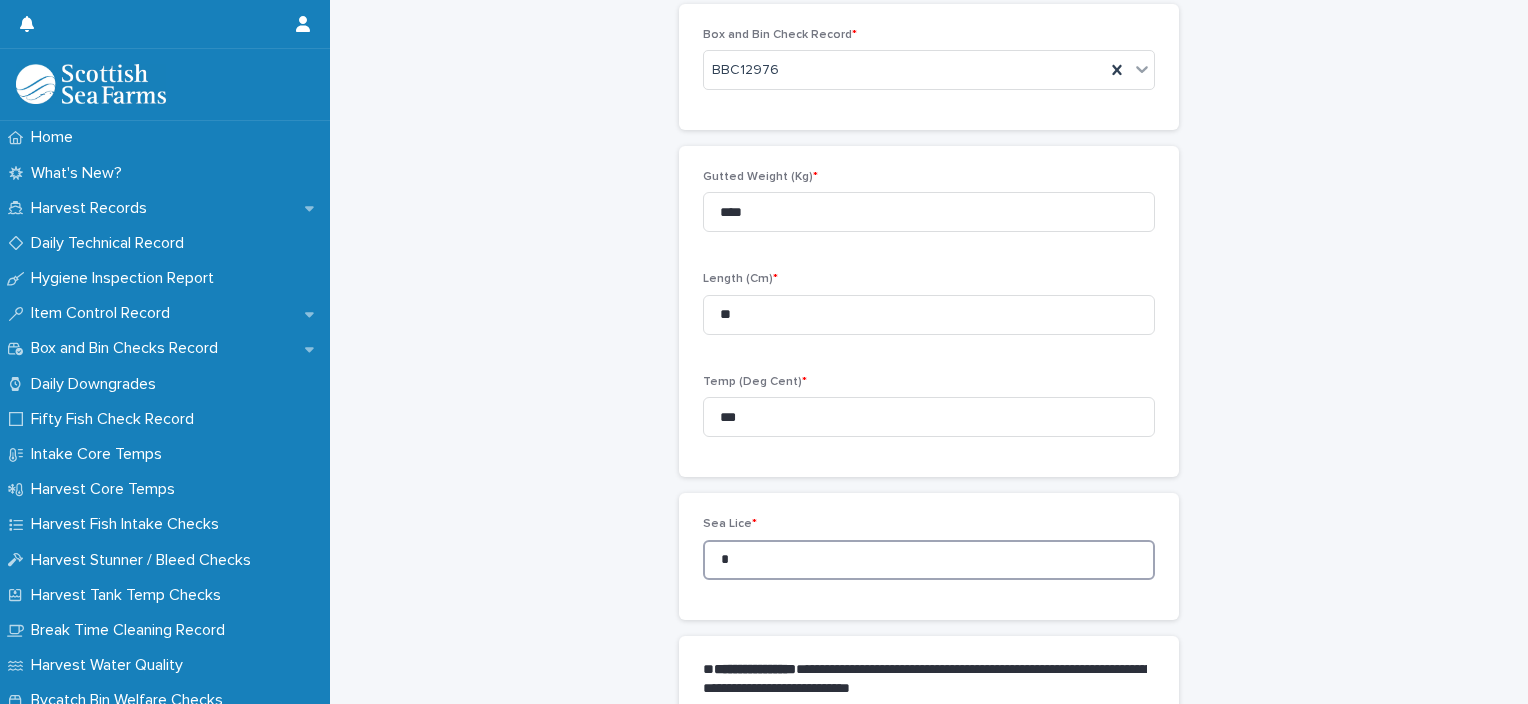 drag, startPoint x: 747, startPoint y: 562, endPoint x: 712, endPoint y: 567, distance: 35.35534 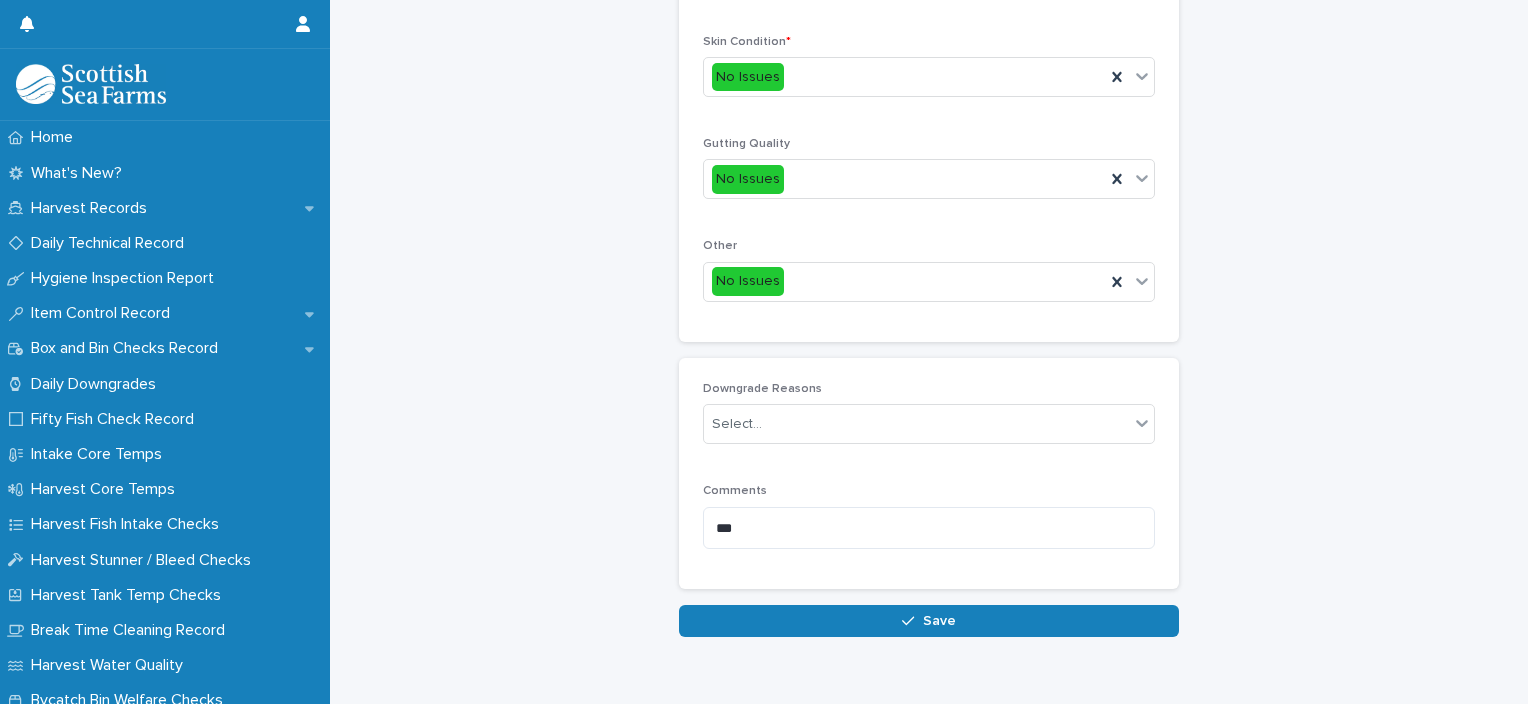 scroll, scrollTop: 911, scrollLeft: 0, axis: vertical 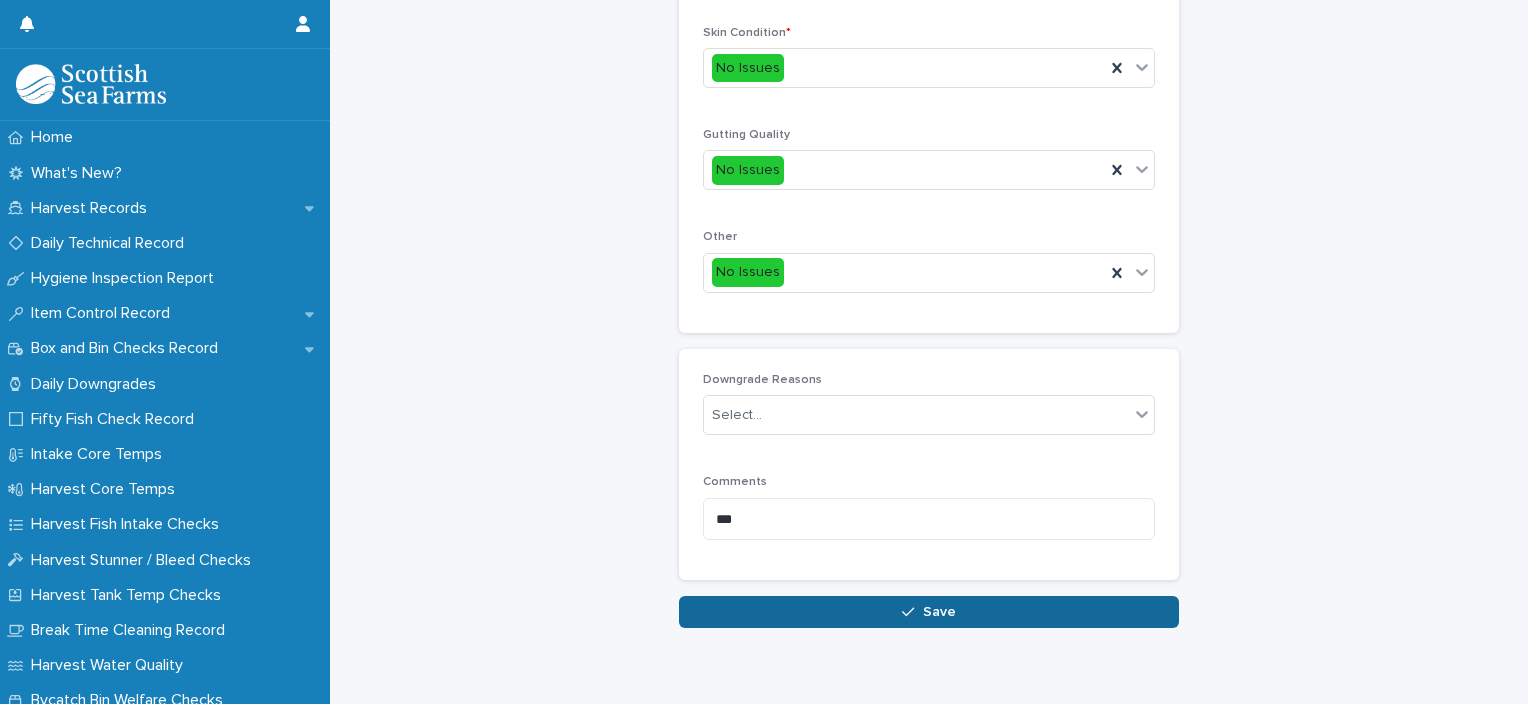 type on "*" 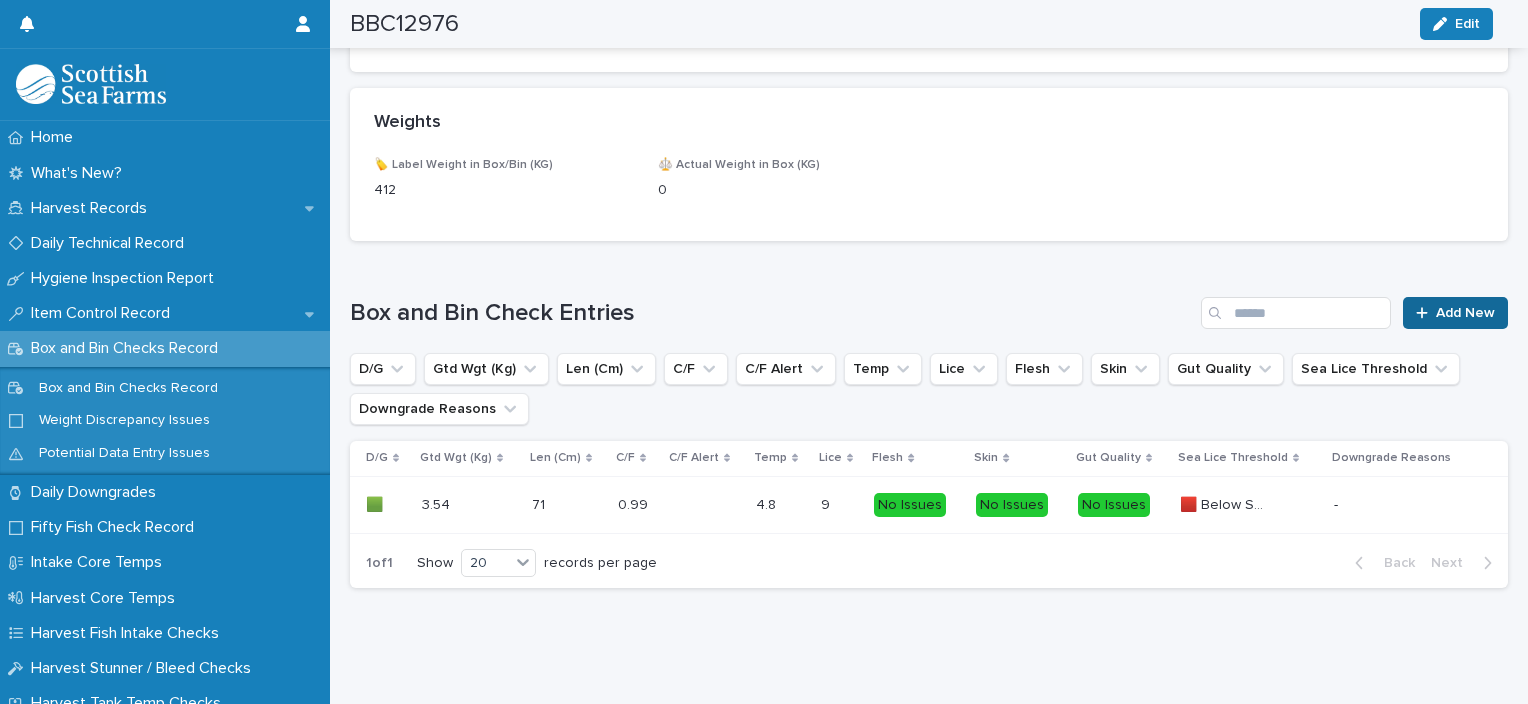 click on "Add New" at bounding box center (1465, 313) 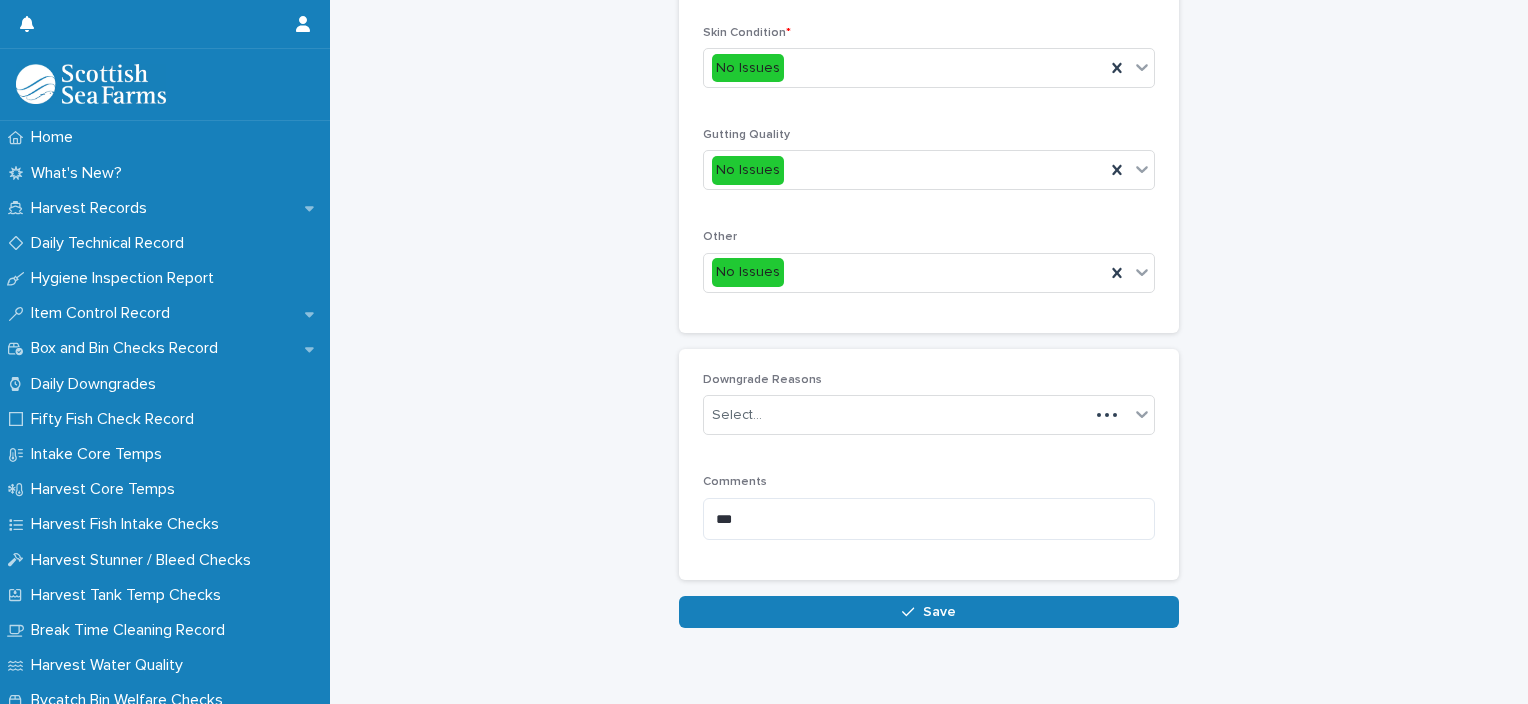scroll, scrollTop: 211, scrollLeft: 0, axis: vertical 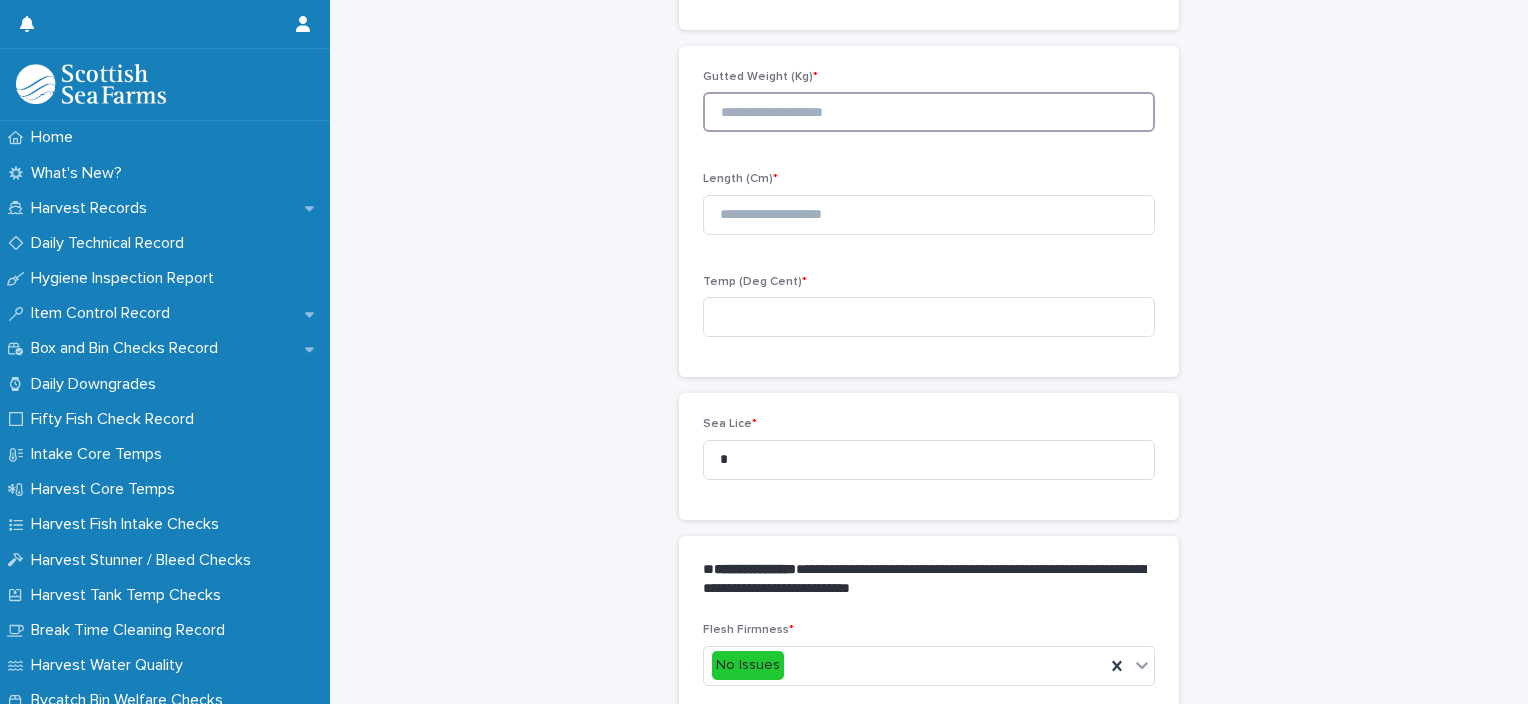 click at bounding box center (929, 112) 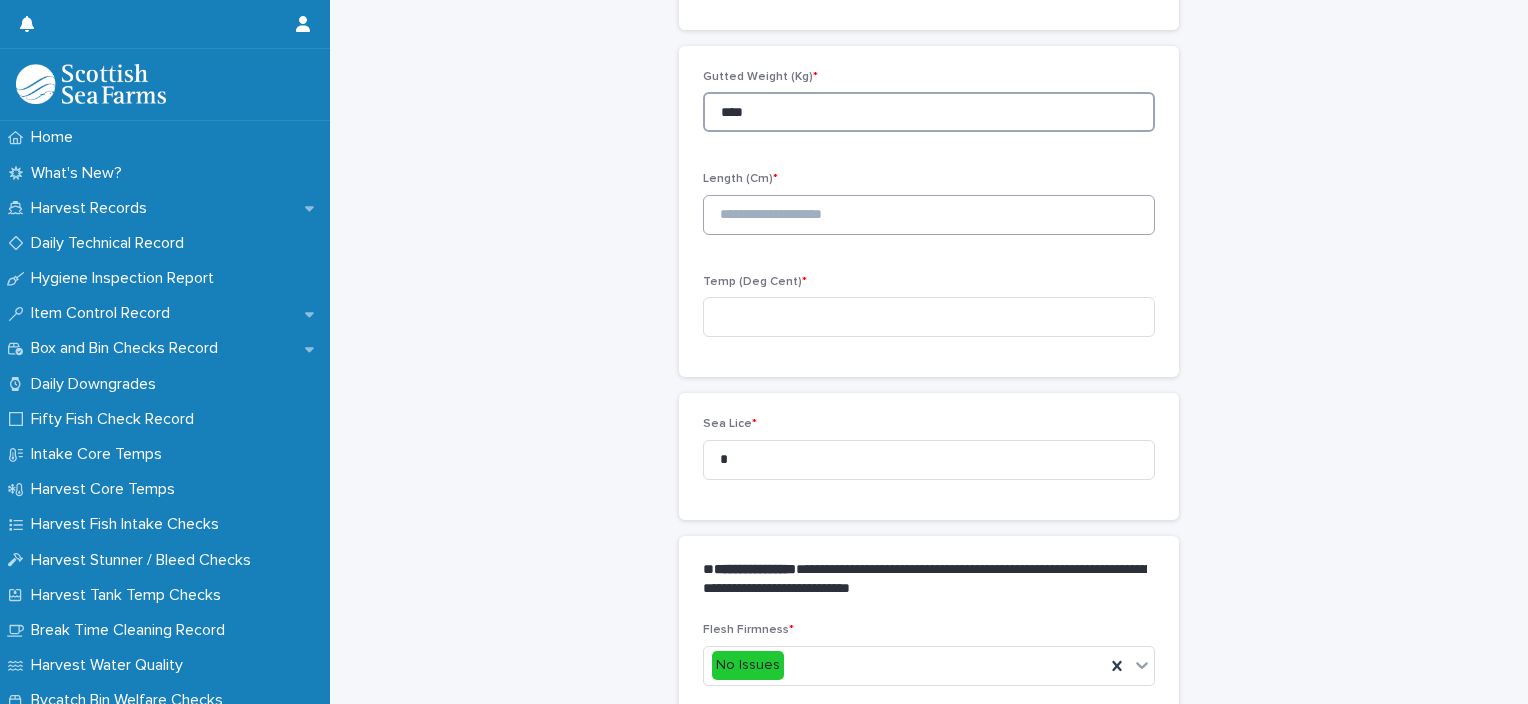 type on "****" 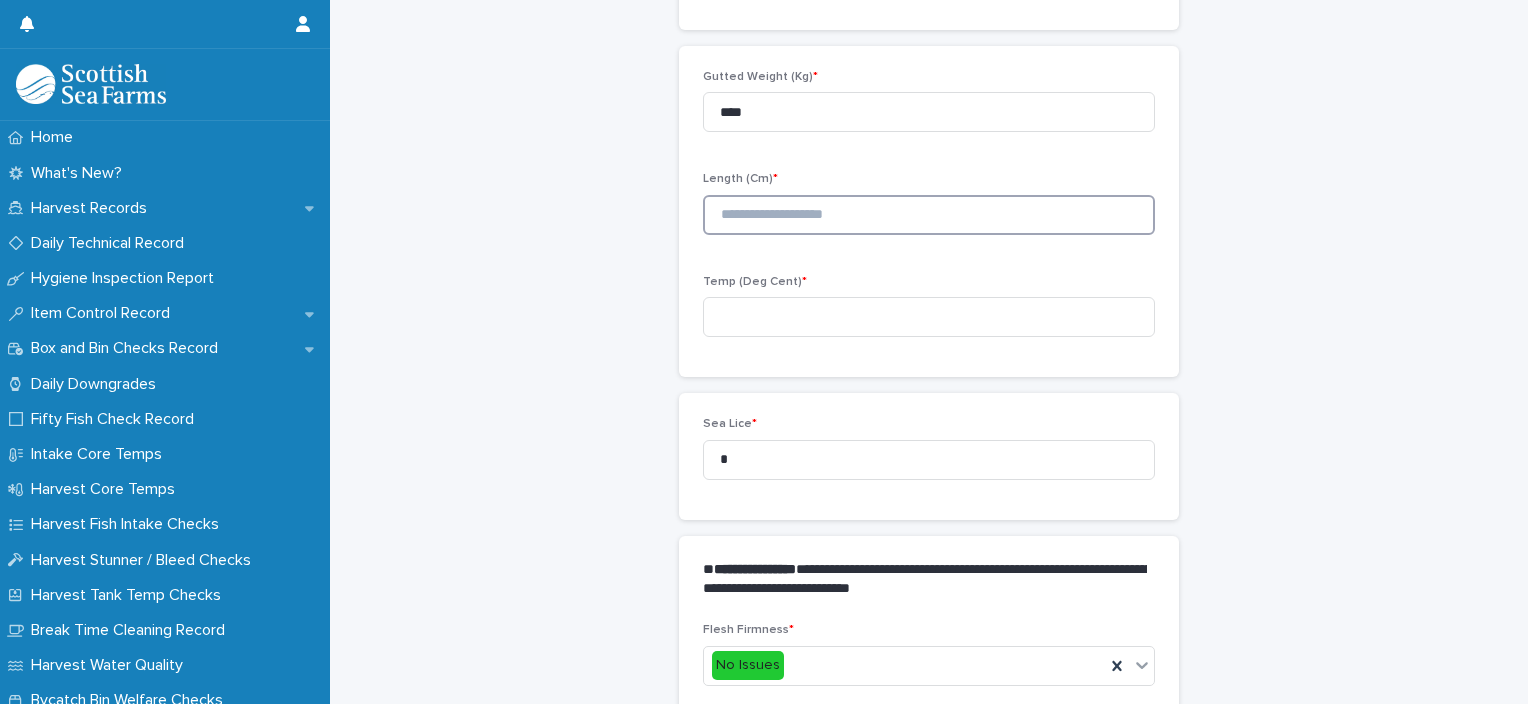 click at bounding box center [929, 215] 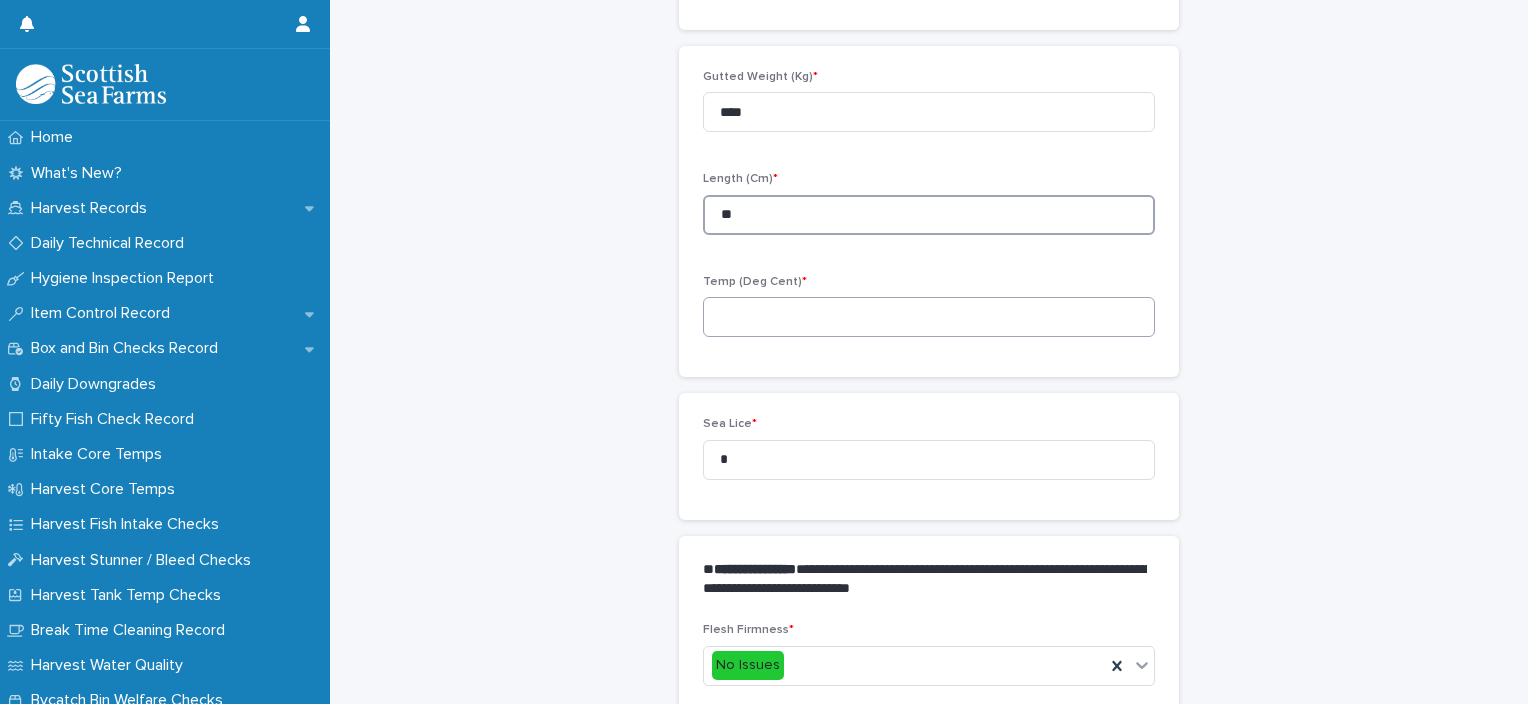 type on "**" 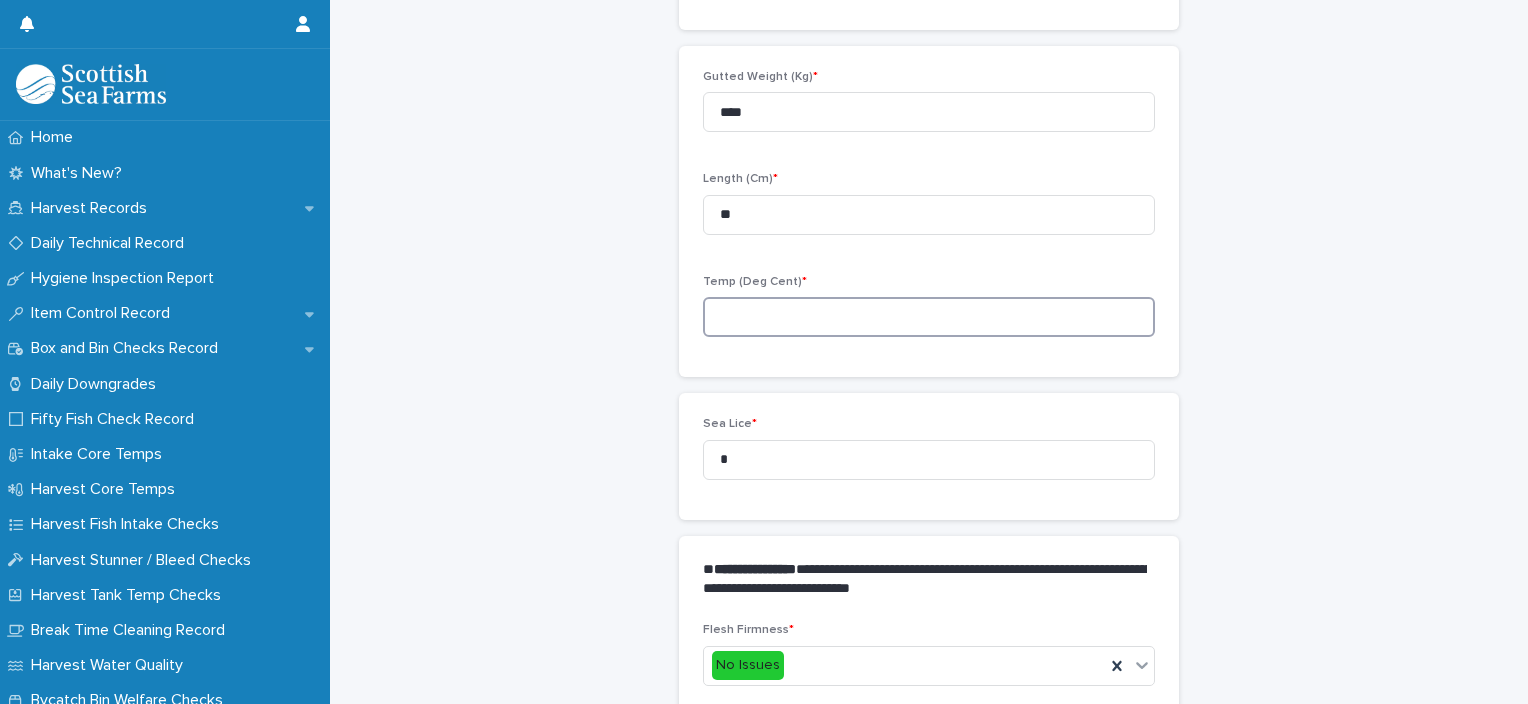 click at bounding box center (929, 317) 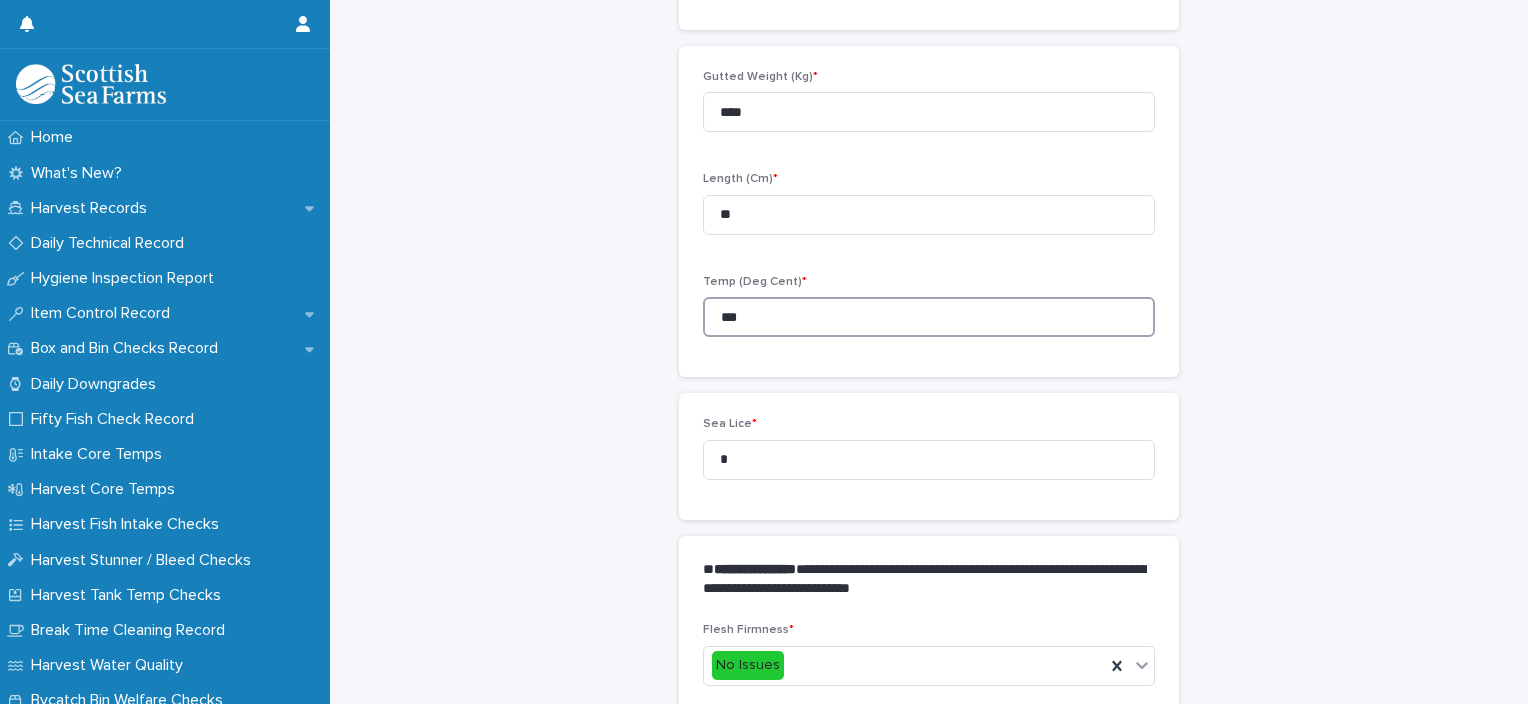 type on "***" 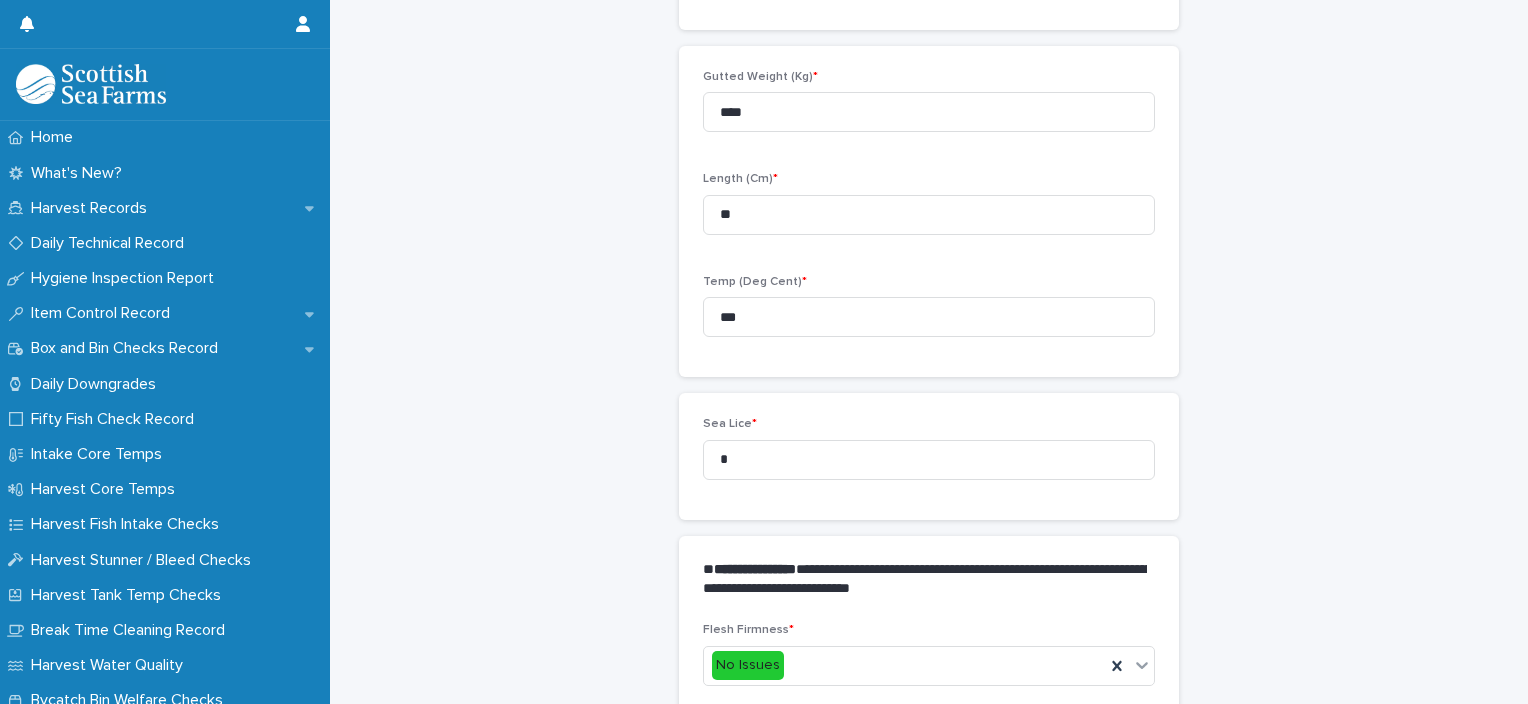 drag, startPoint x: 728, startPoint y: 484, endPoint x: 697, endPoint y: 488, distance: 31.257 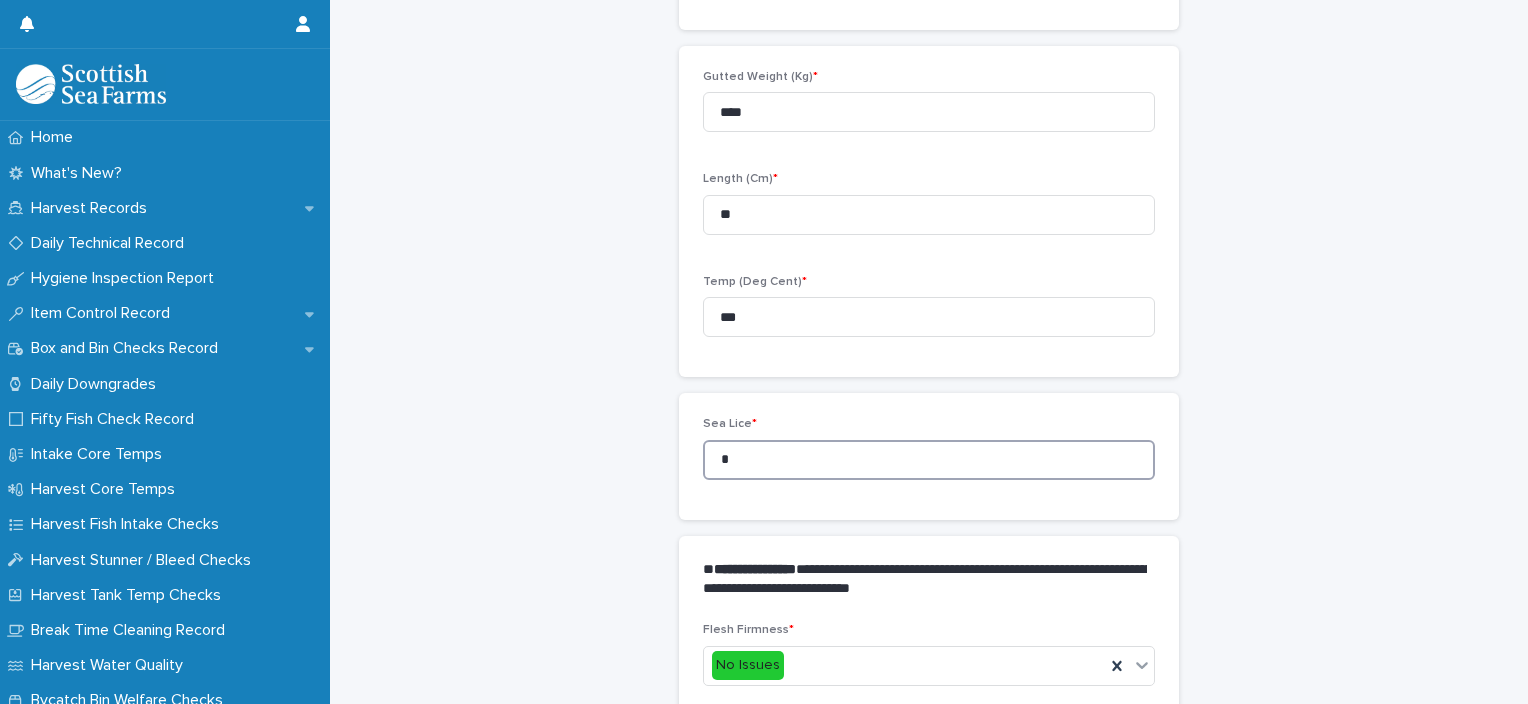 drag, startPoint x: 733, startPoint y: 460, endPoint x: 680, endPoint y: 468, distance: 53.600372 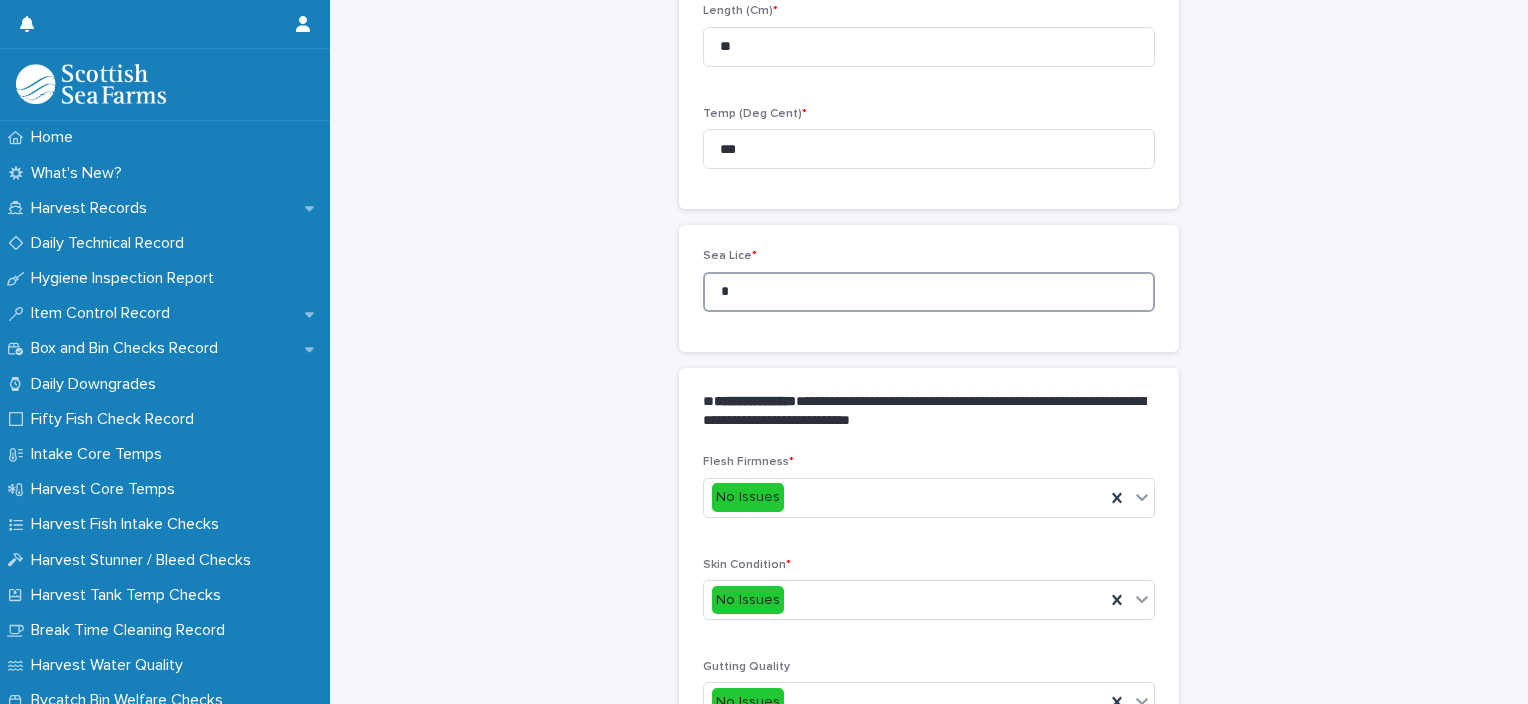 scroll, scrollTop: 948, scrollLeft: 0, axis: vertical 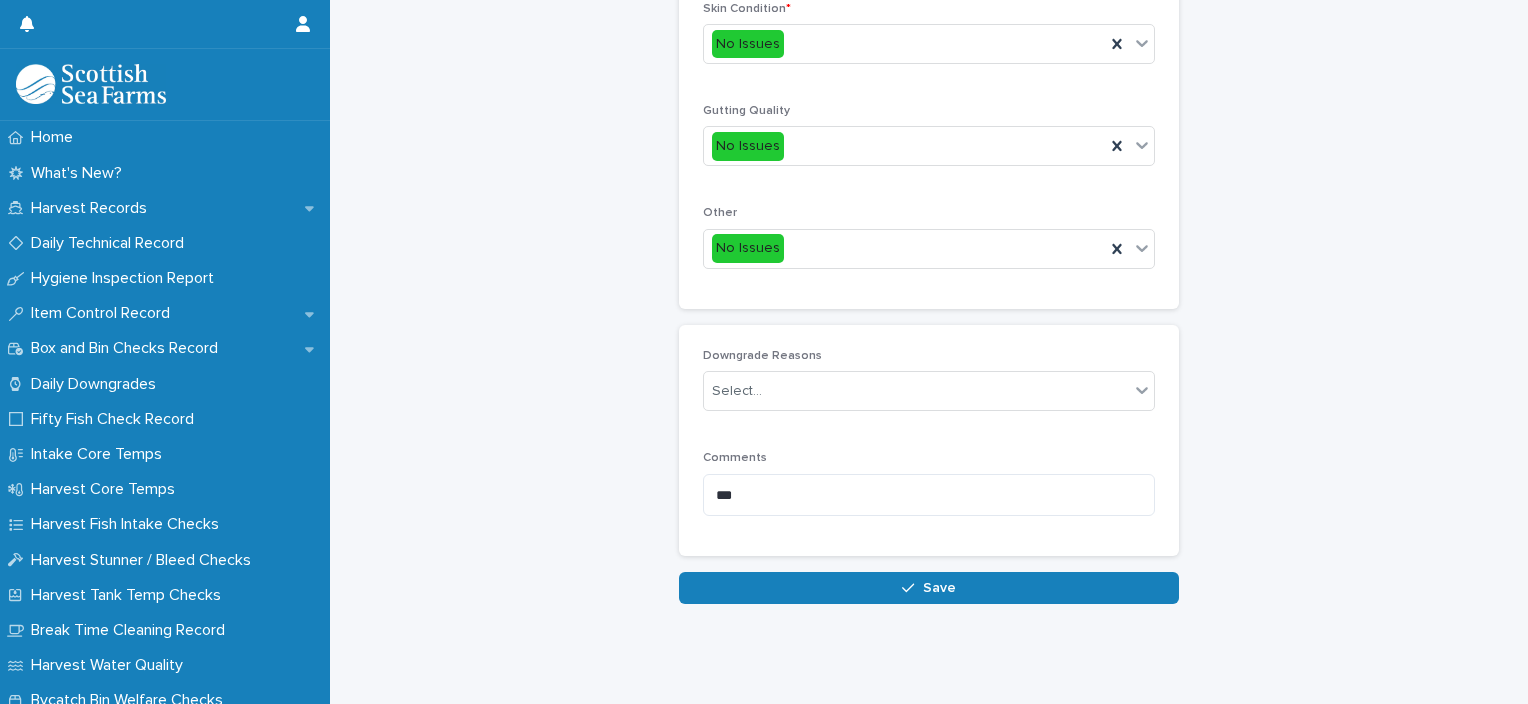 type on "*" 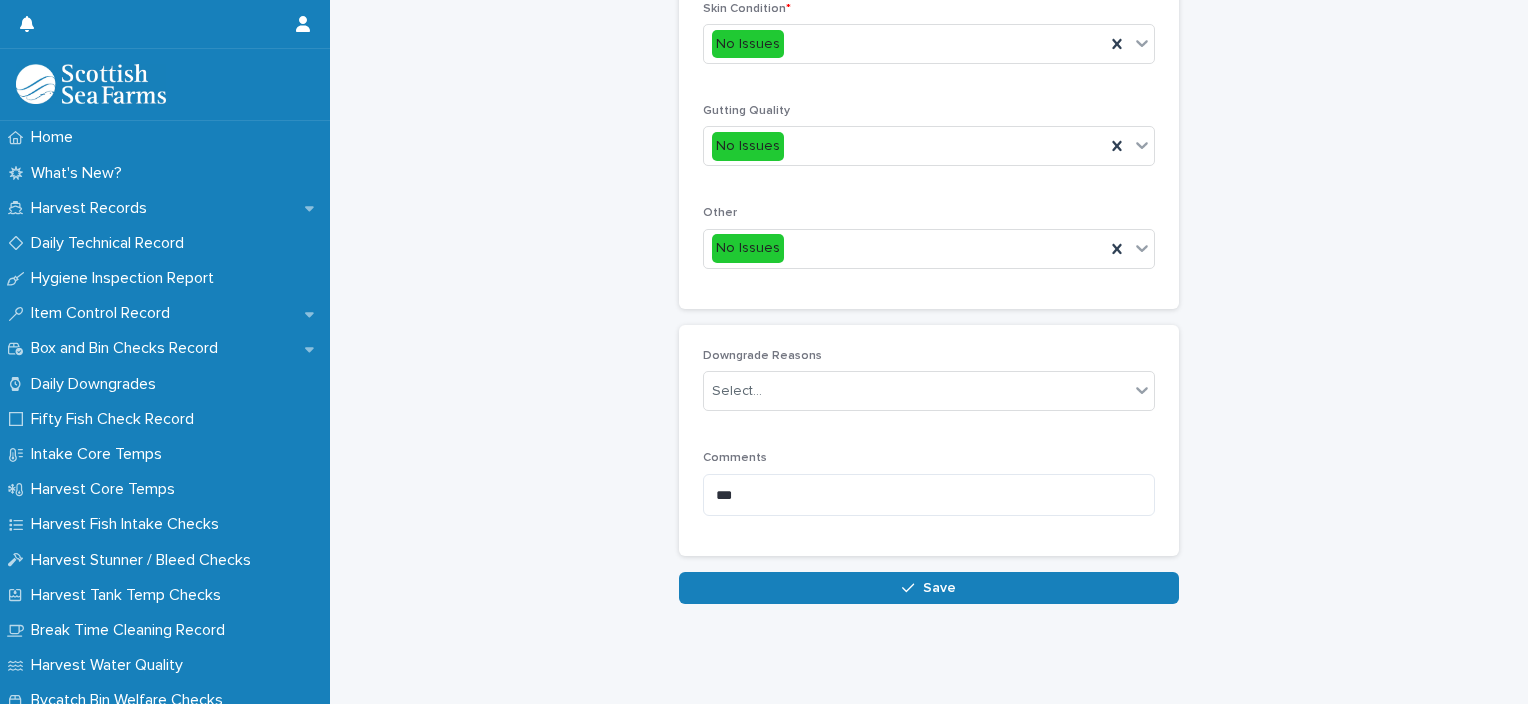 click on "Save" at bounding box center [939, 588] 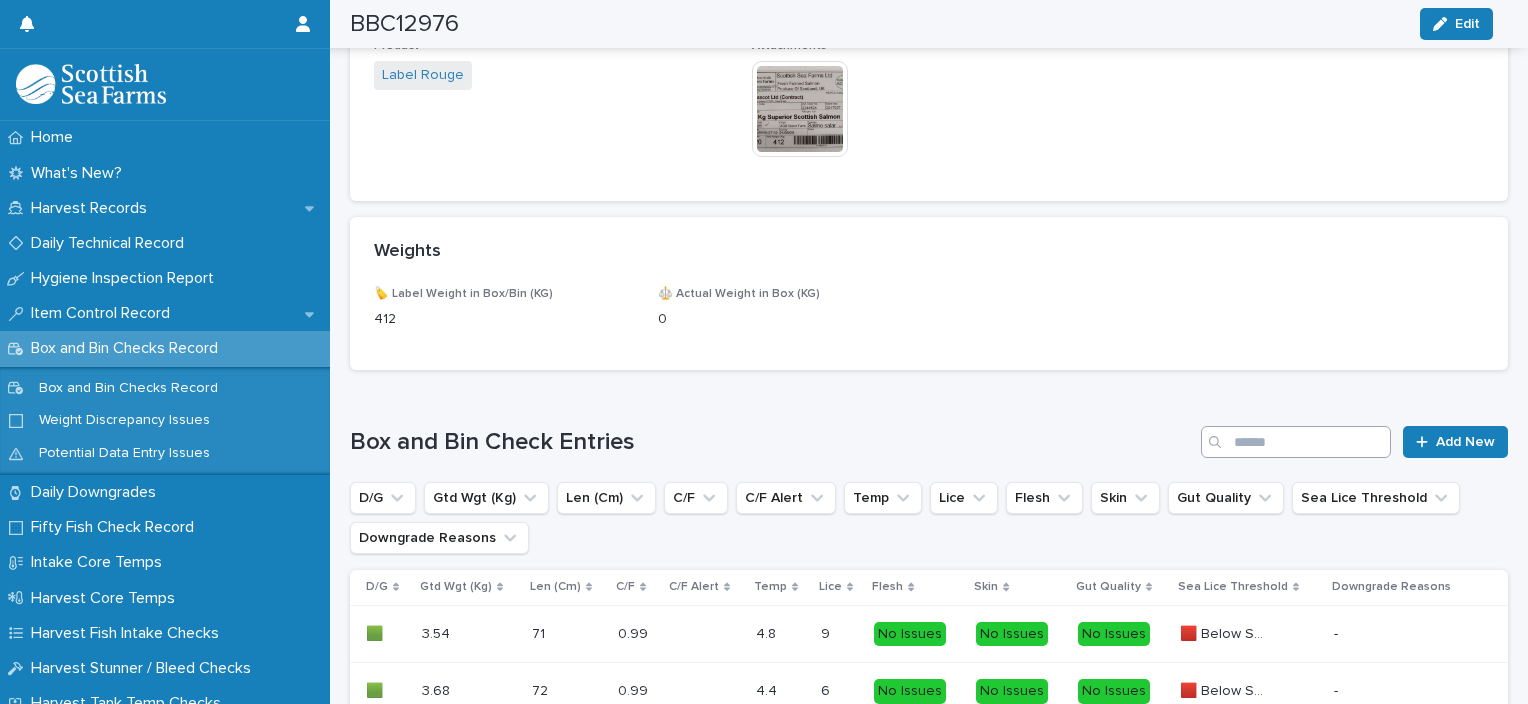 scroll, scrollTop: 942, scrollLeft: 0, axis: vertical 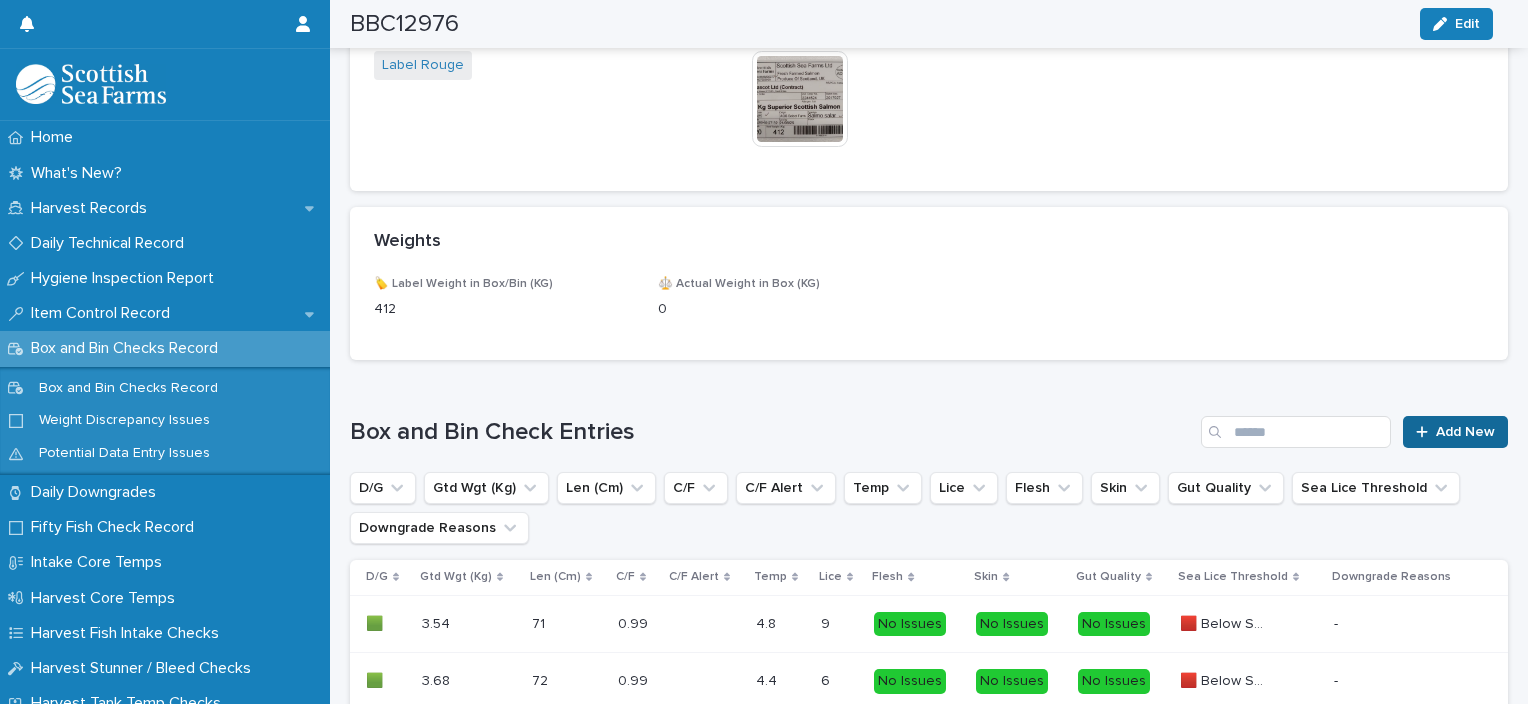 click on "Add New" at bounding box center (1465, 432) 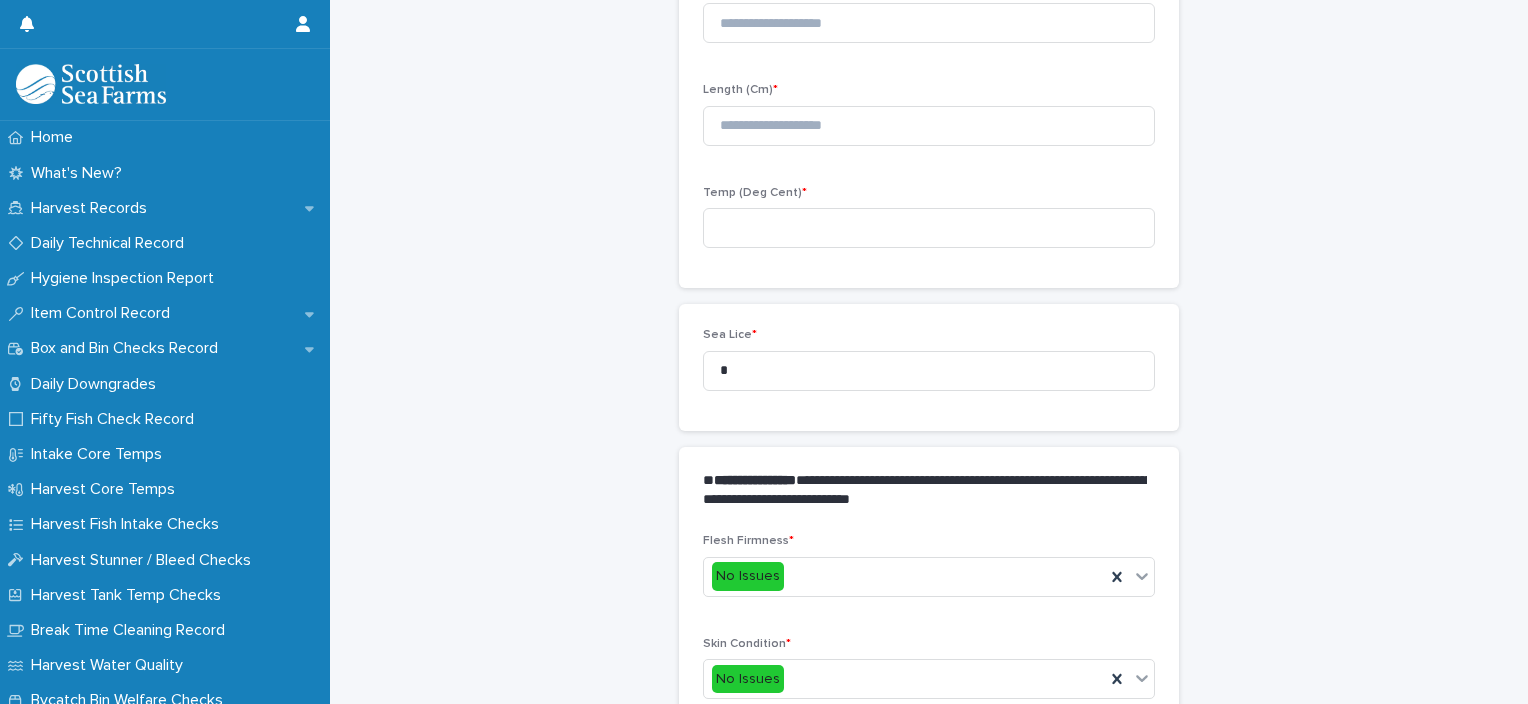 scroll, scrollTop: 211, scrollLeft: 0, axis: vertical 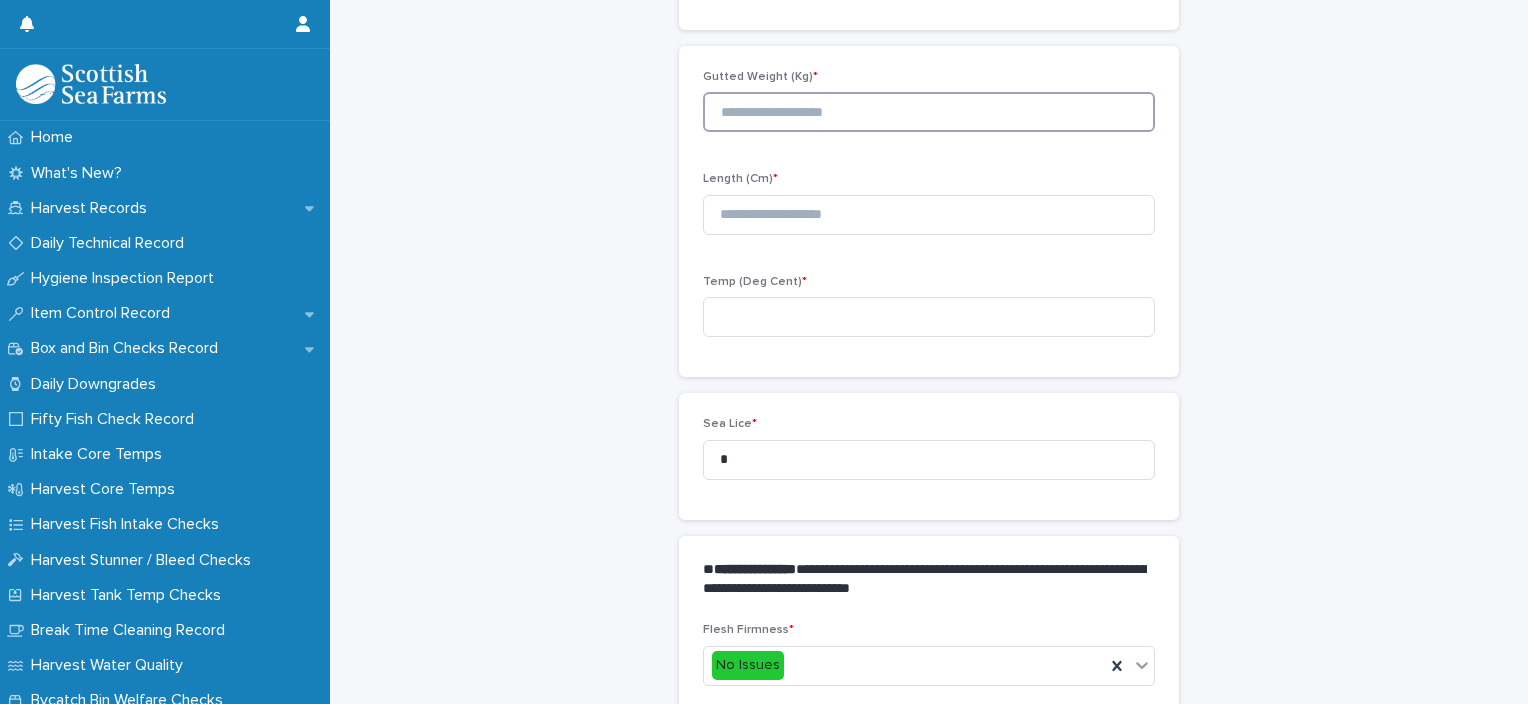click at bounding box center [929, 112] 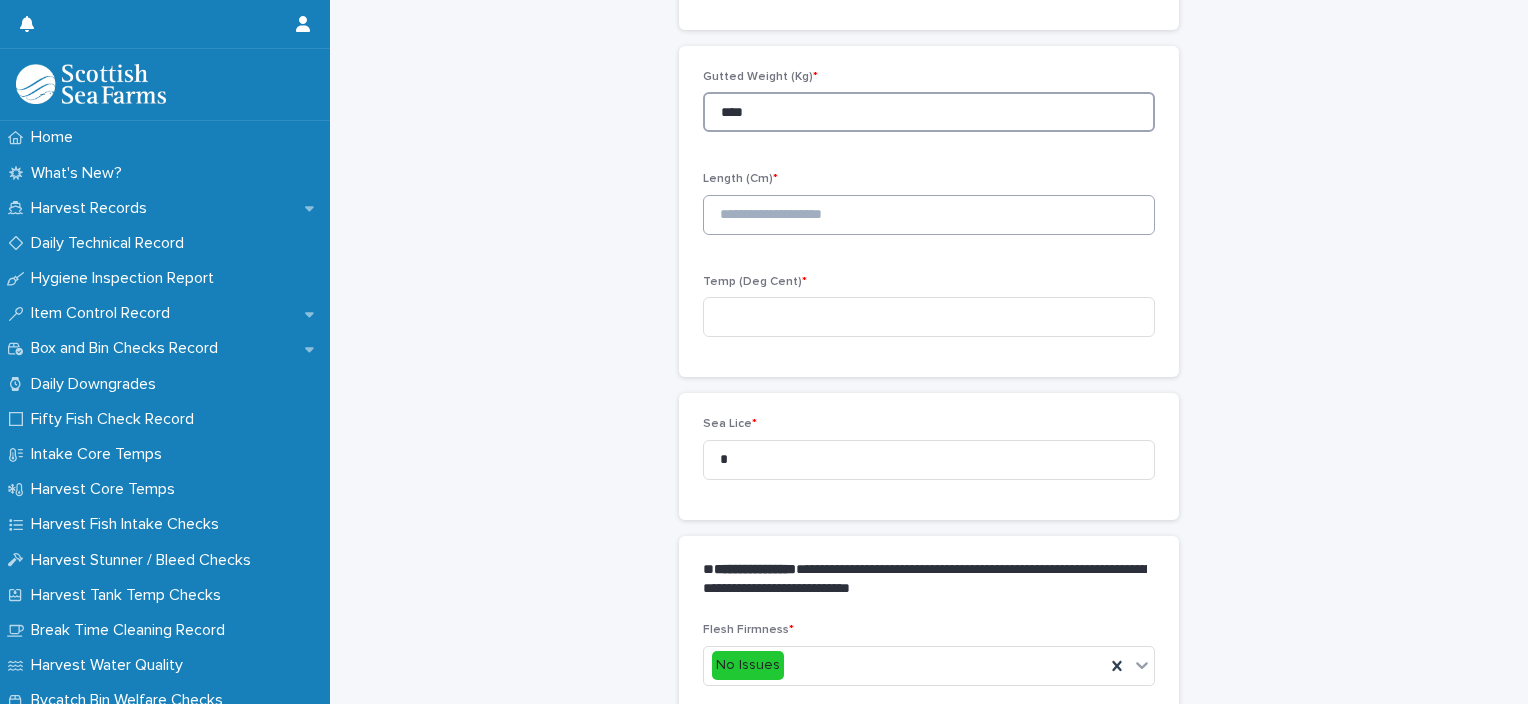 type on "****" 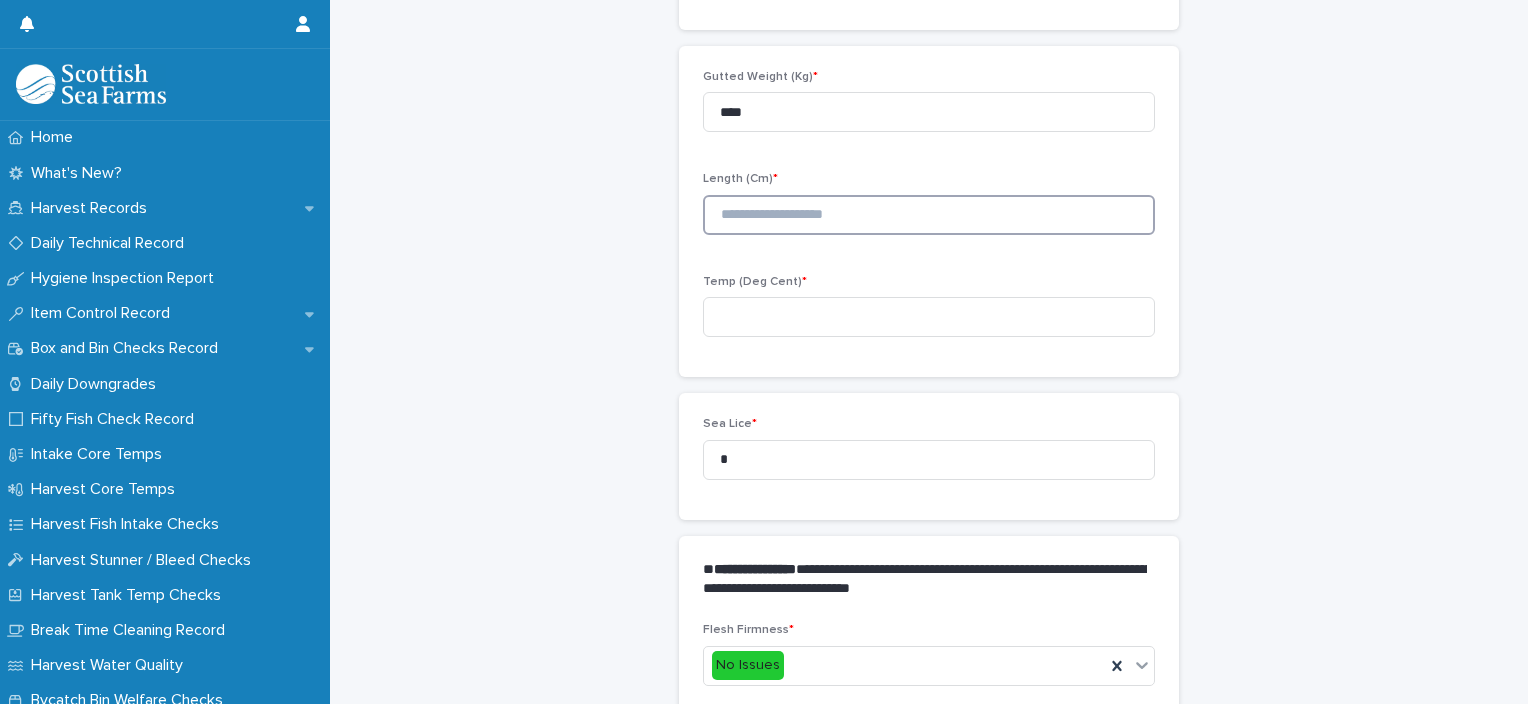 click at bounding box center [929, 215] 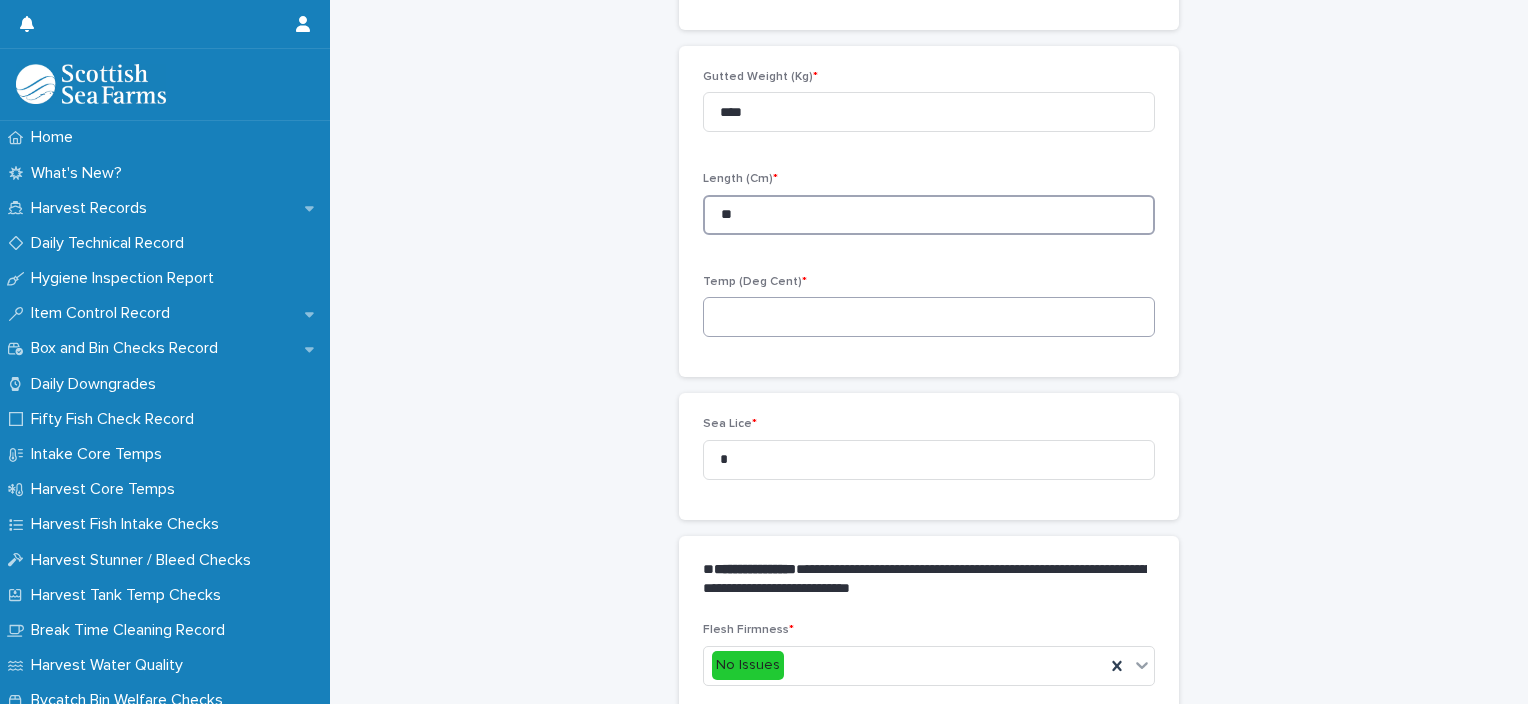 type on "**" 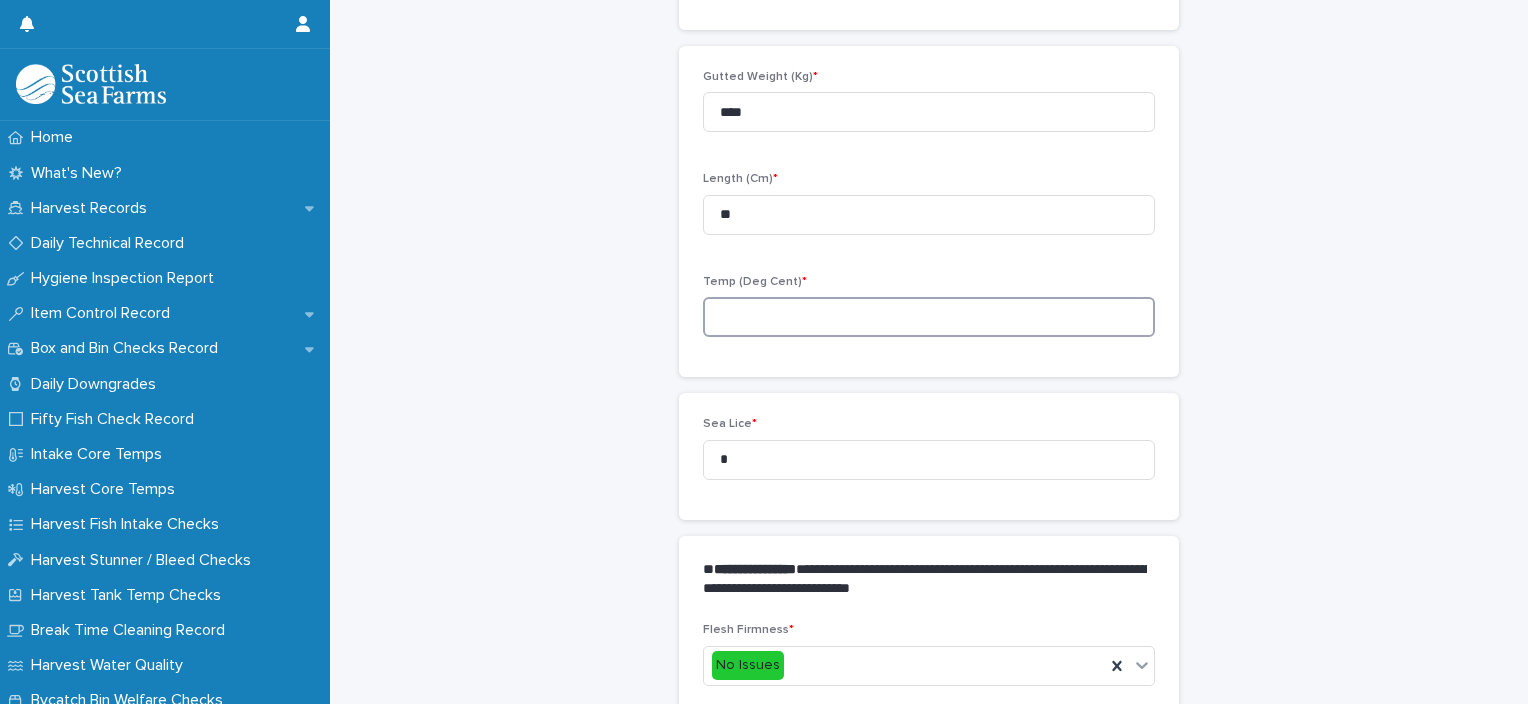 click at bounding box center (929, 317) 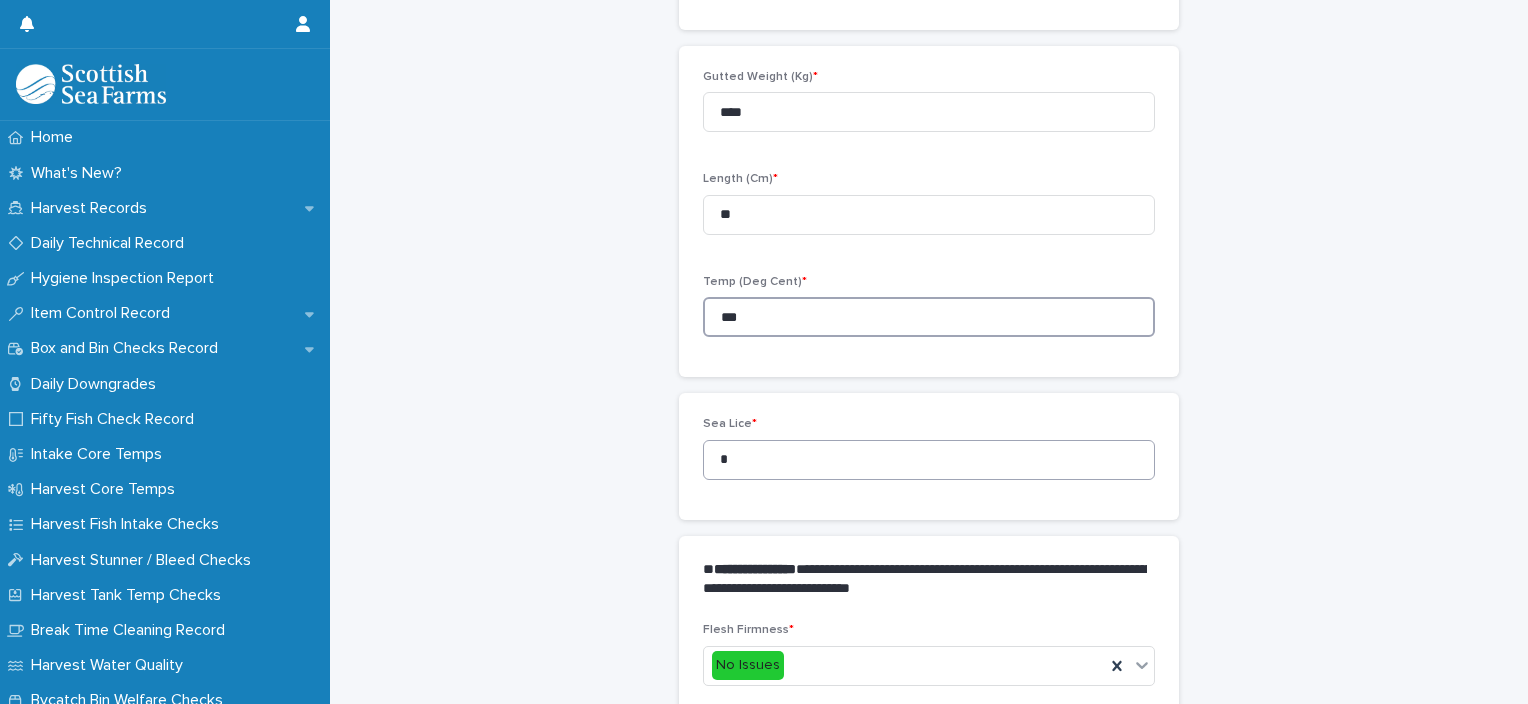 type on "***" 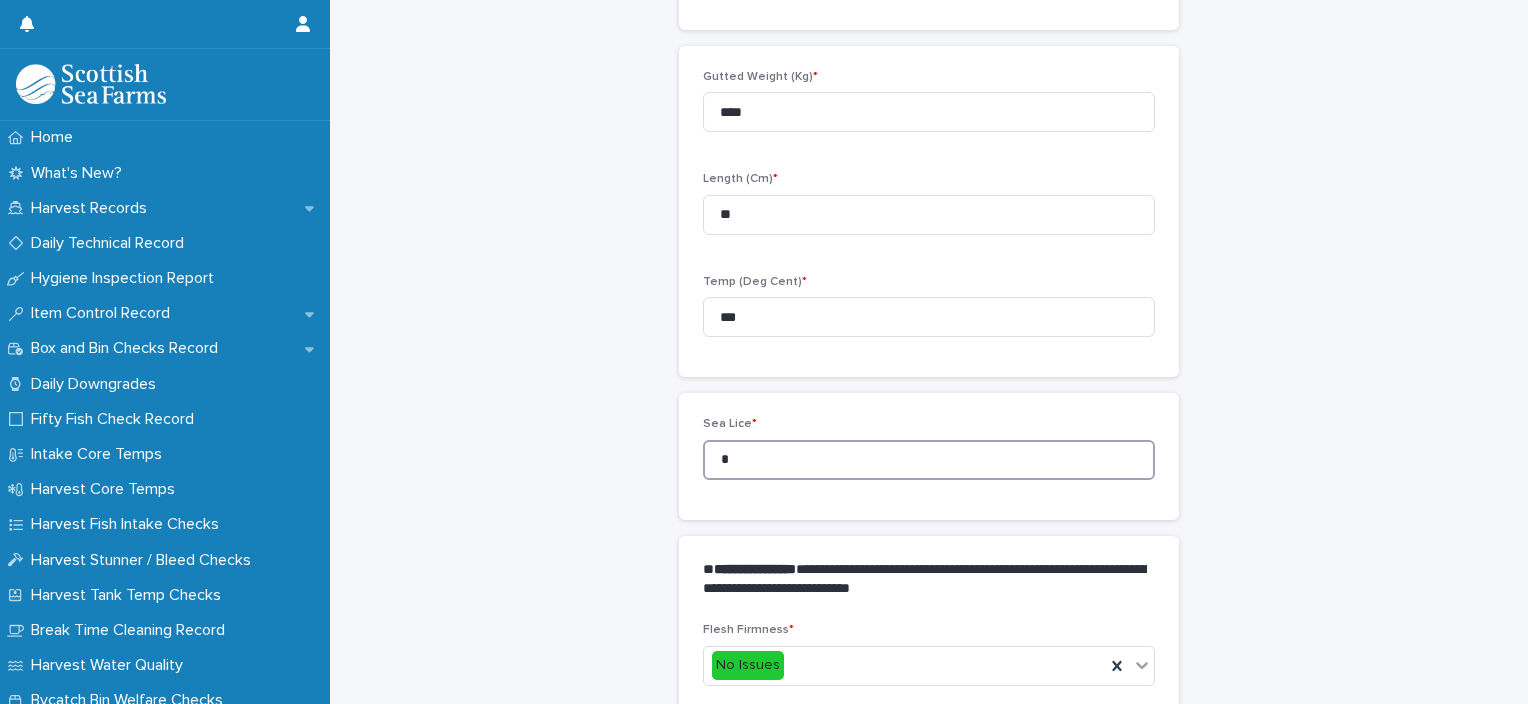 drag, startPoint x: 734, startPoint y: 468, endPoint x: 700, endPoint y: 468, distance: 34 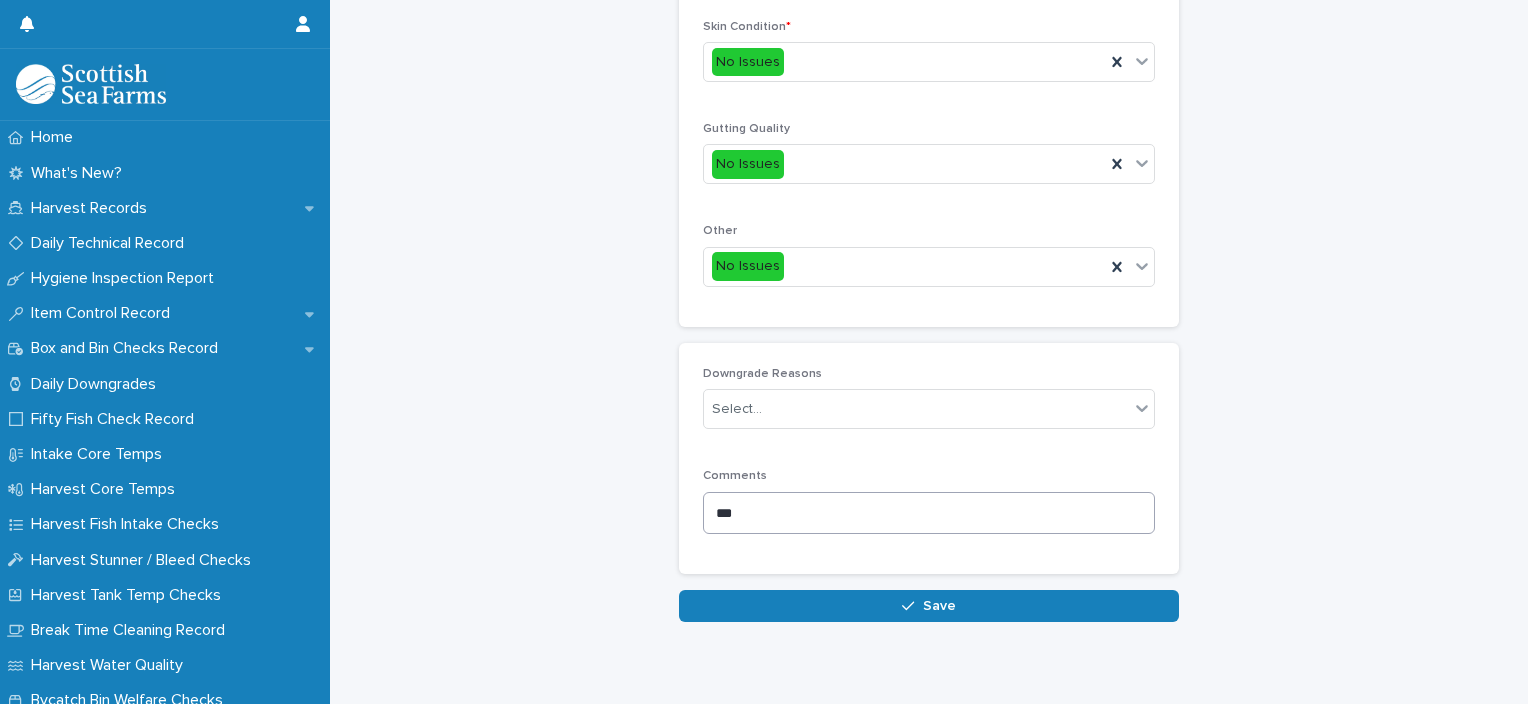 scroll, scrollTop: 948, scrollLeft: 0, axis: vertical 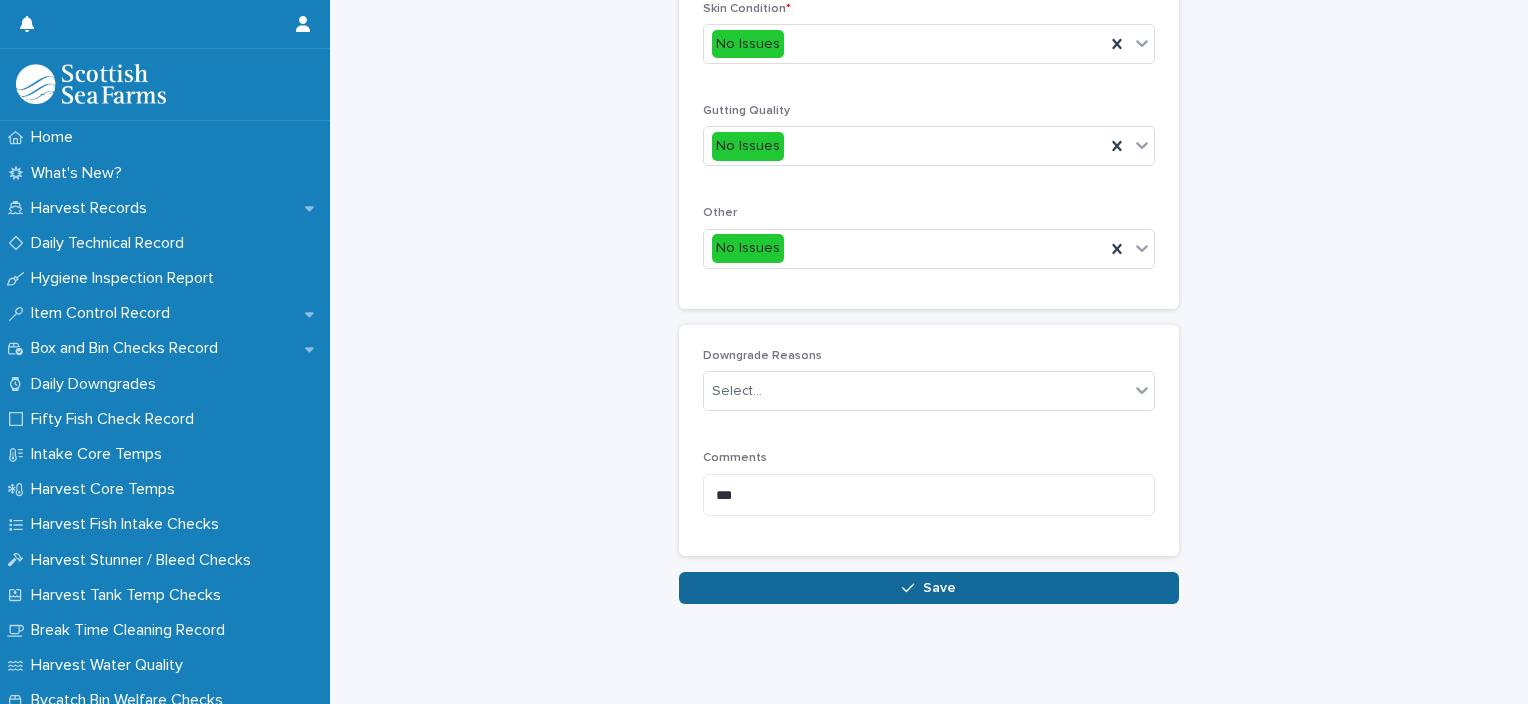 type on "*" 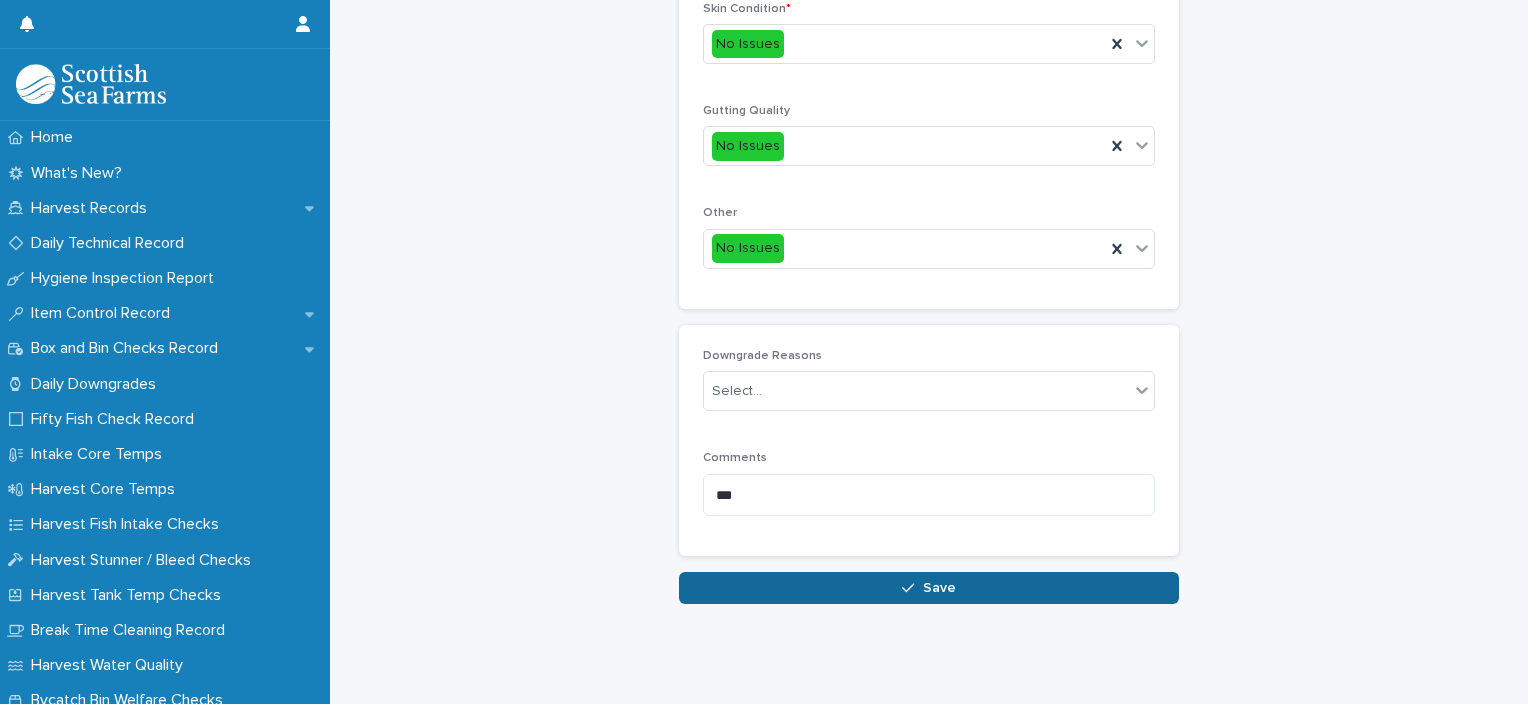 click on "Save" at bounding box center (929, 588) 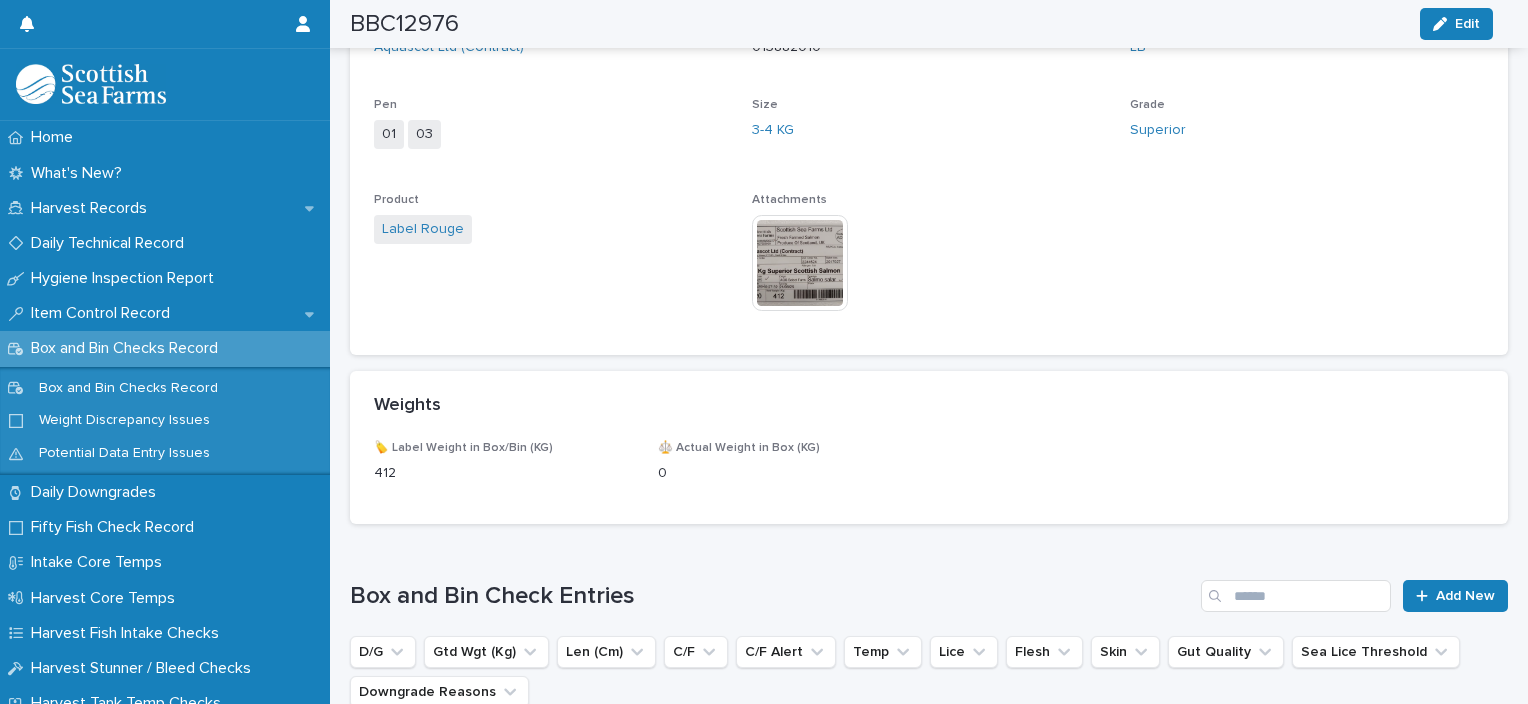 scroll, scrollTop: 1171, scrollLeft: 0, axis: vertical 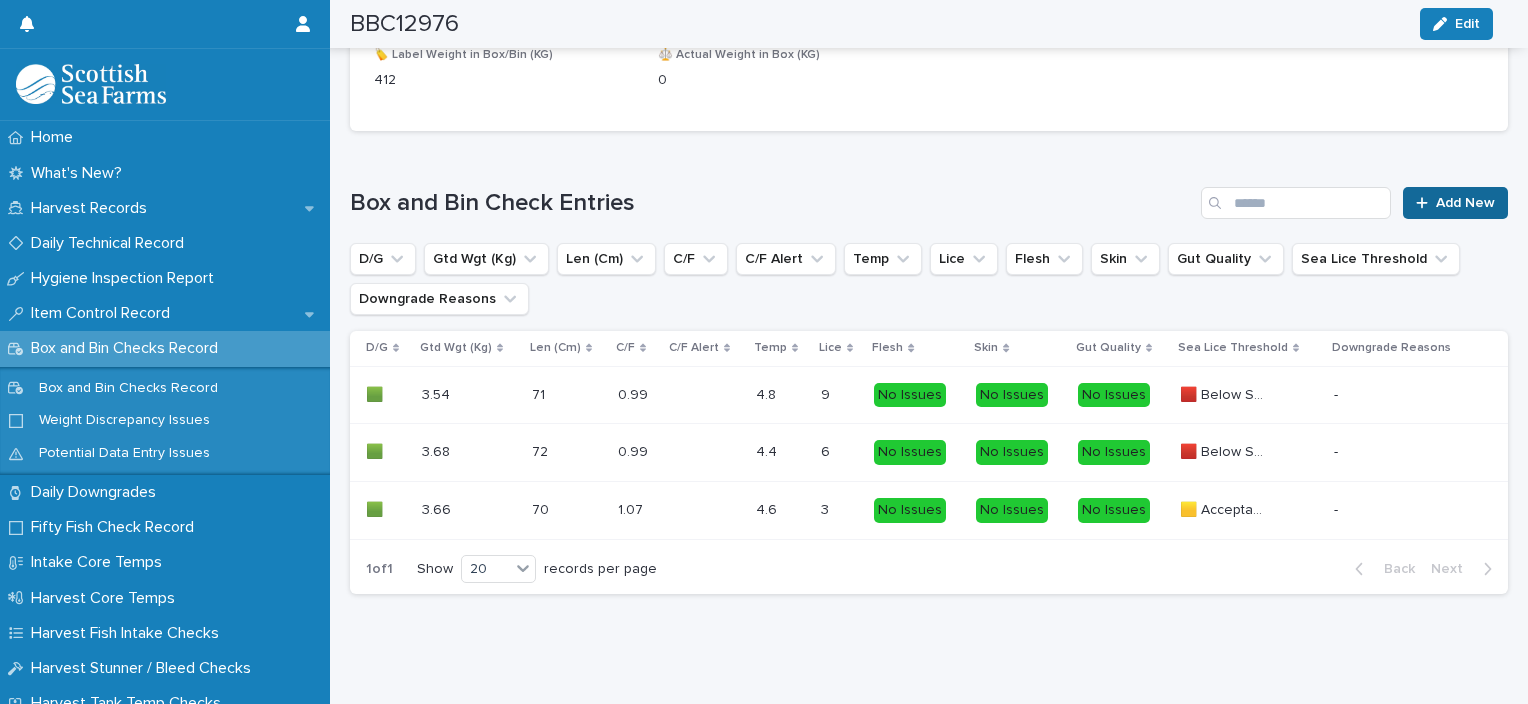 click on "Add New" at bounding box center [1465, 203] 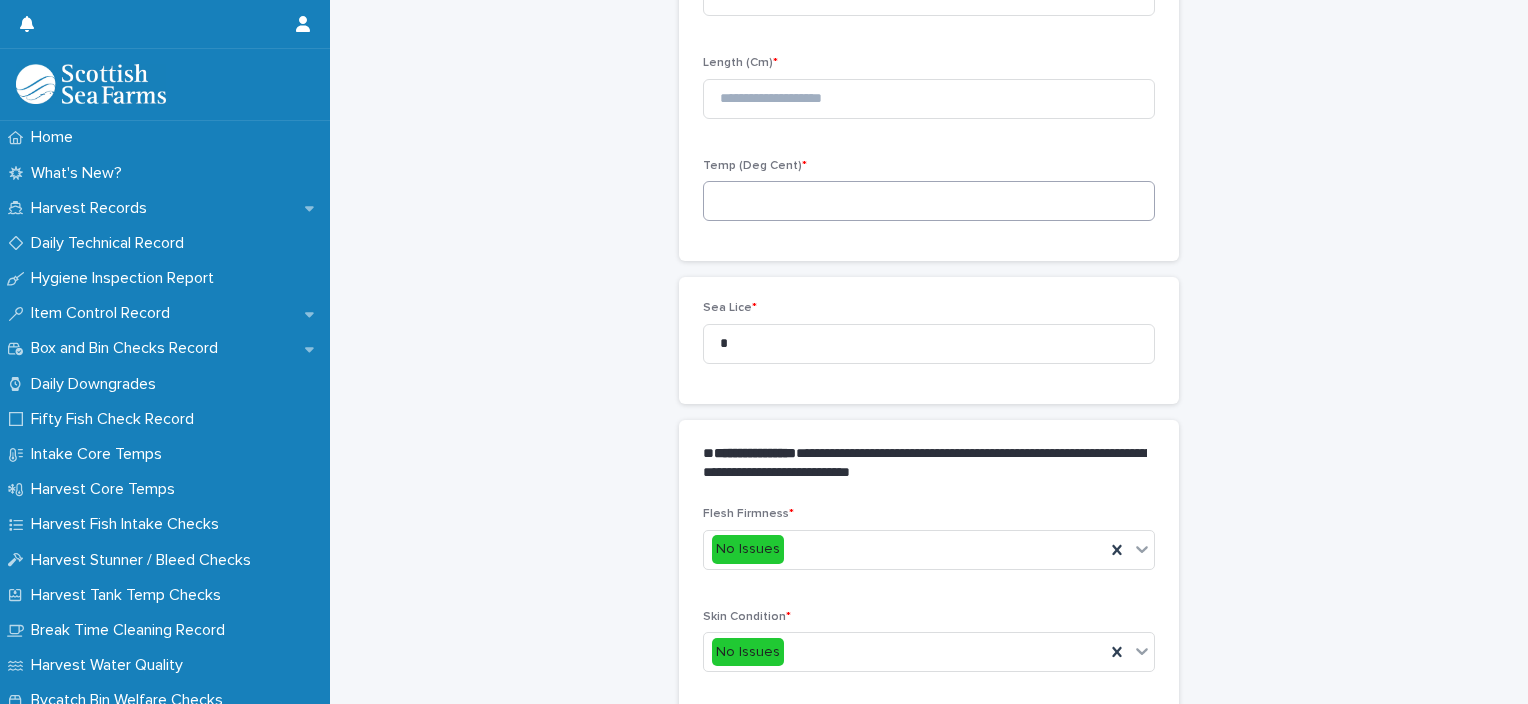 scroll, scrollTop: 311, scrollLeft: 0, axis: vertical 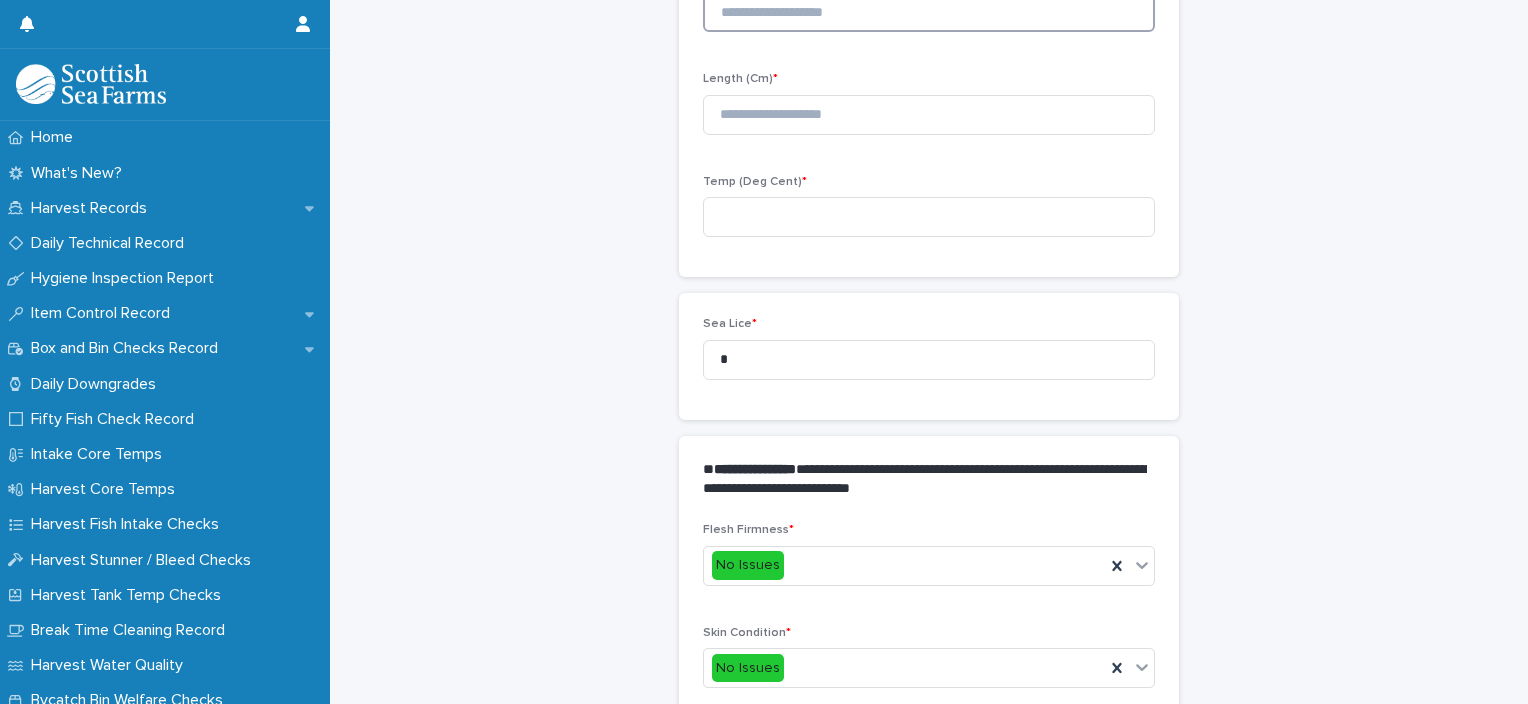 click at bounding box center [929, 12] 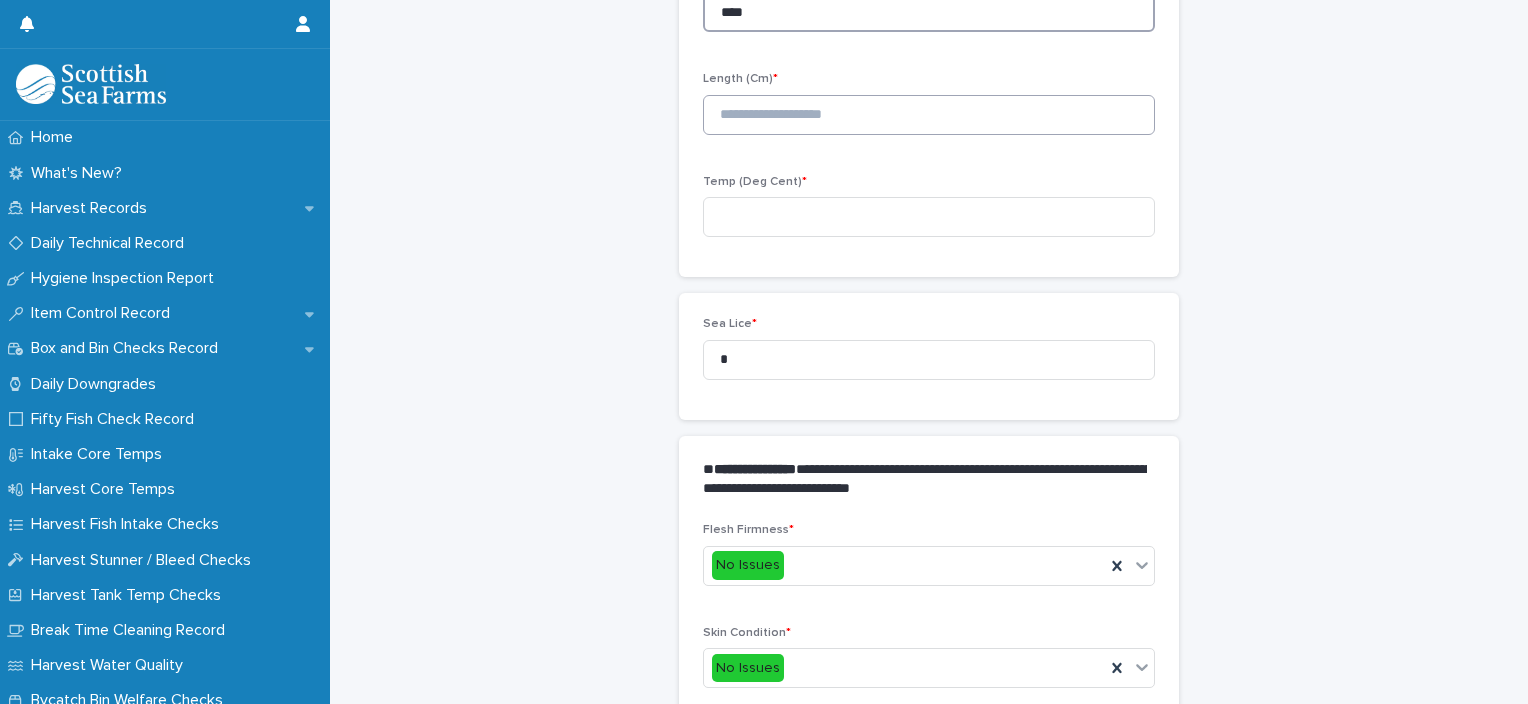 type on "****" 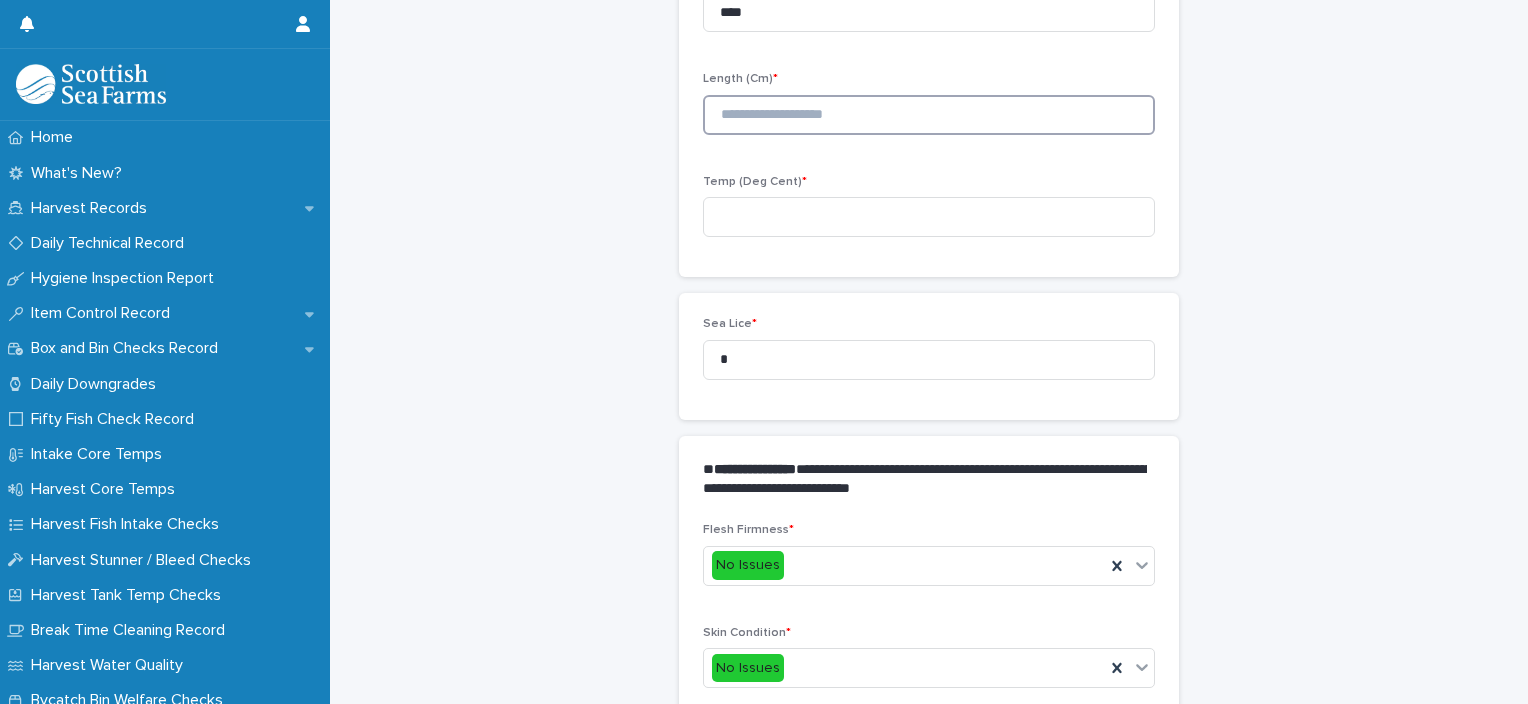 click at bounding box center [929, 115] 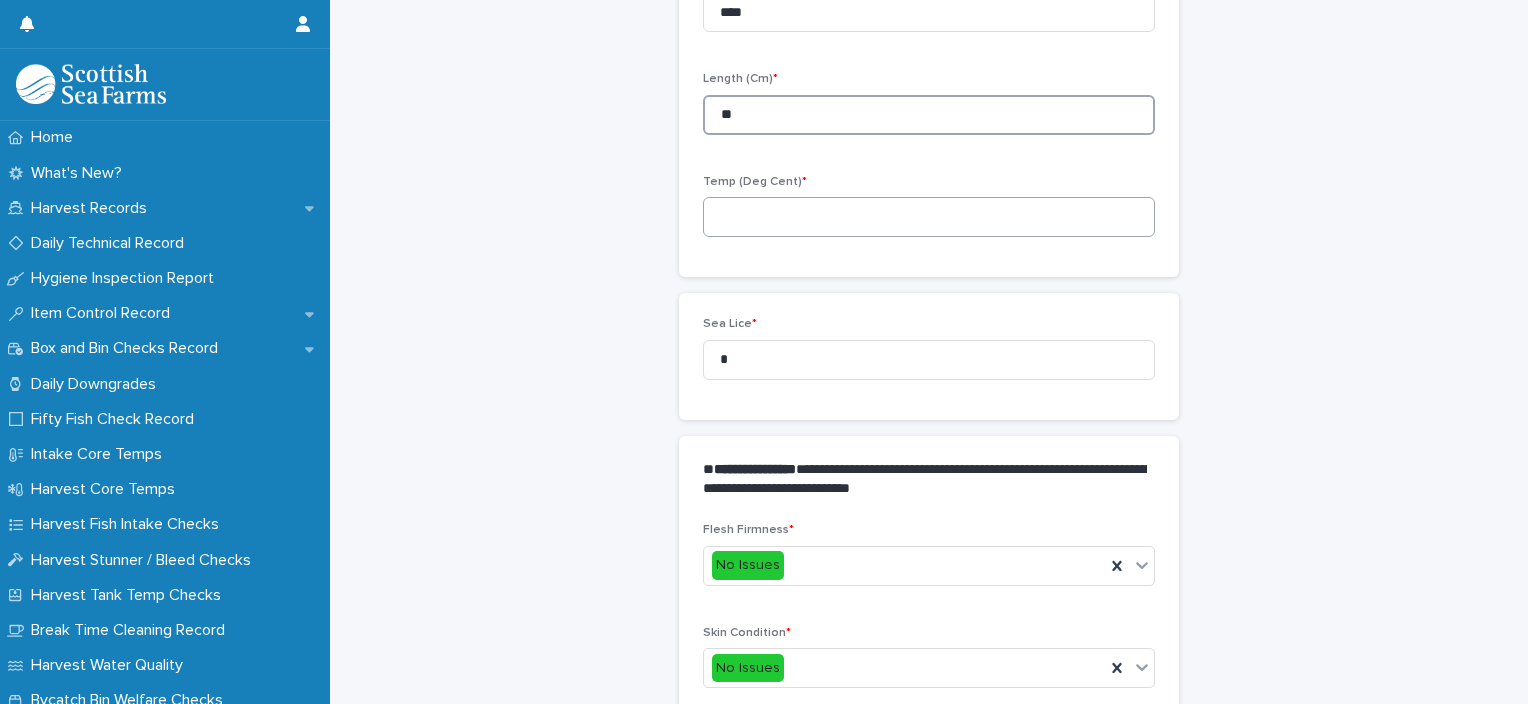 type on "**" 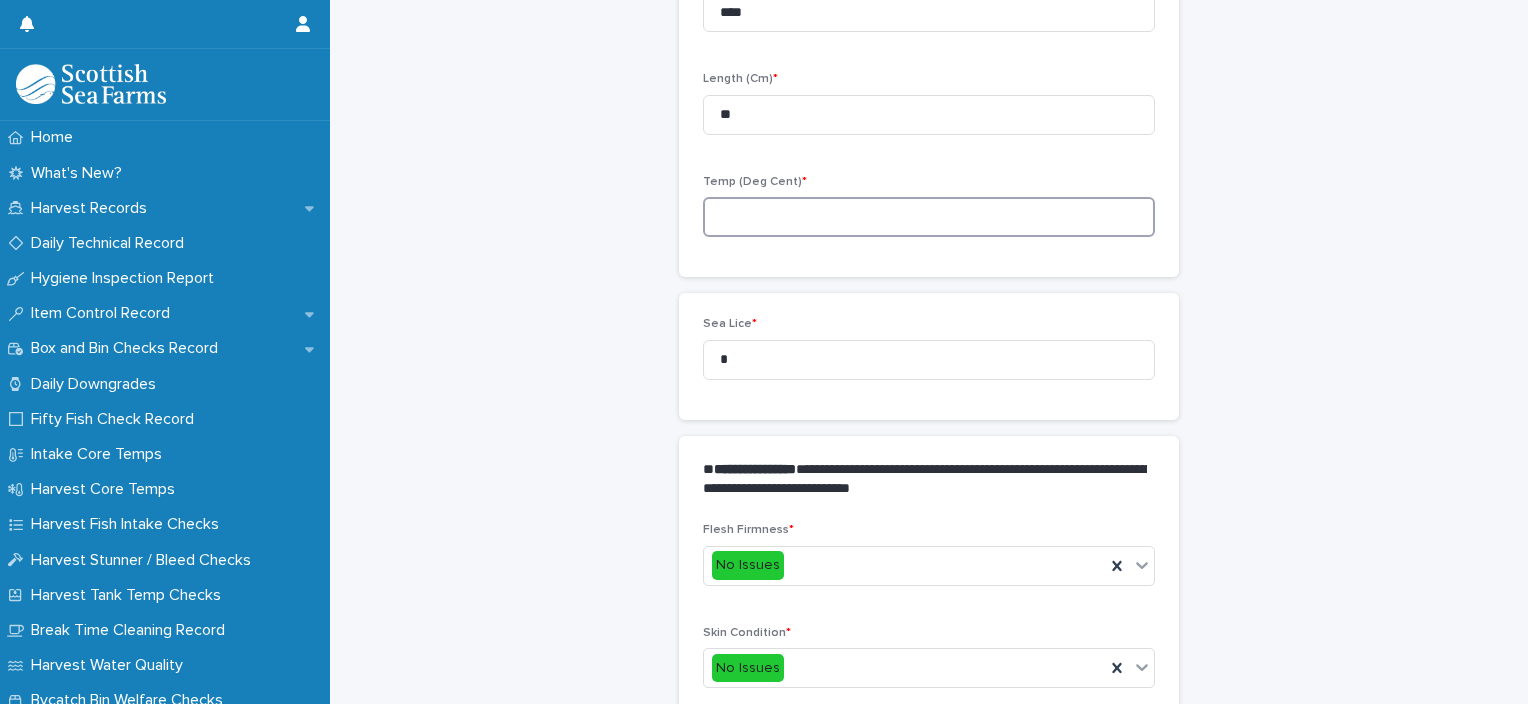 click at bounding box center (929, 217) 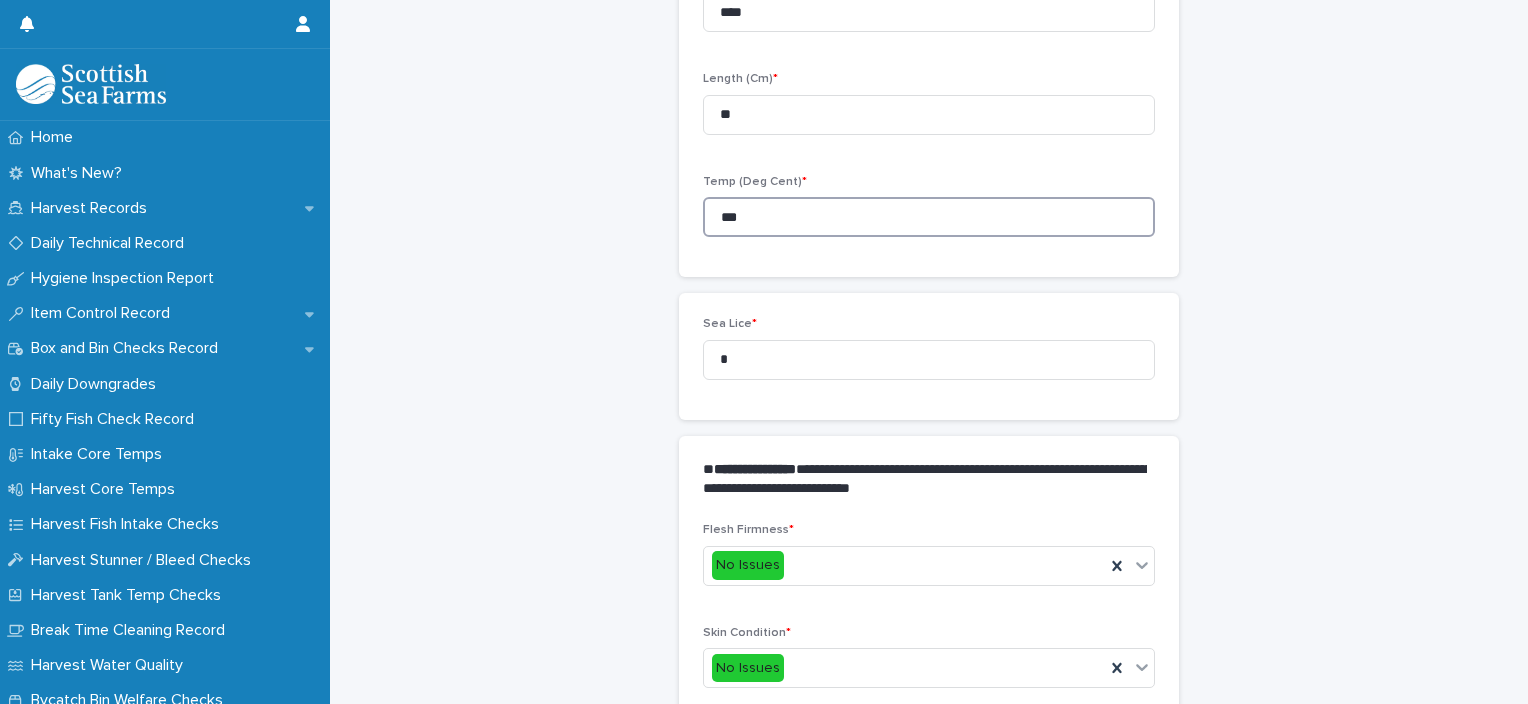 type on "***" 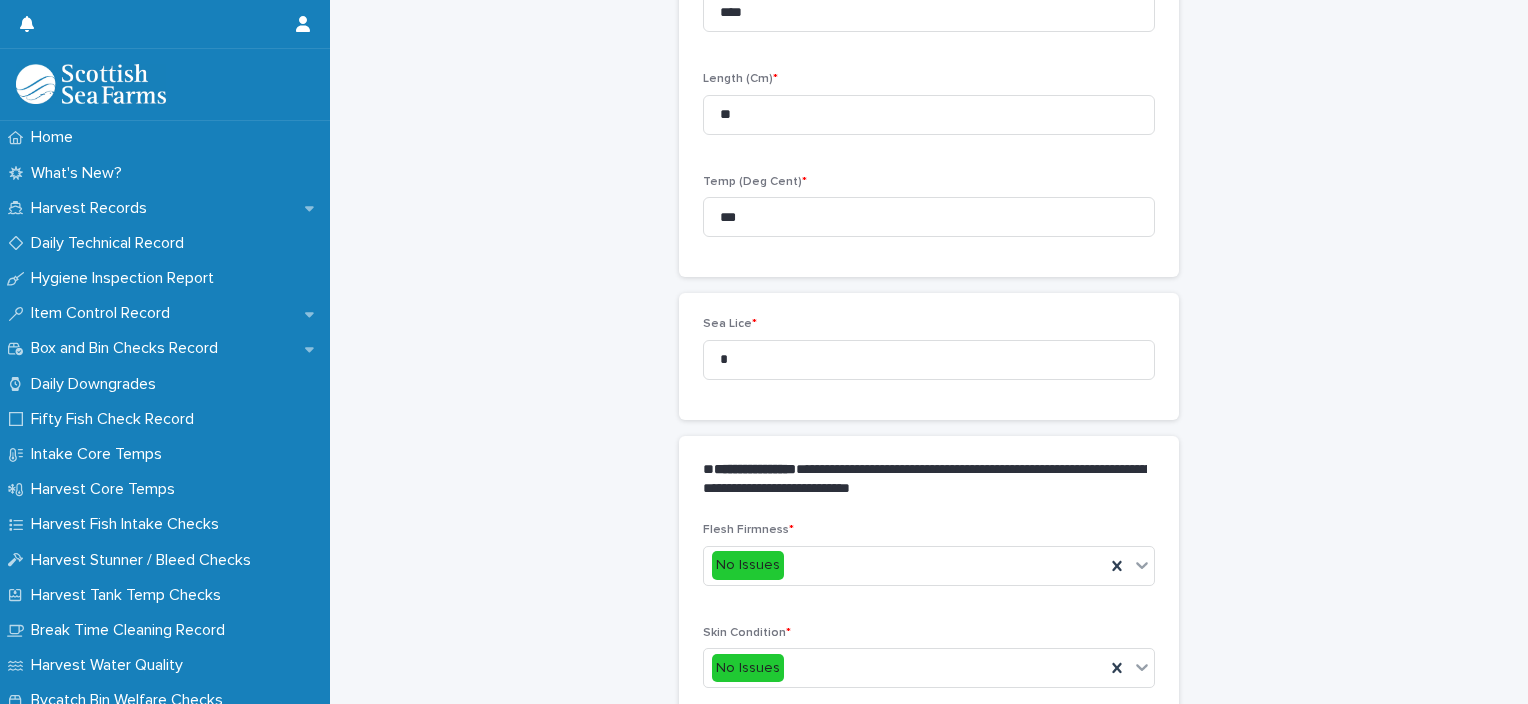 click on "**********" at bounding box center (929, 459) 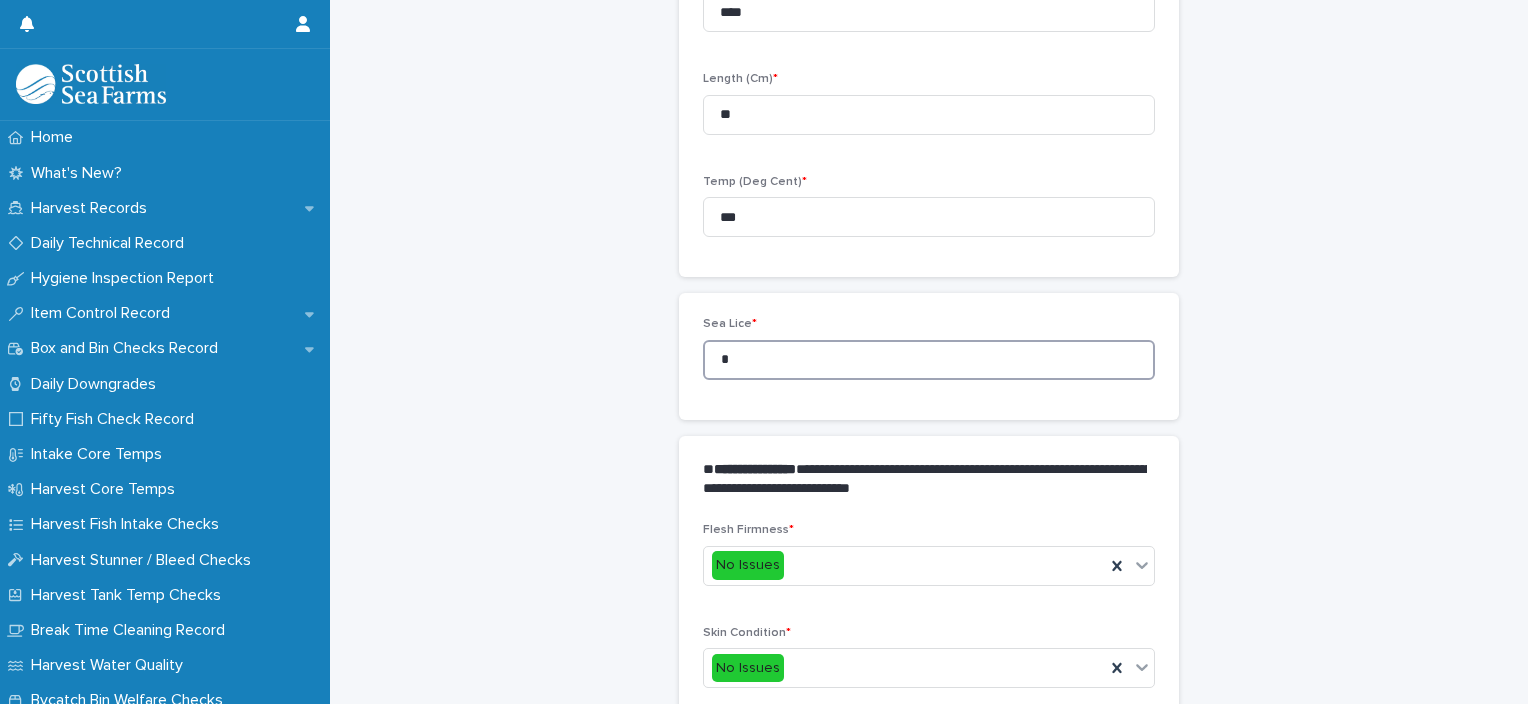 drag, startPoint x: 744, startPoint y: 366, endPoint x: 680, endPoint y: 368, distance: 64.03124 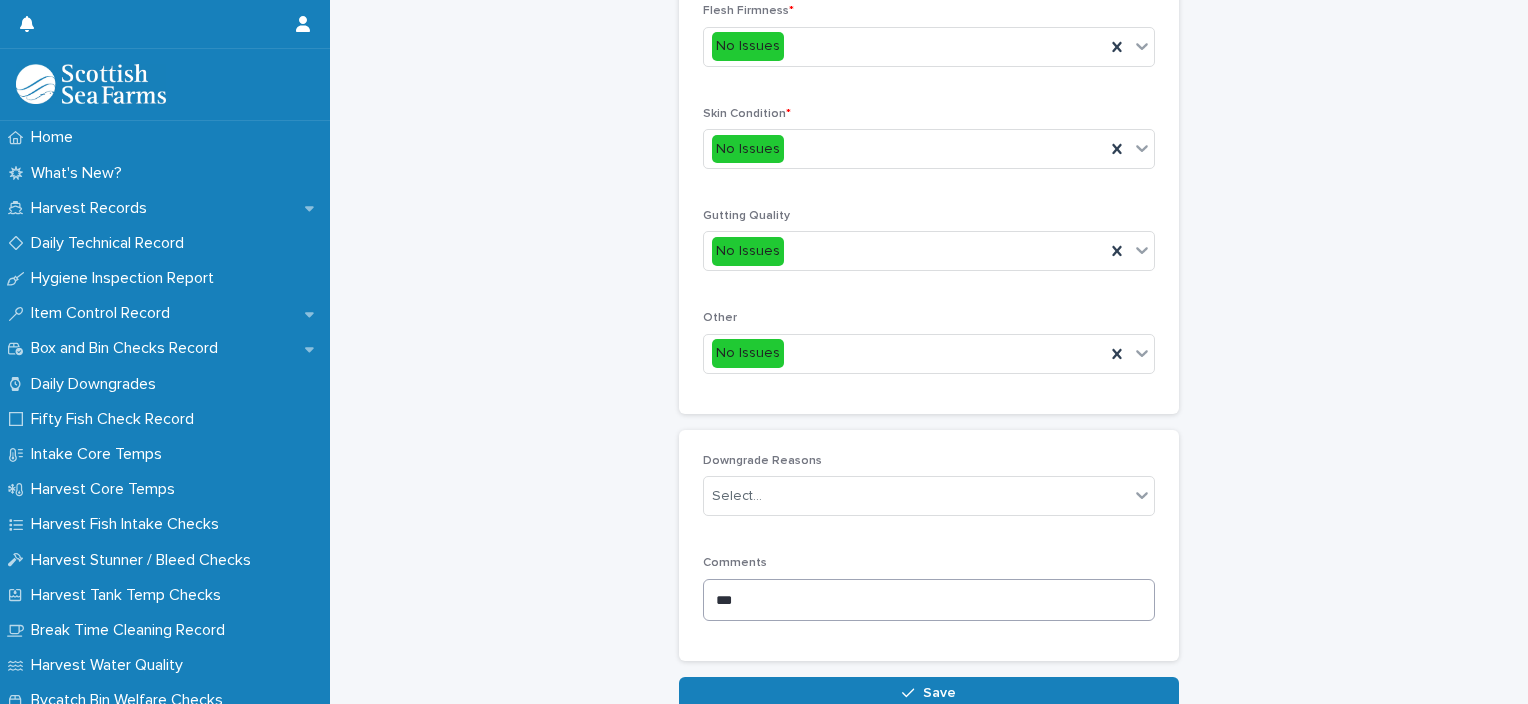 scroll, scrollTop: 948, scrollLeft: 0, axis: vertical 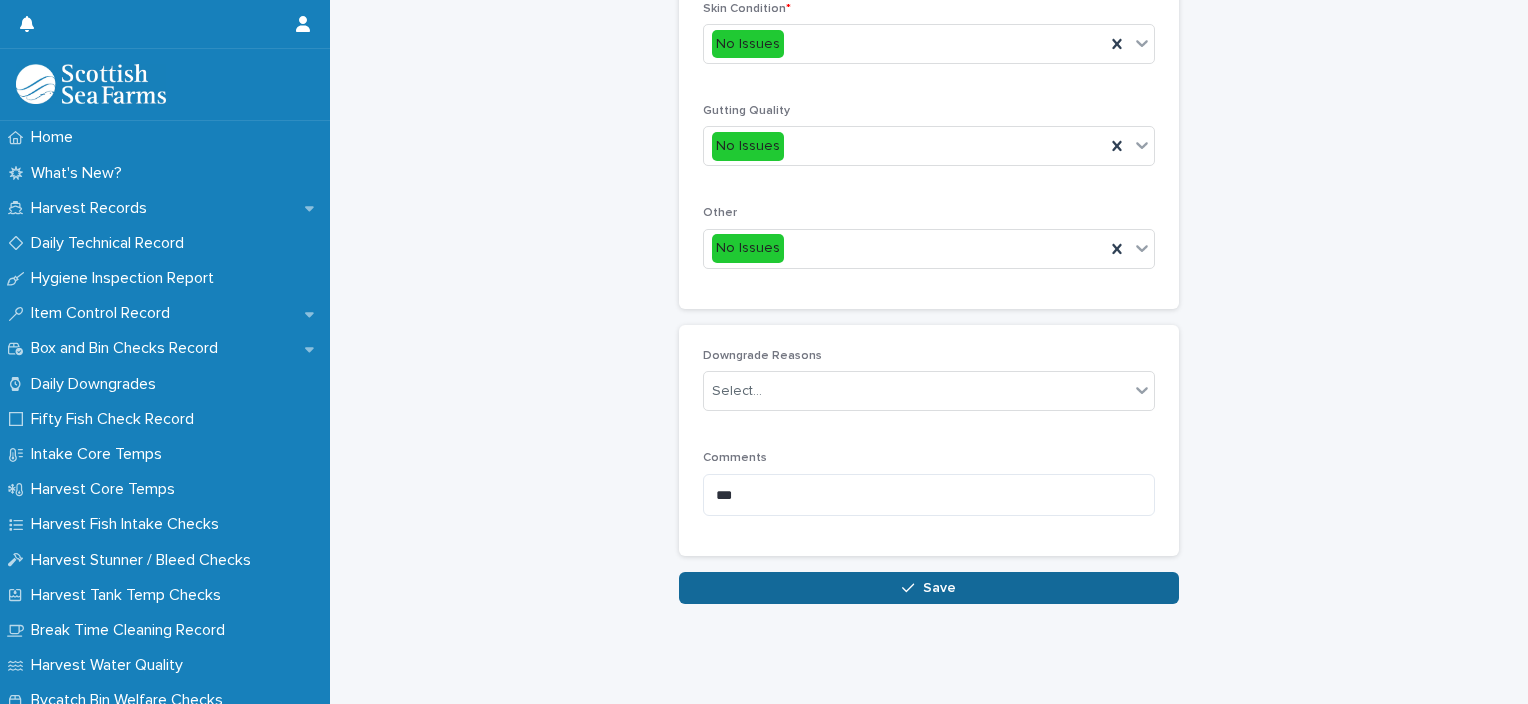 type on "*" 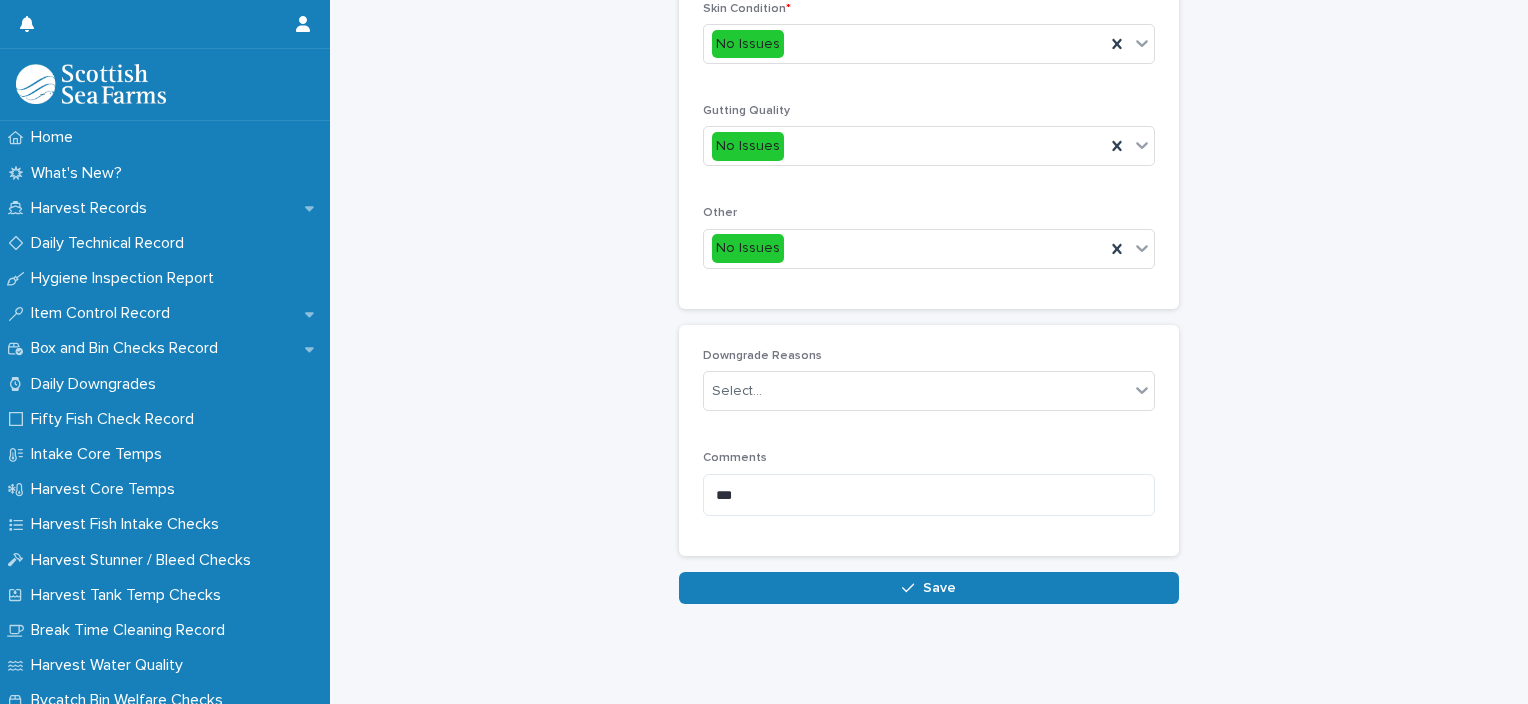 click at bounding box center (912, 588) 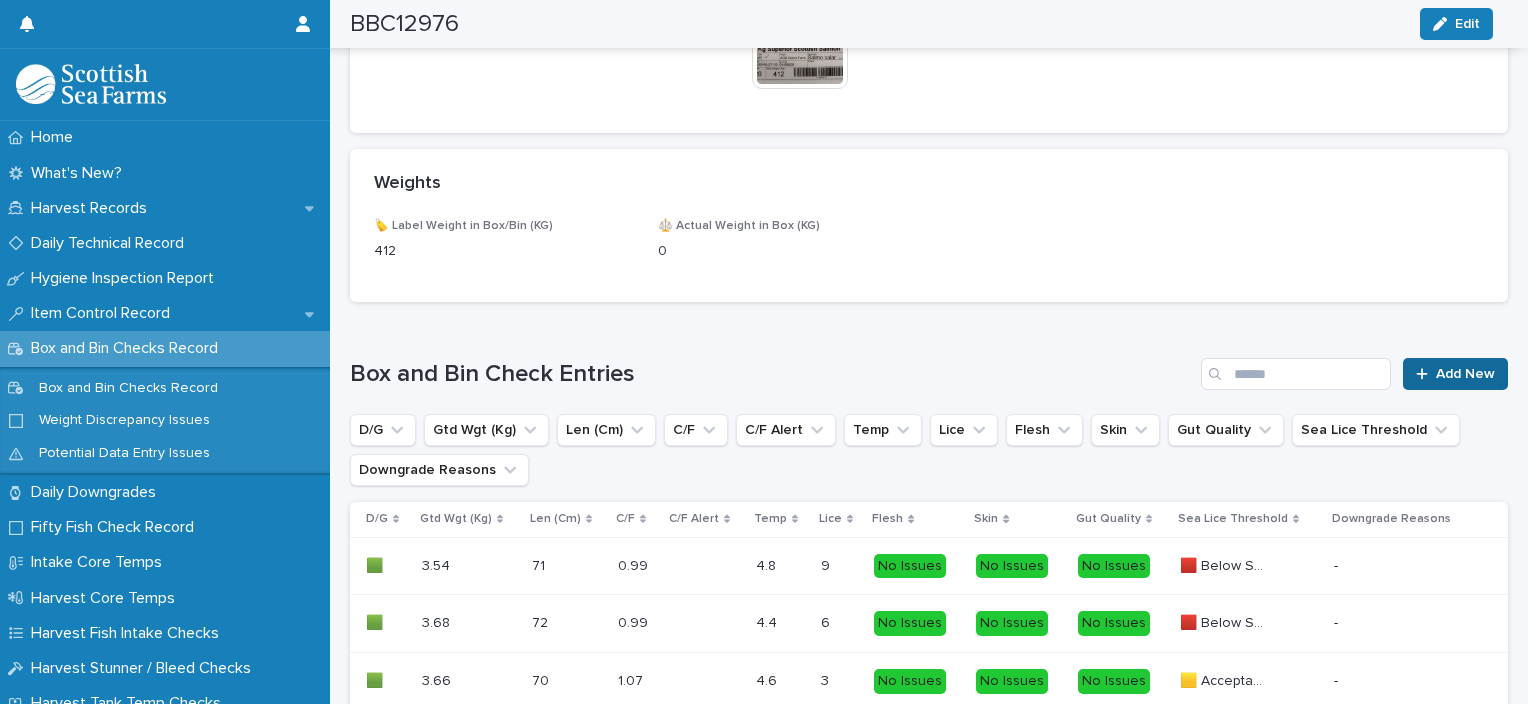 click on "Add New" at bounding box center [1455, 374] 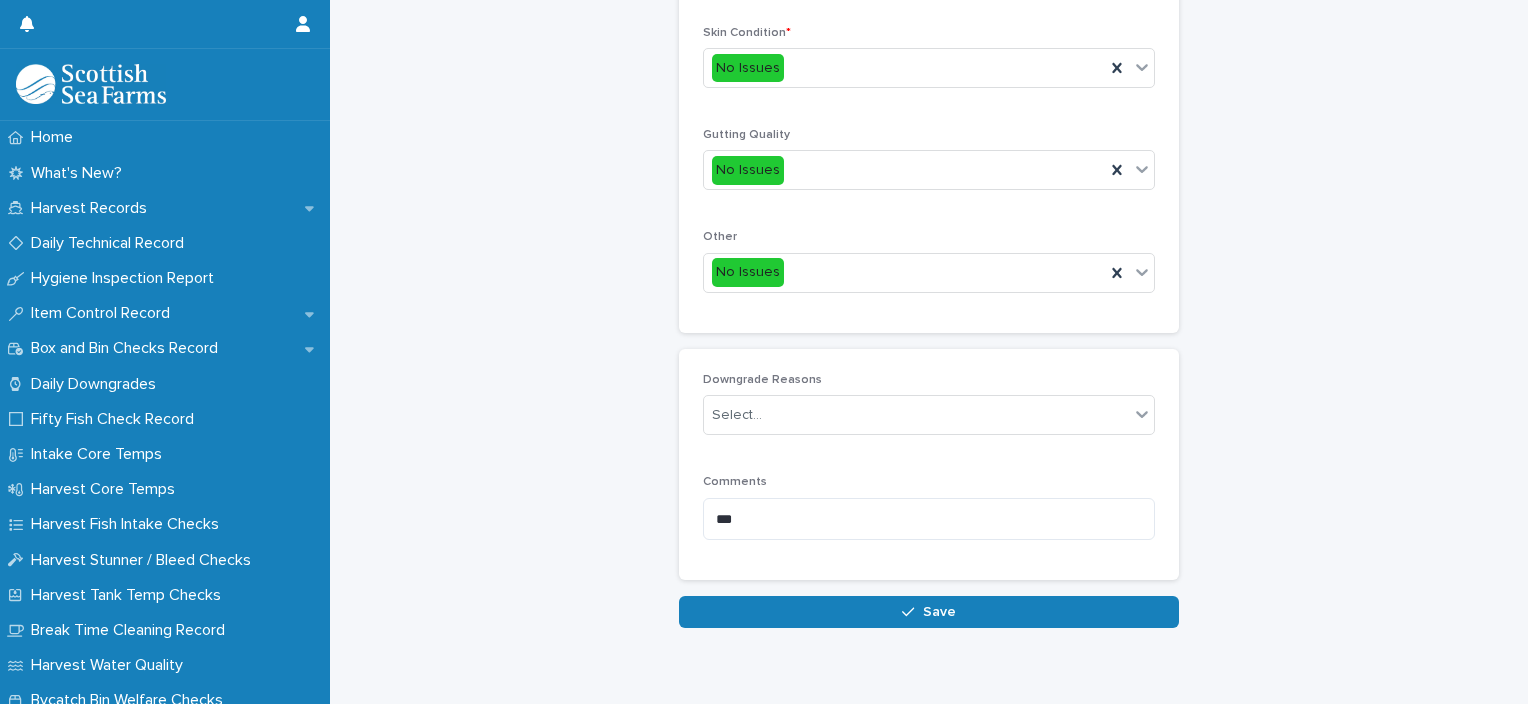 scroll, scrollTop: 211, scrollLeft: 0, axis: vertical 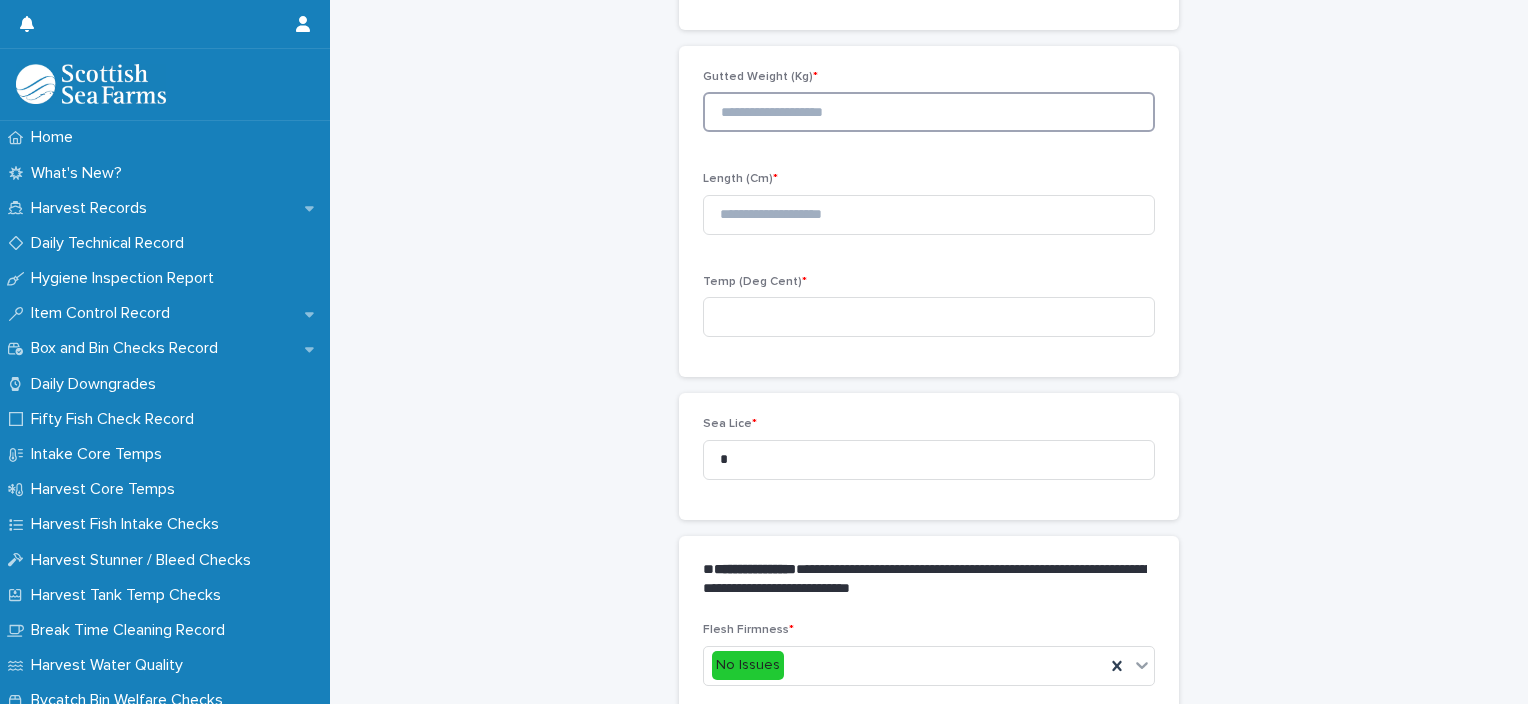 click at bounding box center [929, 112] 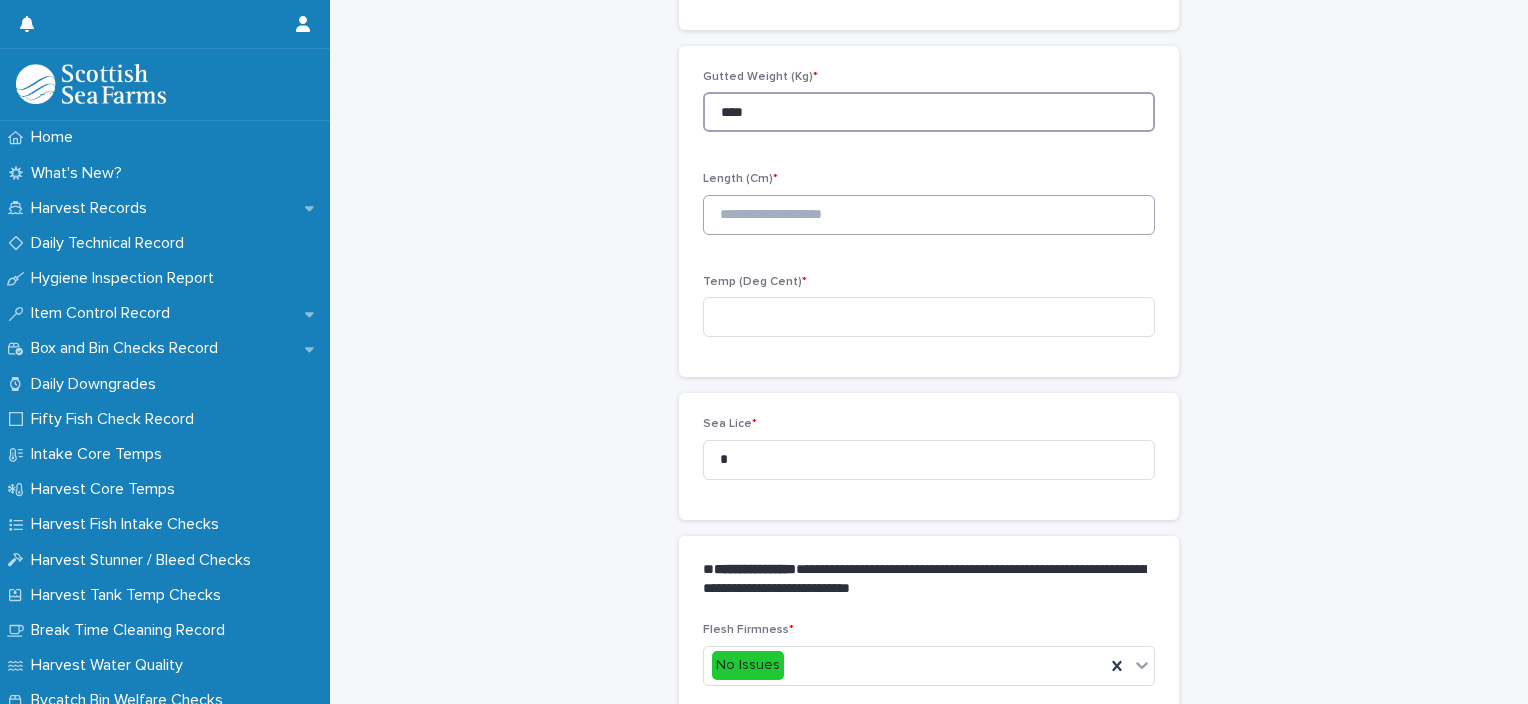 type on "****" 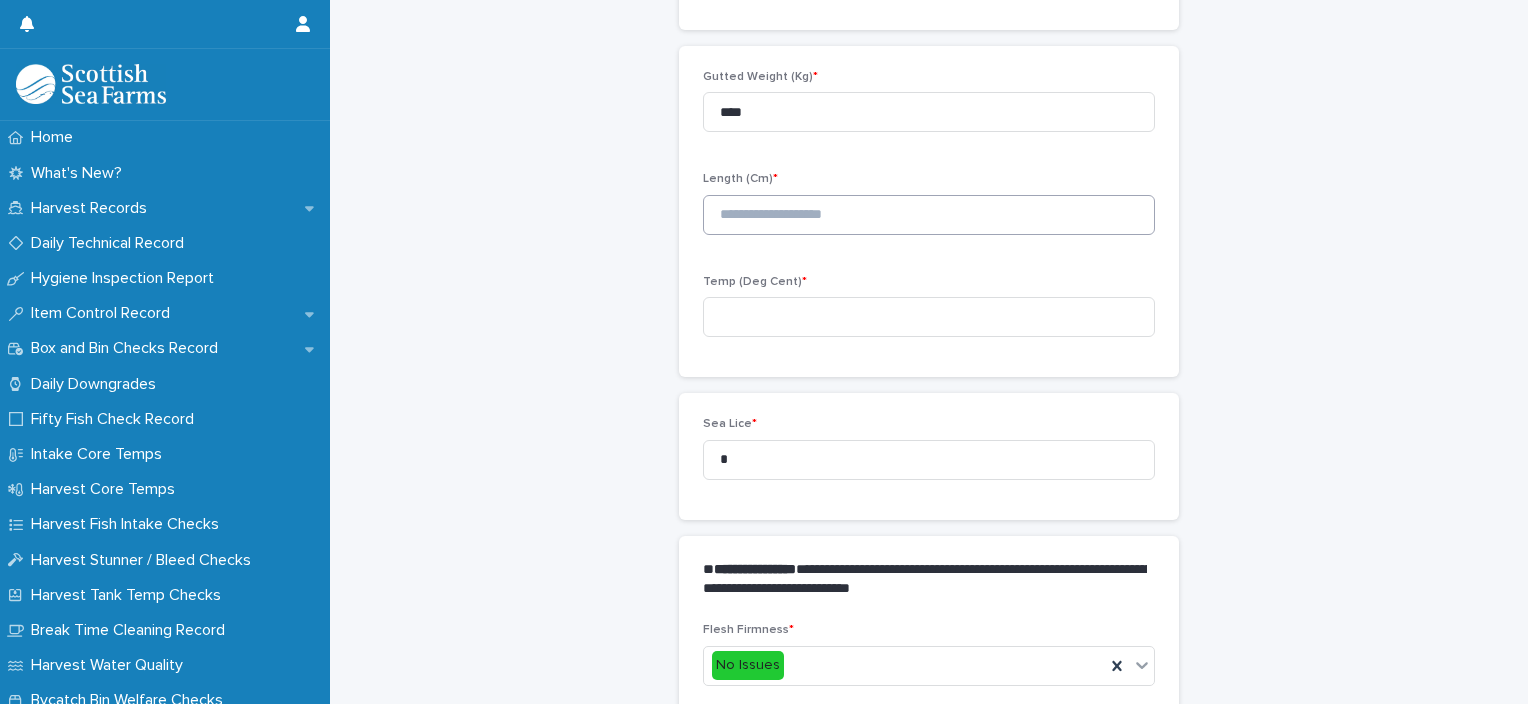 click on "Length (Cm) *" at bounding box center (929, 211) 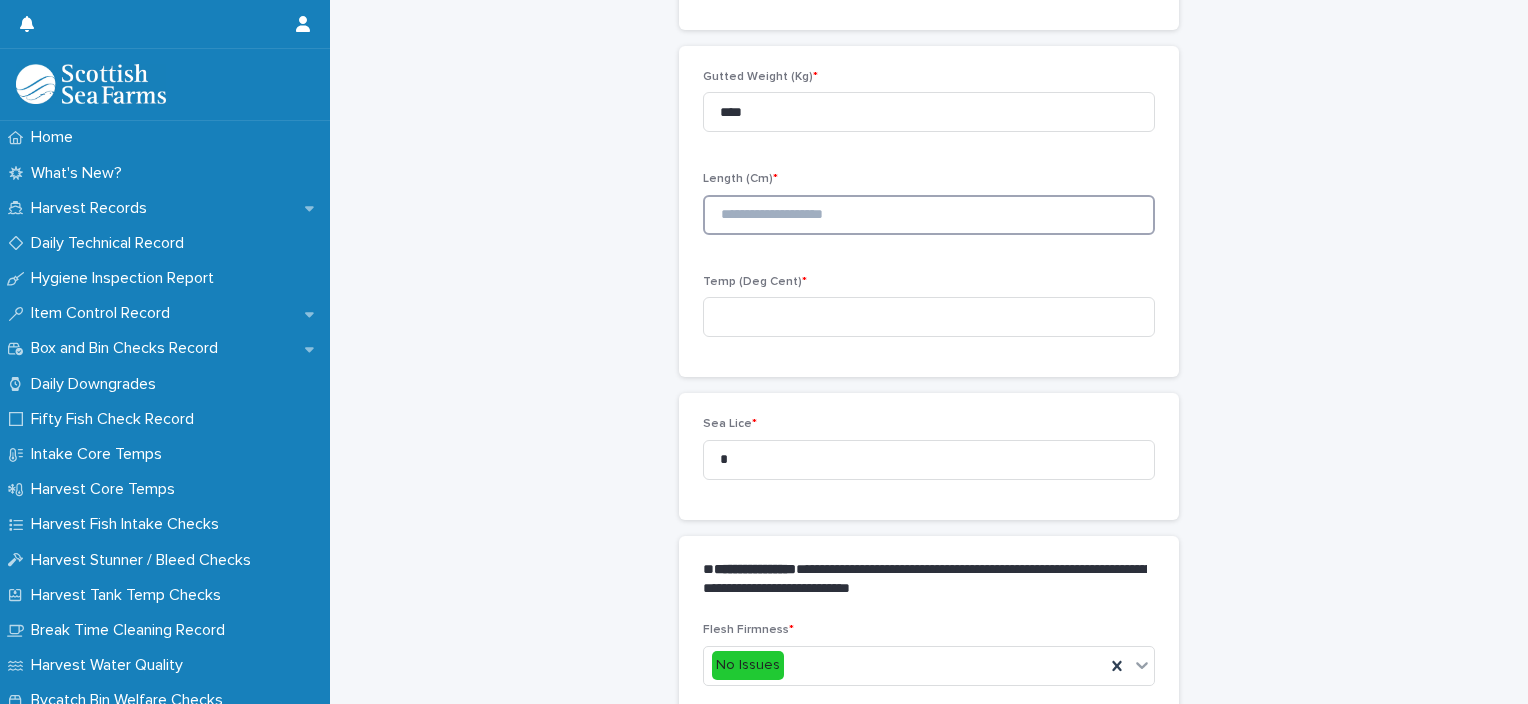 click at bounding box center [929, 215] 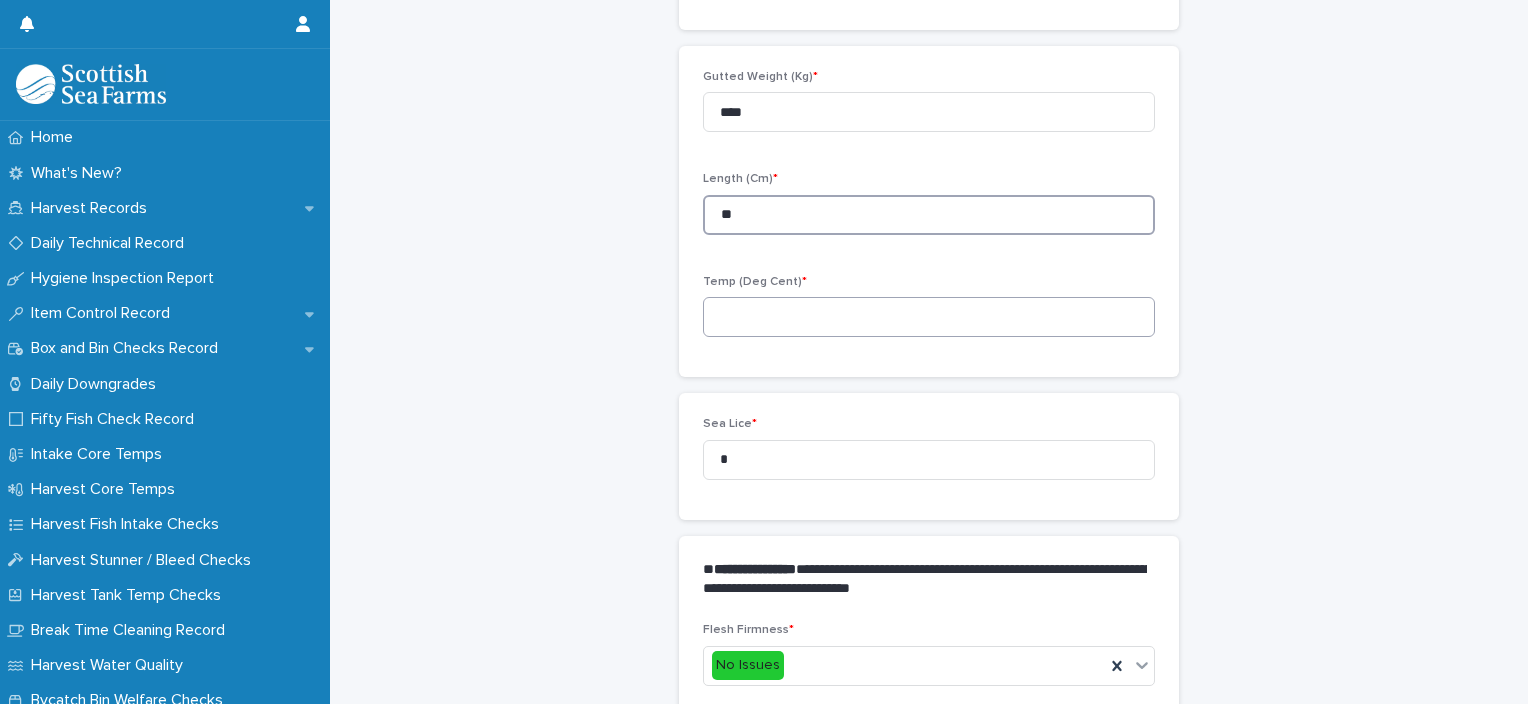 type on "**" 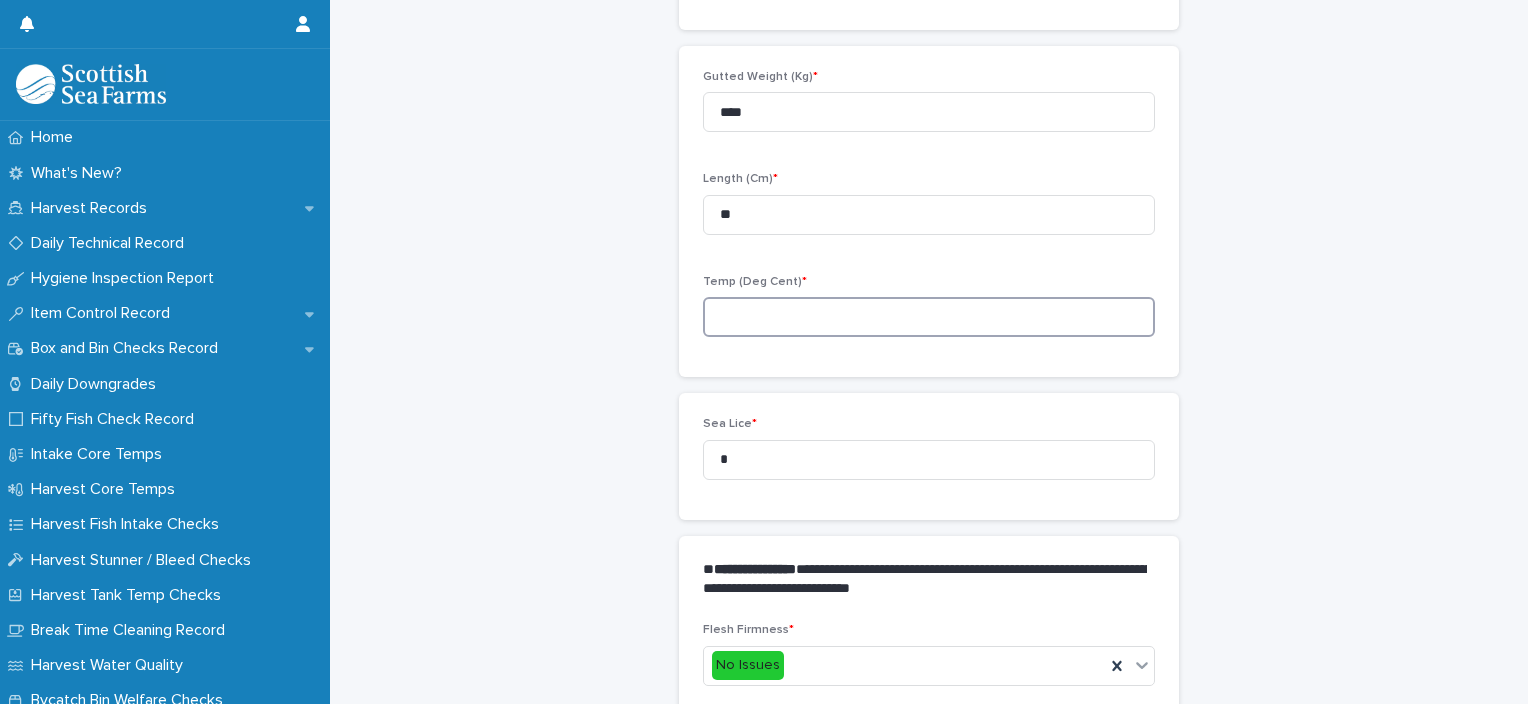 click at bounding box center [929, 317] 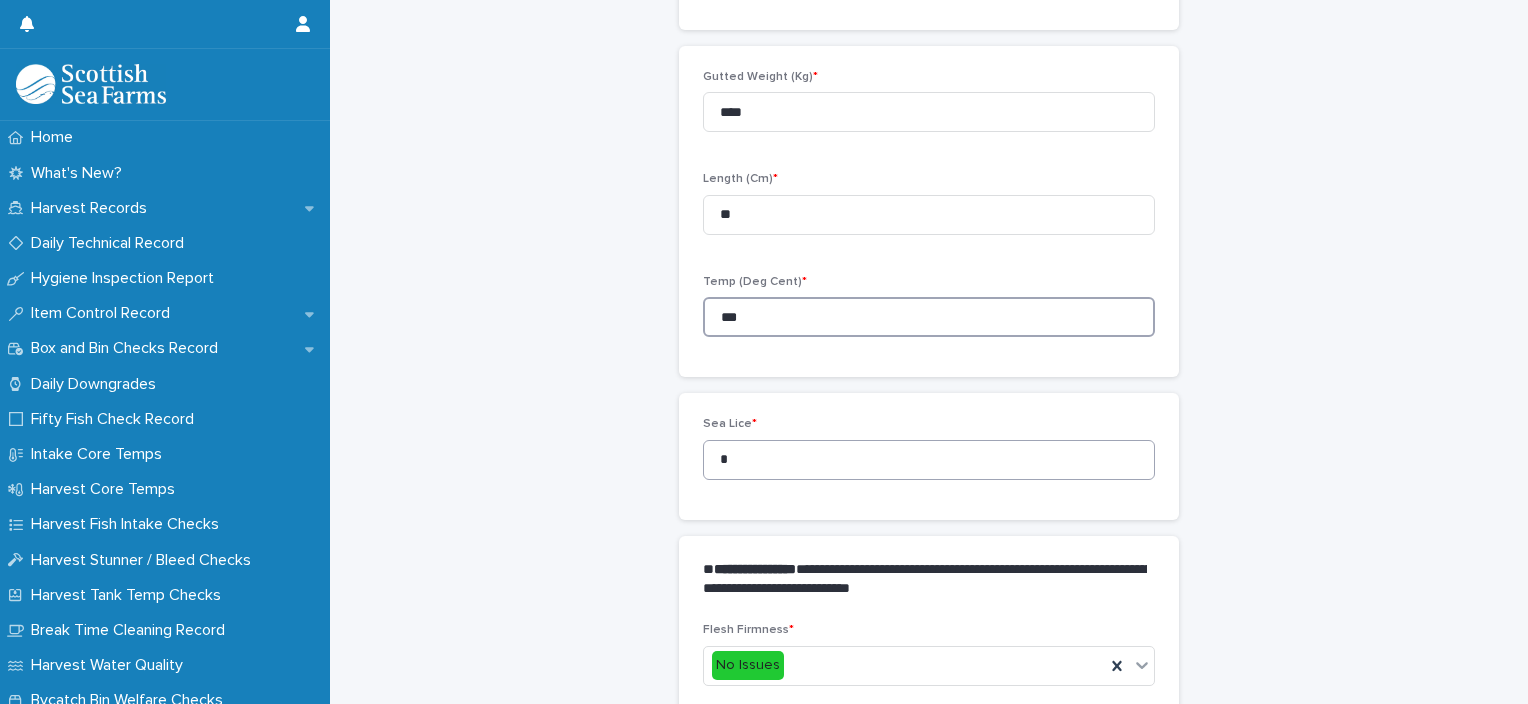 type on "***" 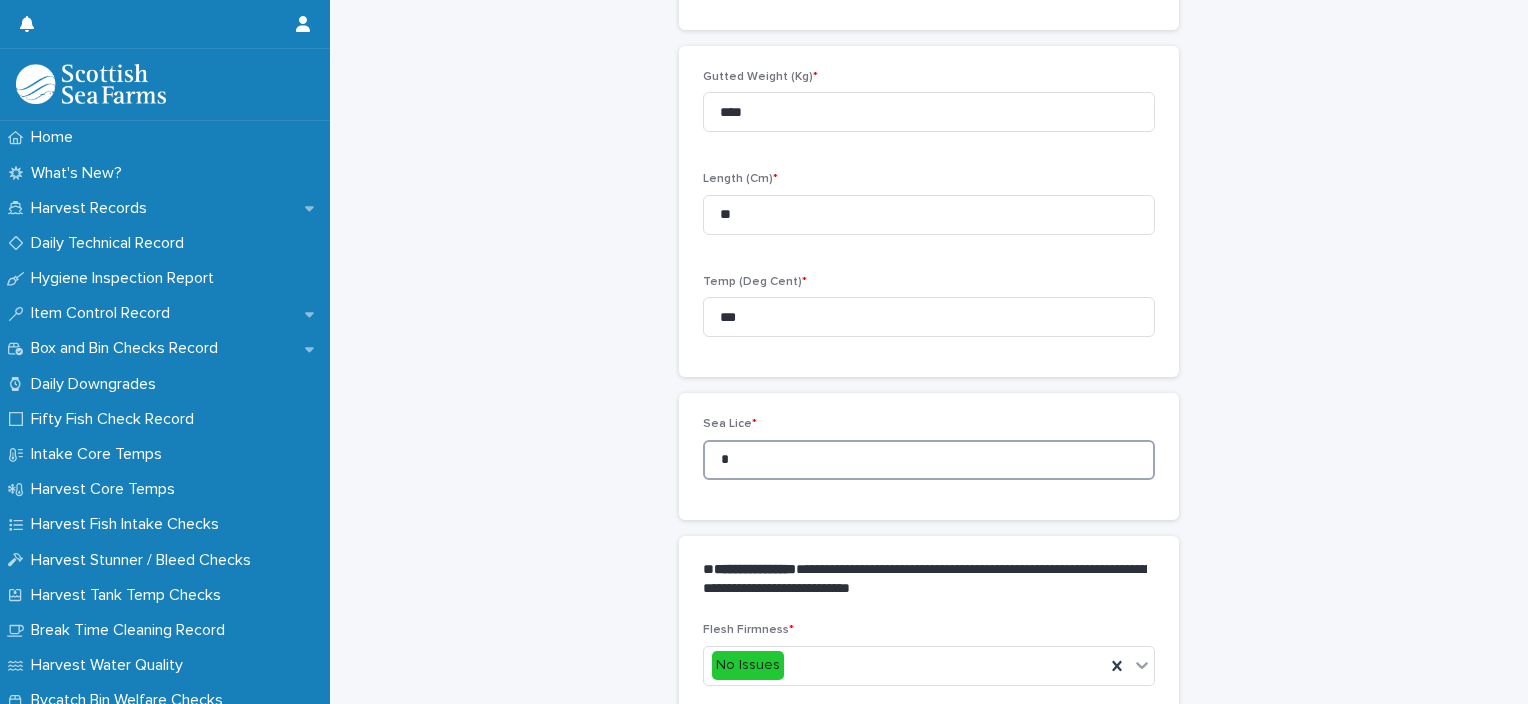 drag, startPoint x: 724, startPoint y: 466, endPoint x: 694, endPoint y: 468, distance: 30.066593 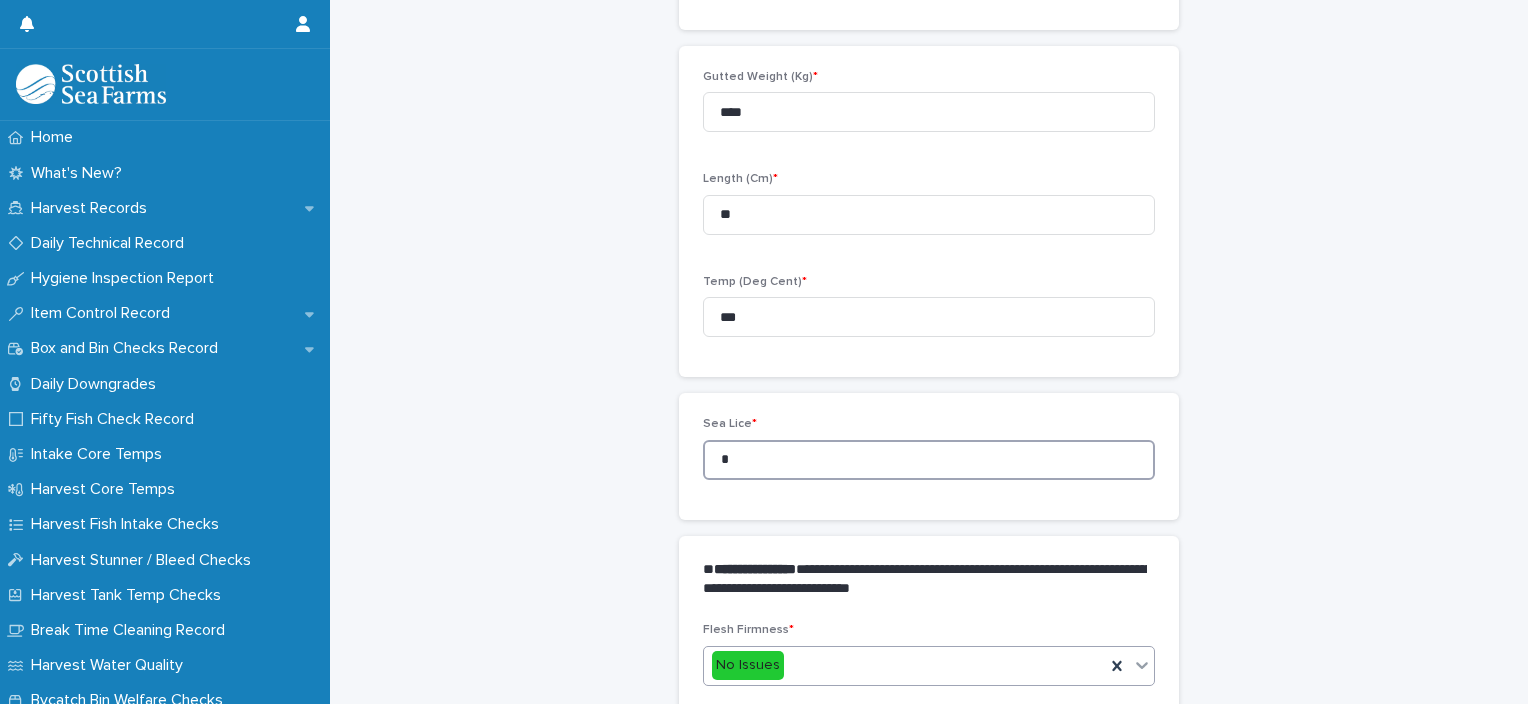 type on "*" 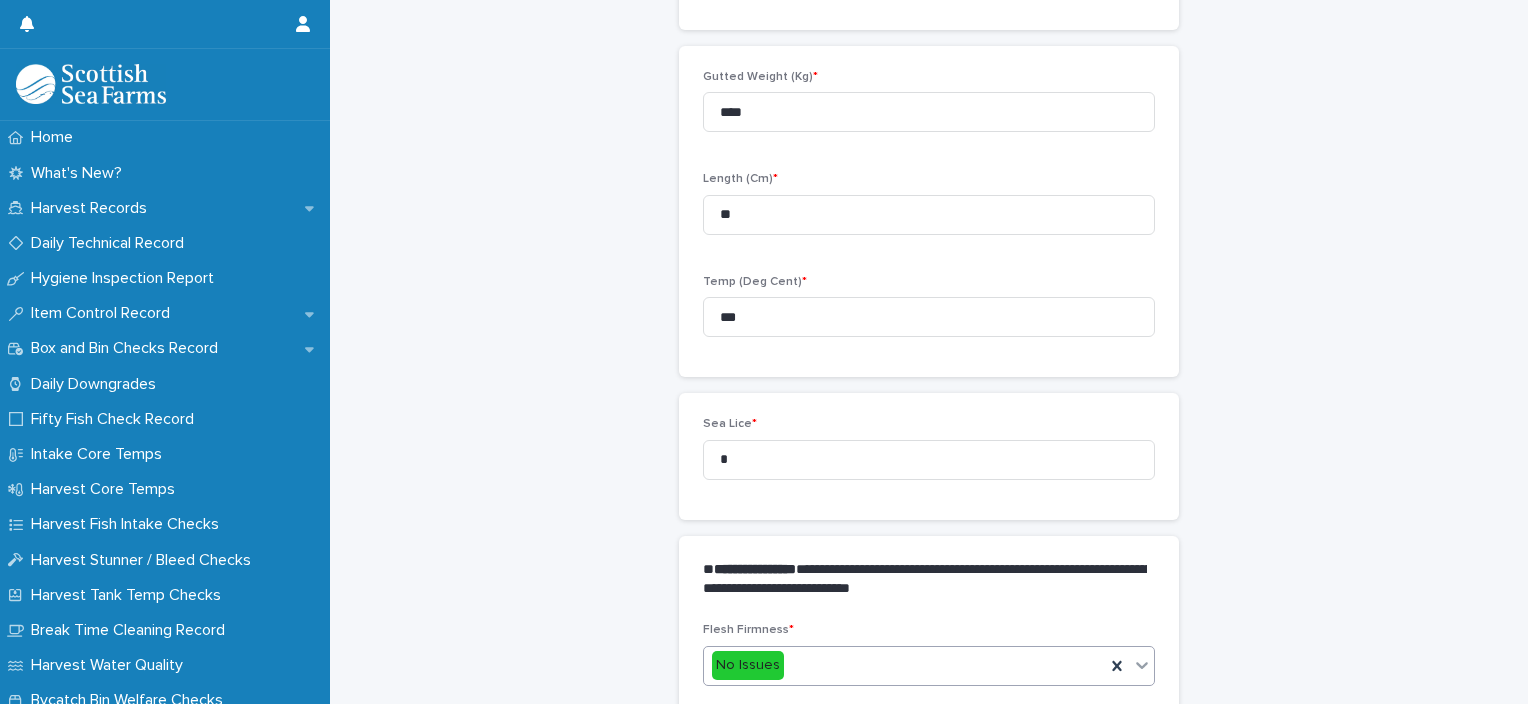 click on "No Issues" at bounding box center [904, 665] 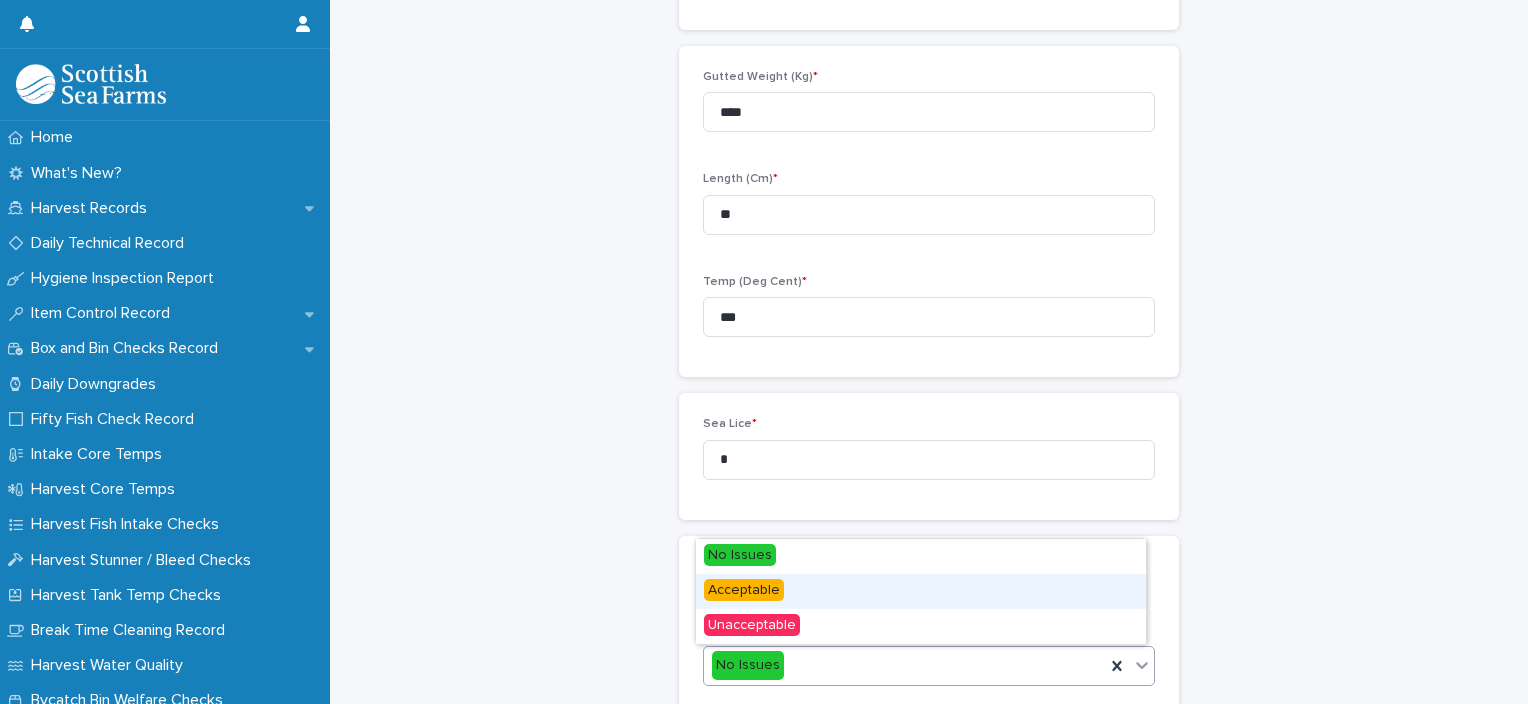 click on "Acceptable" at bounding box center [921, 591] 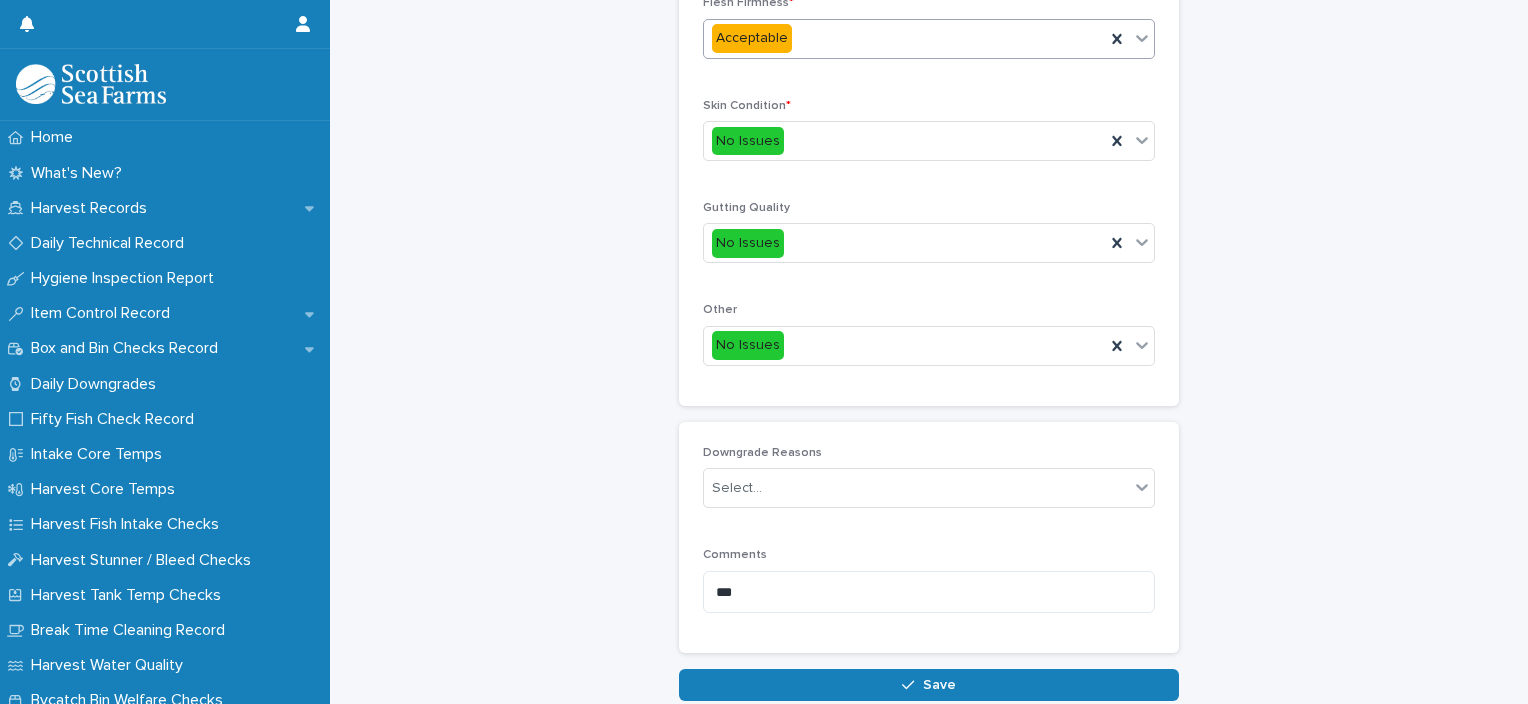 scroll, scrollTop: 911, scrollLeft: 0, axis: vertical 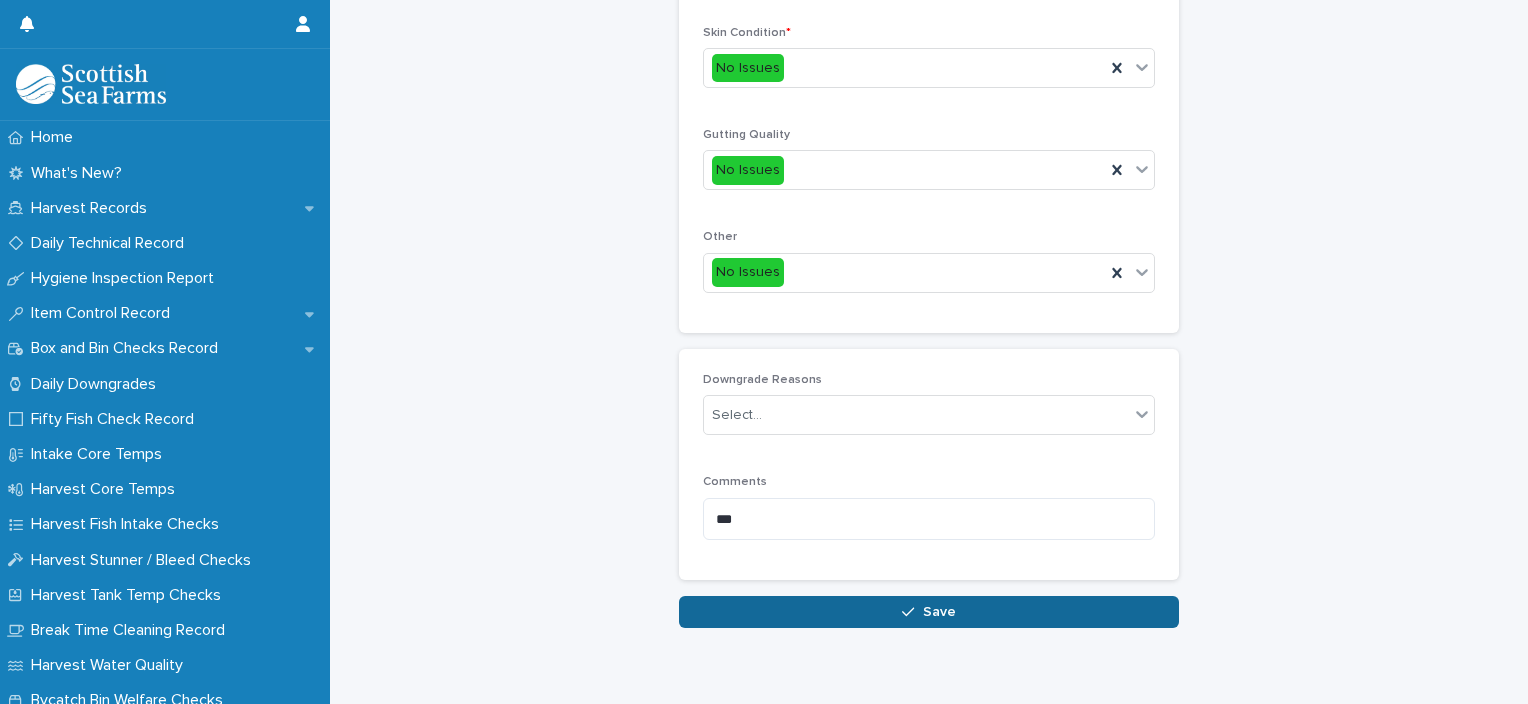 click on "Save" at bounding box center [929, 612] 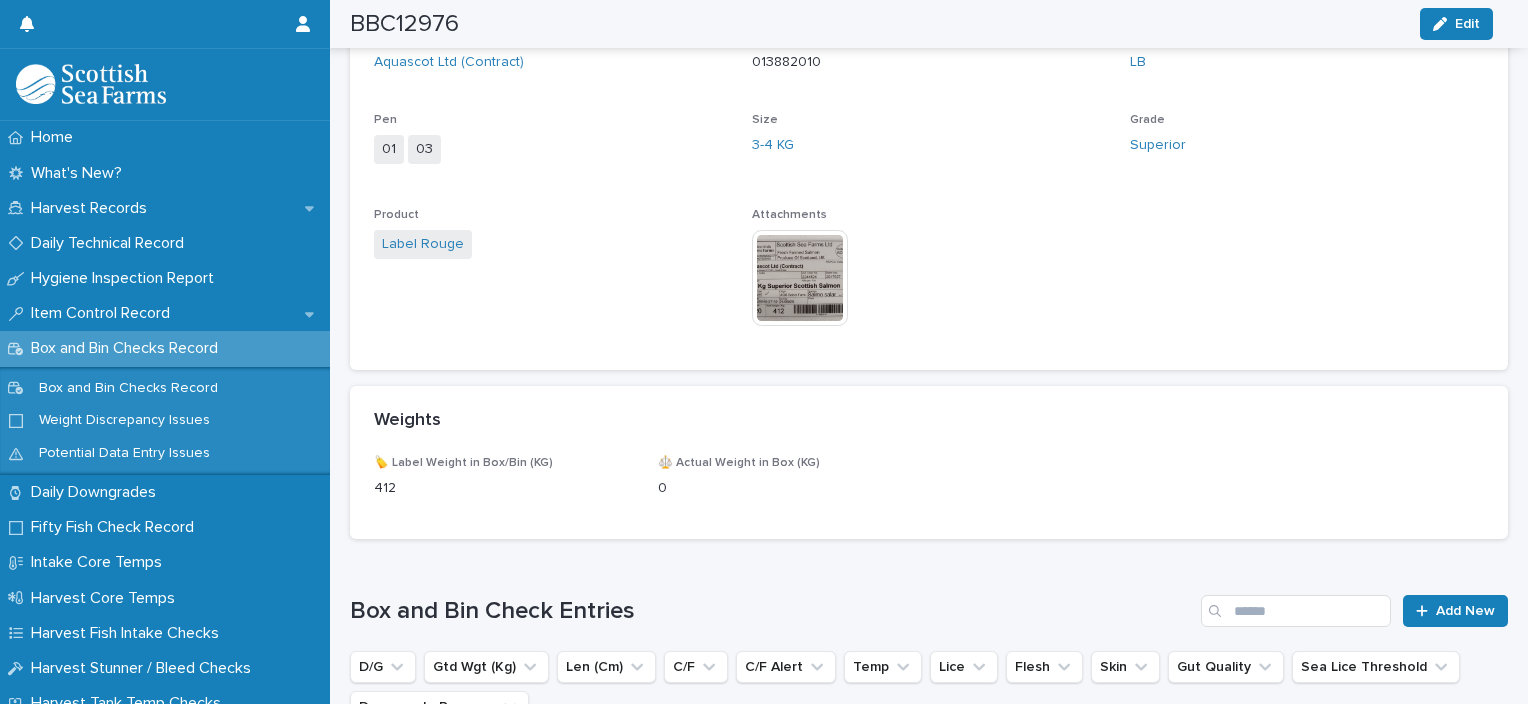 scroll, scrollTop: 1274, scrollLeft: 0, axis: vertical 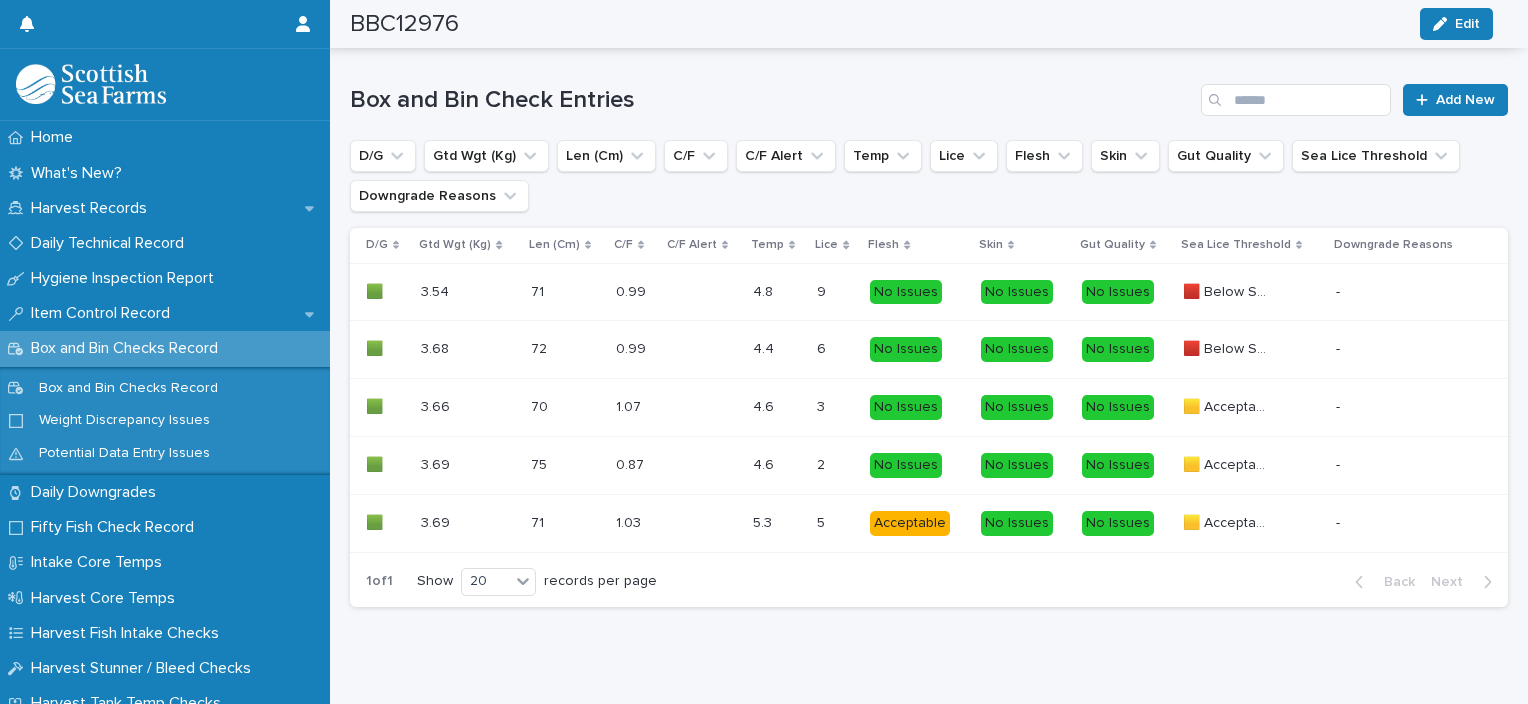 click on "Box and Bin Check Entries Add New D/G Gtd Wgt (Kg) Len (Cm) C/F C/F Alert Temp Lice Flesh  Skin Gut Quality Sea Lice Threshold Downgrade Reasons D/G Gtd Wgt (Kg) Len (Cm) C/F C/F Alert Temp Lice Flesh  Skin Gut Quality Sea Lice Threshold Downgrade Reasons 🟩 🟩   3.54 3.54   71 71   0.99 0.99         4.8 4.8   9 9   No Issues No Issues No Issues 🟥 Below Standard 🟥 Below Standard   - 🟩 🟩   3.68 3.68   72 72   0.99 0.99         4.4 4.4   6 6   No Issues No Issues No Issues 🟥 Below Standard 🟥 Below Standard   - 🟩 🟩   3.66 3.66   70 70   1.07 1.07         4.6 4.6   3 3   No Issues No Issues No Issues 🟨 Acceptable 🟨 Acceptable   - 🟩 🟩   3.69 3.69   75 75   0.87 0.87         4.6 4.6   2 2   No Issues No Issues No Issues 🟨 Acceptable 🟨 Acceptable   - 🟩 🟩   3.69 3.69   71 71   1.03 1.03         5.3 5.3   5 5   Acceptable No Issues No Issues 🟨 Acceptable 🟨 Acceptable   - 1  of  1 Show 20 Back Next" at bounding box center [929, 333] 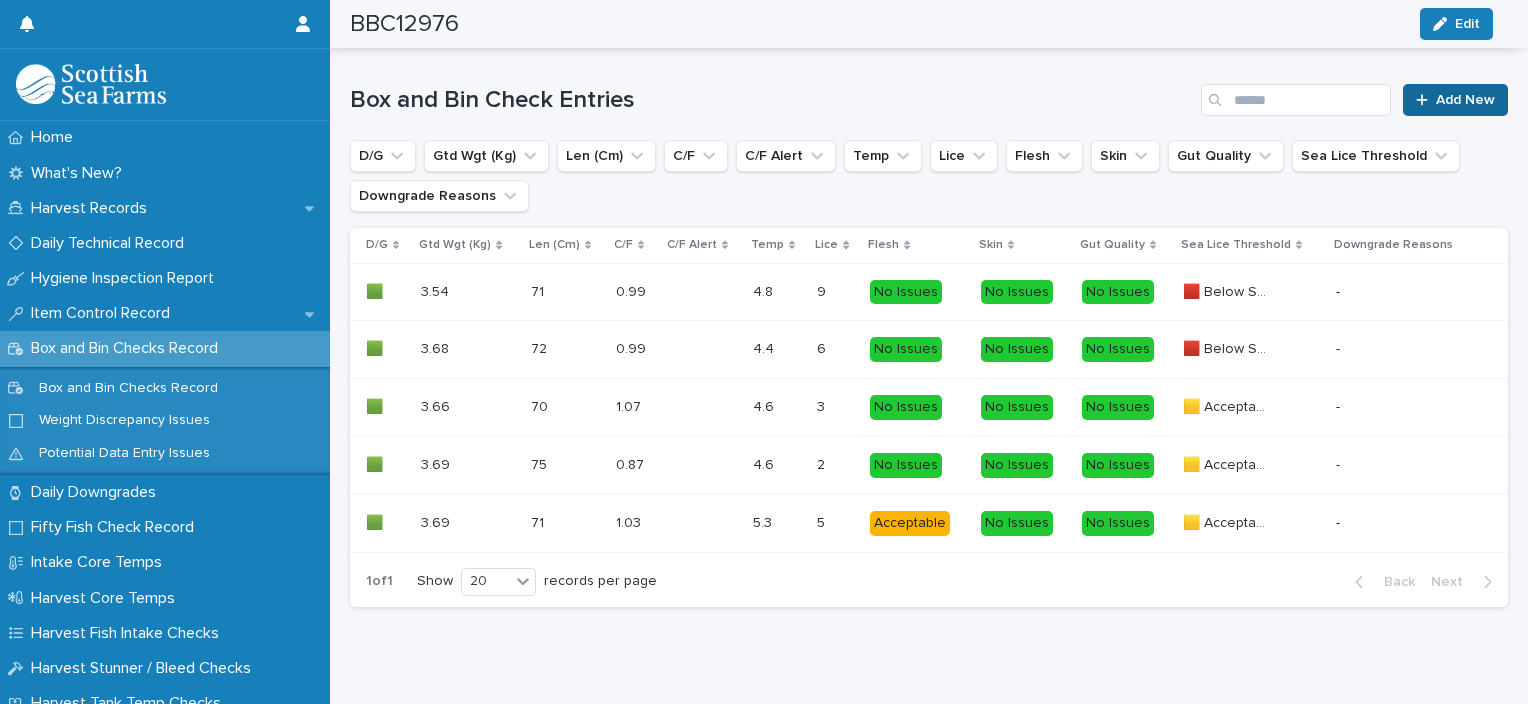click on "Add New" at bounding box center [1465, 100] 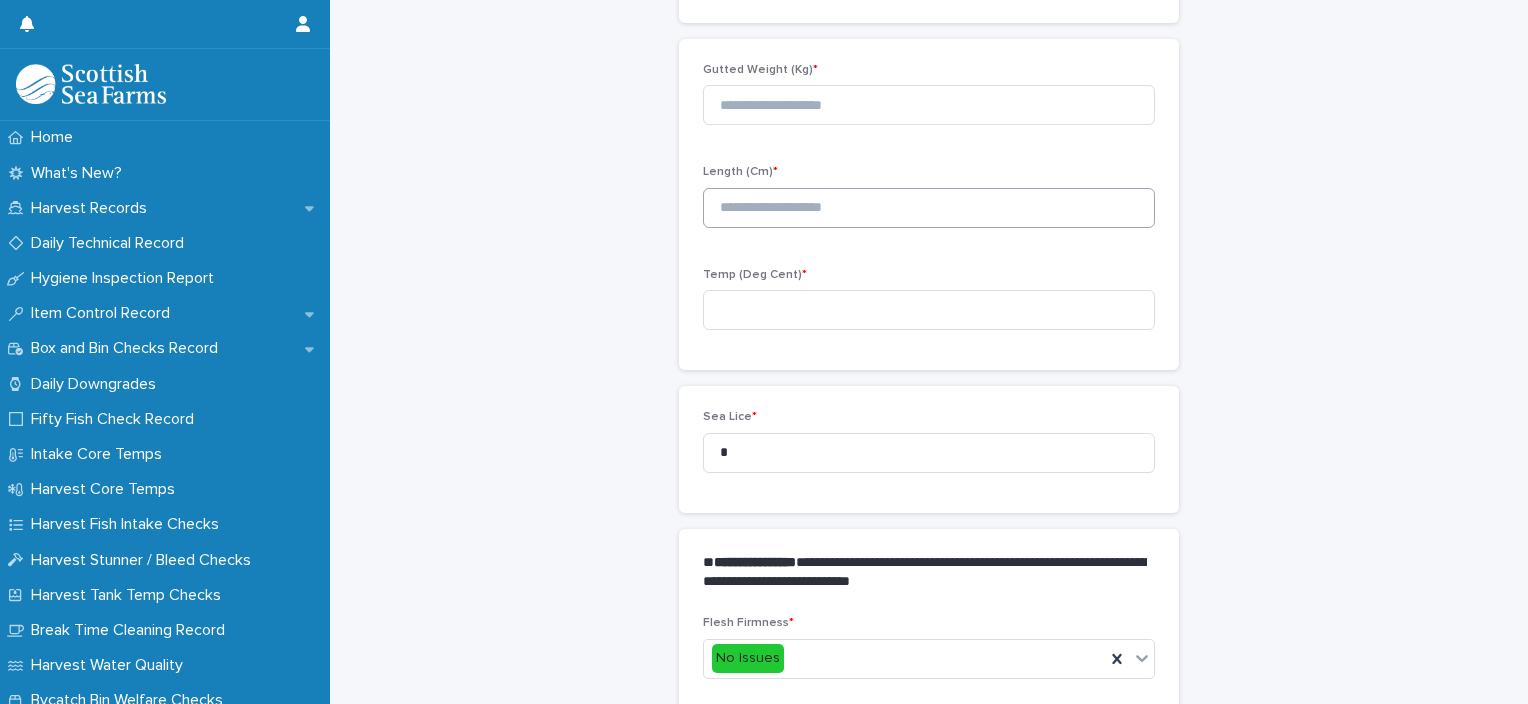 scroll, scrollTop: 211, scrollLeft: 0, axis: vertical 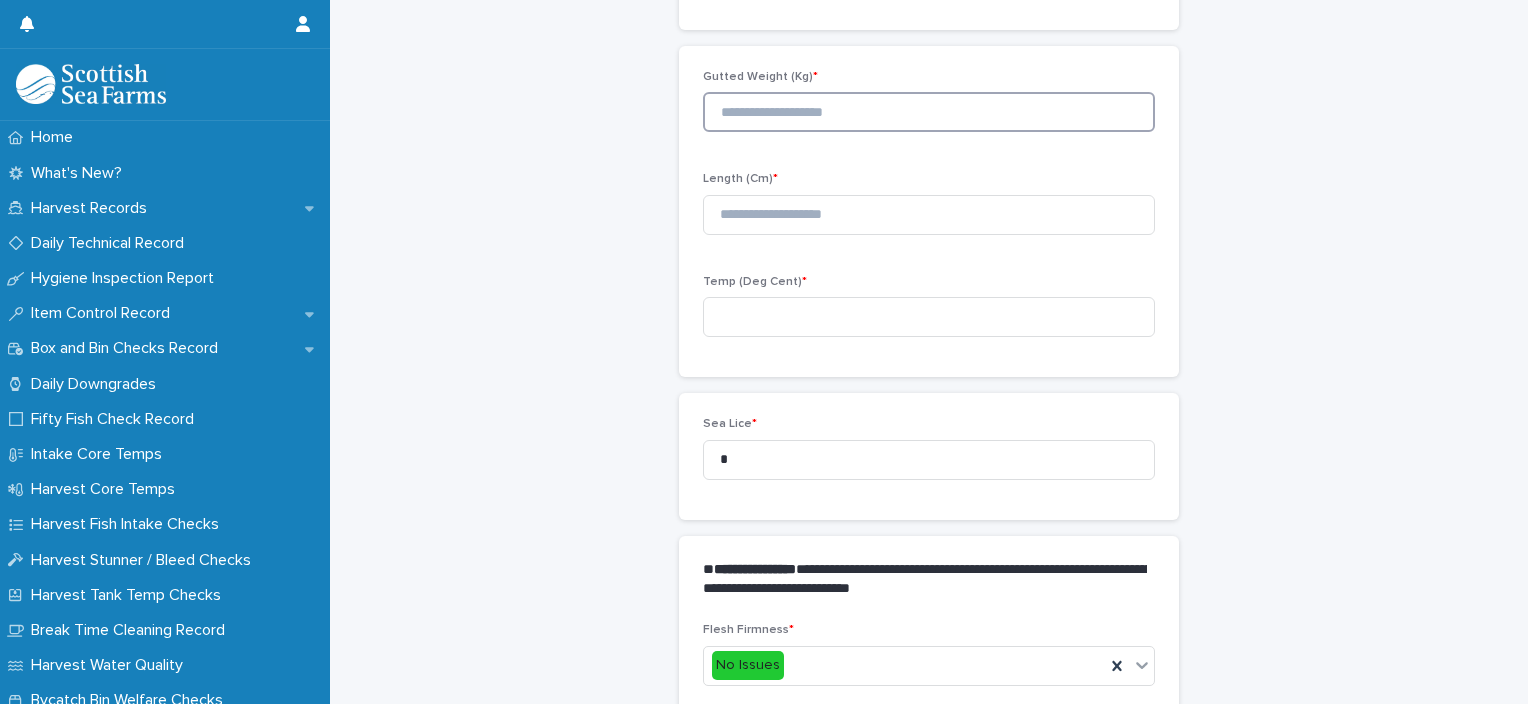 click at bounding box center (929, 112) 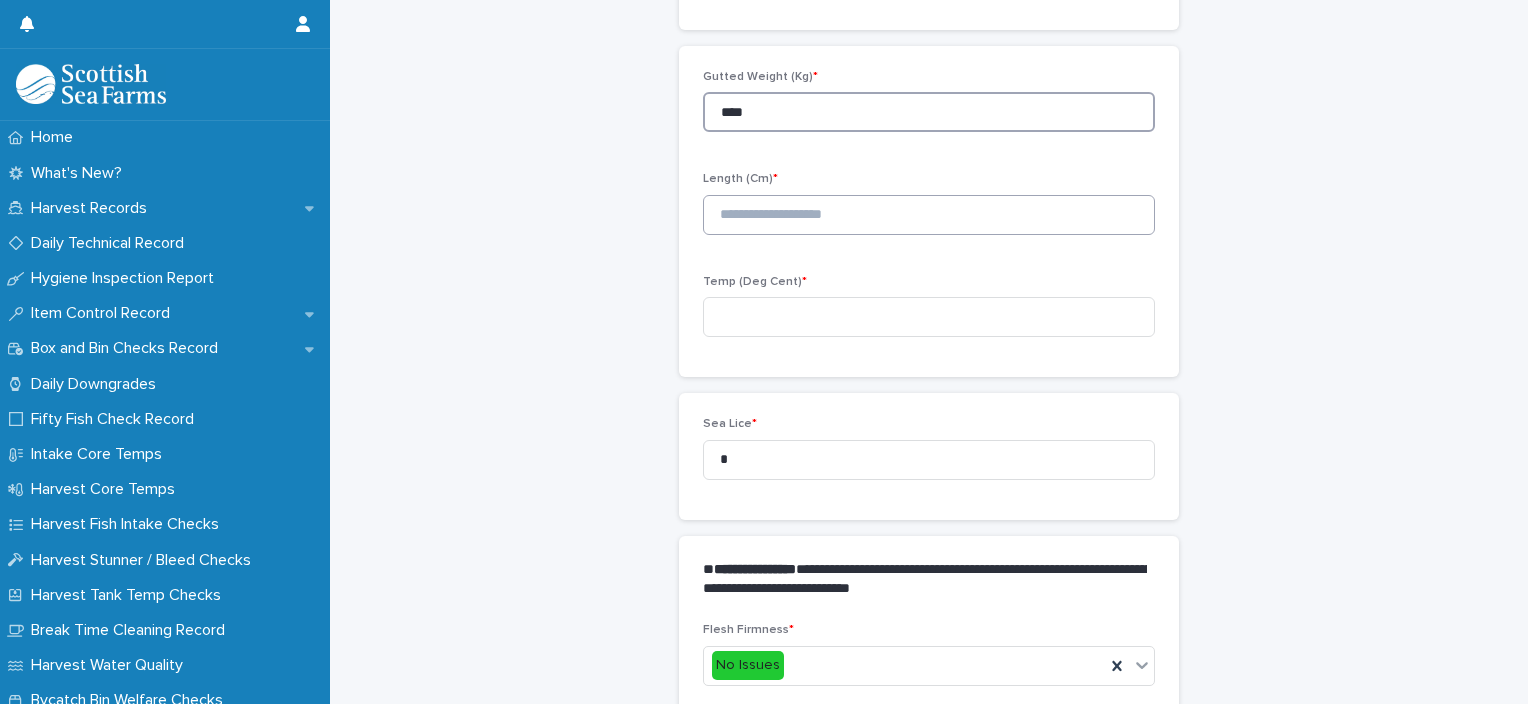 type on "****" 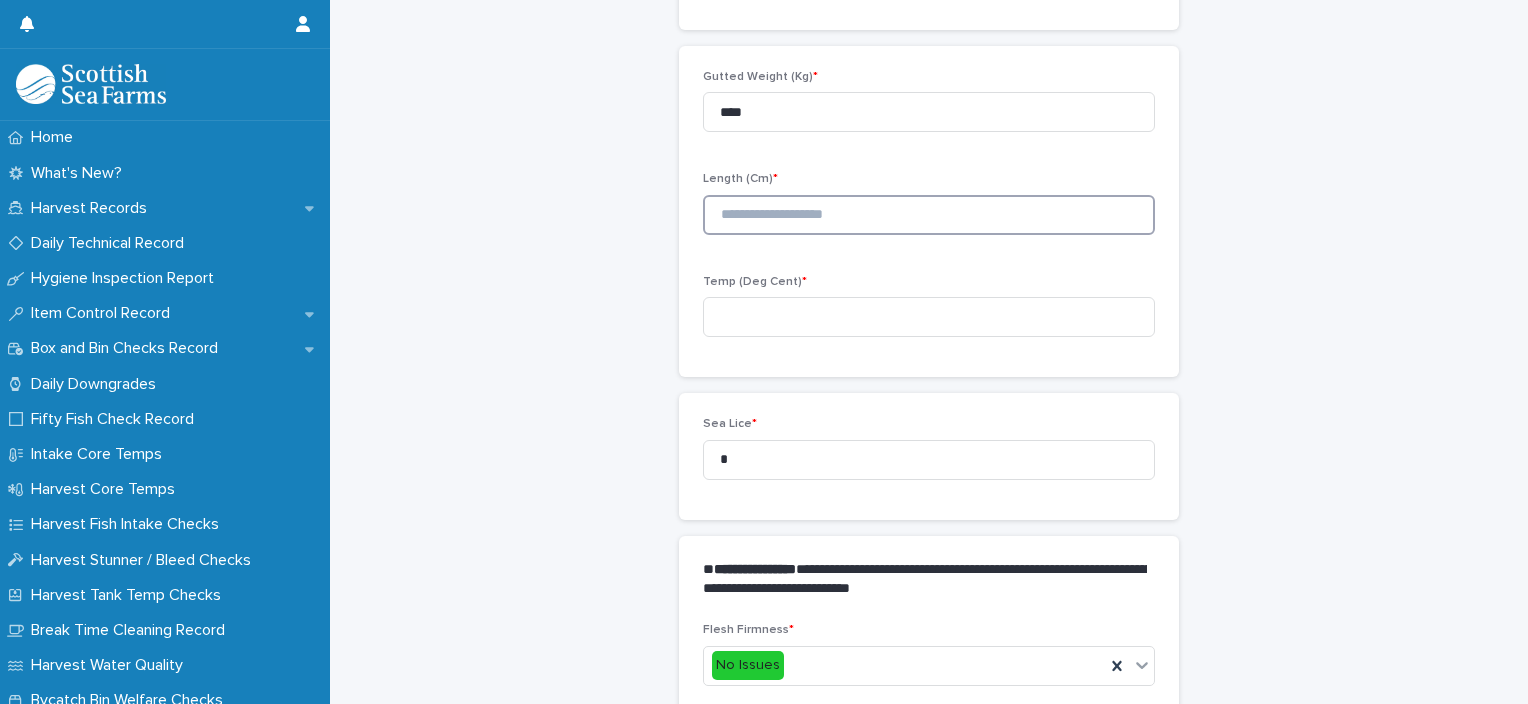 click at bounding box center (929, 215) 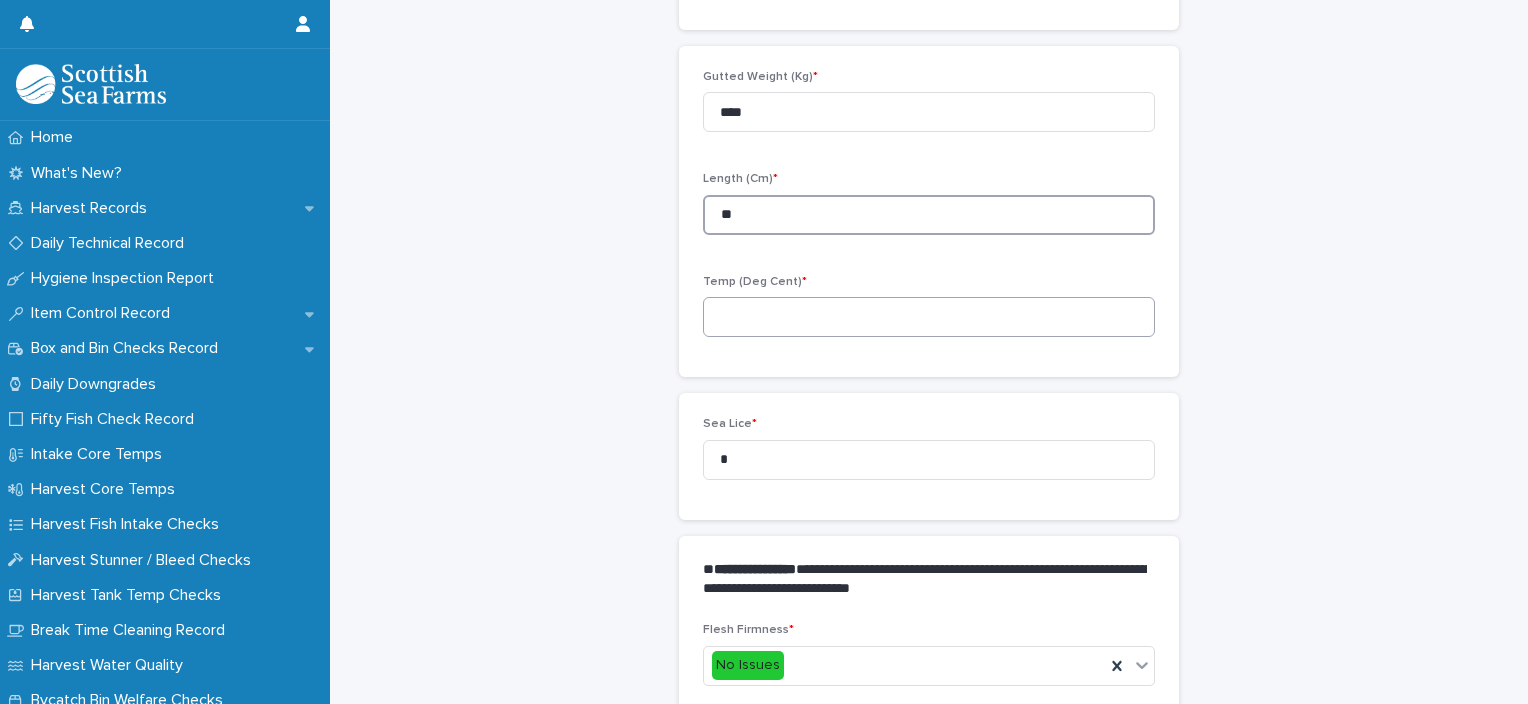 type on "**" 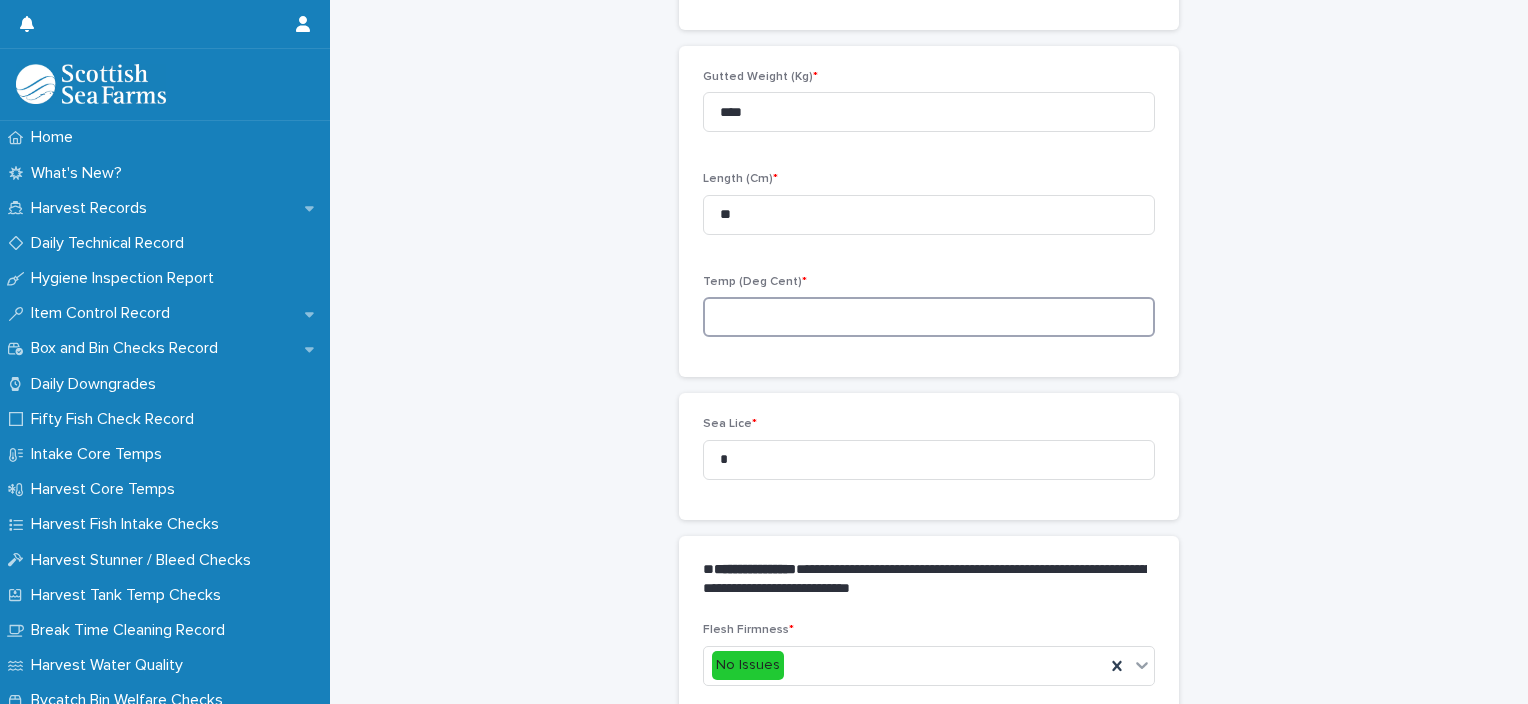 click at bounding box center [929, 317] 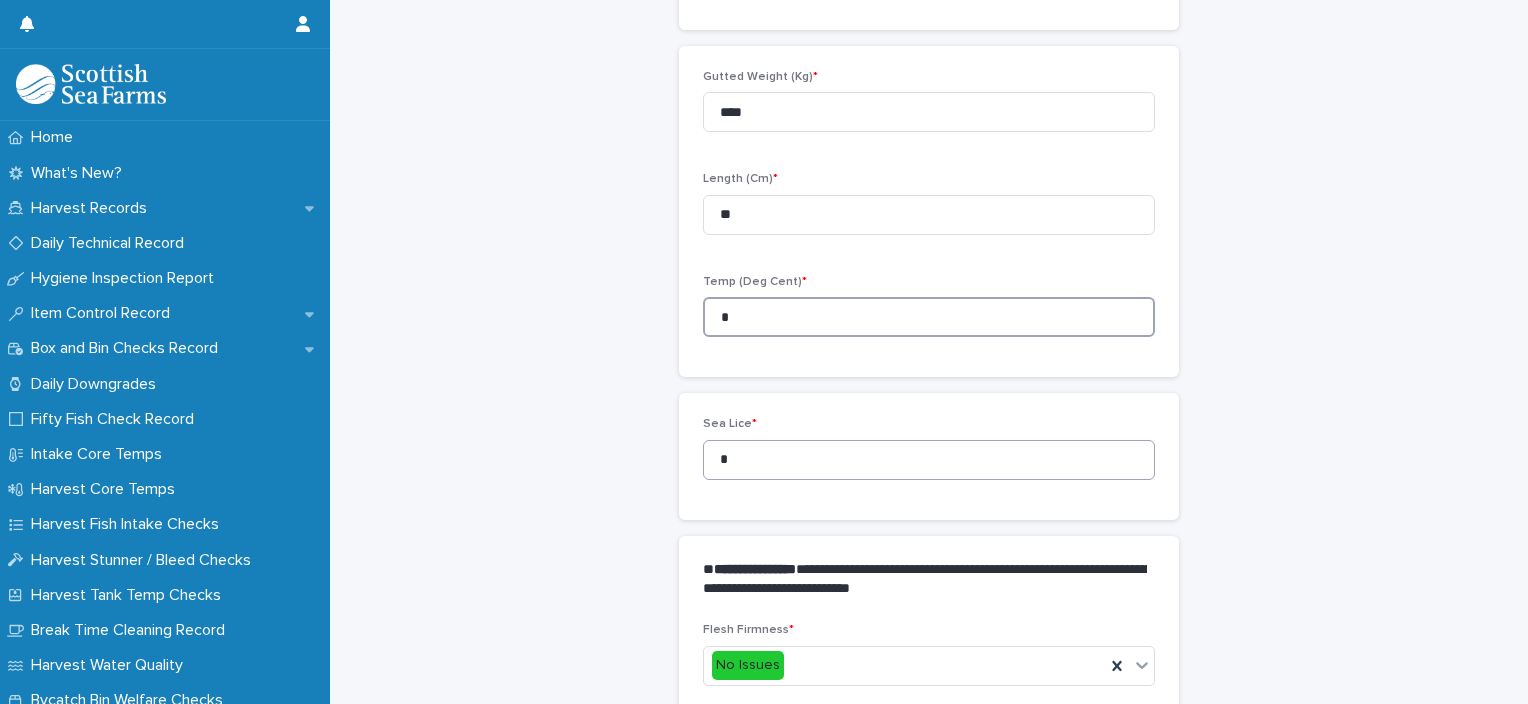 type on "*" 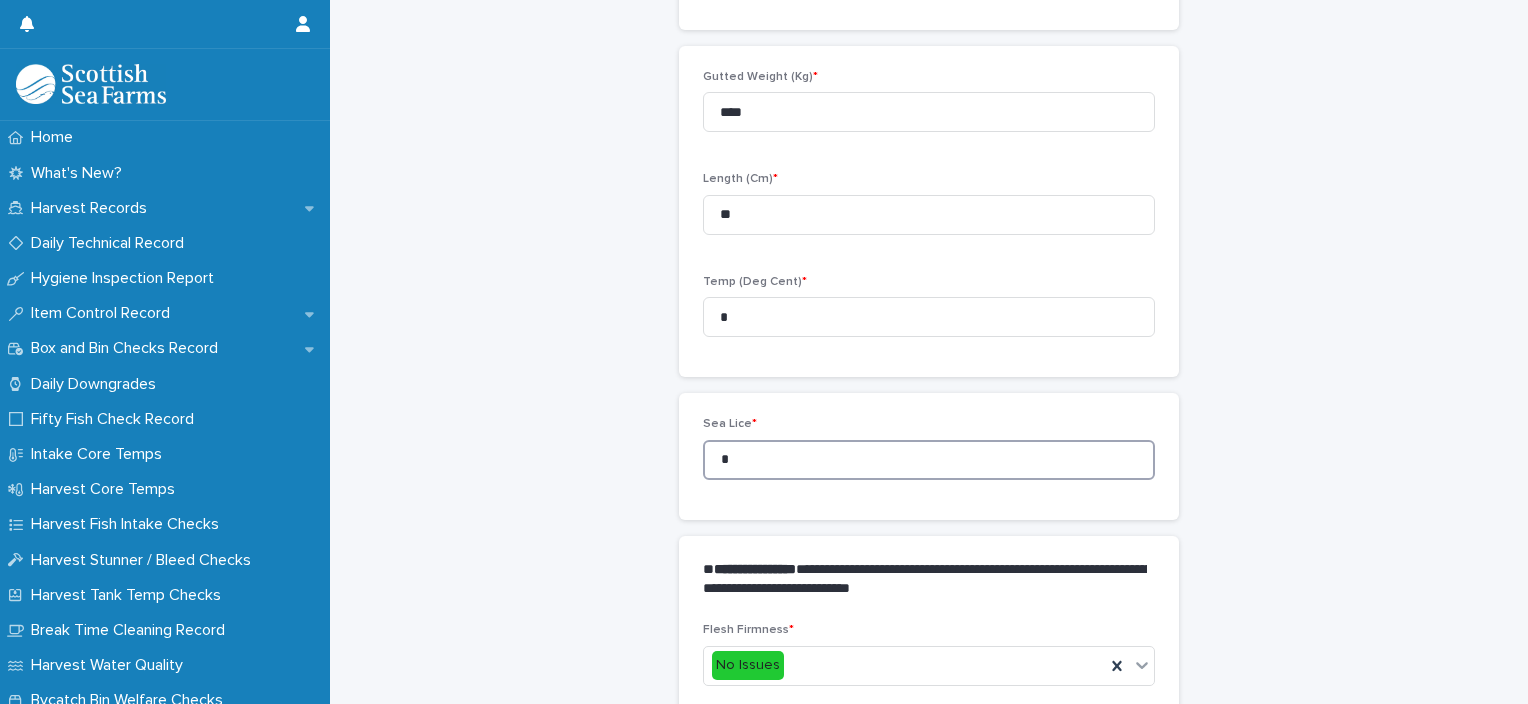 drag, startPoint x: 764, startPoint y: 472, endPoint x: 702, endPoint y: 475, distance: 62.072536 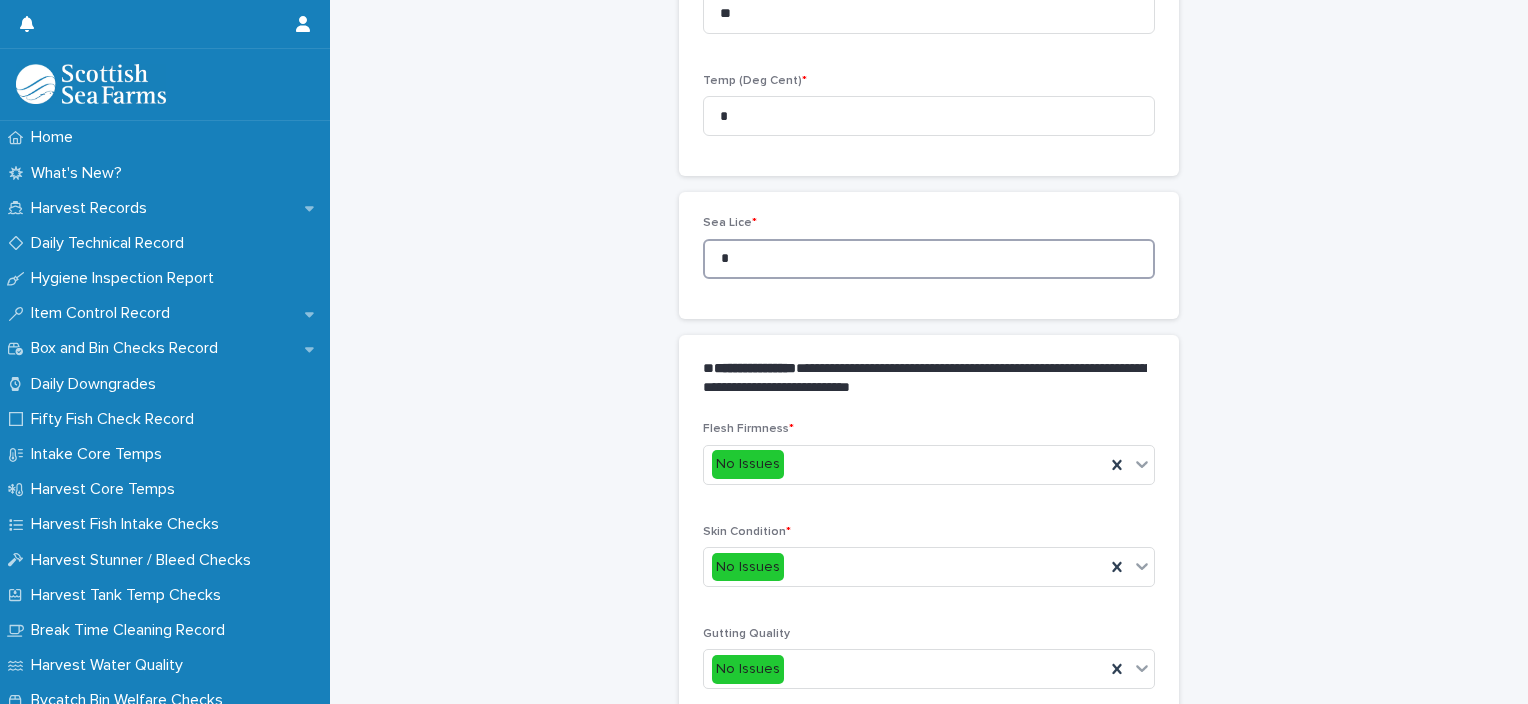 scroll, scrollTop: 911, scrollLeft: 0, axis: vertical 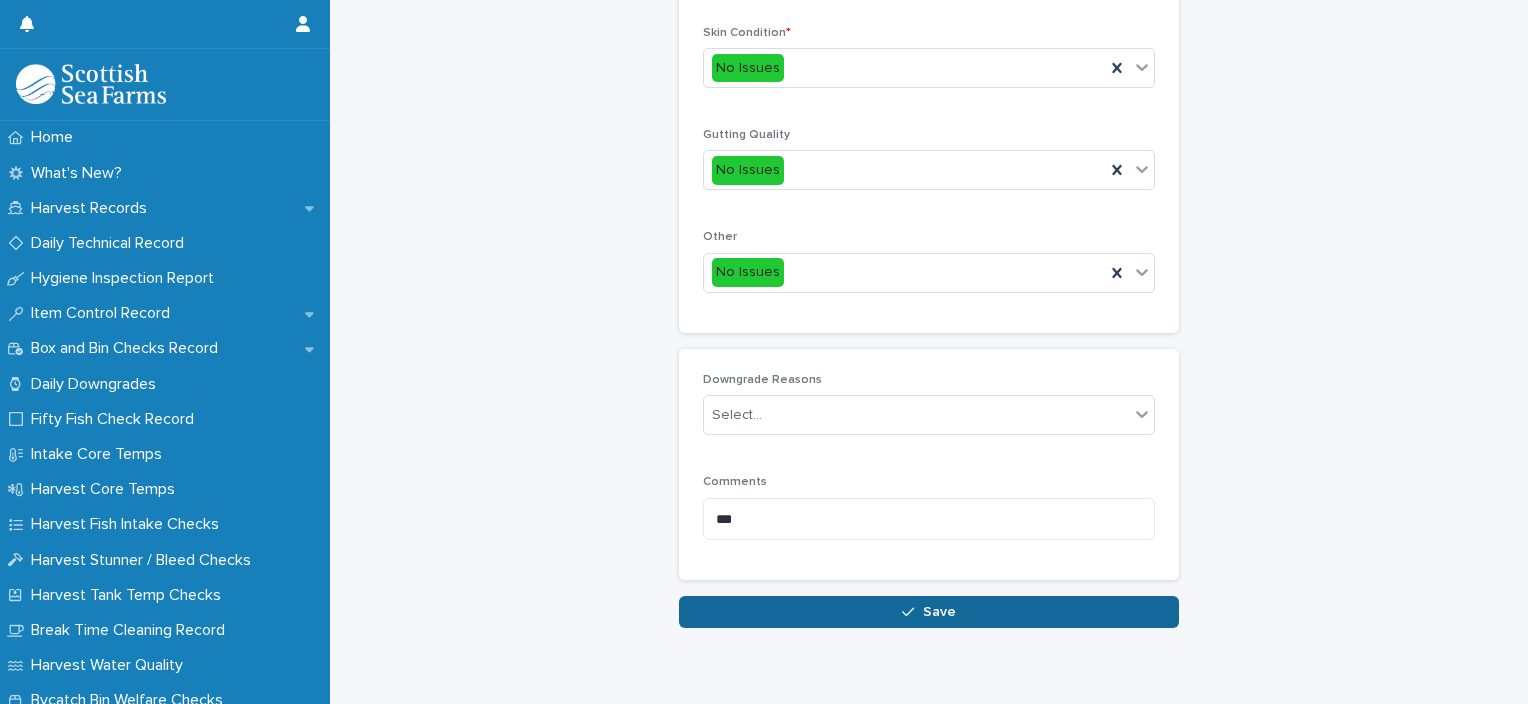 type on "*" 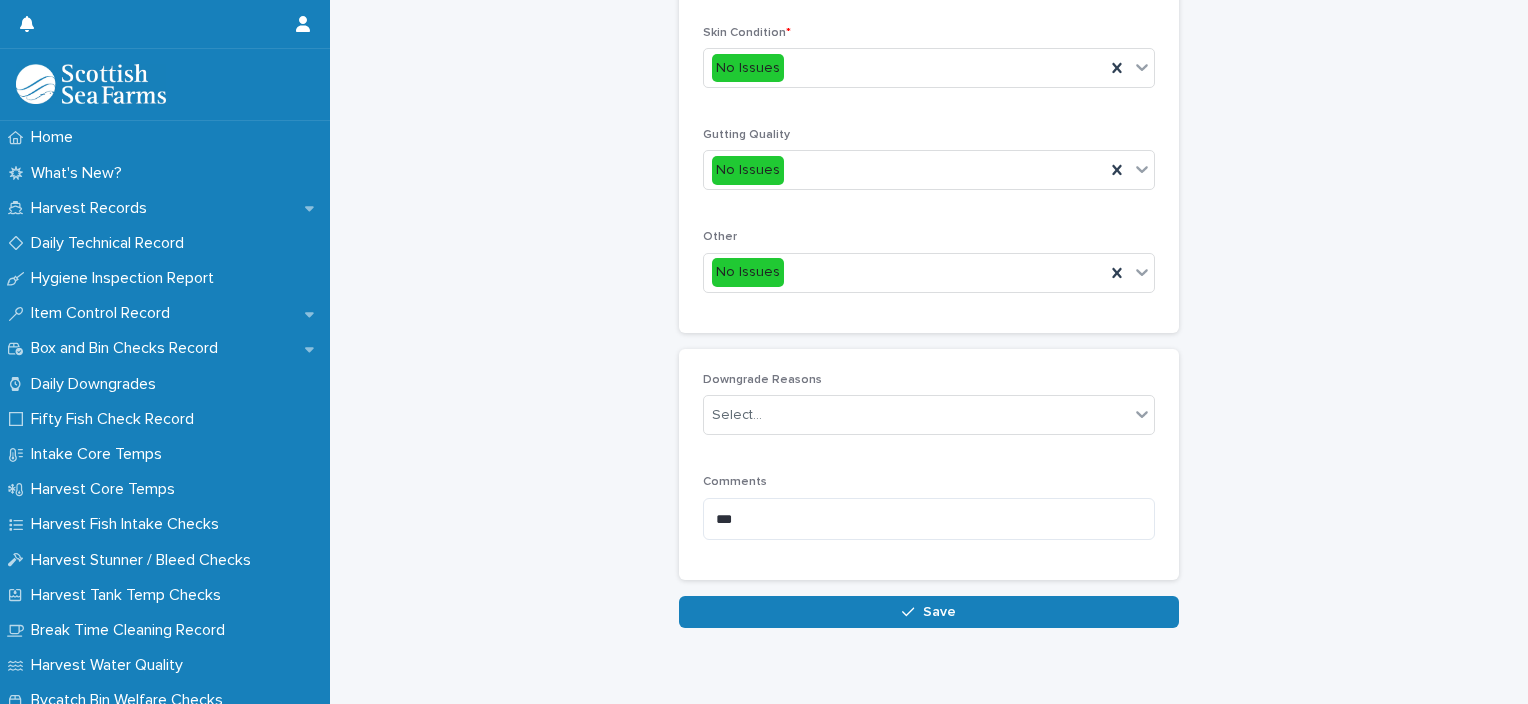 click on "Save" at bounding box center (929, 612) 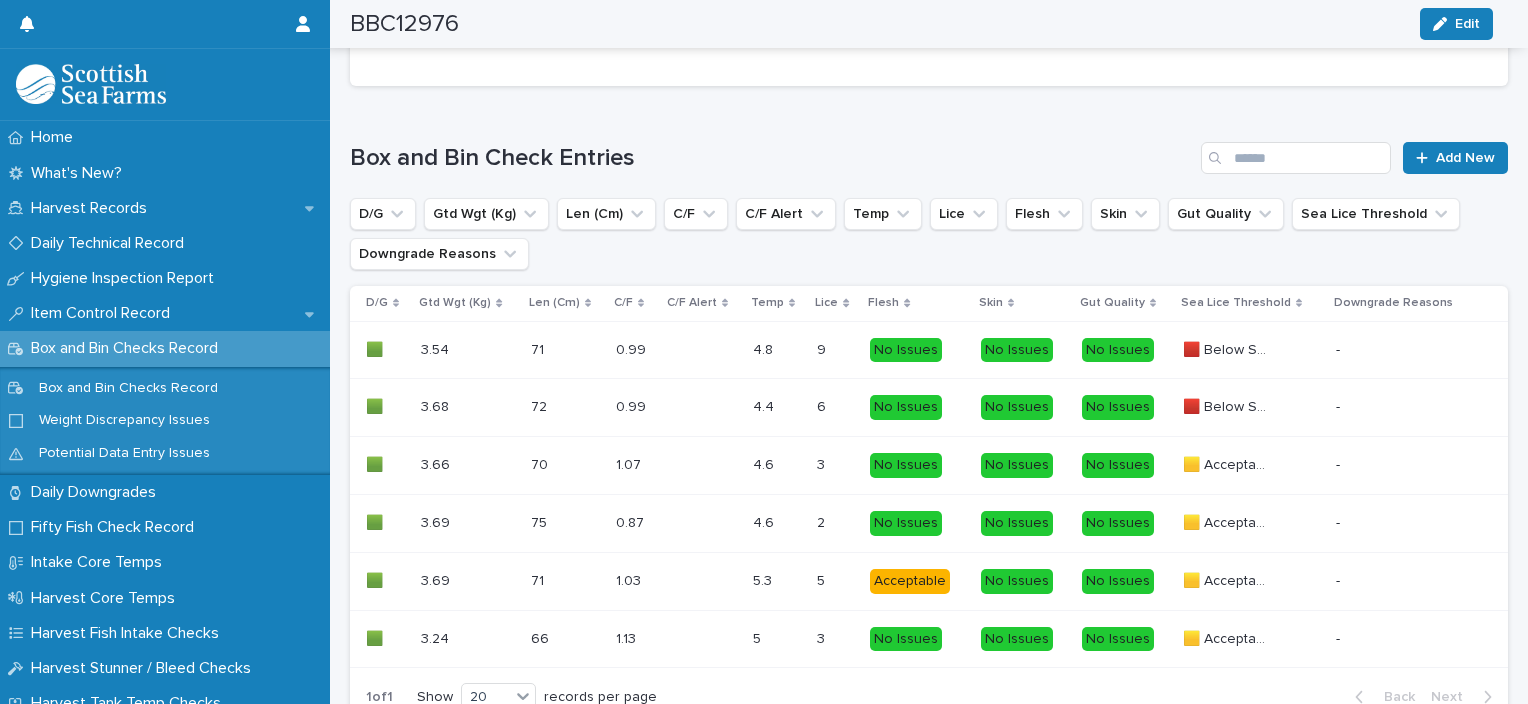 scroll, scrollTop: 1220, scrollLeft: 0, axis: vertical 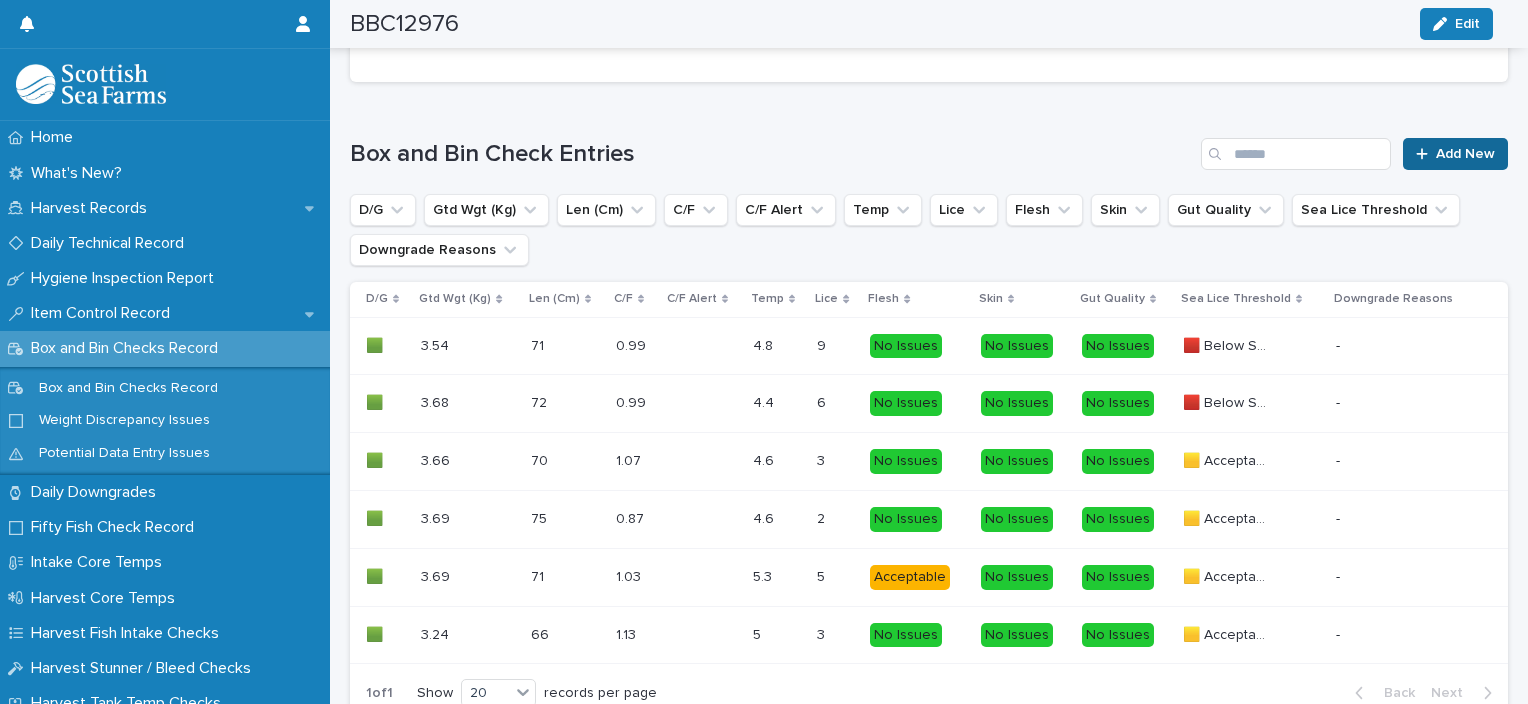 click on "Add New" at bounding box center (1465, 154) 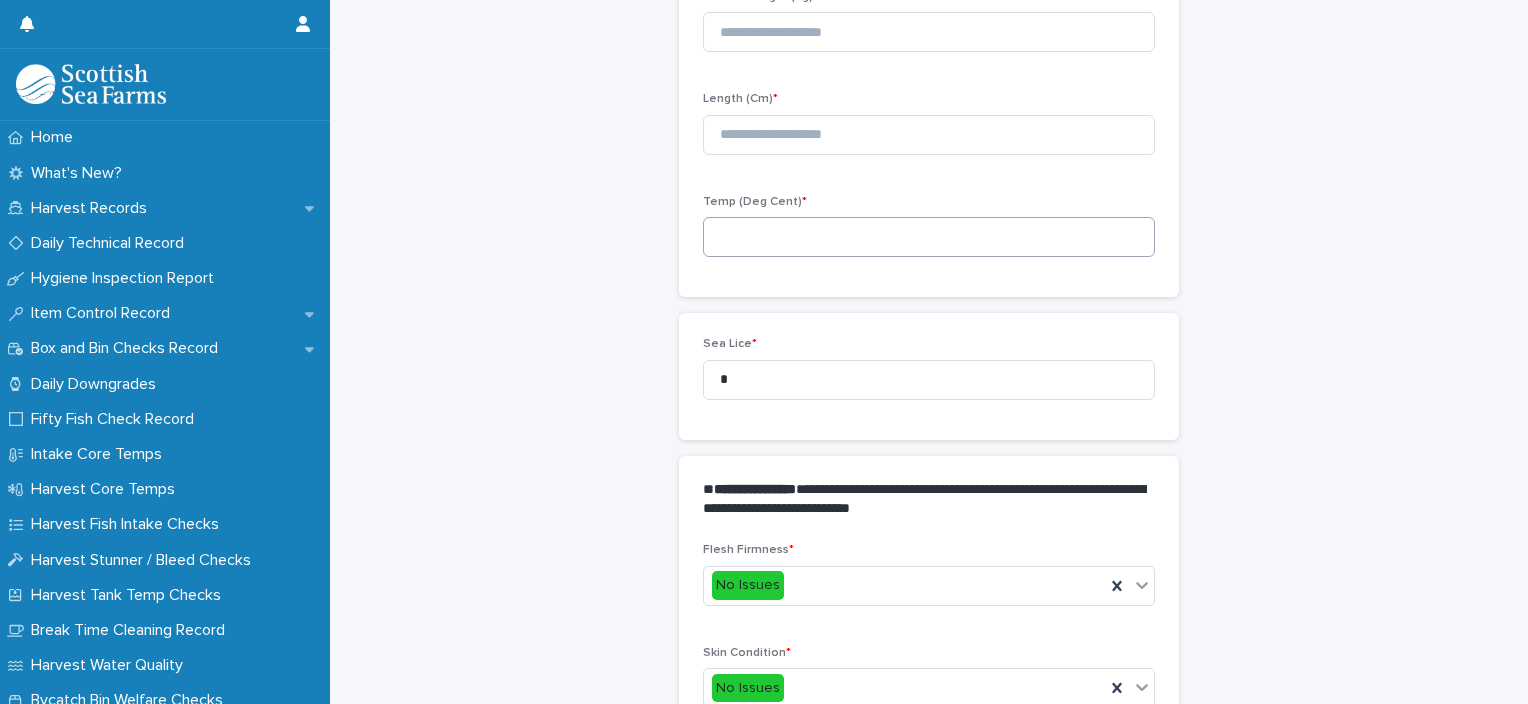 scroll, scrollTop: 211, scrollLeft: 0, axis: vertical 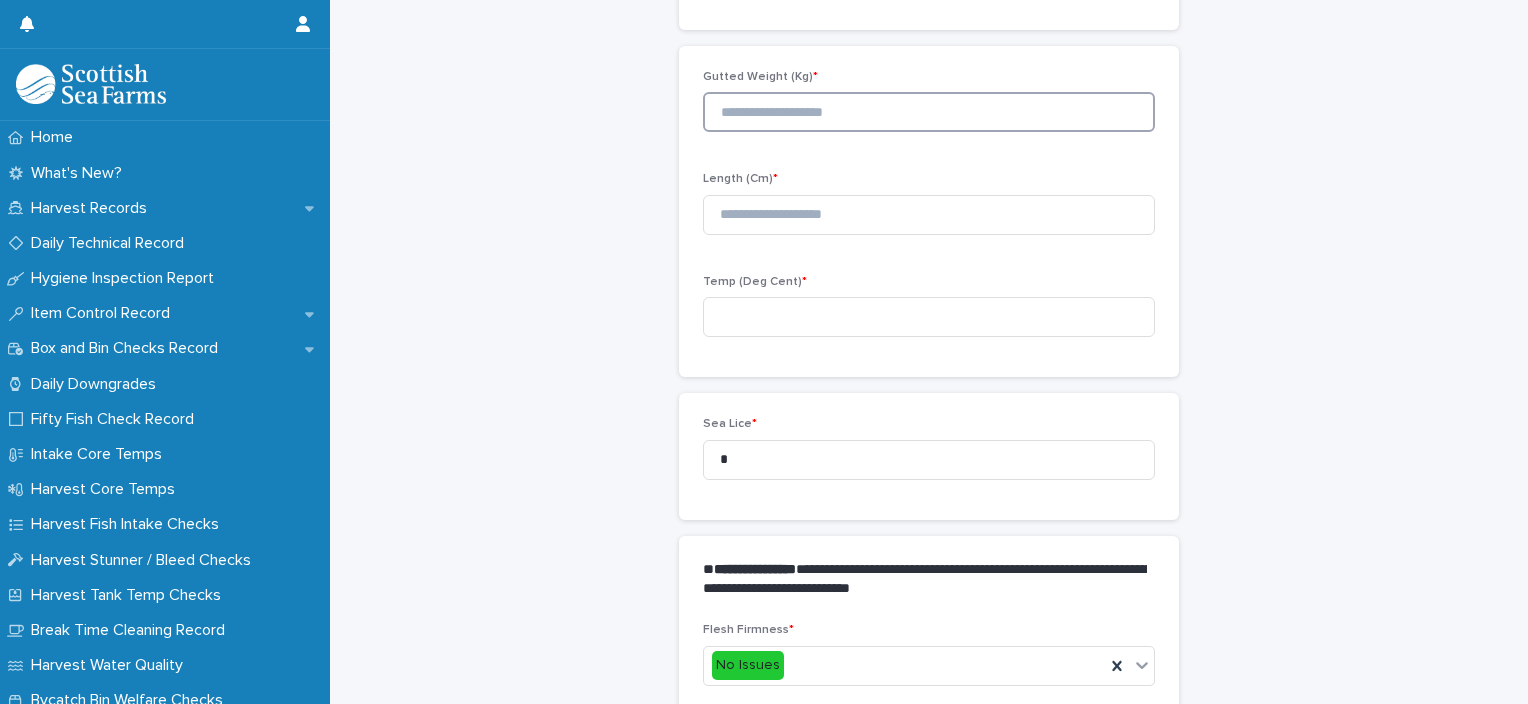 click at bounding box center (929, 112) 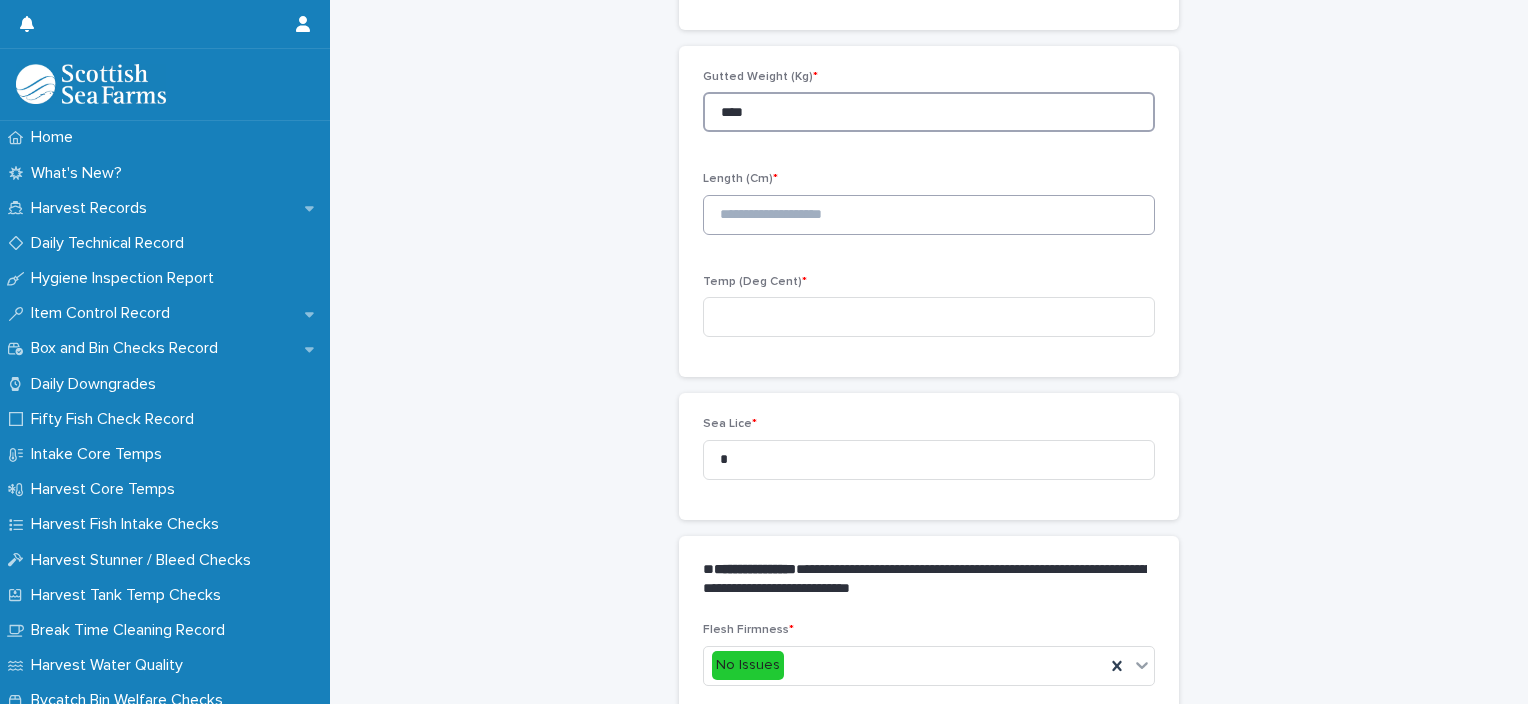 type on "****" 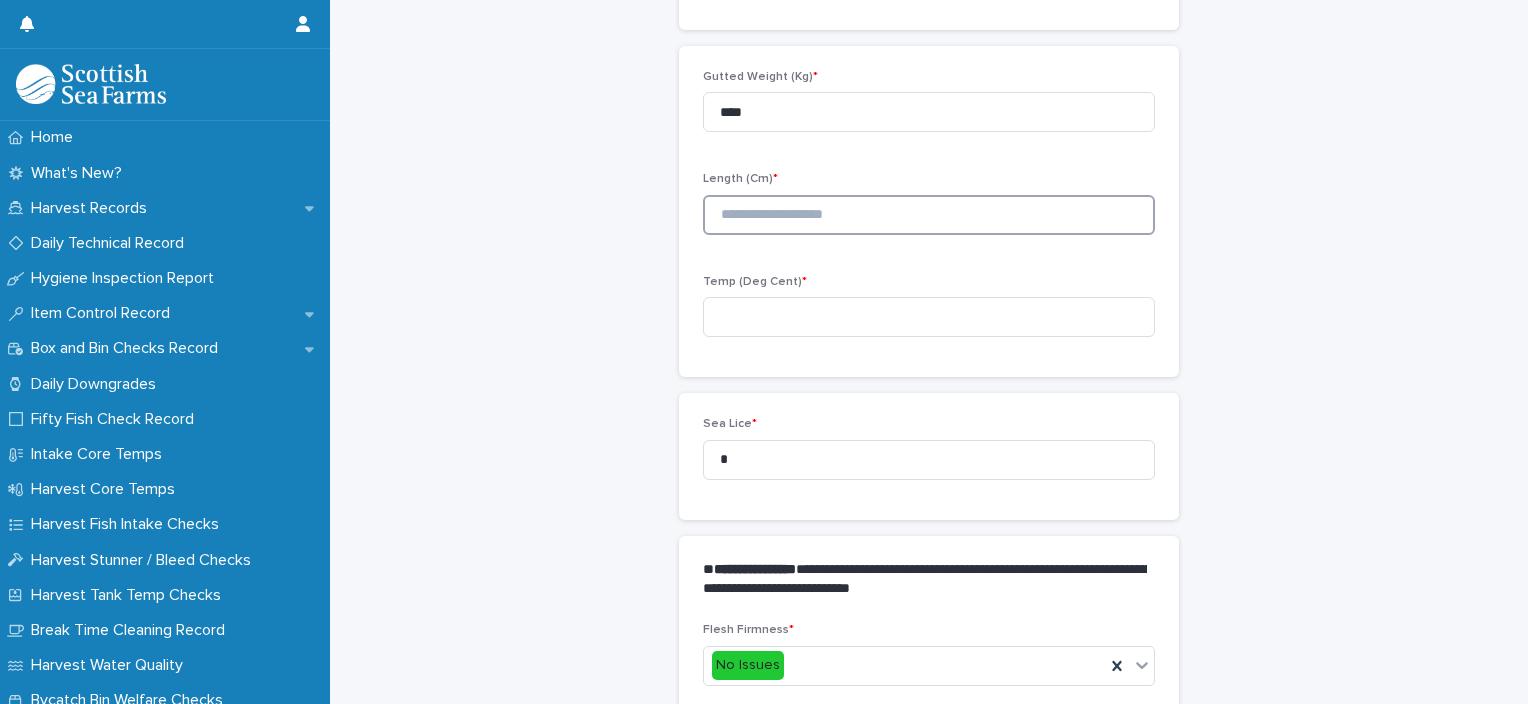 click at bounding box center (929, 215) 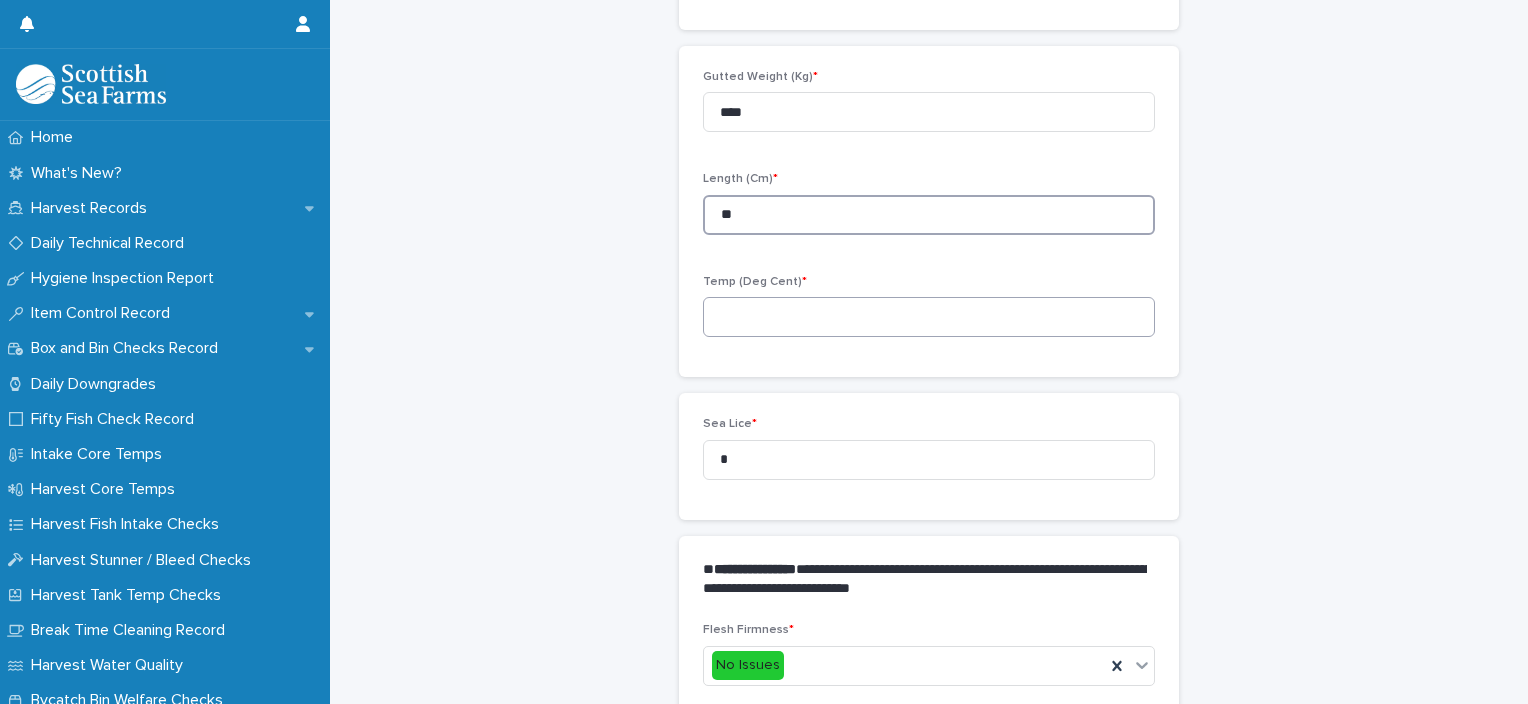 type on "**" 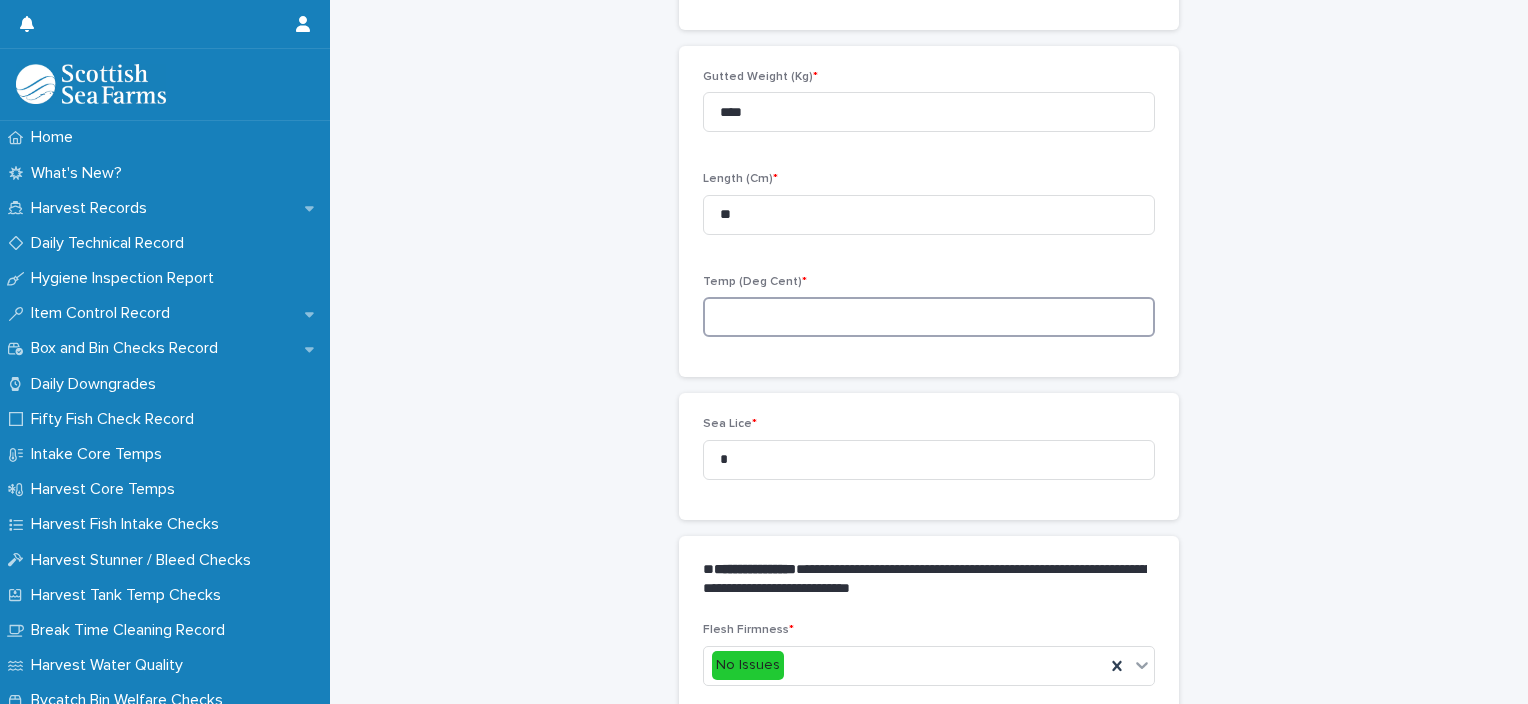 click at bounding box center (929, 317) 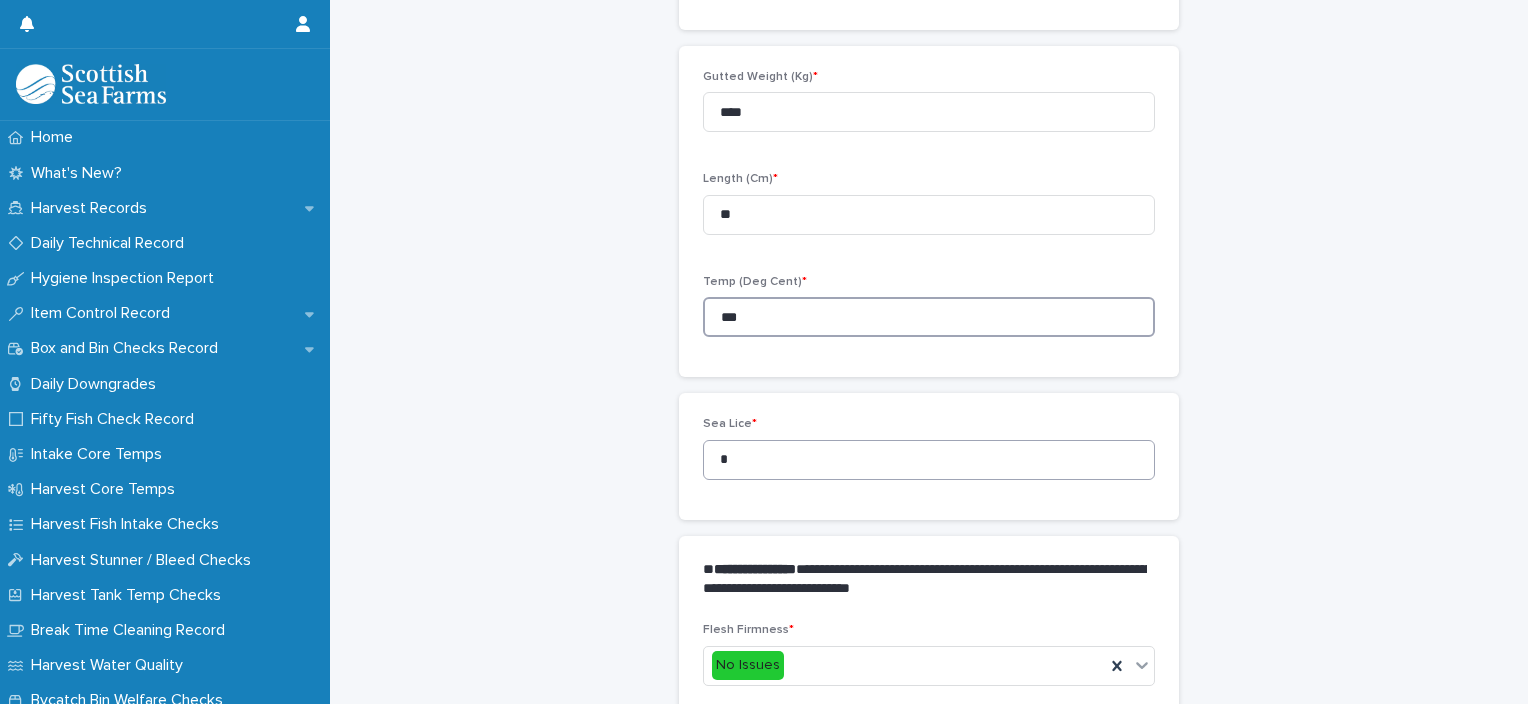 type on "***" 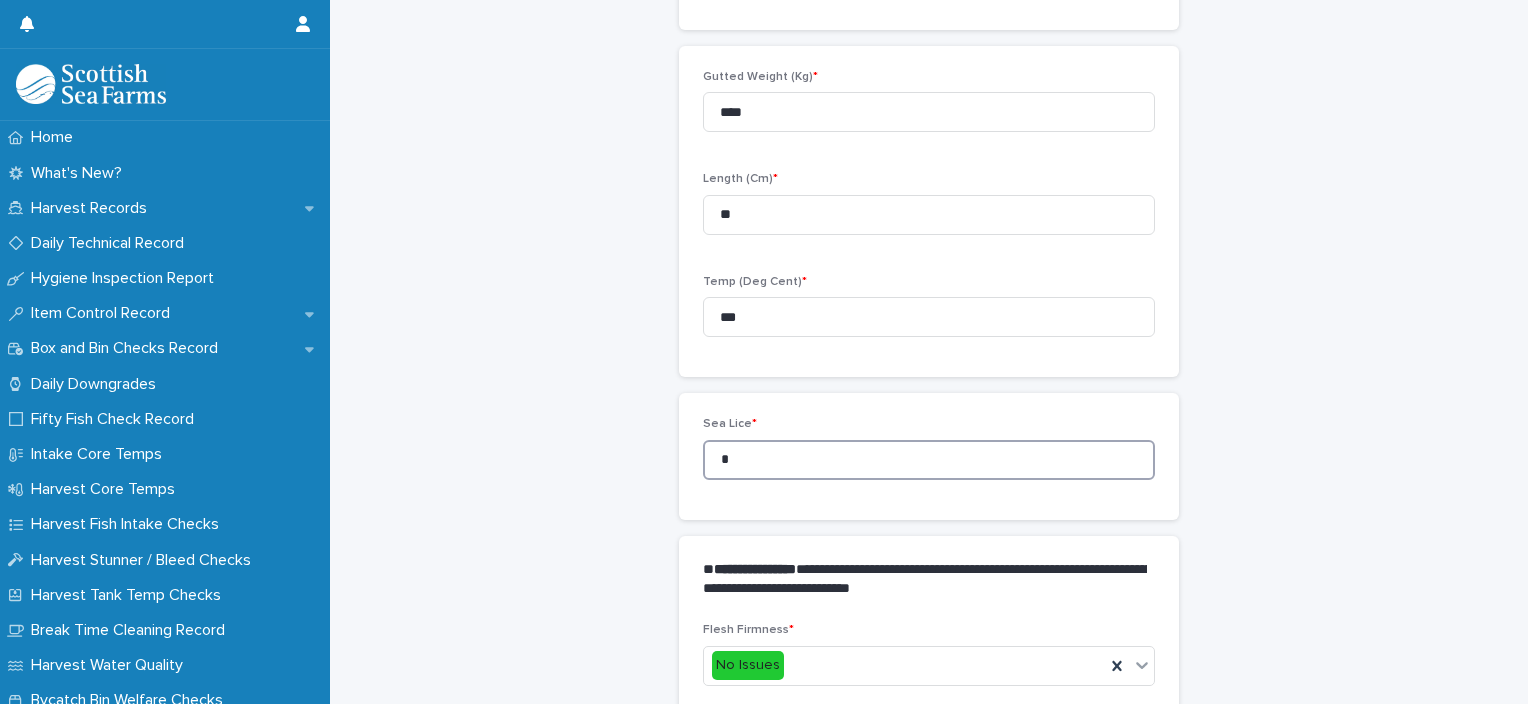 drag, startPoint x: 742, startPoint y: 470, endPoint x: 693, endPoint y: 474, distance: 49.162994 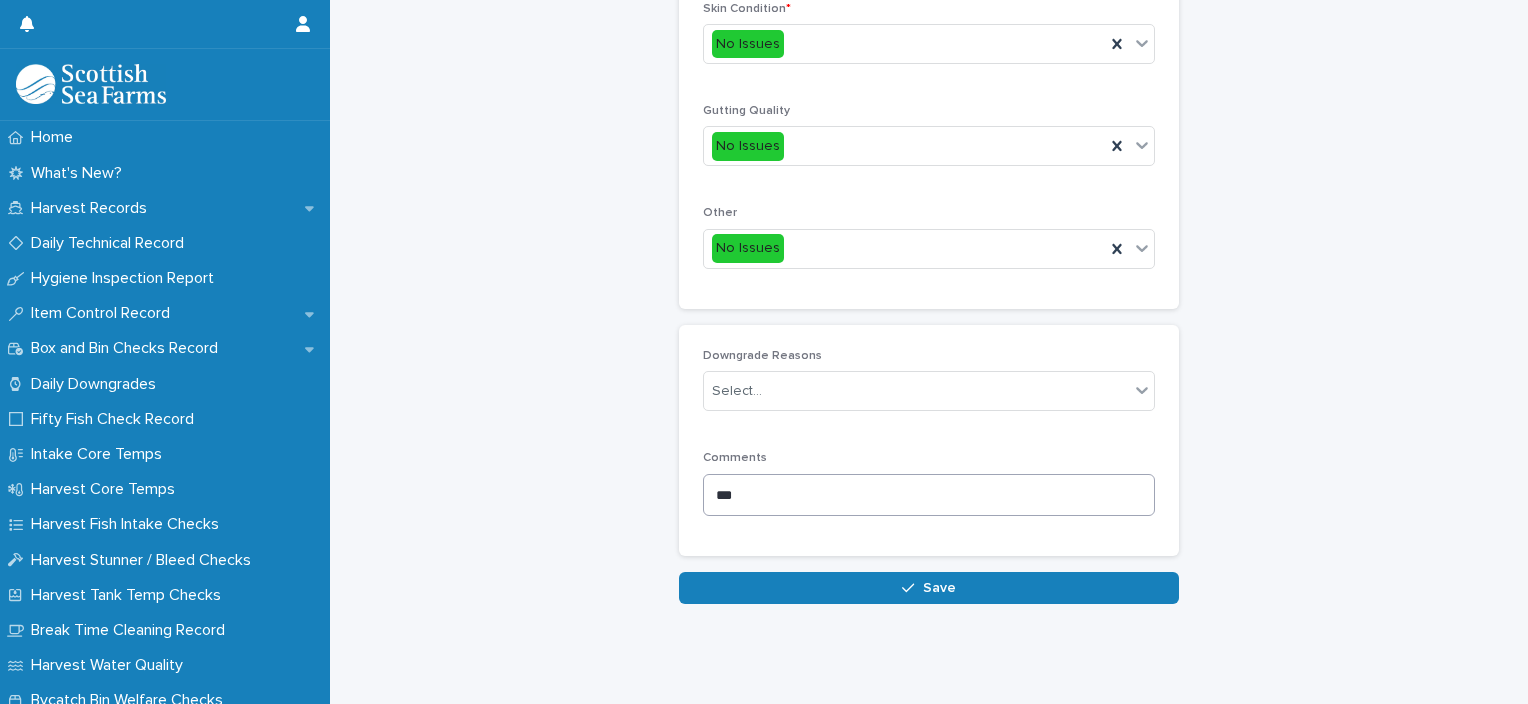 scroll, scrollTop: 948, scrollLeft: 0, axis: vertical 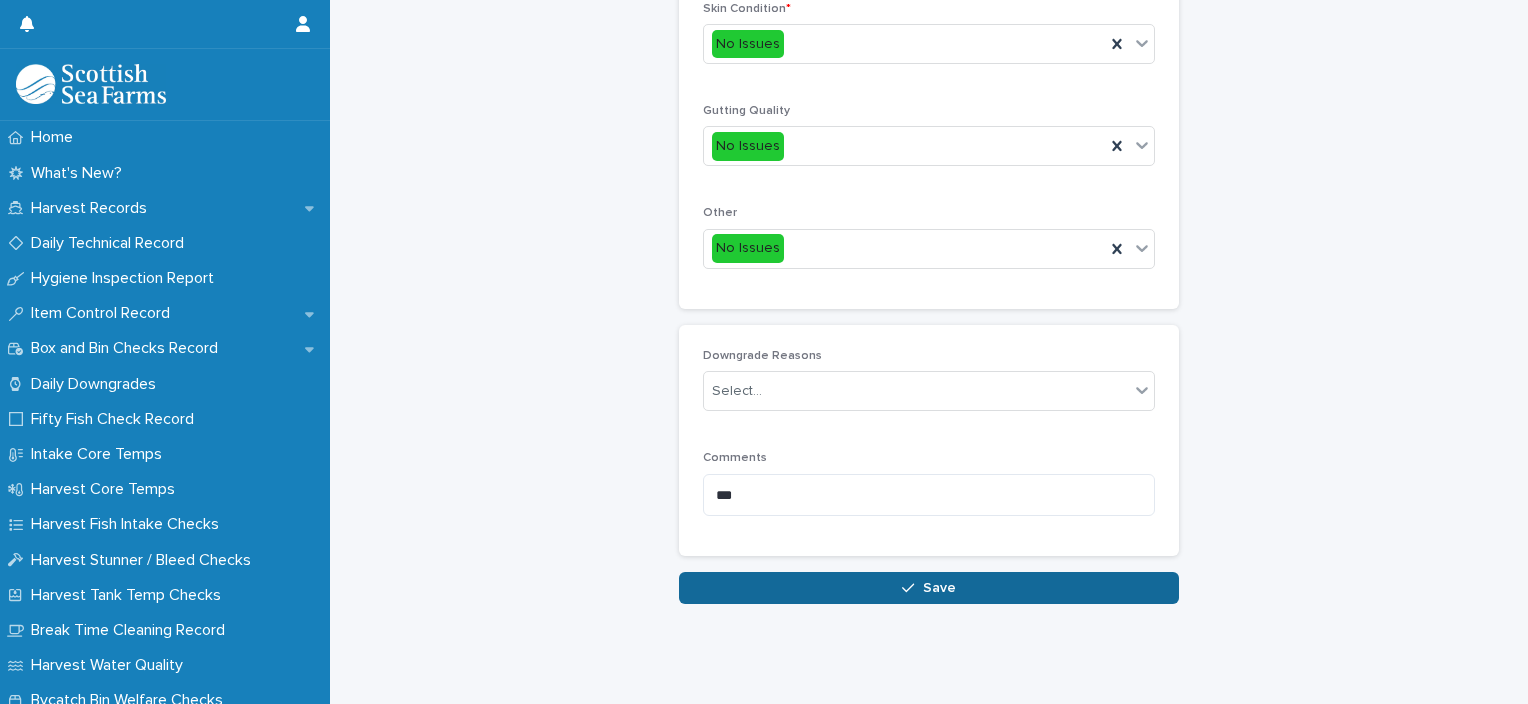 type on "*" 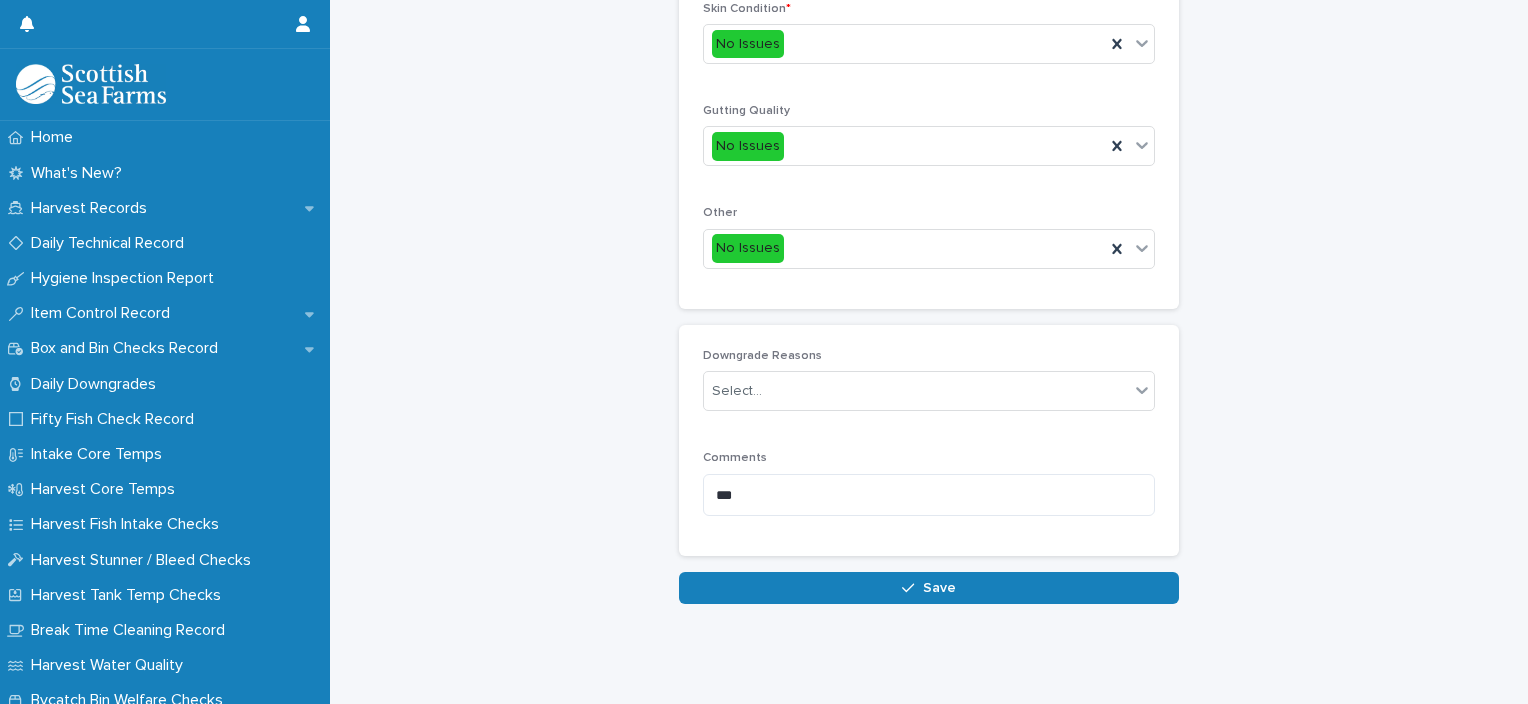 click on "Save" at bounding box center (929, 588) 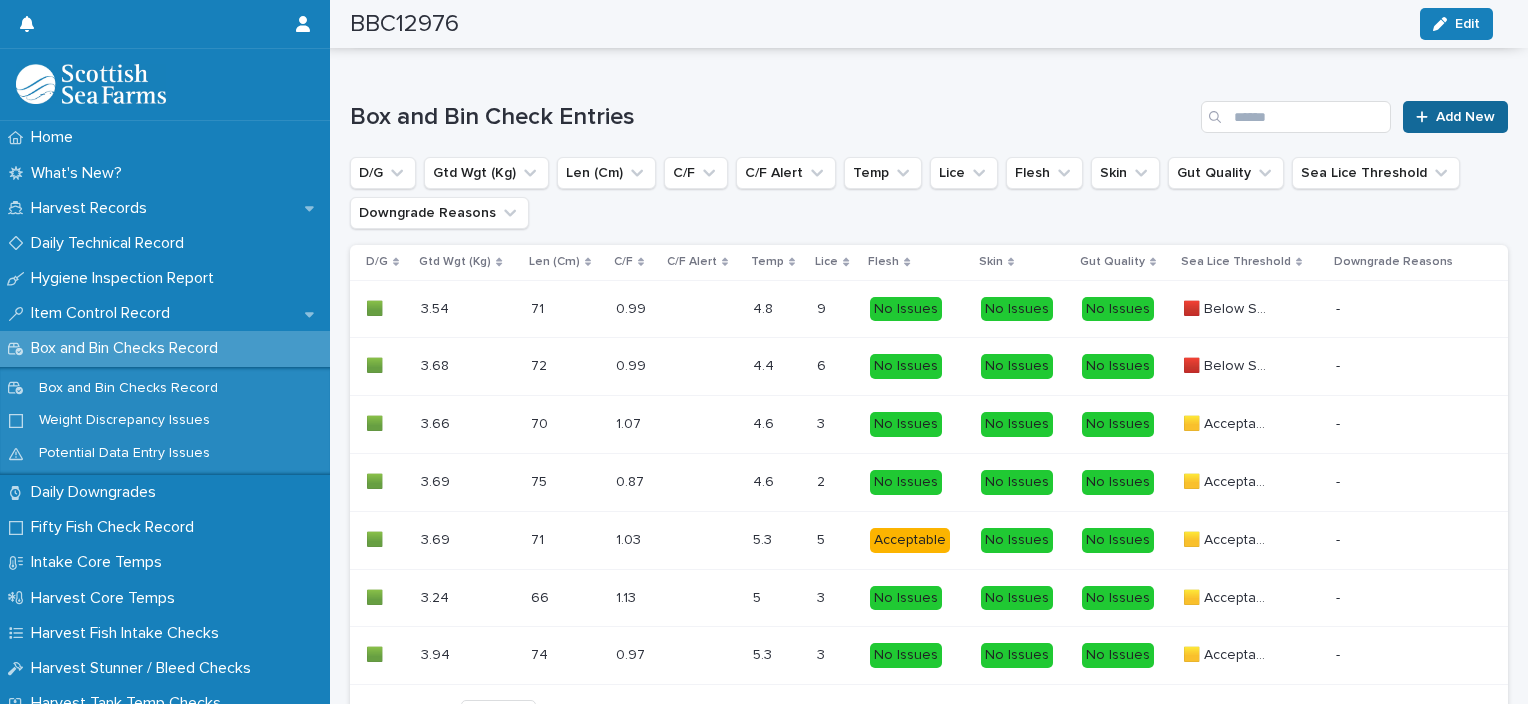click on "Add New" at bounding box center (1465, 117) 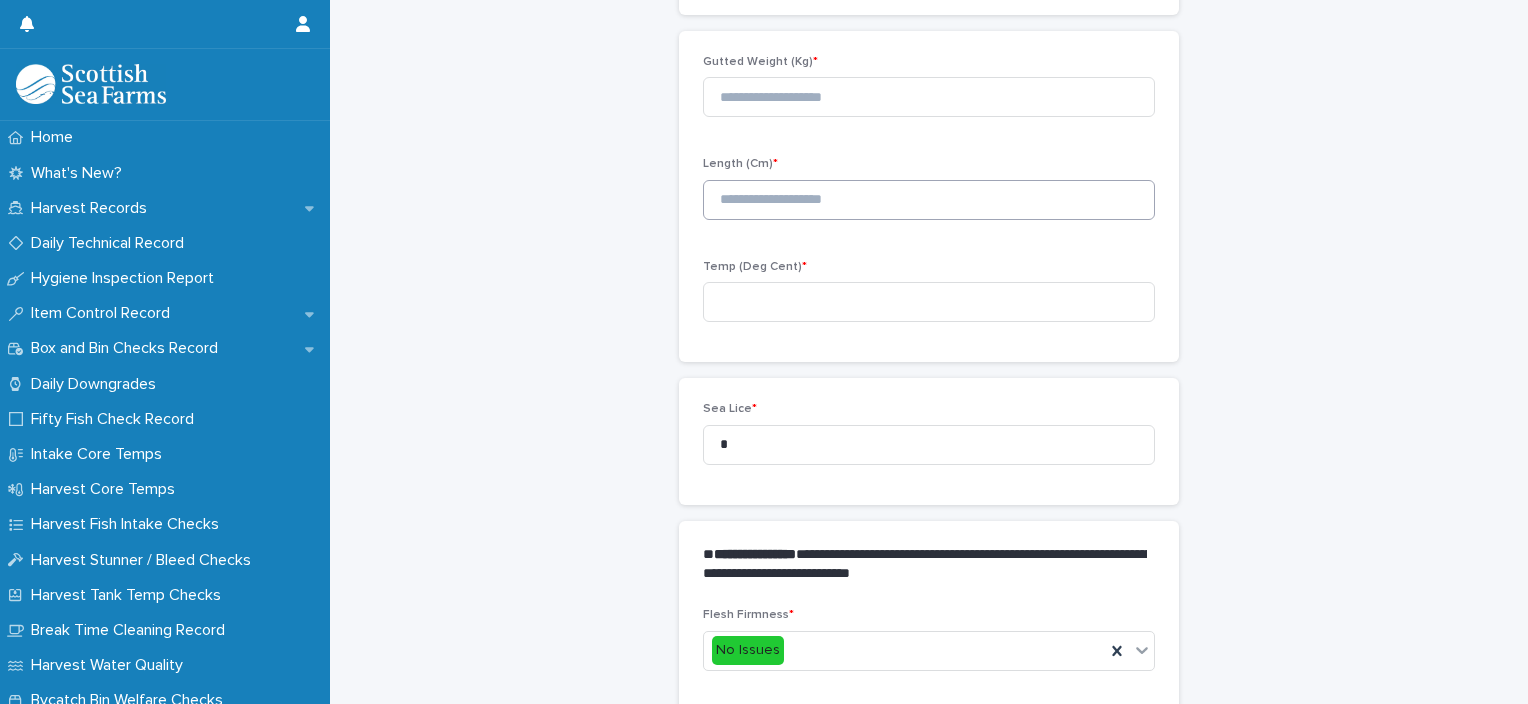 scroll, scrollTop: 211, scrollLeft: 0, axis: vertical 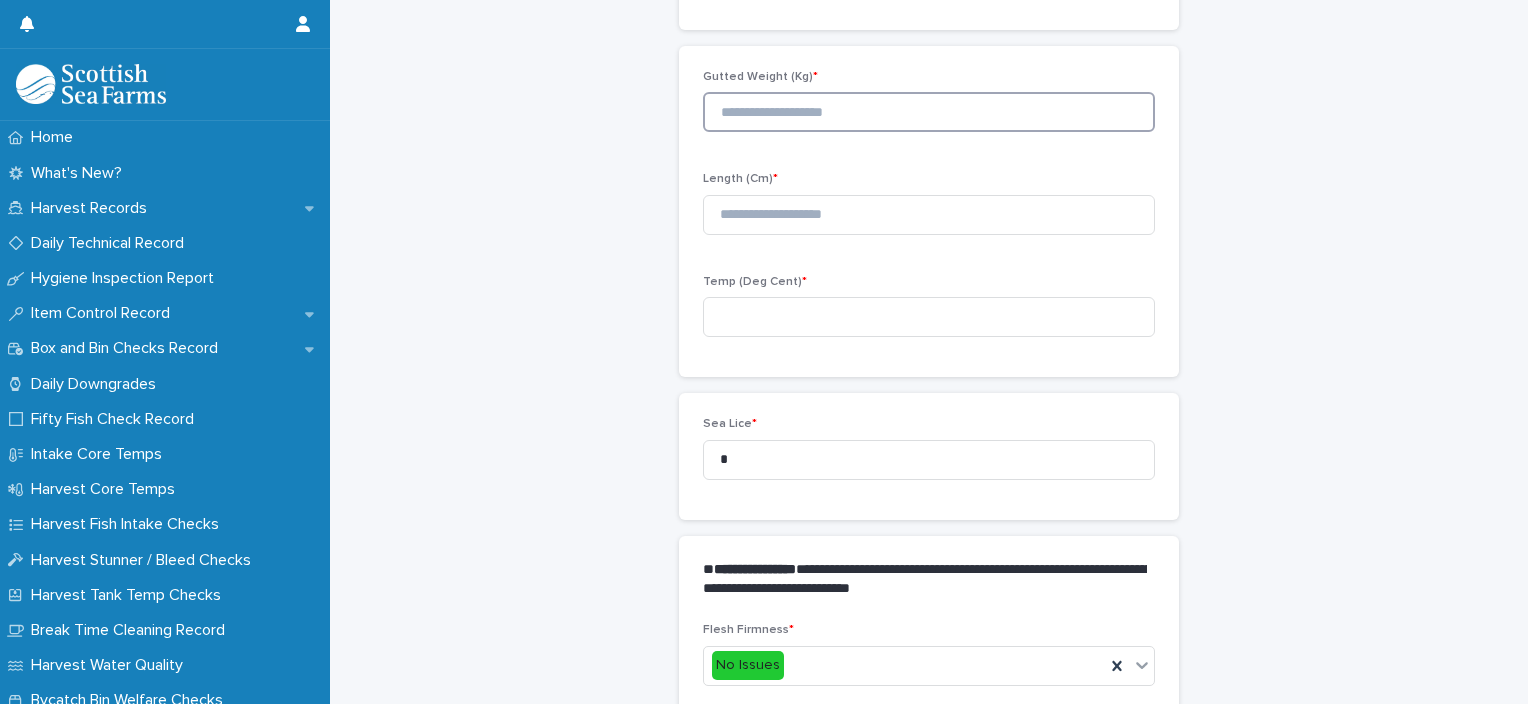 click at bounding box center [929, 112] 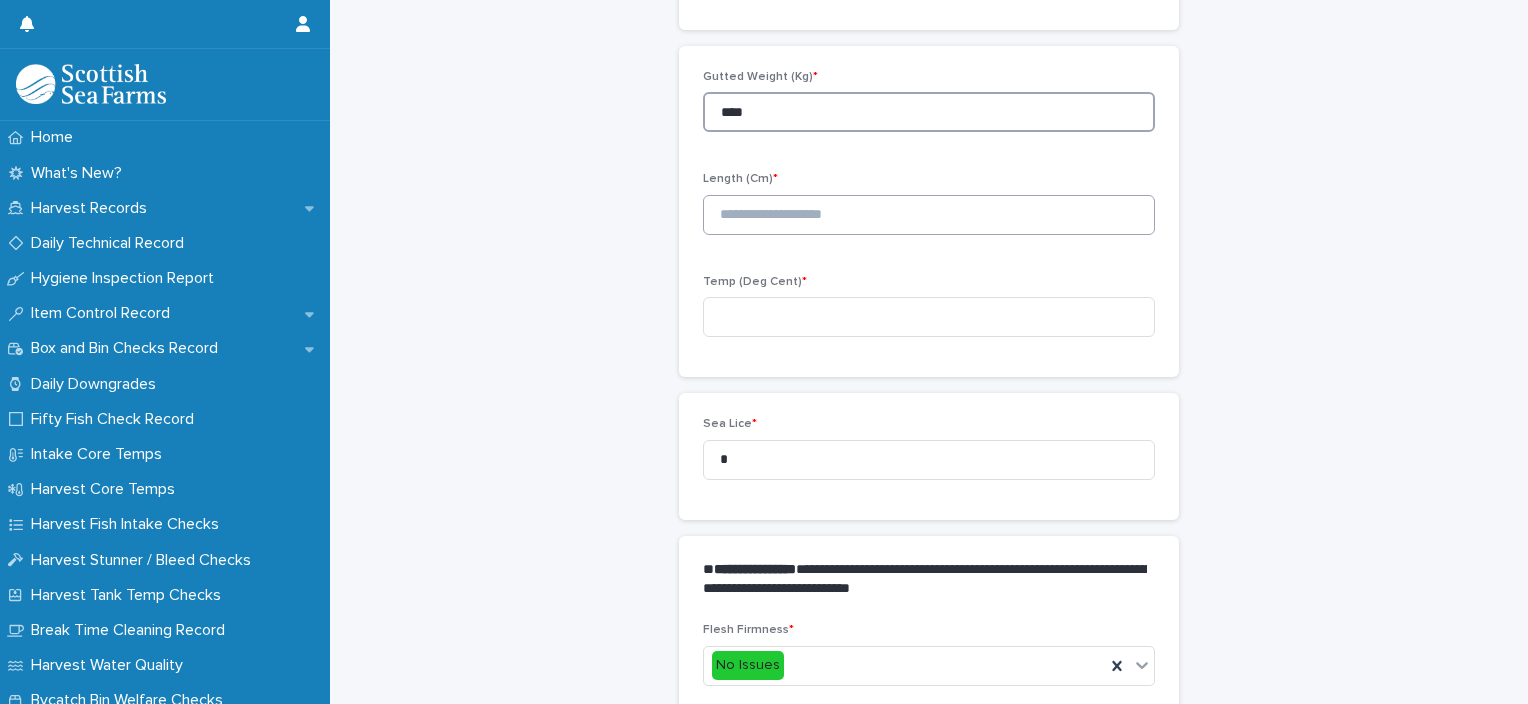type on "****" 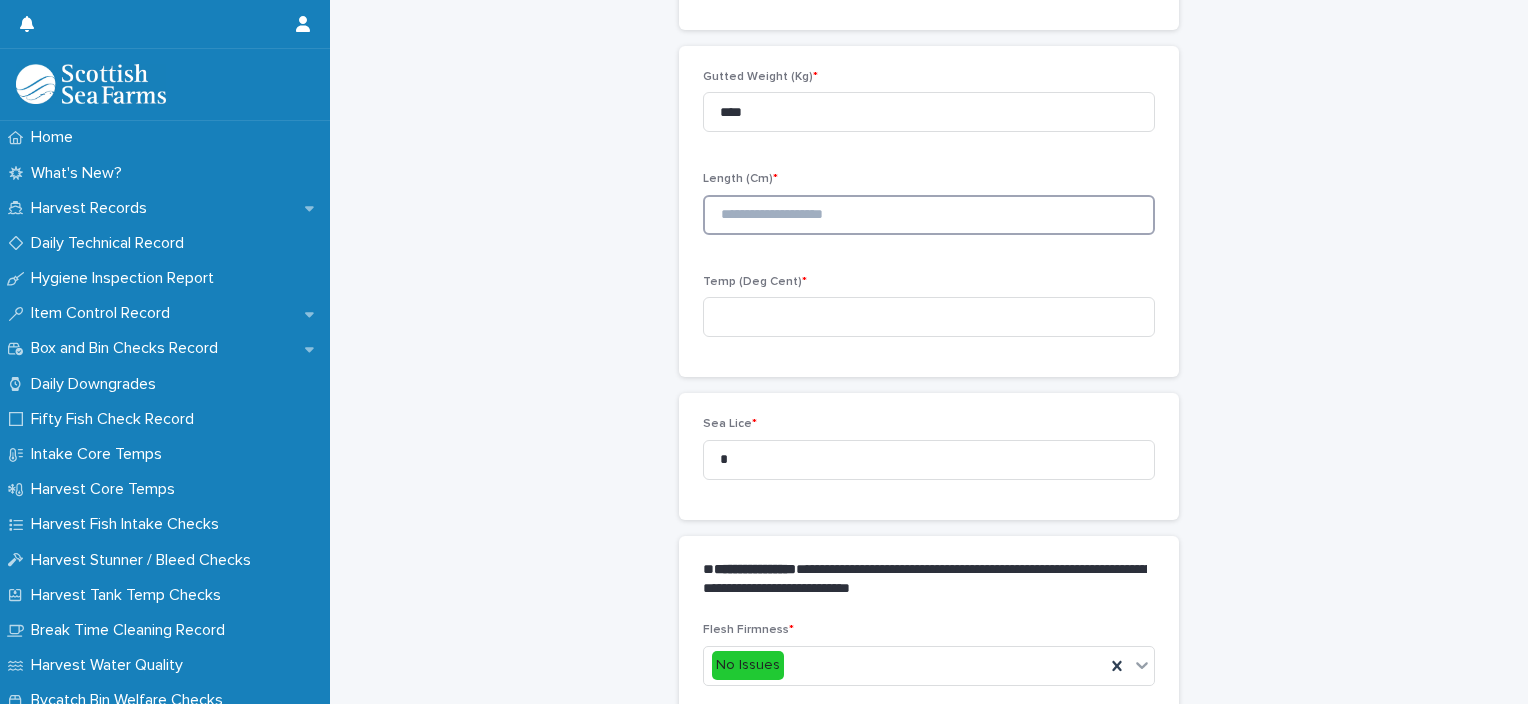 click at bounding box center [929, 215] 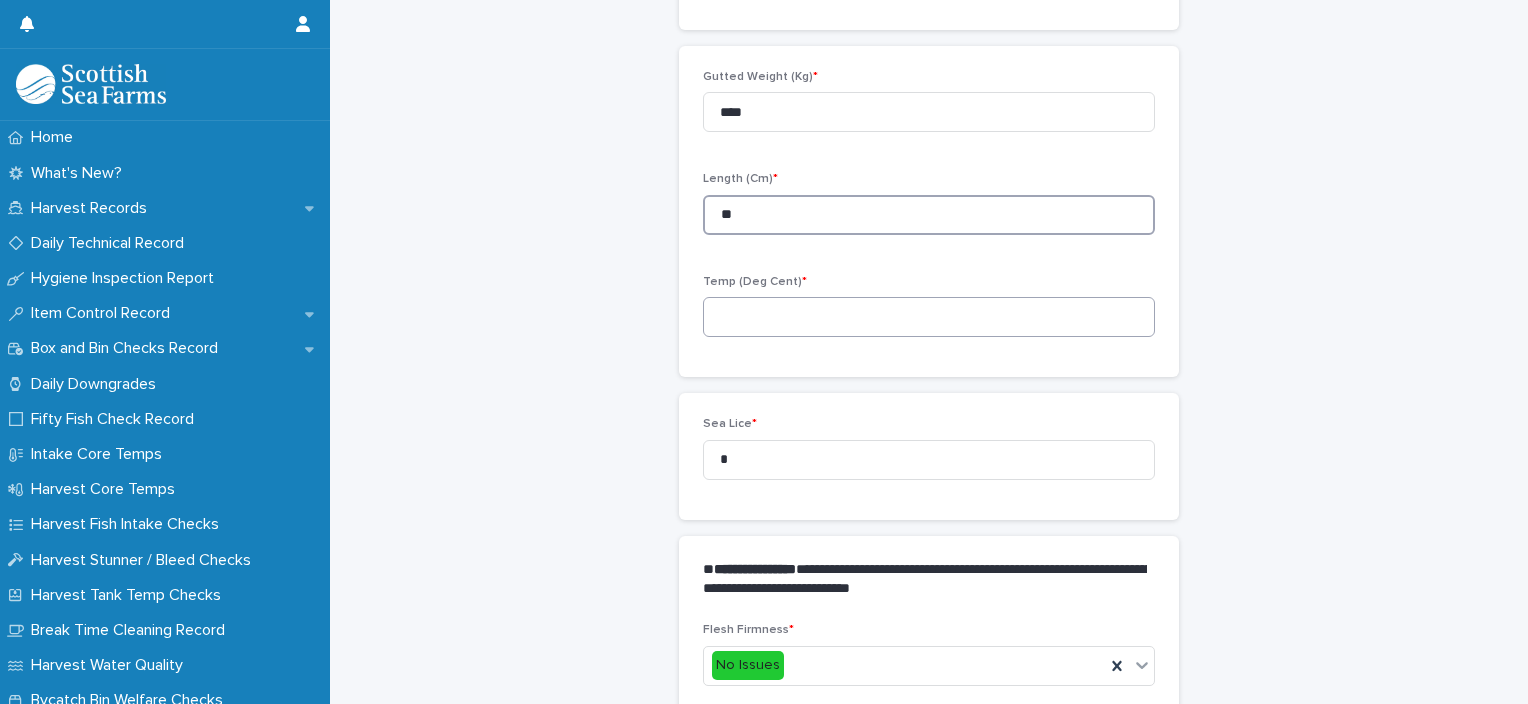 type on "**" 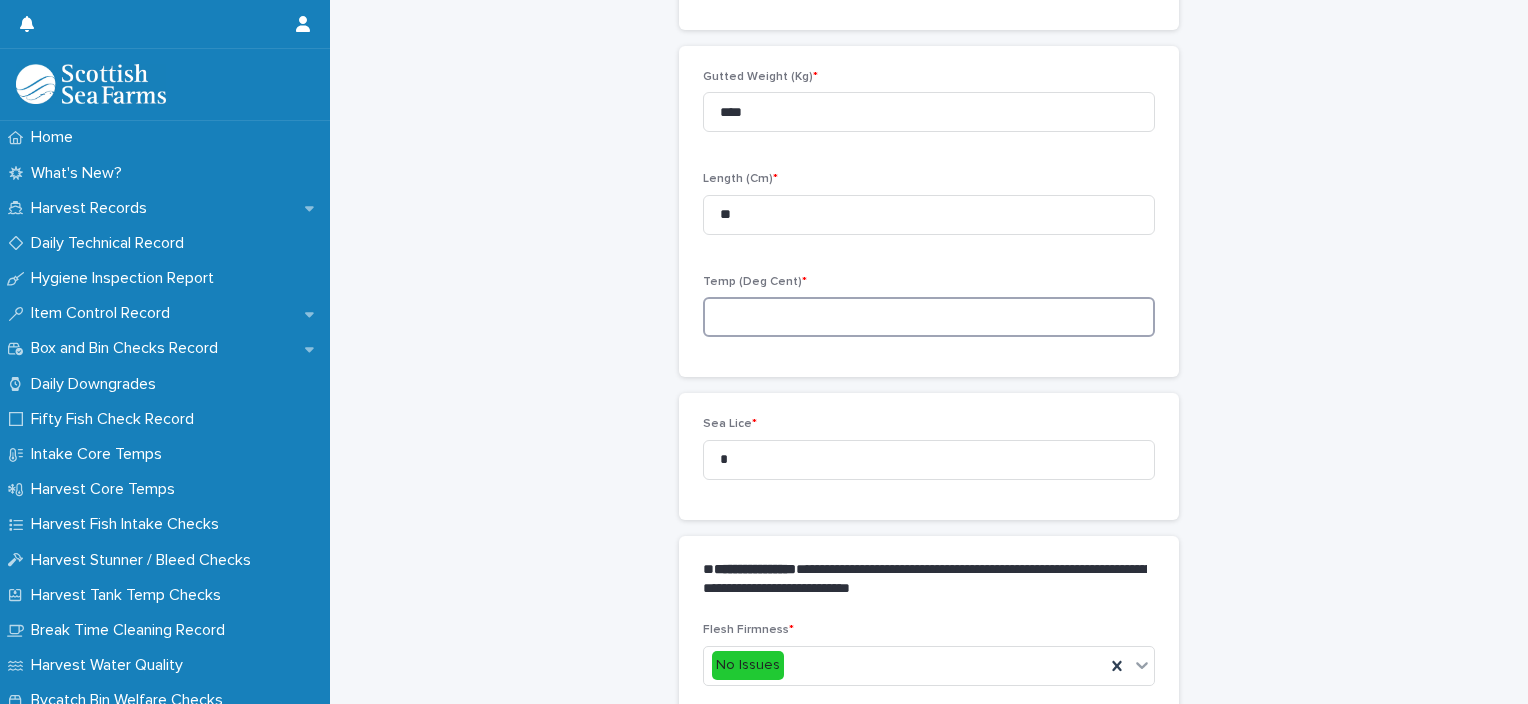 click at bounding box center (929, 317) 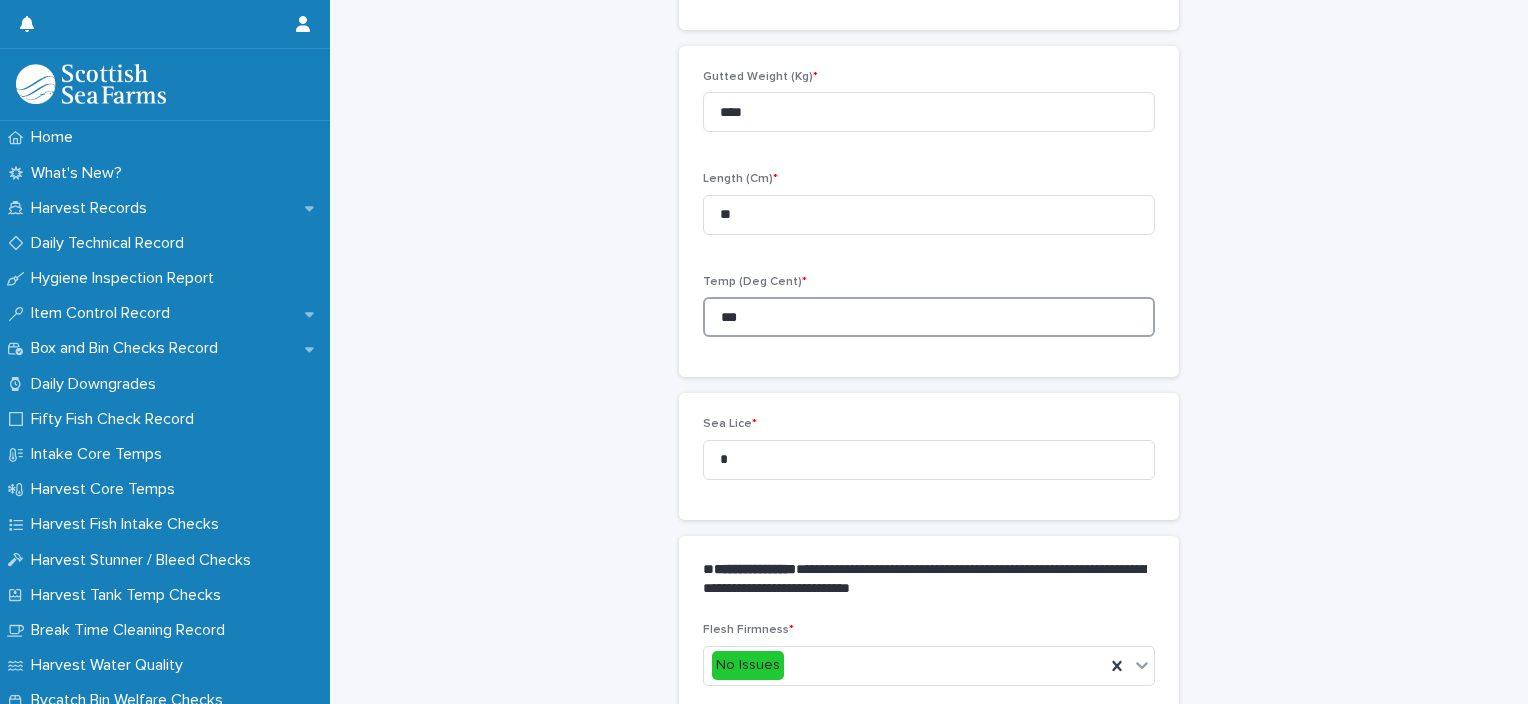 type on "***" 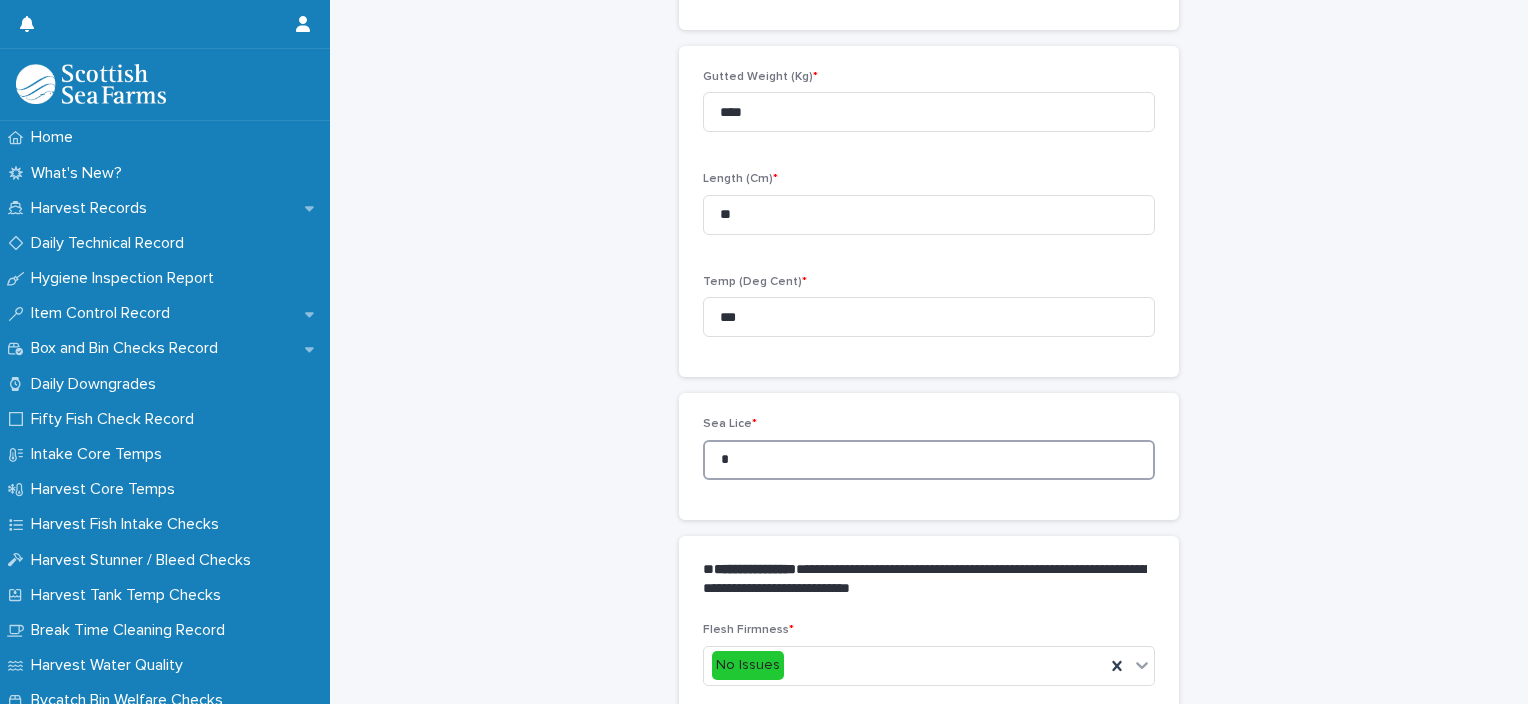 drag, startPoint x: 662, startPoint y: 465, endPoint x: 635, endPoint y: 464, distance: 27.018513 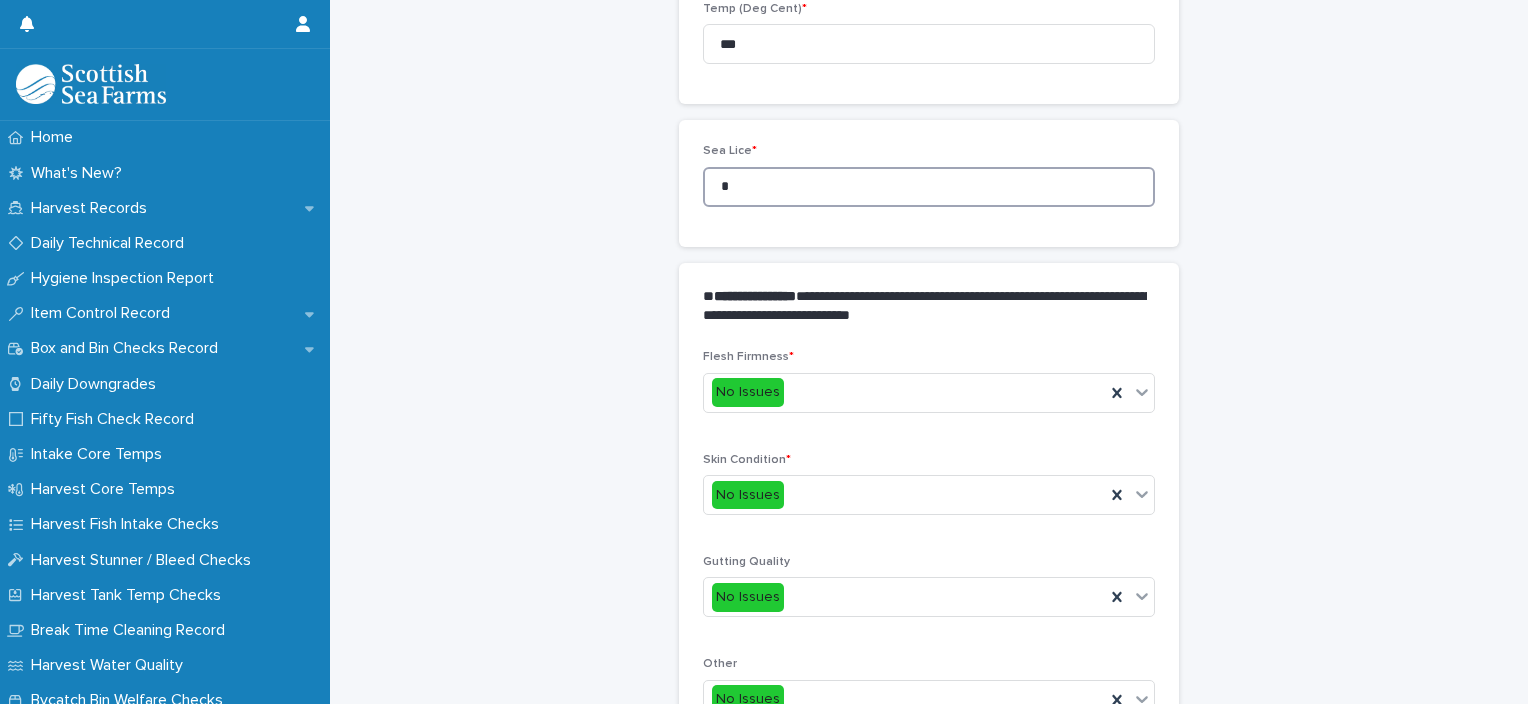 scroll, scrollTop: 948, scrollLeft: 0, axis: vertical 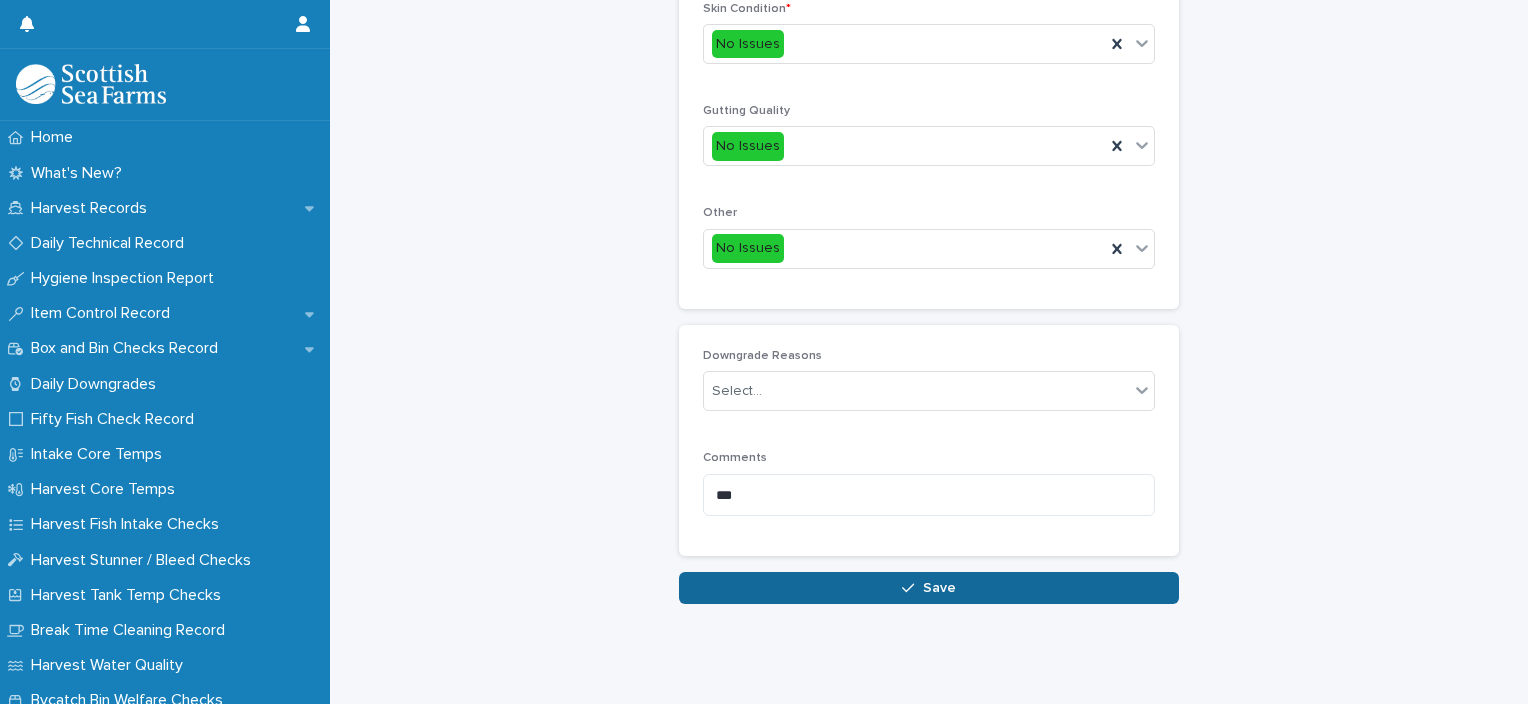 type on "*" 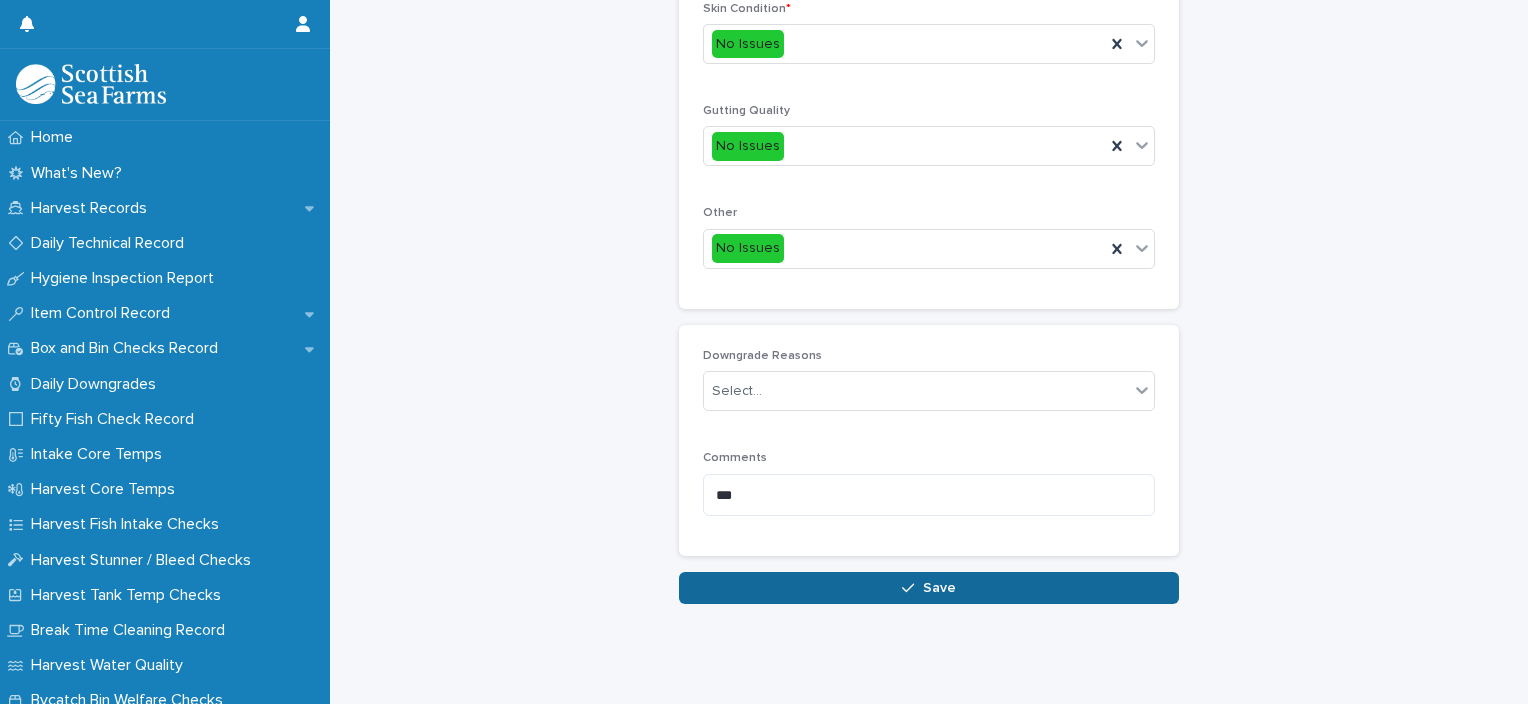 click at bounding box center [912, 588] 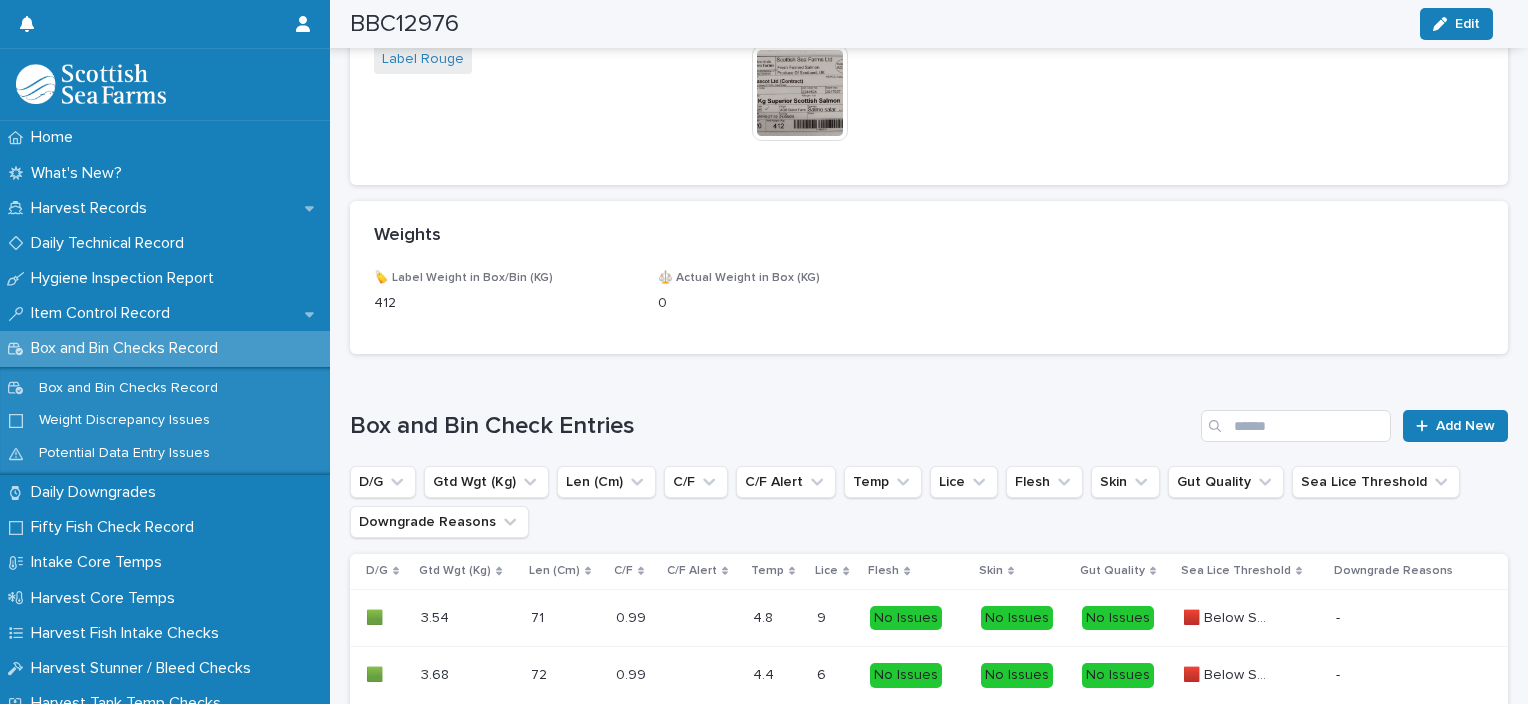 scroll, scrollTop: 886, scrollLeft: 0, axis: vertical 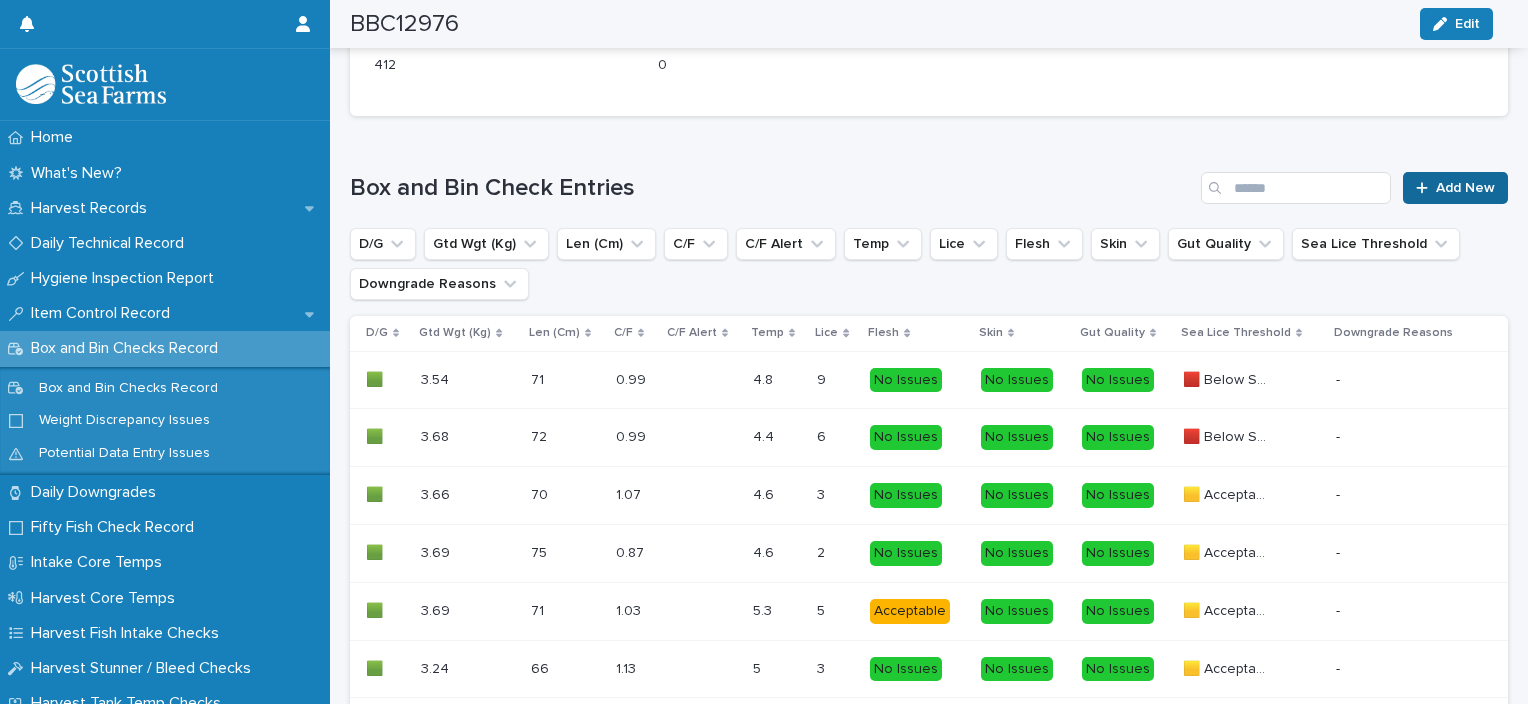 click on "Add New" at bounding box center (1455, 188) 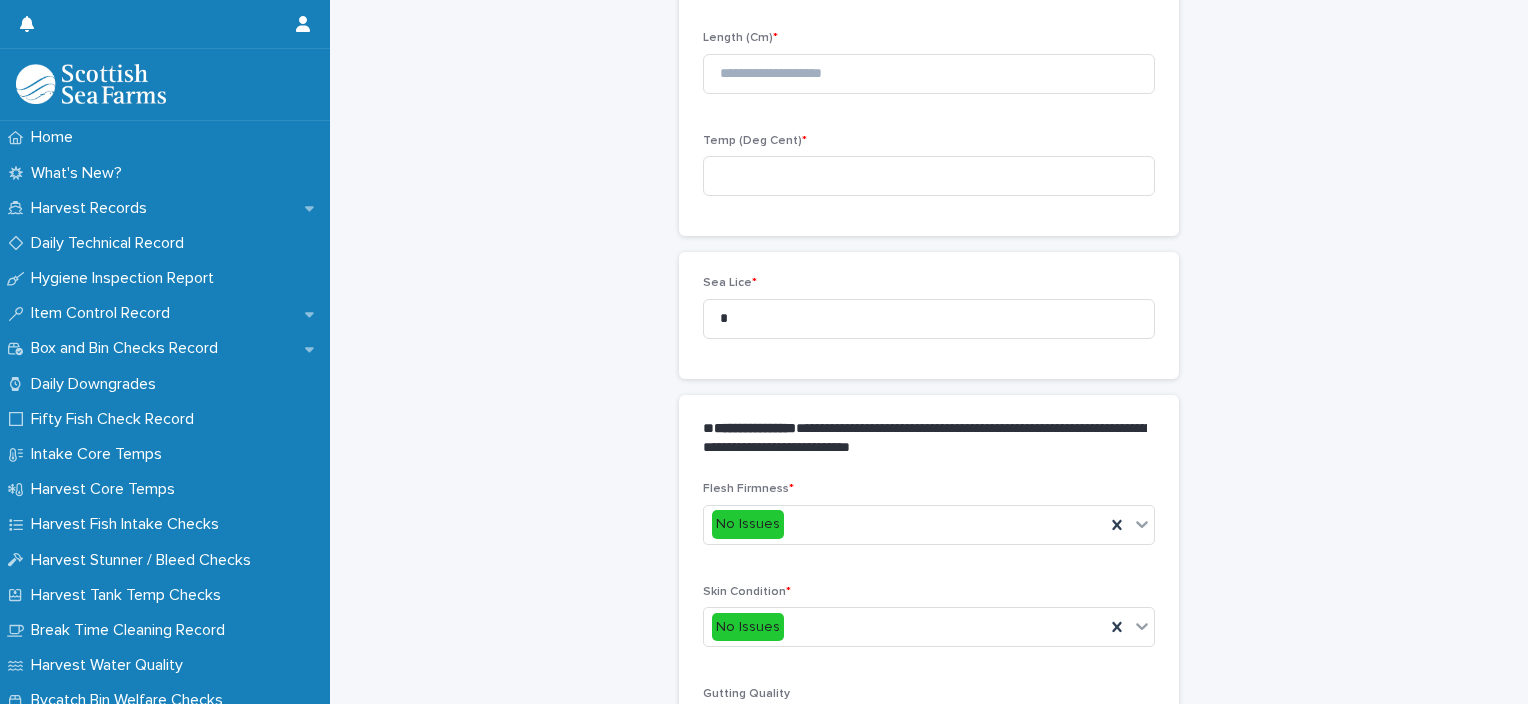 scroll, scrollTop: 311, scrollLeft: 0, axis: vertical 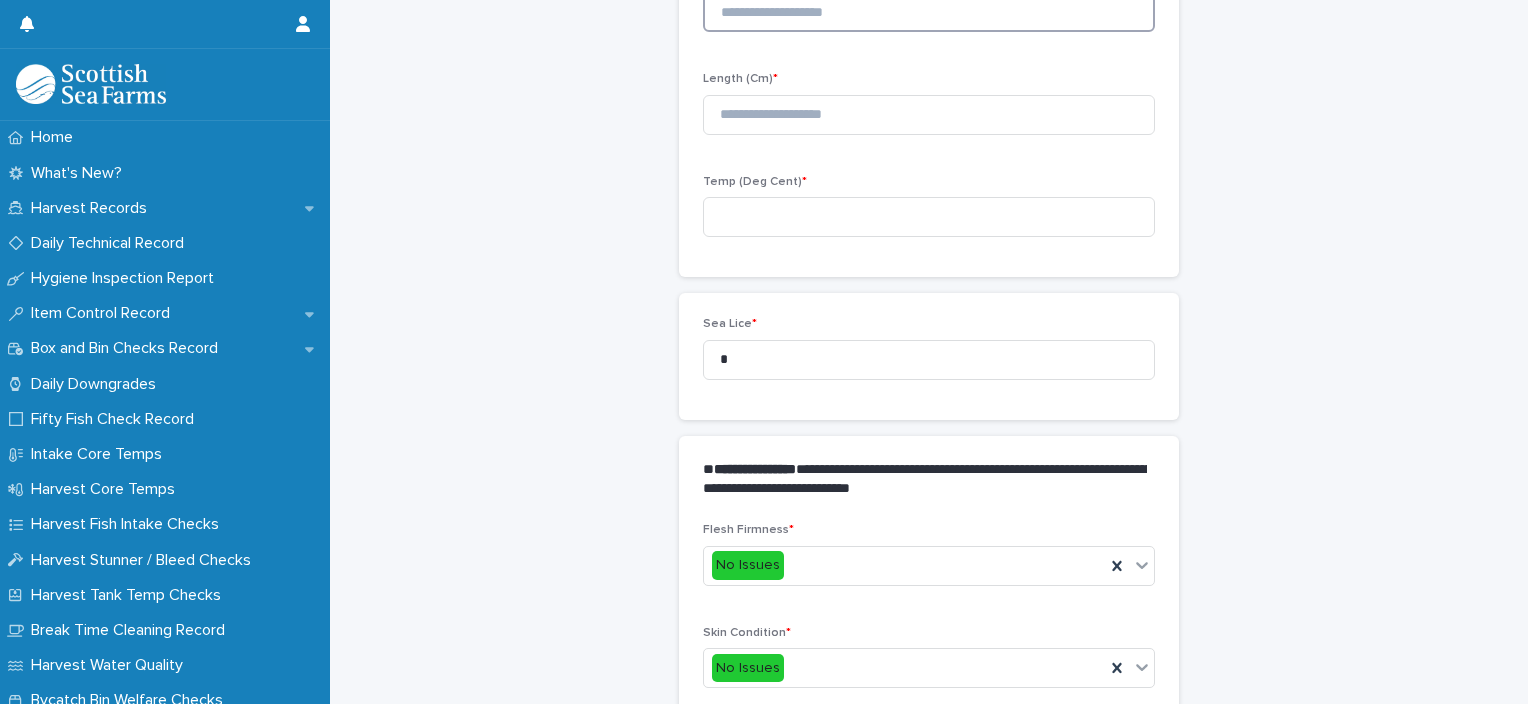 click at bounding box center [929, 12] 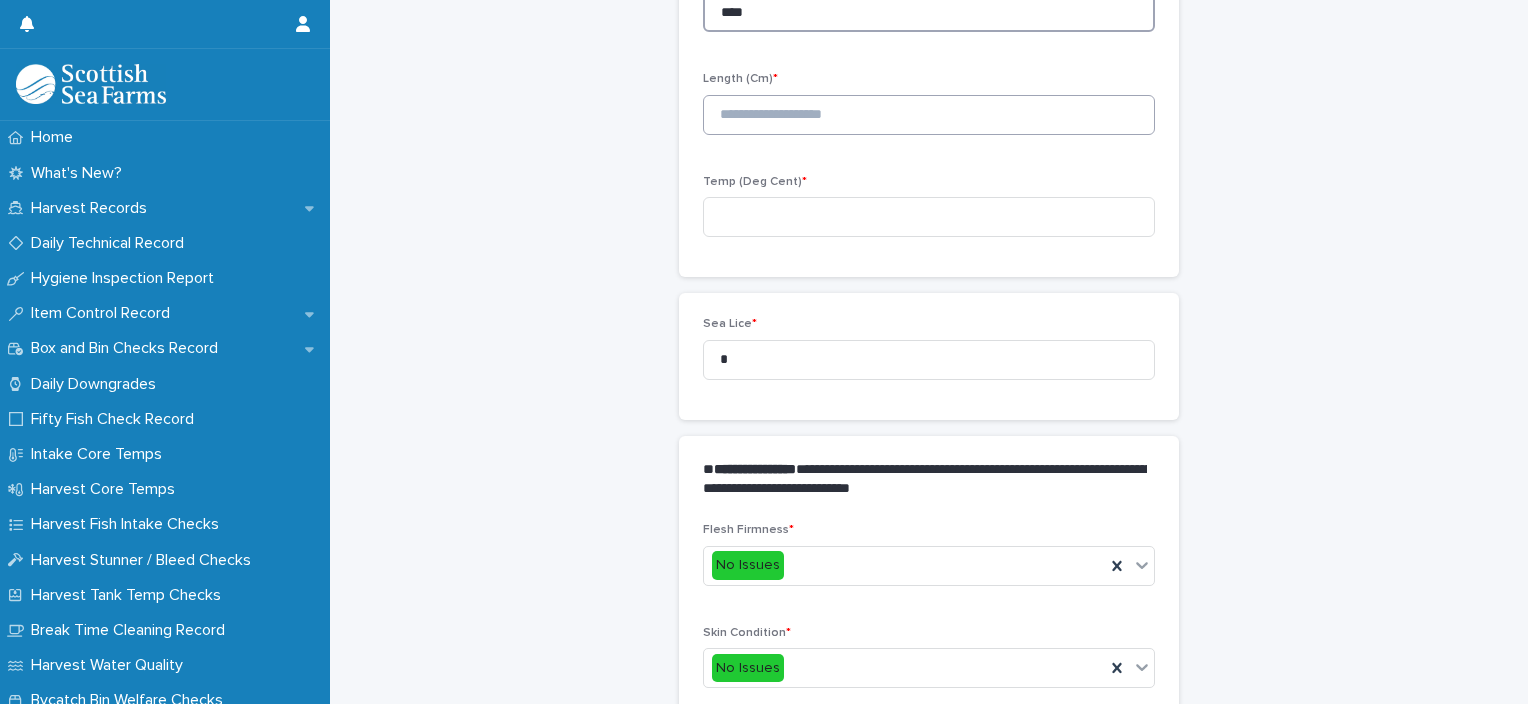 type on "****" 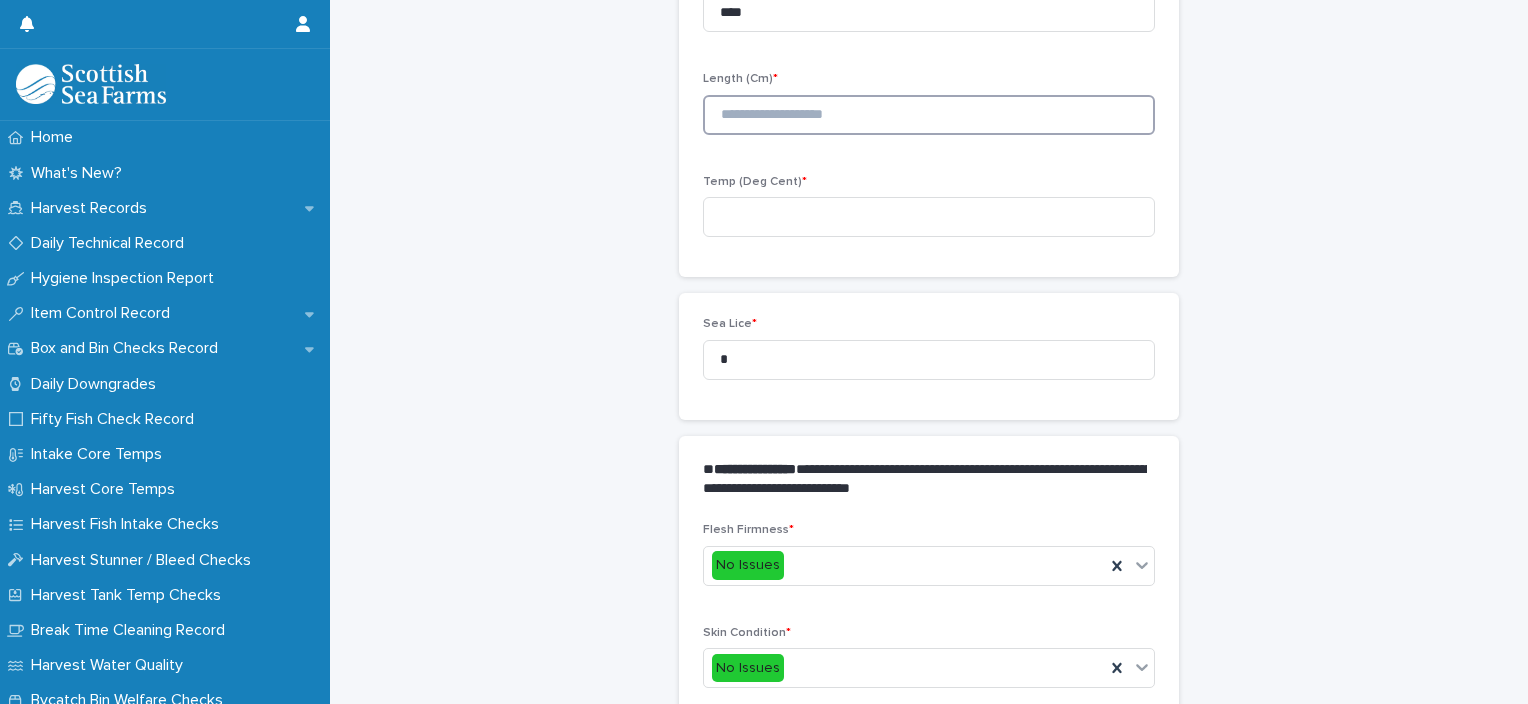 click at bounding box center [929, 115] 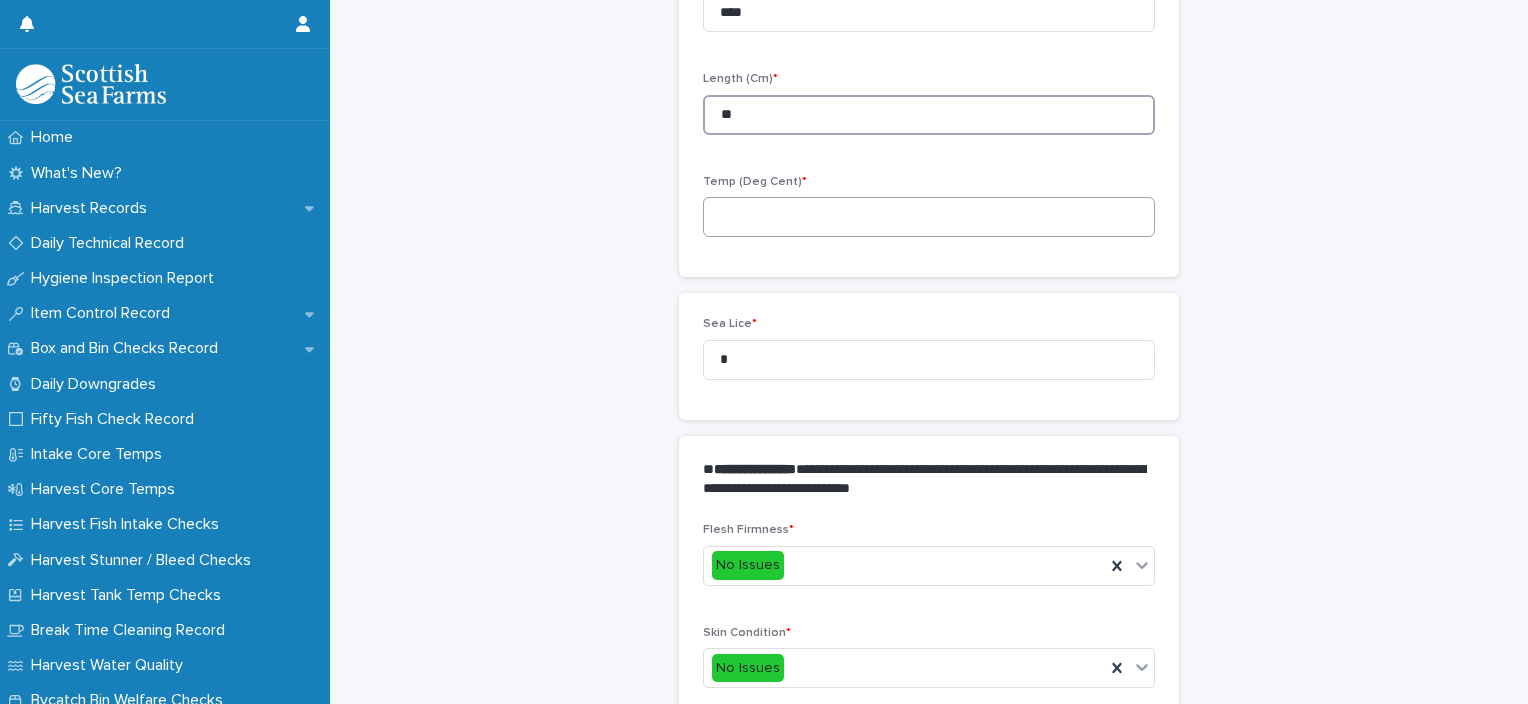 type on "**" 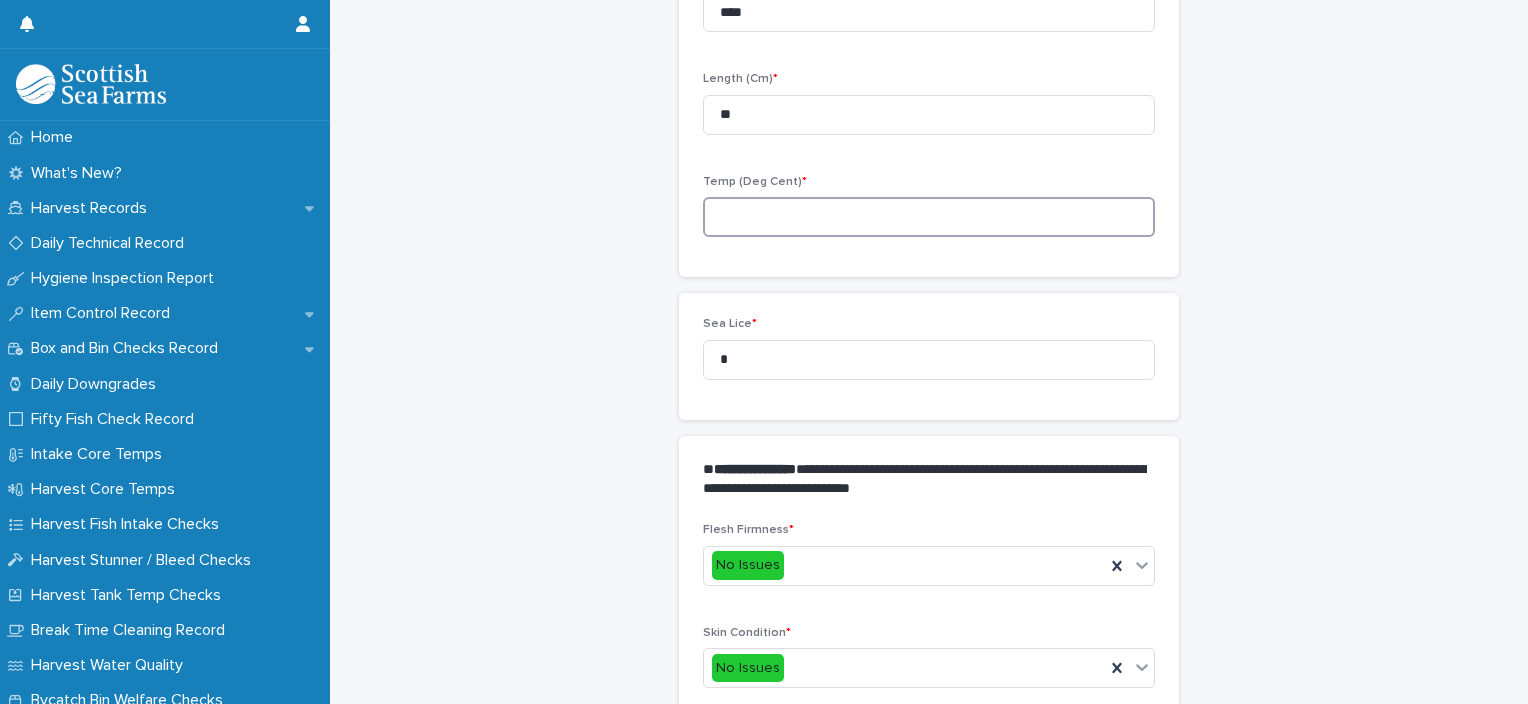 click at bounding box center (929, 217) 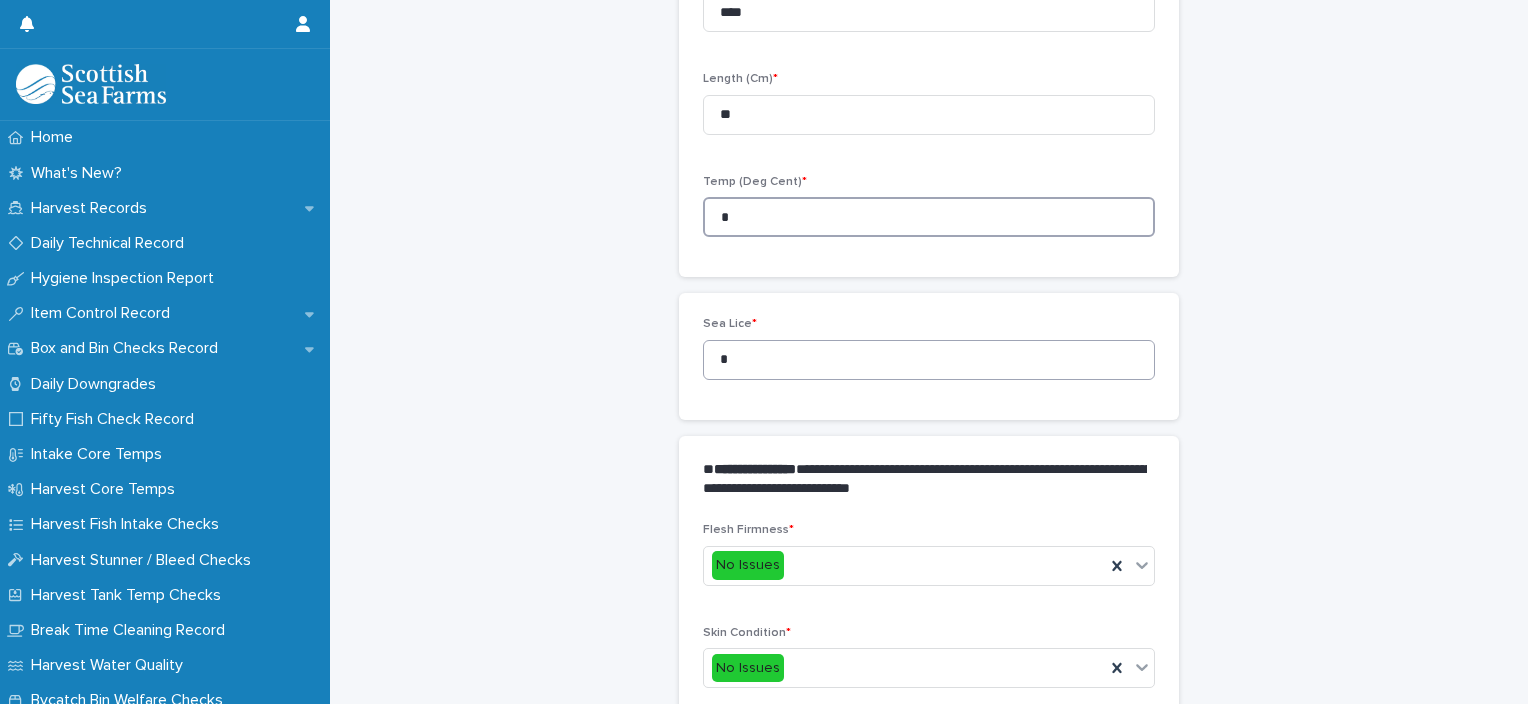 type on "*" 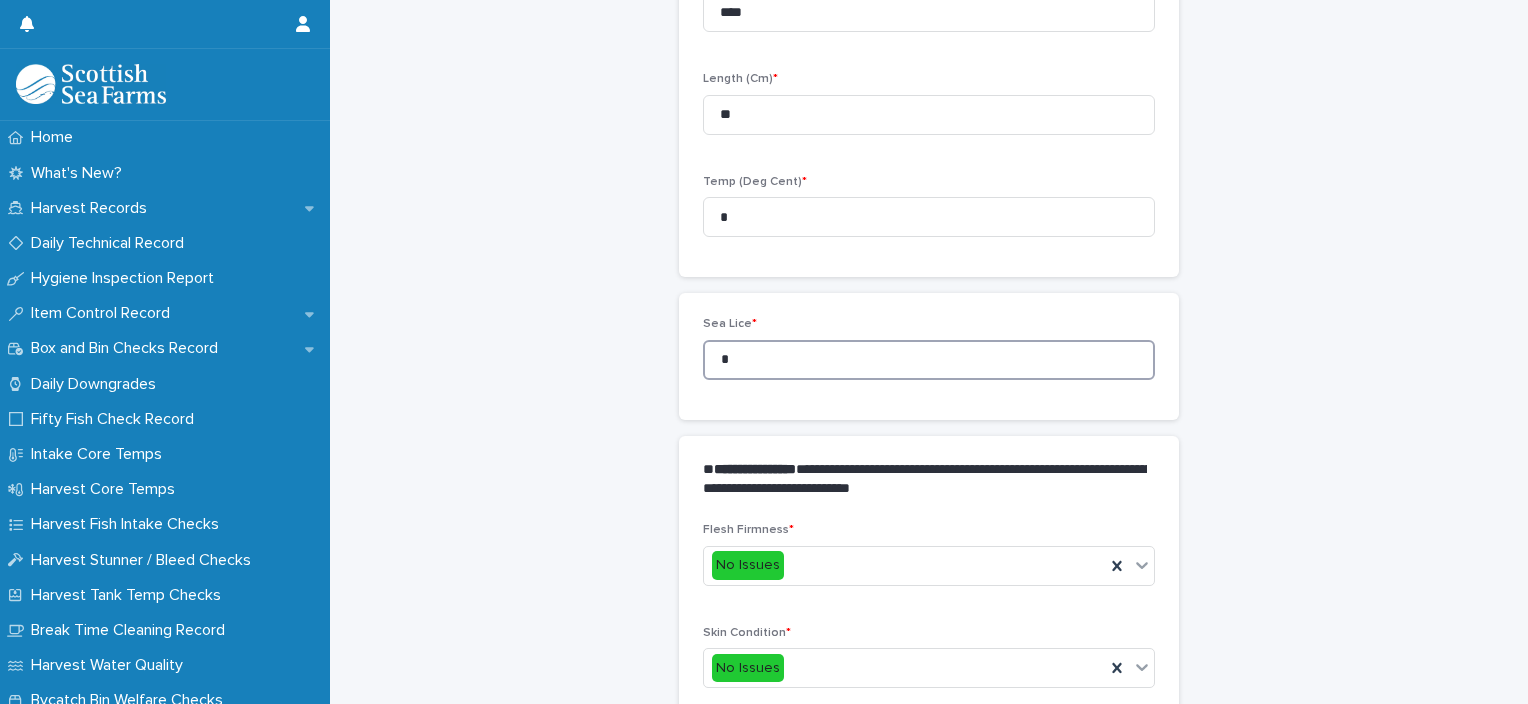 drag, startPoint x: 752, startPoint y: 350, endPoint x: 703, endPoint y: 366, distance: 51.546097 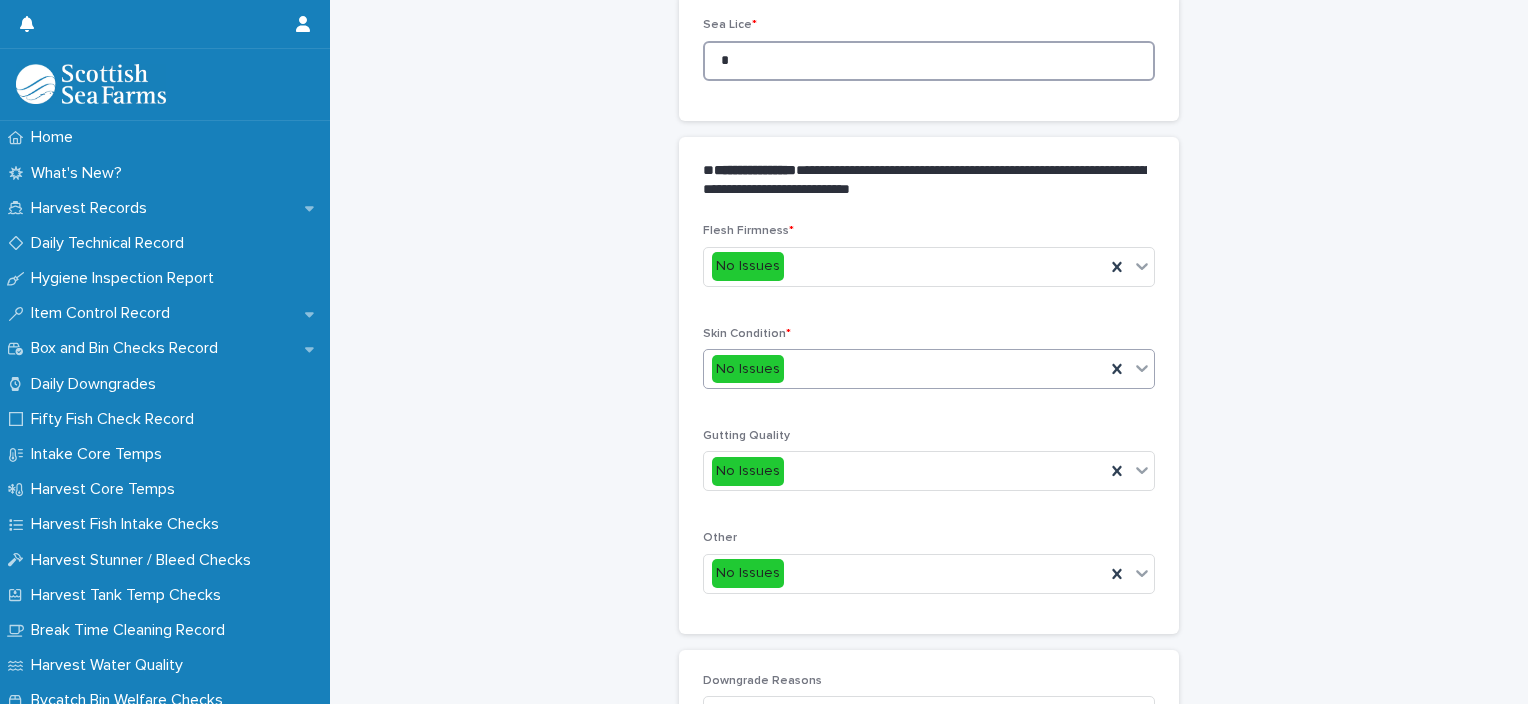 scroll, scrollTop: 611, scrollLeft: 0, axis: vertical 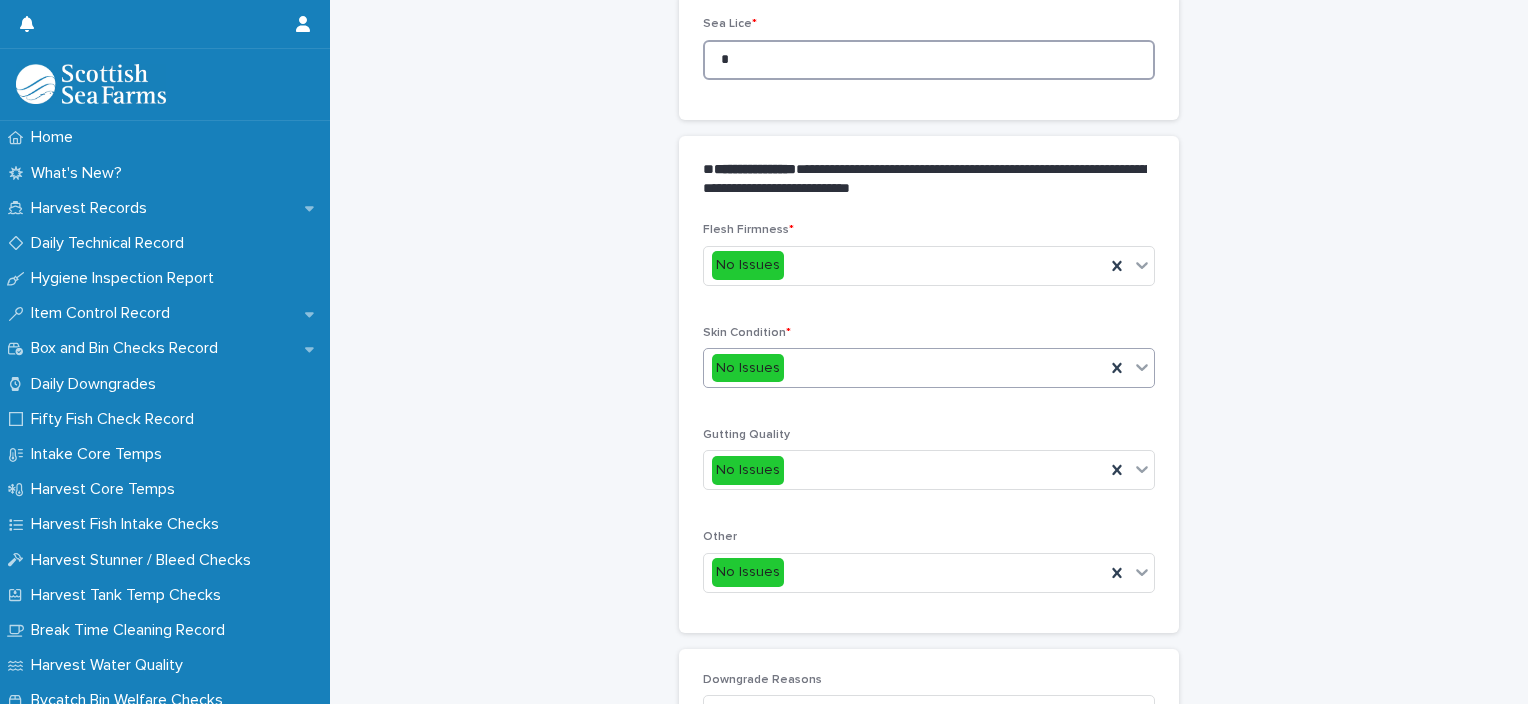 type on "*" 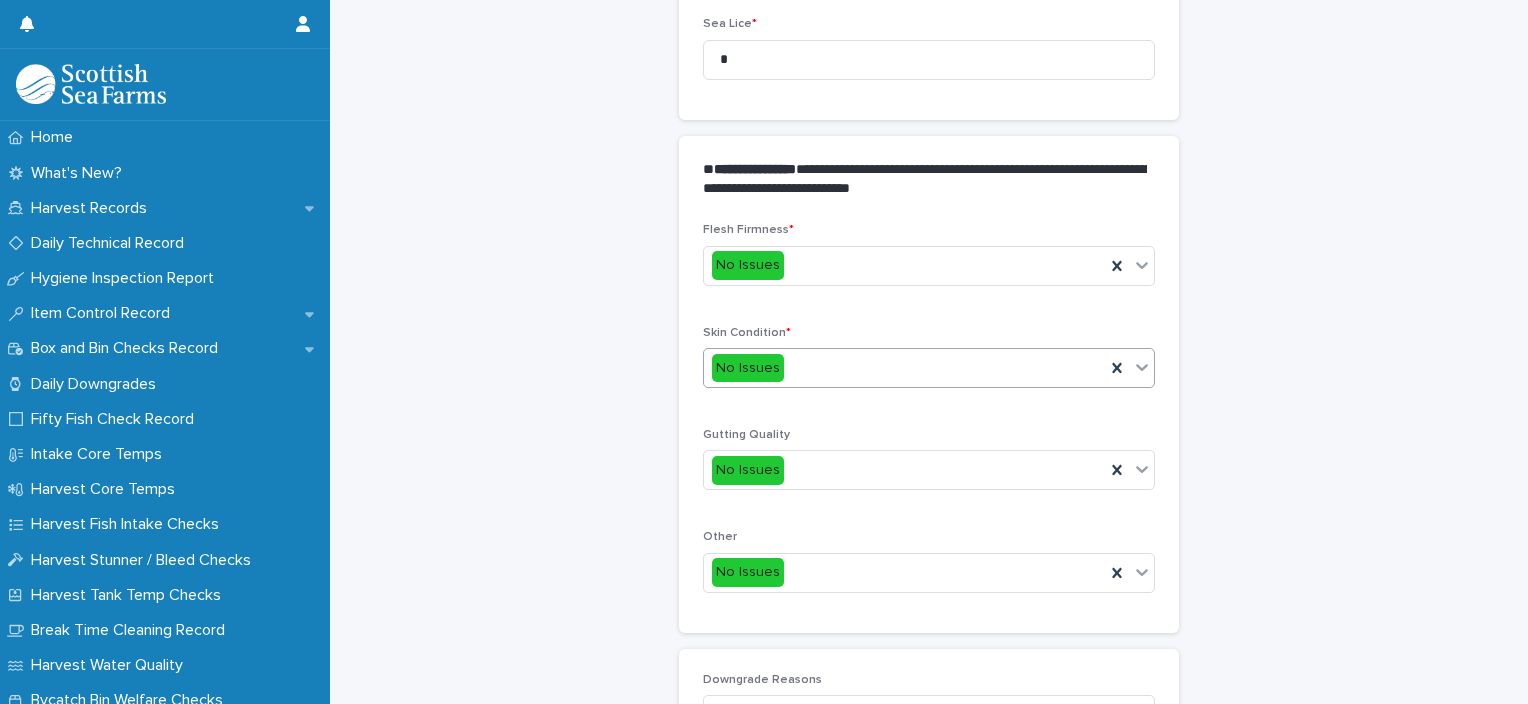 click on "No Issues" at bounding box center [904, 368] 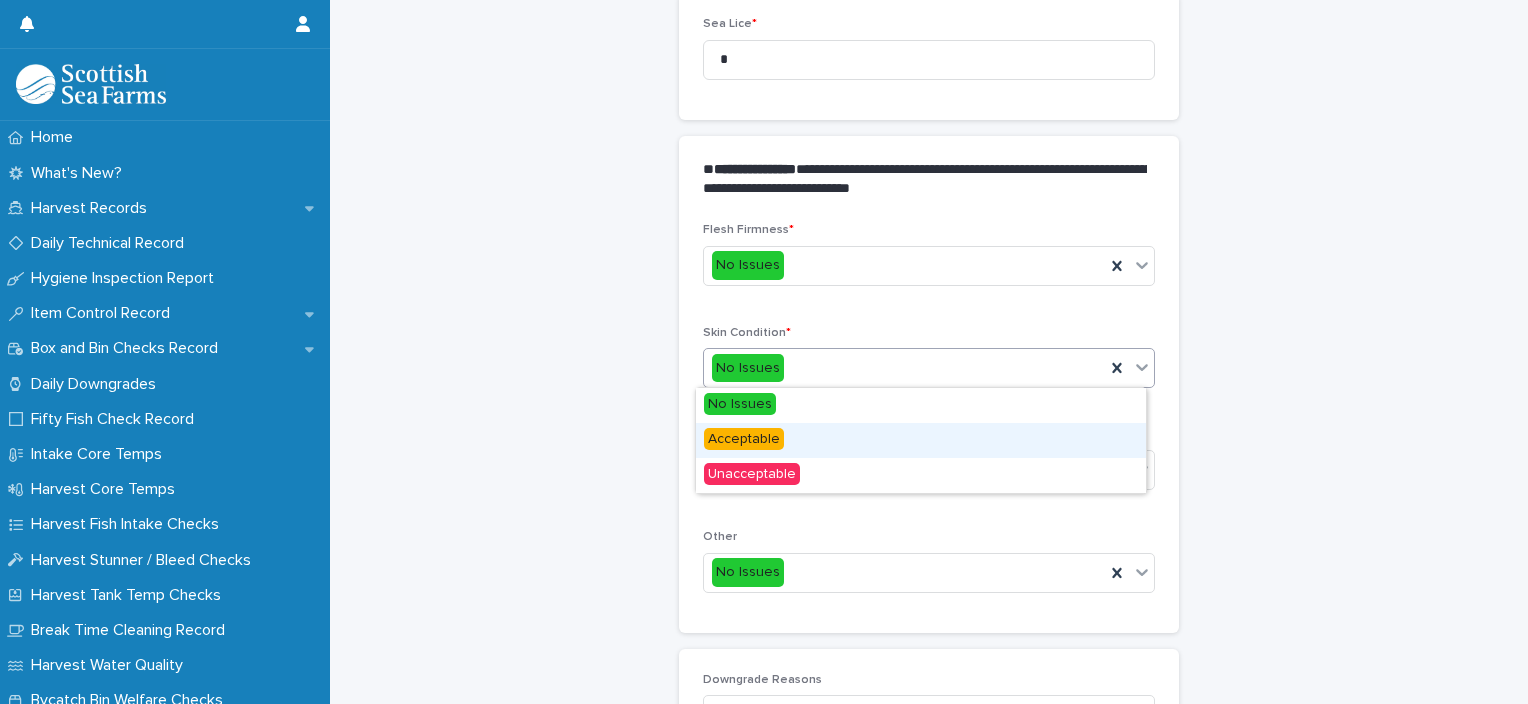 click on "Acceptable" at bounding box center (921, 440) 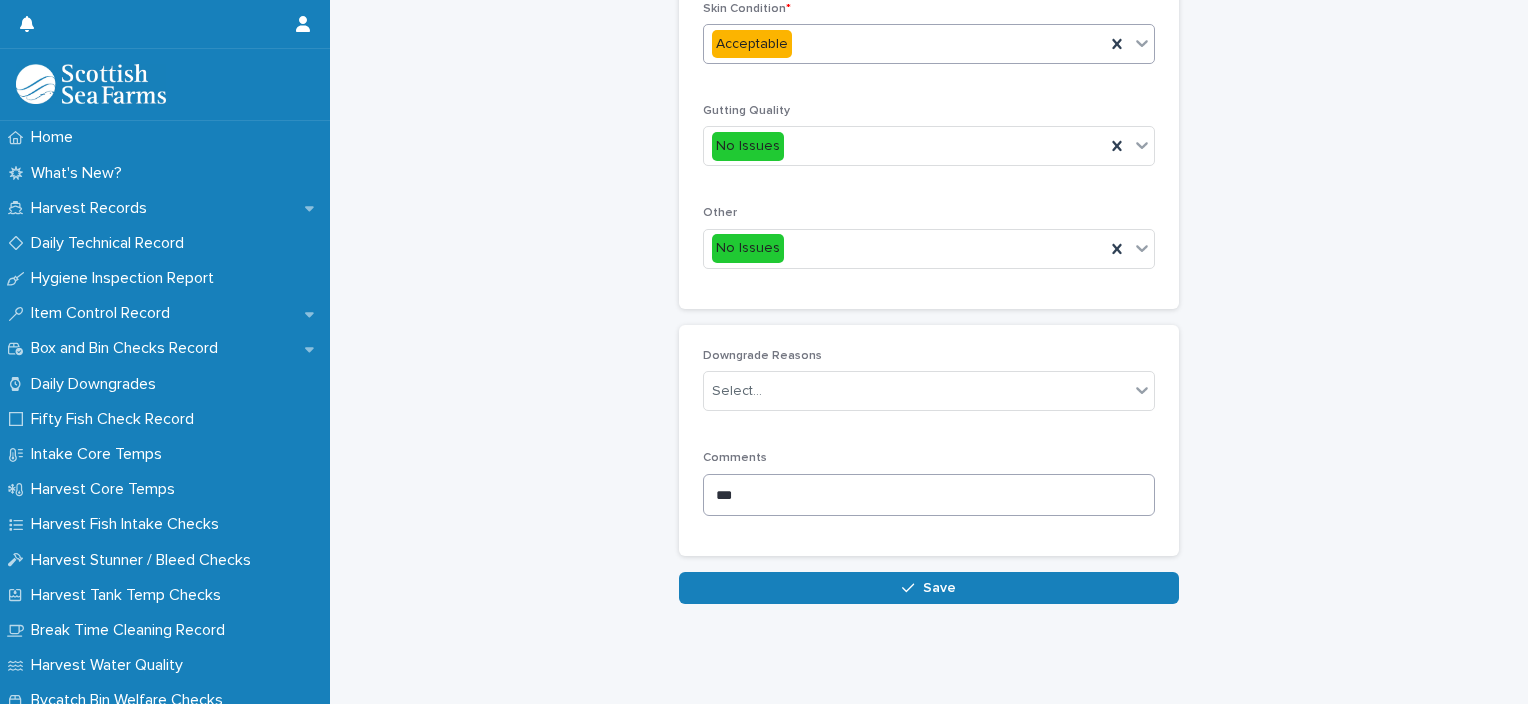 scroll, scrollTop: 948, scrollLeft: 0, axis: vertical 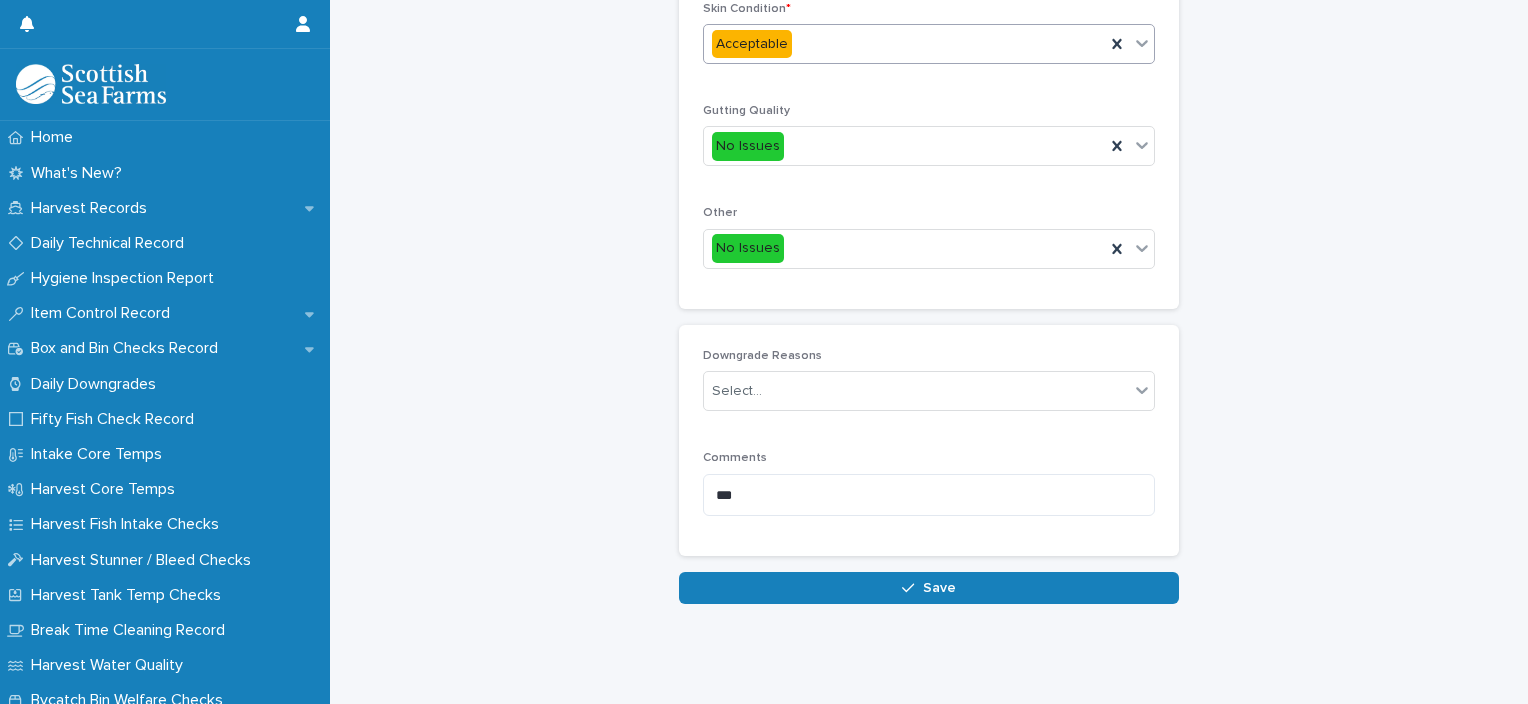 click on "Save" at bounding box center (939, 588) 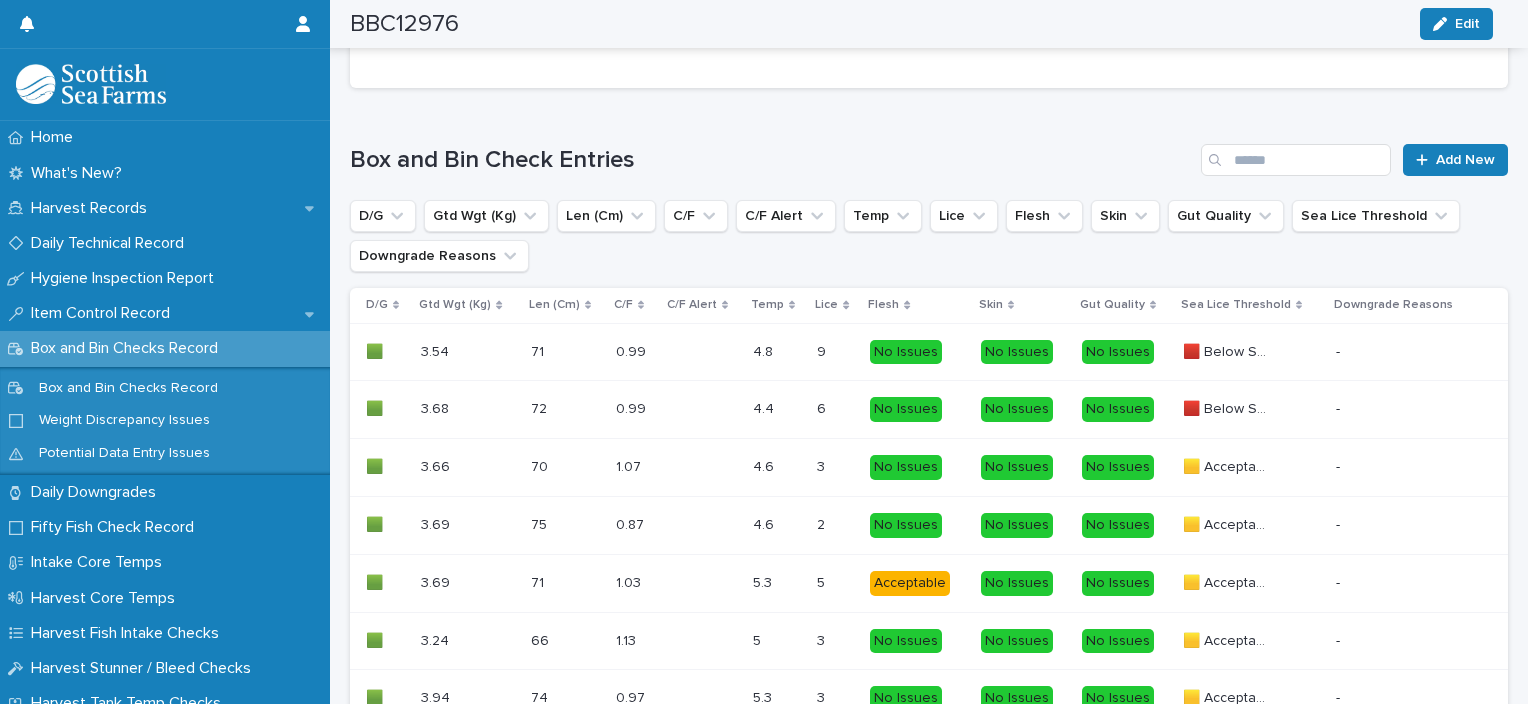 scroll, scrollTop: 1215, scrollLeft: 0, axis: vertical 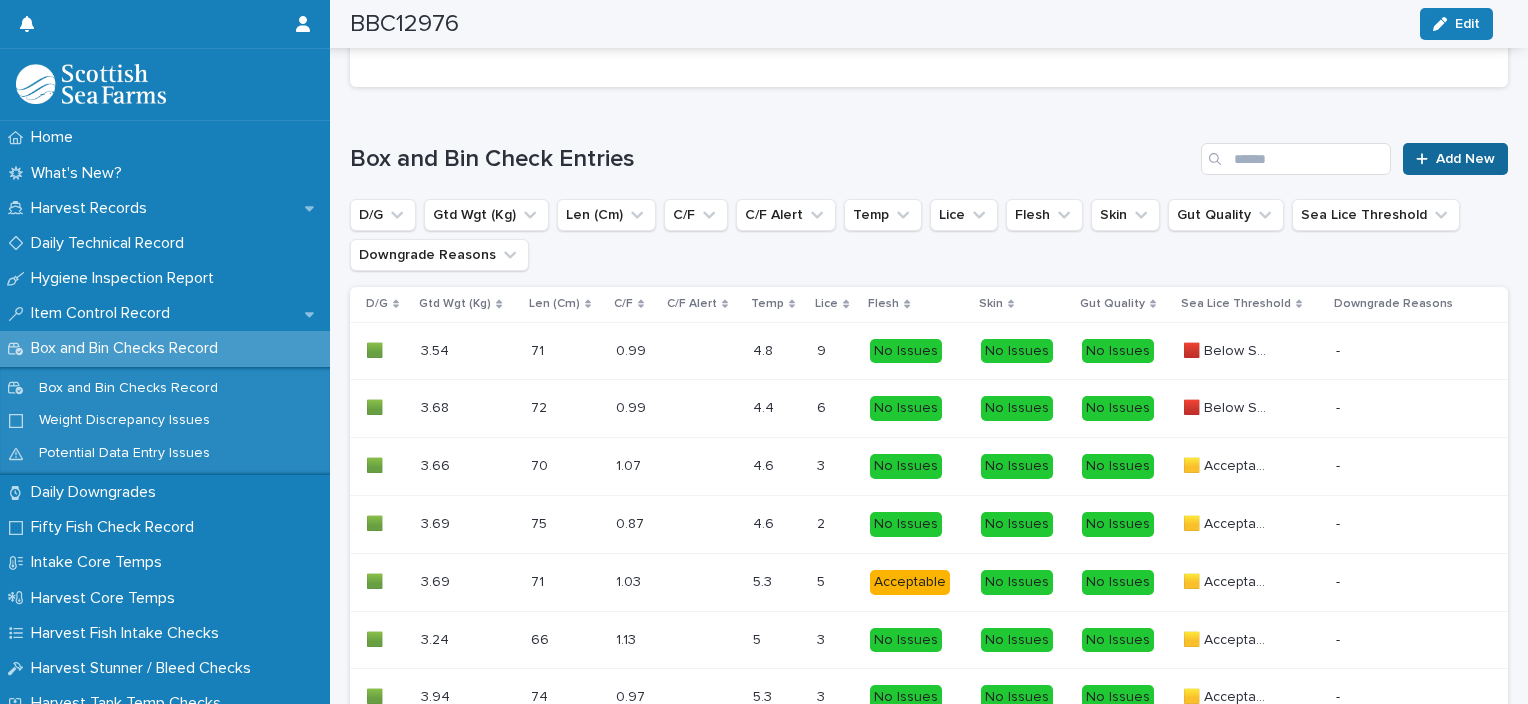 drag, startPoint x: 1439, startPoint y: 177, endPoint x: 1439, endPoint y: 164, distance: 13 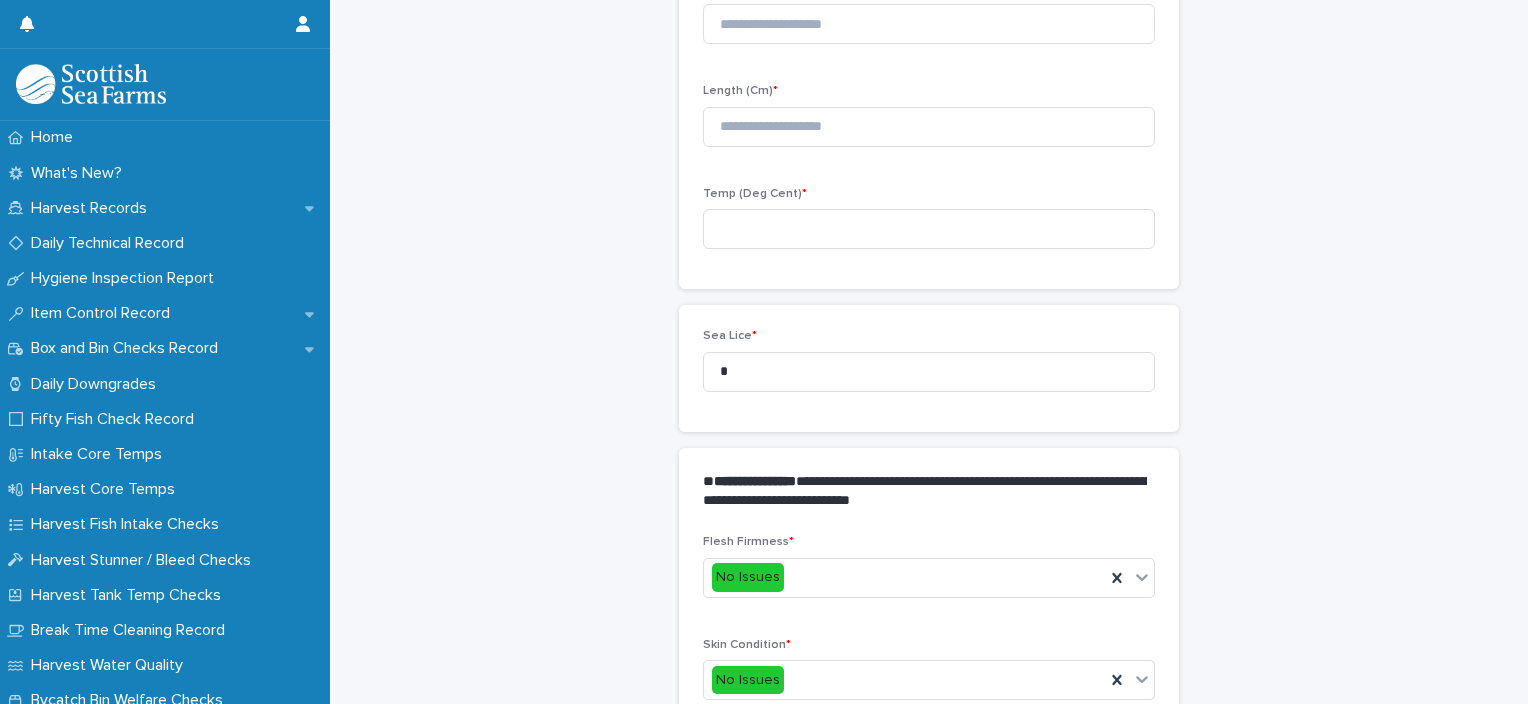 scroll, scrollTop: 211, scrollLeft: 0, axis: vertical 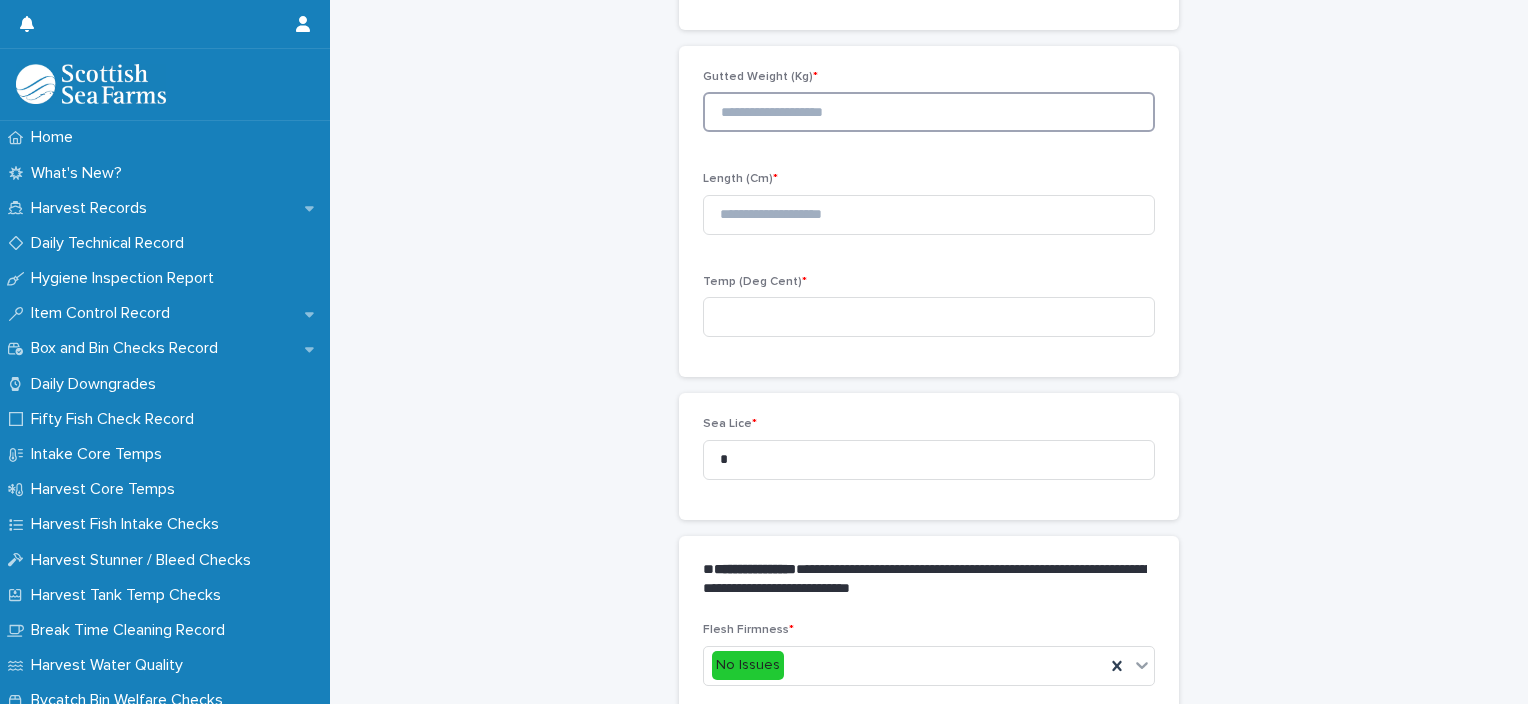 click at bounding box center [929, 112] 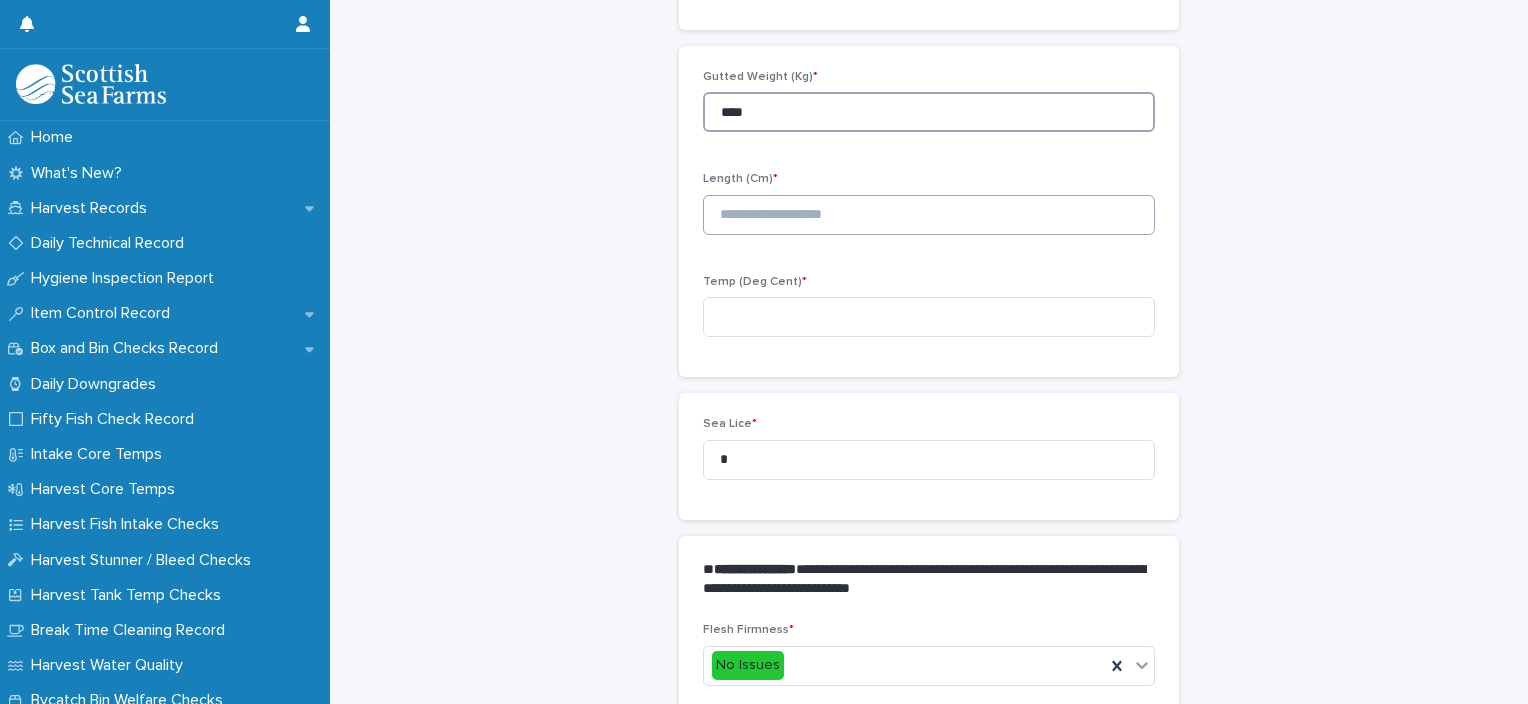 type on "****" 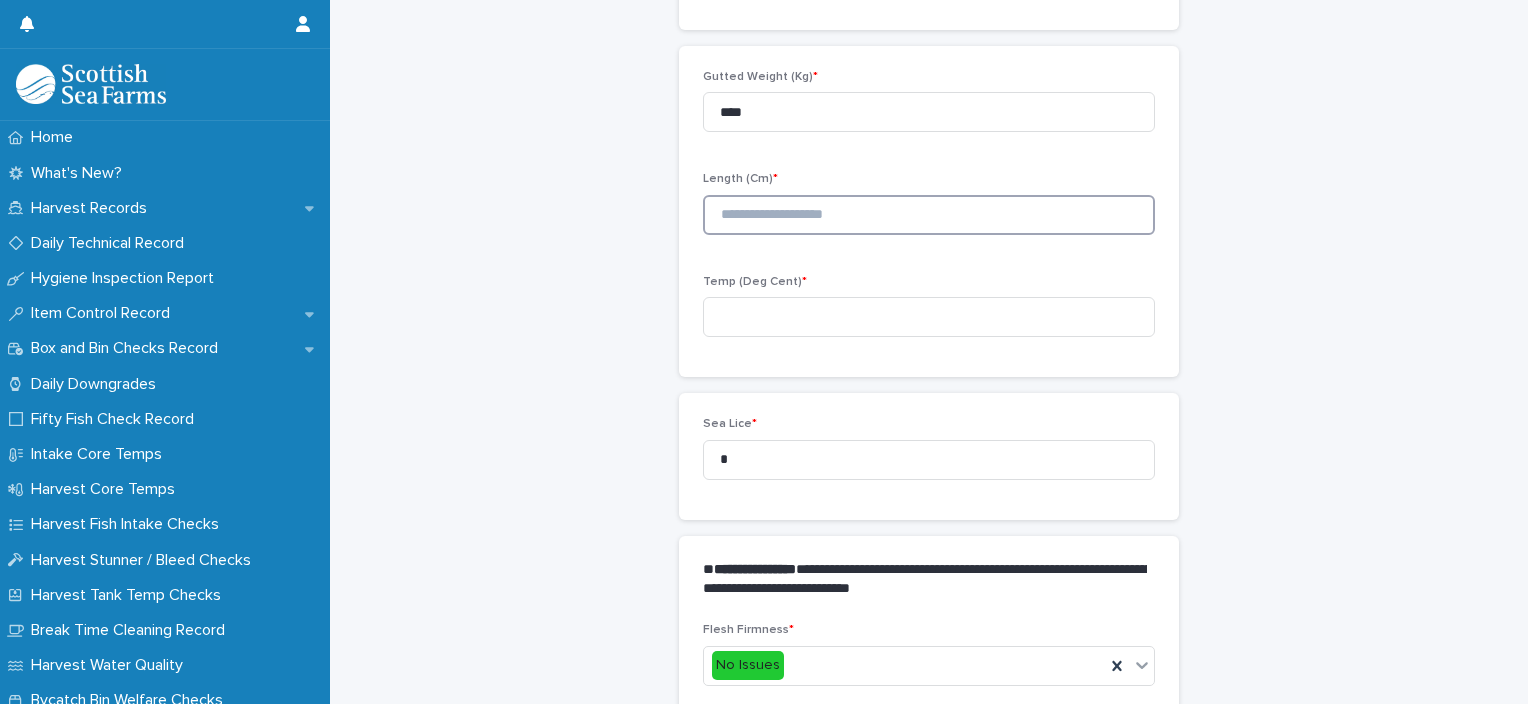 click at bounding box center (929, 215) 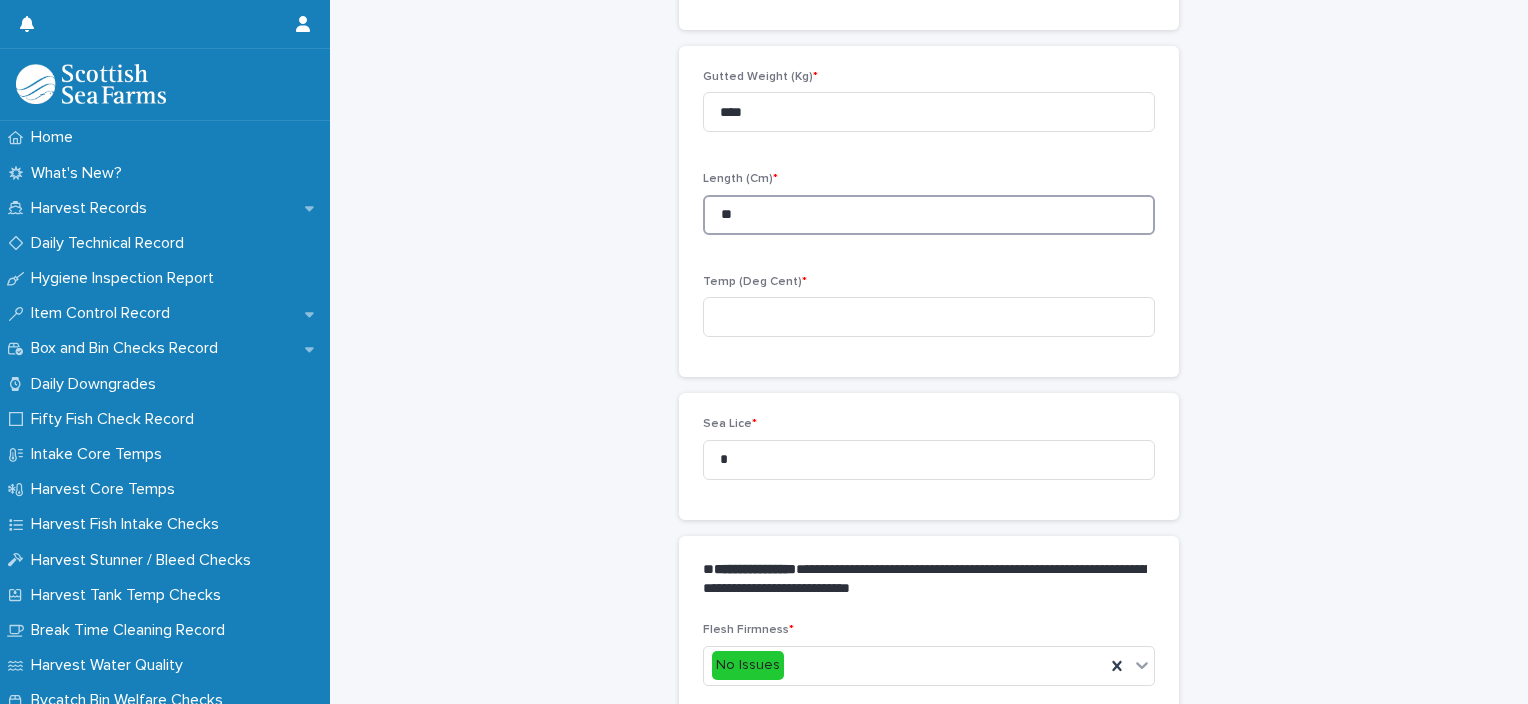 type on "**" 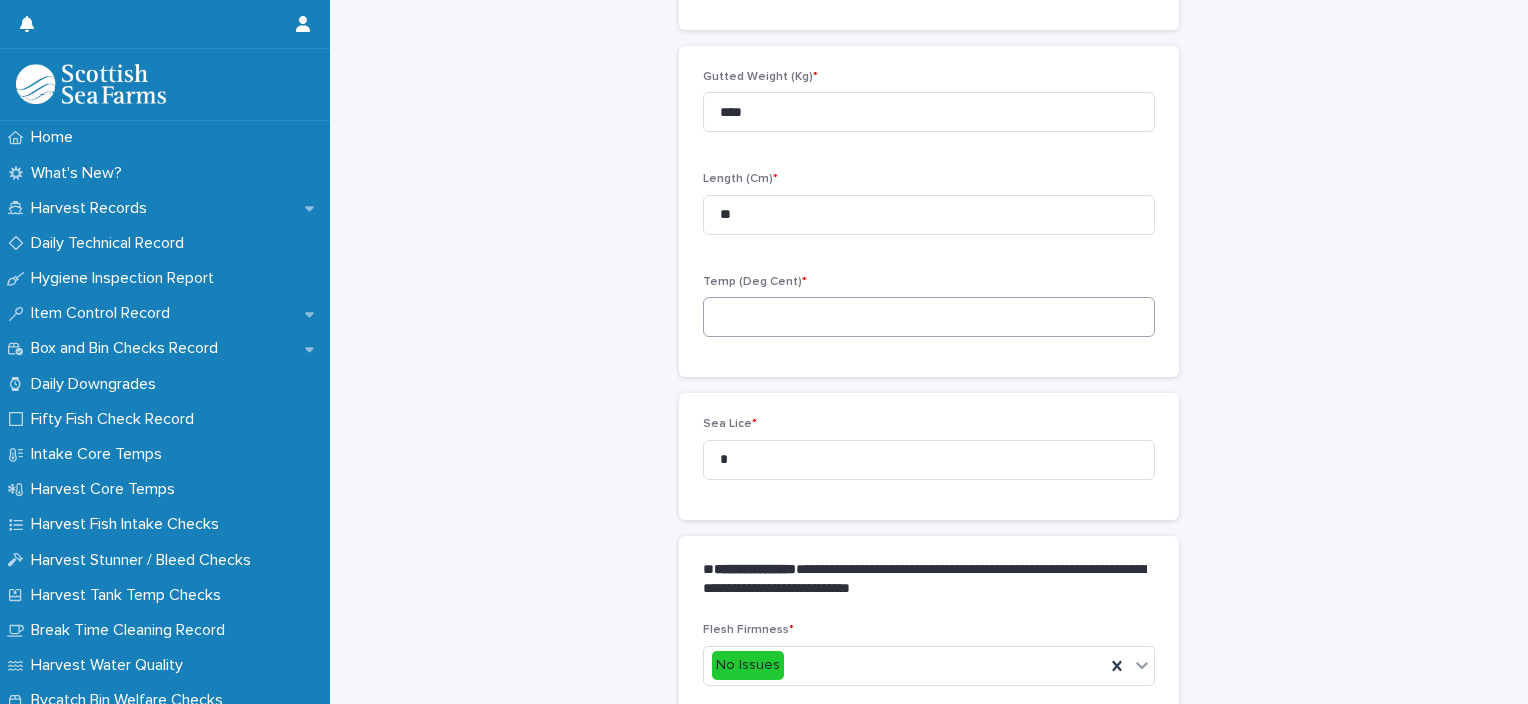 drag, startPoint x: 878, startPoint y: 292, endPoint x: 876, endPoint y: 302, distance: 10.198039 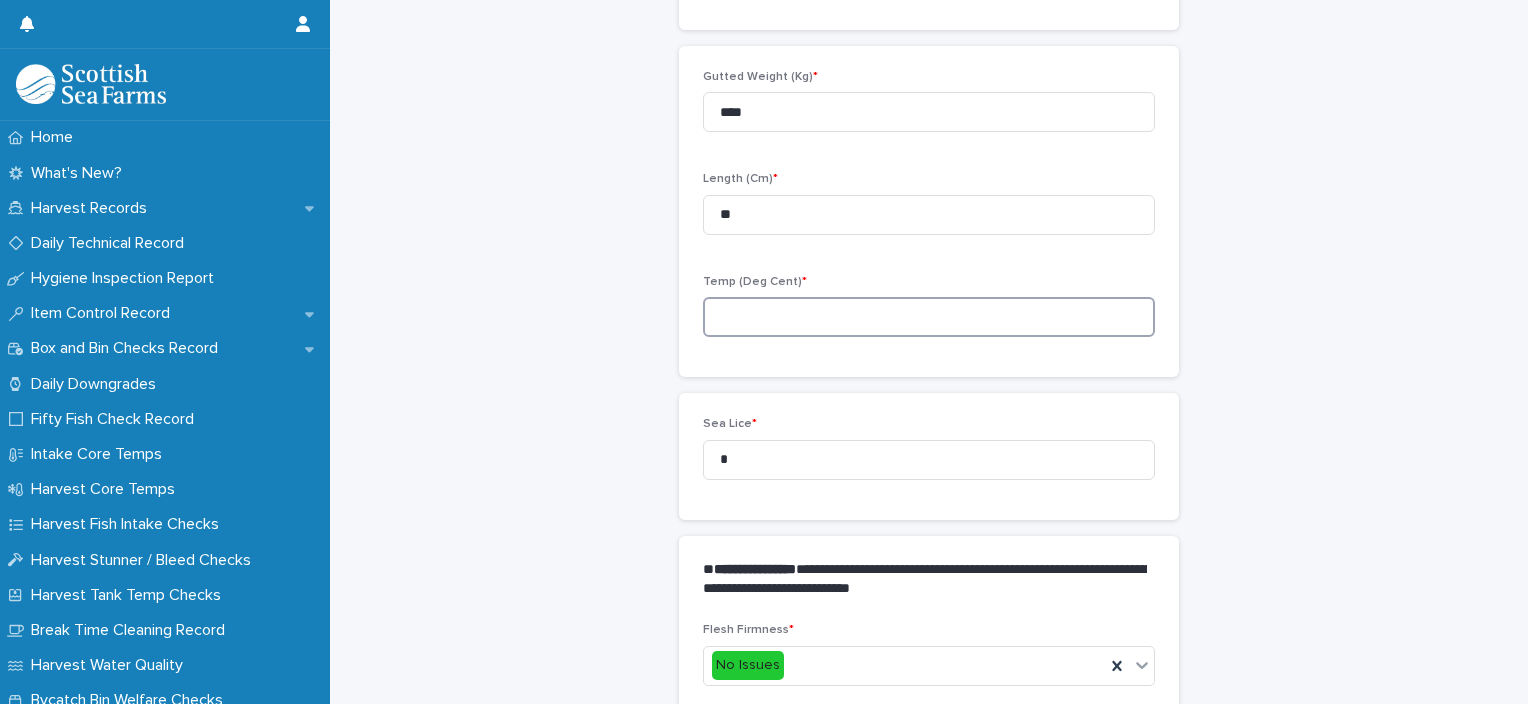 click at bounding box center (929, 317) 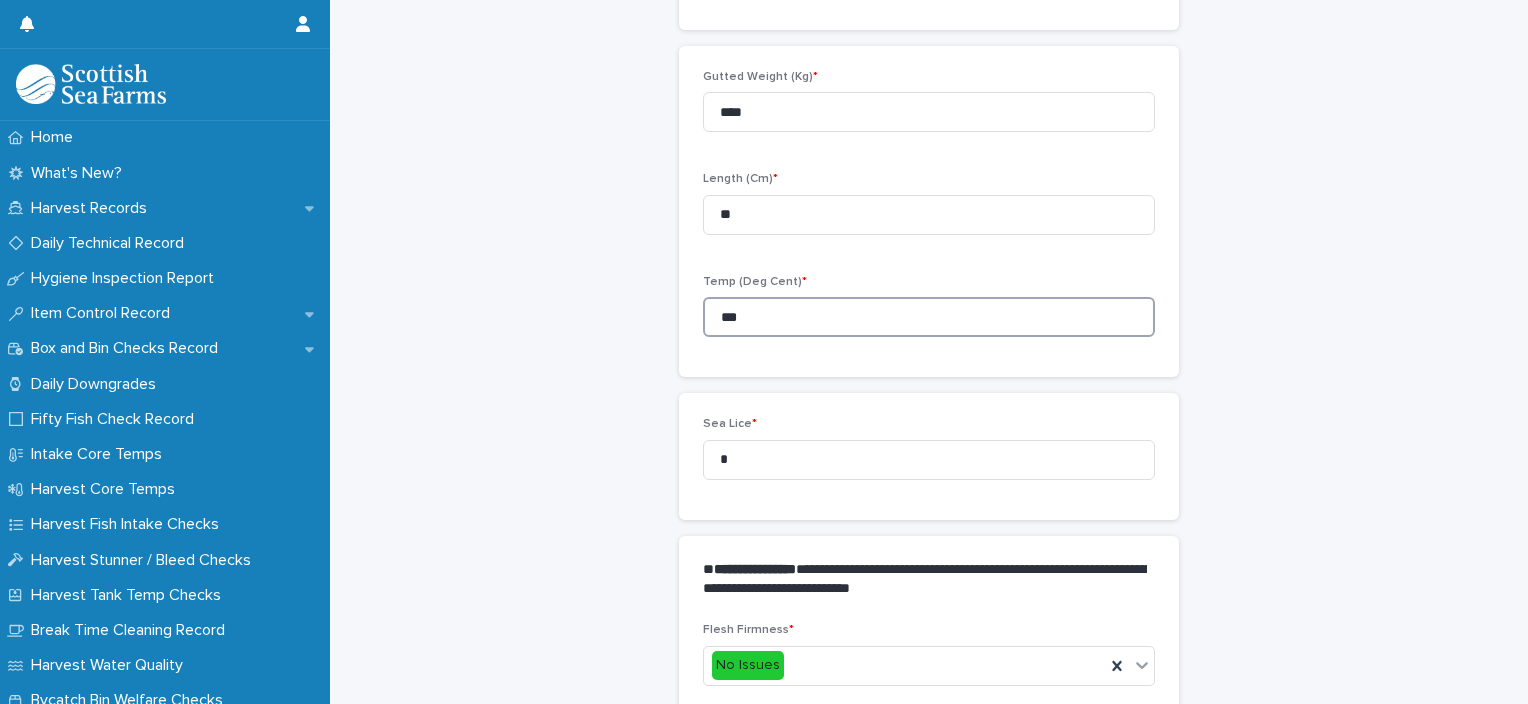 type on "***" 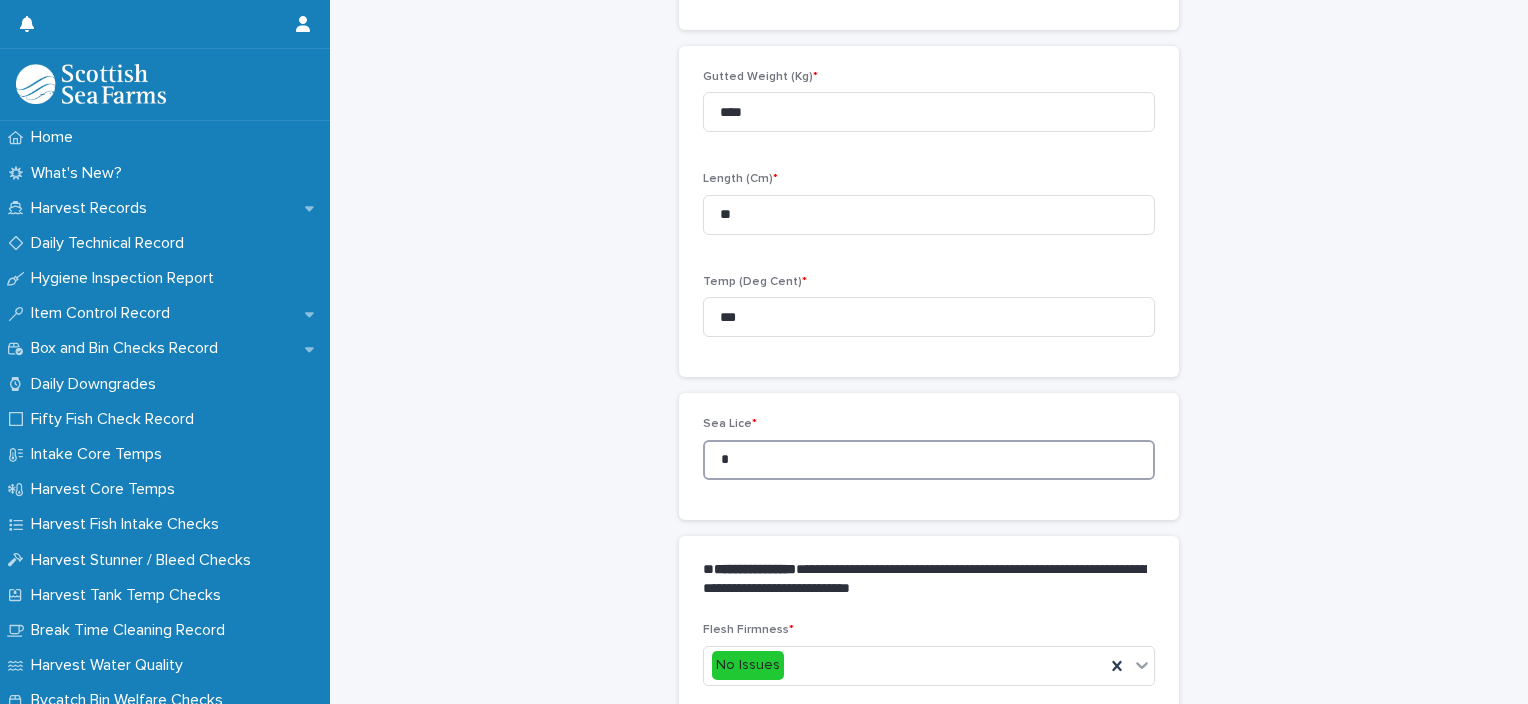 click on "**********" at bounding box center (929, 559) 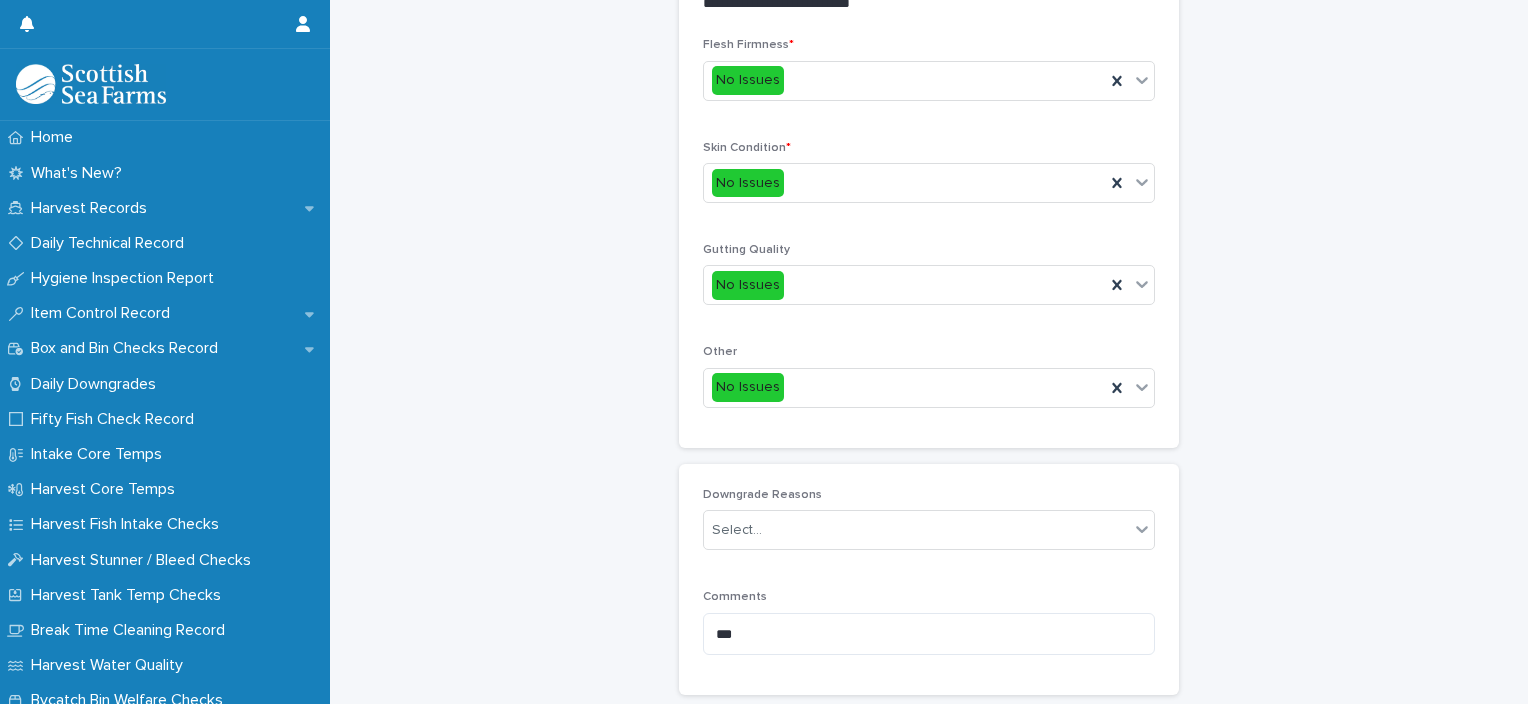 scroll, scrollTop: 948, scrollLeft: 0, axis: vertical 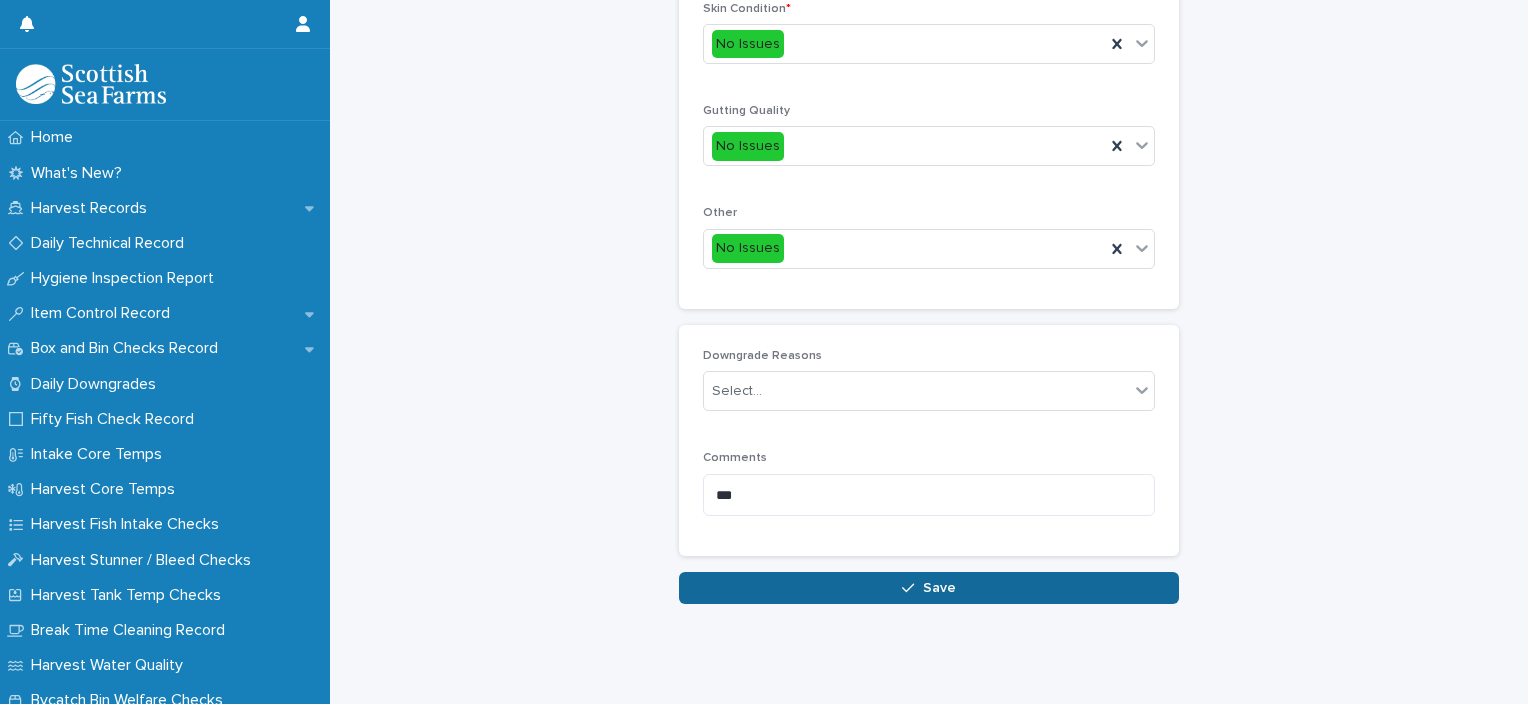 type on "*" 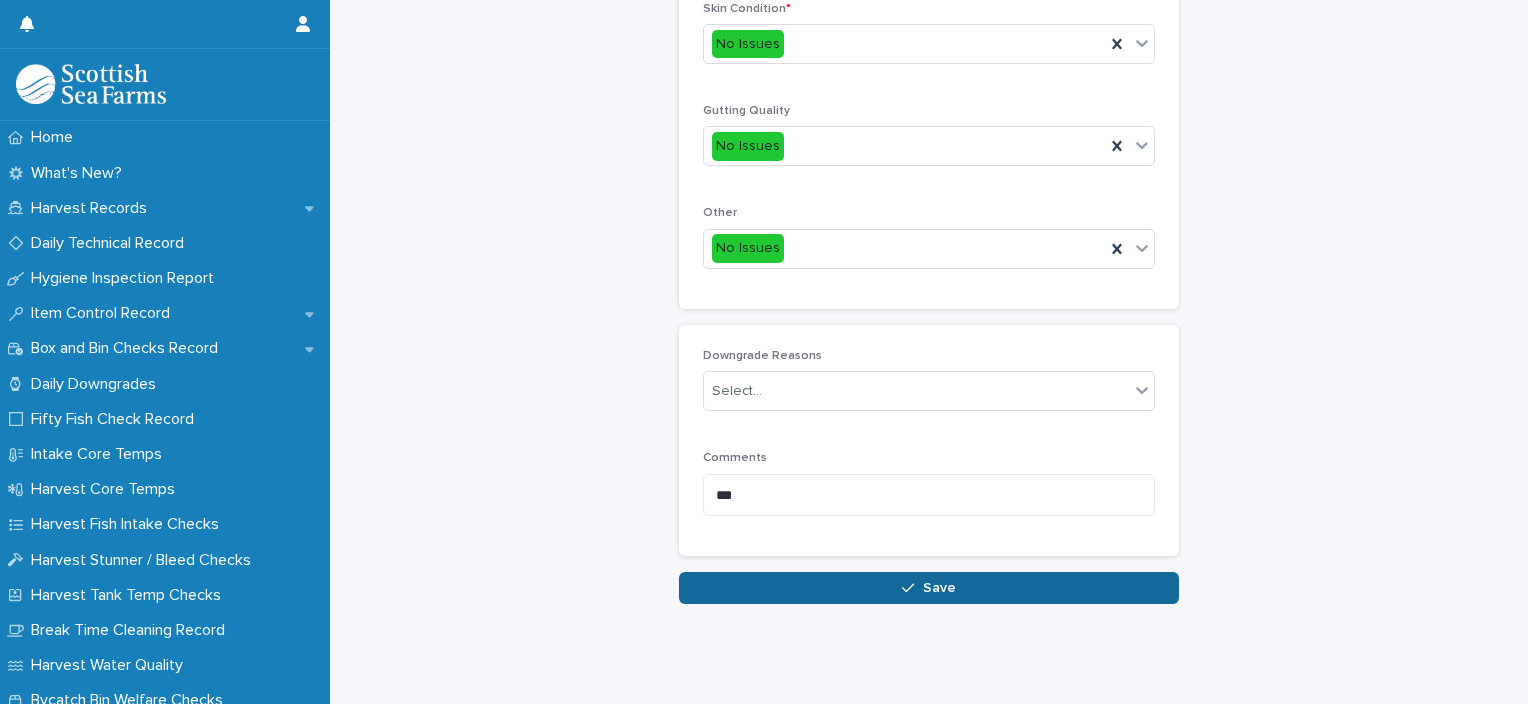 click on "Save" at bounding box center (939, 588) 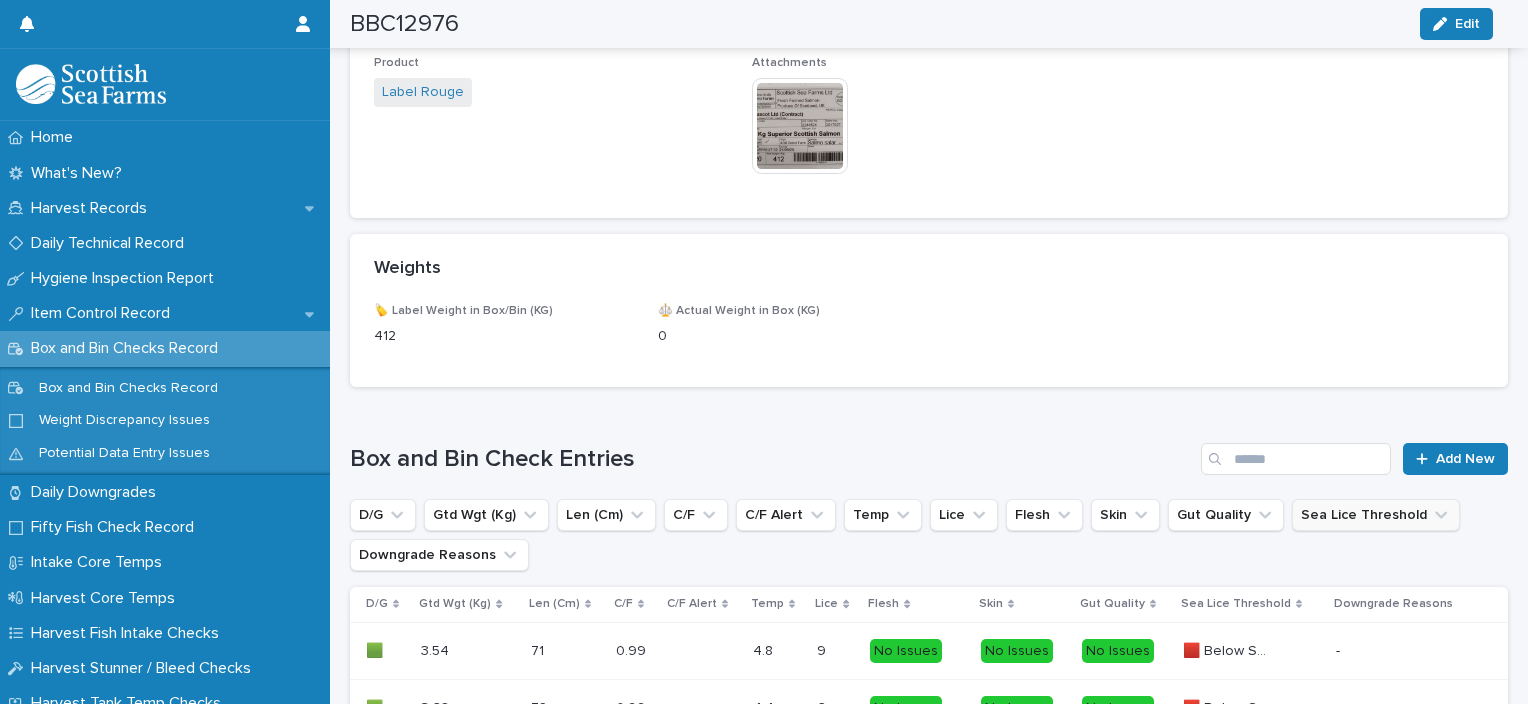 click 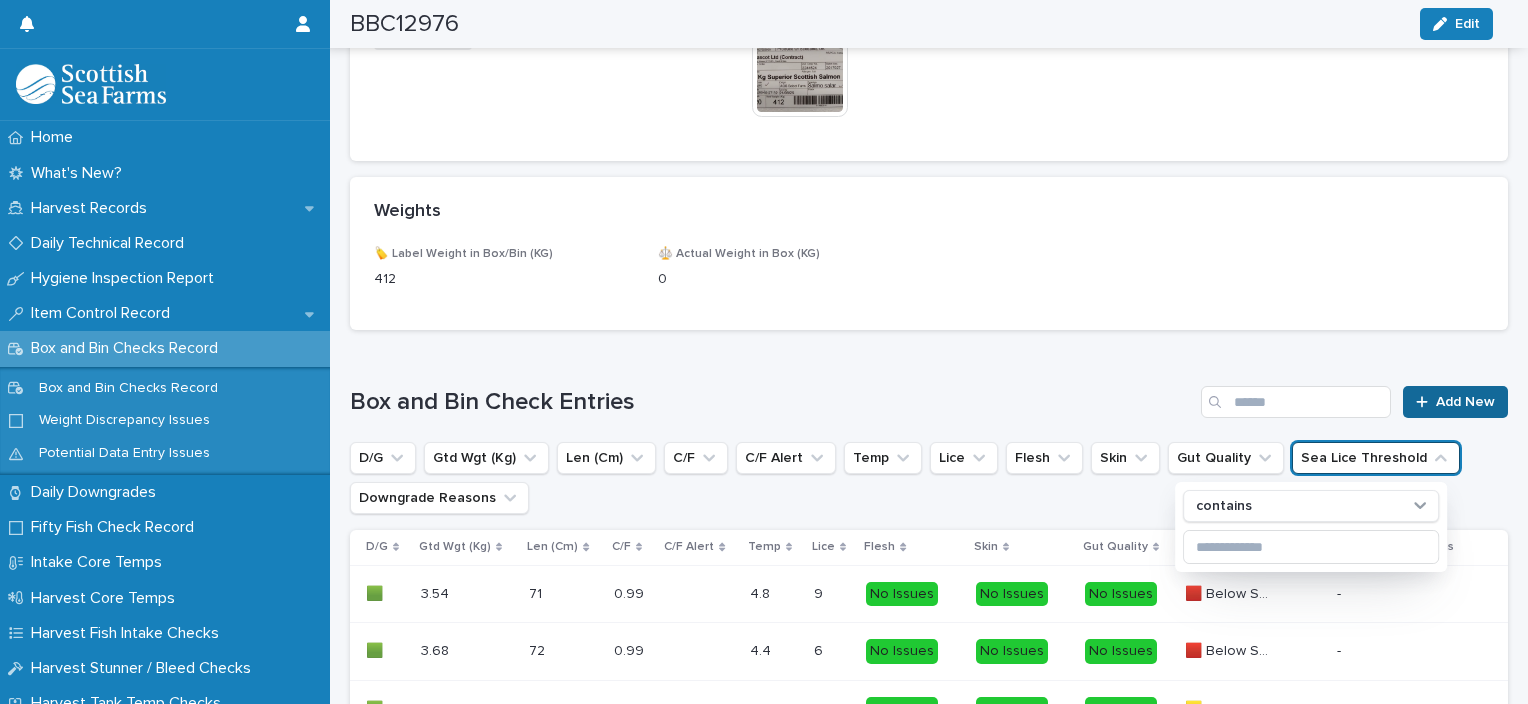 click on "Add New" at bounding box center [1455, 402] 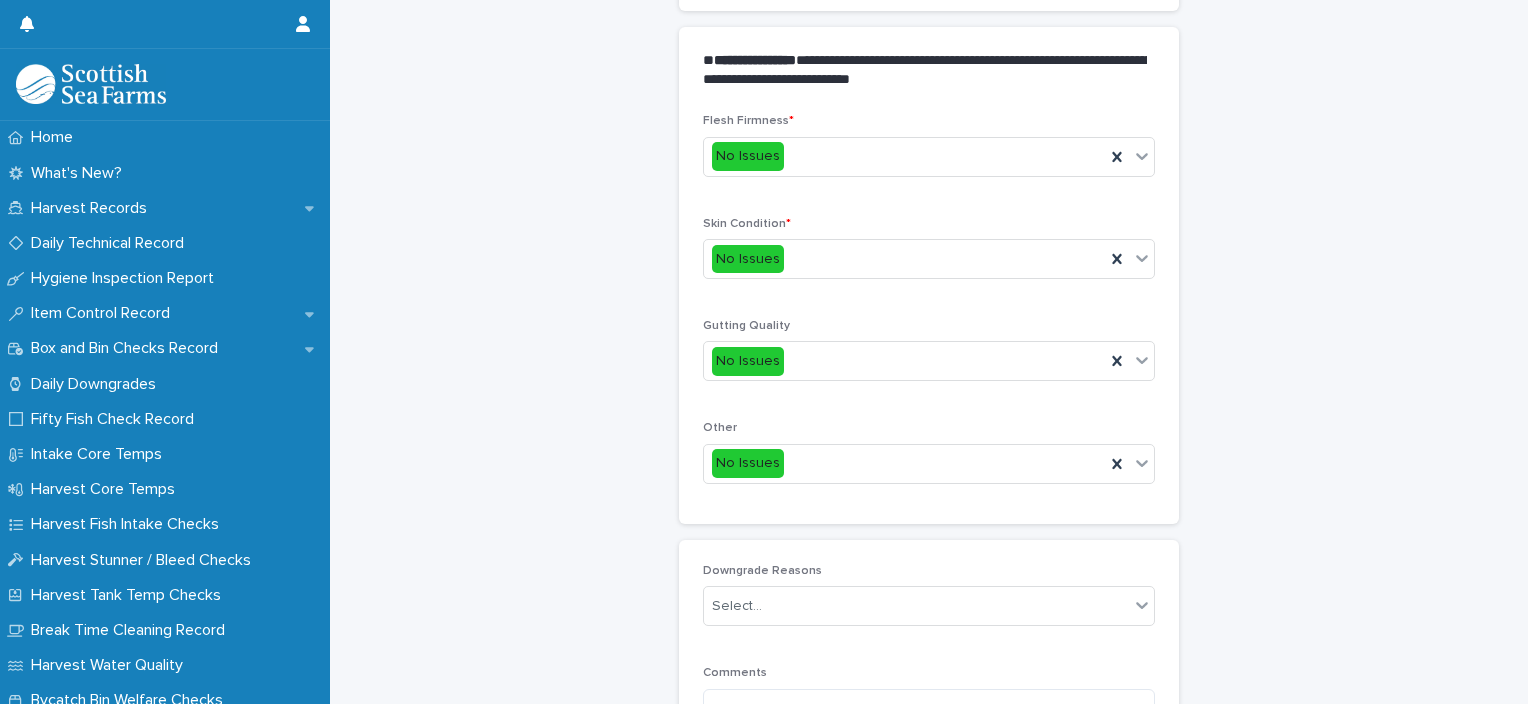 scroll, scrollTop: 311, scrollLeft: 0, axis: vertical 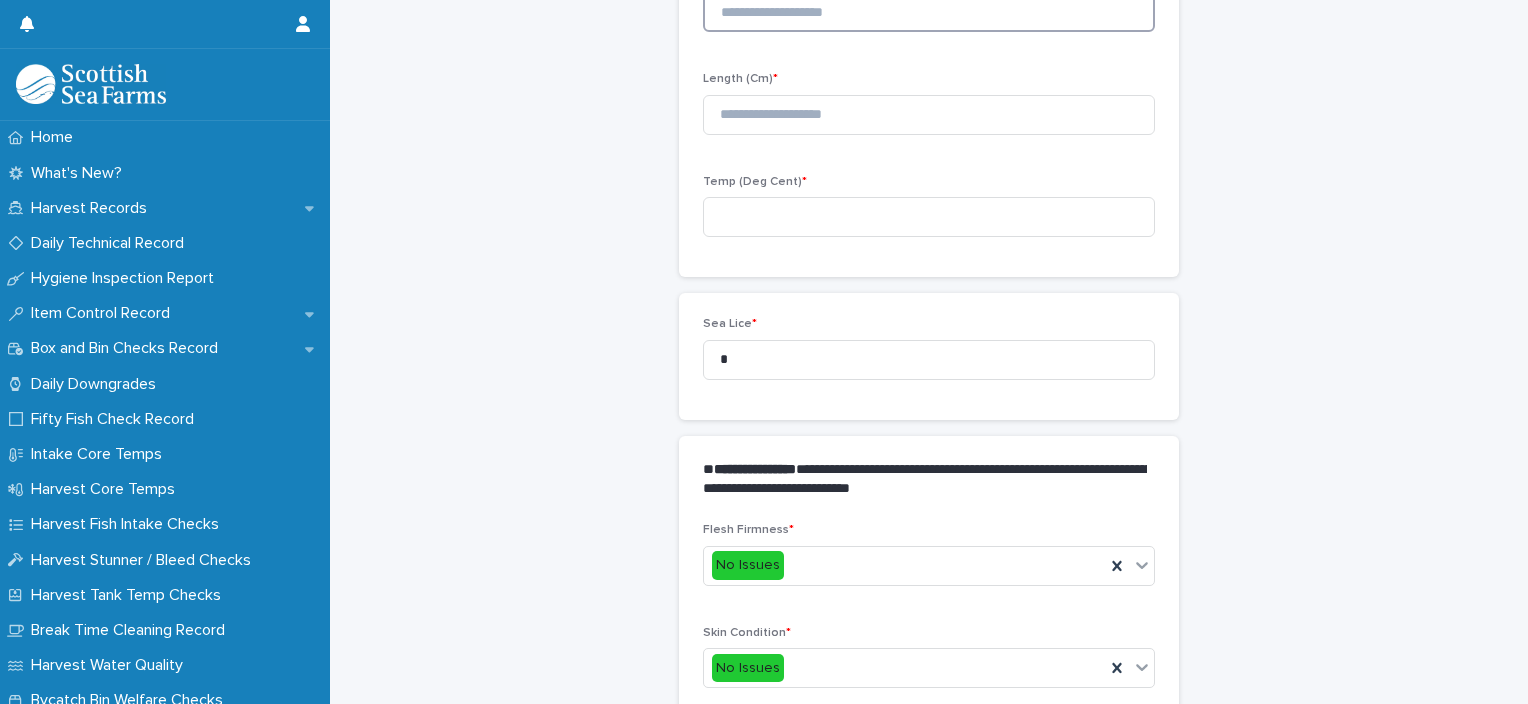 click at bounding box center [929, 12] 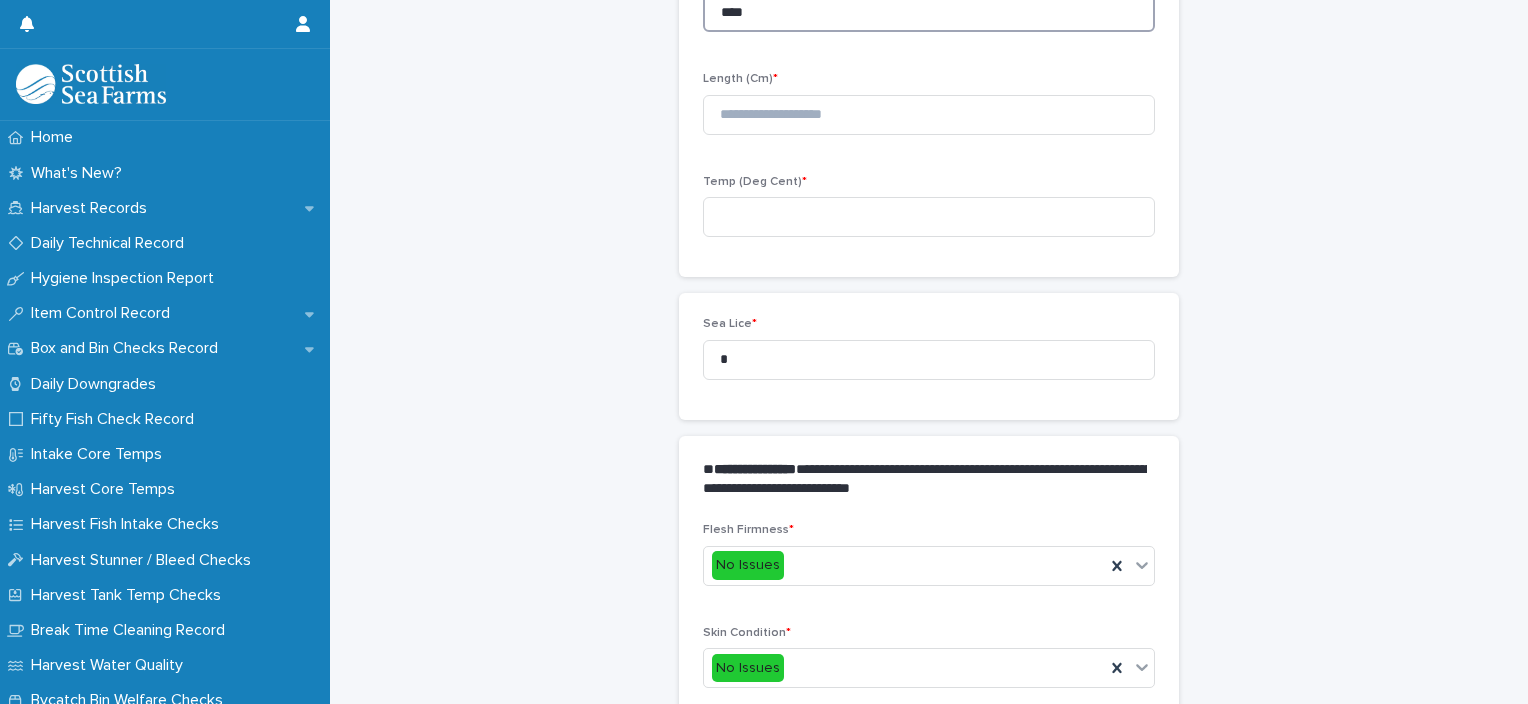 type on "****" 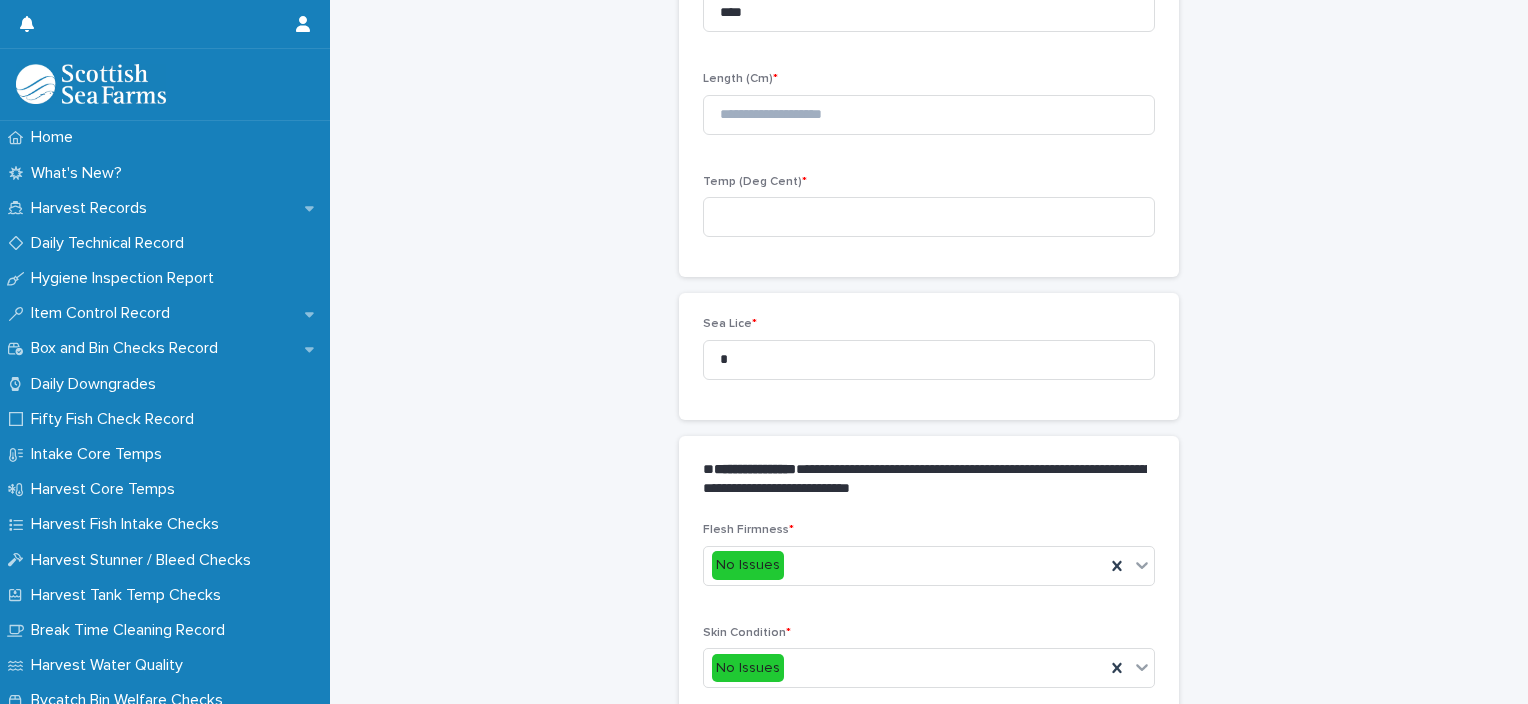 click on "Length (Cm) *" at bounding box center [929, 111] 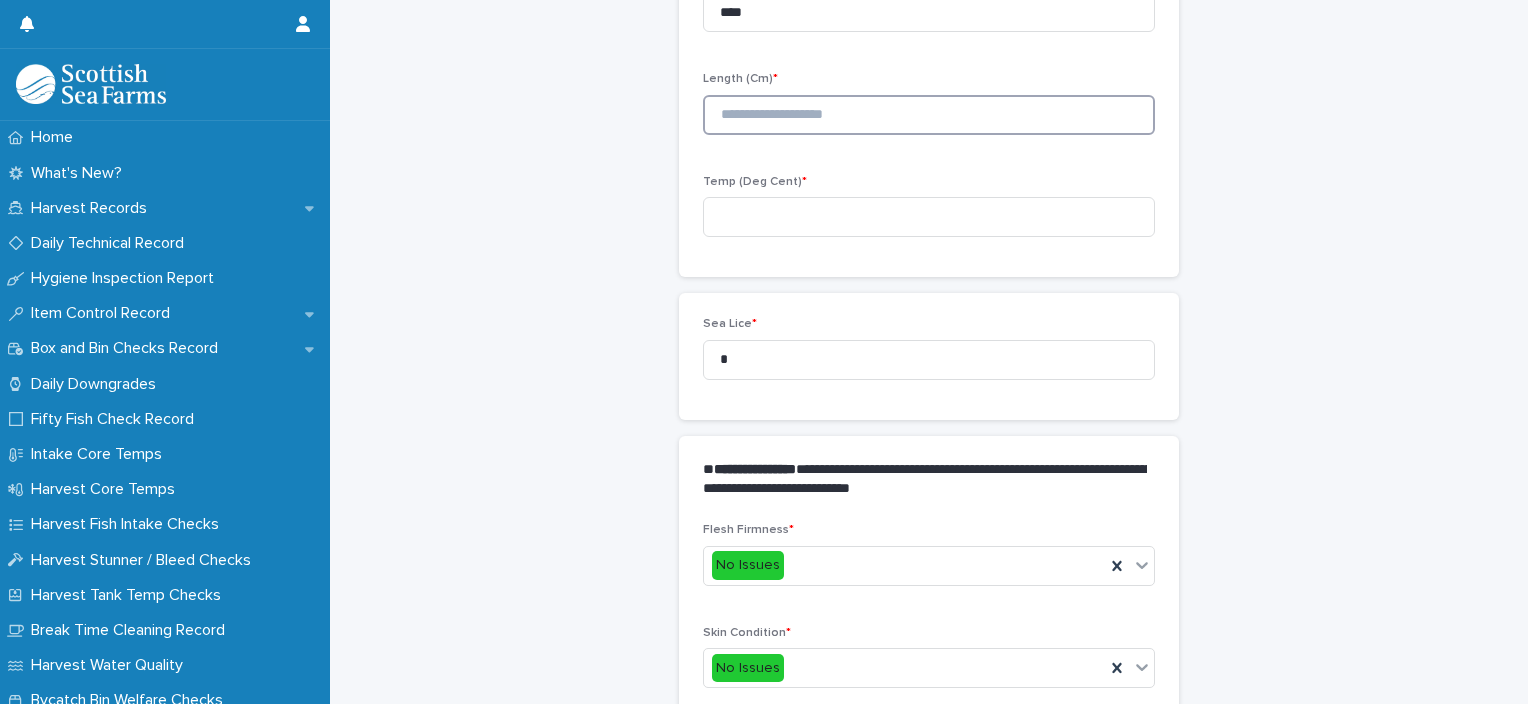 click at bounding box center (929, 115) 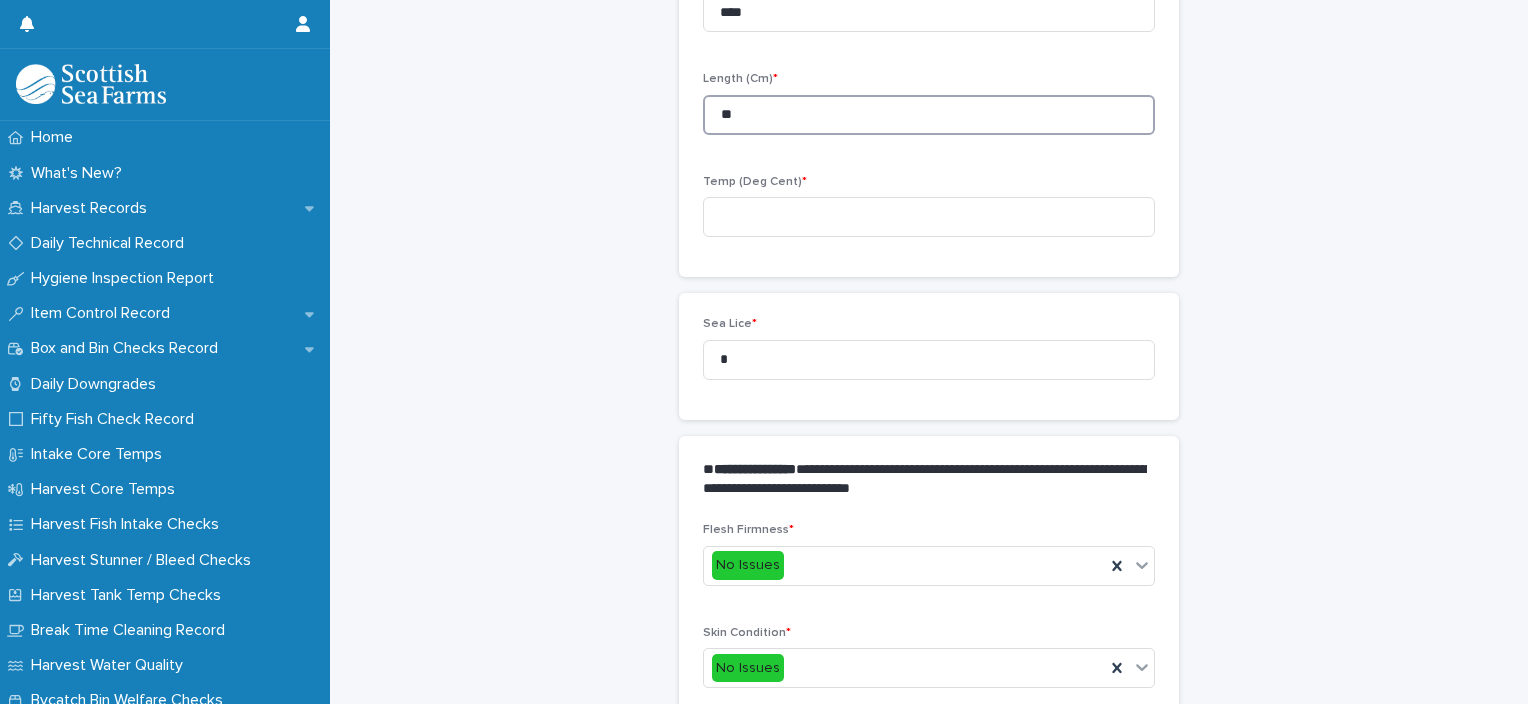 type on "**" 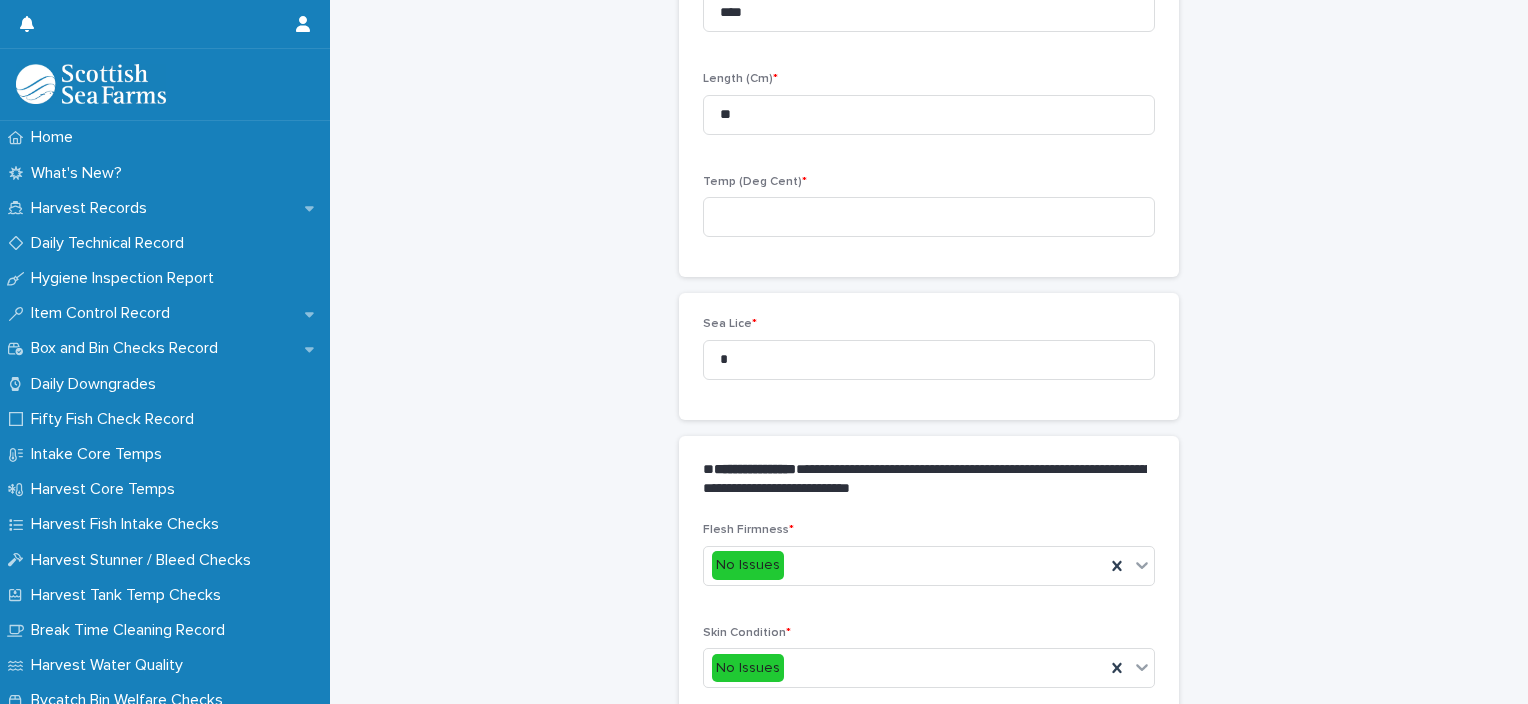 click on "Temp (Deg Cent) *" at bounding box center (929, 214) 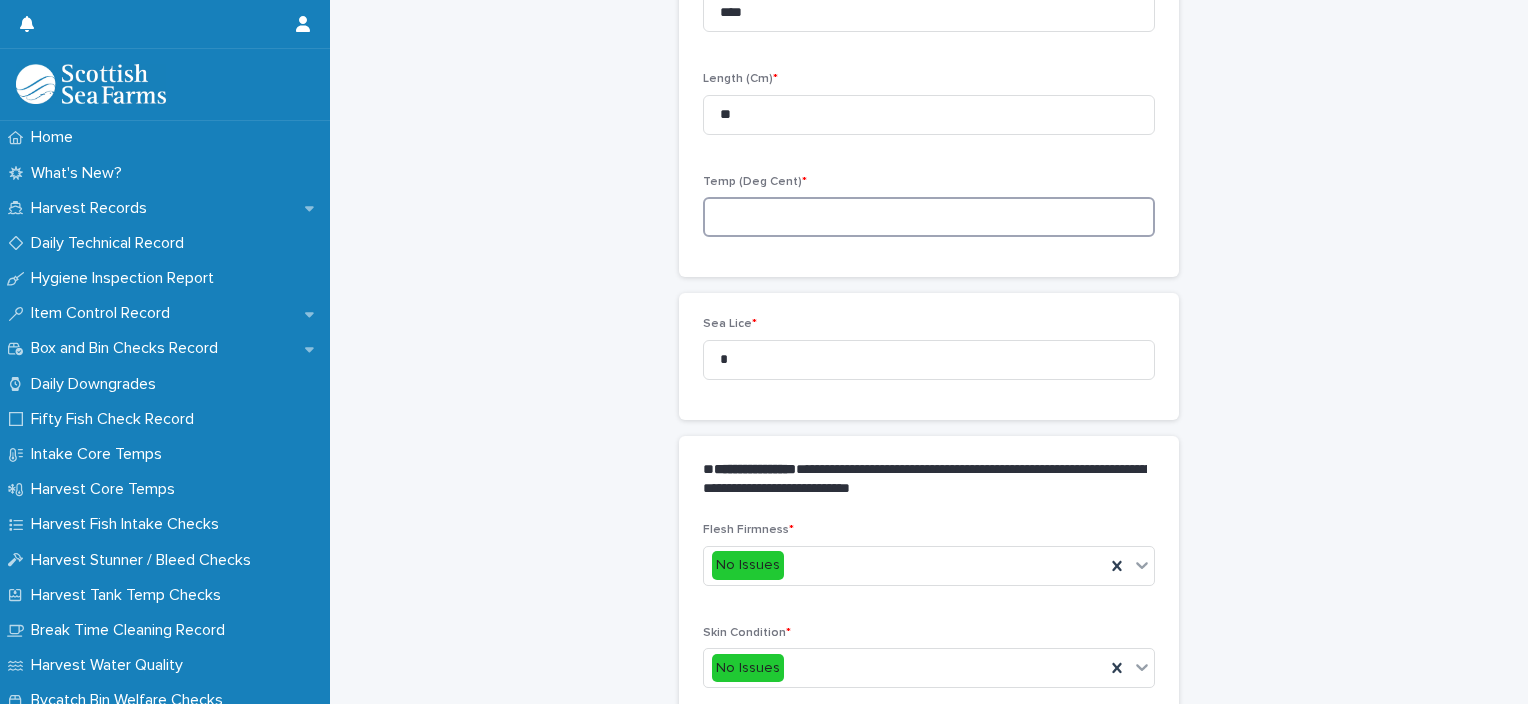 click at bounding box center (929, 217) 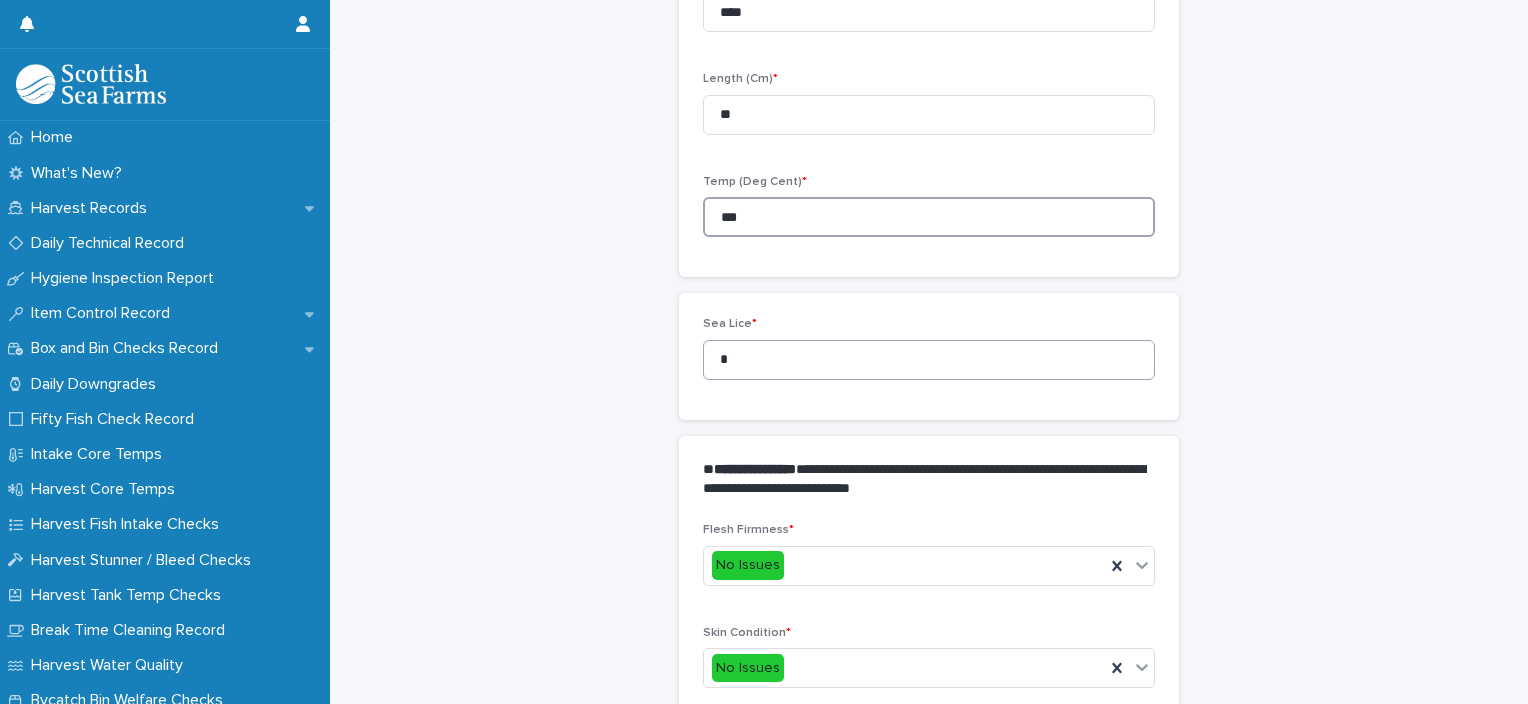 type on "***" 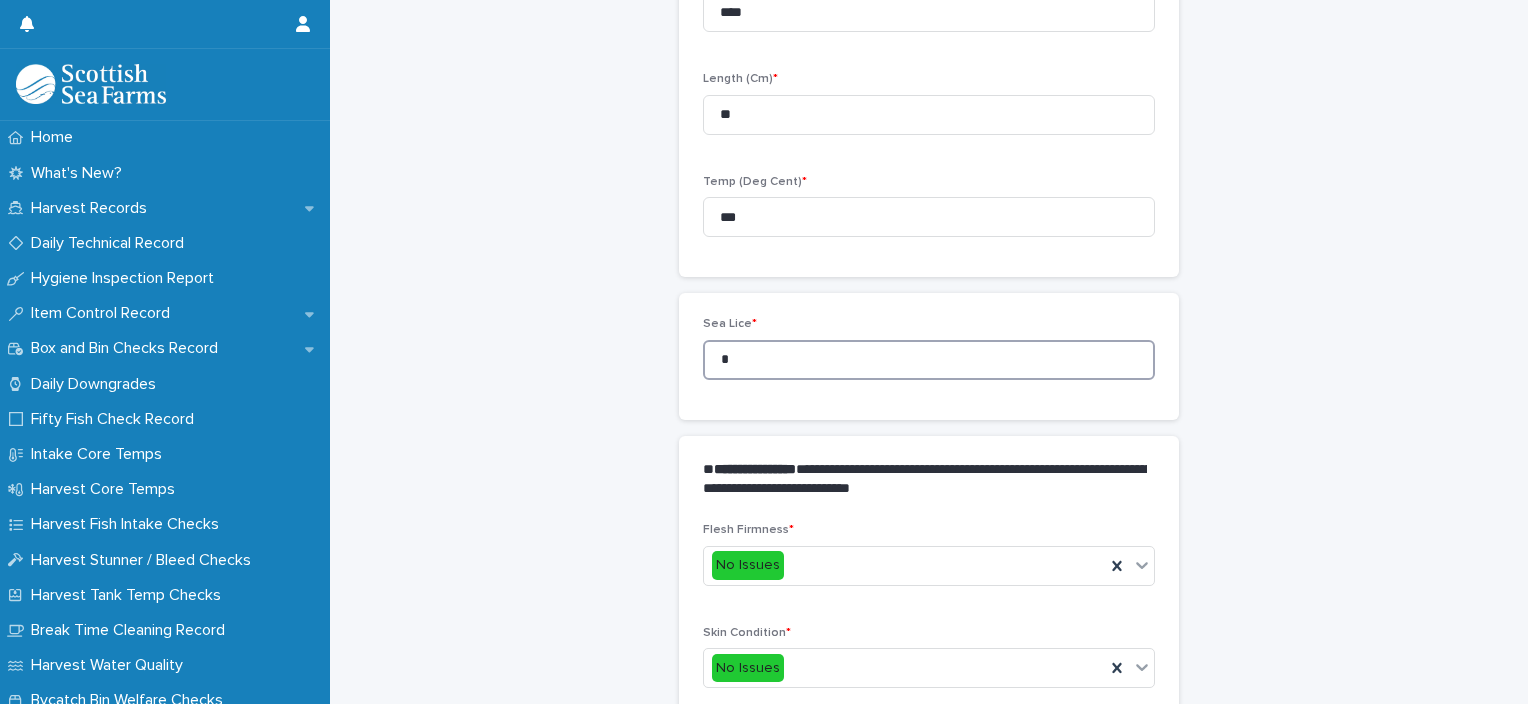 drag, startPoint x: 731, startPoint y: 358, endPoint x: 648, endPoint y: 356, distance: 83.02409 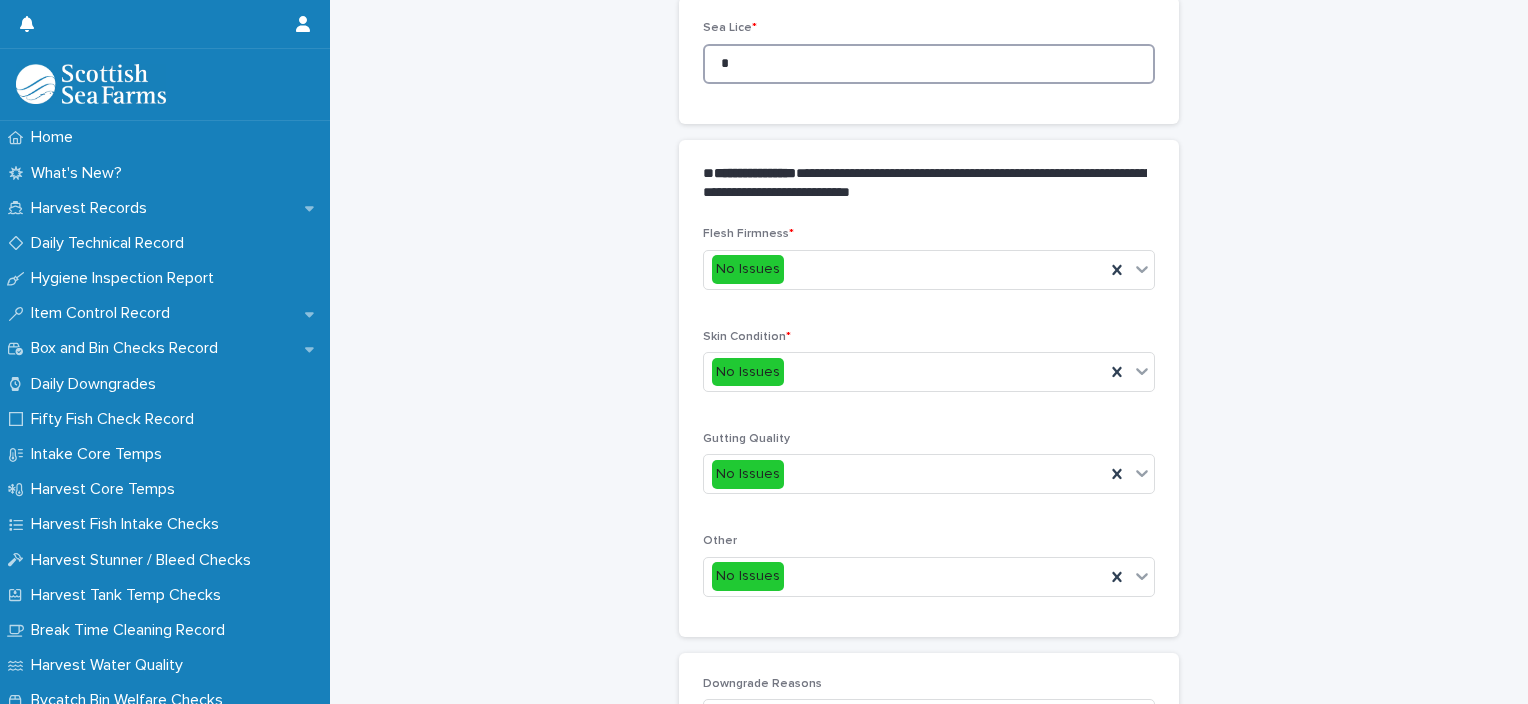 scroll, scrollTop: 948, scrollLeft: 0, axis: vertical 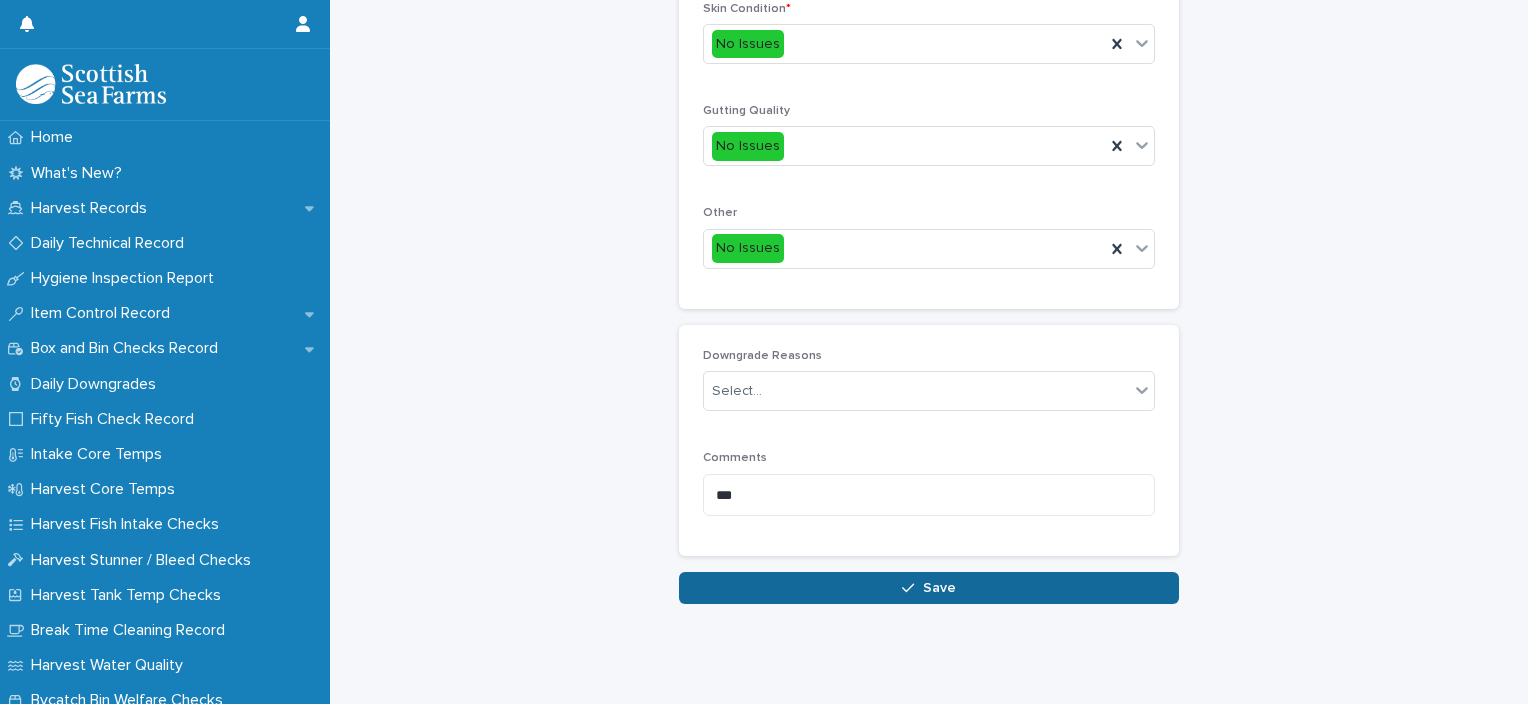 type on "*" 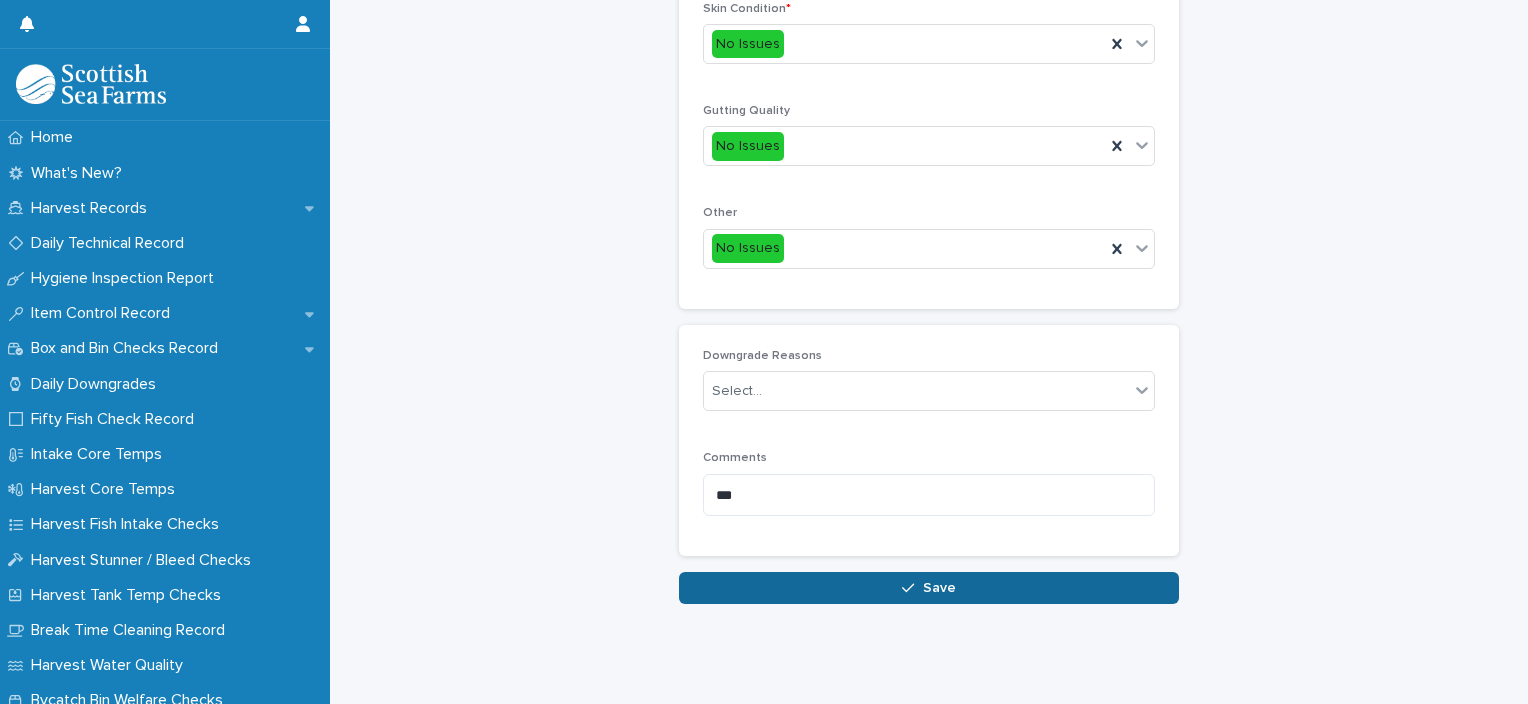 click on "Save" at bounding box center [929, 588] 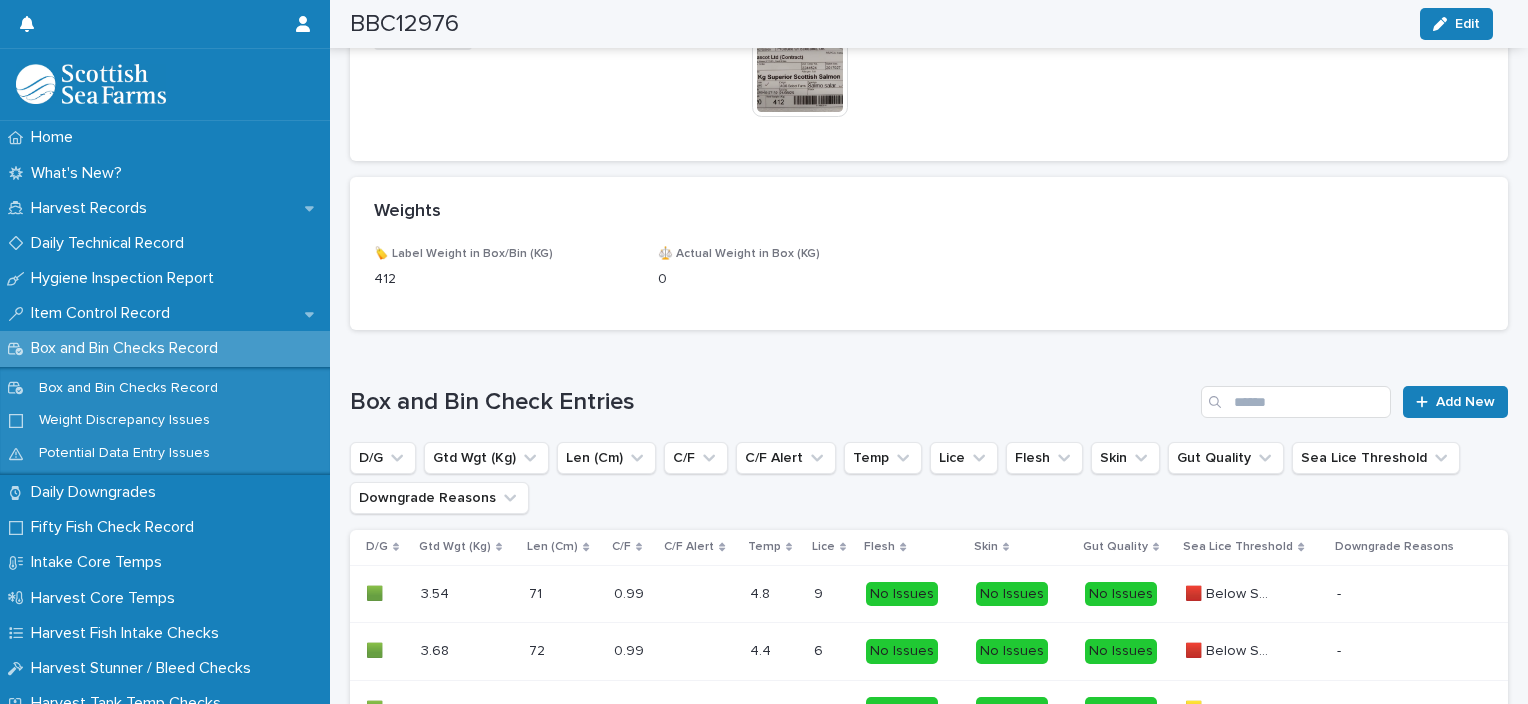 scroll, scrollTop: 1001, scrollLeft: 0, axis: vertical 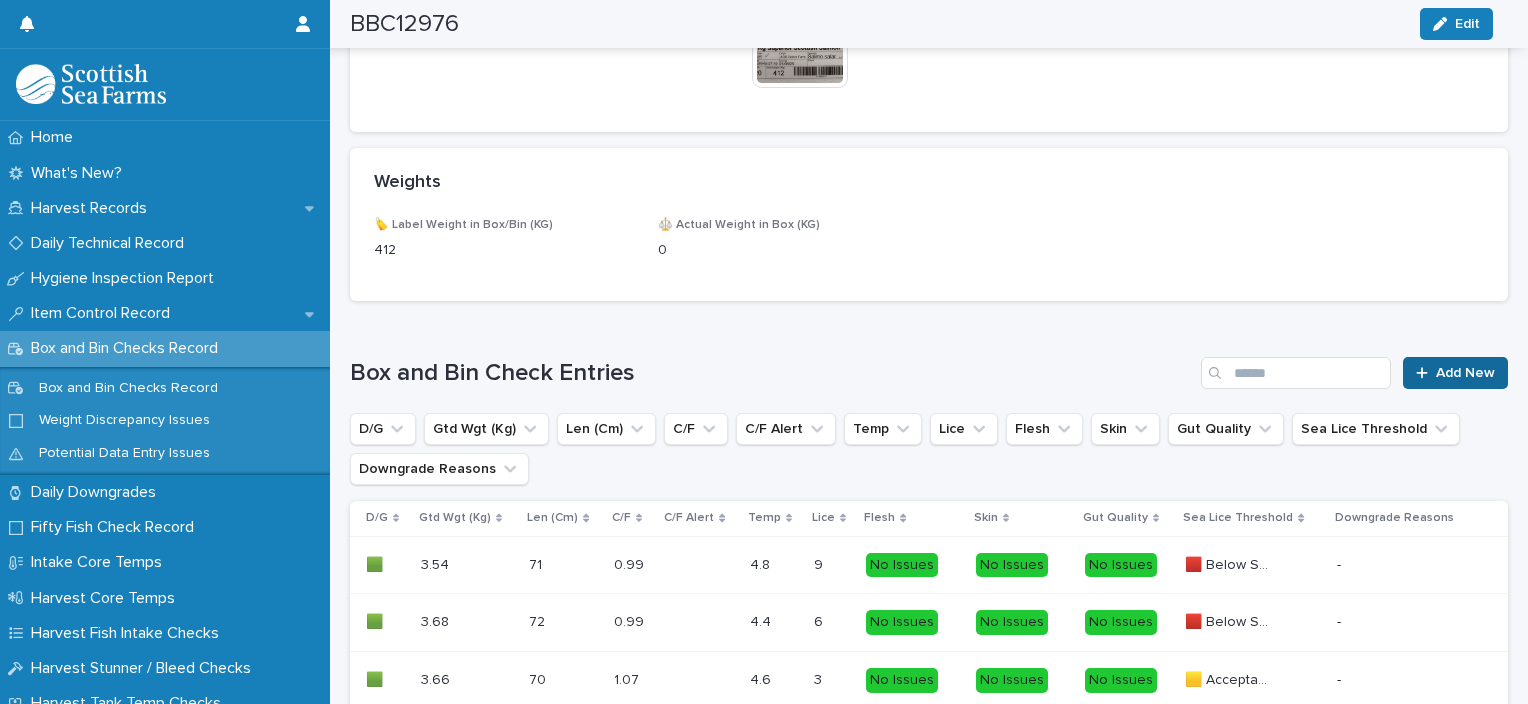 click on "Add New" at bounding box center [1455, 373] 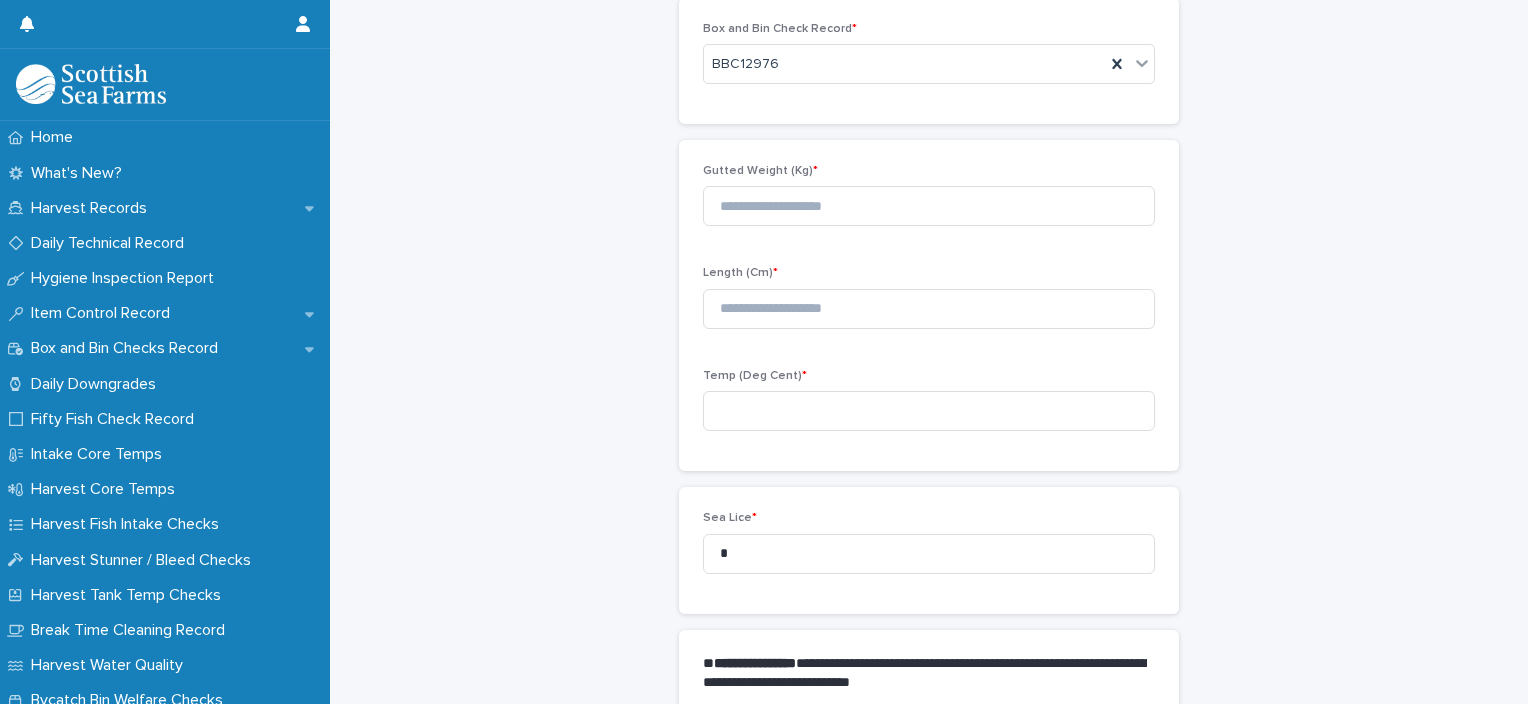 scroll, scrollTop: 111, scrollLeft: 0, axis: vertical 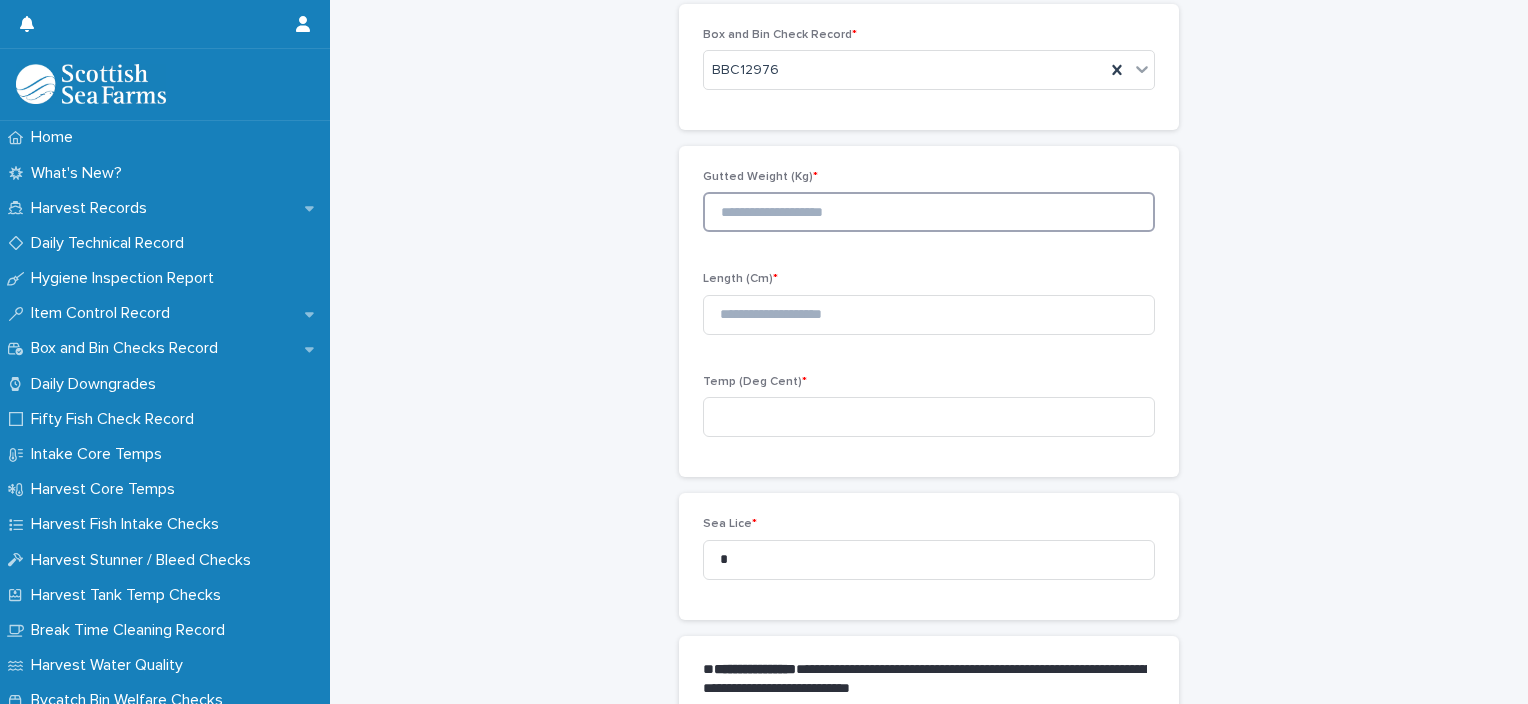 click at bounding box center (929, 212) 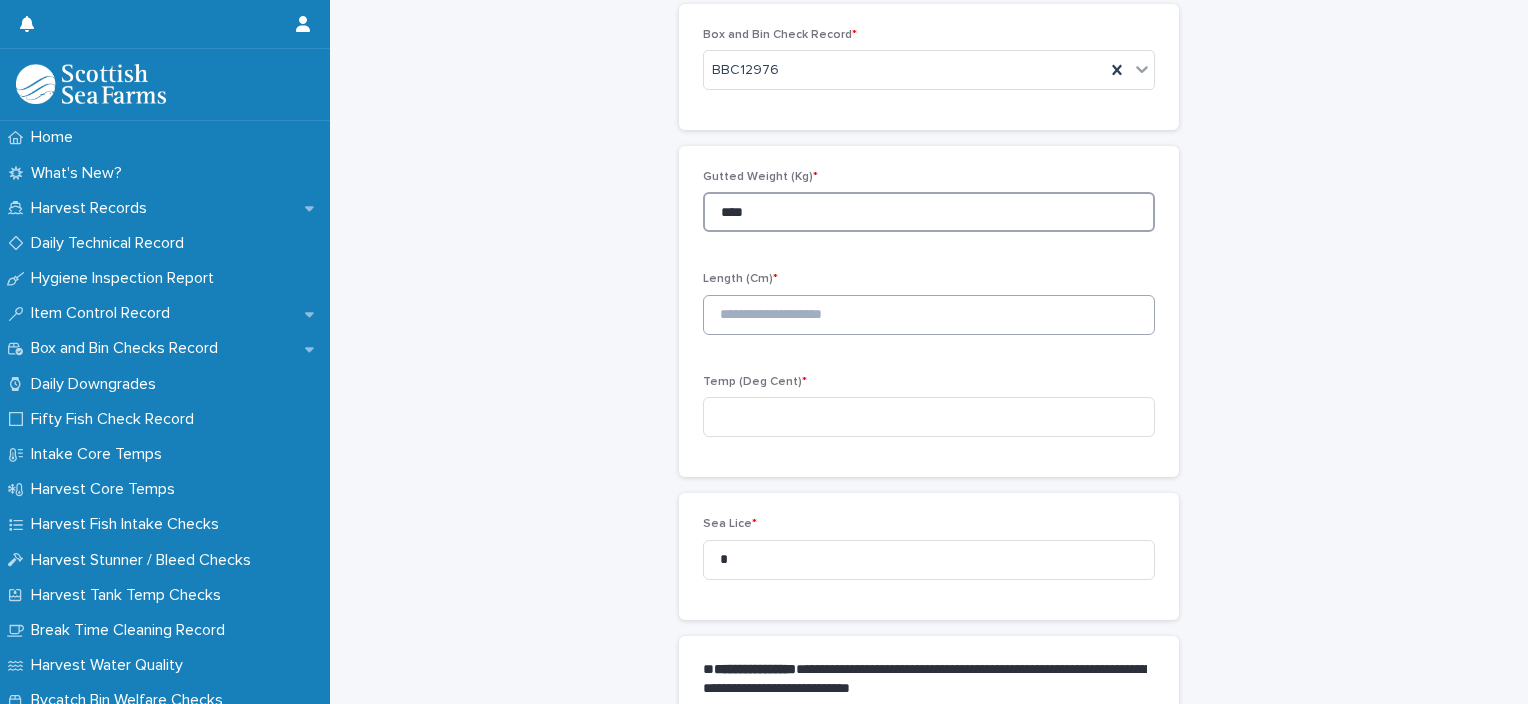 type on "****" 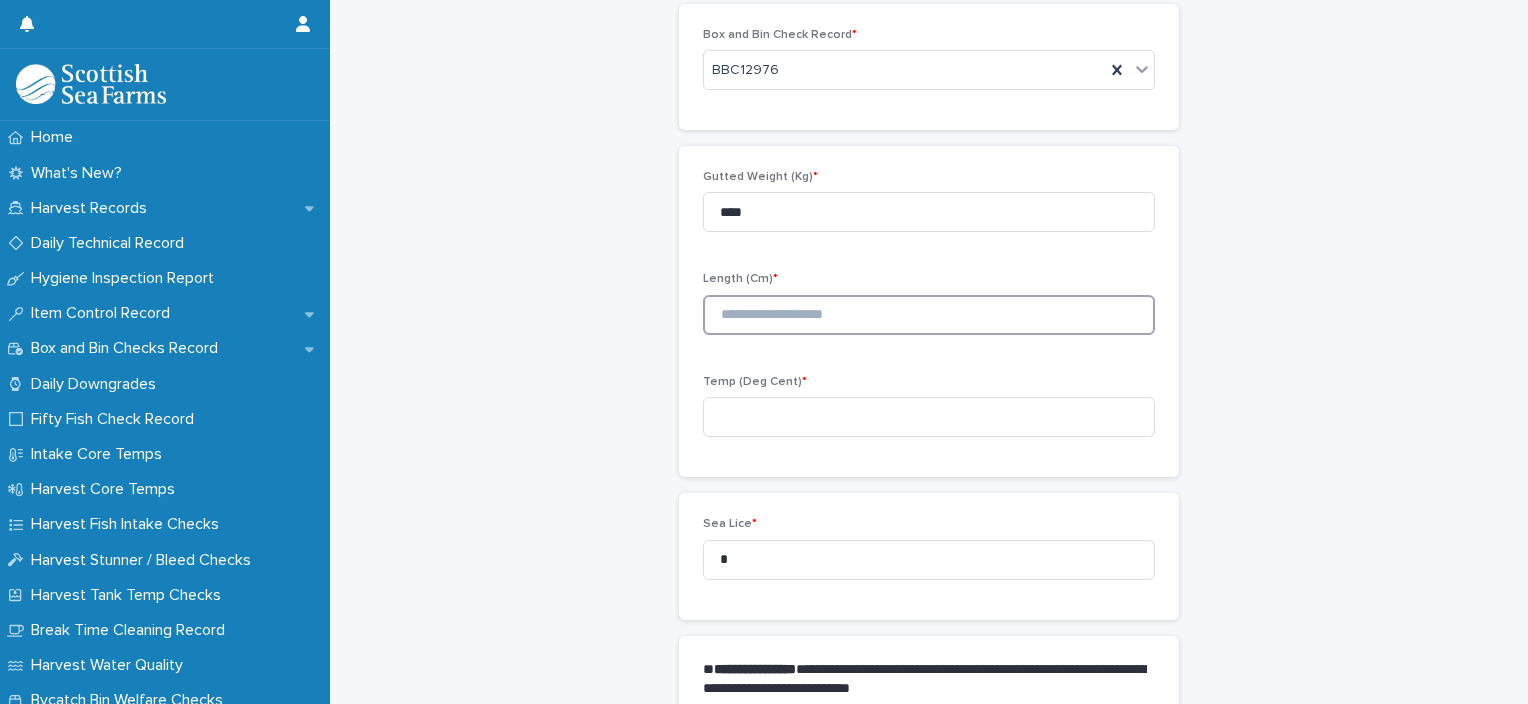 click at bounding box center [929, 315] 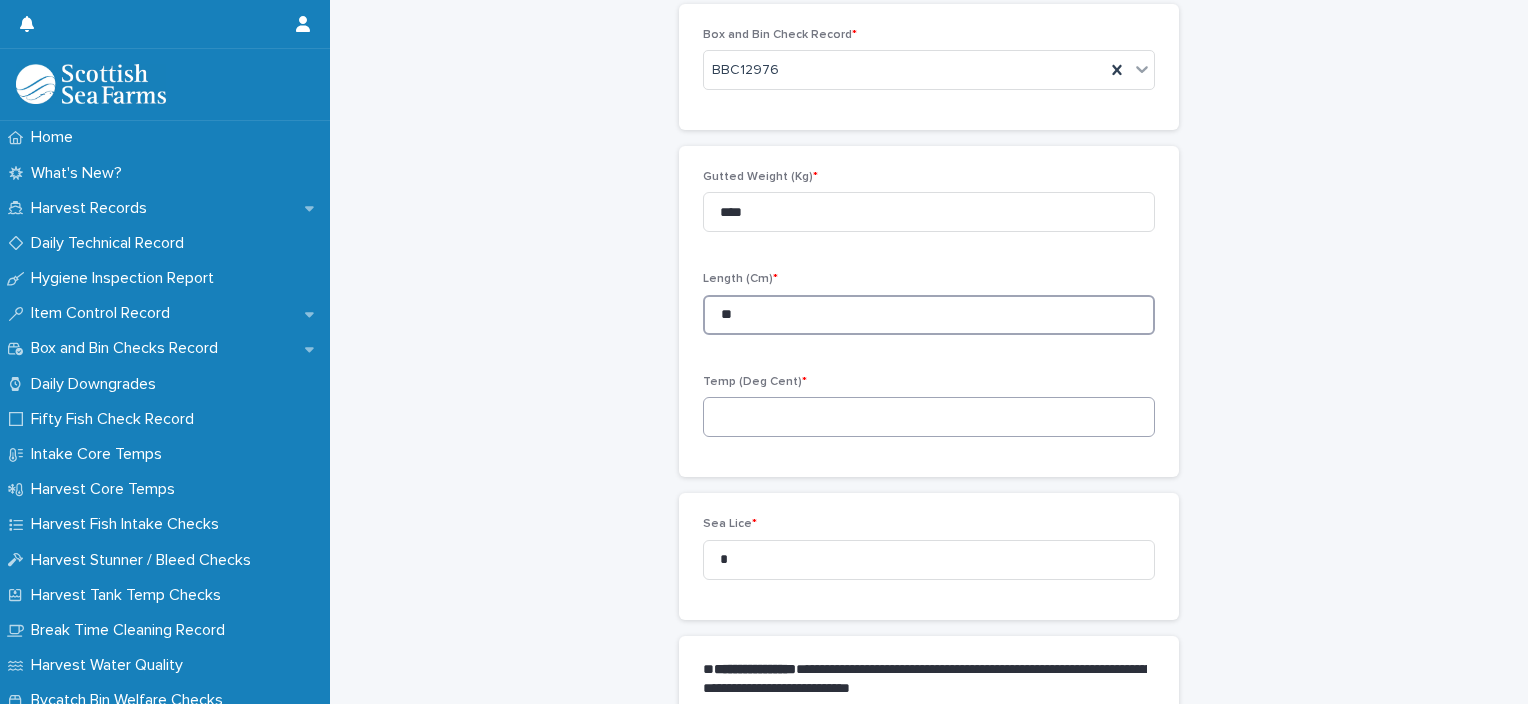 type on "**" 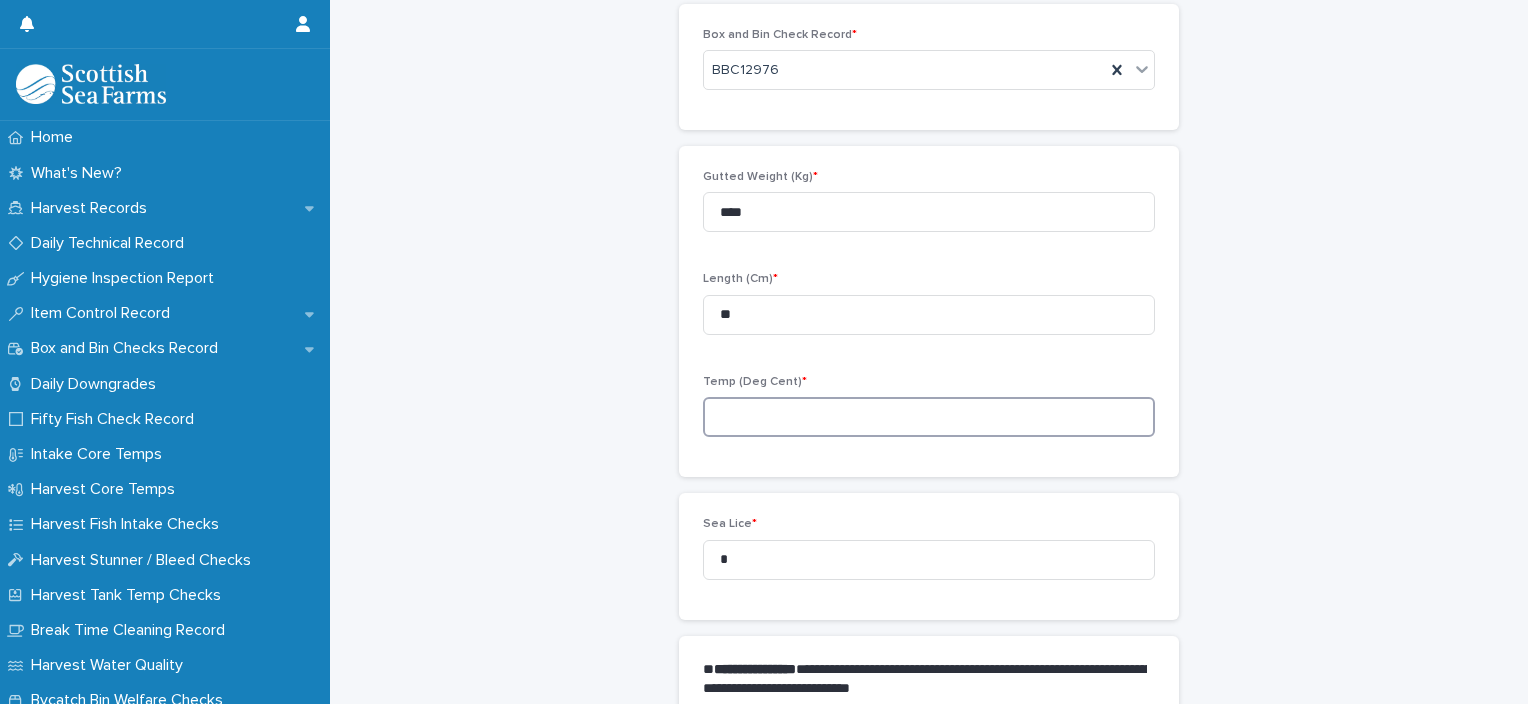 click at bounding box center [929, 417] 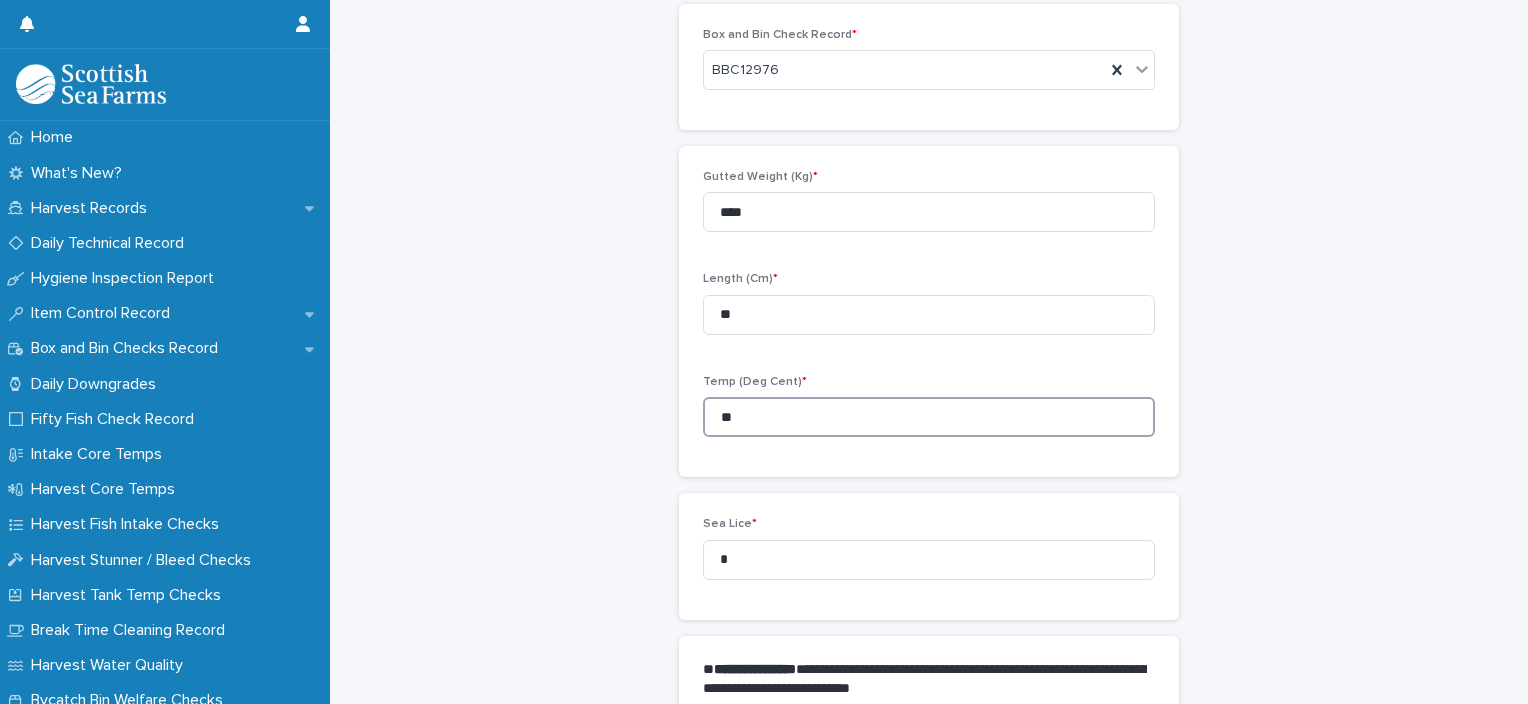 type on "*" 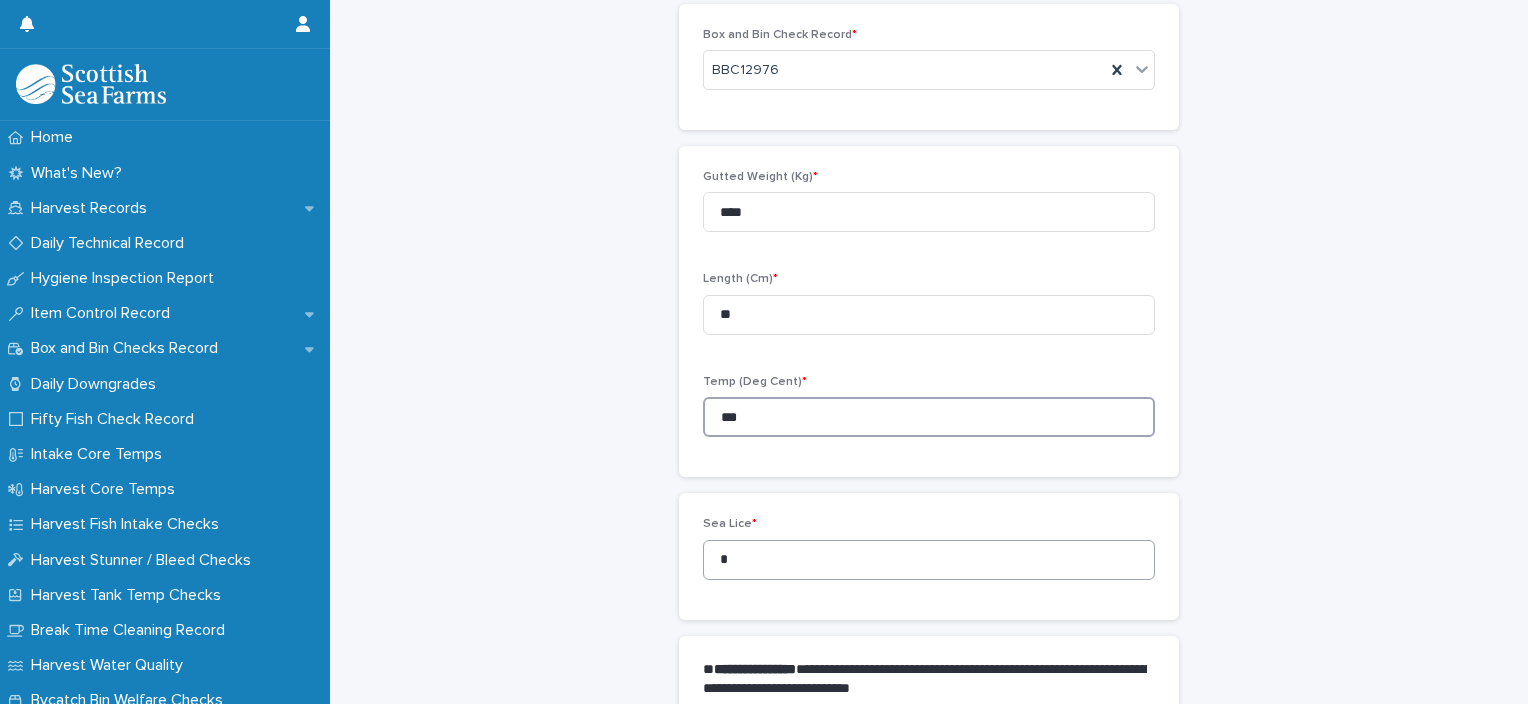 type on "***" 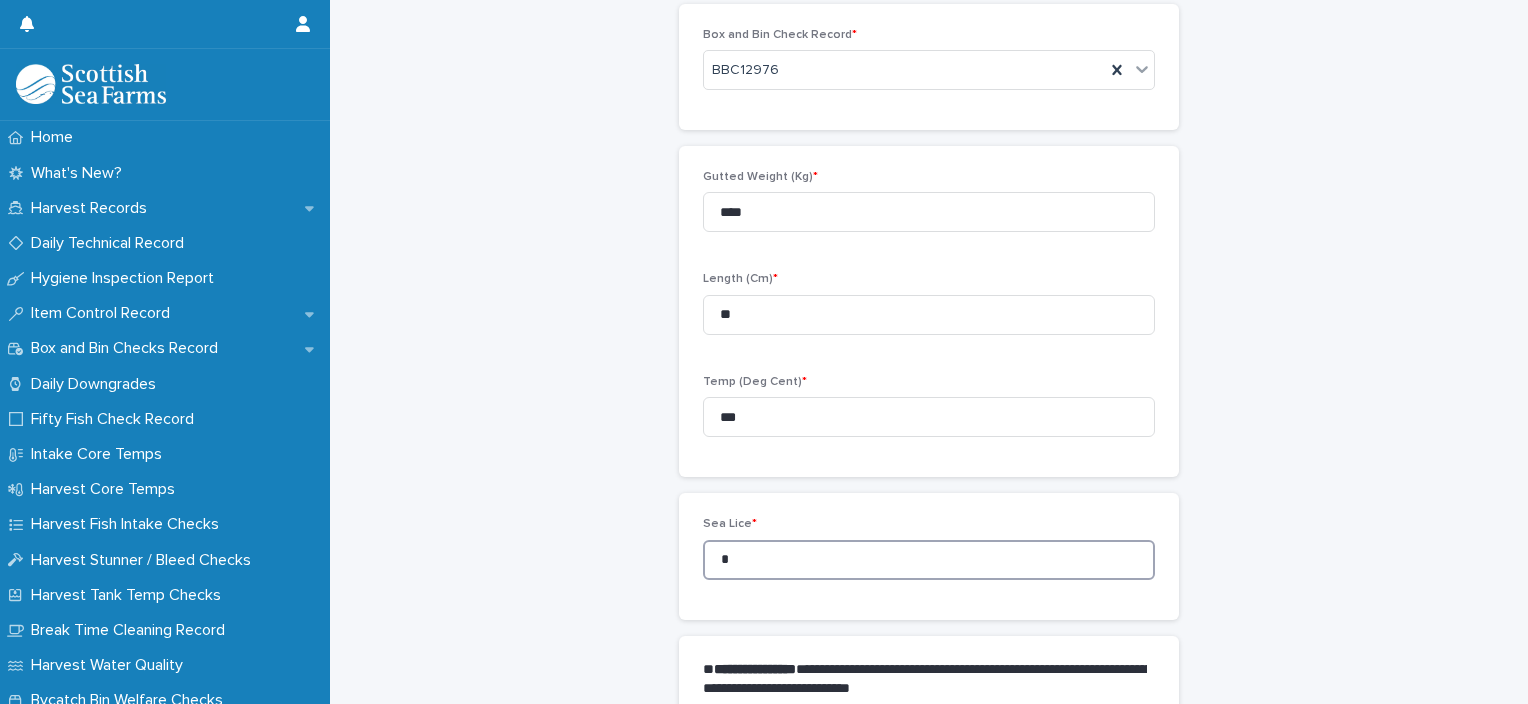 click on "Sea Lice * *" at bounding box center [929, 556] 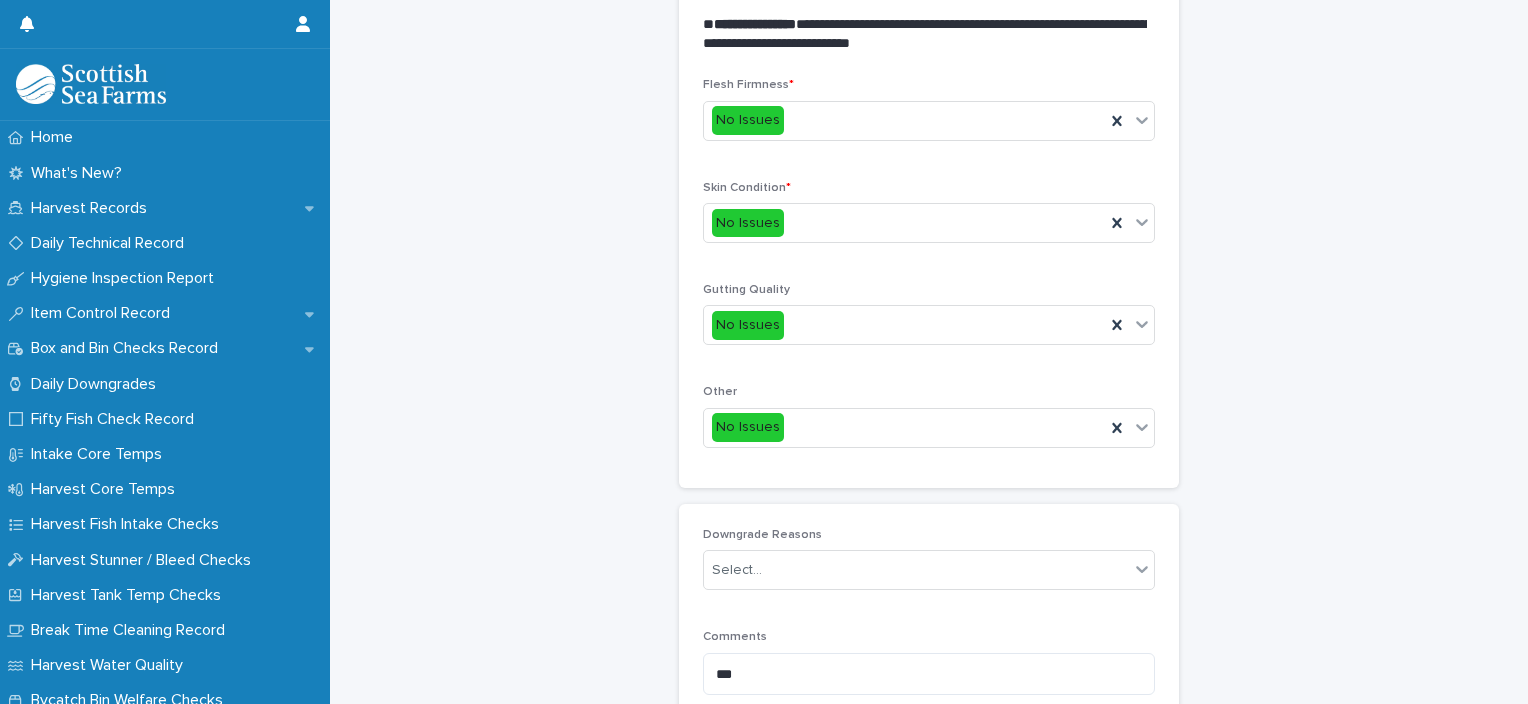 scroll, scrollTop: 948, scrollLeft: 0, axis: vertical 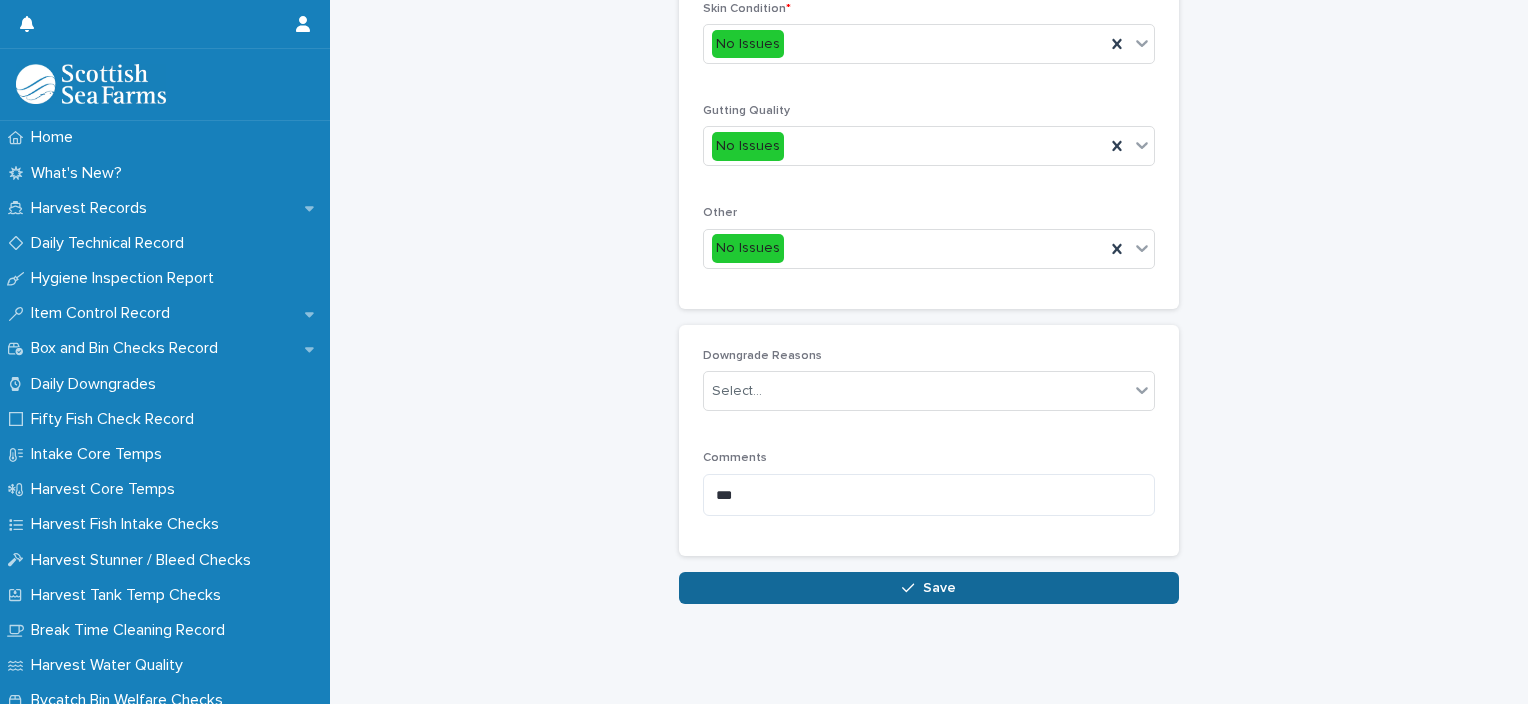 type on "*" 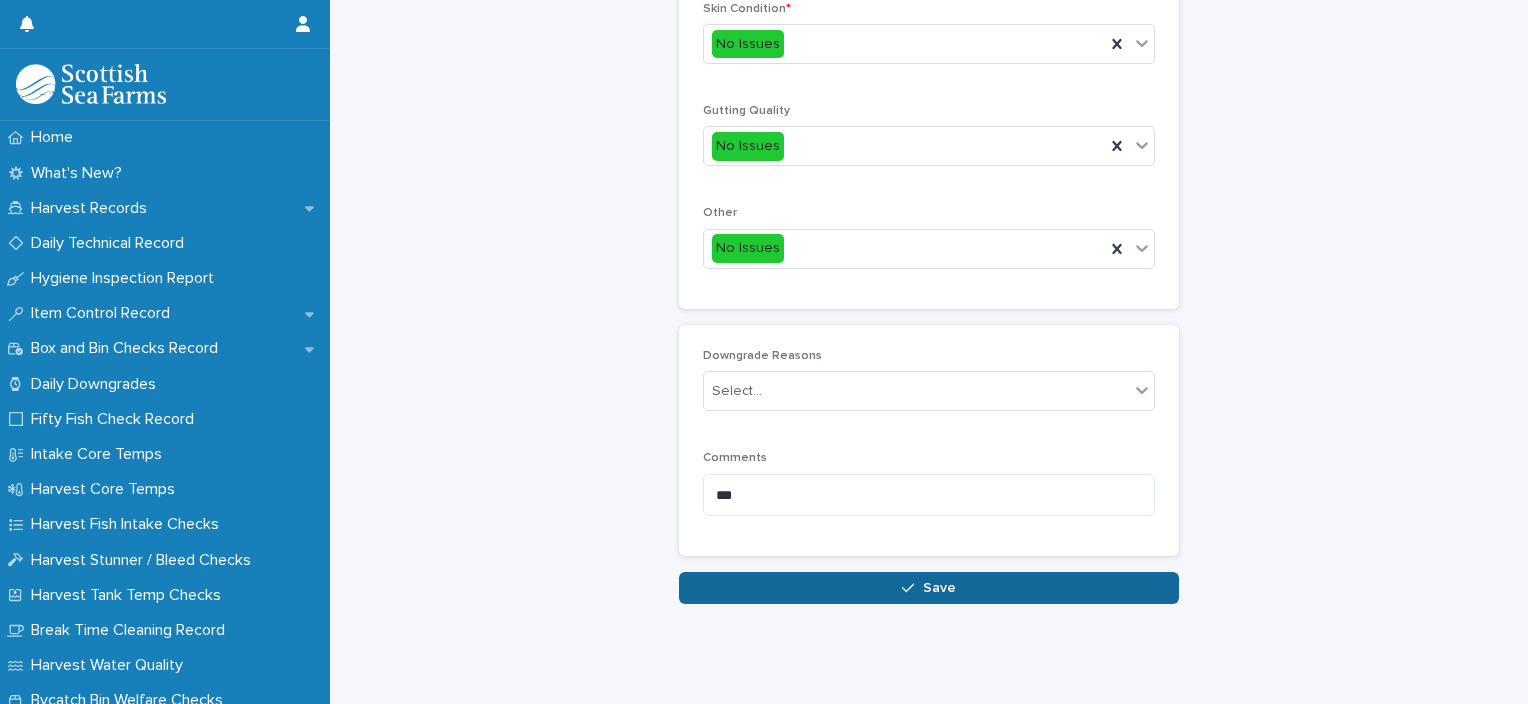 click on "Save" at bounding box center (929, 588) 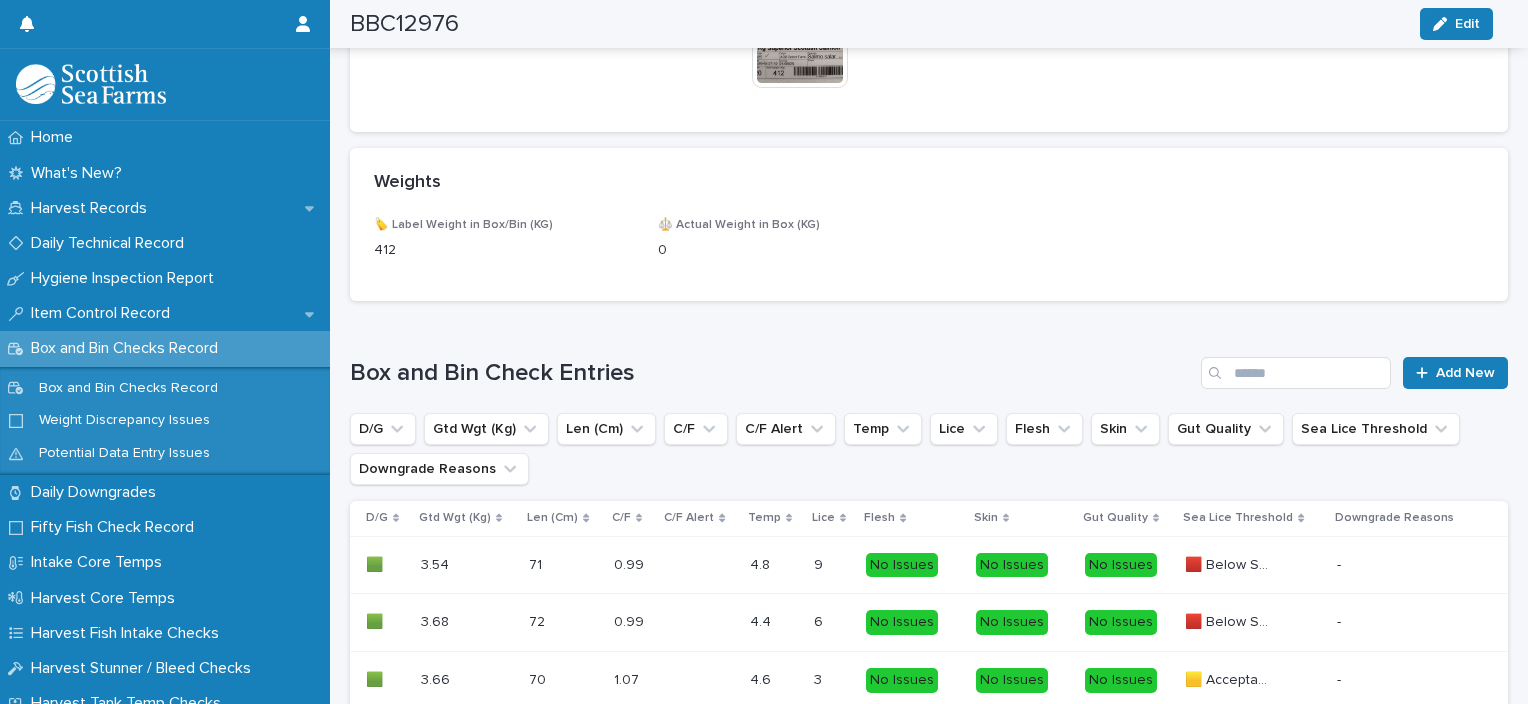 scroll, scrollTop: 1030, scrollLeft: 0, axis: vertical 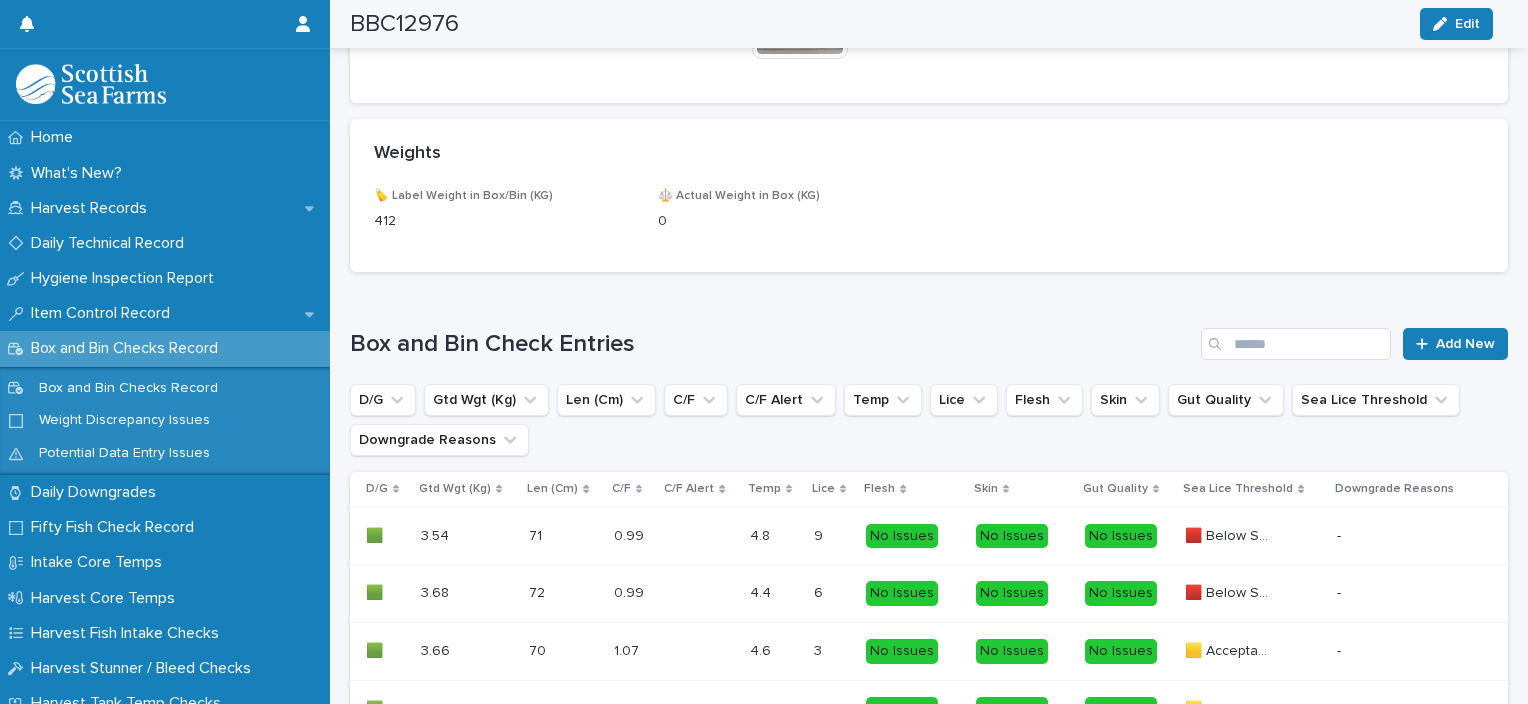 click on "Box and Bin Check Entries Add New D/G Gtd Wgt (Kg) Len (Cm) C/F C/F Alert Temp Lice Flesh  Skin Gut Quality Sea Lice Threshold Downgrade Reasons D/G Gtd Wgt (Kg) Len (Cm) C/F C/F Alert Temp Lice Flesh  Skin Gut Quality Sea Lice Threshold Downgrade Reasons 🟩 🟩   3.54 3.54   71 71   0.99 0.99         4.8 4.8   9 9   No Issues No Issues No Issues 🟥 Below Standard 🟥 Below Standard   - 🟩 🟩   3.68 3.68   72 72   0.99 0.99         4.4 4.4   6 6   No Issues No Issues No Issues 🟥 Below Standard 🟥 Below Standard   - 🟩 🟩   3.66 3.66   70 70   1.07 1.07         4.6 4.6   3 3   No Issues No Issues No Issues 🟨 Acceptable 🟨 Acceptable   - 🟩 🟩   3.69 3.69   75 75   0.87 0.87         4.6 4.6   2 2   No Issues No Issues No Issues 🟨 Acceptable 🟨 Acceptable   - 🟩 🟩   3.69 3.69   71 71   1.03 1.03         5.3 5.3   5 5   Acceptable No Issues No Issues 🟨 Acceptable 🟨 Acceptable   - 🟩 🟩   3.24 3.24   66 66   1.13 1.13" at bounding box center [929, 791] 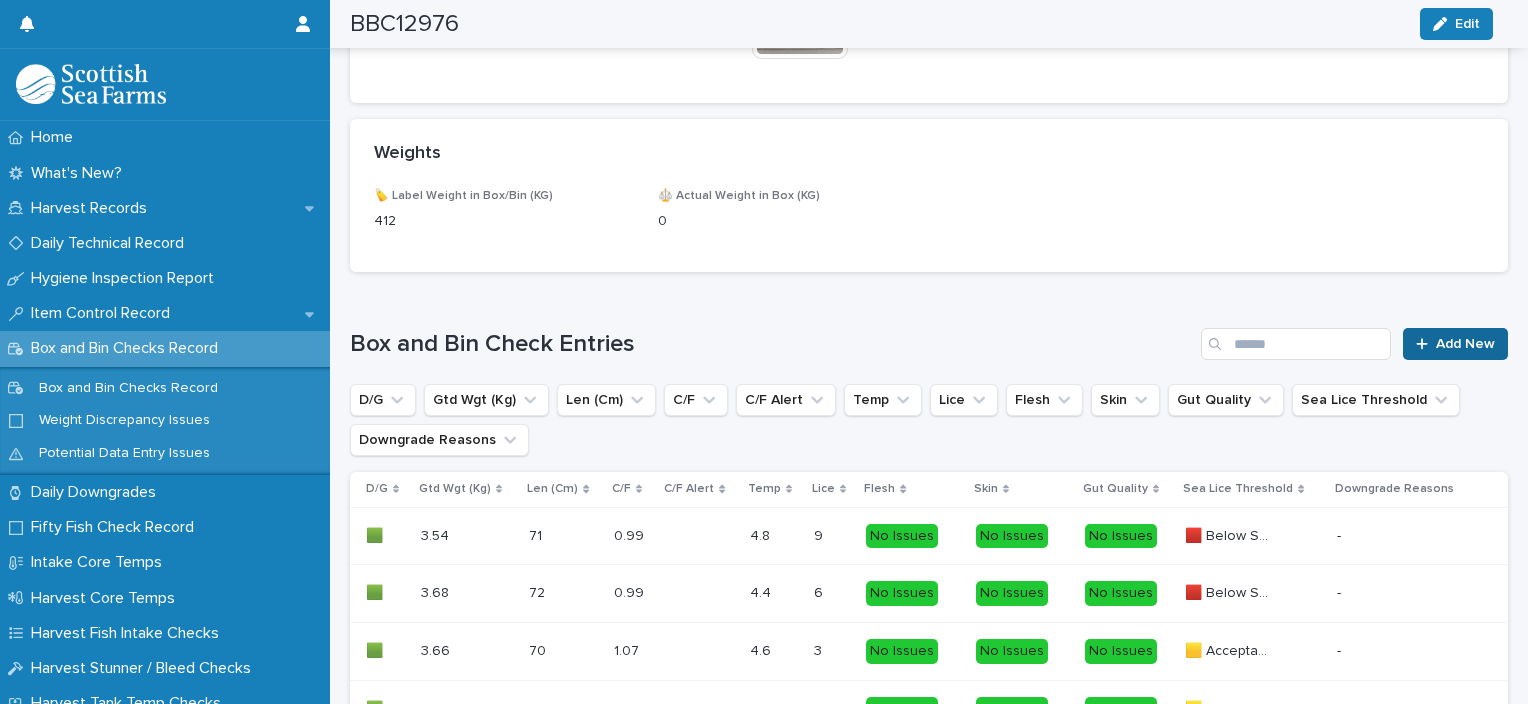 click on "Add New" at bounding box center [1465, 344] 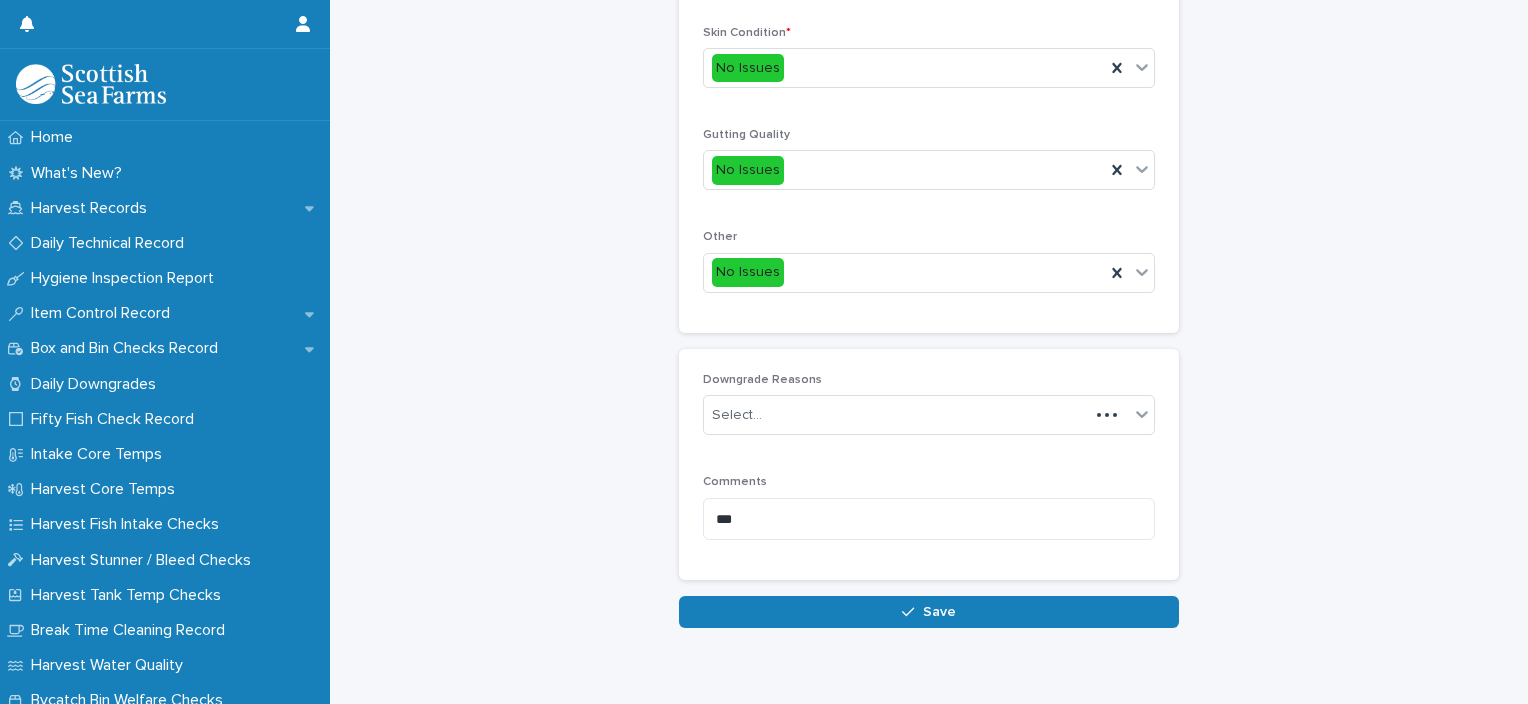 scroll, scrollTop: 211, scrollLeft: 0, axis: vertical 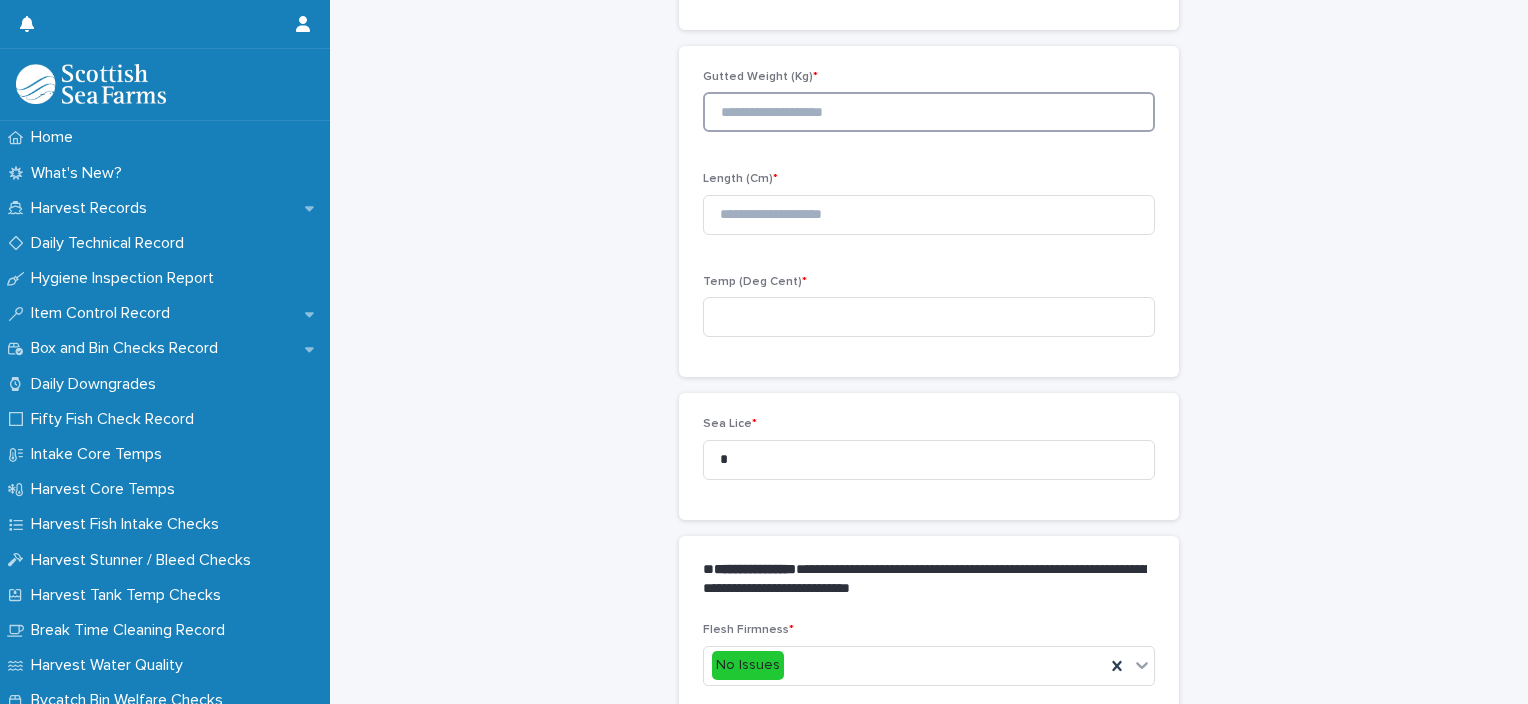 click at bounding box center [929, 112] 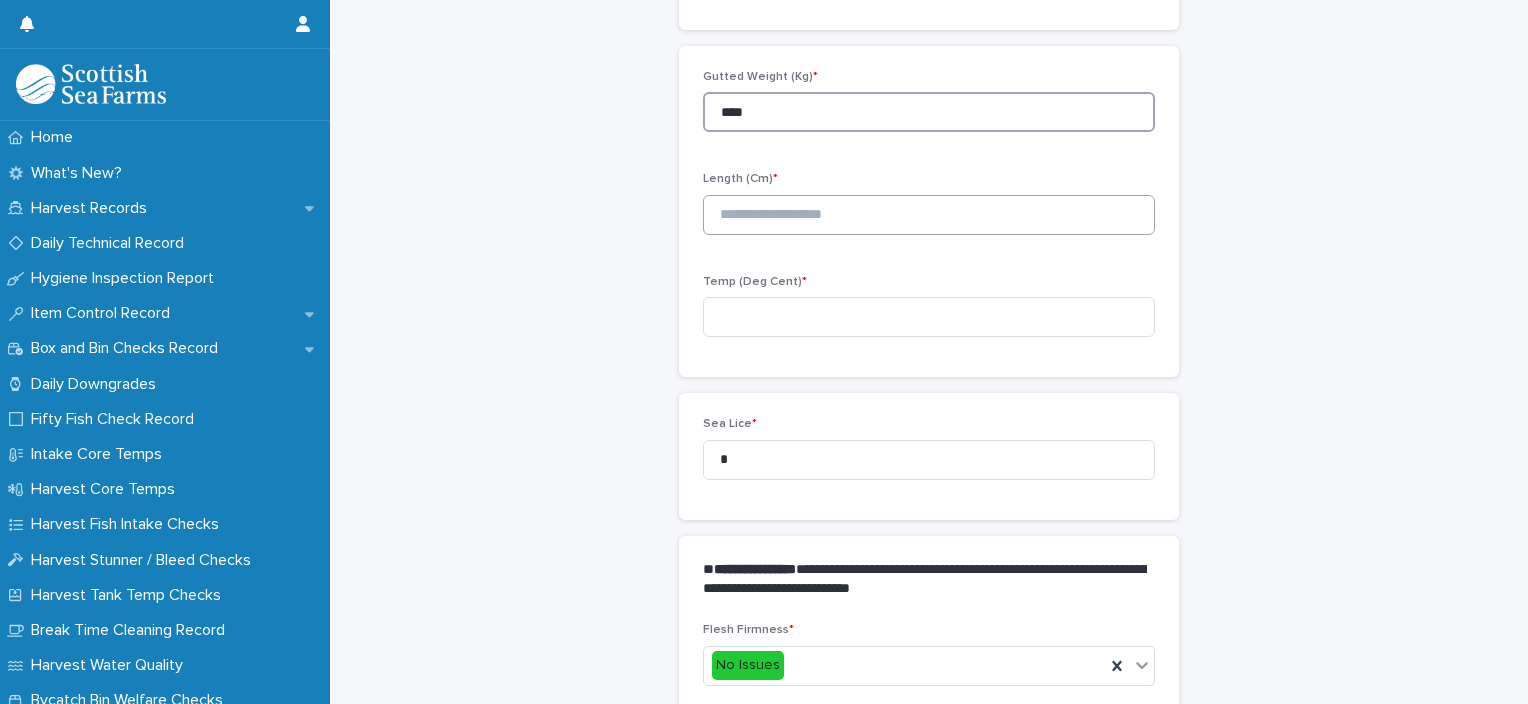 type on "****" 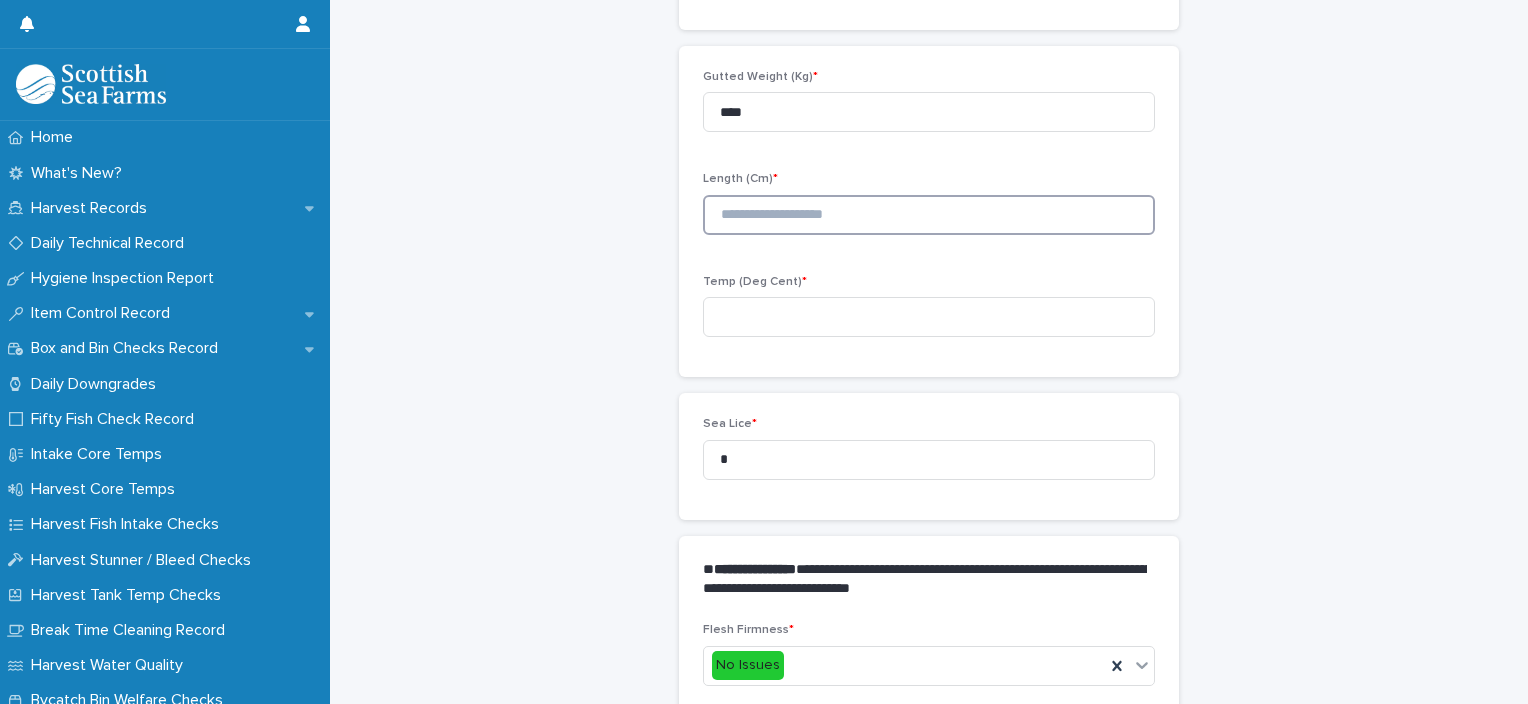 click at bounding box center (929, 215) 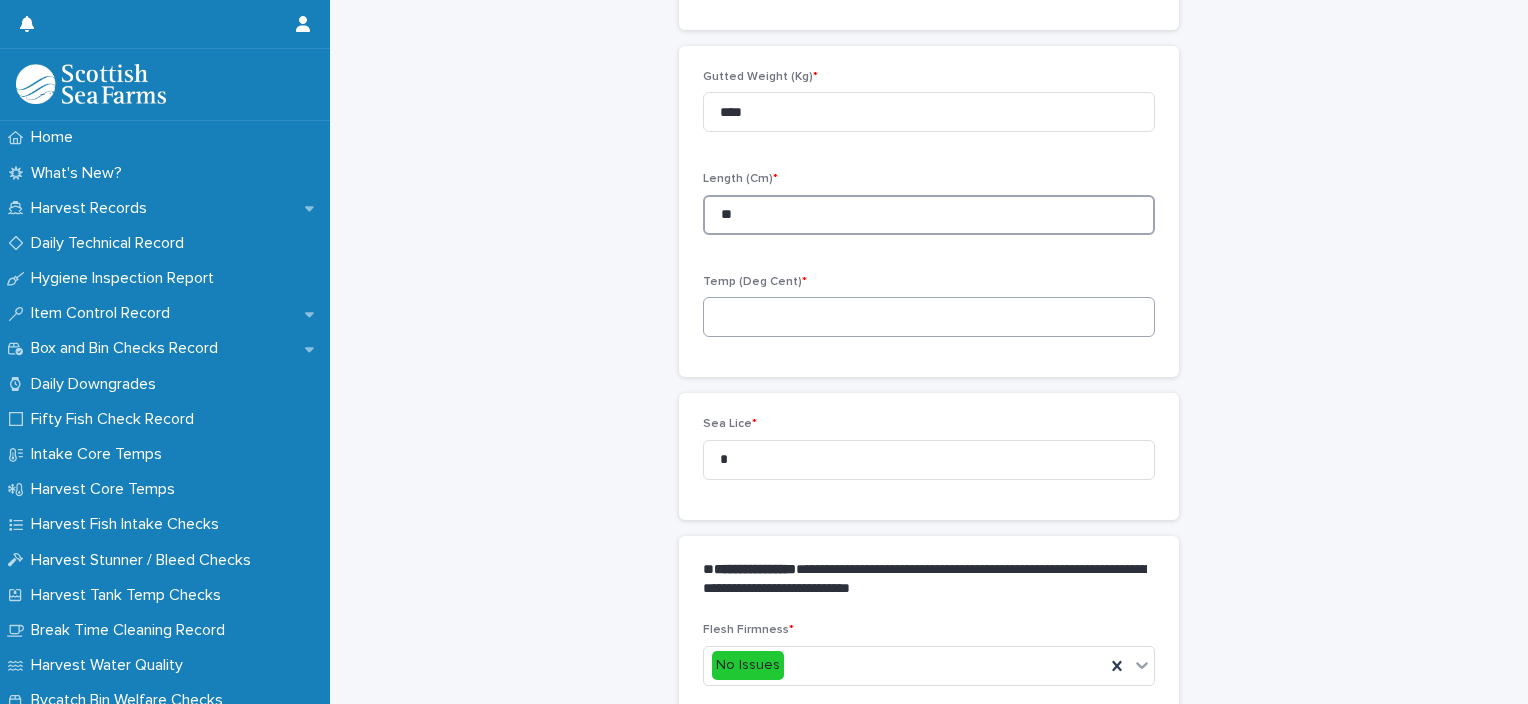 type on "**" 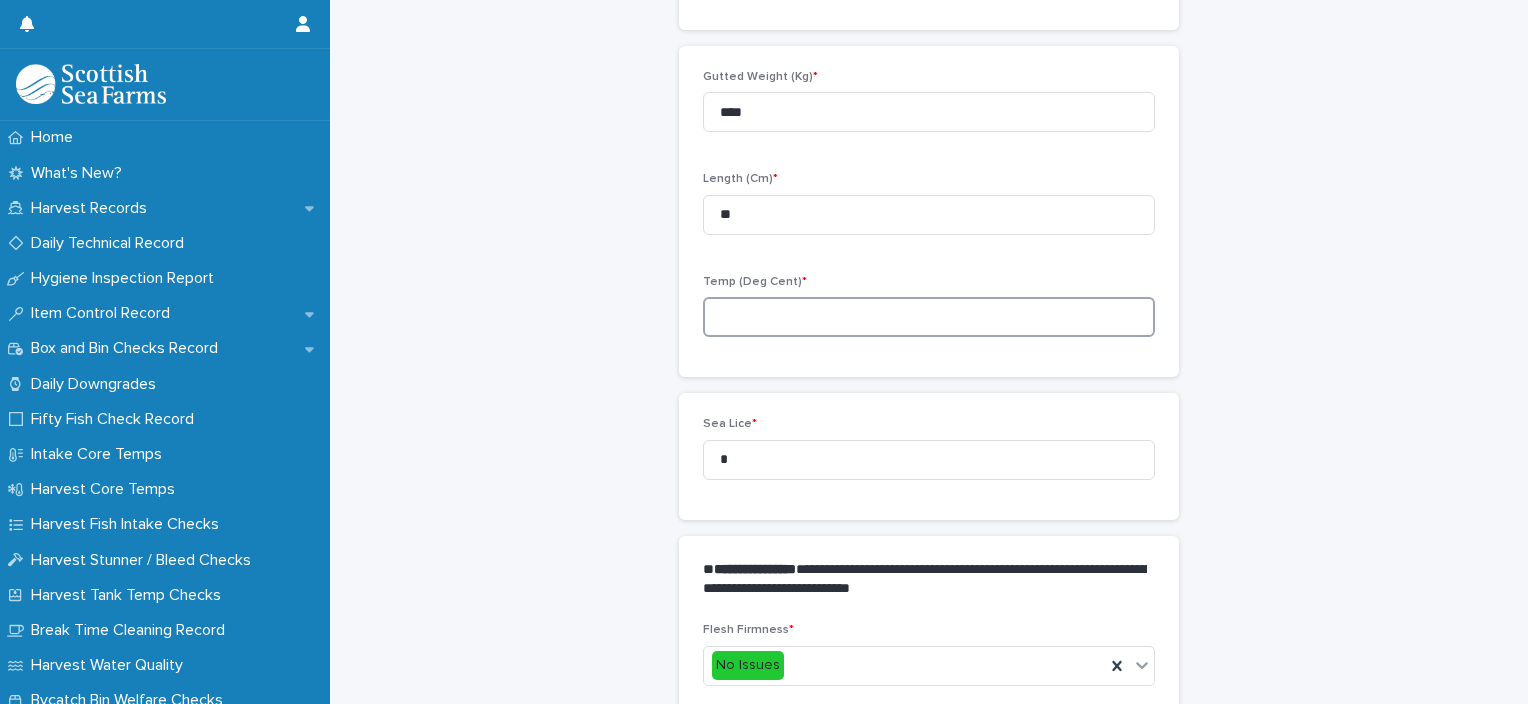 click at bounding box center [929, 317] 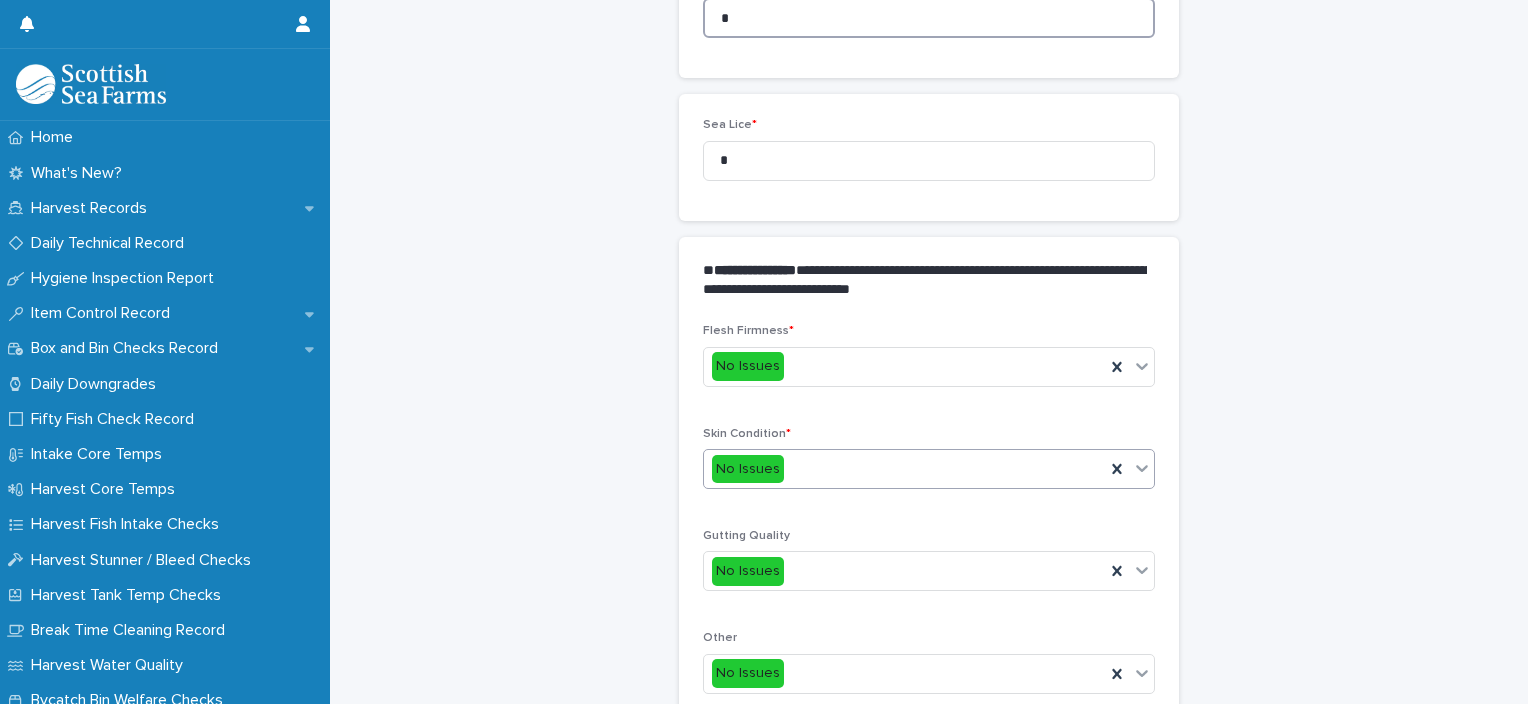 scroll, scrollTop: 511, scrollLeft: 0, axis: vertical 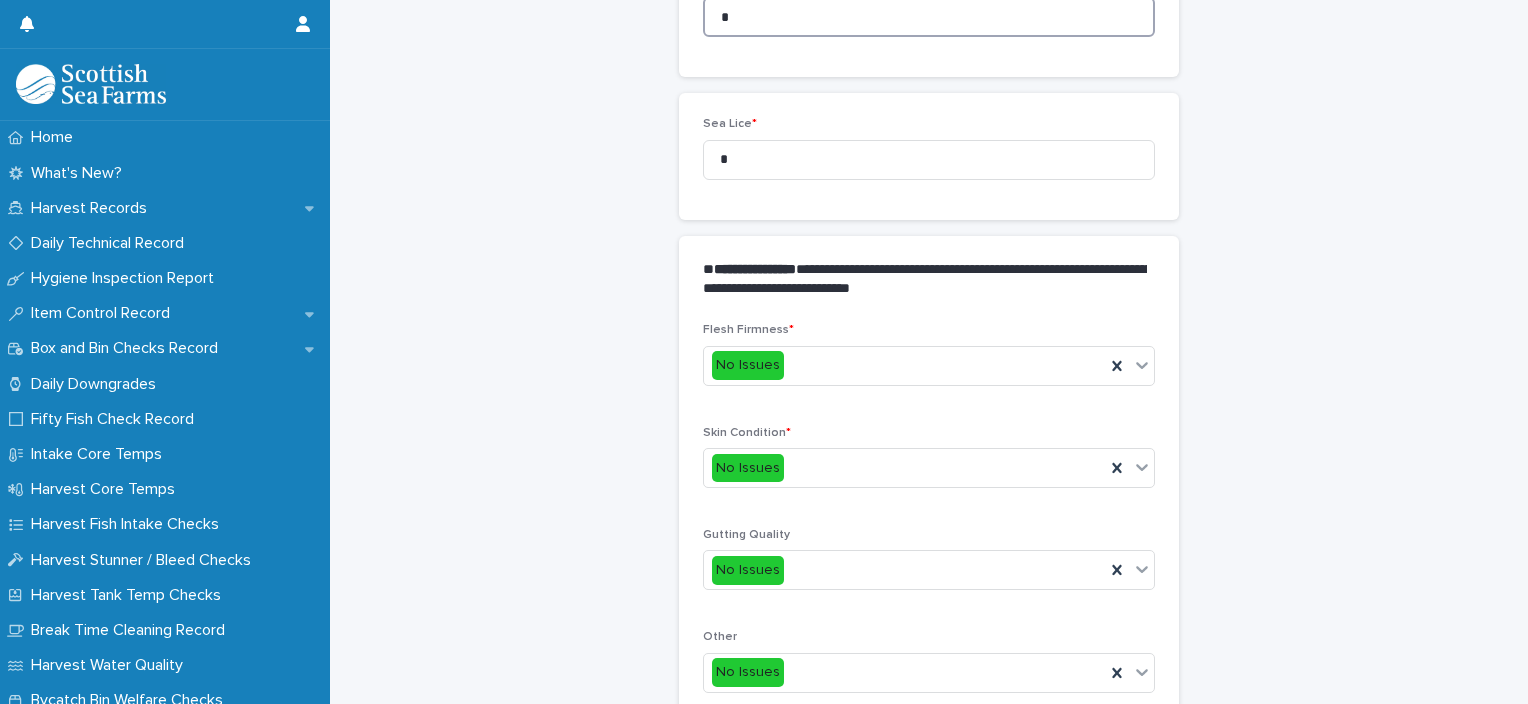 type on "*" 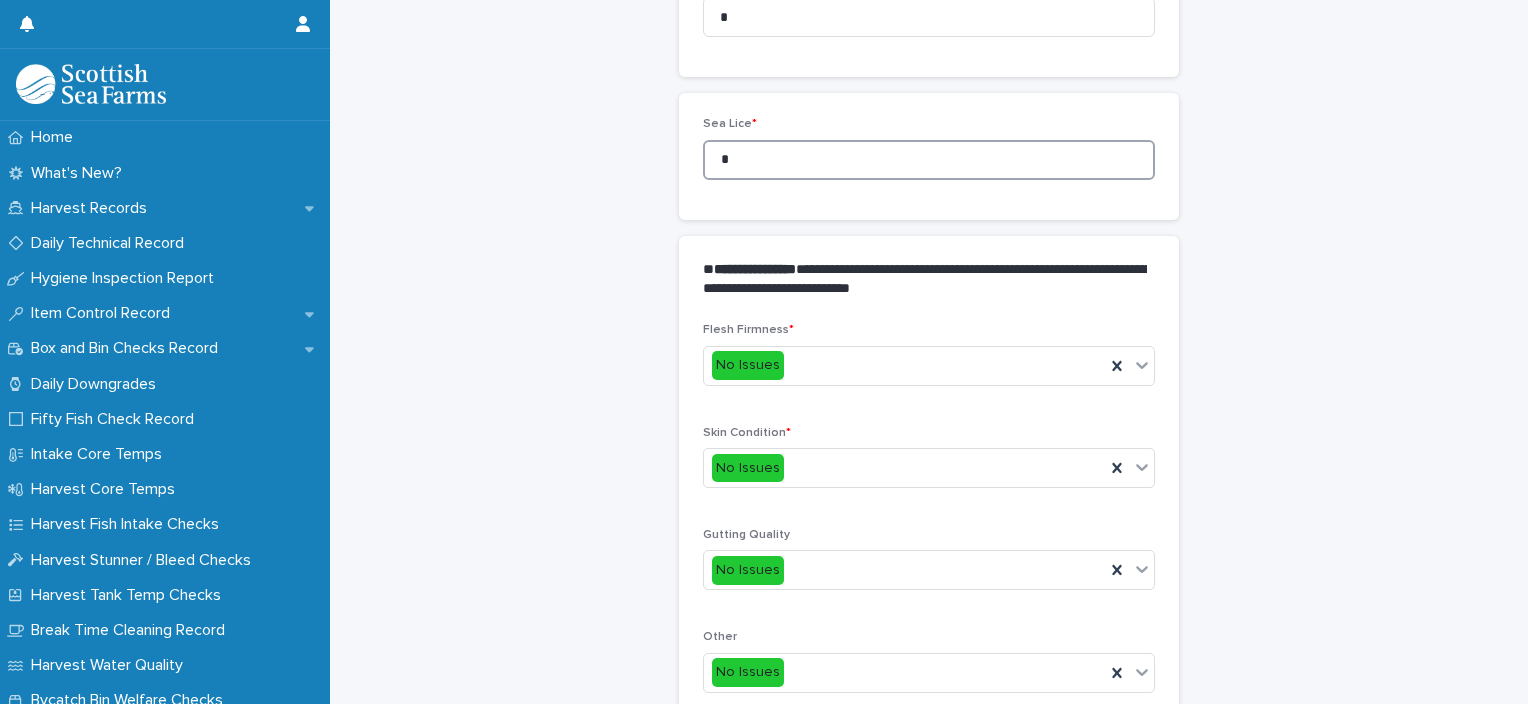 click on "**********" at bounding box center (929, 259) 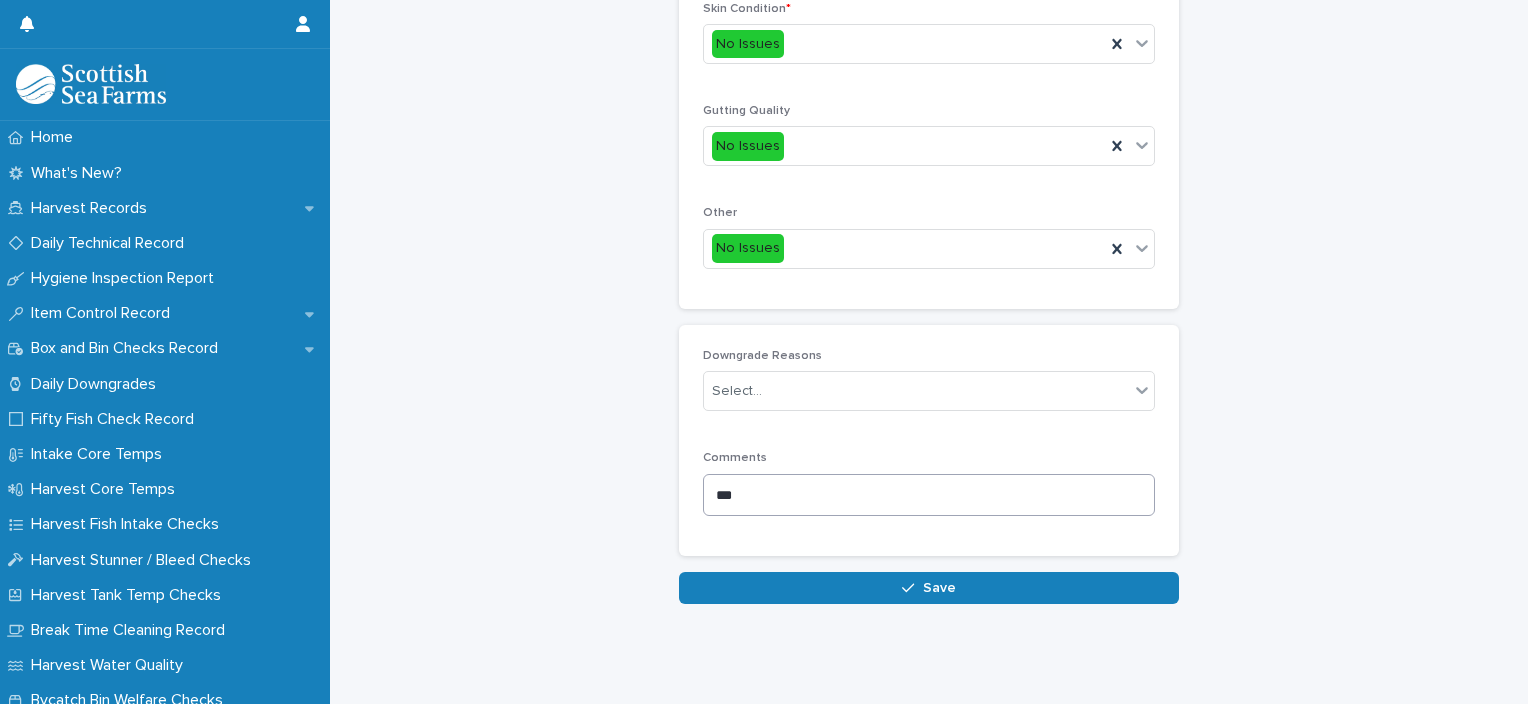 scroll, scrollTop: 948, scrollLeft: 0, axis: vertical 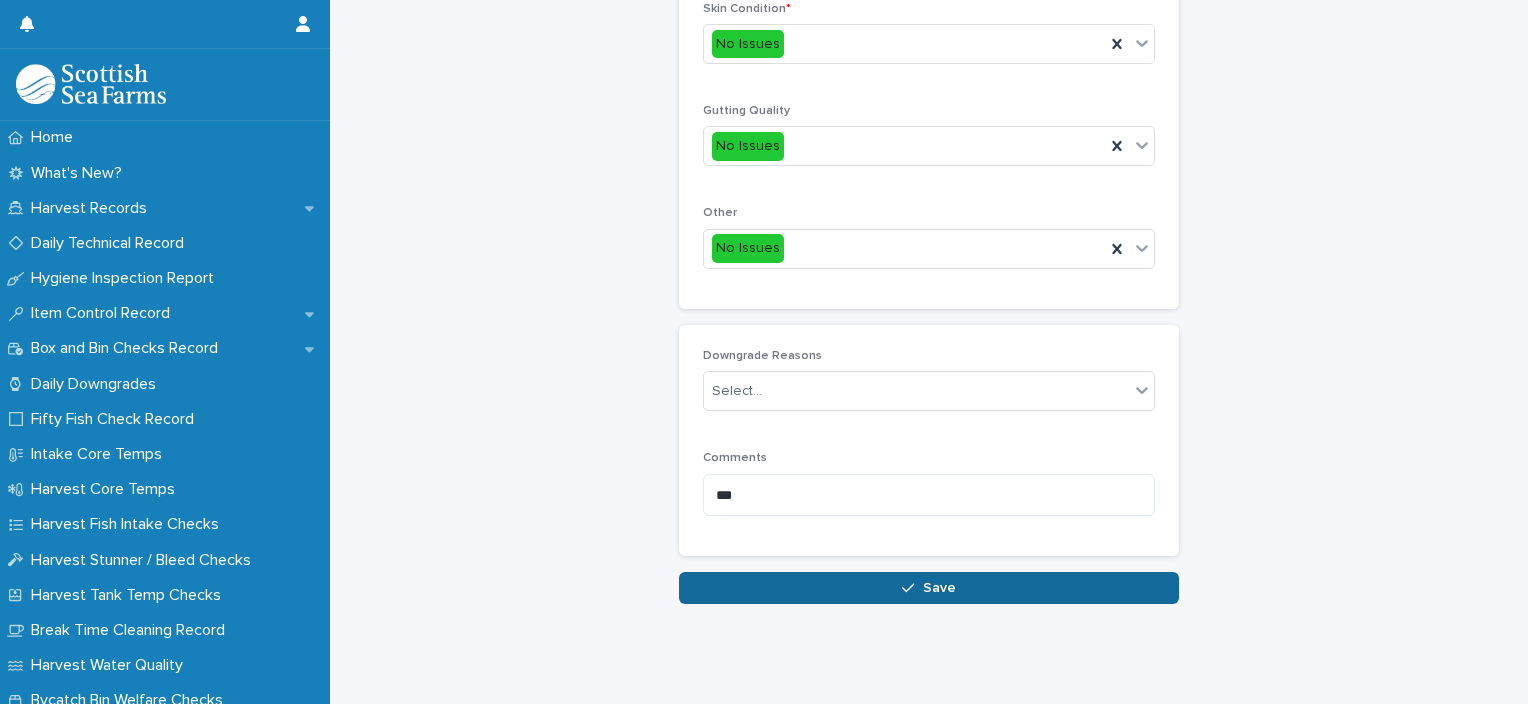 type on "*" 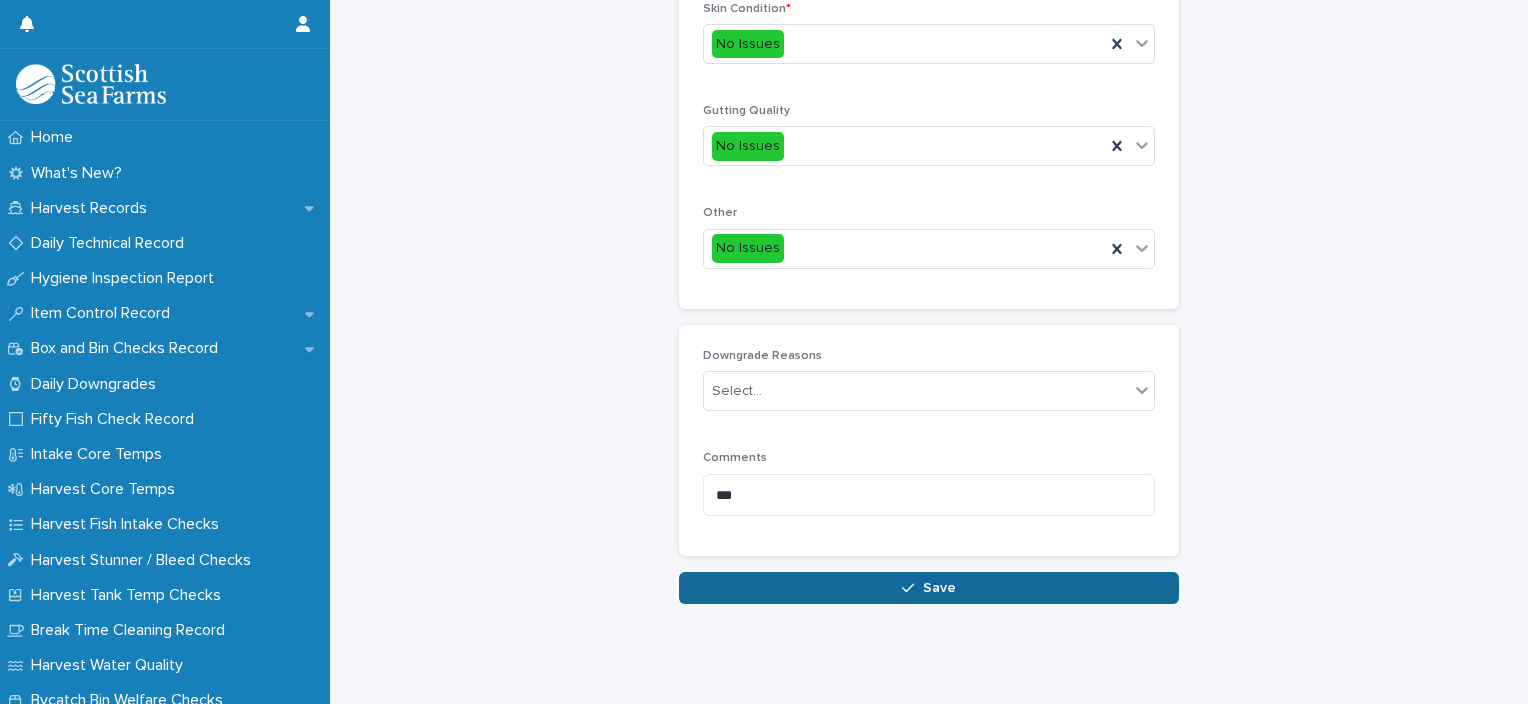click at bounding box center (912, 588) 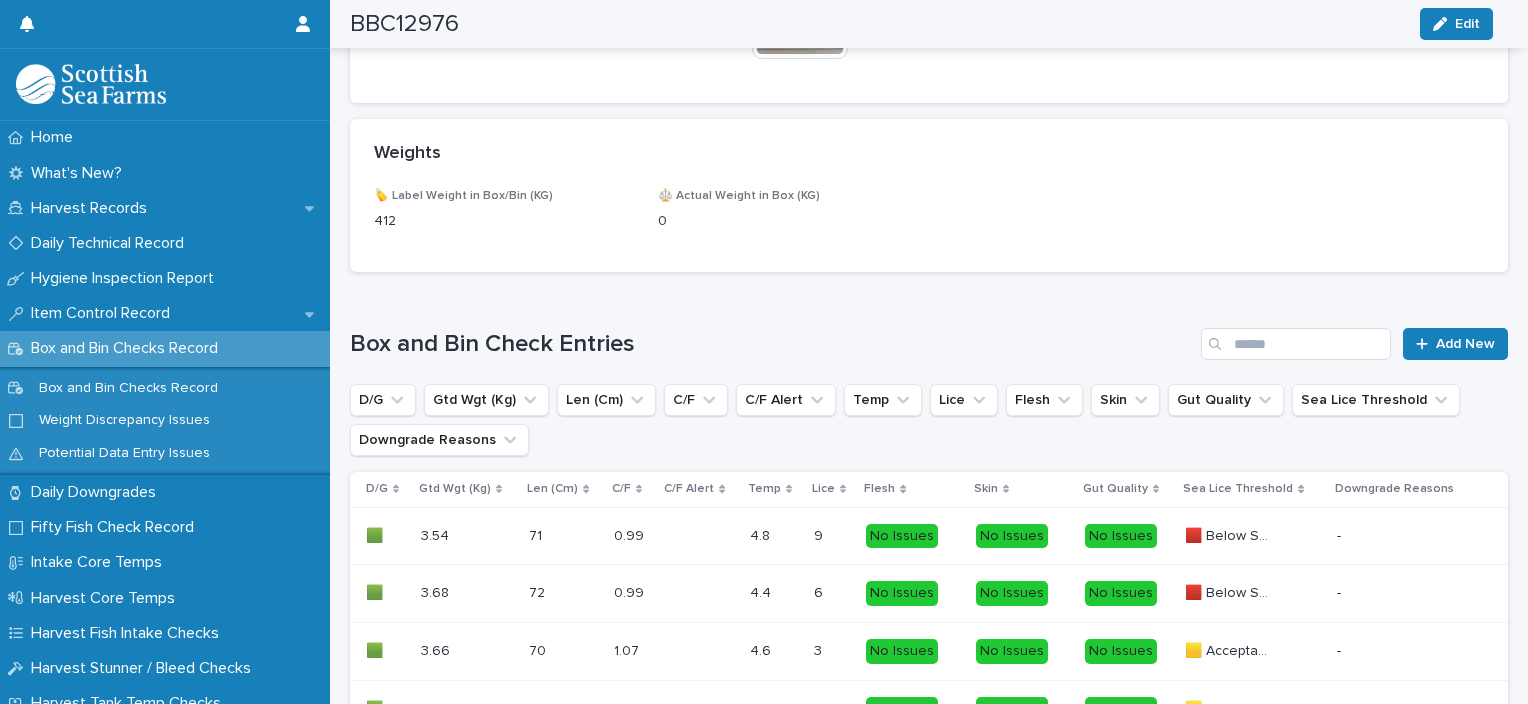scroll, scrollTop: 1059, scrollLeft: 0, axis: vertical 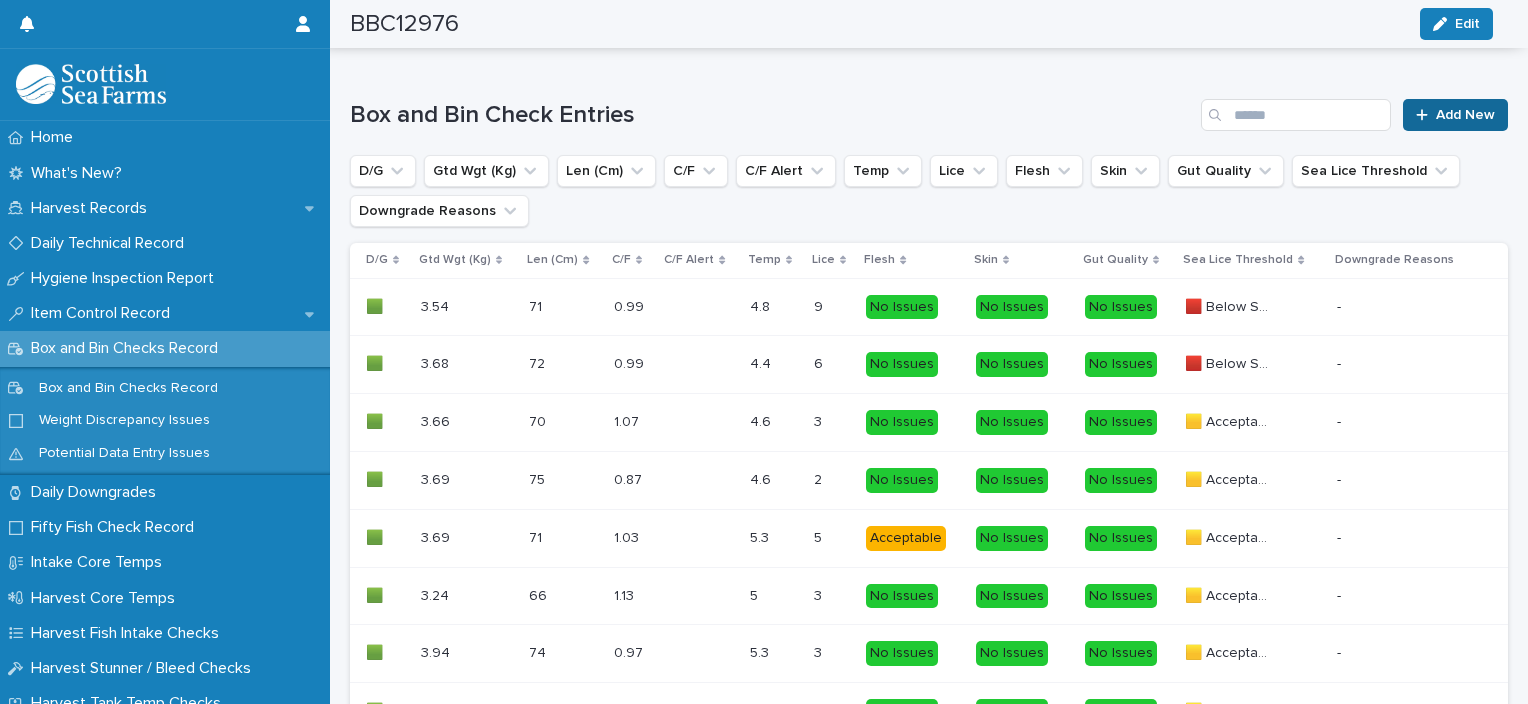 click on "Add New" at bounding box center (1465, 115) 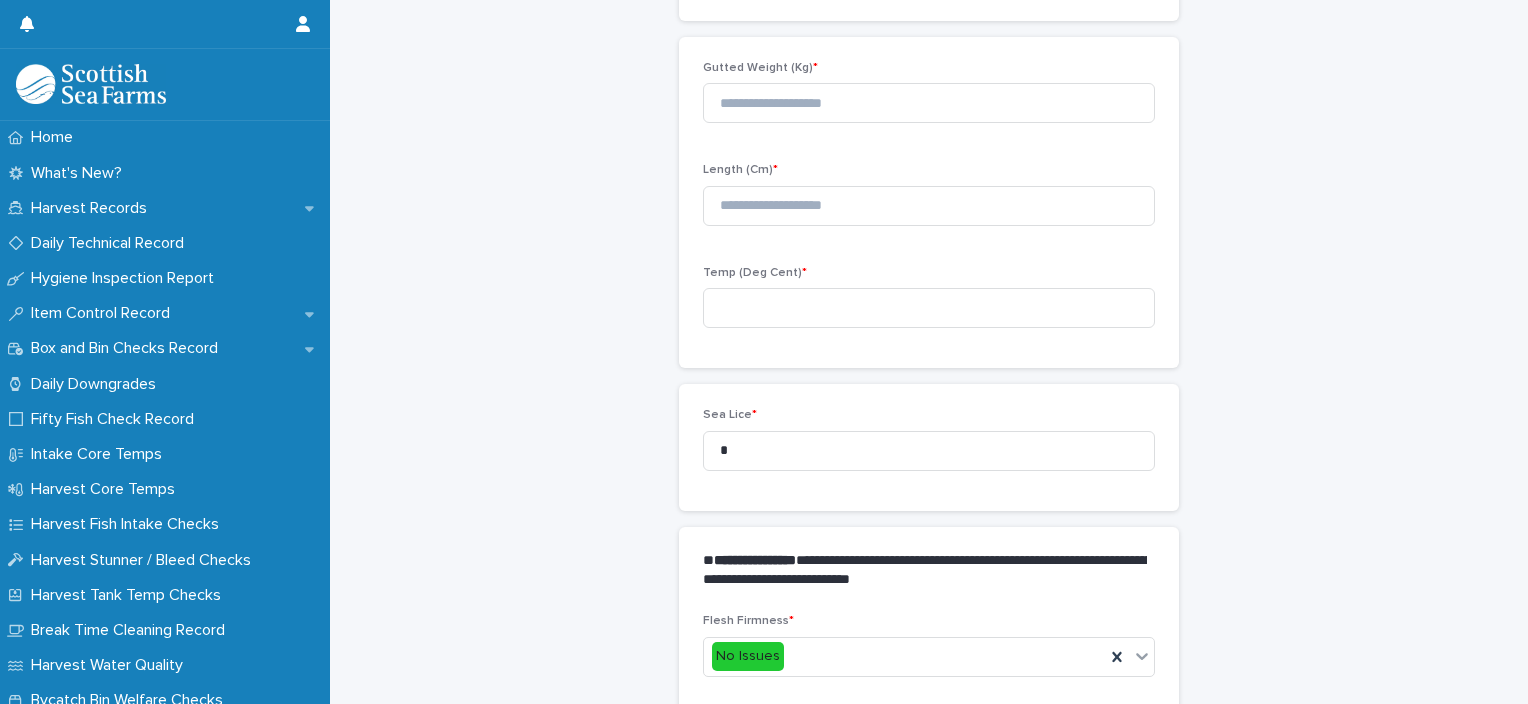 scroll, scrollTop: 211, scrollLeft: 0, axis: vertical 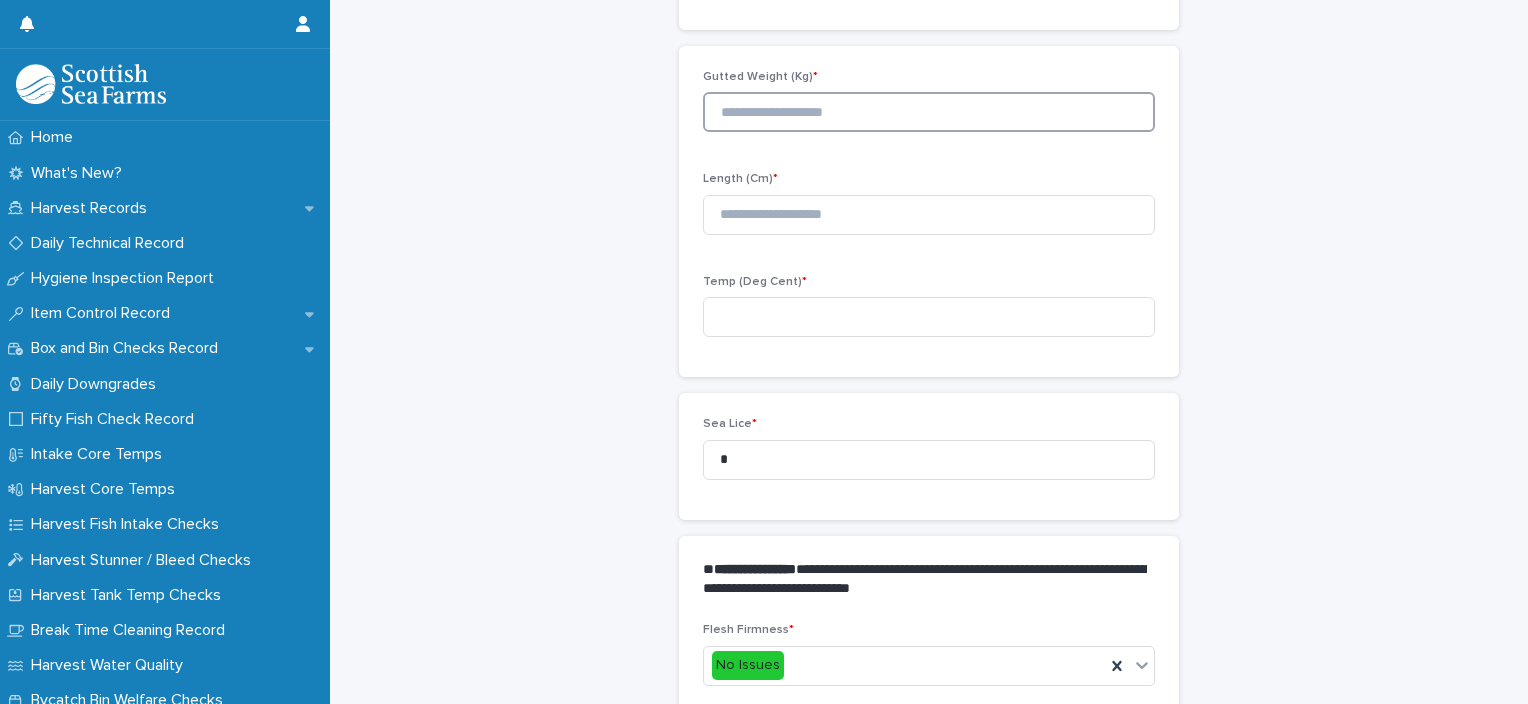 click at bounding box center [929, 112] 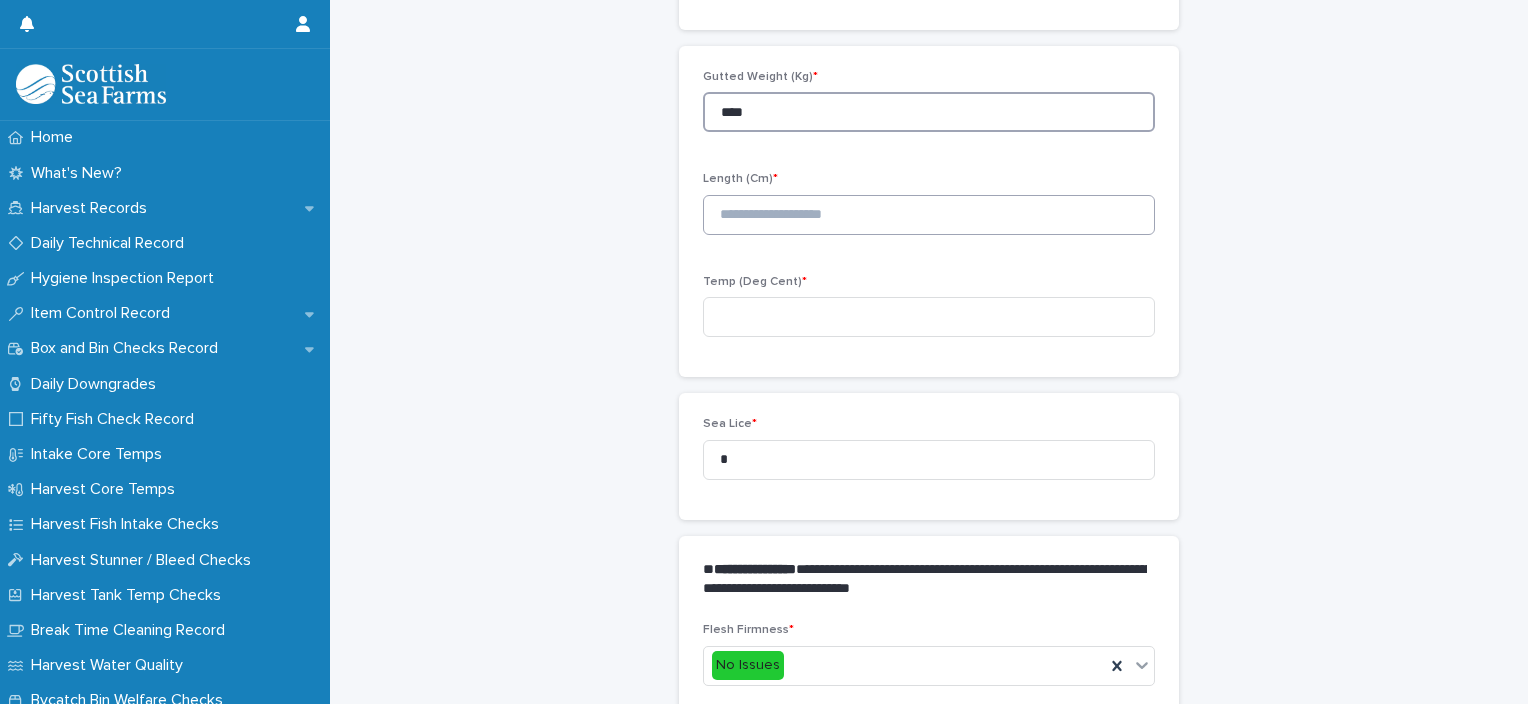 type on "****" 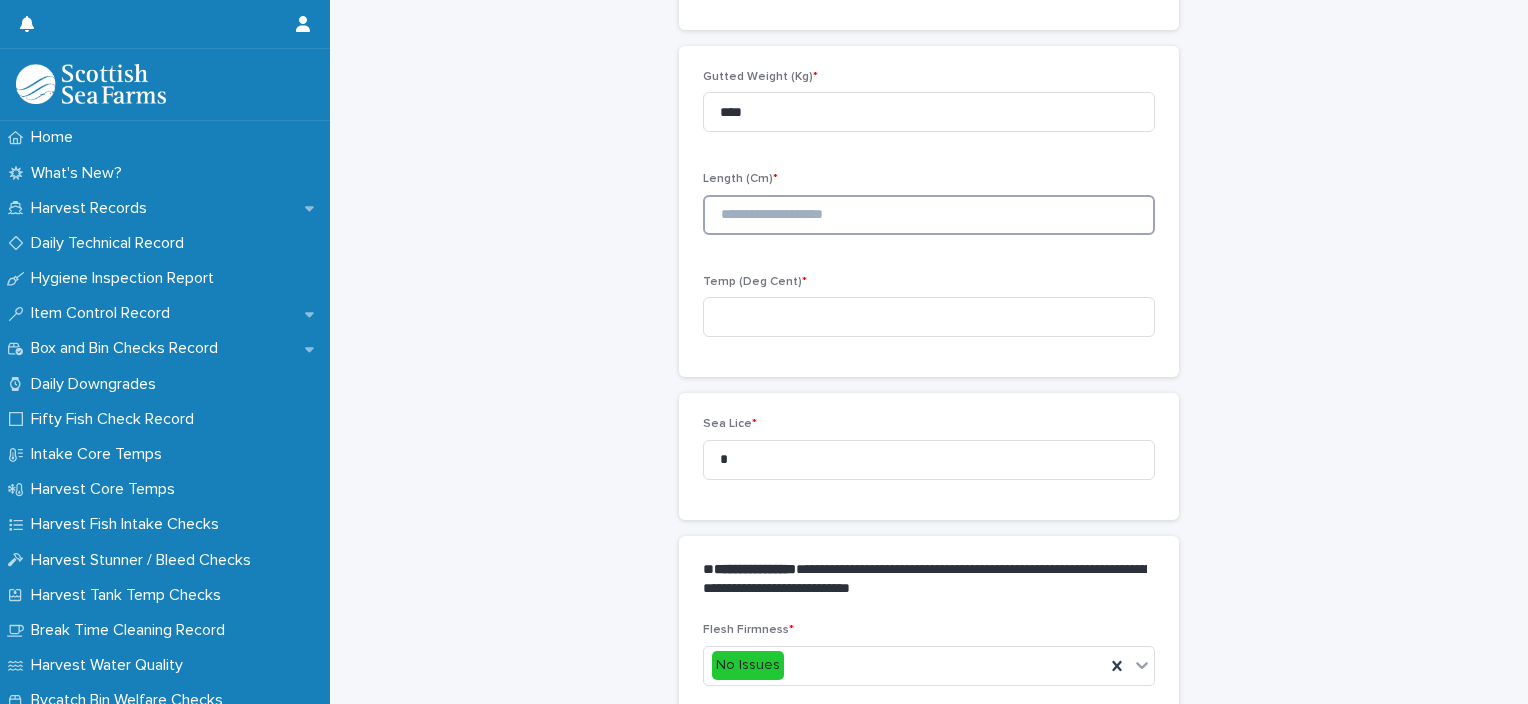 click at bounding box center (929, 215) 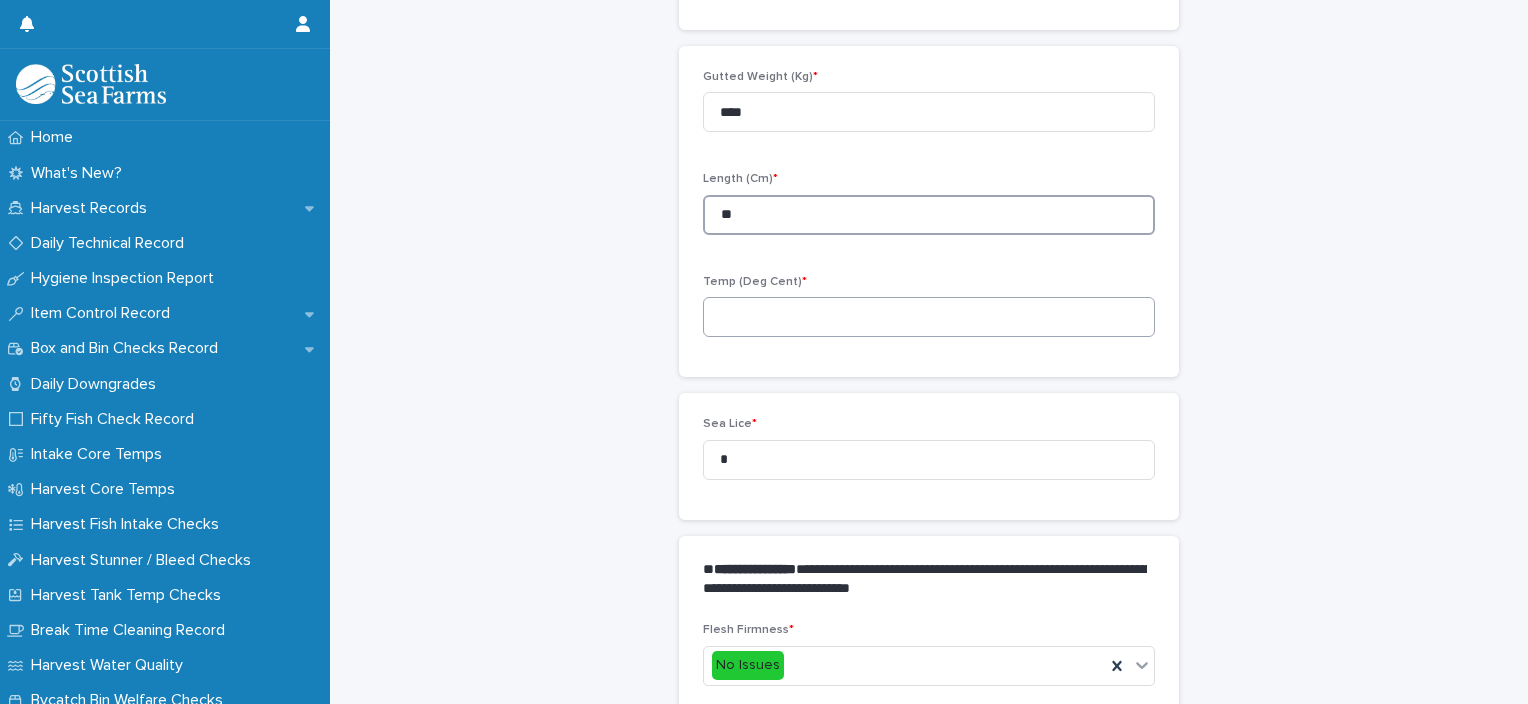 type on "**" 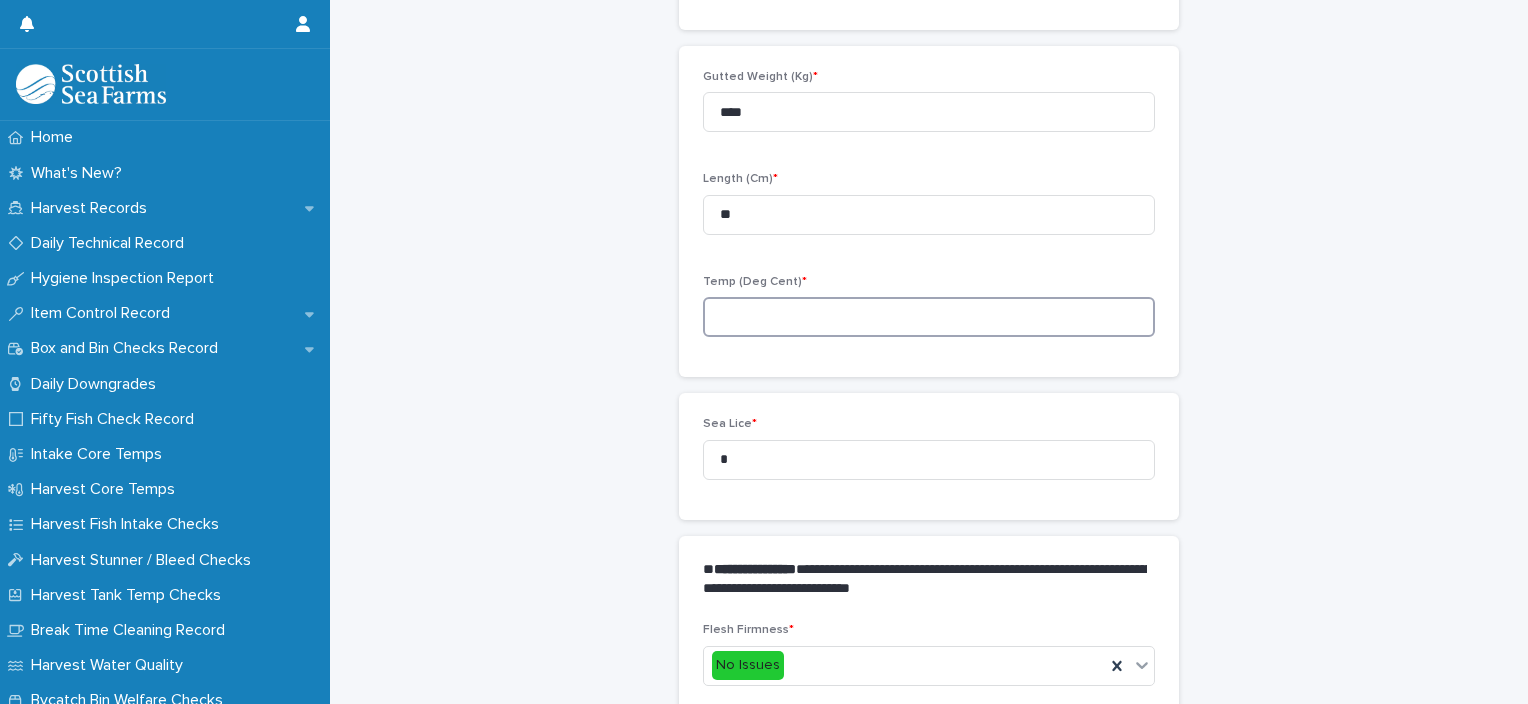 click at bounding box center (929, 317) 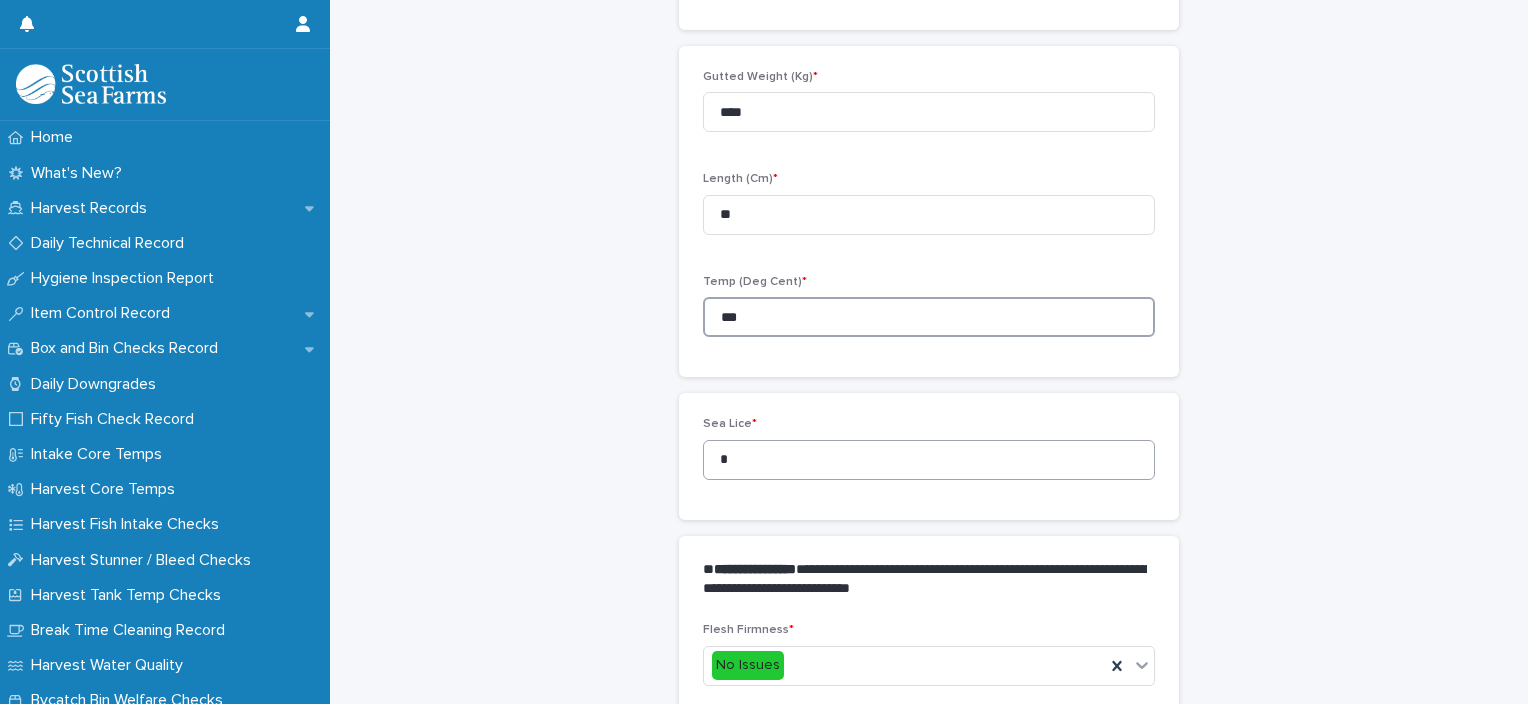 type on "***" 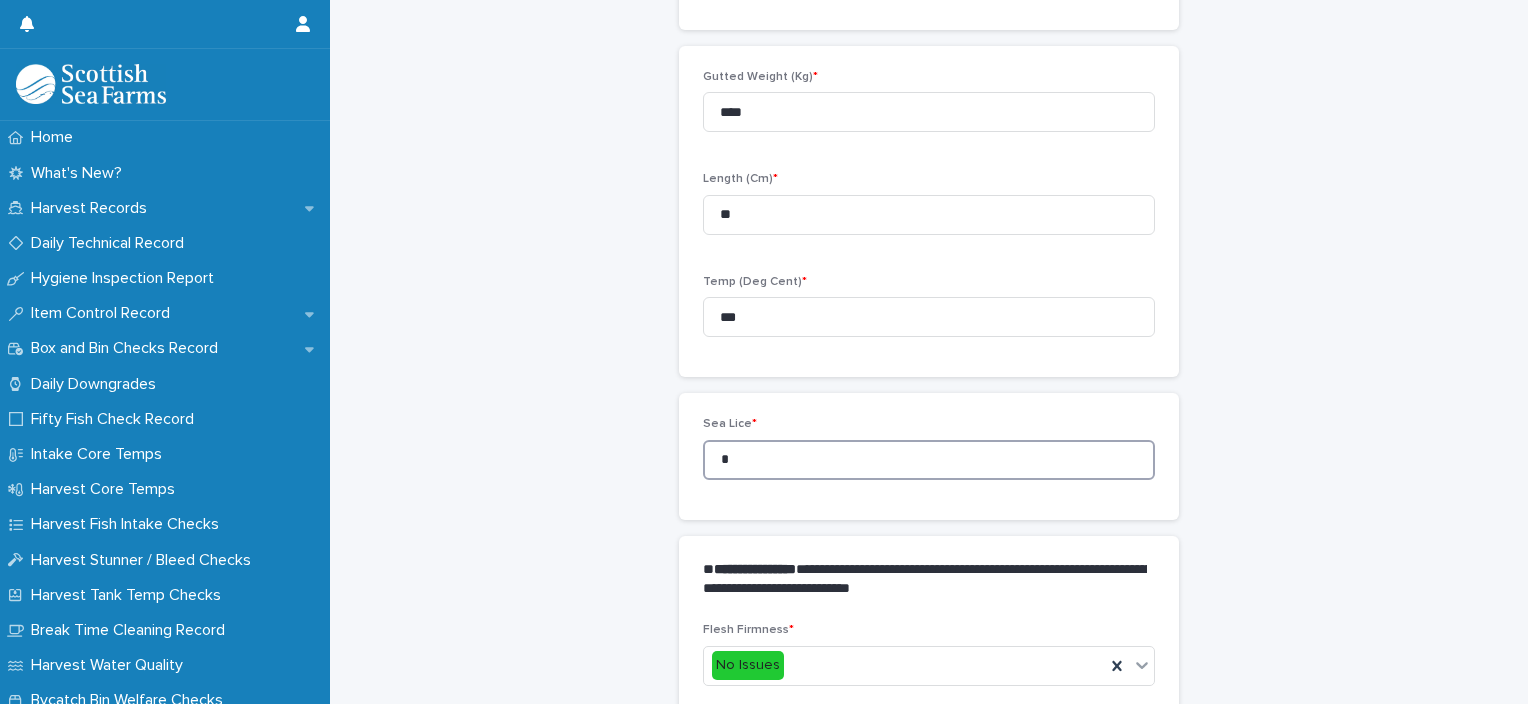 drag, startPoint x: 733, startPoint y: 456, endPoint x: 683, endPoint y: 464, distance: 50.635956 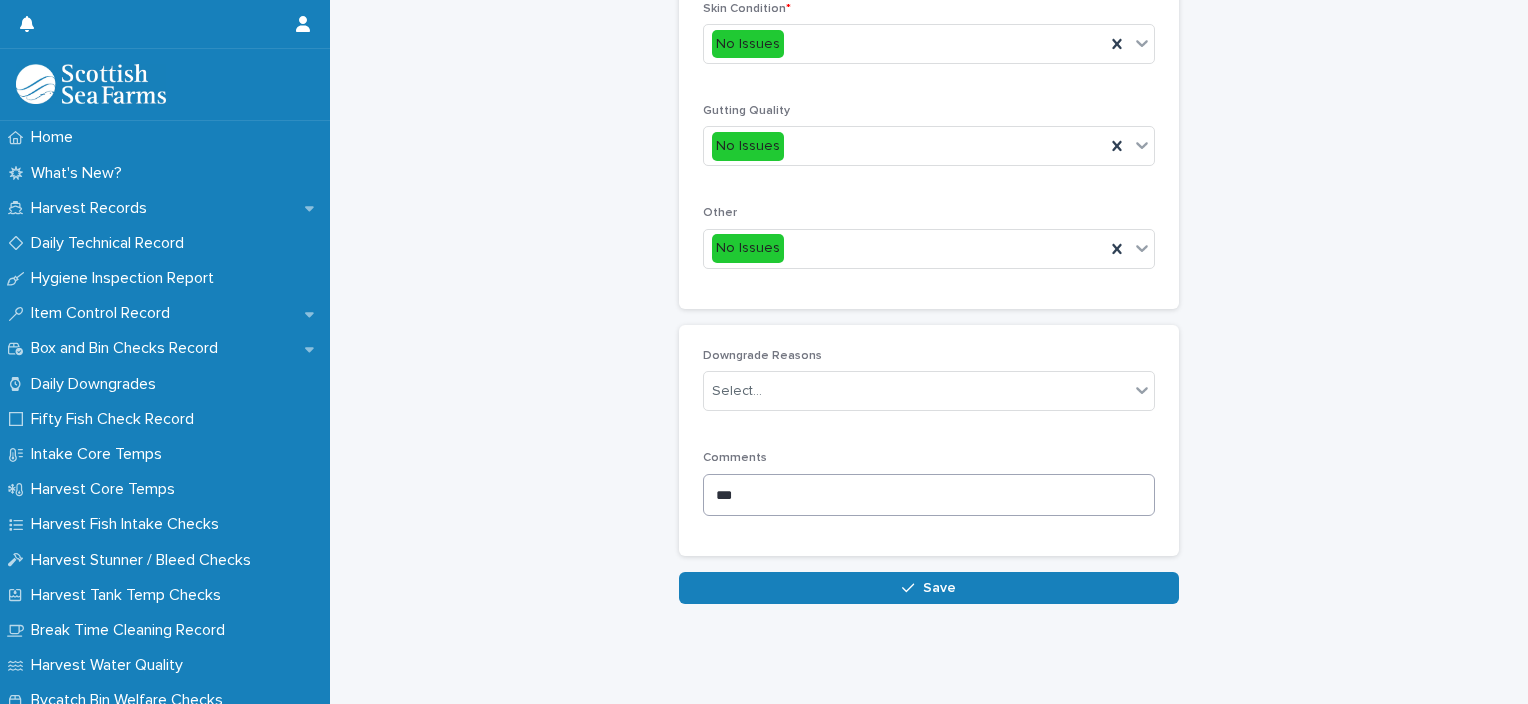 scroll, scrollTop: 948, scrollLeft: 0, axis: vertical 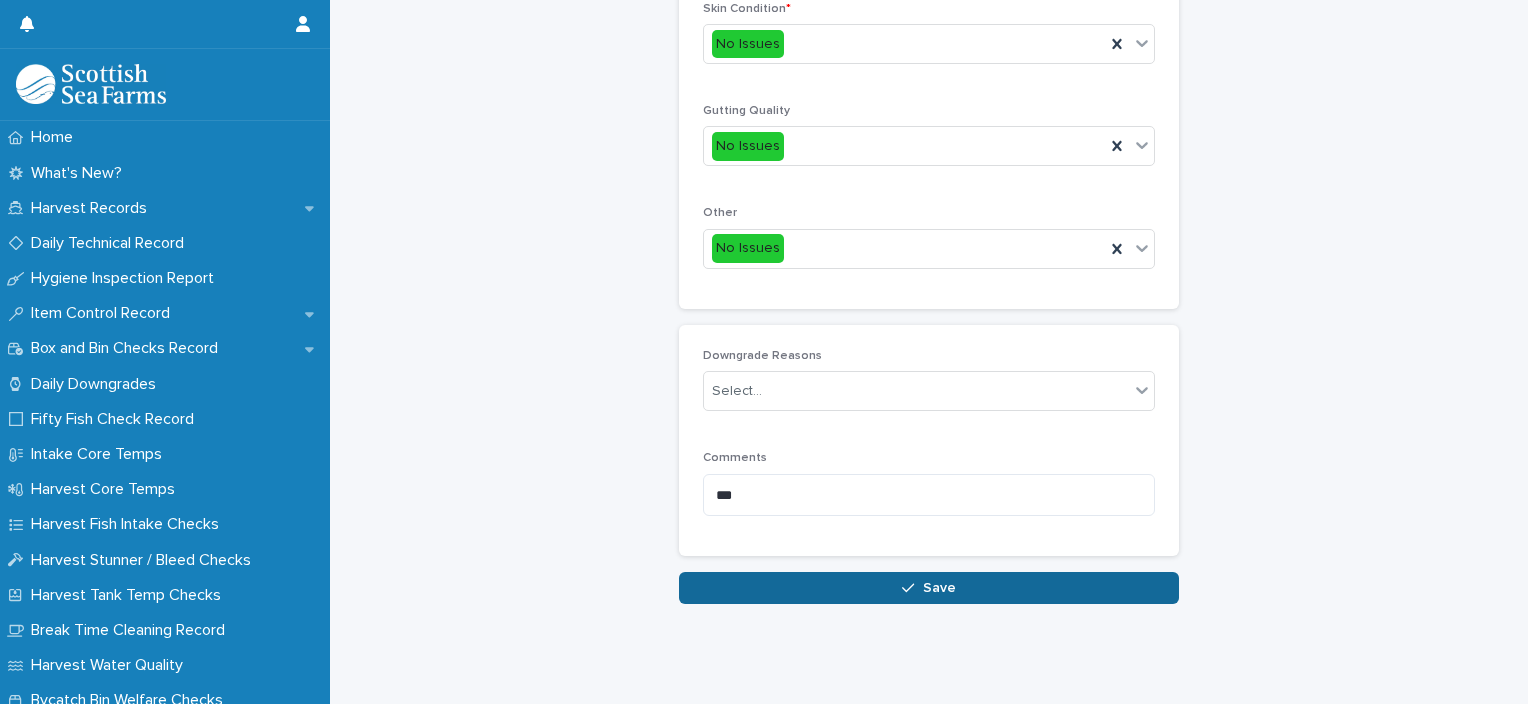 type on "*" 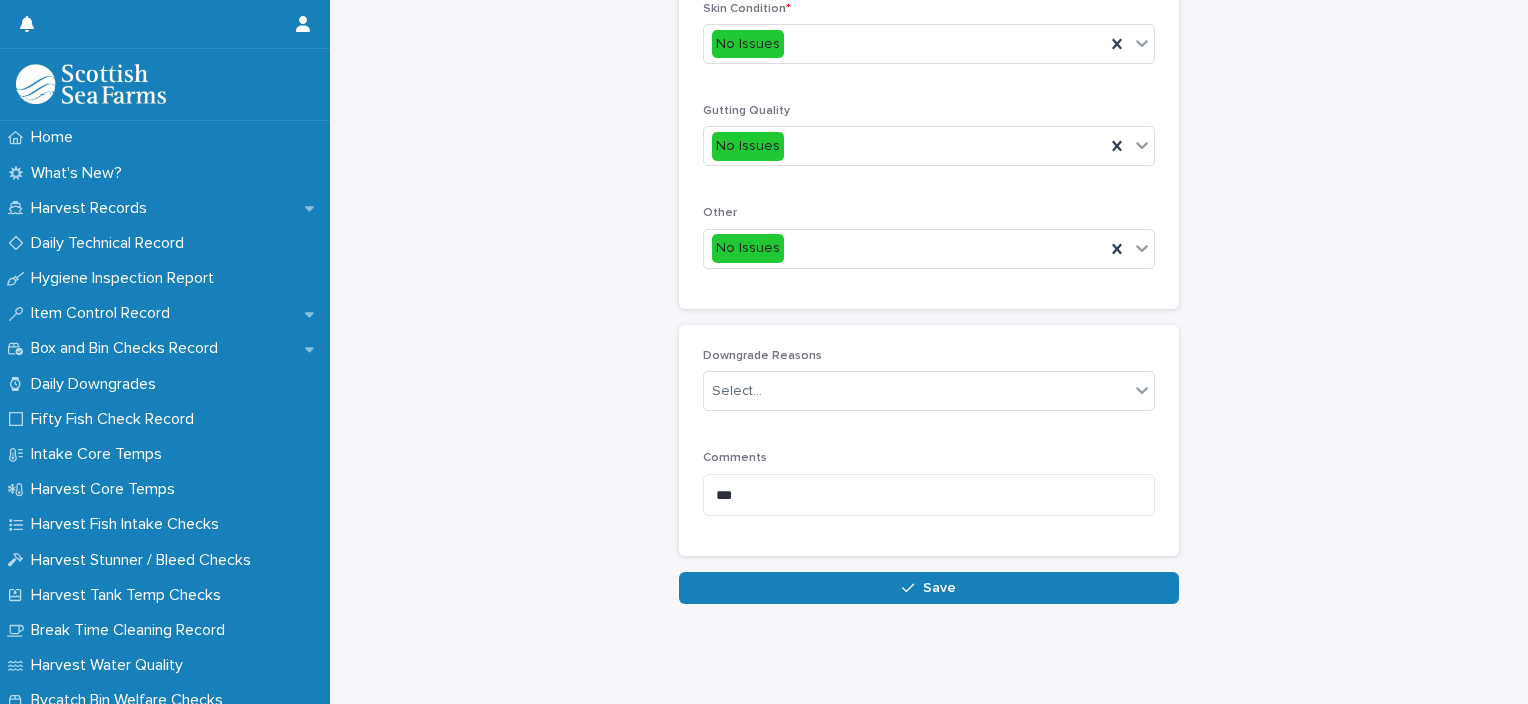 click on "Save" at bounding box center [929, 588] 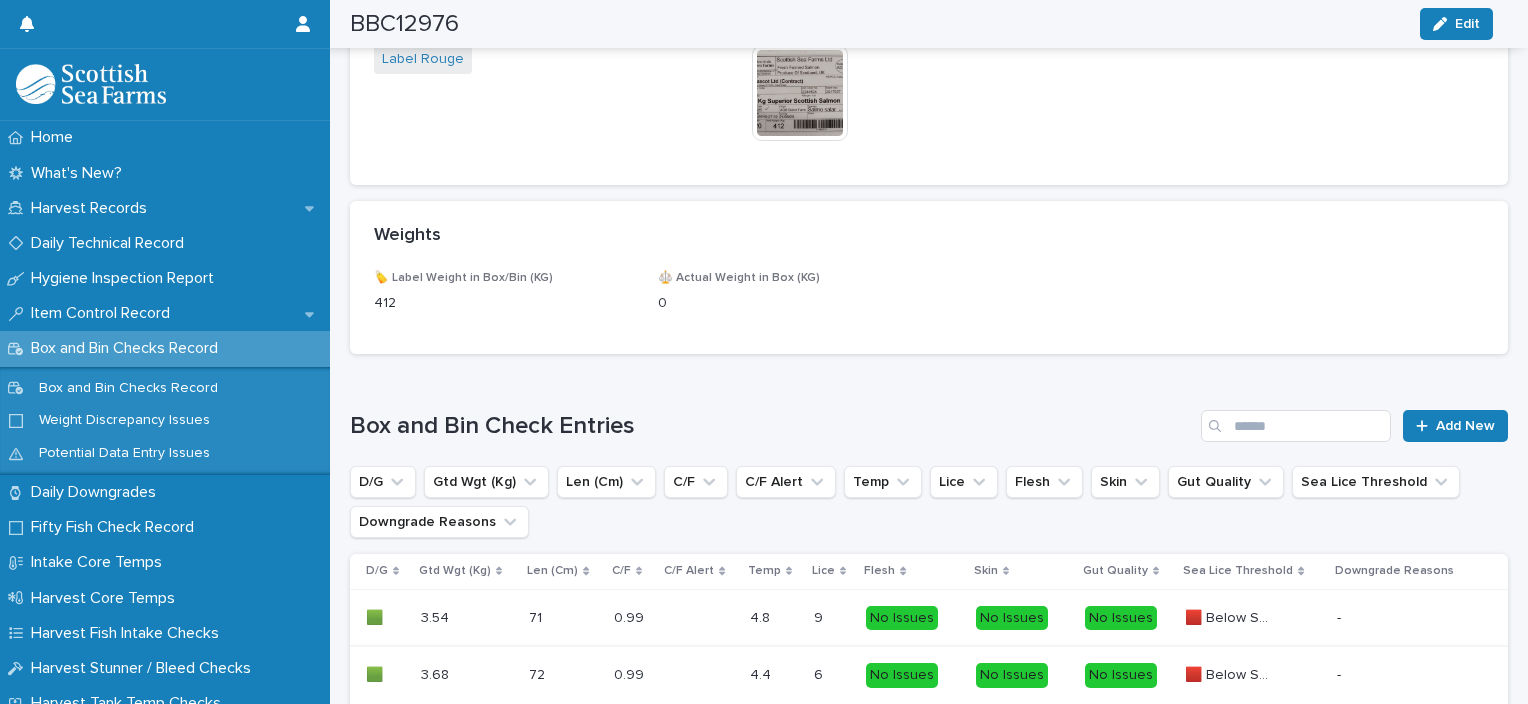 scroll, scrollTop: 1059, scrollLeft: 0, axis: vertical 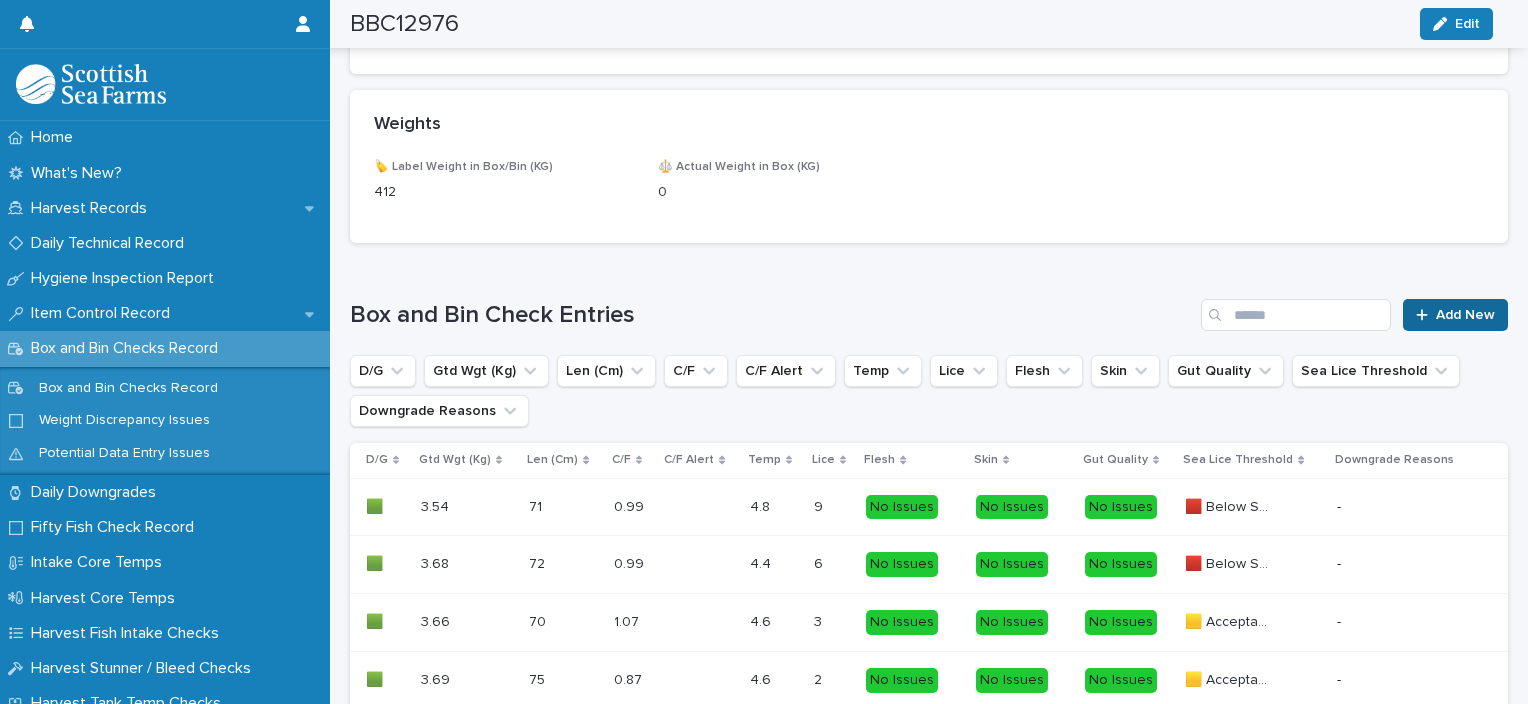 click on "Add New" at bounding box center (1465, 315) 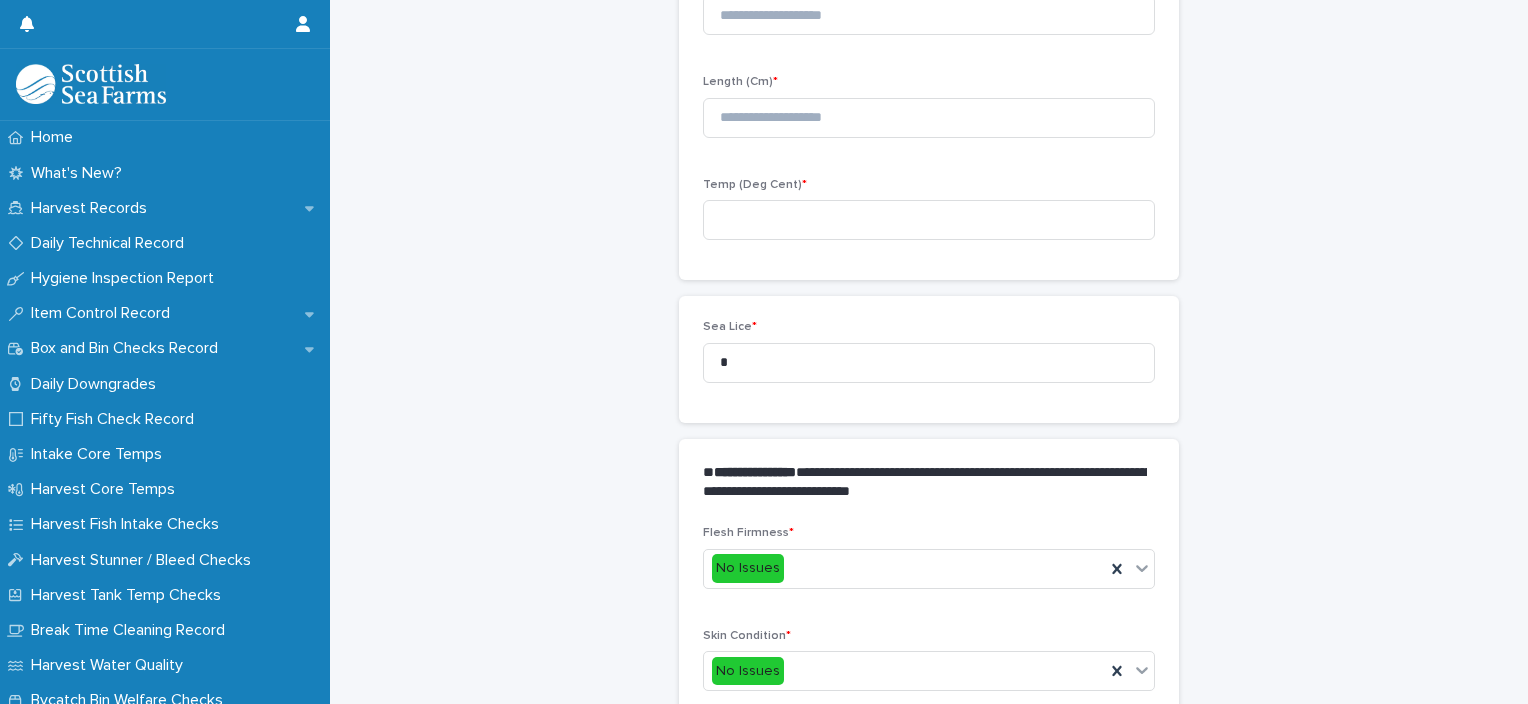 scroll, scrollTop: 211, scrollLeft: 0, axis: vertical 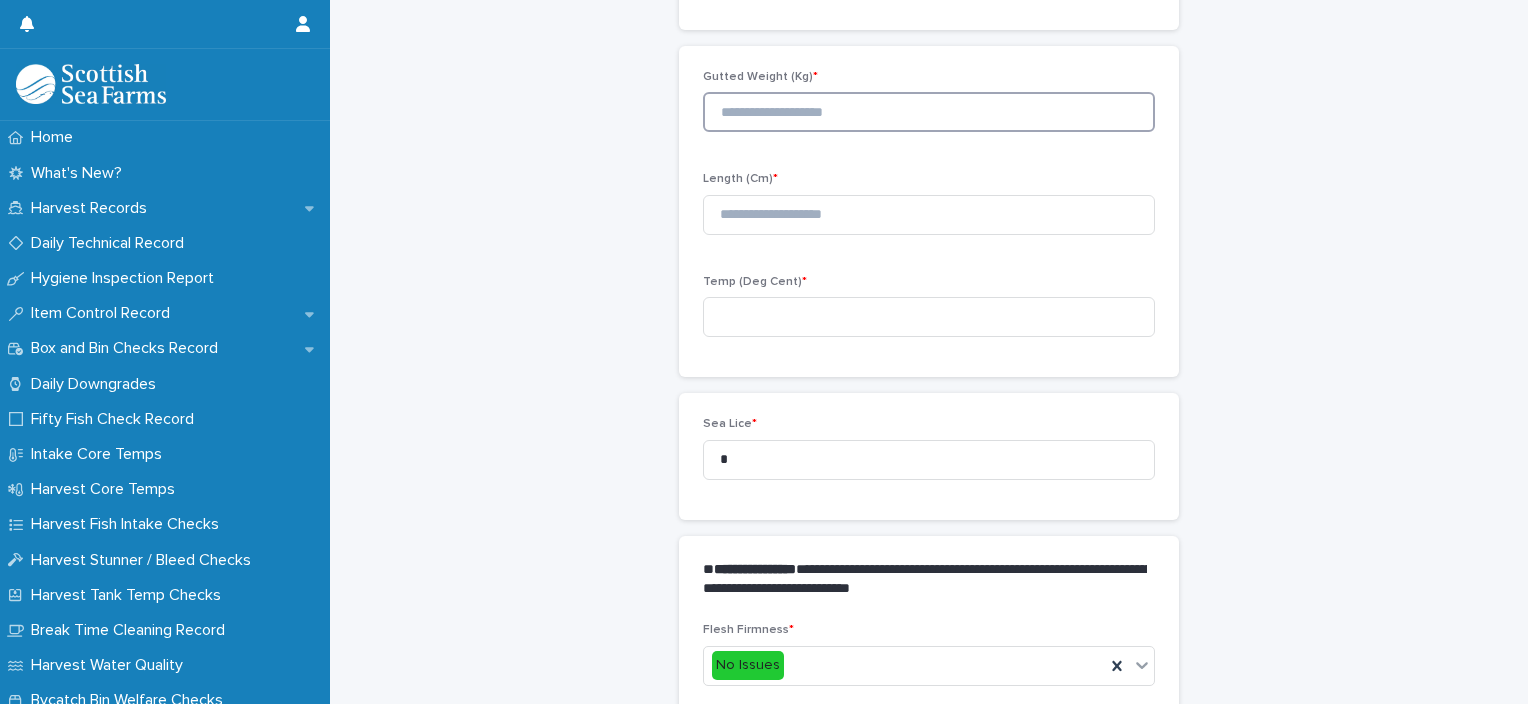 click at bounding box center (929, 112) 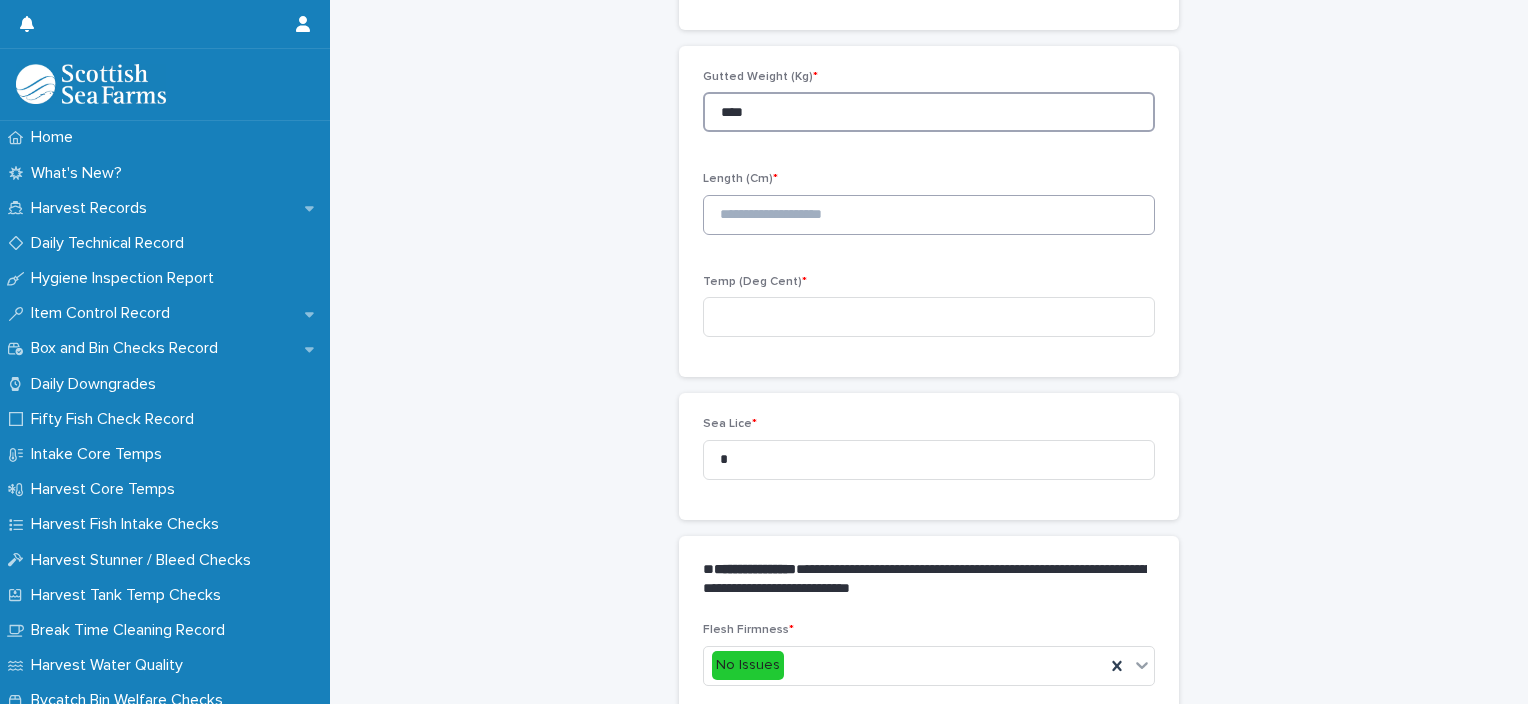 type on "****" 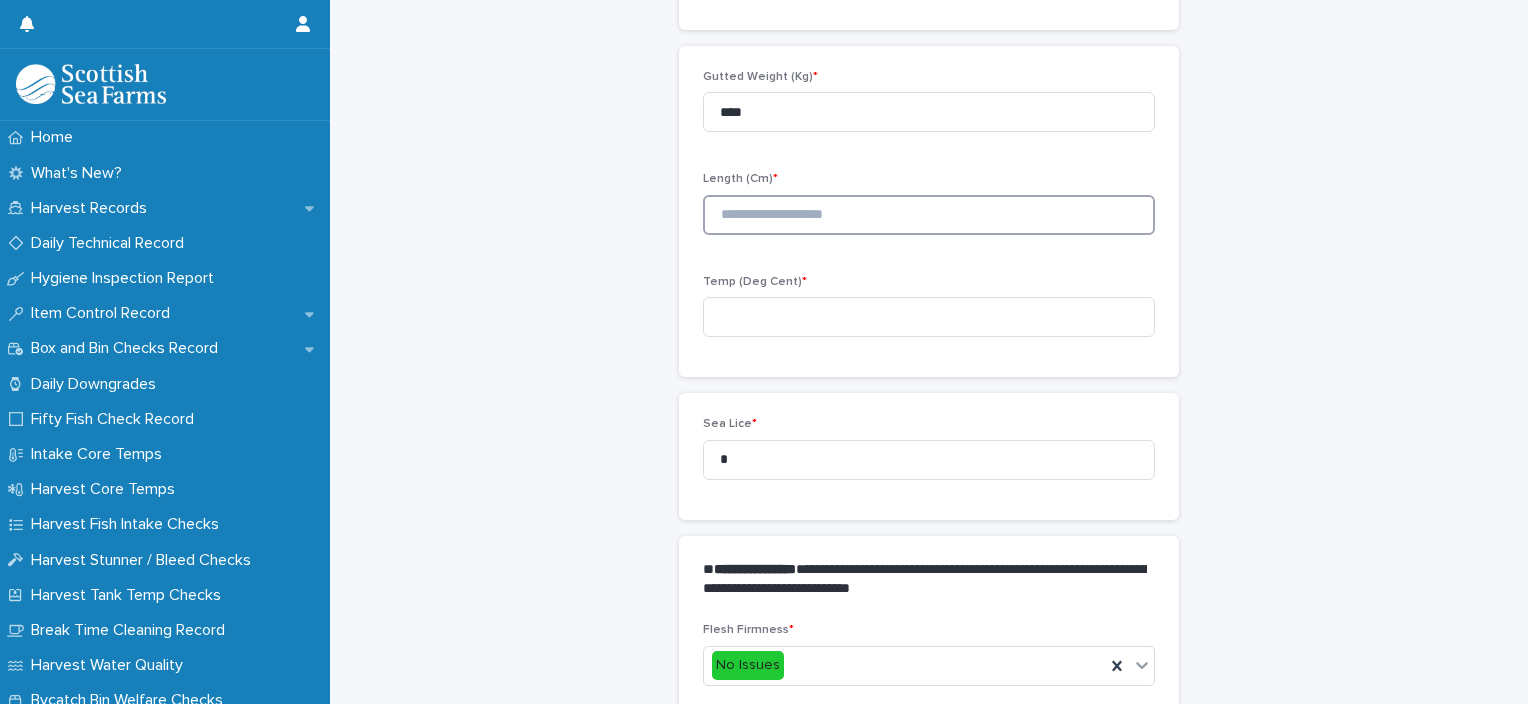 click at bounding box center [929, 215] 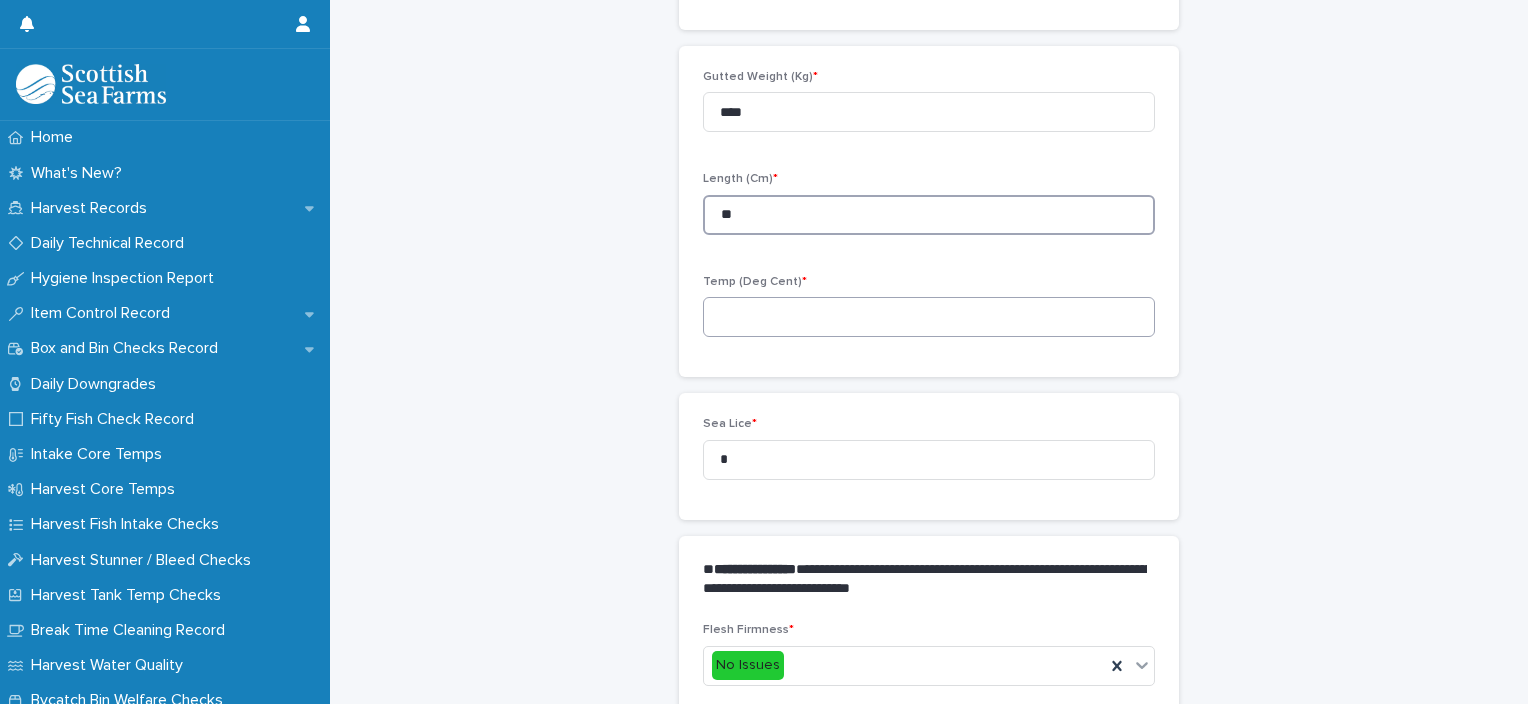 type on "**" 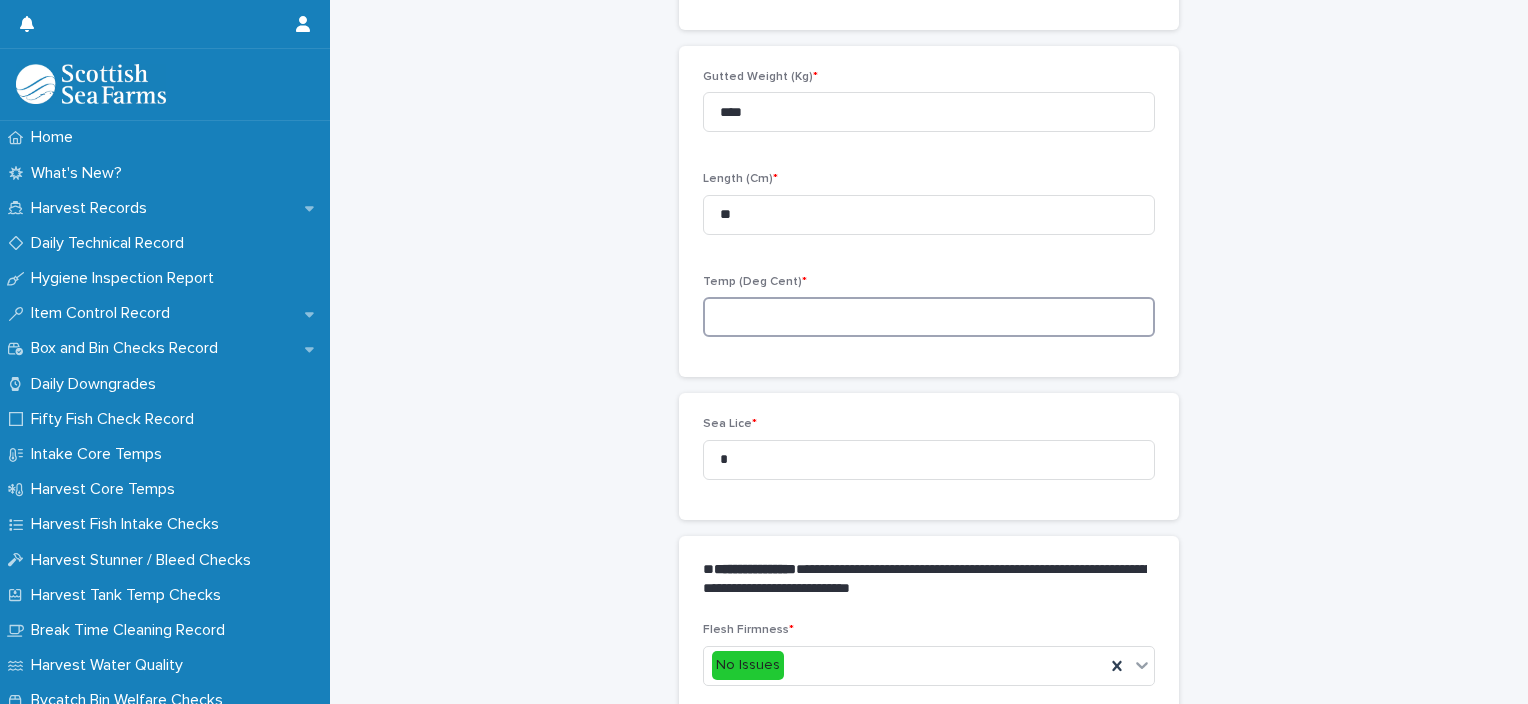 click at bounding box center [929, 317] 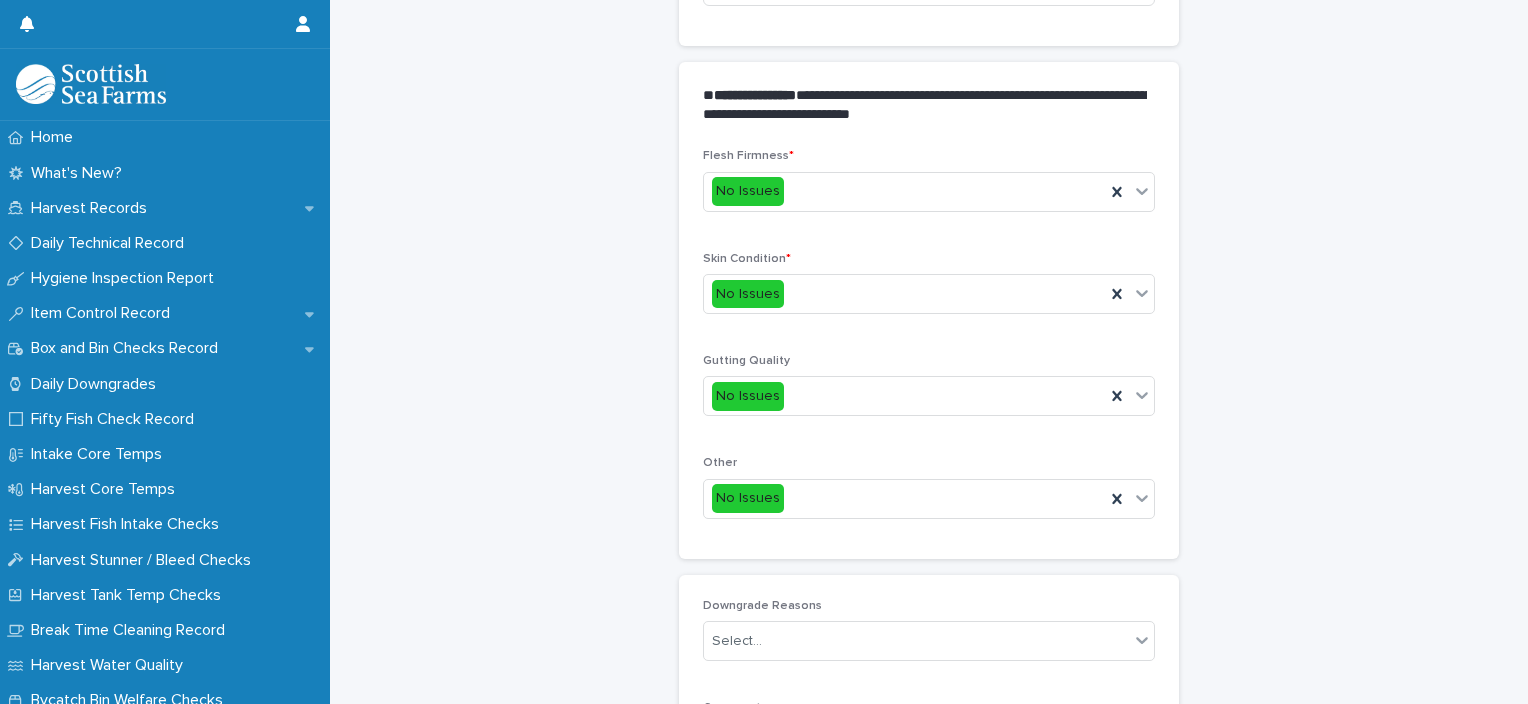 scroll, scrollTop: 711, scrollLeft: 0, axis: vertical 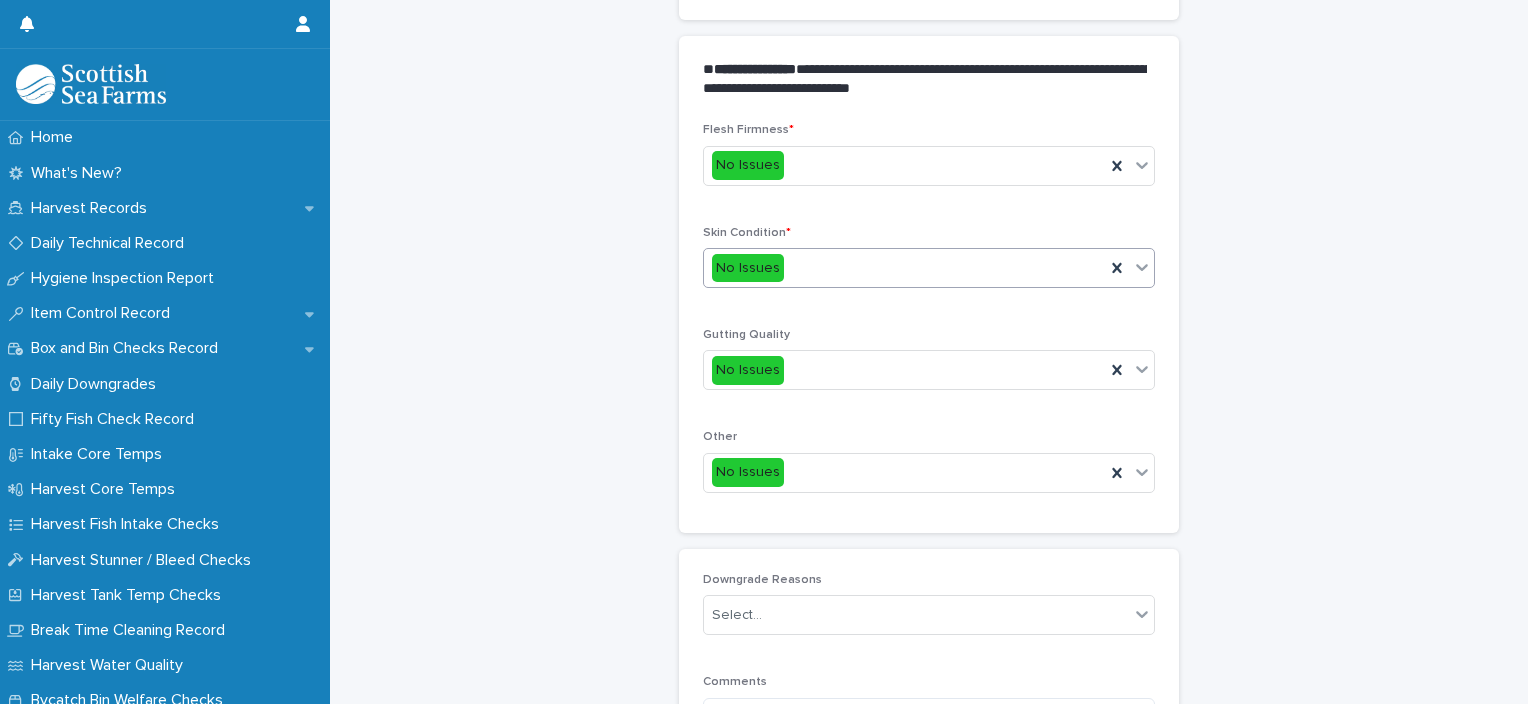 type on "***" 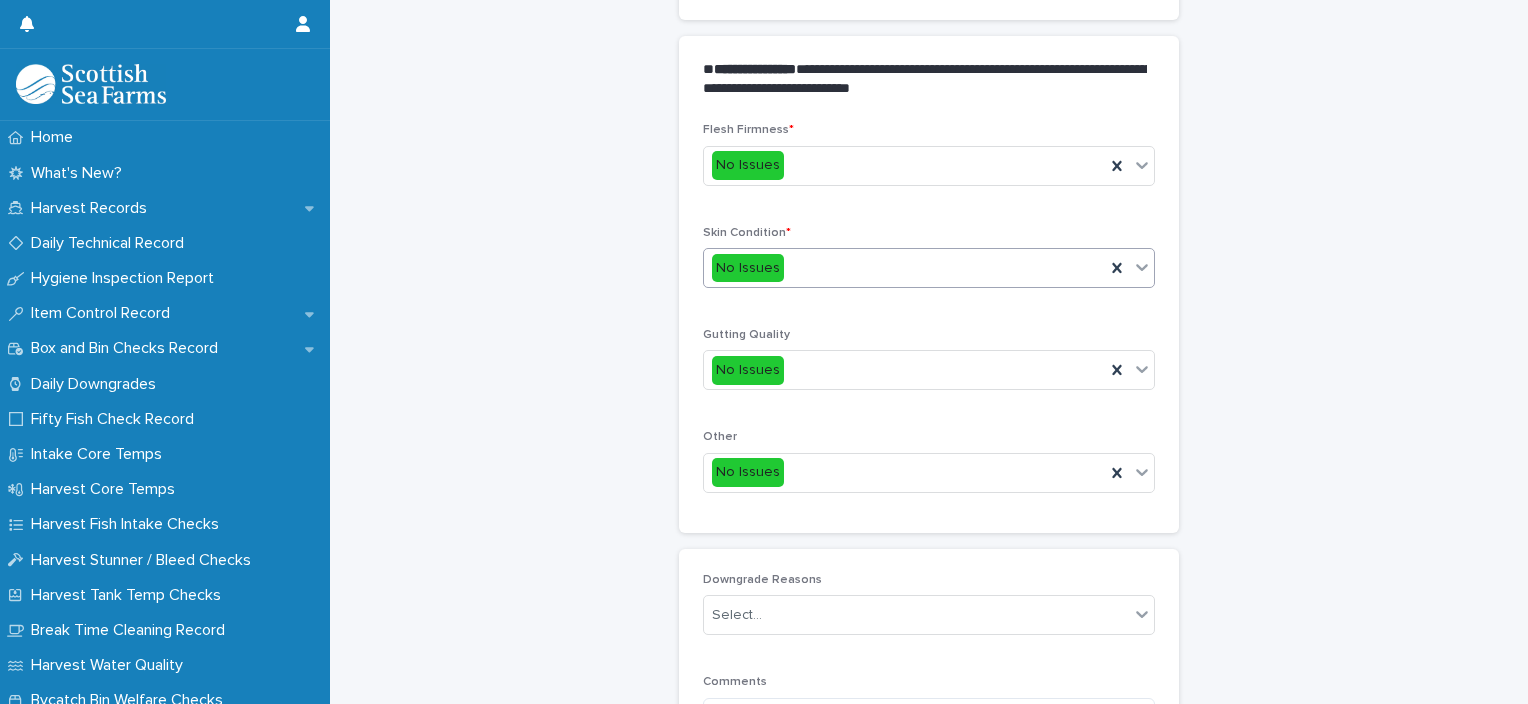 click on "No Issues" at bounding box center (904, 268) 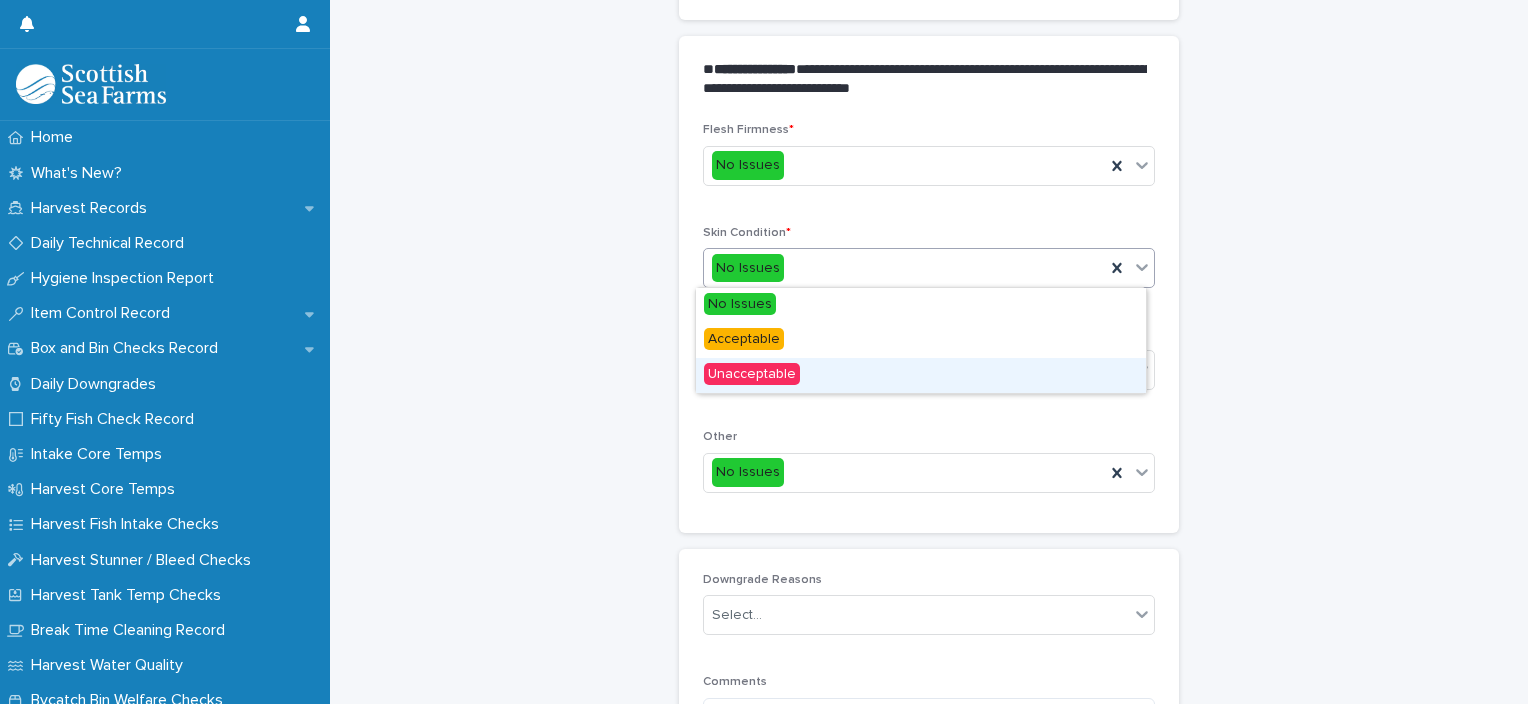 click on "Unacceptable" at bounding box center (921, 375) 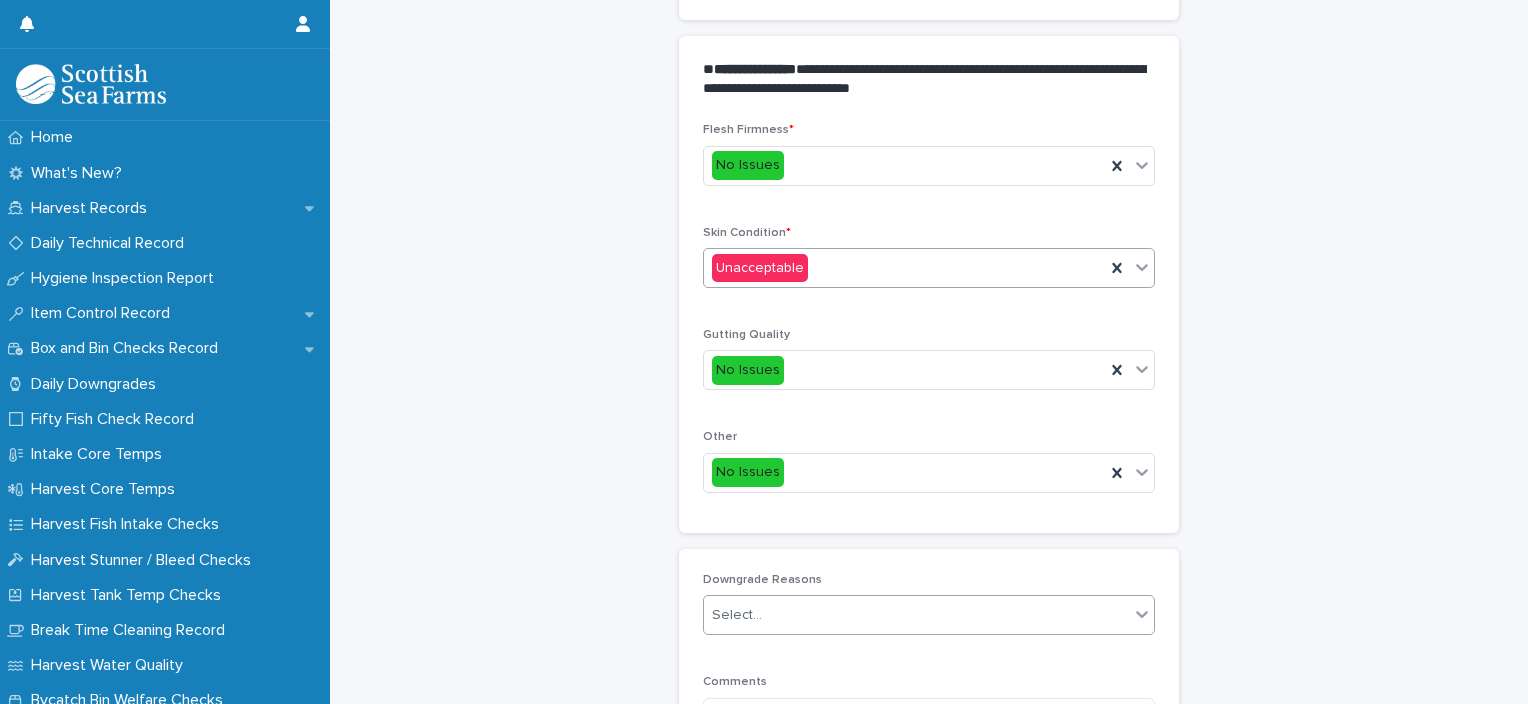 click on "Select..." at bounding box center [916, 615] 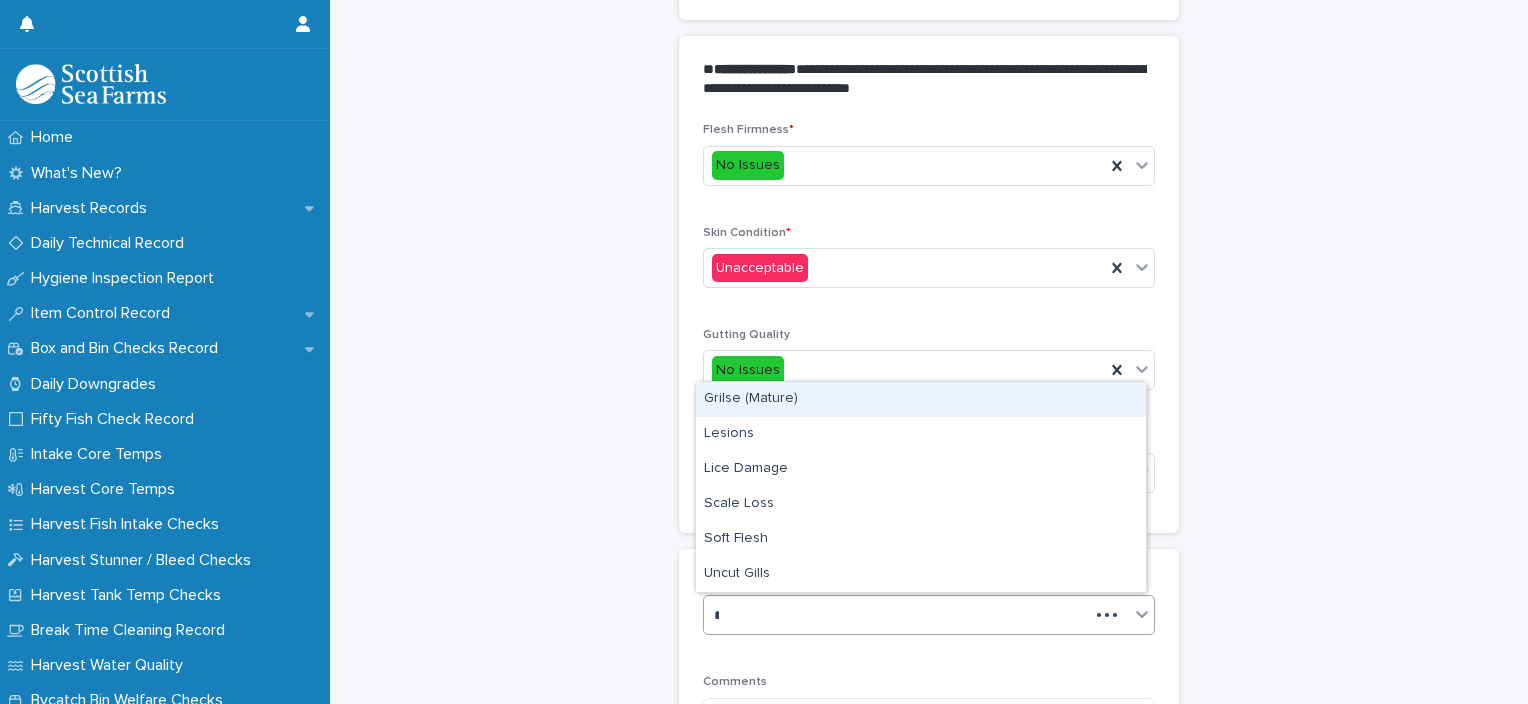 type on "**" 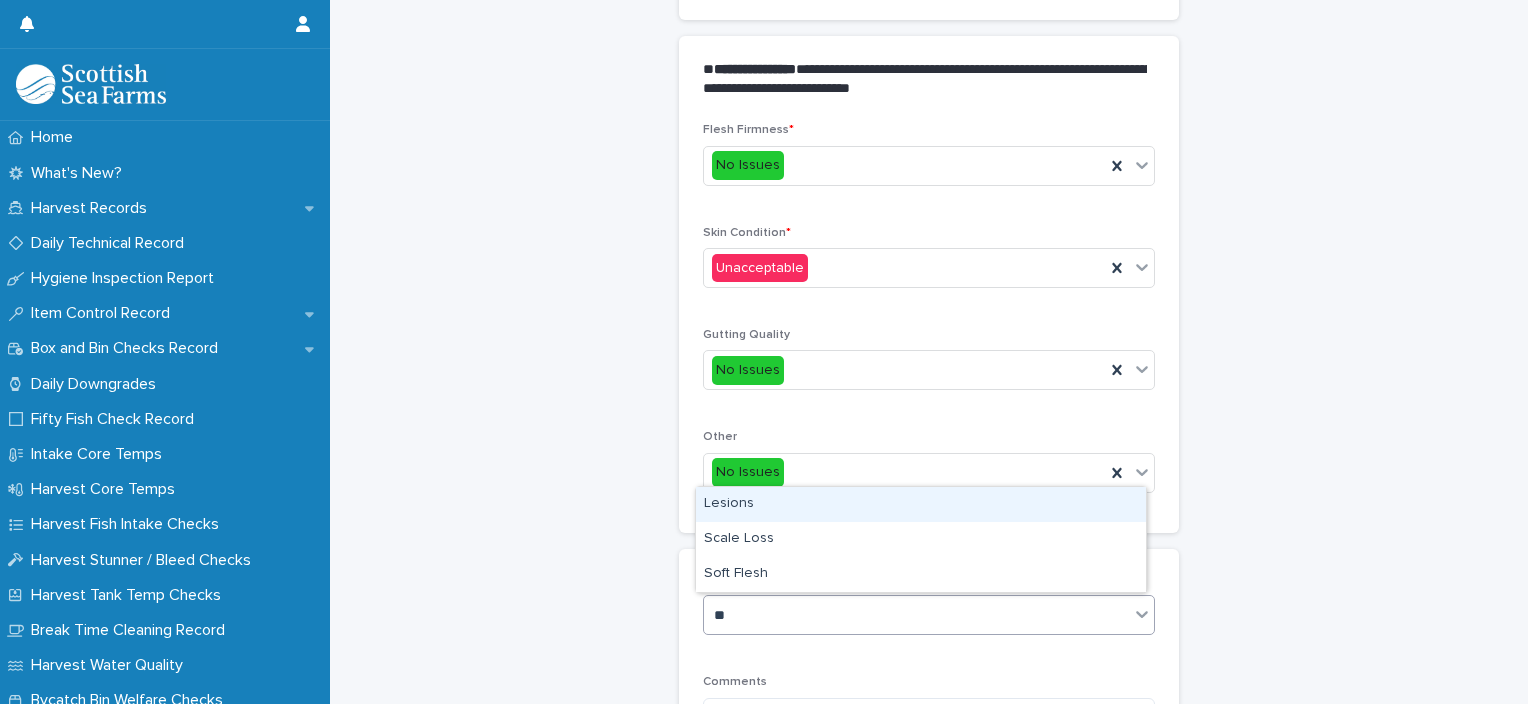 click on "Lesions" at bounding box center [921, 504] 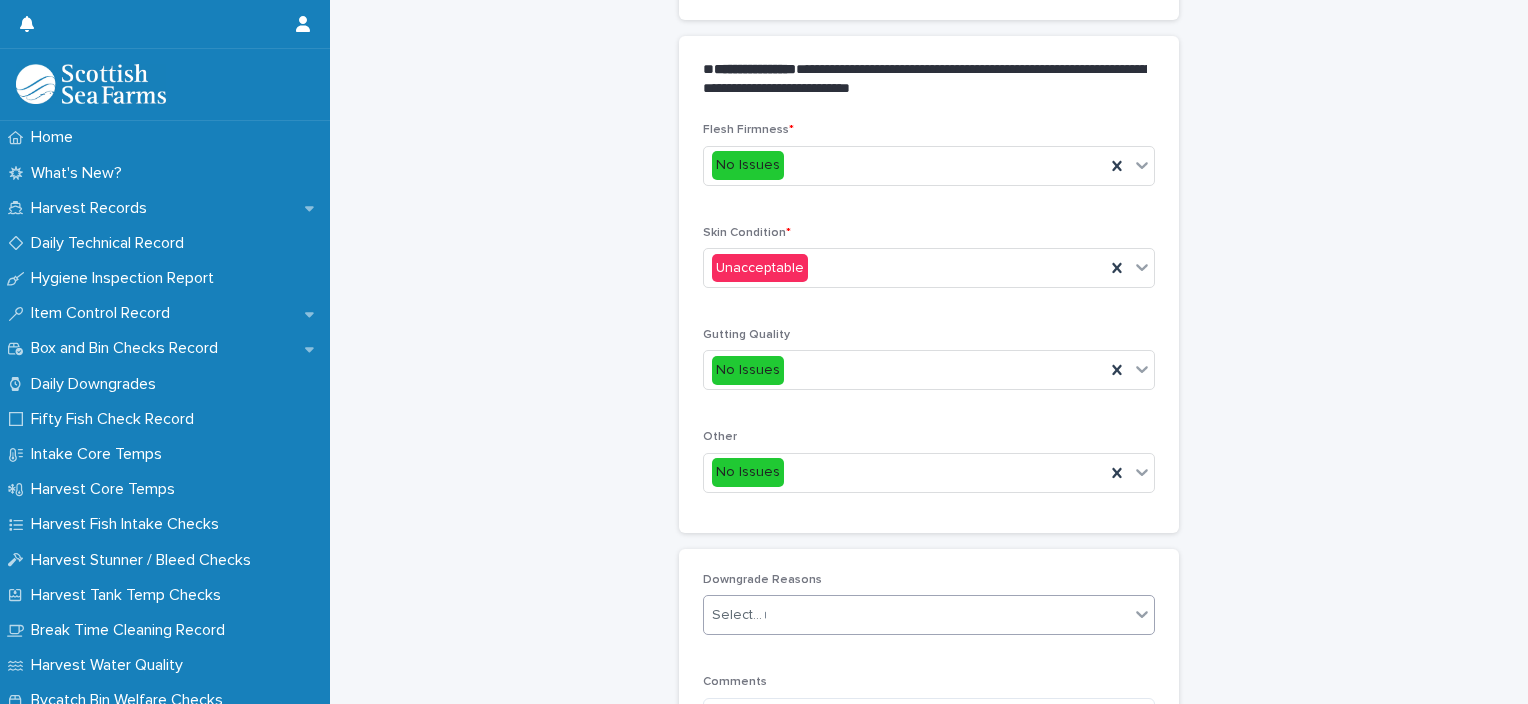 type 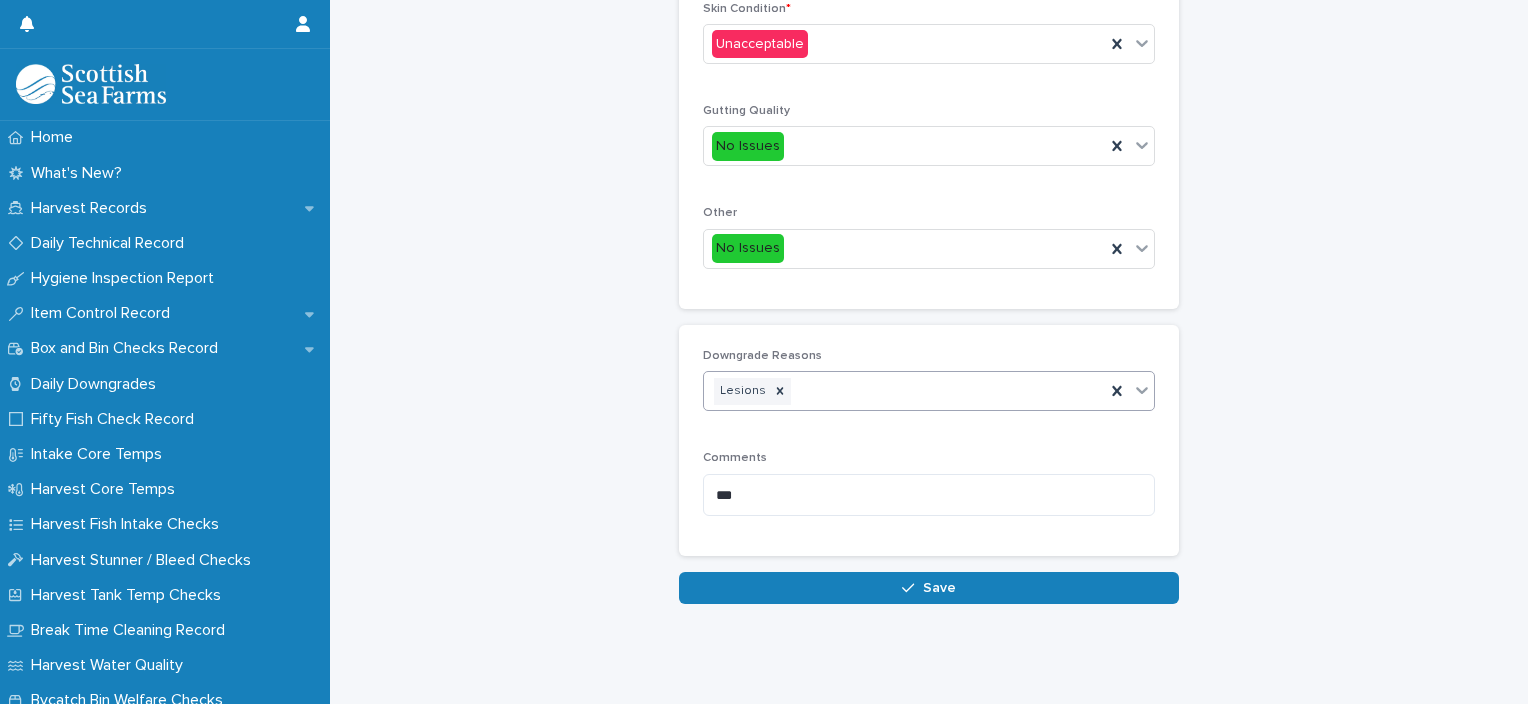 scroll, scrollTop: 948, scrollLeft: 0, axis: vertical 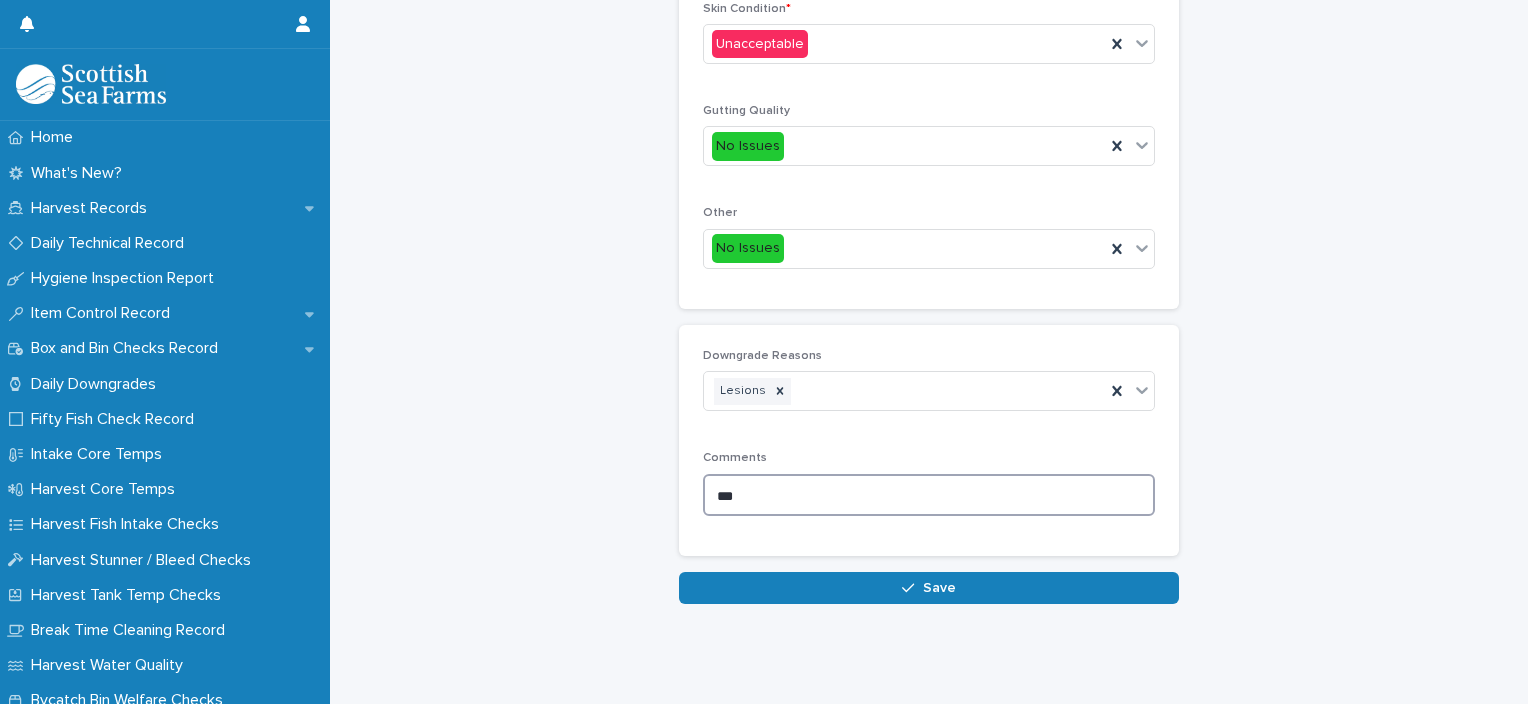 drag, startPoint x: 780, startPoint y: 478, endPoint x: 620, endPoint y: 497, distance: 161.12418 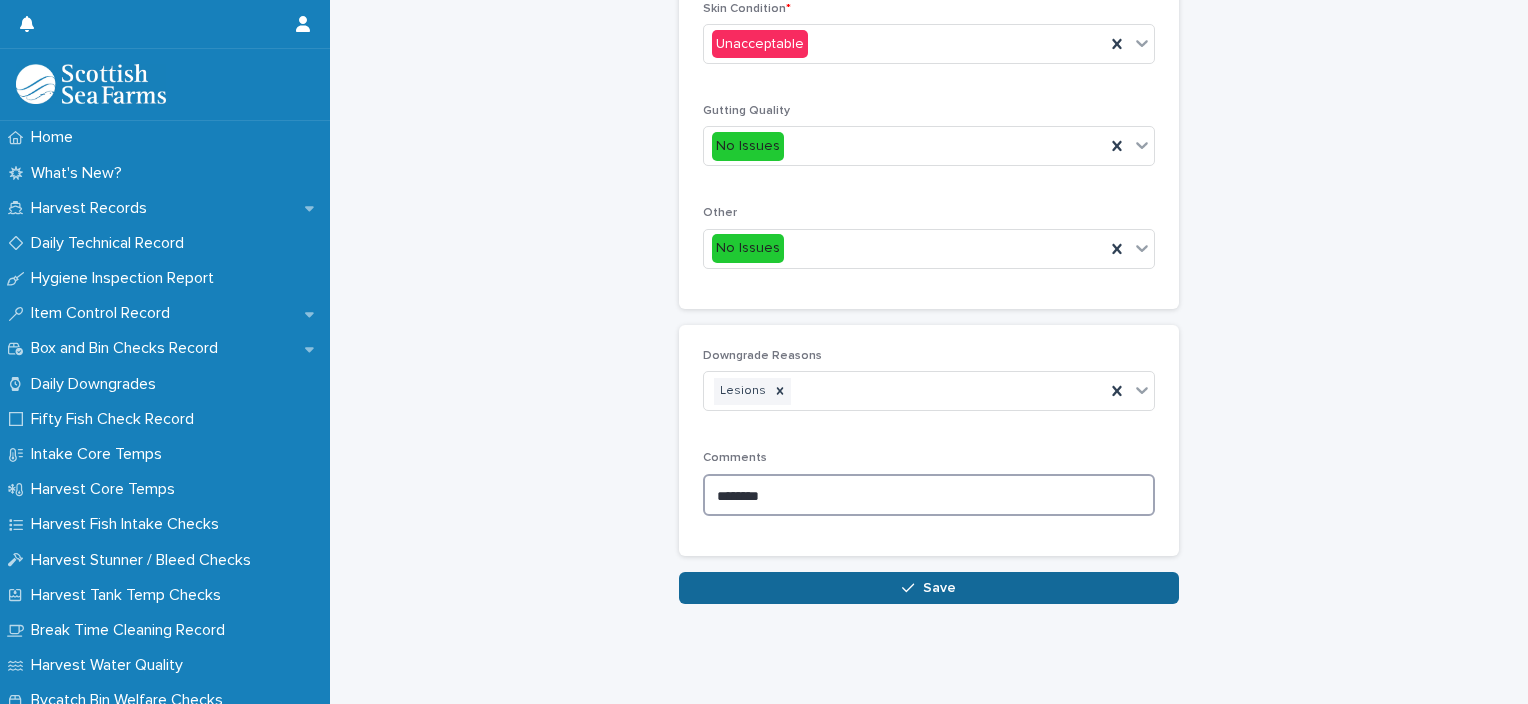 type on "********" 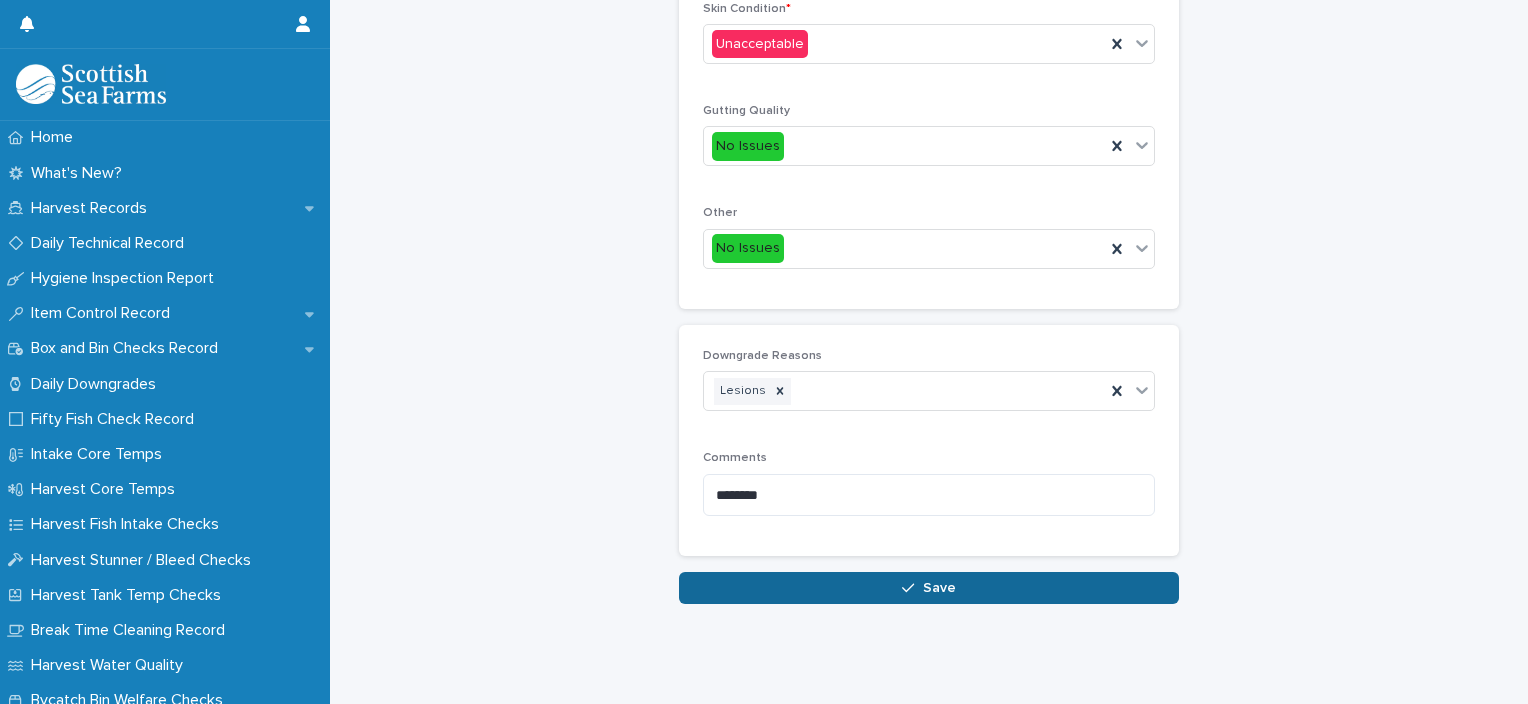 click on "Save" at bounding box center [929, 588] 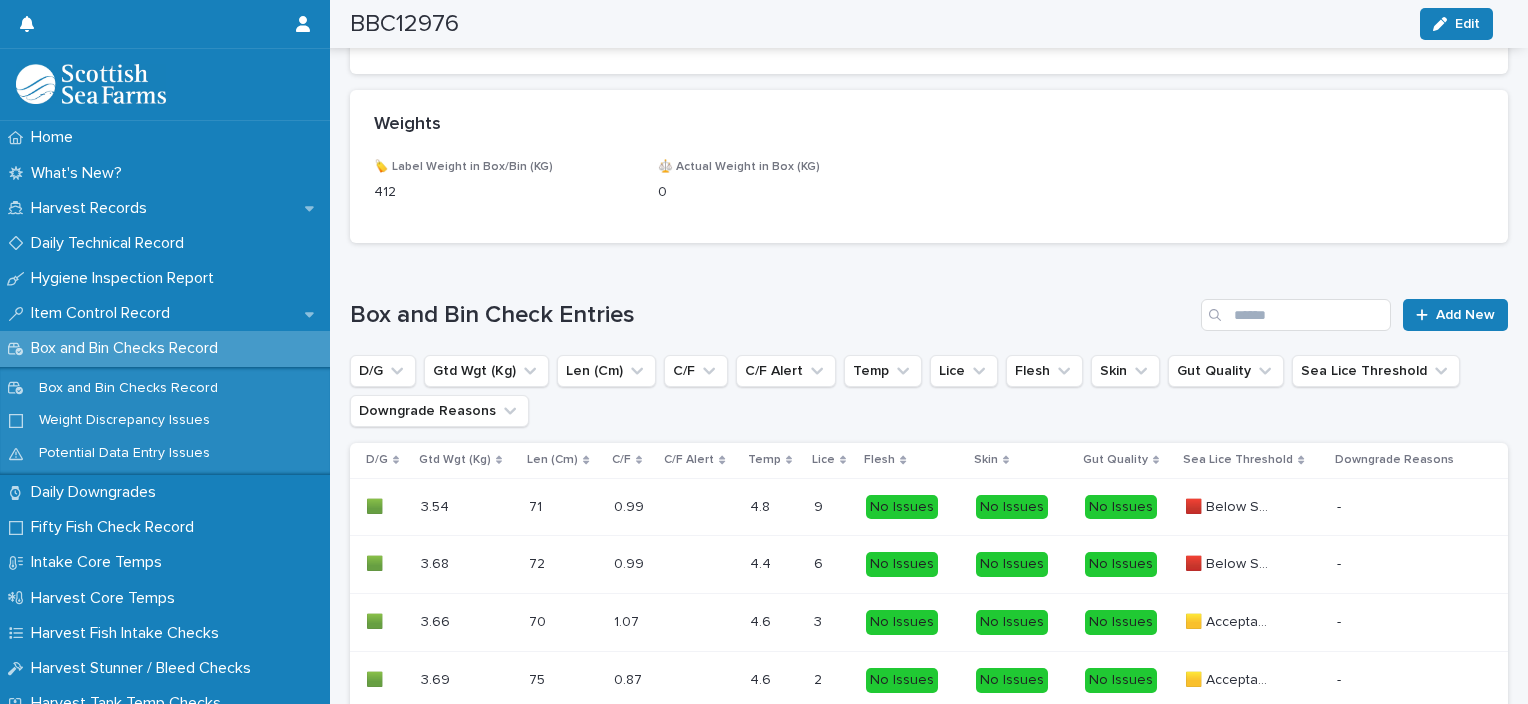 click on "Box and Bin Check Entries Add New D/G Gtd Wgt (Kg) Len (Cm) C/F C/F Alert Temp Lice Flesh  Skin Gut Quality Sea Lice Threshold Downgrade Reasons D/G Gtd Wgt (Kg) Len (Cm) C/F C/F Alert Temp Lice Flesh  Skin Gut Quality Sea Lice Threshold Downgrade Reasons 🟩 🟩   3.54 3.54   71 71   0.99 0.99         4.8 4.8   9 9   No Issues No Issues No Issues 🟥 Below Standard 🟥 Below Standard   - 🟩 🟩   3.68 3.68   72 72   0.99 0.99         4.4 4.4   6 6   No Issues No Issues No Issues 🟥 Below Standard 🟥 Below Standard   - 🟩 🟩   3.66 3.66   70 70   1.07 1.07         4.6 4.6   3 3   No Issues No Issues No Issues 🟨 Acceptable 🟨 Acceptable   - 🟩 🟩   3.69 3.69   75 75   0.87 0.87         4.6 4.6   2 2   No Issues No Issues No Issues 🟨 Acceptable 🟨 Acceptable   - 🟩 🟩   3.69 3.69   71 71   1.03 1.03         5.3 5.3   5 5   Acceptable No Issues No Issues 🟨 Acceptable 🟨 Acceptable   - 🟩 🟩   3.24 3.24   66 66   1.13 1.13" at bounding box center (929, 791) 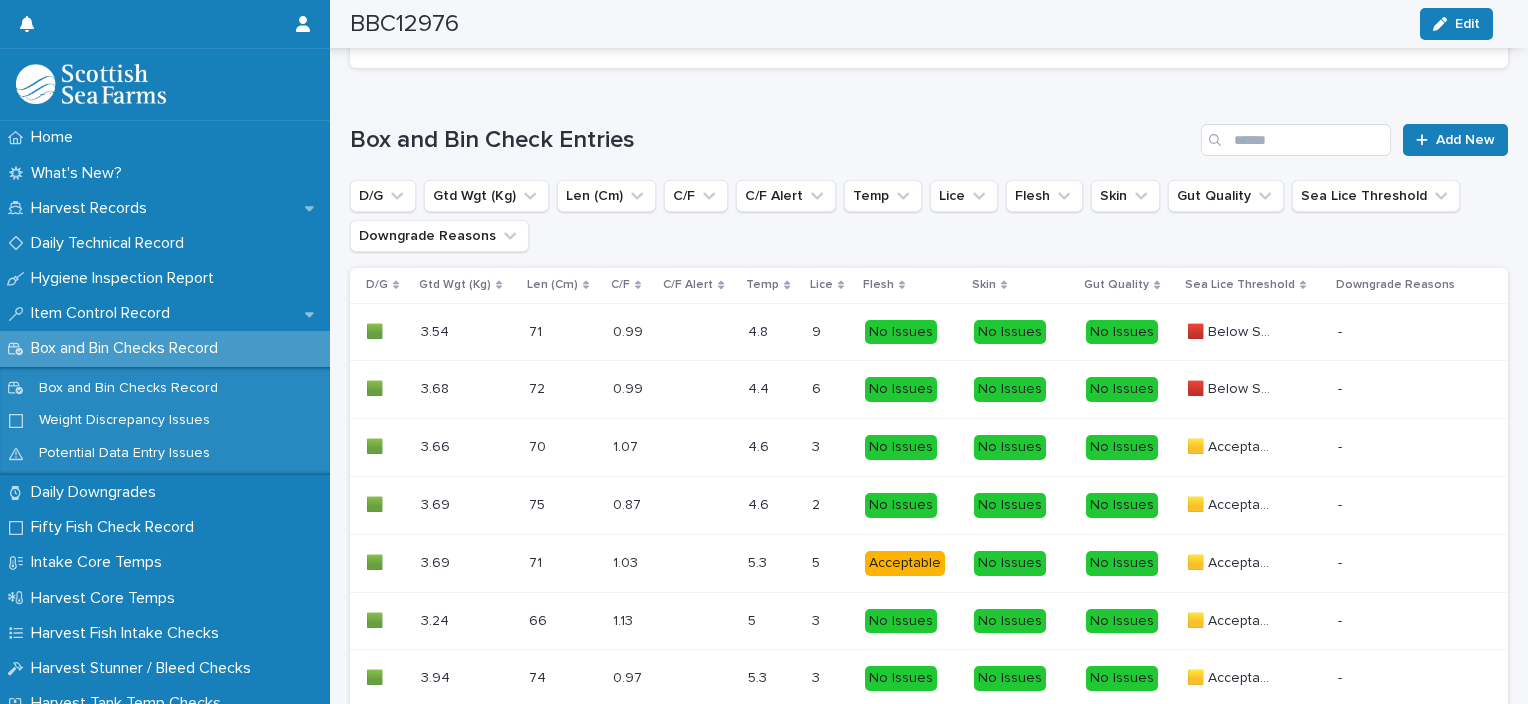 scroll, scrollTop: 1116, scrollLeft: 0, axis: vertical 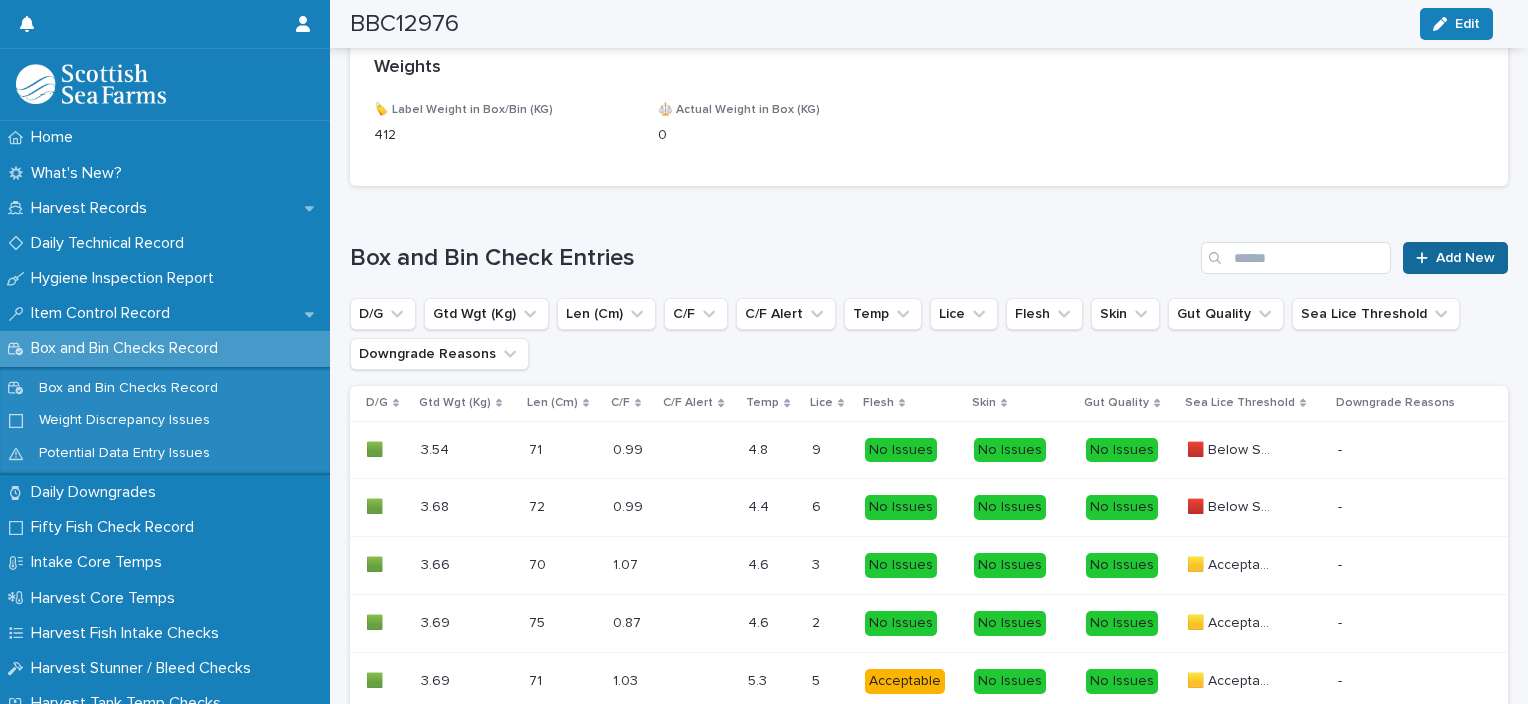 click on "Add New" at bounding box center [1455, 258] 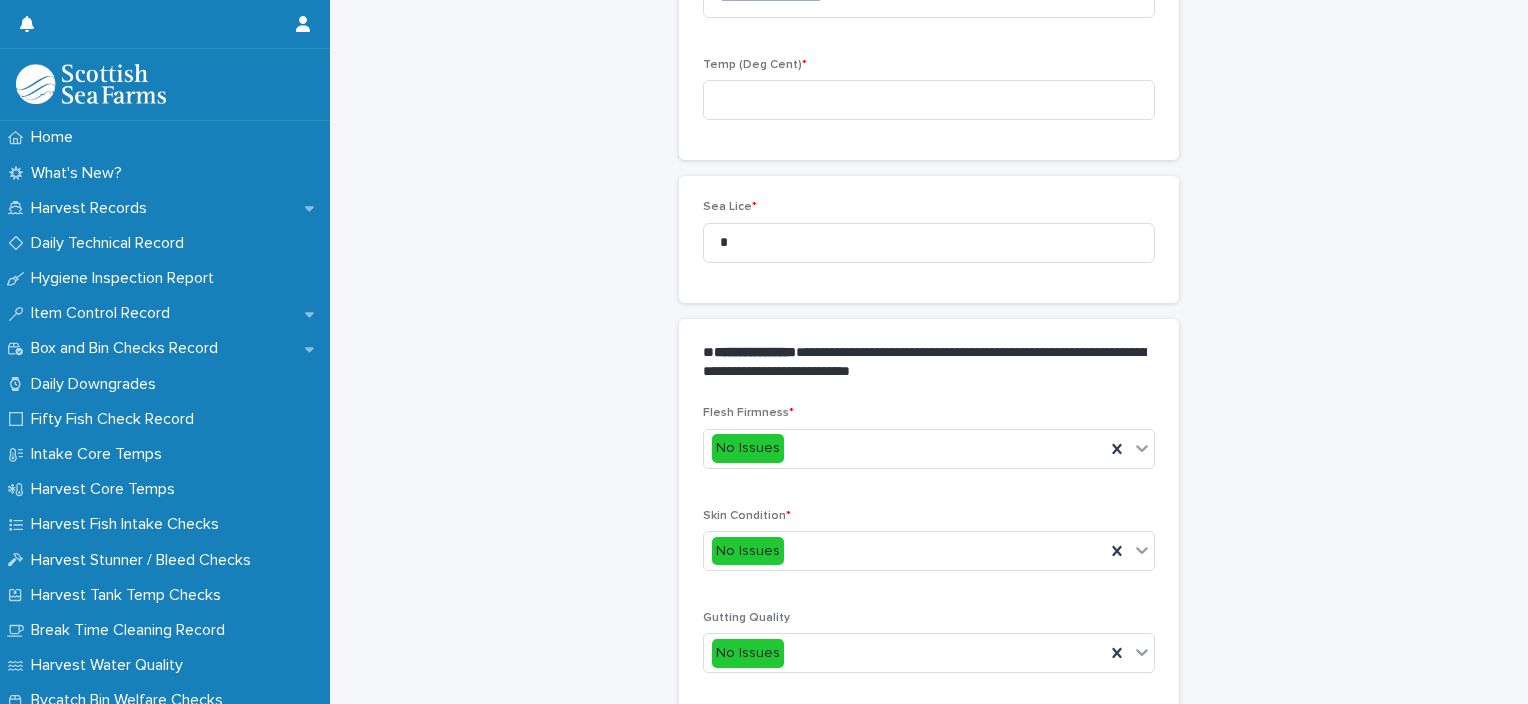 scroll, scrollTop: 411, scrollLeft: 0, axis: vertical 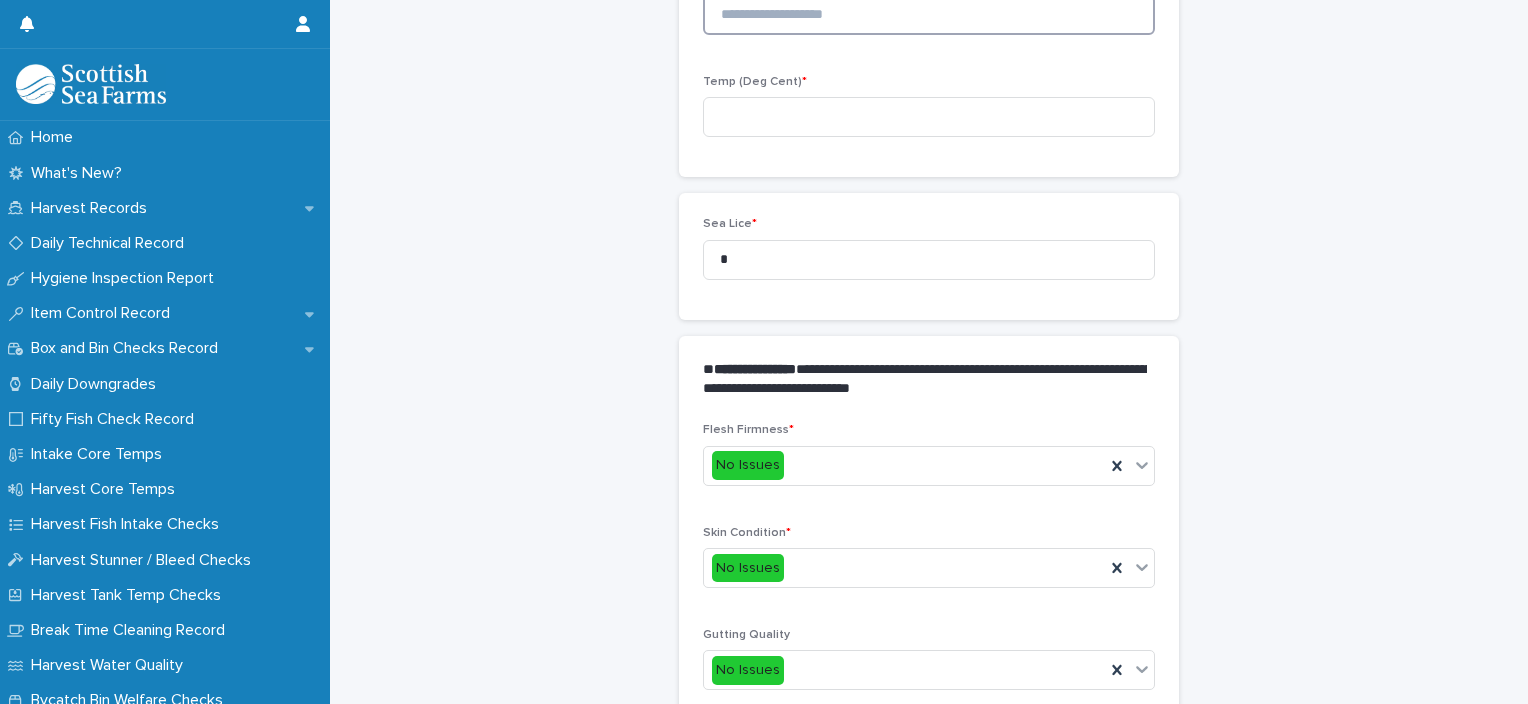 click at bounding box center (929, 15) 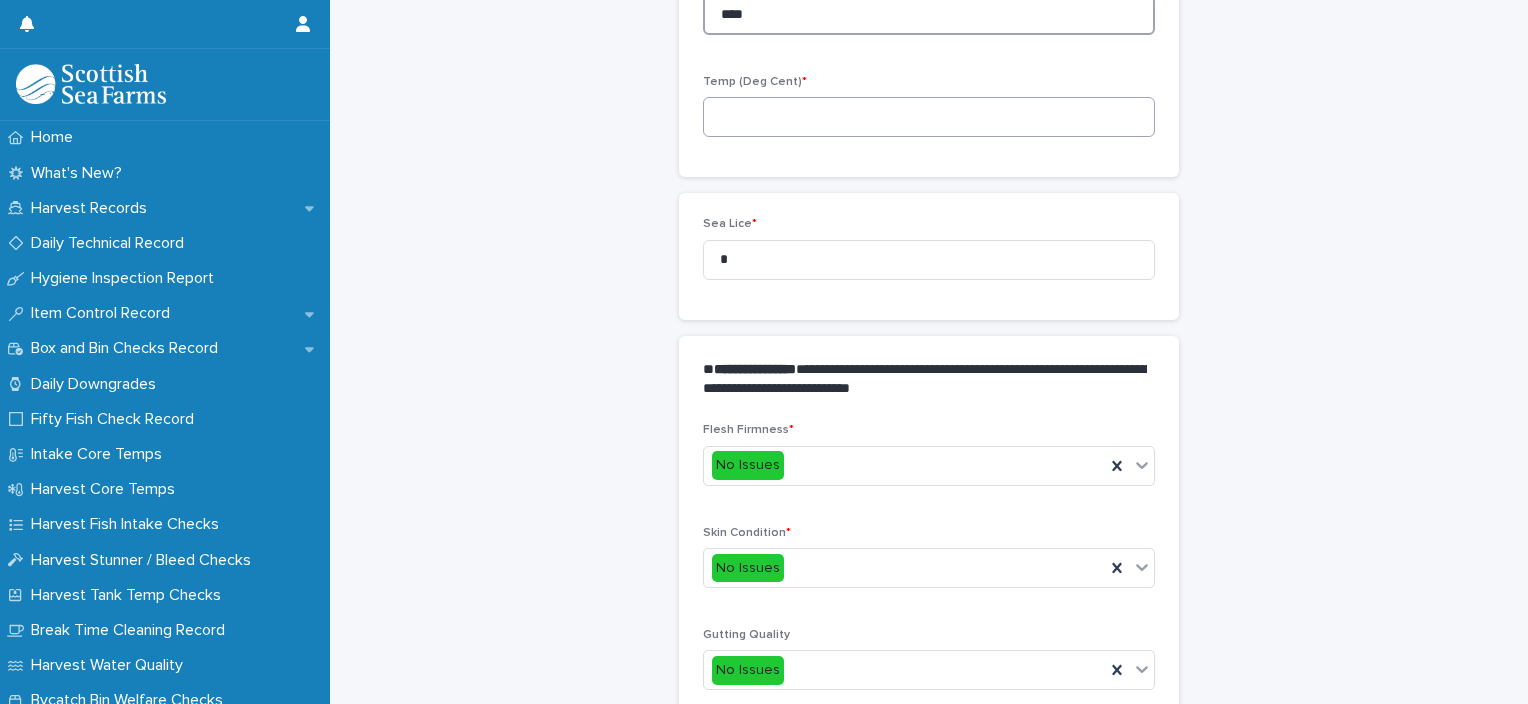 type on "****" 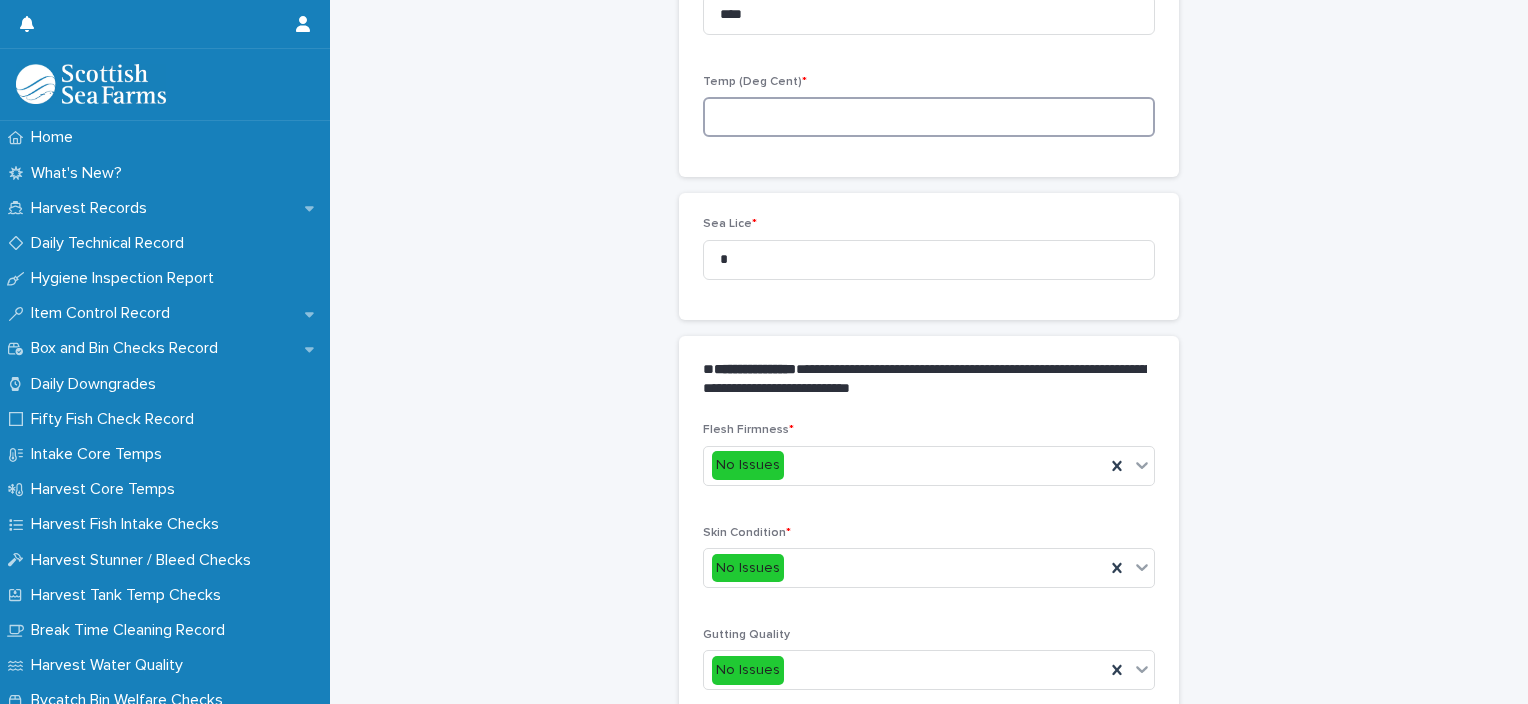 click at bounding box center (929, 117) 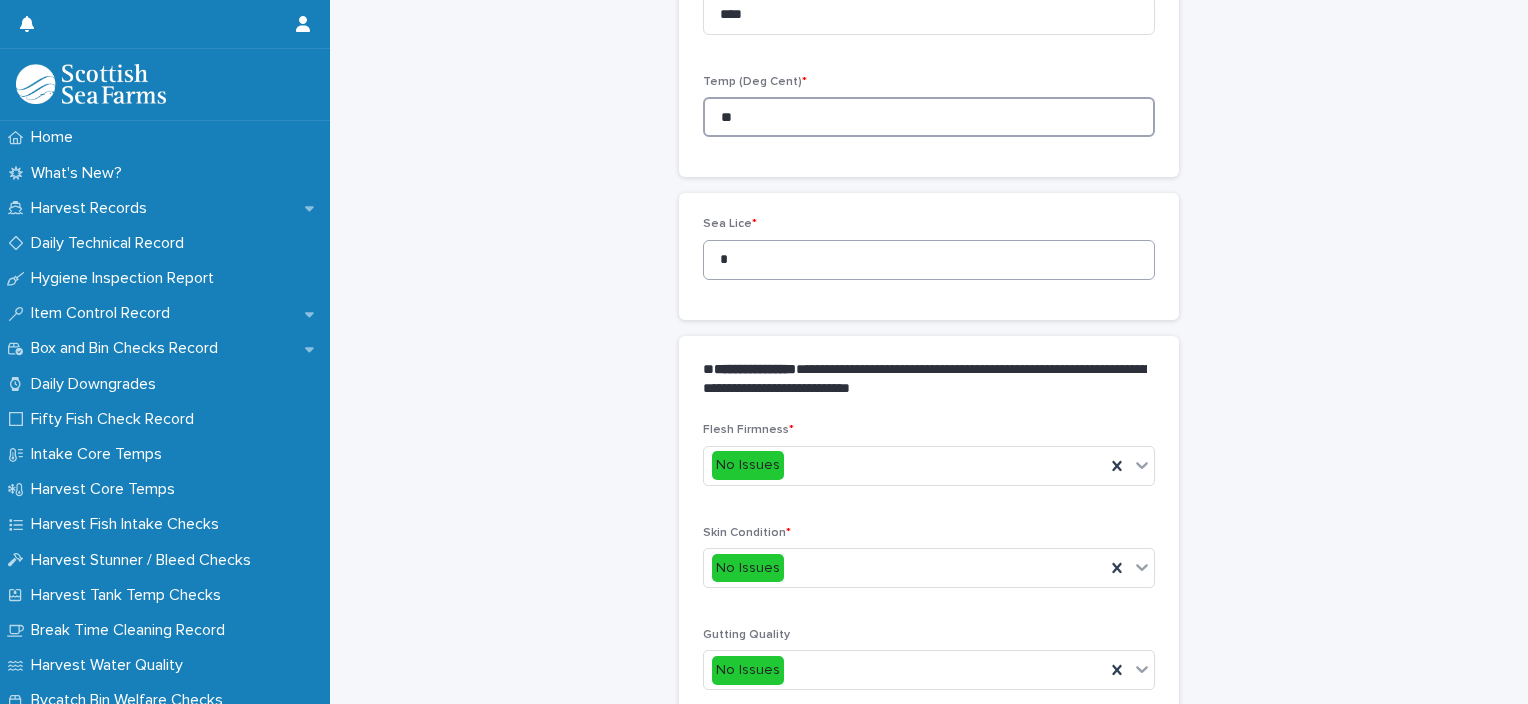 type on "**" 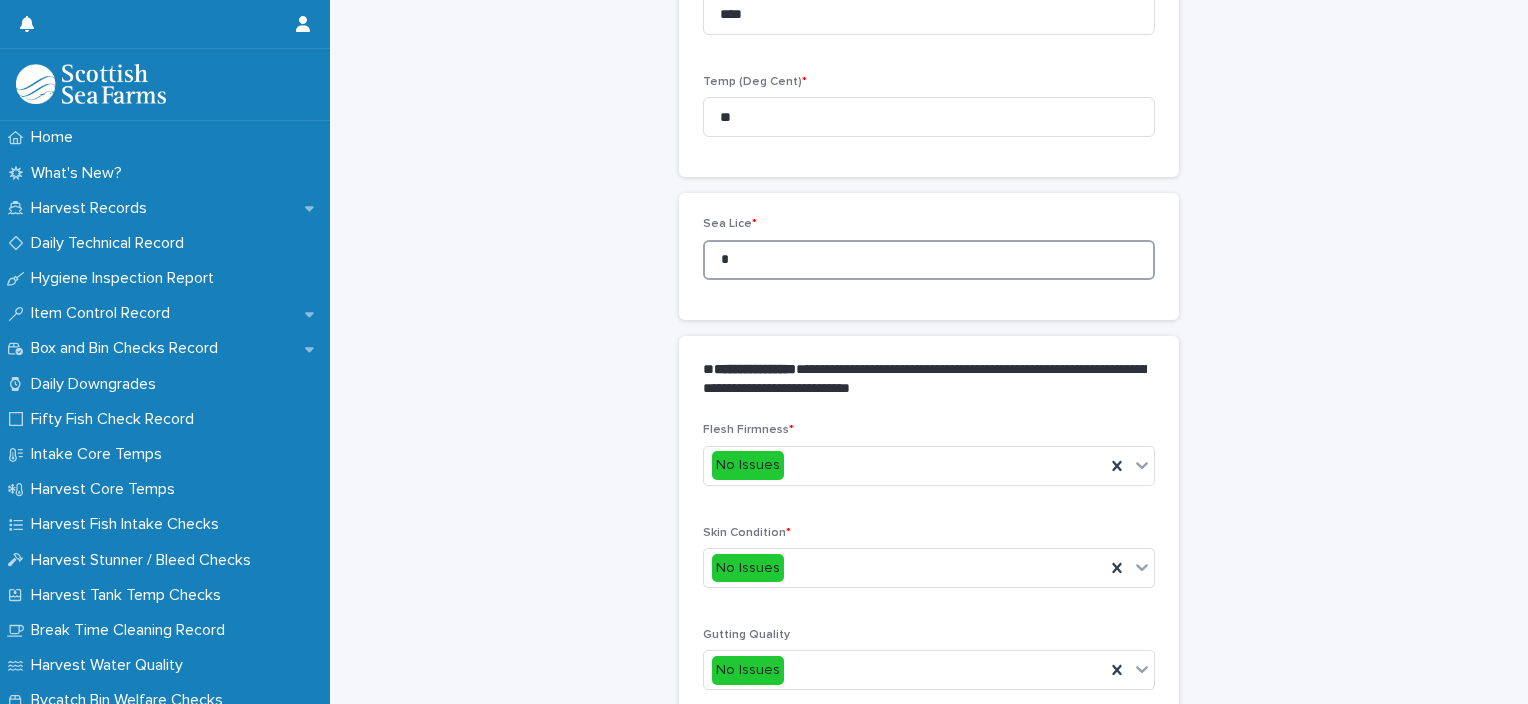 click on "*" at bounding box center [929, 260] 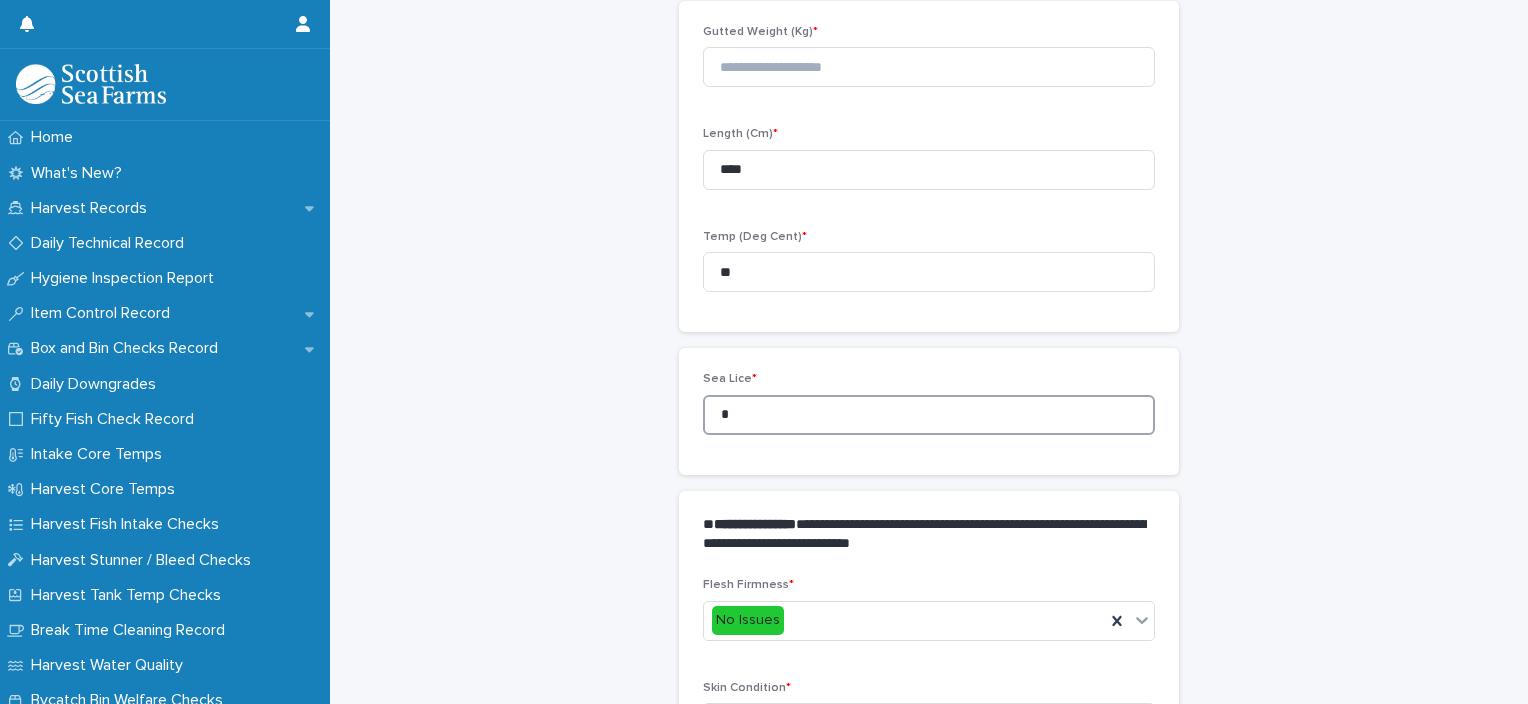 scroll, scrollTop: 211, scrollLeft: 0, axis: vertical 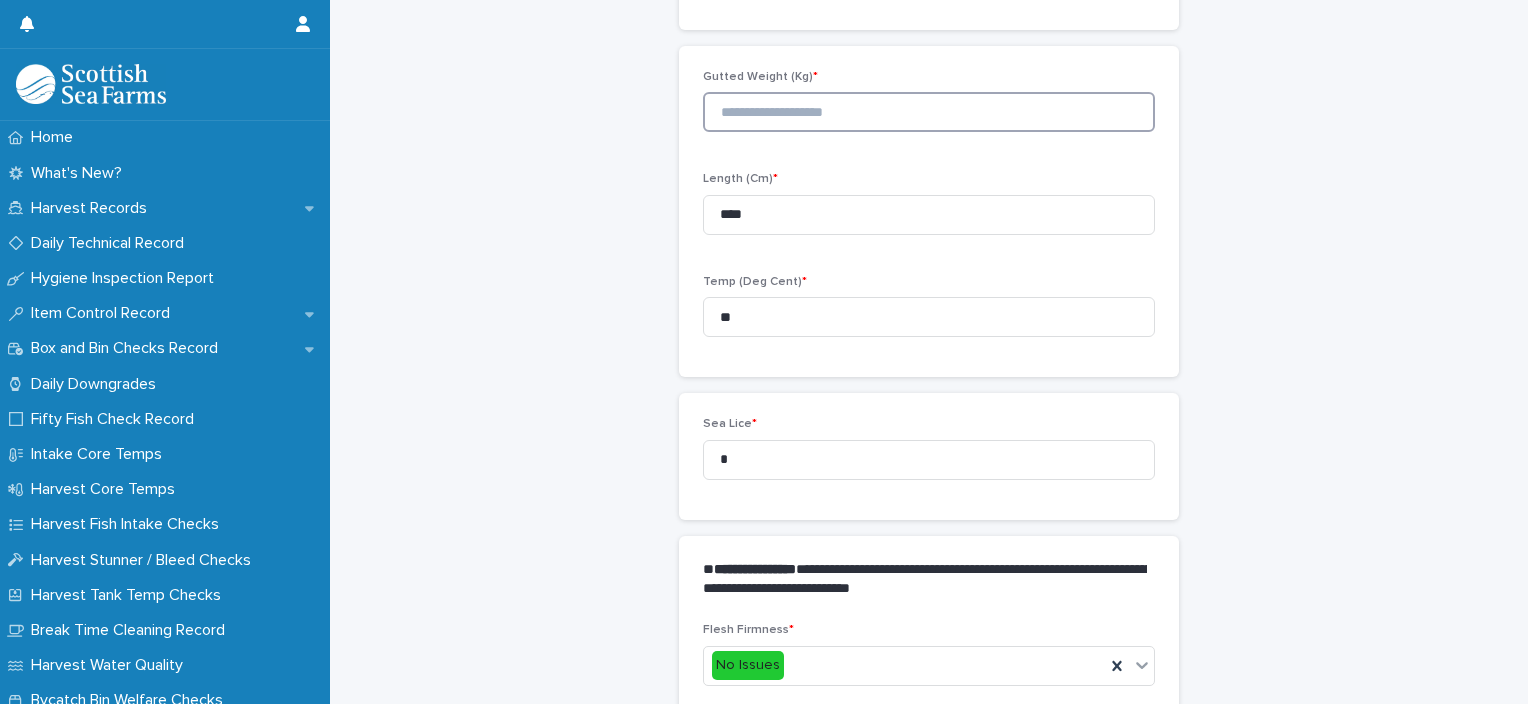 click at bounding box center [929, 112] 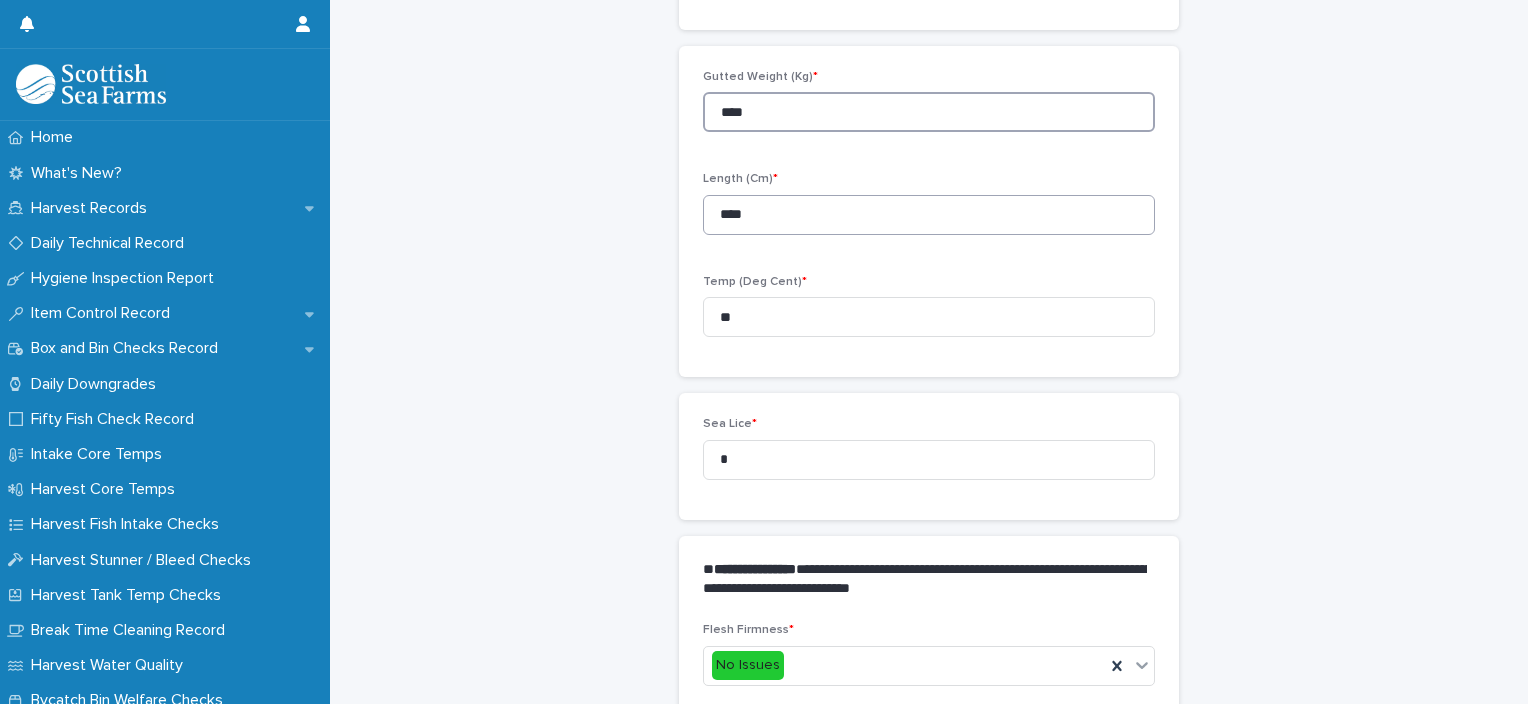 type on "****" 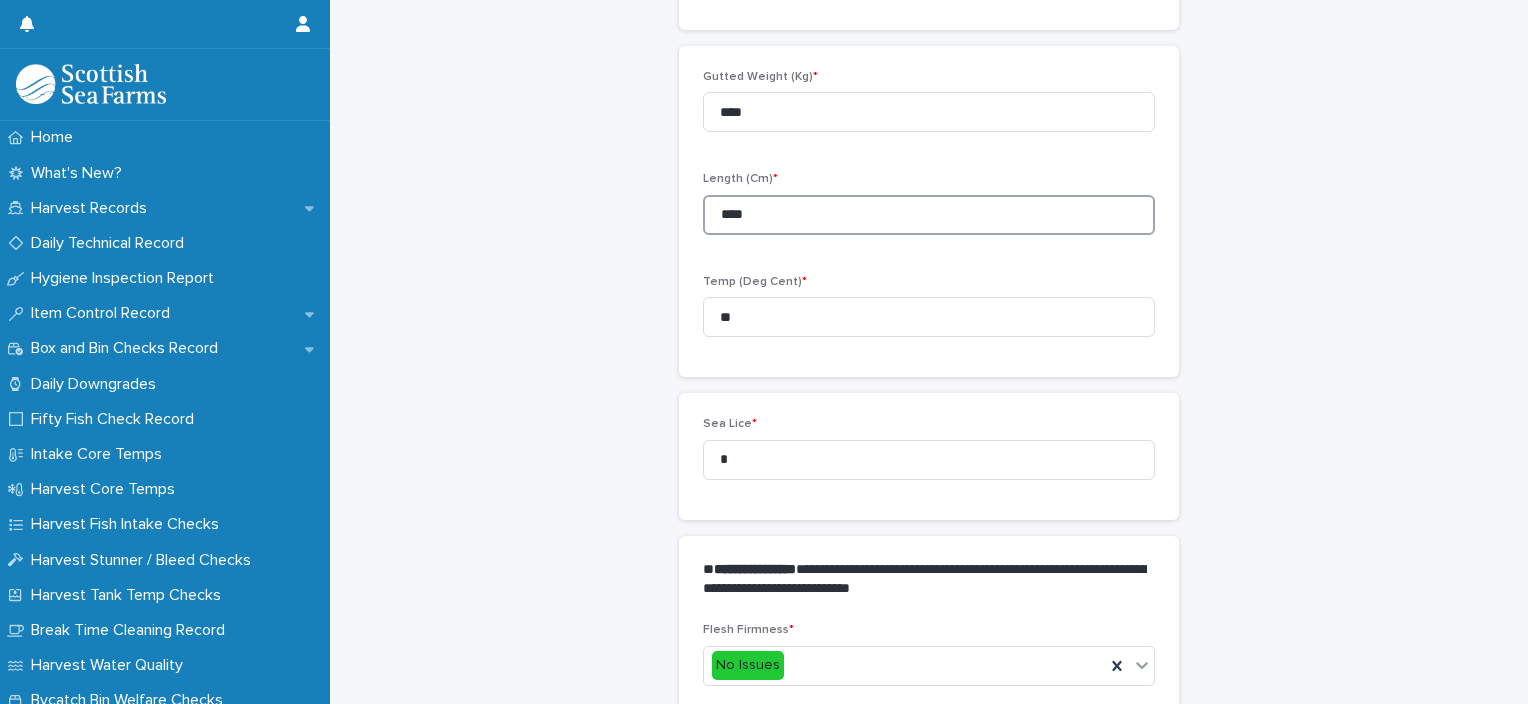 drag, startPoint x: 760, startPoint y: 211, endPoint x: 619, endPoint y: 212, distance: 141.00354 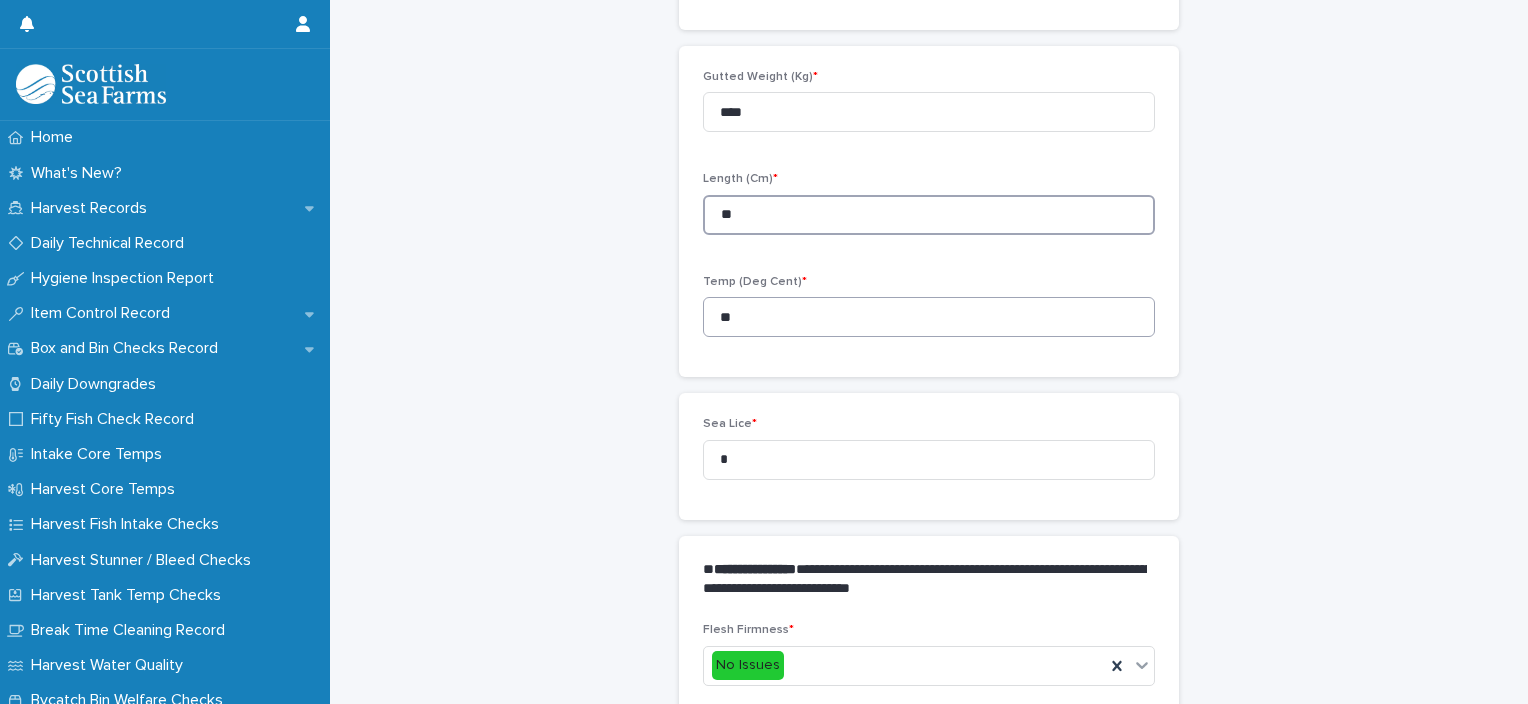 type on "**" 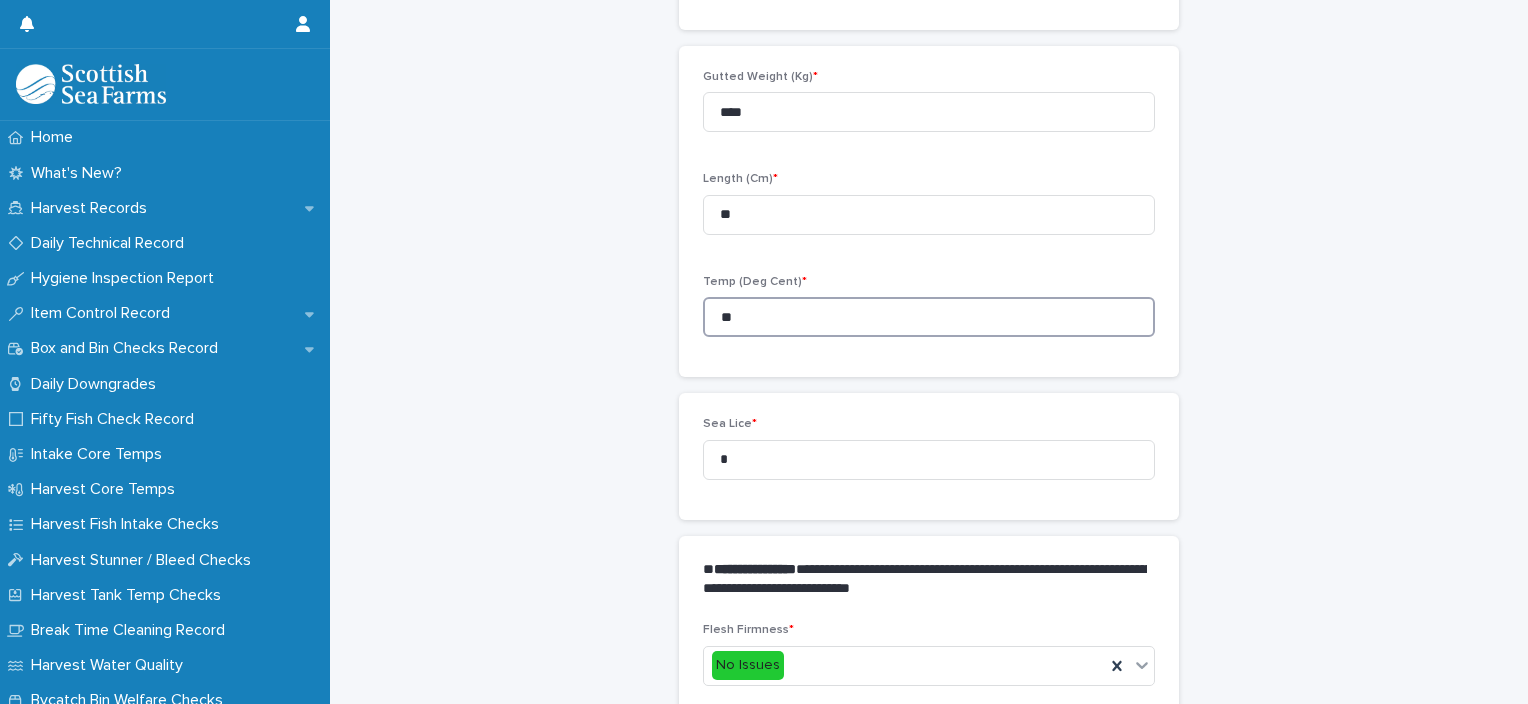 drag, startPoint x: 748, startPoint y: 324, endPoint x: 671, endPoint y: 326, distance: 77.02597 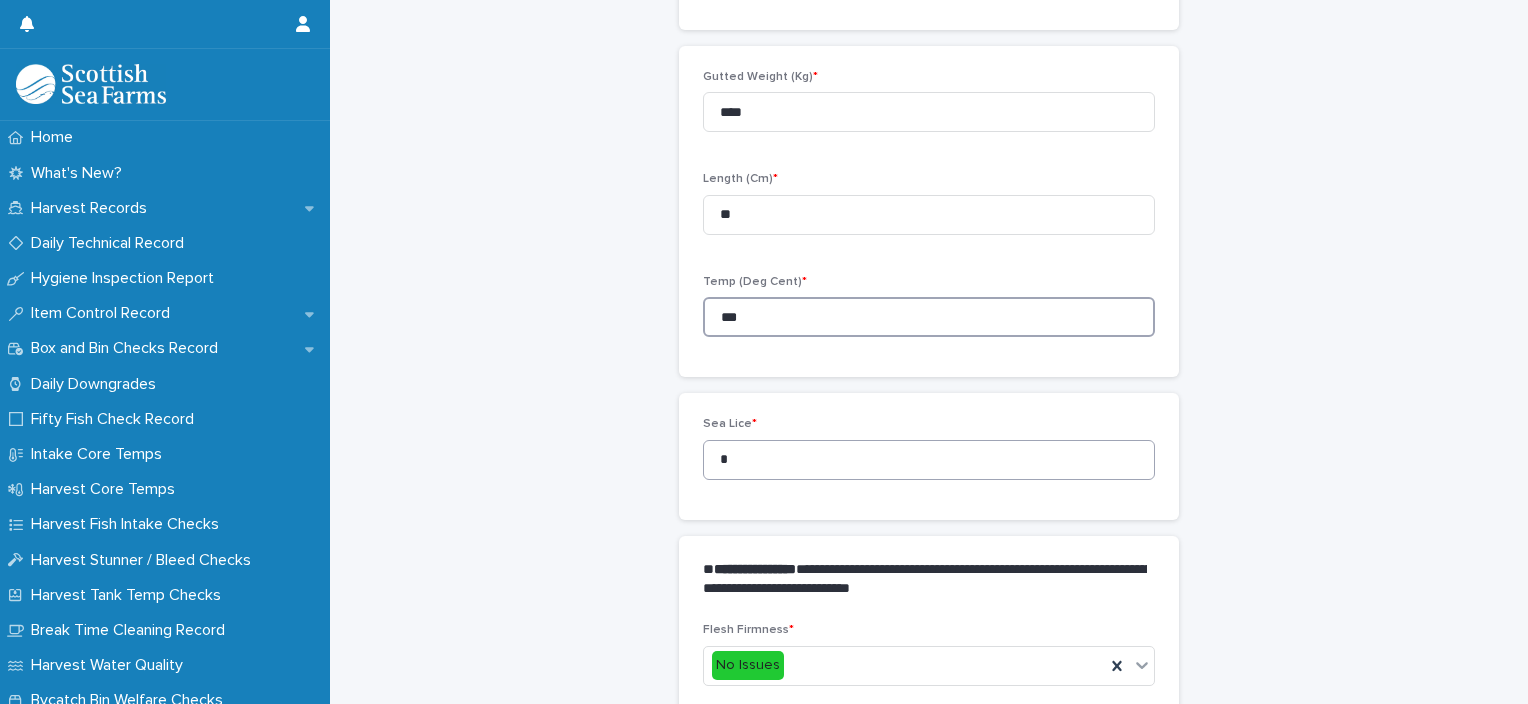type on "***" 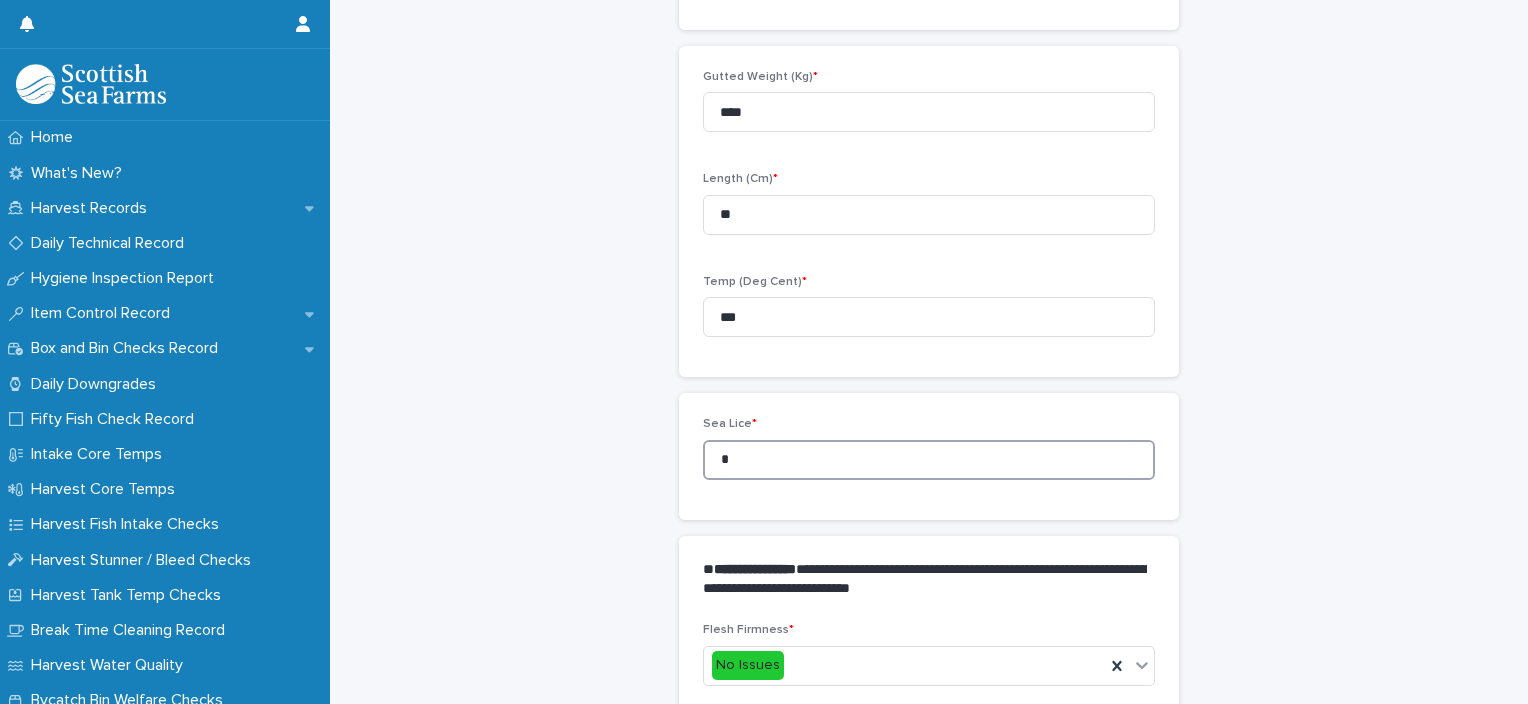 drag, startPoint x: 720, startPoint y: 461, endPoint x: 676, endPoint y: 473, distance: 45.607018 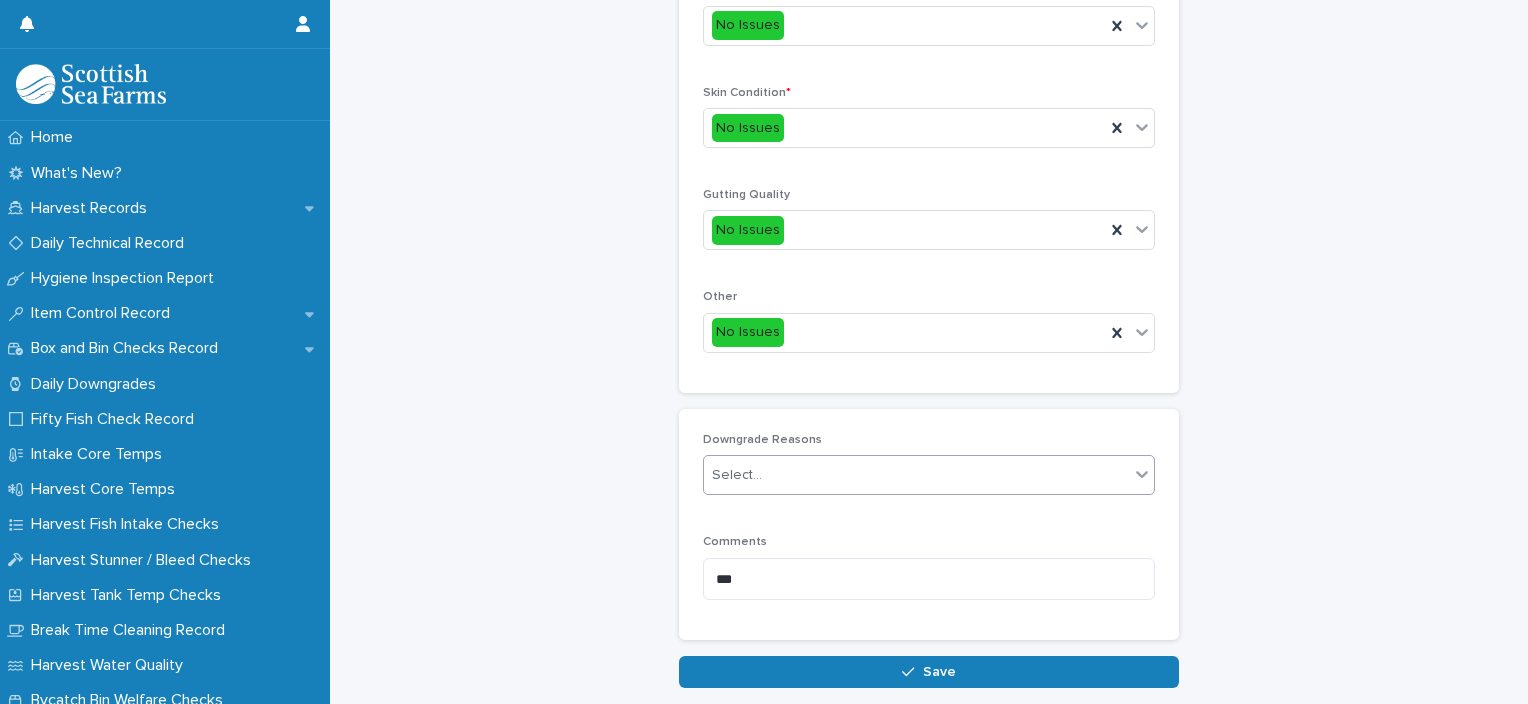 scroll, scrollTop: 911, scrollLeft: 0, axis: vertical 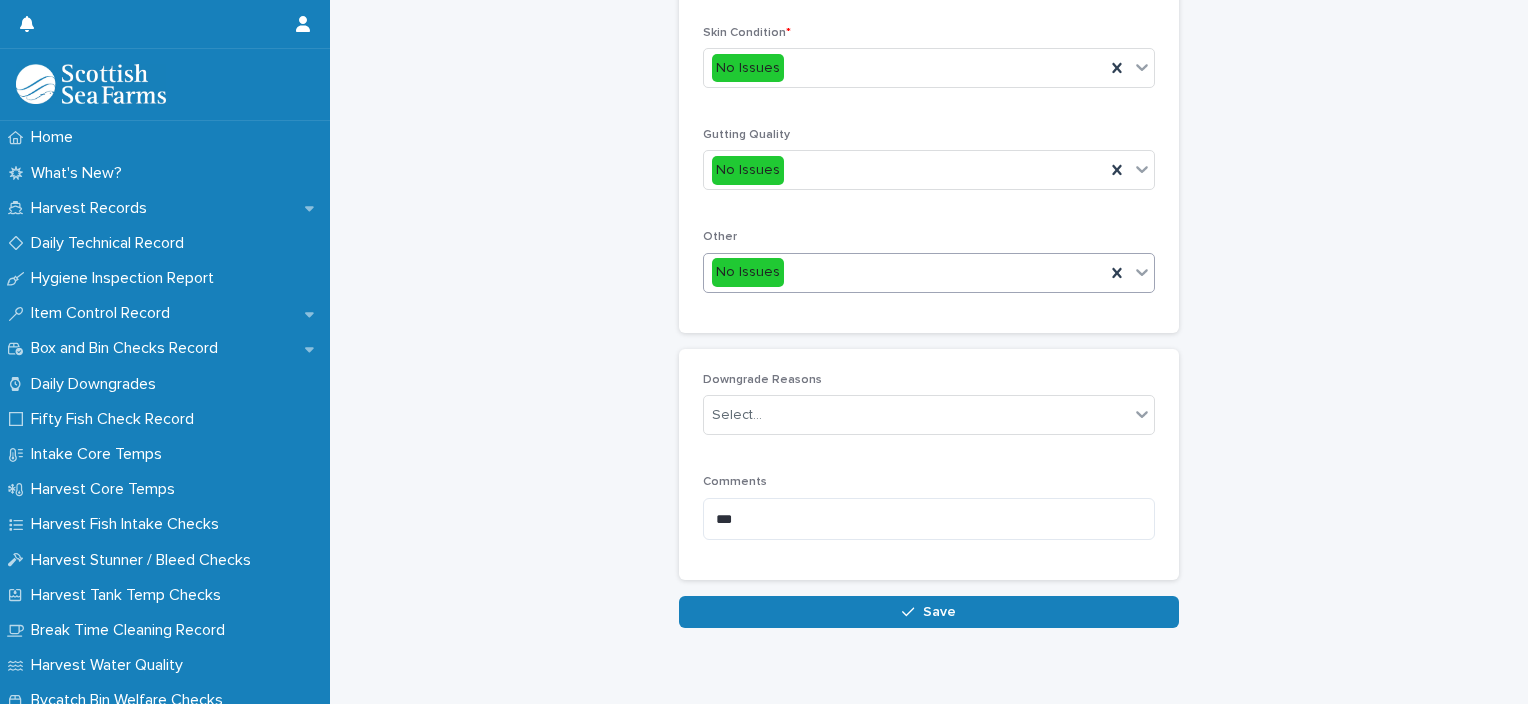 type on "*" 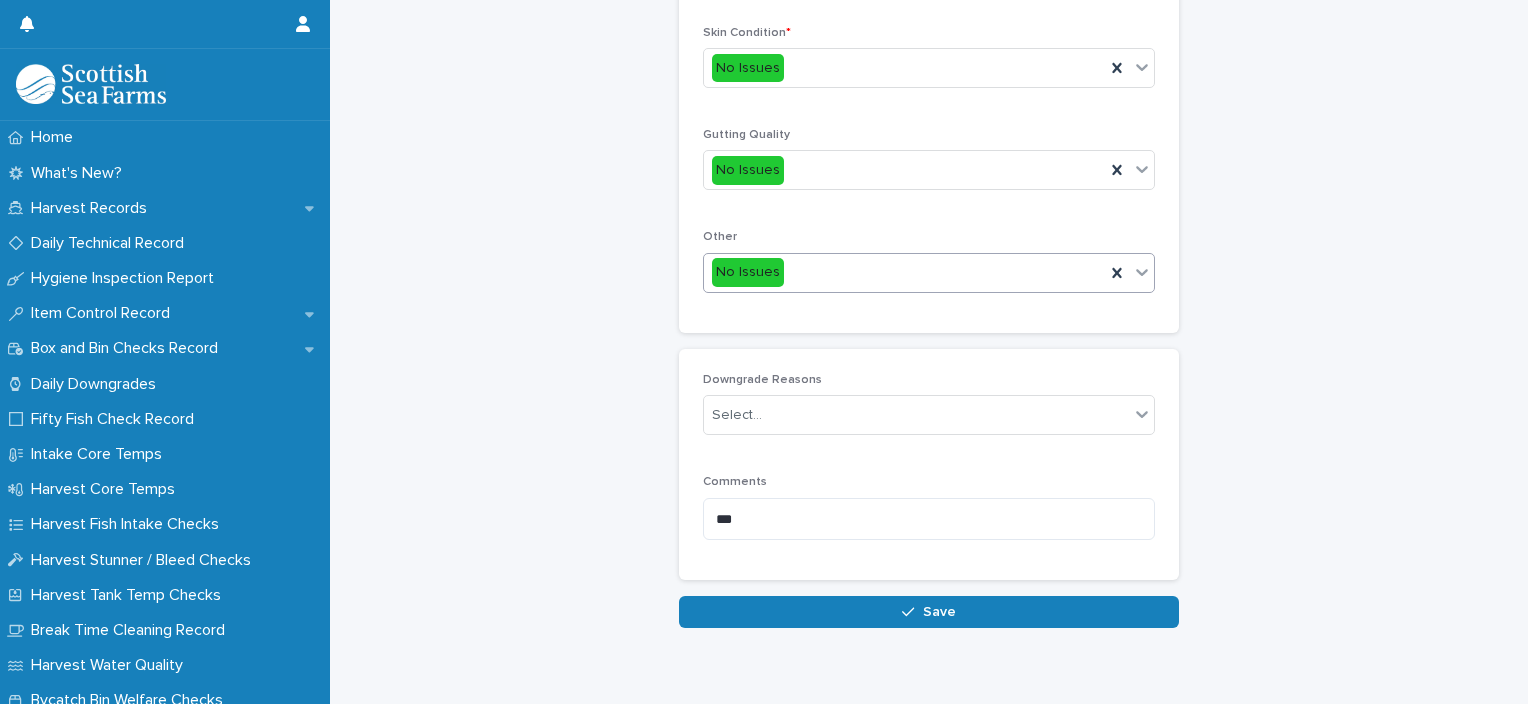 click on "No Issues" at bounding box center [904, 272] 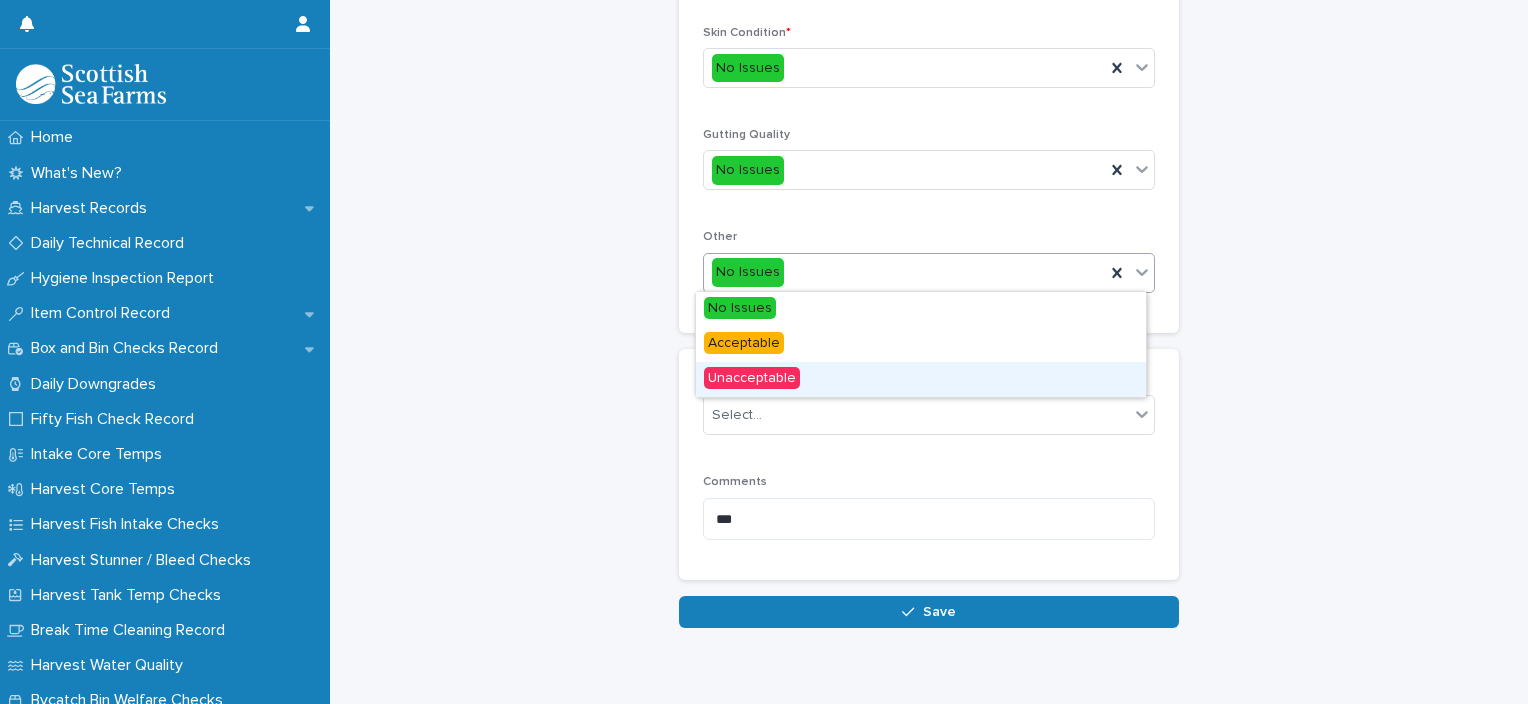 click on "Unacceptable" at bounding box center [921, 379] 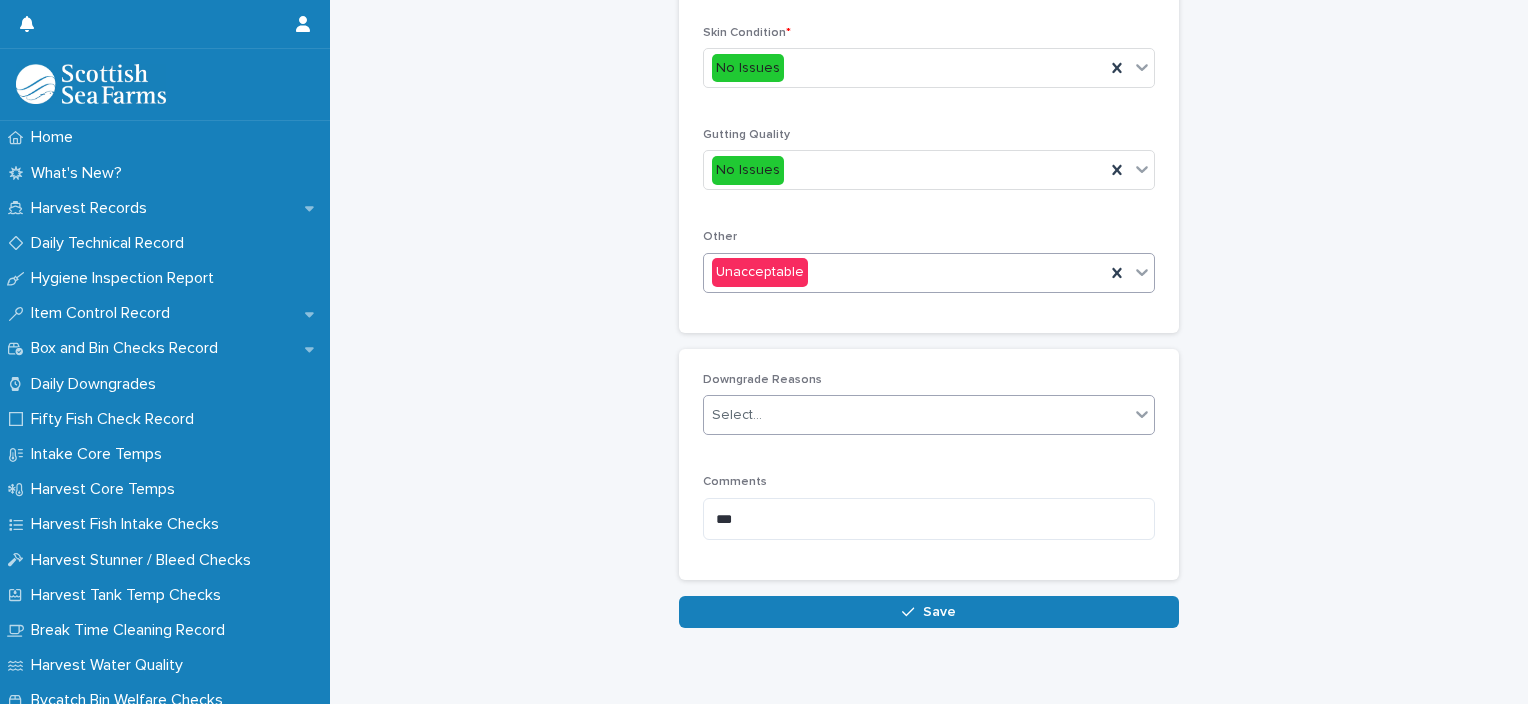 click on "Select..." at bounding box center (916, 415) 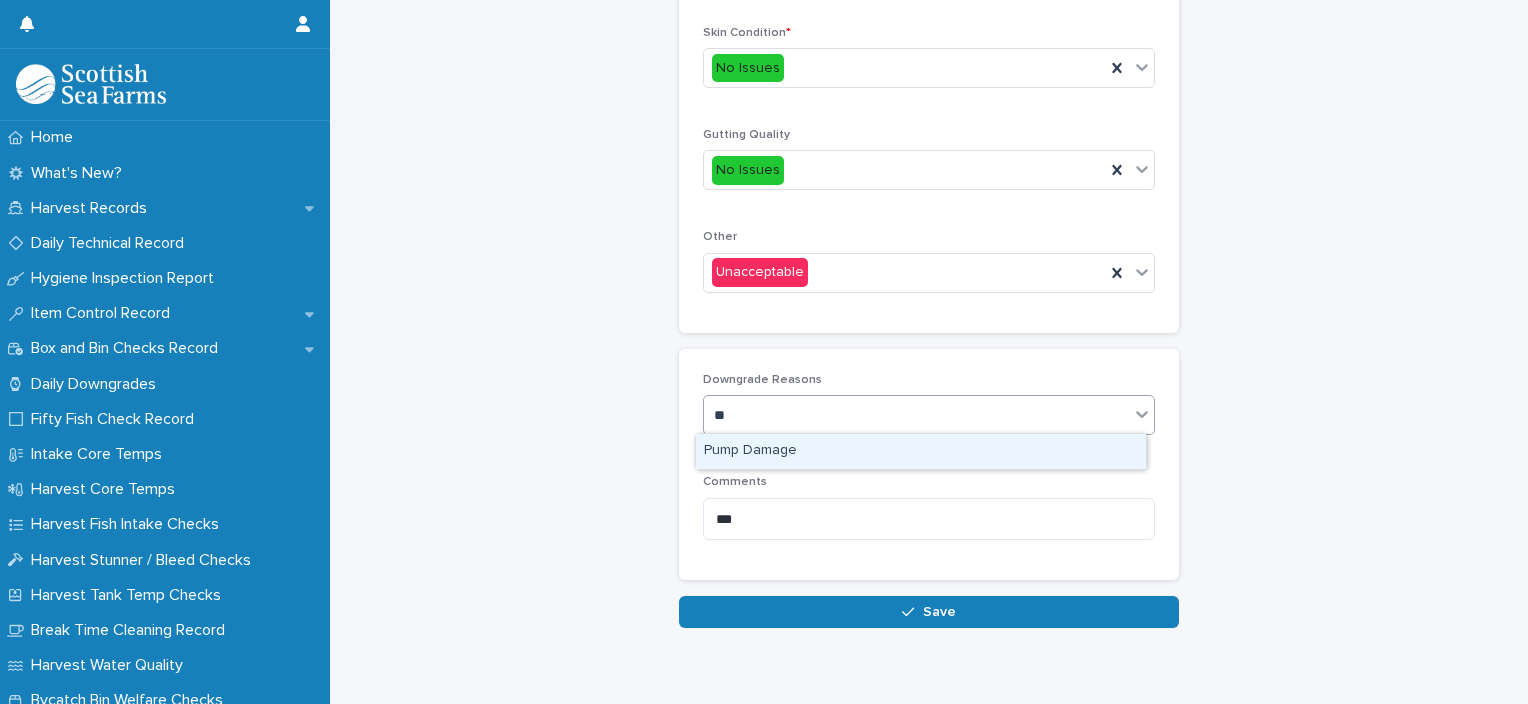 type on "***" 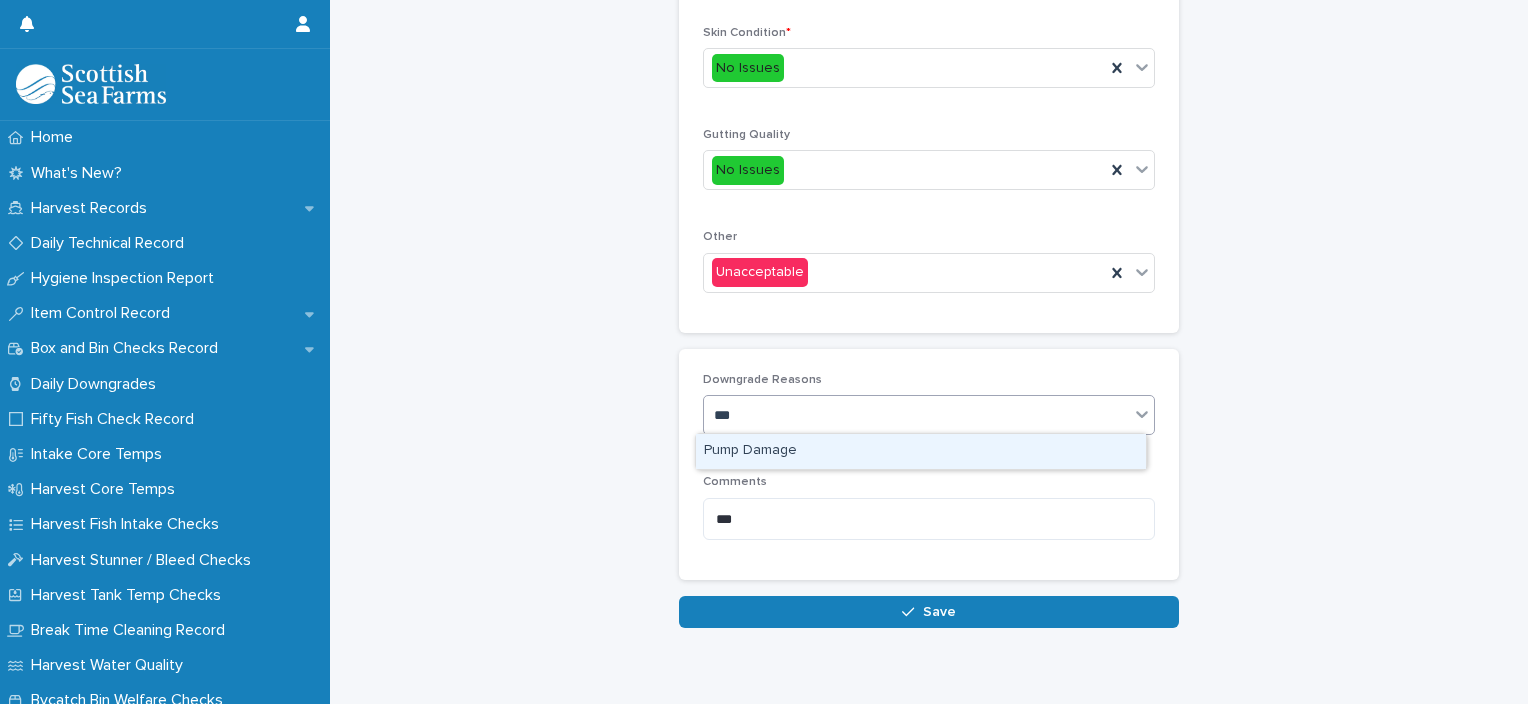 click on "Pump Damage" at bounding box center (921, 451) 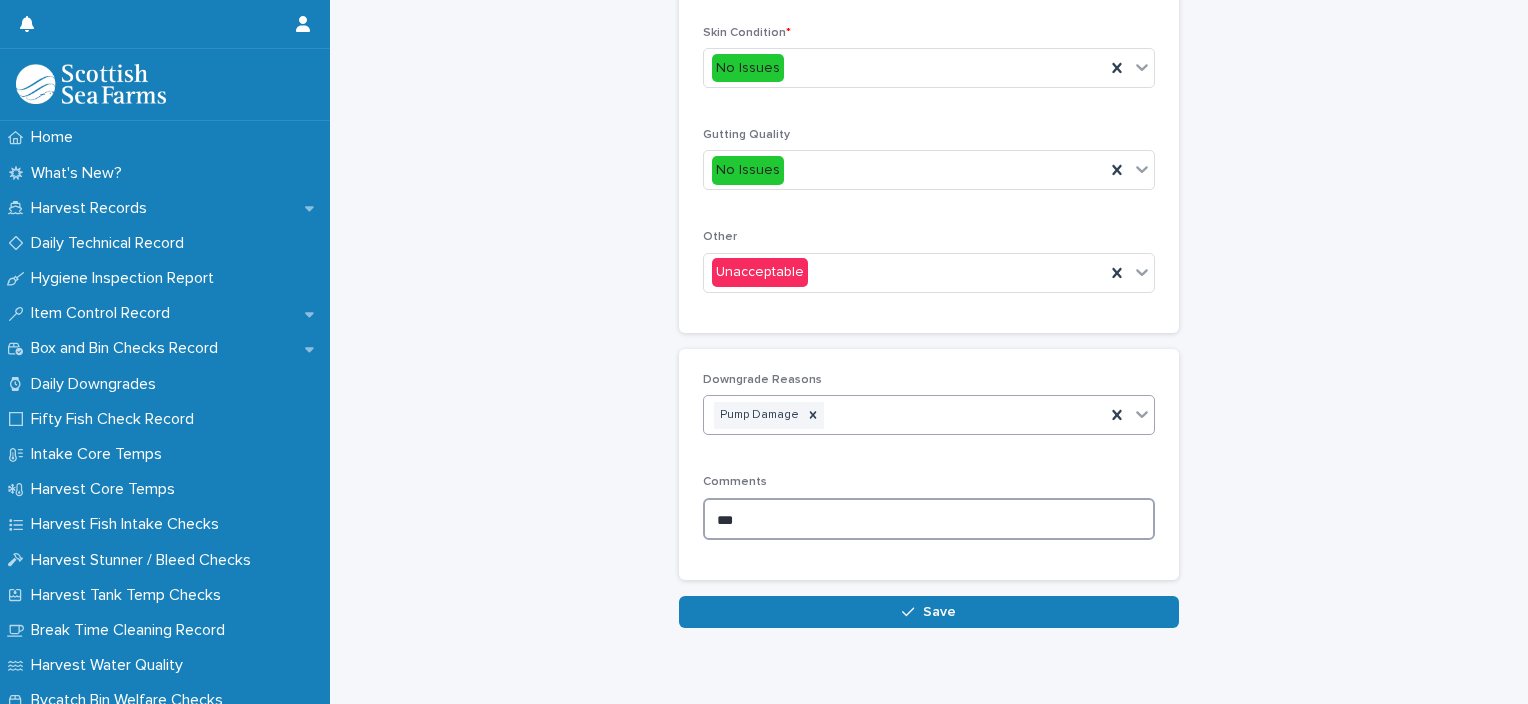 click on "**********" at bounding box center [929, -141] 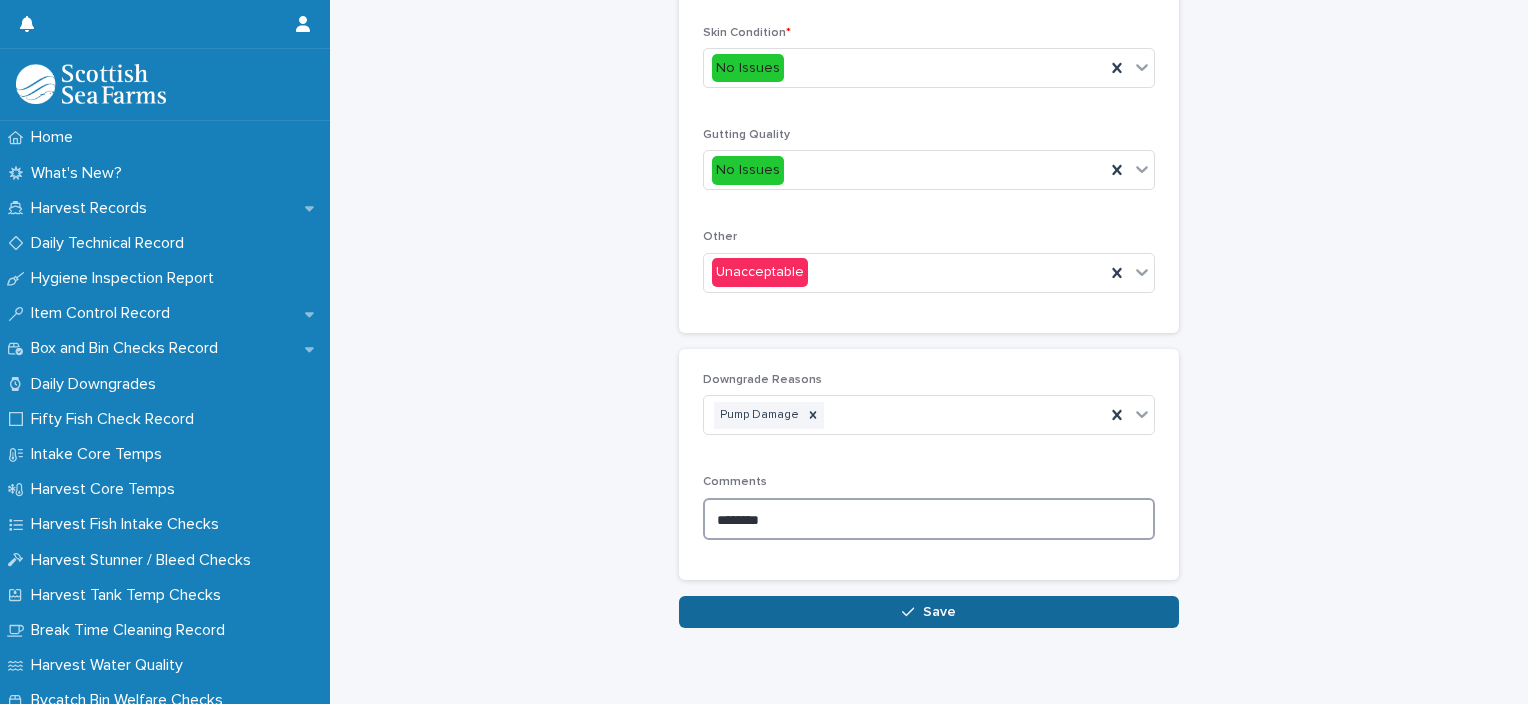 type on "********" 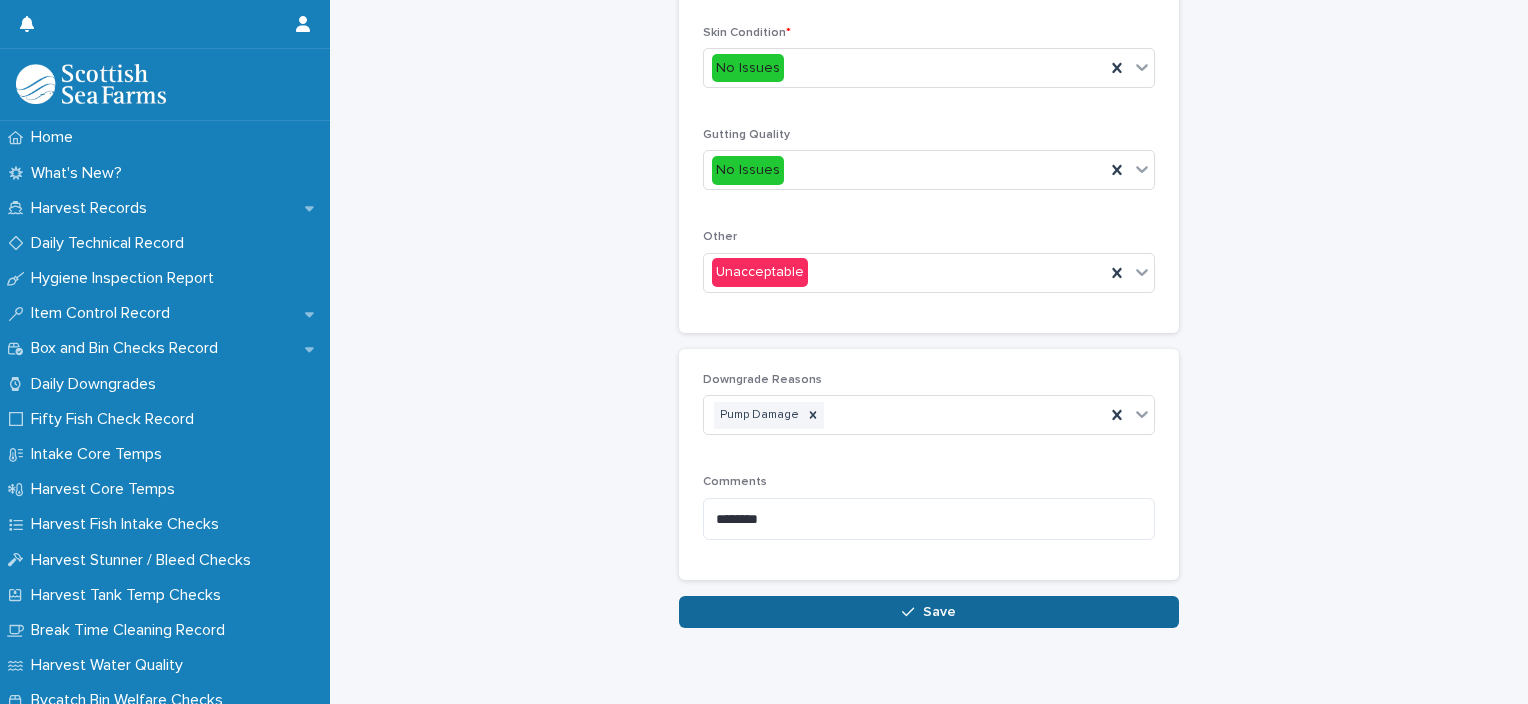 click on "Save" at bounding box center (939, 612) 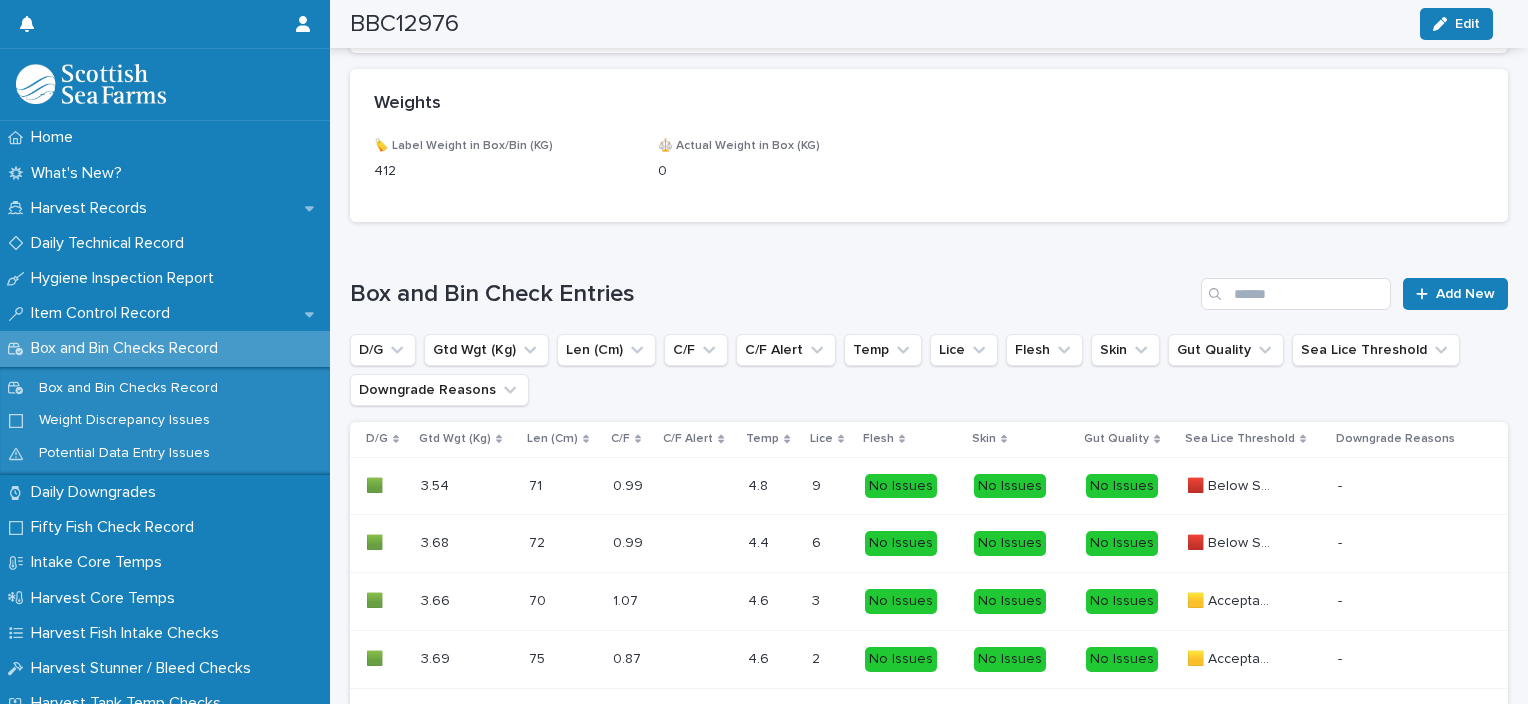 scroll, scrollTop: 1108, scrollLeft: 0, axis: vertical 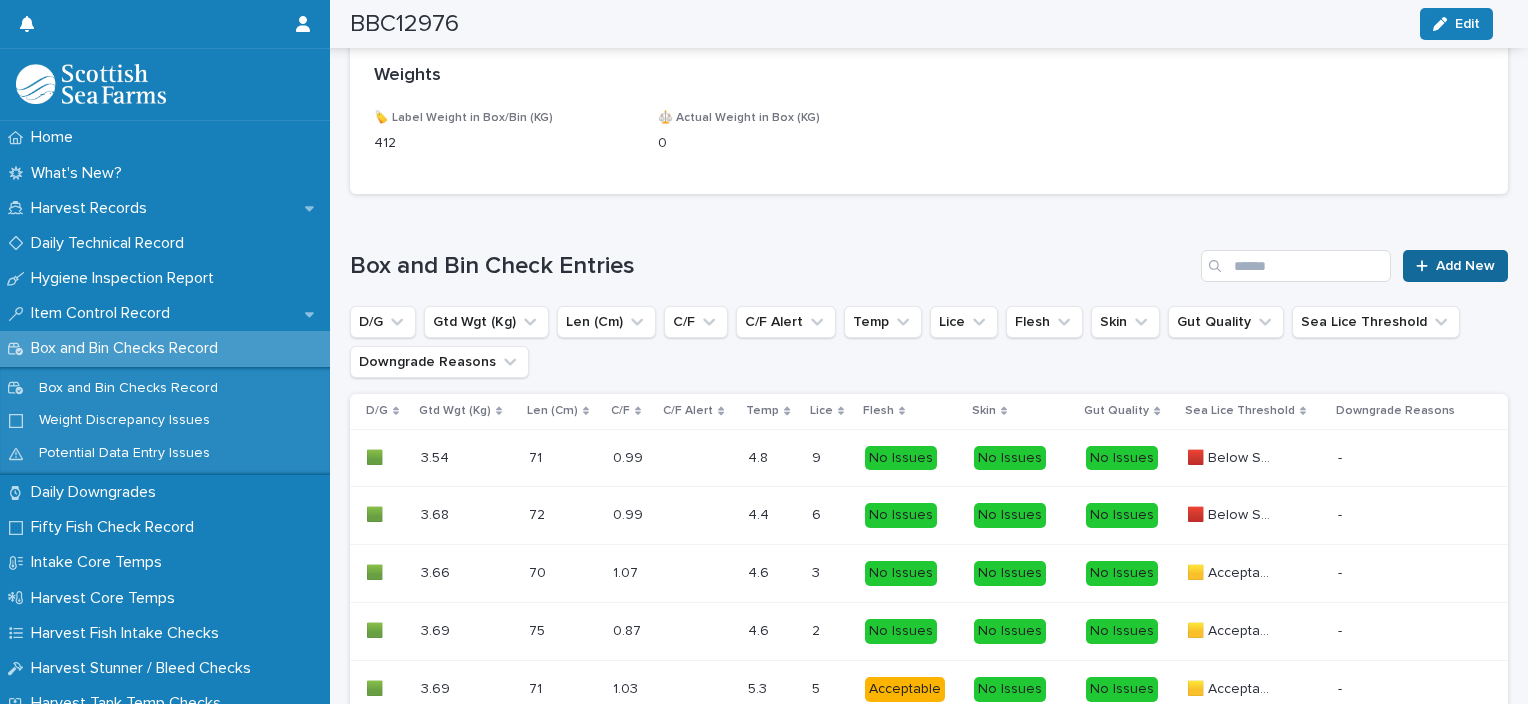 click at bounding box center (1426, 266) 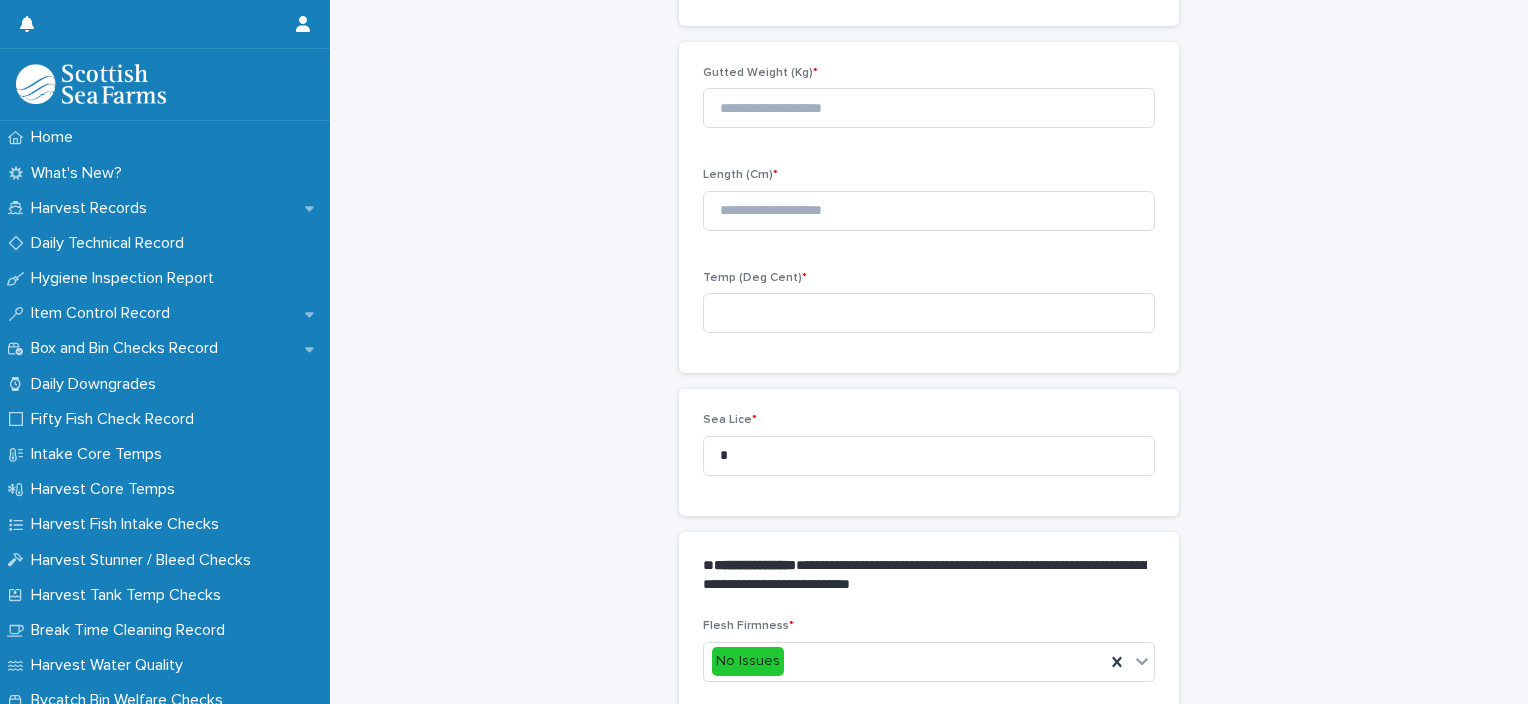scroll, scrollTop: 211, scrollLeft: 0, axis: vertical 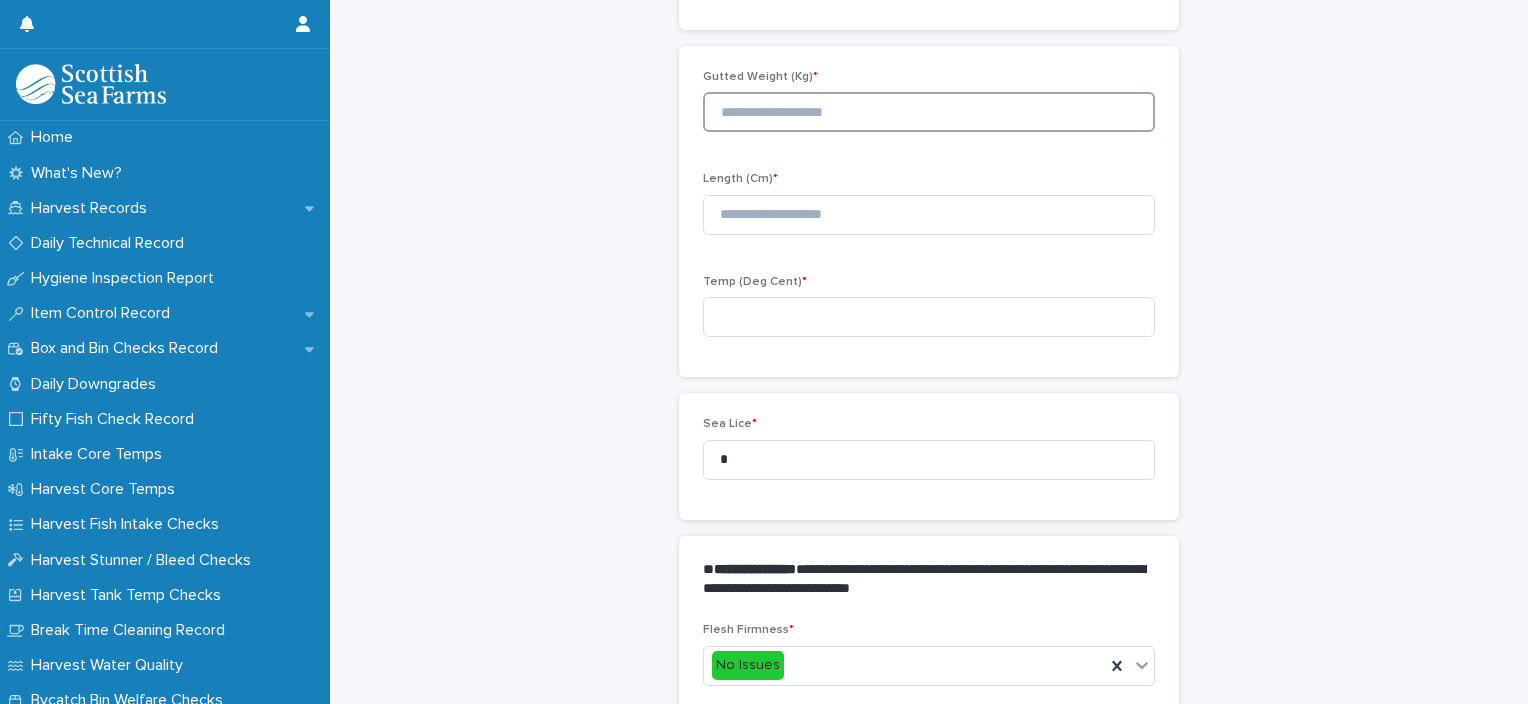 click at bounding box center [929, 112] 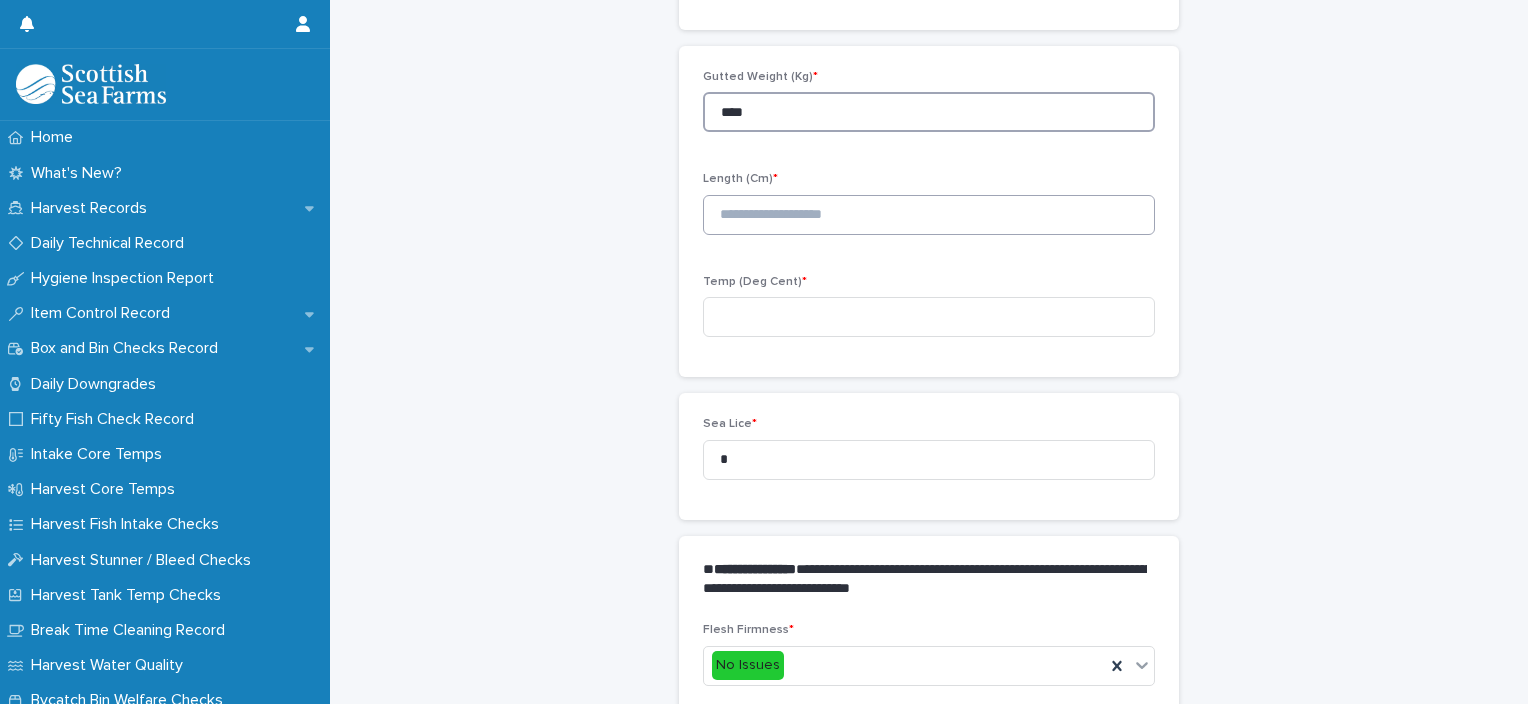 type on "****" 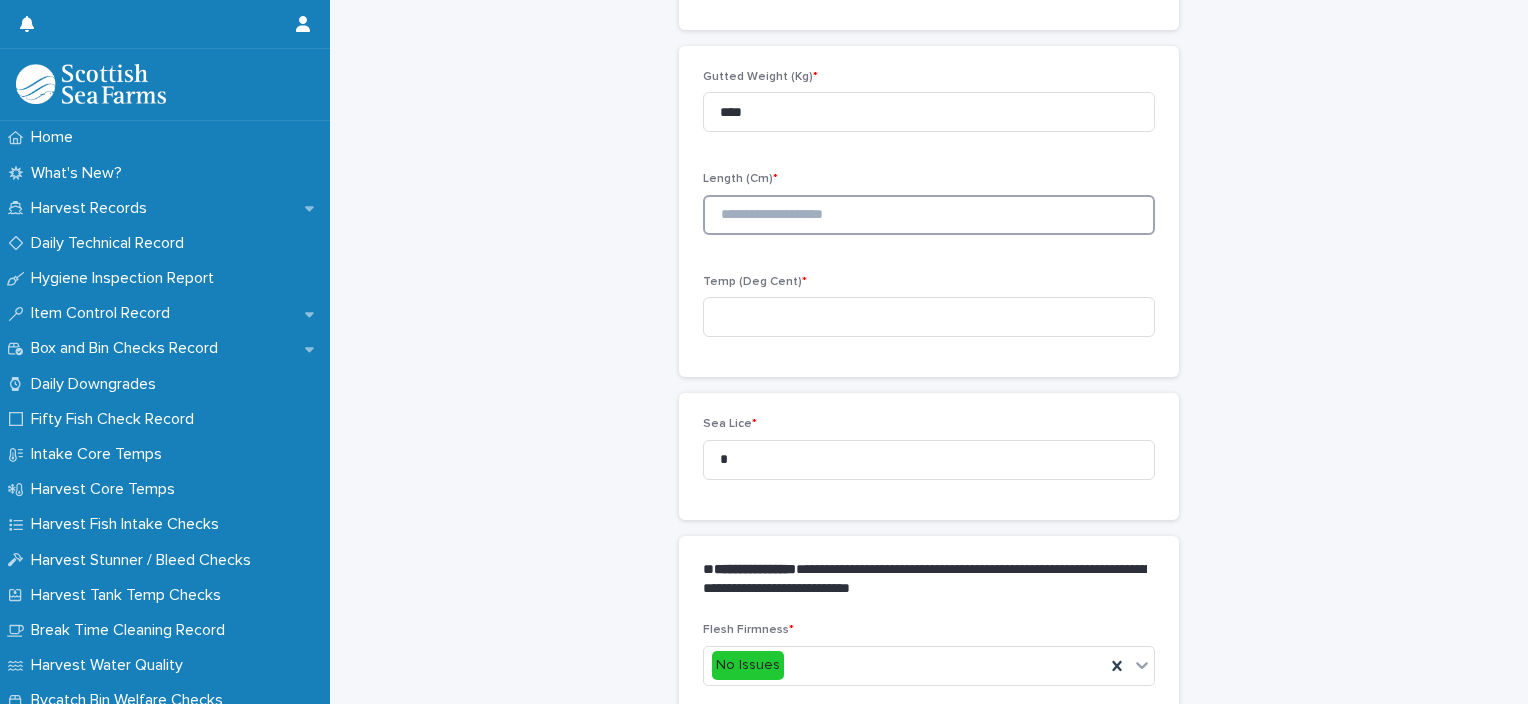 click at bounding box center [929, 215] 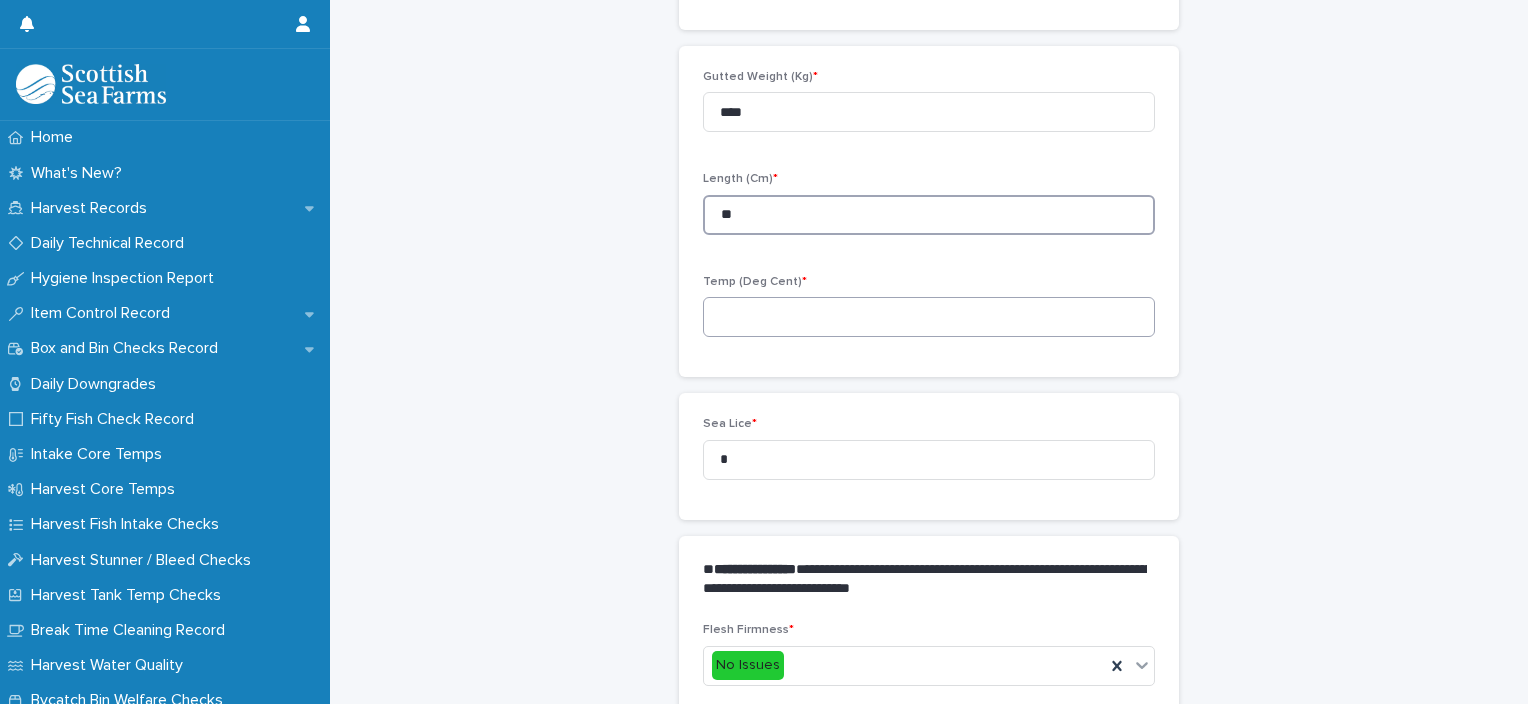 type on "**" 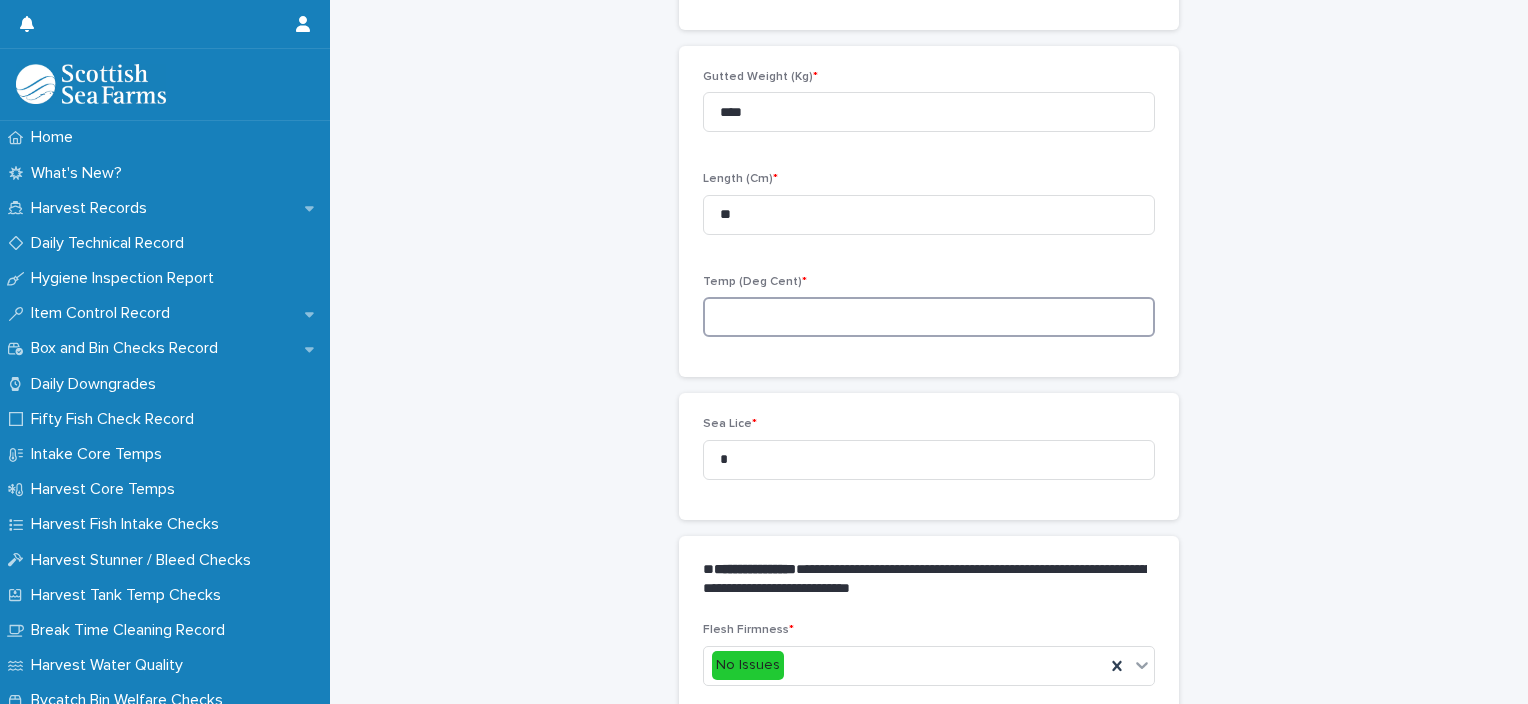 click at bounding box center (929, 317) 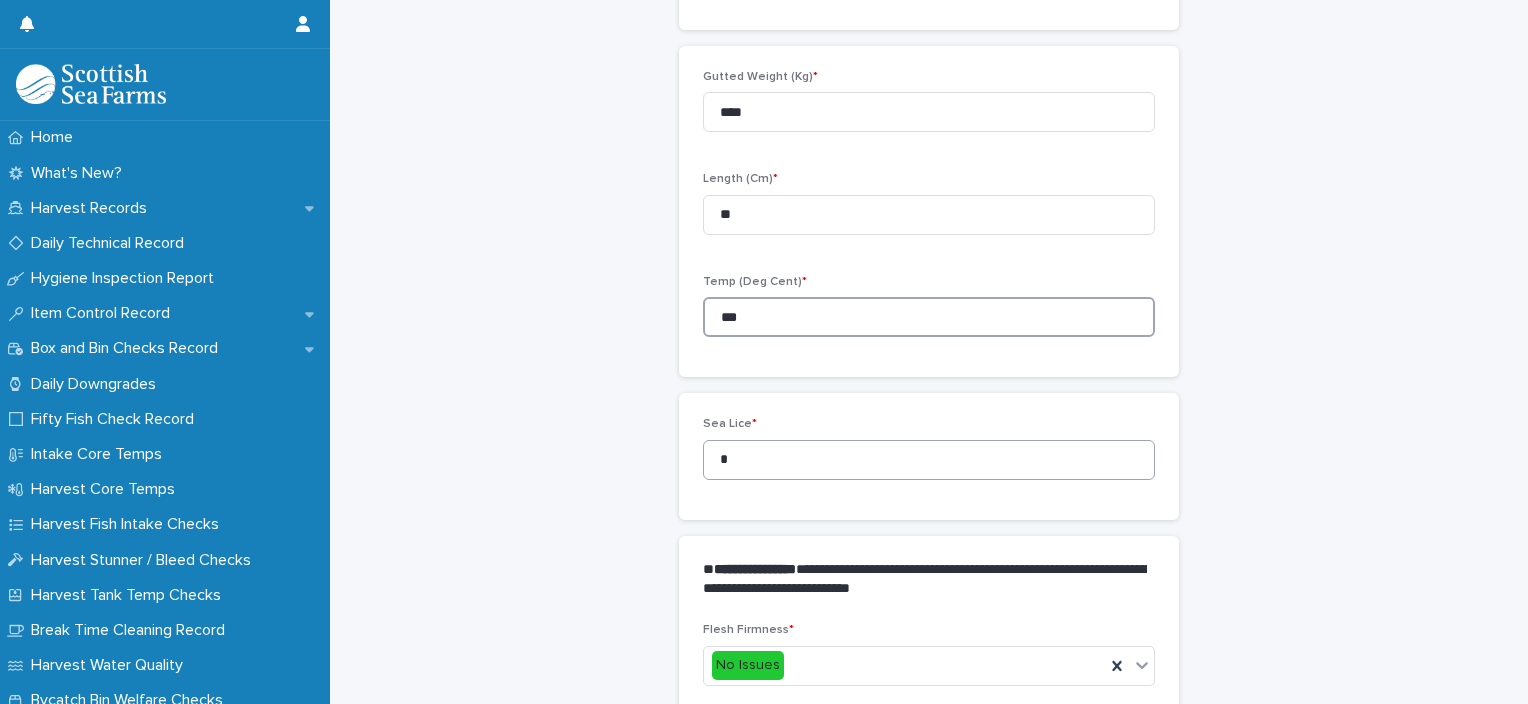 type on "***" 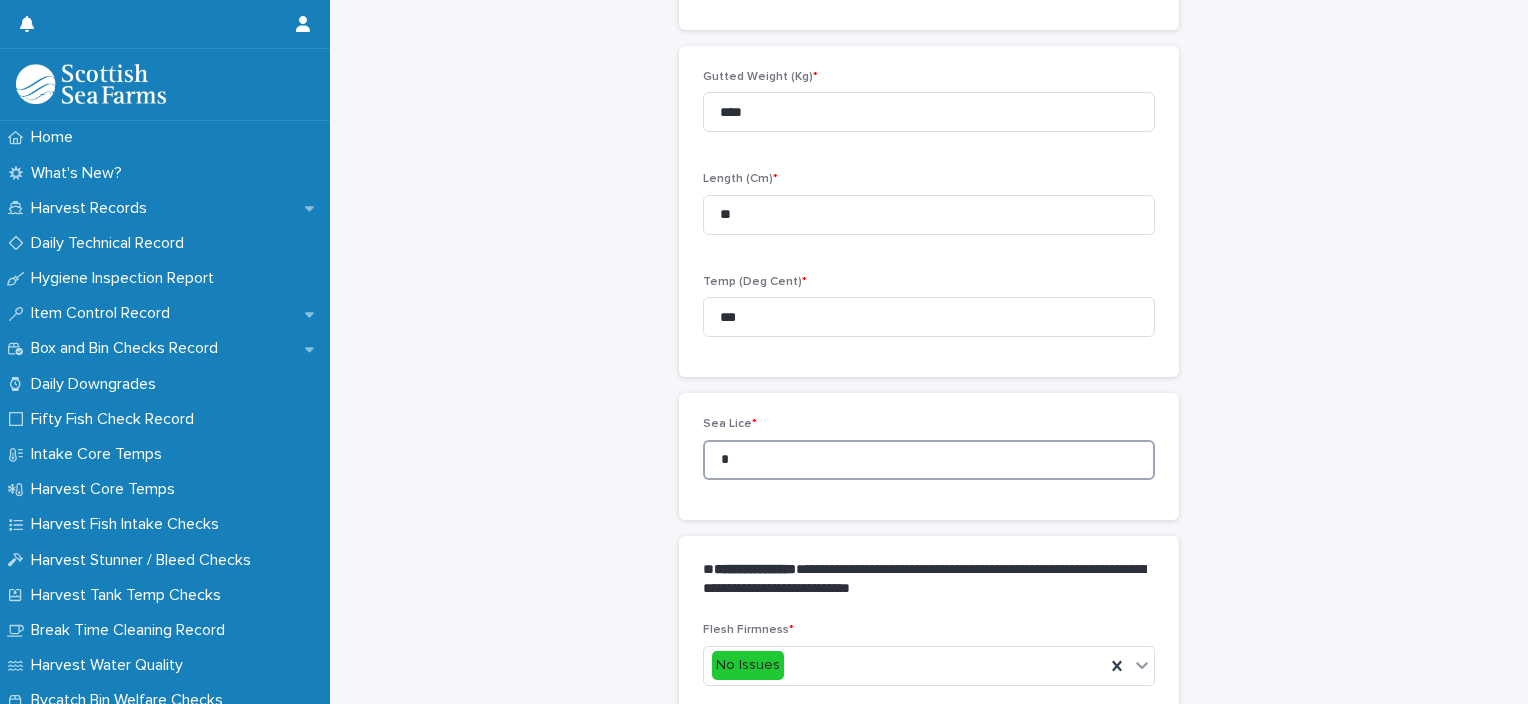 drag, startPoint x: 751, startPoint y: 443, endPoint x: 694, endPoint y: 452, distance: 57.706154 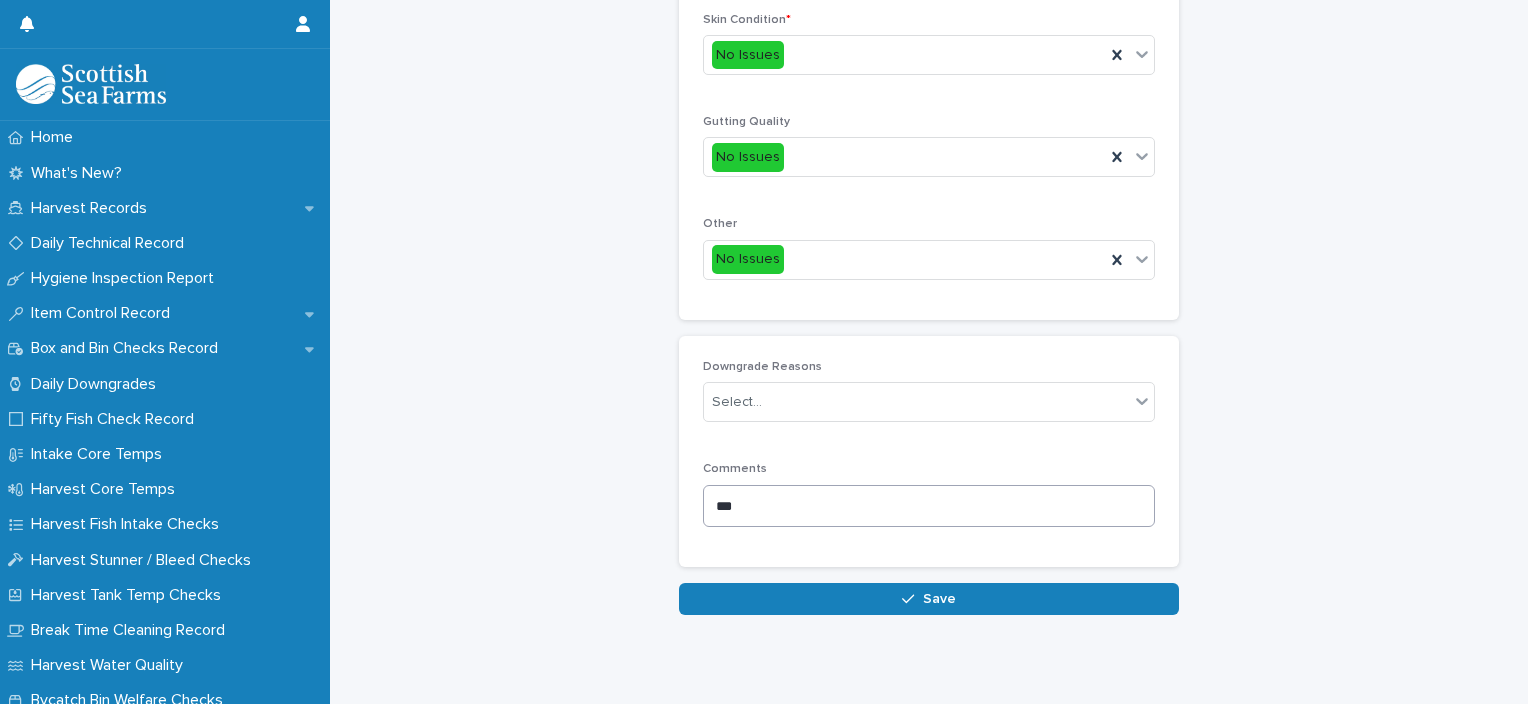 scroll, scrollTop: 948, scrollLeft: 0, axis: vertical 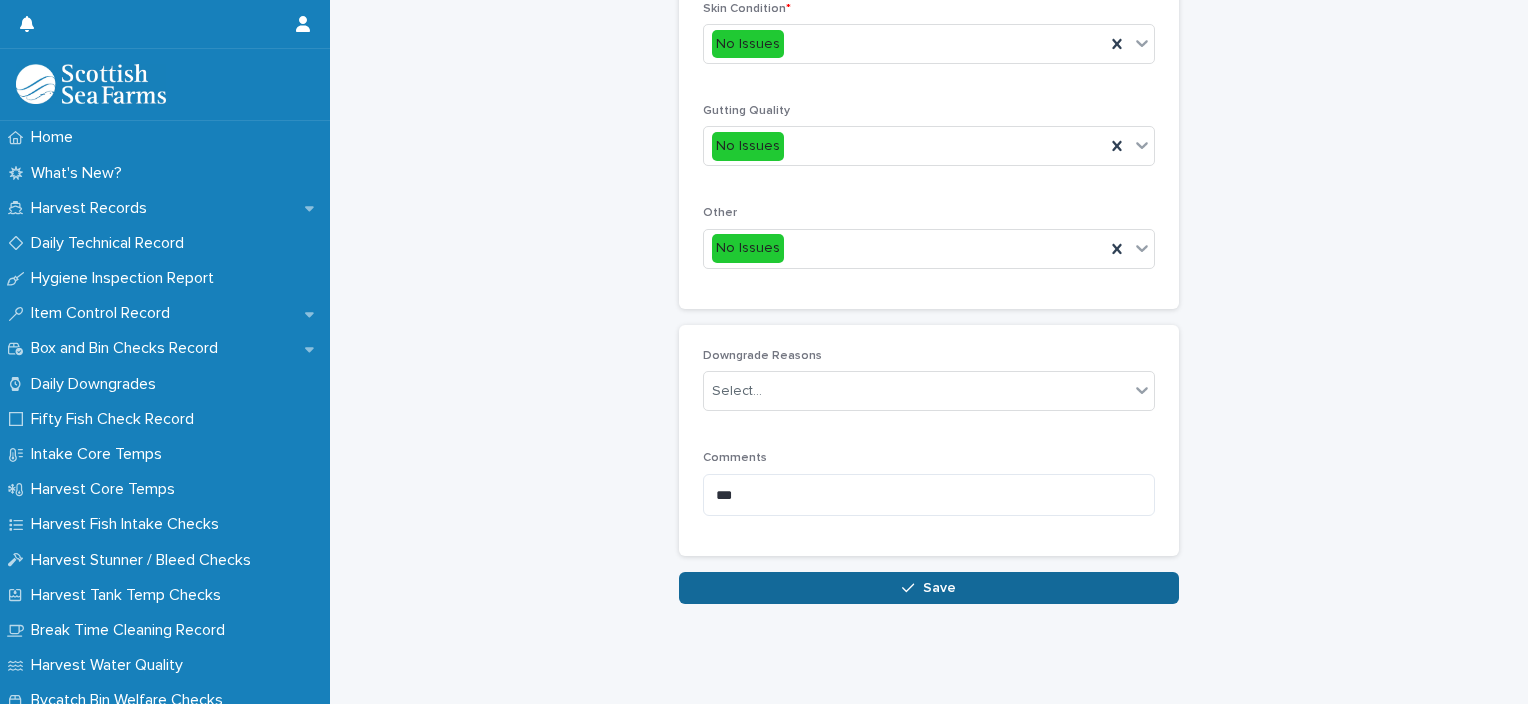 type on "*" 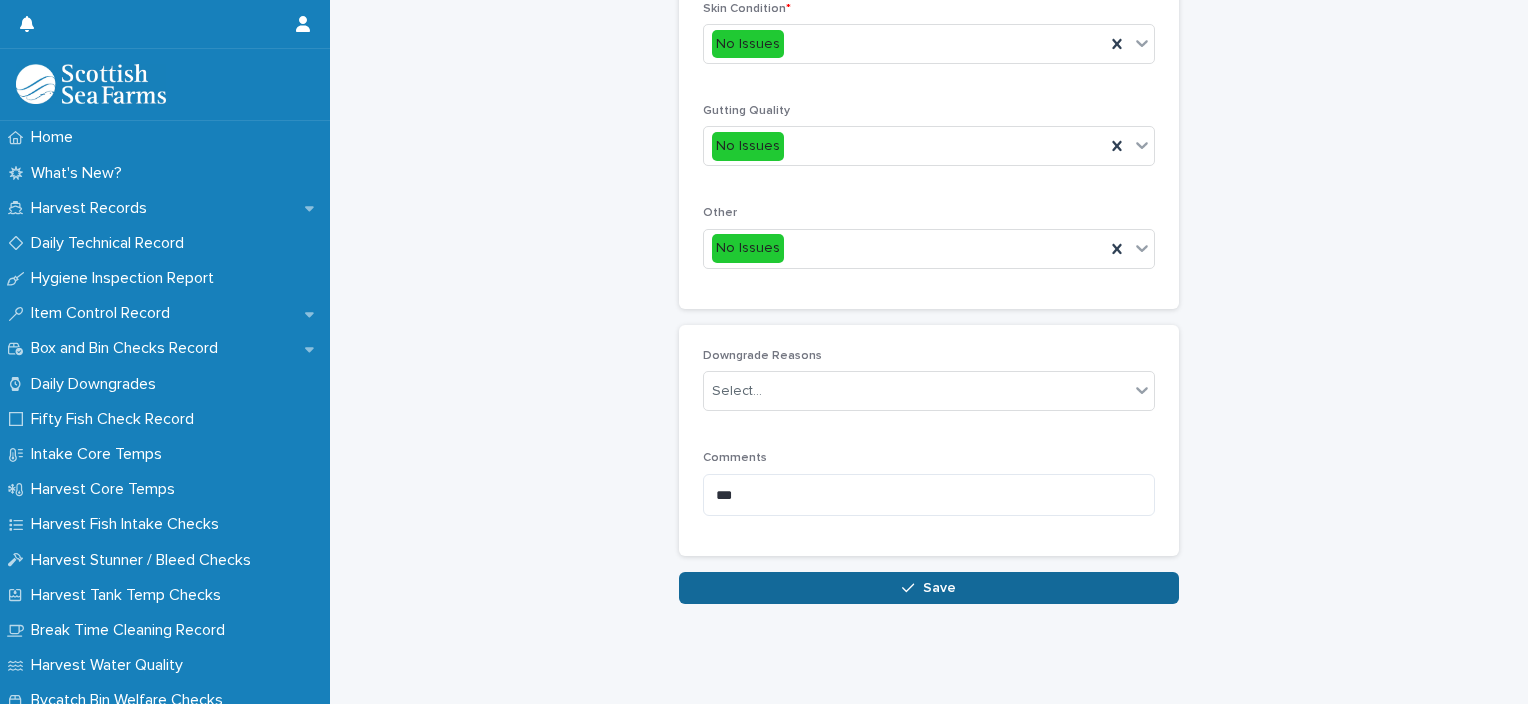 click on "Save" at bounding box center (929, 588) 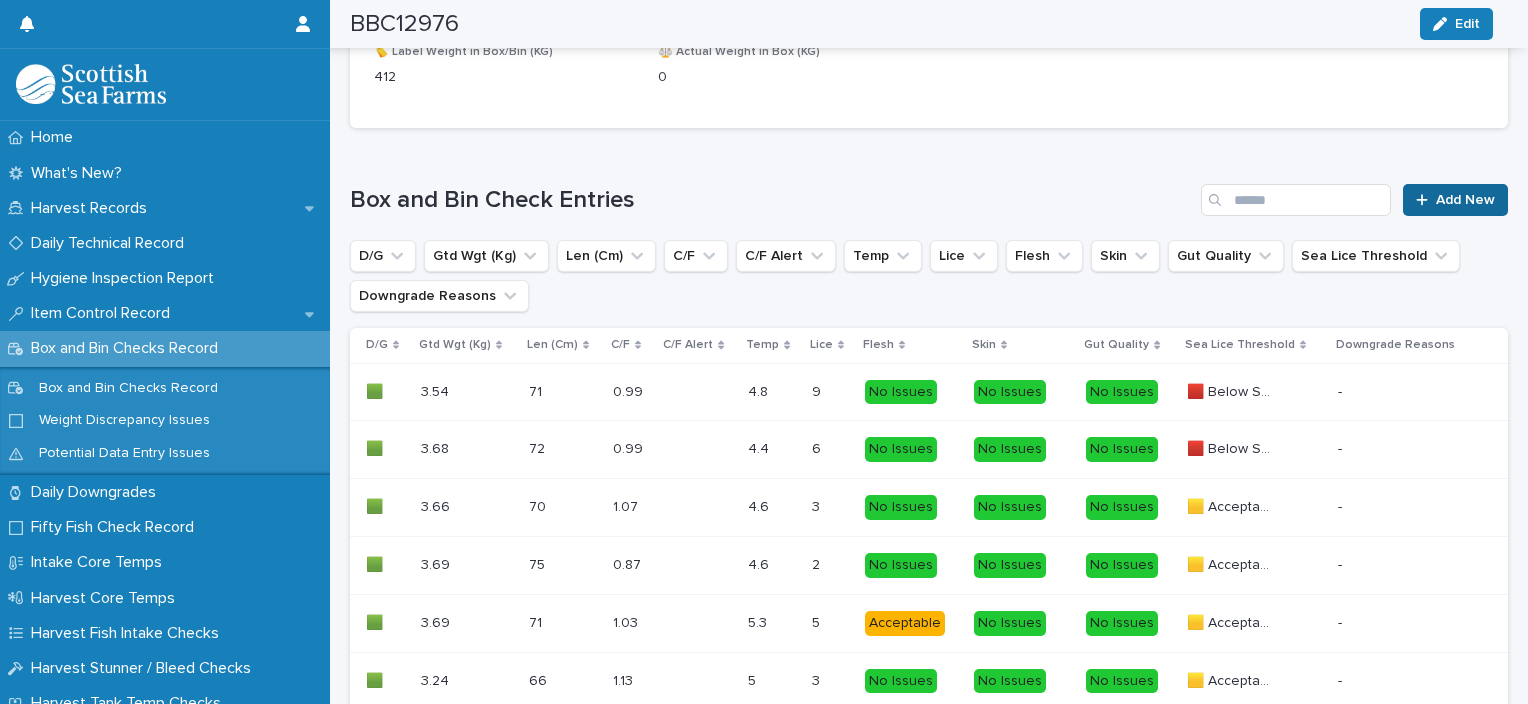 click on "Add New" at bounding box center [1455, 200] 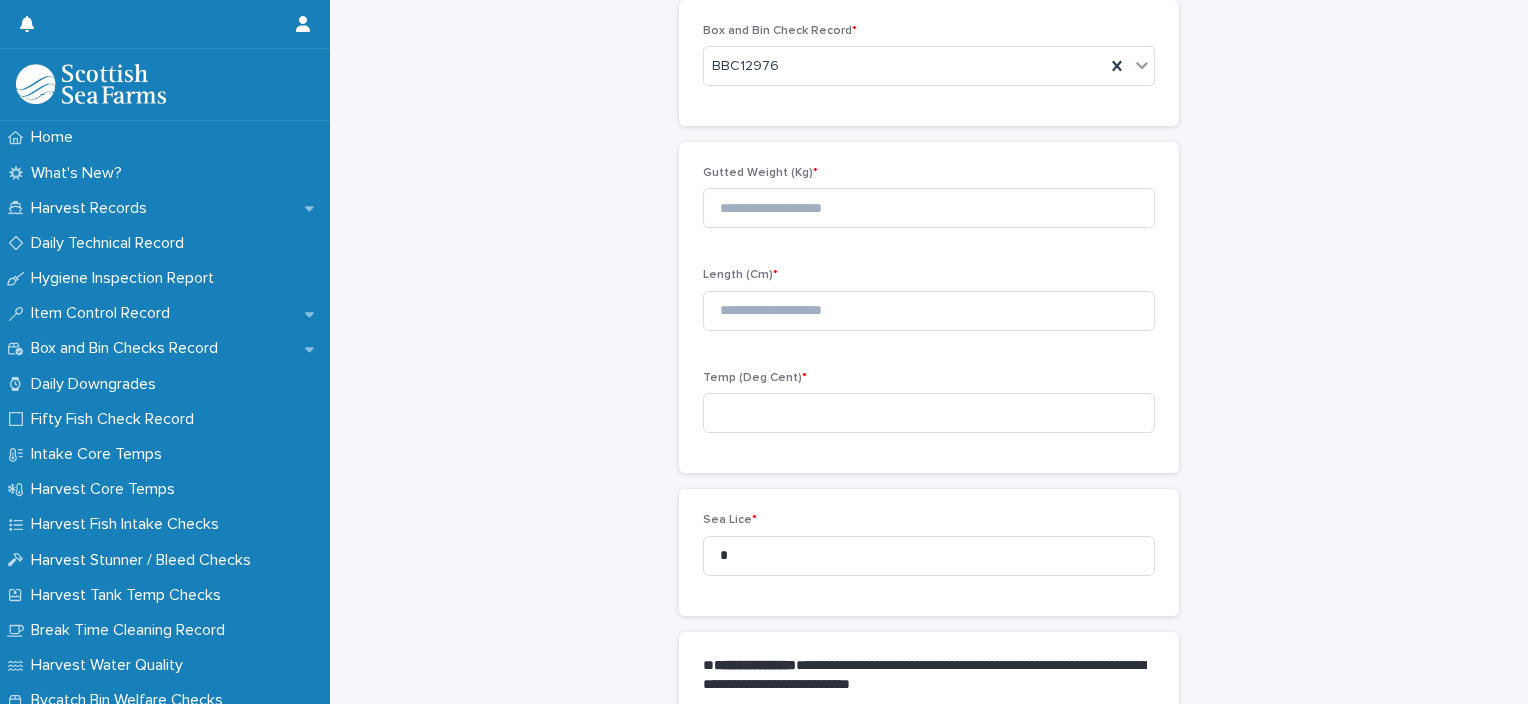 scroll, scrollTop: 111, scrollLeft: 0, axis: vertical 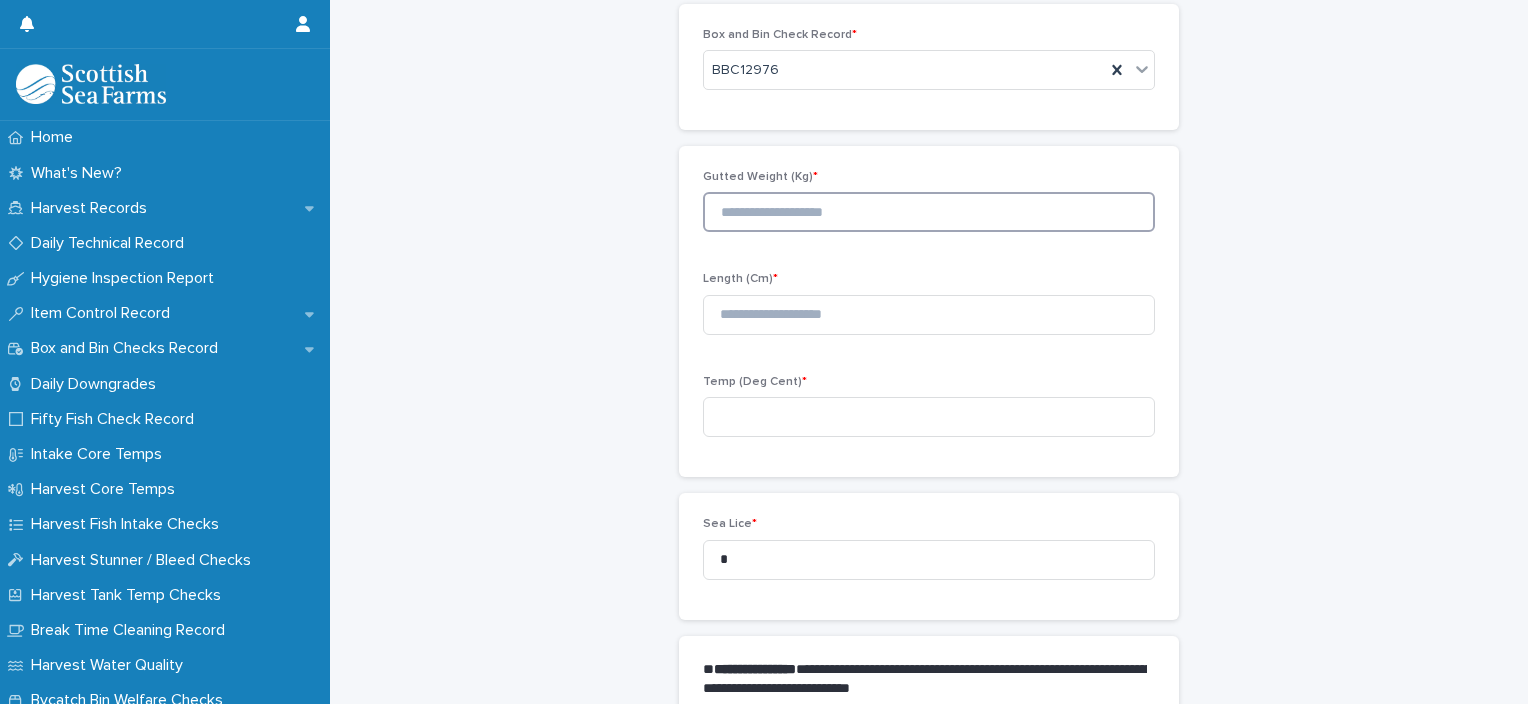 click at bounding box center [929, 212] 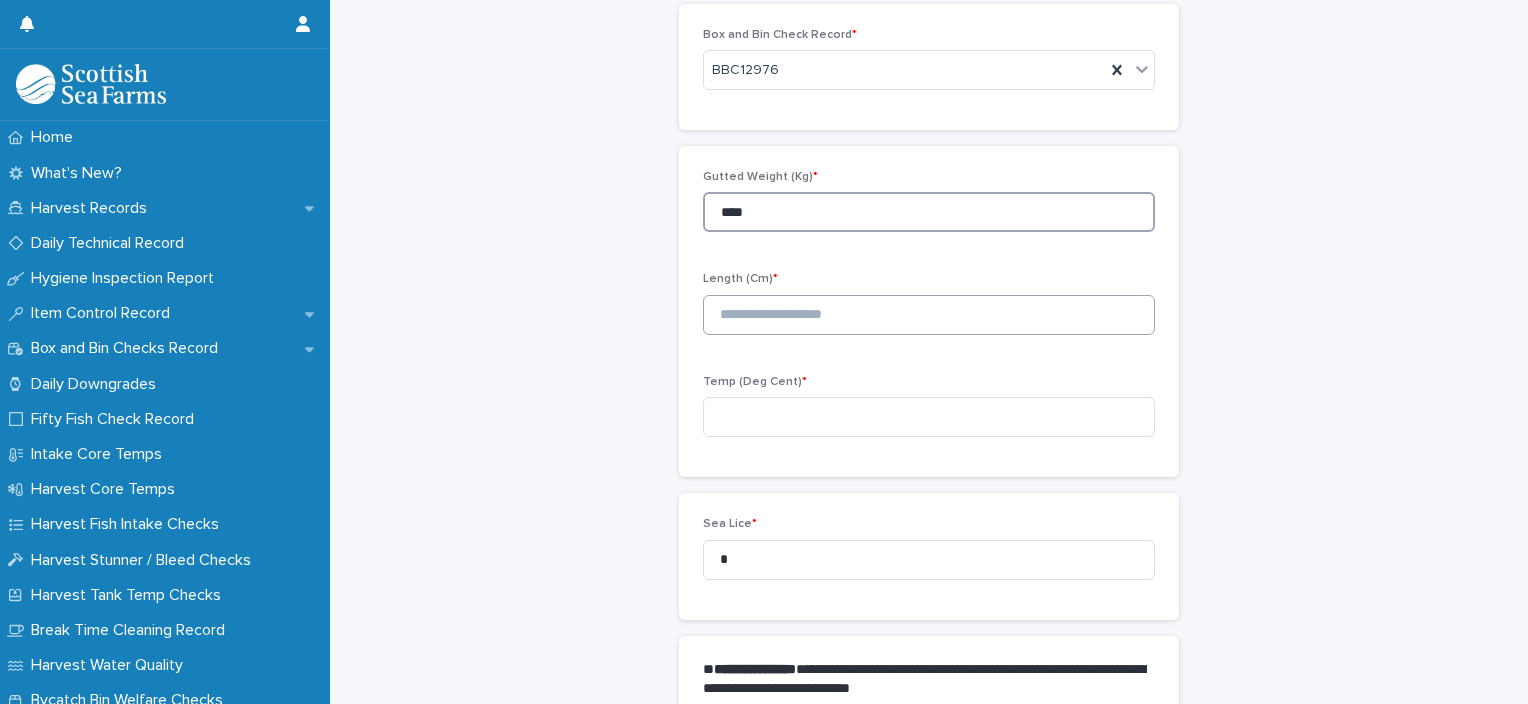 type on "****" 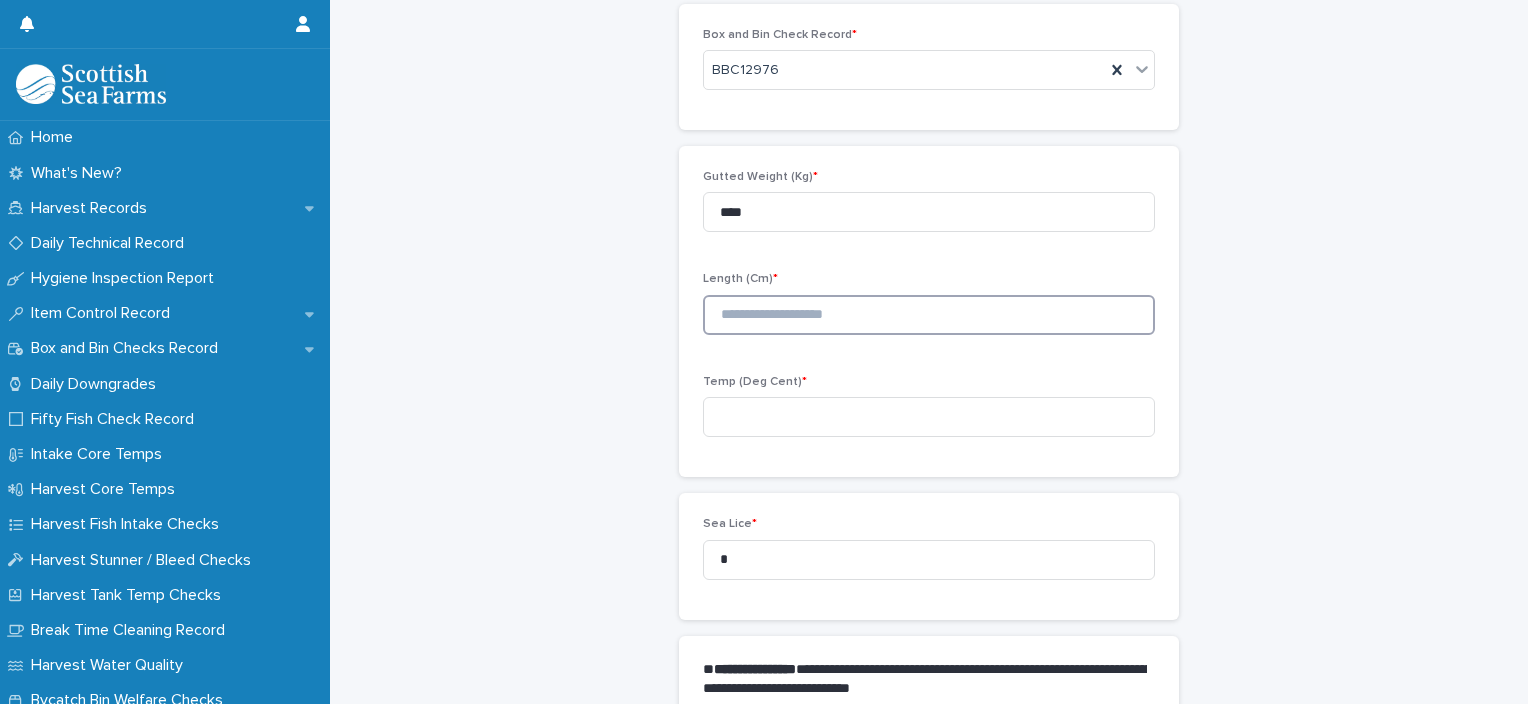 click at bounding box center [929, 315] 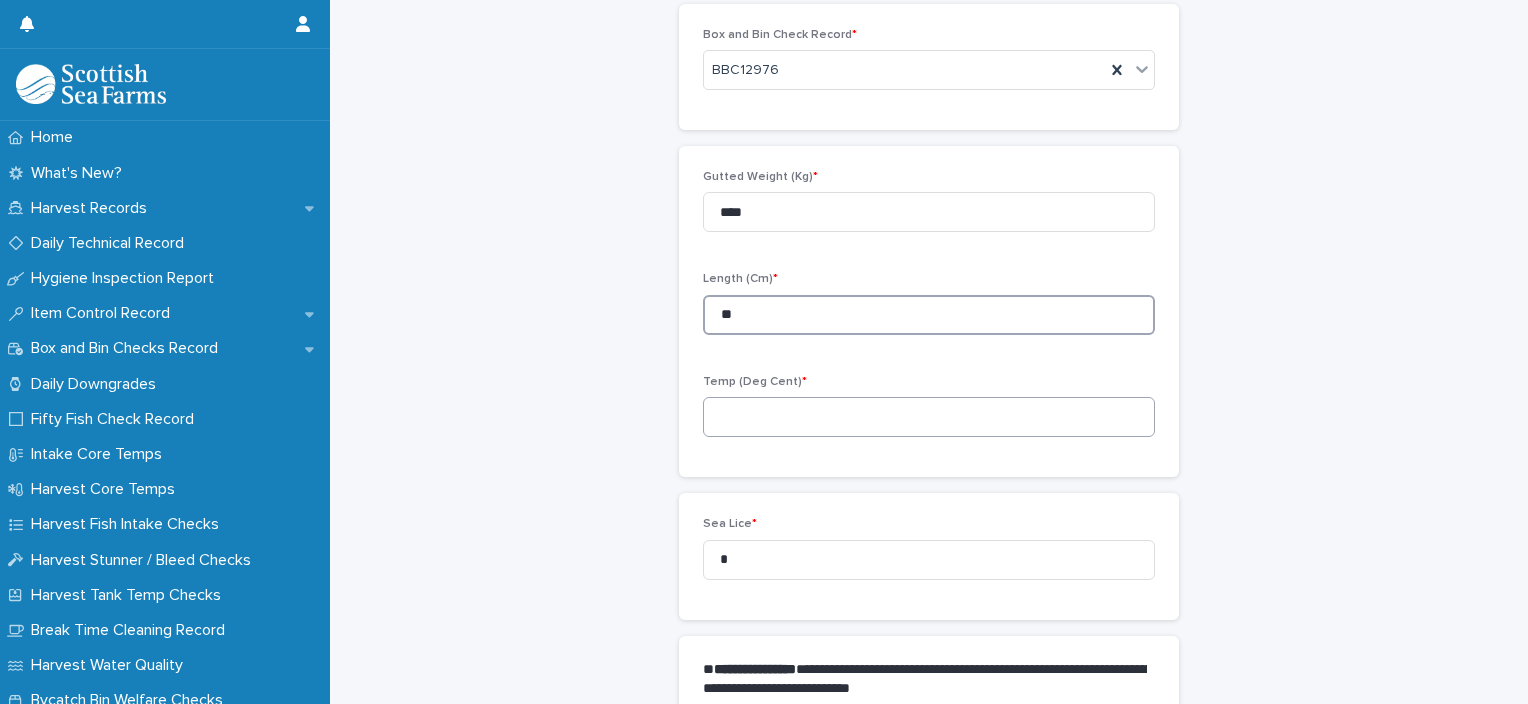 type on "**" 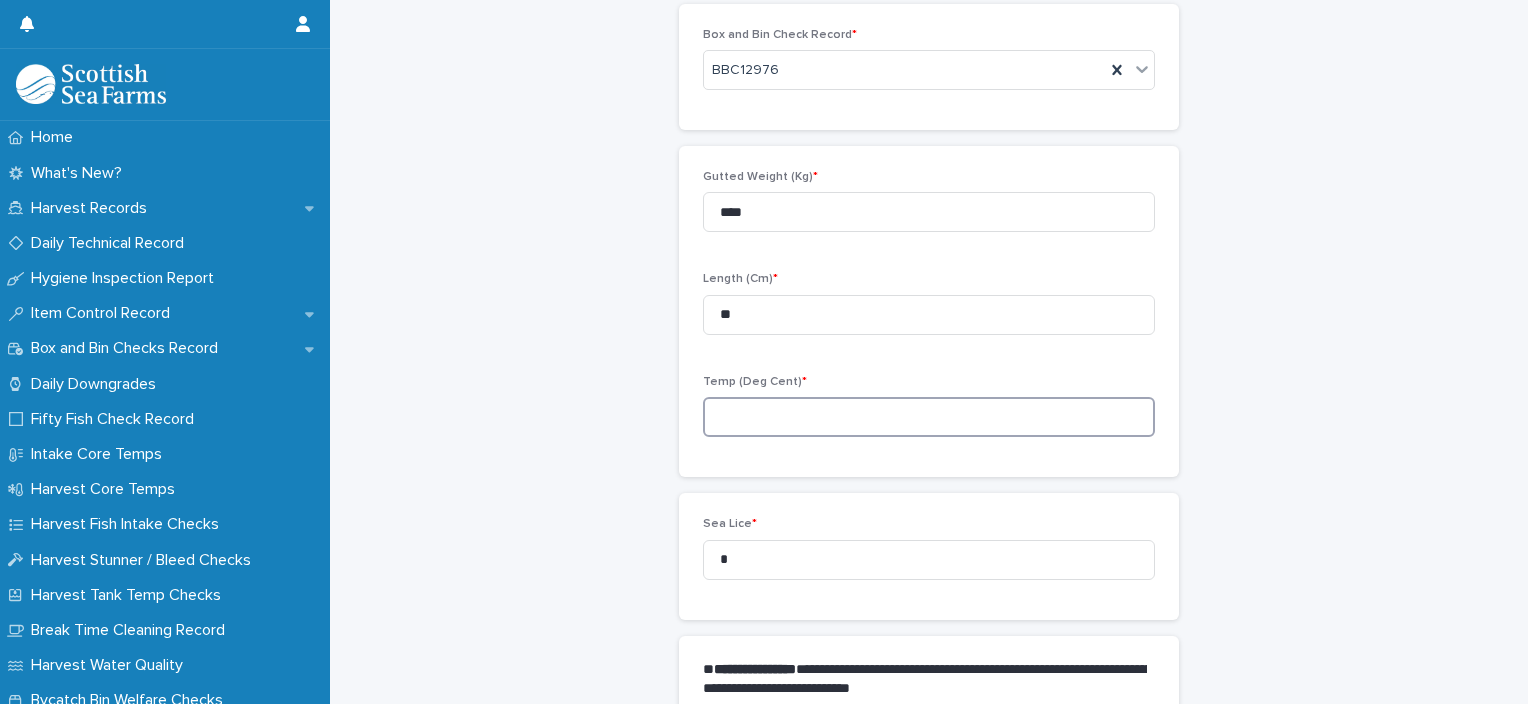 click at bounding box center (929, 417) 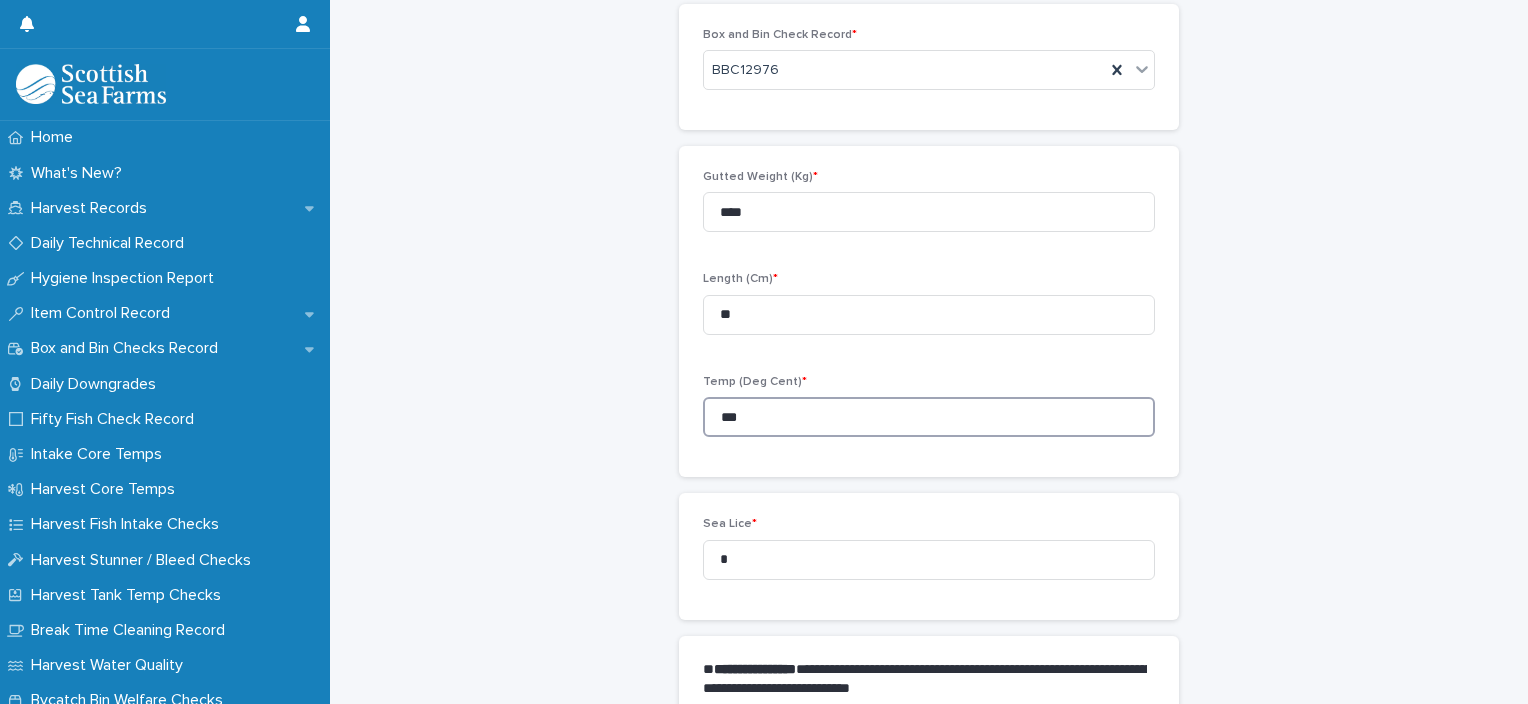 type on "***" 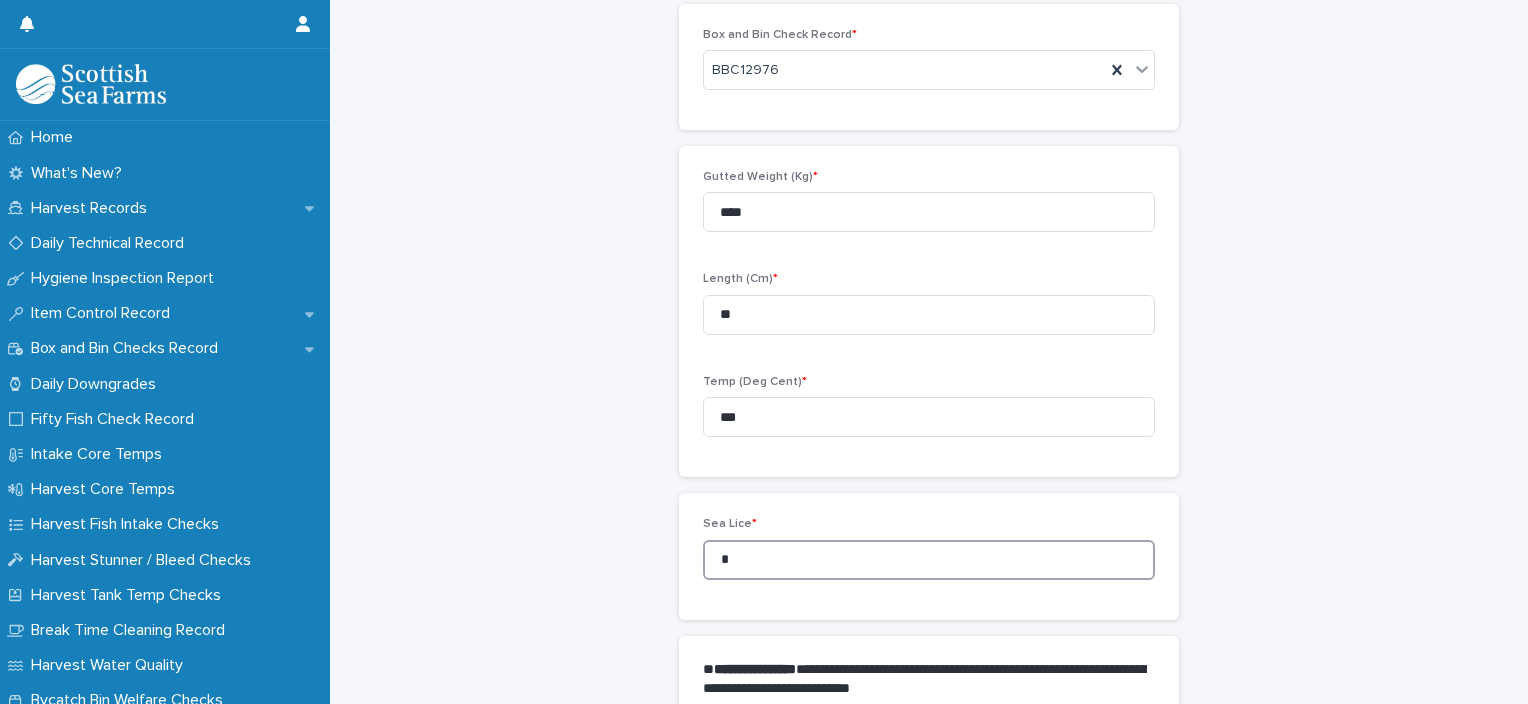 drag, startPoint x: 688, startPoint y: 563, endPoint x: 672, endPoint y: 566, distance: 16.27882 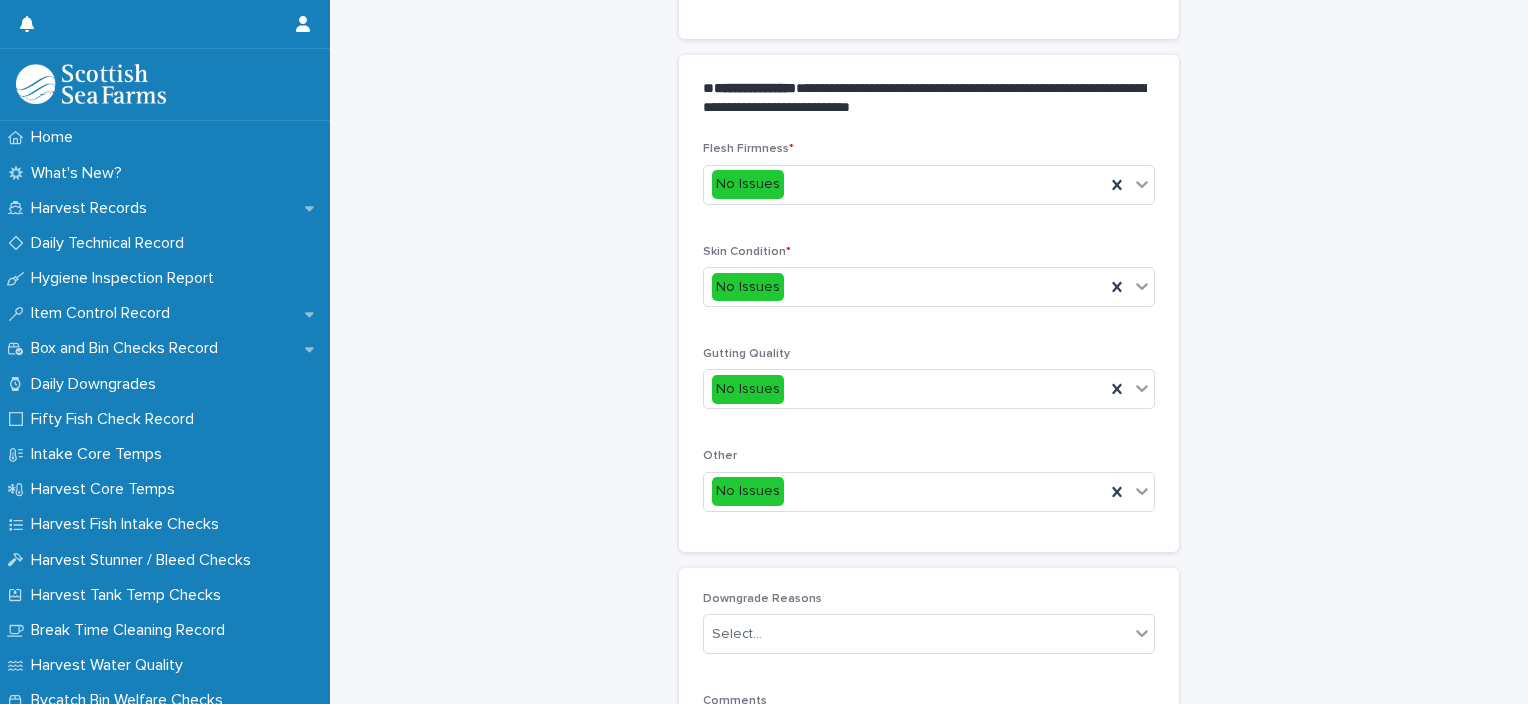 scroll, scrollTop: 711, scrollLeft: 0, axis: vertical 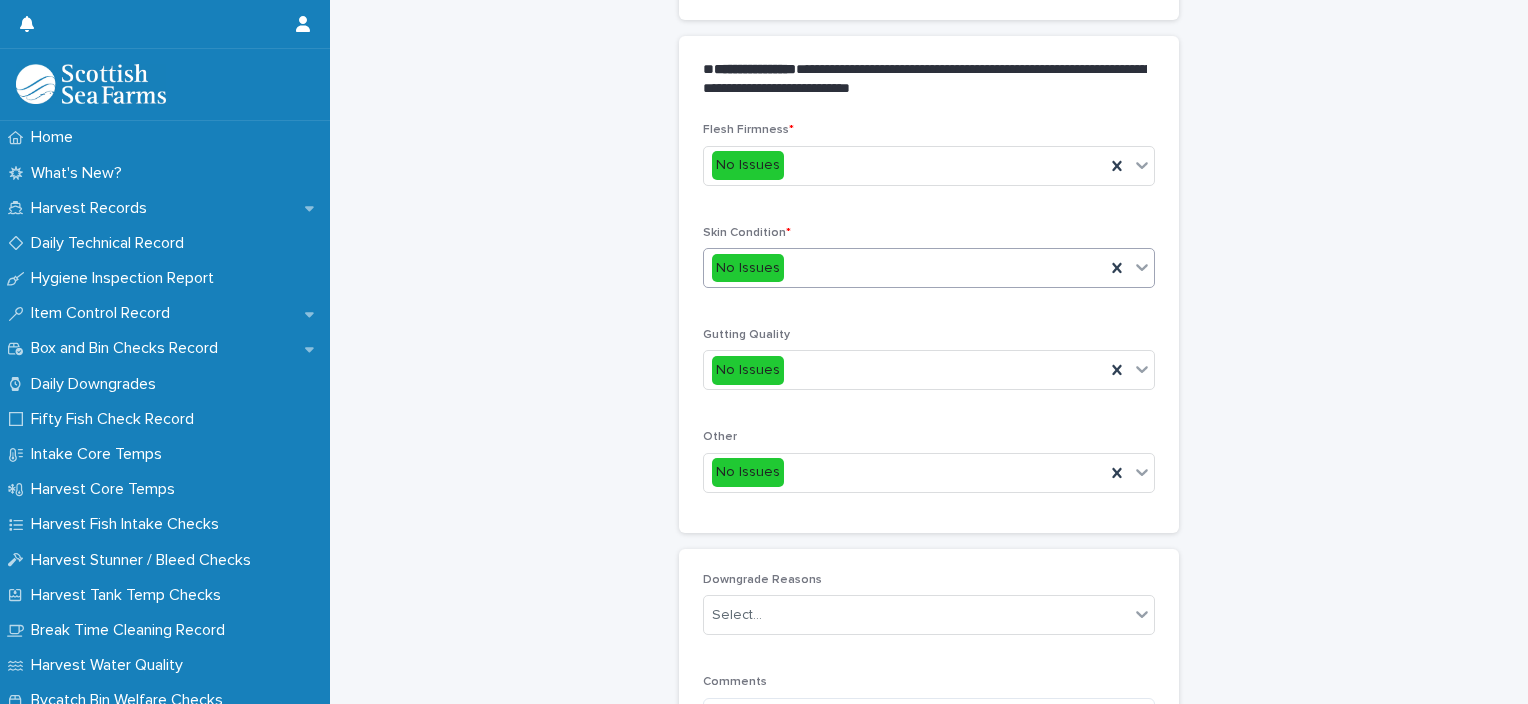 type on "*" 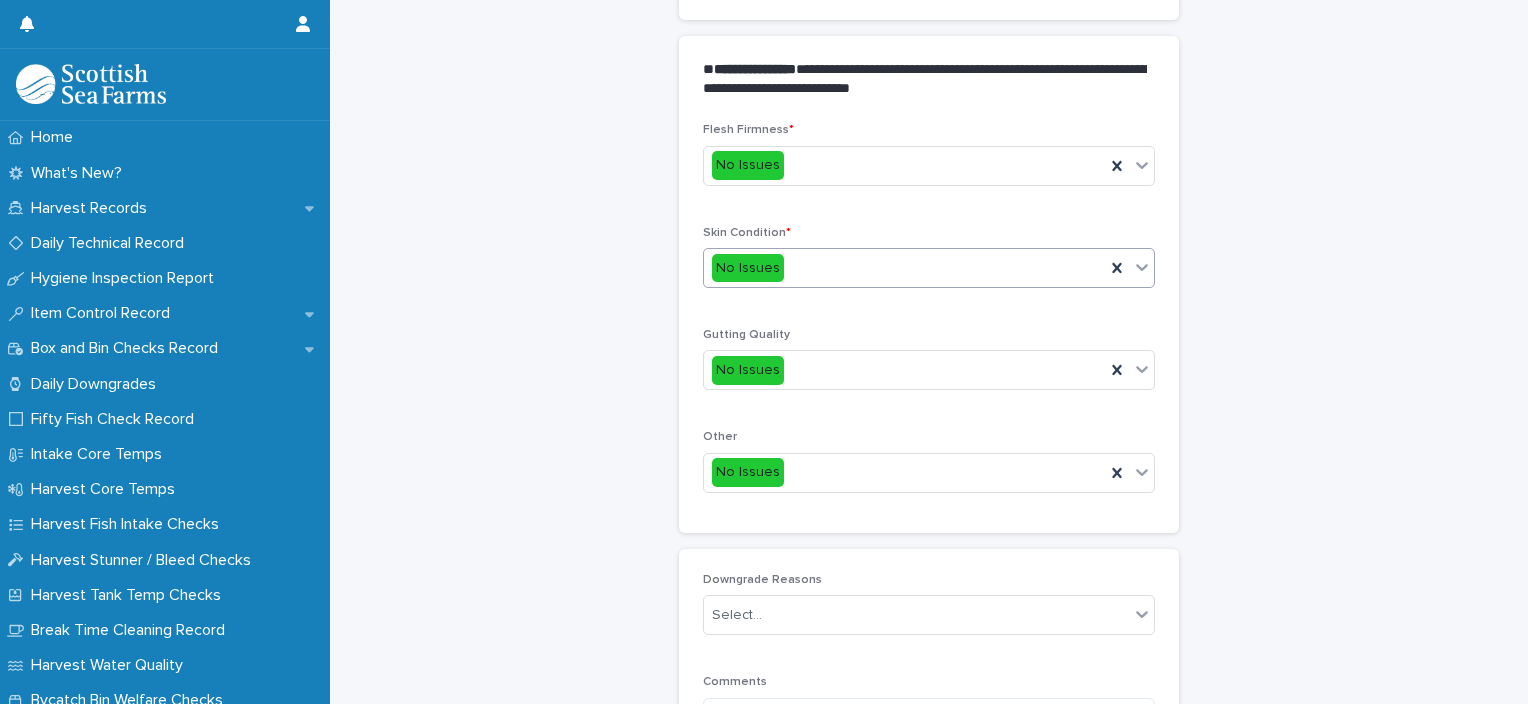 click on "No Issues" at bounding box center (904, 268) 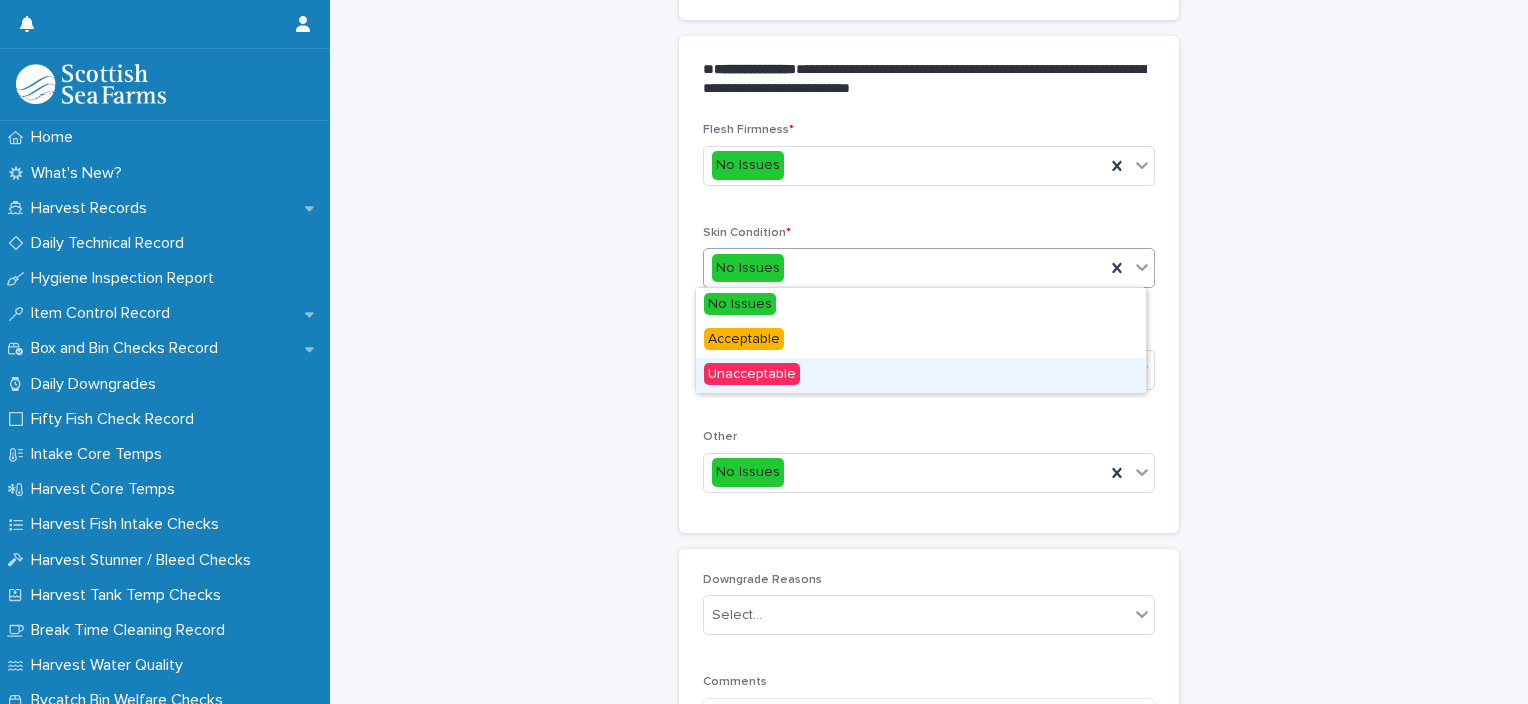click on "Unacceptable" at bounding box center [921, 375] 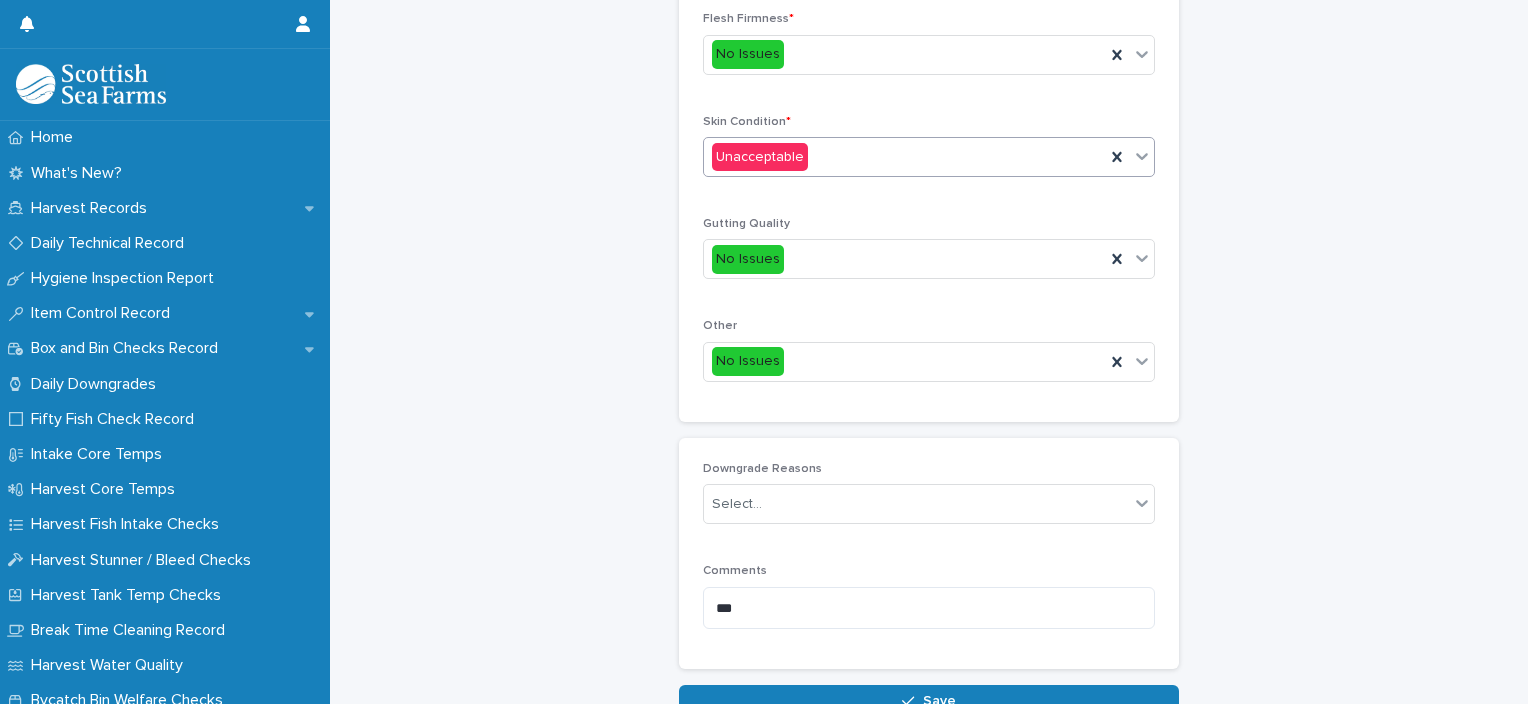 scroll, scrollTop: 948, scrollLeft: 0, axis: vertical 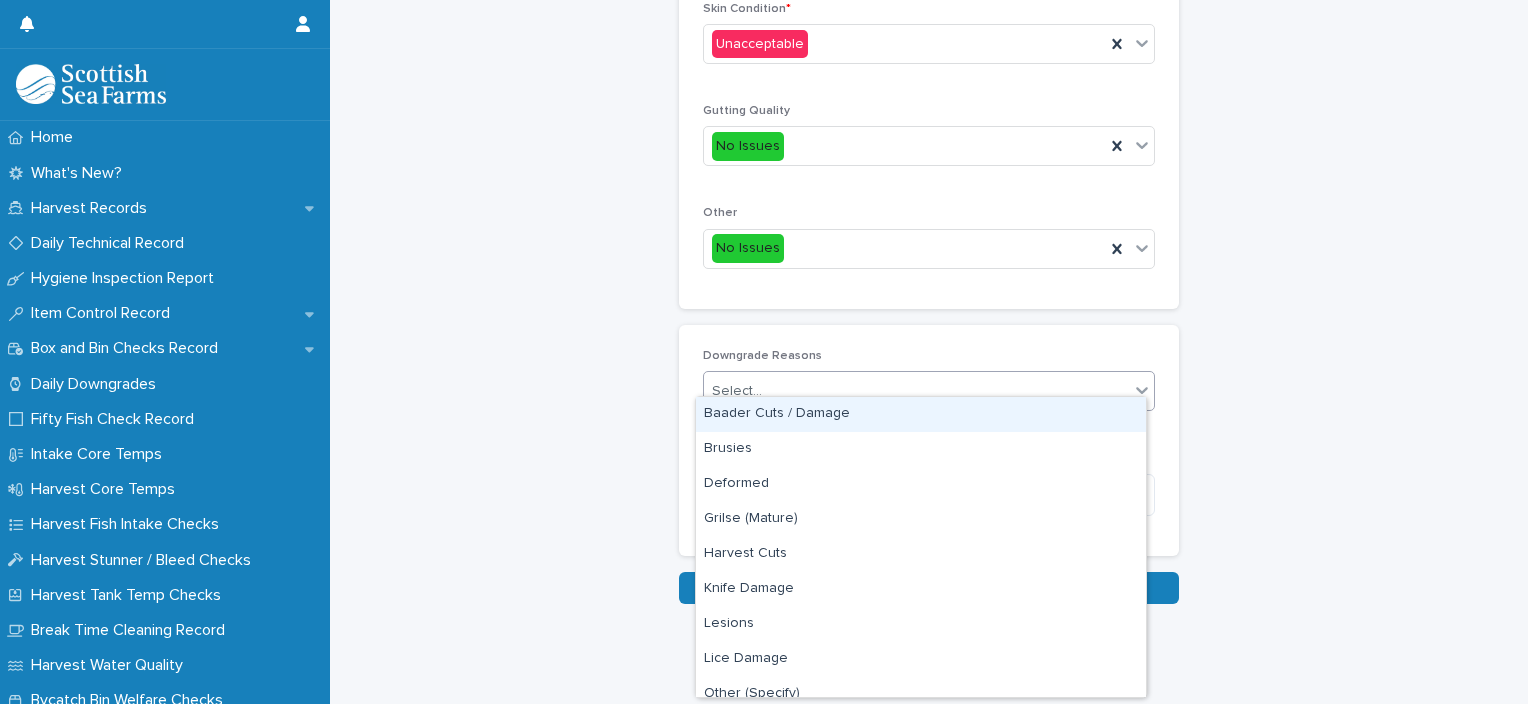 click on "Select..." at bounding box center (916, 391) 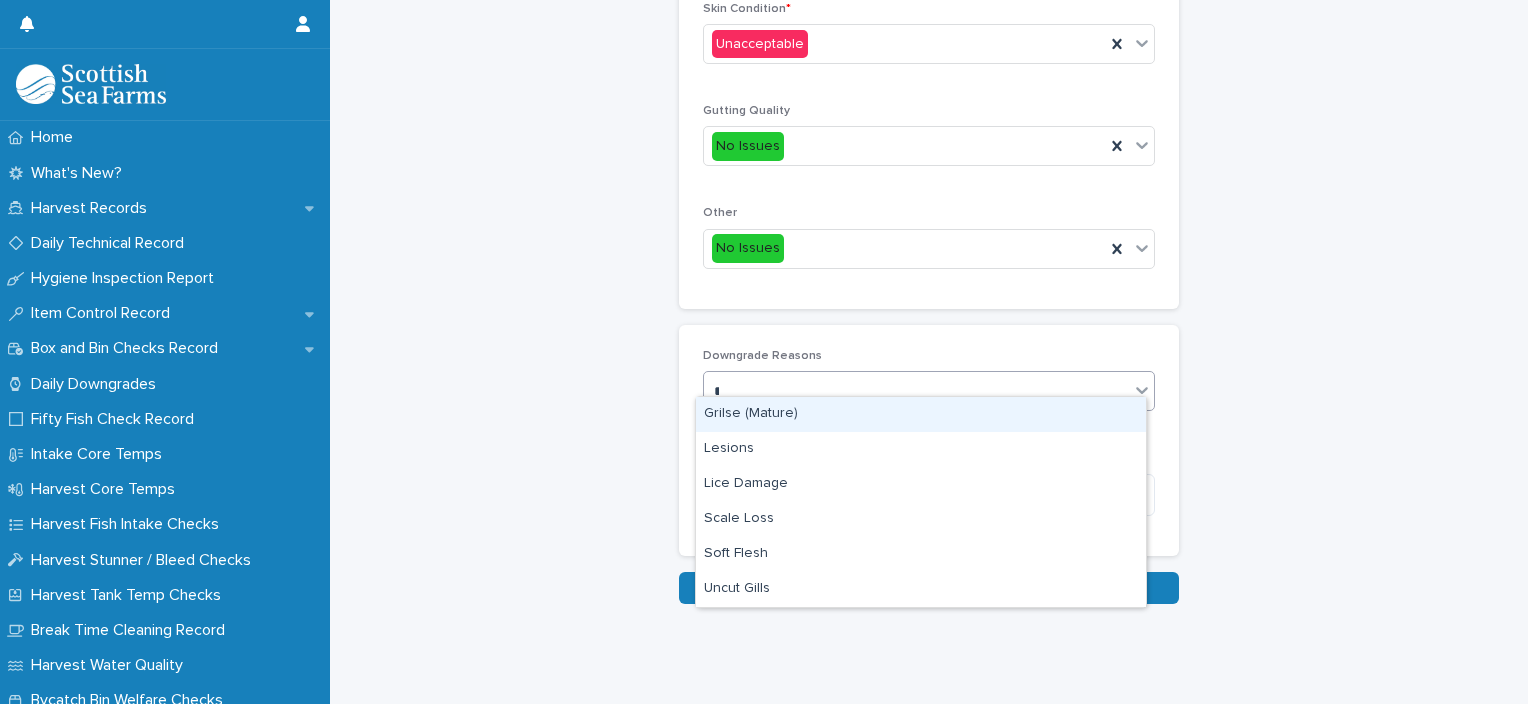 type on "**" 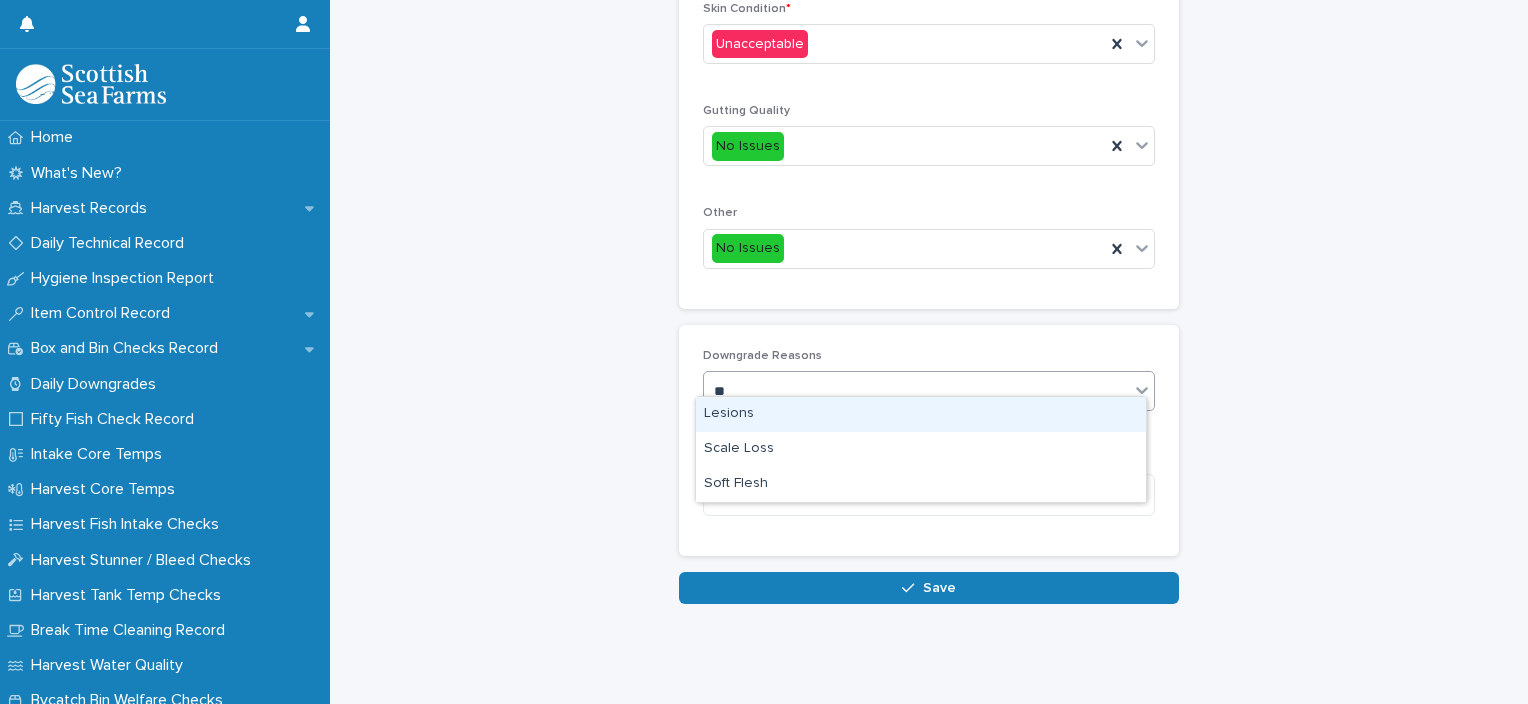 click on "Lesions" at bounding box center (921, 414) 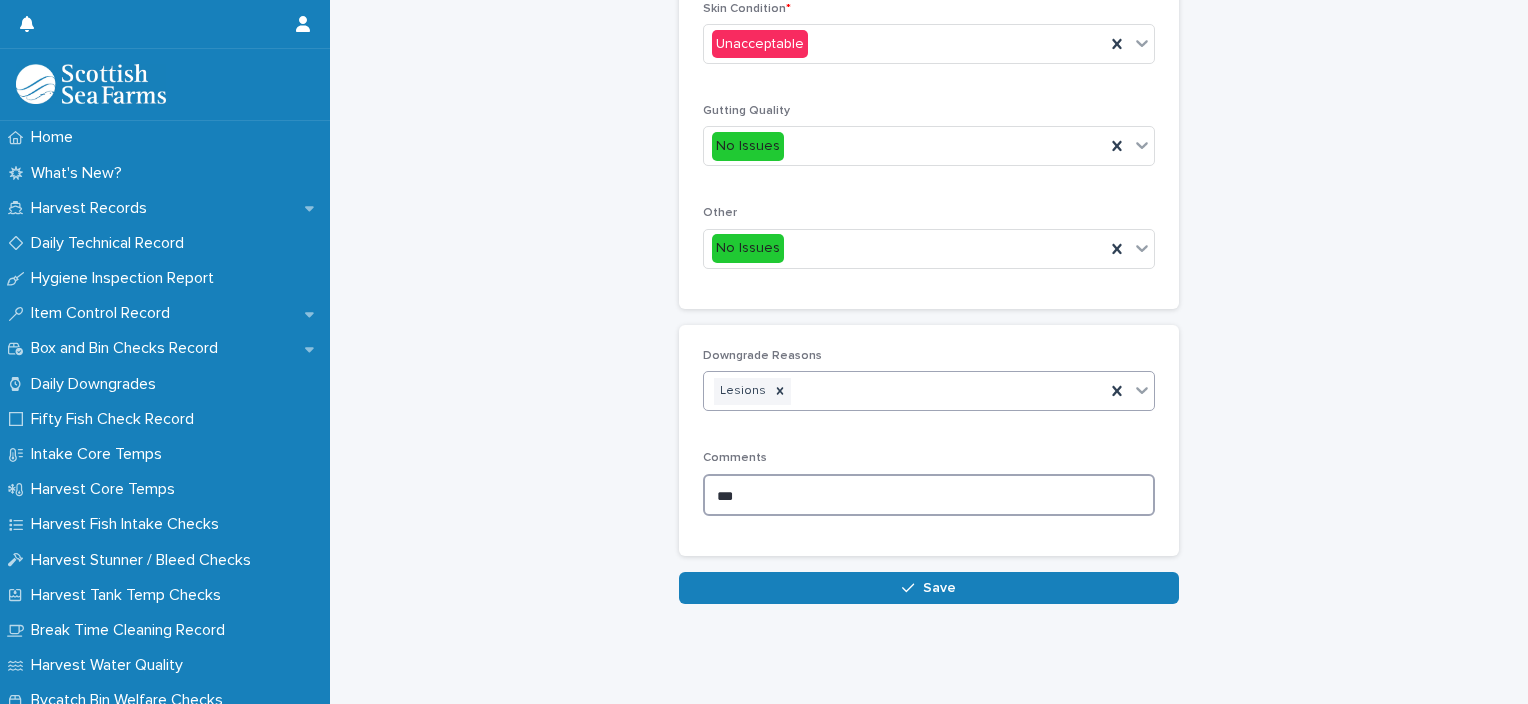 click on "**********" at bounding box center [929, -165] 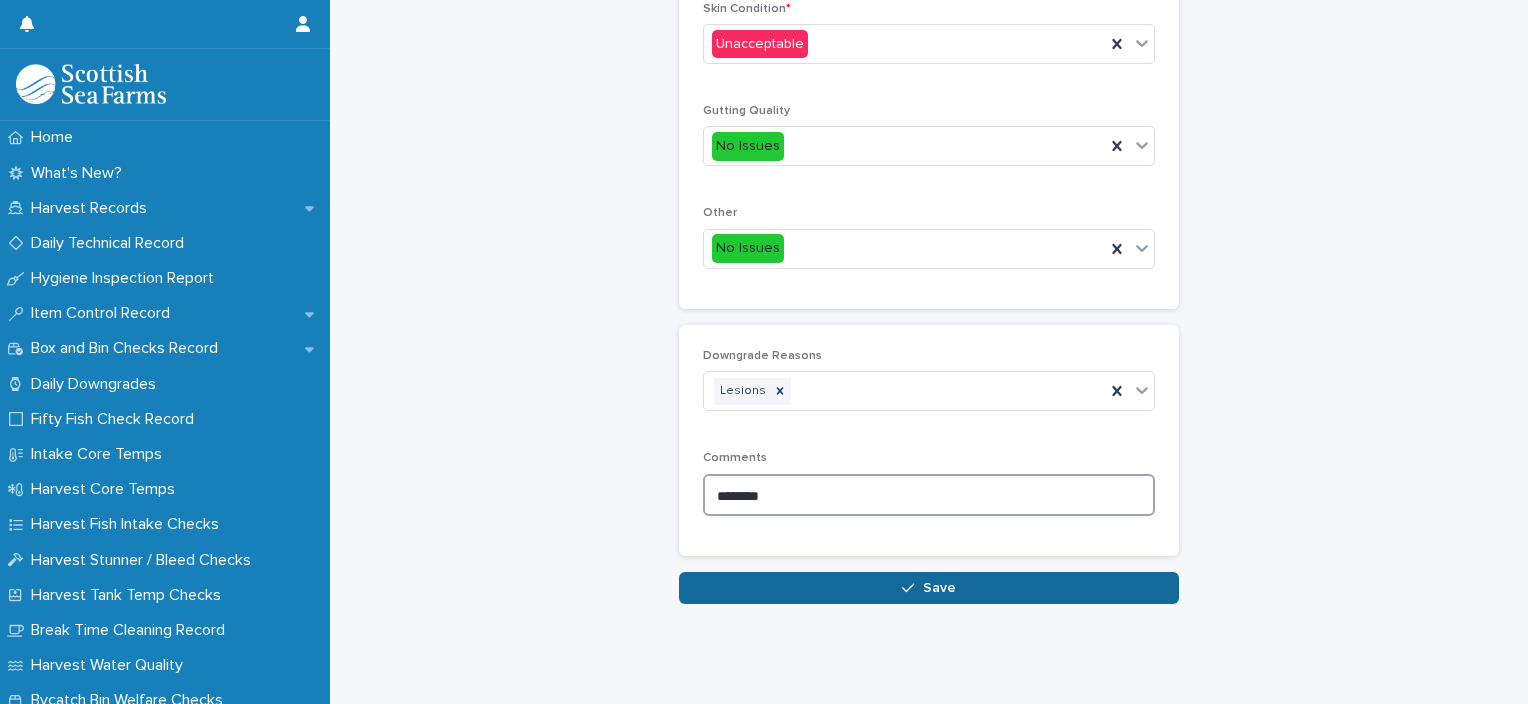 type on "********" 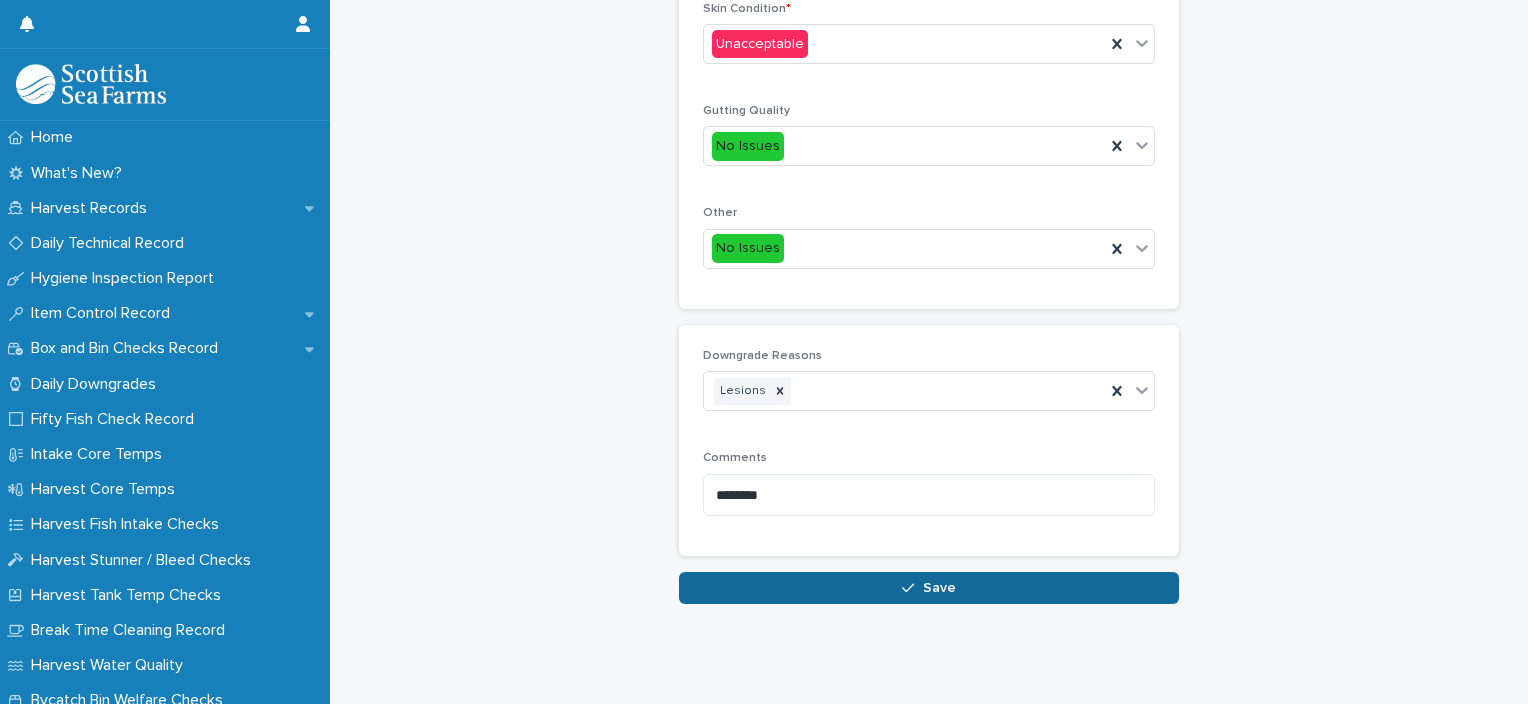 click on "Save" at bounding box center [929, 588] 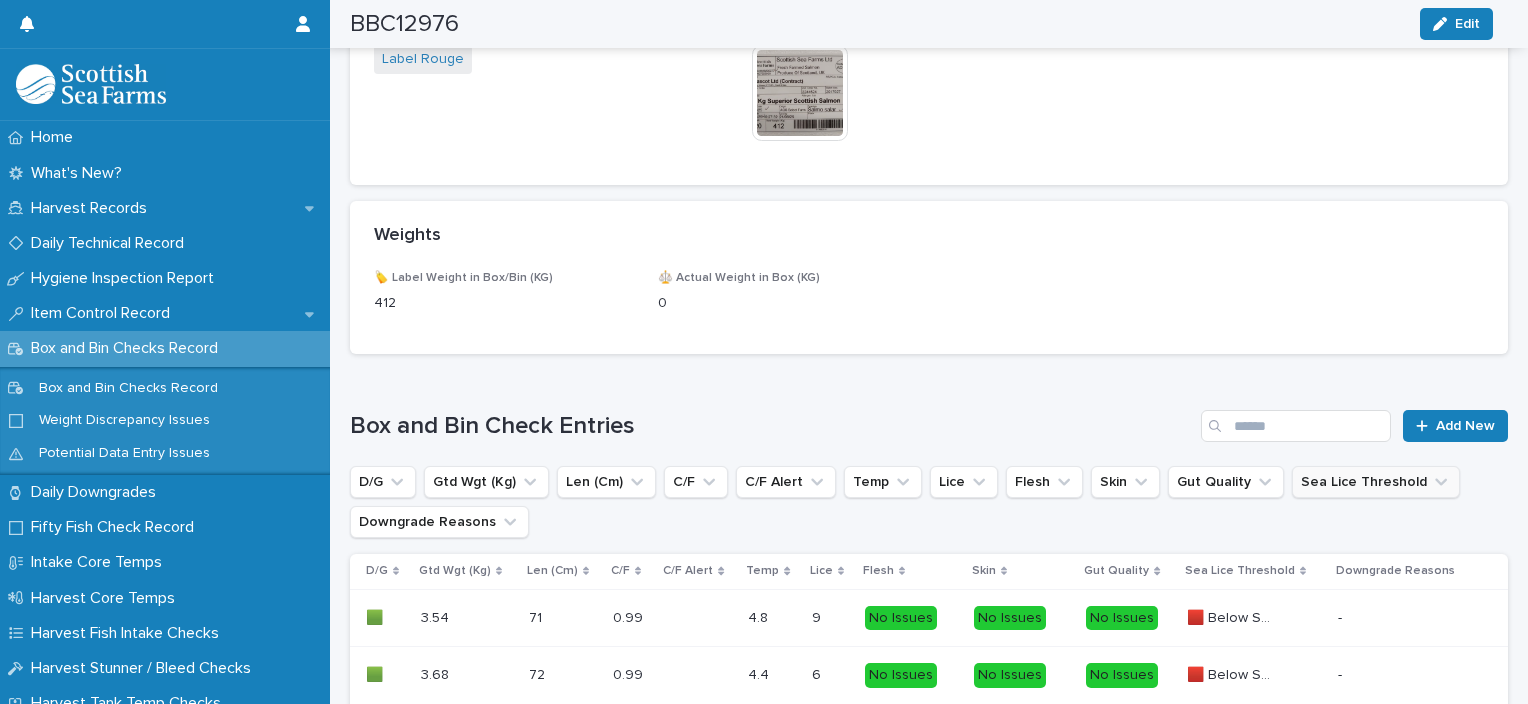 scroll, scrollTop: 1174, scrollLeft: 0, axis: vertical 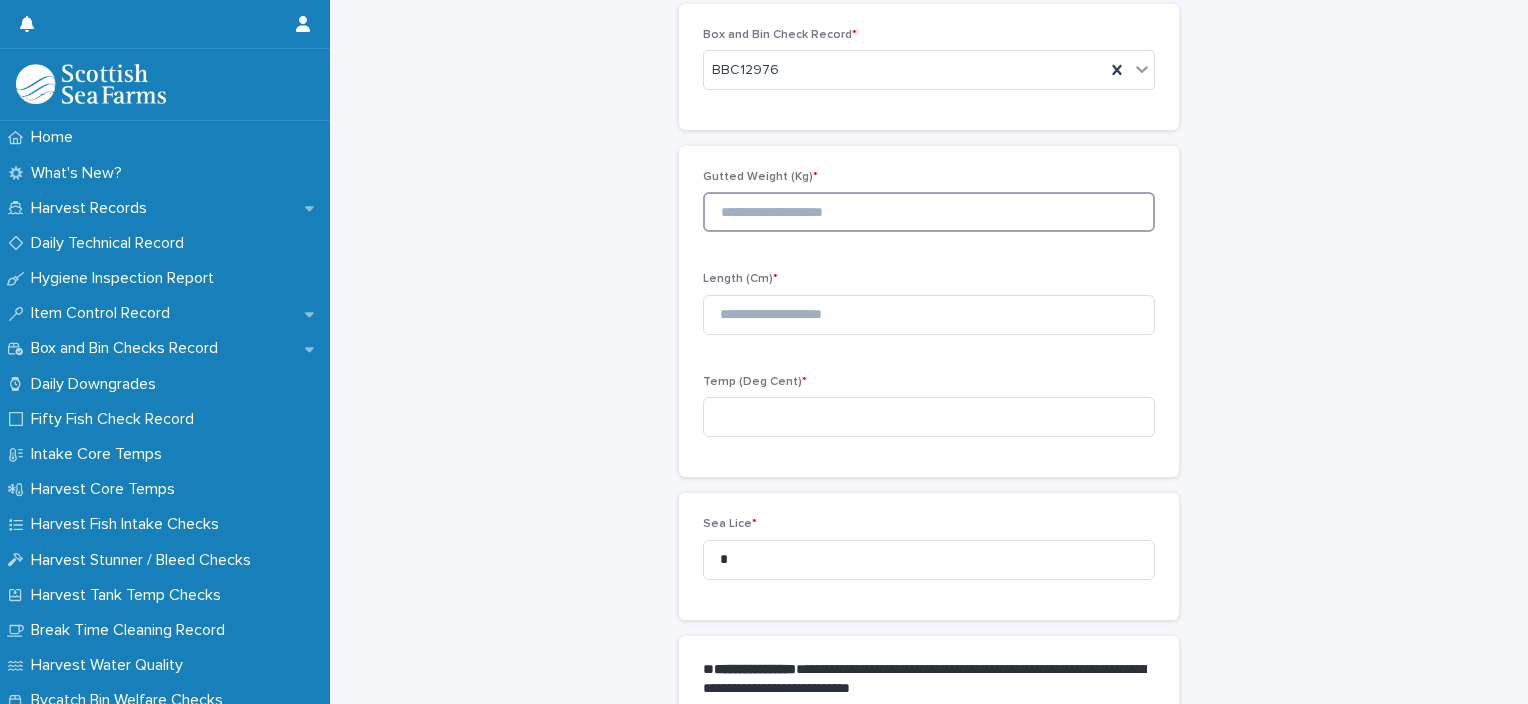 click at bounding box center (929, 212) 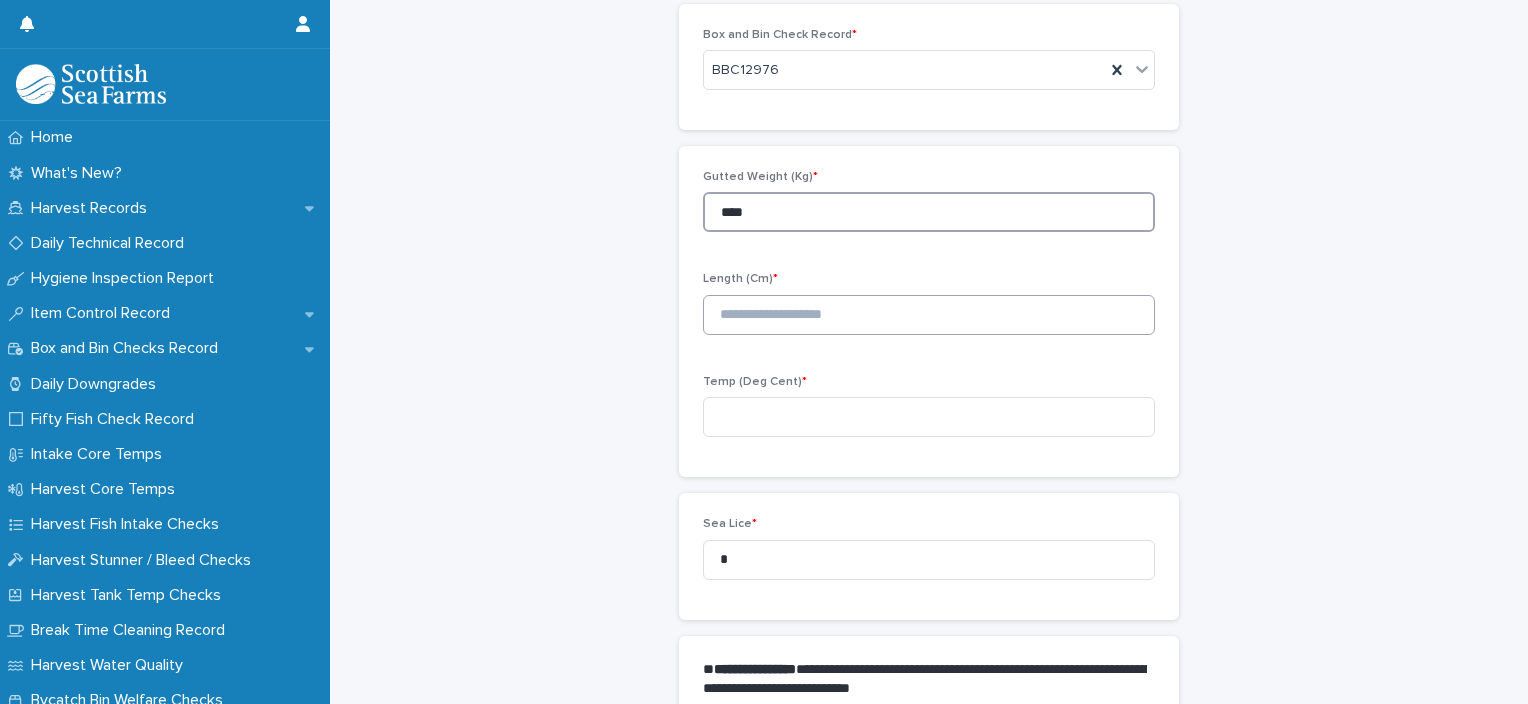 type on "****" 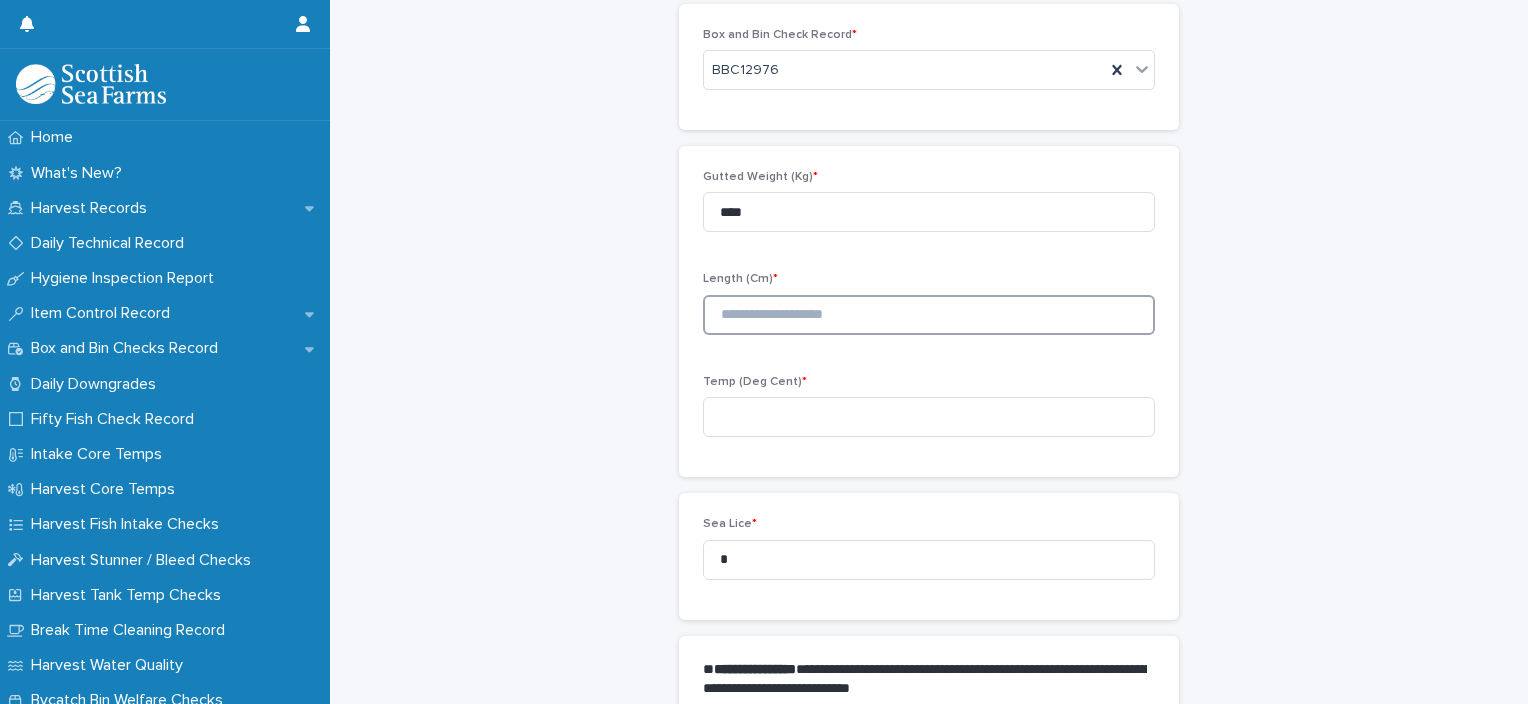 click at bounding box center [929, 315] 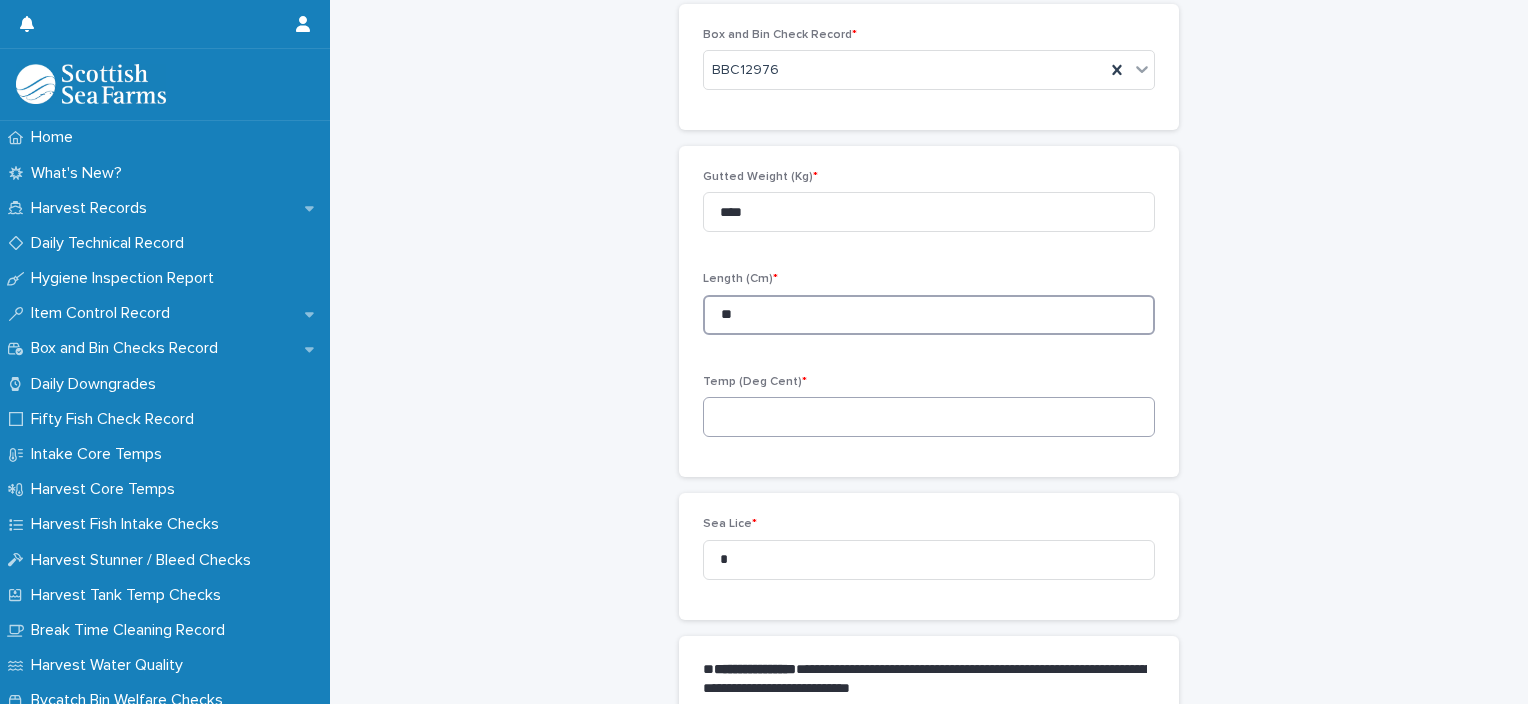 type on "**" 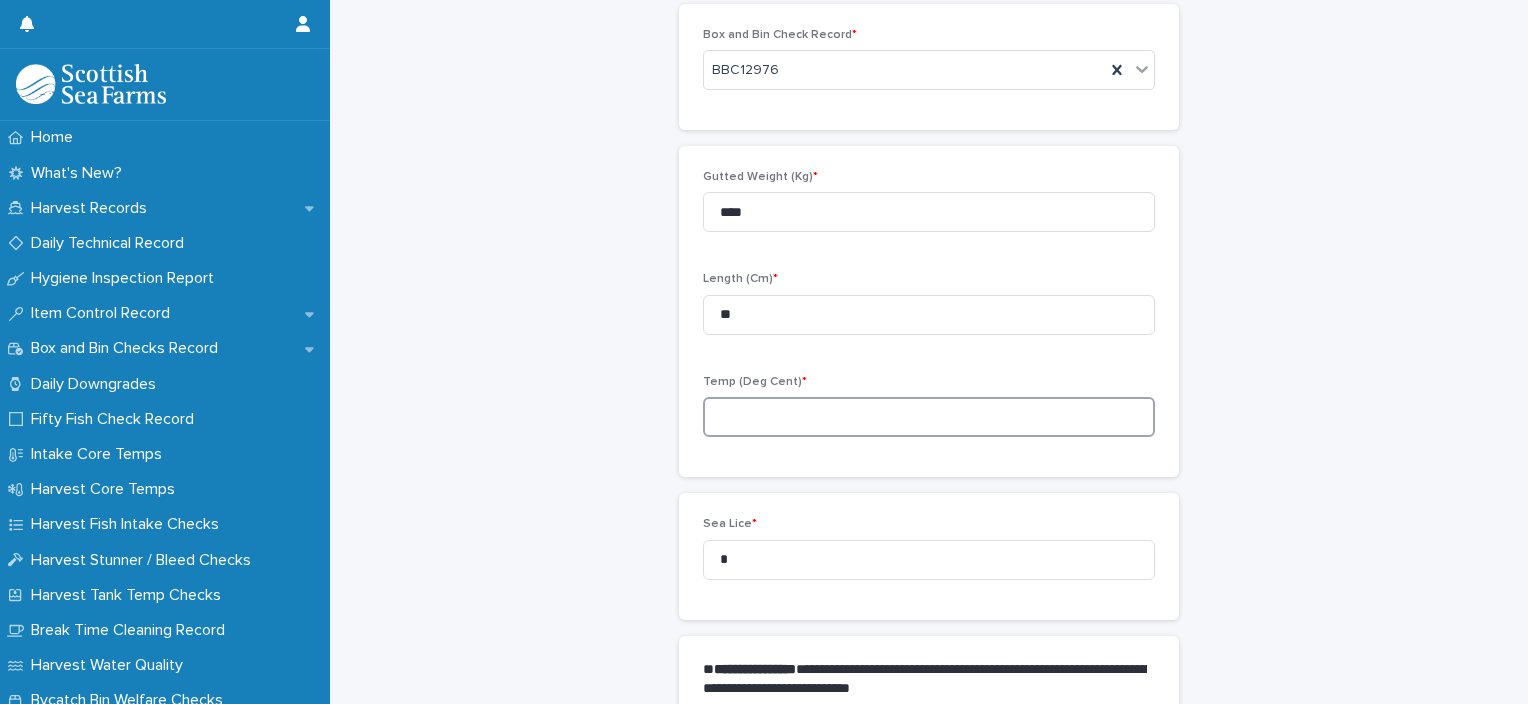 click at bounding box center (929, 417) 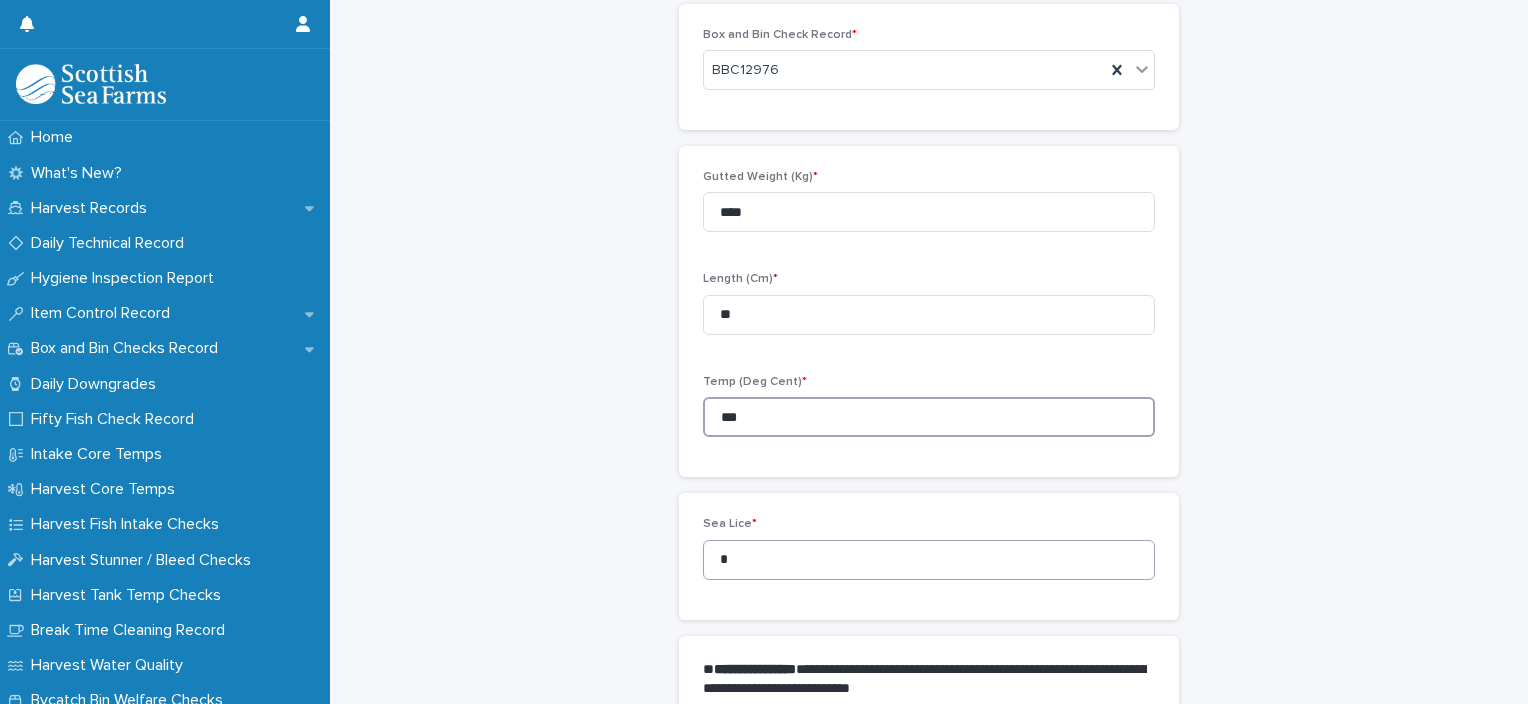 type on "***" 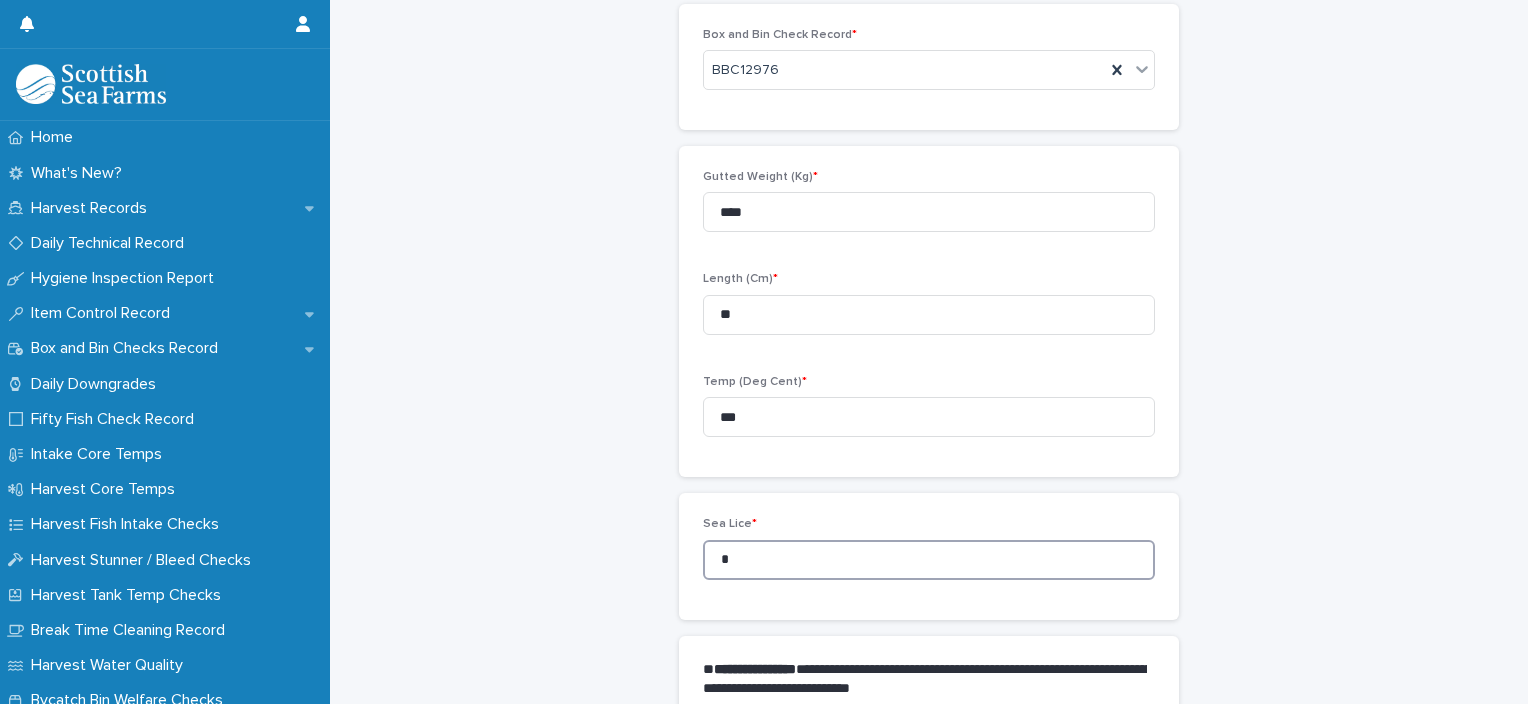 drag, startPoint x: 727, startPoint y: 565, endPoint x: 686, endPoint y: 563, distance: 41.04875 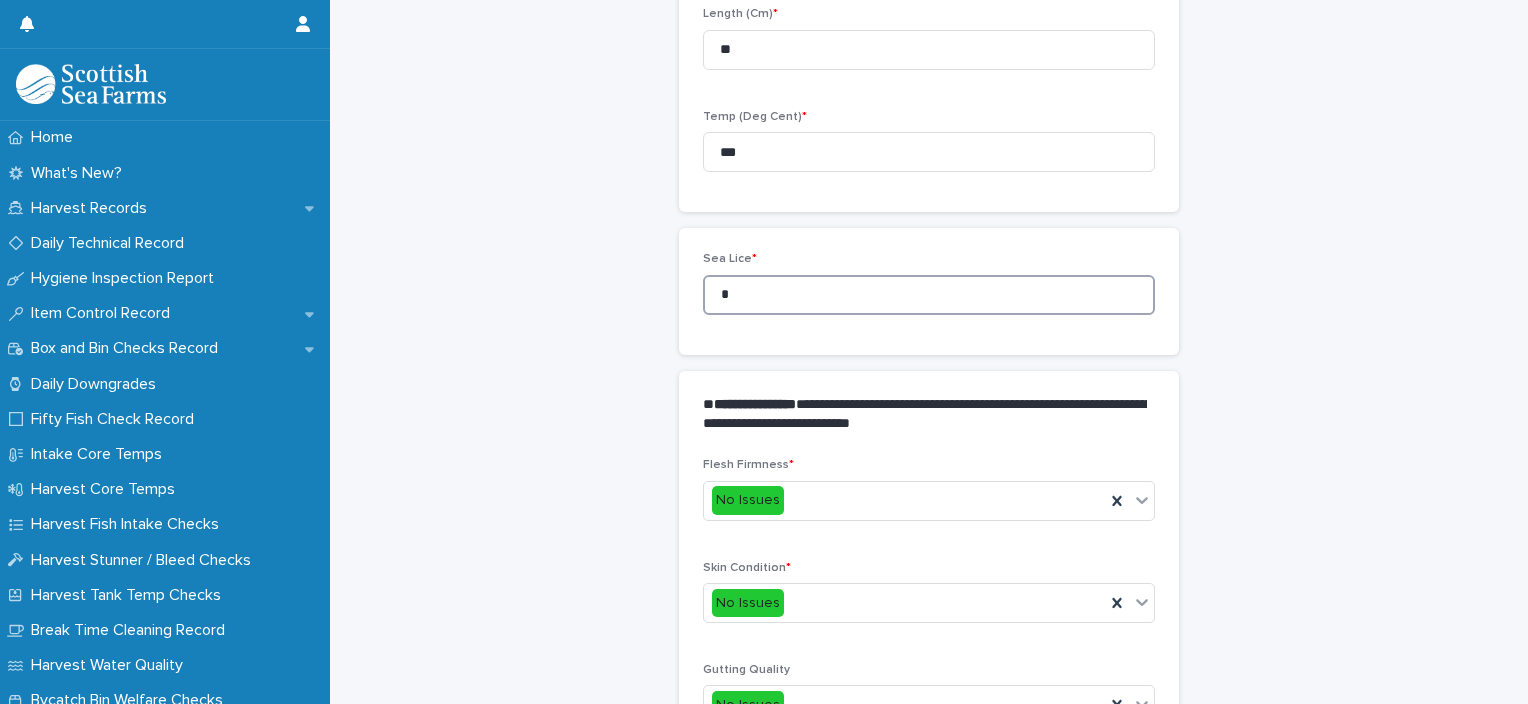 scroll, scrollTop: 948, scrollLeft: 0, axis: vertical 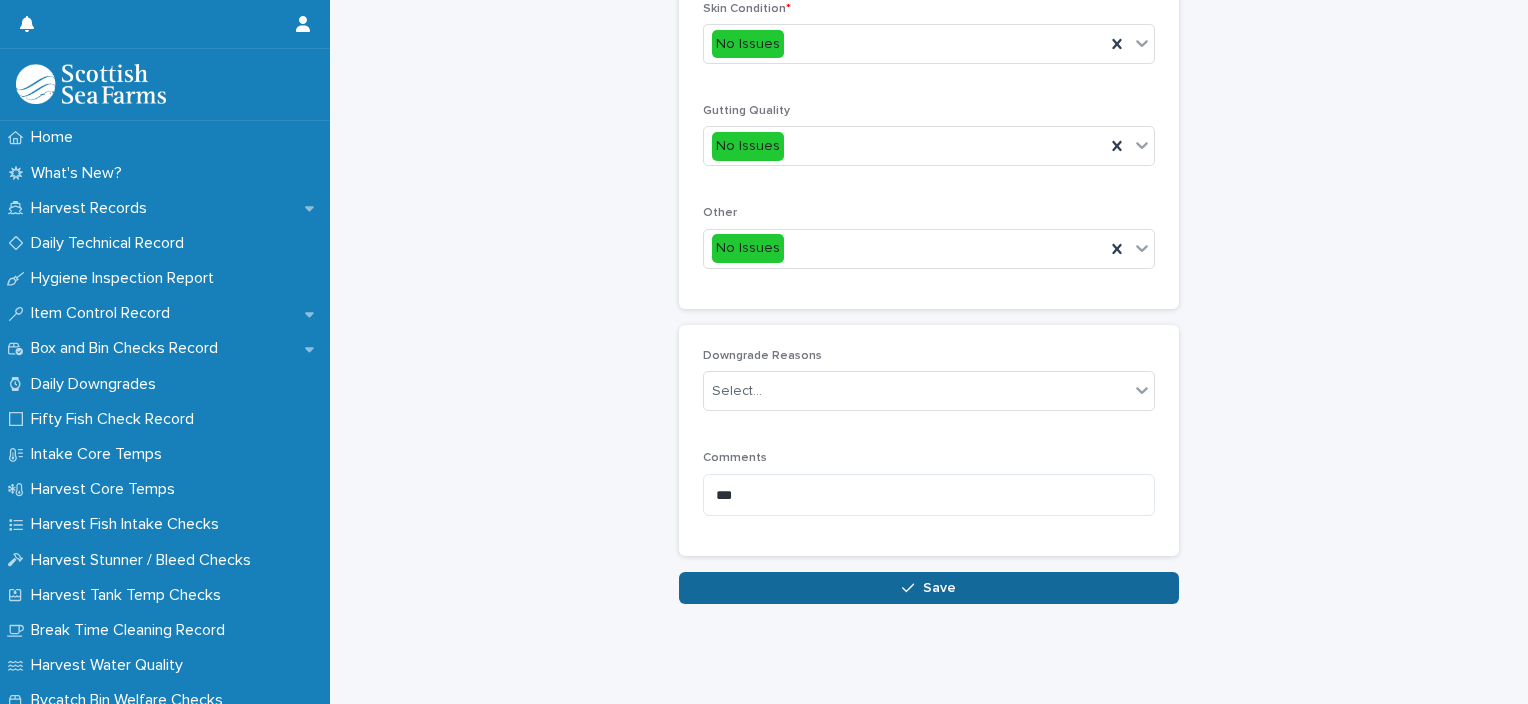 type on "*" 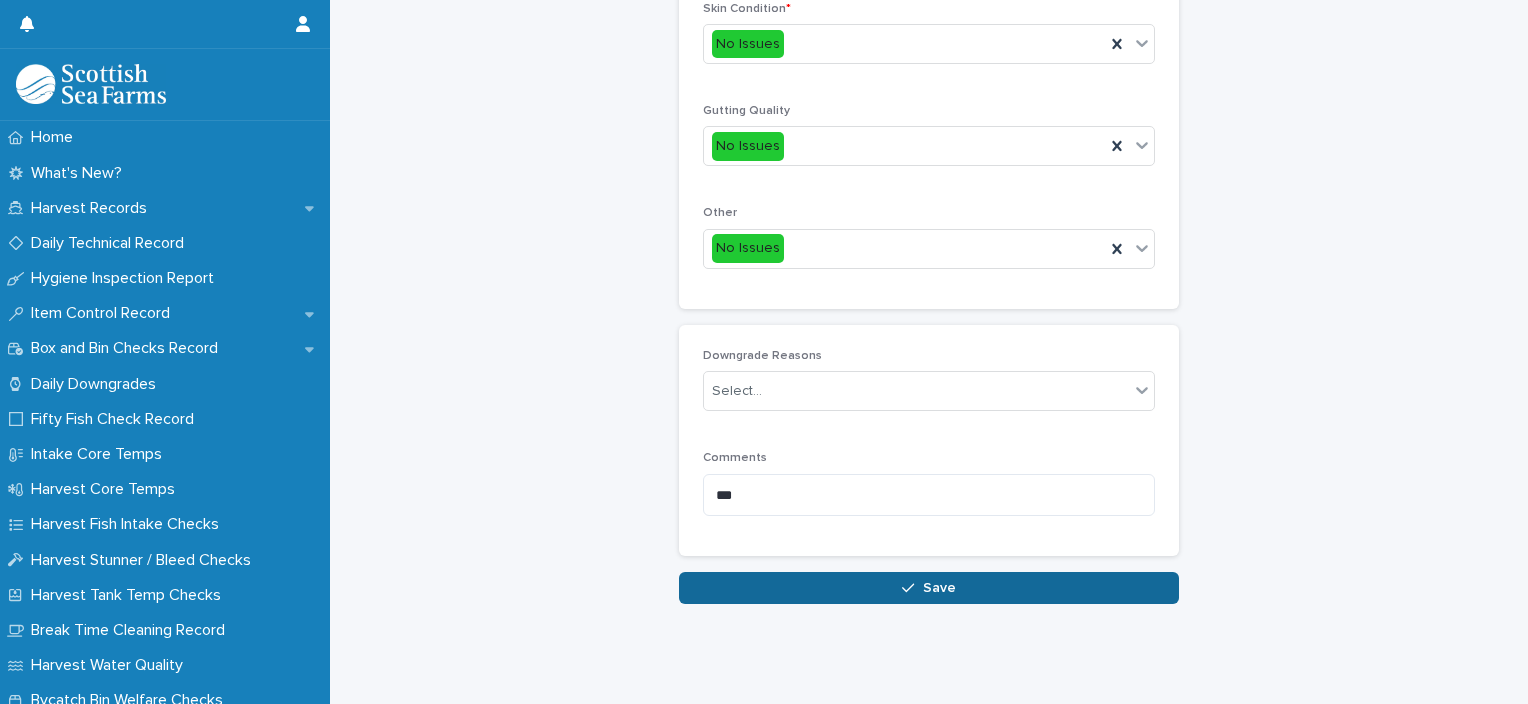 click on "Save" at bounding box center [929, 588] 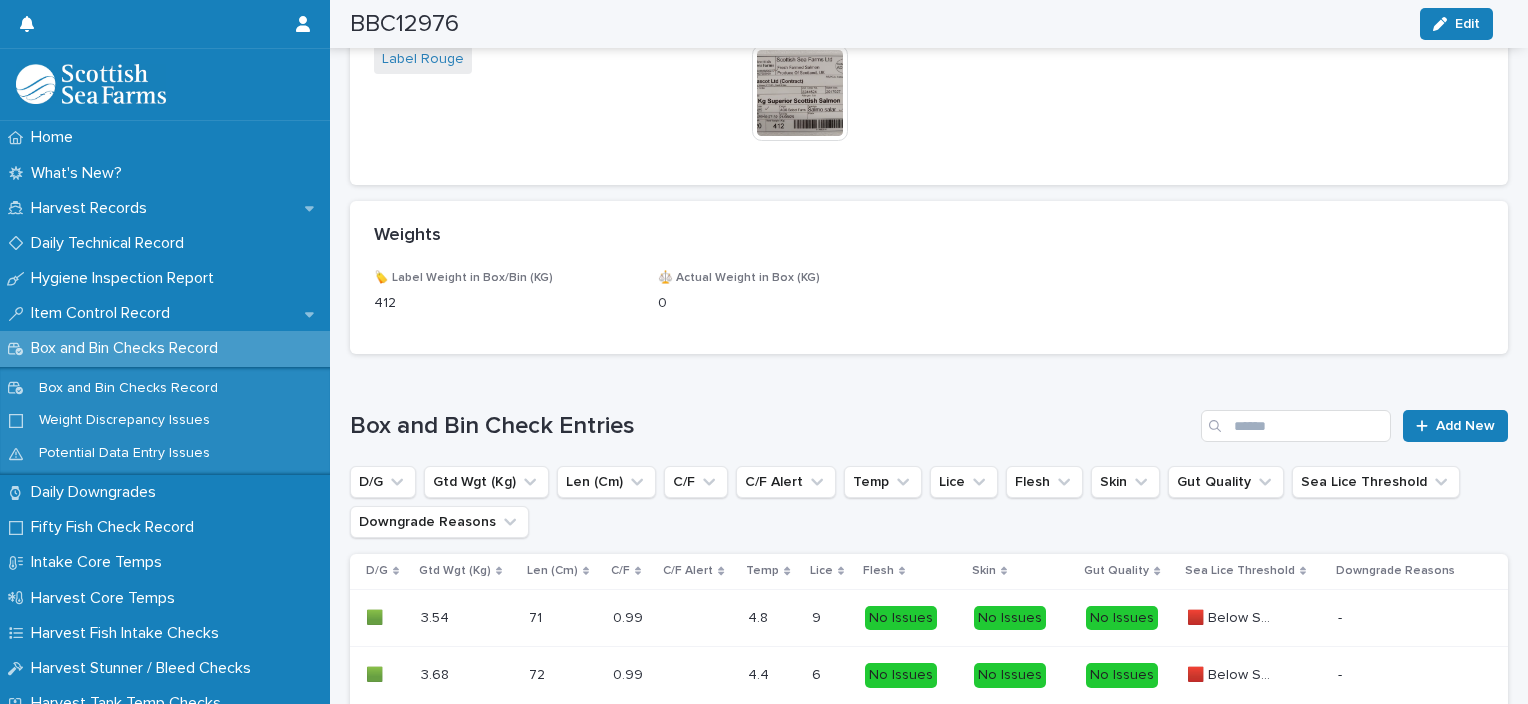 scroll, scrollTop: 1174, scrollLeft: 0, axis: vertical 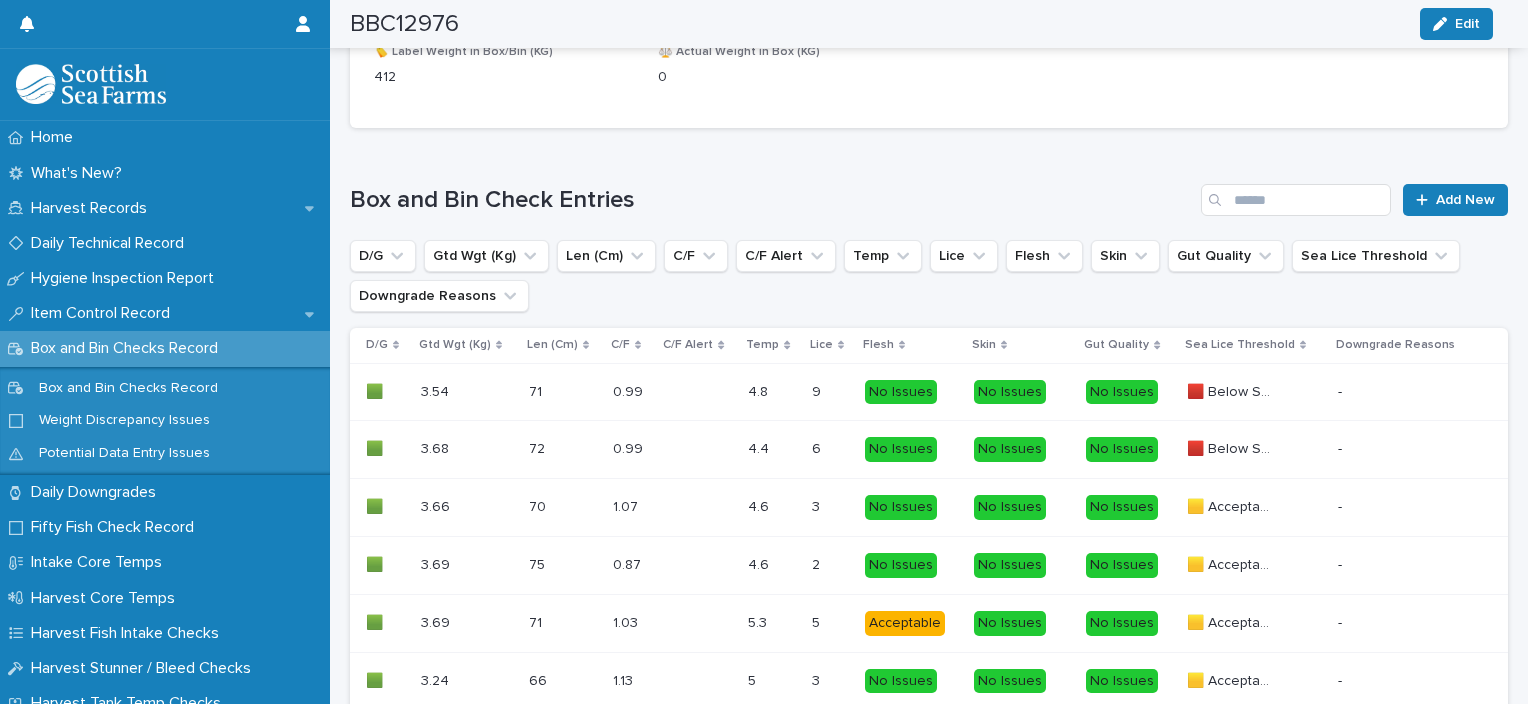 click on "D/G Gtd Wgt (Kg) Len (Cm) C/F C/F Alert Temp Lice Flesh  Skin Gut Quality Sea Lice Threshold Downgrade Reasons" at bounding box center [929, 276] 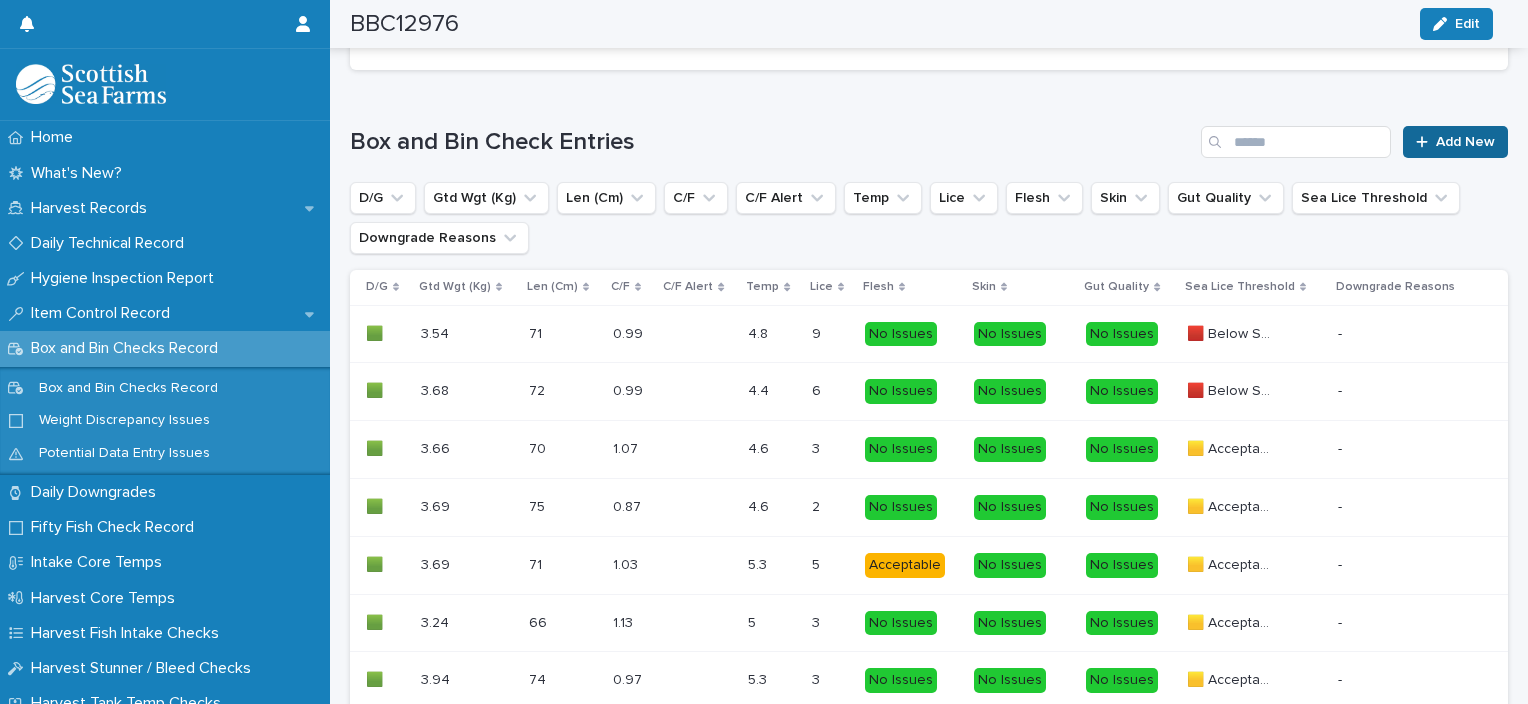 click on "Add New" at bounding box center [1455, 142] 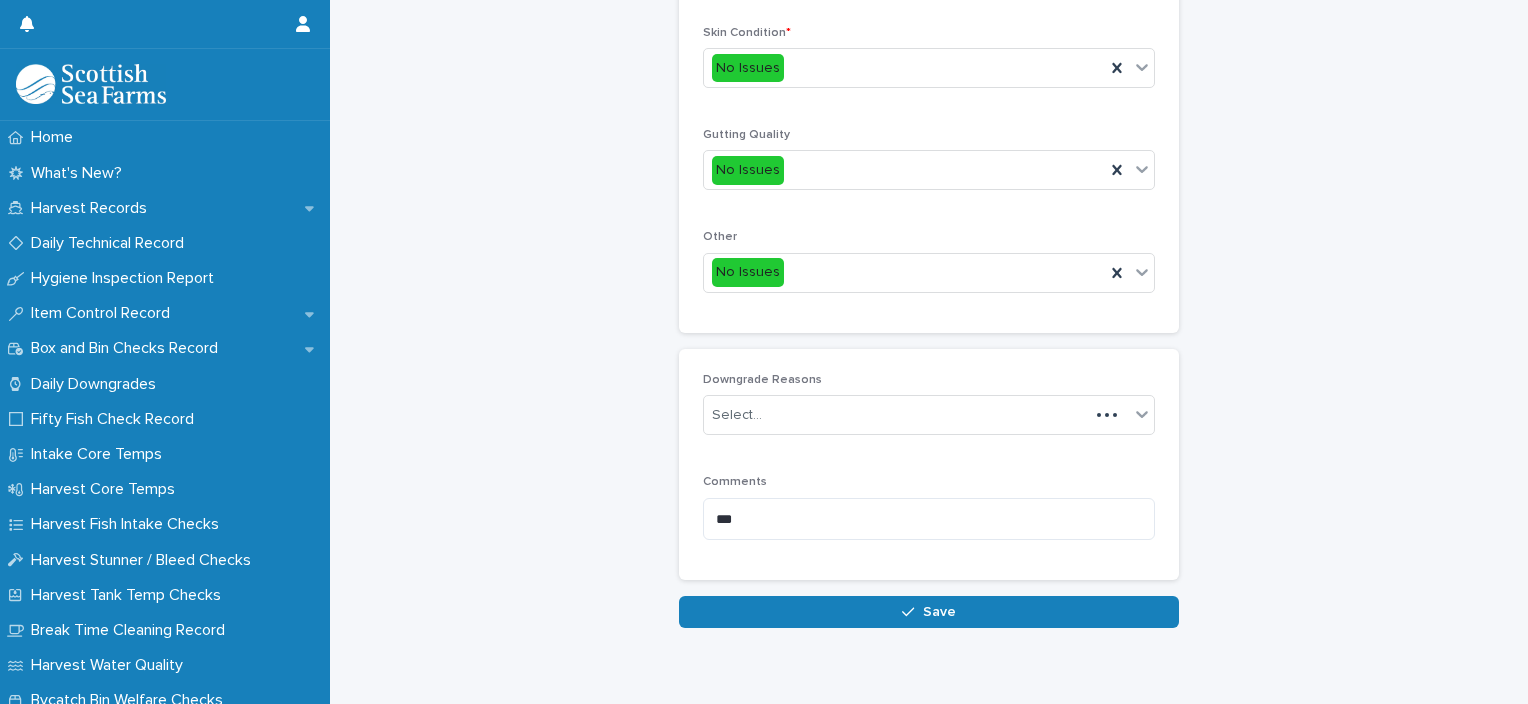 scroll, scrollTop: 111, scrollLeft: 0, axis: vertical 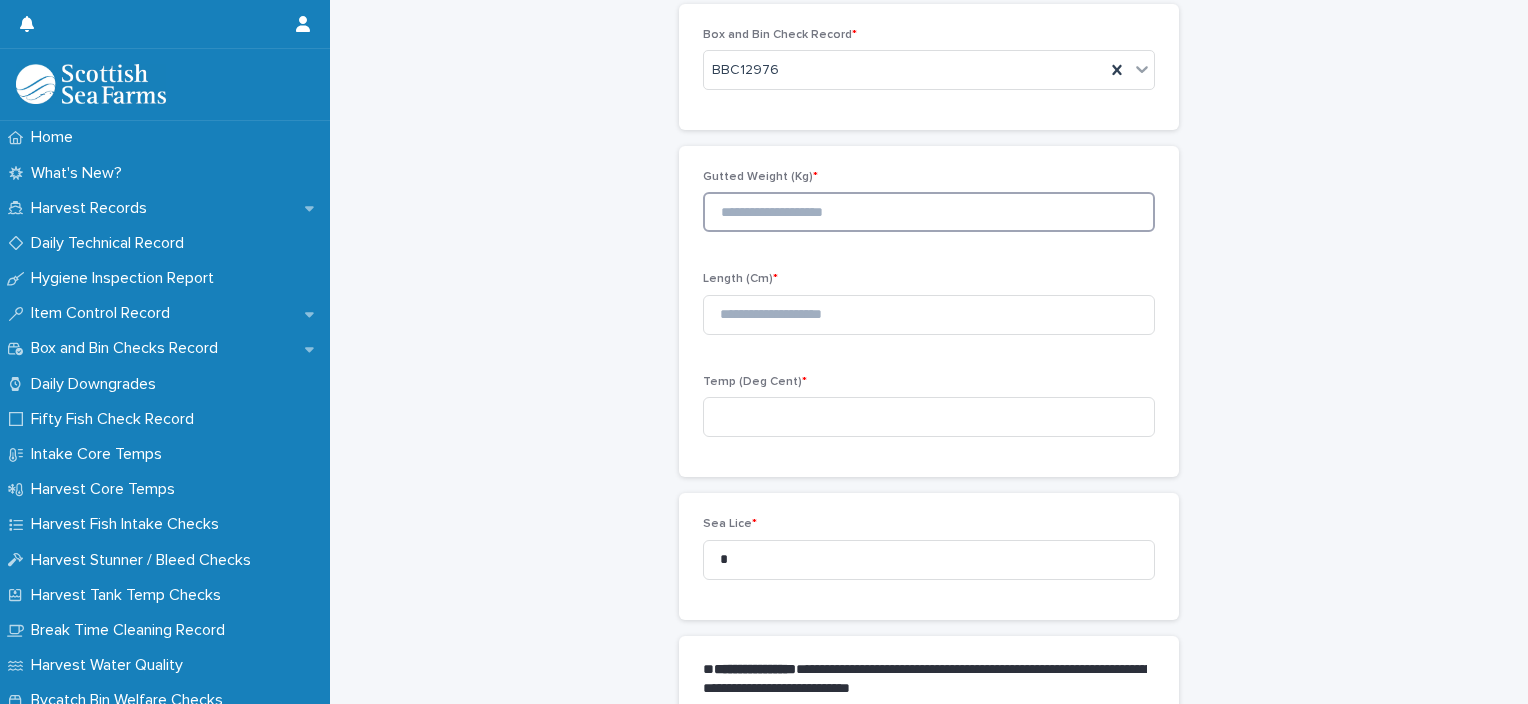 click at bounding box center [929, 212] 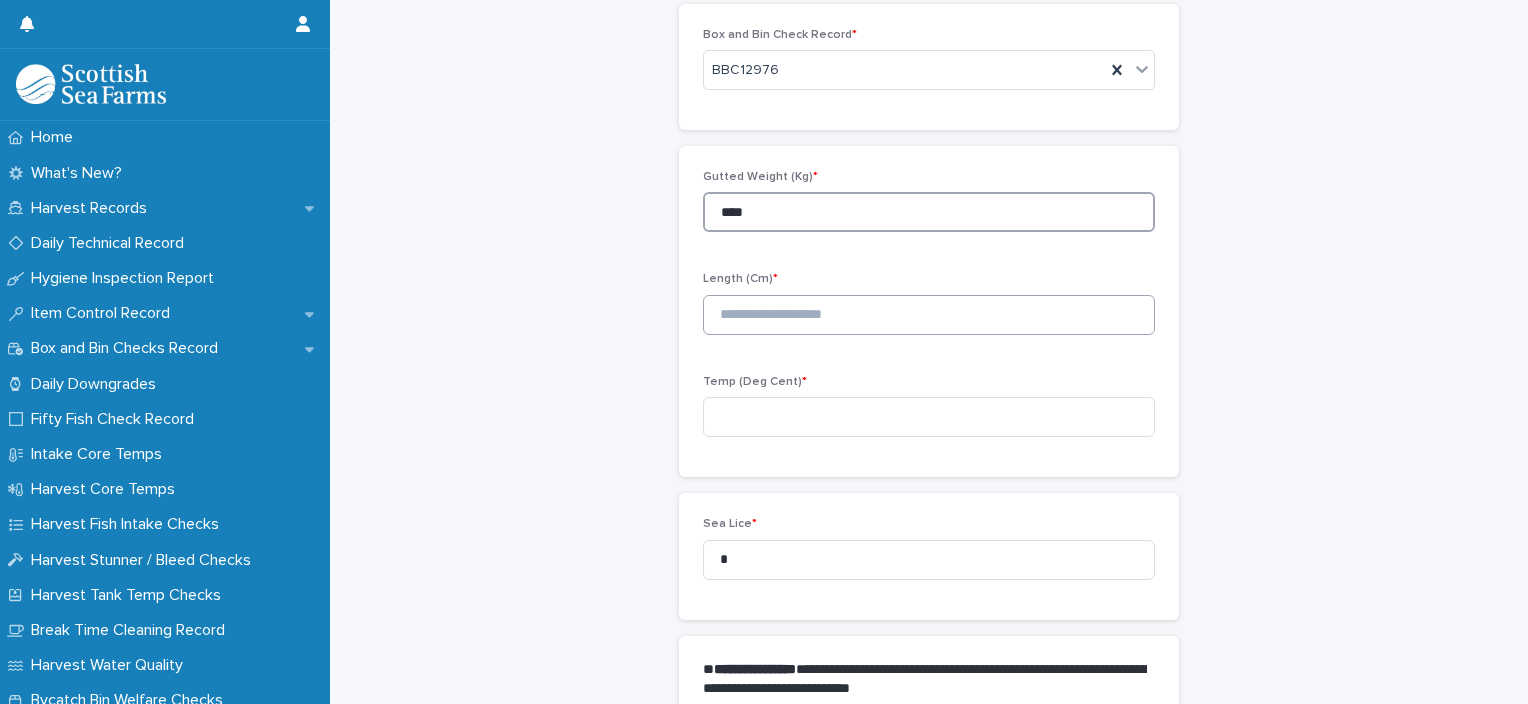 type on "****" 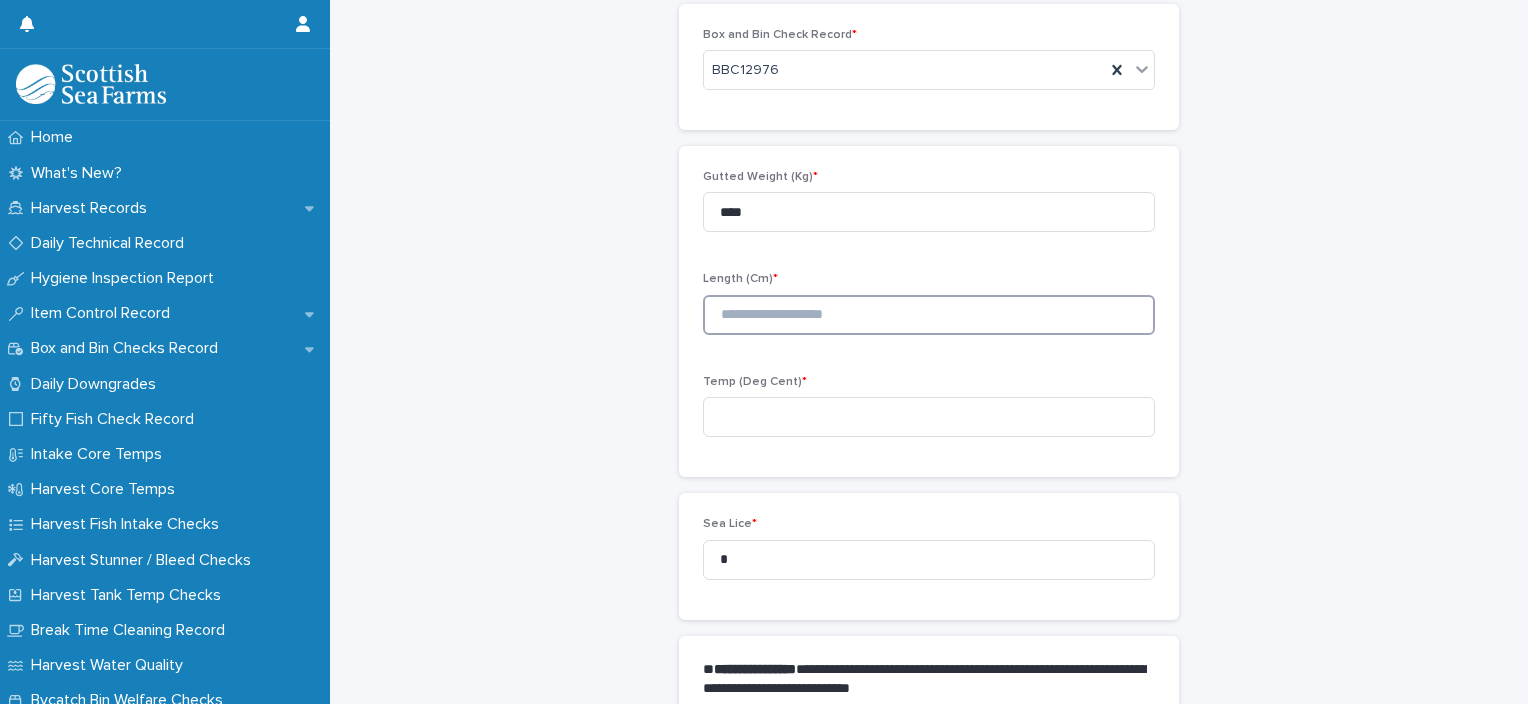 click at bounding box center [929, 315] 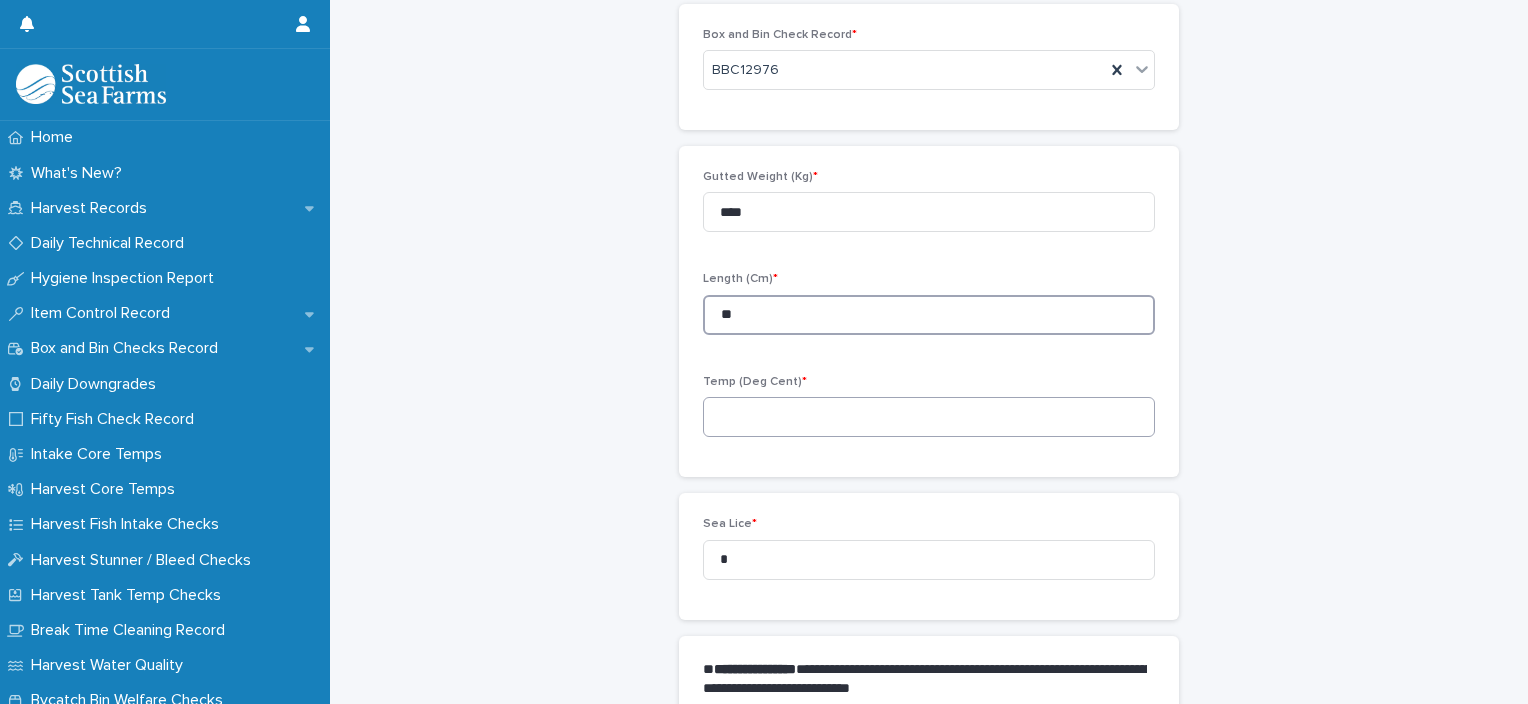 type on "**" 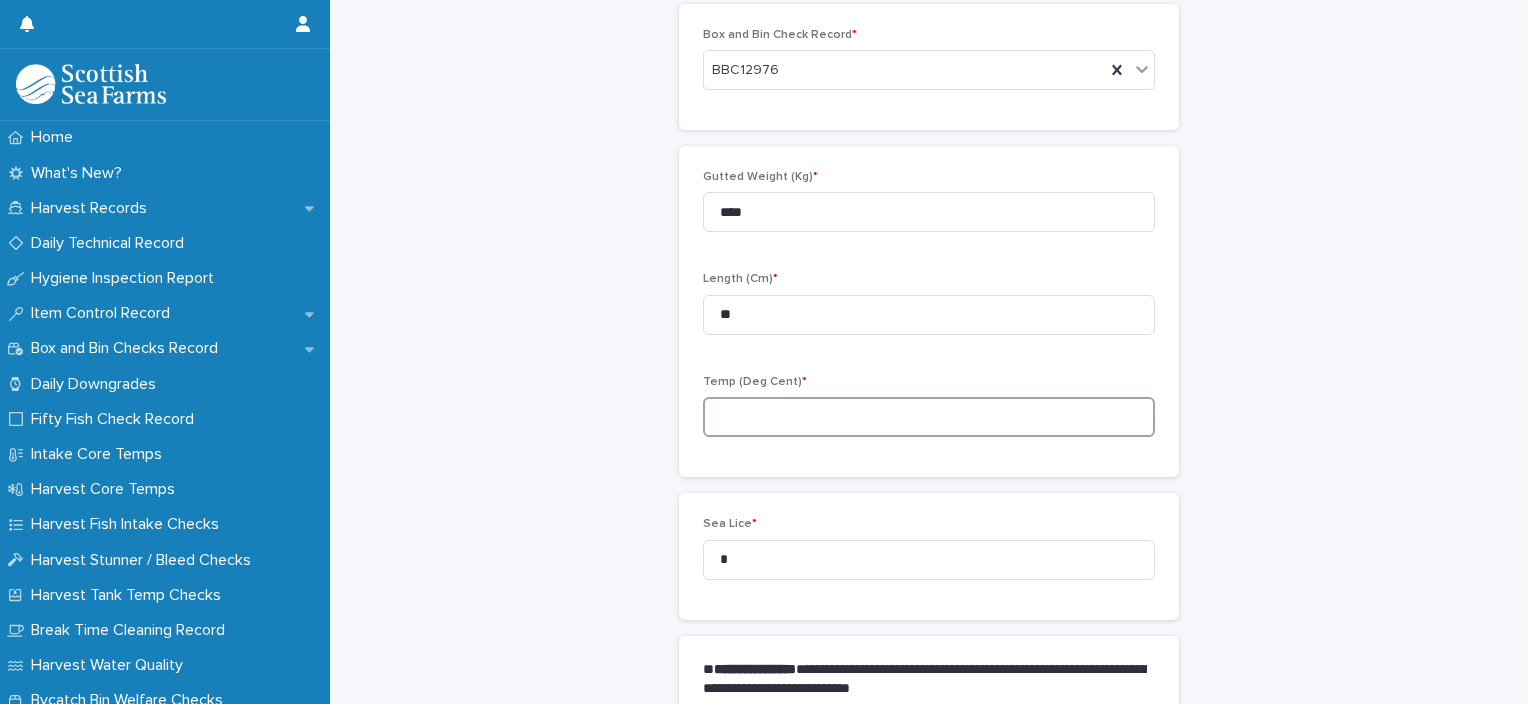 click at bounding box center (929, 417) 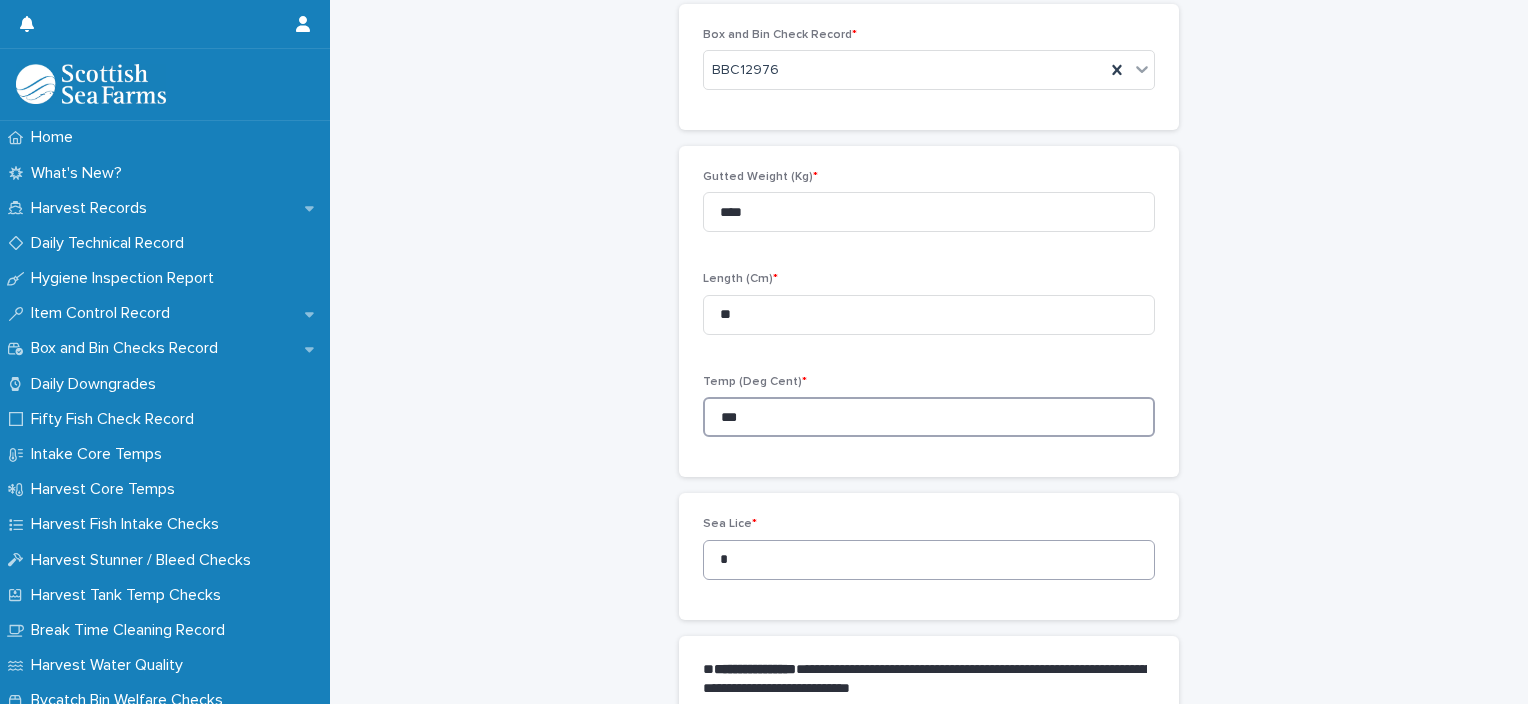 type on "***" 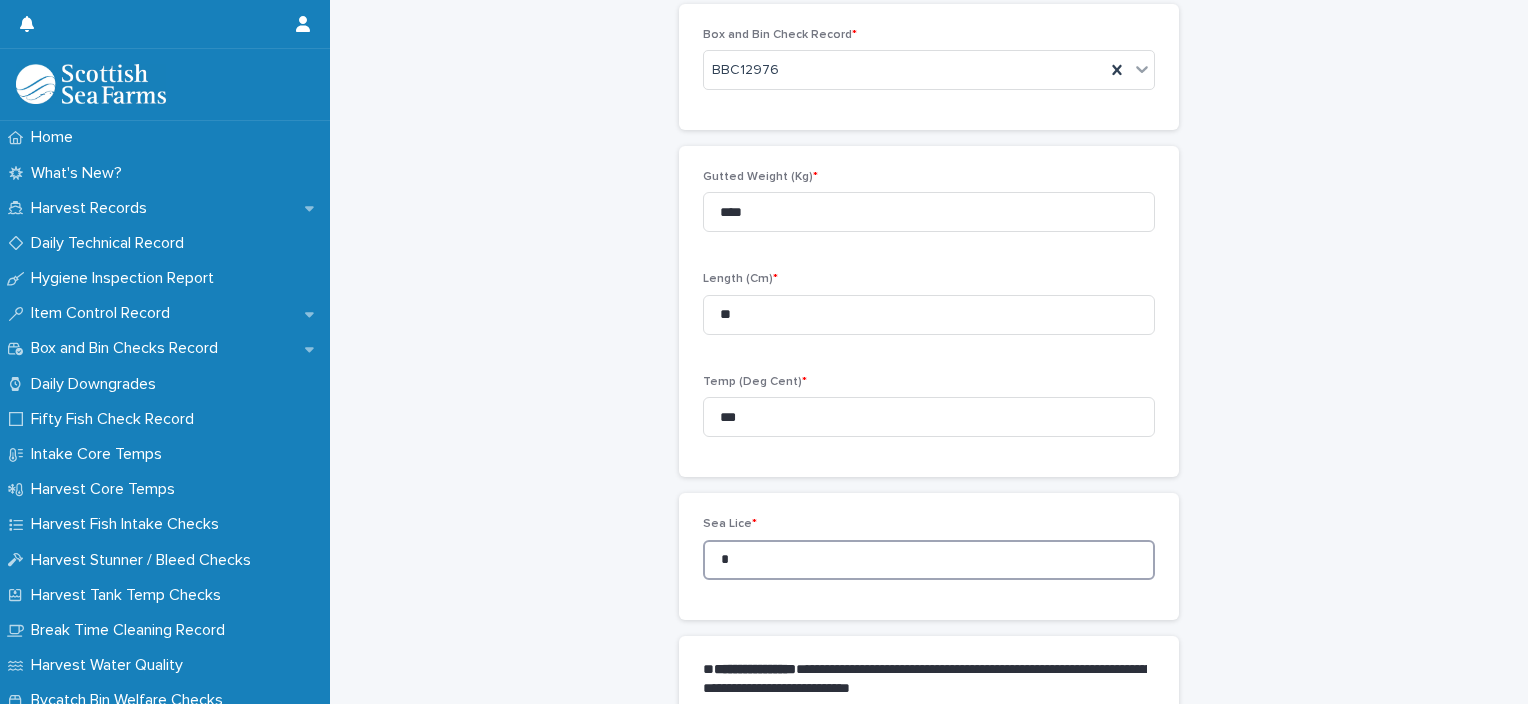 drag, startPoint x: 763, startPoint y: 556, endPoint x: 700, endPoint y: 564, distance: 63.505905 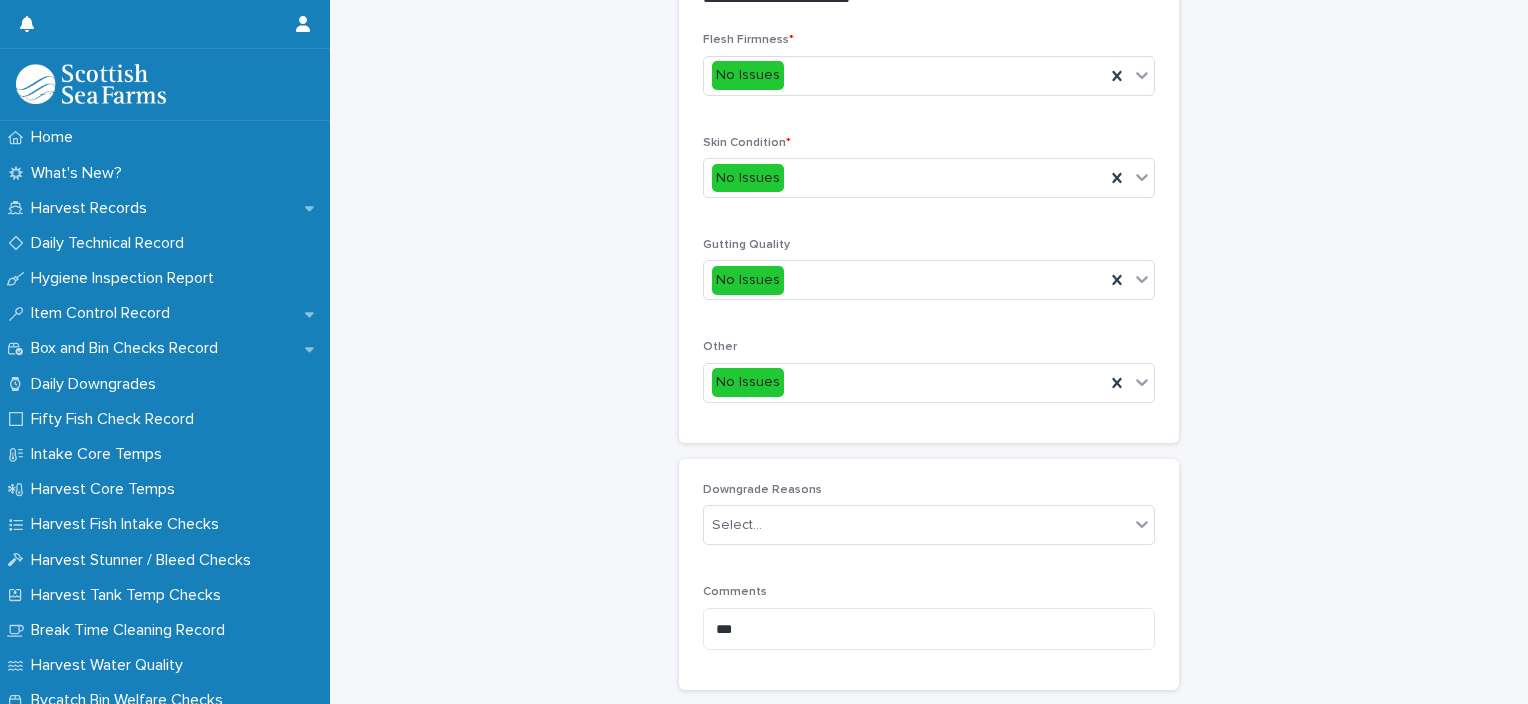 scroll, scrollTop: 811, scrollLeft: 0, axis: vertical 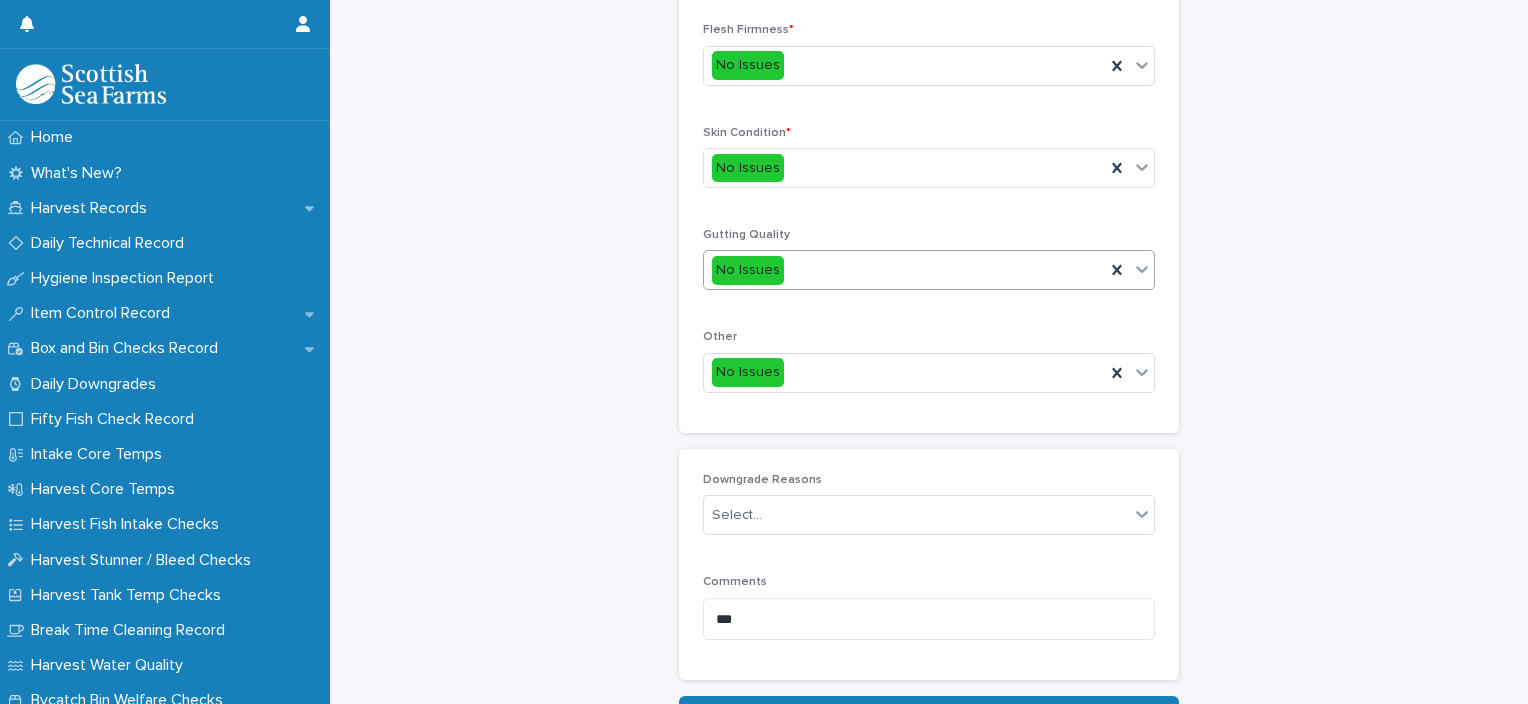type on "*" 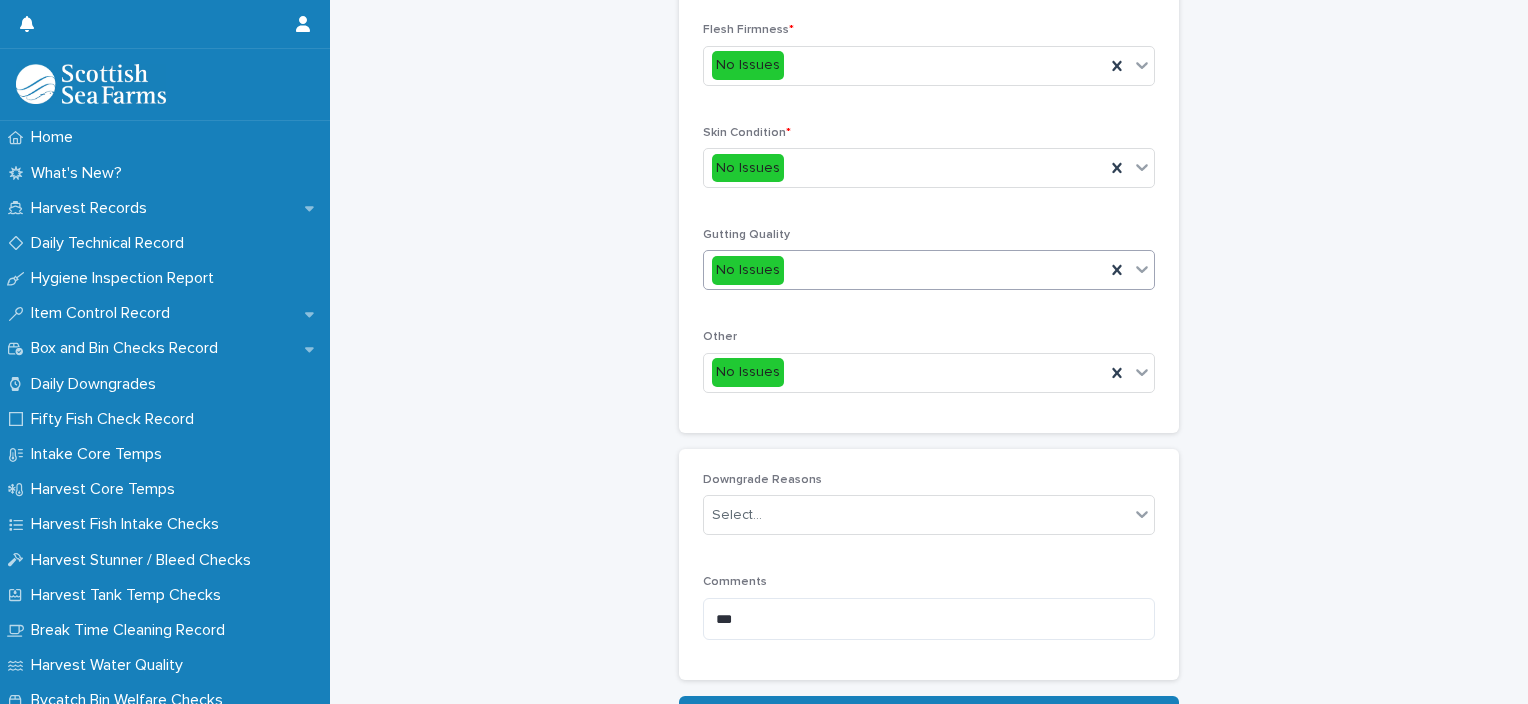 click on "No Issues" at bounding box center [904, 270] 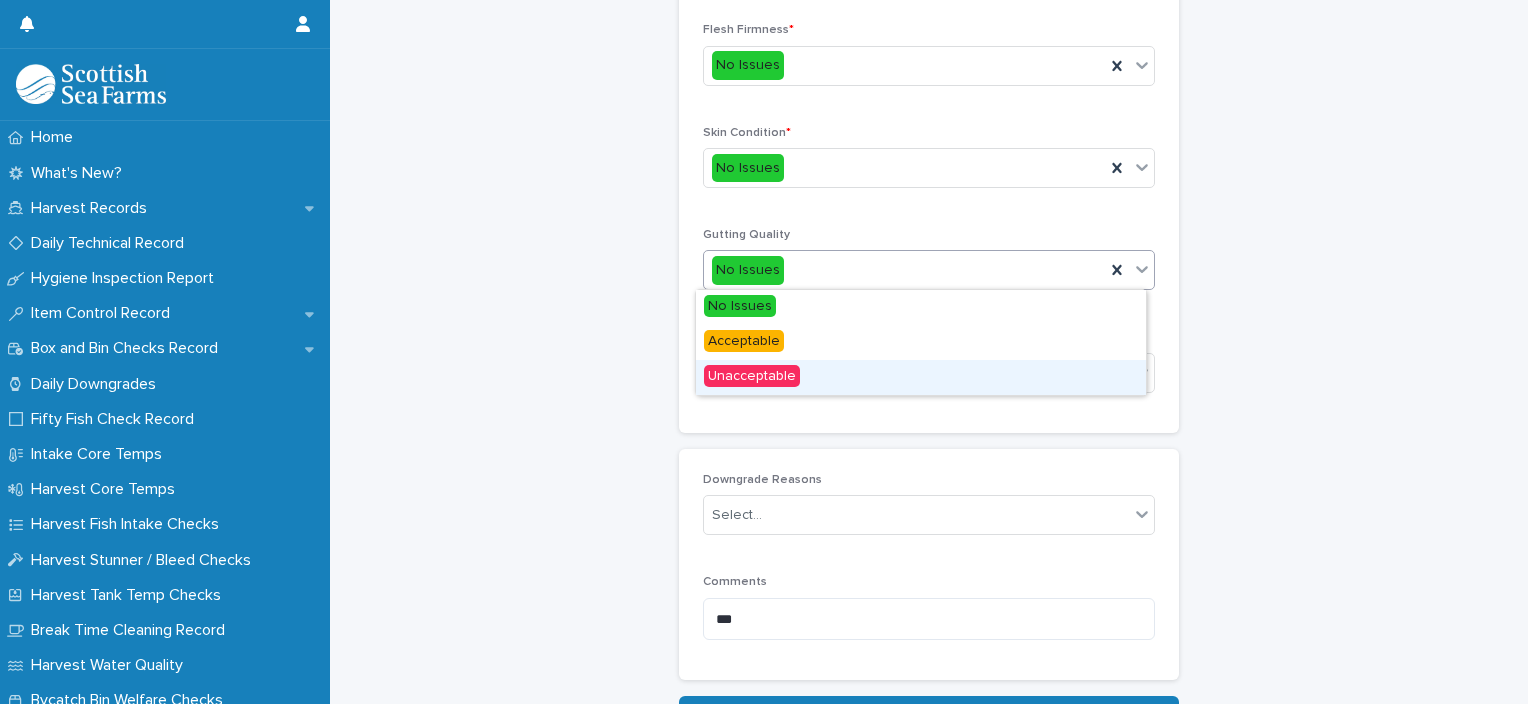 click on "Unacceptable" at bounding box center [921, 377] 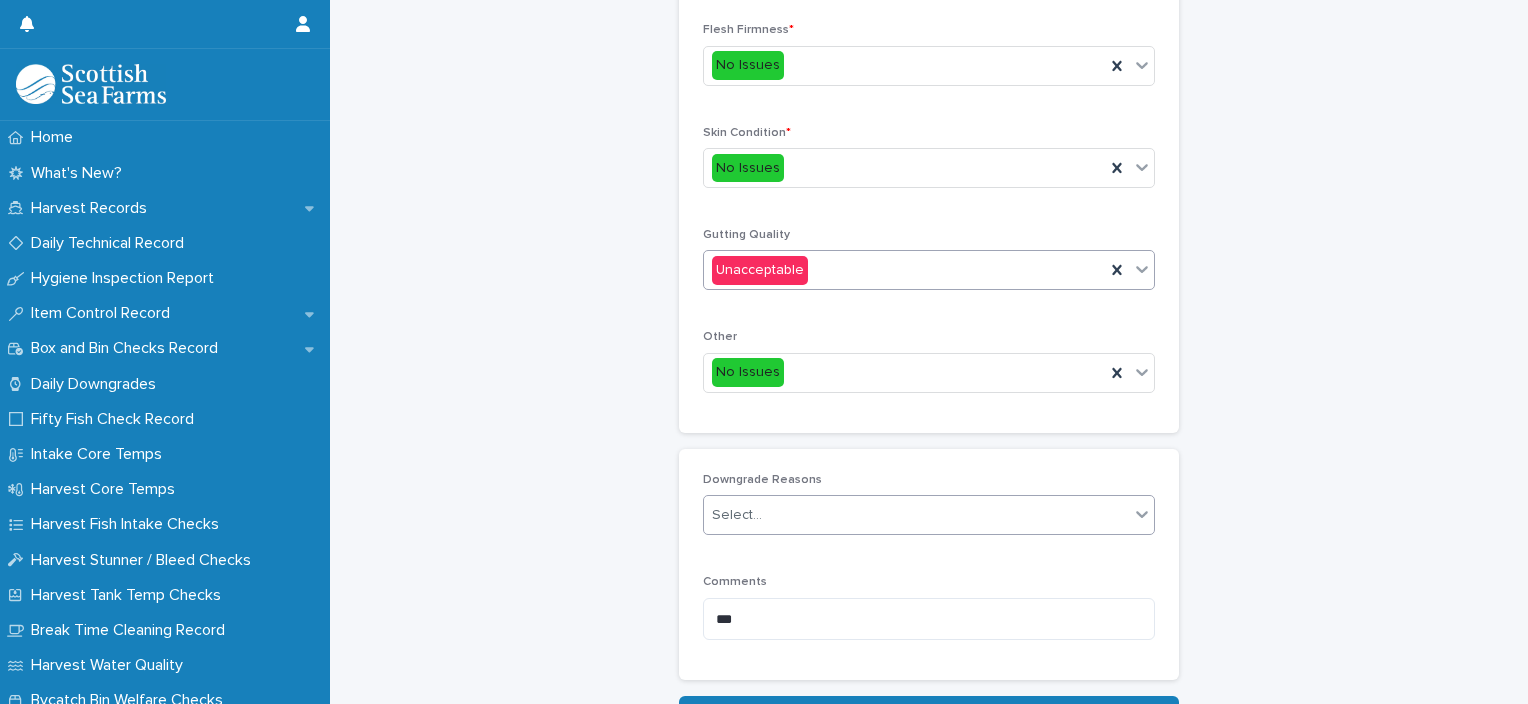 click on "Select..." at bounding box center [916, 515] 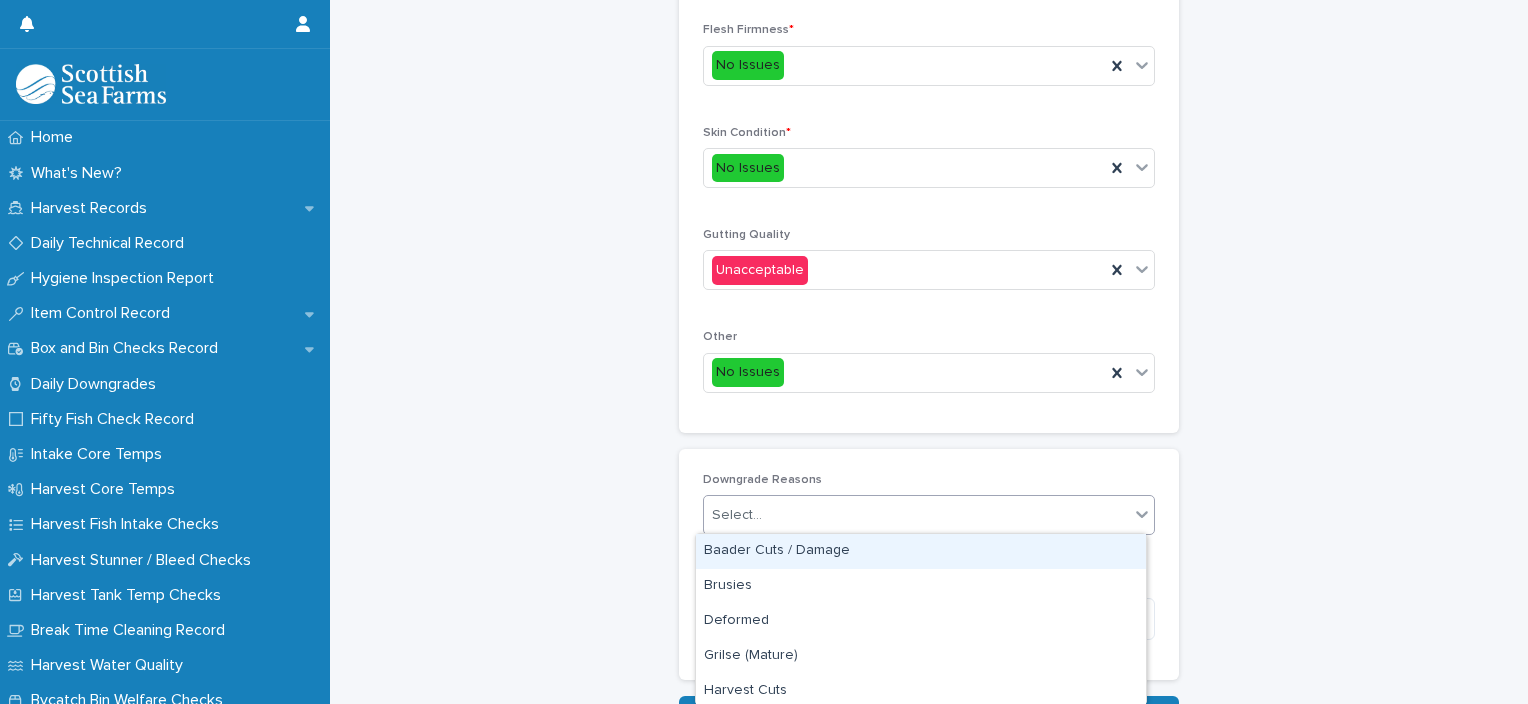 click on "Baader Cuts / Damage" at bounding box center (921, 551) 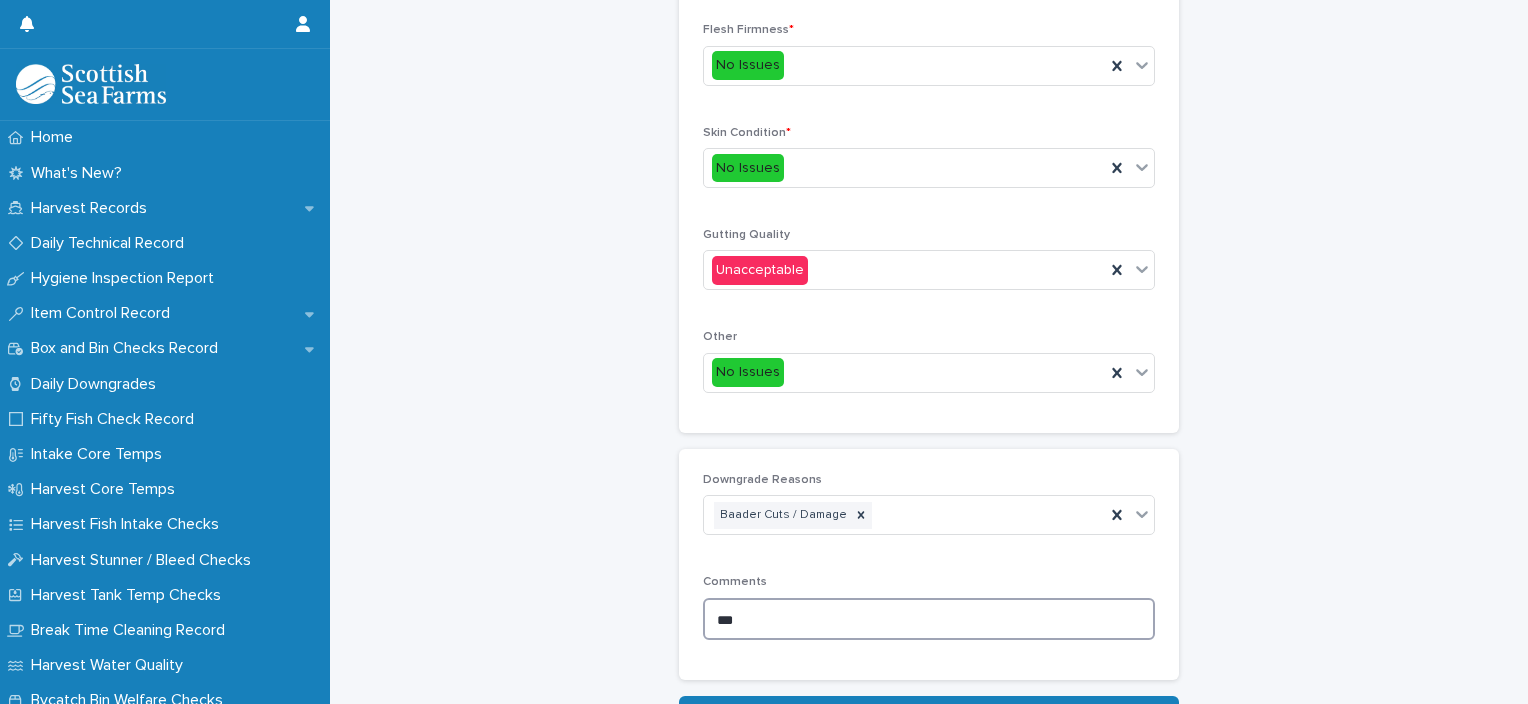 drag, startPoint x: 750, startPoint y: 629, endPoint x: 663, endPoint y: 630, distance: 87.005745 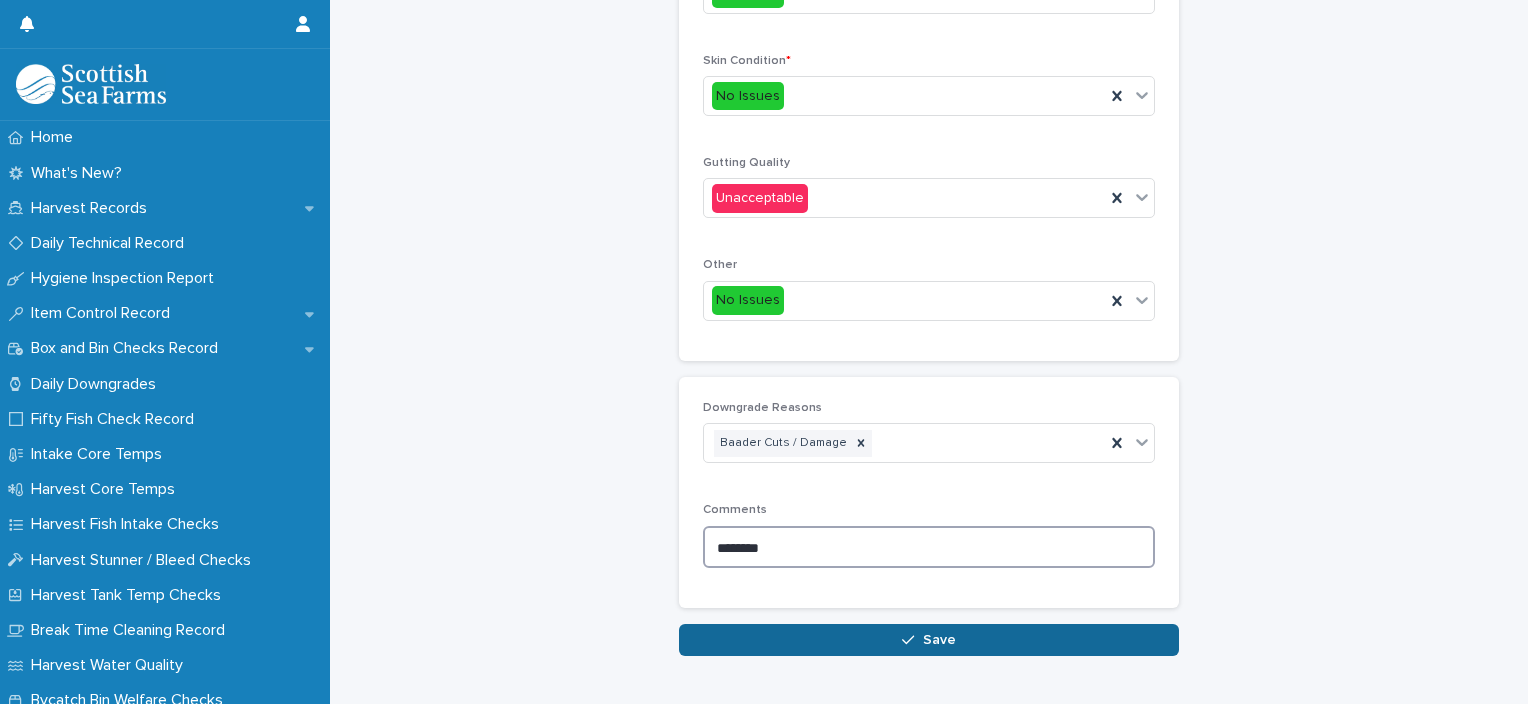 scroll, scrollTop: 948, scrollLeft: 0, axis: vertical 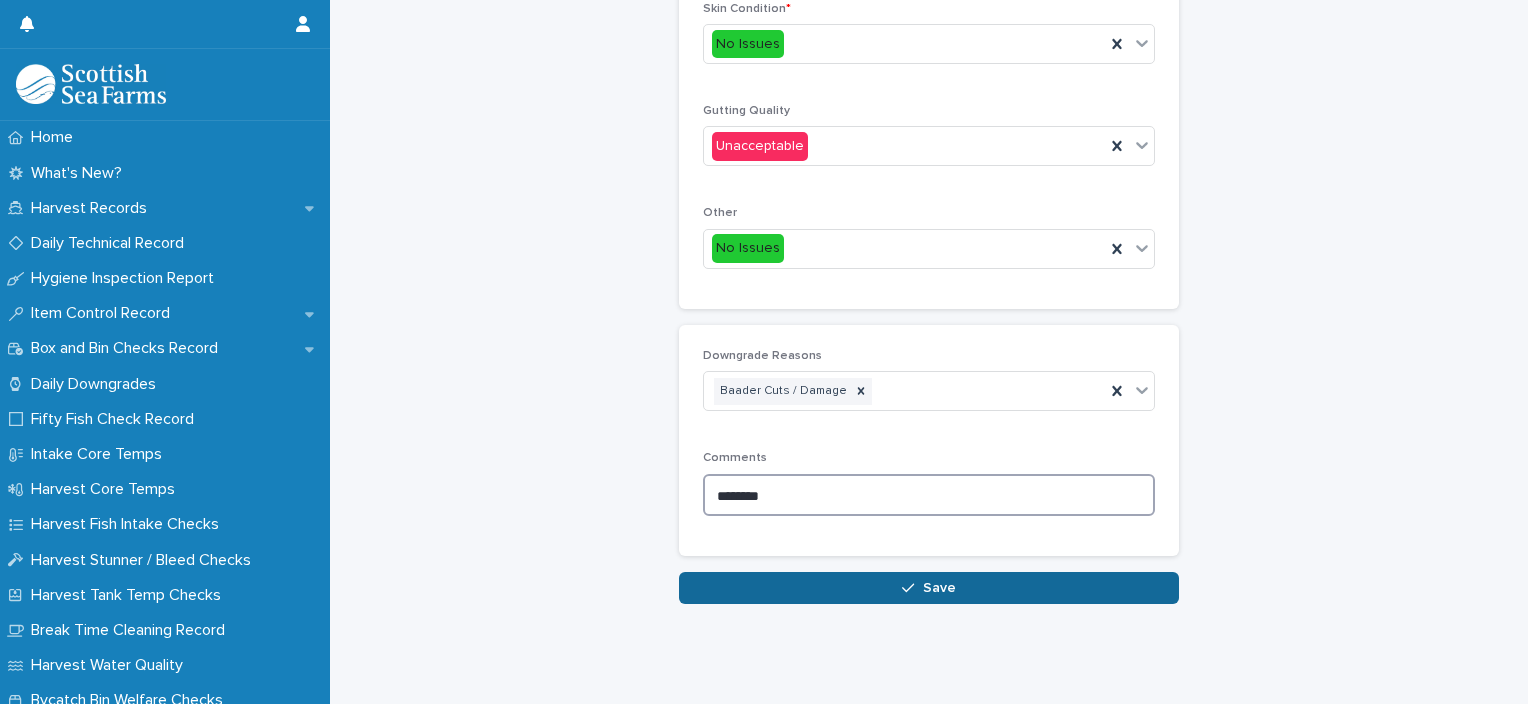 type on "********" 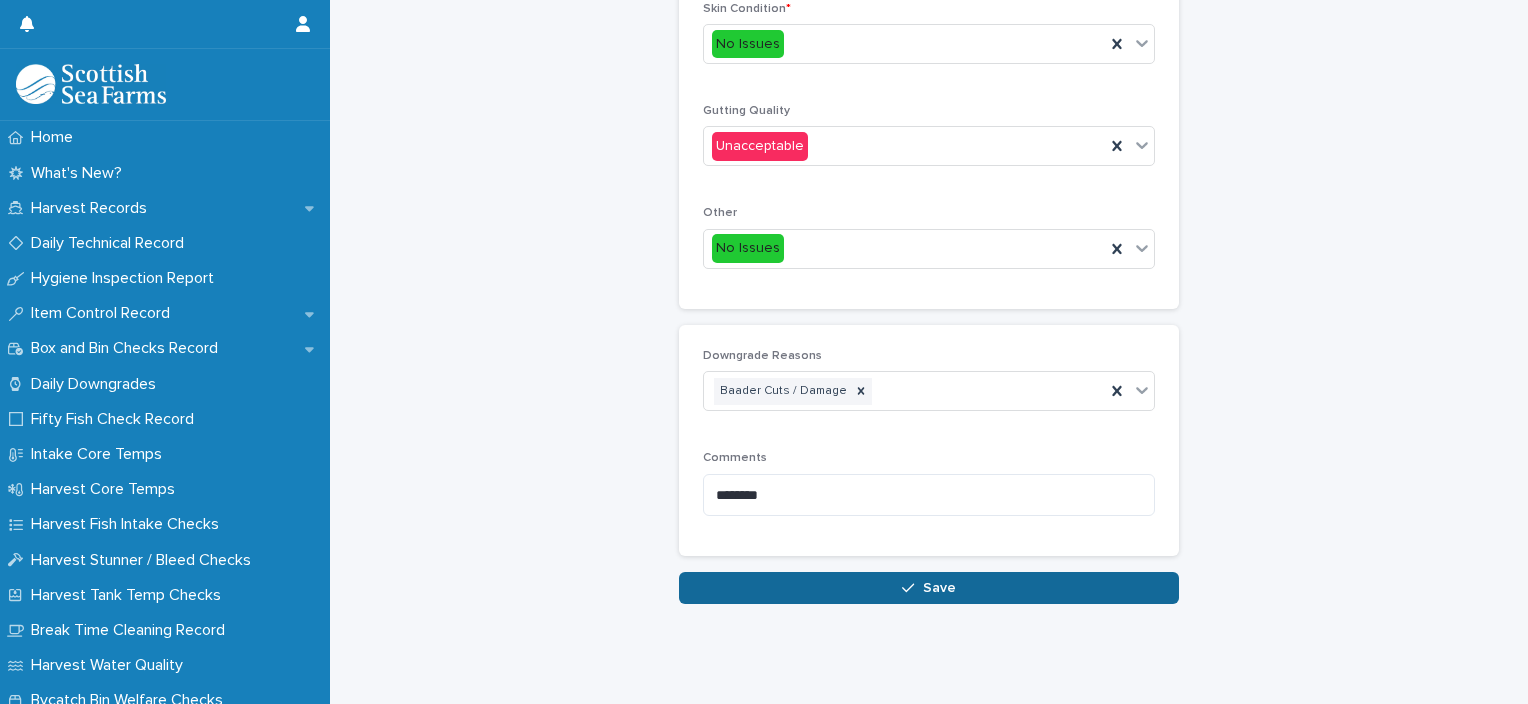 click 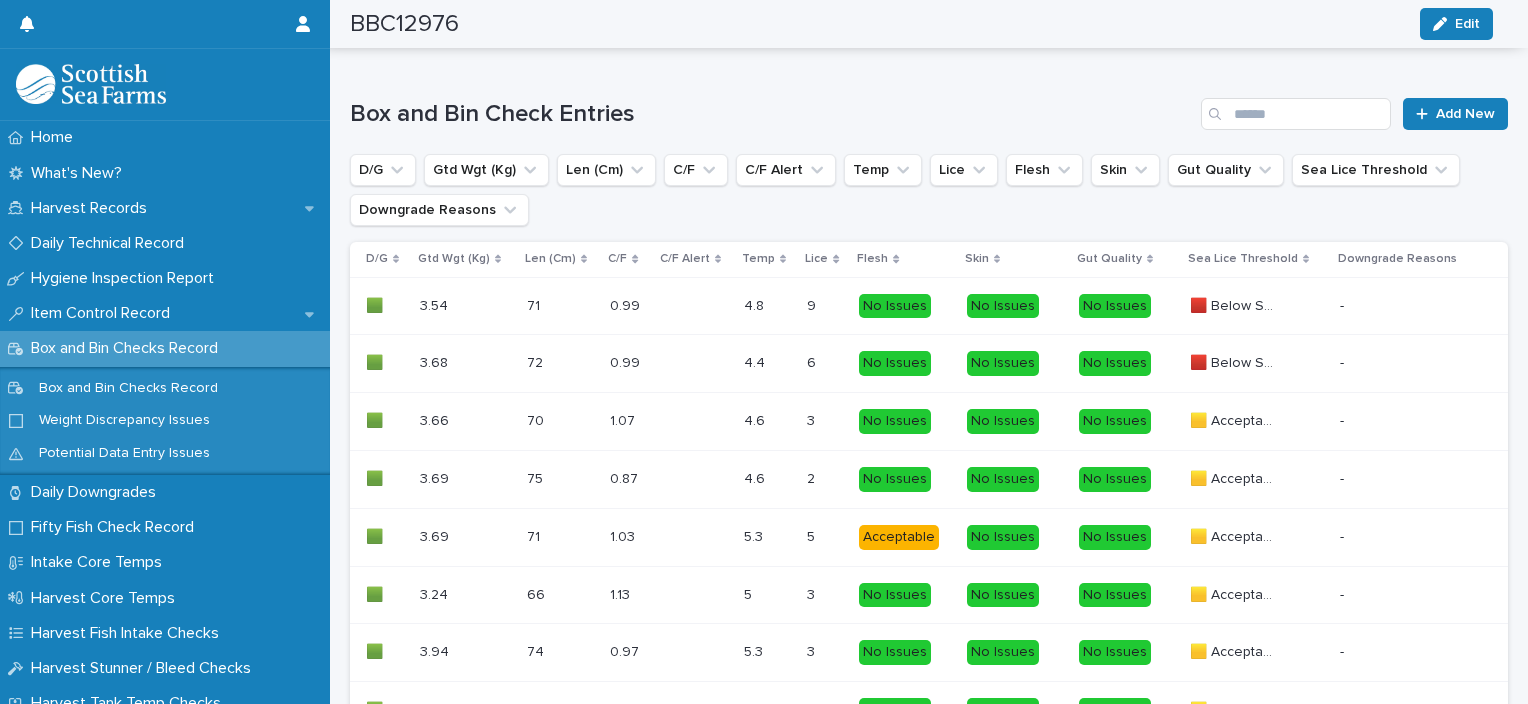 click on "Box and Bin Check Entries Add New D/G Gtd Wgt (Kg) Len (Cm) C/F C/F Alert Temp Lice Flesh  Skin Gut Quality Sea Lice Threshold Downgrade Reasons D/G Gtd Wgt (Kg) Len (Cm) C/F C/F Alert Temp Lice Flesh  Skin Gut Quality Sea Lice Threshold Downgrade Reasons 🟩 🟩   3.54 3.54   71 71   0.99 0.99         4.8 4.8   9 9   No Issues No Issues No Issues 🟥 Below Standard 🟥 Below Standard   - 🟩 🟩   3.68 3.68   72 72   0.99 0.99         4.4 4.4   6 6   No Issues No Issues No Issues 🟥 Below Standard 🟥 Below Standard   - 🟩 🟩   3.66 3.66   70 70   1.07 1.07         4.6 4.6   3 3   No Issues No Issues No Issues 🟨 Acceptable 🟨 Acceptable   - 🟩 🟩   3.69 3.69   75 75   0.87 0.87         4.6 4.6   2 2   No Issues No Issues No Issues 🟨 Acceptable 🟨 Acceptable   - 🟩 🟩   3.69 3.69   71 71   1.03 1.03         5.3 5.3   5 5   Acceptable No Issues No Issues 🟨 Acceptable 🟨 Acceptable   - 🟩 🟩   3.24 3.24   66 66   1.13 1.13" at bounding box center [929, 792] 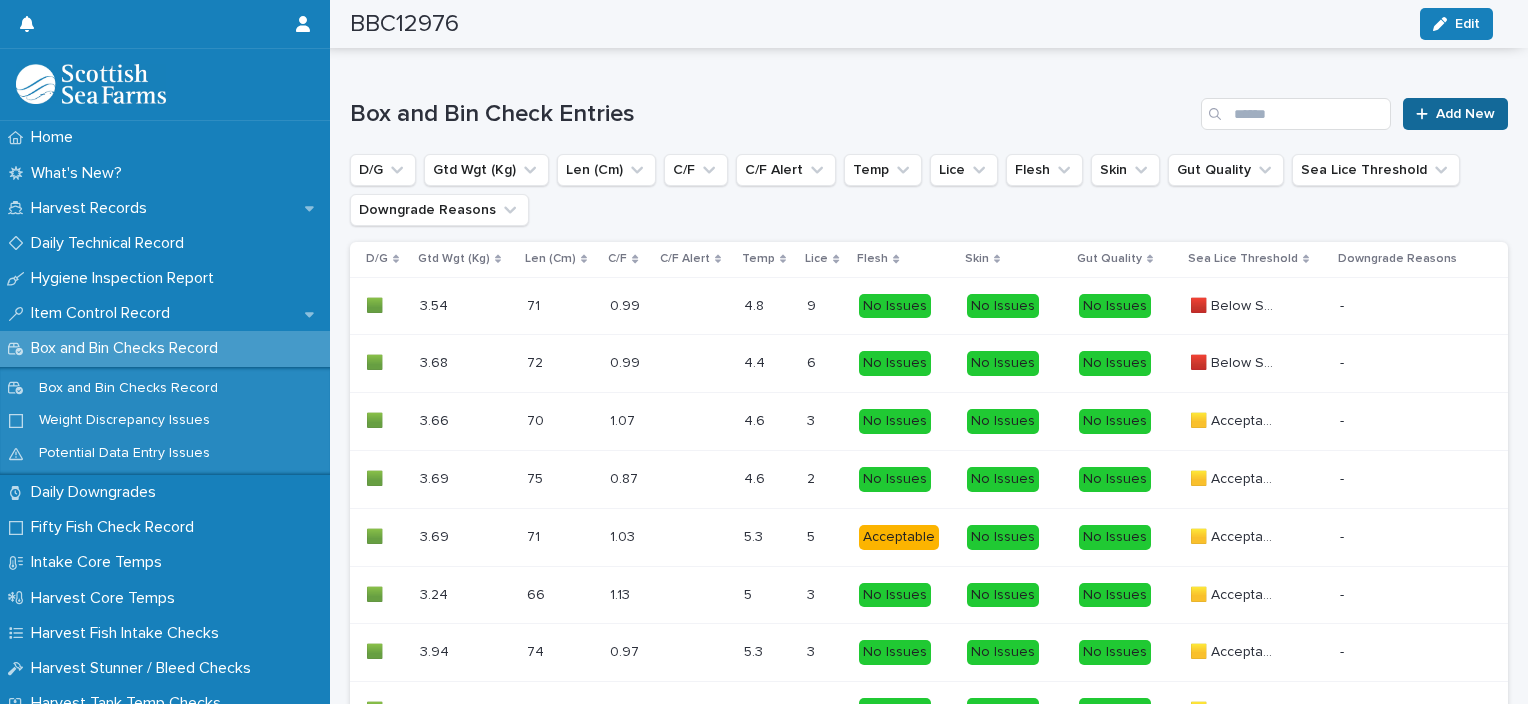 click on "Add New" at bounding box center (1455, 114) 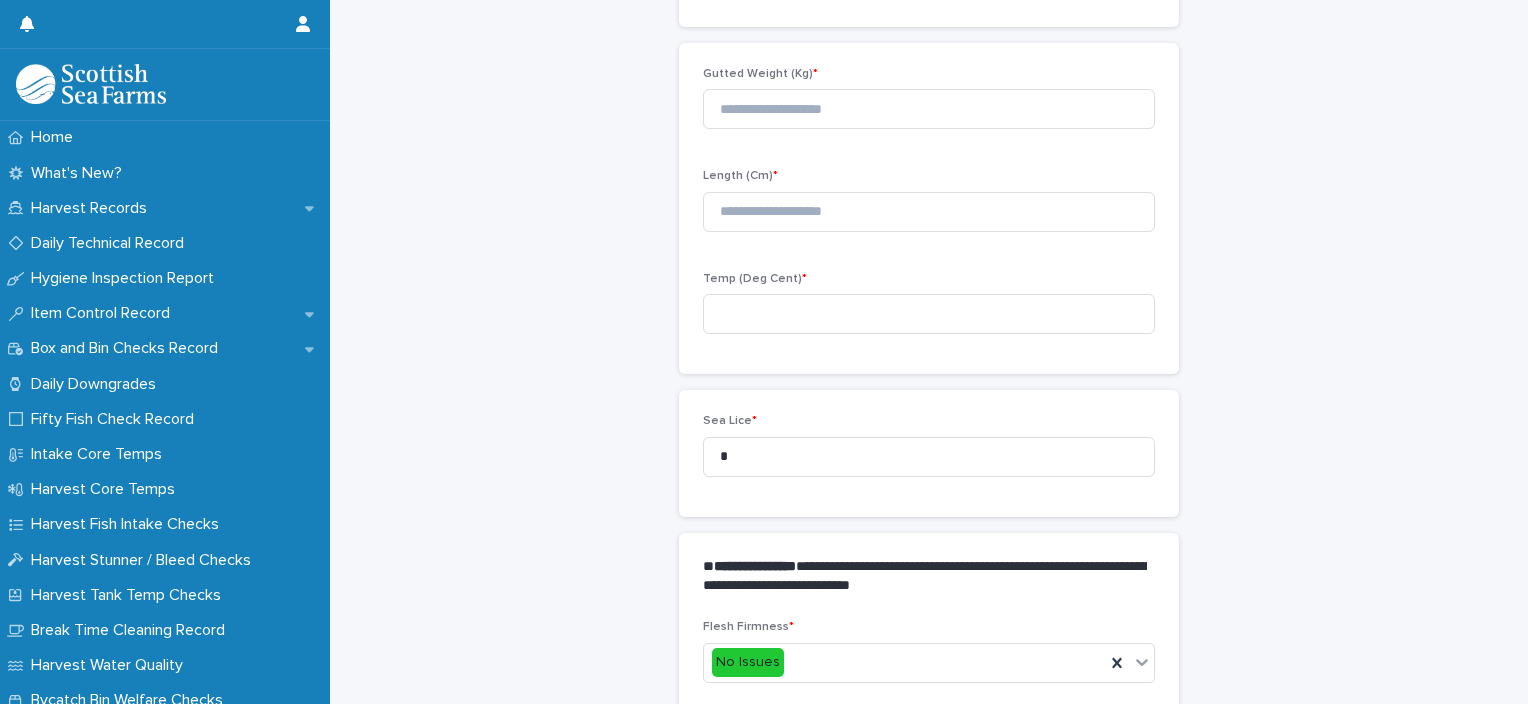 scroll, scrollTop: 211, scrollLeft: 0, axis: vertical 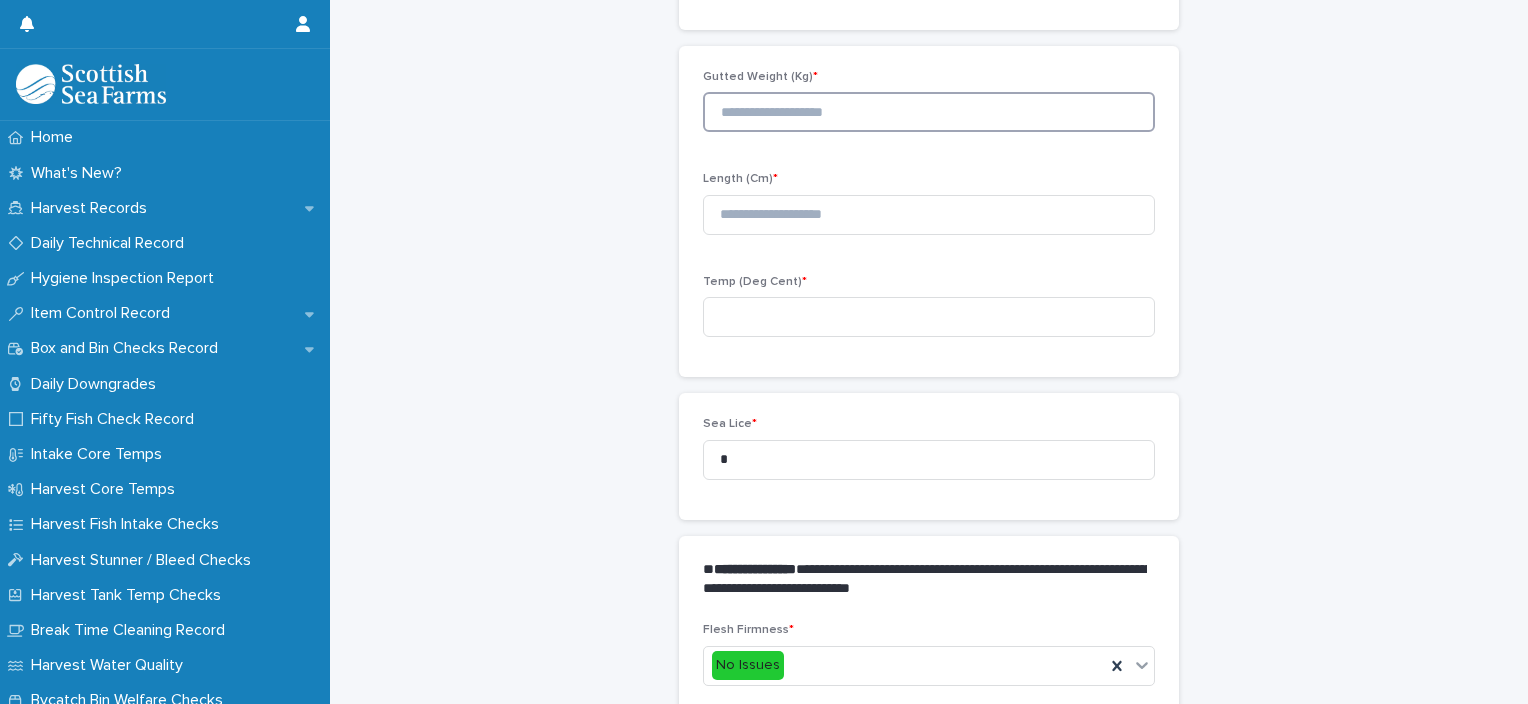 click at bounding box center [929, 112] 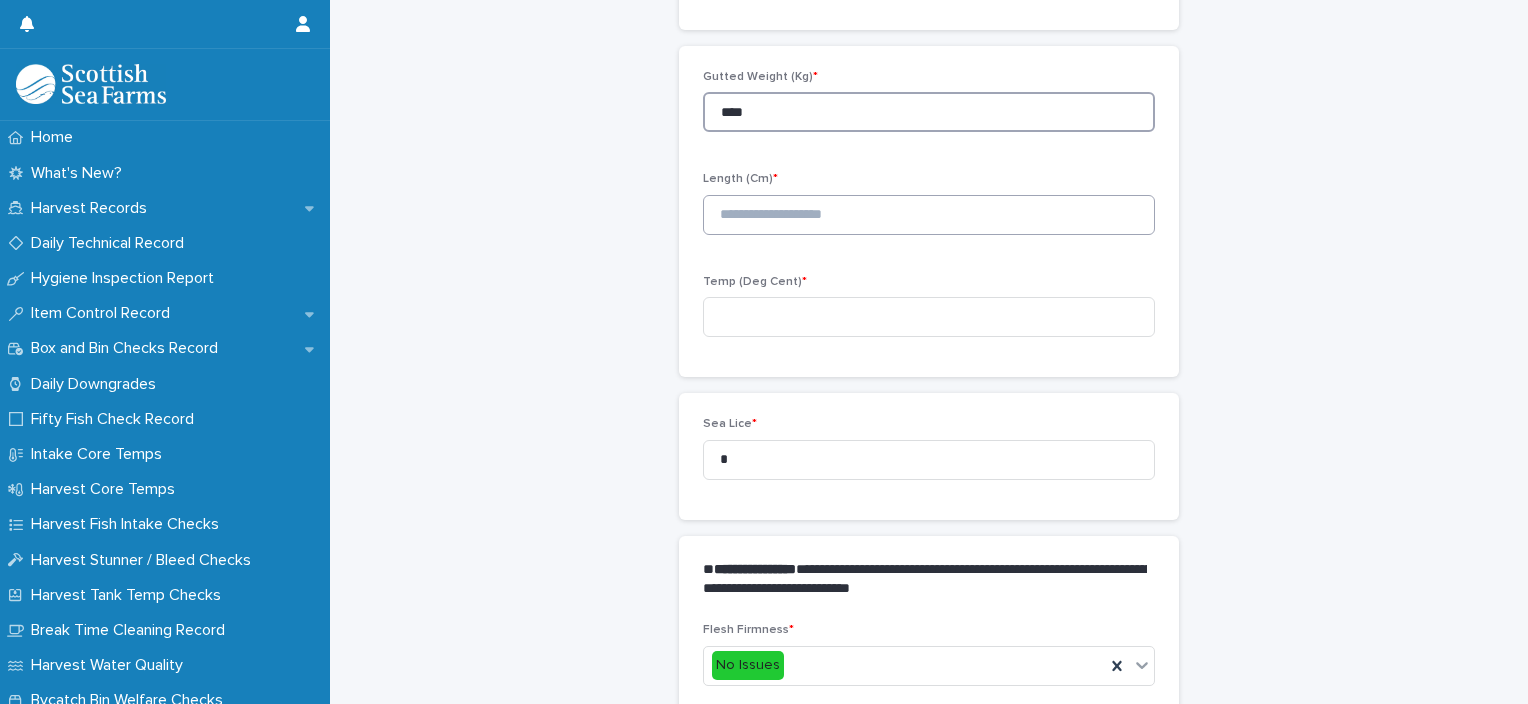 type on "****" 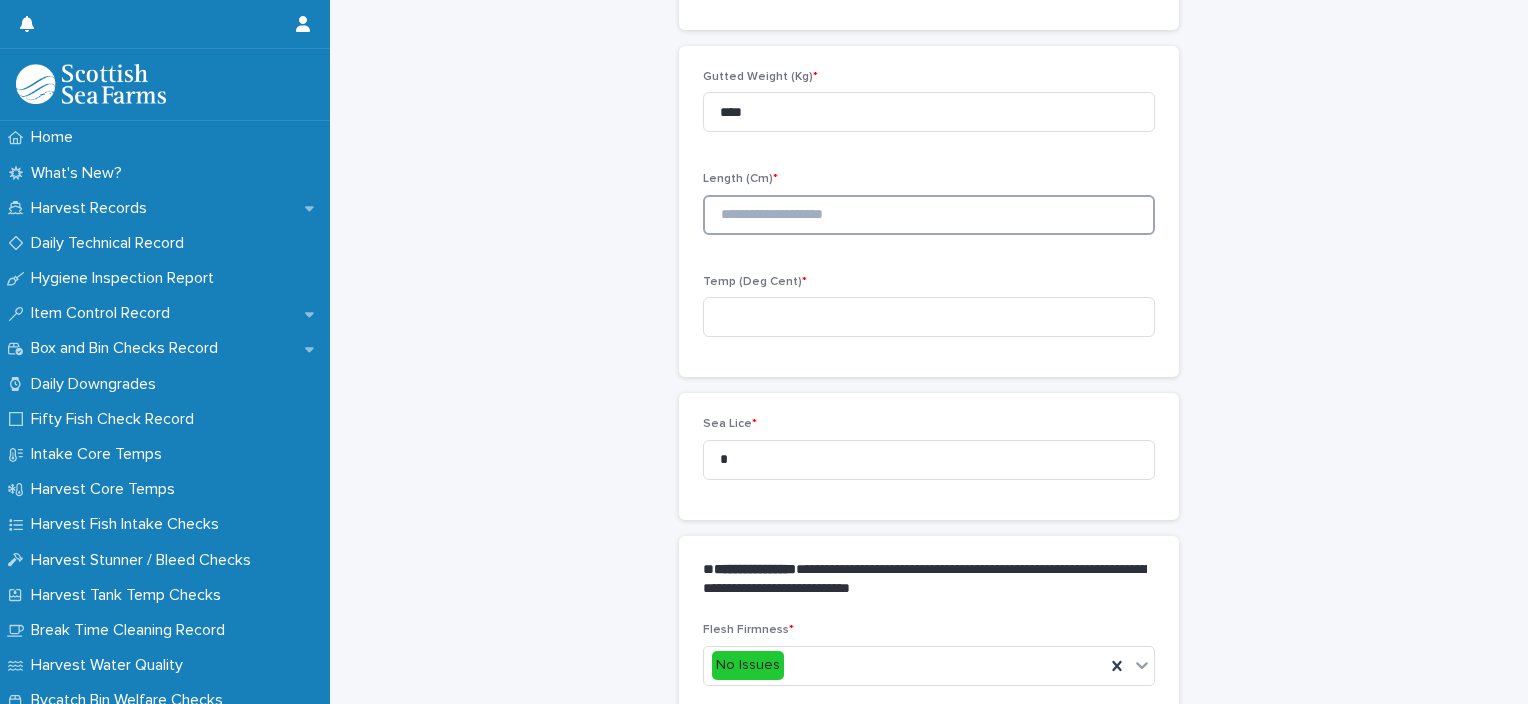 click at bounding box center (929, 215) 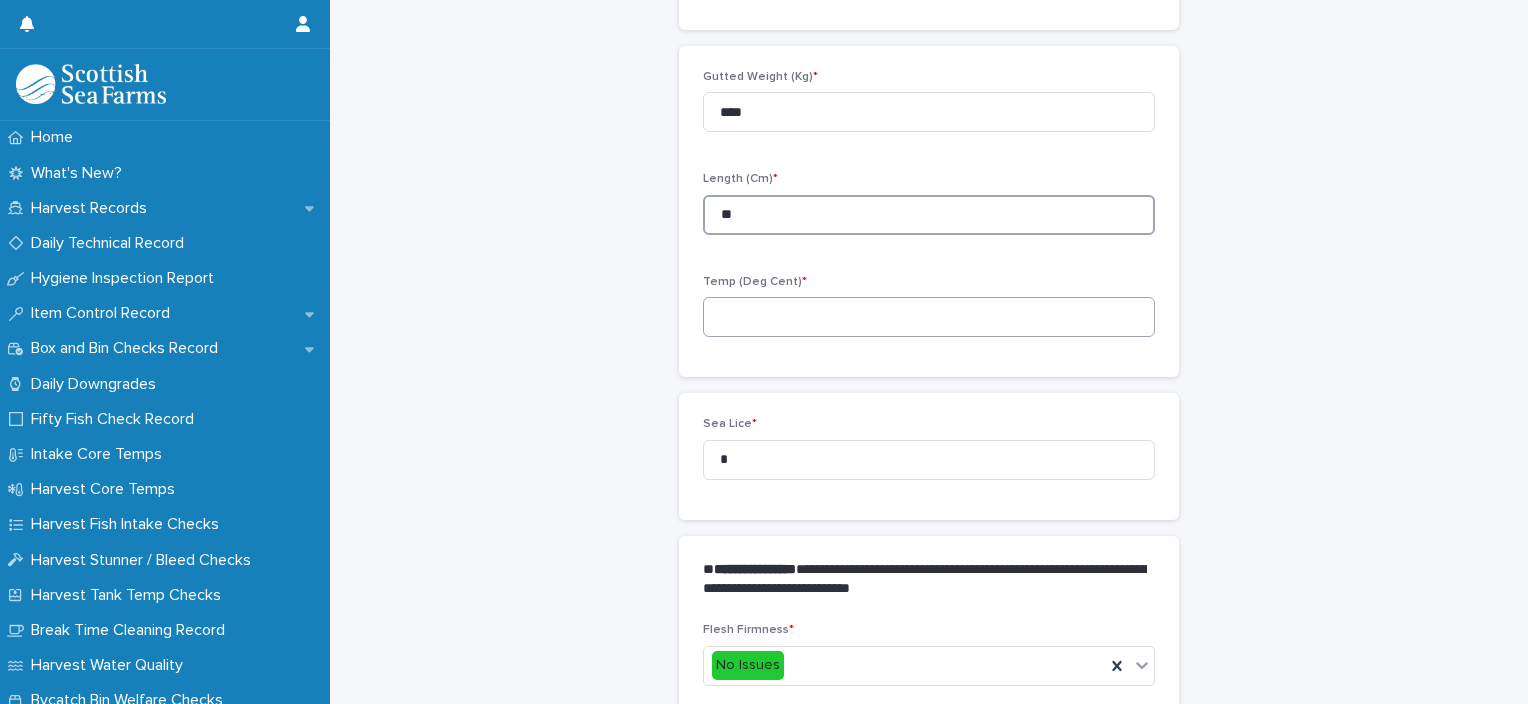 type on "**" 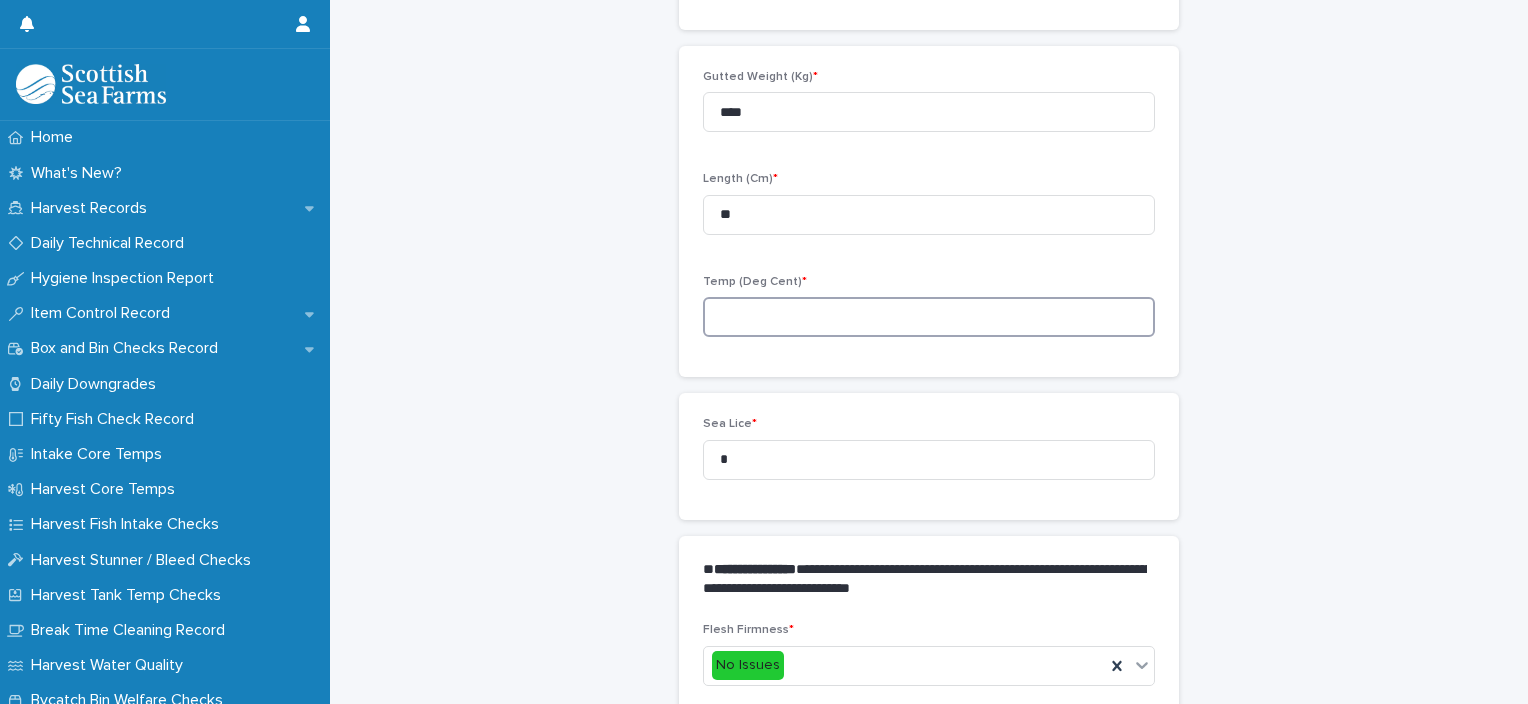 click at bounding box center (929, 317) 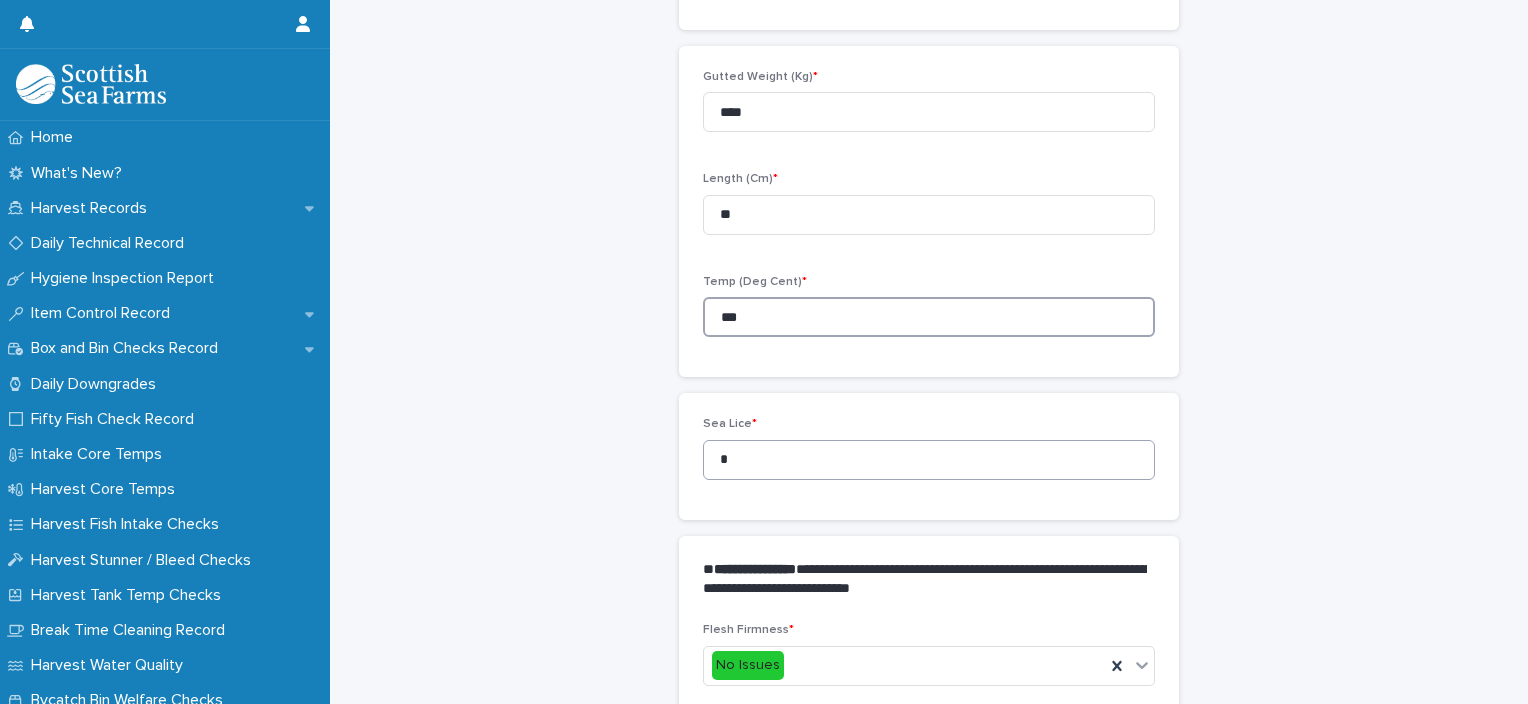 type on "***" 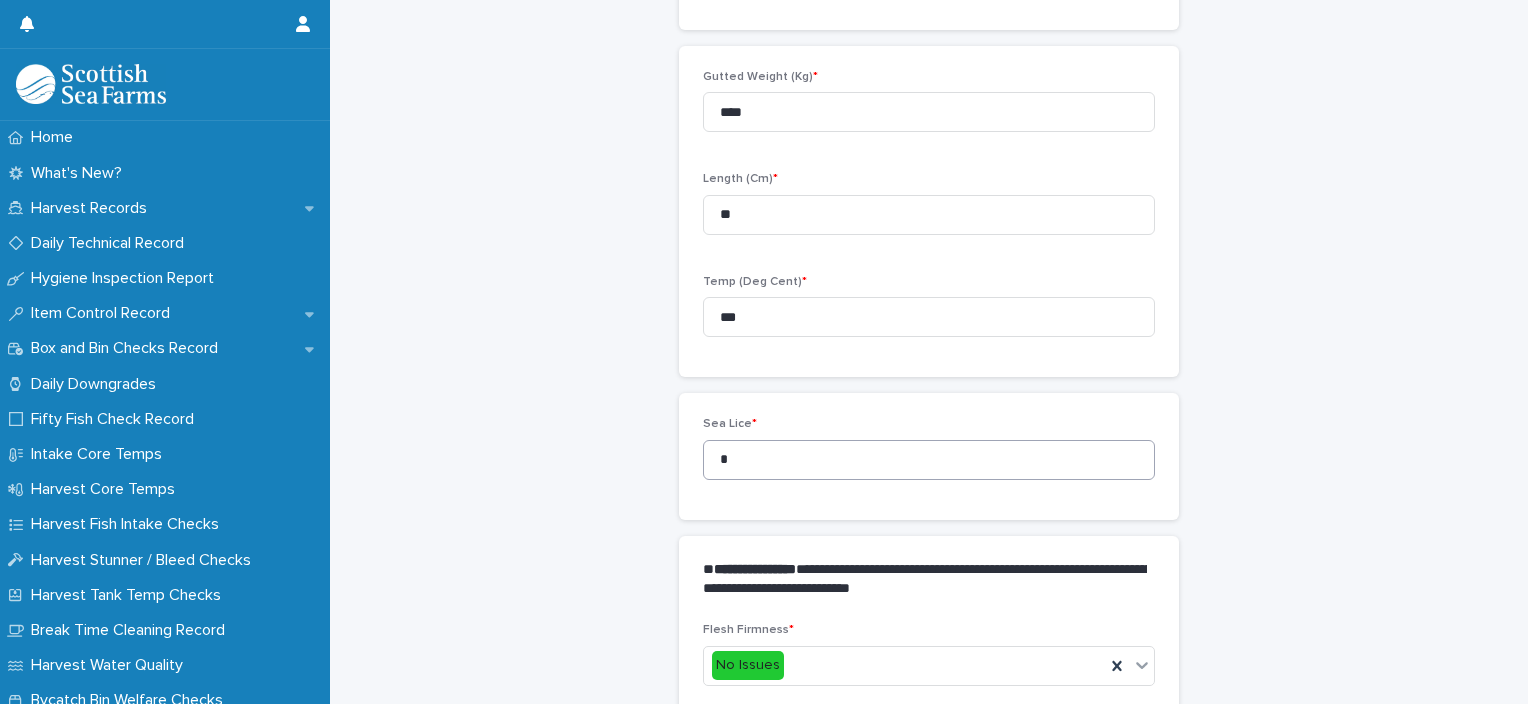 drag, startPoint x: 752, startPoint y: 438, endPoint x: 697, endPoint y: 456, distance: 57.870544 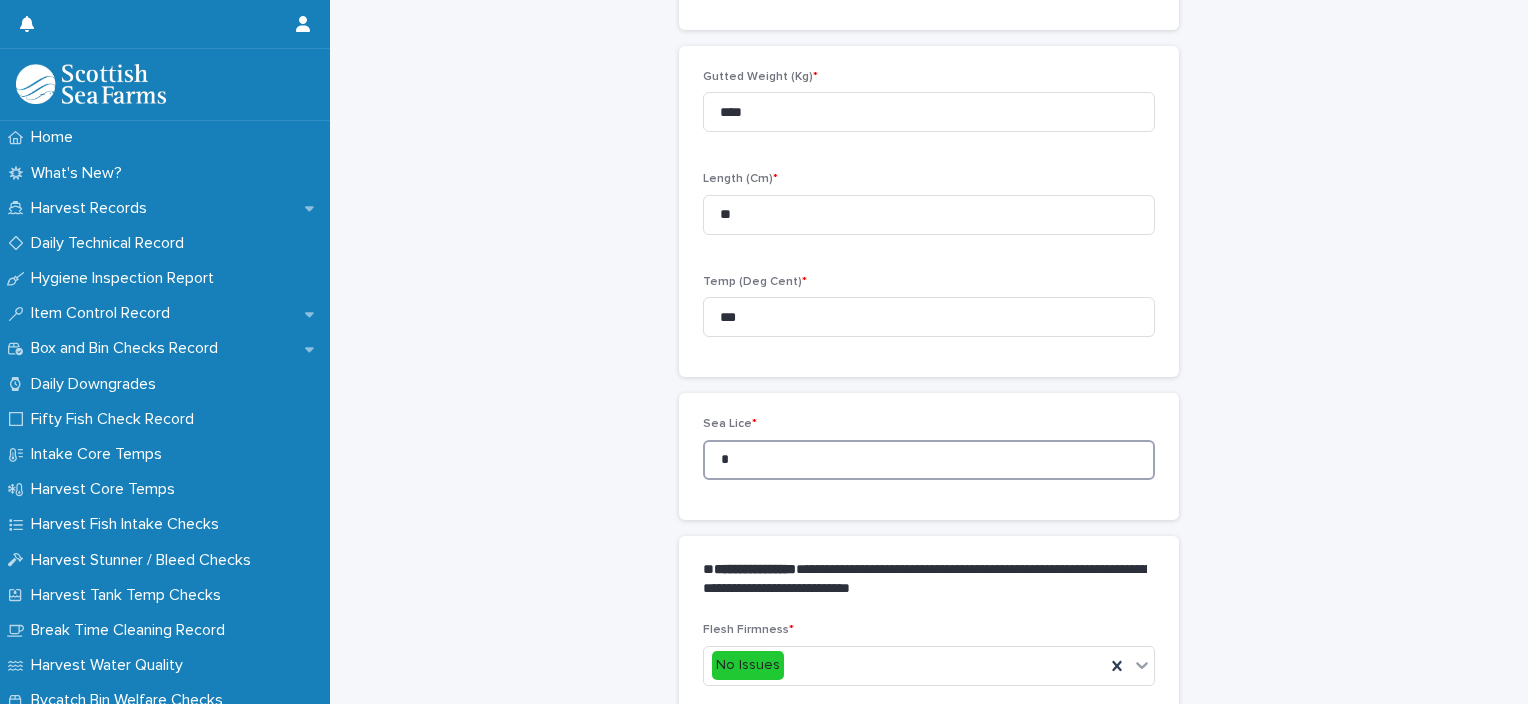 drag, startPoint x: 724, startPoint y: 462, endPoint x: 675, endPoint y: 470, distance: 49.648766 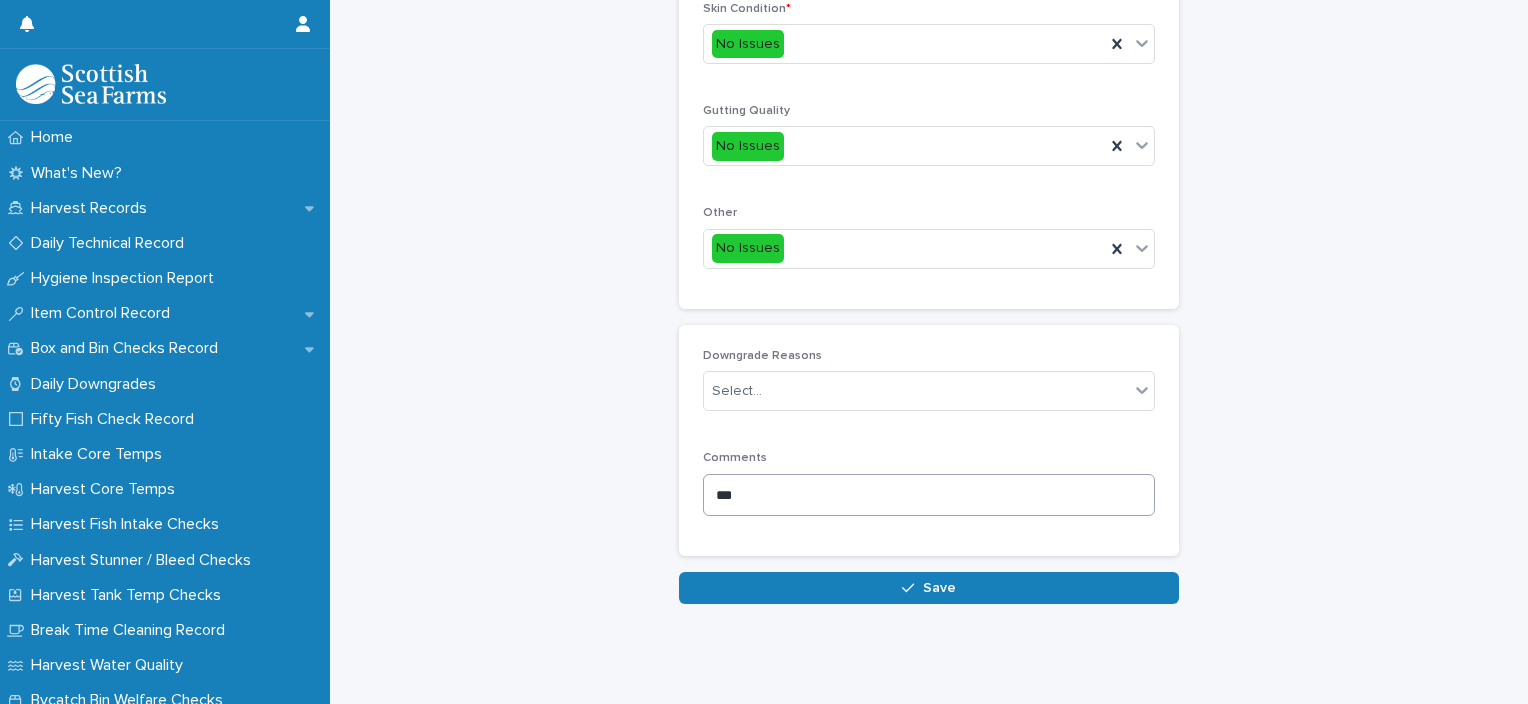 scroll, scrollTop: 948, scrollLeft: 0, axis: vertical 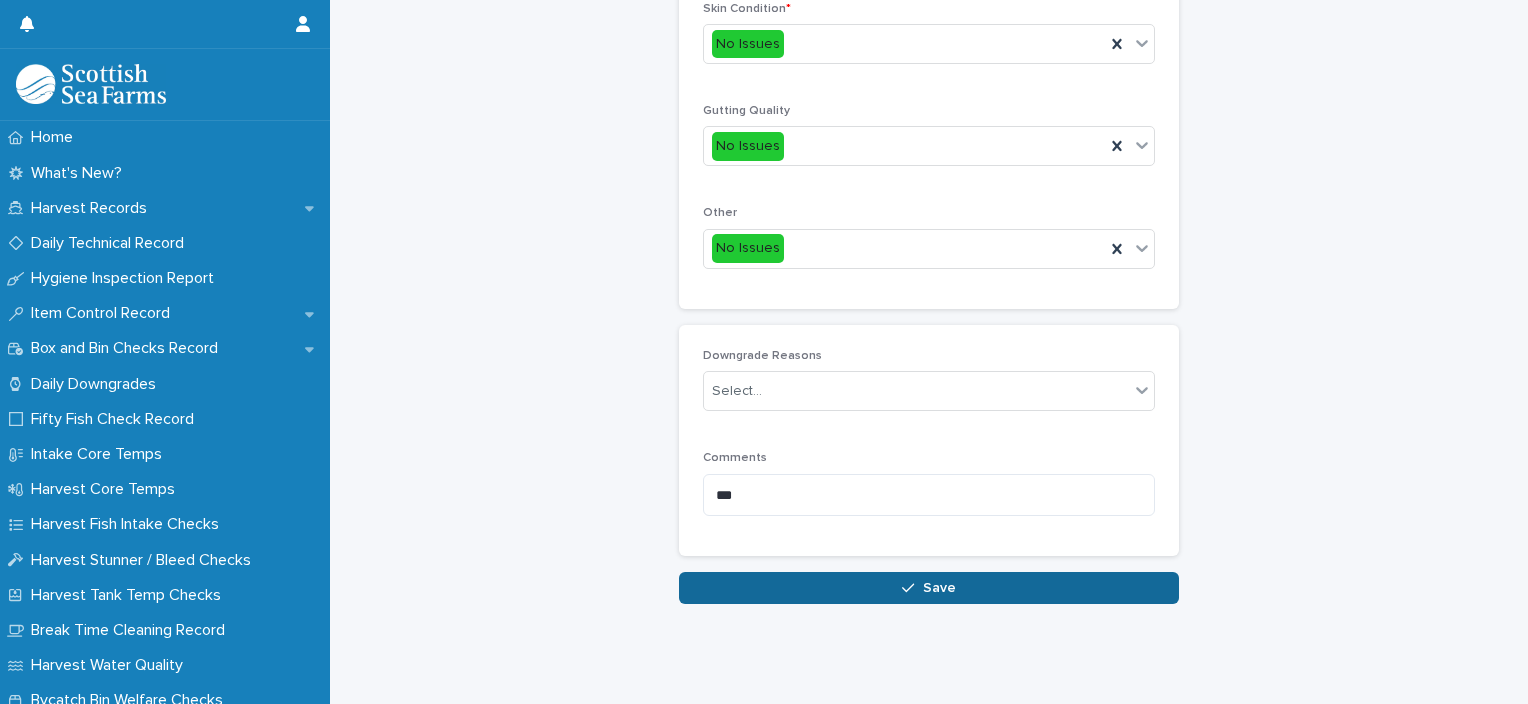 type on "*" 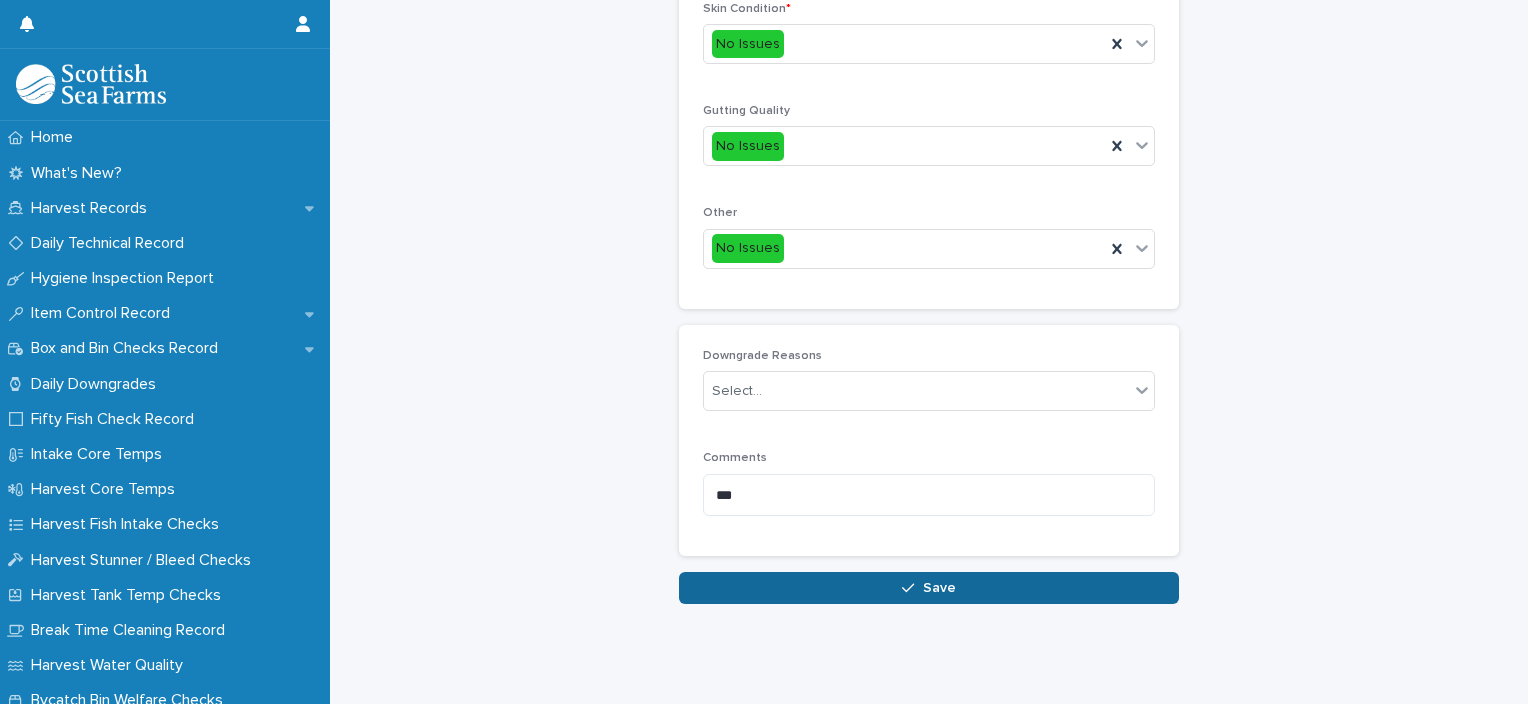 click on "Save" at bounding box center (929, 588) 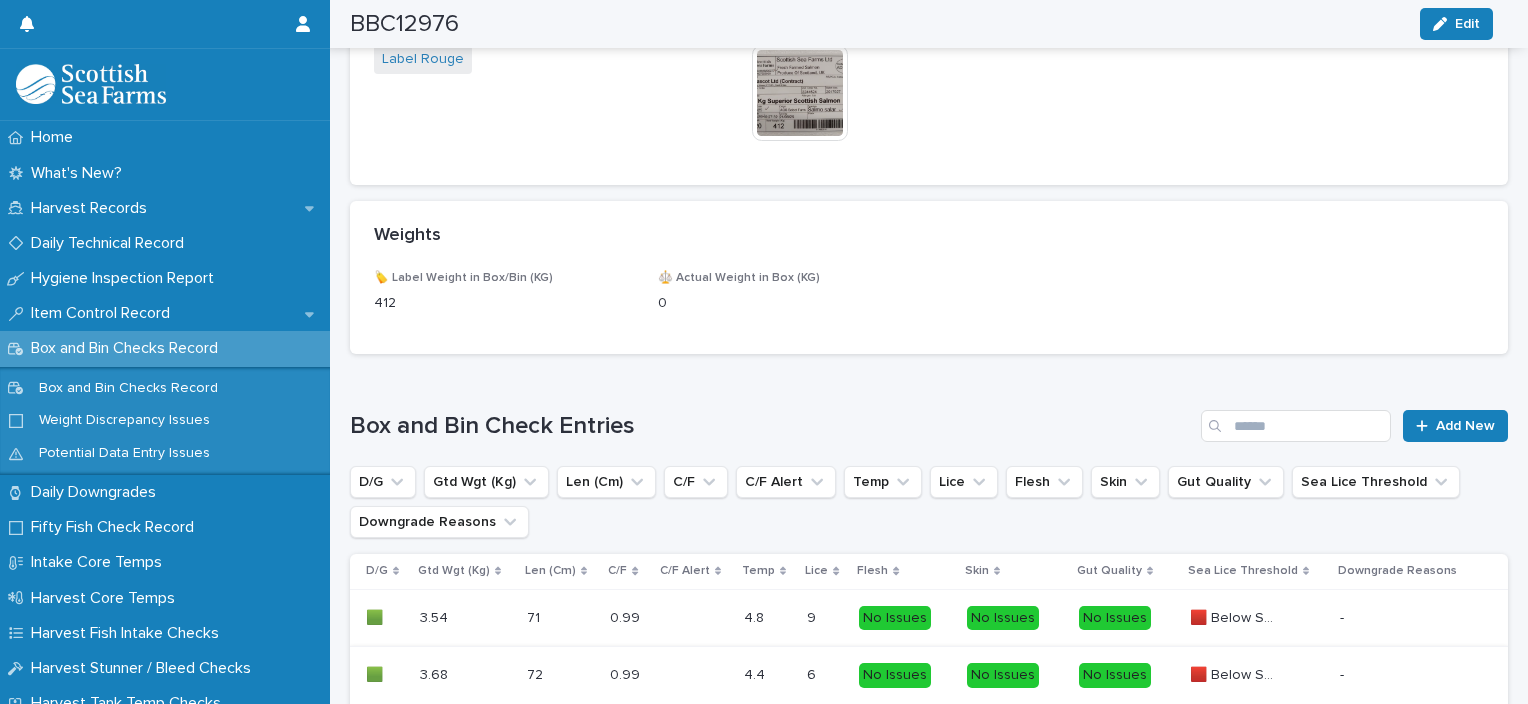 scroll, scrollTop: 1260, scrollLeft: 0, axis: vertical 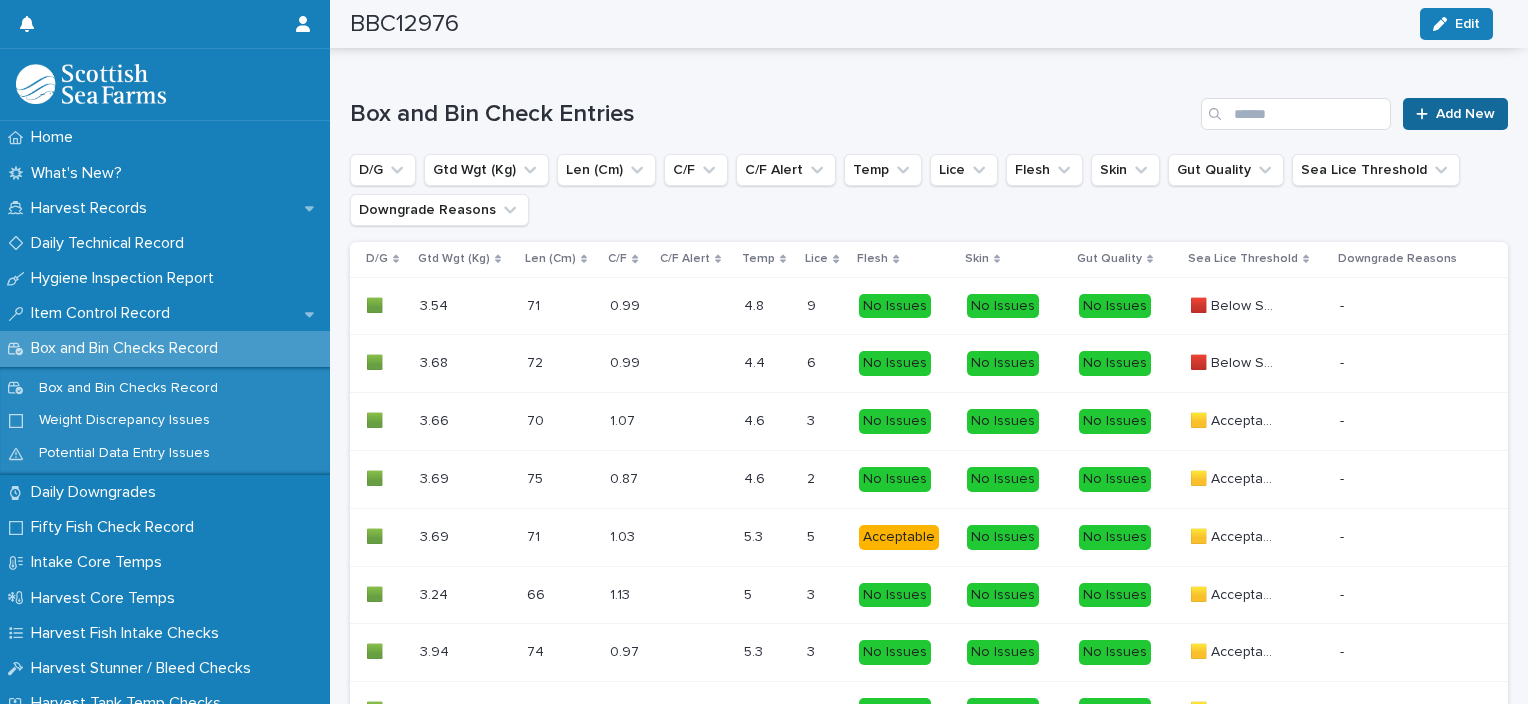 click on "Add New" at bounding box center (1455, 114) 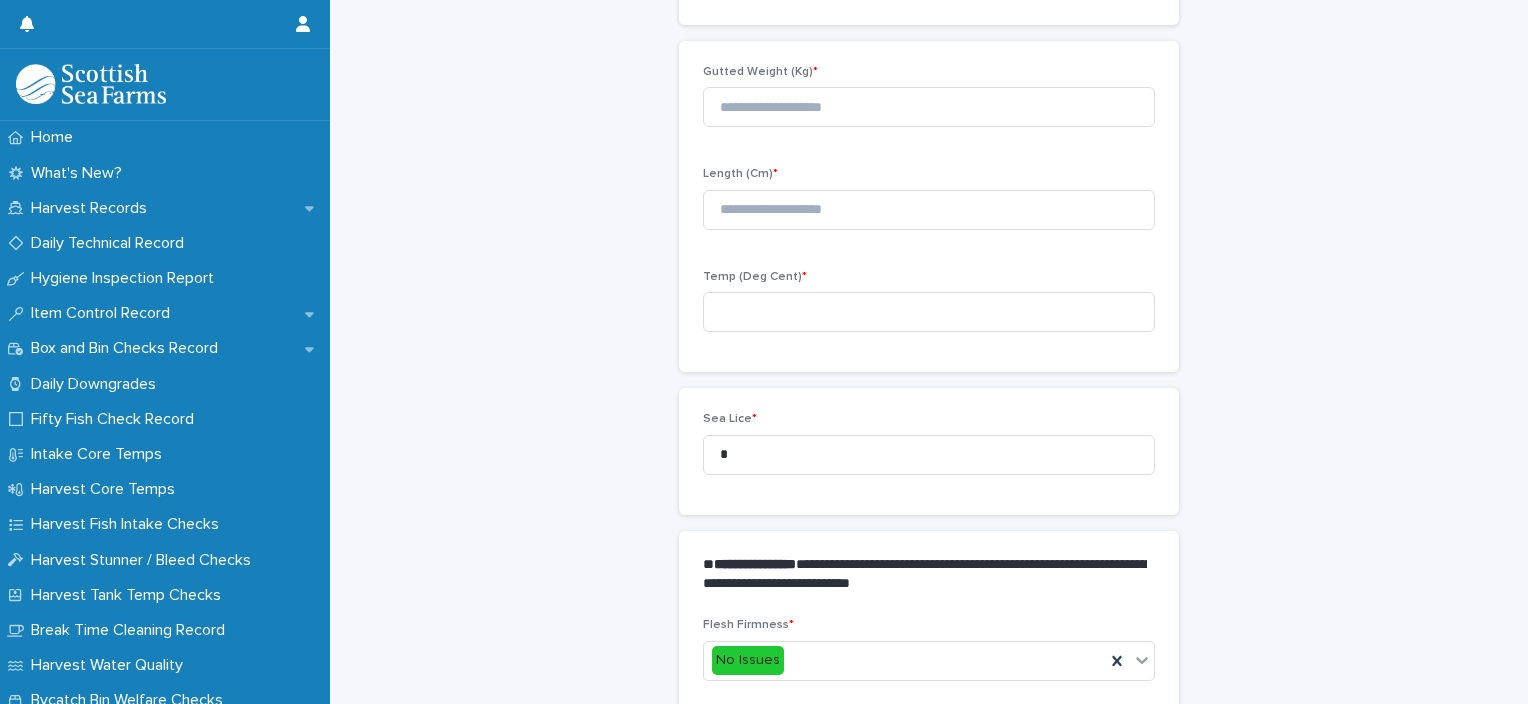 scroll, scrollTop: 211, scrollLeft: 0, axis: vertical 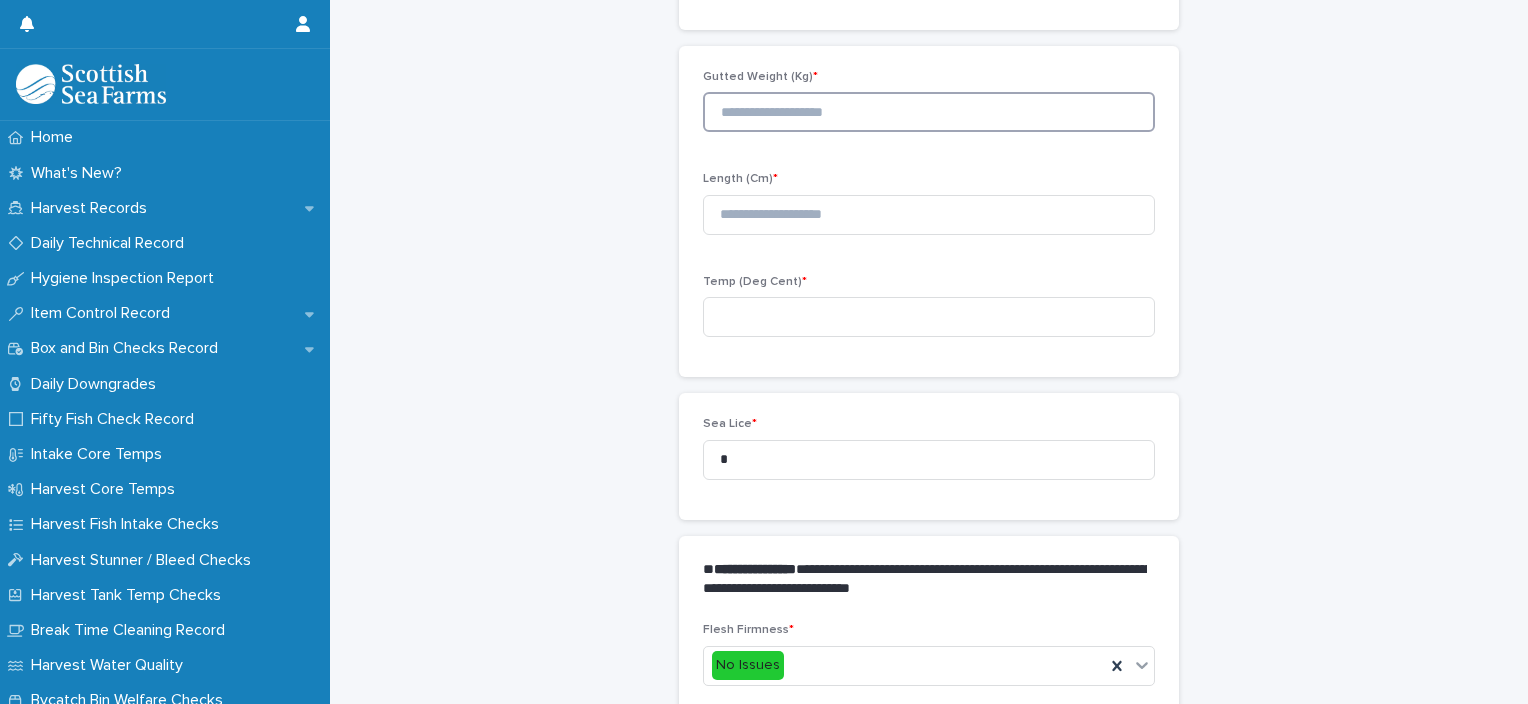 click at bounding box center (929, 112) 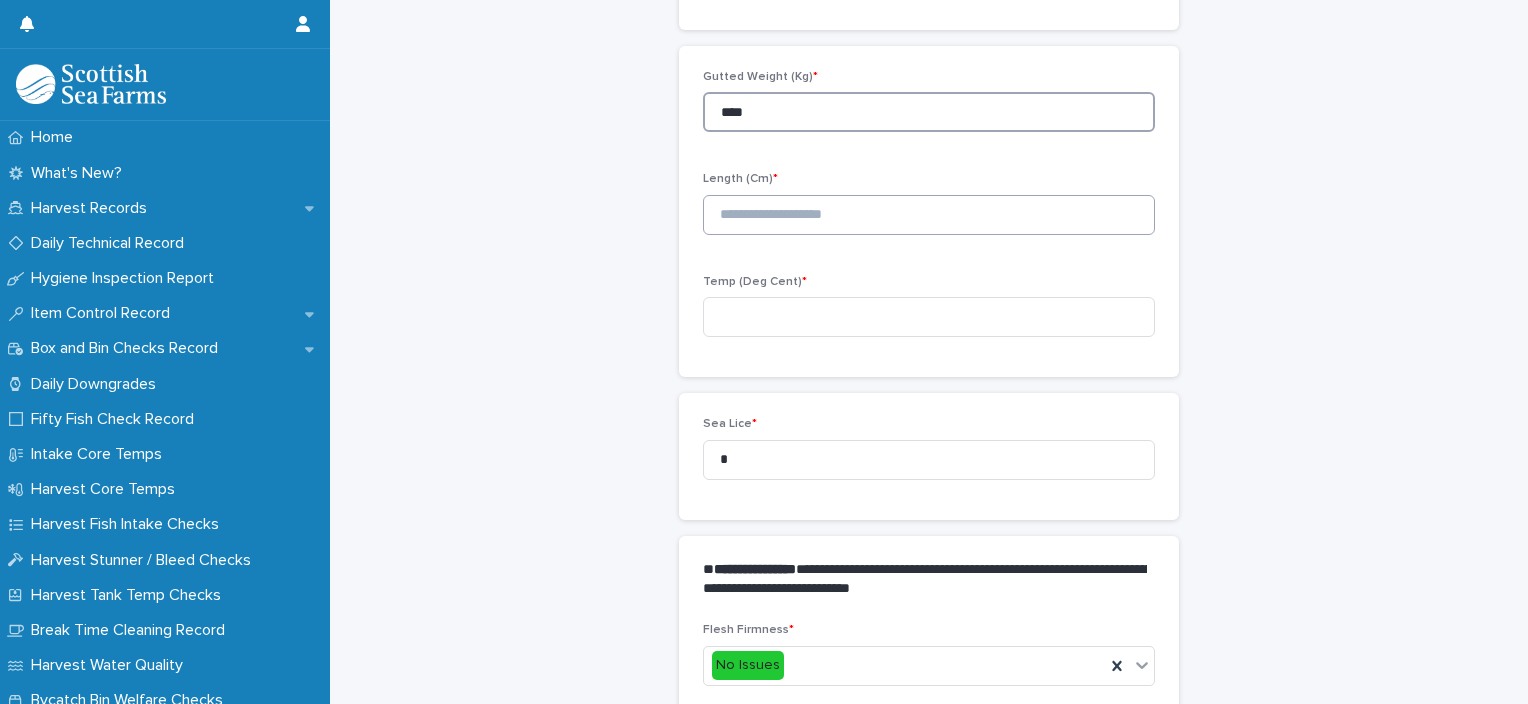 type on "****" 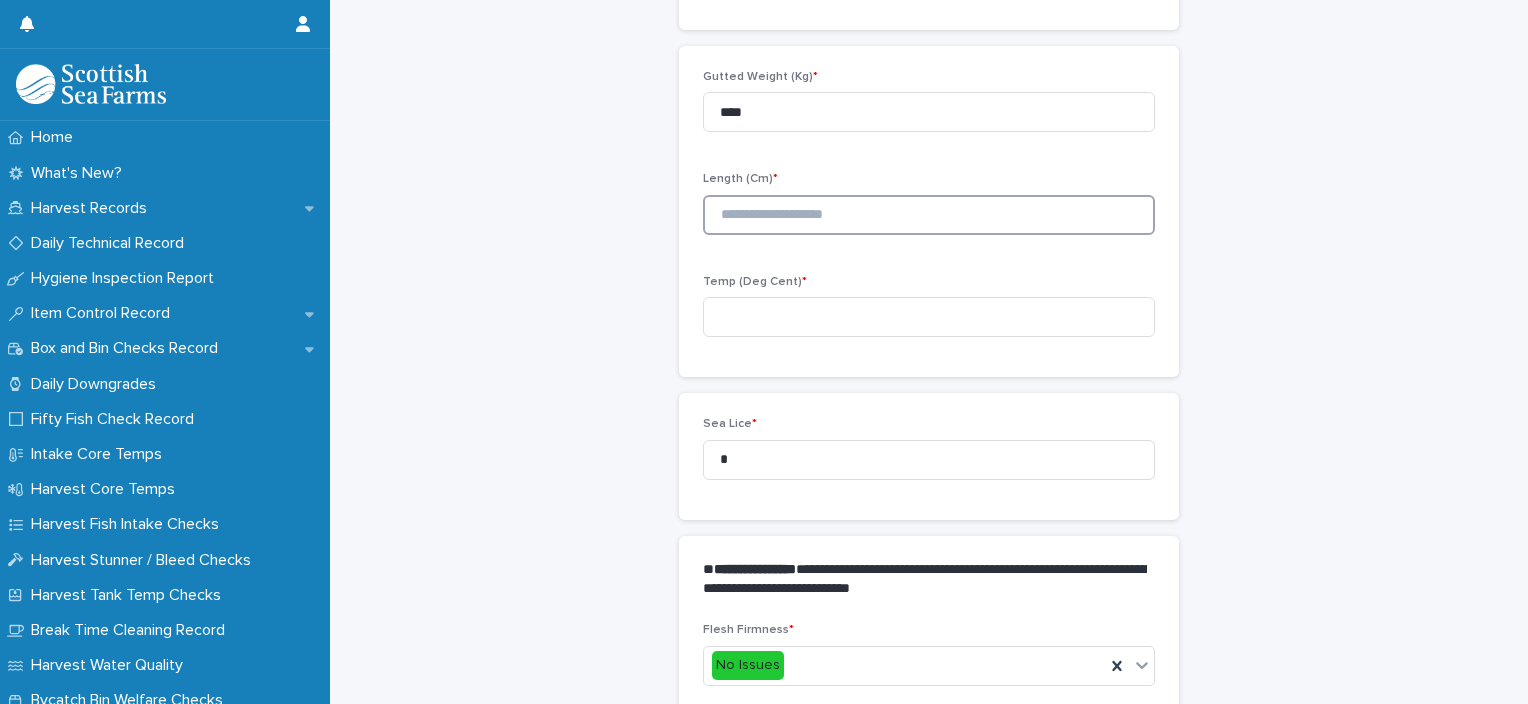 click at bounding box center [929, 215] 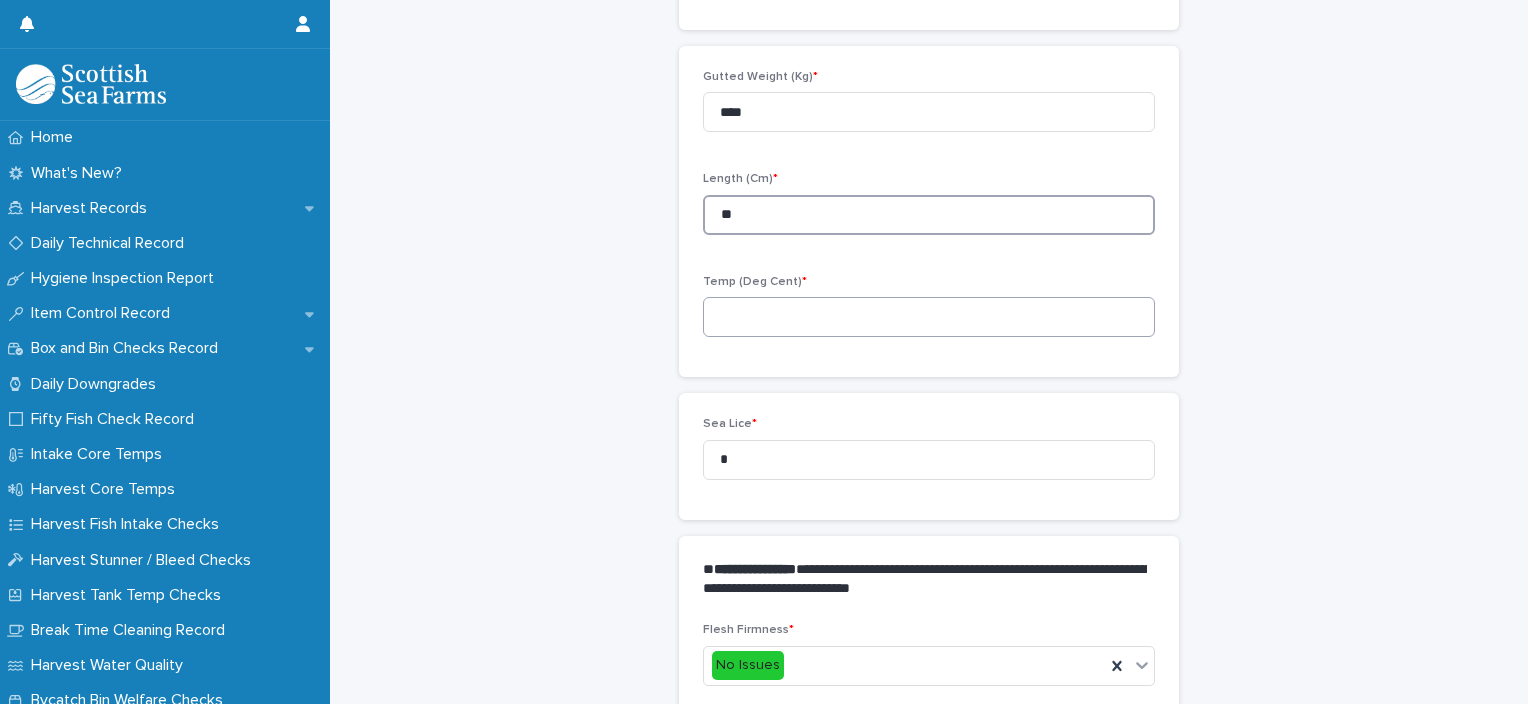 type on "**" 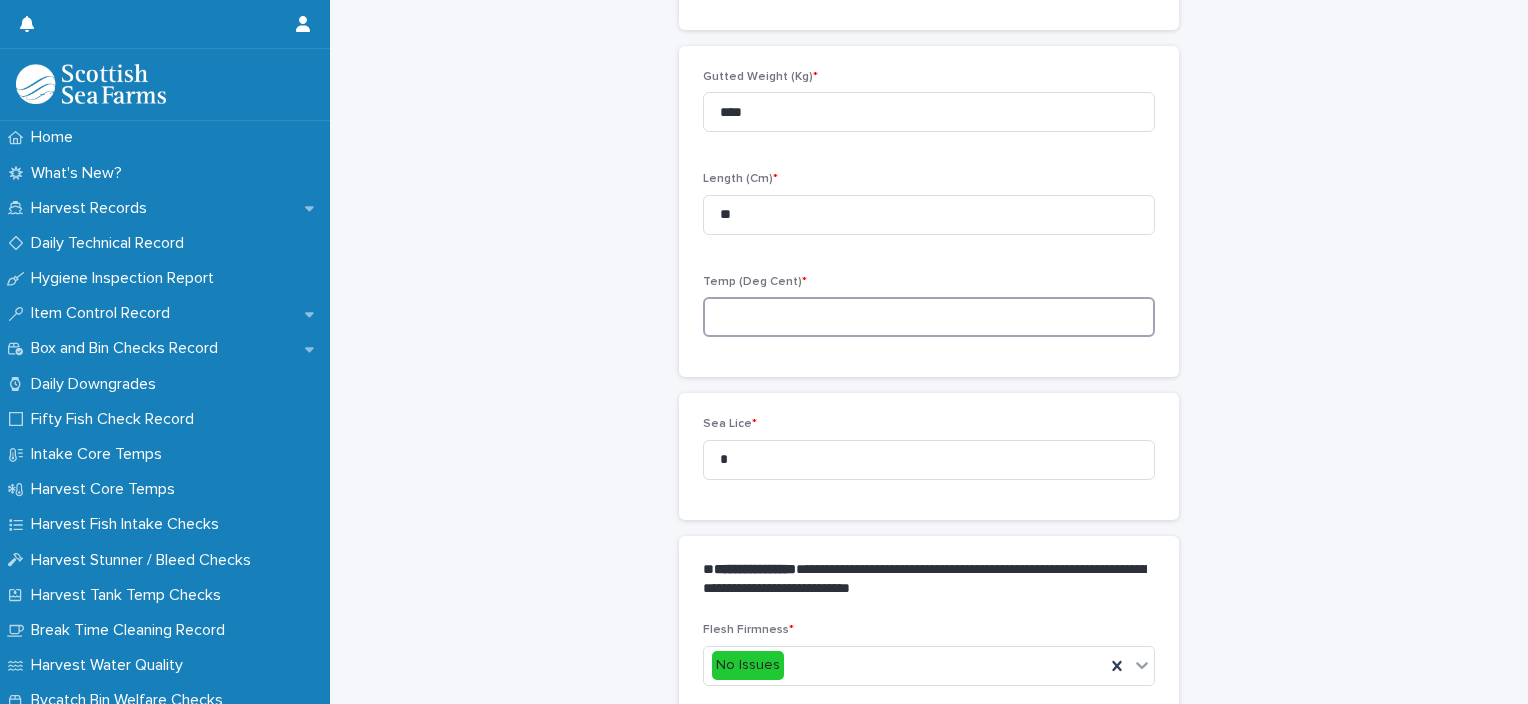 click at bounding box center (929, 317) 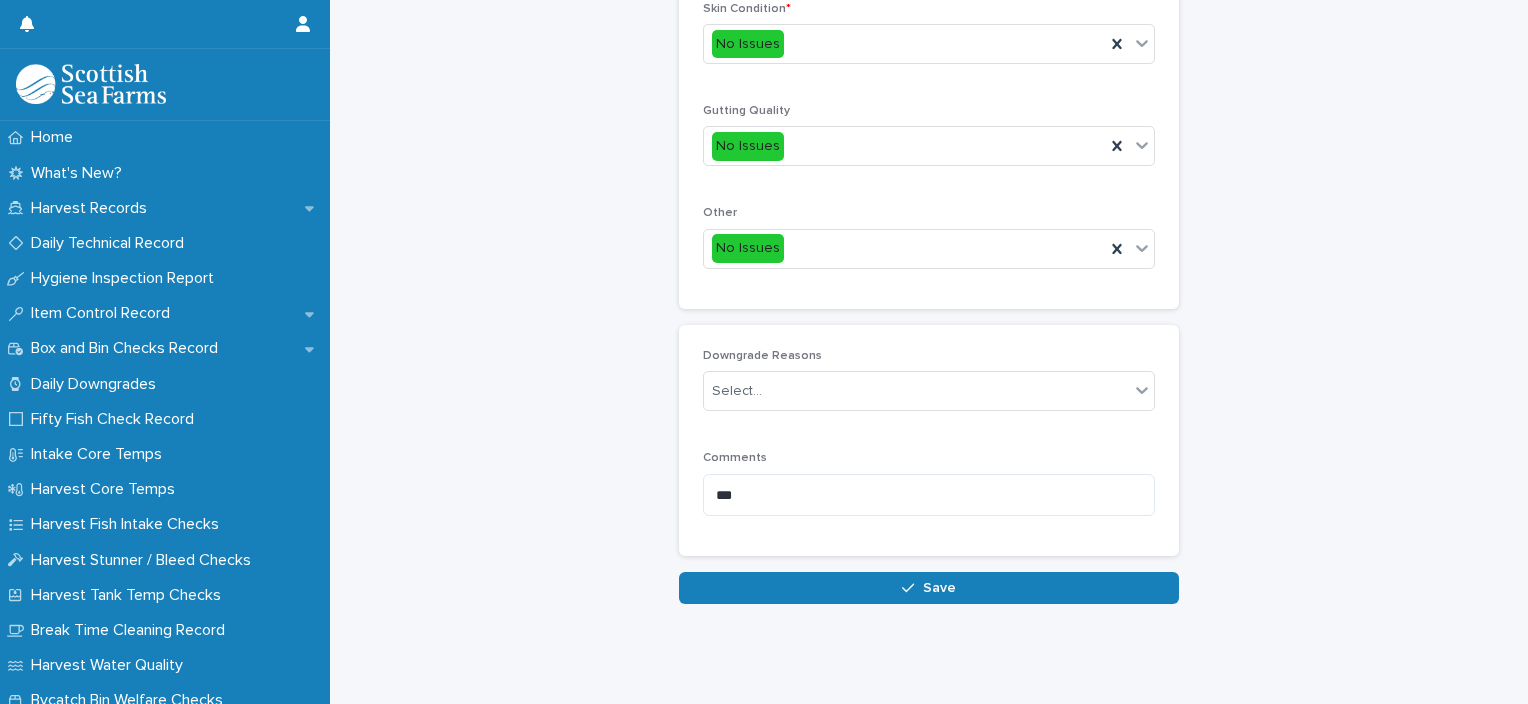 scroll, scrollTop: 948, scrollLeft: 0, axis: vertical 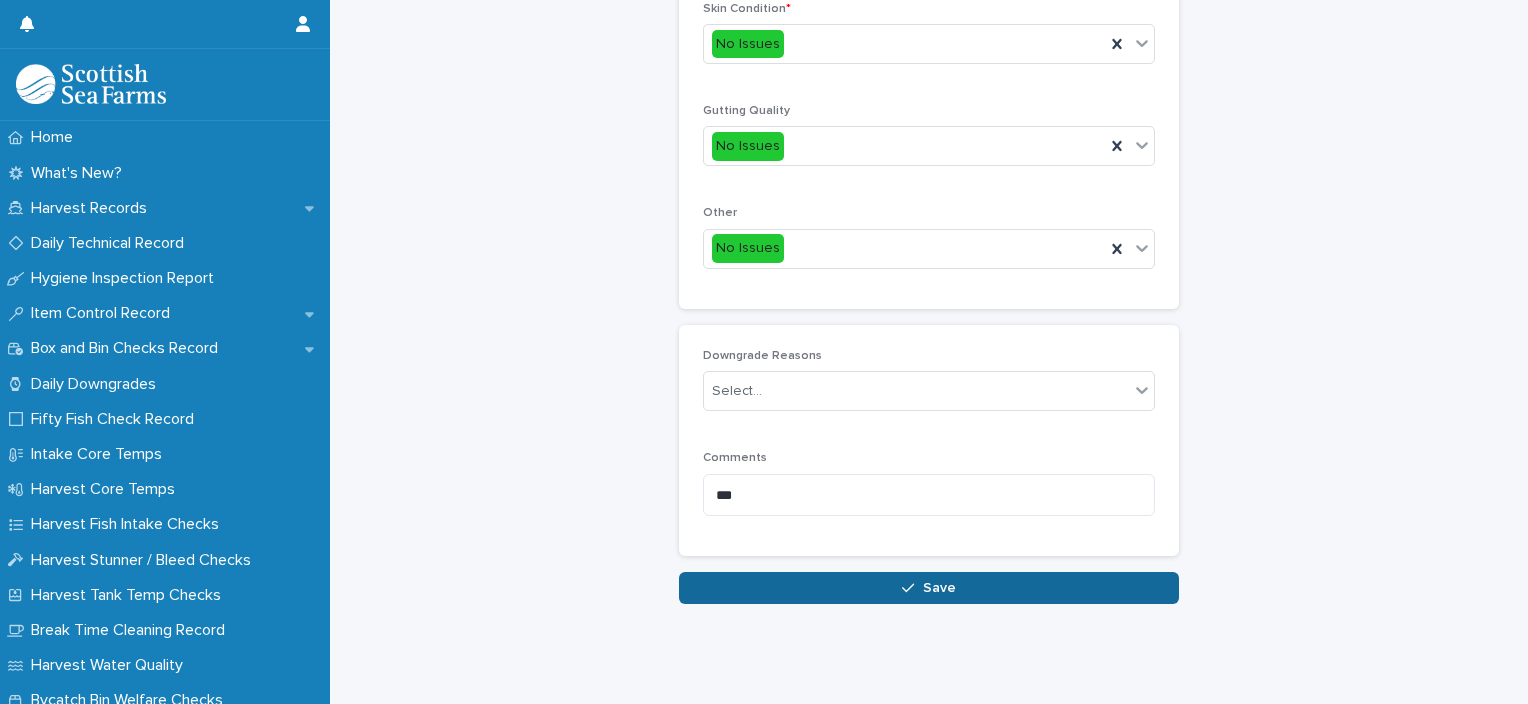 type on "***" 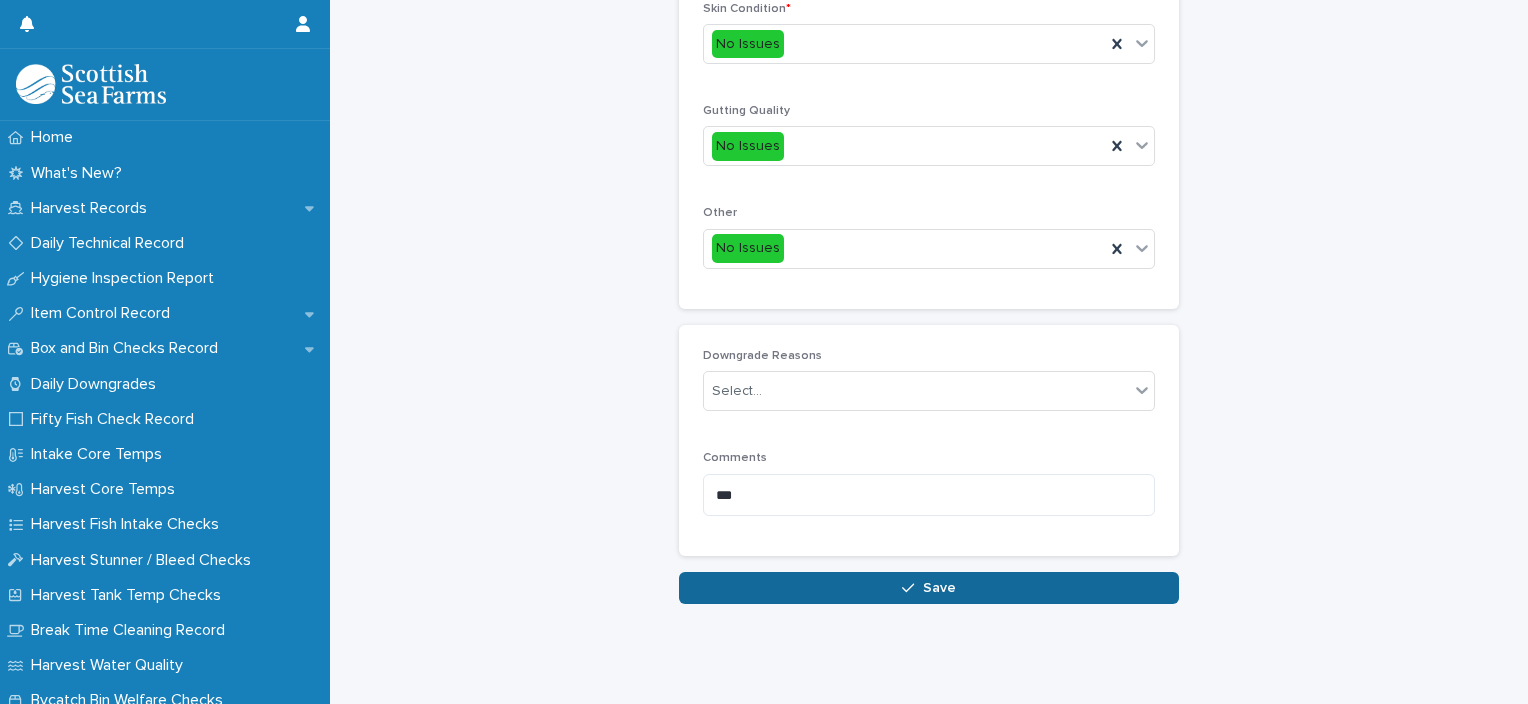 click on "Save" at bounding box center [929, 588] 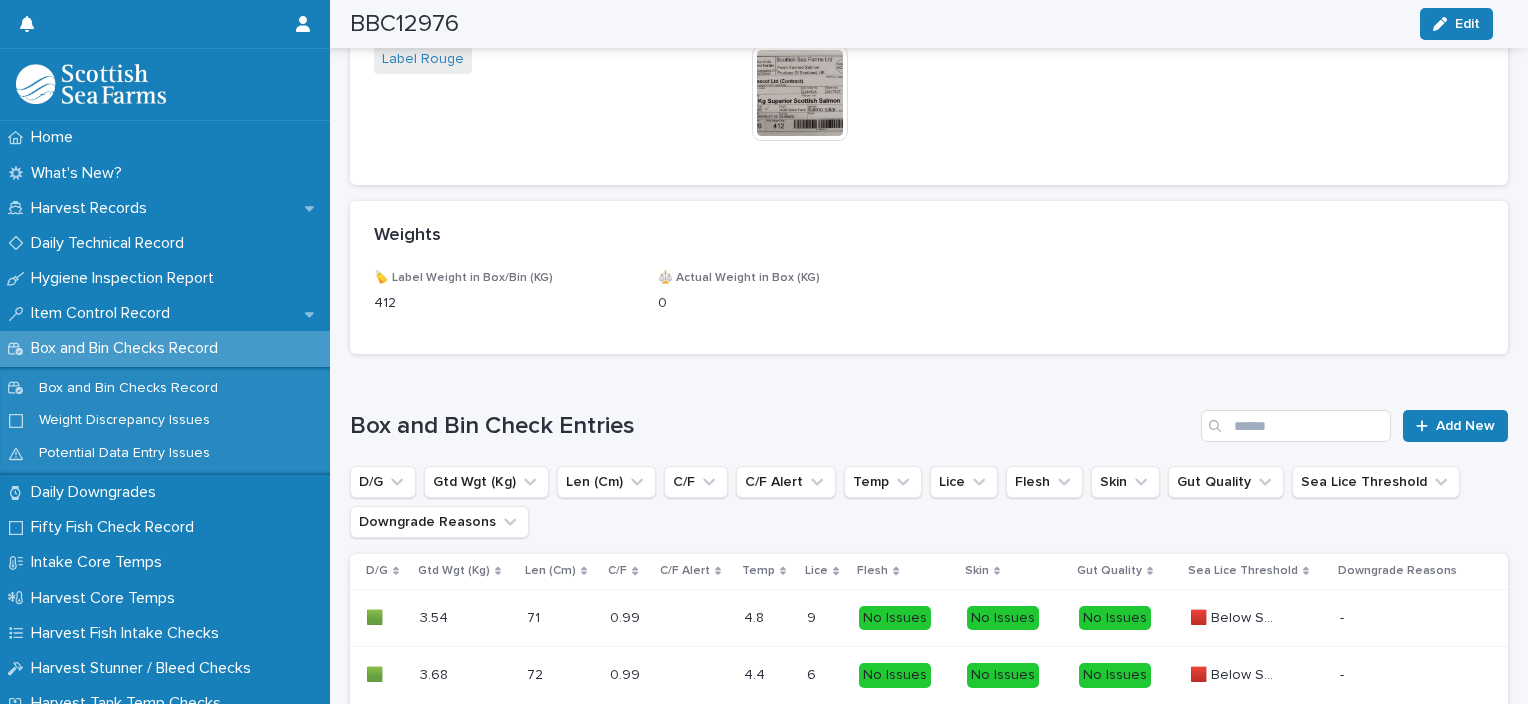 scroll, scrollTop: 1260, scrollLeft: 0, axis: vertical 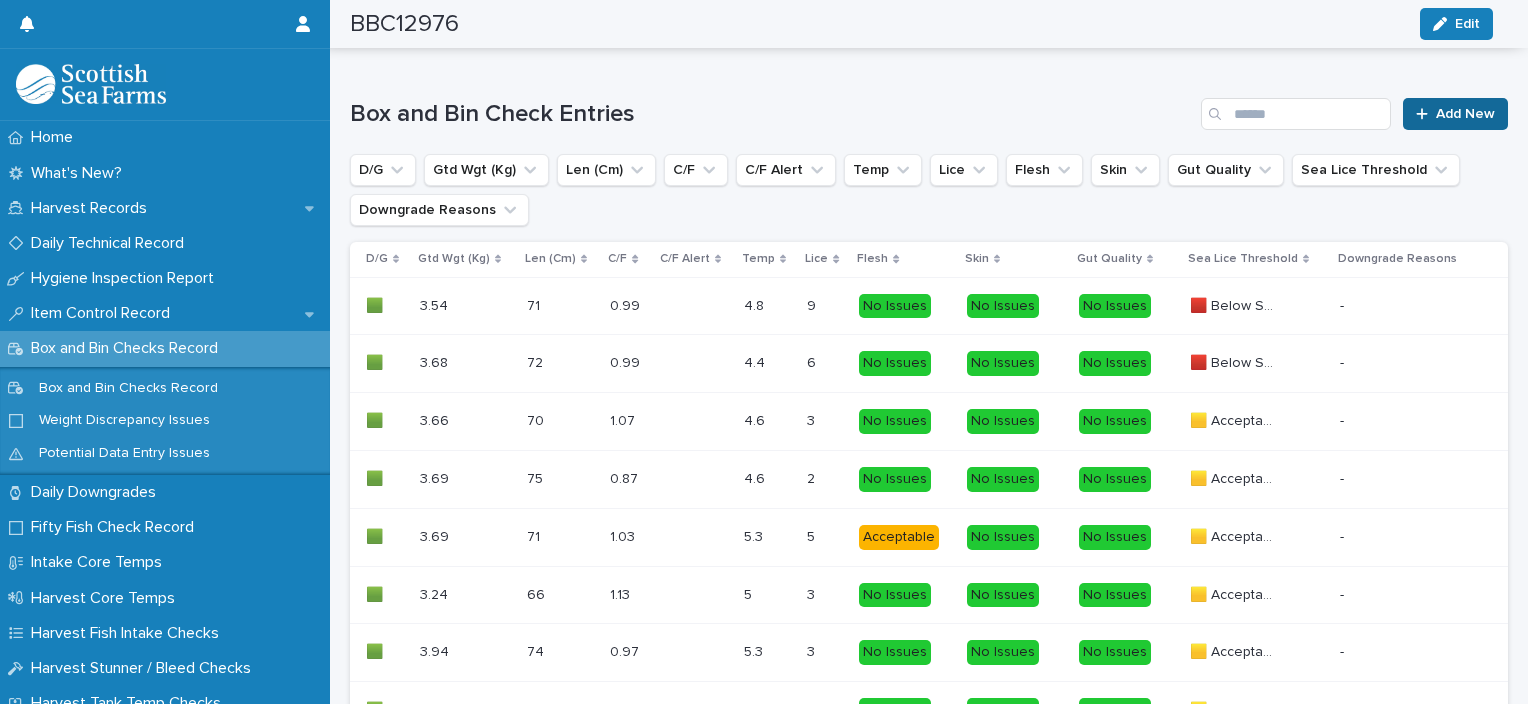 click on "Add New" at bounding box center [1465, 114] 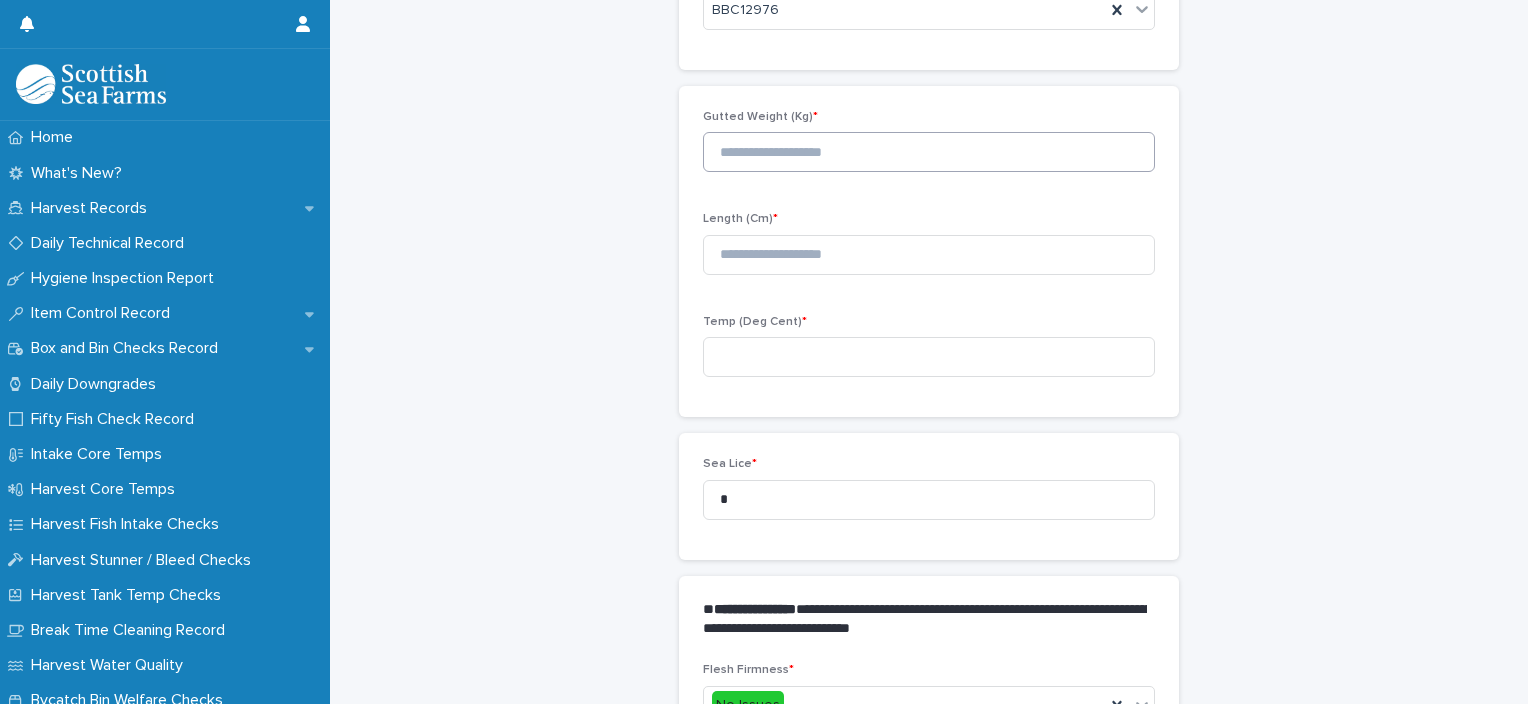 scroll, scrollTop: 111, scrollLeft: 0, axis: vertical 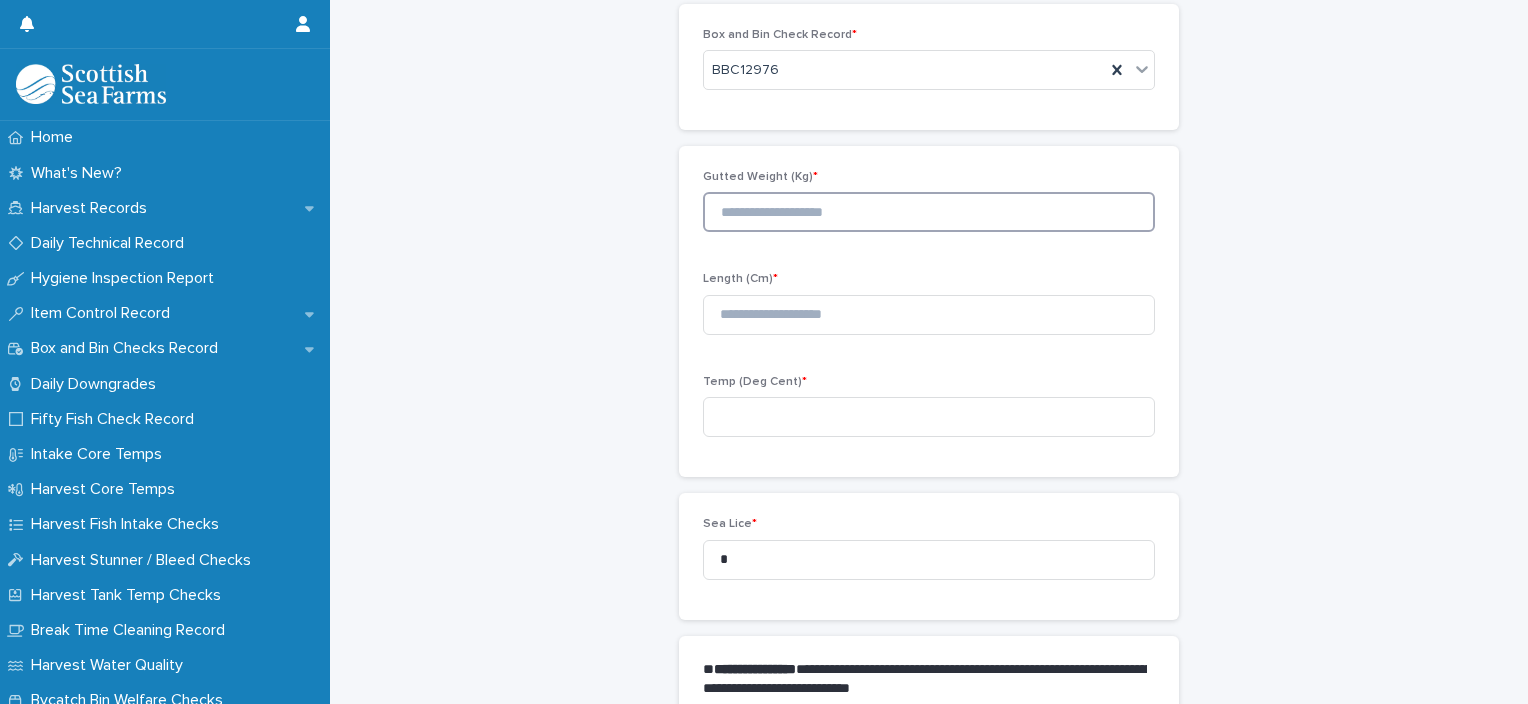 click at bounding box center [929, 212] 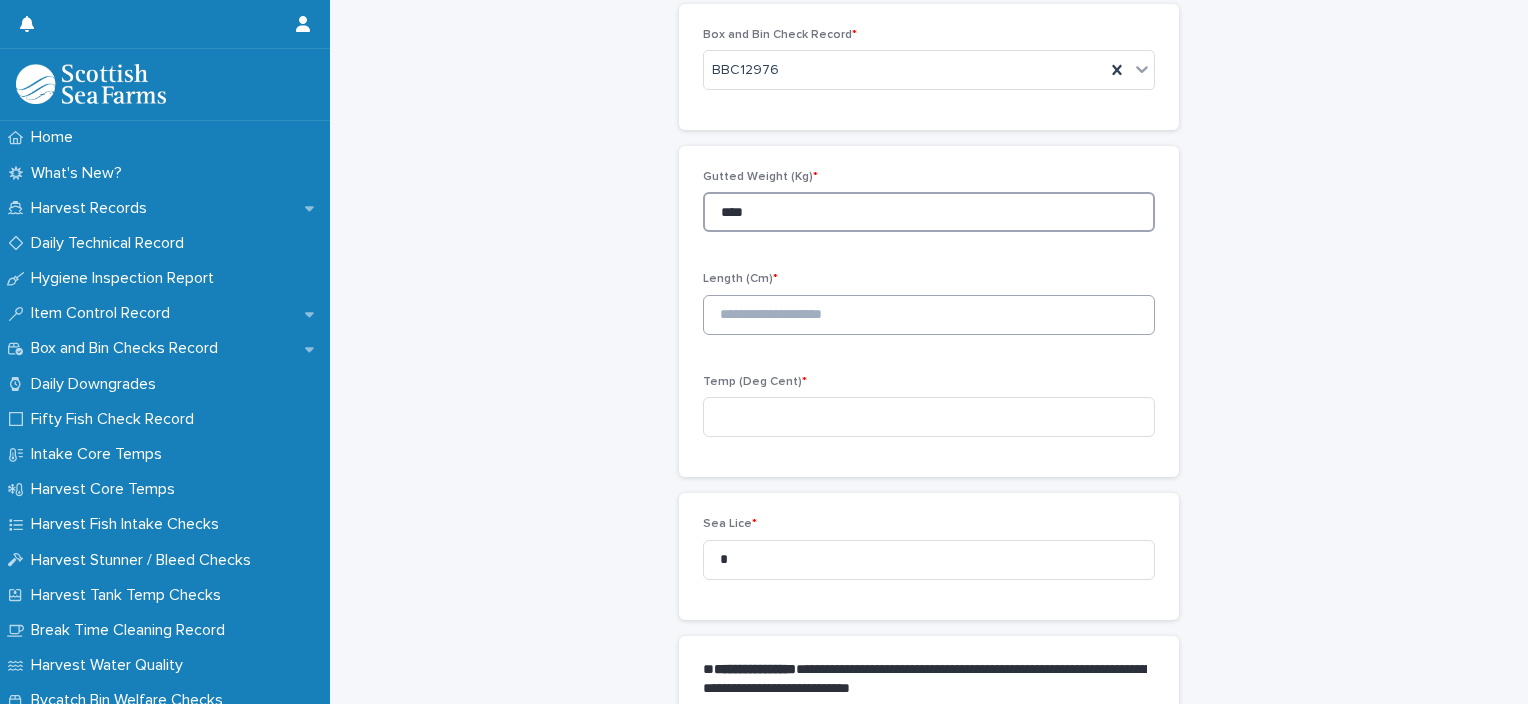 type on "****" 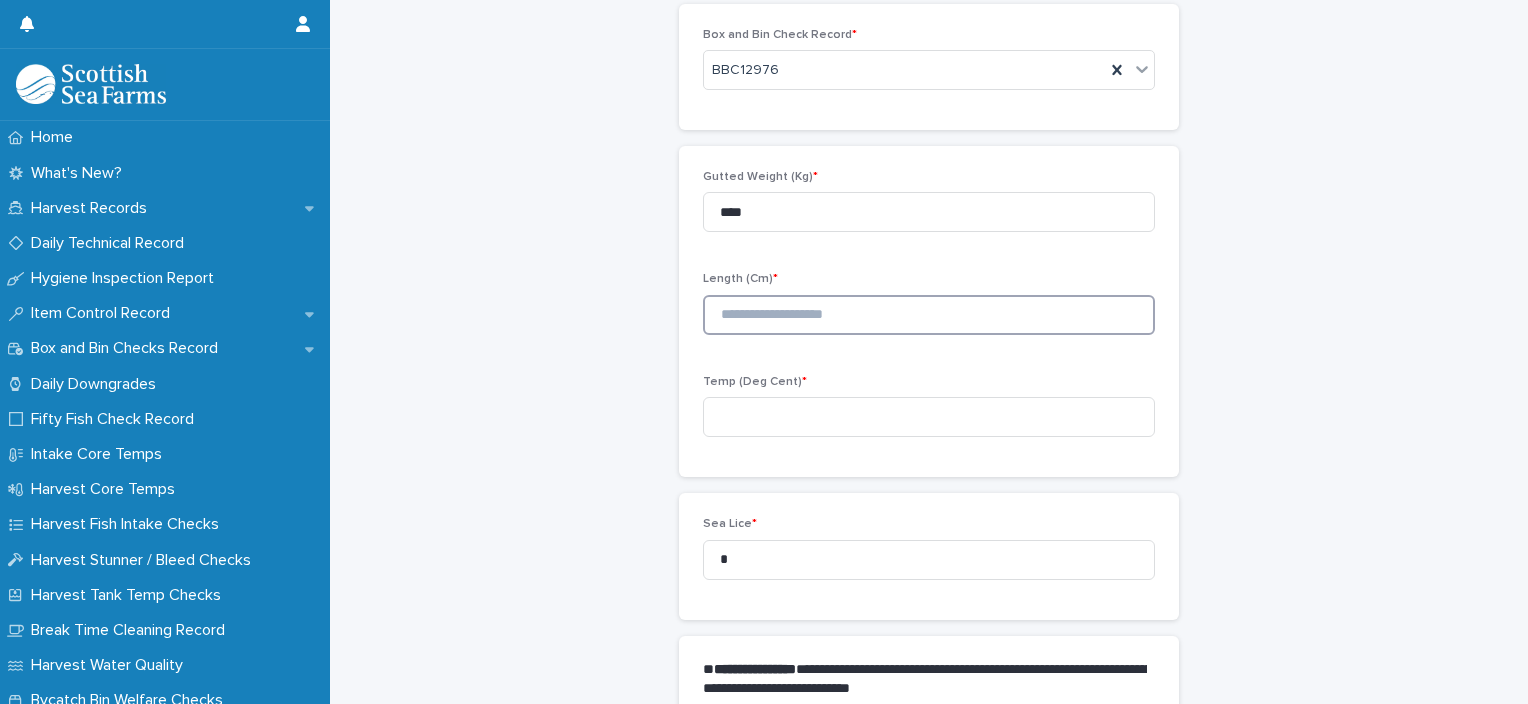 click at bounding box center (929, 315) 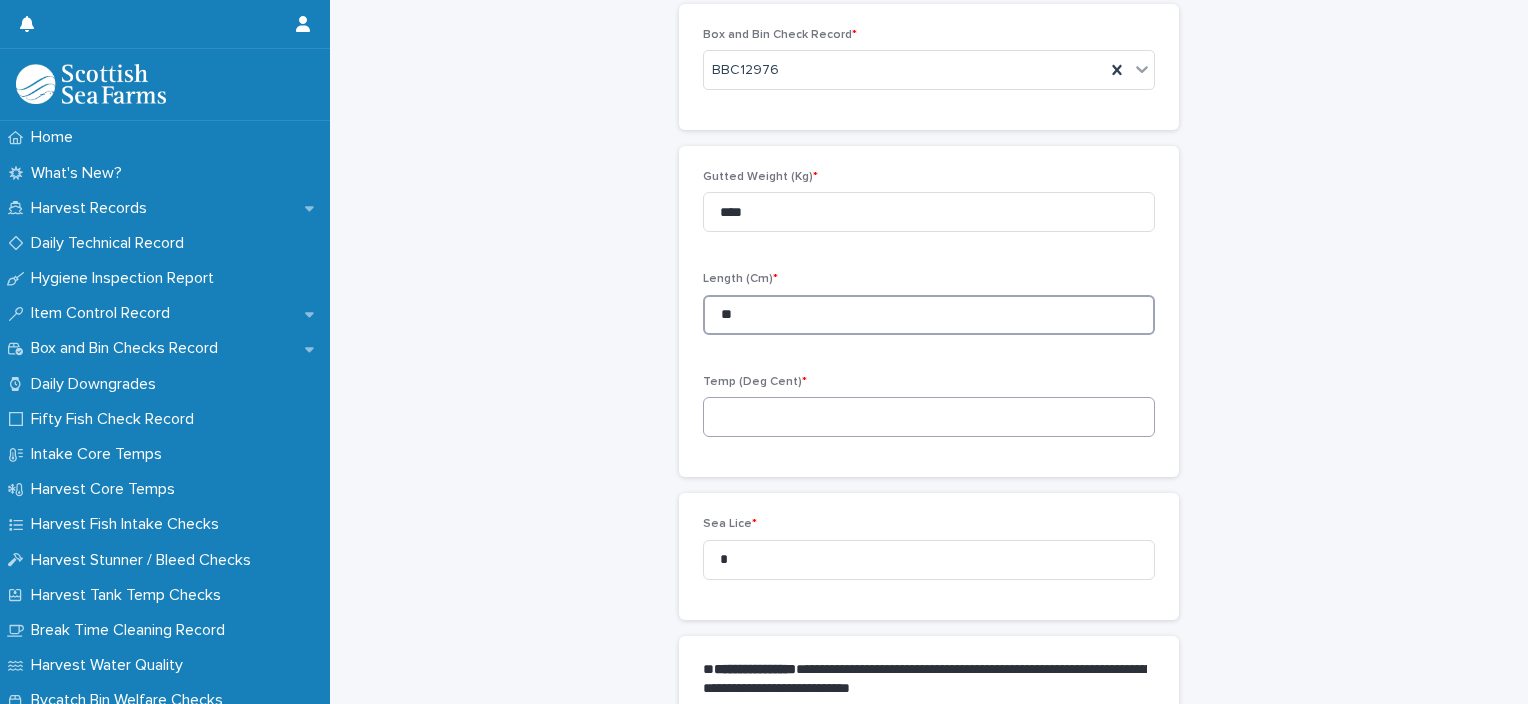 type on "**" 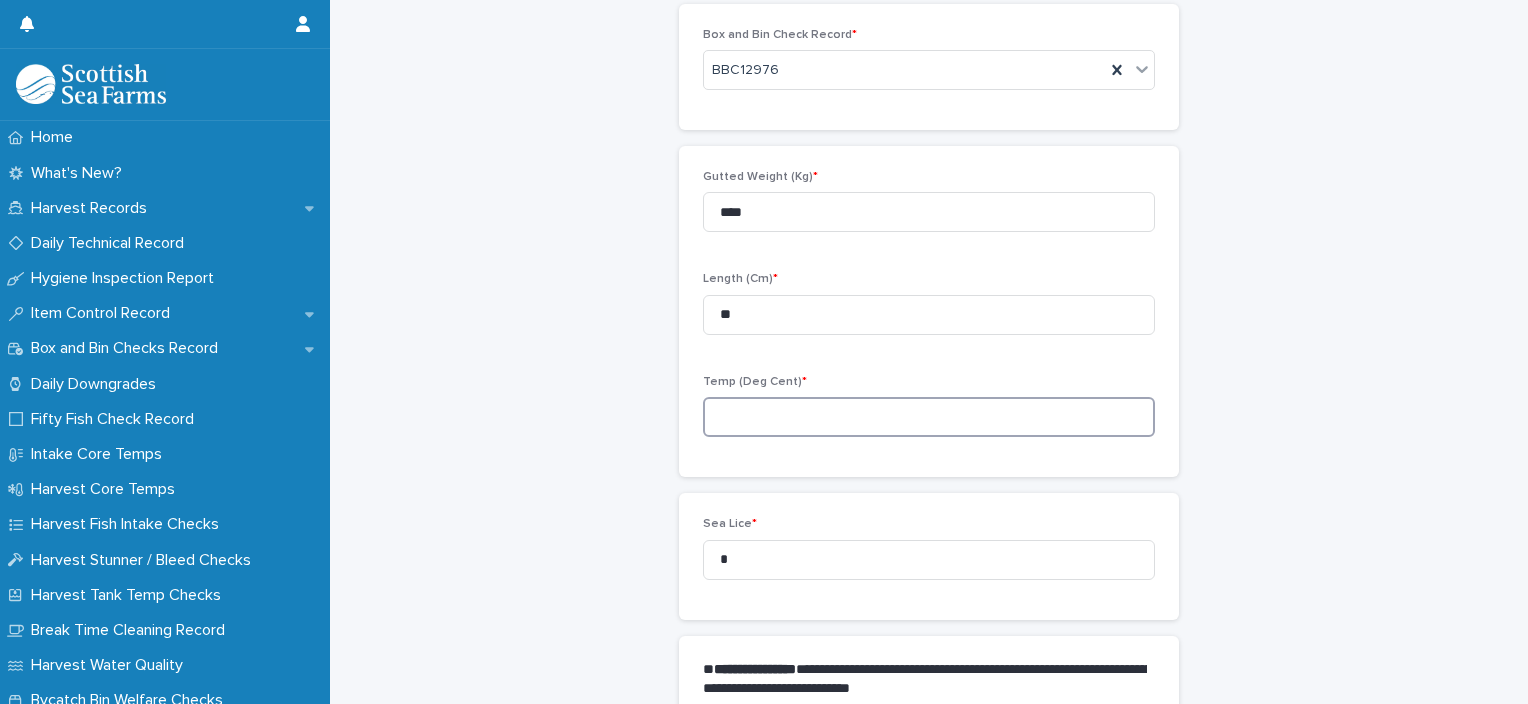 click at bounding box center [929, 417] 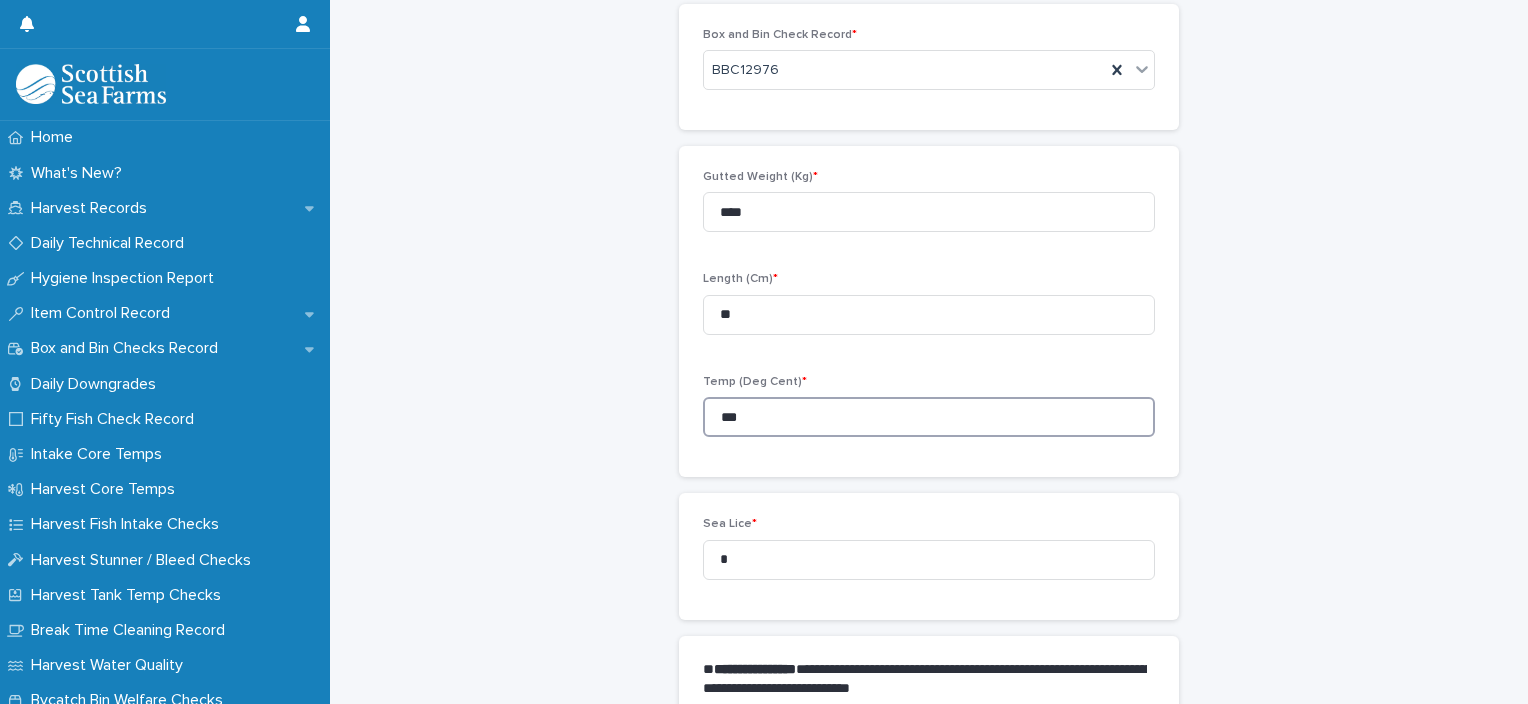 type on "***" 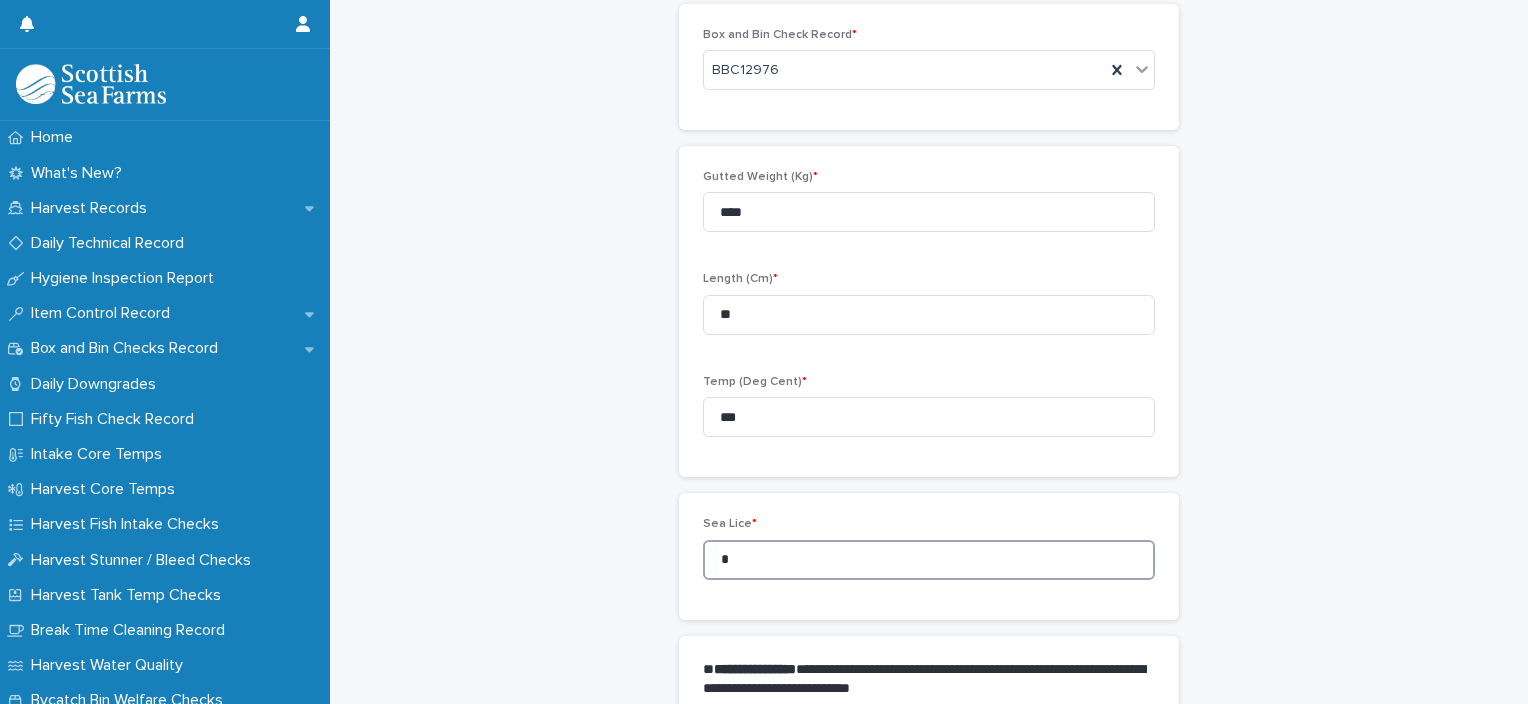 drag, startPoint x: 727, startPoint y: 579, endPoint x: 680, endPoint y: 579, distance: 47 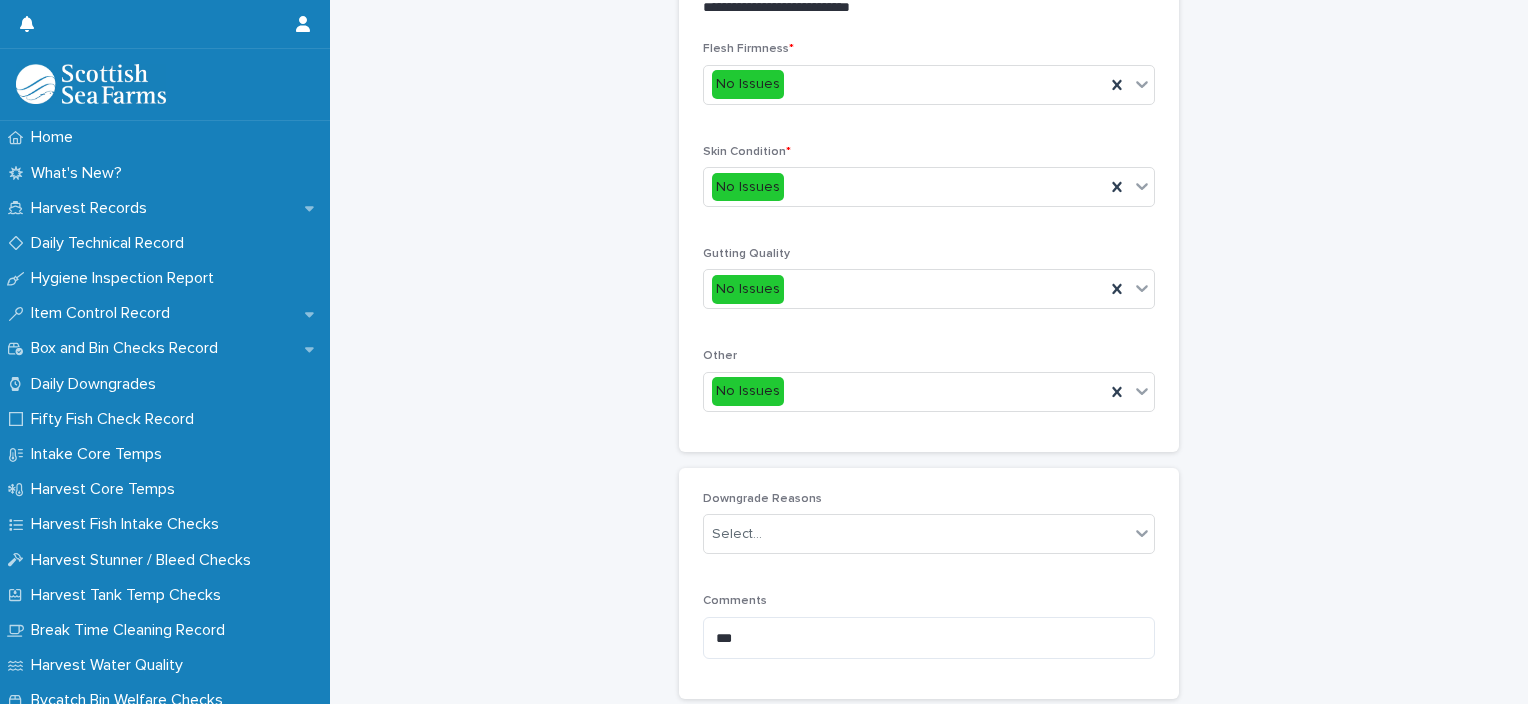 scroll, scrollTop: 948, scrollLeft: 0, axis: vertical 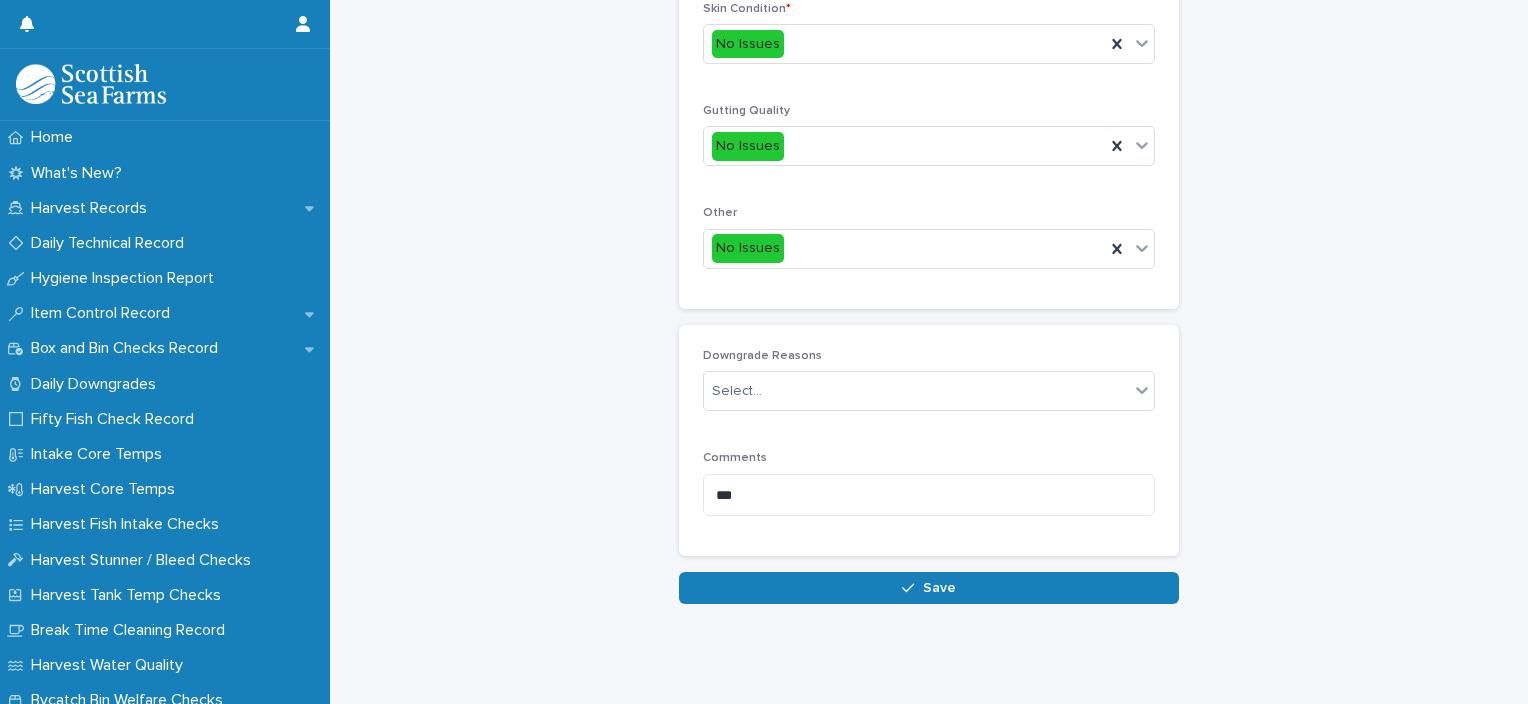 type on "*" 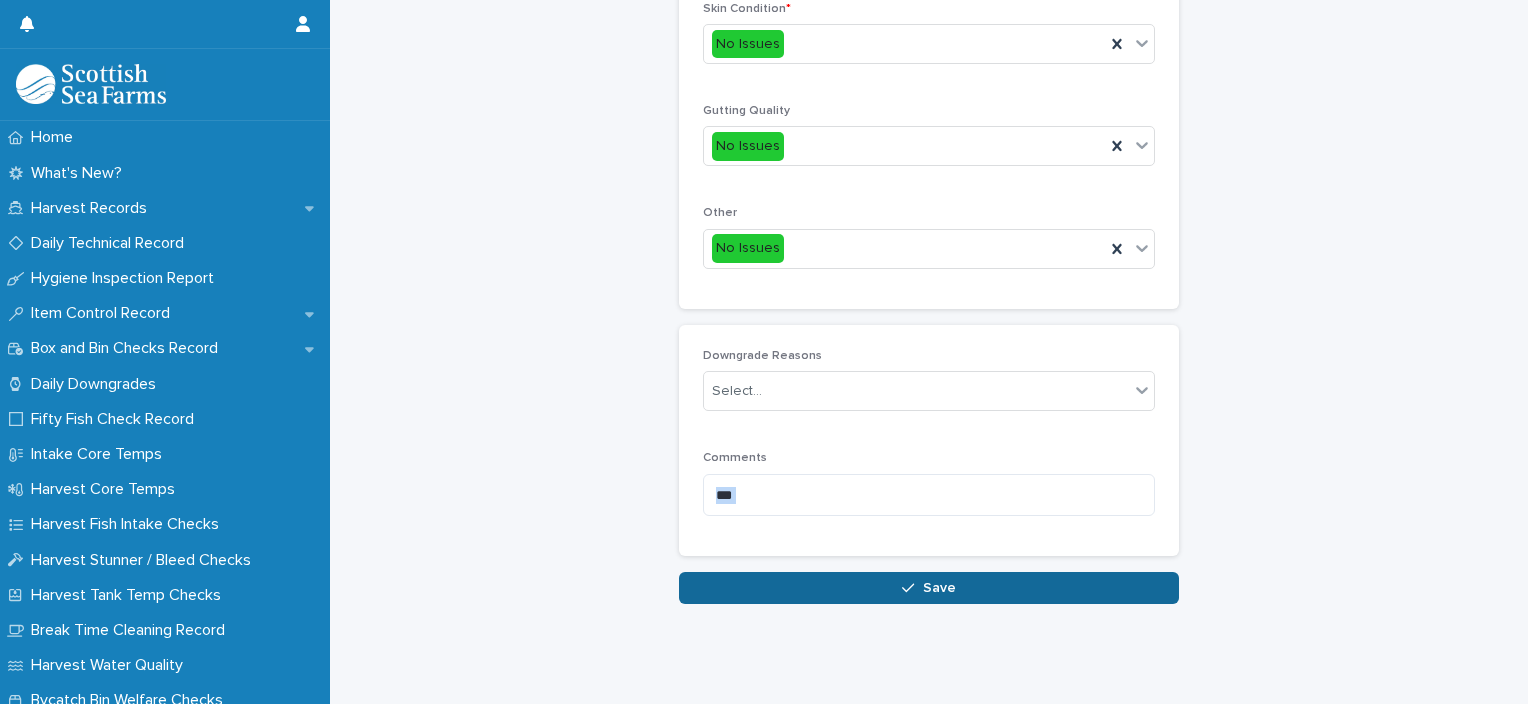 click on "**********" at bounding box center [929, -165] 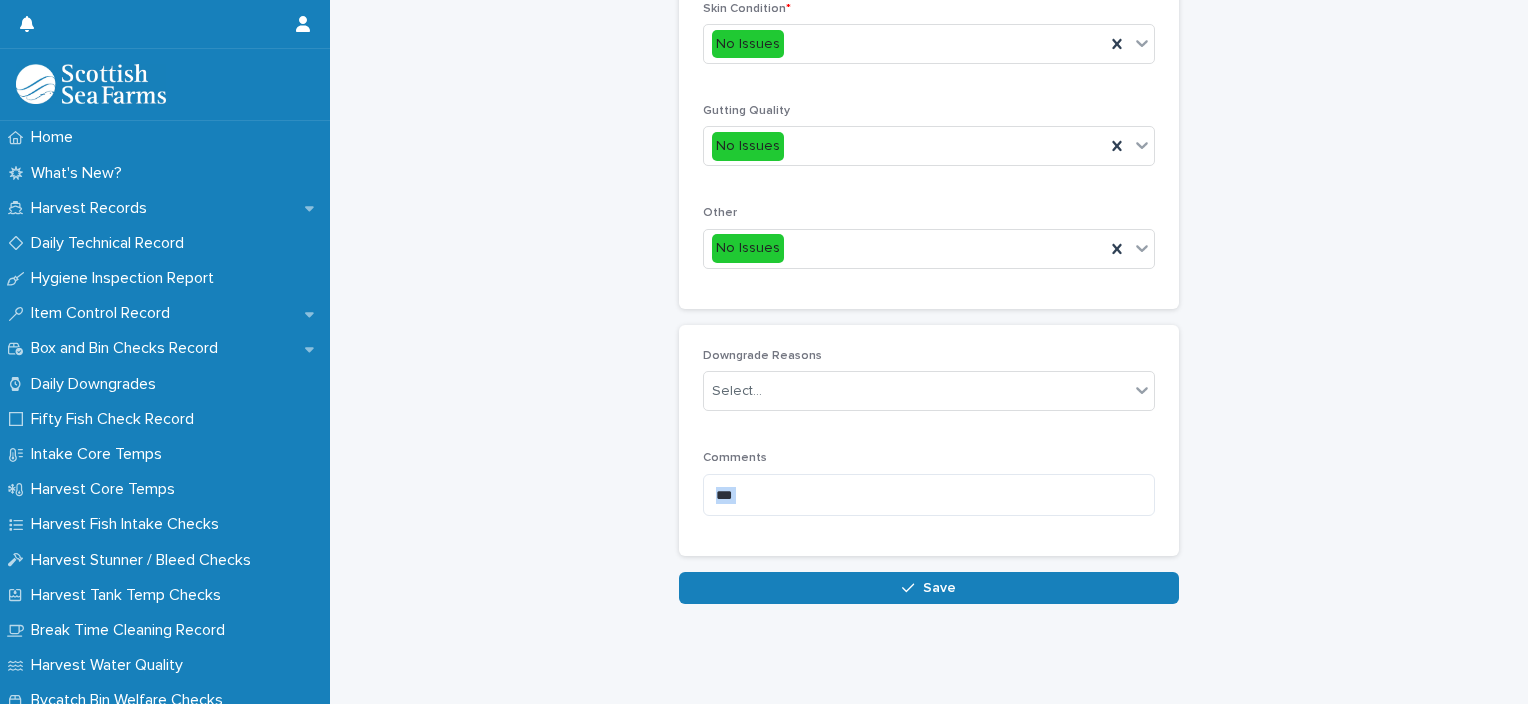 drag, startPoint x: 886, startPoint y: 556, endPoint x: 899, endPoint y: 568, distance: 17.691807 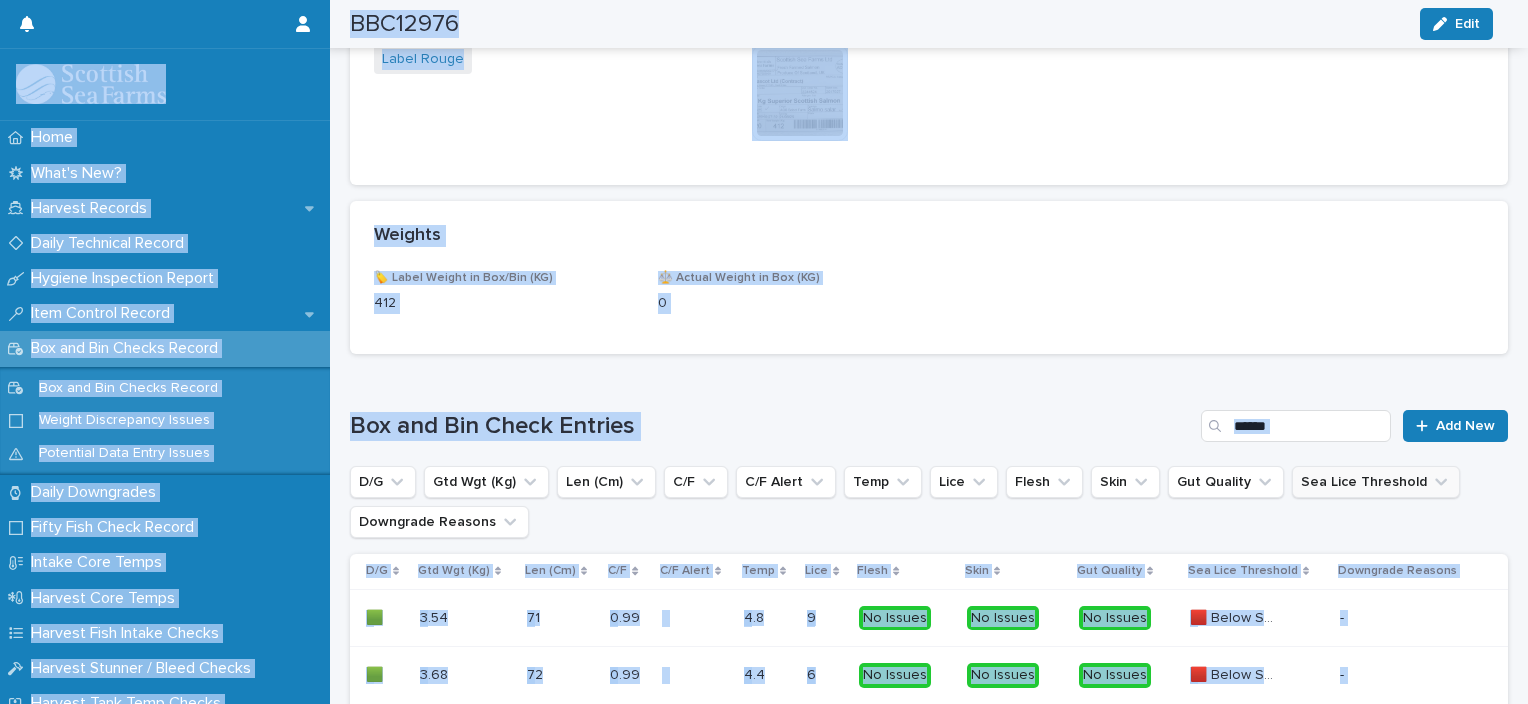 scroll, scrollTop: 1260, scrollLeft: 0, axis: vertical 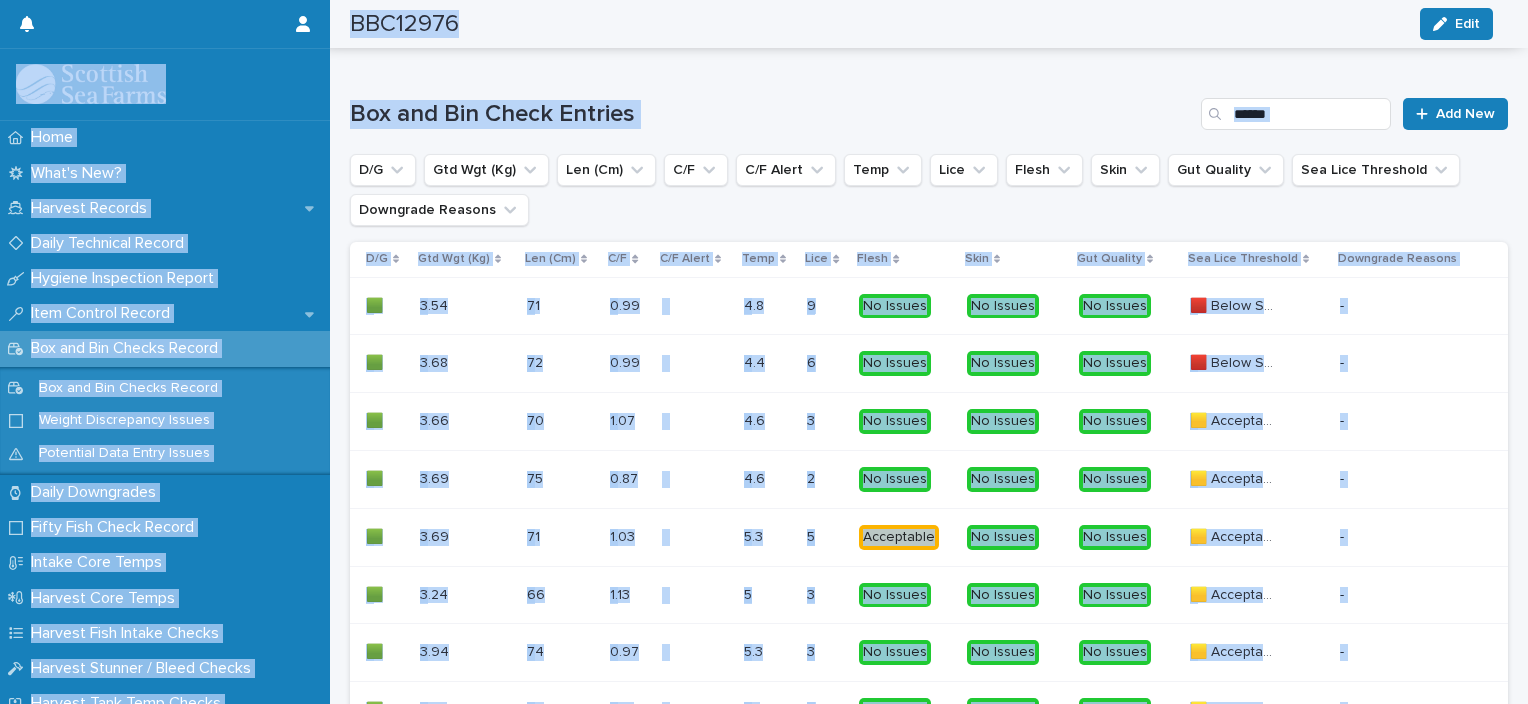 click on "Box and Bin Check Entries" at bounding box center (771, 114) 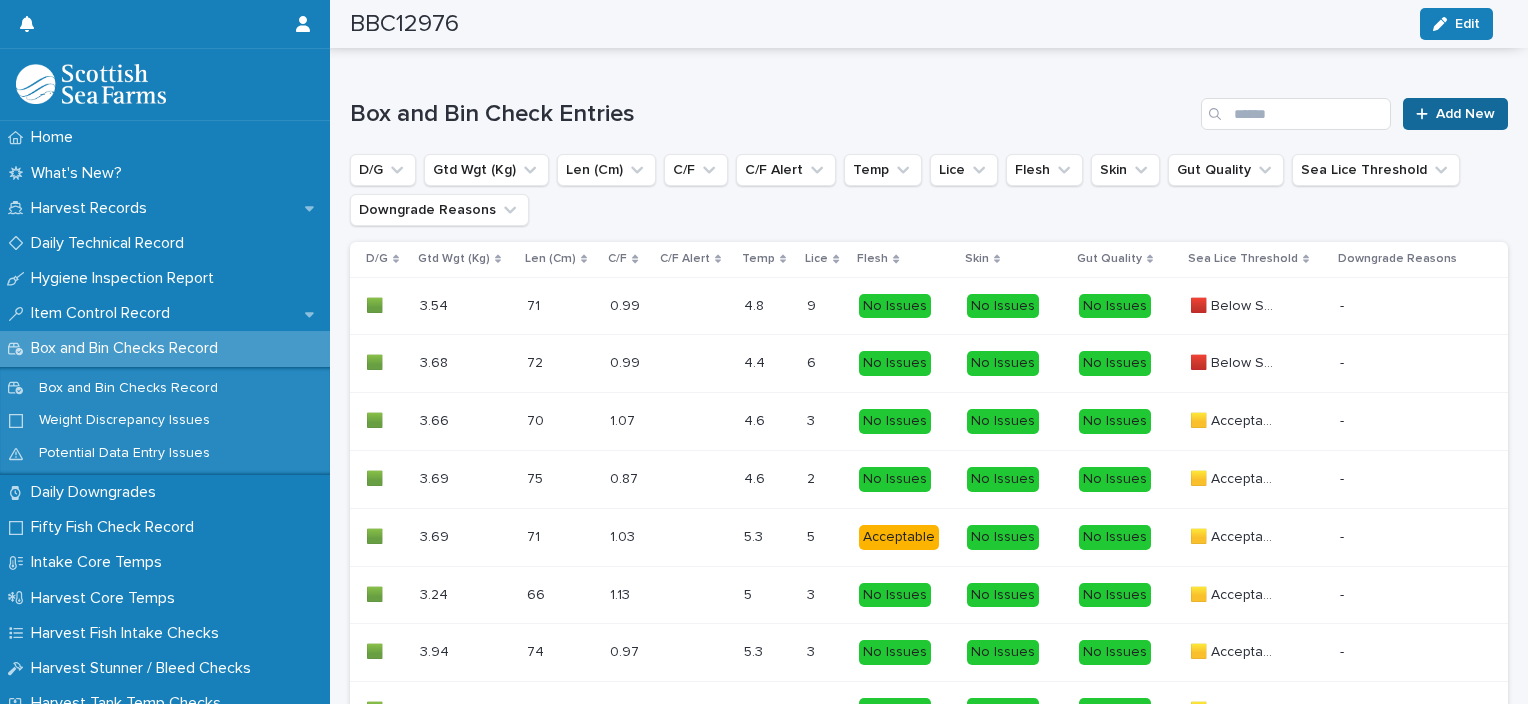 click on "Add New" at bounding box center (1465, 114) 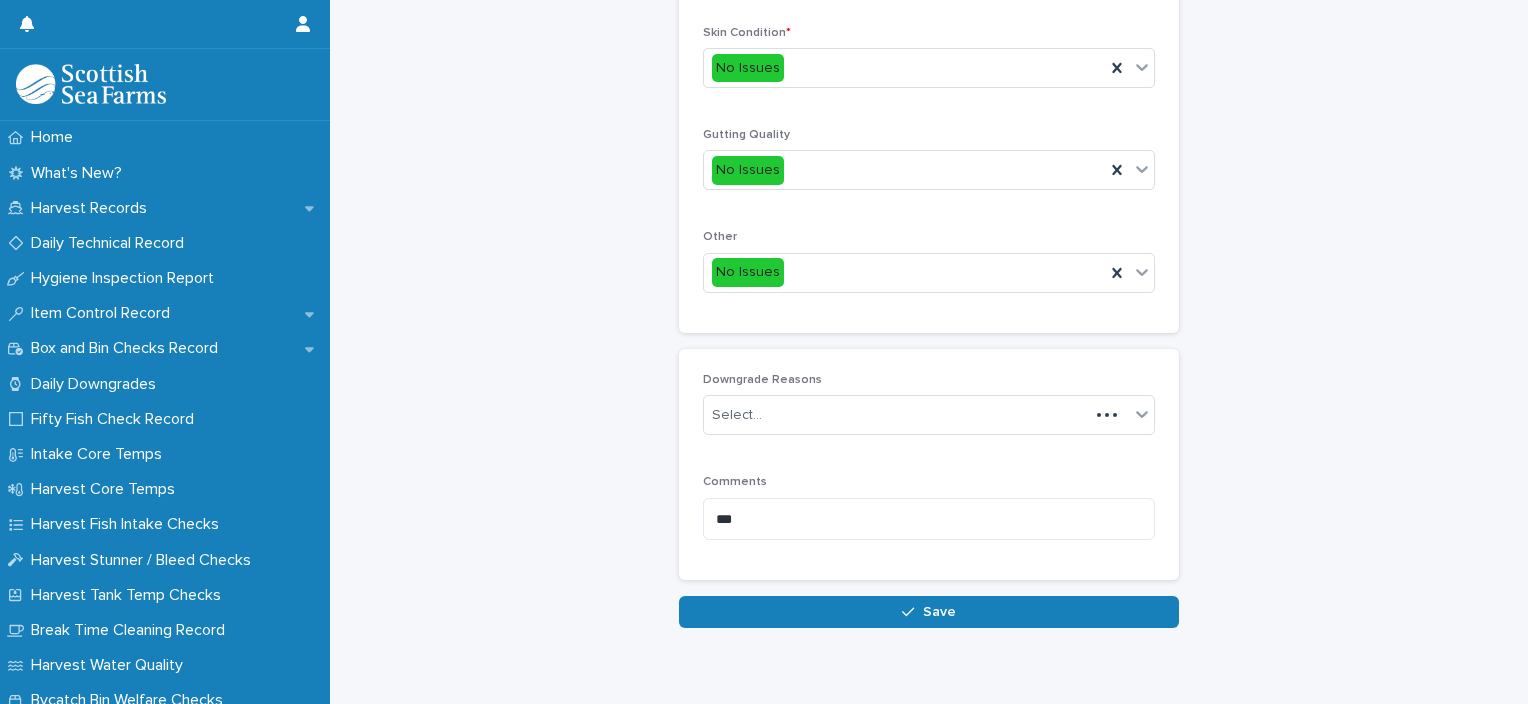 scroll, scrollTop: 111, scrollLeft: 0, axis: vertical 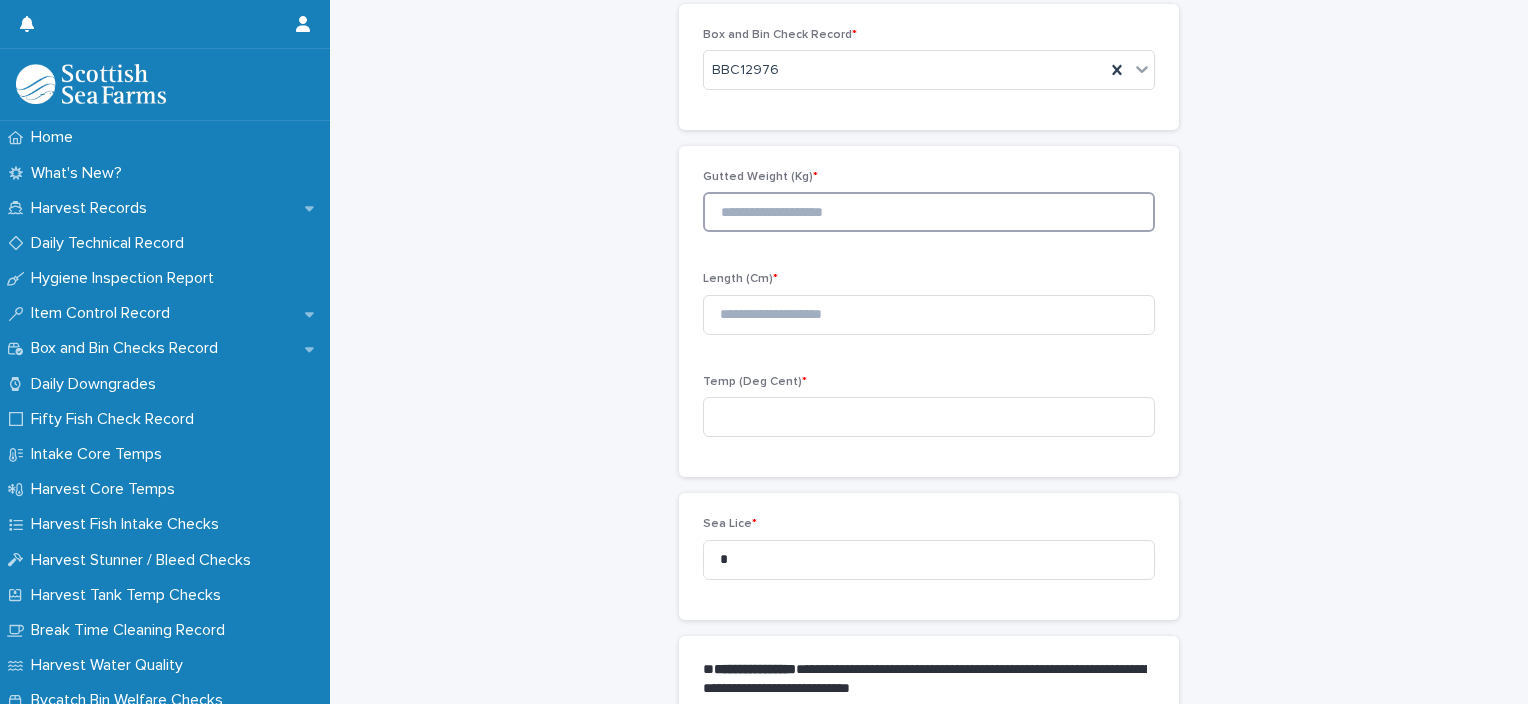 click at bounding box center [929, 212] 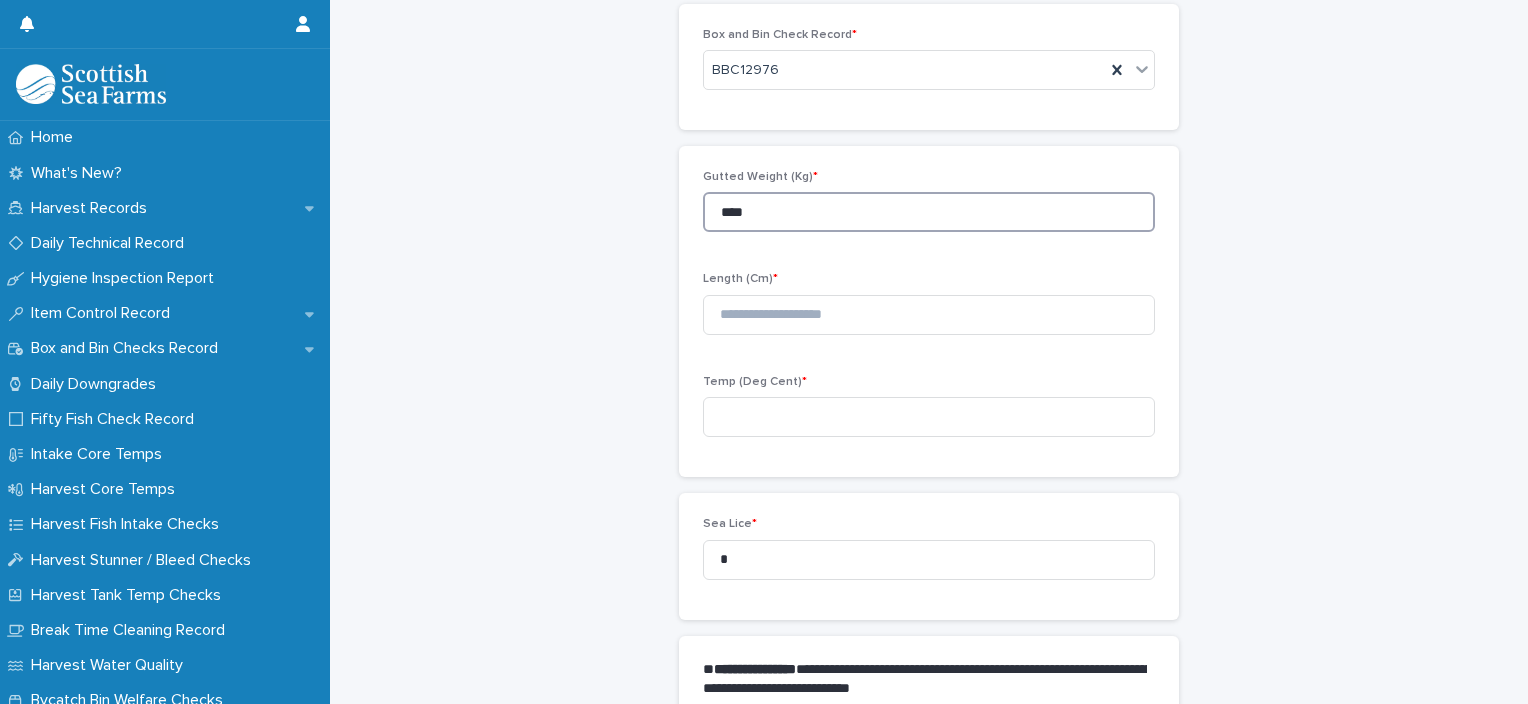 type on "****" 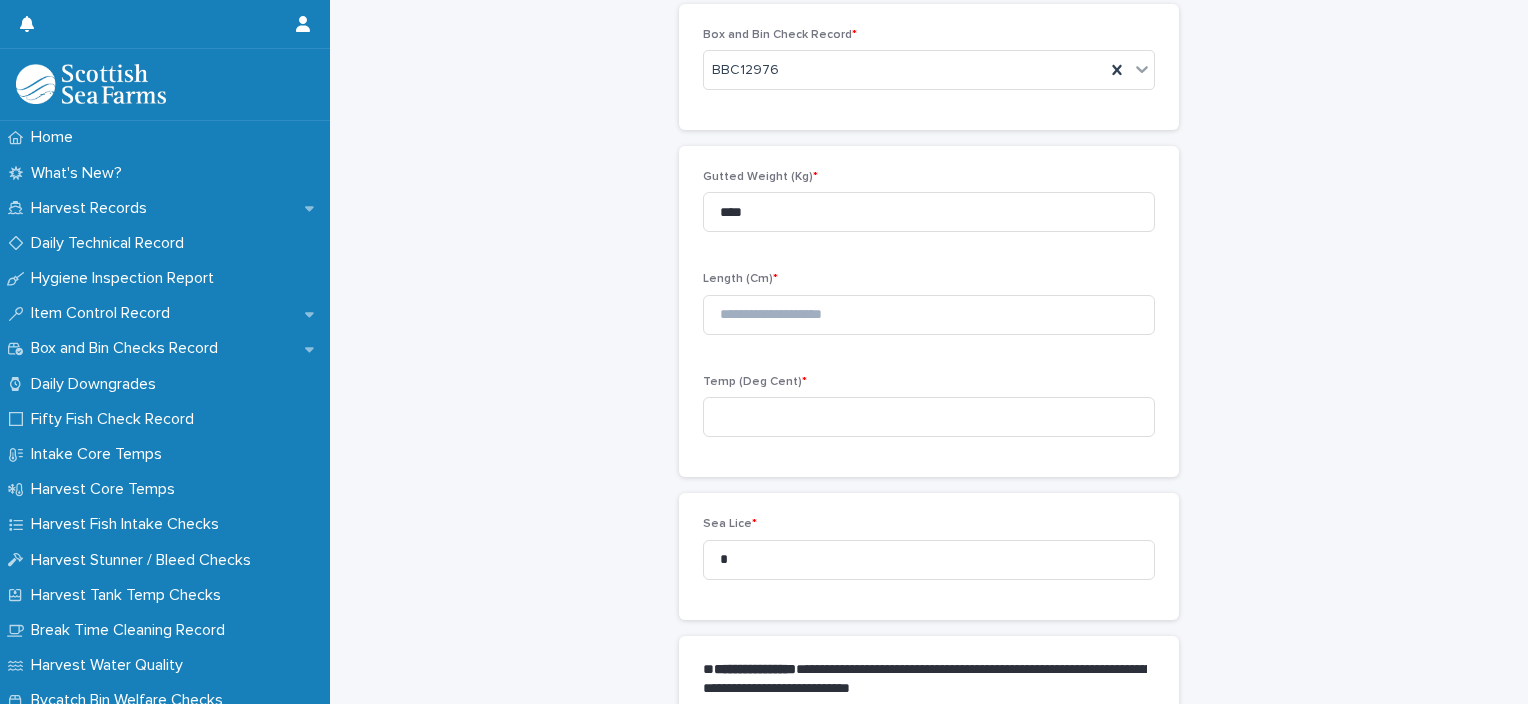 click on "Length (Cm) *" at bounding box center [929, 311] 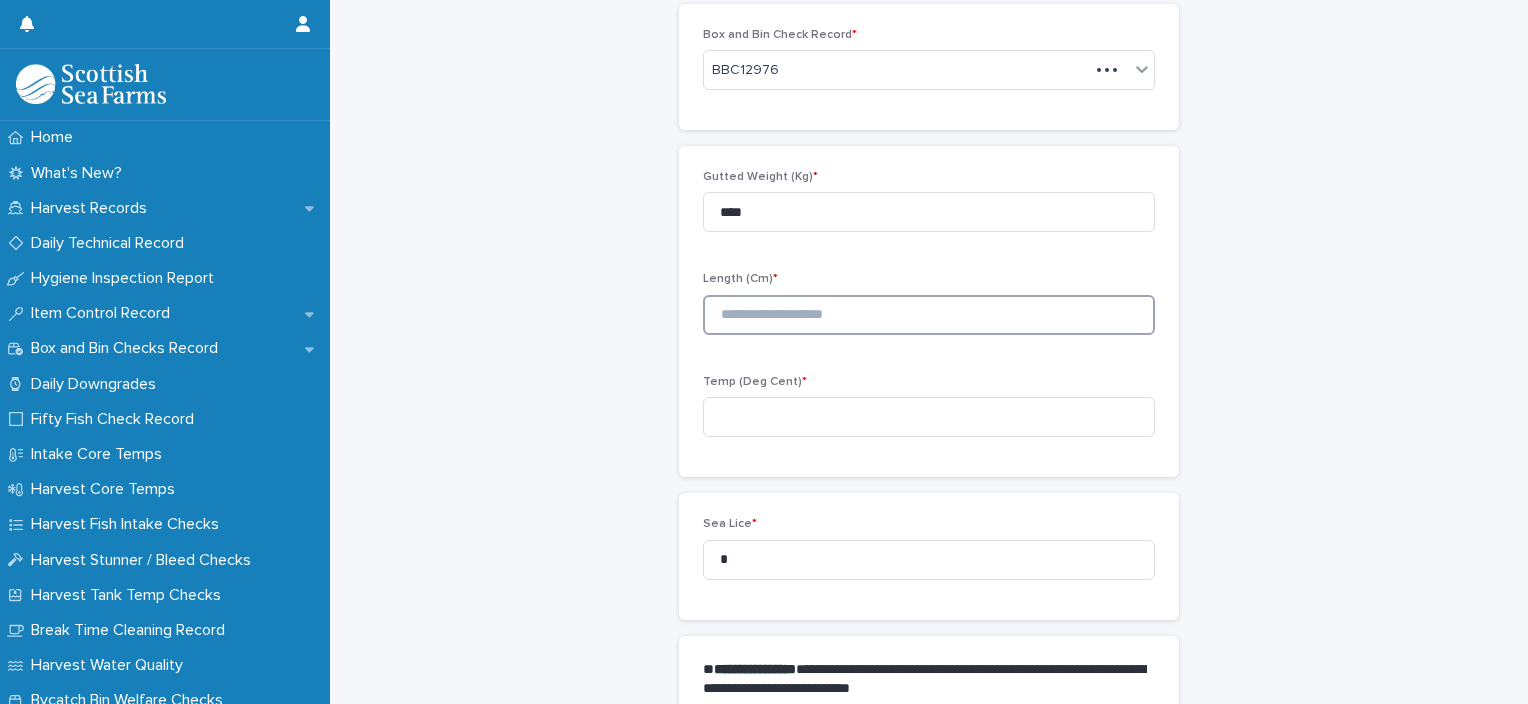 click at bounding box center (929, 315) 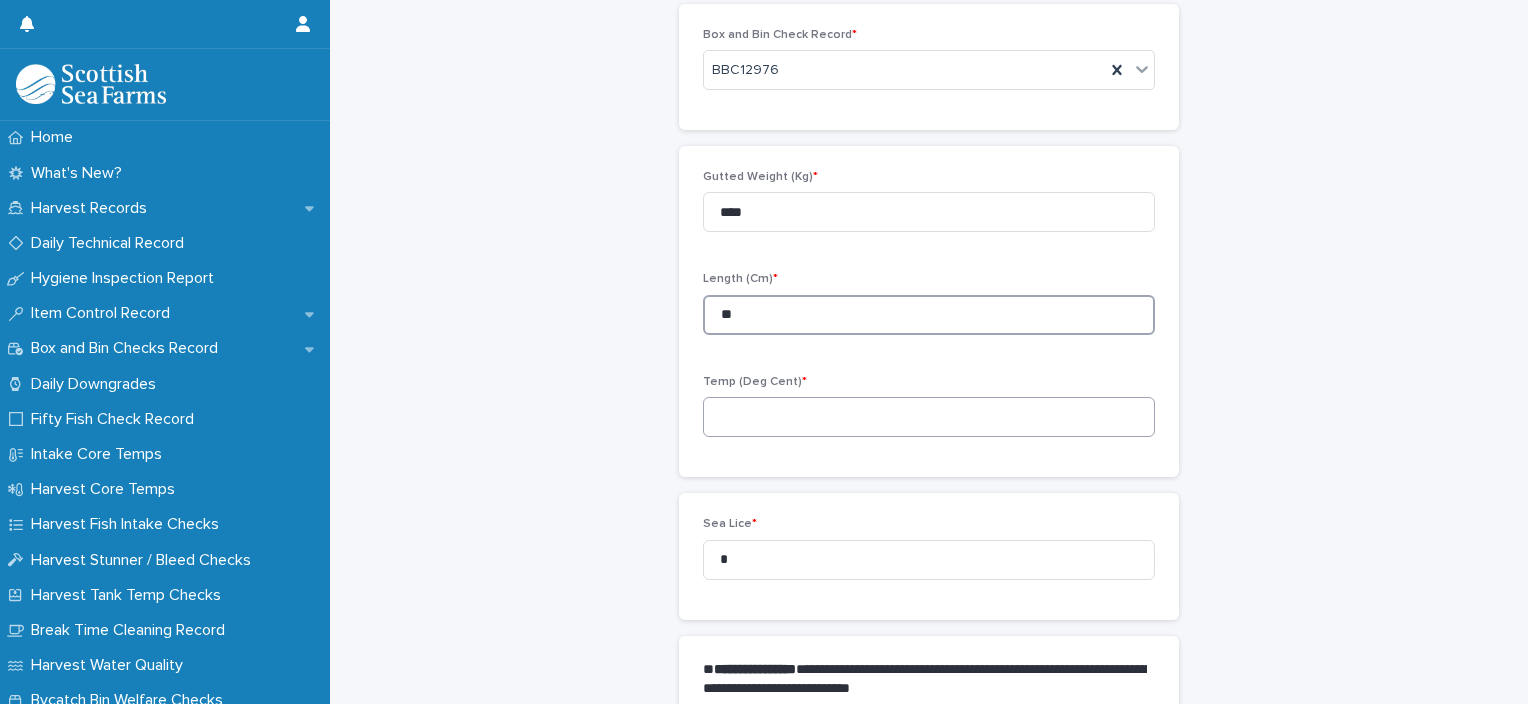 type on "**" 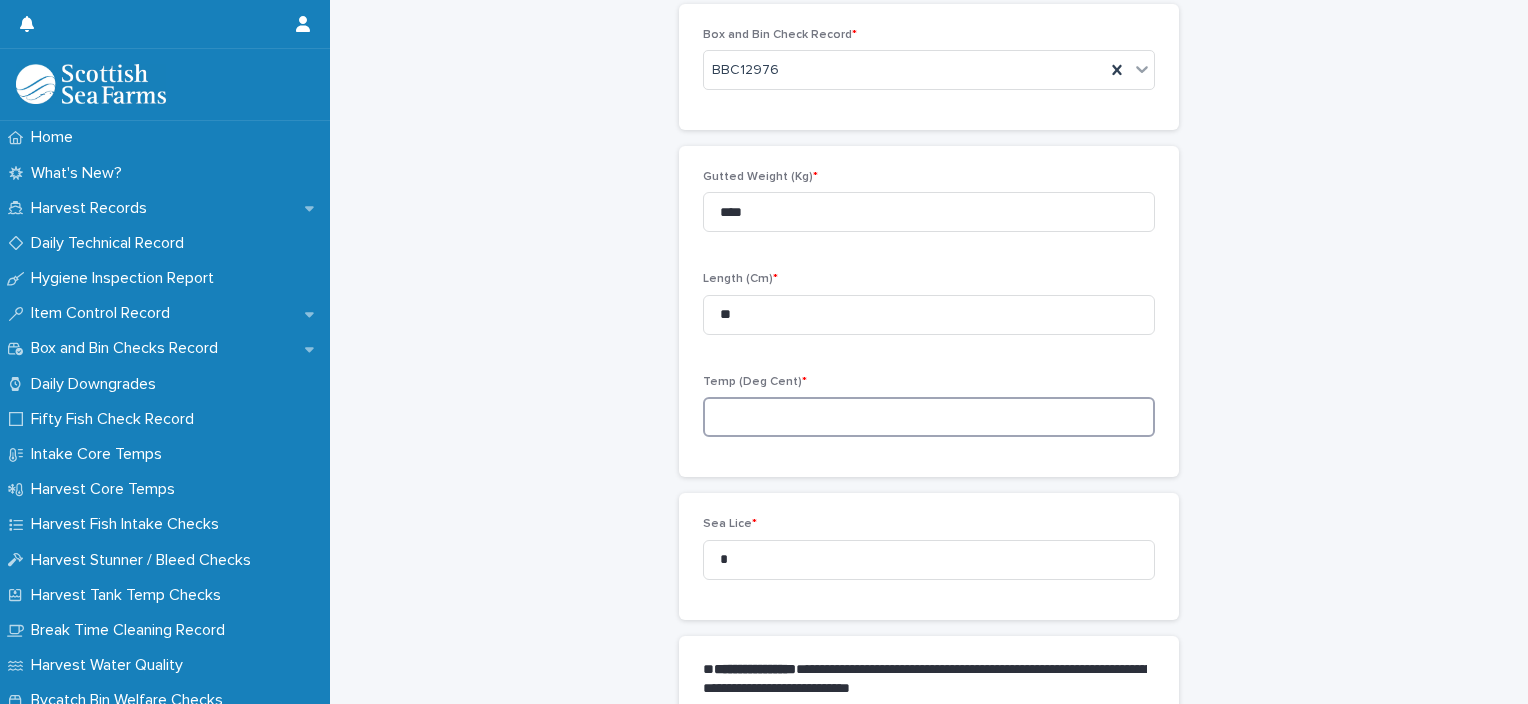click at bounding box center [929, 417] 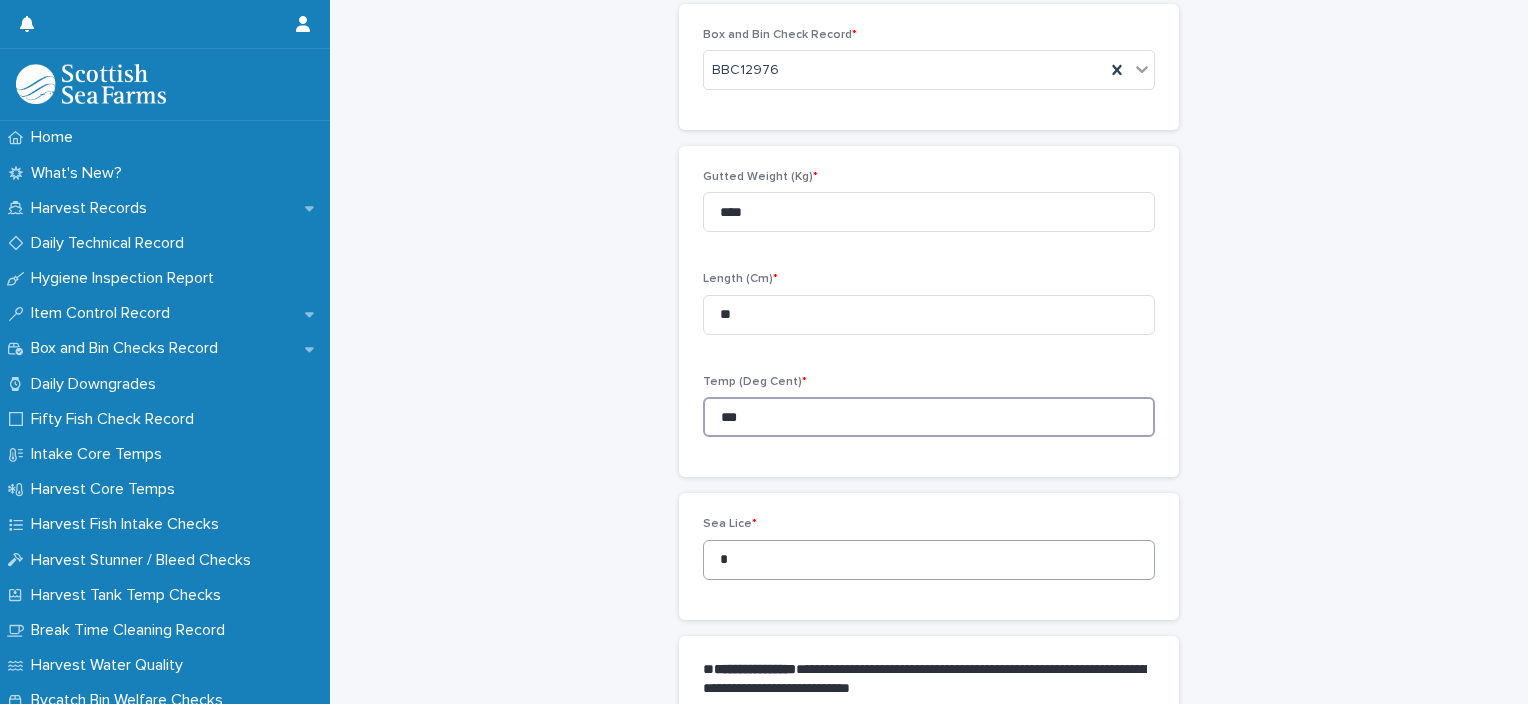 type on "***" 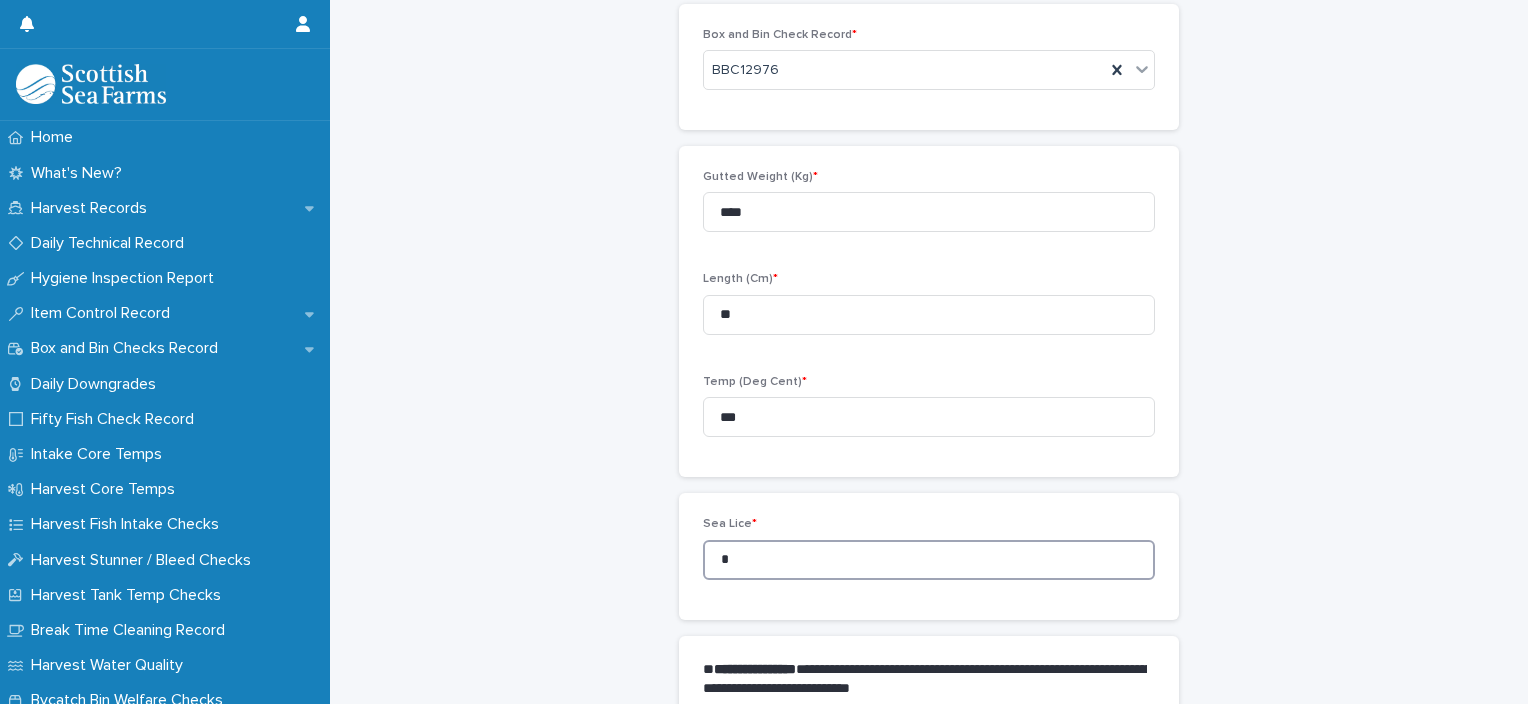drag, startPoint x: 740, startPoint y: 560, endPoint x: 693, endPoint y: 571, distance: 48.270073 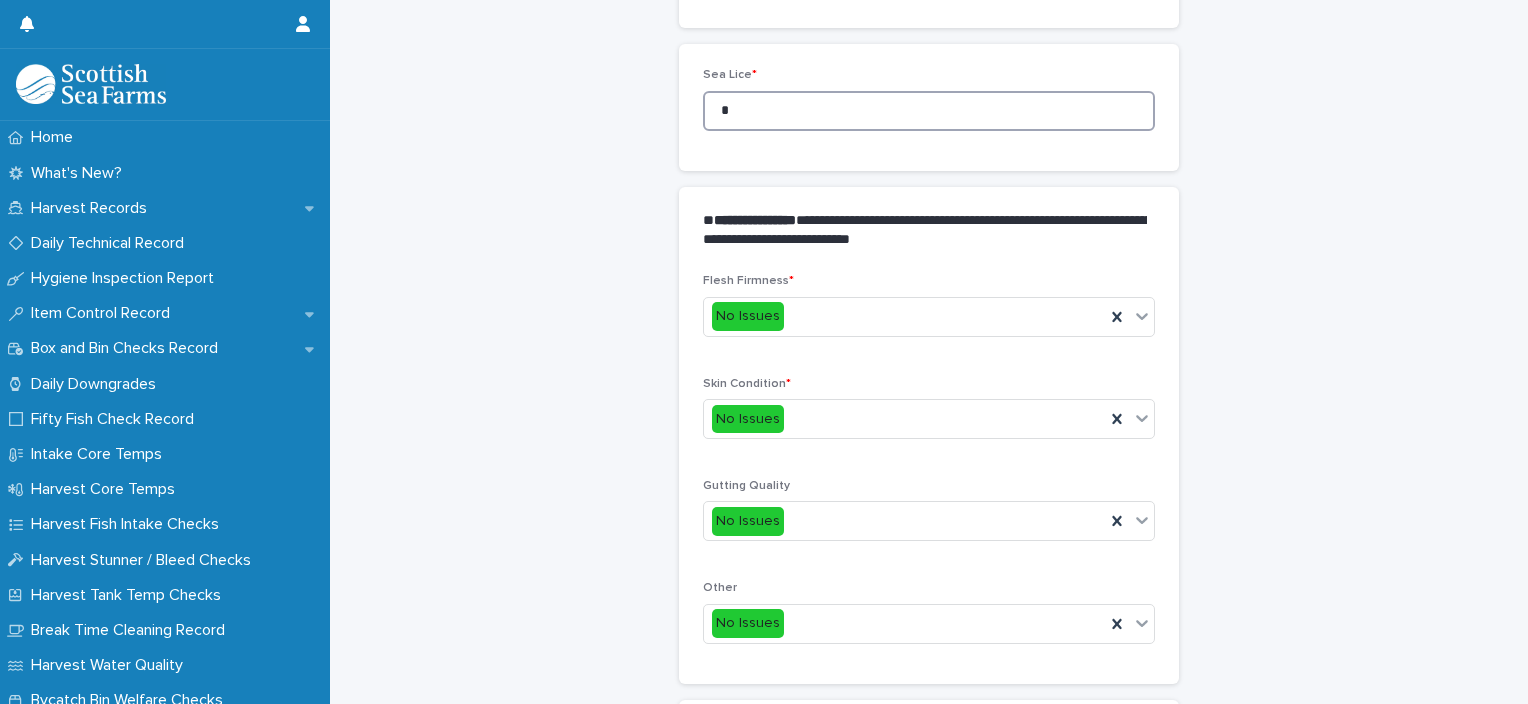 scroll, scrollTop: 911, scrollLeft: 0, axis: vertical 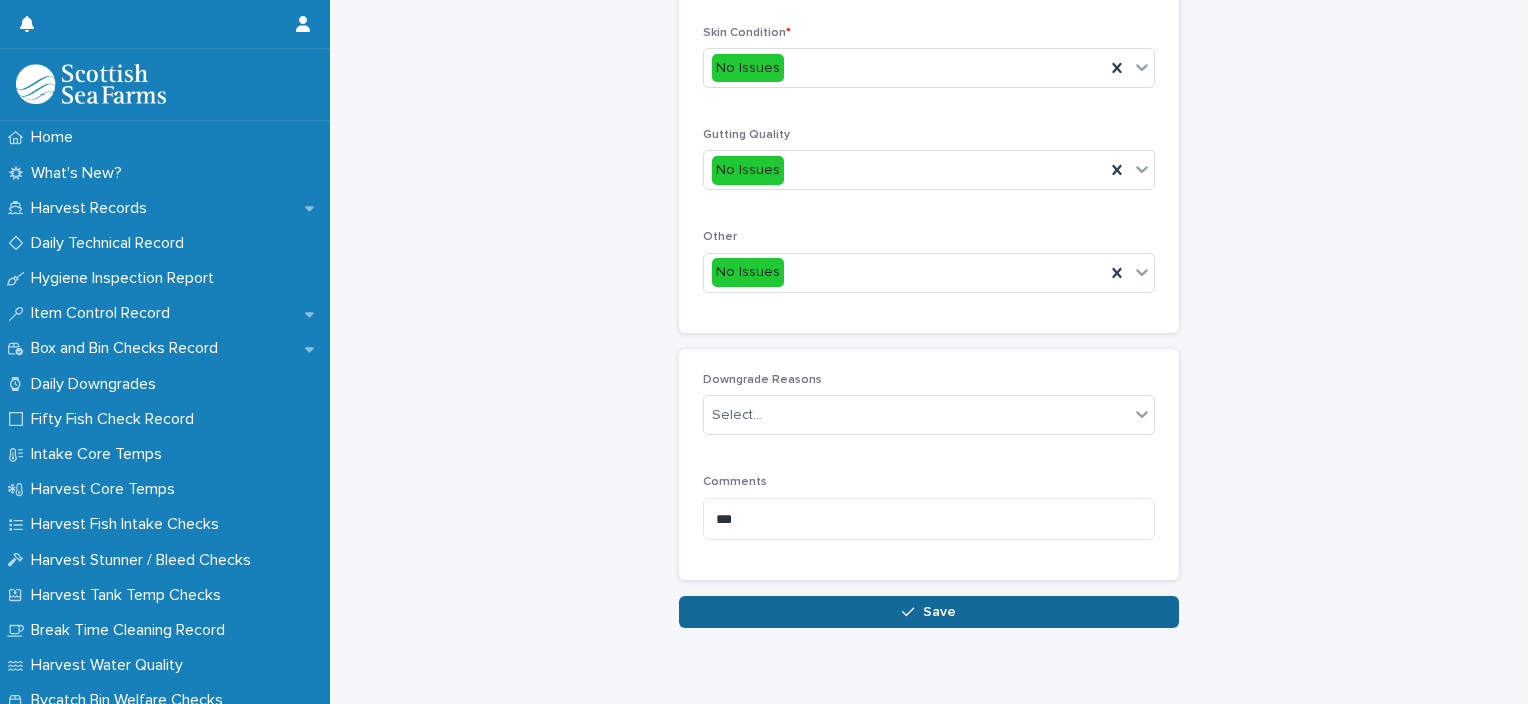 type on "*" 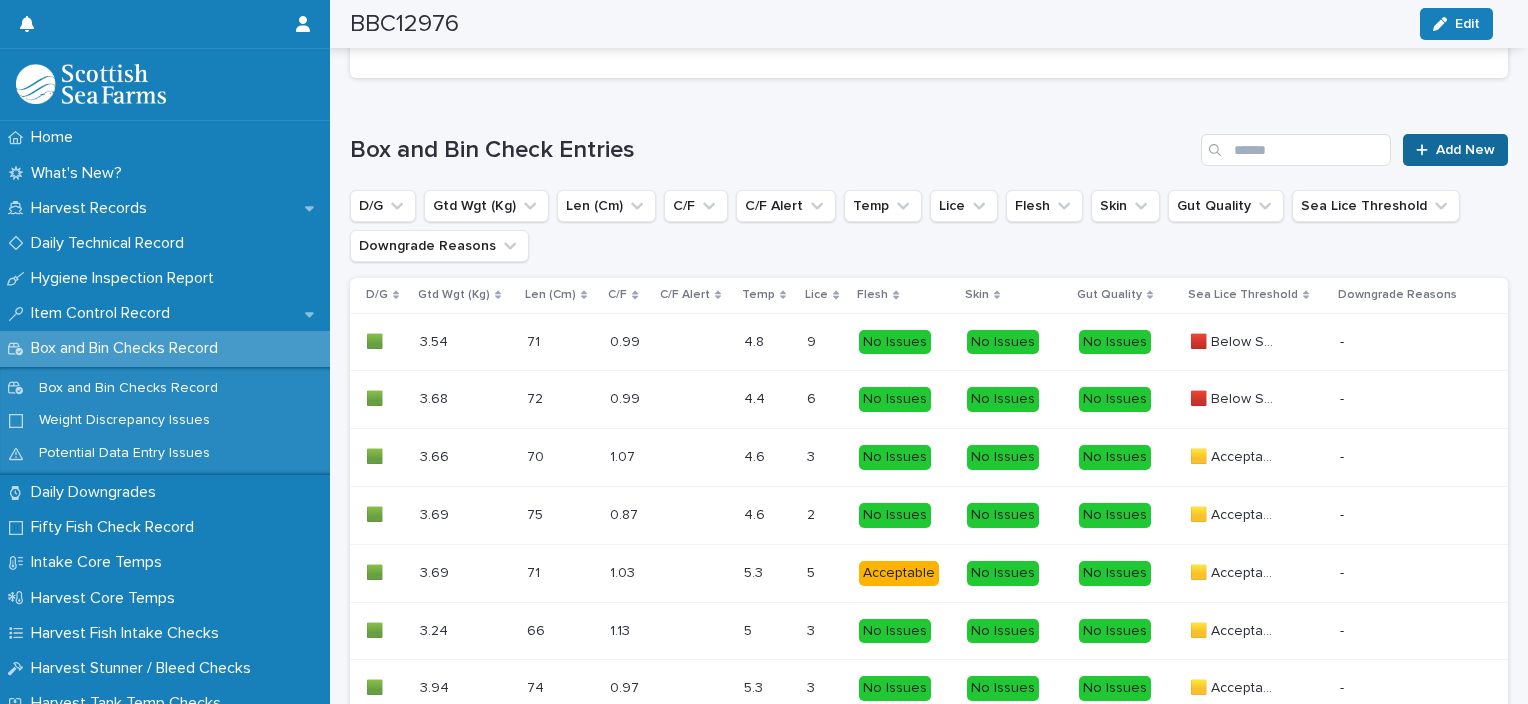click on "Add New" at bounding box center (1465, 150) 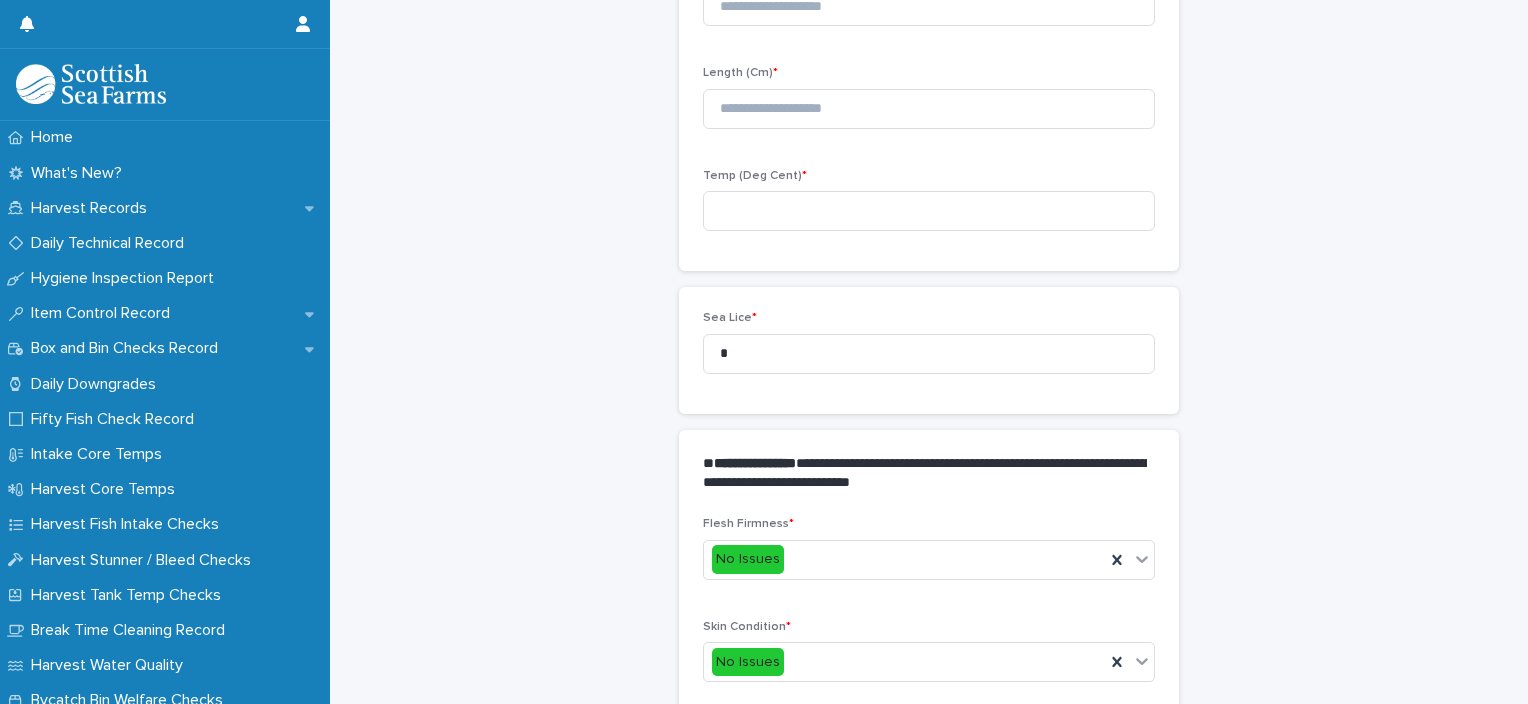scroll, scrollTop: 211, scrollLeft: 0, axis: vertical 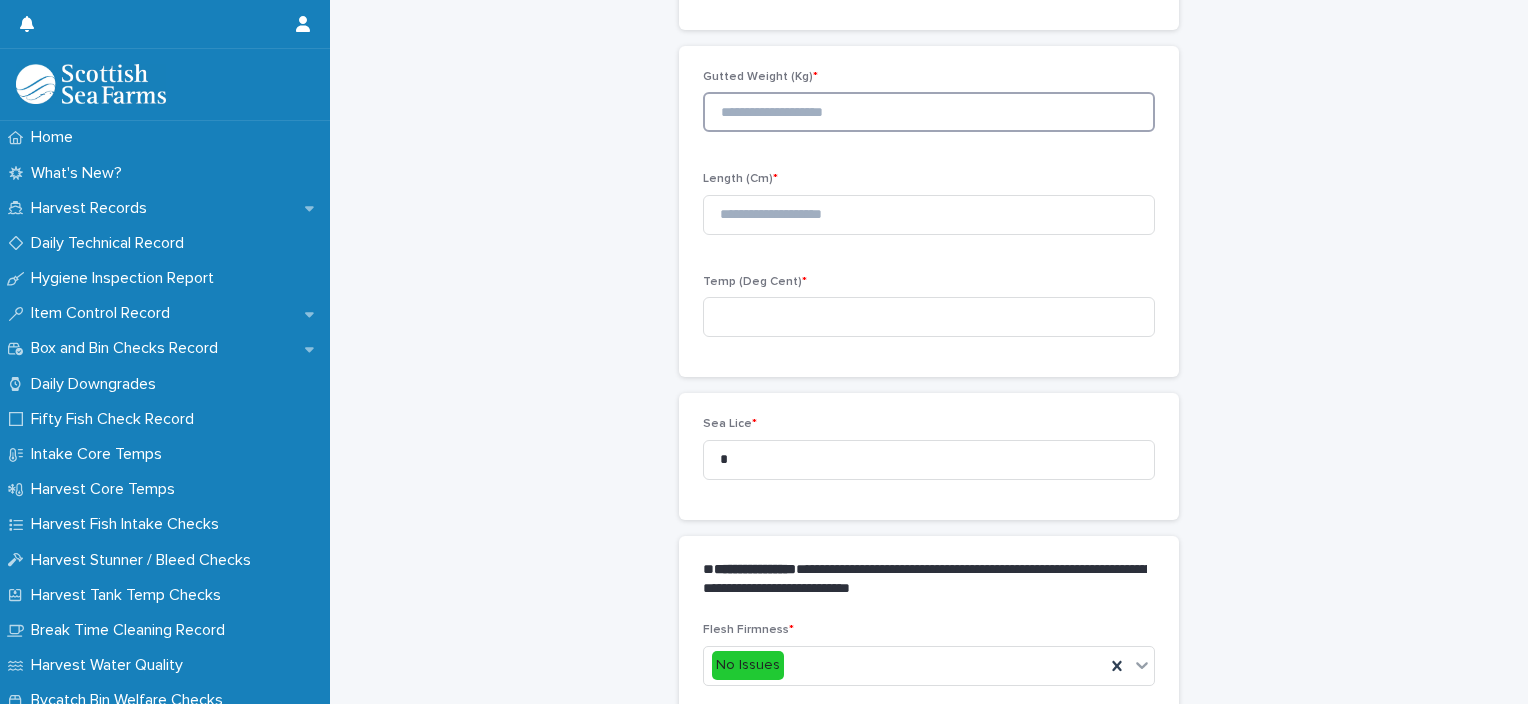 click at bounding box center [929, 112] 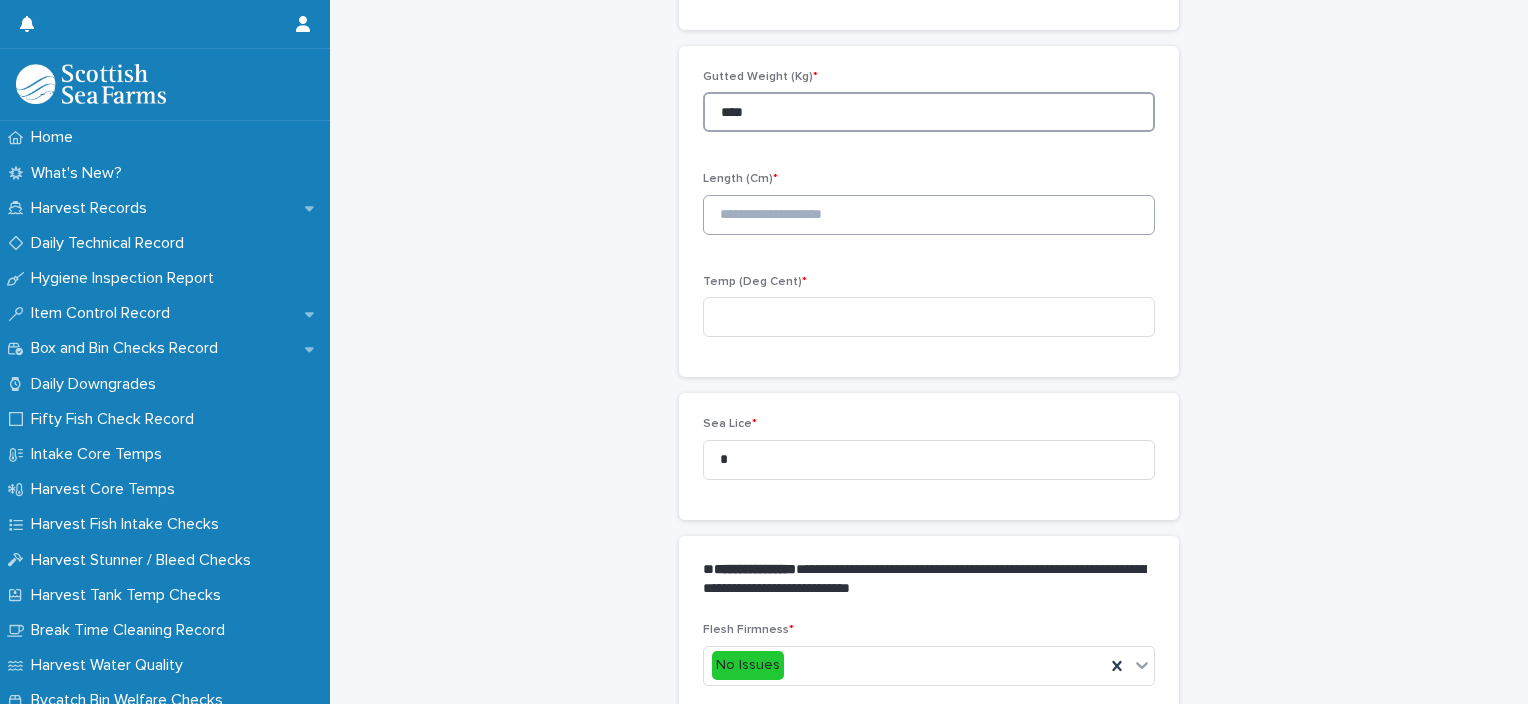 type on "****" 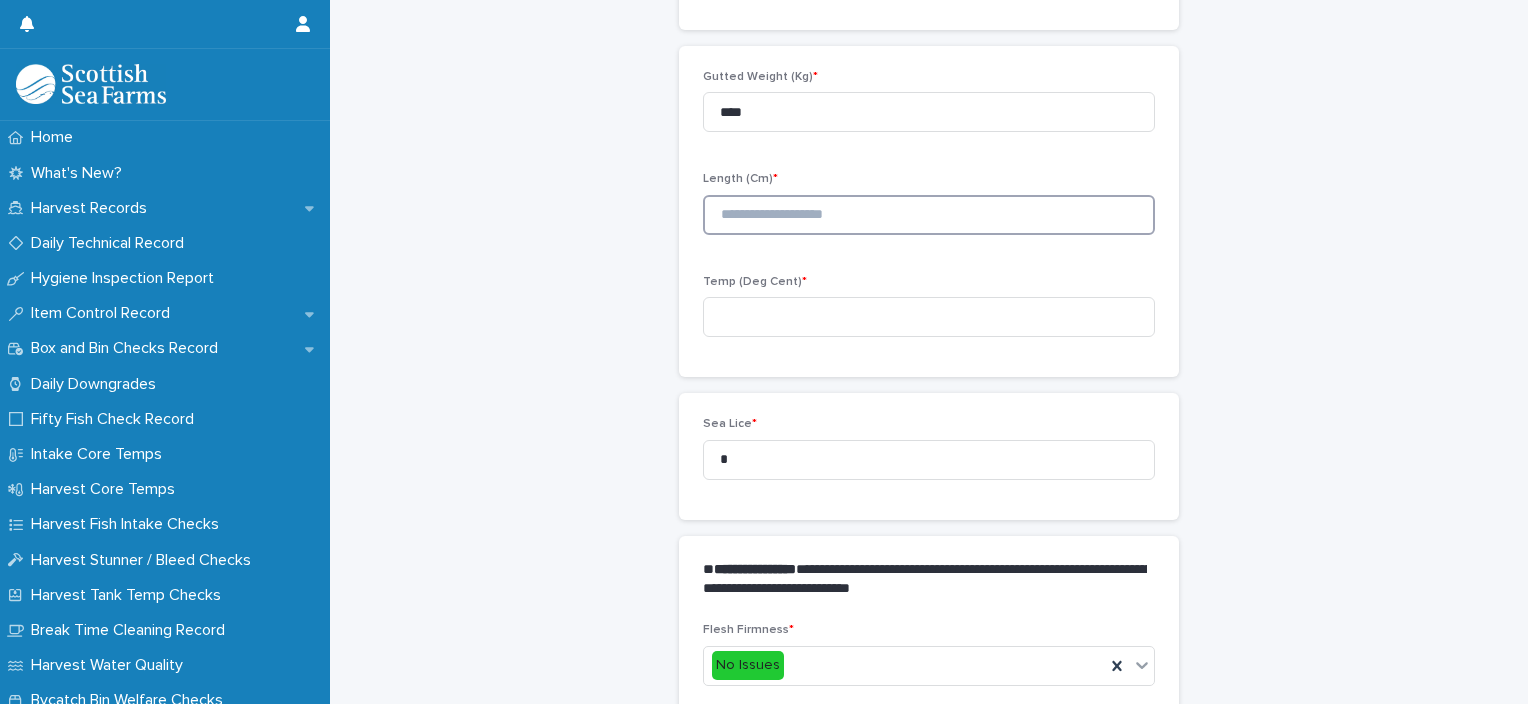 click at bounding box center (929, 215) 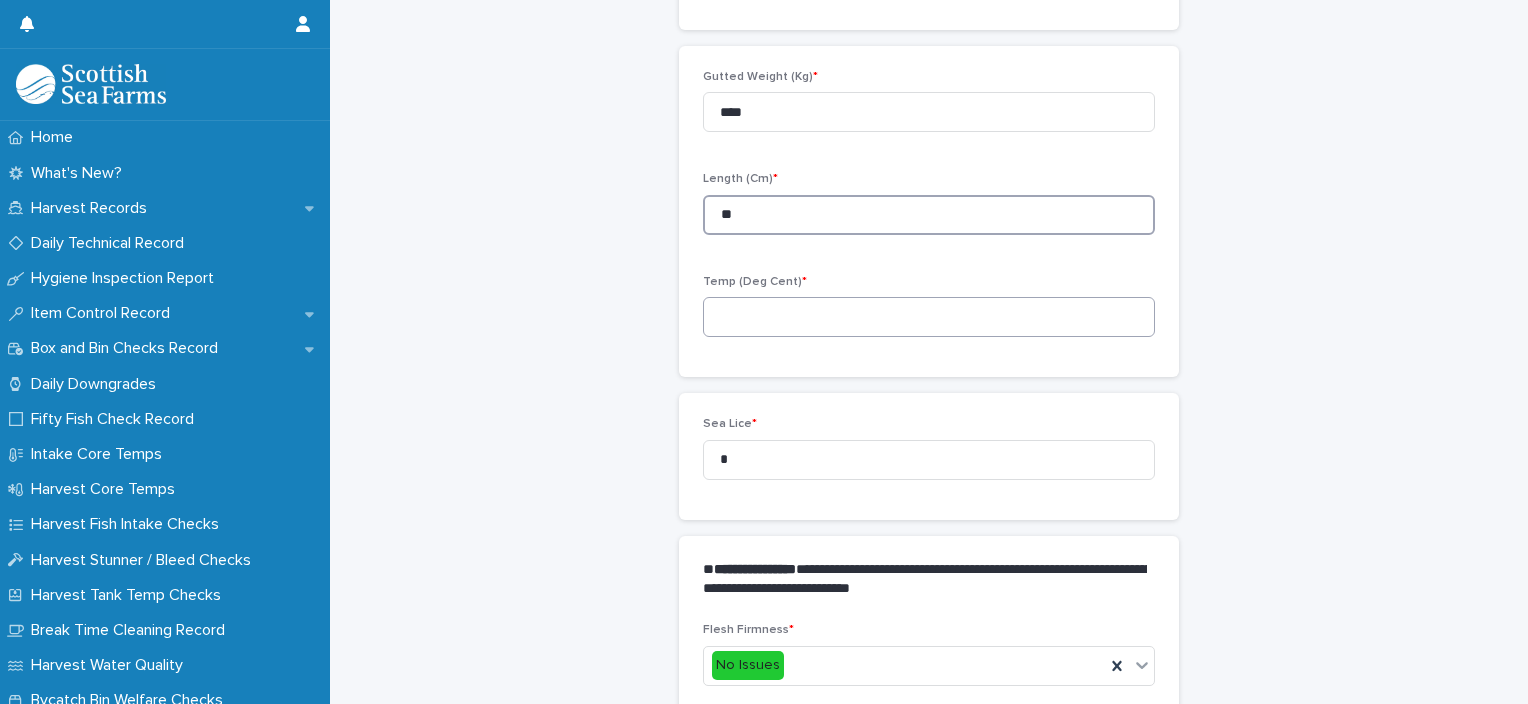 type on "**" 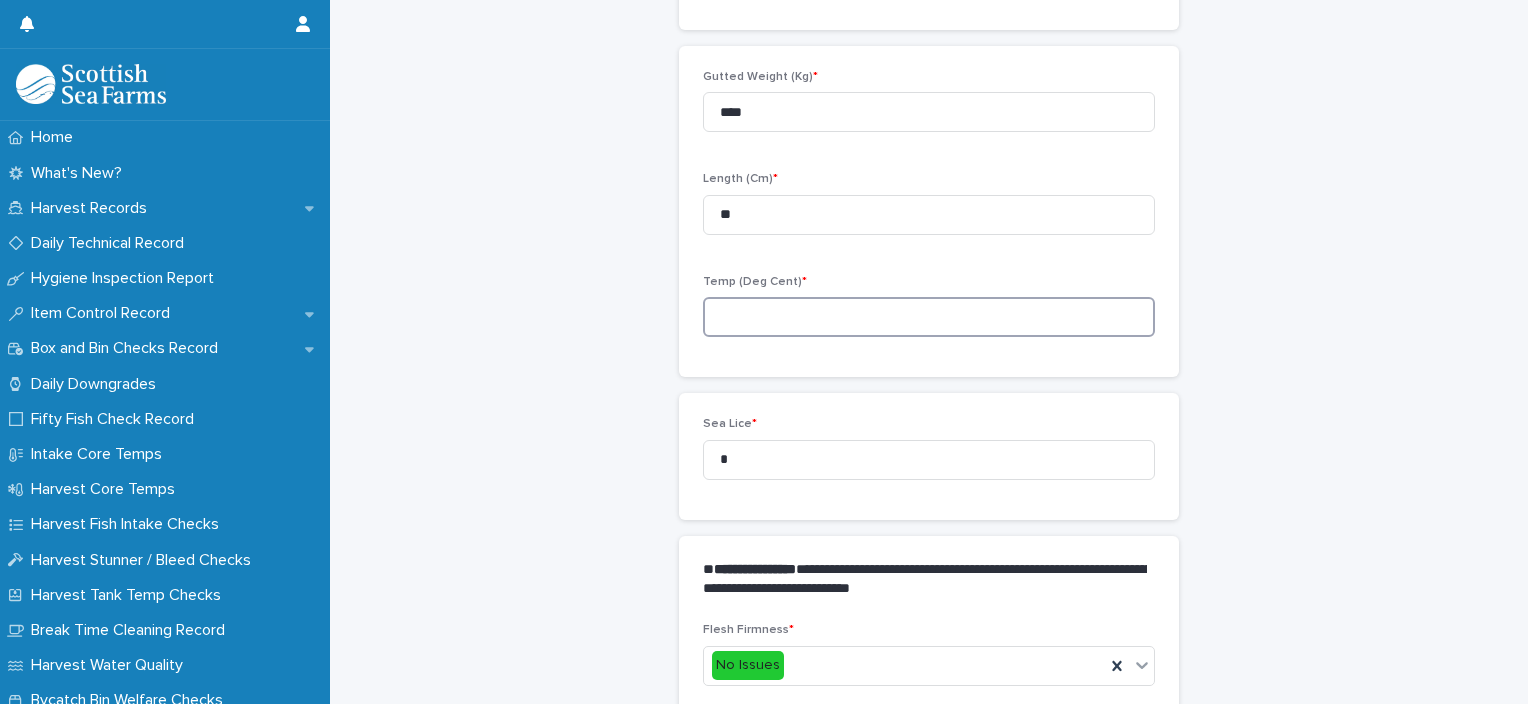 click at bounding box center (929, 317) 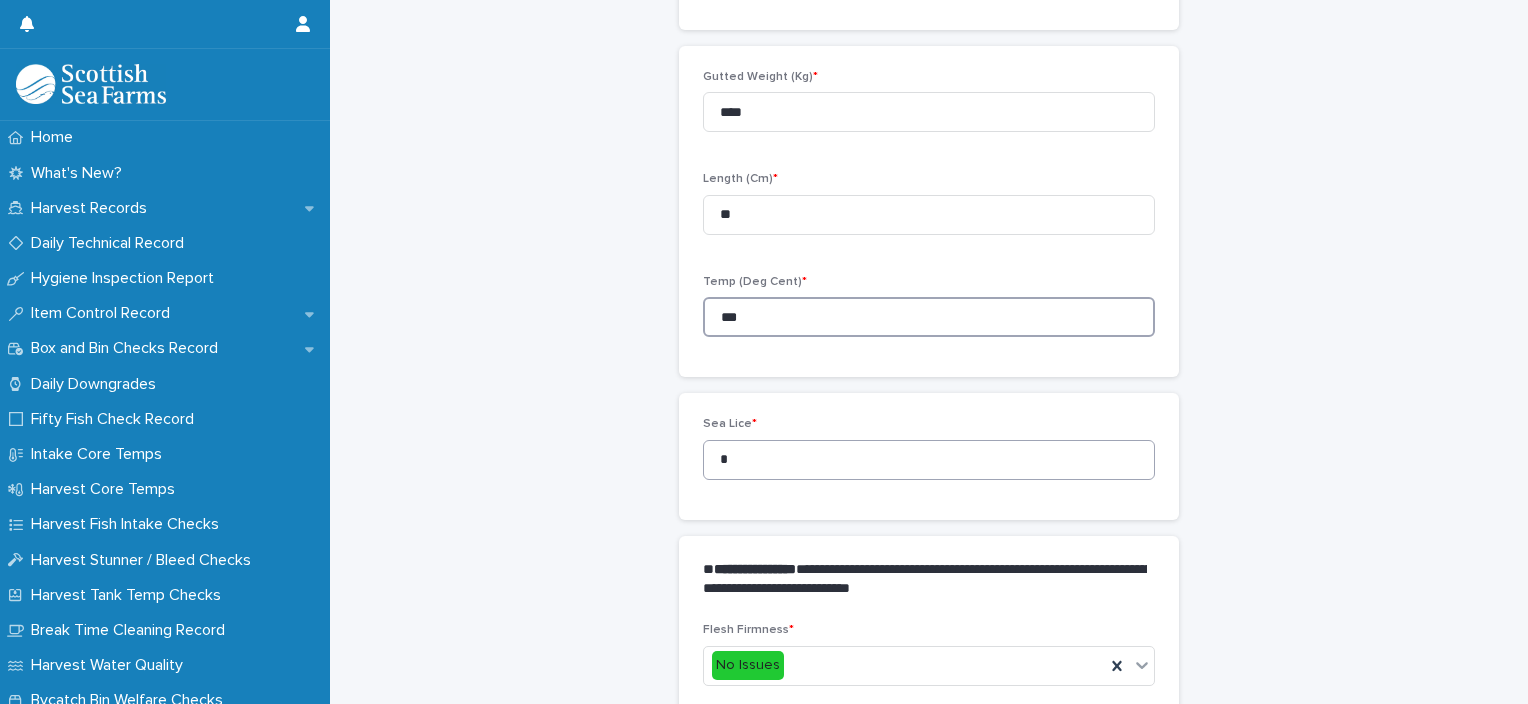type on "***" 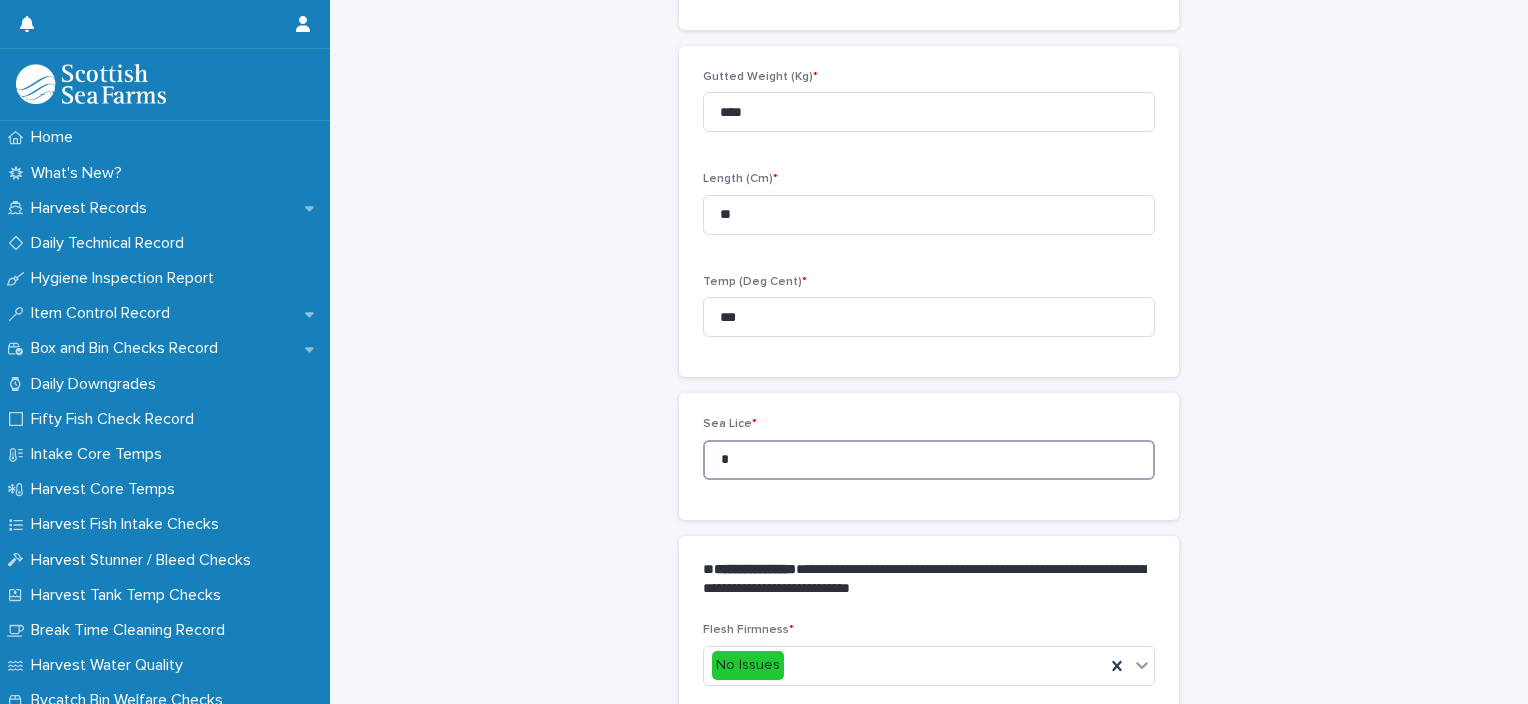 drag, startPoint x: 736, startPoint y: 462, endPoint x: 658, endPoint y: 465, distance: 78.05767 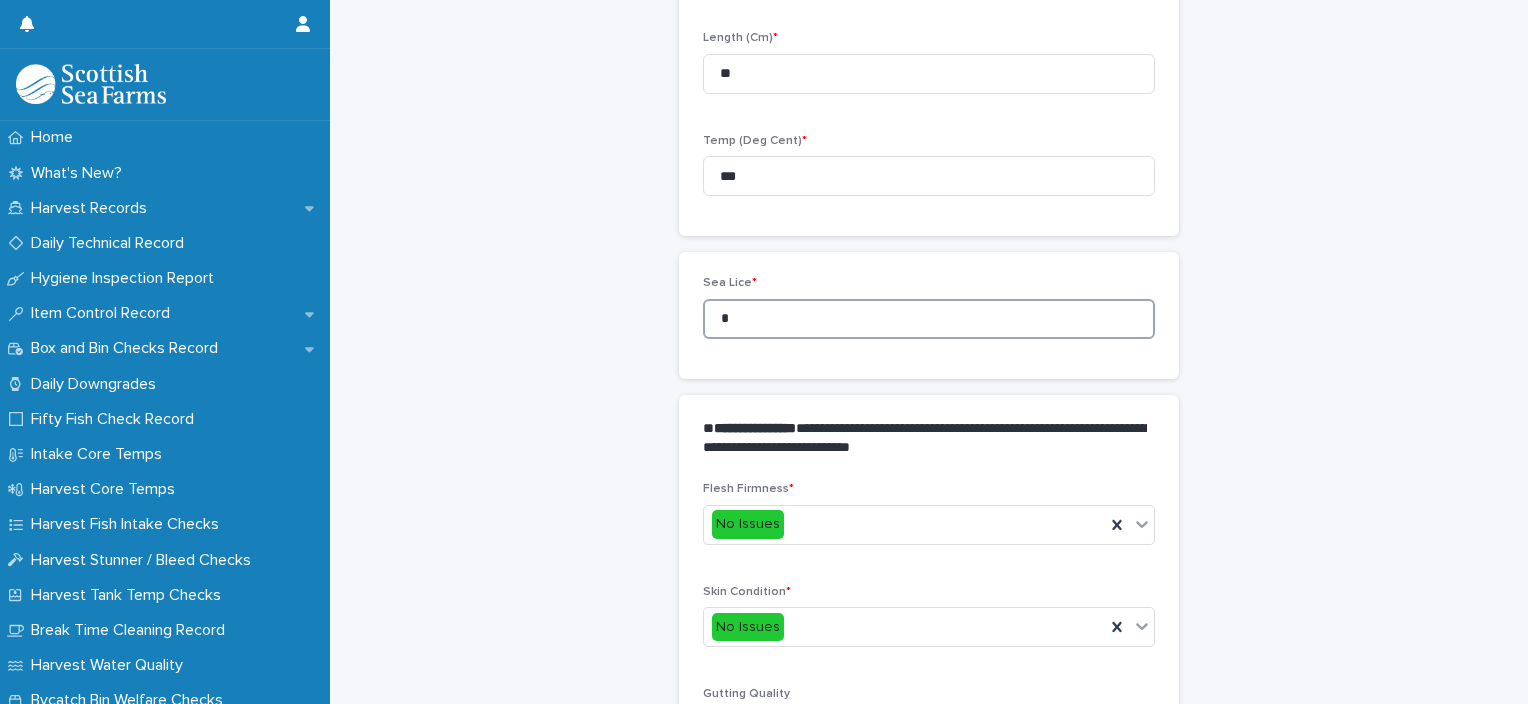 scroll, scrollTop: 948, scrollLeft: 0, axis: vertical 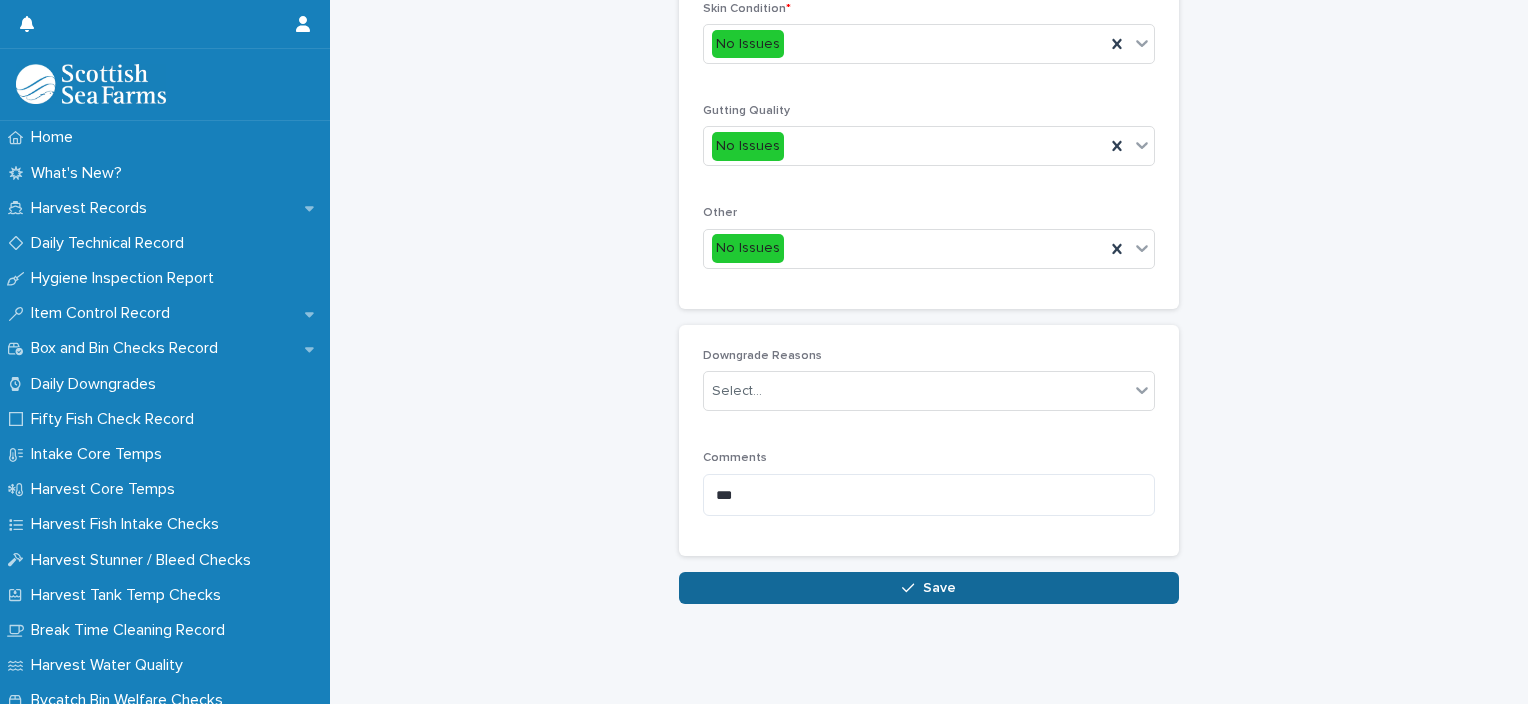 type on "*" 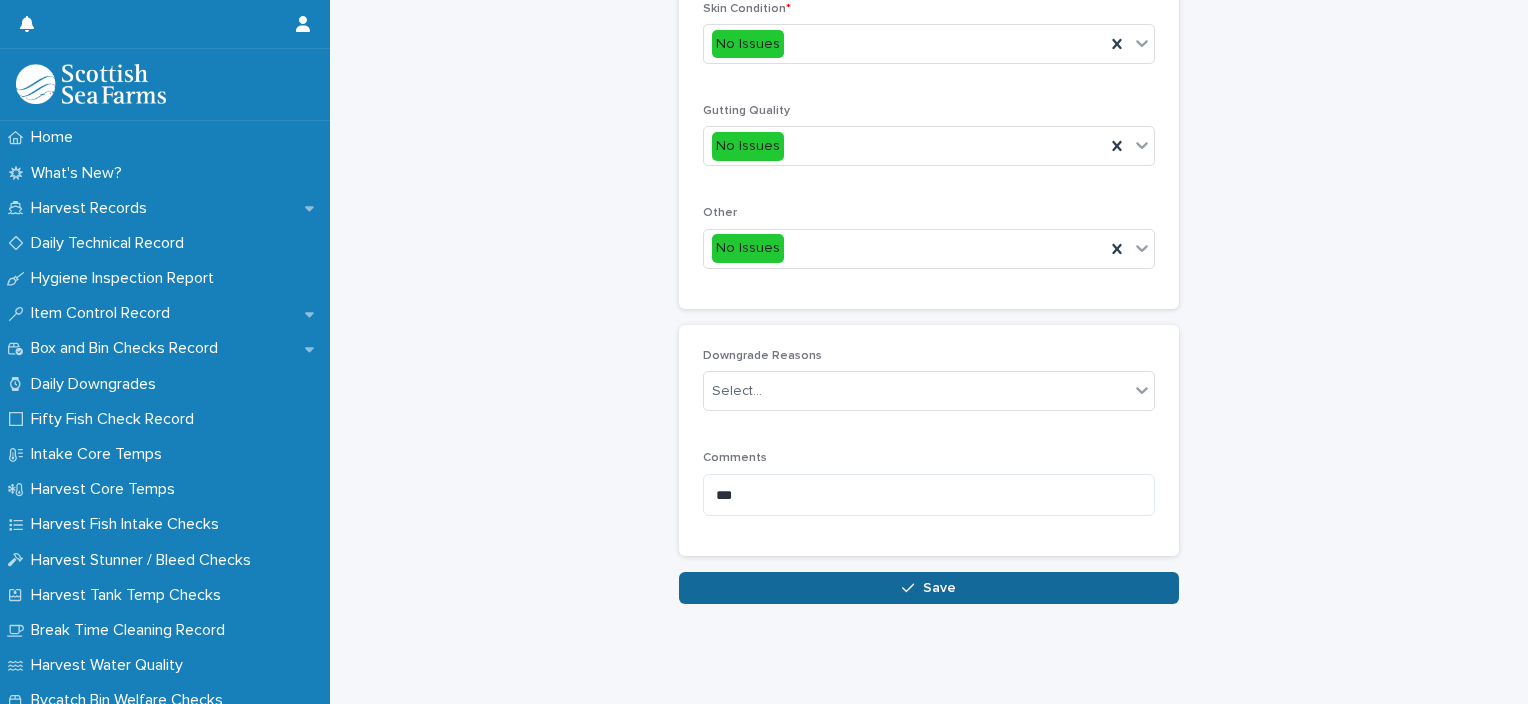 click on "Save" at bounding box center [929, 588] 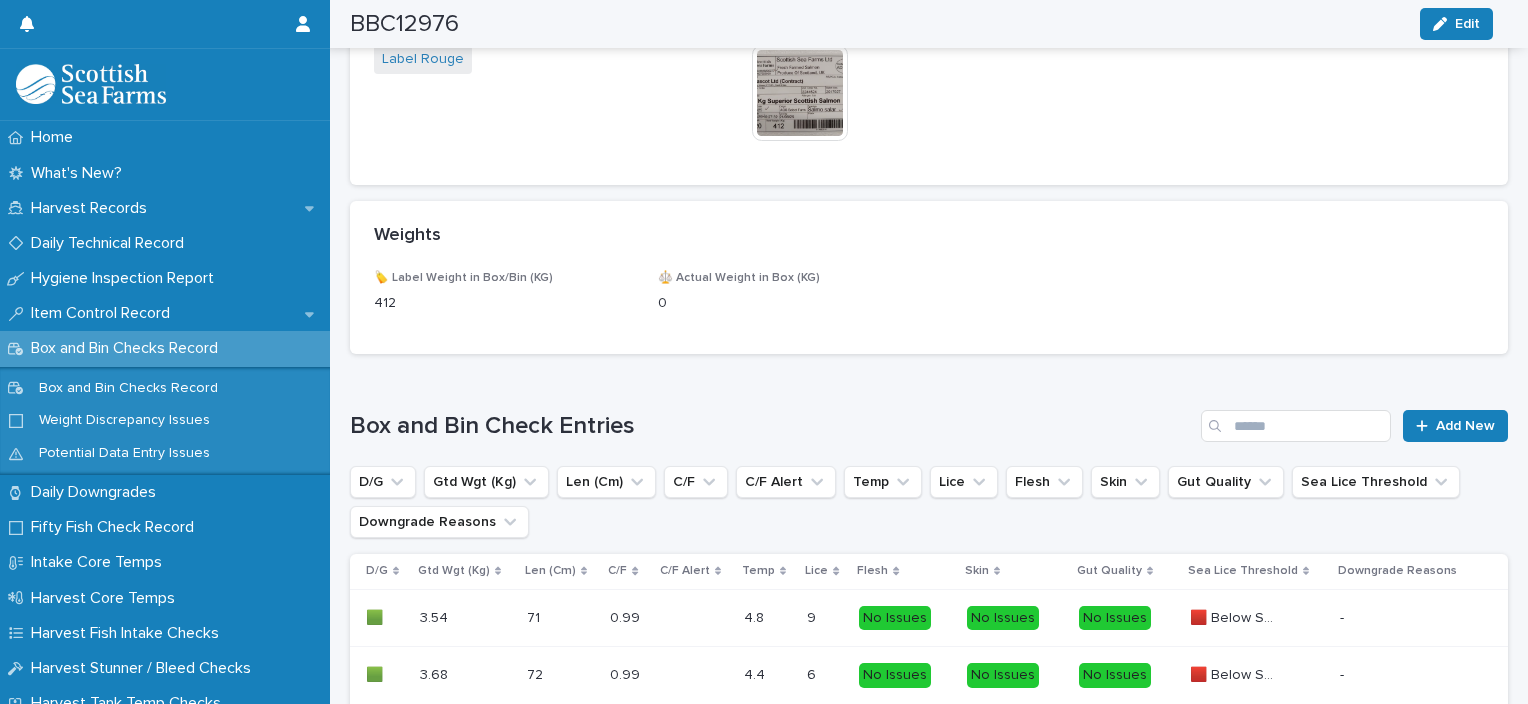scroll, scrollTop: 1260, scrollLeft: 0, axis: vertical 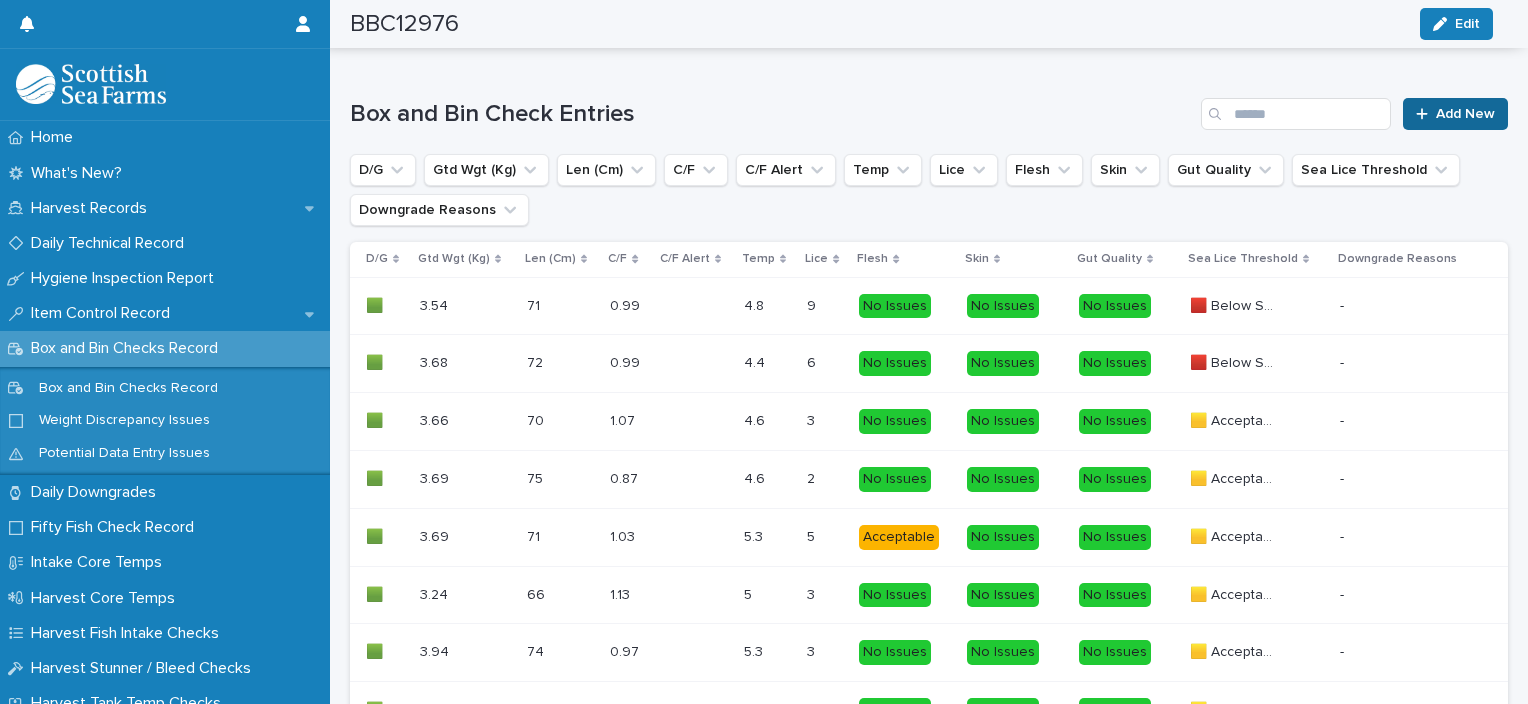 click on "Add New" at bounding box center (1465, 114) 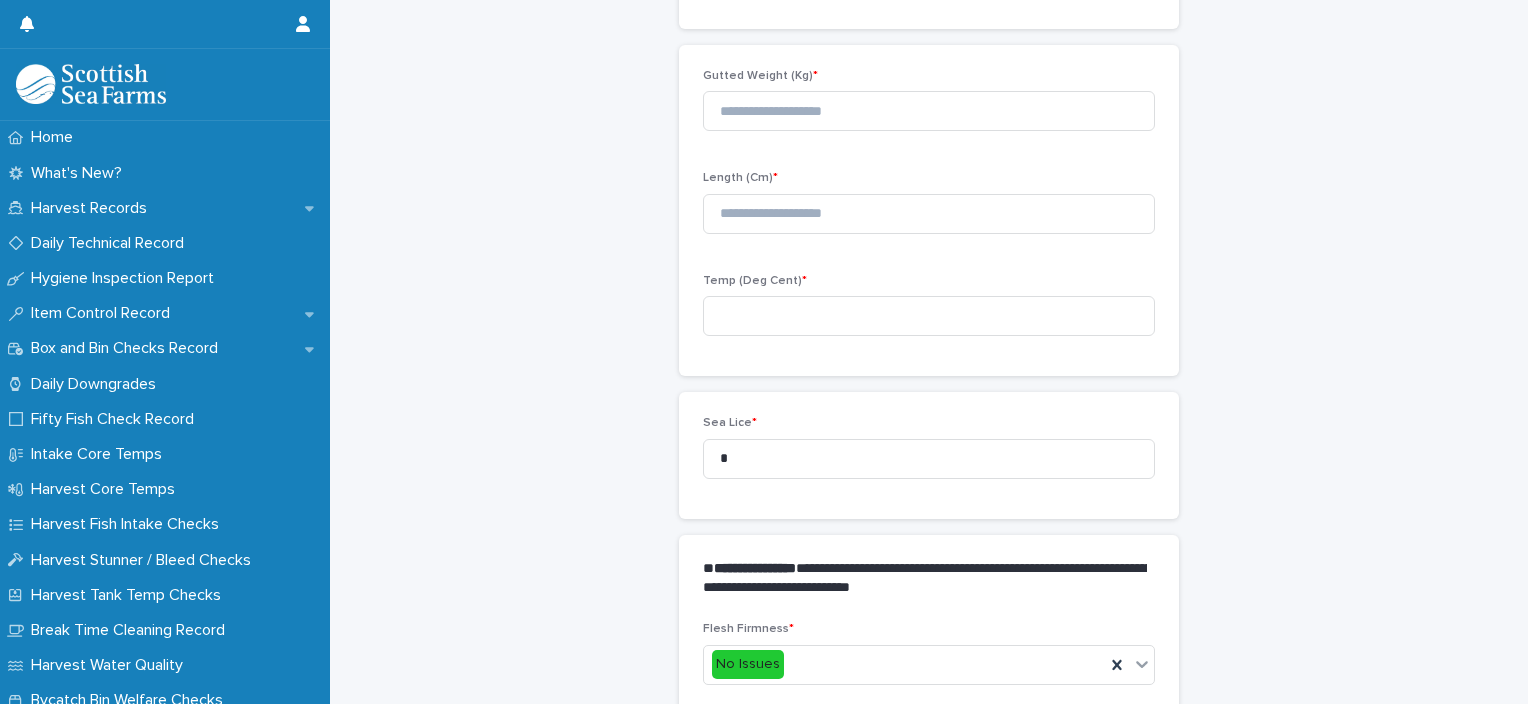 scroll, scrollTop: 211, scrollLeft: 0, axis: vertical 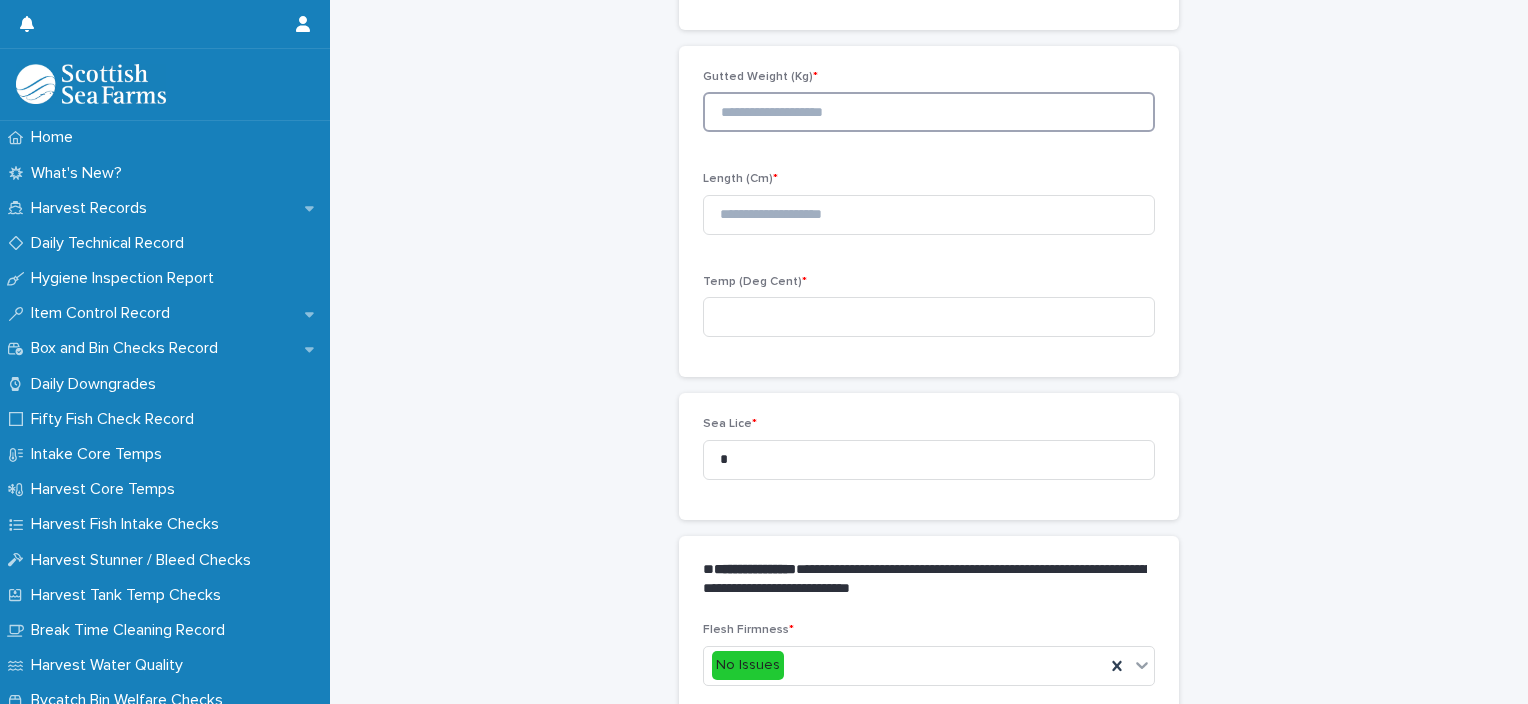 click at bounding box center (929, 112) 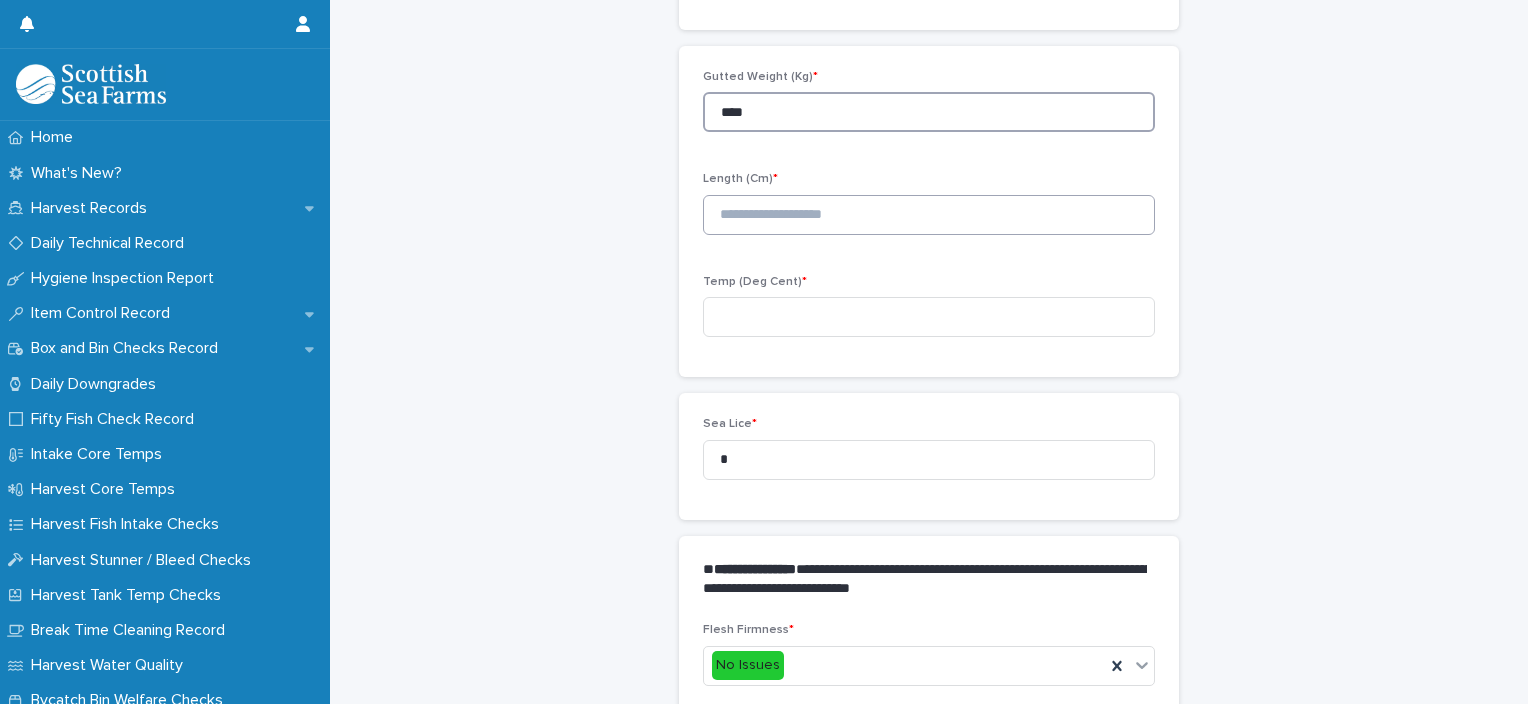 type on "****" 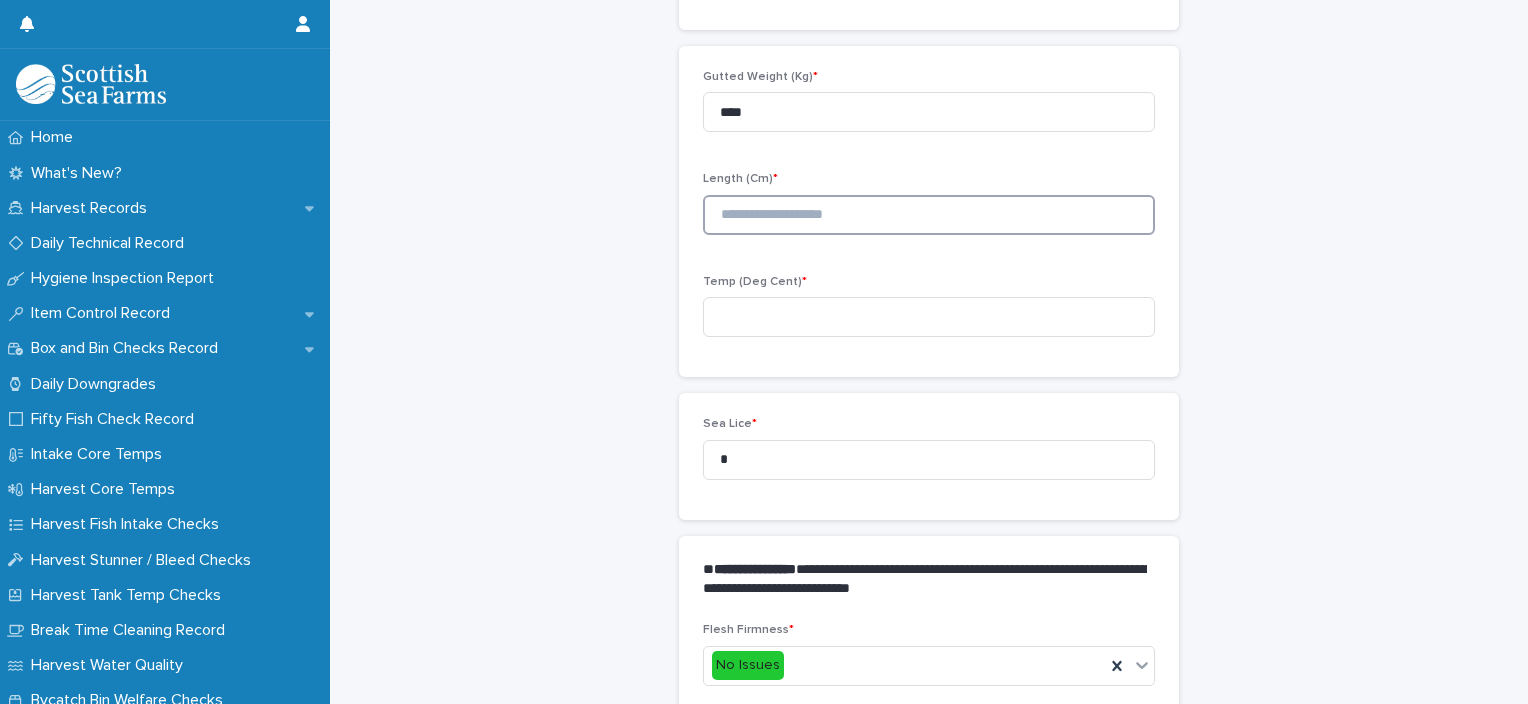 click at bounding box center (929, 215) 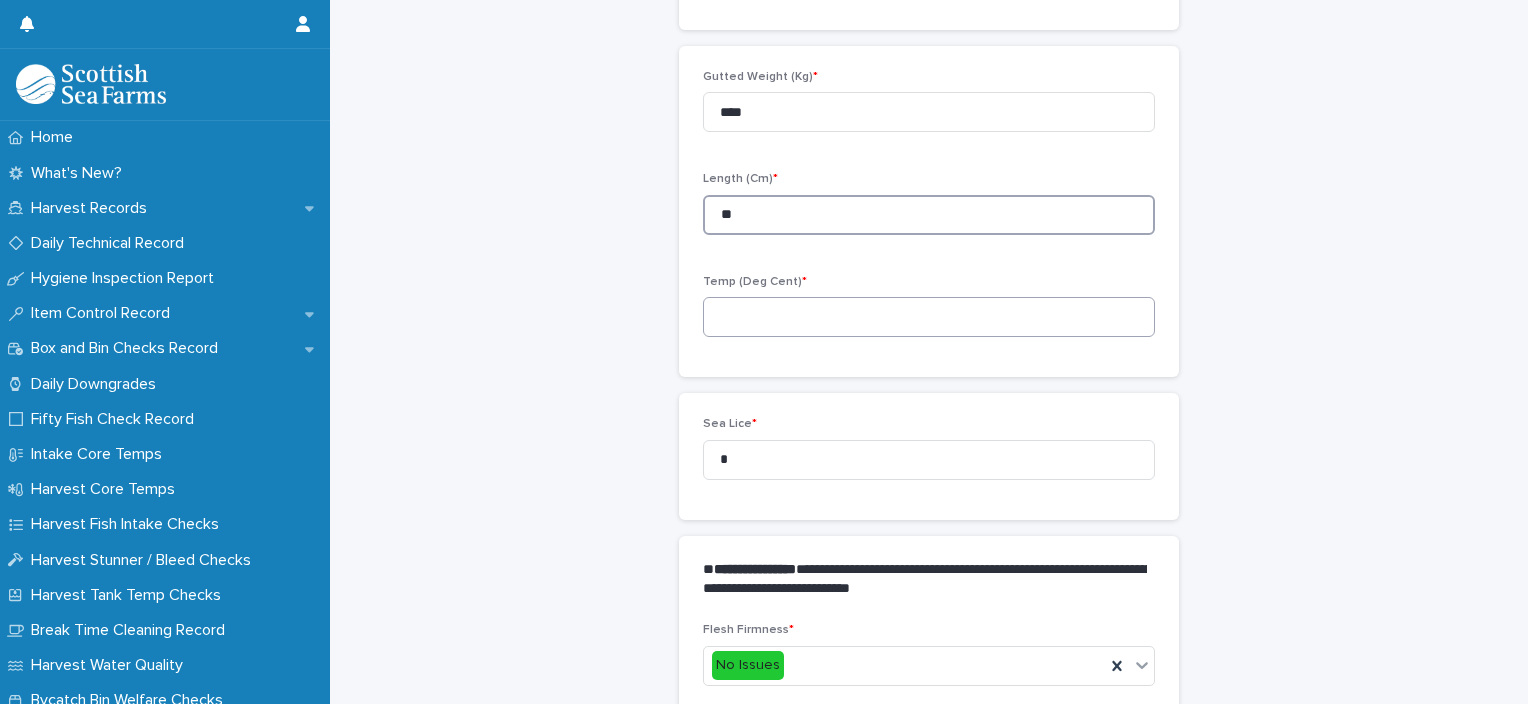 type on "**" 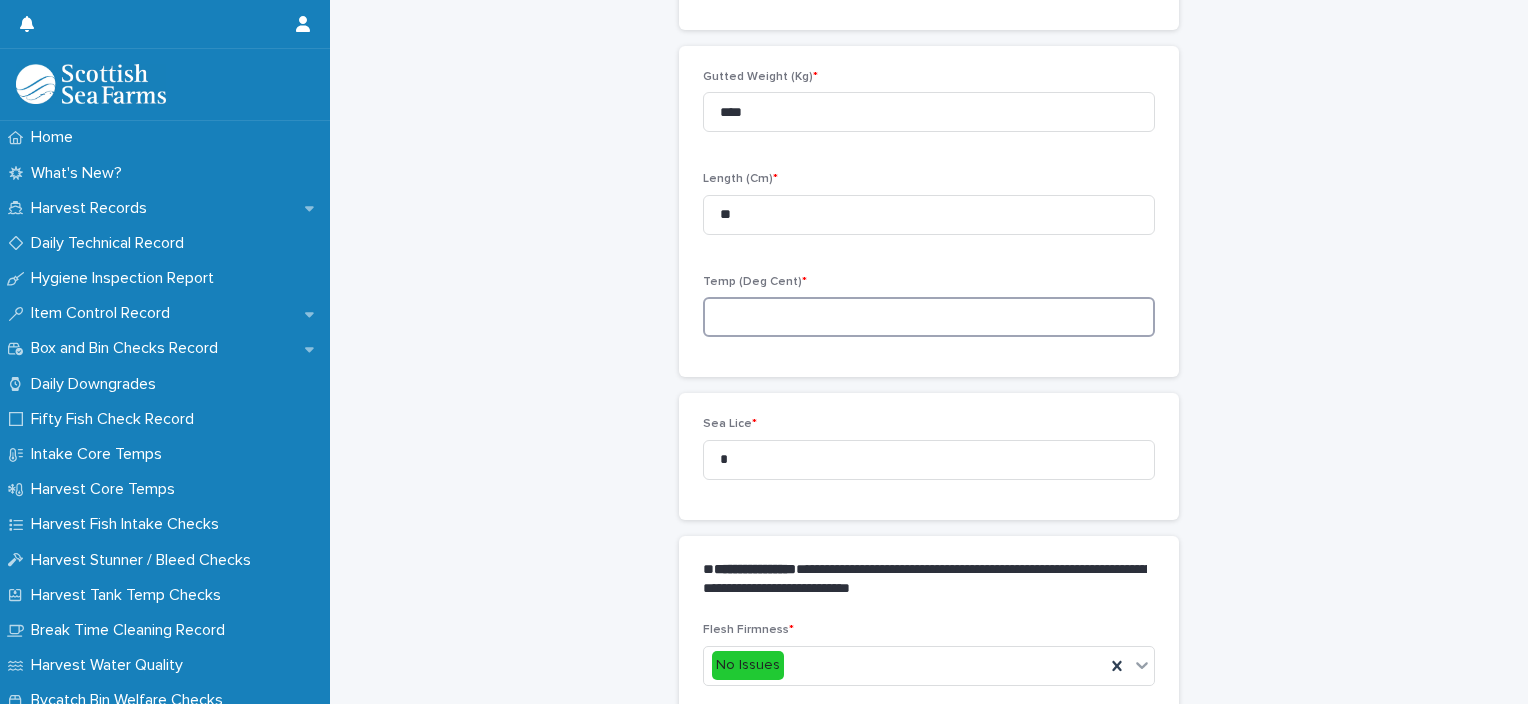 click at bounding box center [929, 317] 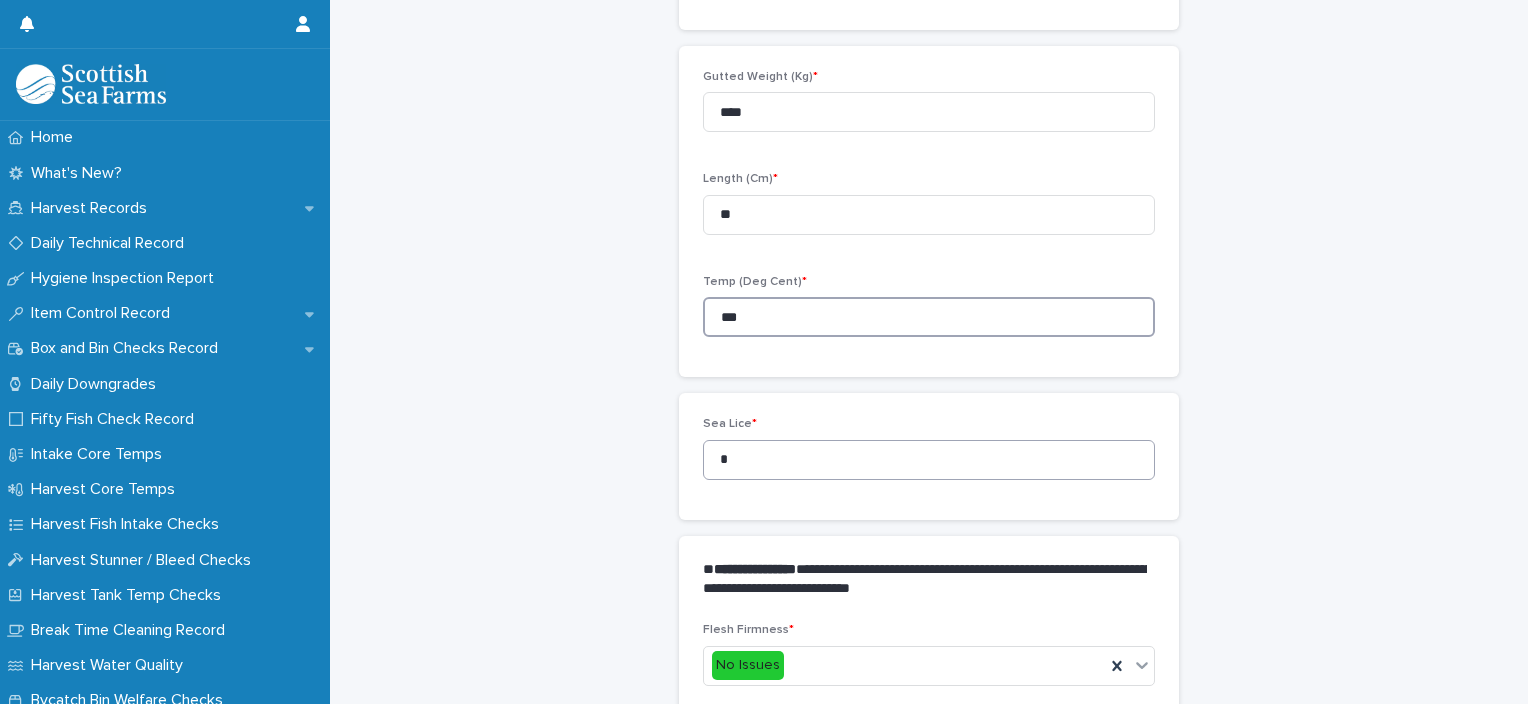 type on "***" 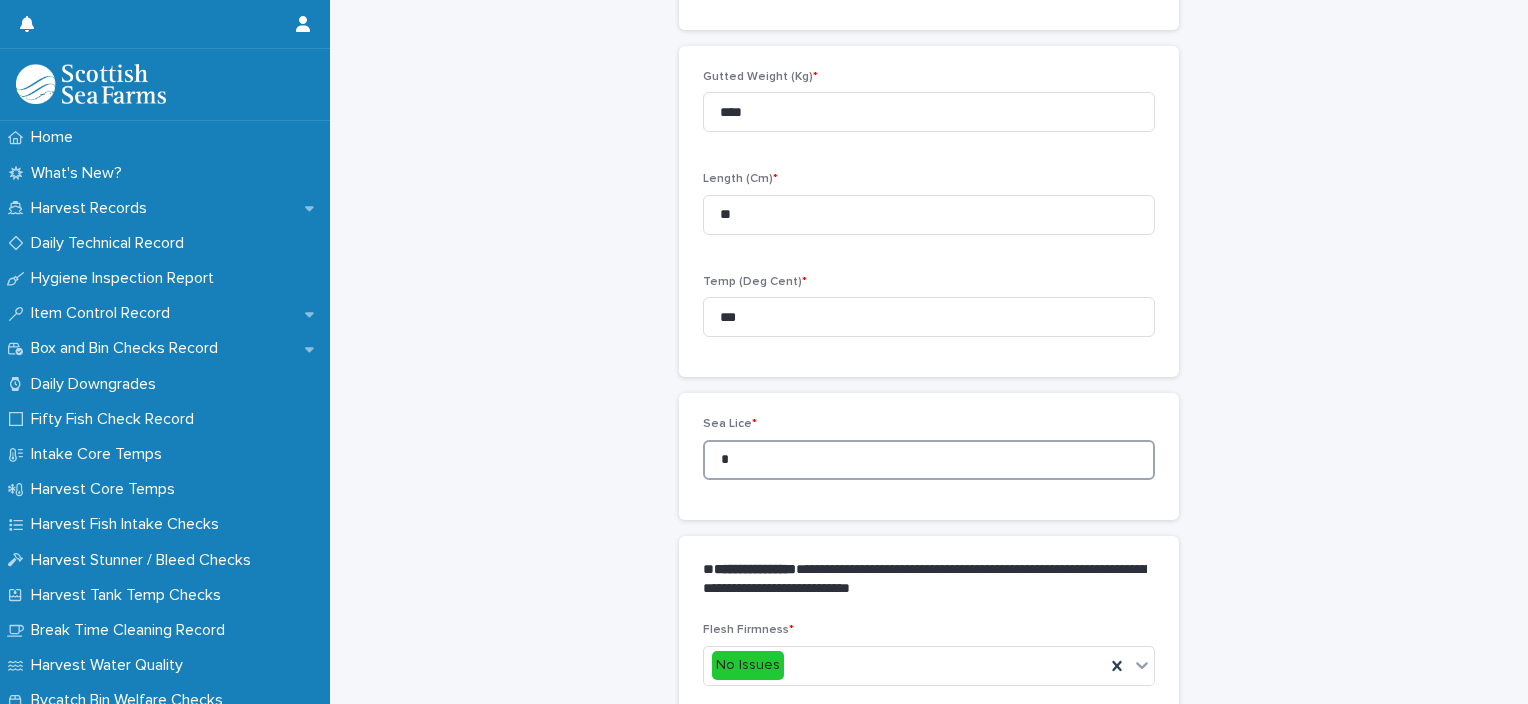 drag, startPoint x: 728, startPoint y: 448, endPoint x: 684, endPoint y: 457, distance: 44.911022 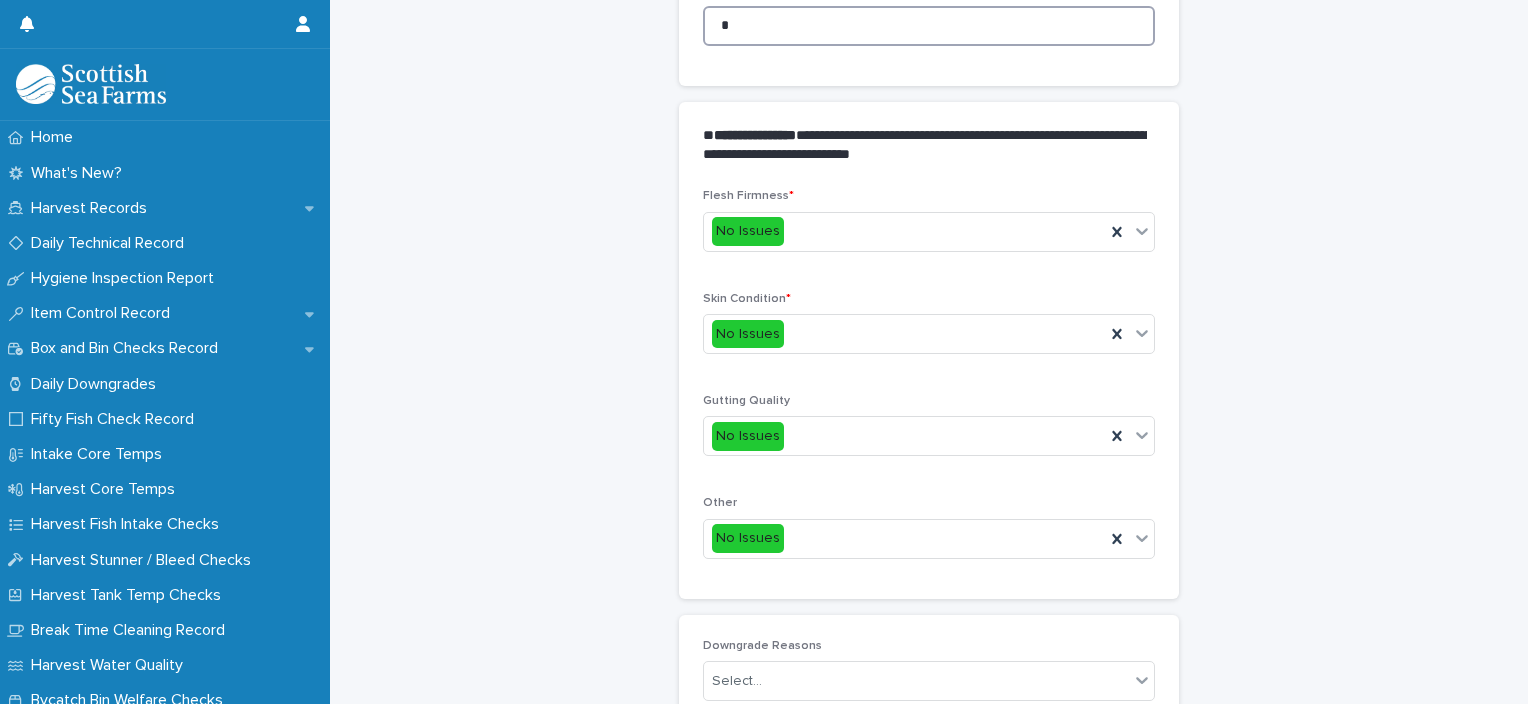 scroll, scrollTop: 911, scrollLeft: 0, axis: vertical 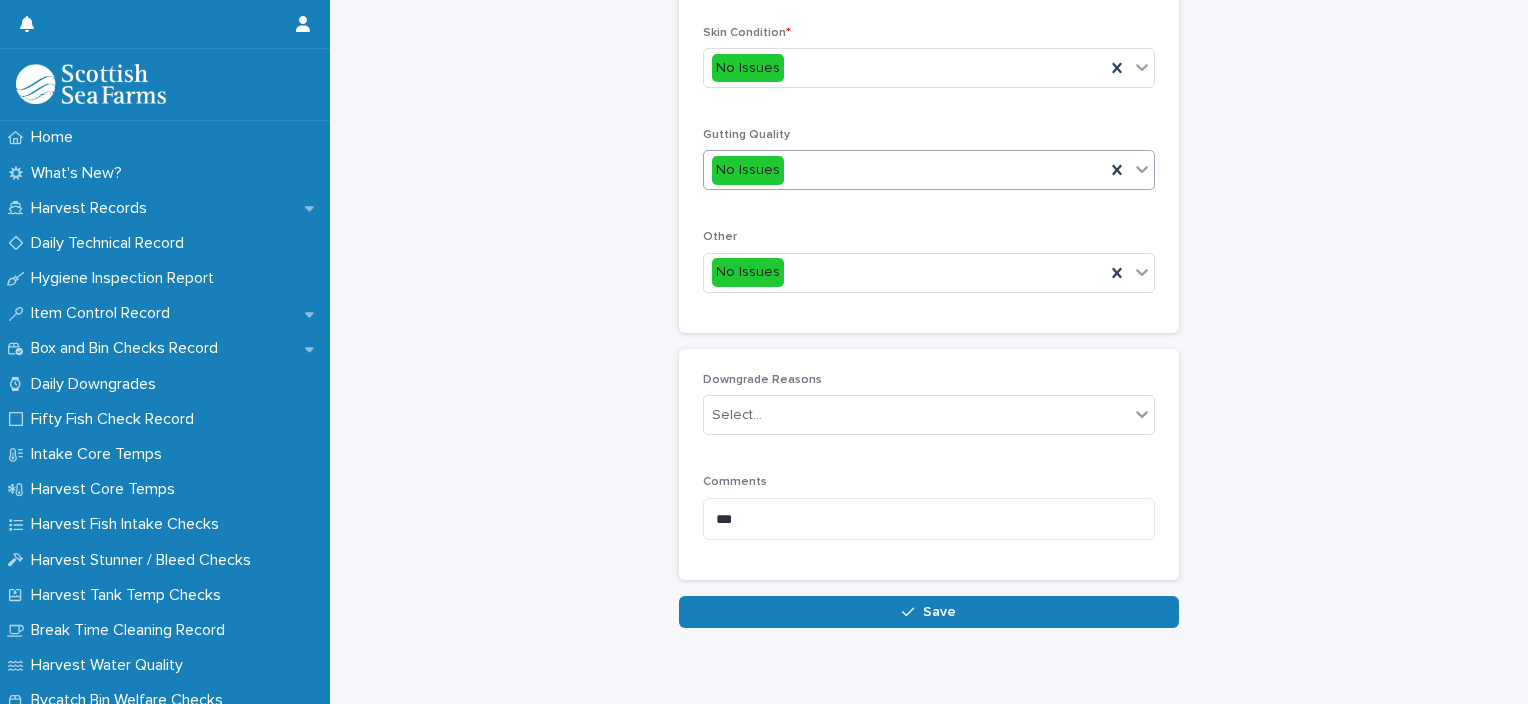 type on "*" 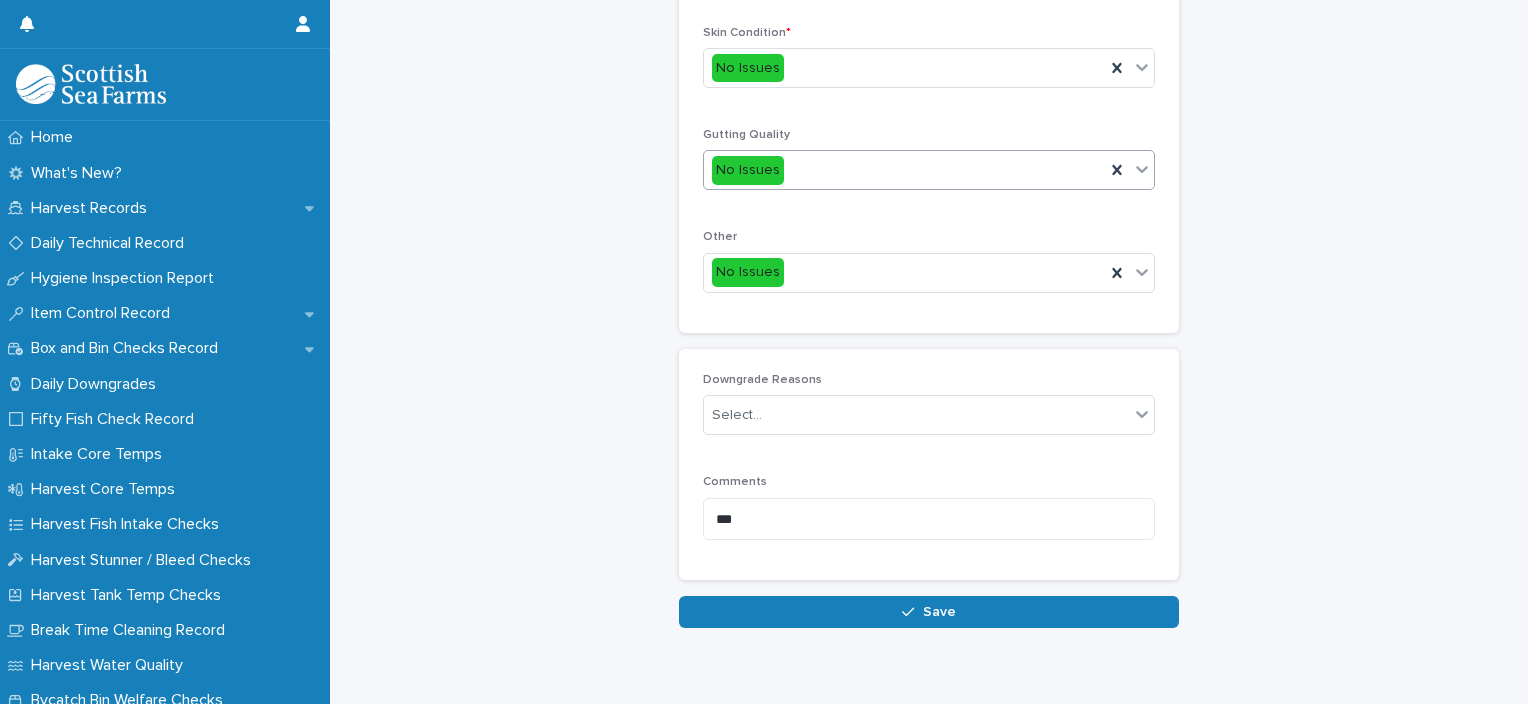 click on "No Issues" at bounding box center (904, 170) 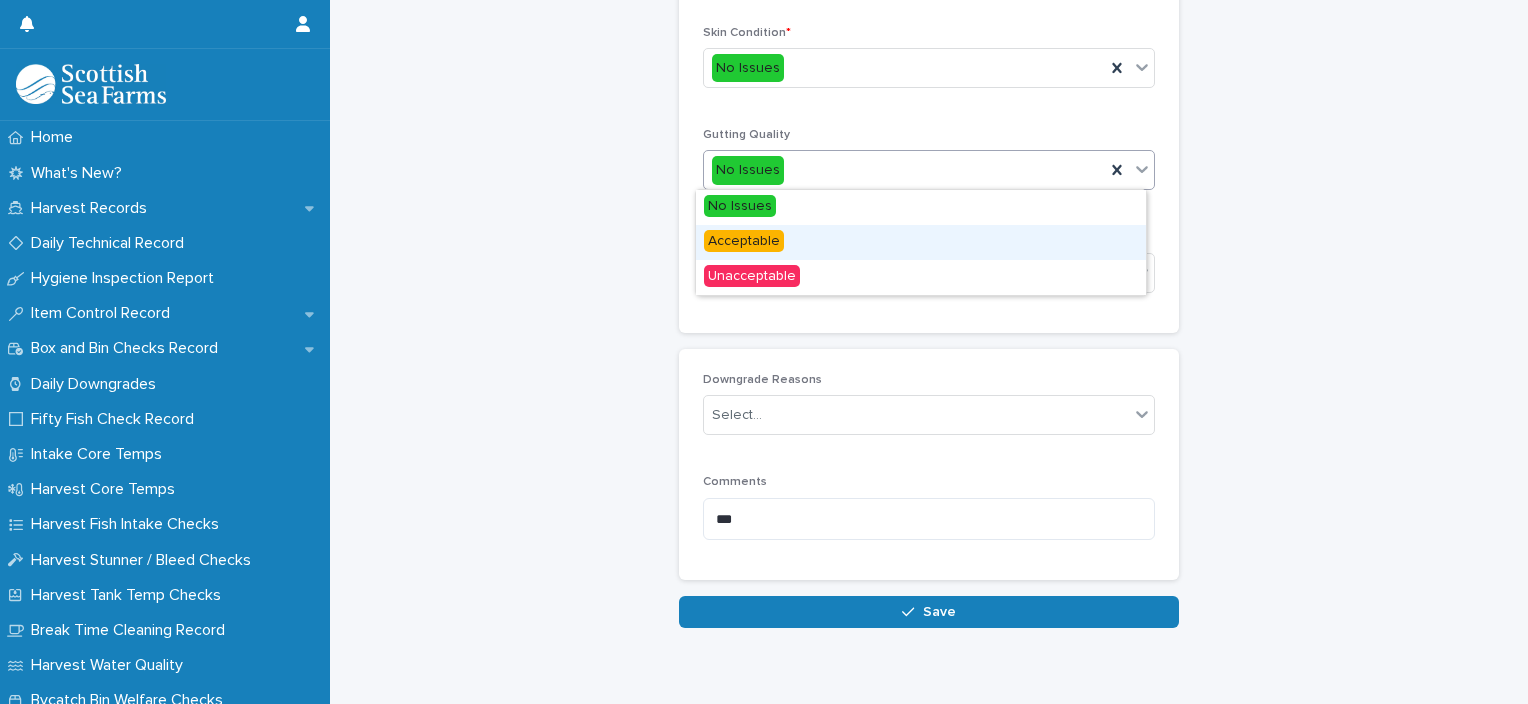 click on "Acceptable" at bounding box center (921, 242) 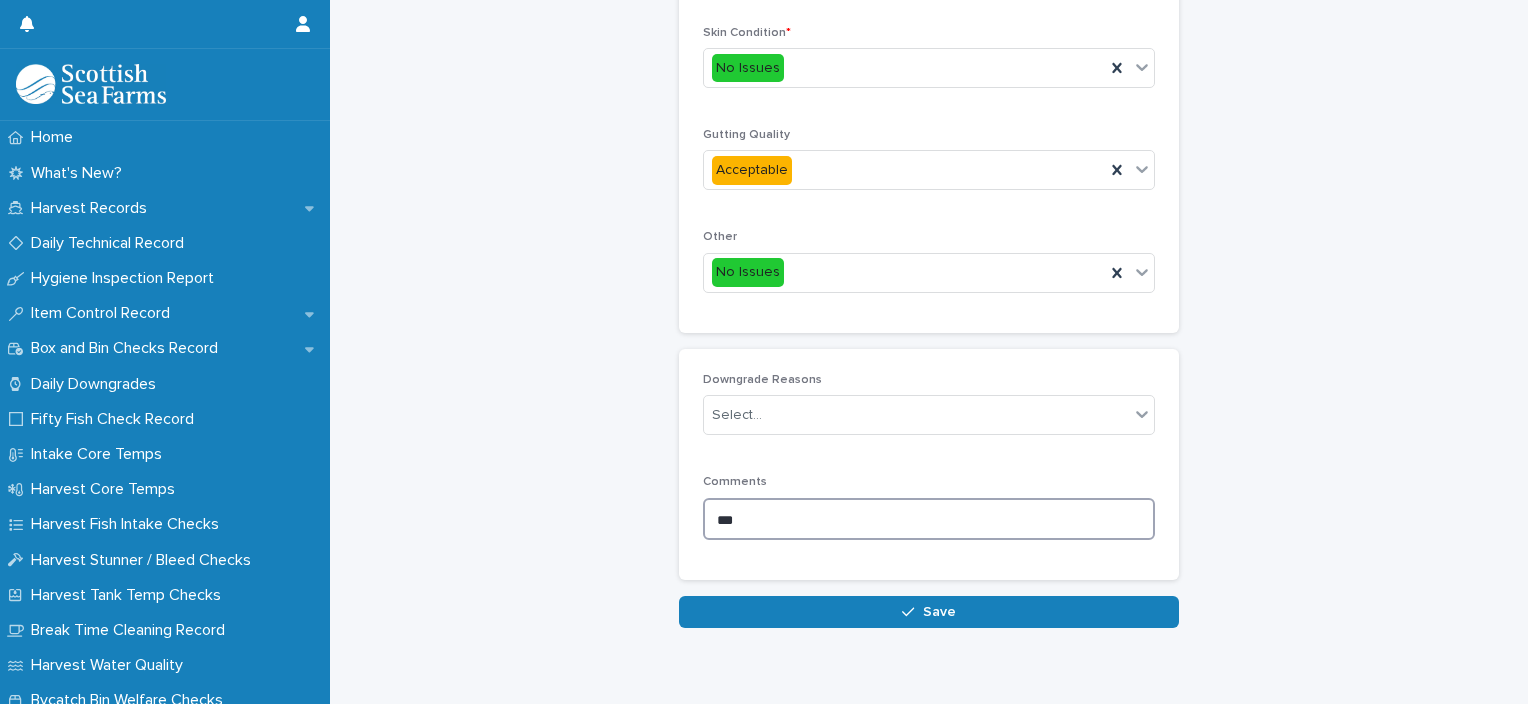drag, startPoint x: 761, startPoint y: 523, endPoint x: 664, endPoint y: 532, distance: 97.41663 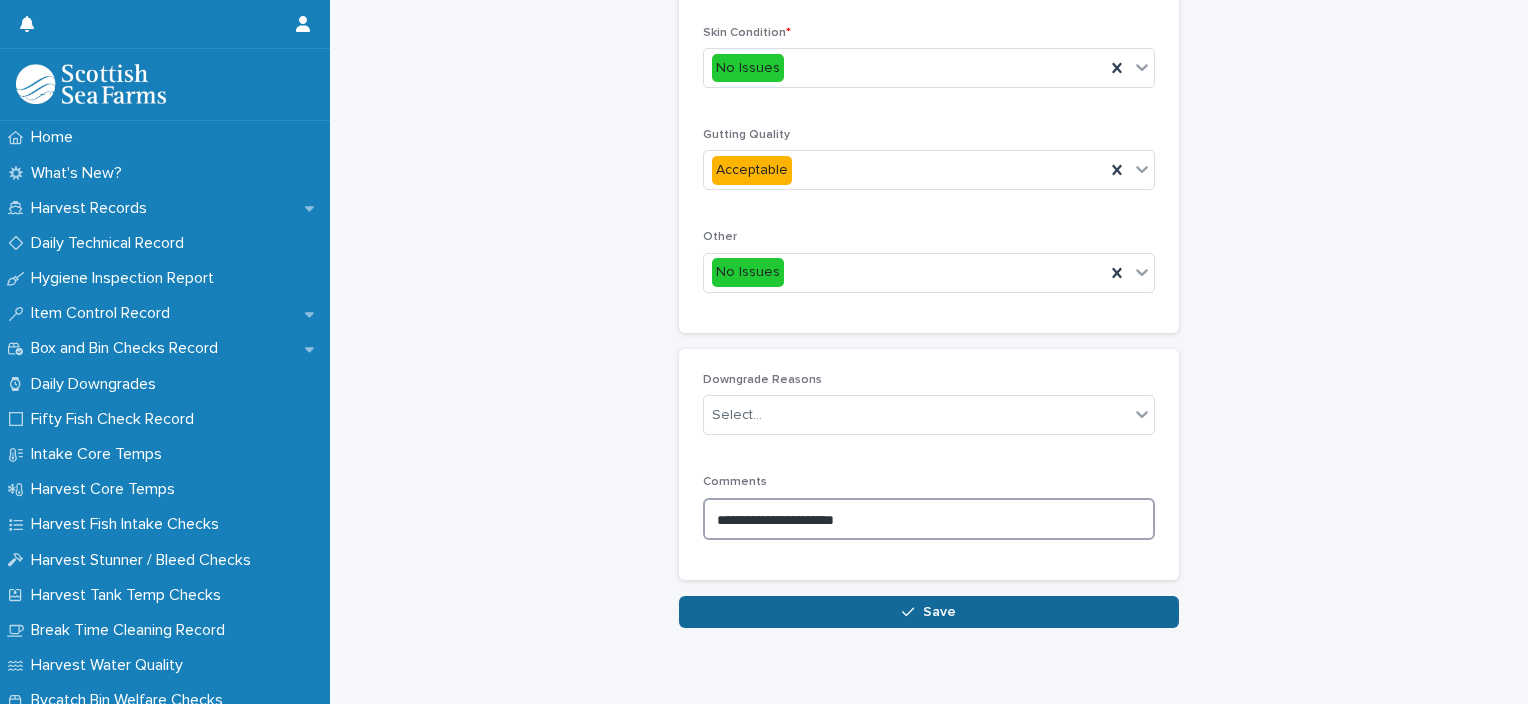 type on "**********" 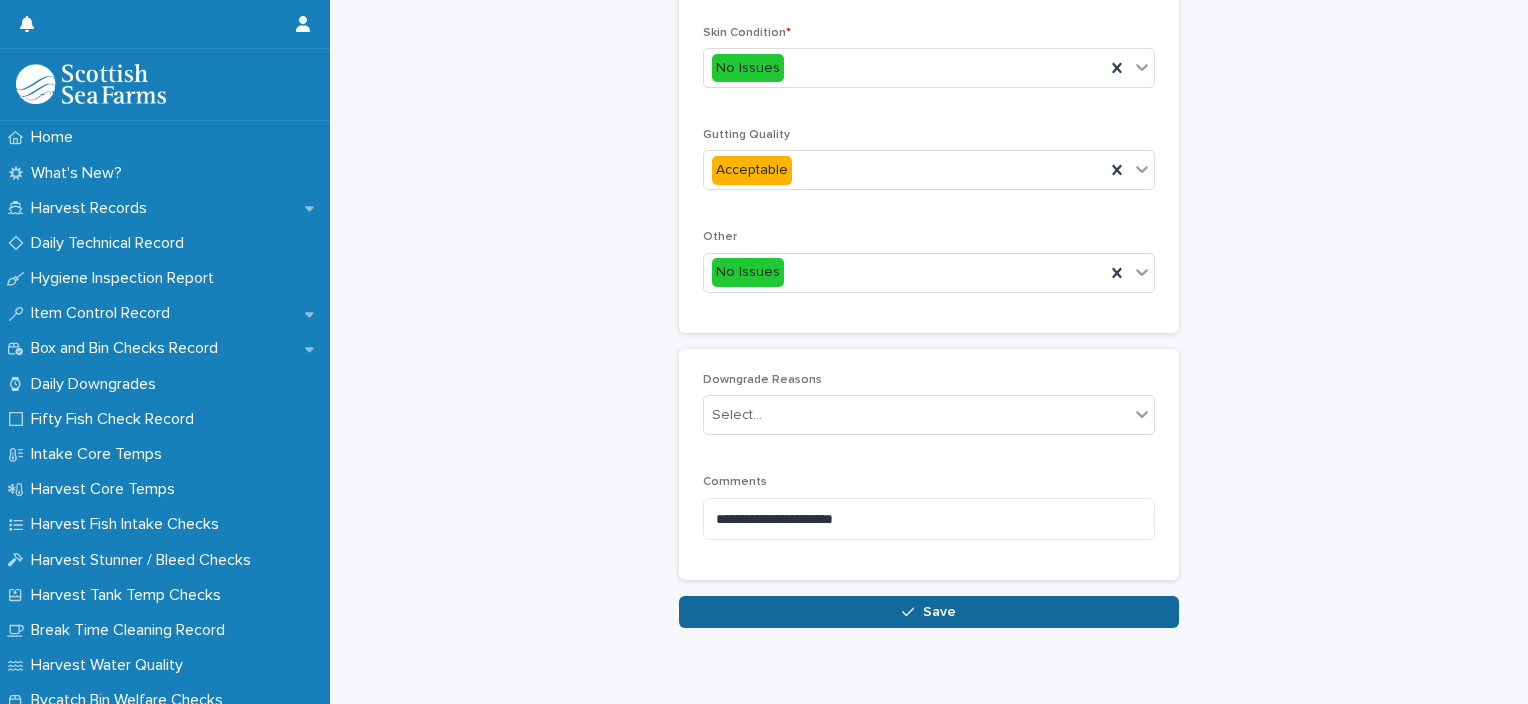 click on "Save" at bounding box center [929, 612] 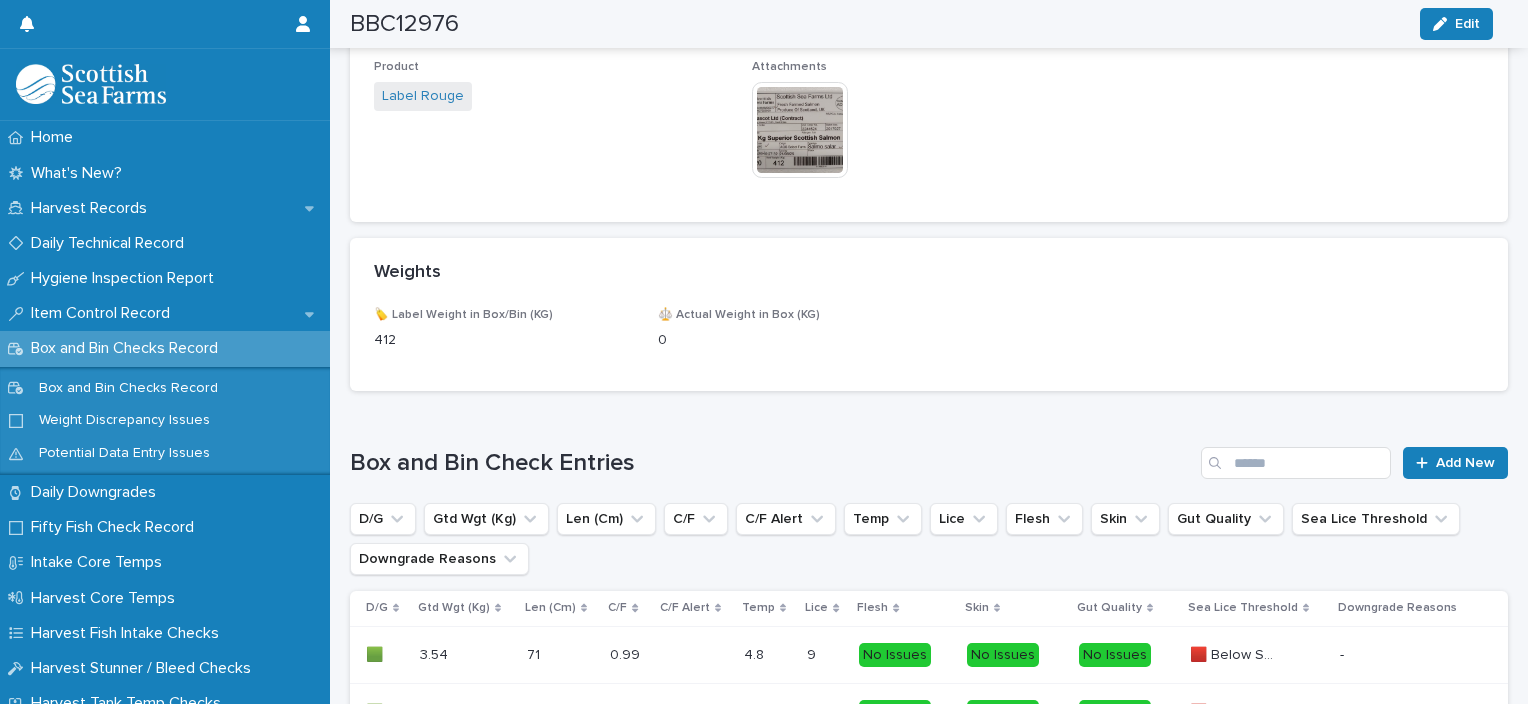 scroll, scrollTop: 1224, scrollLeft: 0, axis: vertical 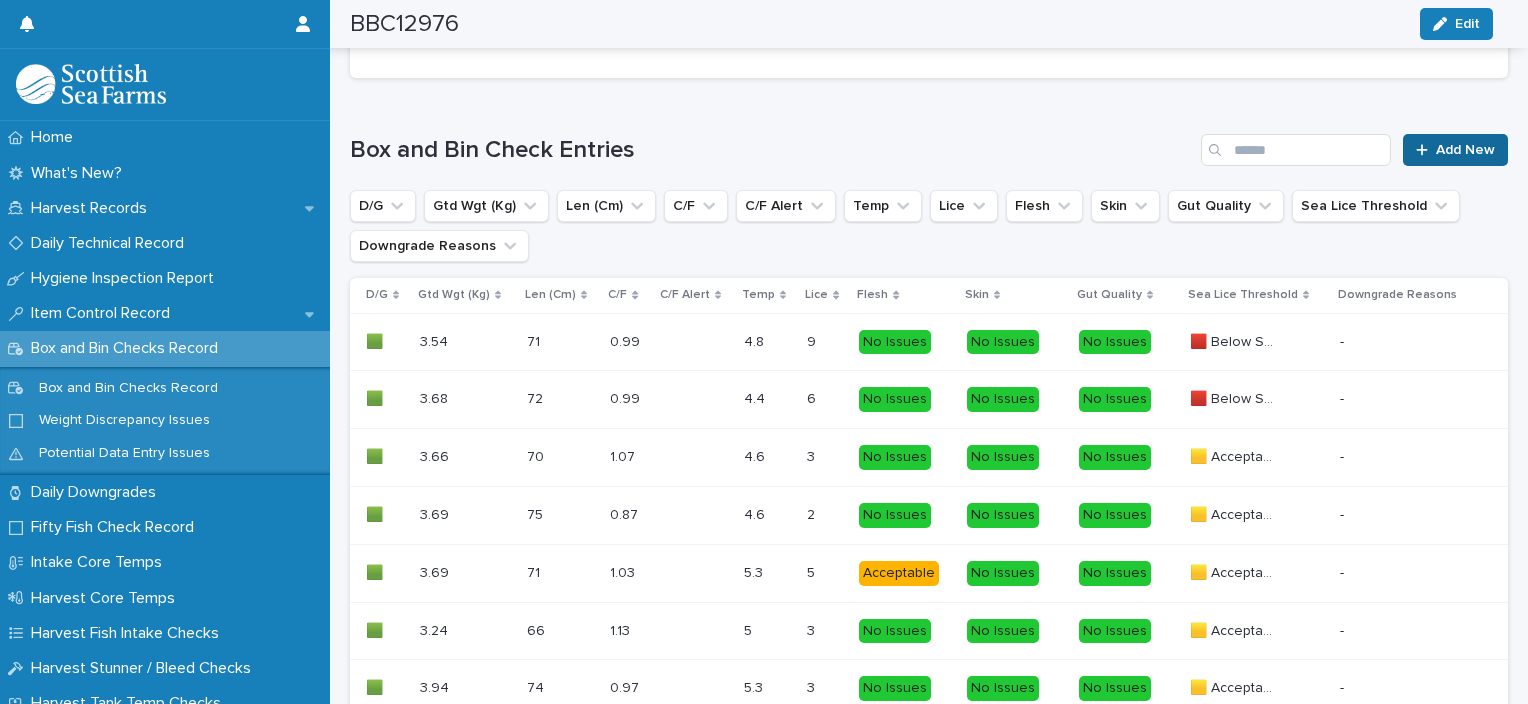 drag, startPoint x: 1392, startPoint y: 176, endPoint x: 1413, endPoint y: 137, distance: 44.294468 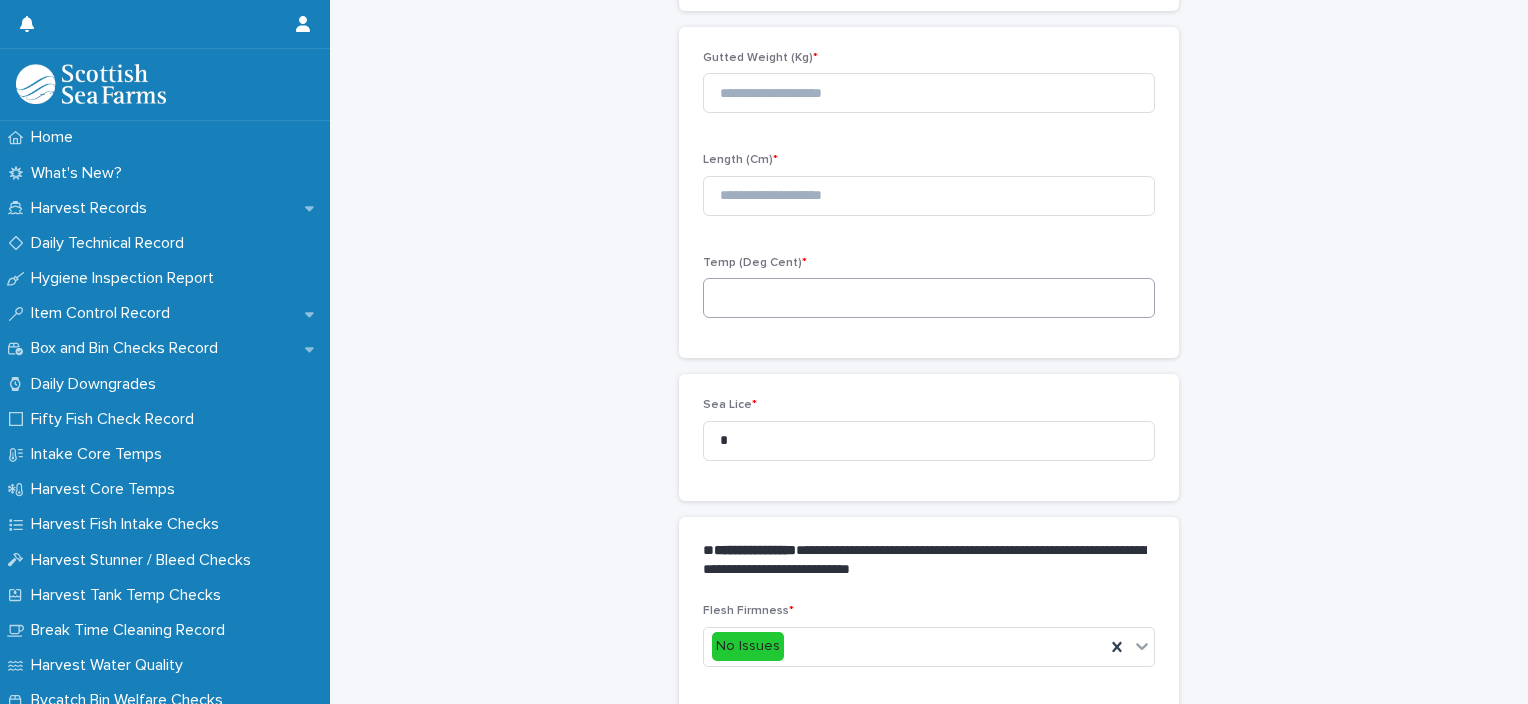 scroll, scrollTop: 211, scrollLeft: 0, axis: vertical 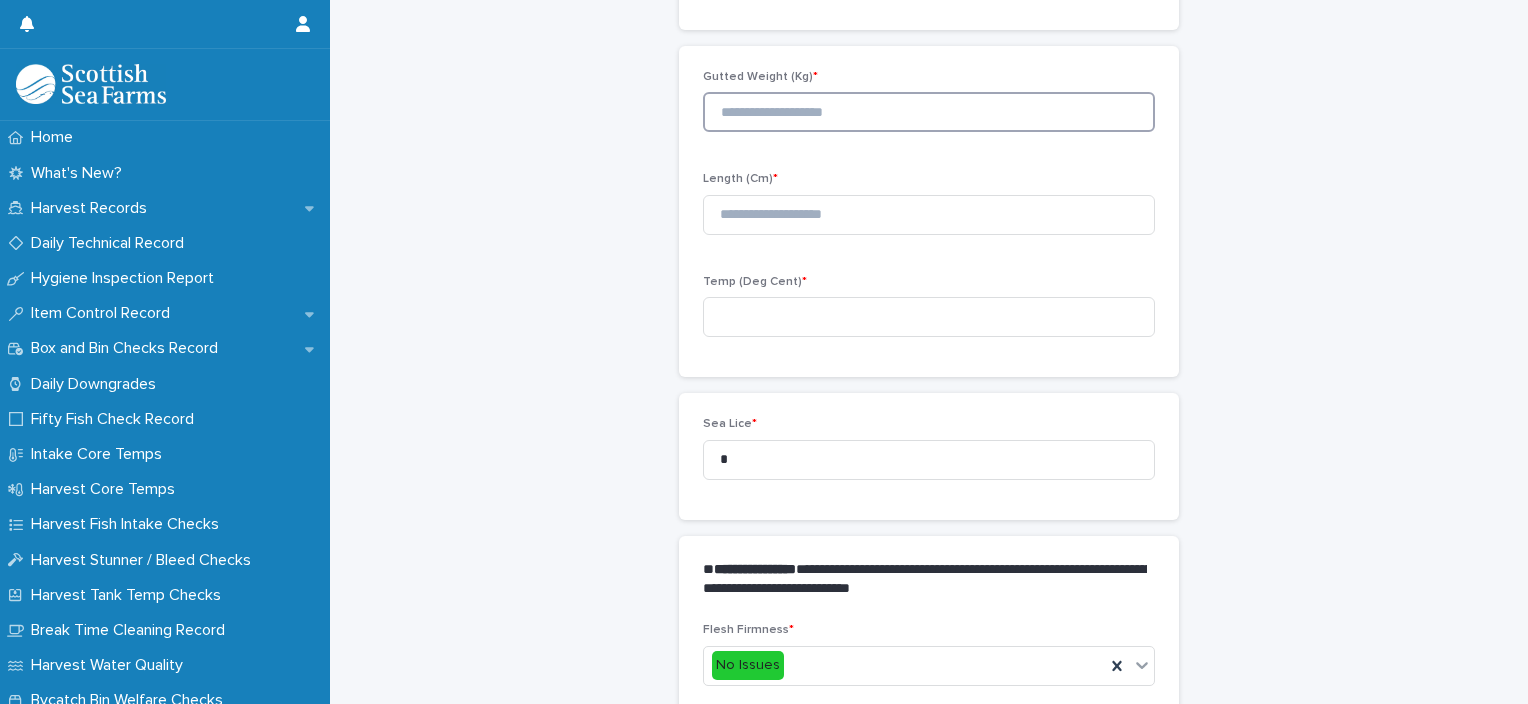 click at bounding box center [929, 112] 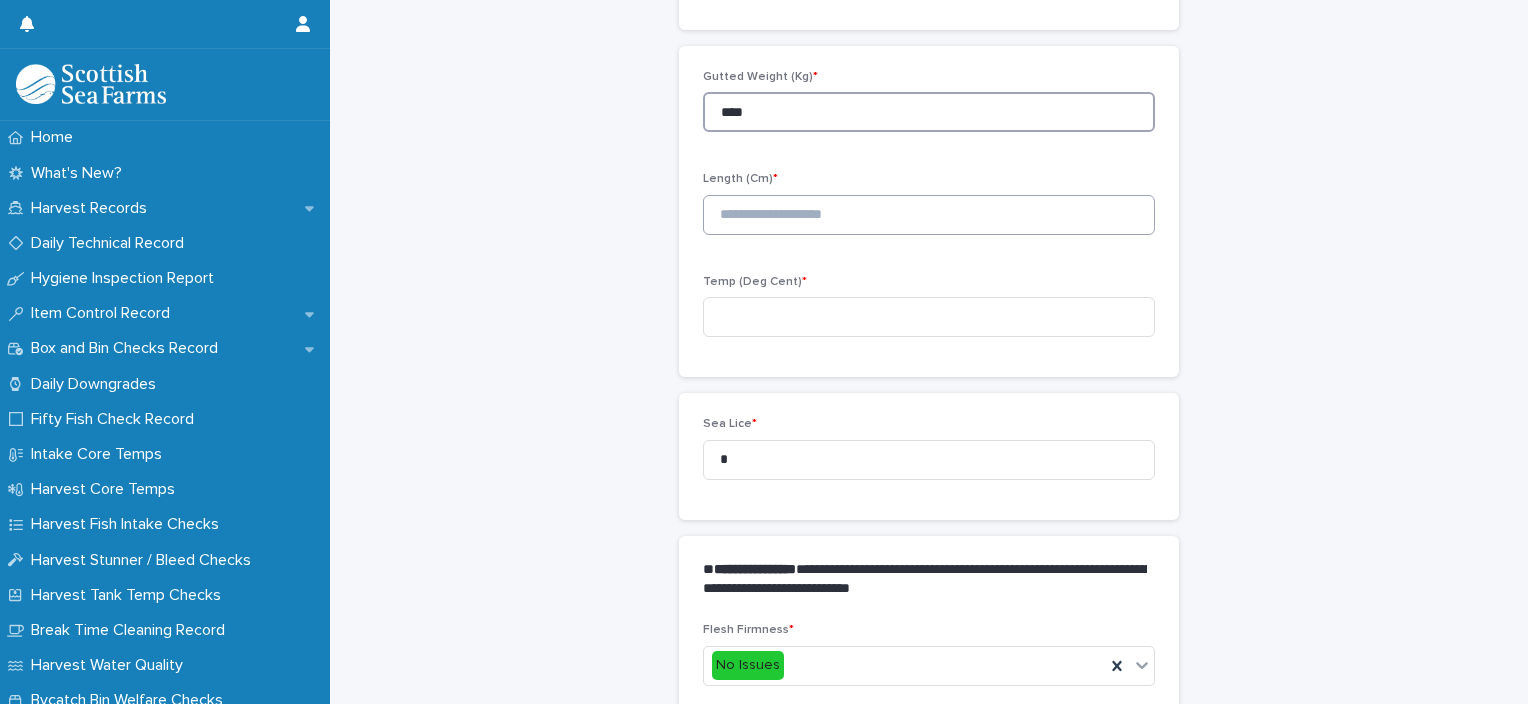 type on "****" 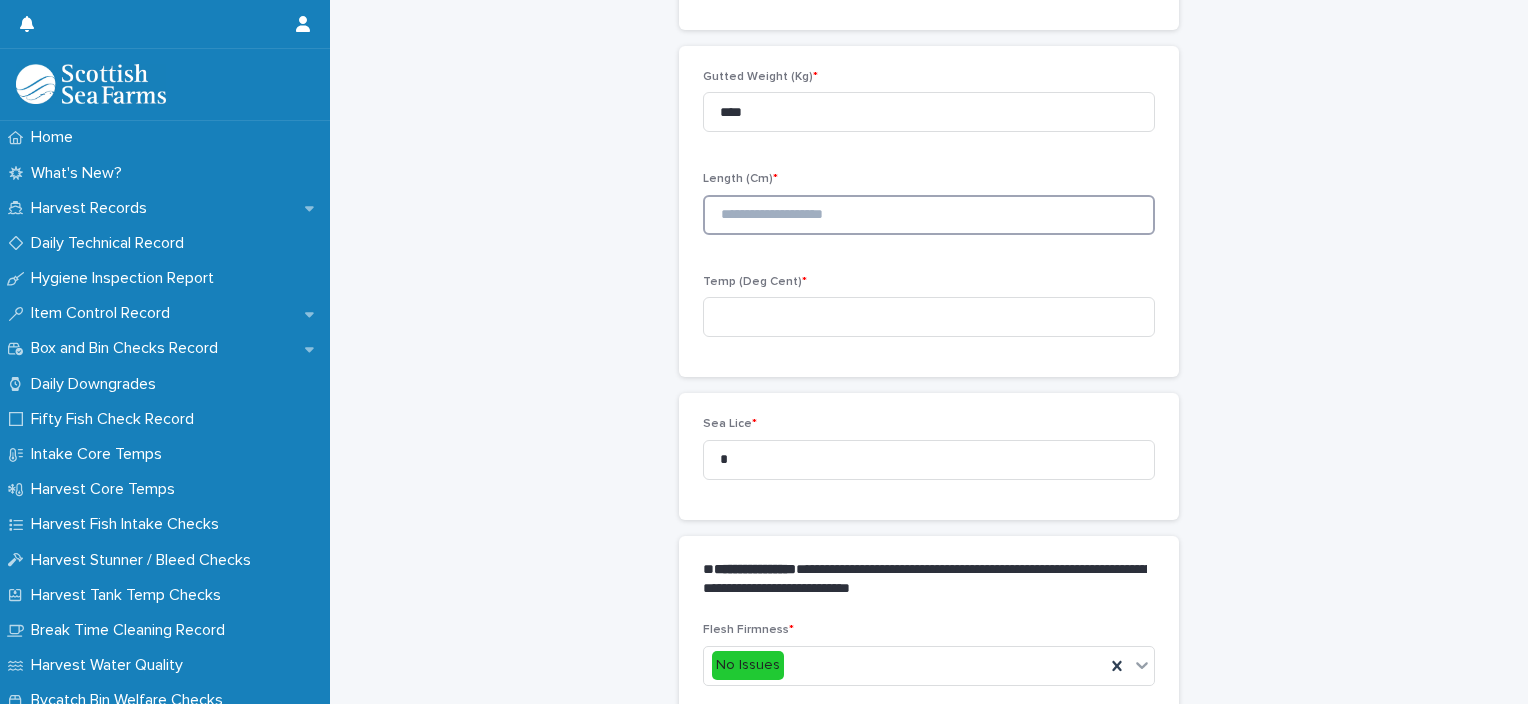 click at bounding box center (929, 215) 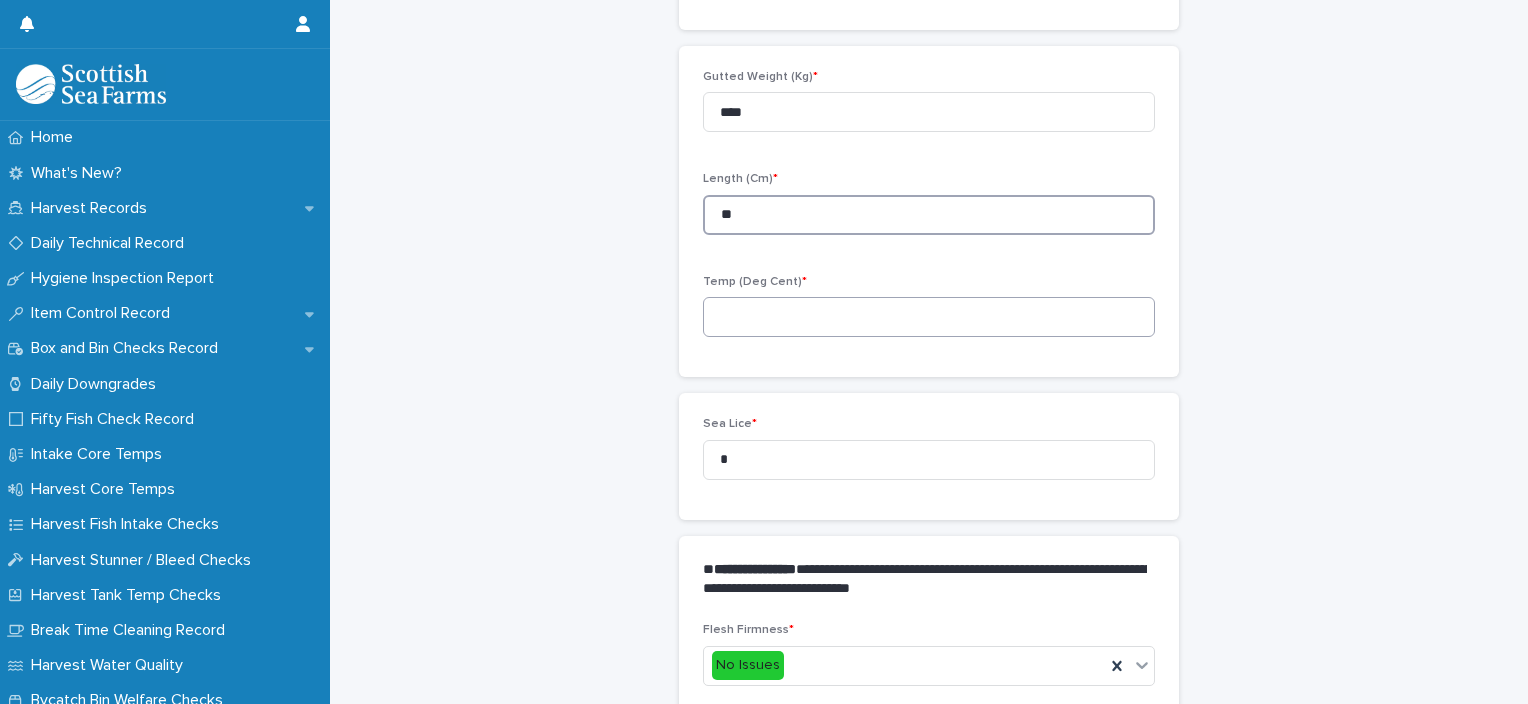 type on "**" 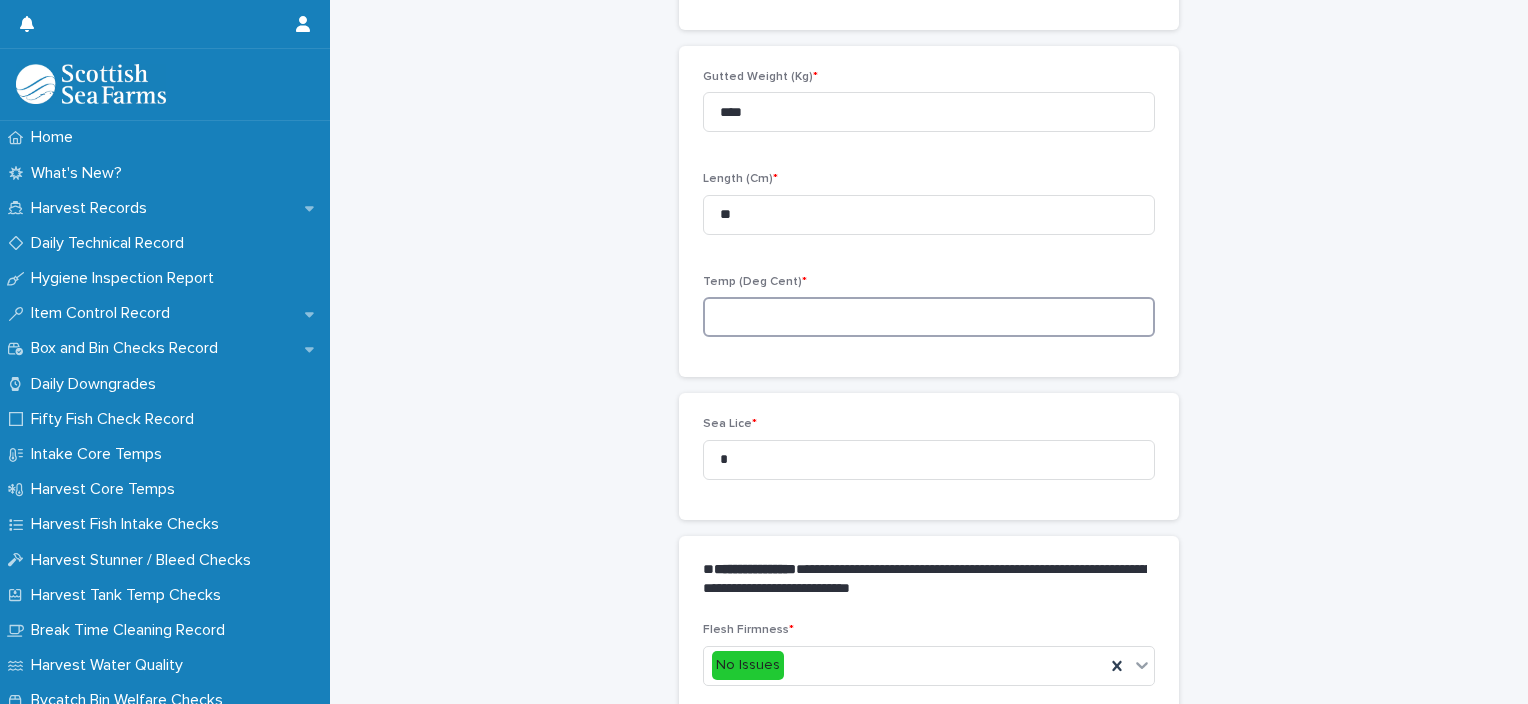 click at bounding box center [929, 317] 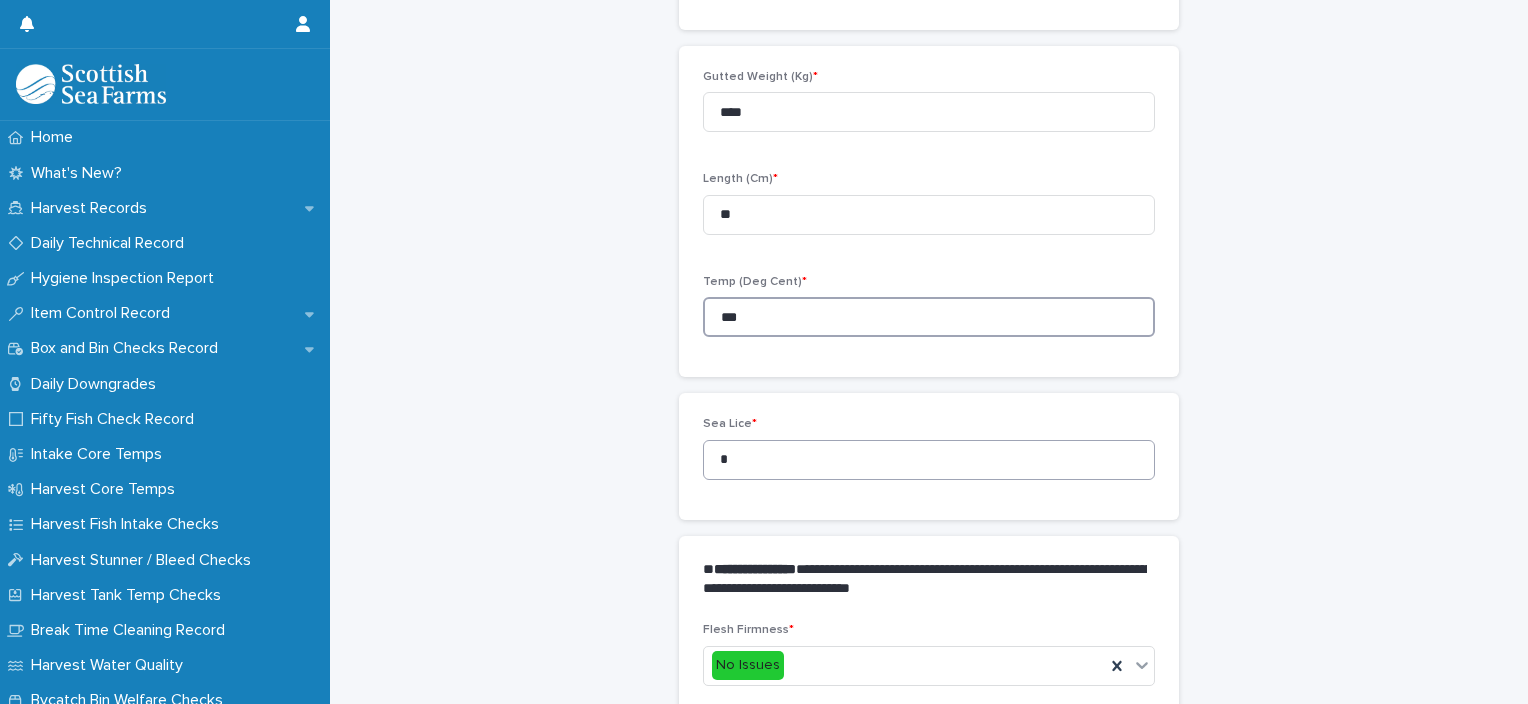 type on "***" 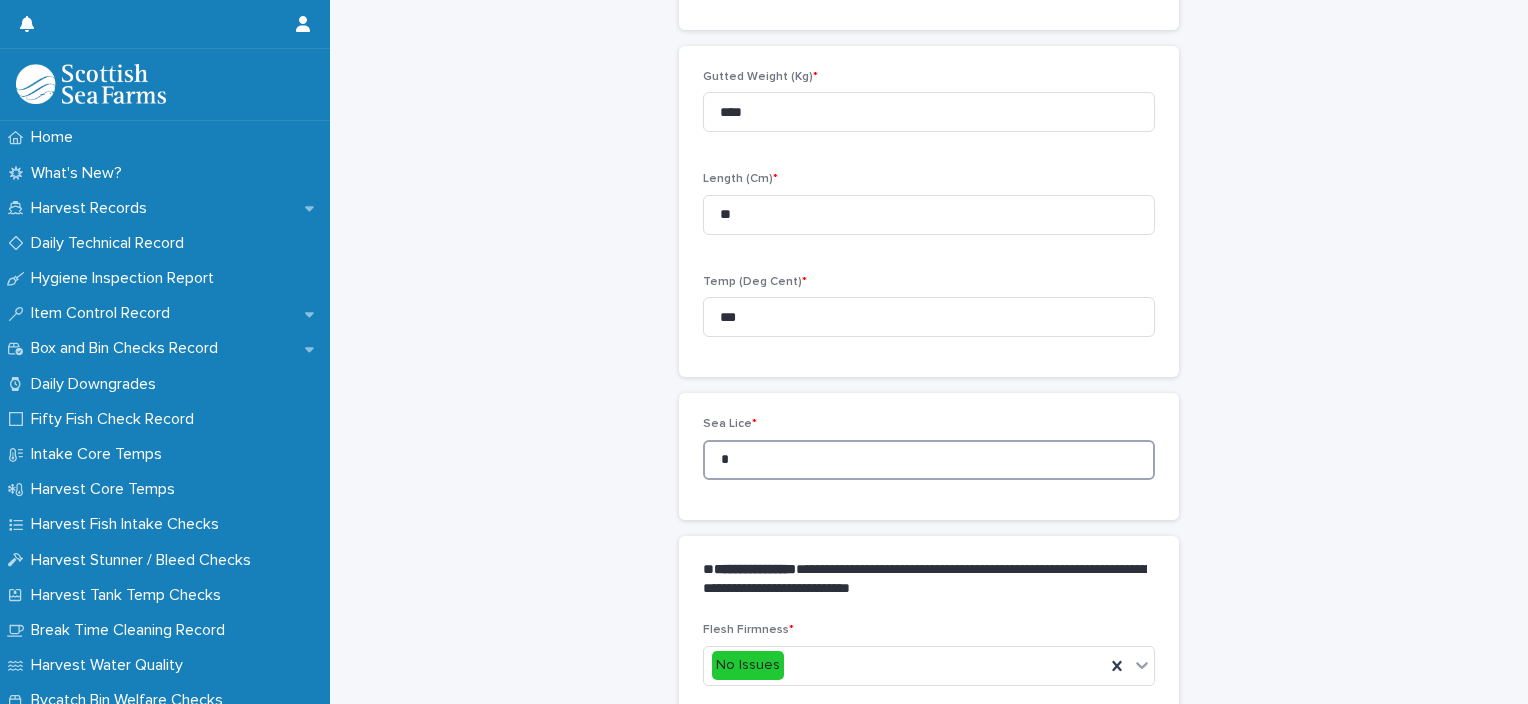 drag, startPoint x: 756, startPoint y: 452, endPoint x: 709, endPoint y: 460, distance: 47.67599 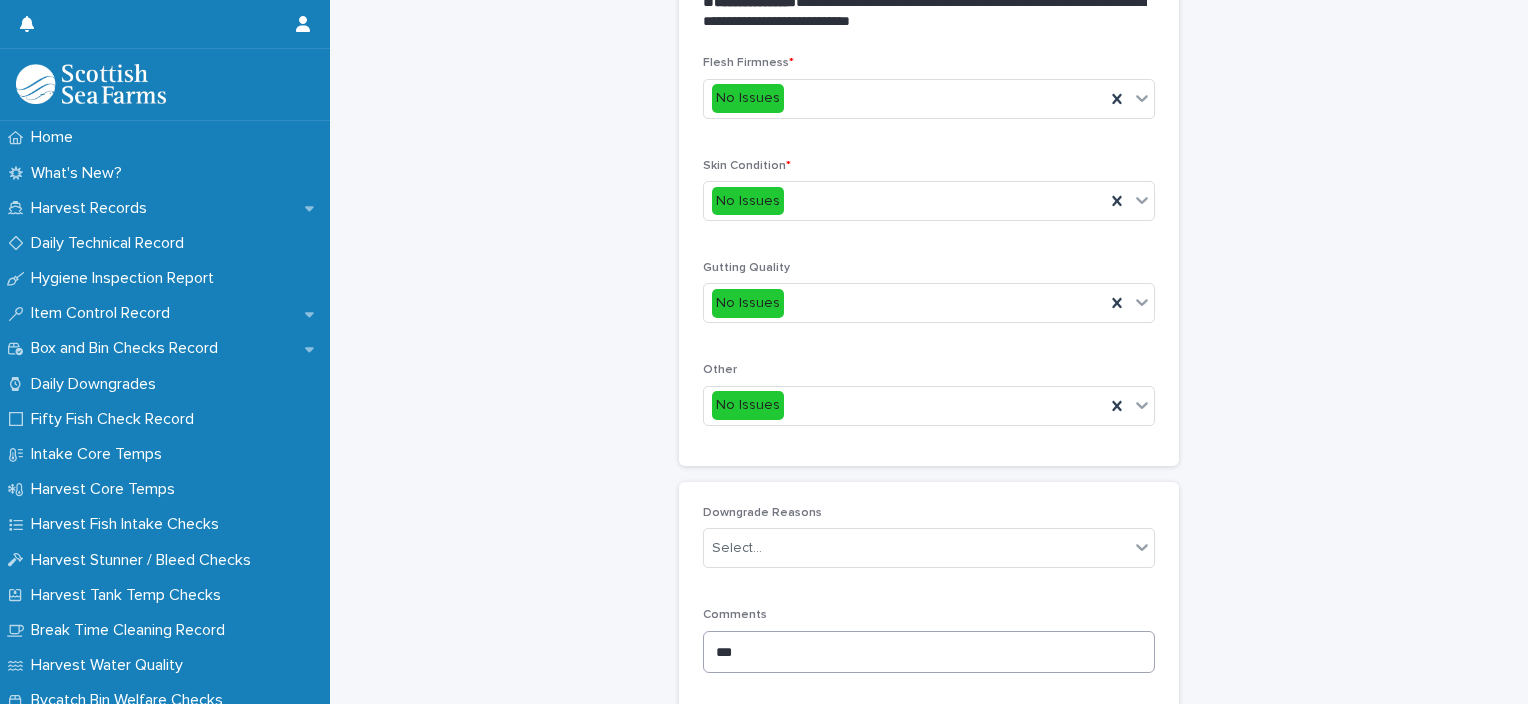 scroll, scrollTop: 948, scrollLeft: 0, axis: vertical 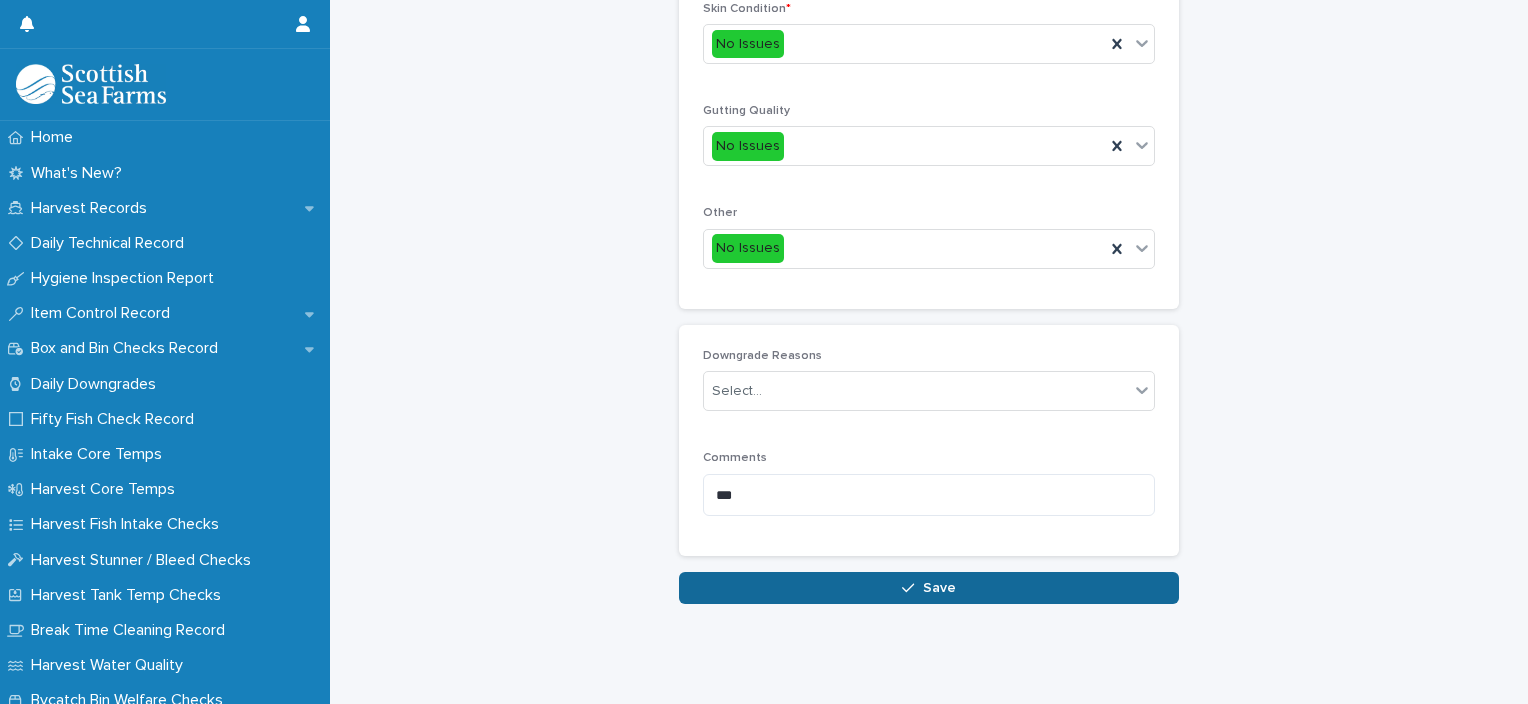 type on "*" 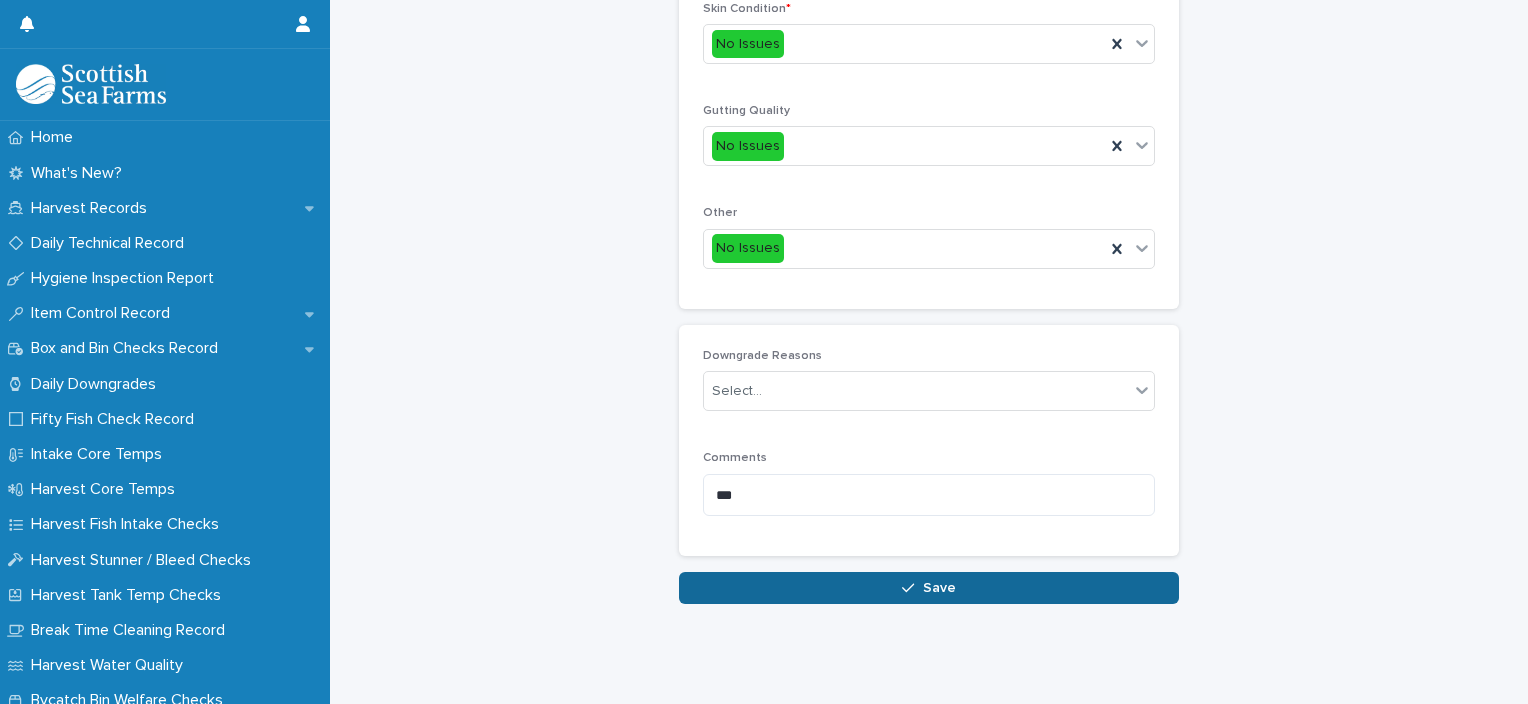 click on "Save" at bounding box center (929, 588) 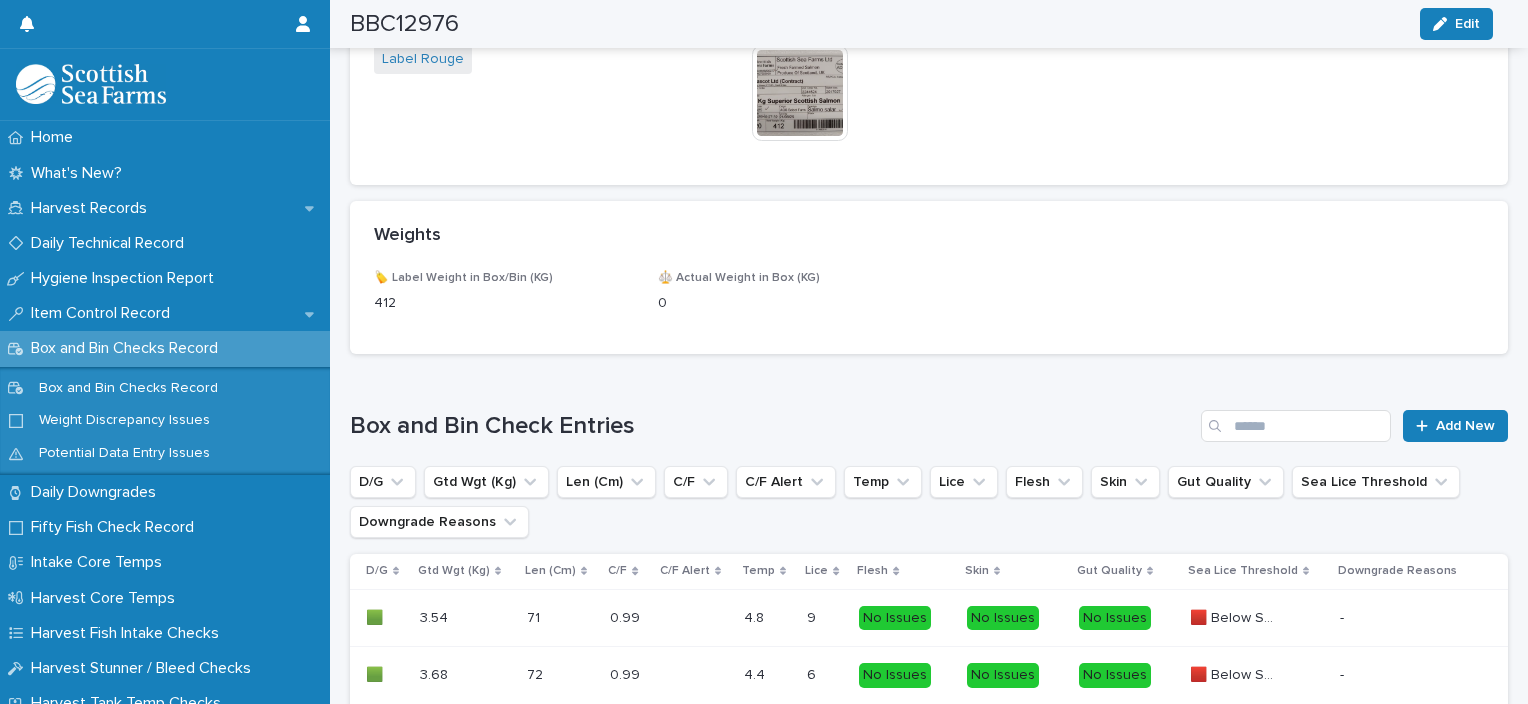 scroll, scrollTop: 1260, scrollLeft: 0, axis: vertical 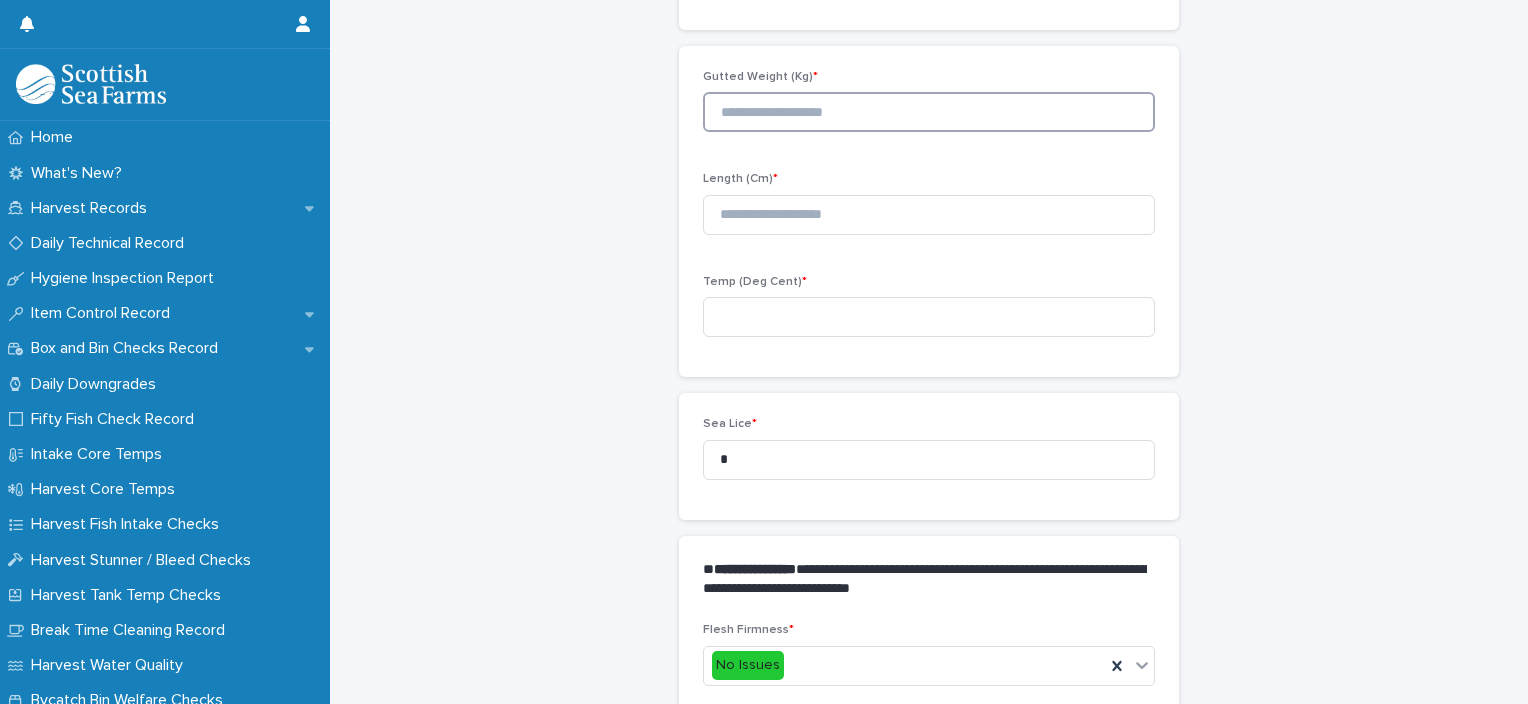 click at bounding box center (929, 112) 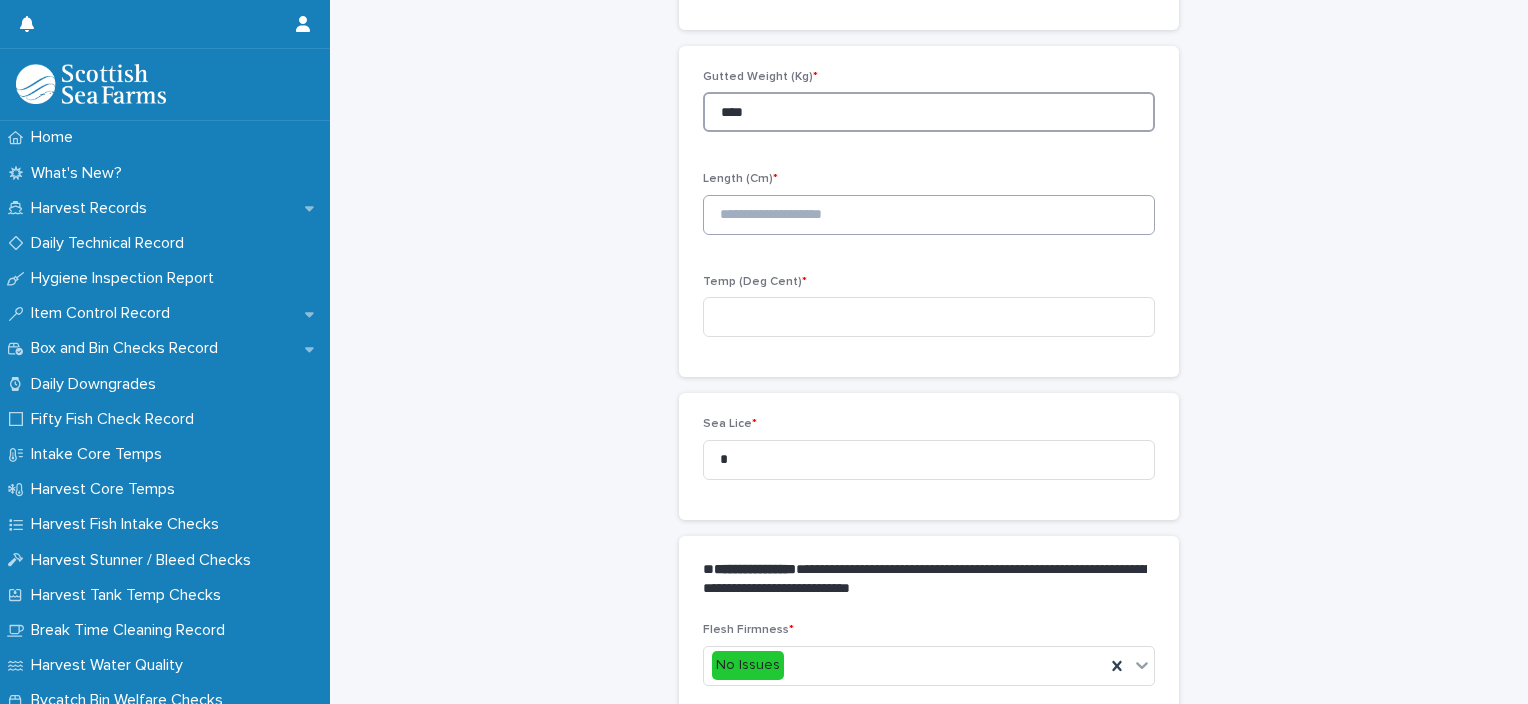 type on "****" 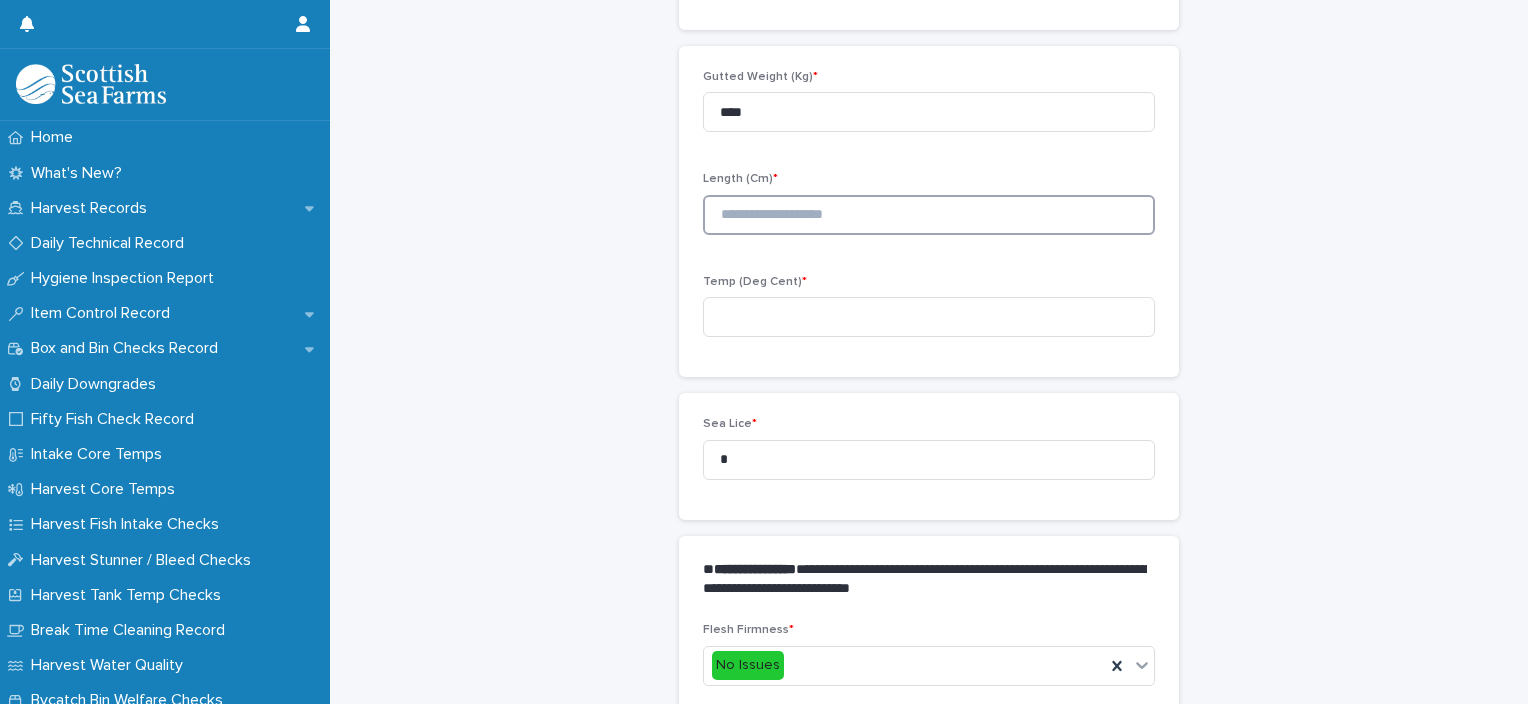 click at bounding box center (929, 215) 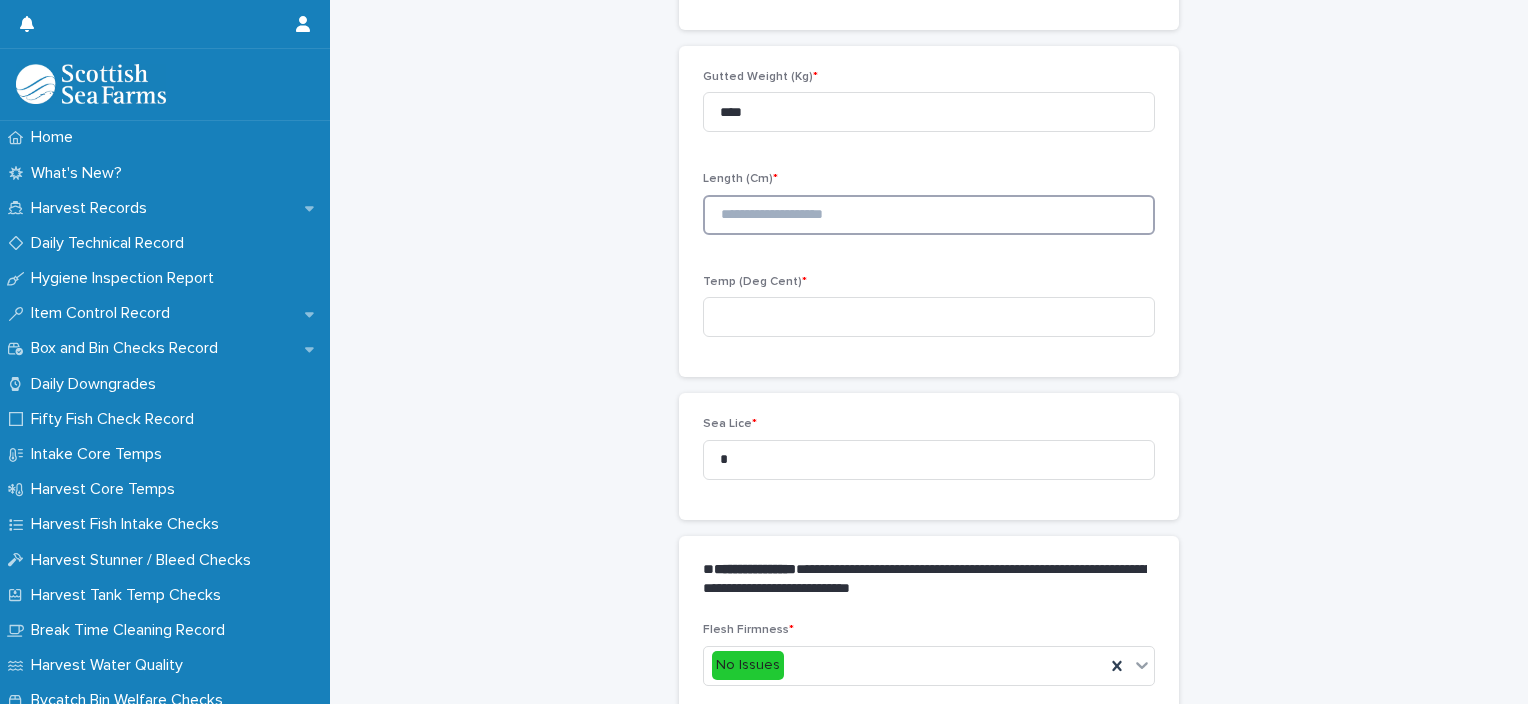 type on "*" 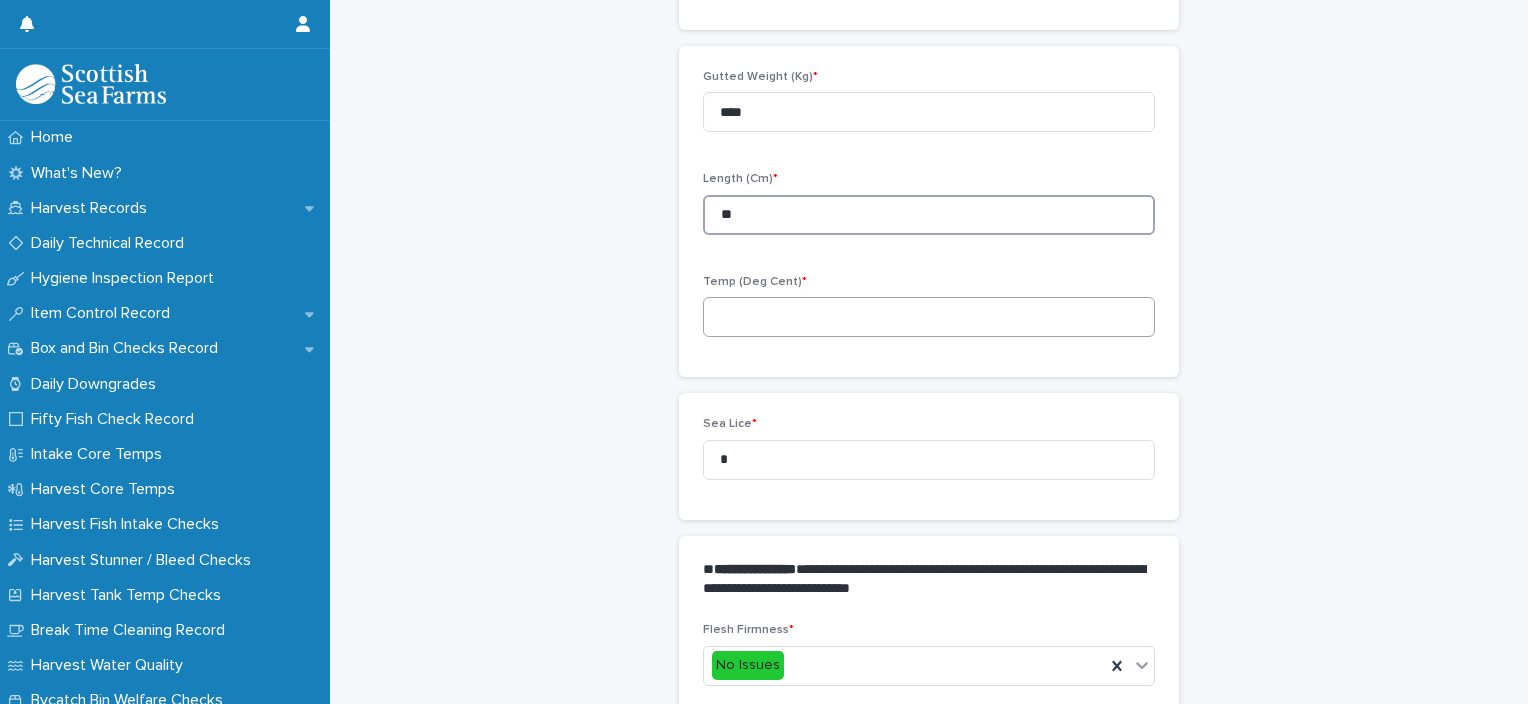type on "**" 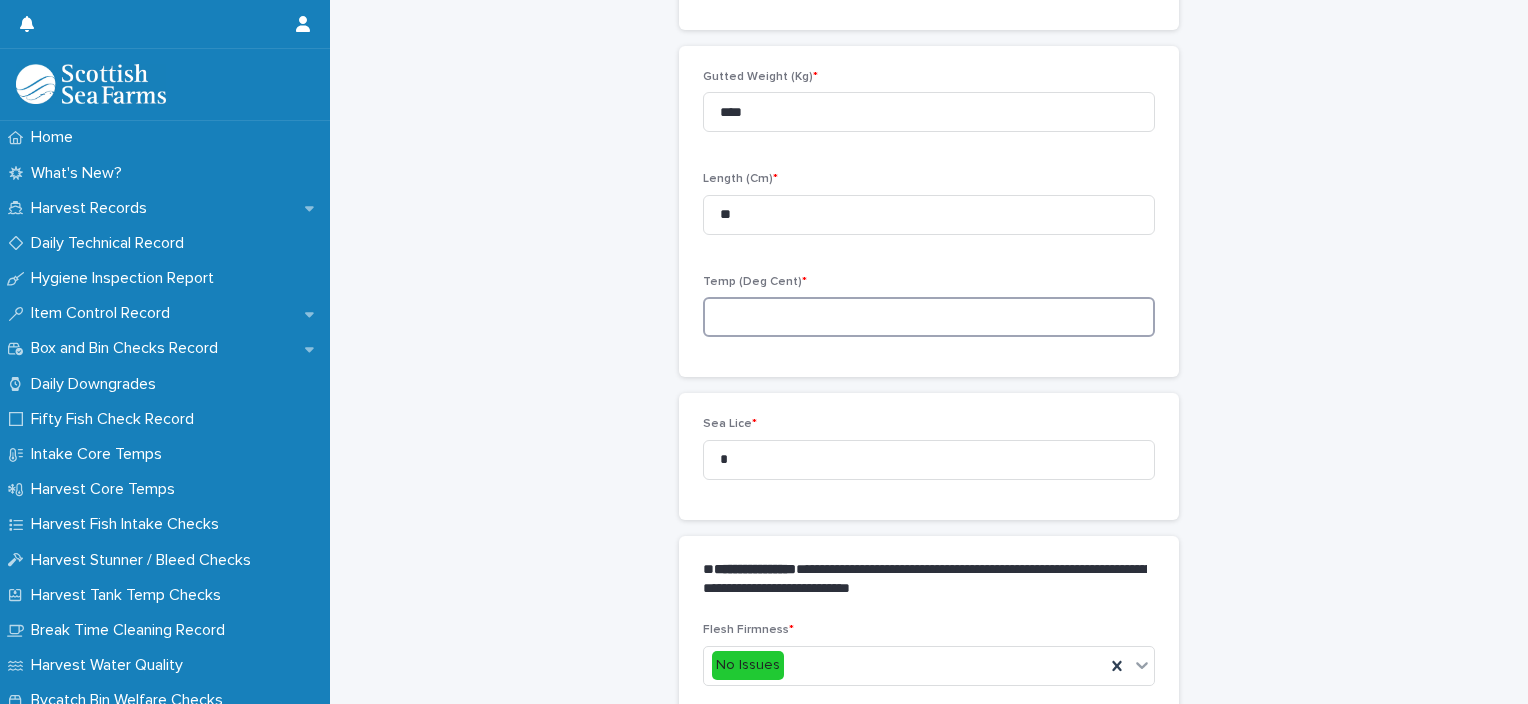 click at bounding box center (929, 317) 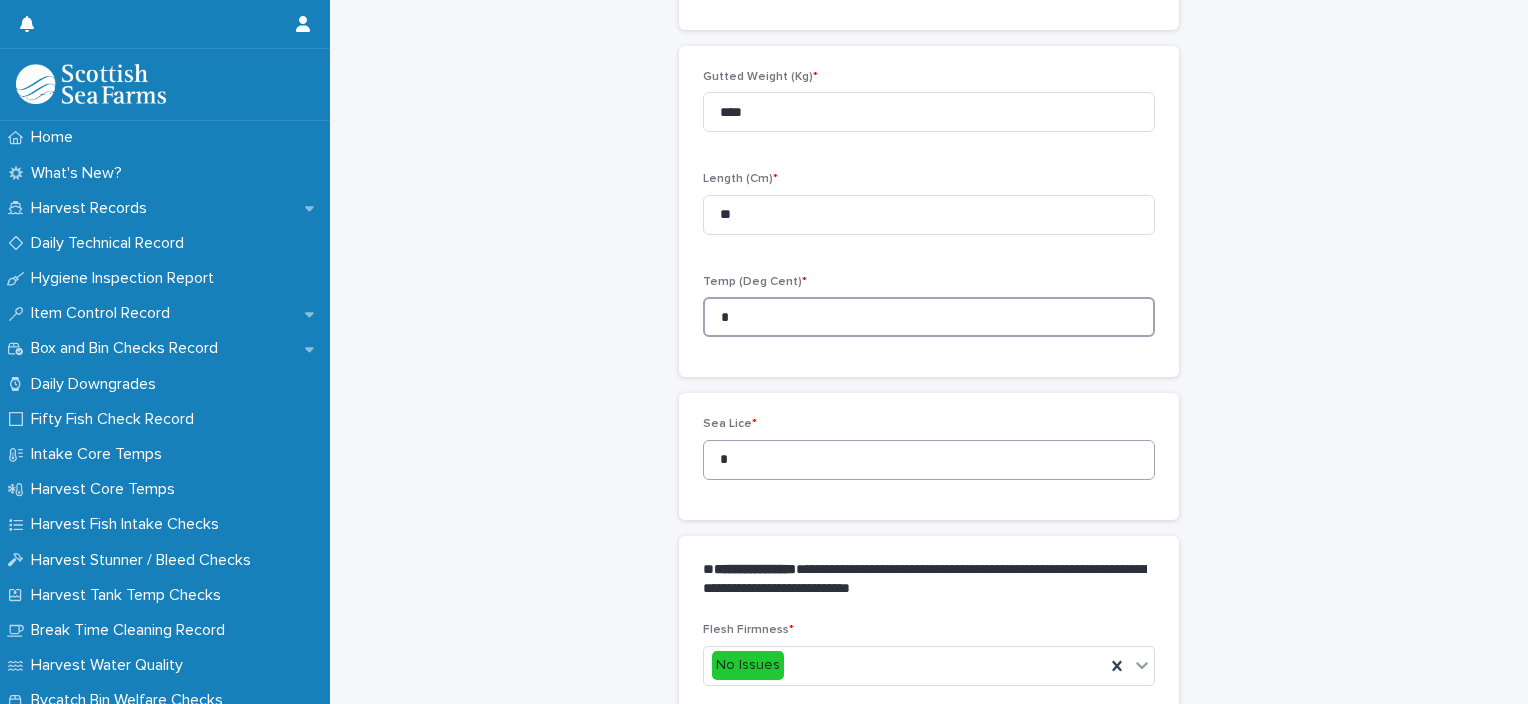 type on "*" 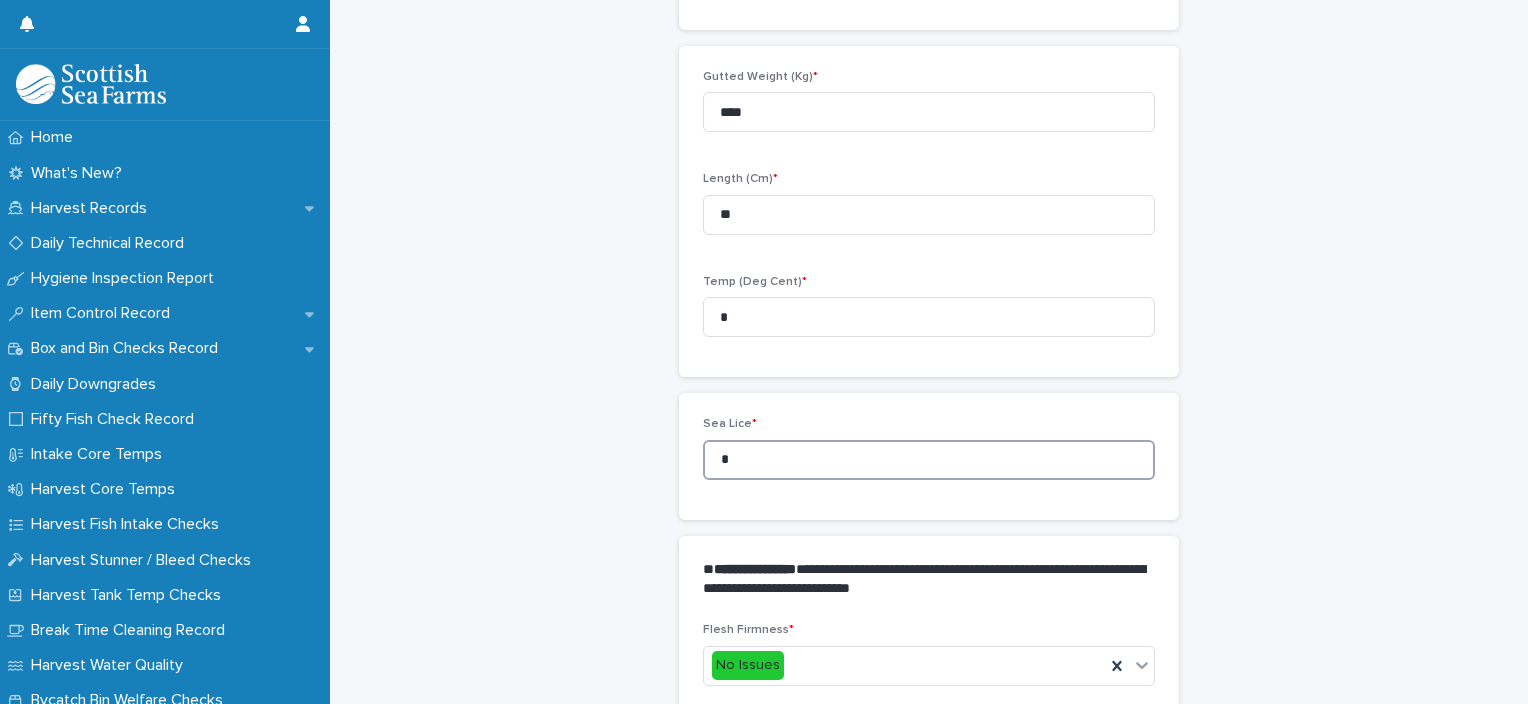 drag, startPoint x: 736, startPoint y: 462, endPoint x: 692, endPoint y: 459, distance: 44.102154 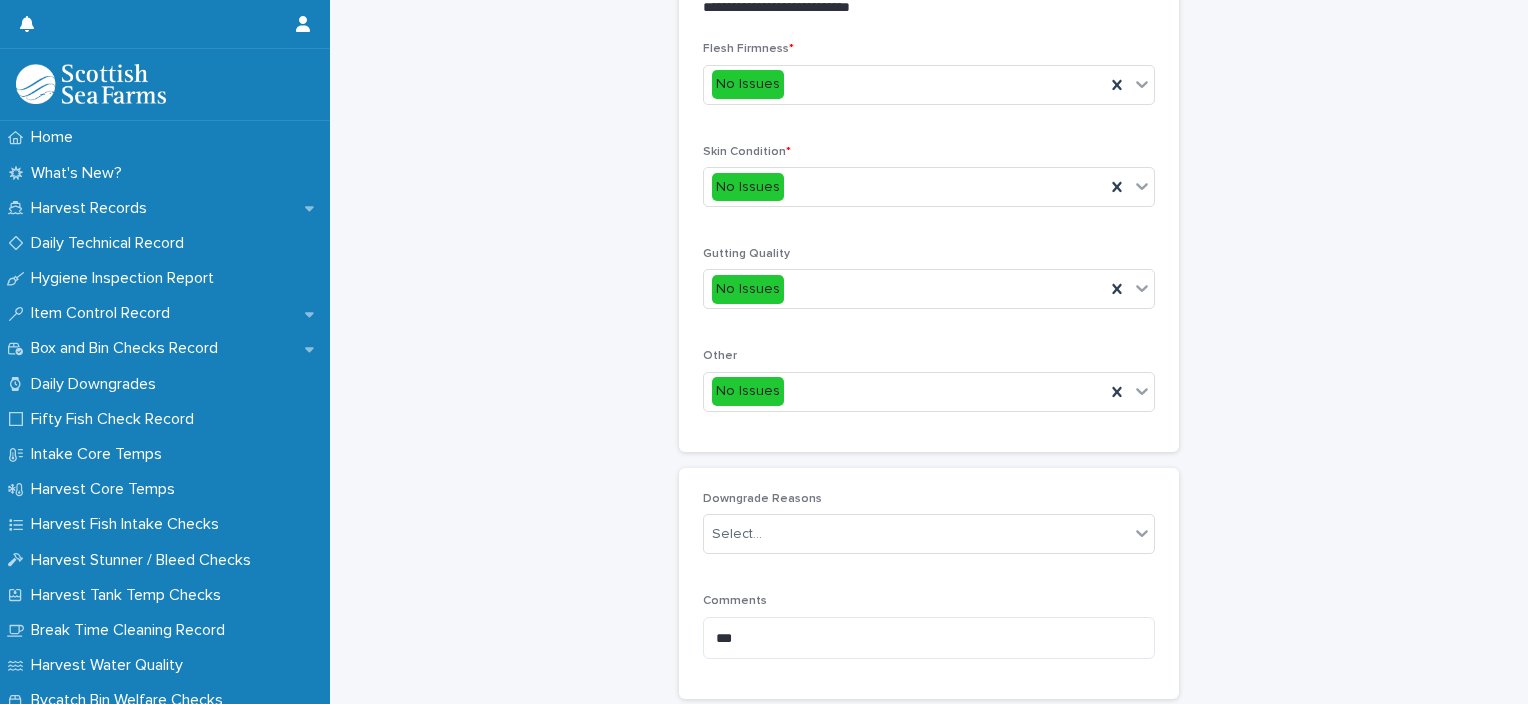 scroll, scrollTop: 811, scrollLeft: 0, axis: vertical 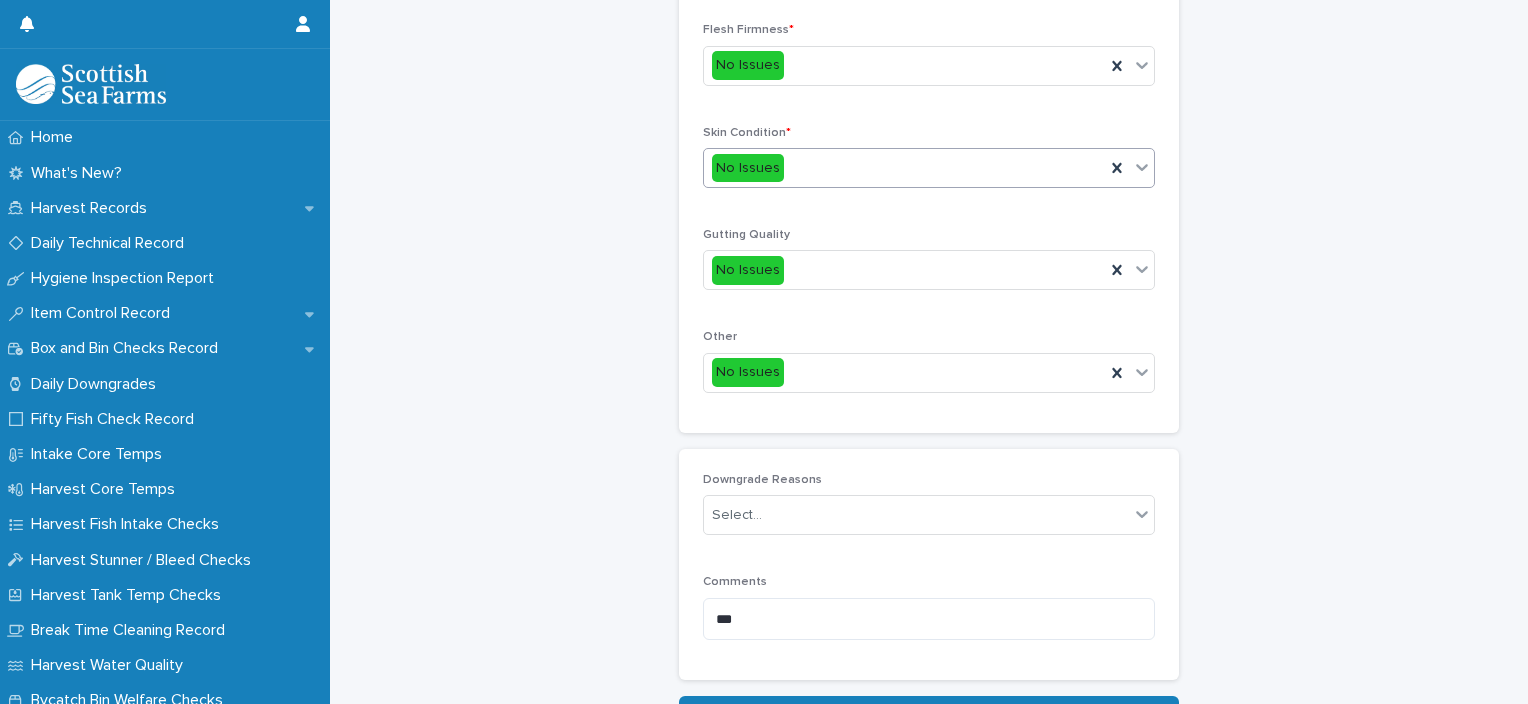 type on "*" 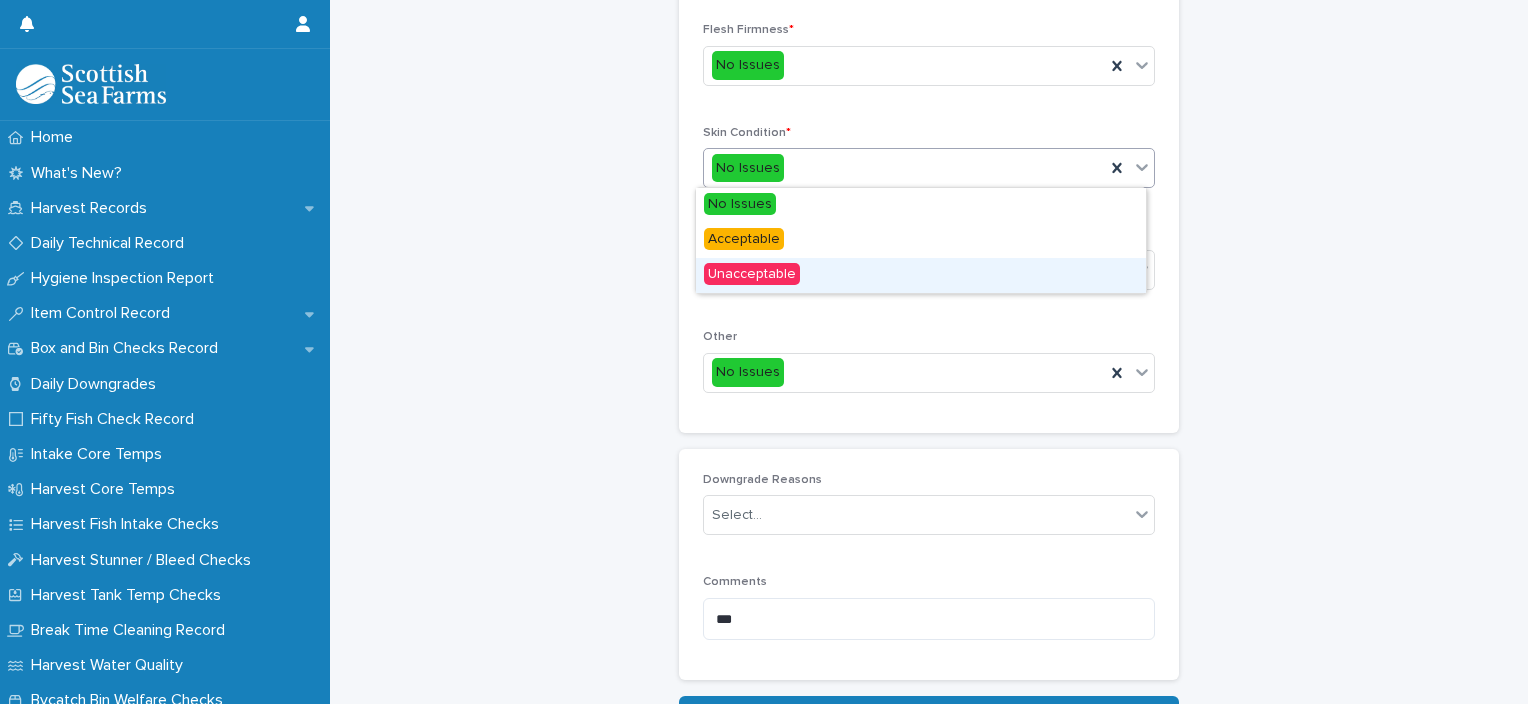 click on "Unacceptable" at bounding box center [921, 275] 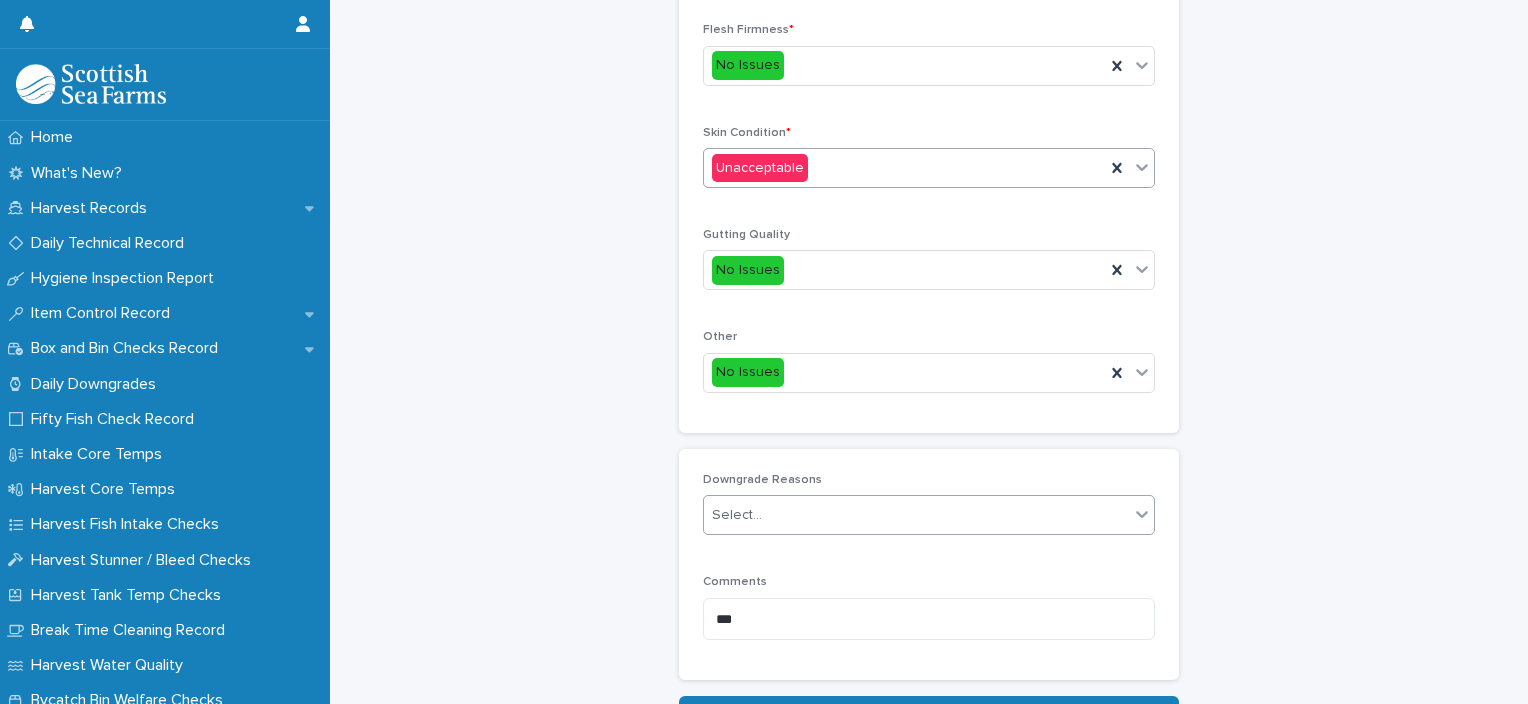 click on "Select..." at bounding box center (916, 515) 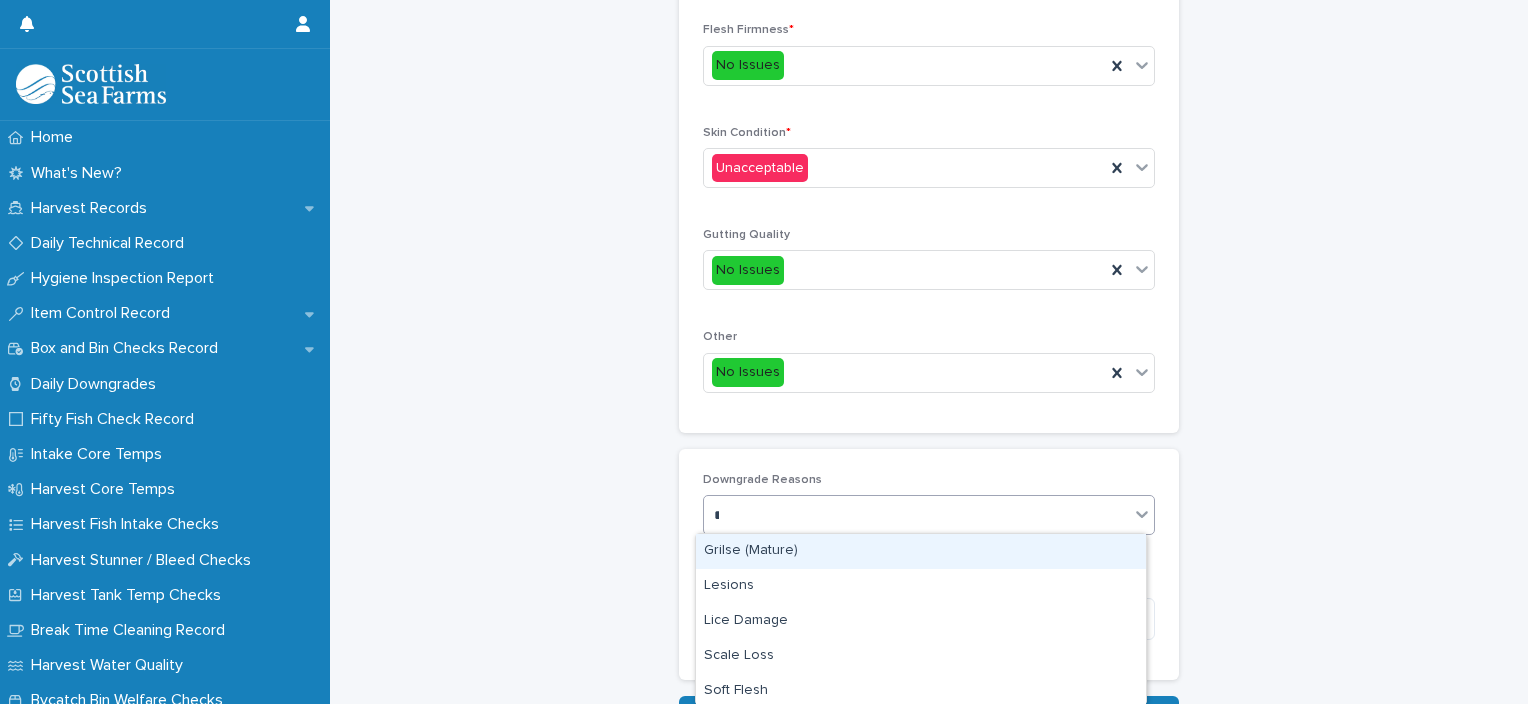 type on "**" 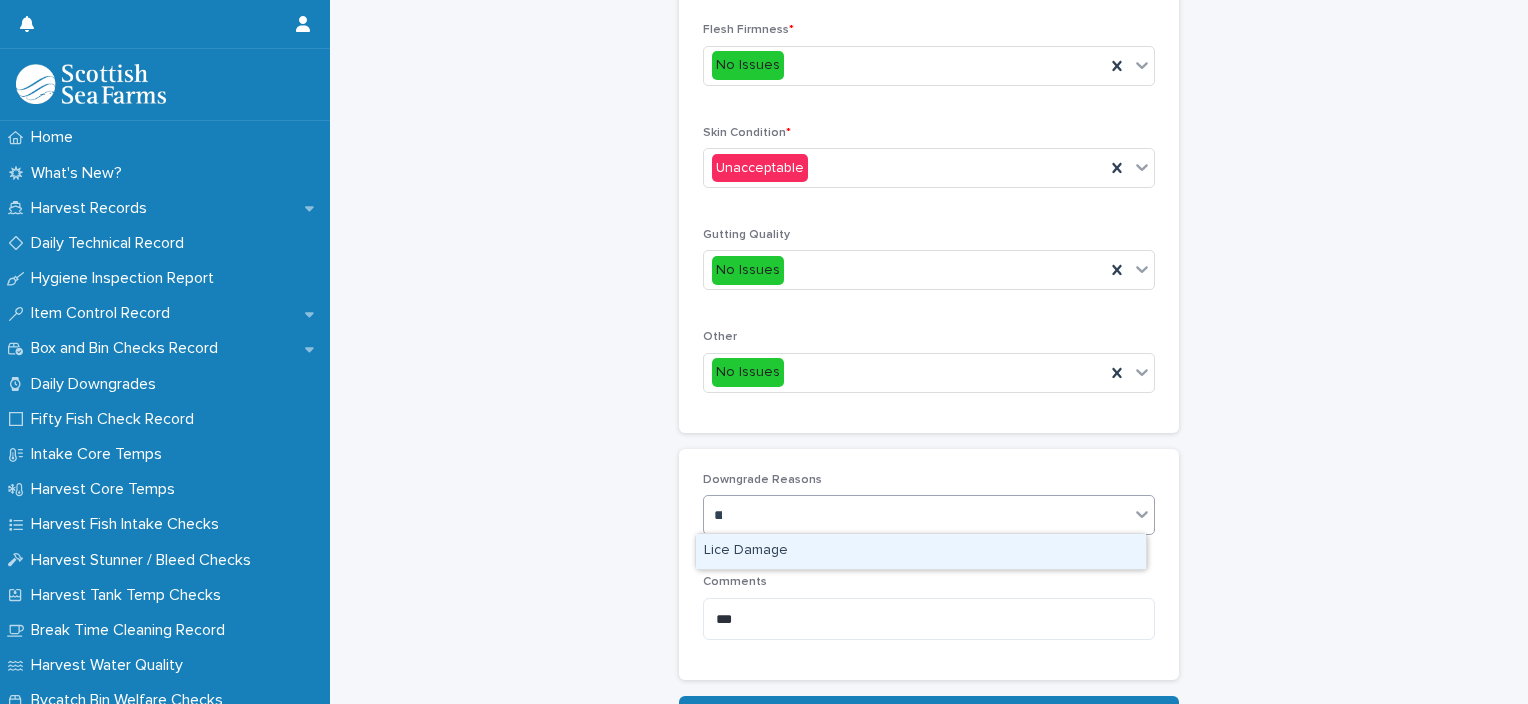 click on "Lice Damage" at bounding box center [921, 551] 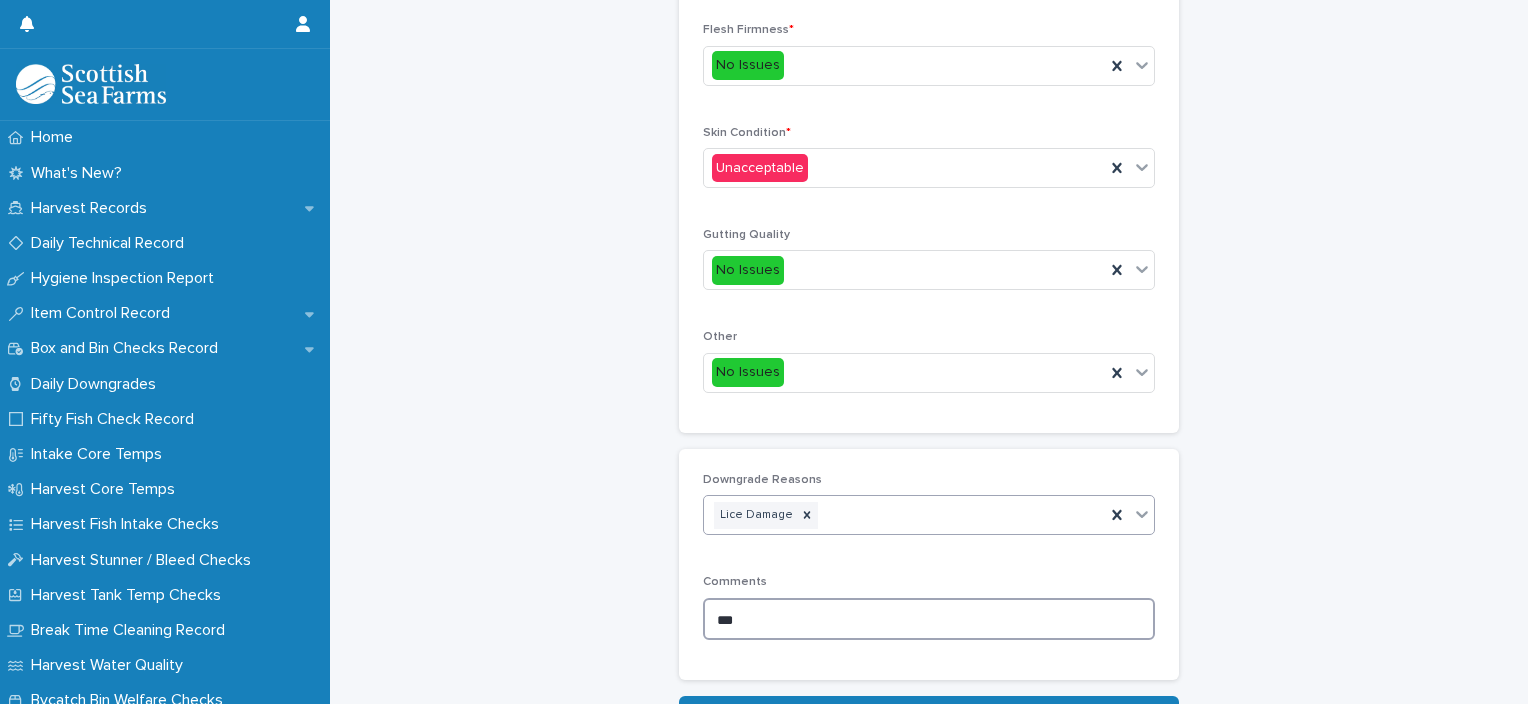 click on "**********" at bounding box center (929, -41) 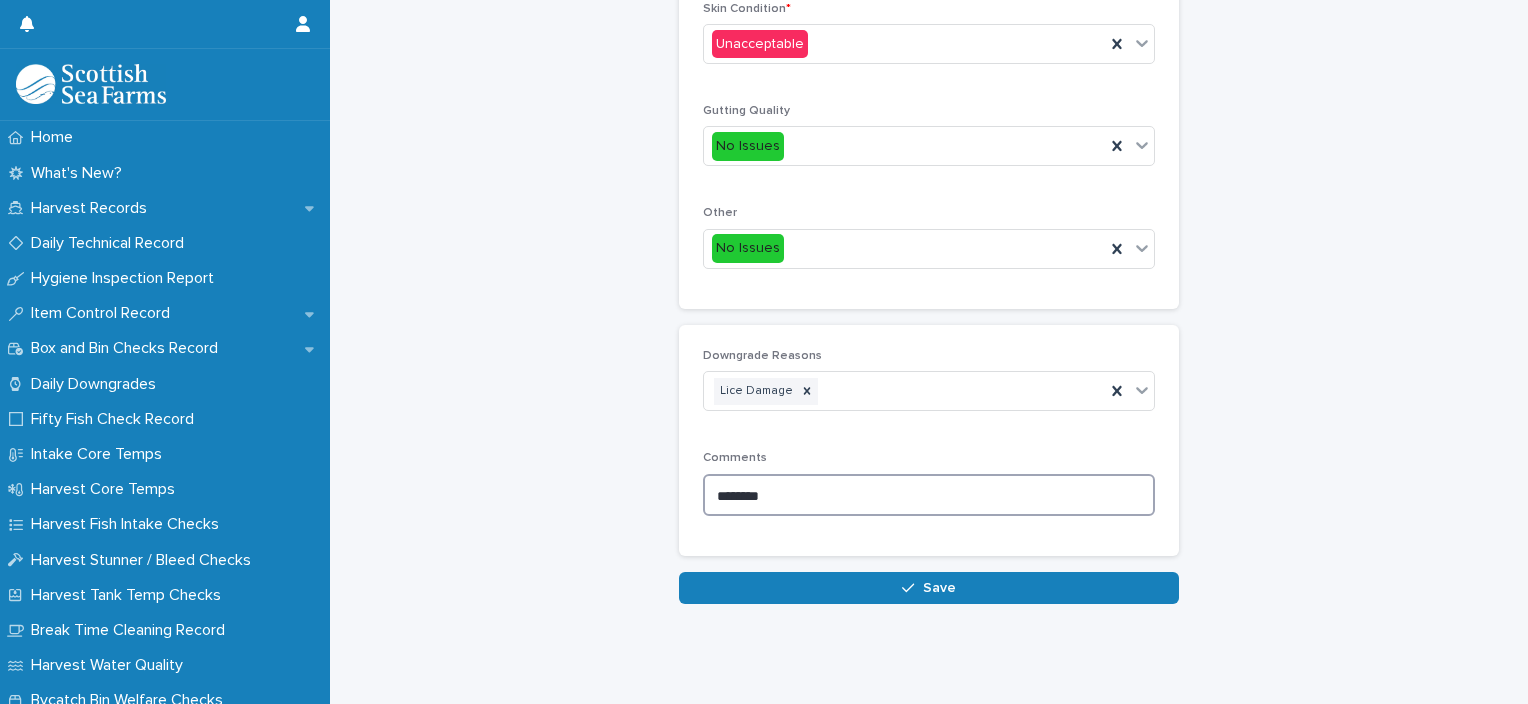 scroll, scrollTop: 948, scrollLeft: 0, axis: vertical 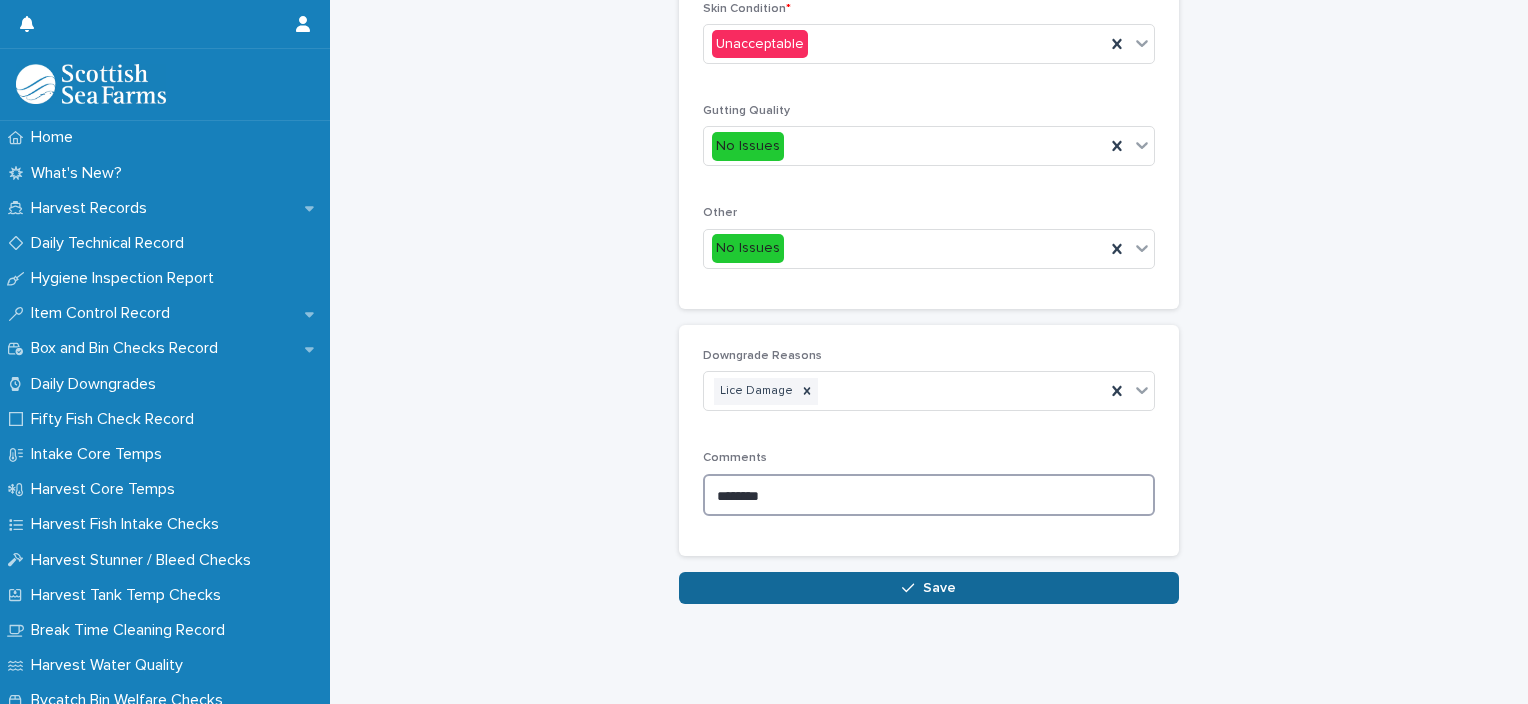 type on "********" 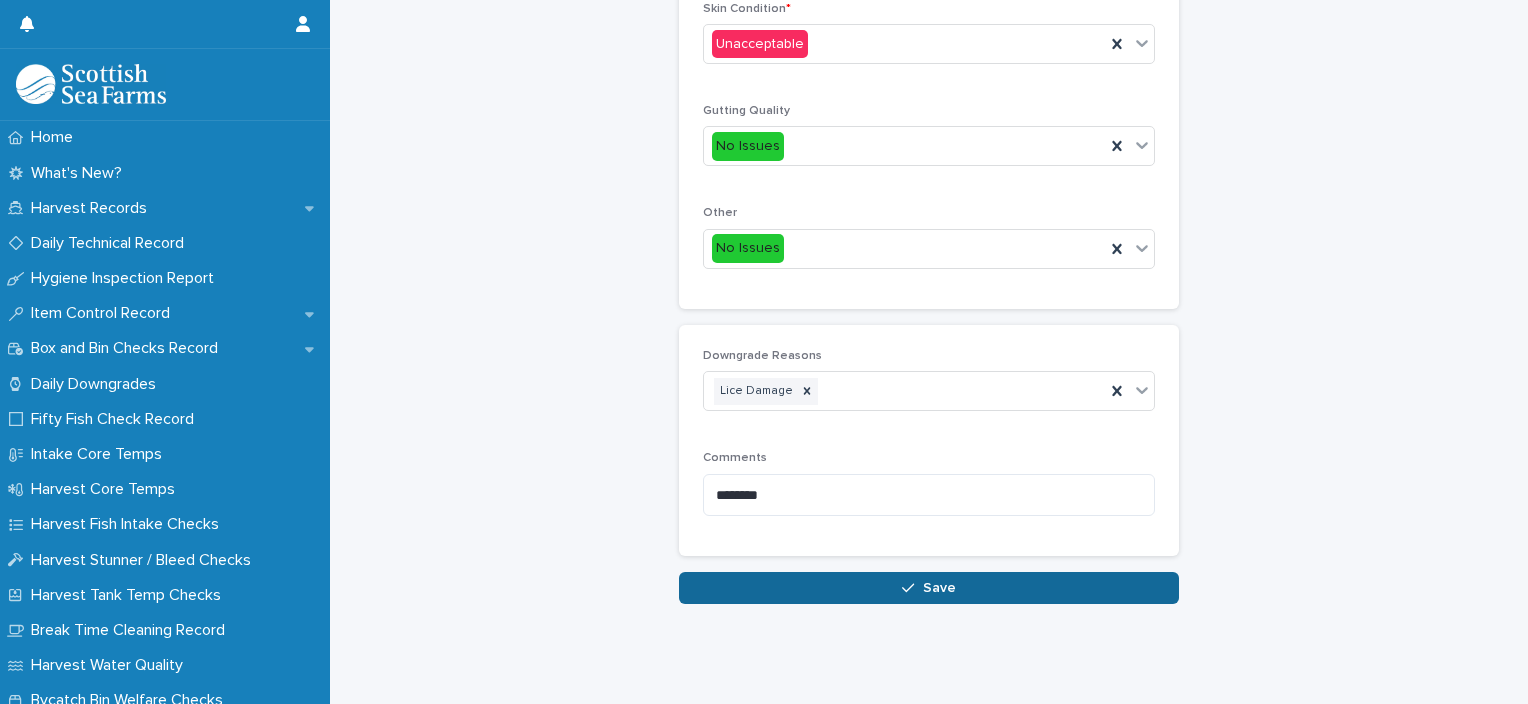 click on "Save" at bounding box center (929, 588) 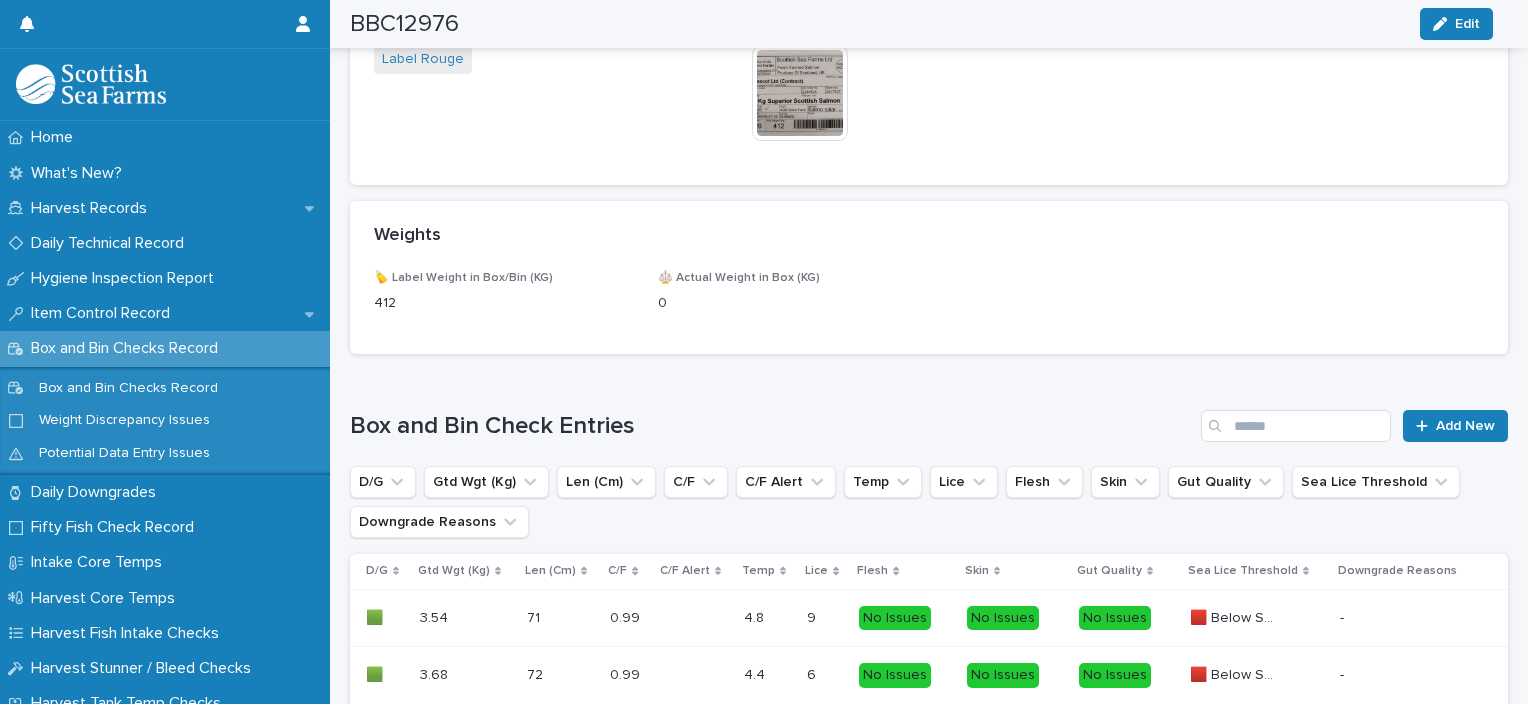 scroll, scrollTop: 1260, scrollLeft: 0, axis: vertical 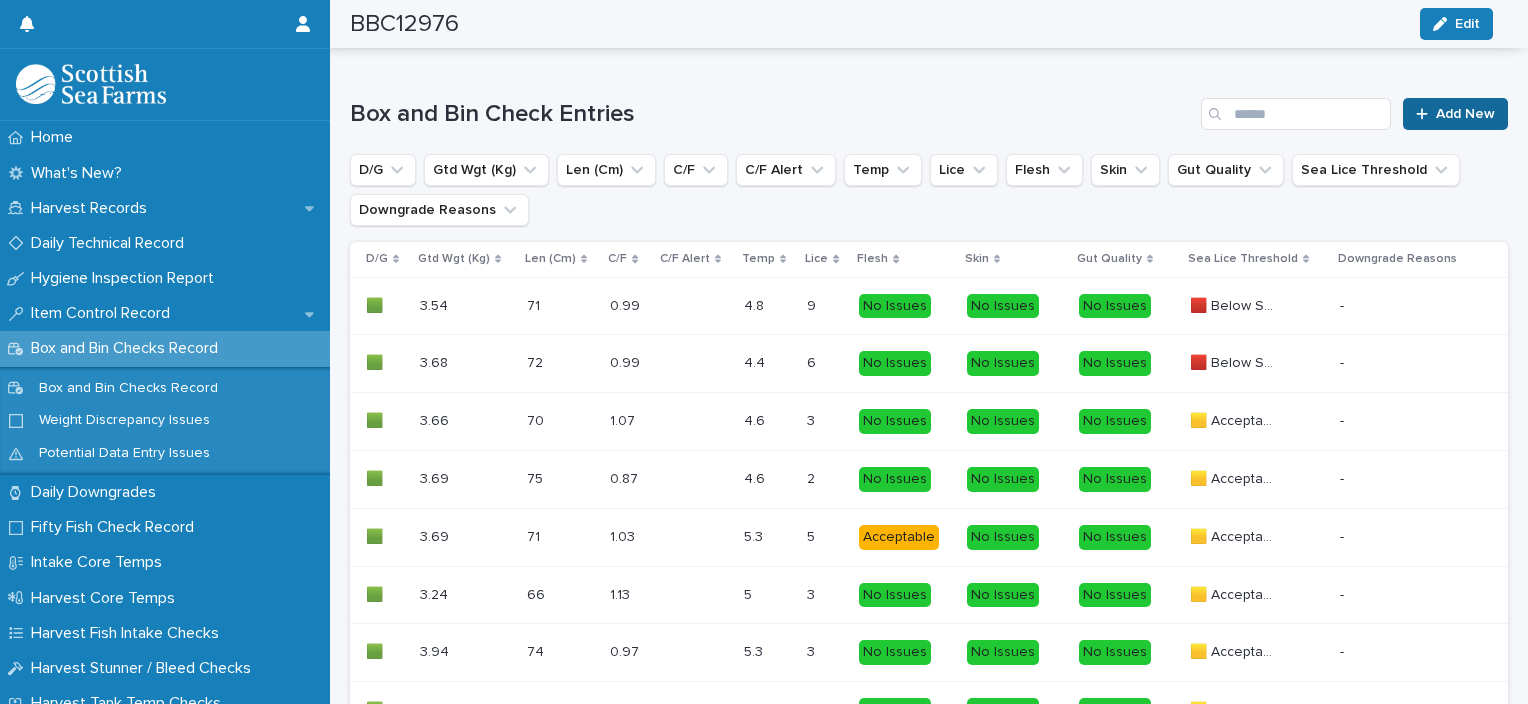 click on "Add New" at bounding box center (1455, 114) 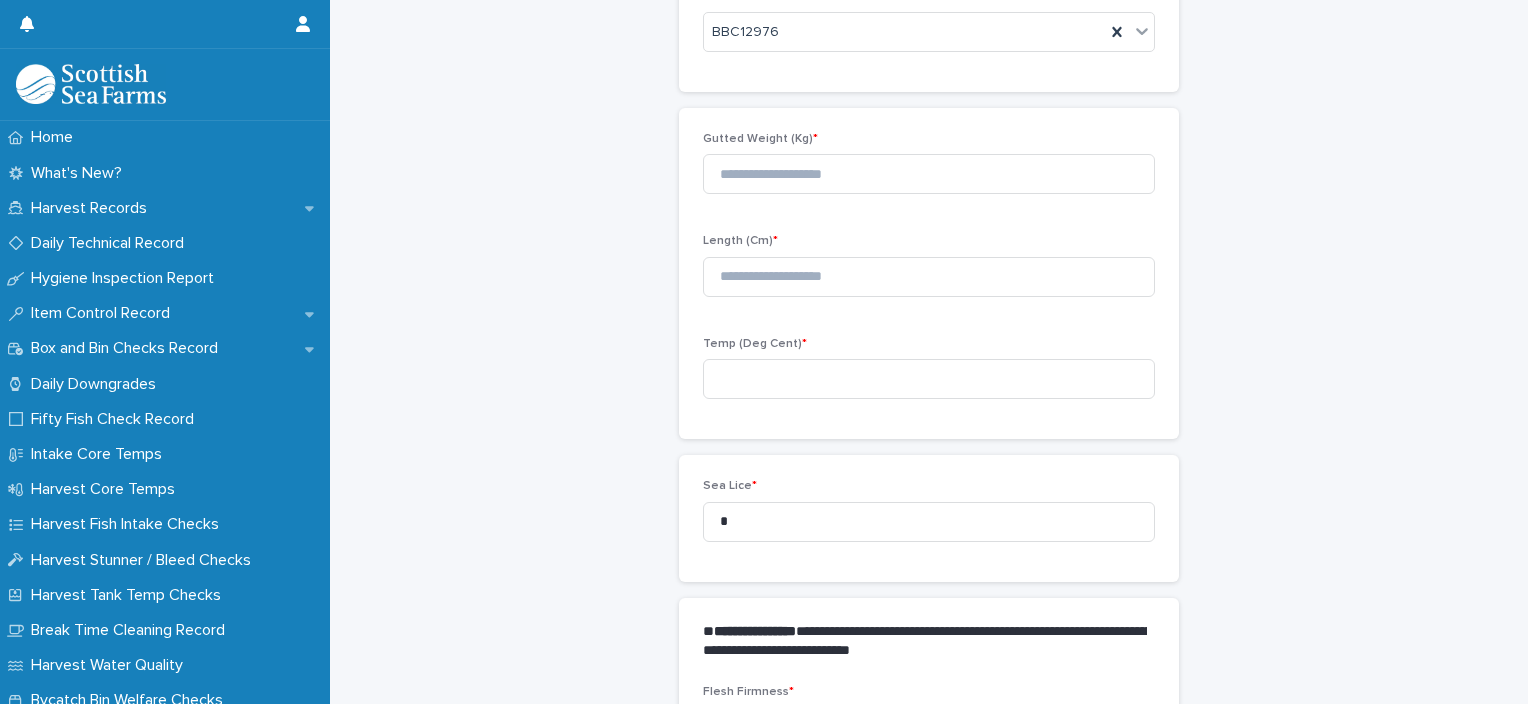 scroll, scrollTop: 111, scrollLeft: 0, axis: vertical 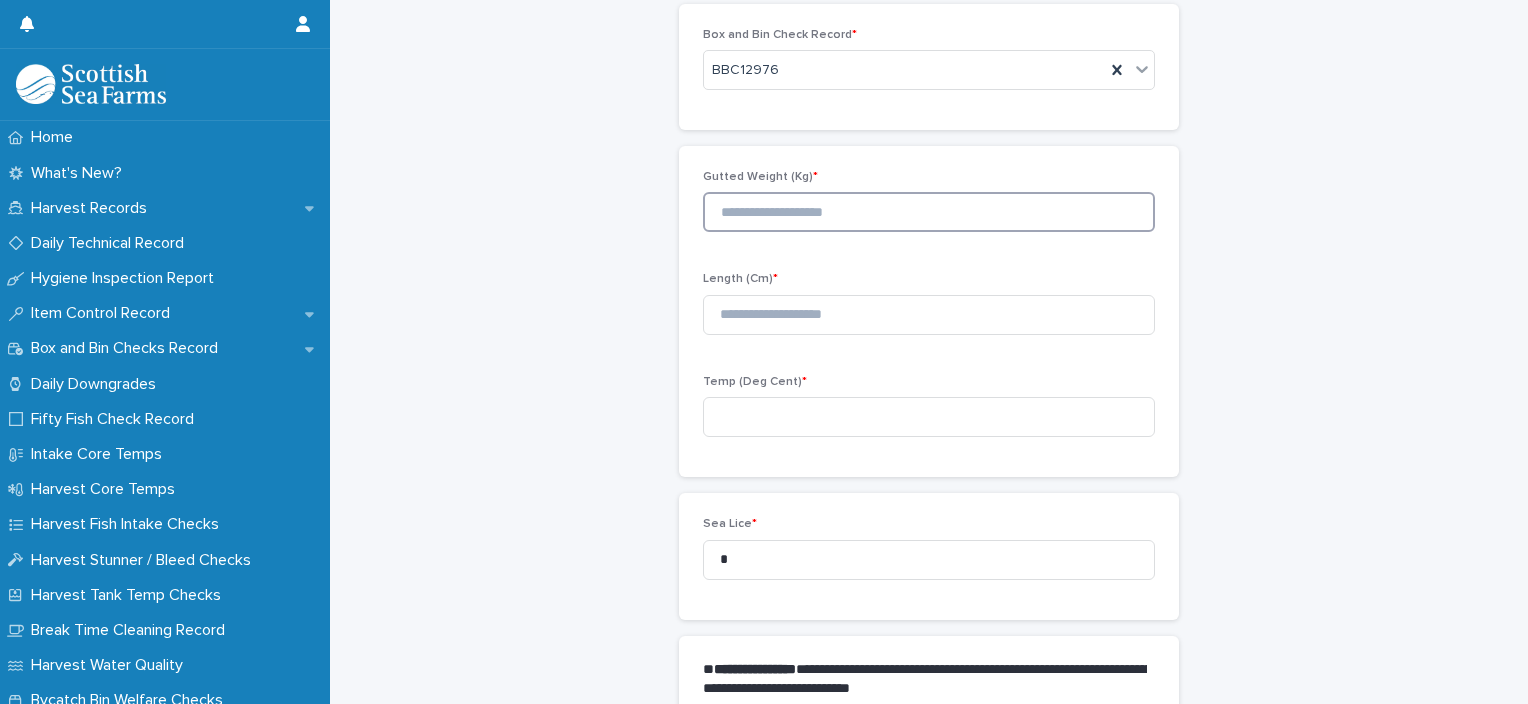 click at bounding box center (929, 212) 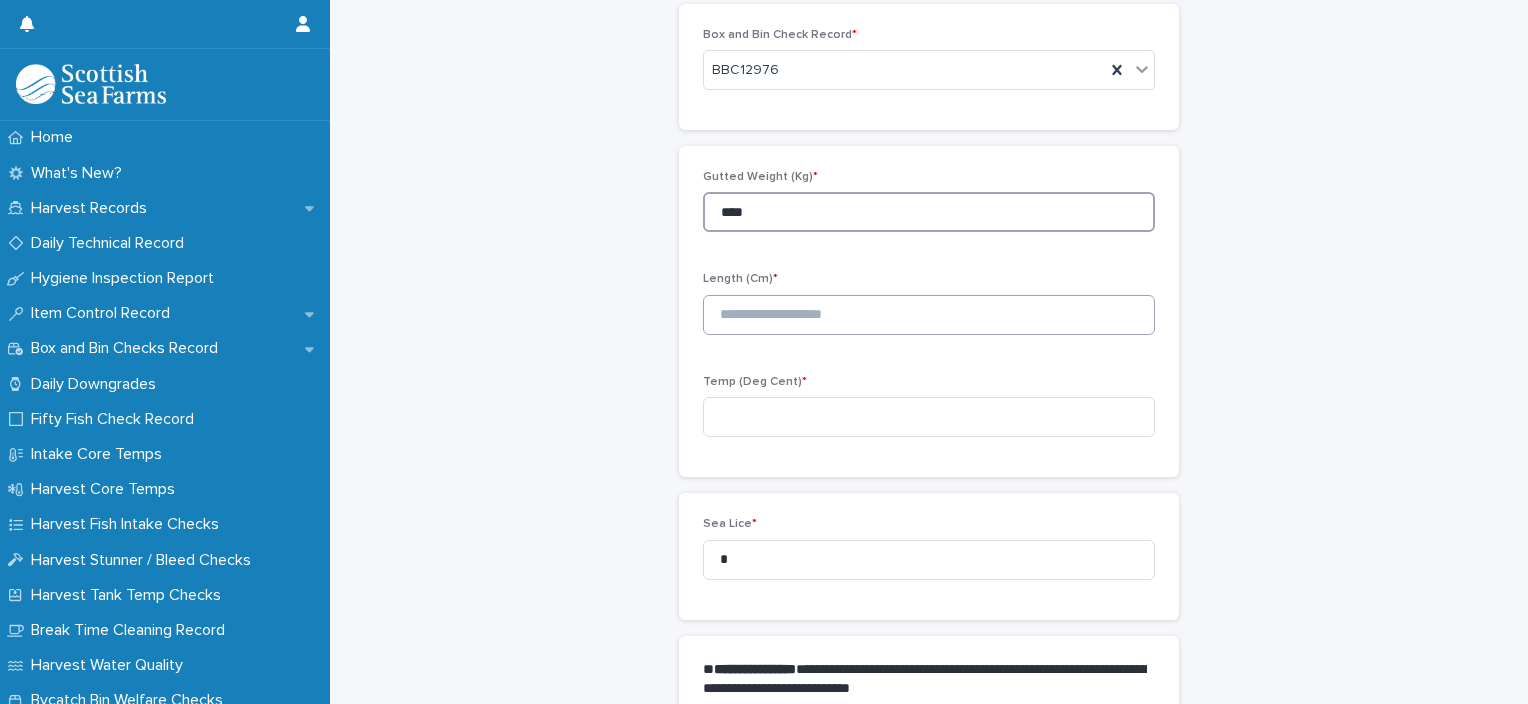 type on "****" 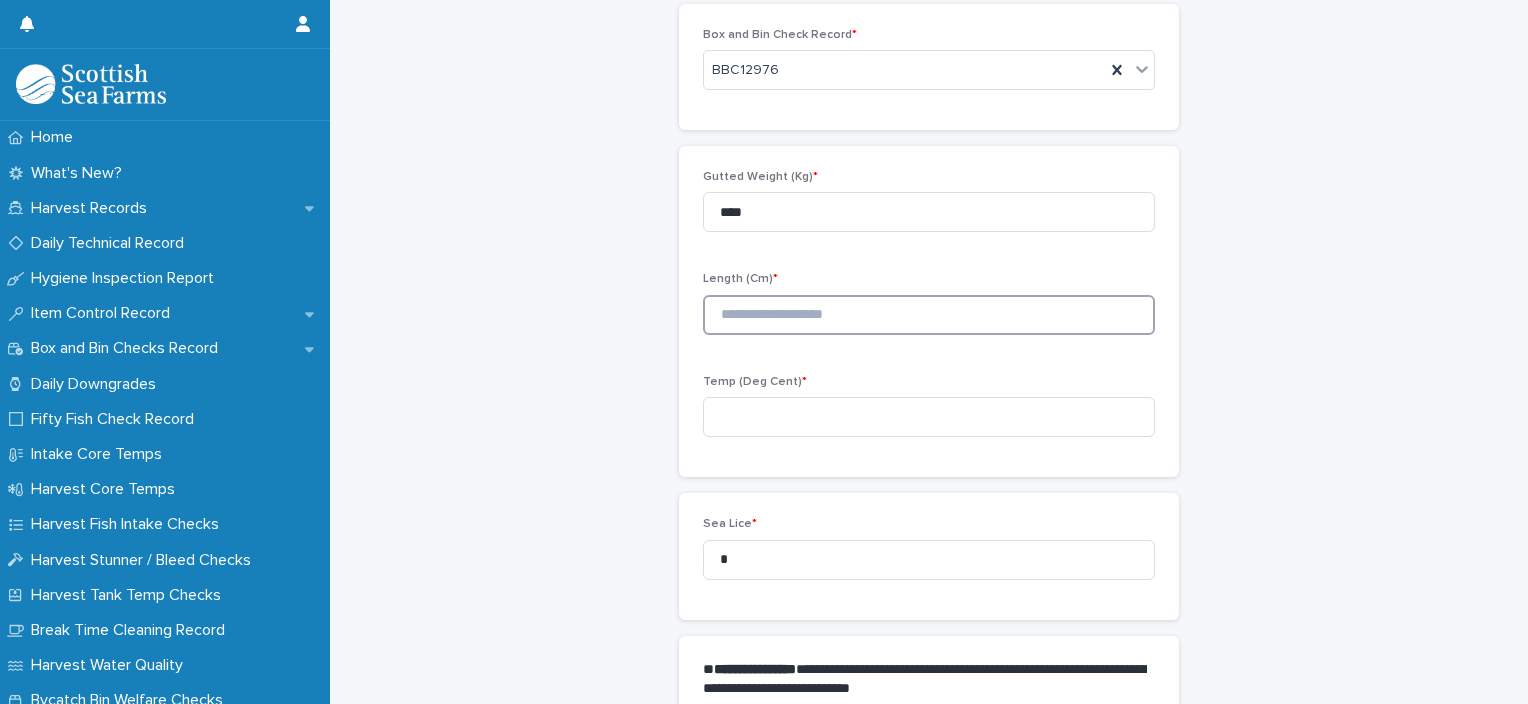 click at bounding box center (929, 315) 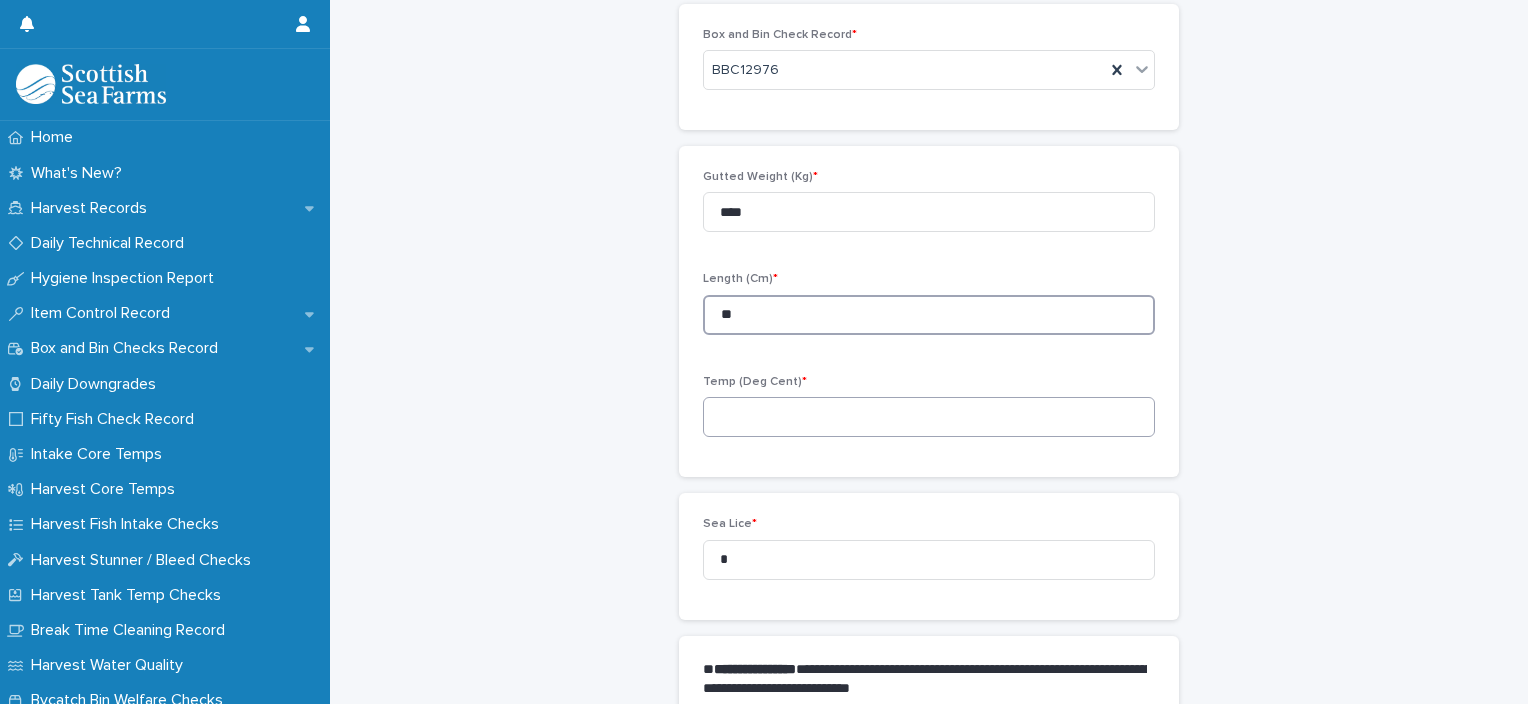 type on "**" 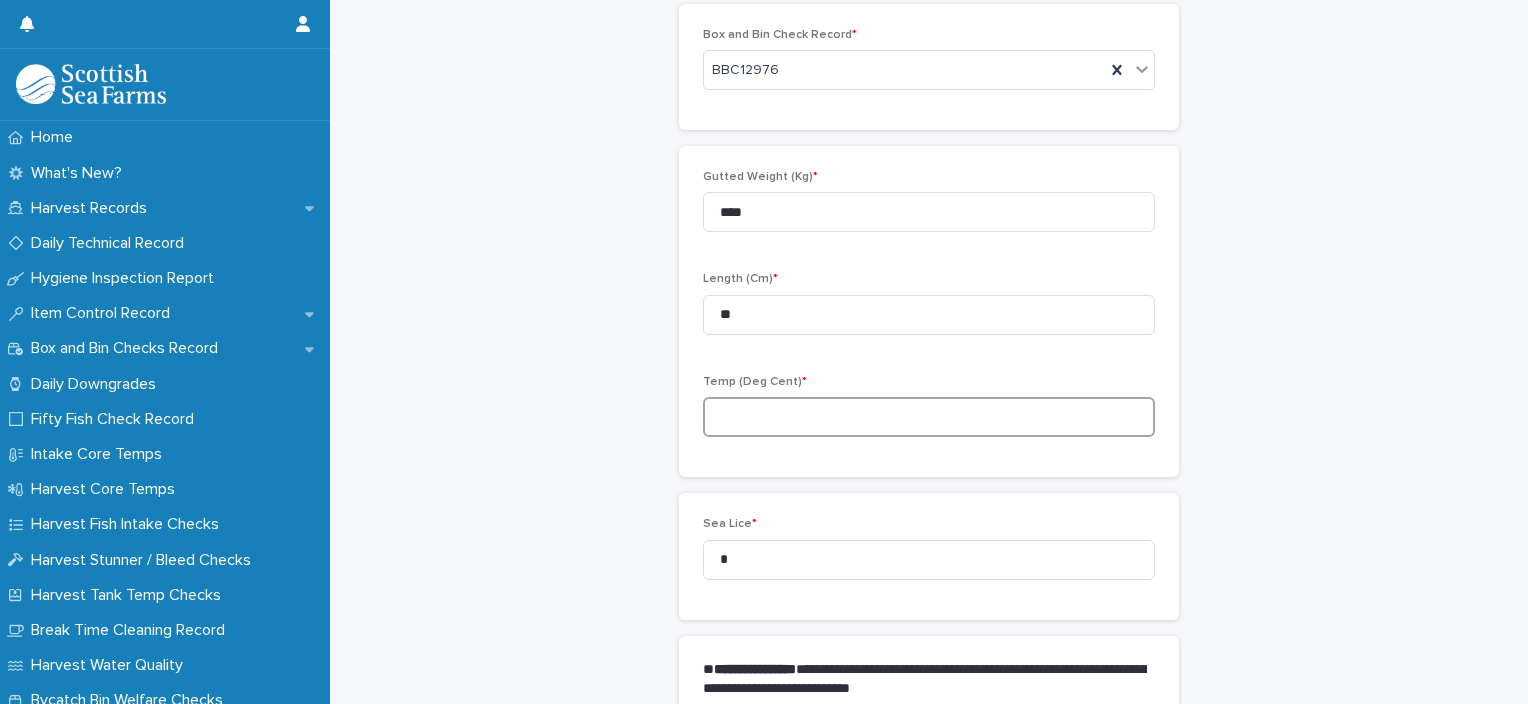 click at bounding box center [929, 417] 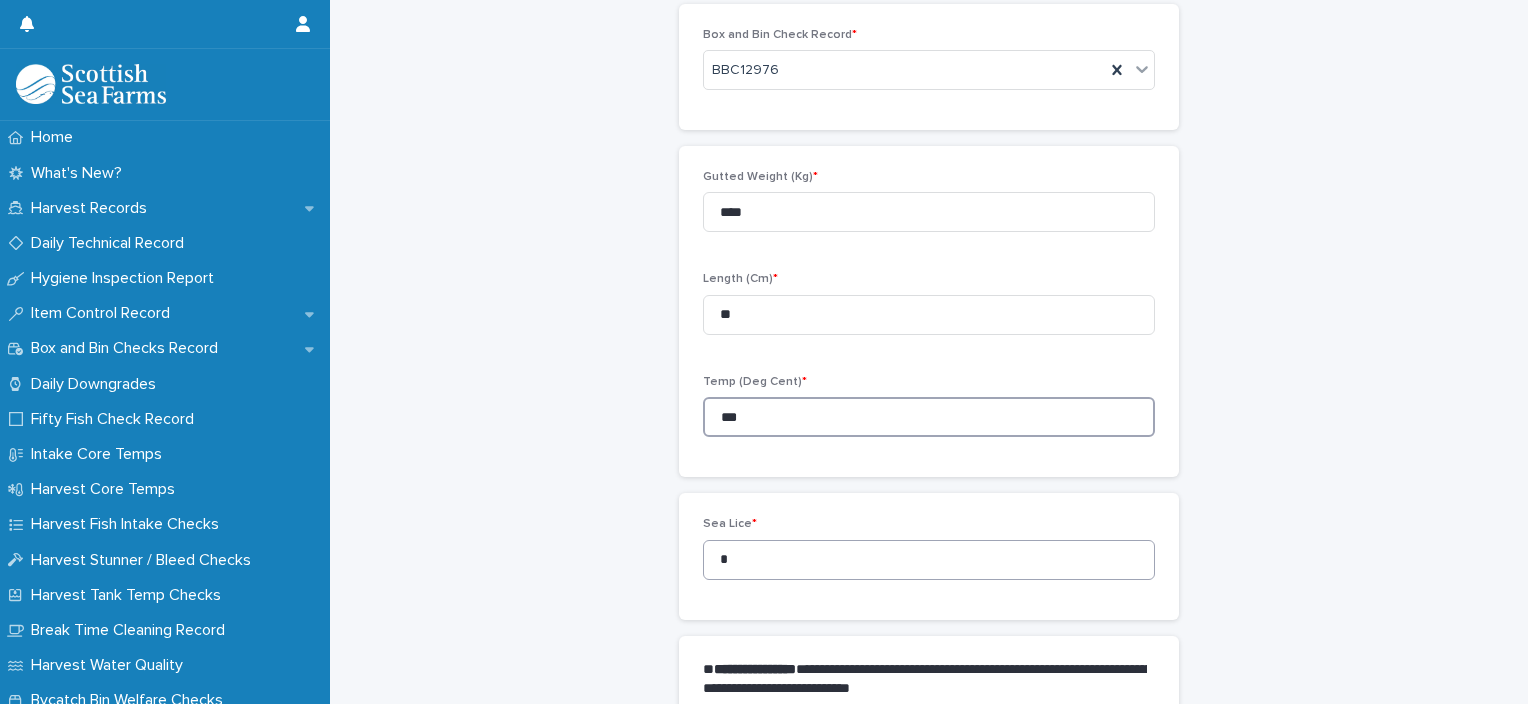 type on "***" 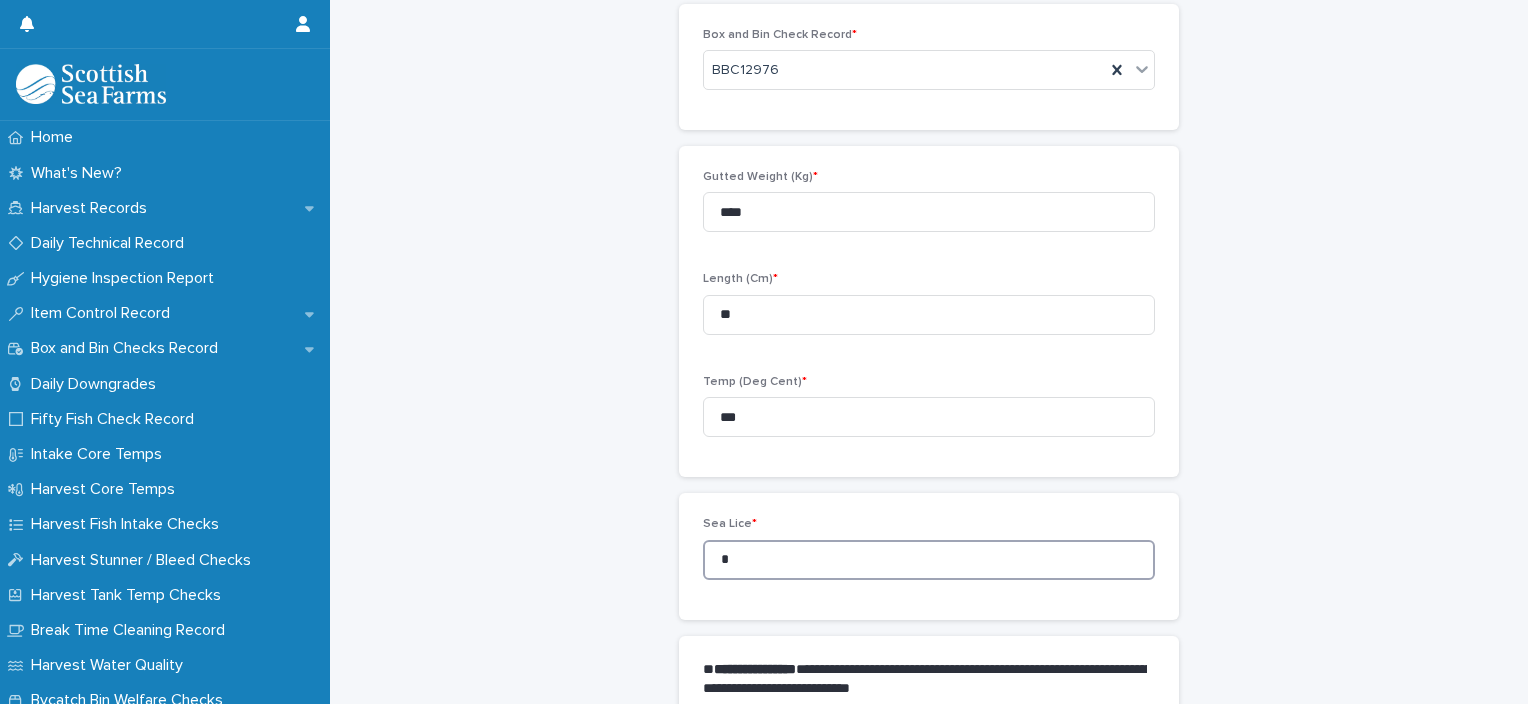 drag, startPoint x: 756, startPoint y: 553, endPoint x: 677, endPoint y: 559, distance: 79.22752 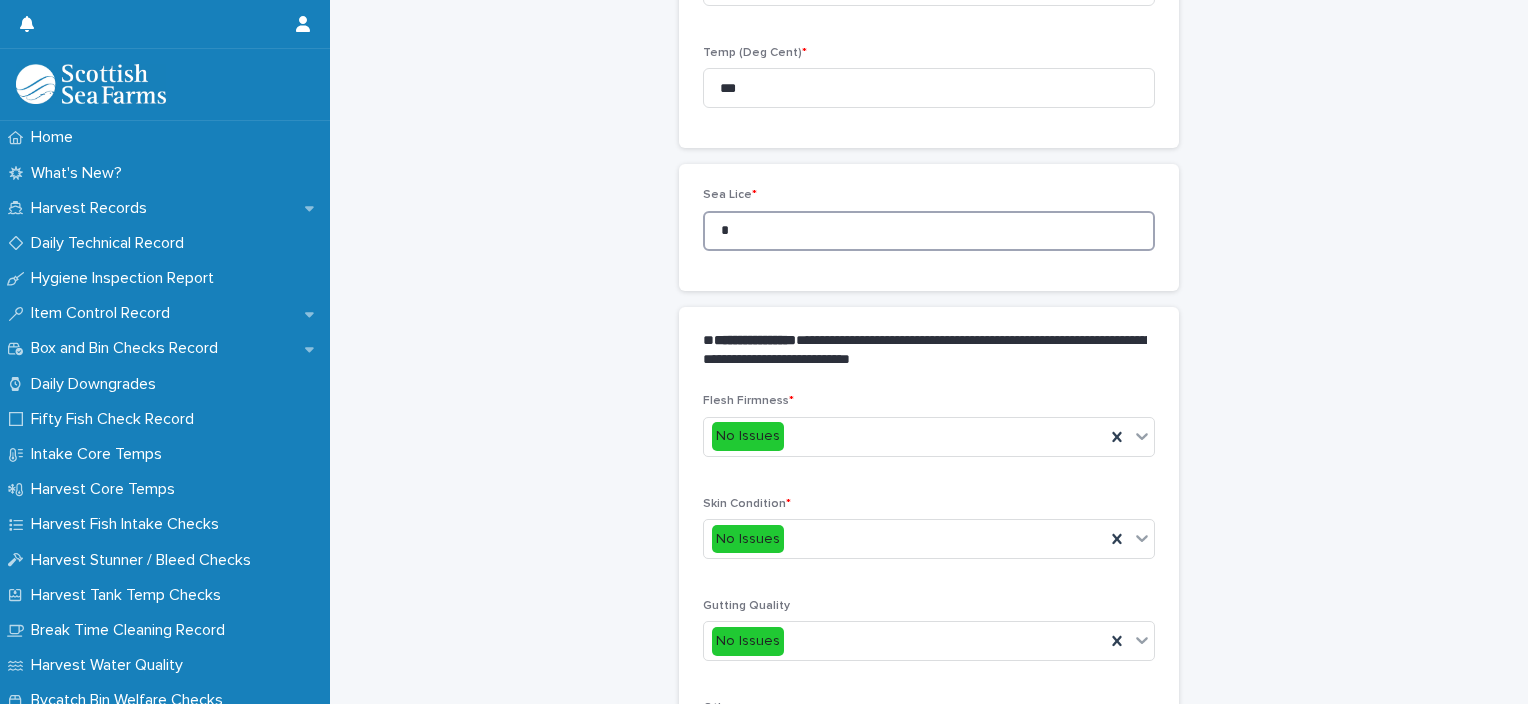 scroll, scrollTop: 911, scrollLeft: 0, axis: vertical 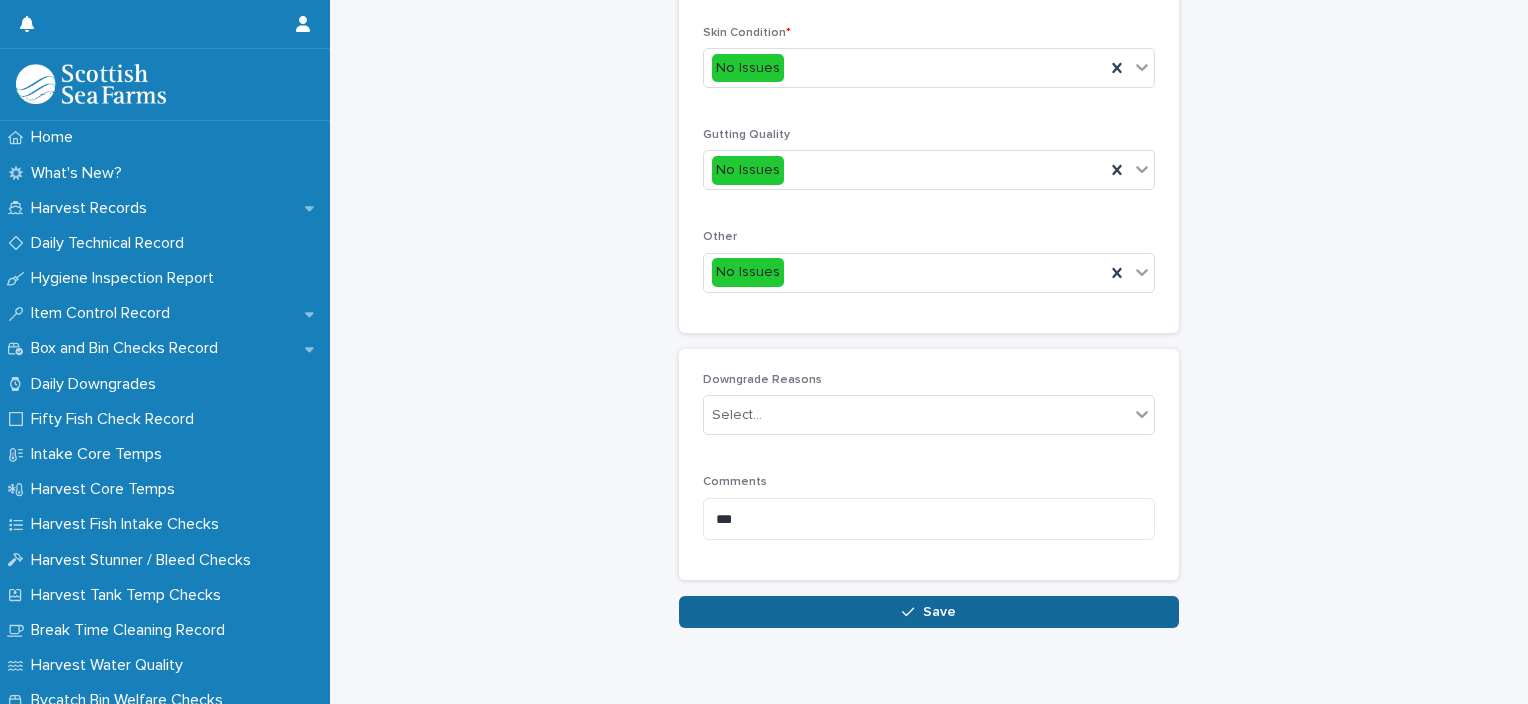 type on "*" 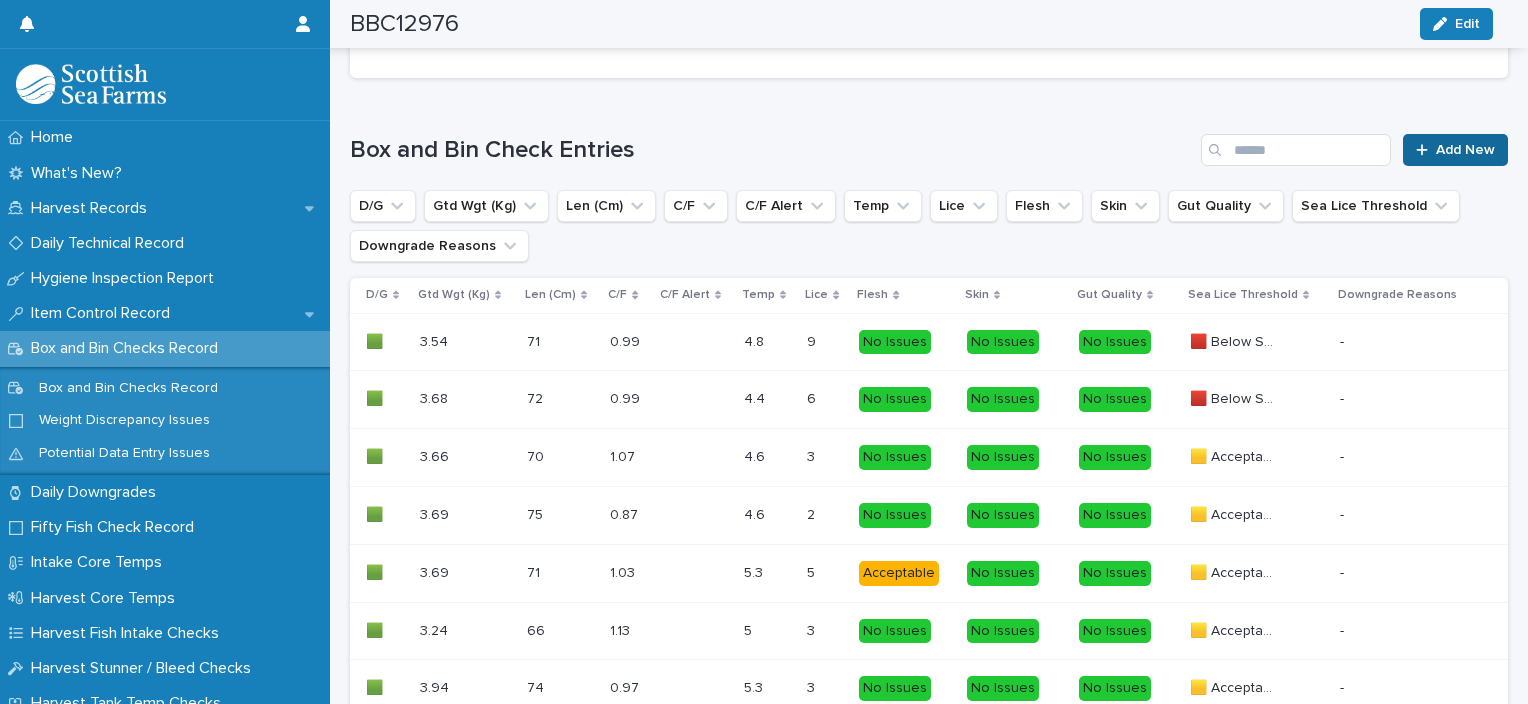 click on "Add New" at bounding box center (1465, 150) 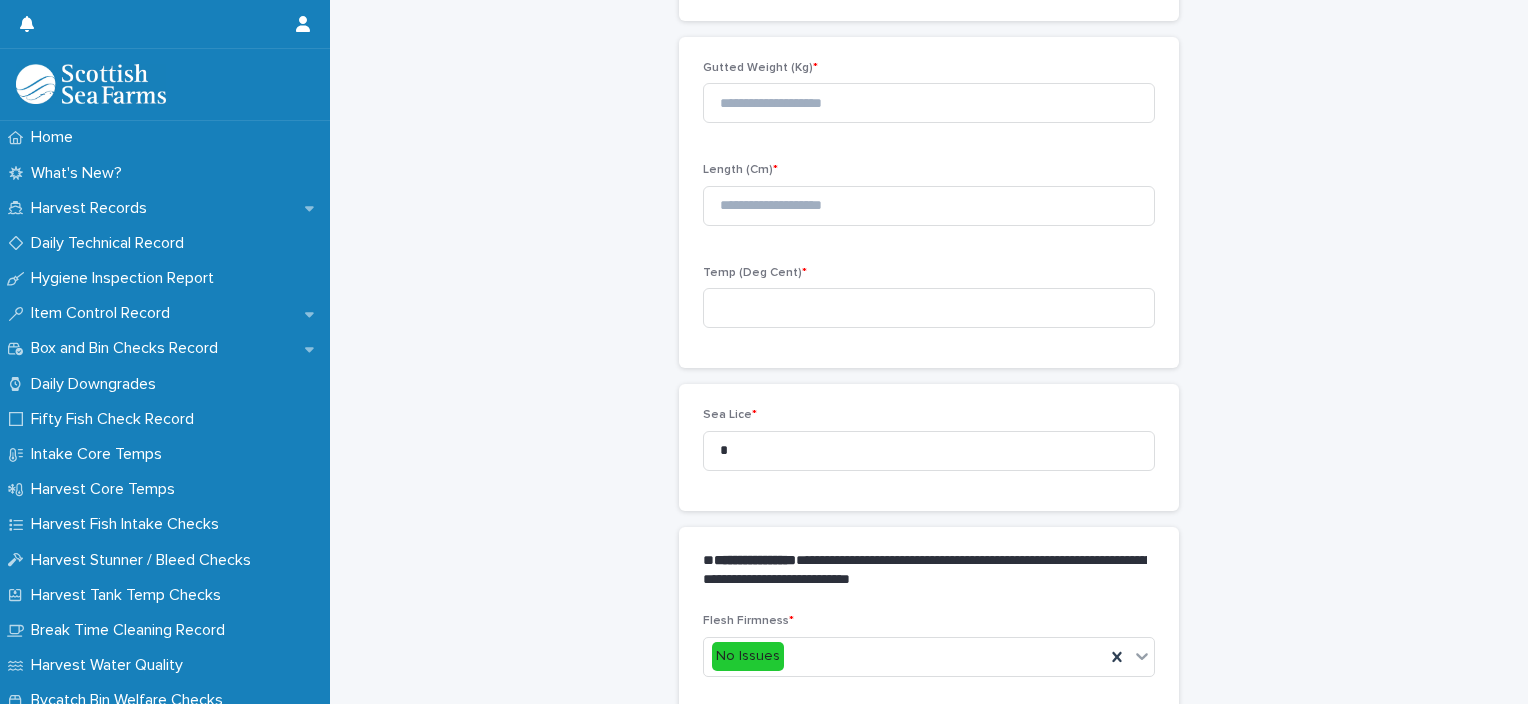 scroll, scrollTop: 211, scrollLeft: 0, axis: vertical 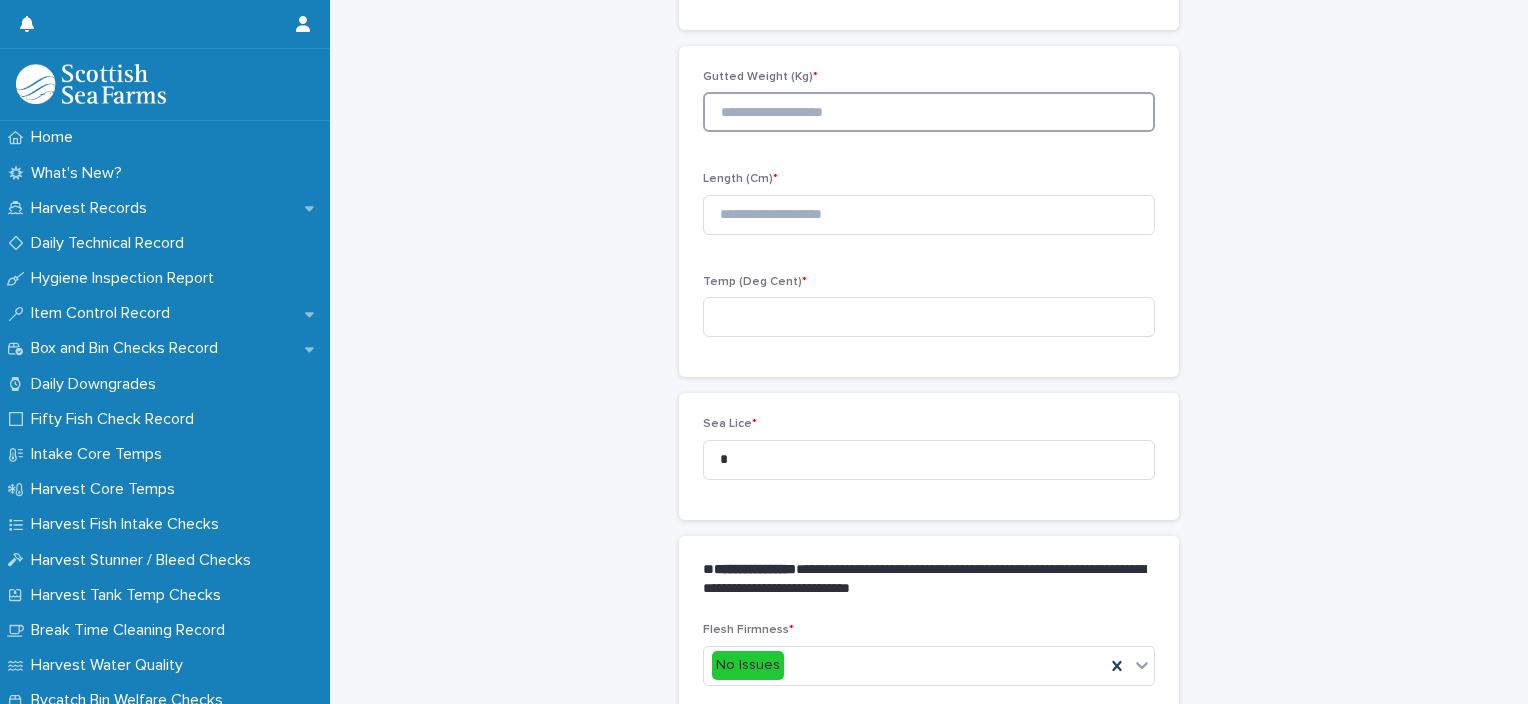 click at bounding box center [929, 112] 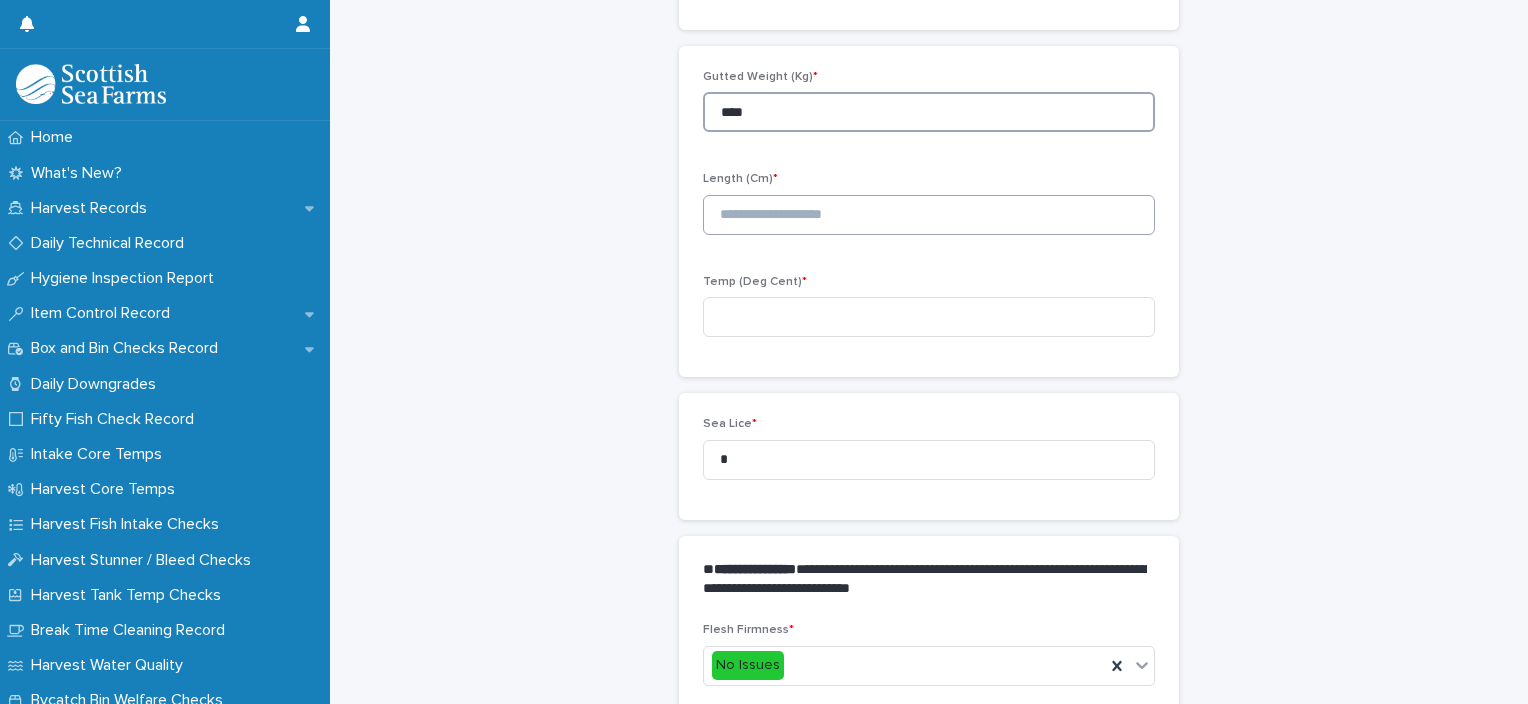 type on "****" 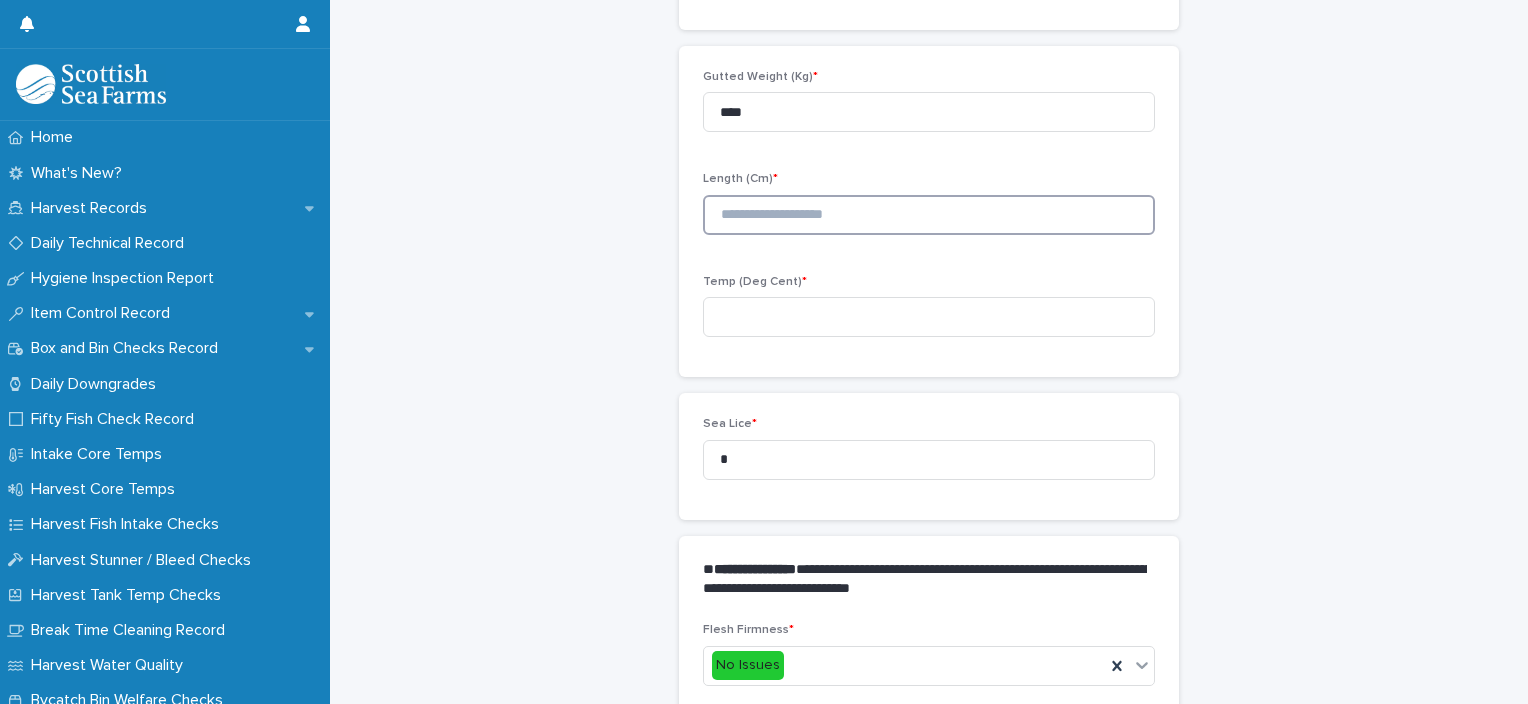 click at bounding box center [929, 215] 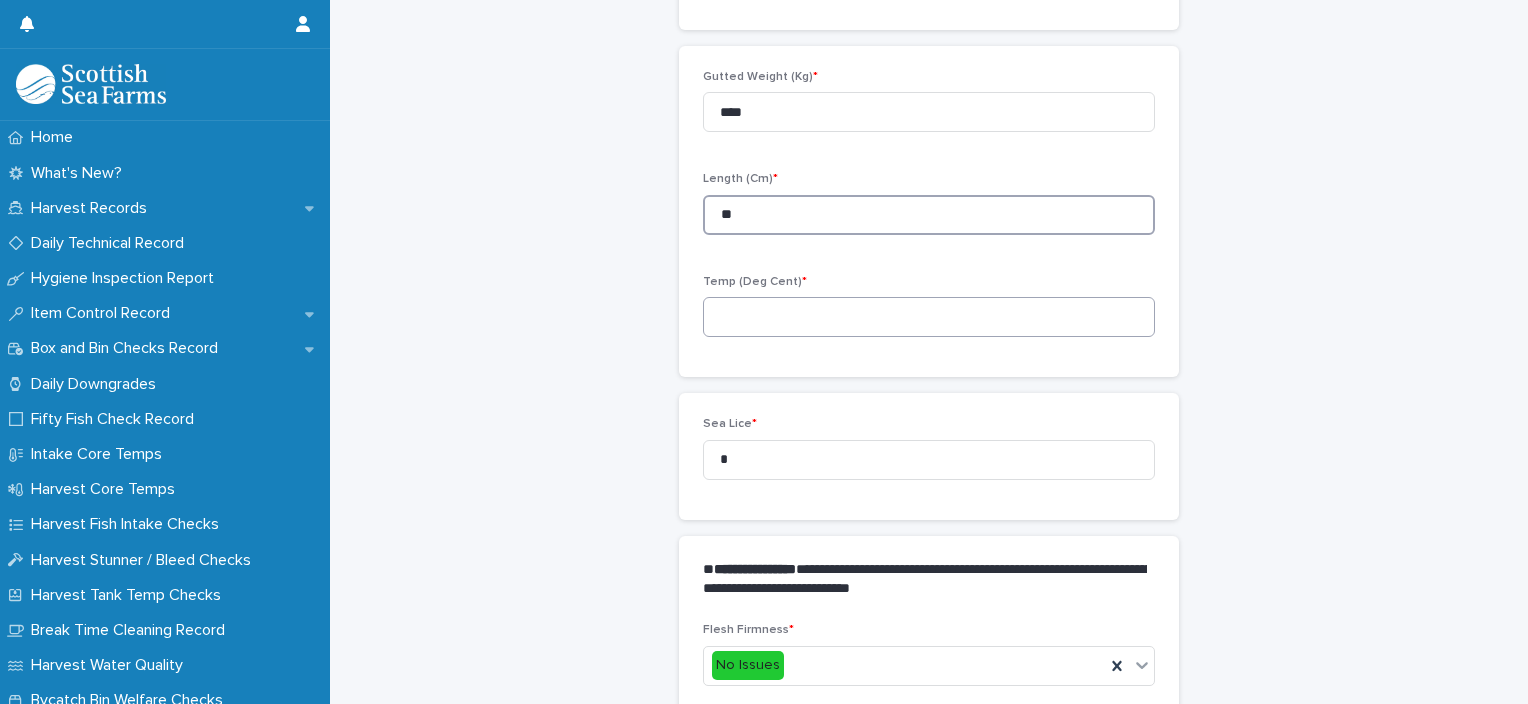 type on "**" 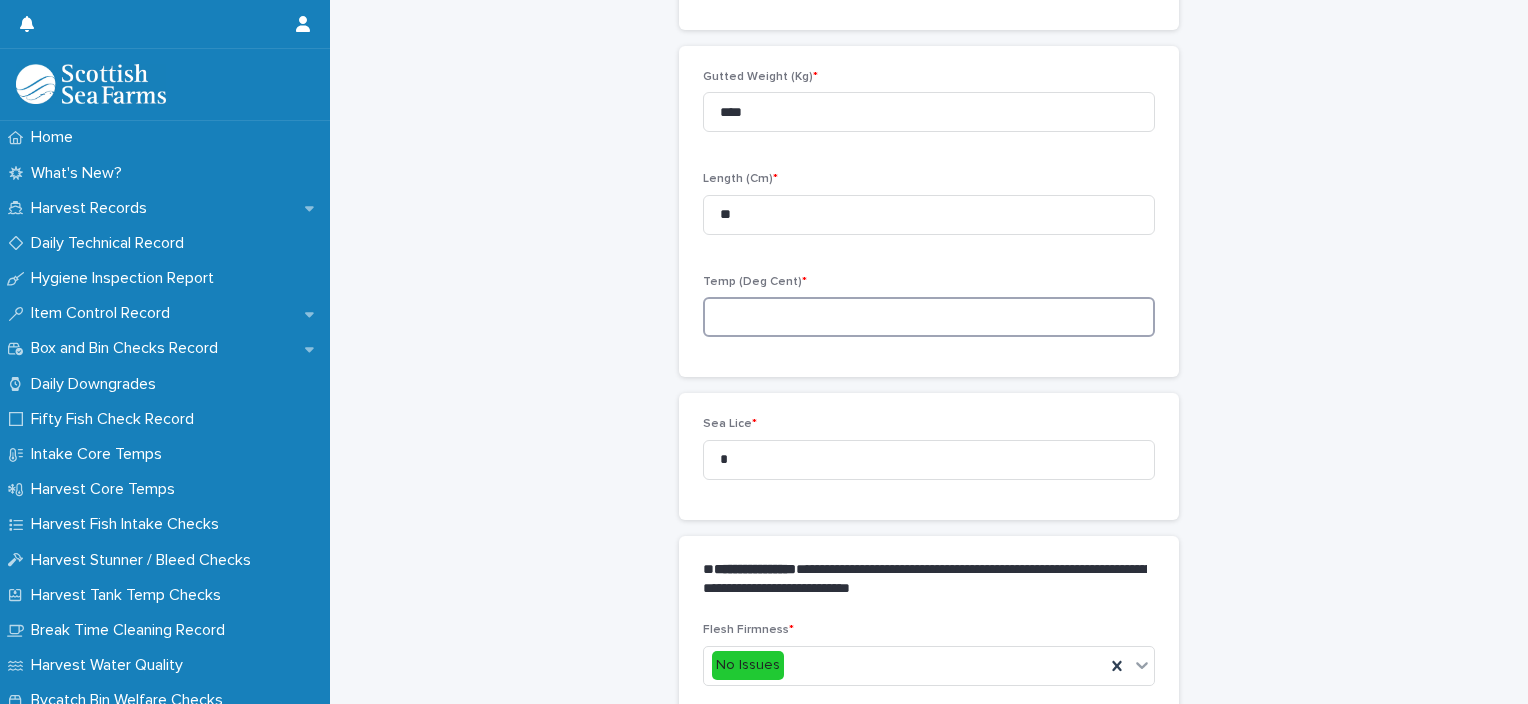 click at bounding box center [929, 317] 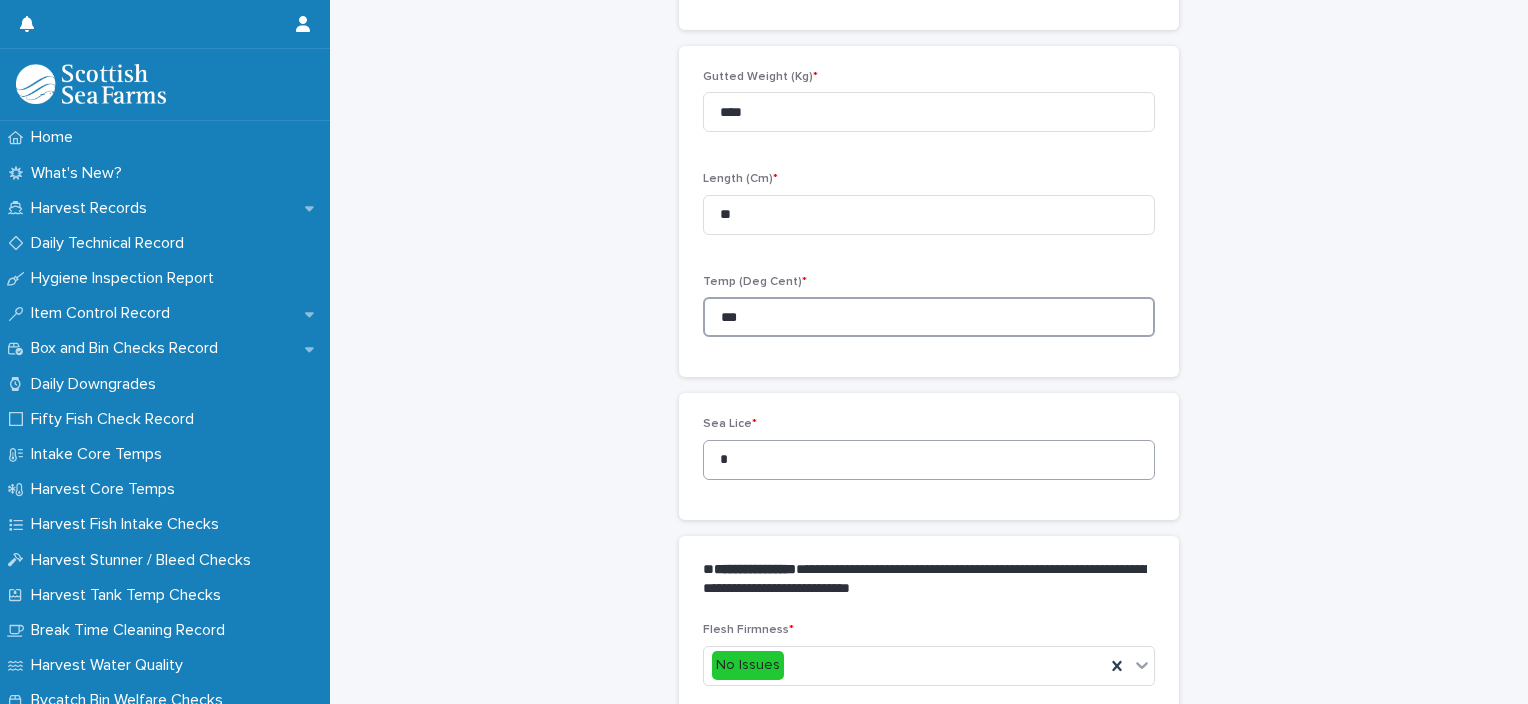 type on "***" 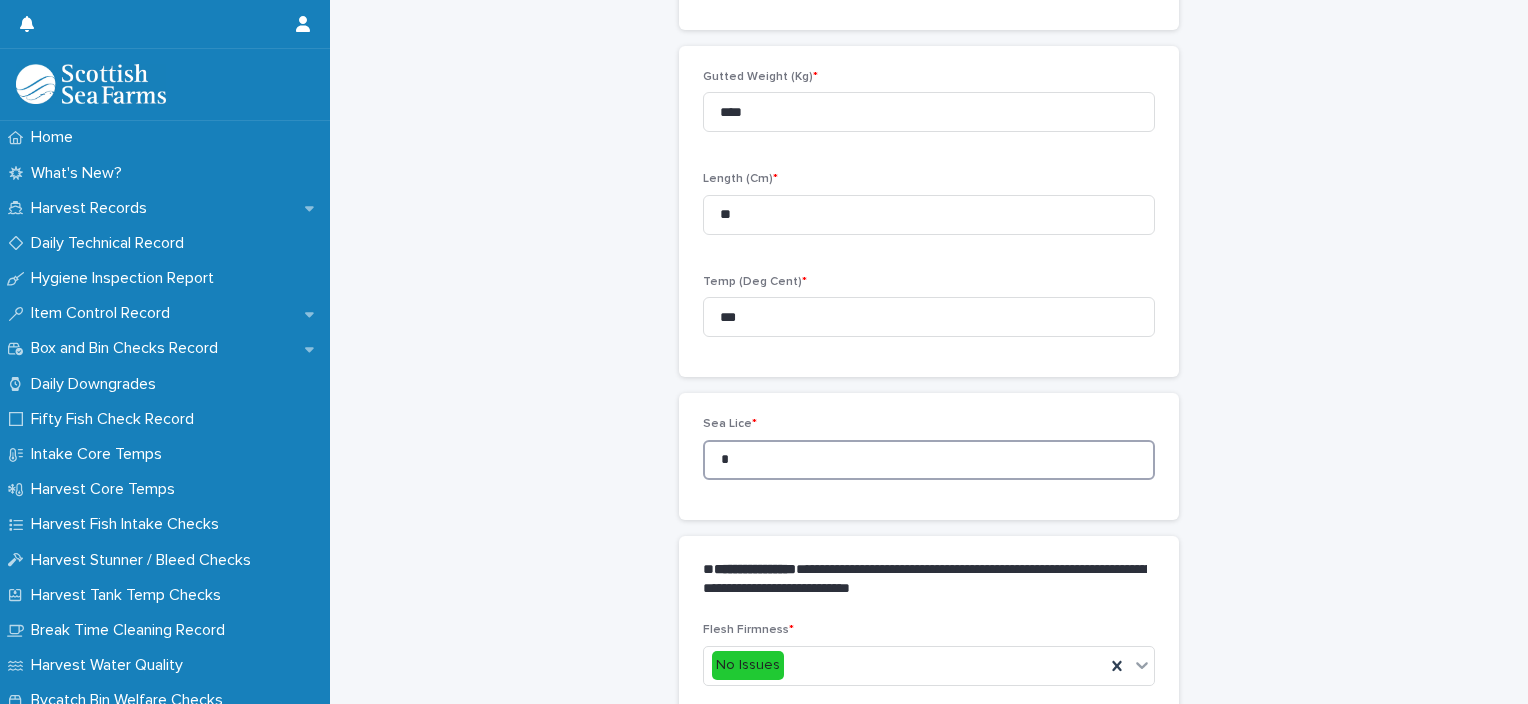 drag, startPoint x: 744, startPoint y: 449, endPoint x: 682, endPoint y: 464, distance: 63.788715 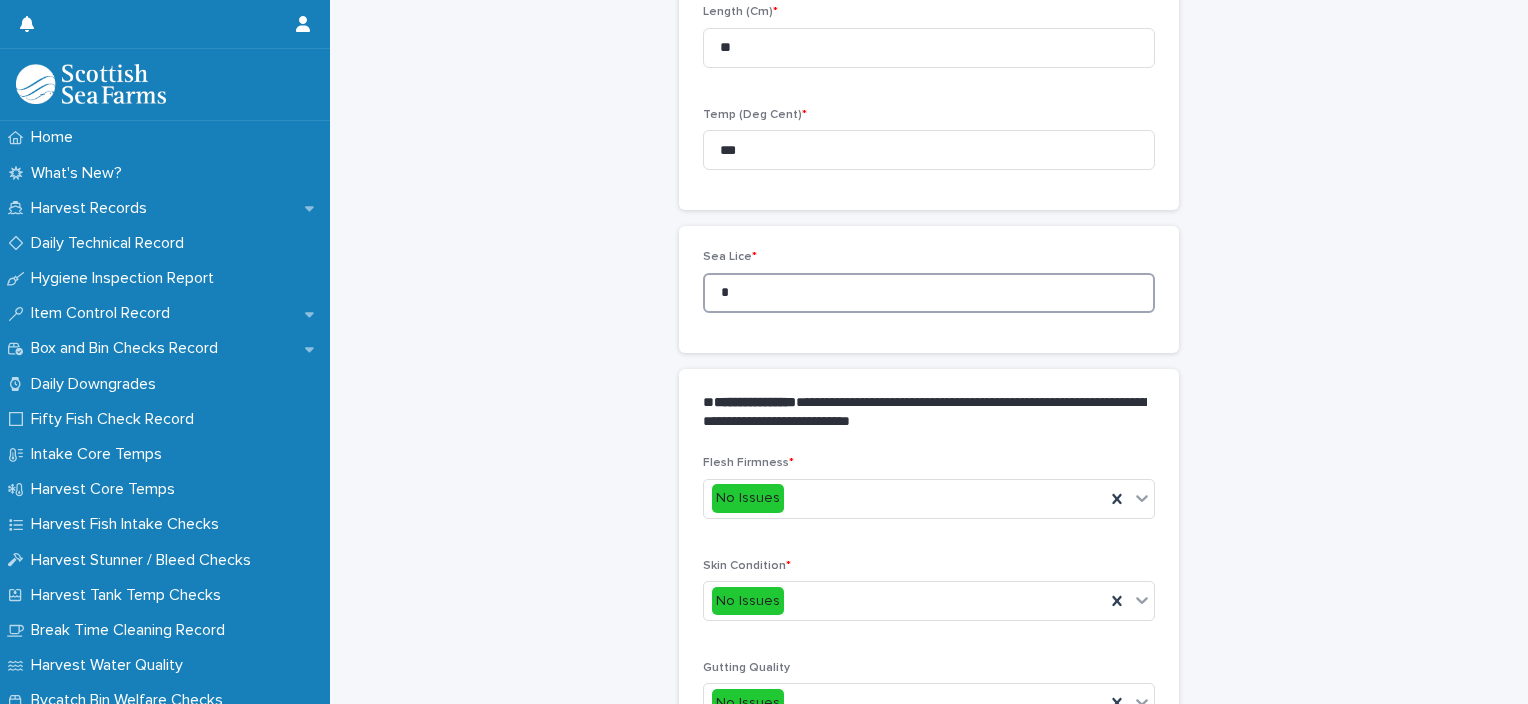 scroll, scrollTop: 948, scrollLeft: 0, axis: vertical 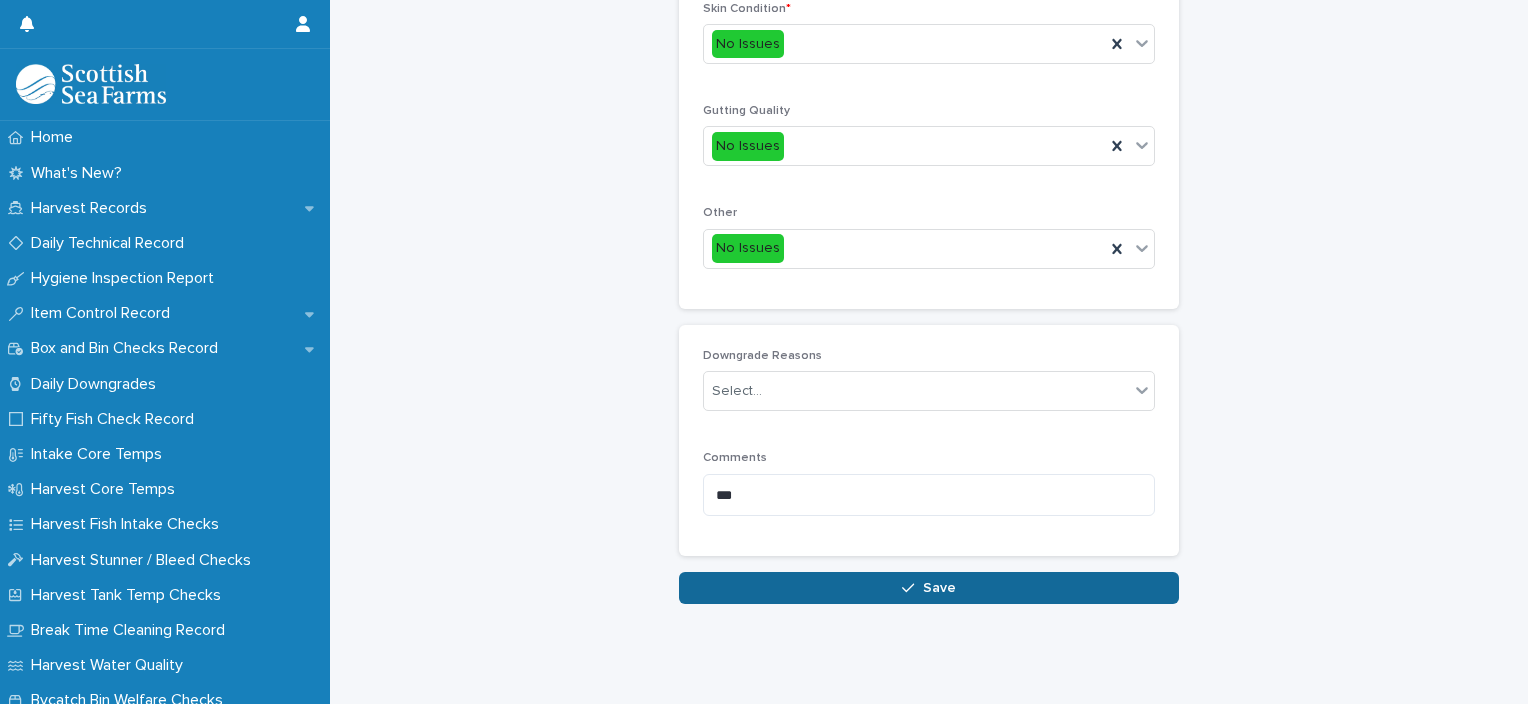 type on "*" 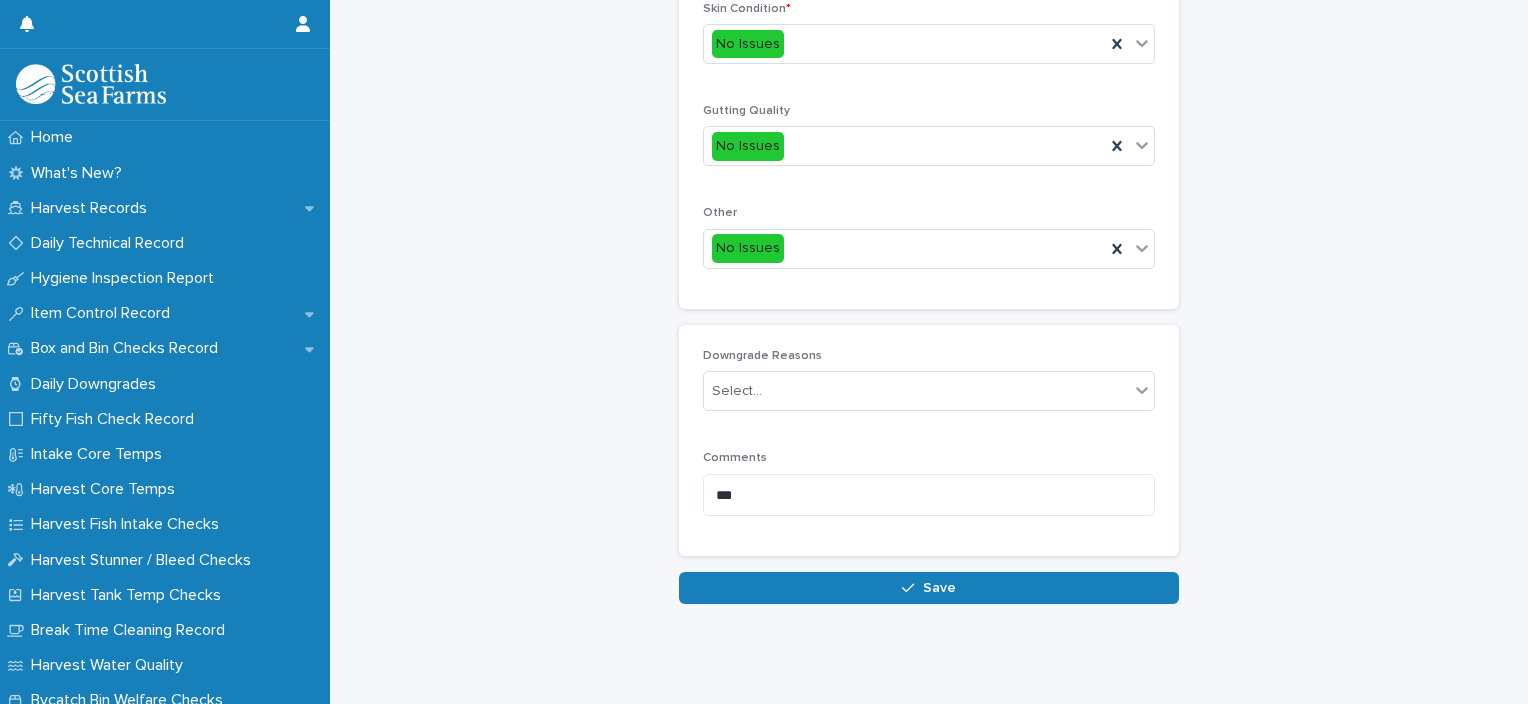 click 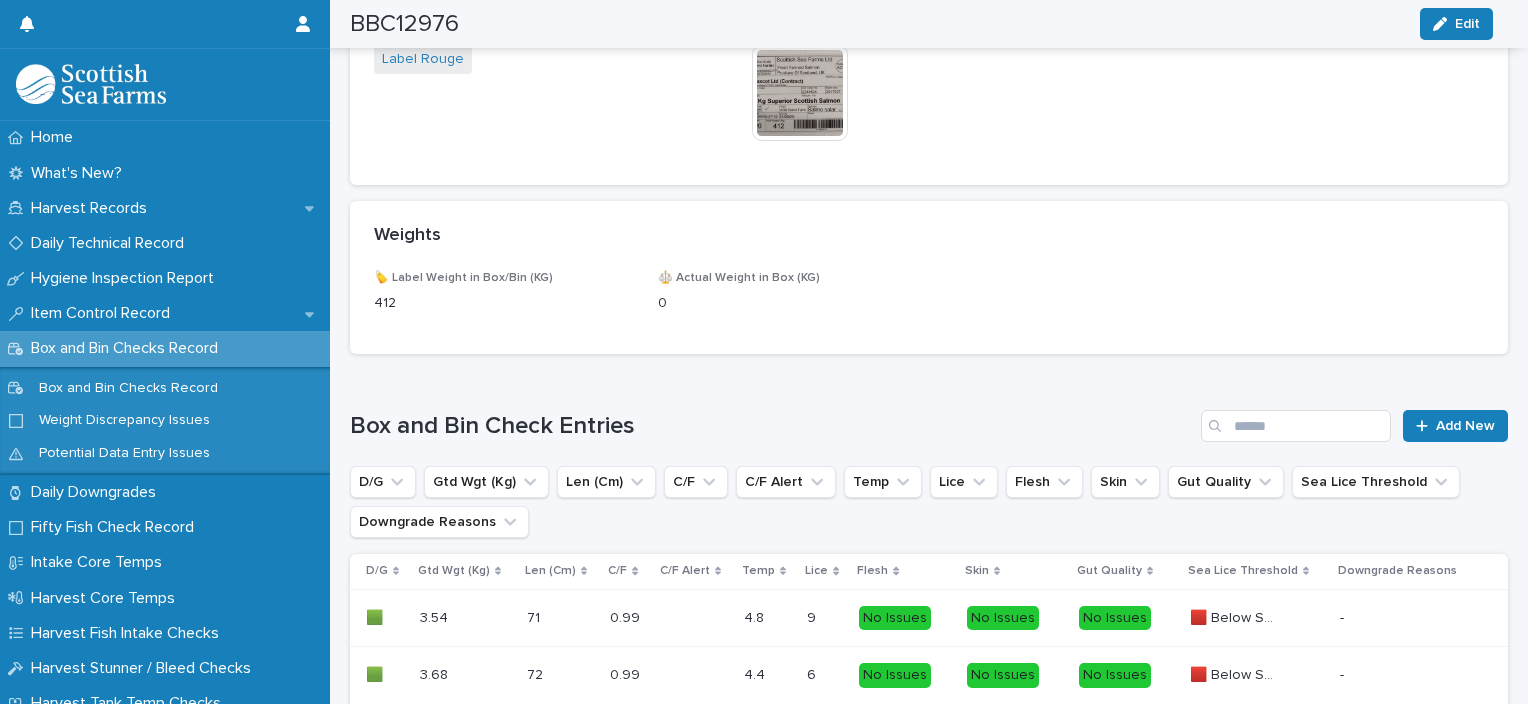 scroll, scrollTop: 1260, scrollLeft: 0, axis: vertical 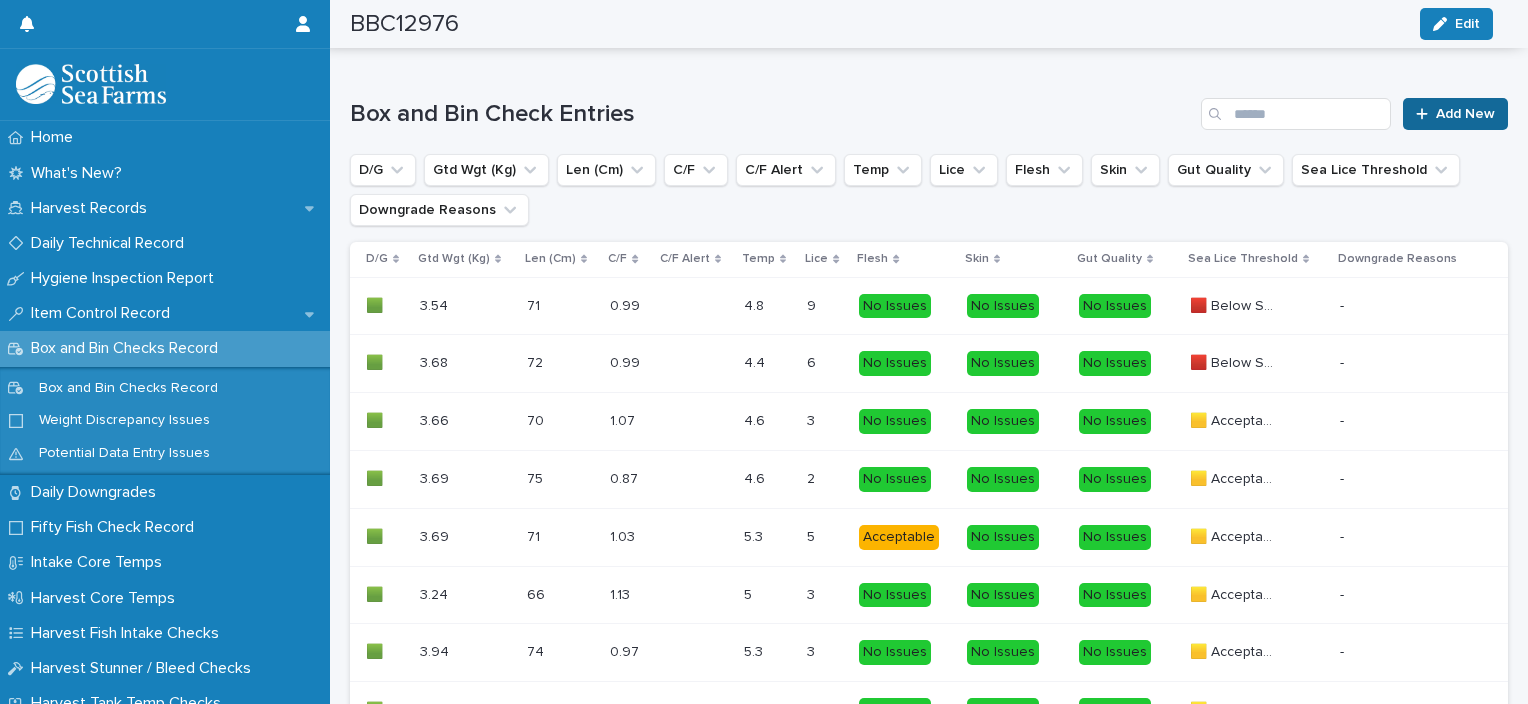 click on "Add New" at bounding box center [1455, 114] 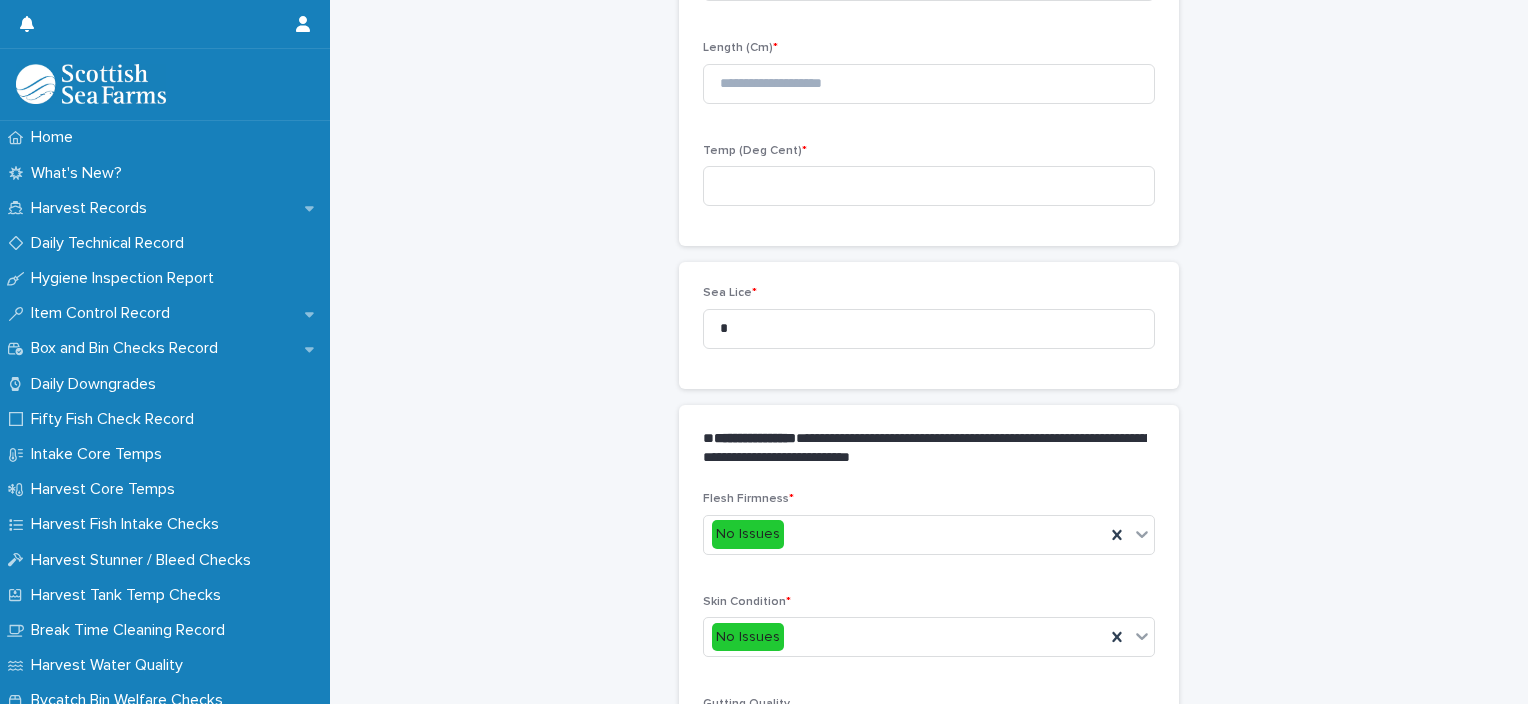 scroll, scrollTop: 211, scrollLeft: 0, axis: vertical 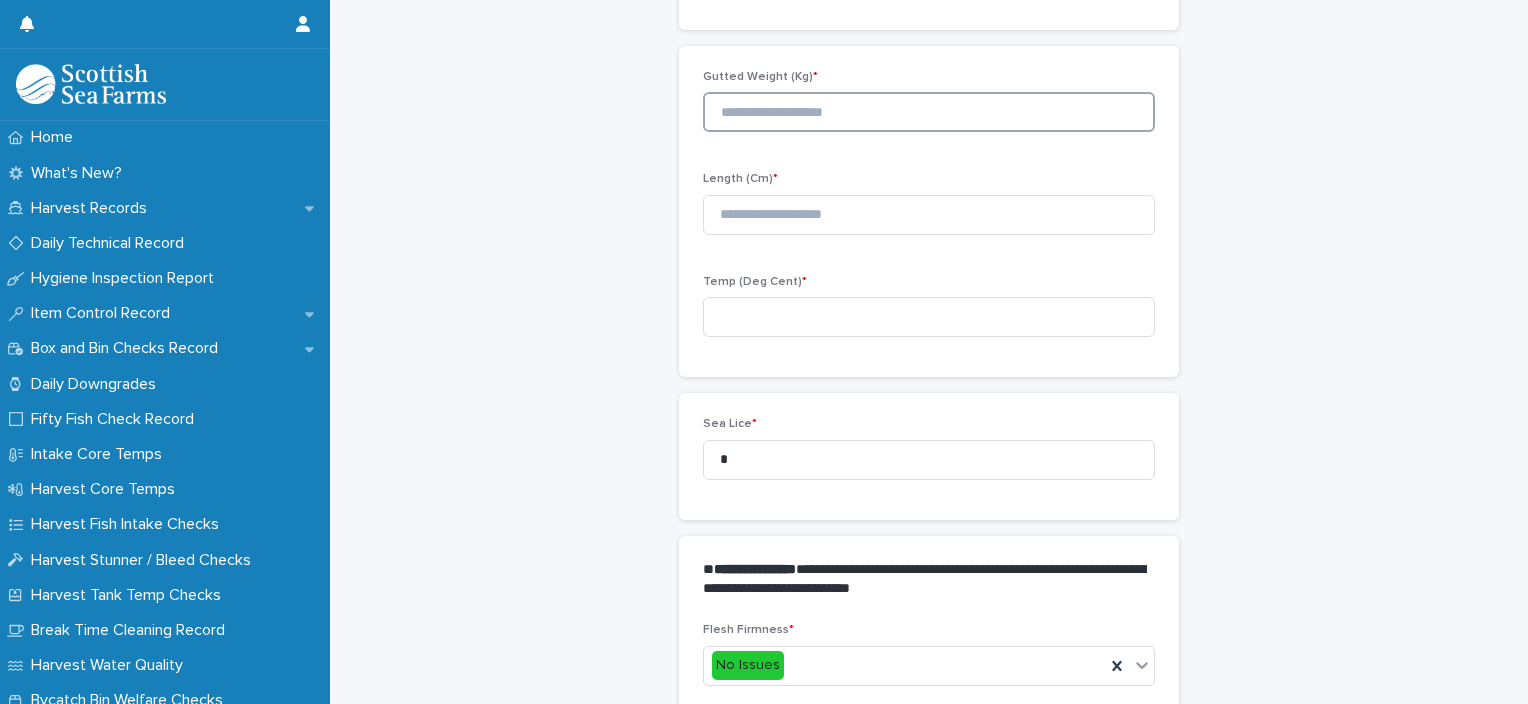 click at bounding box center (929, 112) 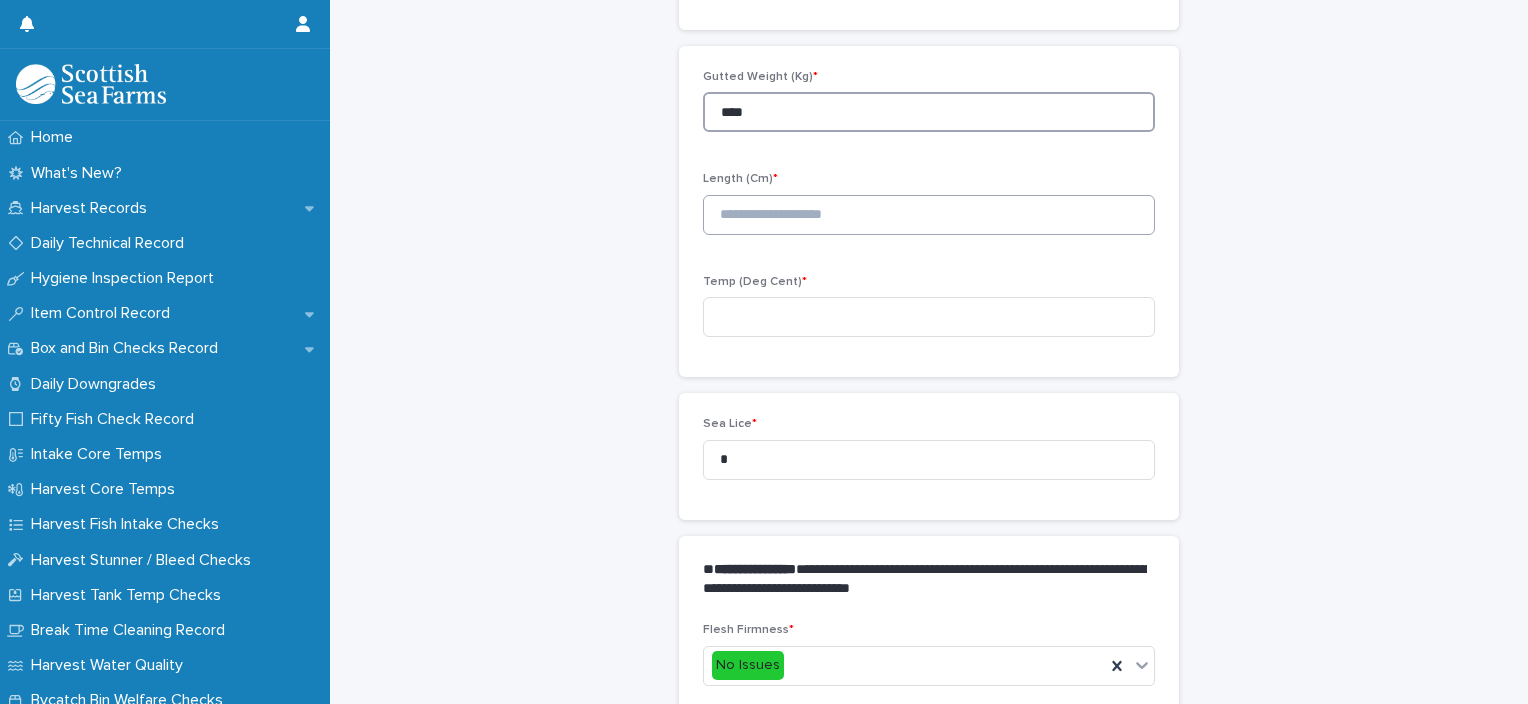 type on "****" 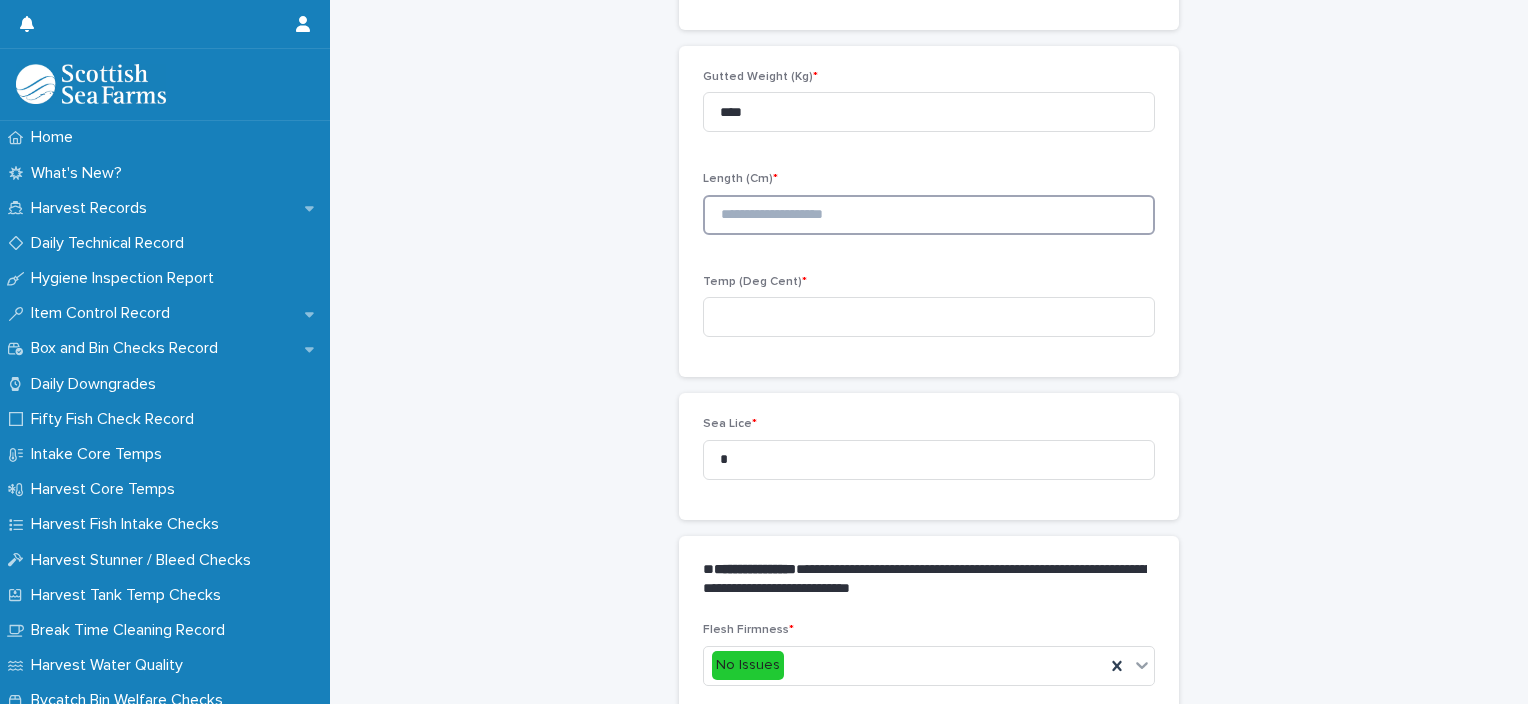 click at bounding box center [929, 215] 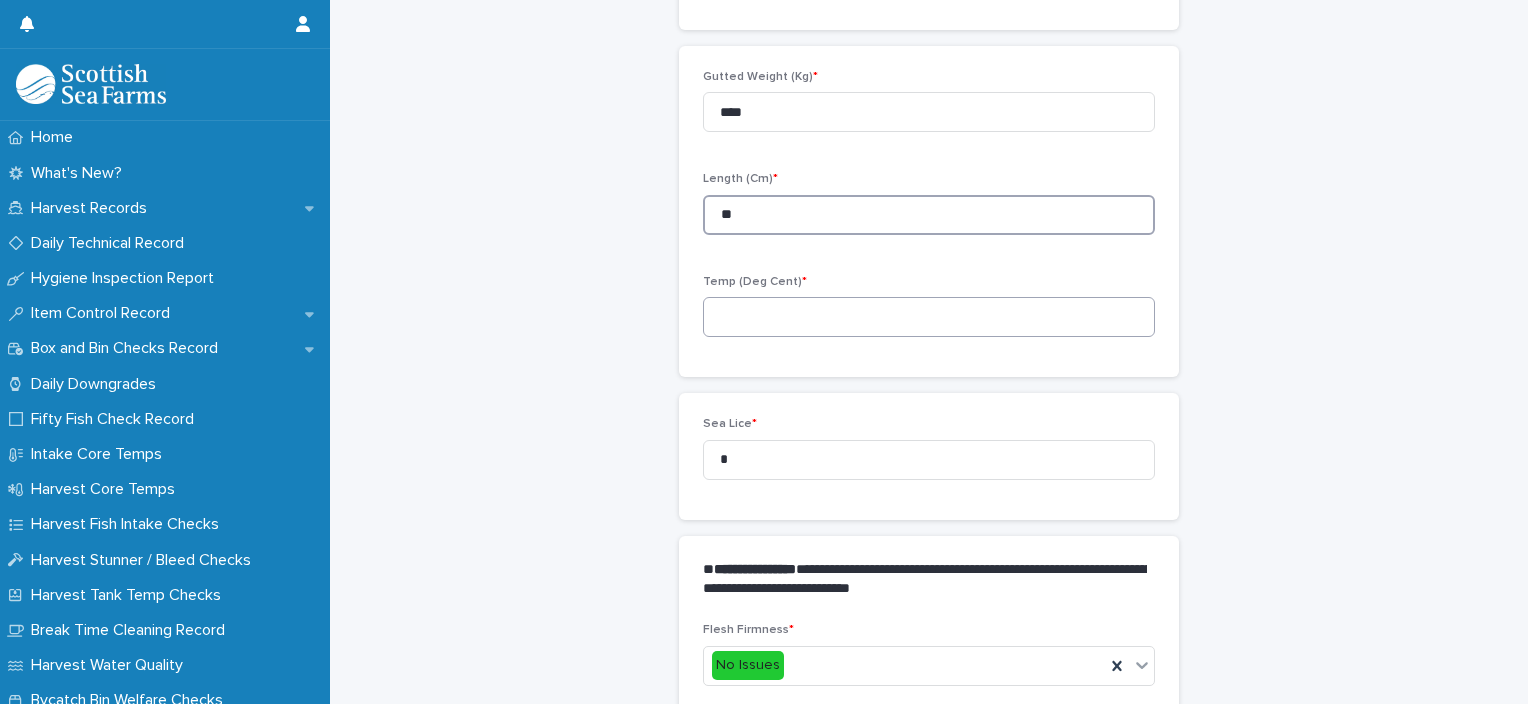 type on "**" 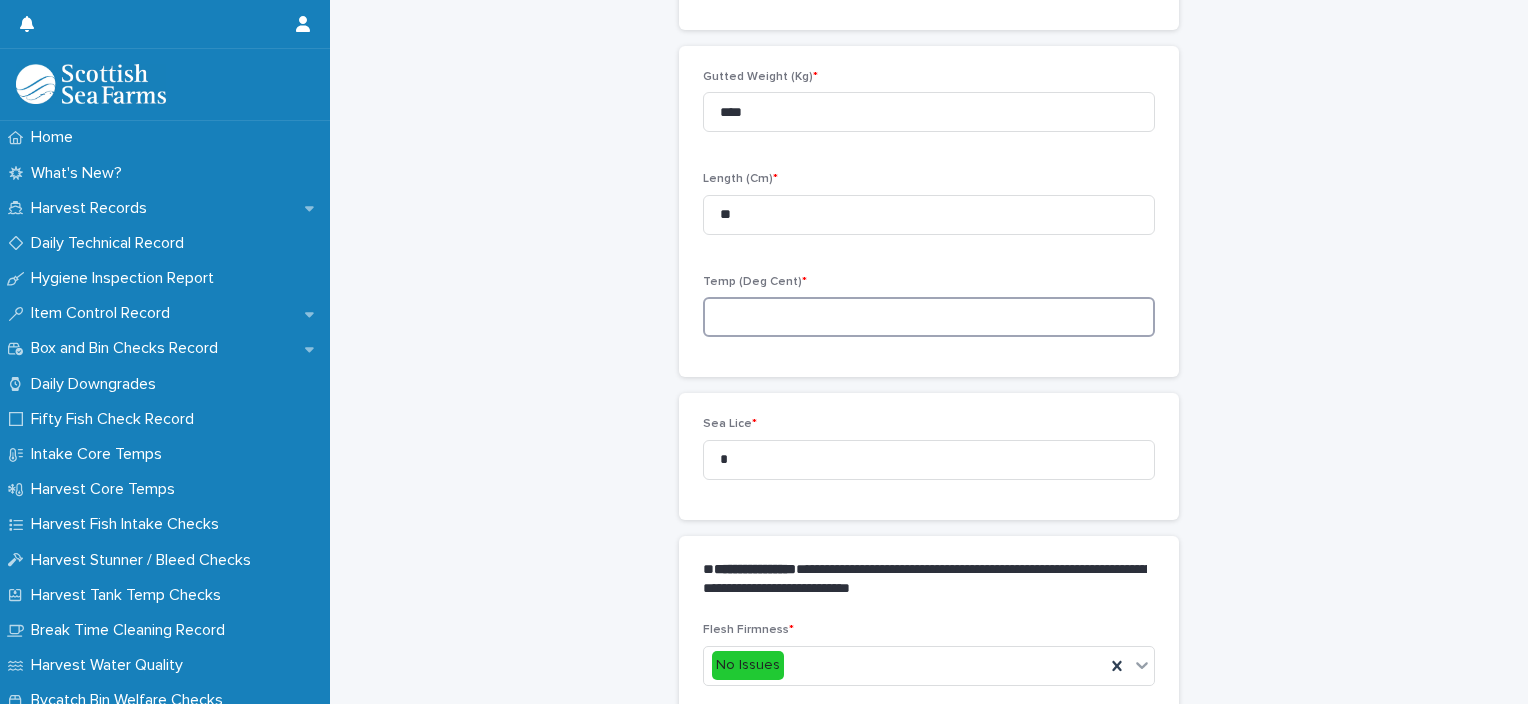 click at bounding box center (929, 317) 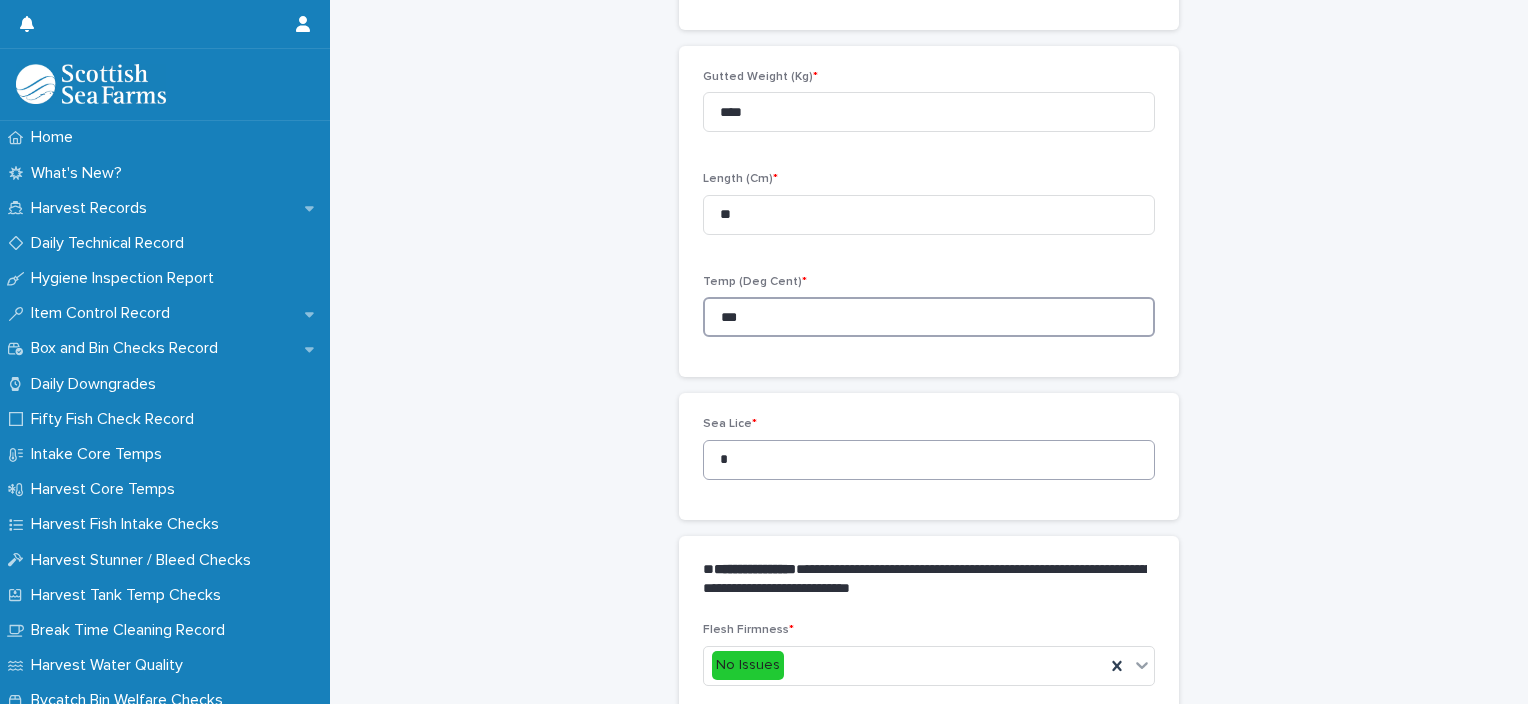 type on "***" 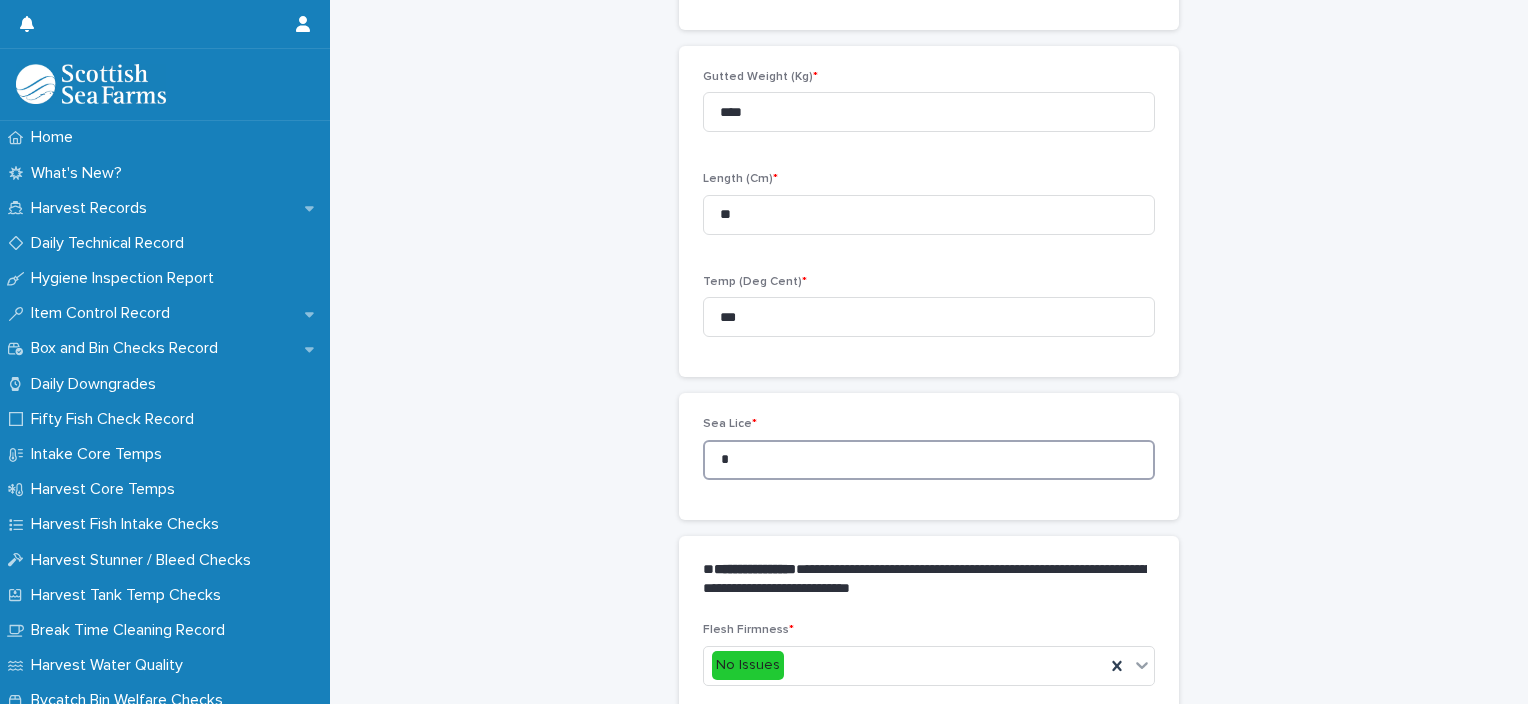 drag, startPoint x: 709, startPoint y: 468, endPoint x: 698, endPoint y: 468, distance: 11 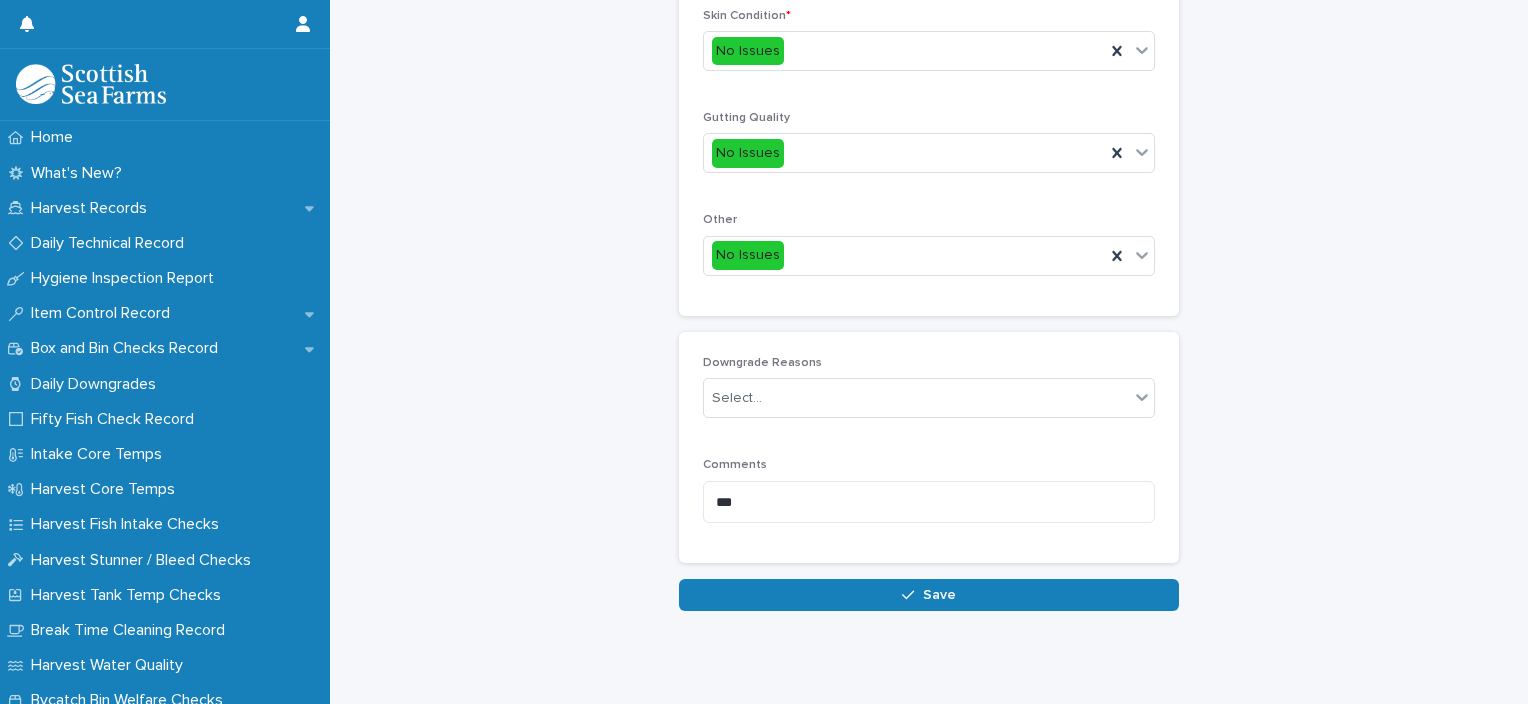 scroll, scrollTop: 948, scrollLeft: 0, axis: vertical 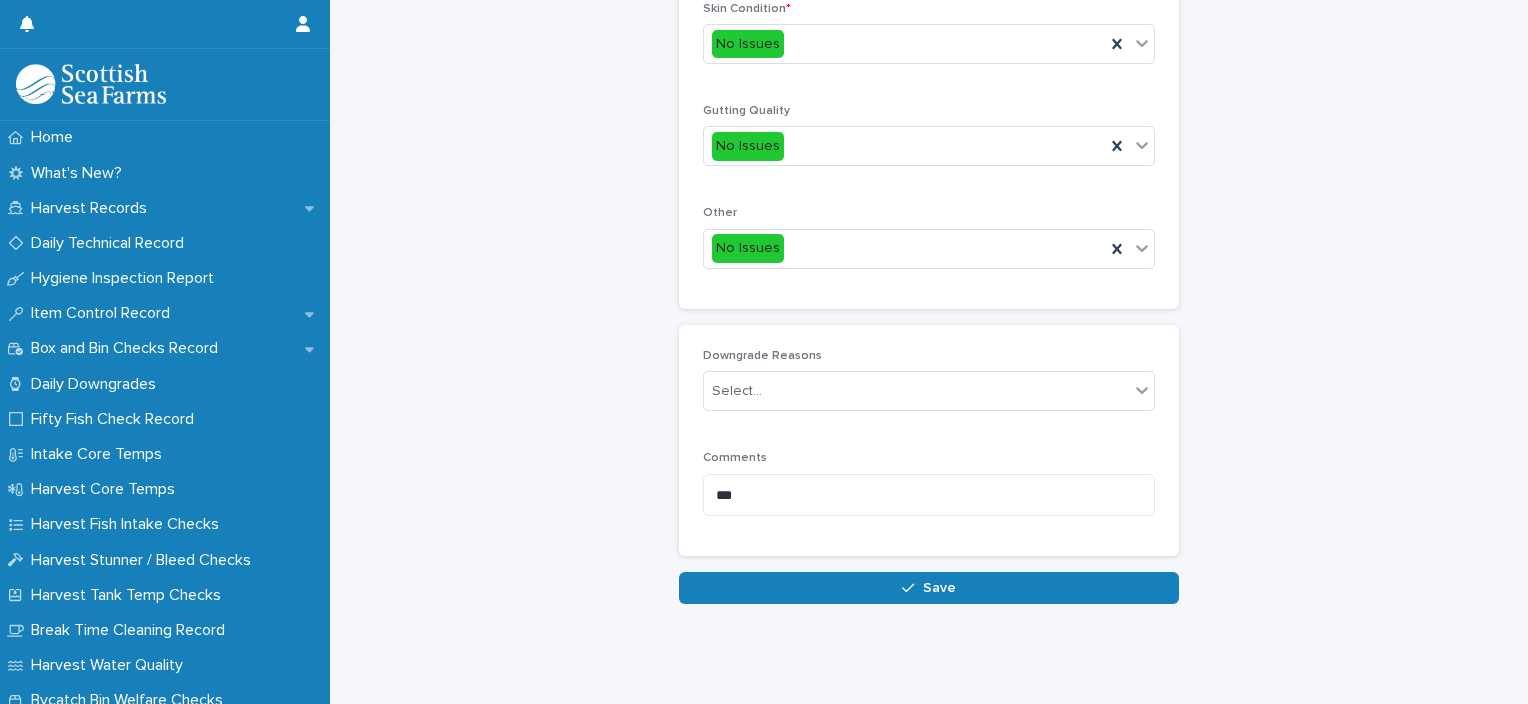 type on "*" 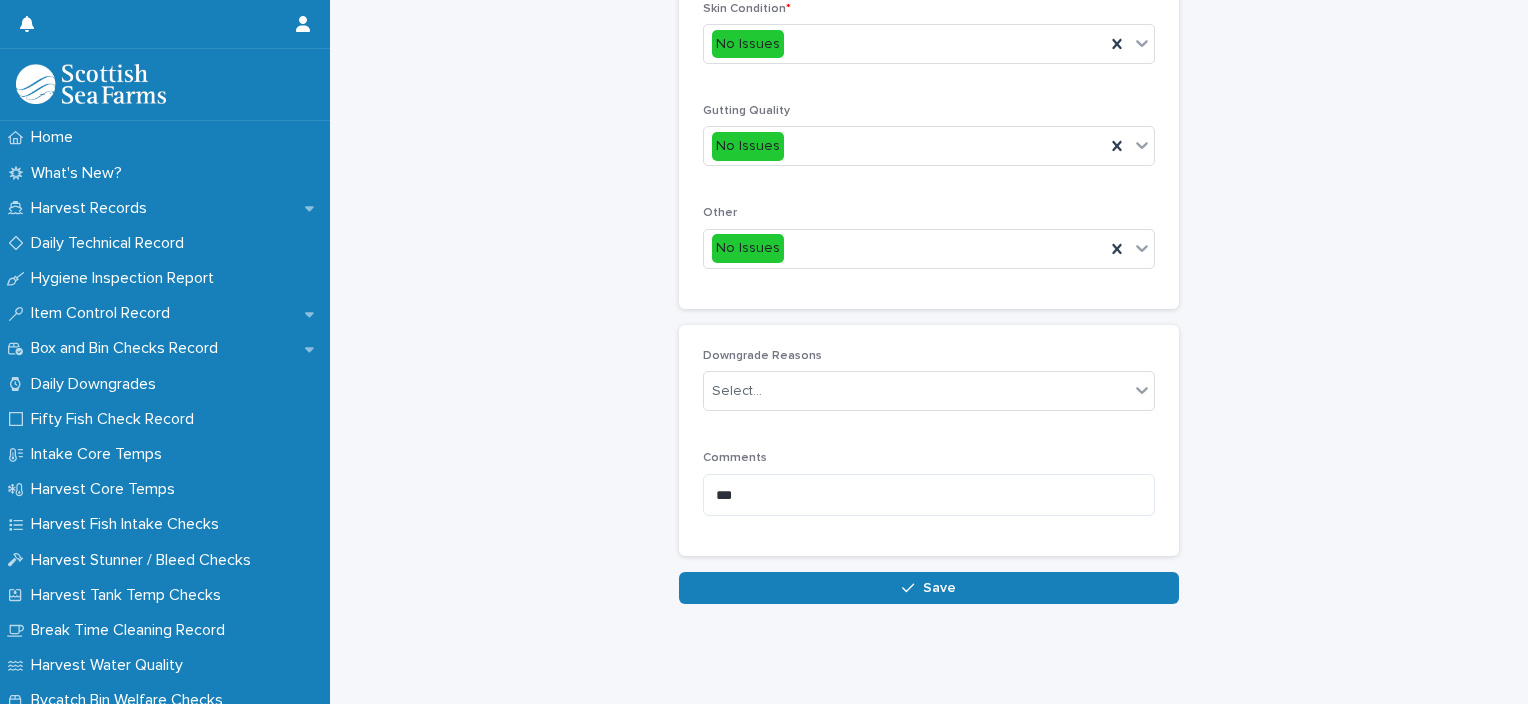 click on "**********" at bounding box center [929, -124] 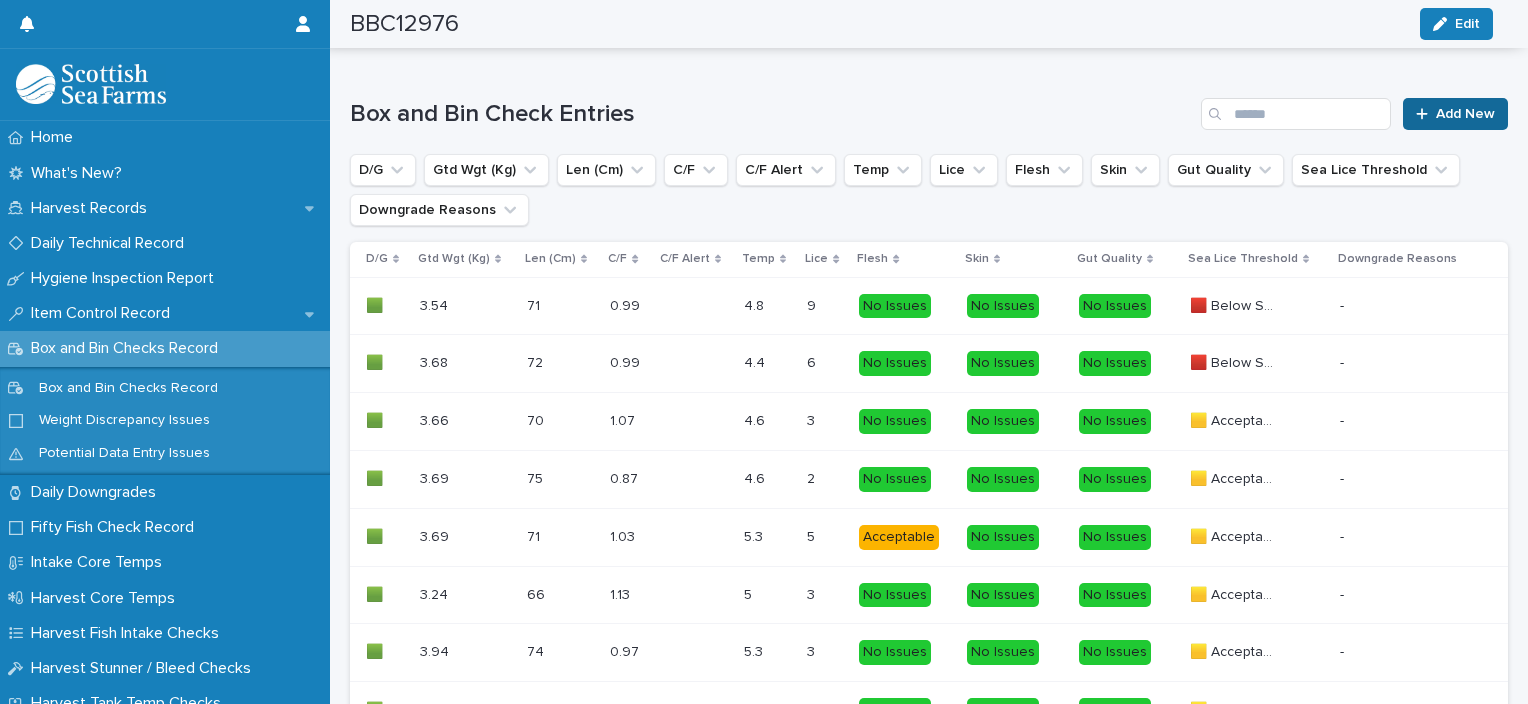 click on "Add New" at bounding box center [1455, 114] 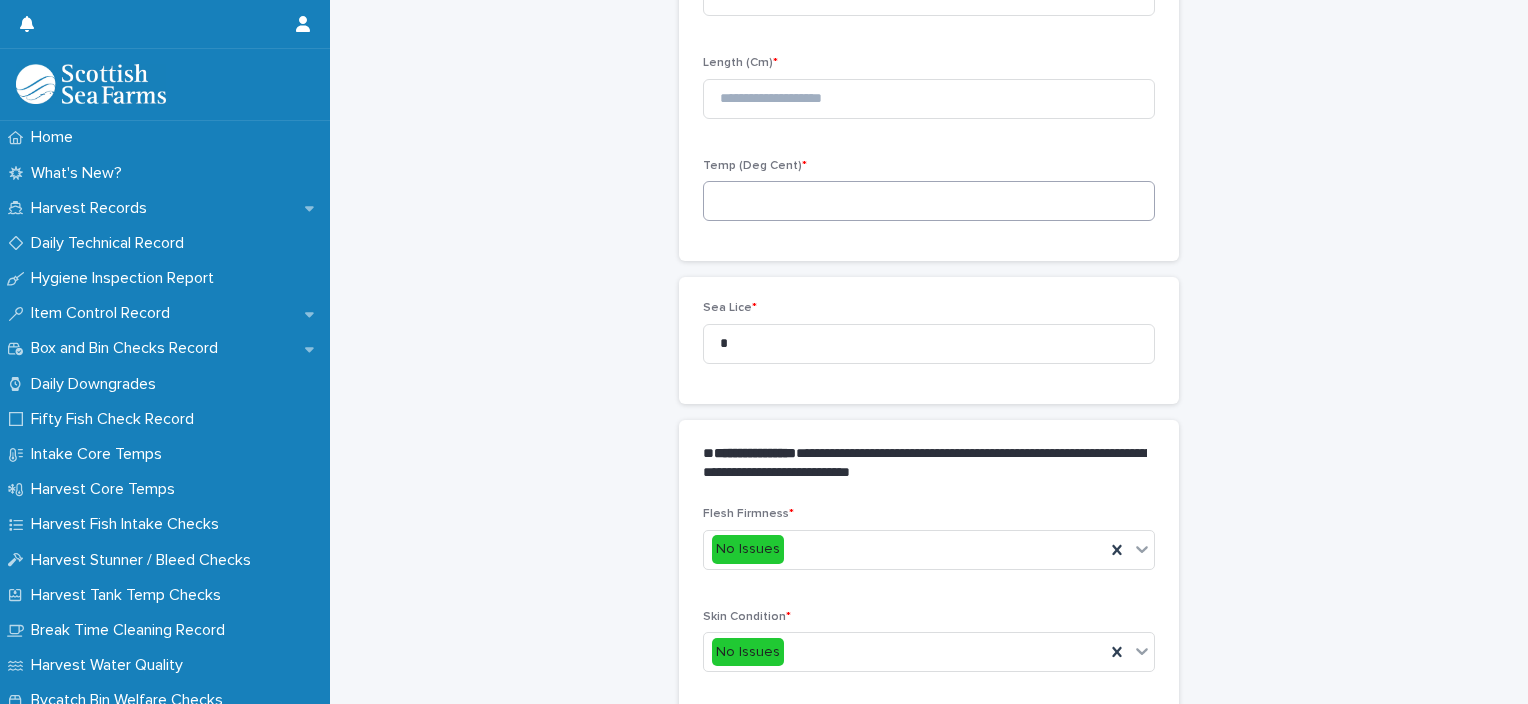 scroll, scrollTop: 211, scrollLeft: 0, axis: vertical 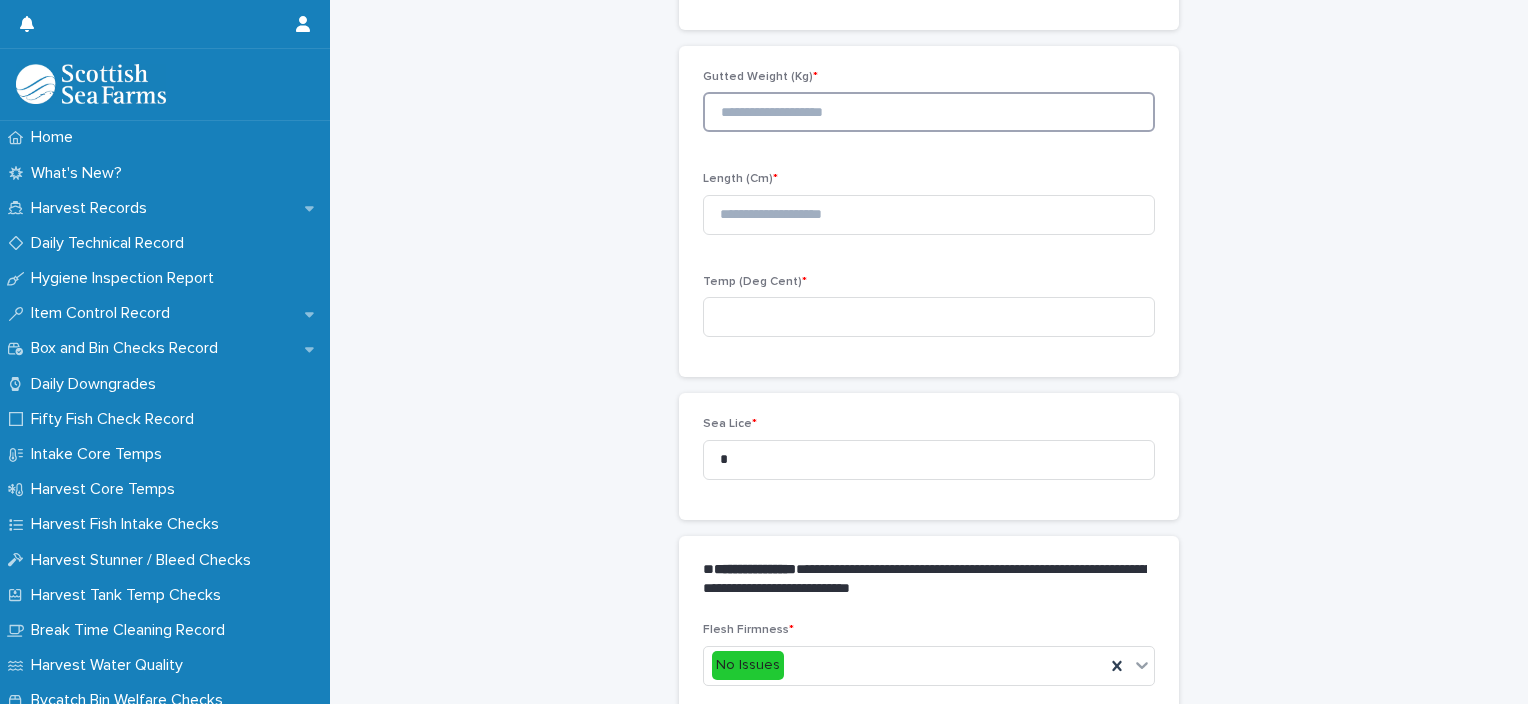 click at bounding box center [929, 112] 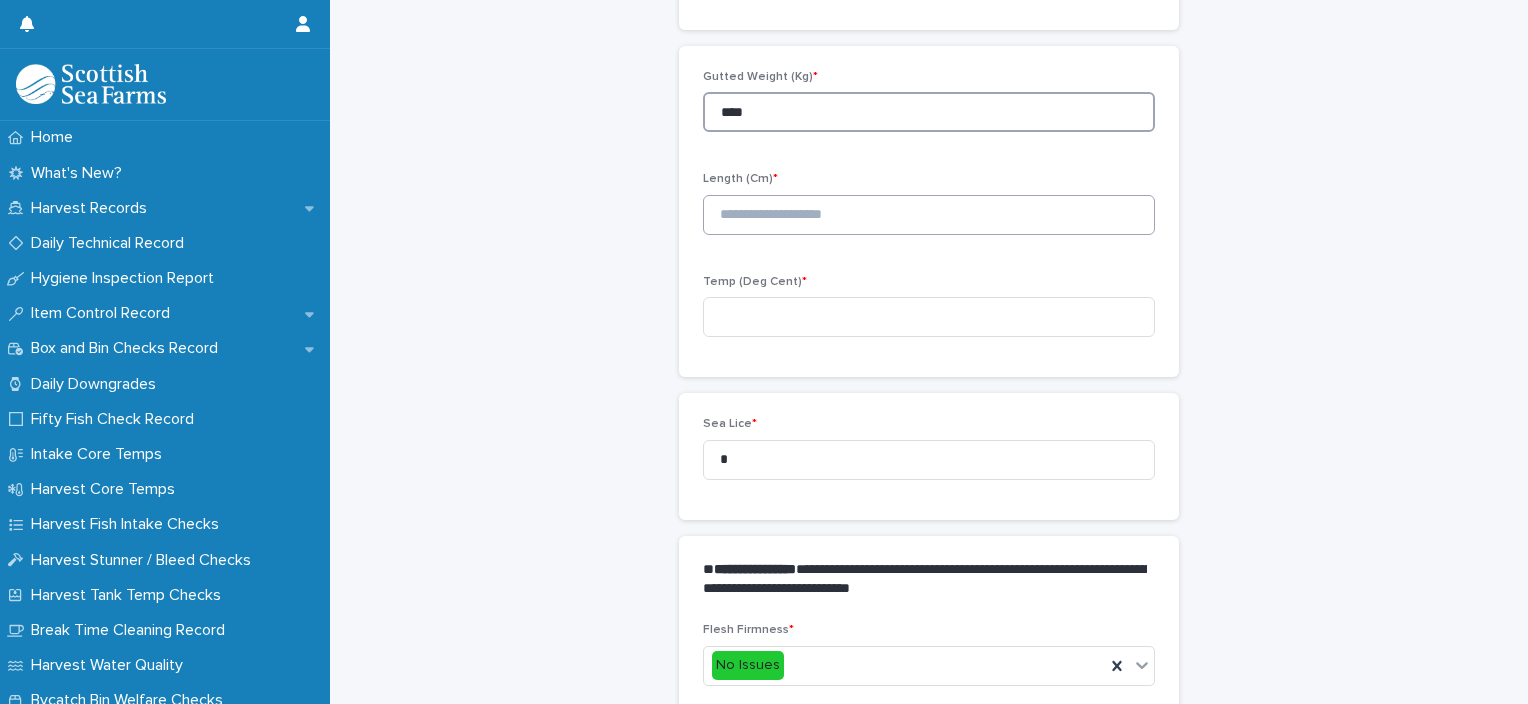 type on "****" 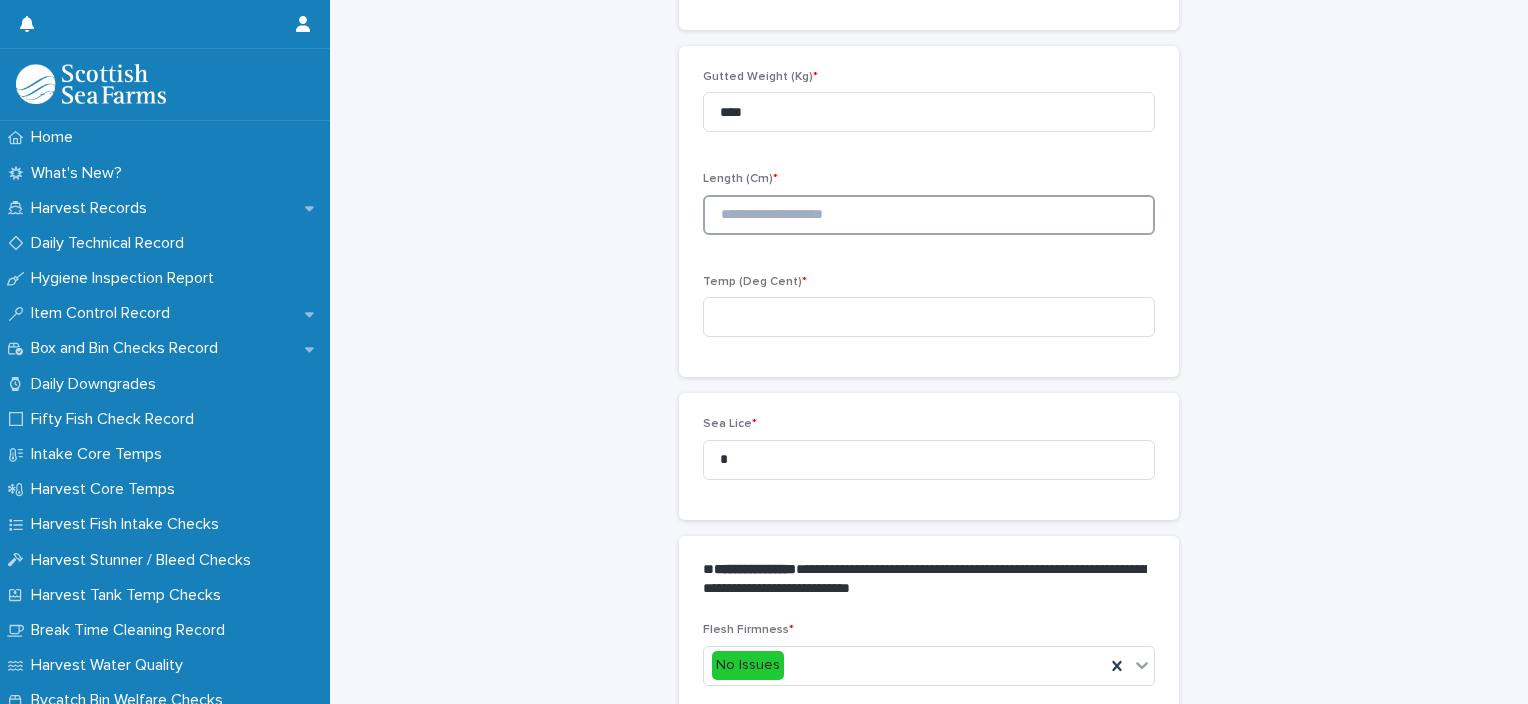 click at bounding box center (929, 215) 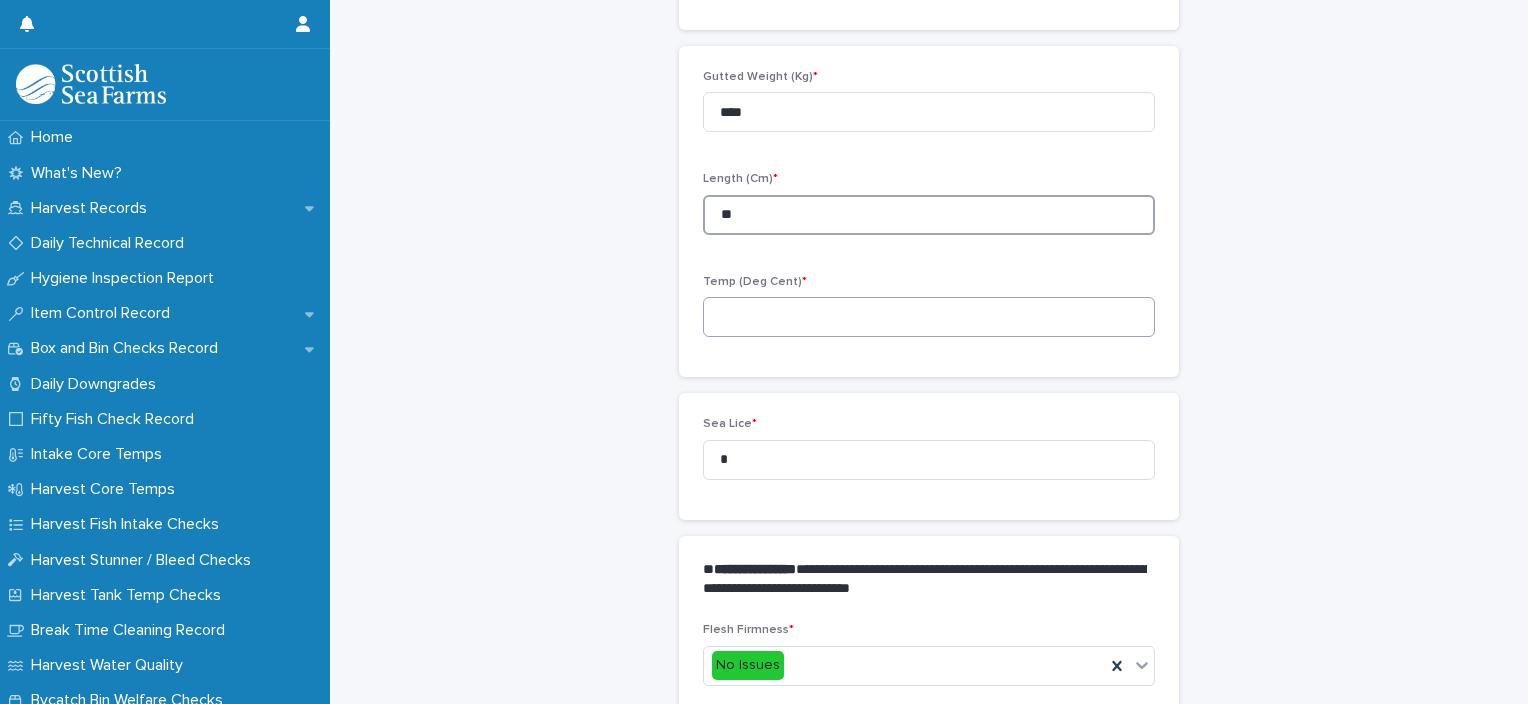 type on "**" 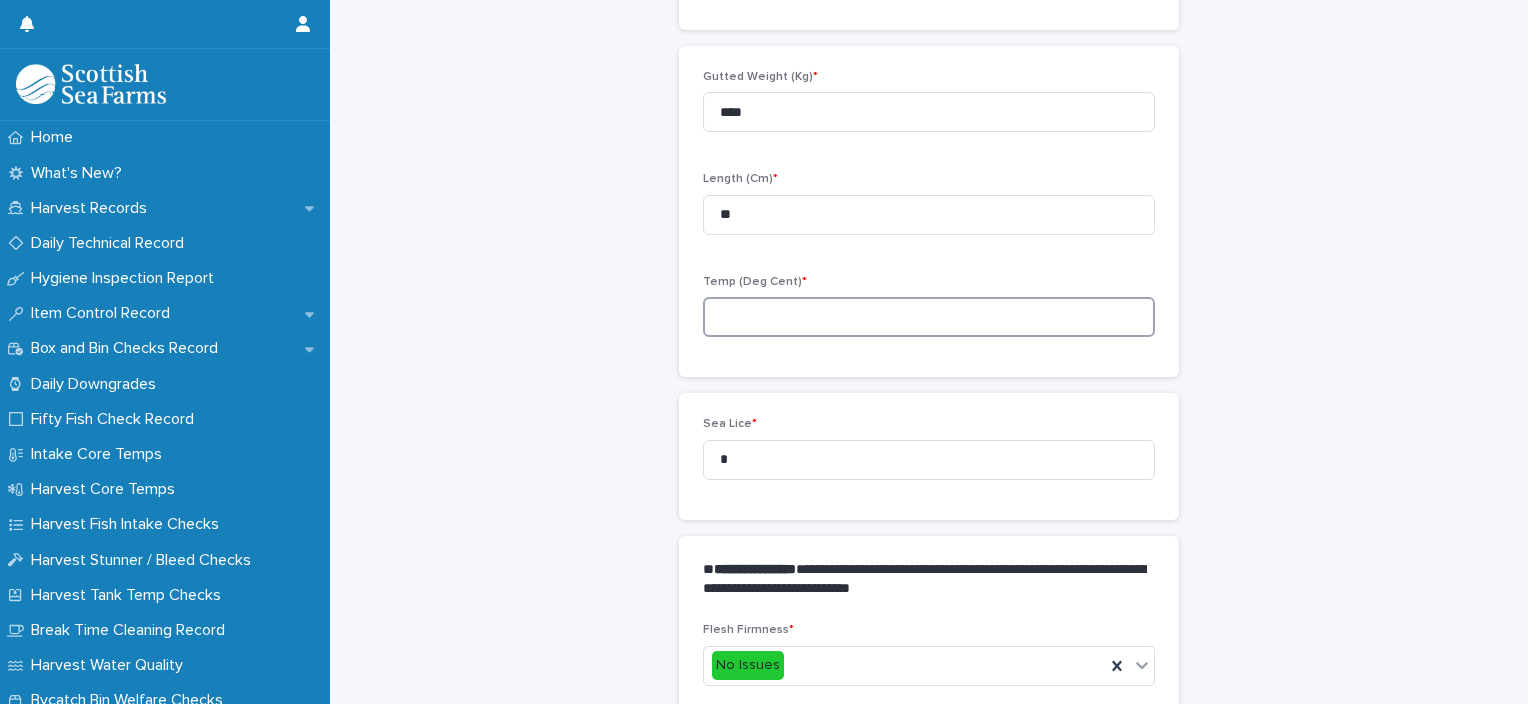 click at bounding box center [929, 317] 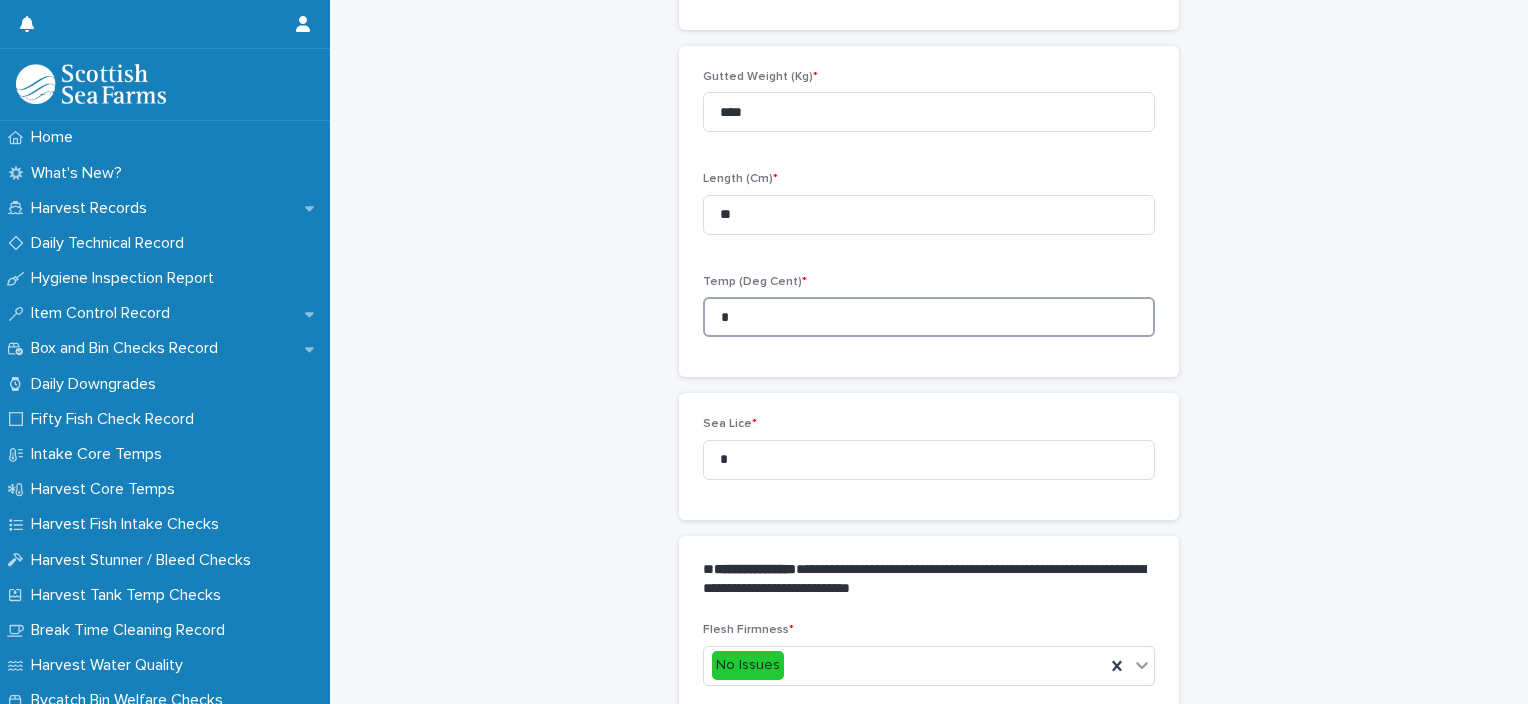 type on "*" 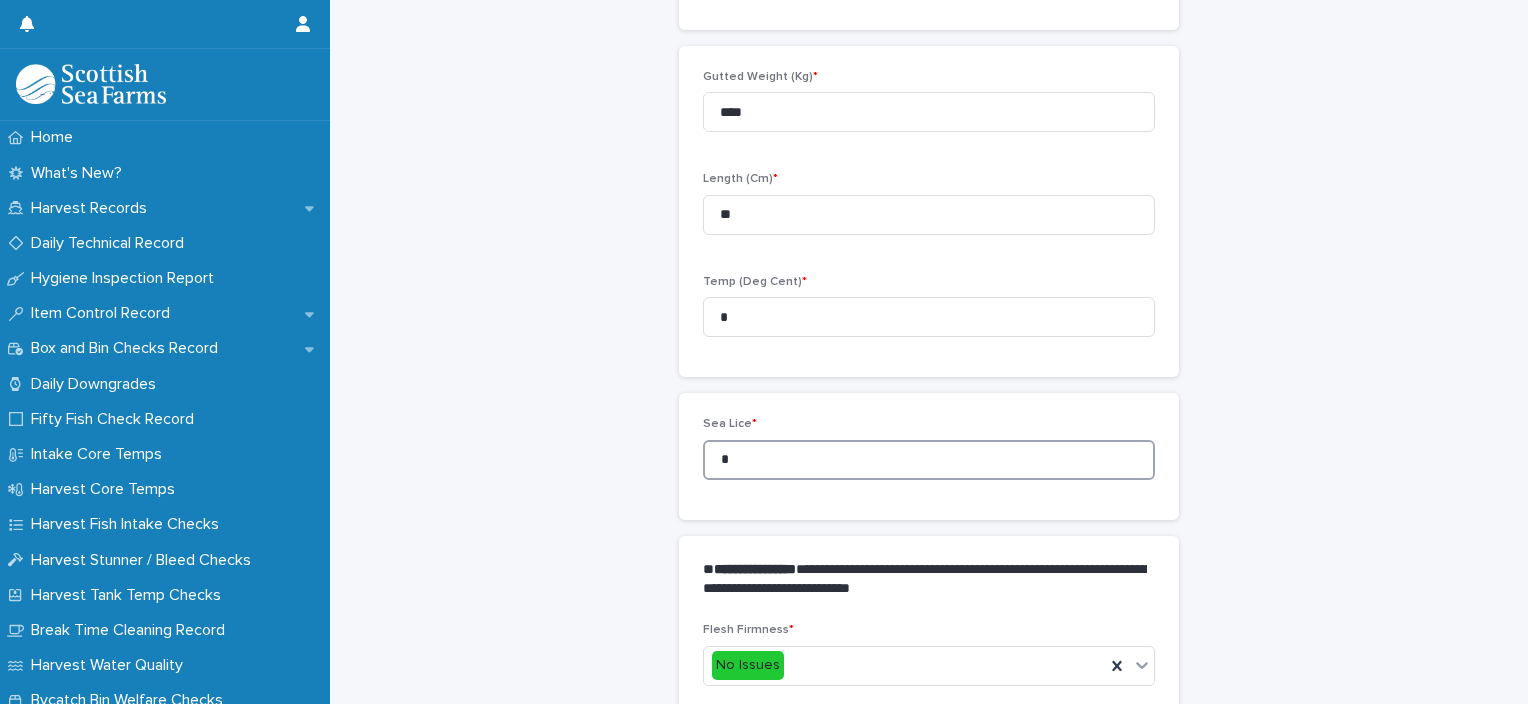 click on "**********" at bounding box center [929, 559] 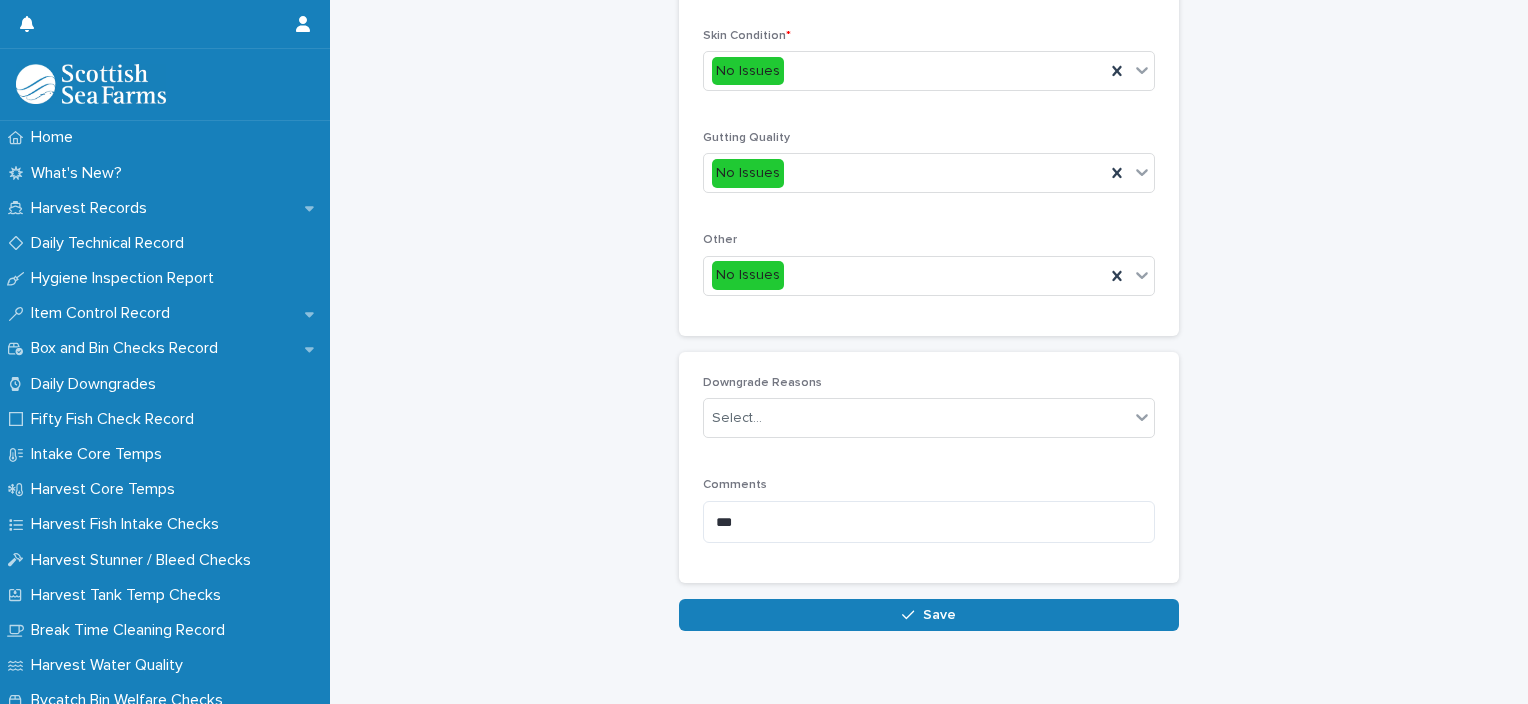 scroll, scrollTop: 911, scrollLeft: 0, axis: vertical 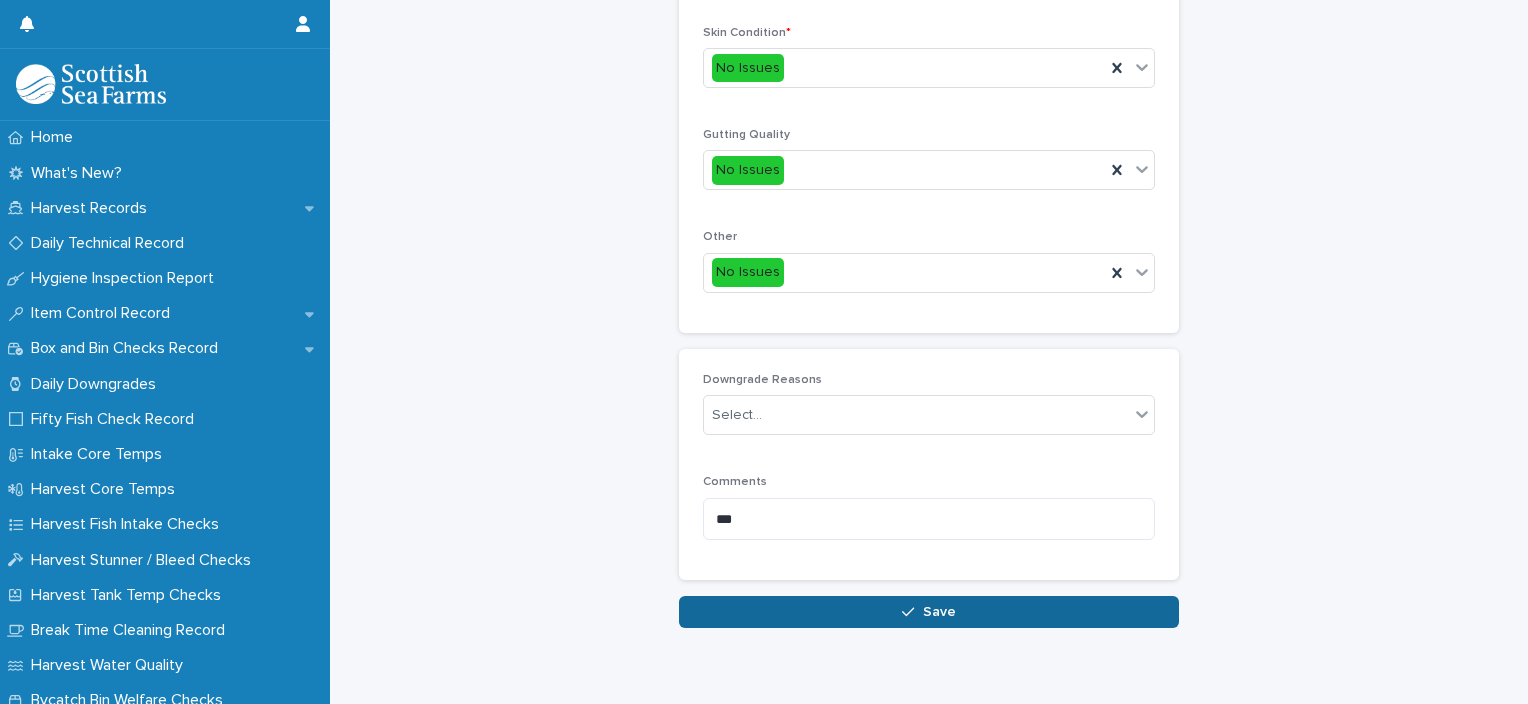 type on "*" 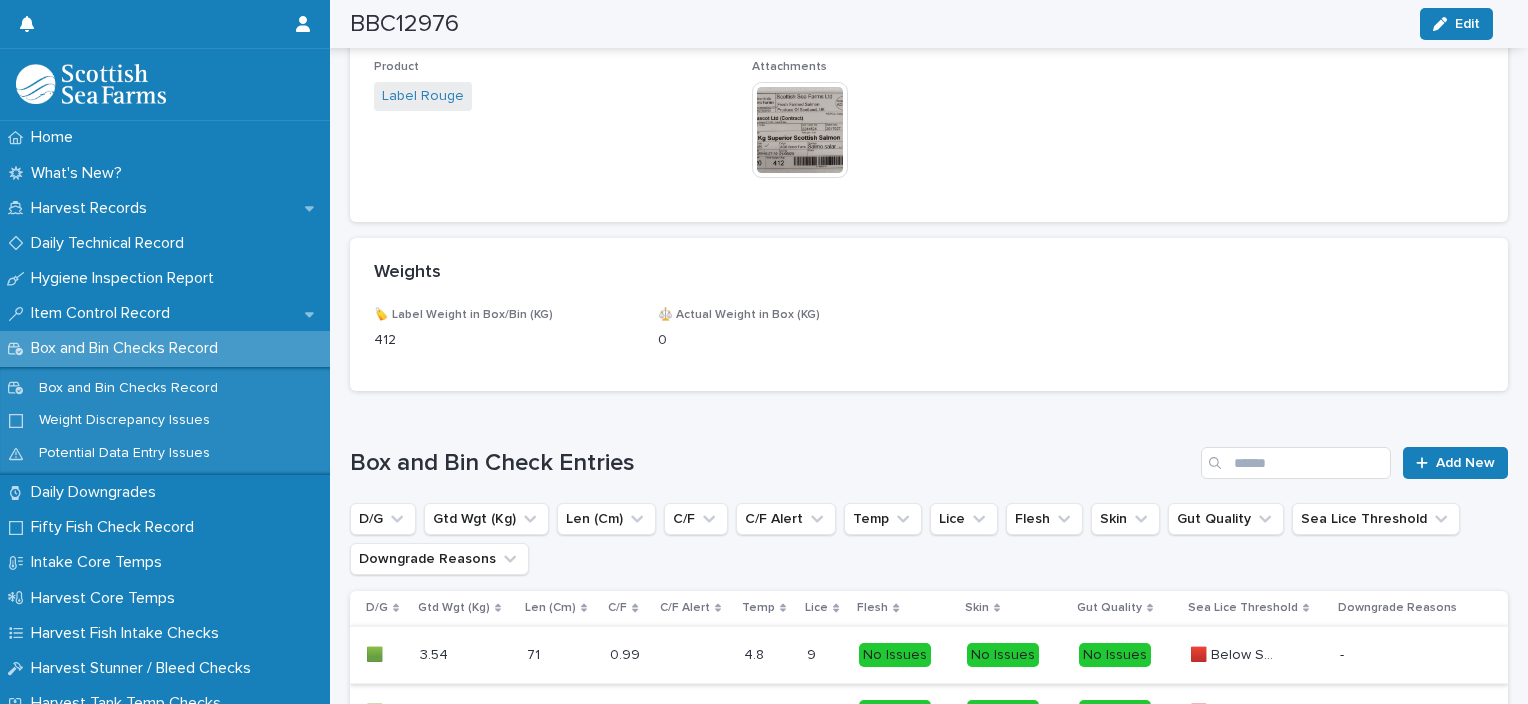 scroll, scrollTop: 1224, scrollLeft: 0, axis: vertical 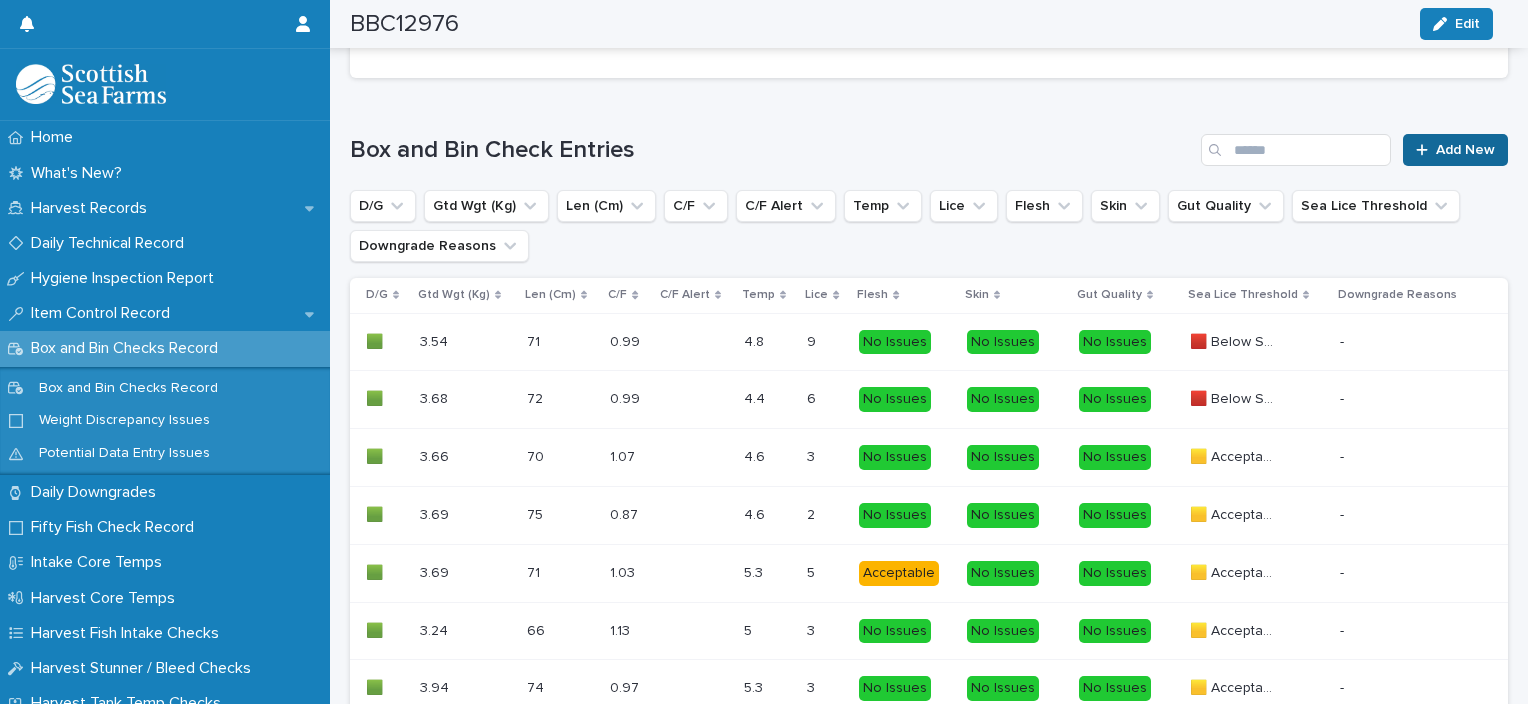 click on "Add New" at bounding box center [1465, 150] 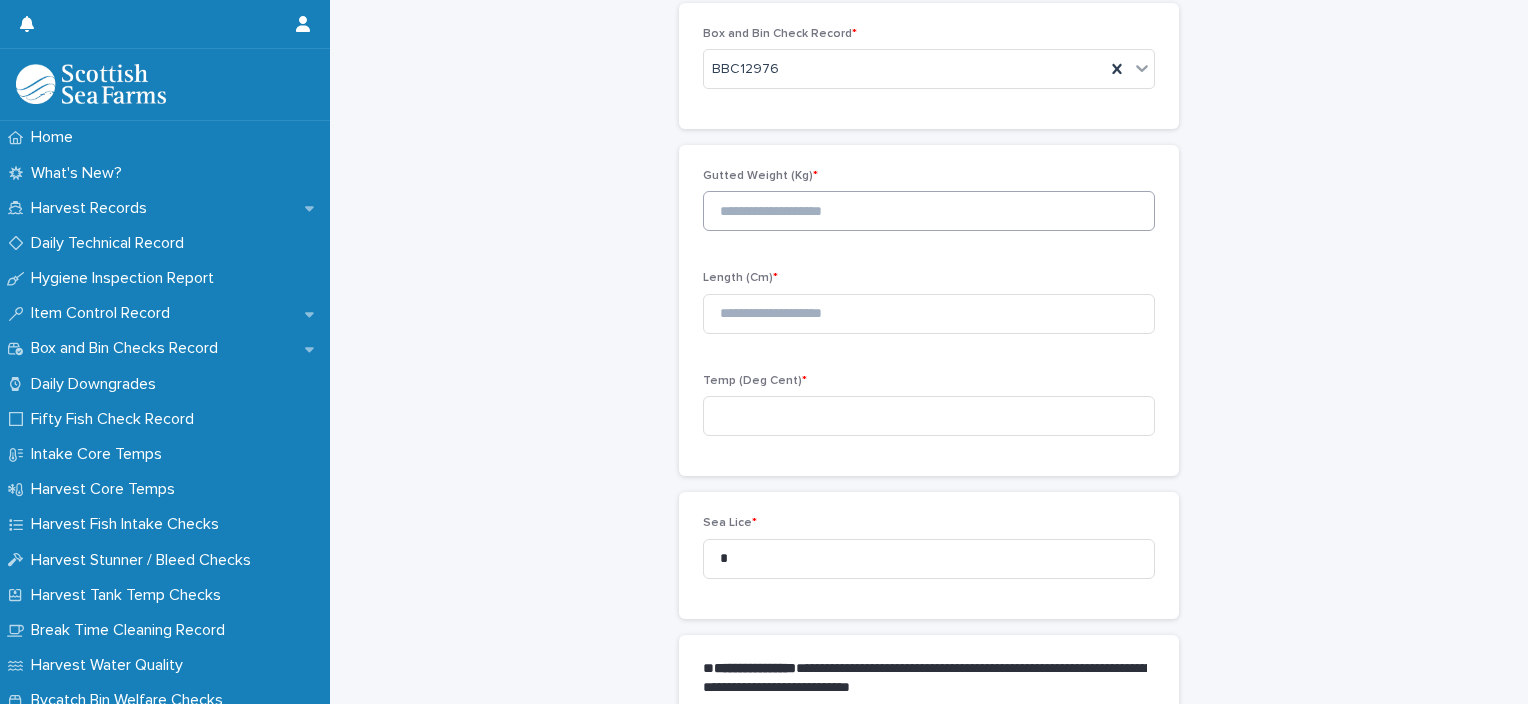 scroll, scrollTop: 111, scrollLeft: 0, axis: vertical 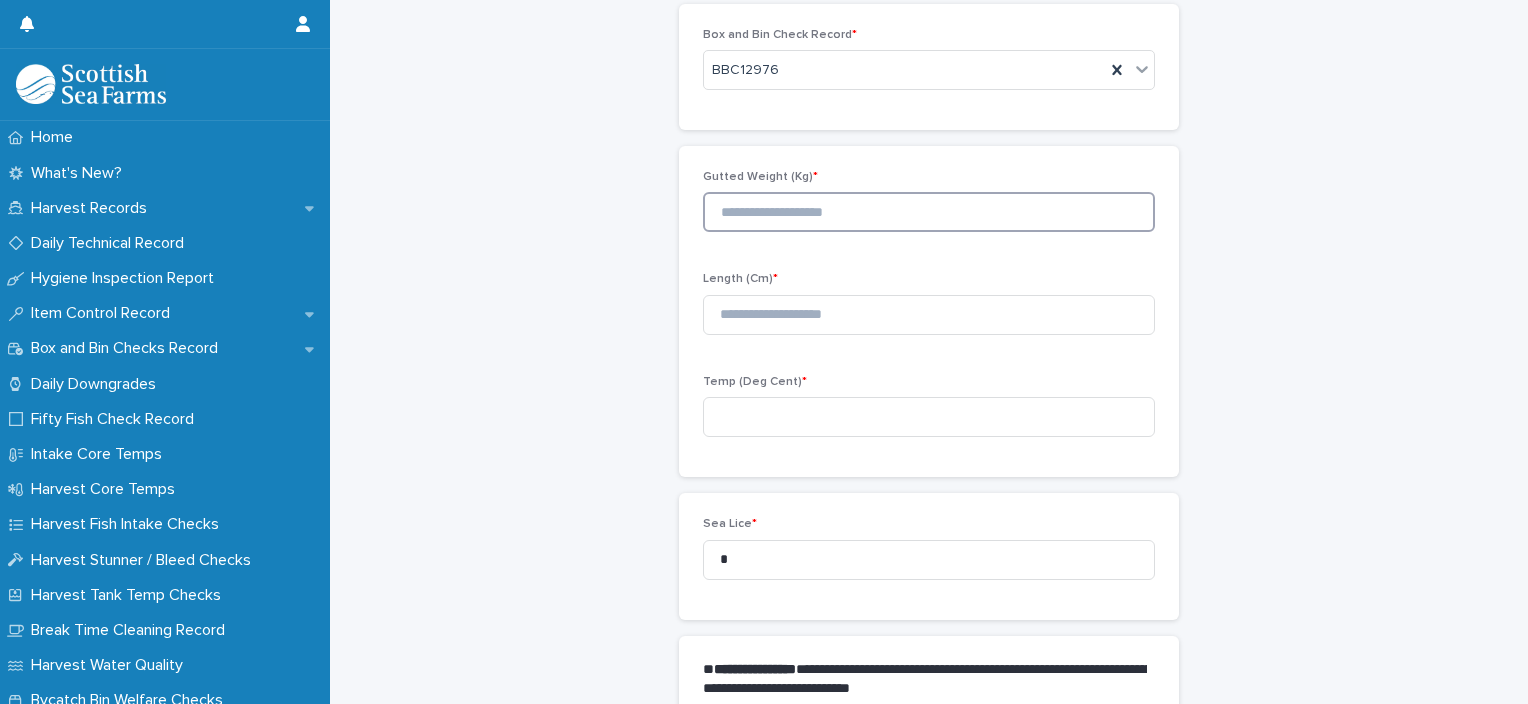 click at bounding box center (929, 212) 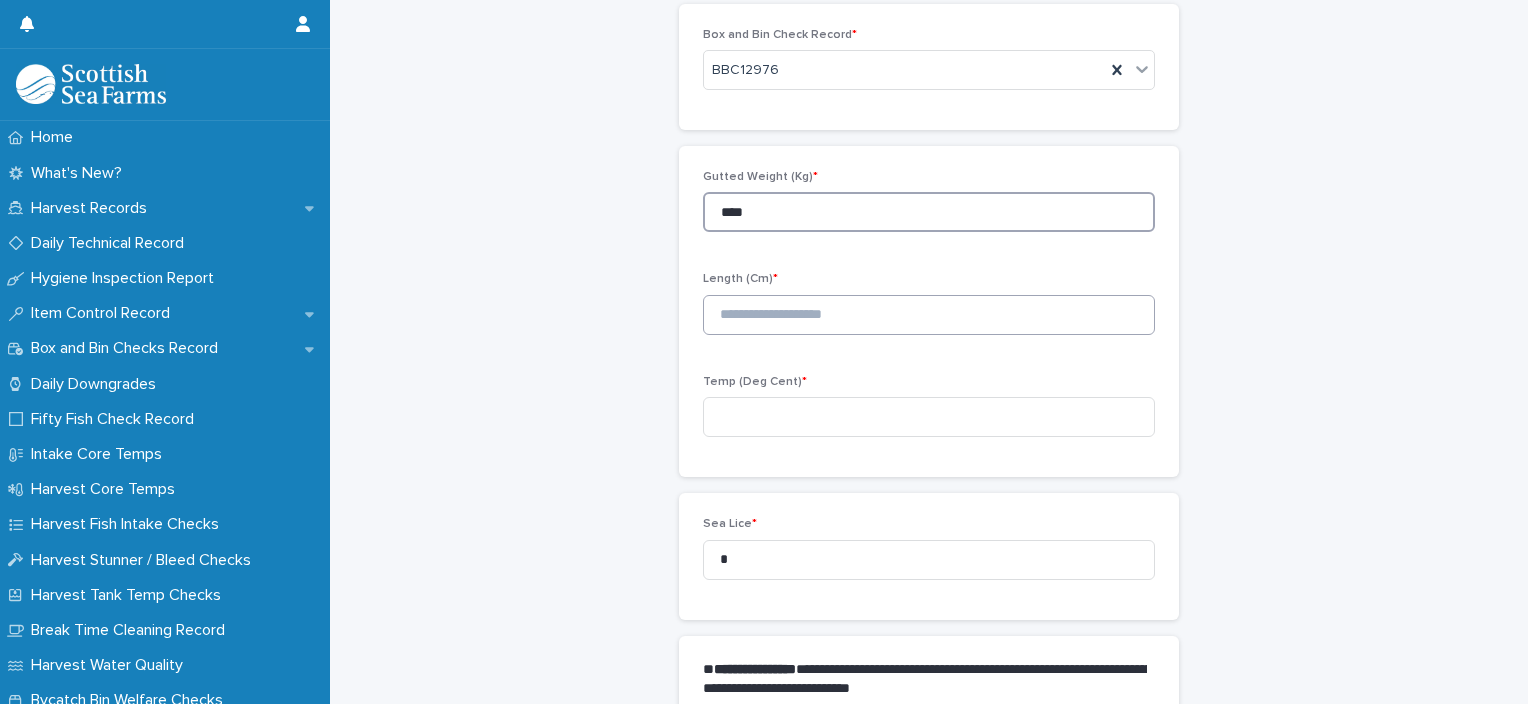 type on "****" 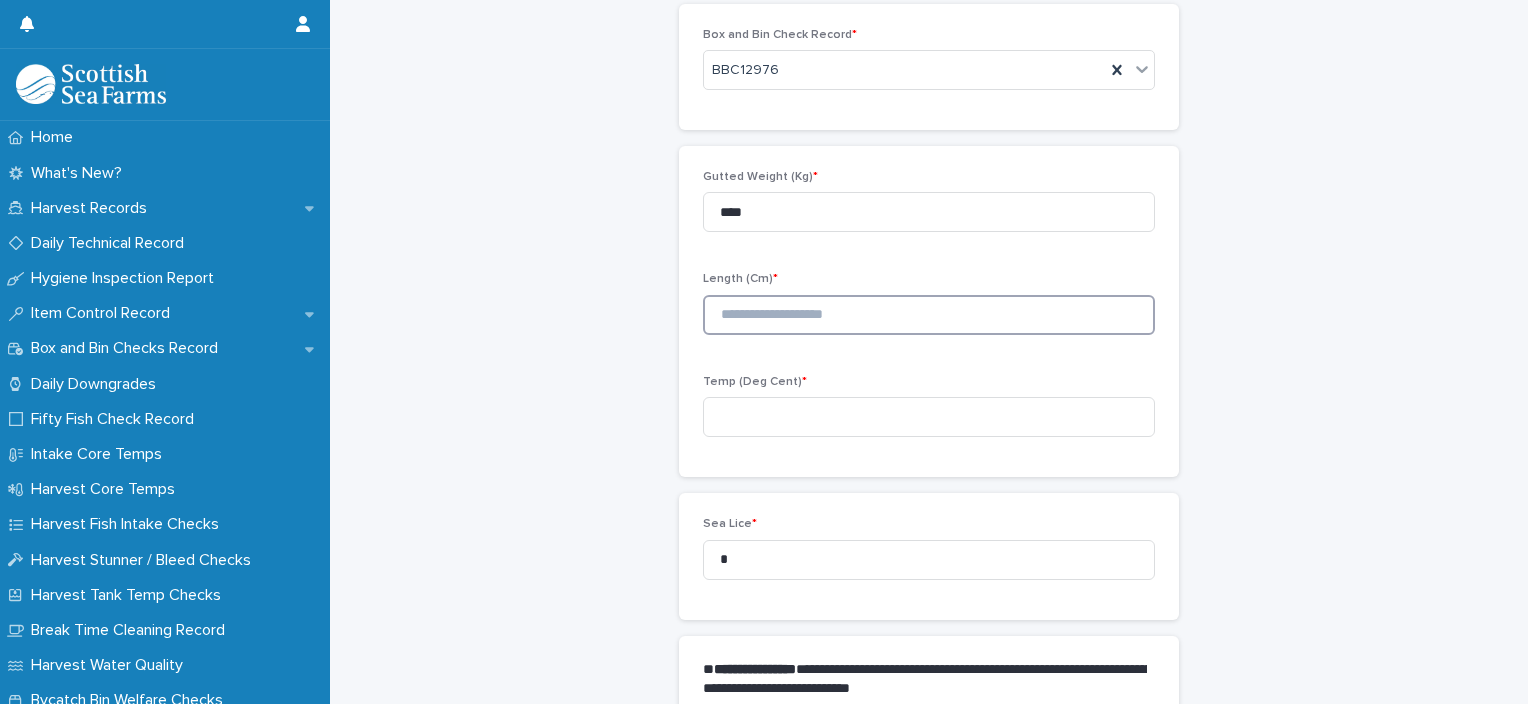 click at bounding box center [929, 315] 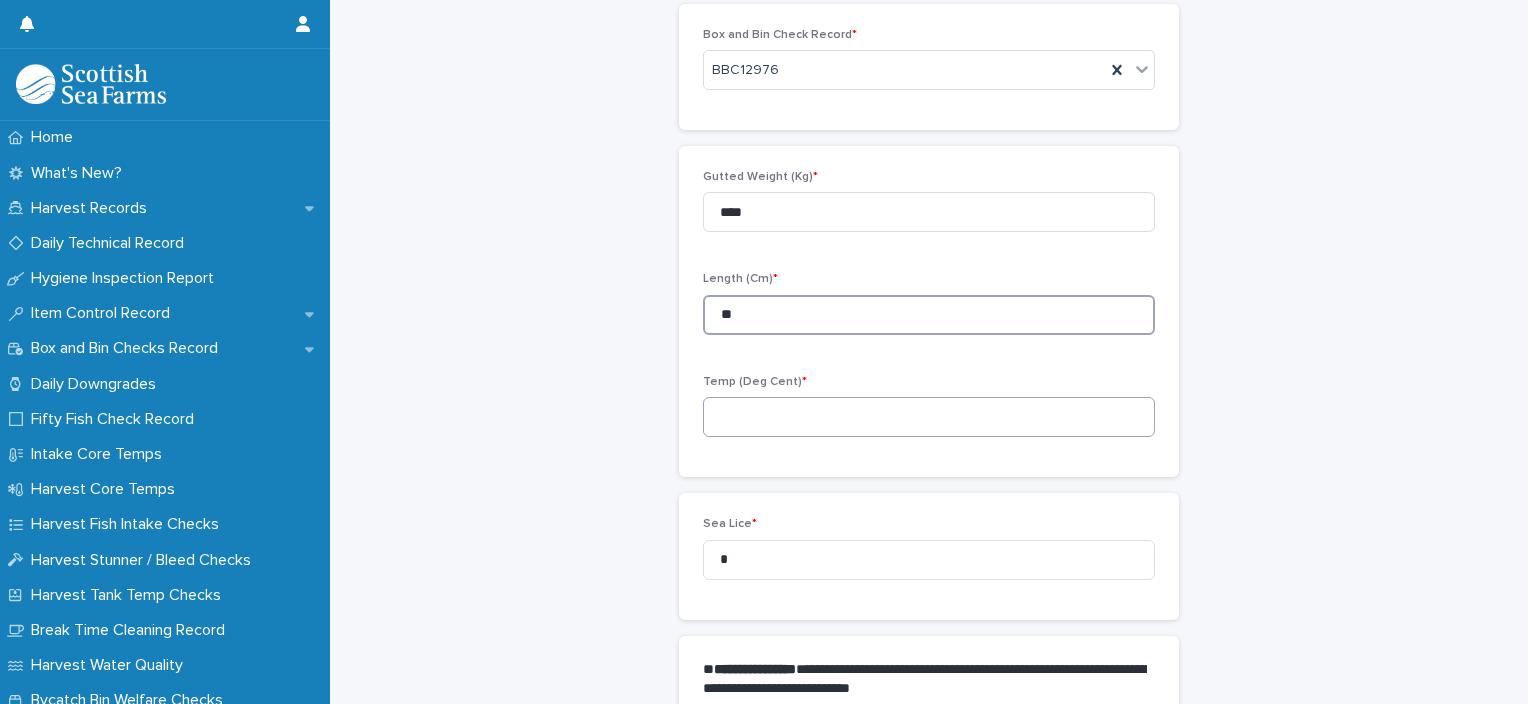type on "**" 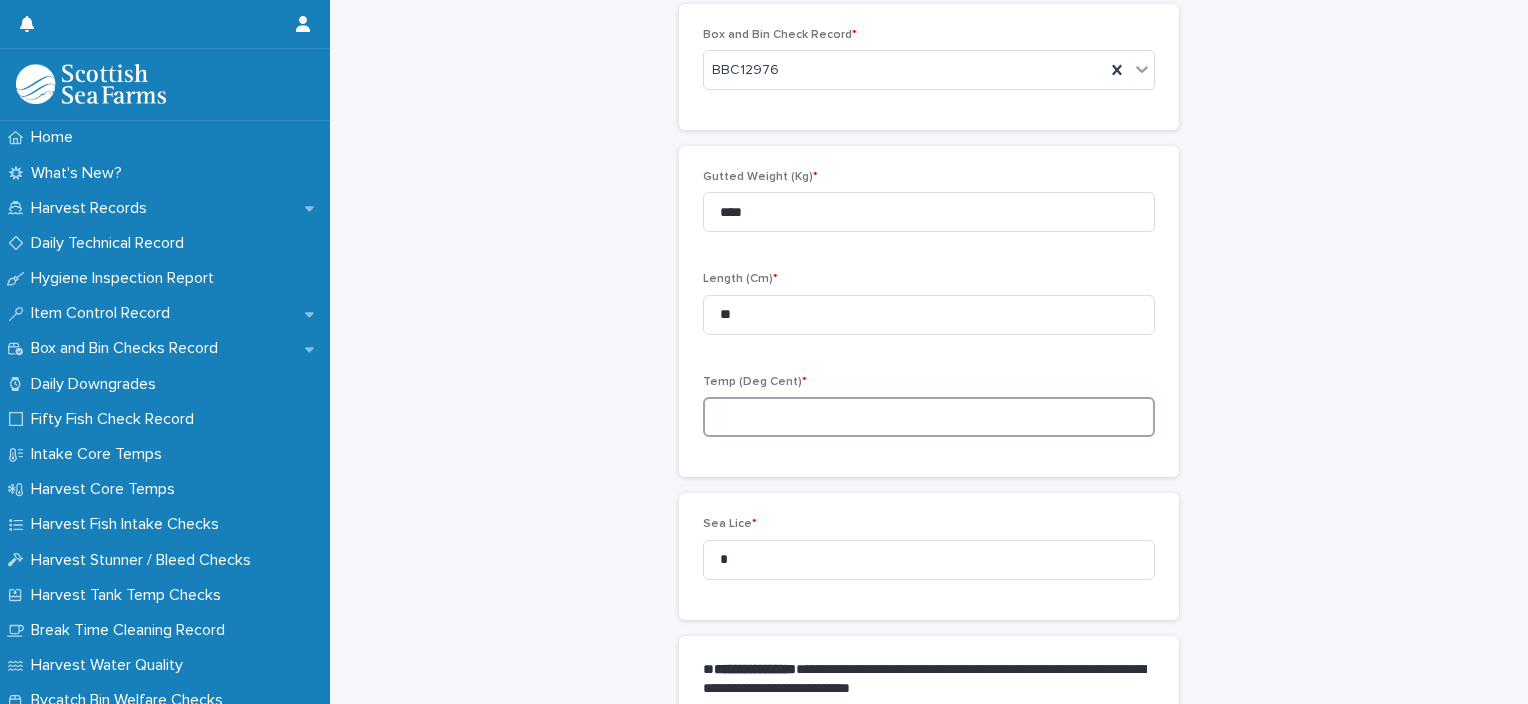 click at bounding box center [929, 417] 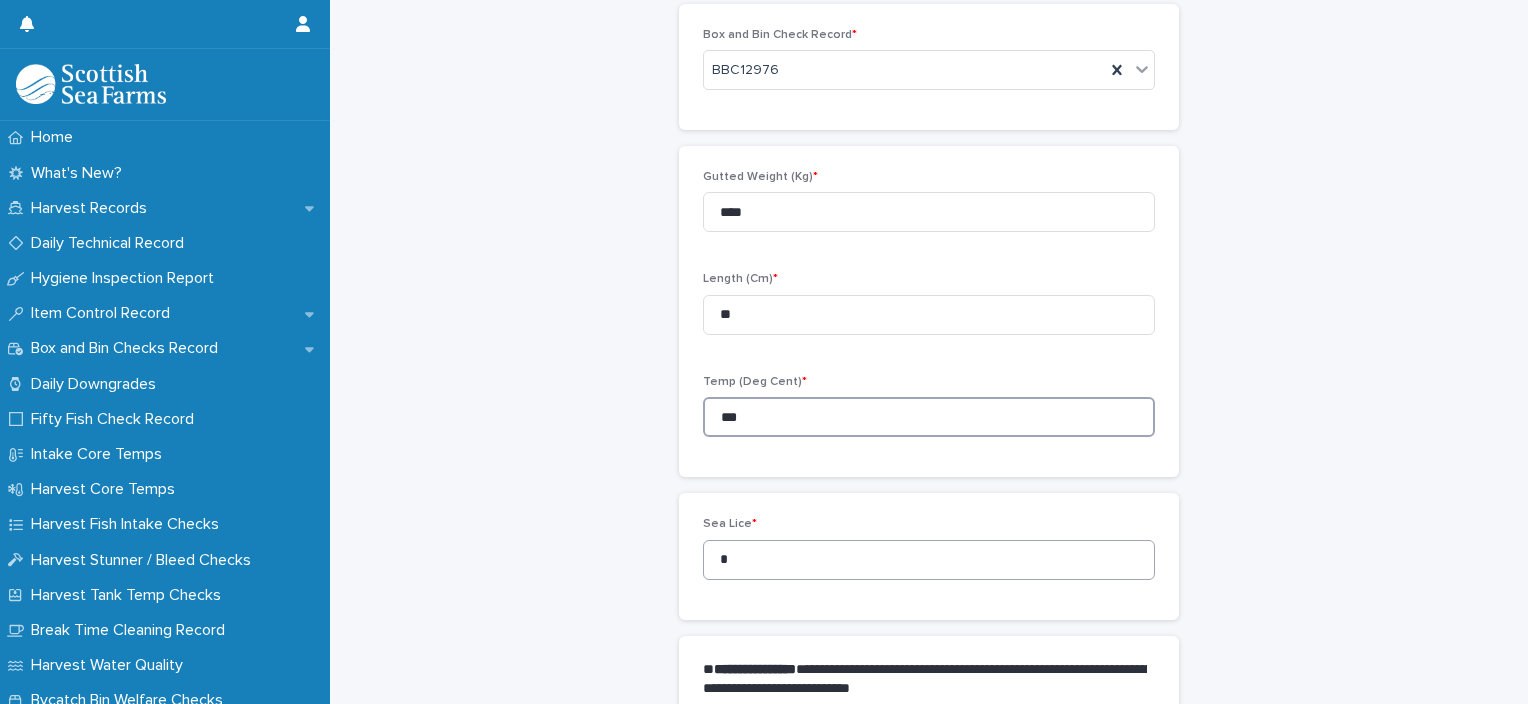 type on "***" 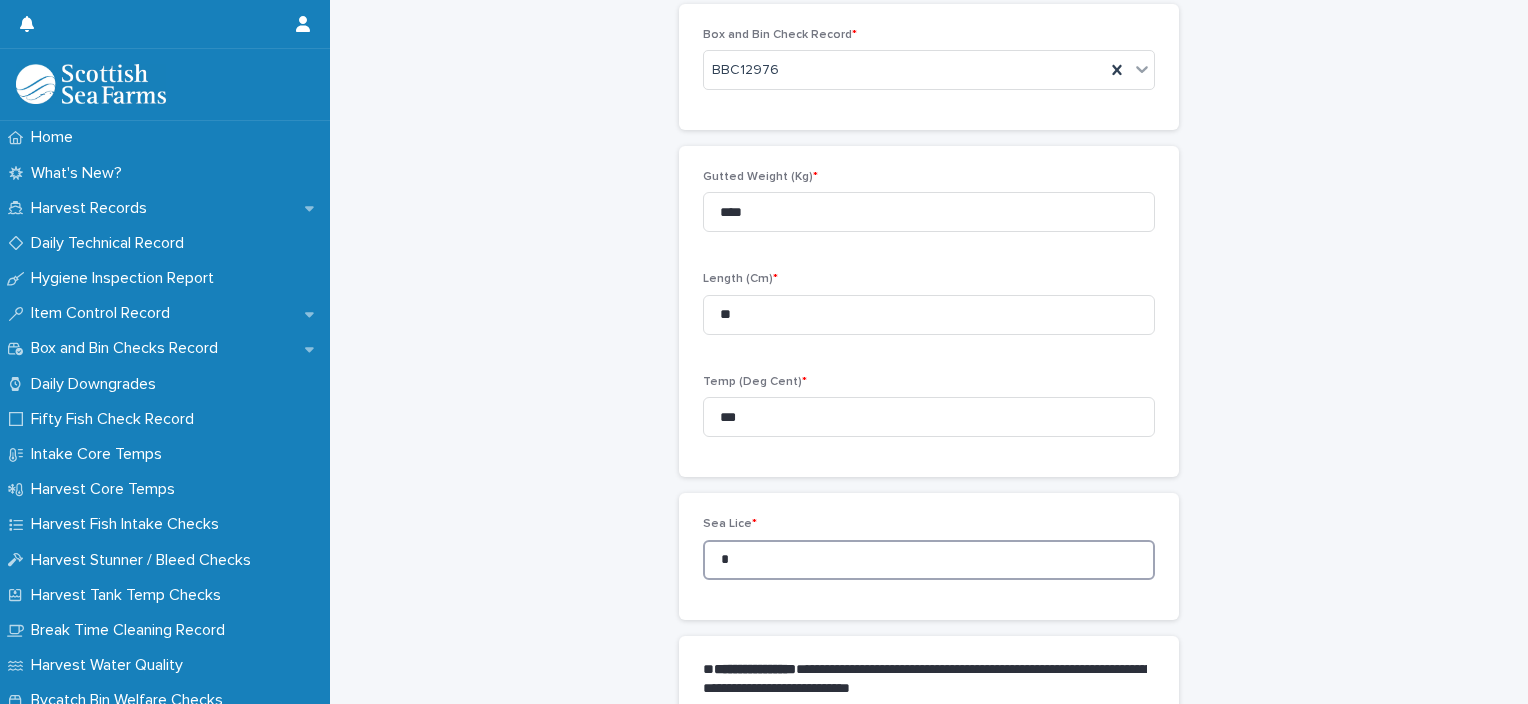 drag, startPoint x: 717, startPoint y: 572, endPoint x: 703, endPoint y: 574, distance: 14.142136 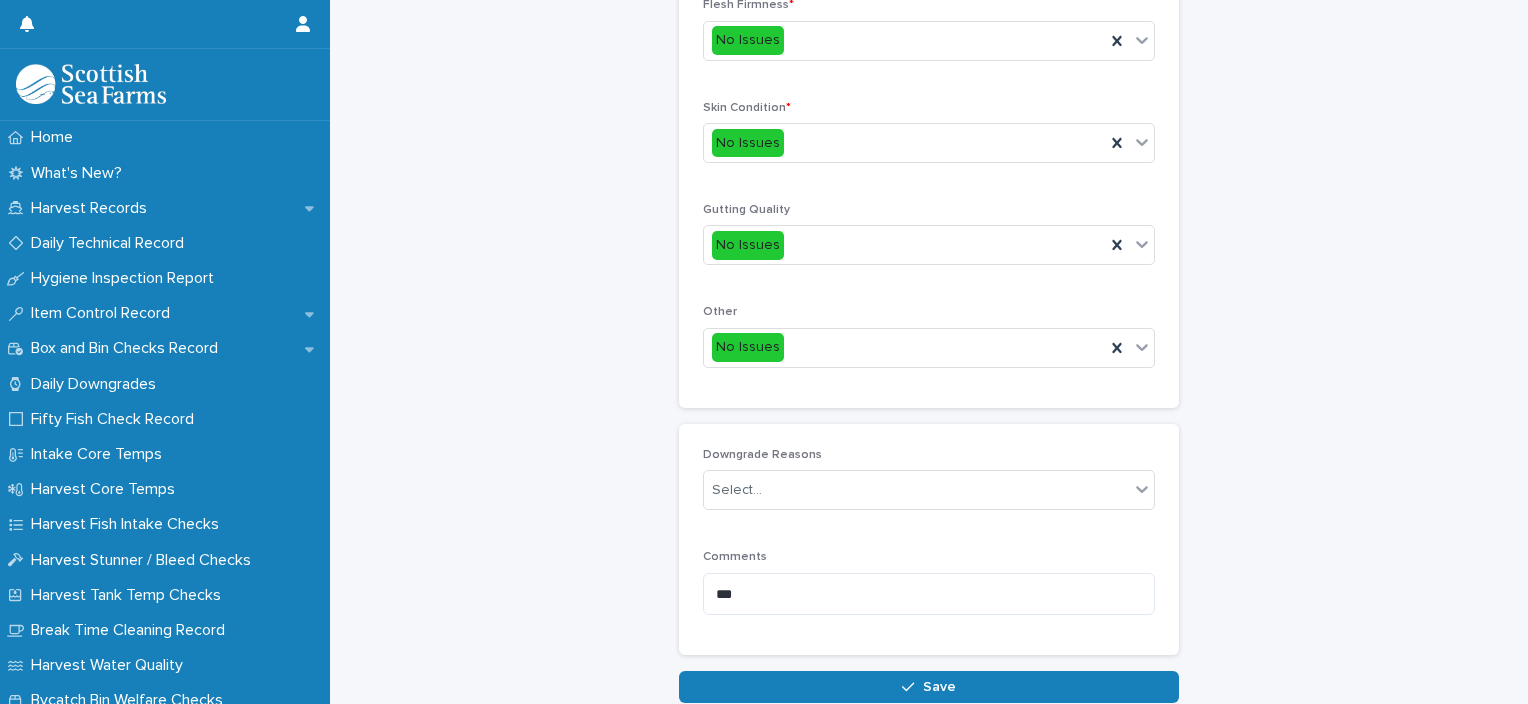 scroll, scrollTop: 948, scrollLeft: 0, axis: vertical 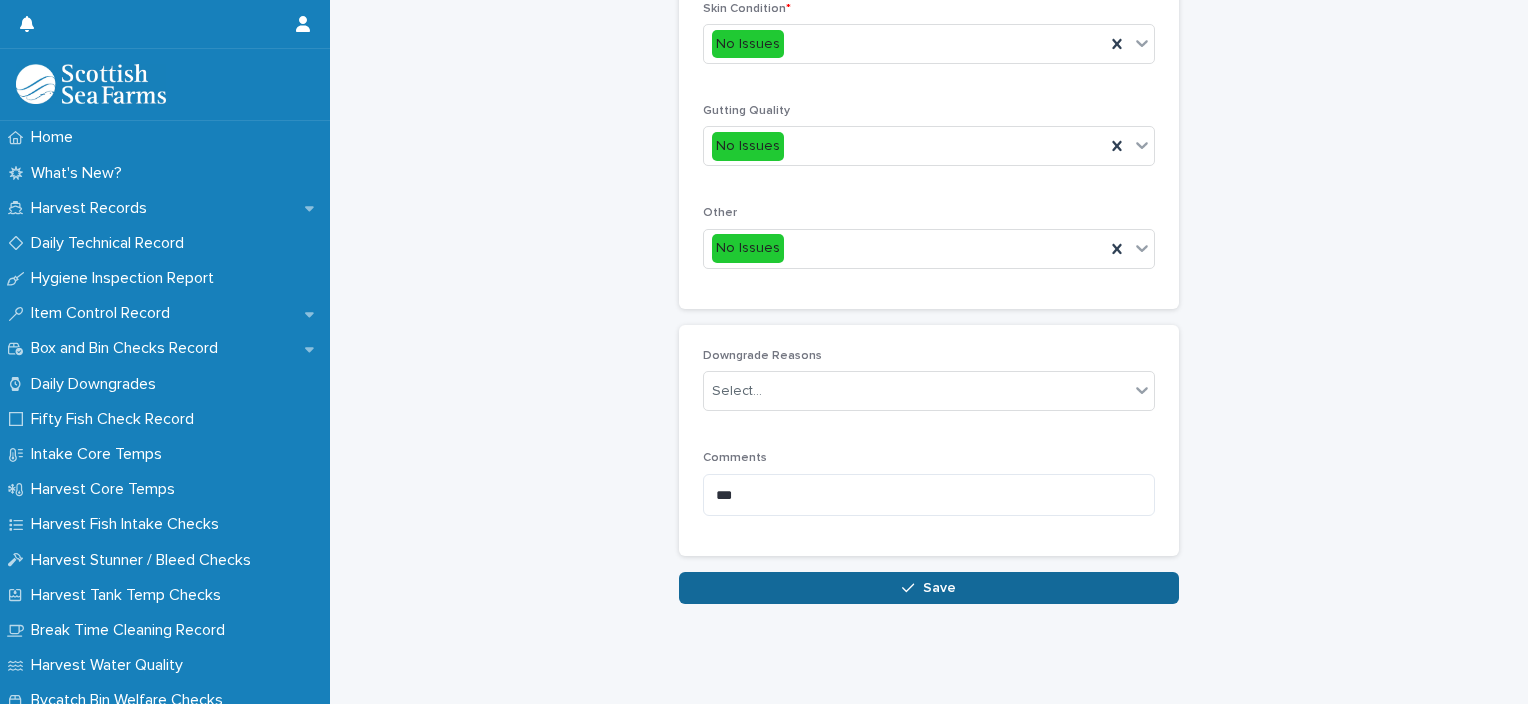 type on "*" 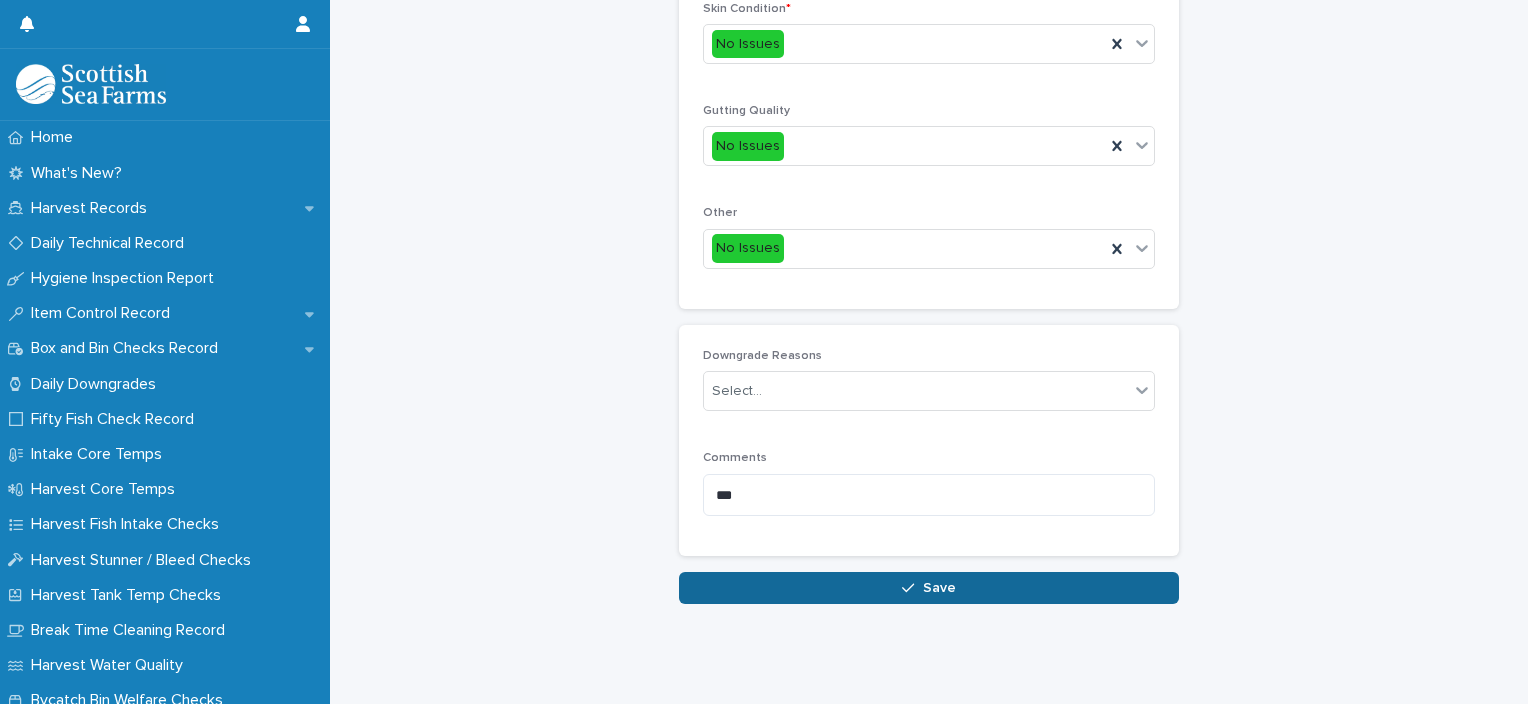 click on "Save" at bounding box center [939, 588] 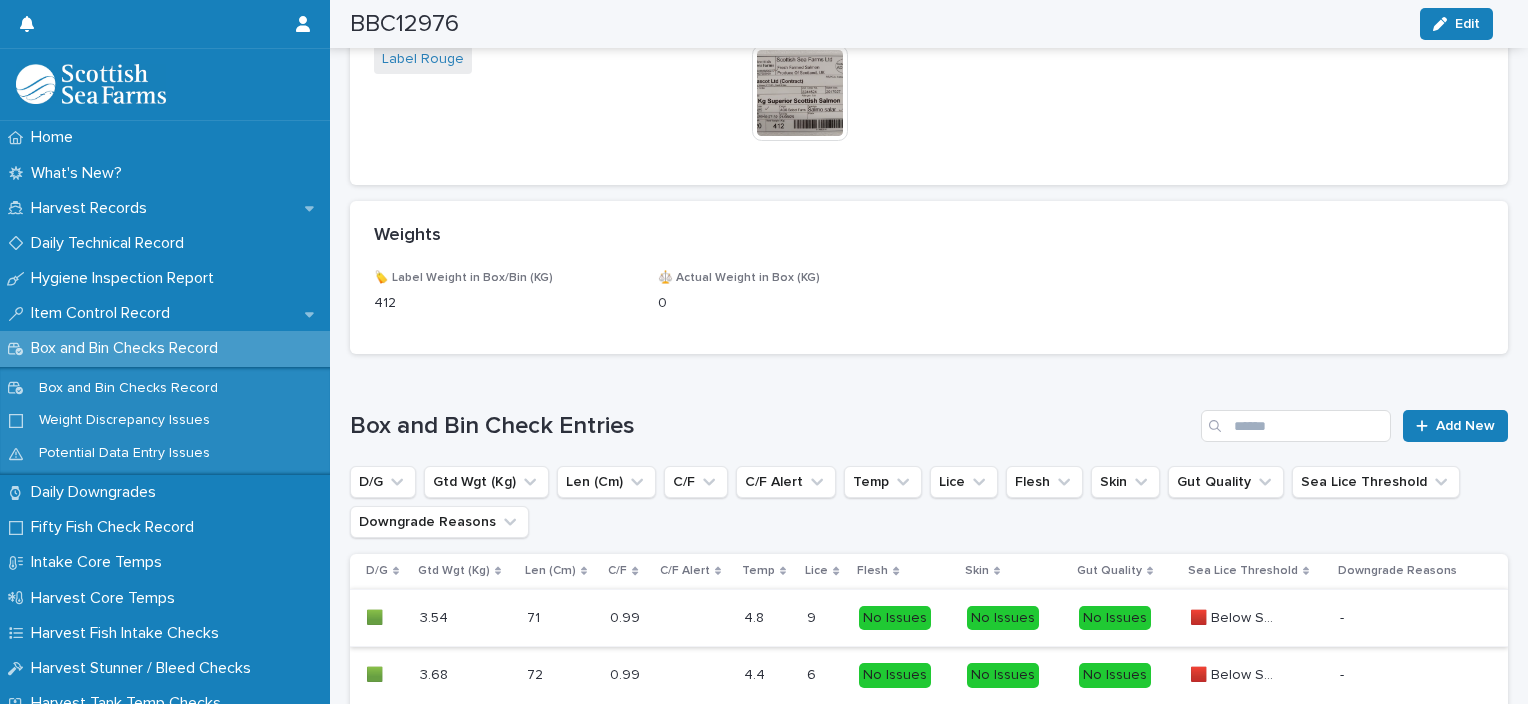 scroll, scrollTop: 1260, scrollLeft: 0, axis: vertical 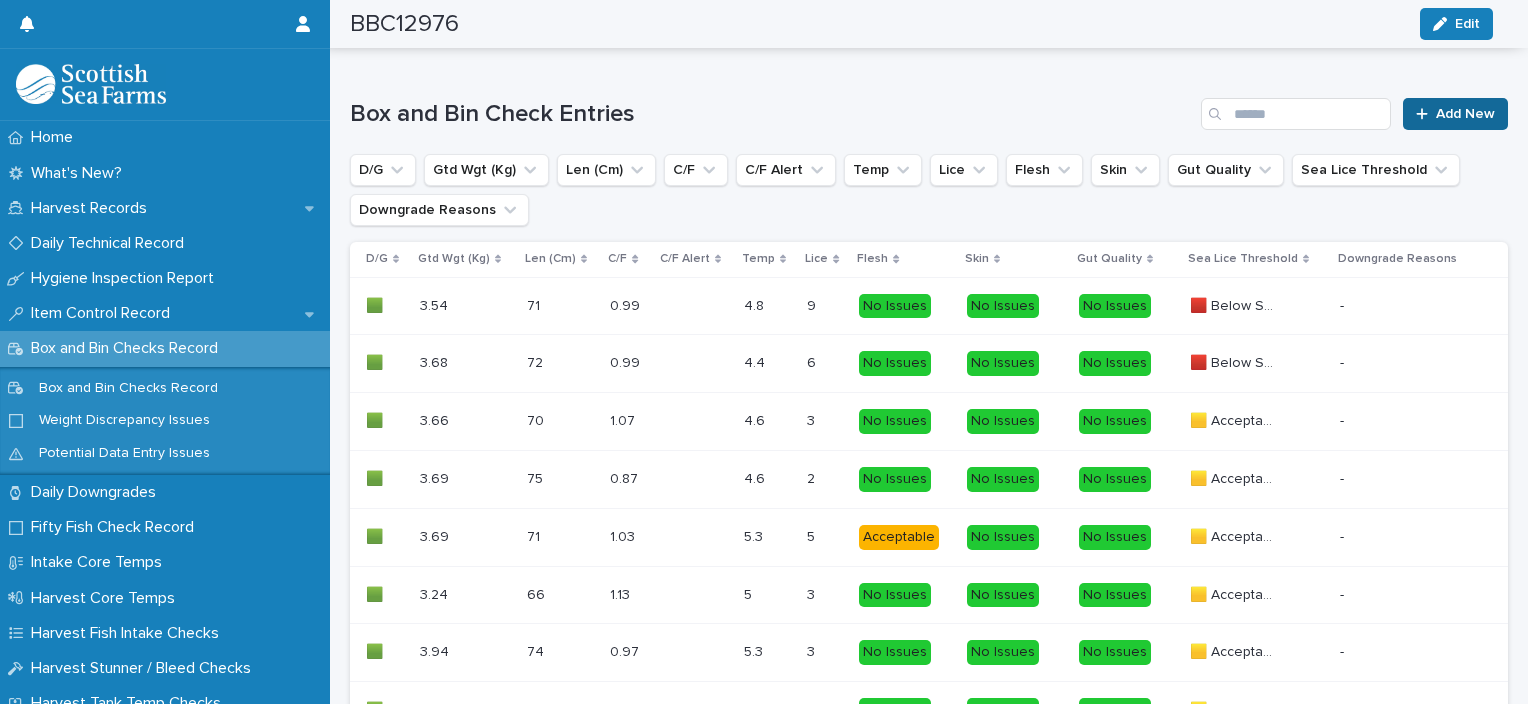 click on "Add New" at bounding box center (1465, 114) 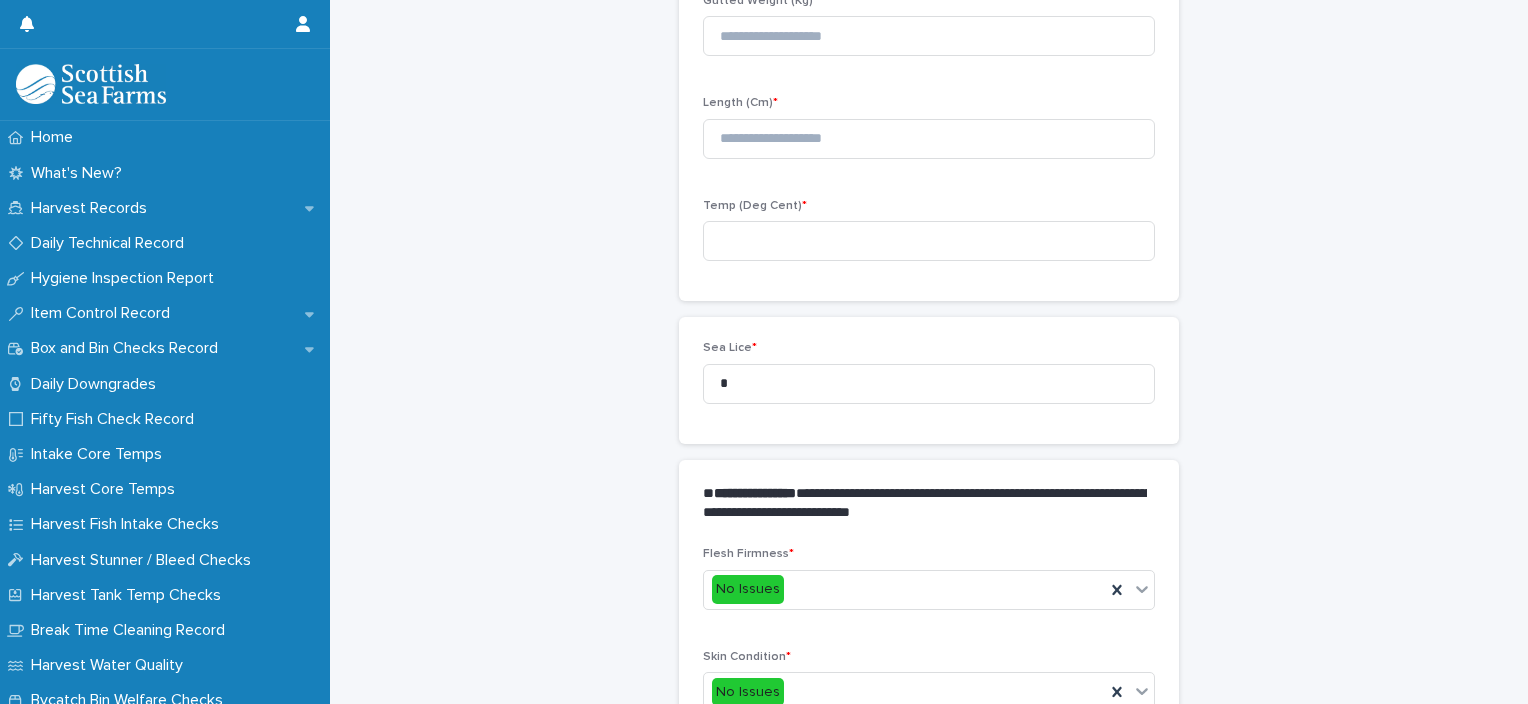 scroll, scrollTop: 211, scrollLeft: 0, axis: vertical 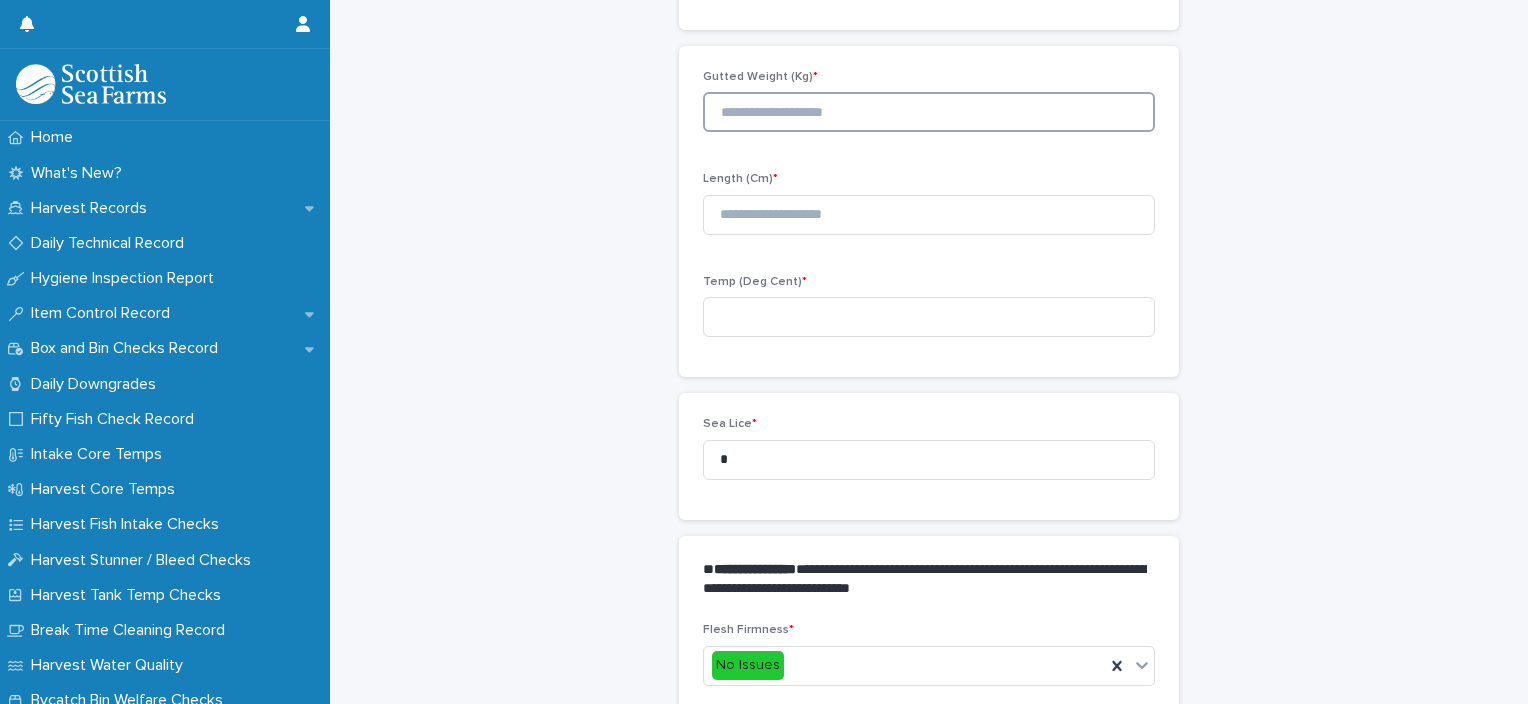 click at bounding box center (929, 112) 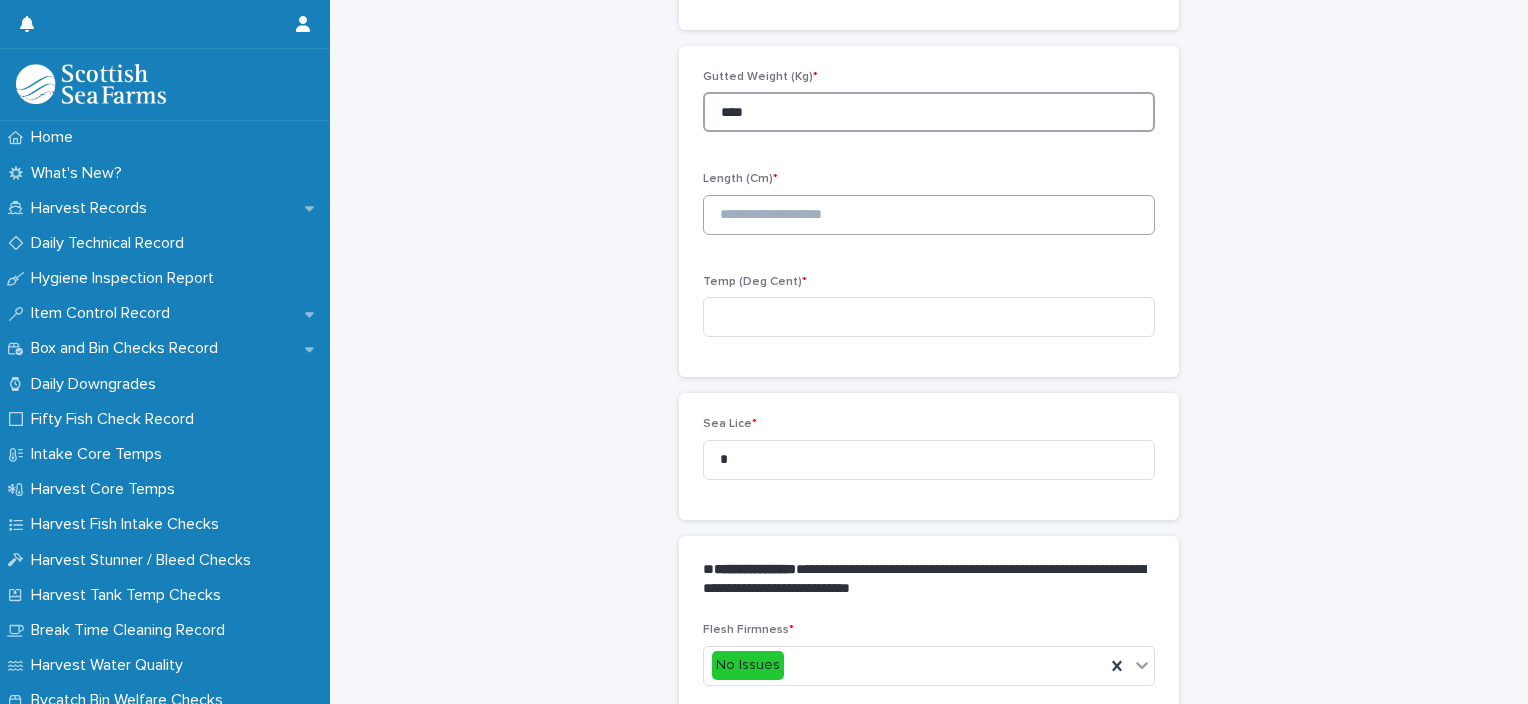 type on "****" 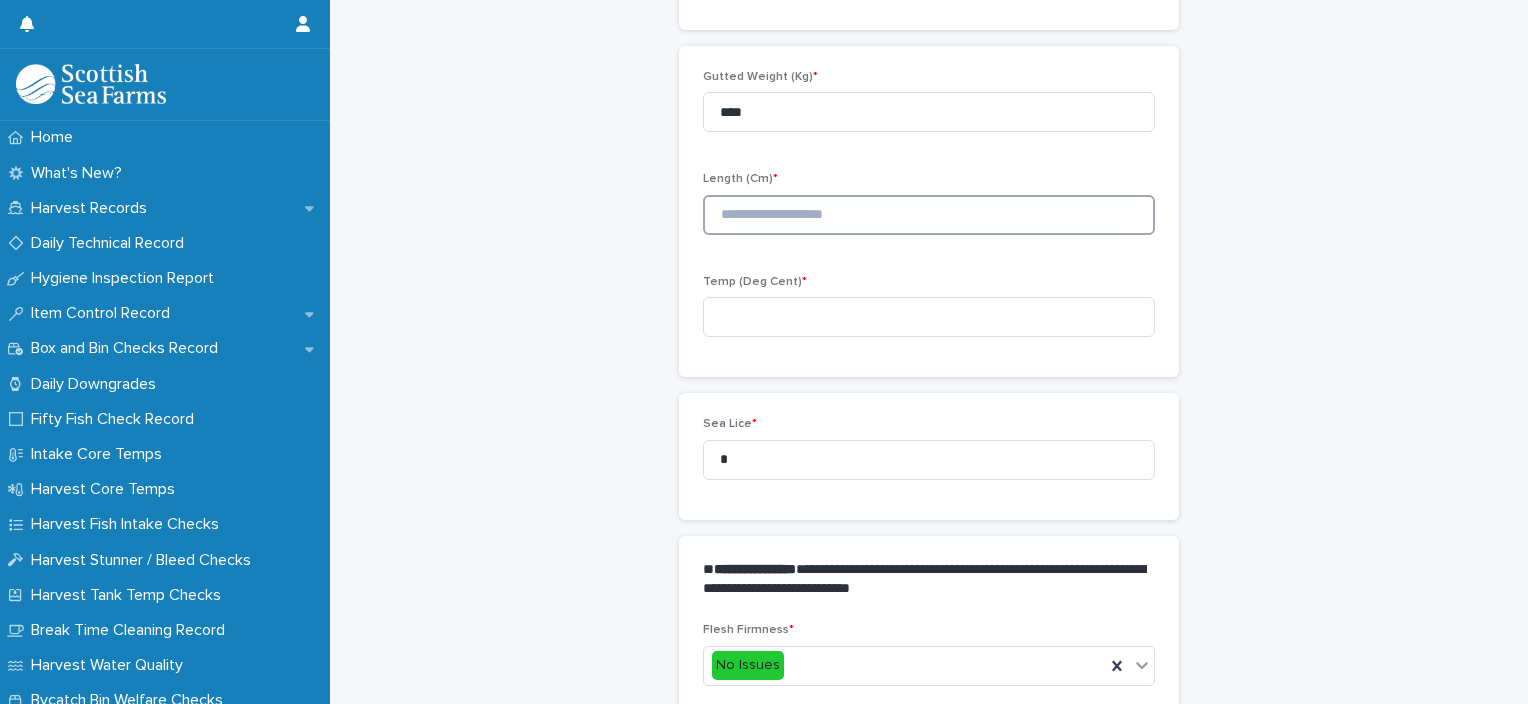 click at bounding box center (929, 215) 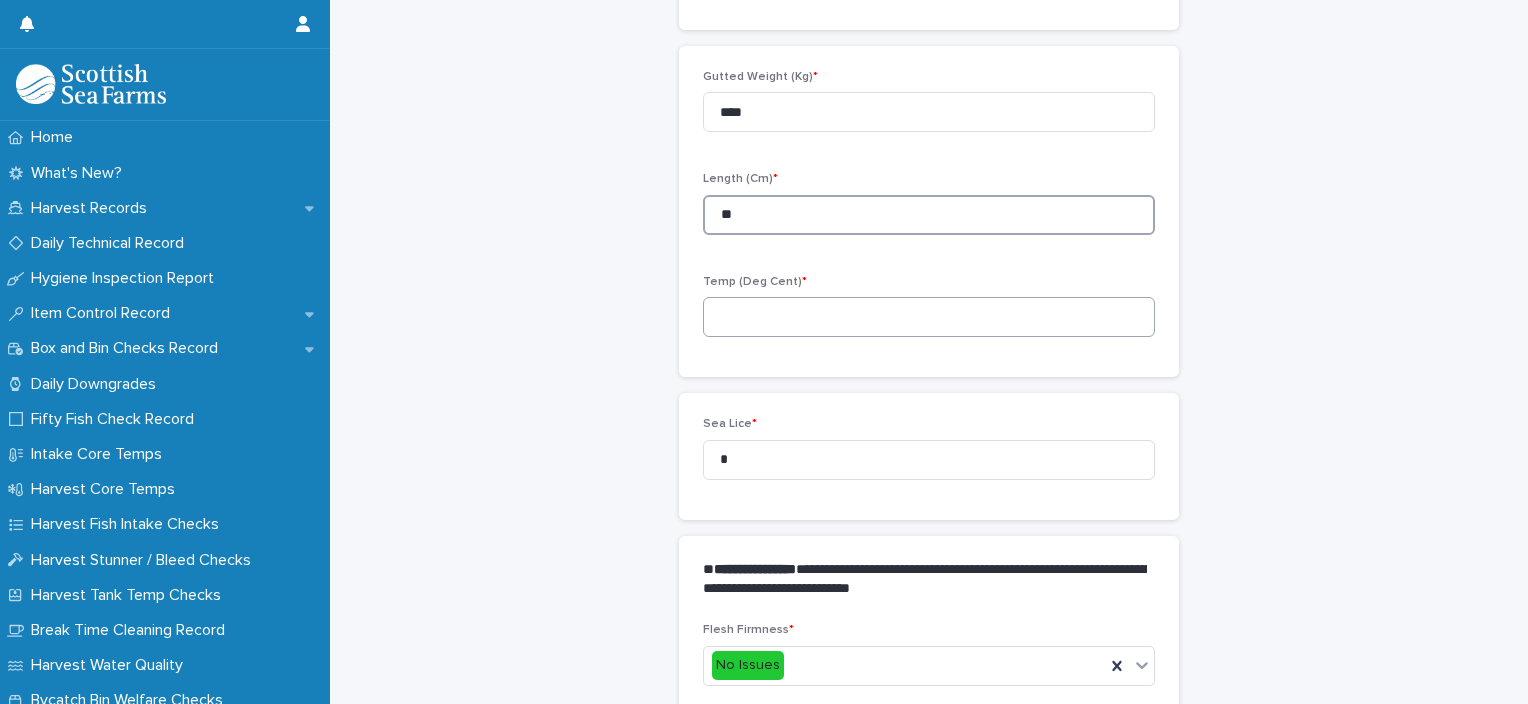 type on "**" 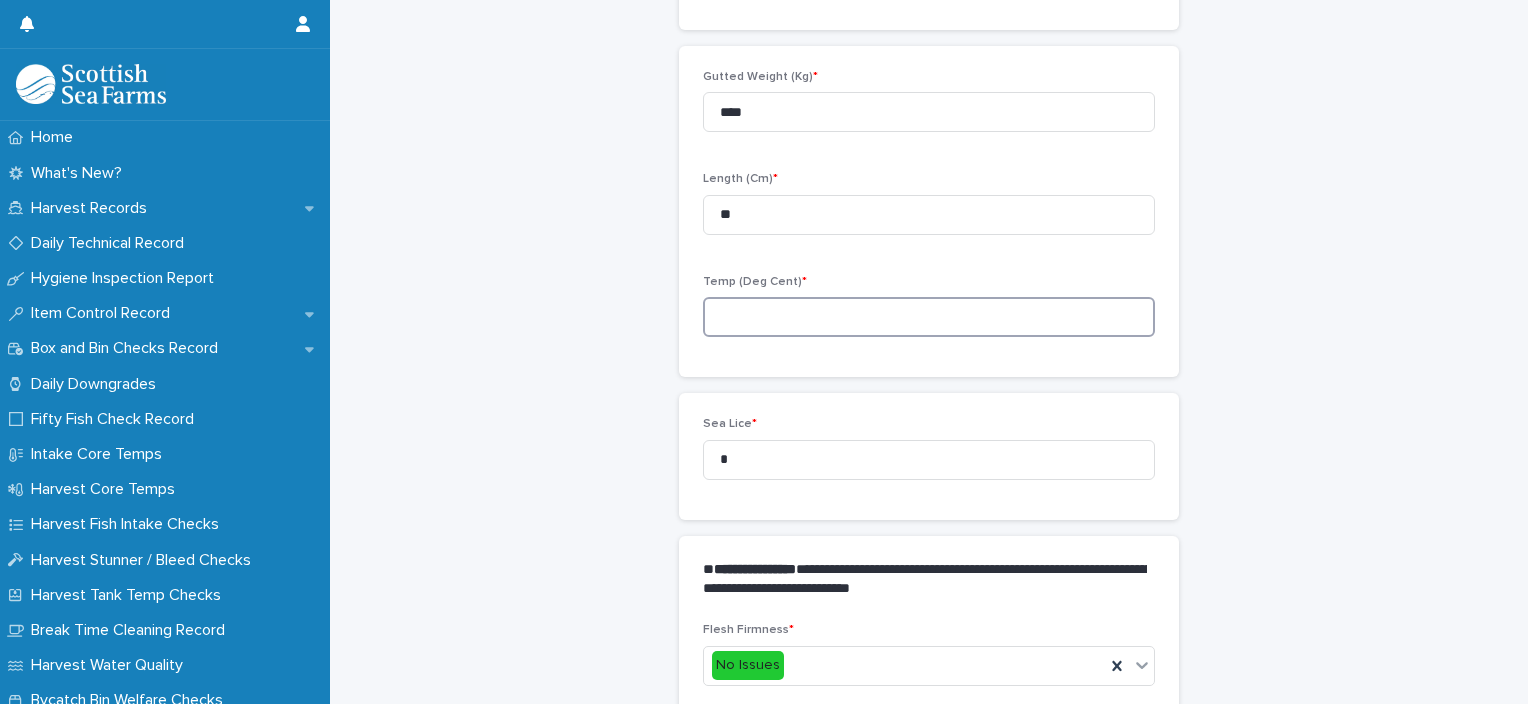 click at bounding box center [929, 317] 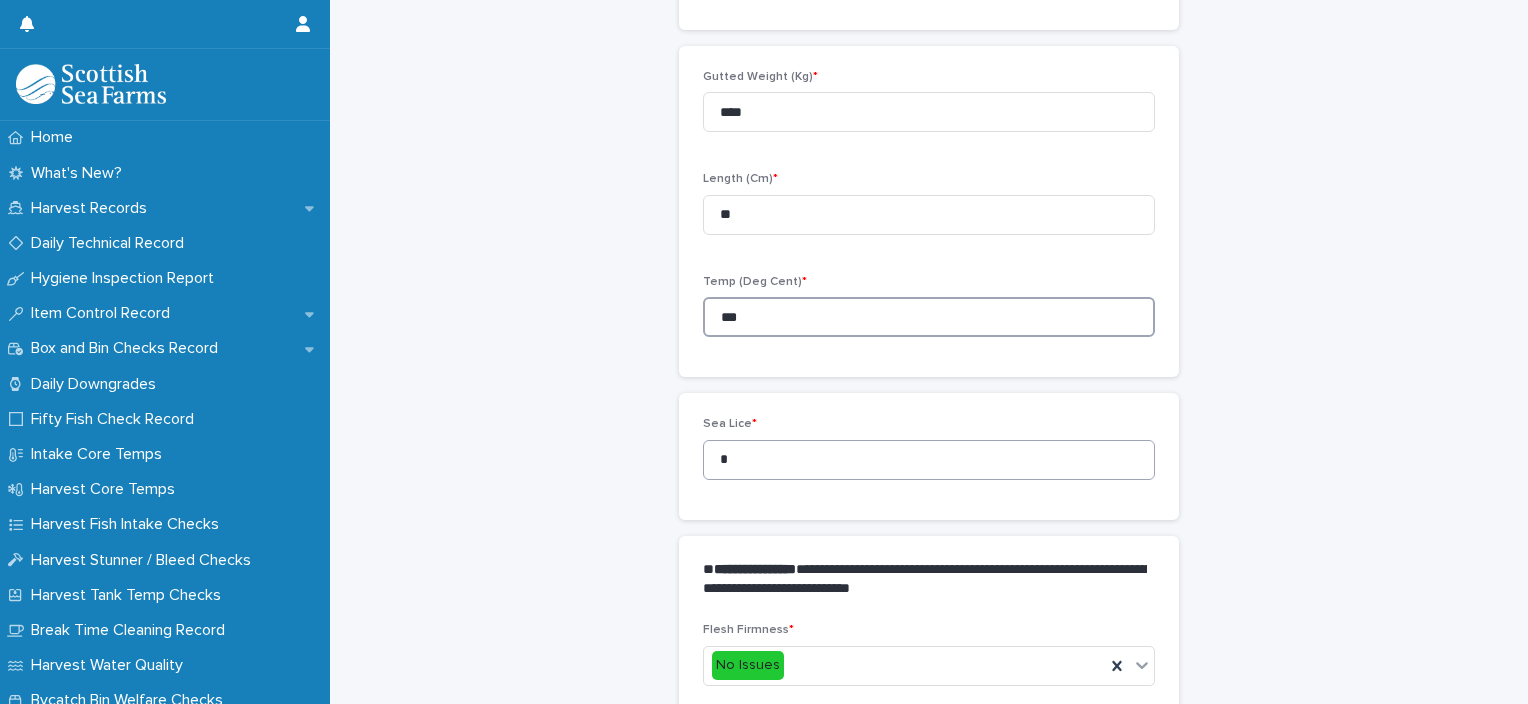 type on "***" 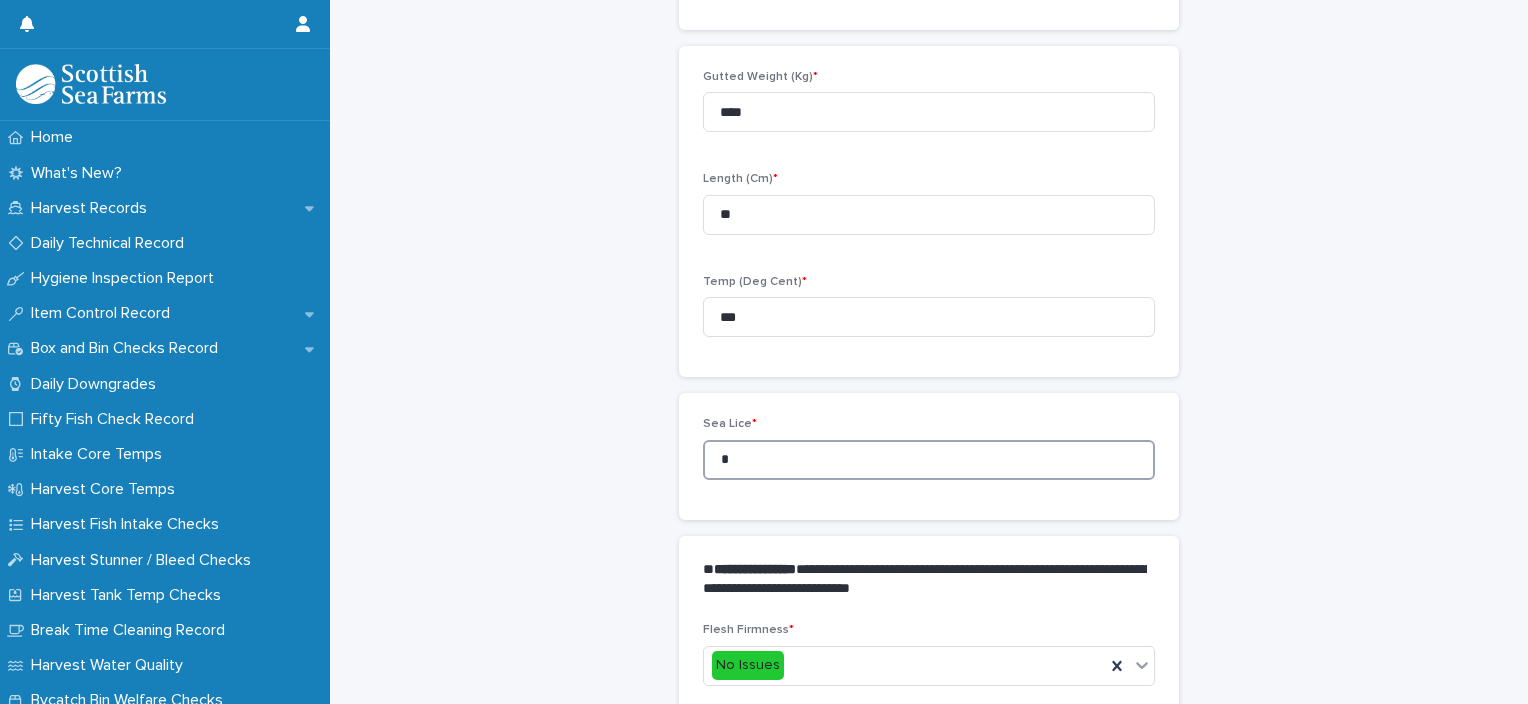 drag, startPoint x: 715, startPoint y: 456, endPoint x: 722, endPoint y: 471, distance: 16.552946 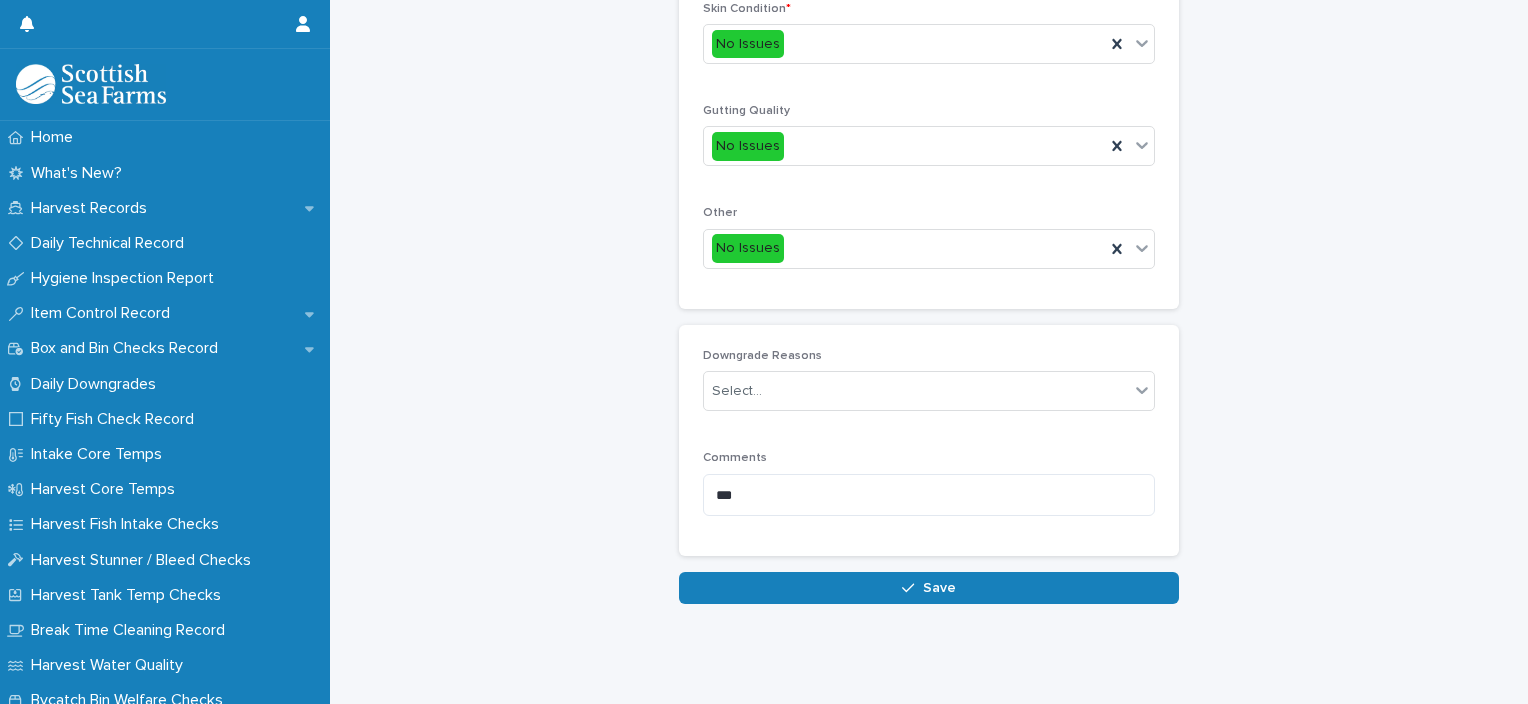 scroll, scrollTop: 948, scrollLeft: 0, axis: vertical 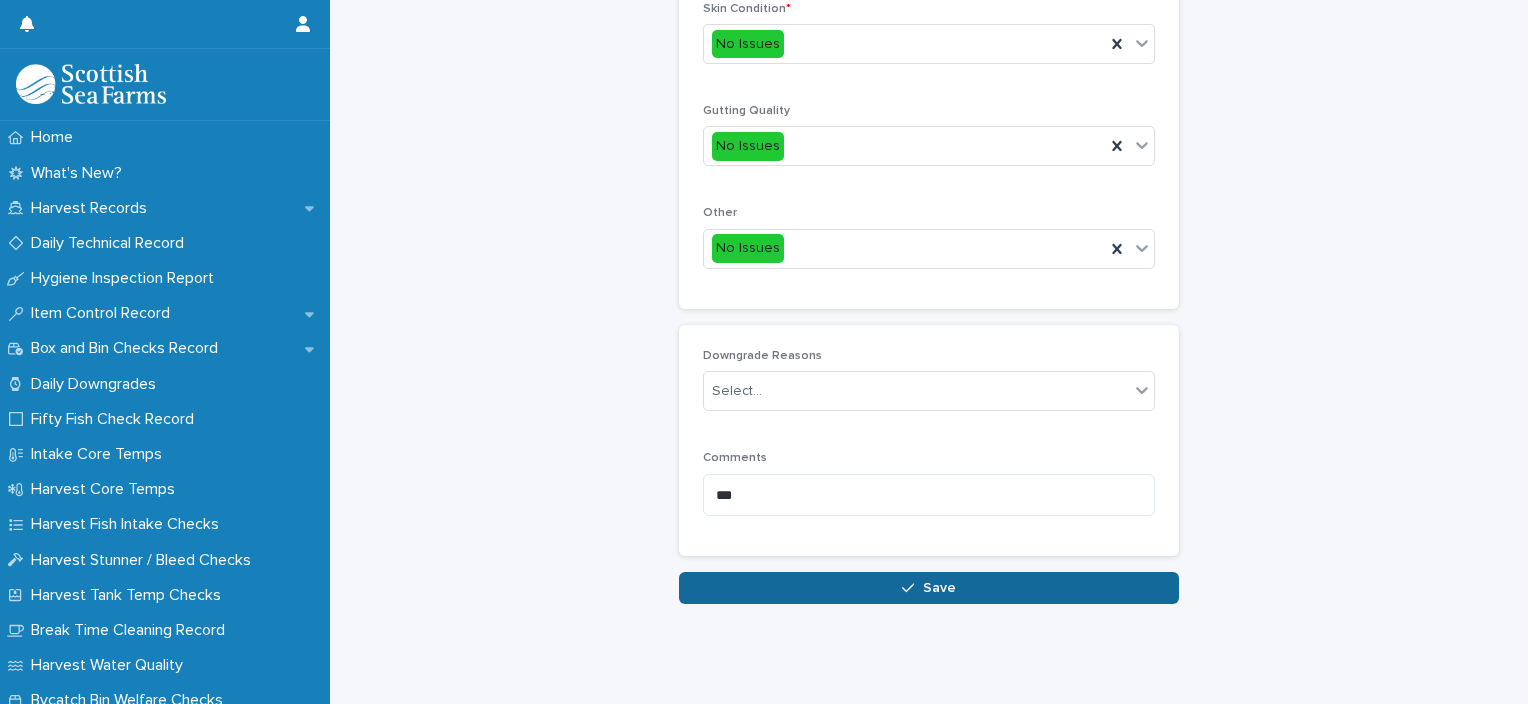 type on "*" 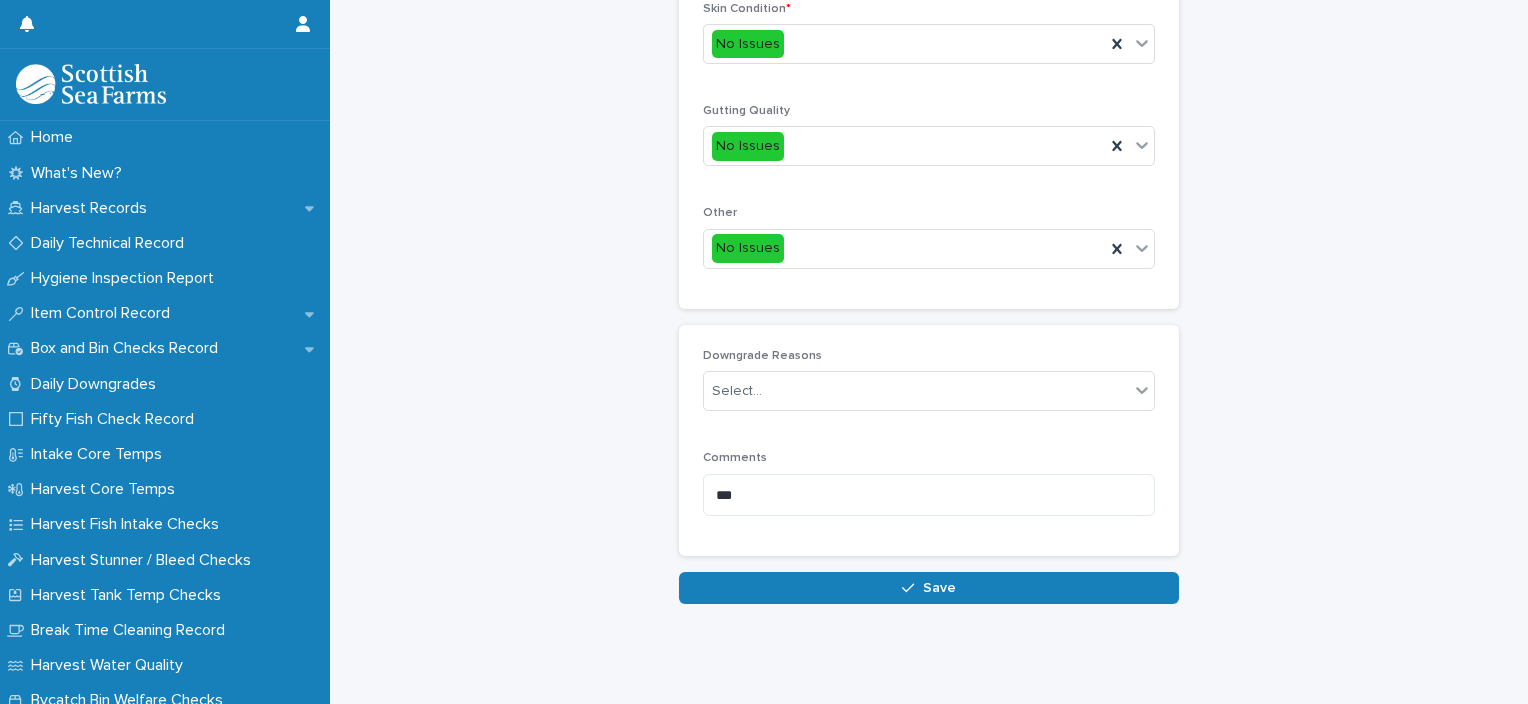click on "Save" at bounding box center (929, 588) 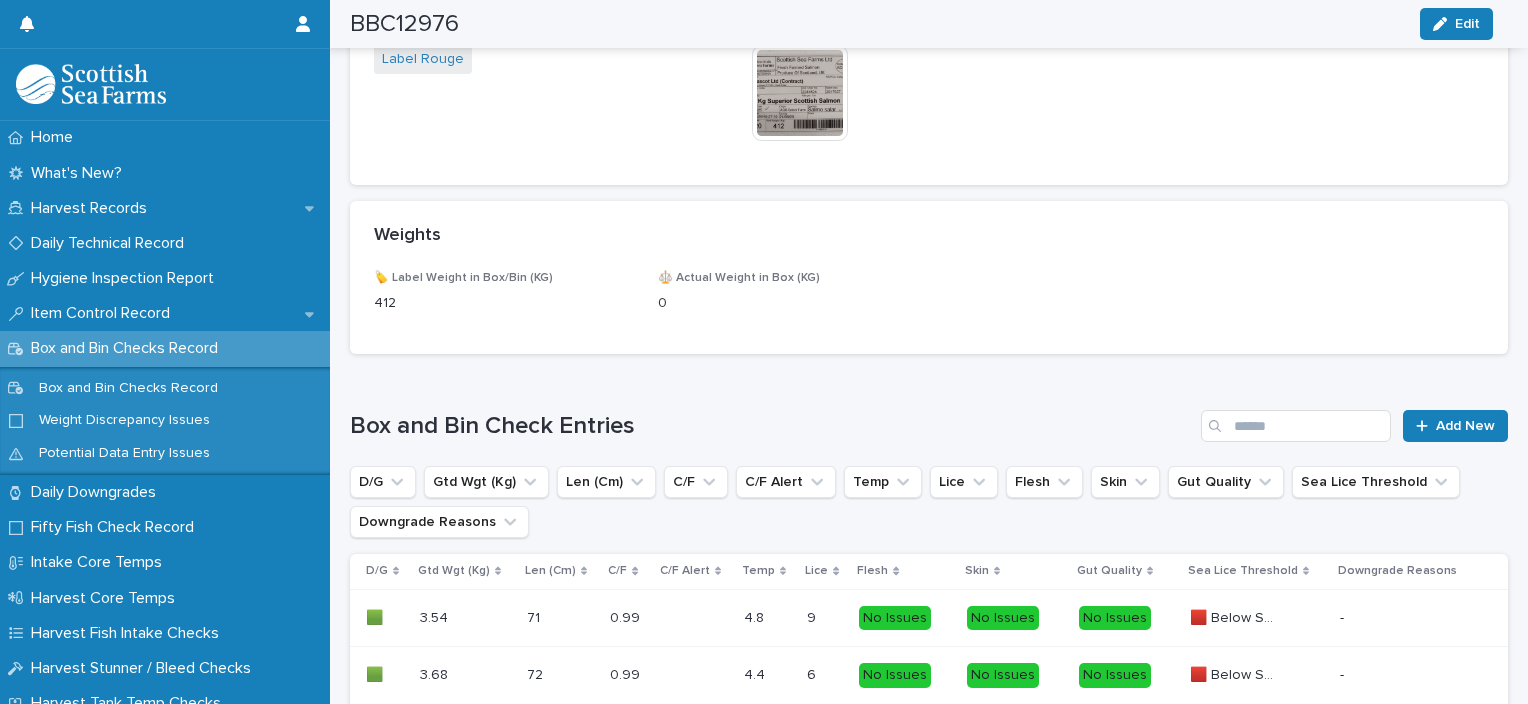 scroll, scrollTop: 1260, scrollLeft: 0, axis: vertical 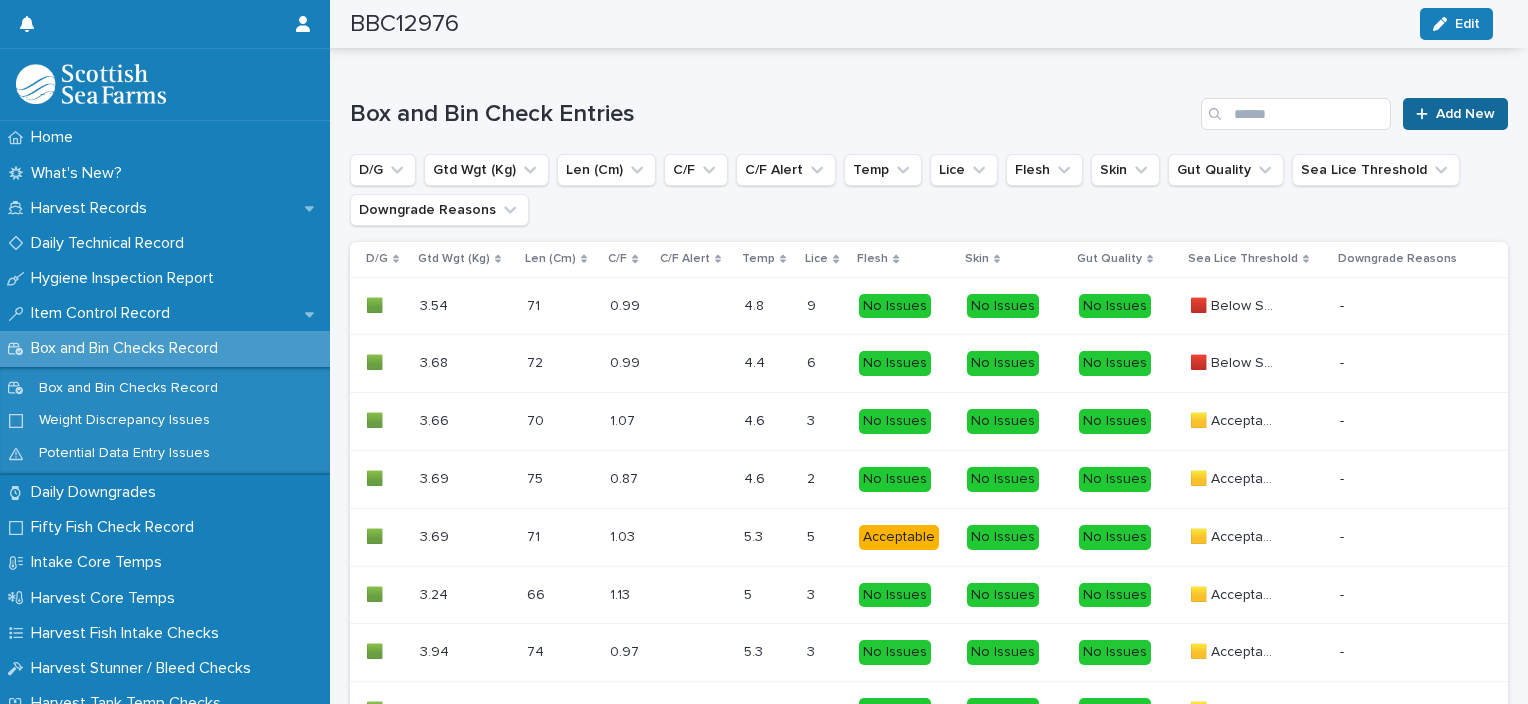 click on "Add New" at bounding box center [1455, 114] 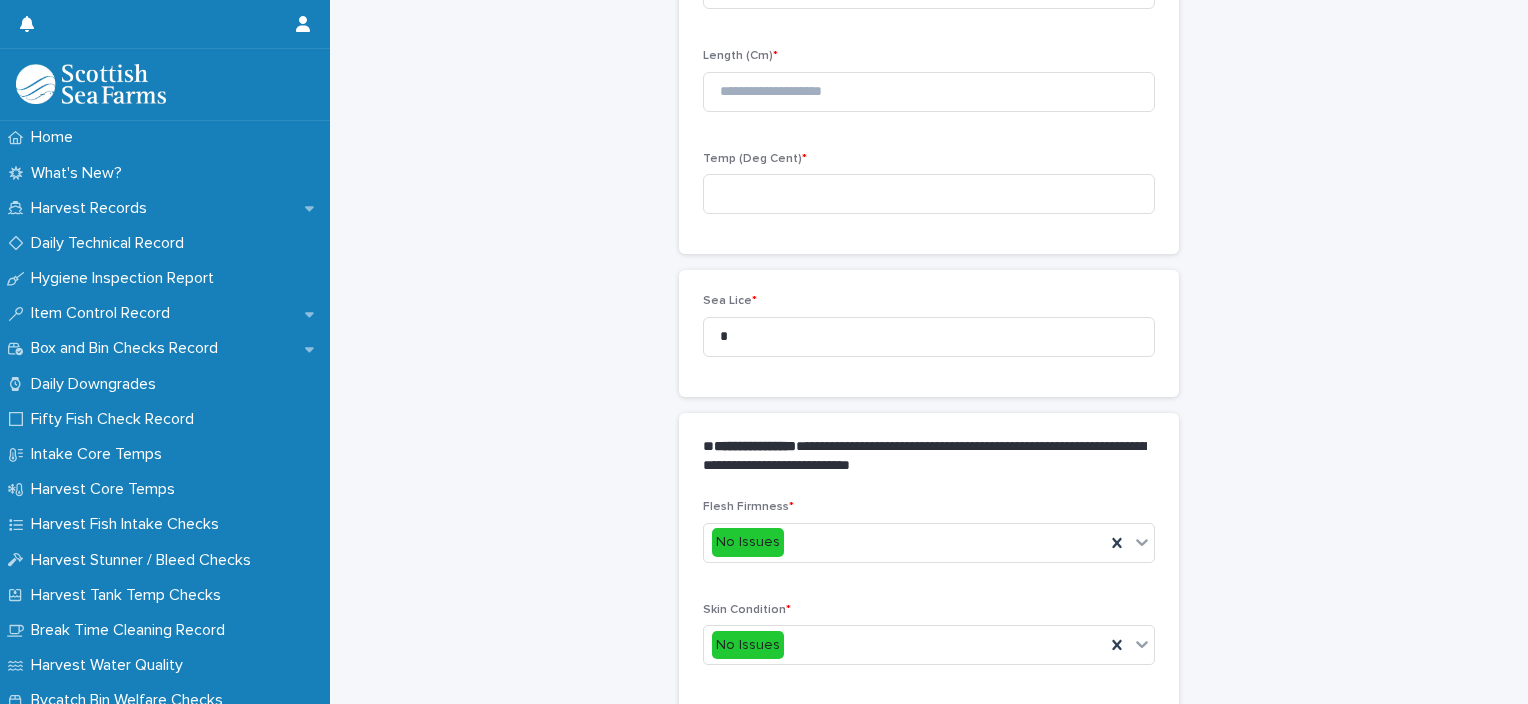 scroll, scrollTop: 311, scrollLeft: 0, axis: vertical 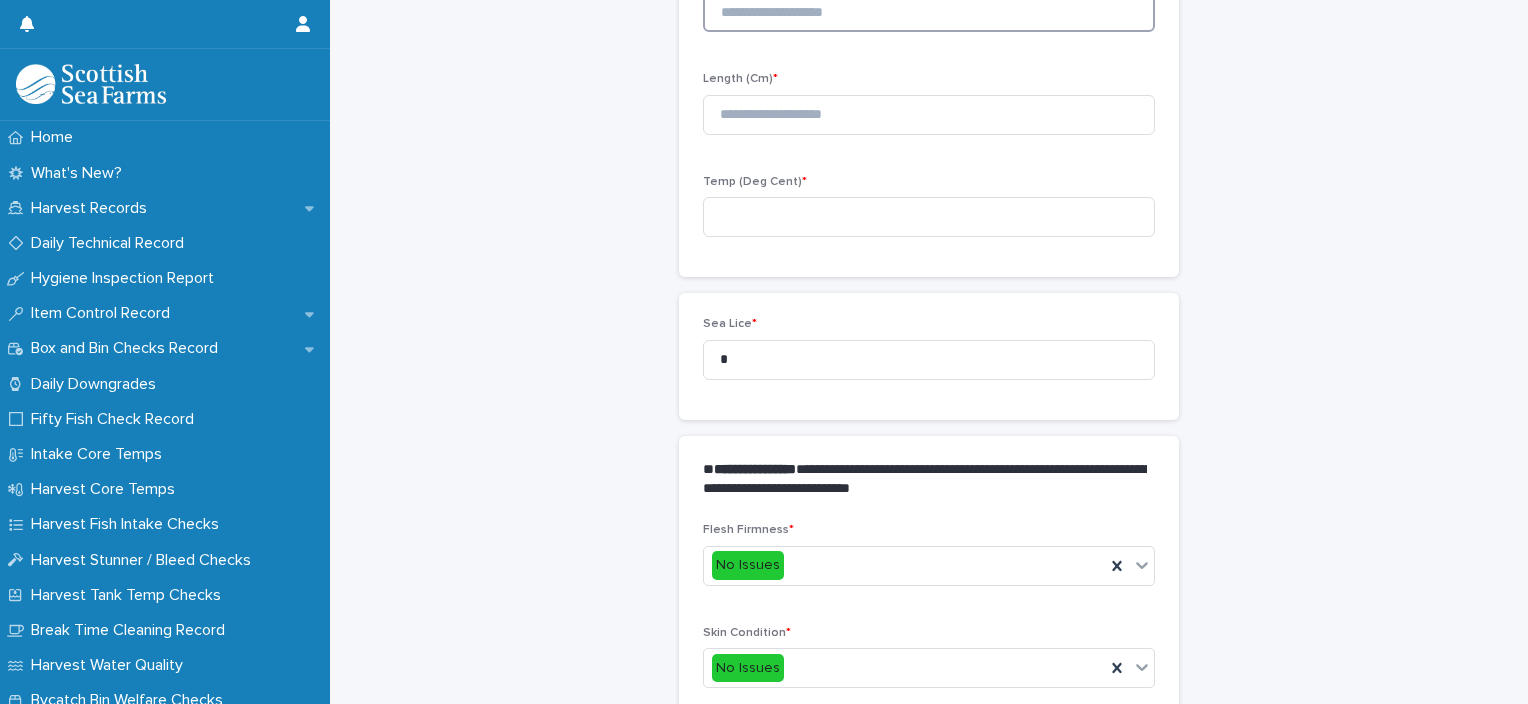 click at bounding box center [929, 12] 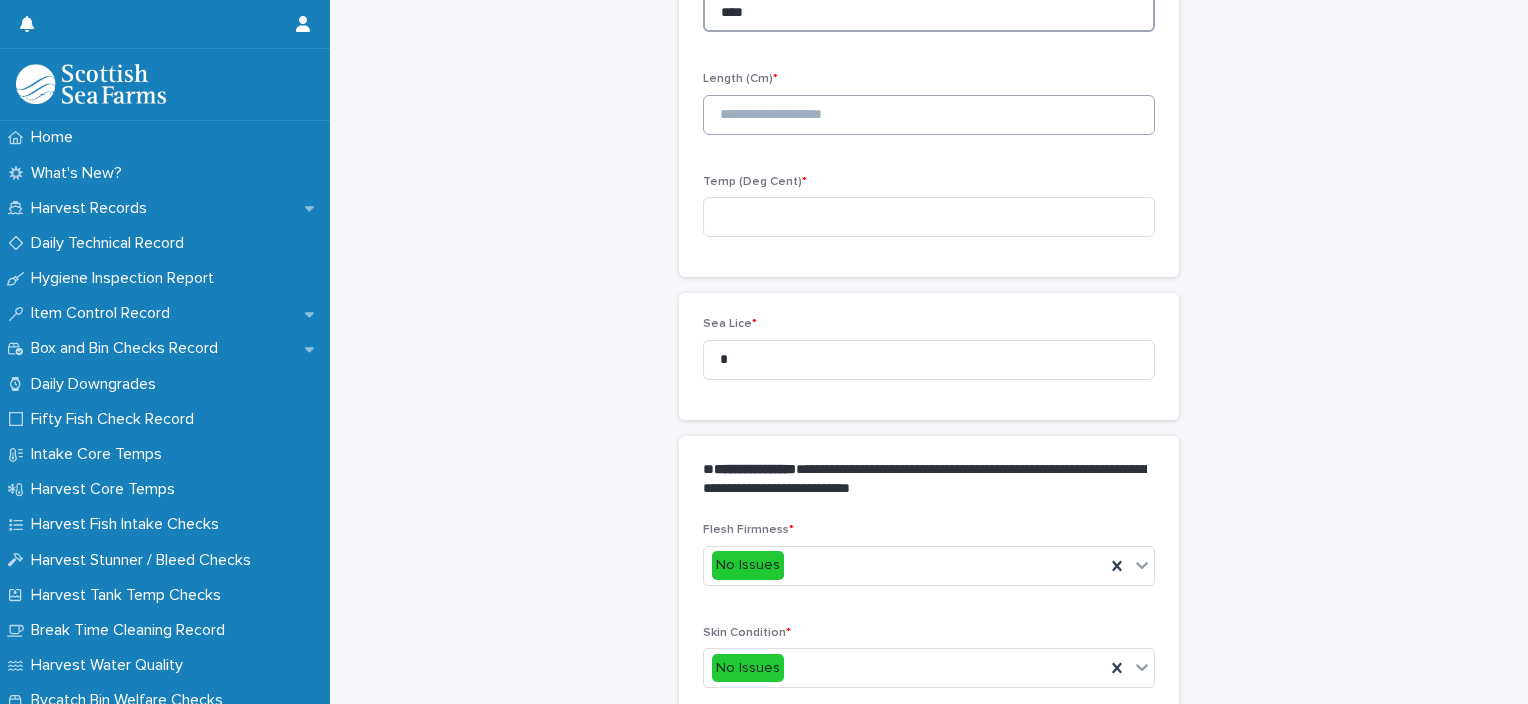 type on "****" 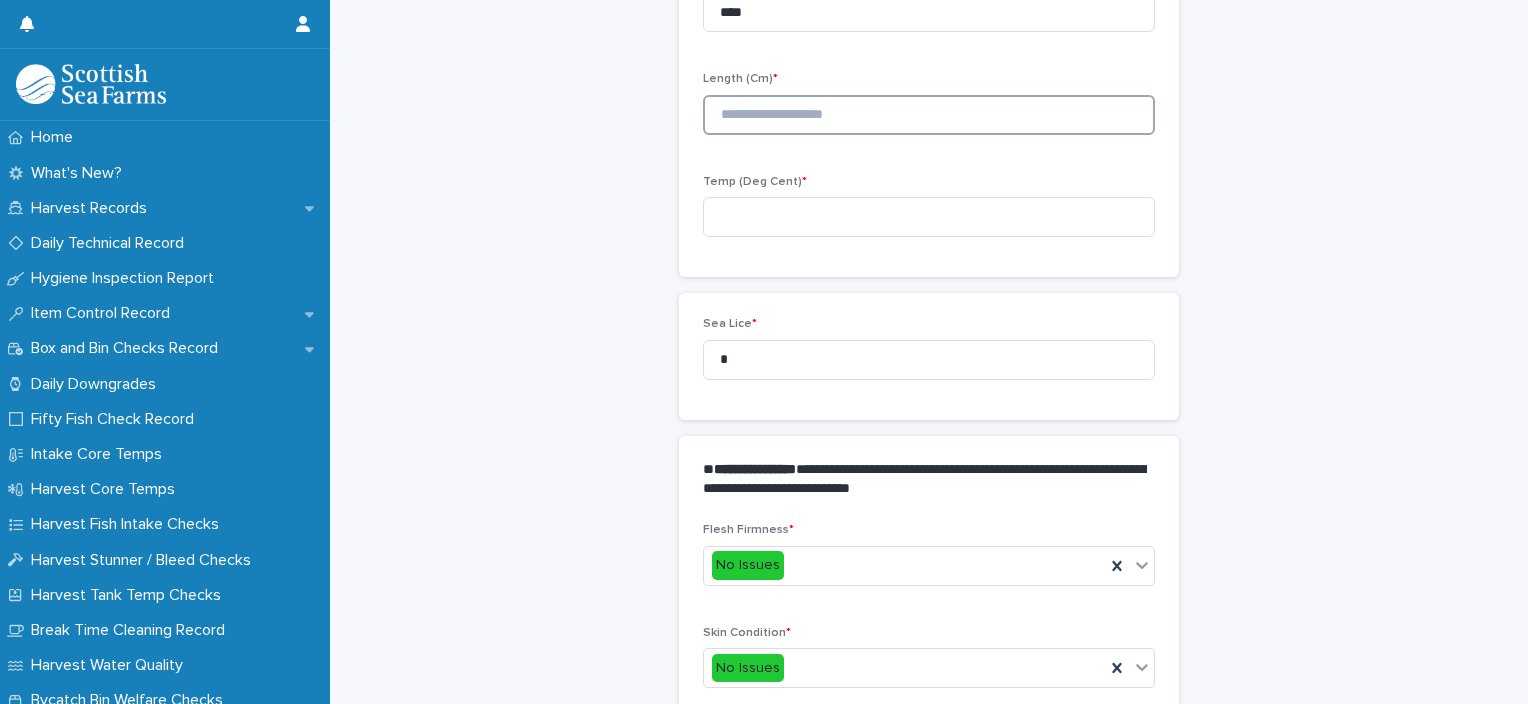 click at bounding box center (929, 115) 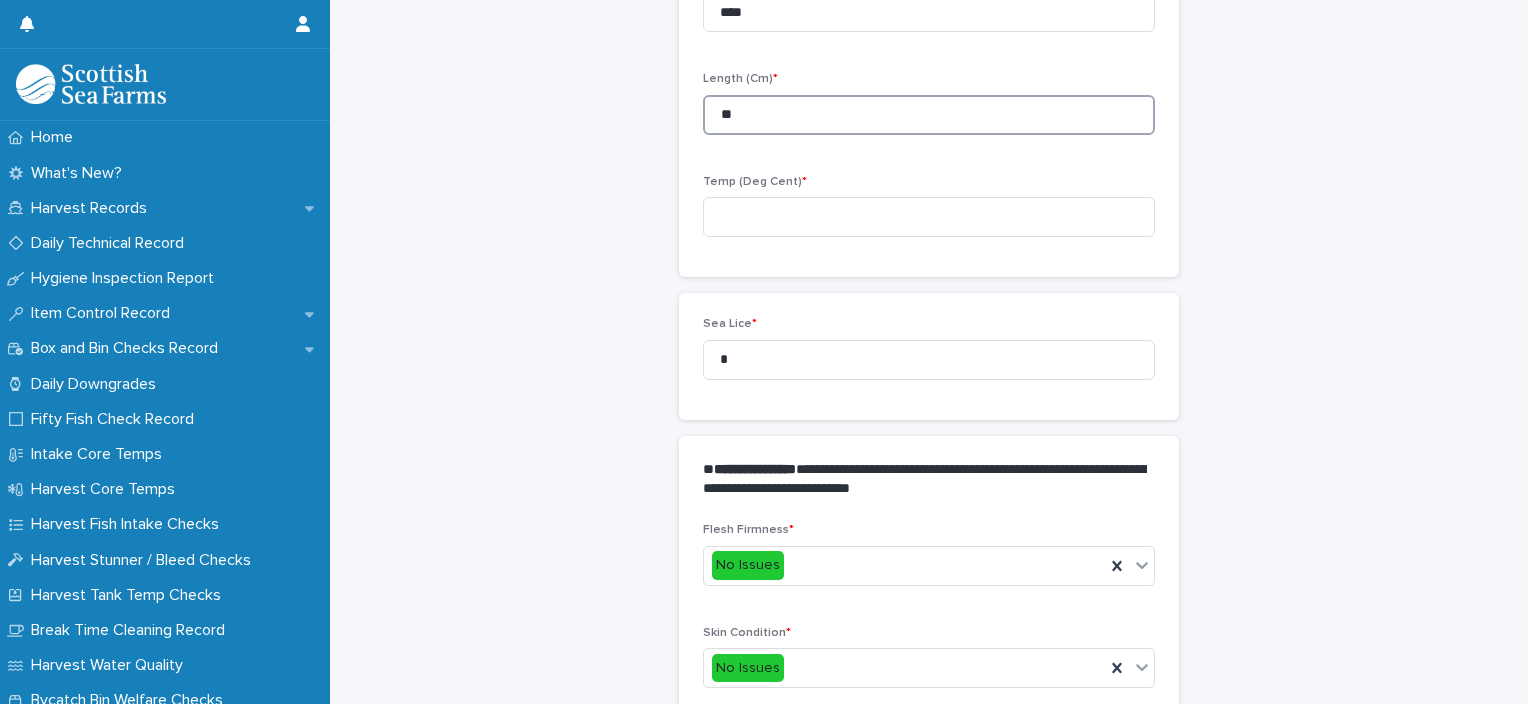 type on "**" 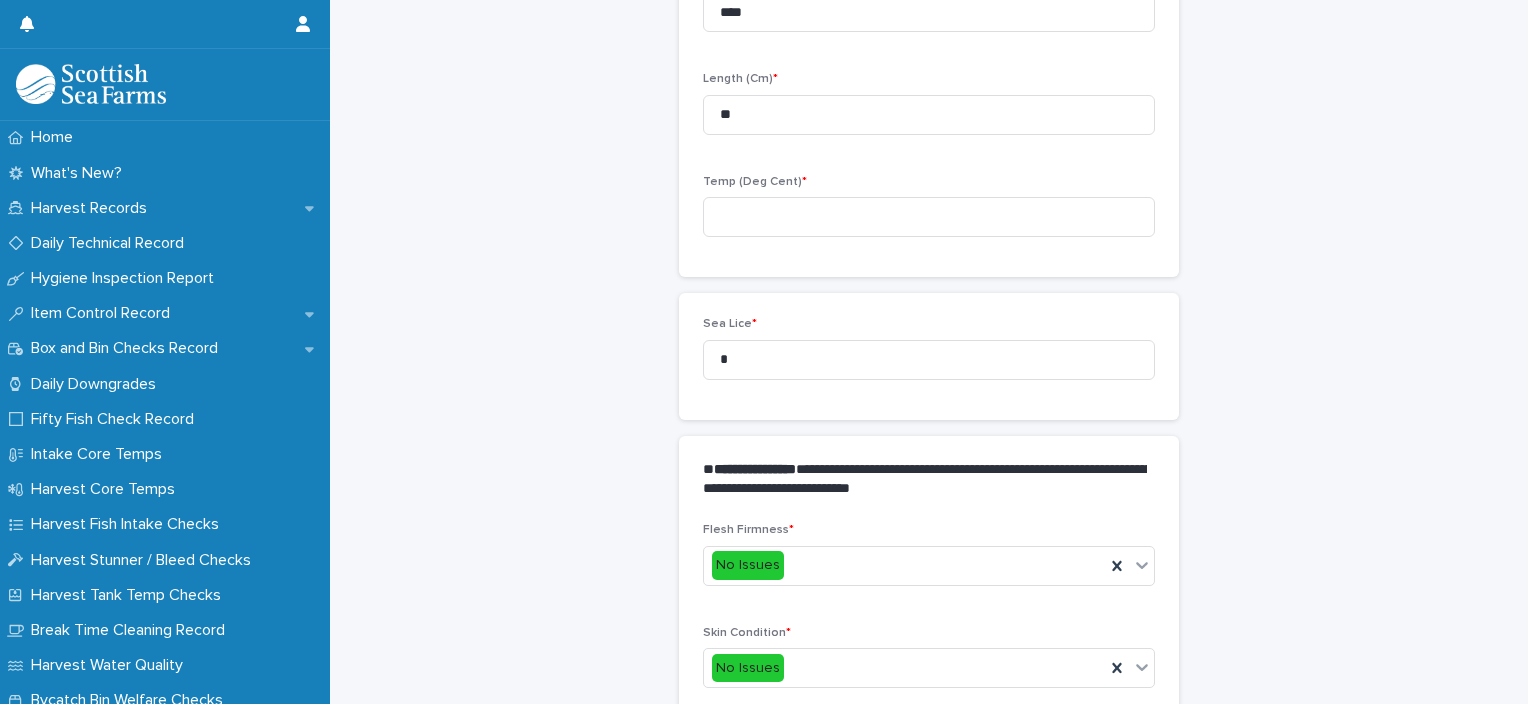 click on "Temp (Deg Cent) *" at bounding box center (929, 214) 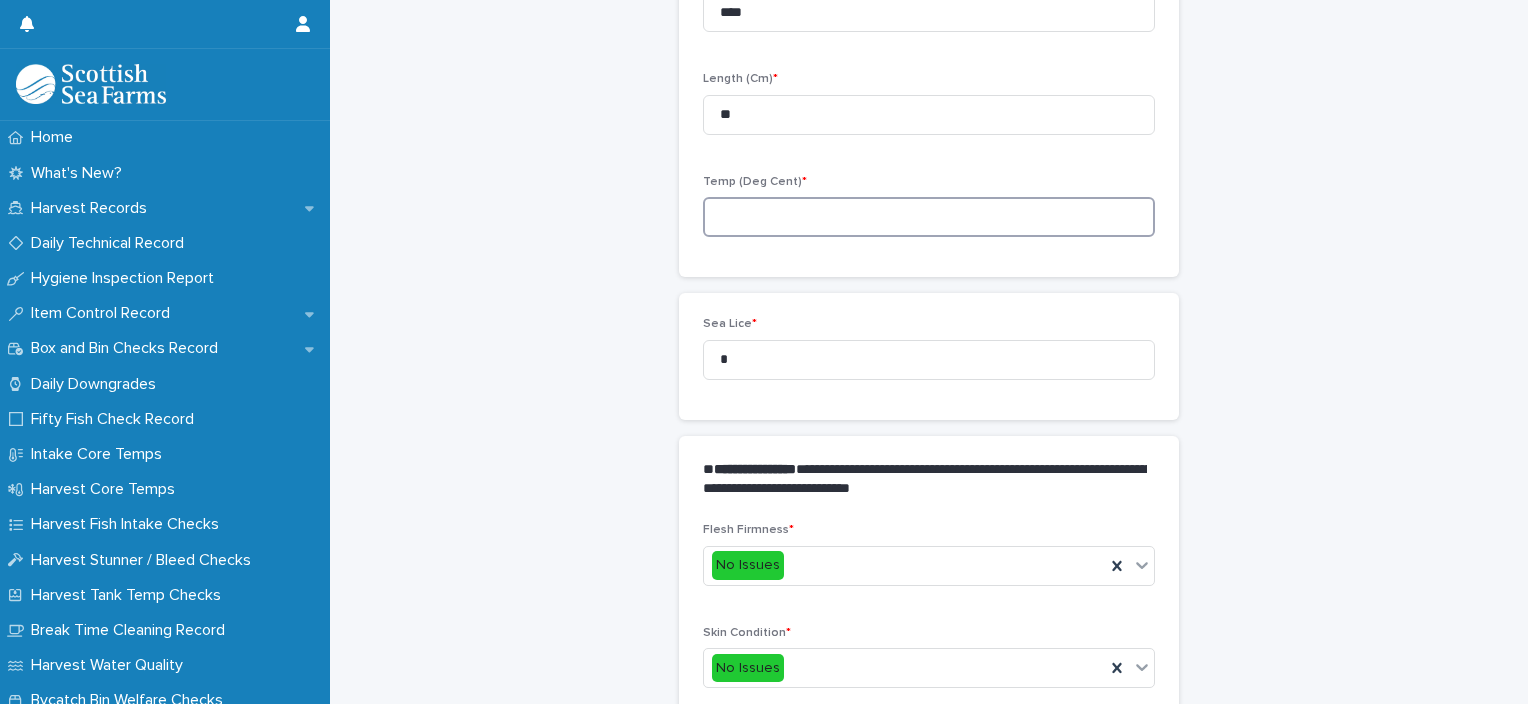 click at bounding box center (929, 217) 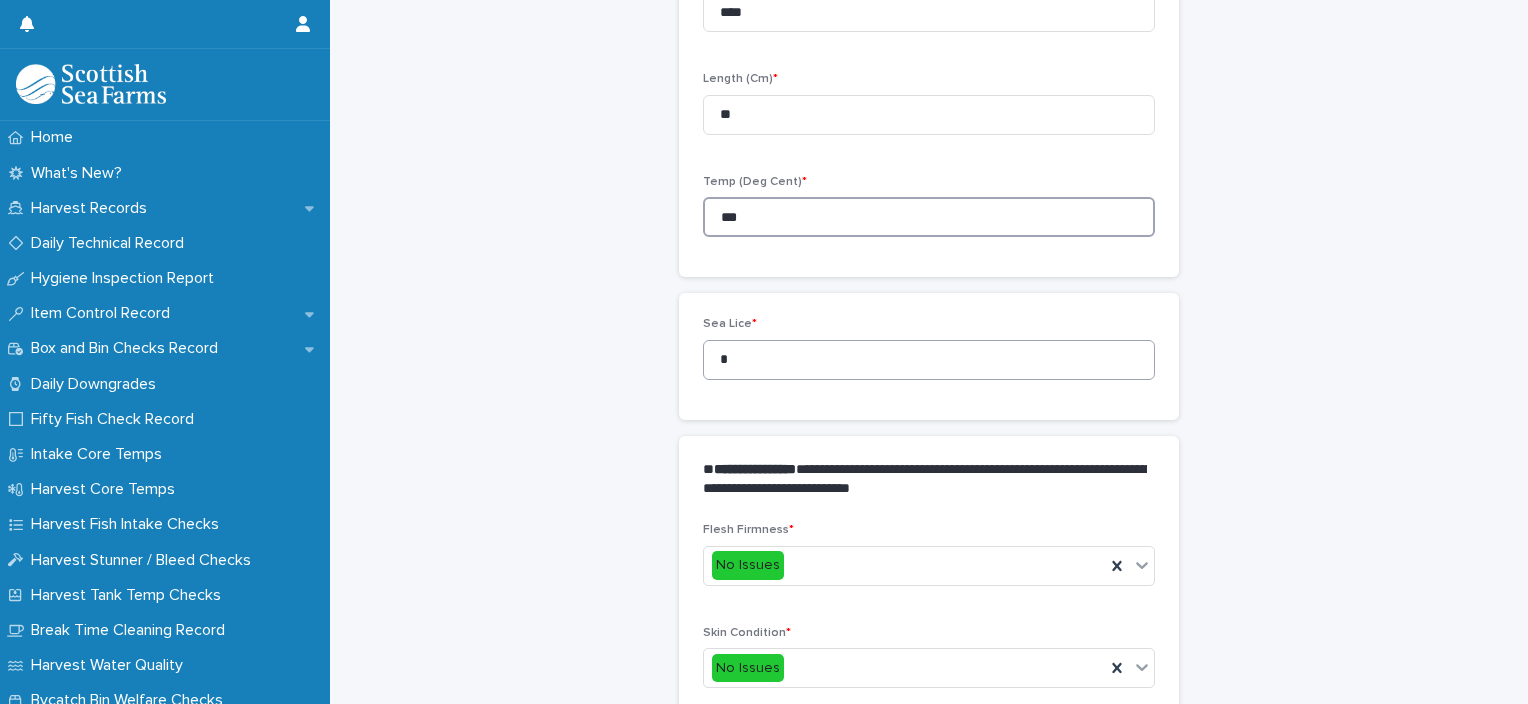 type on "***" 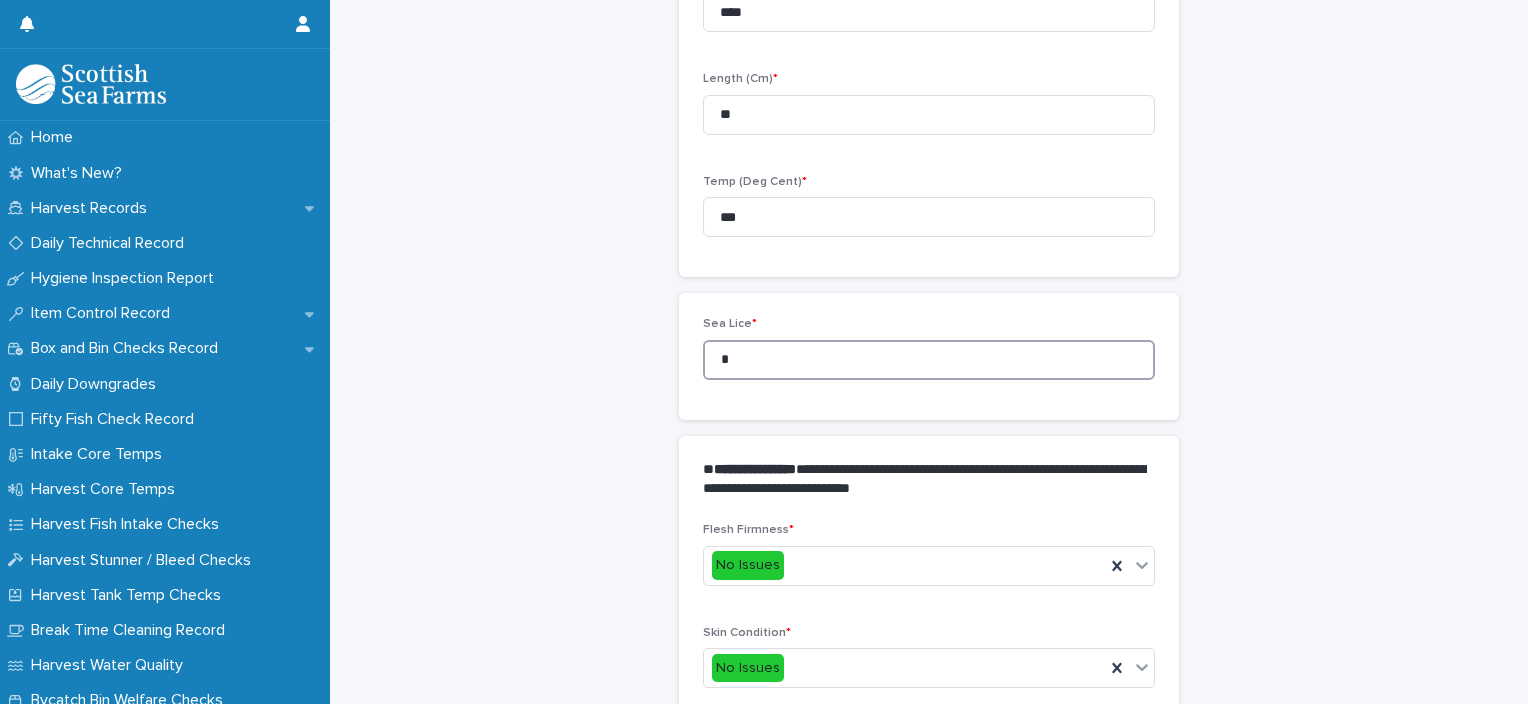 drag, startPoint x: 710, startPoint y: 369, endPoint x: 689, endPoint y: 369, distance: 21 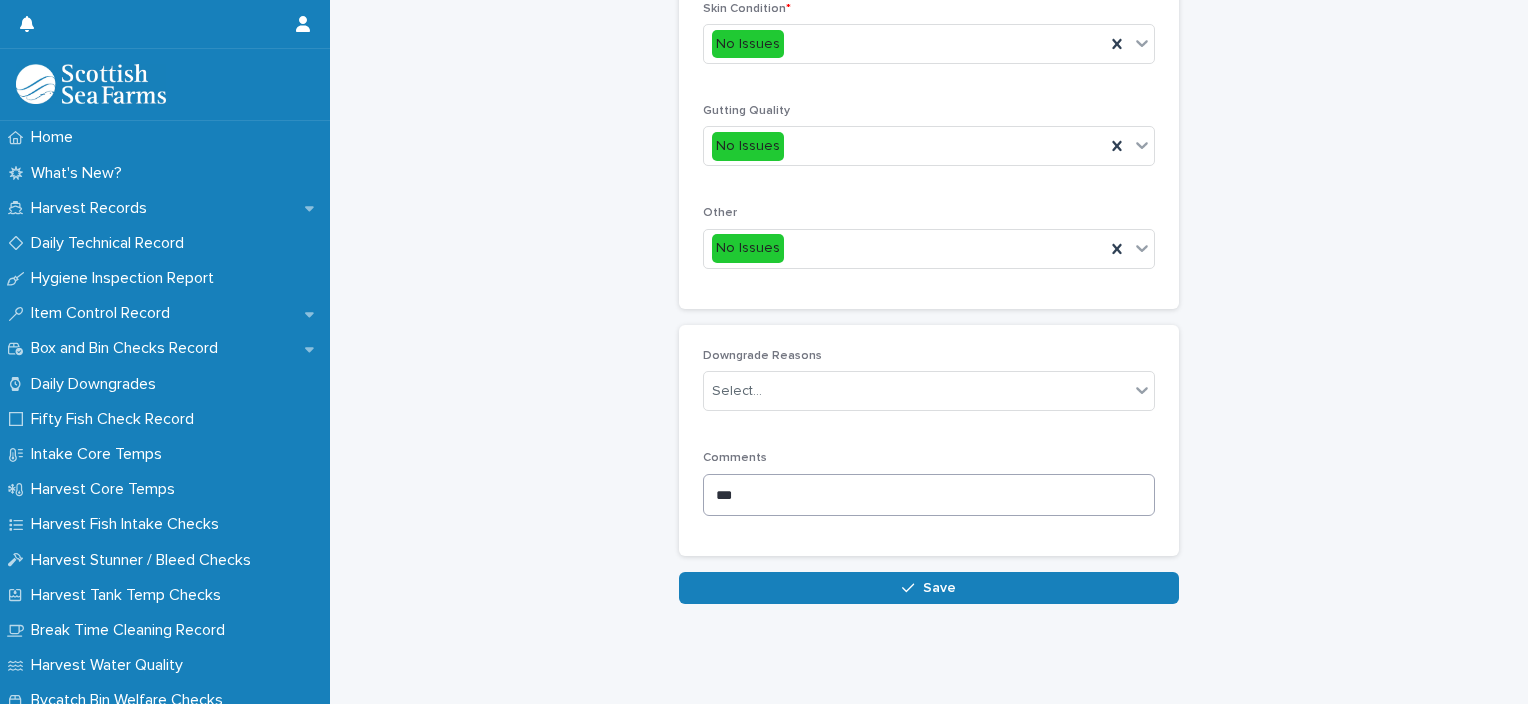 scroll, scrollTop: 948, scrollLeft: 0, axis: vertical 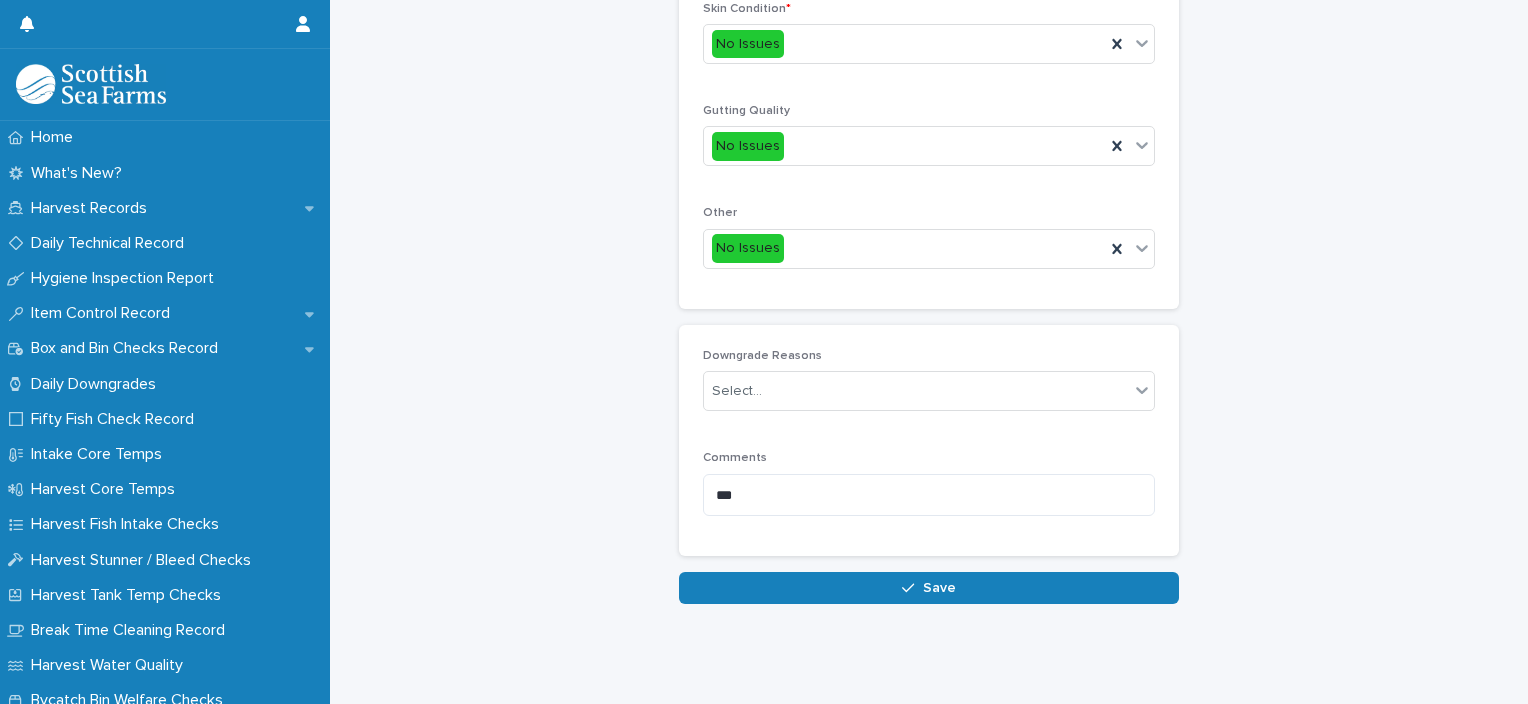 type on "*" 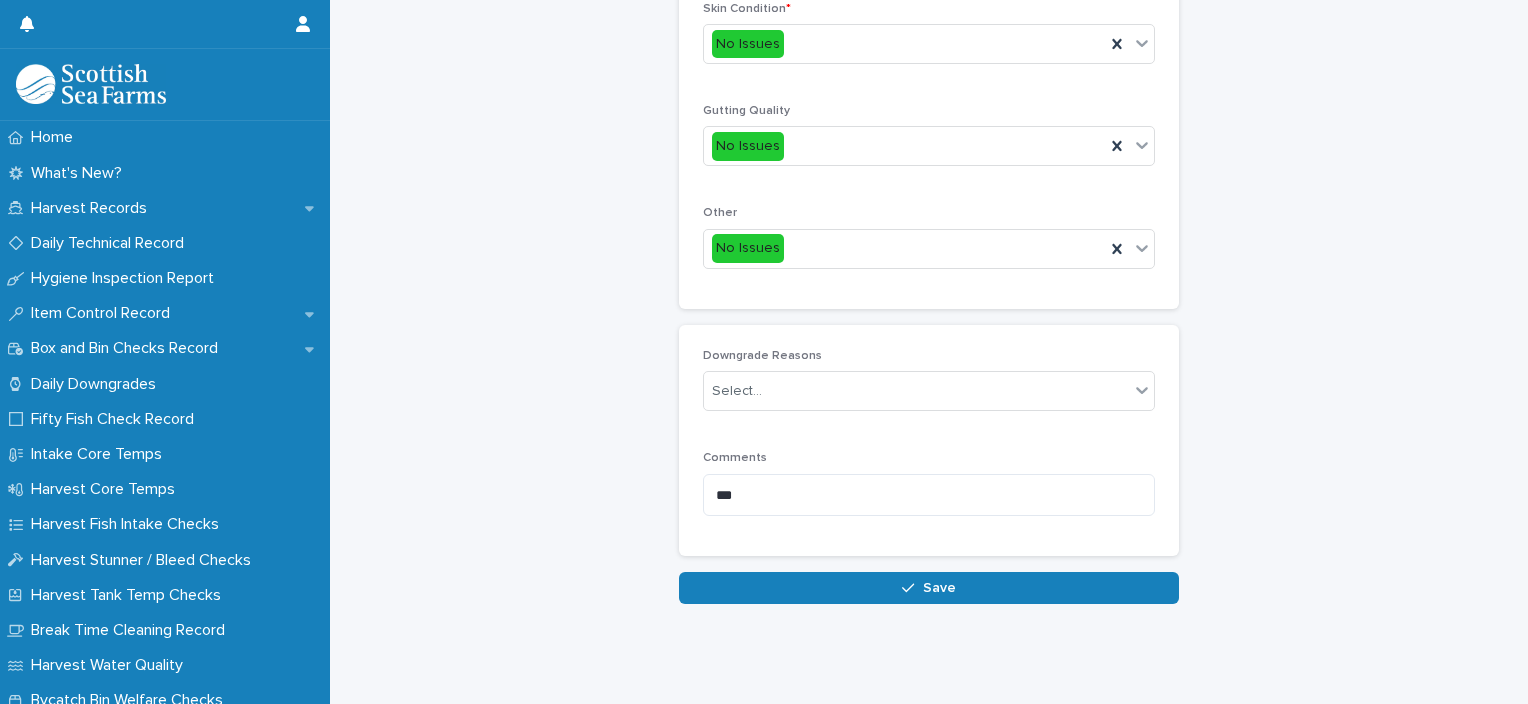 click on "Save" at bounding box center [929, 588] 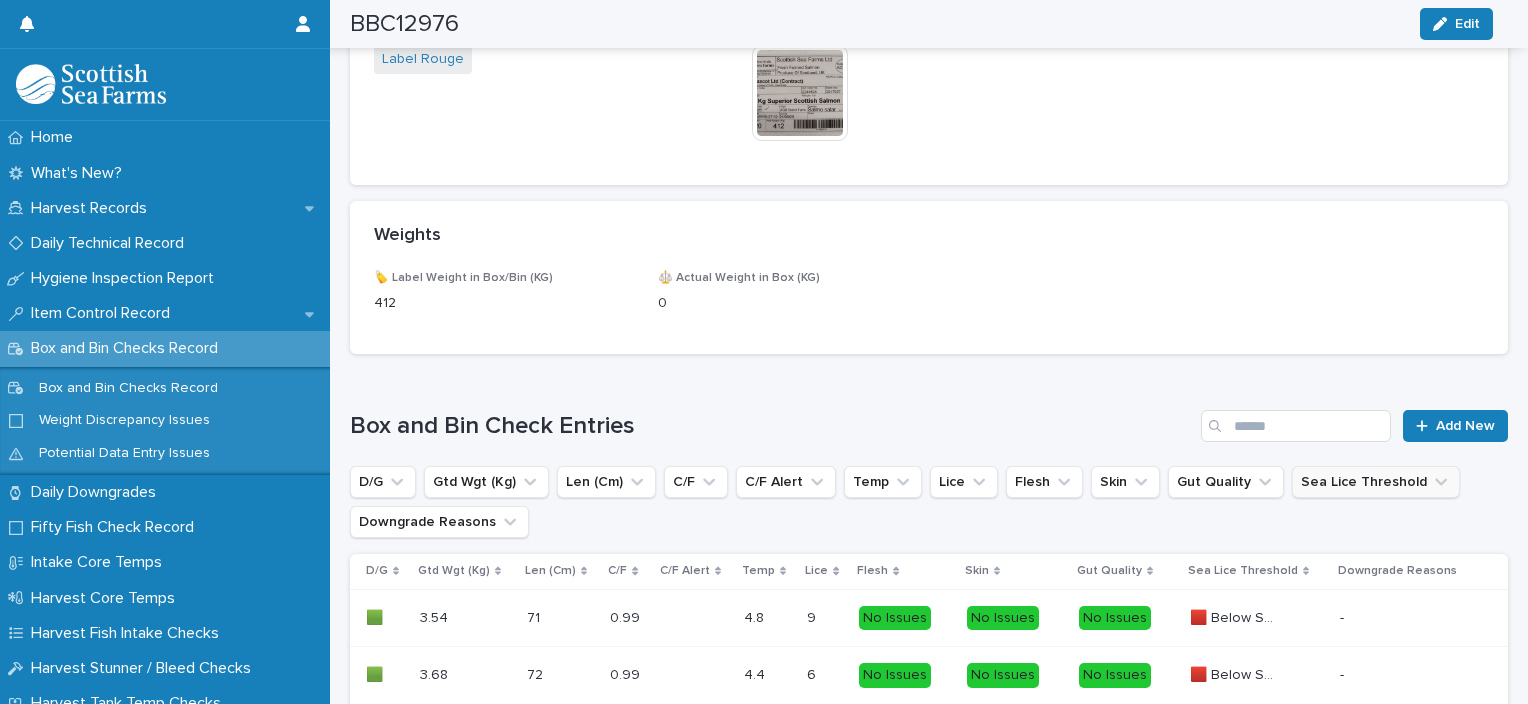scroll, scrollTop: 1260, scrollLeft: 0, axis: vertical 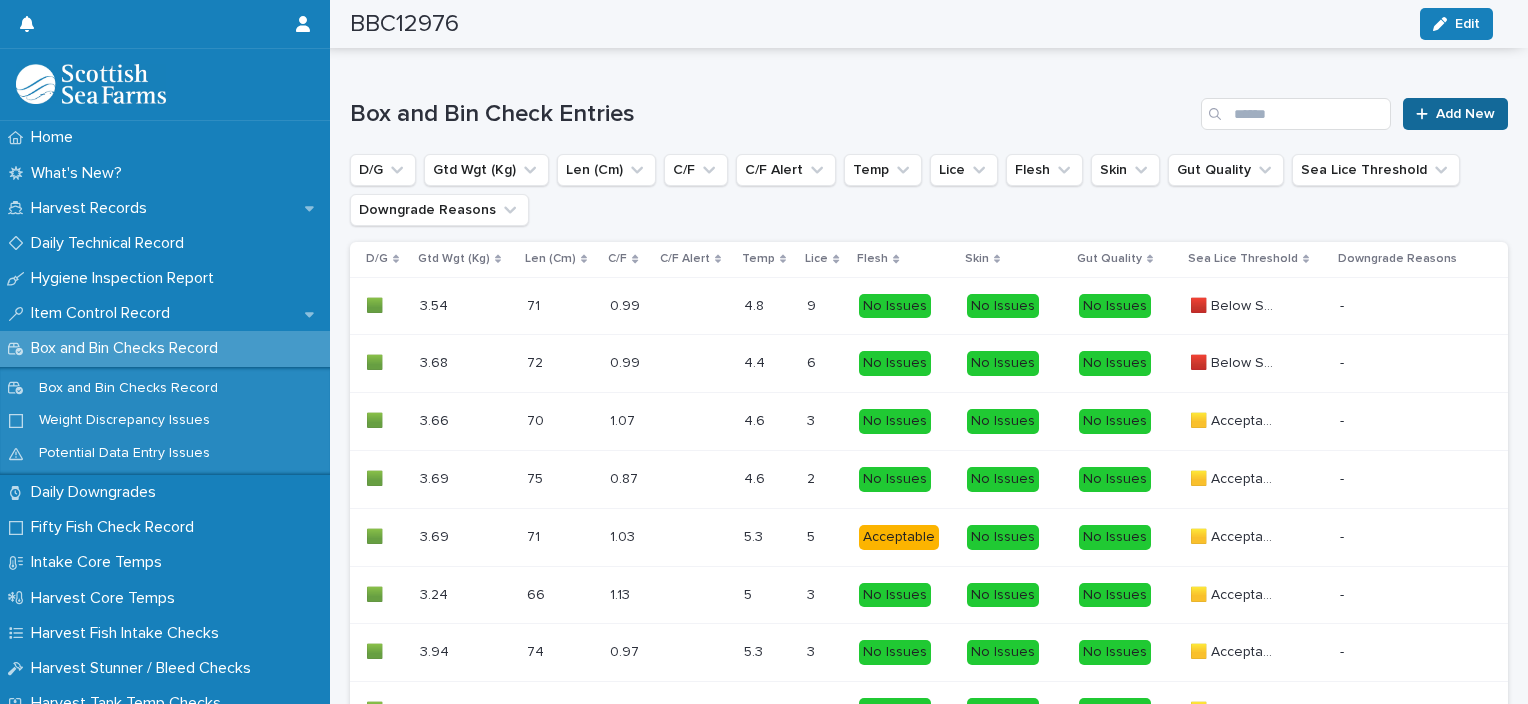 click on "Add New" at bounding box center [1465, 114] 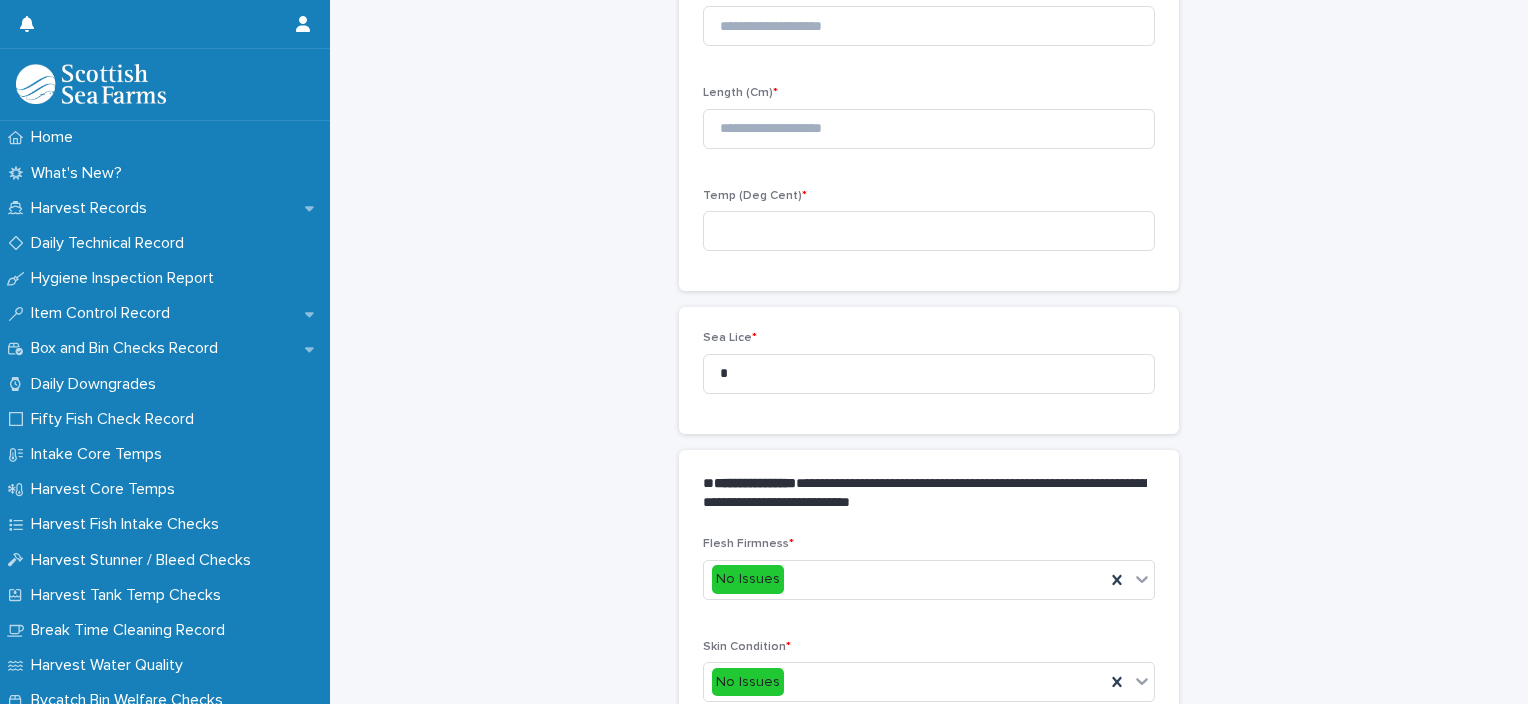 scroll, scrollTop: 211, scrollLeft: 0, axis: vertical 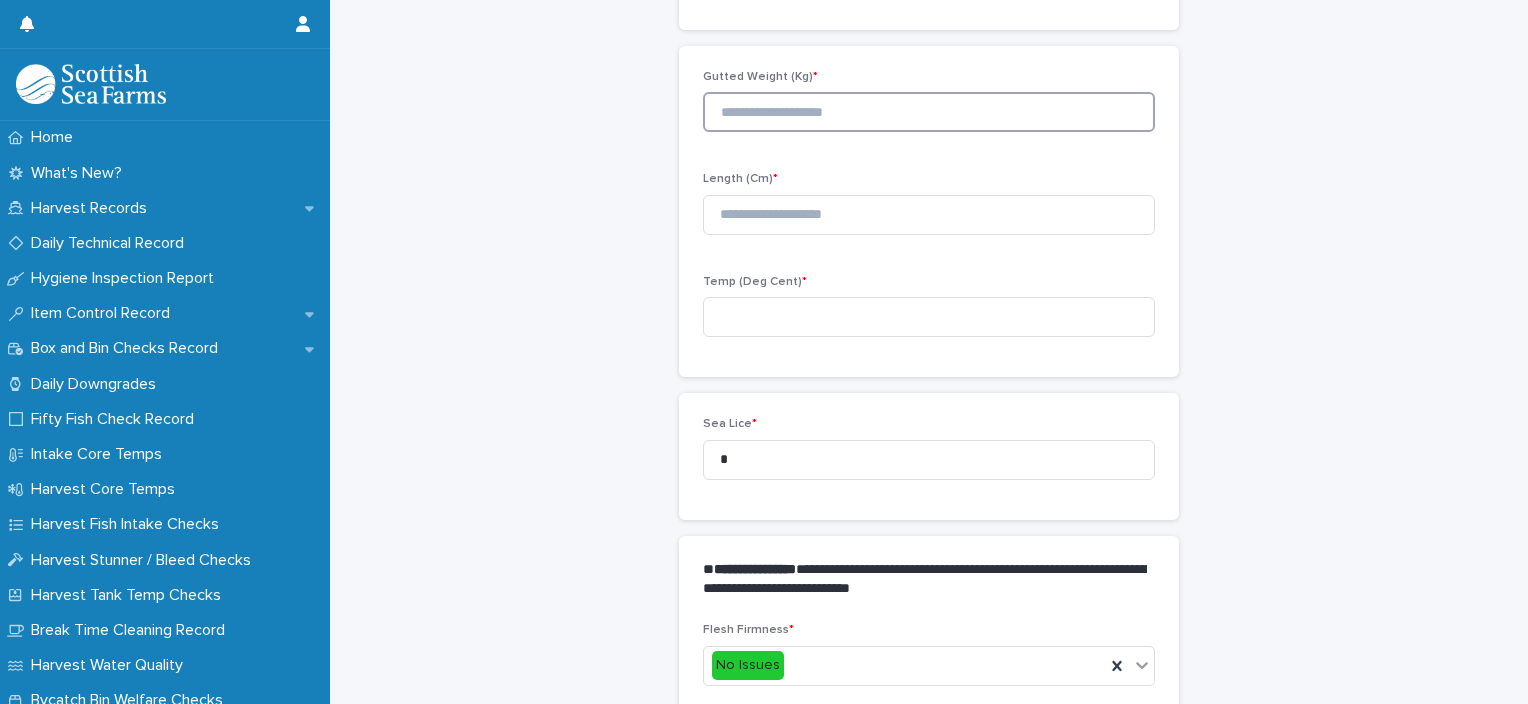click at bounding box center [929, 112] 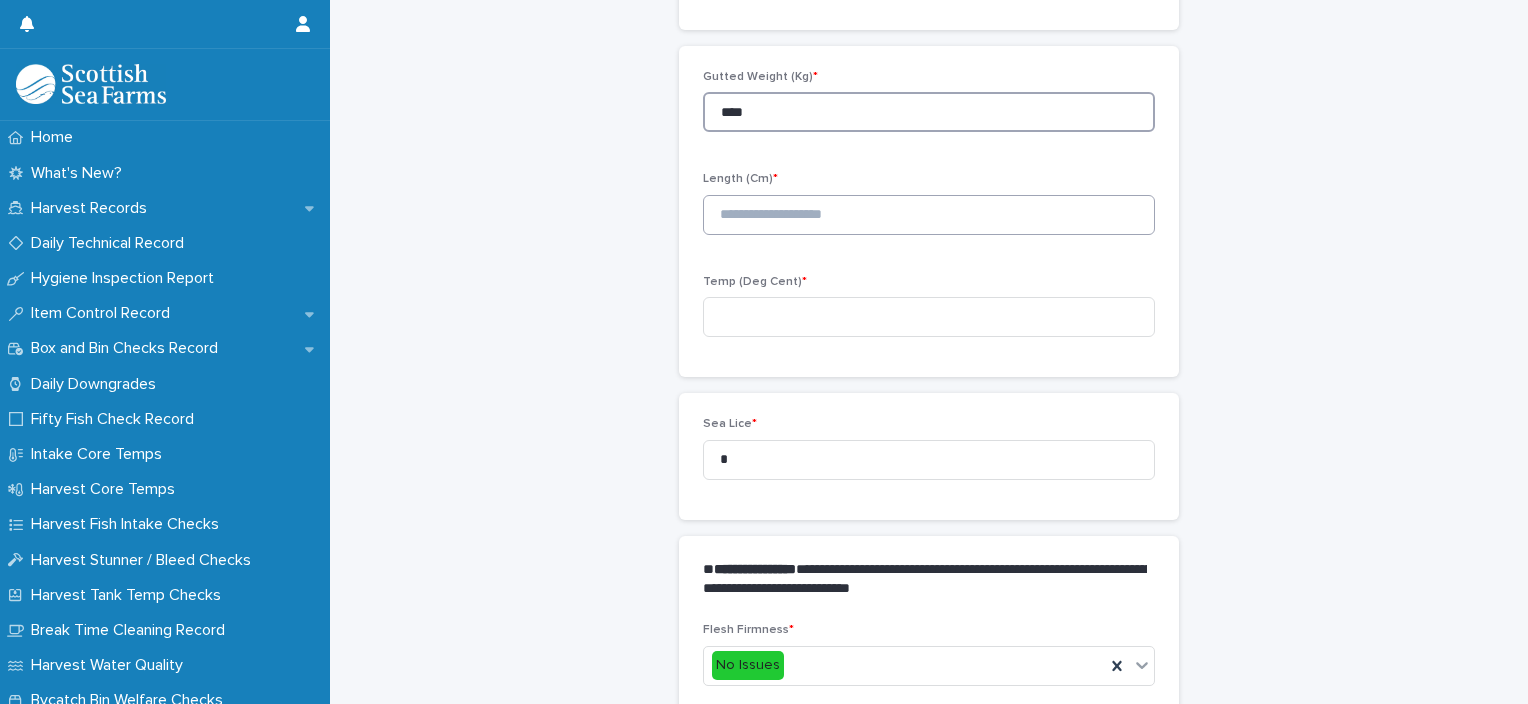 type on "****" 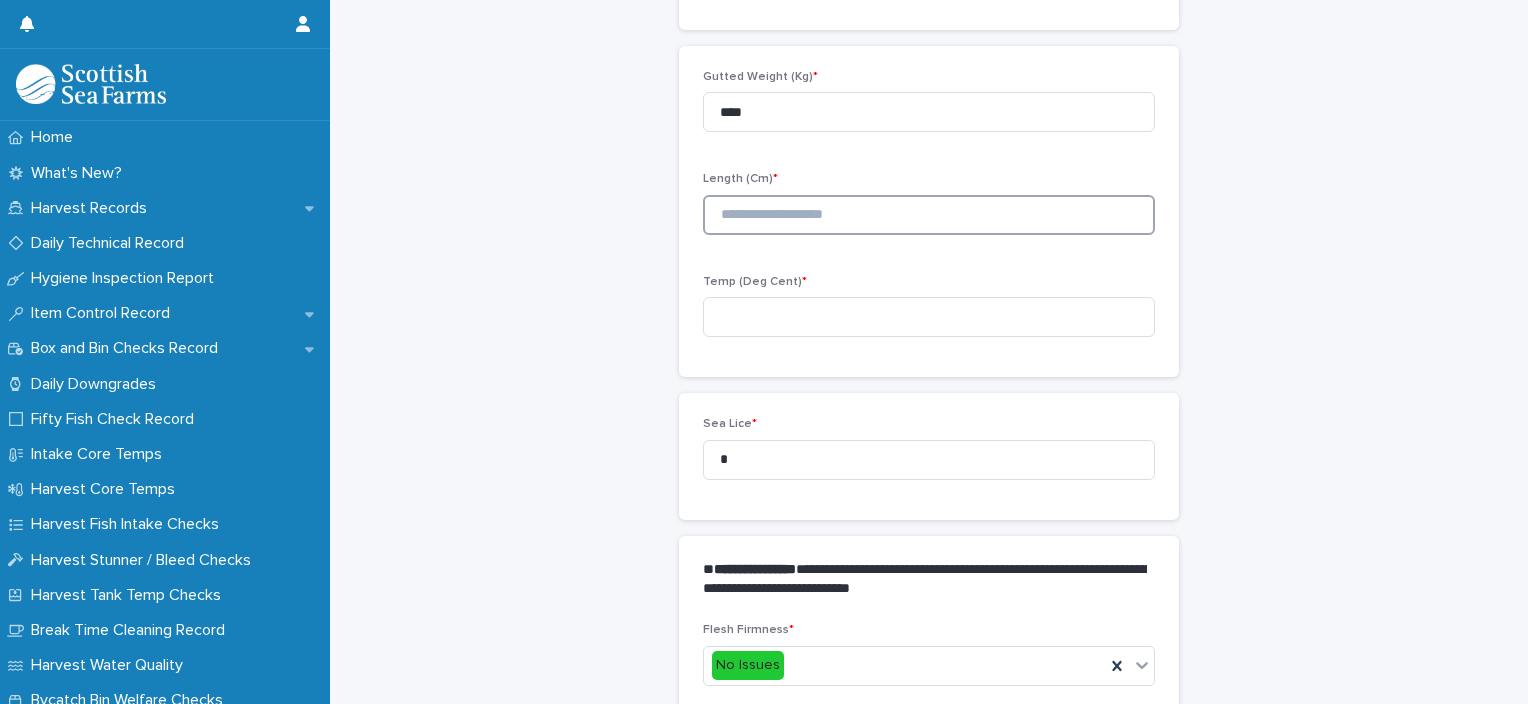 click at bounding box center [929, 215] 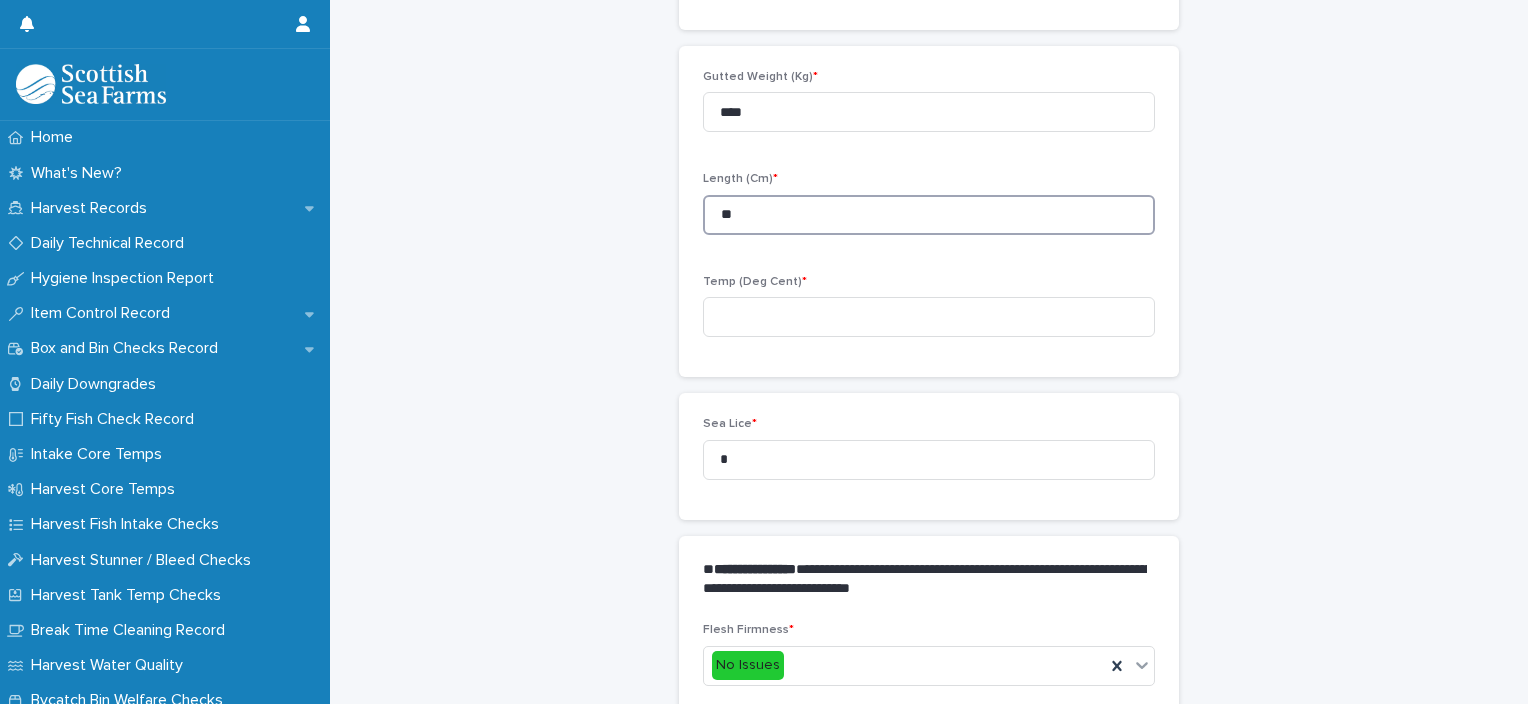 type on "**" 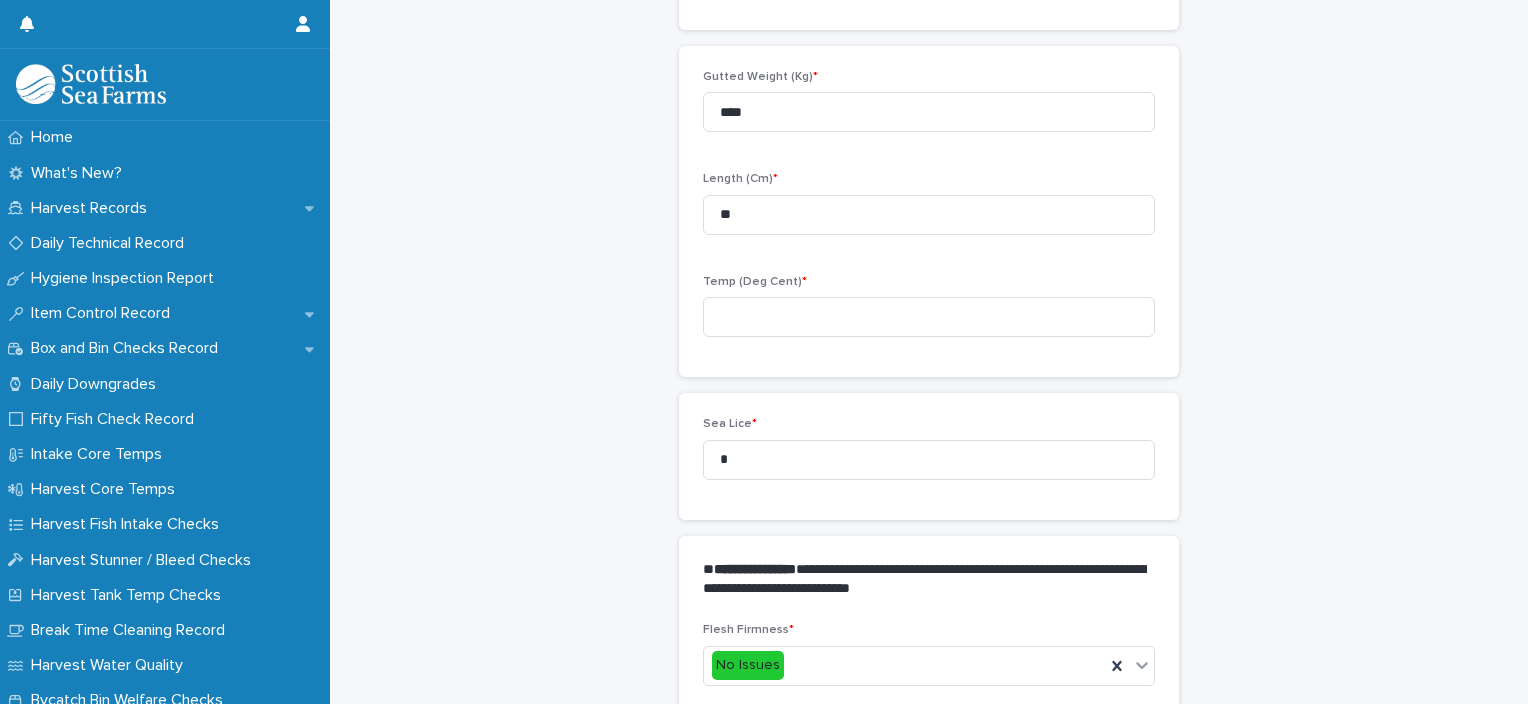 click on "Temp (Deg Cent) *" at bounding box center [929, 314] 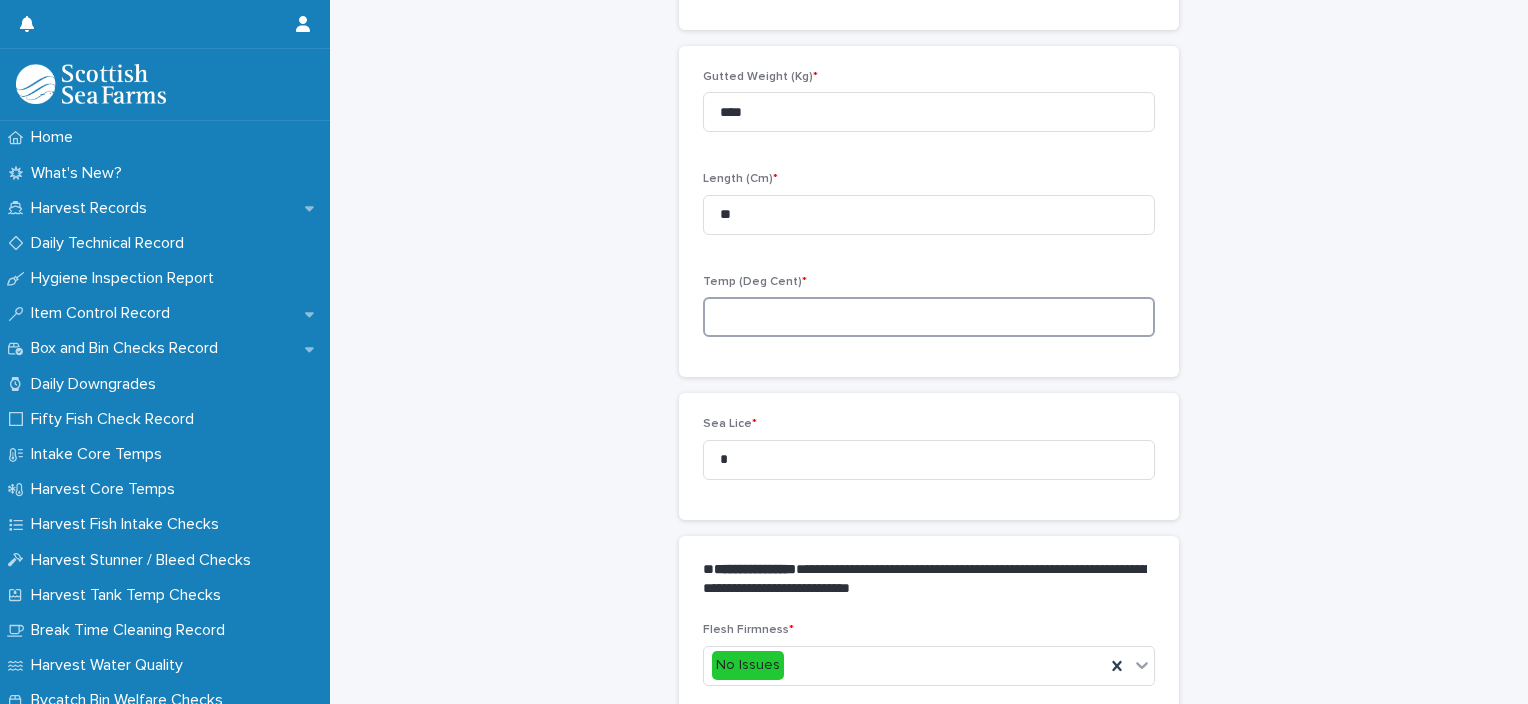click at bounding box center [929, 317] 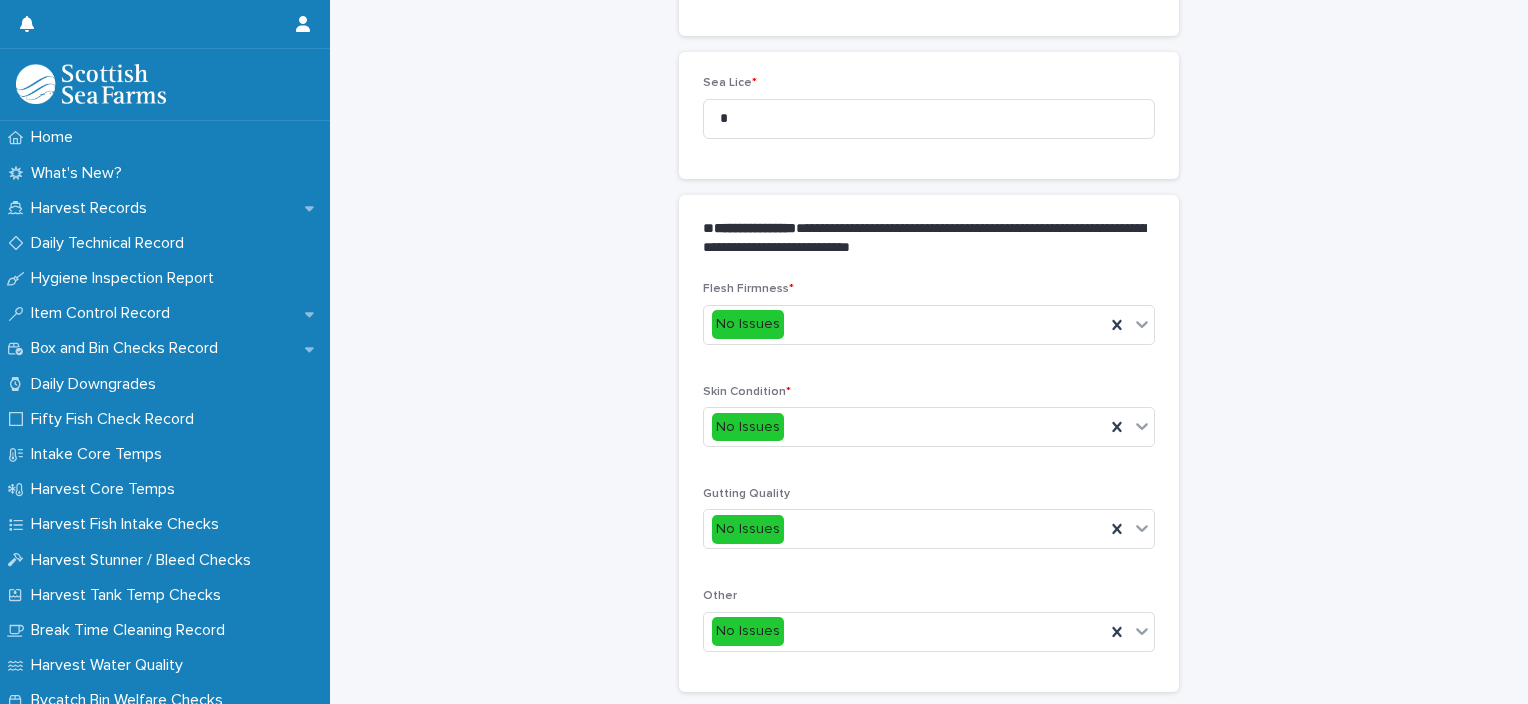 scroll, scrollTop: 948, scrollLeft: 0, axis: vertical 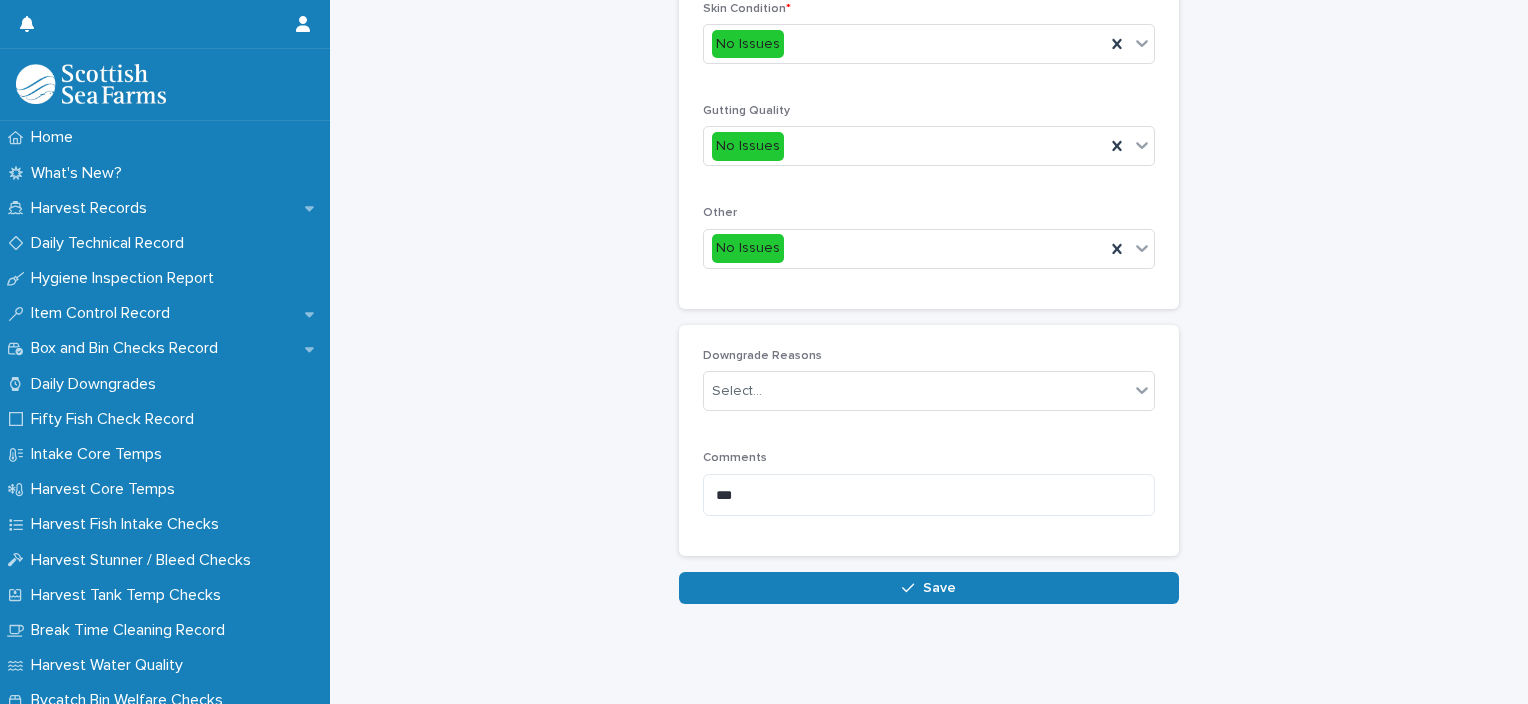 type on "***" 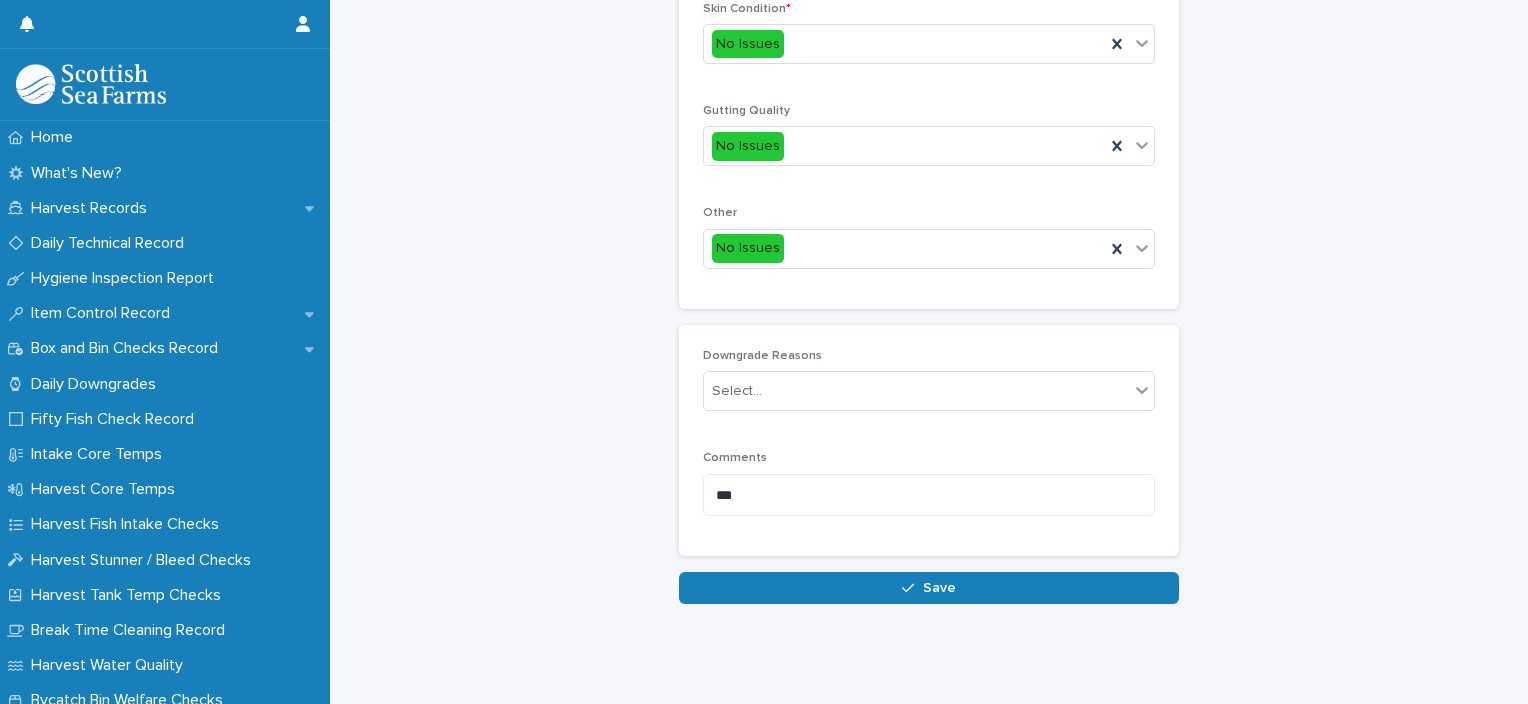 click on "Save" at bounding box center (929, 588) 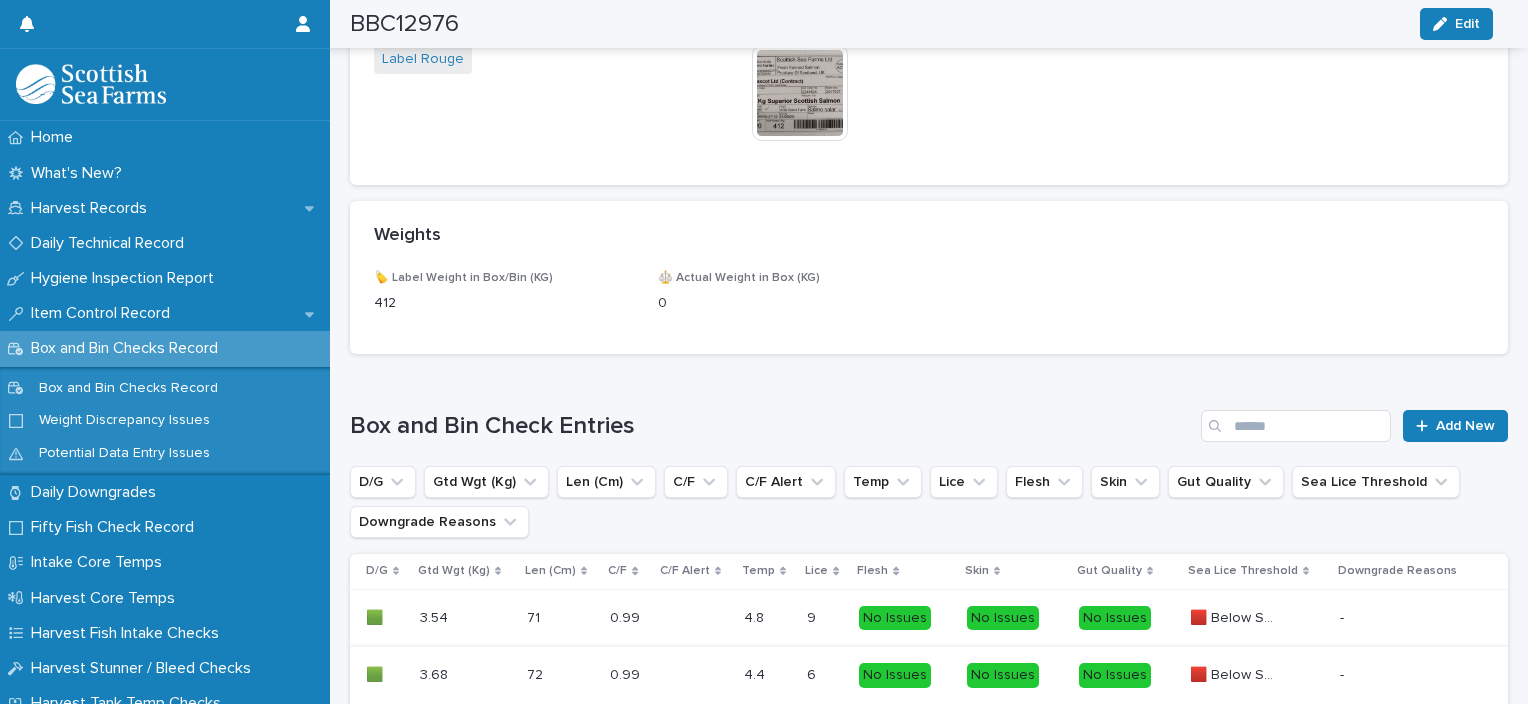 scroll, scrollTop: 1260, scrollLeft: 0, axis: vertical 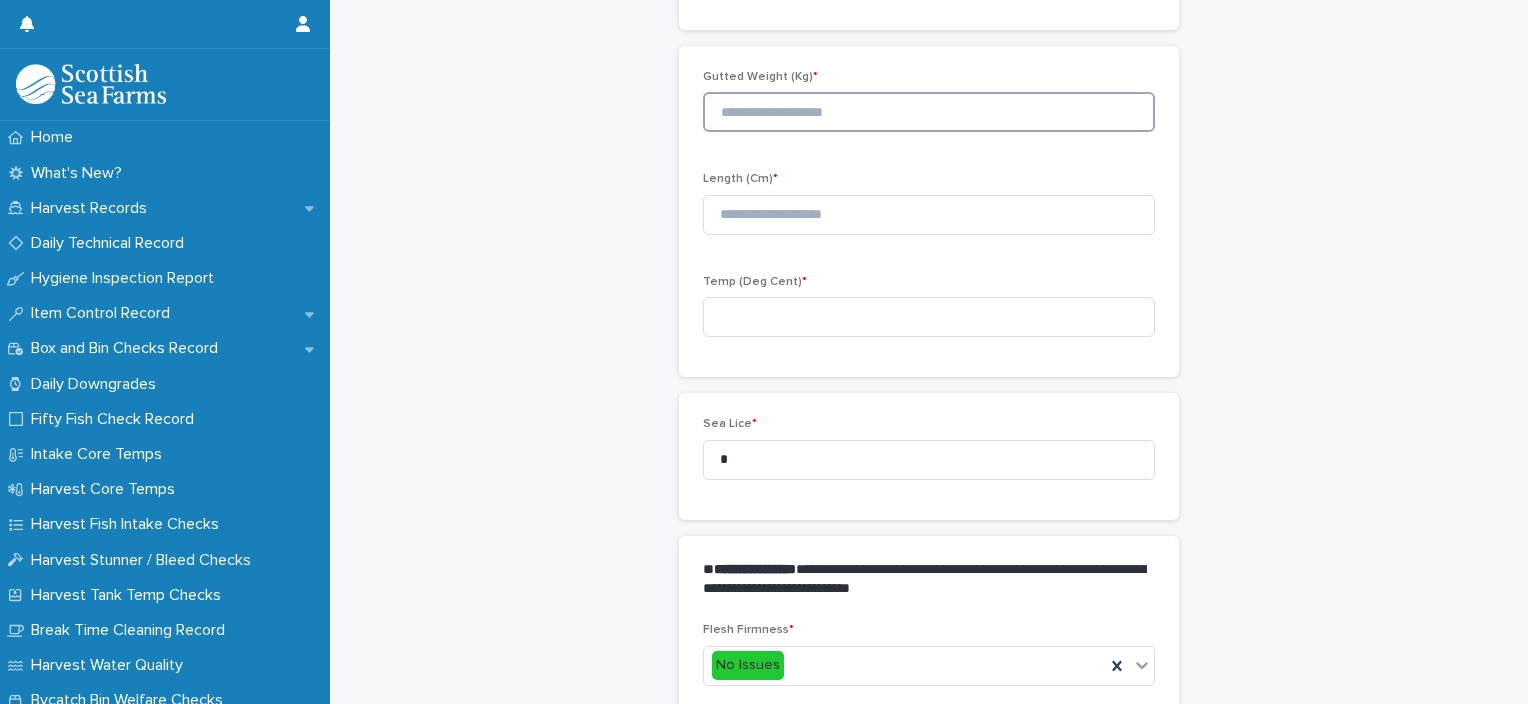 click at bounding box center [929, 112] 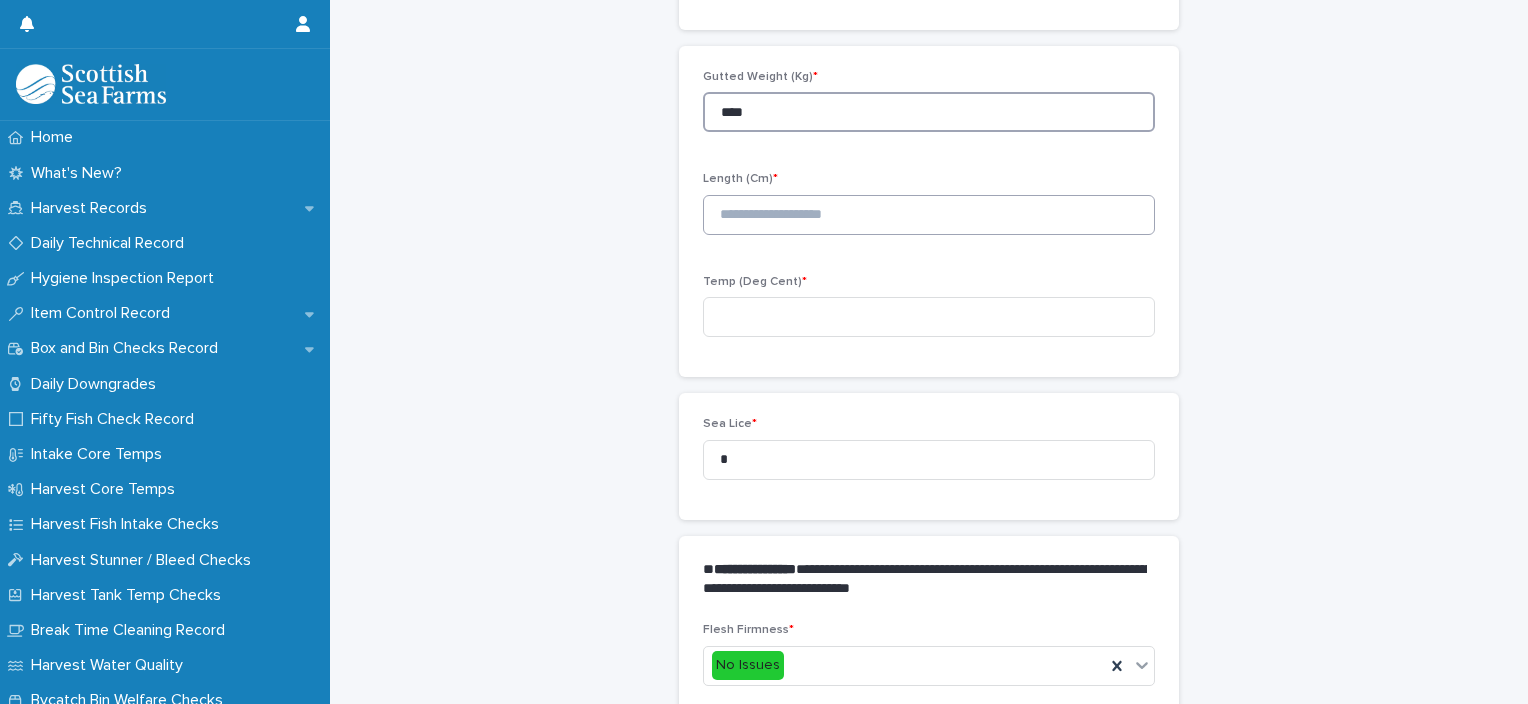 type on "****" 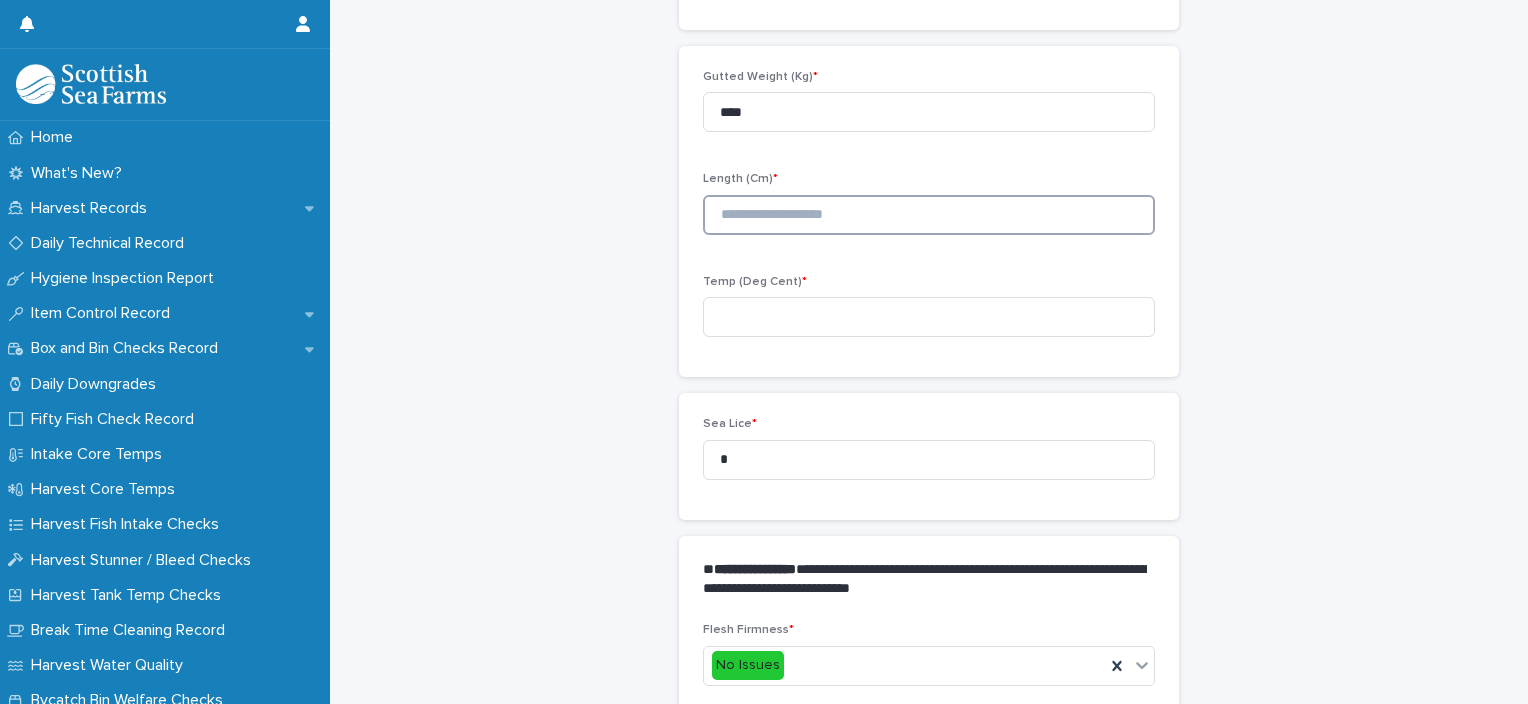 click at bounding box center (929, 215) 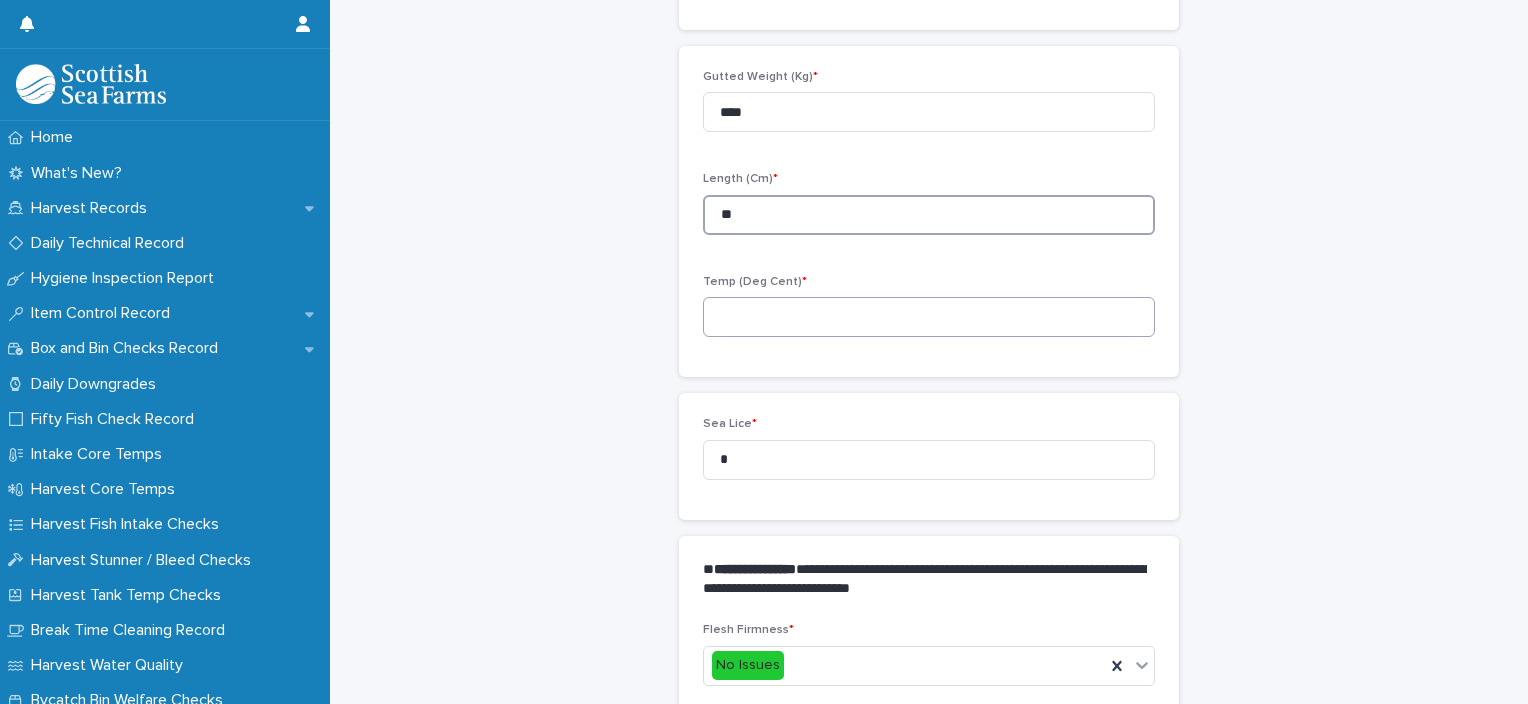 type on "**" 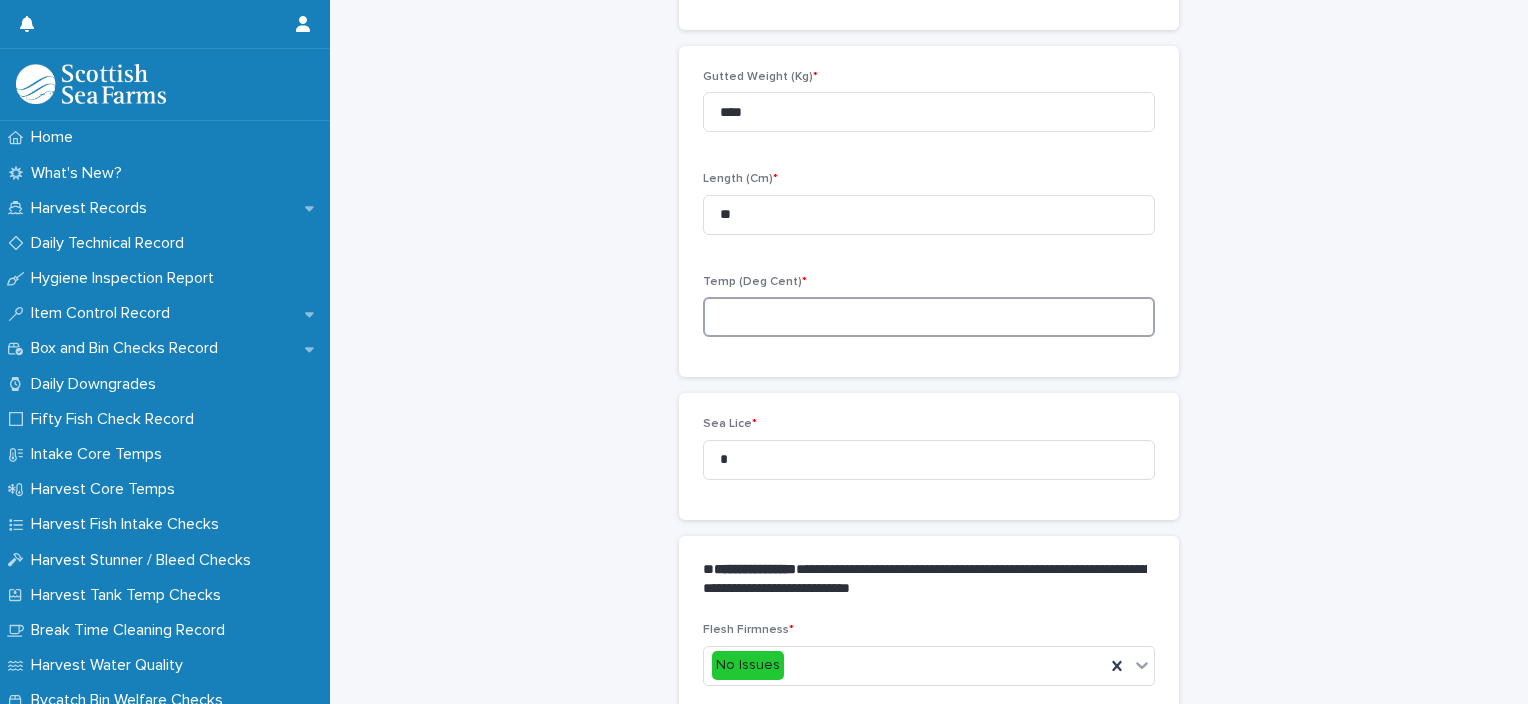 click at bounding box center [929, 317] 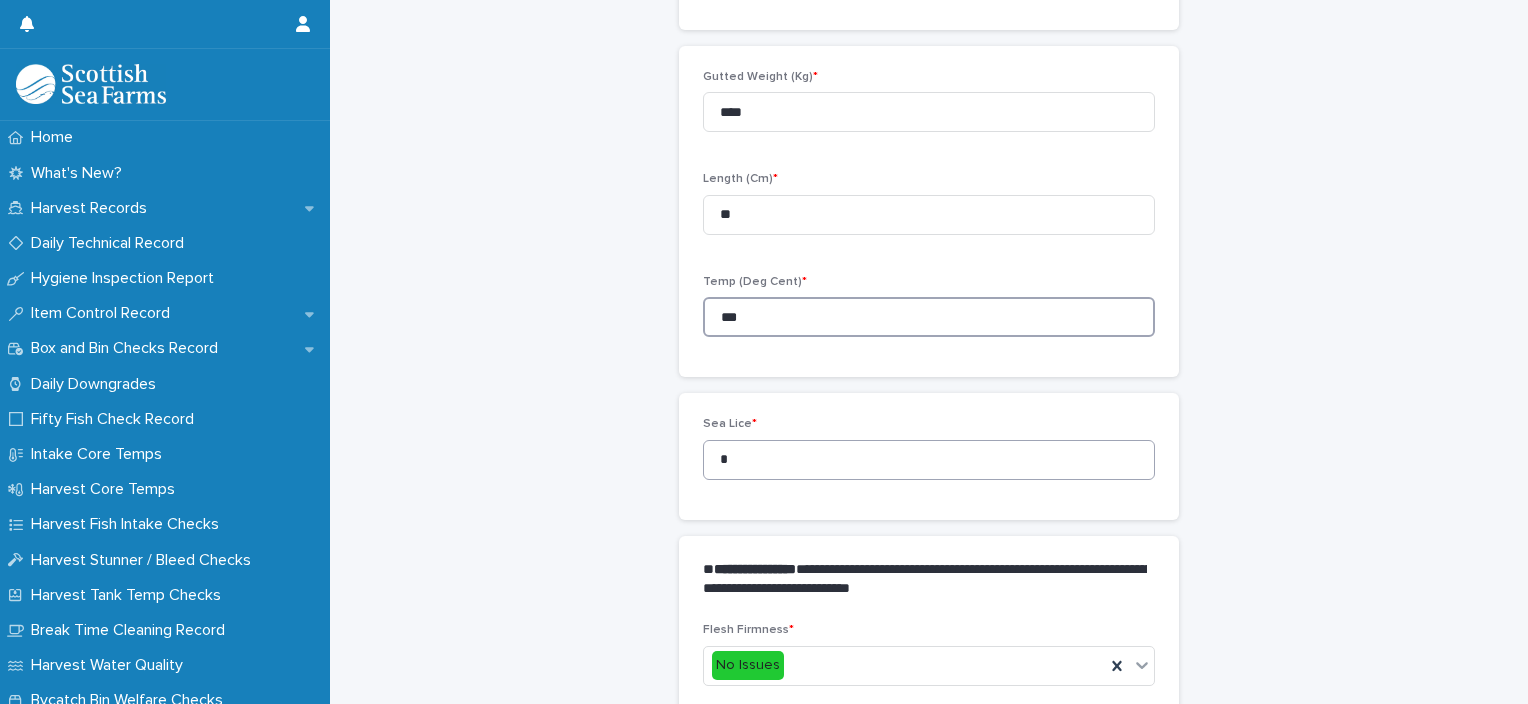 type on "***" 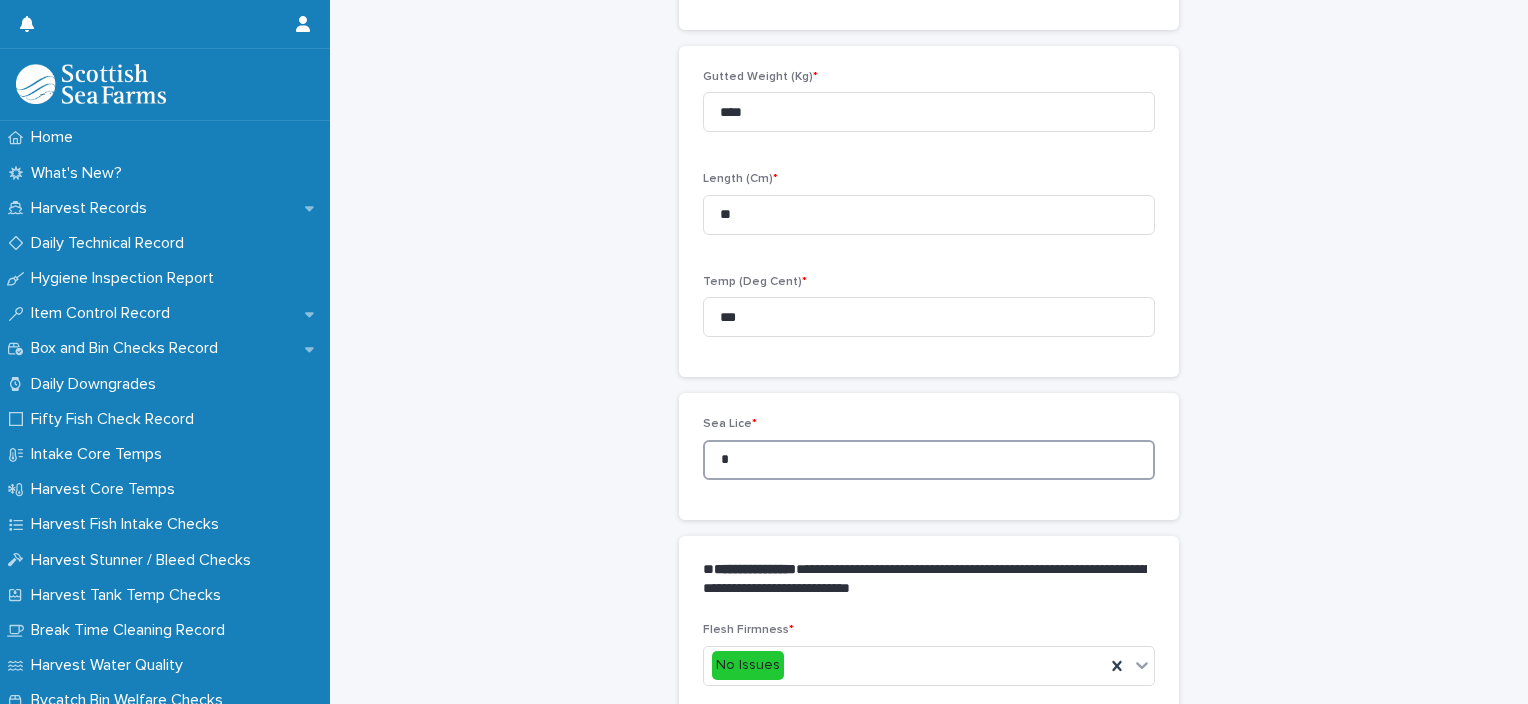drag, startPoint x: 728, startPoint y: 449, endPoint x: 666, endPoint y: 451, distance: 62.03225 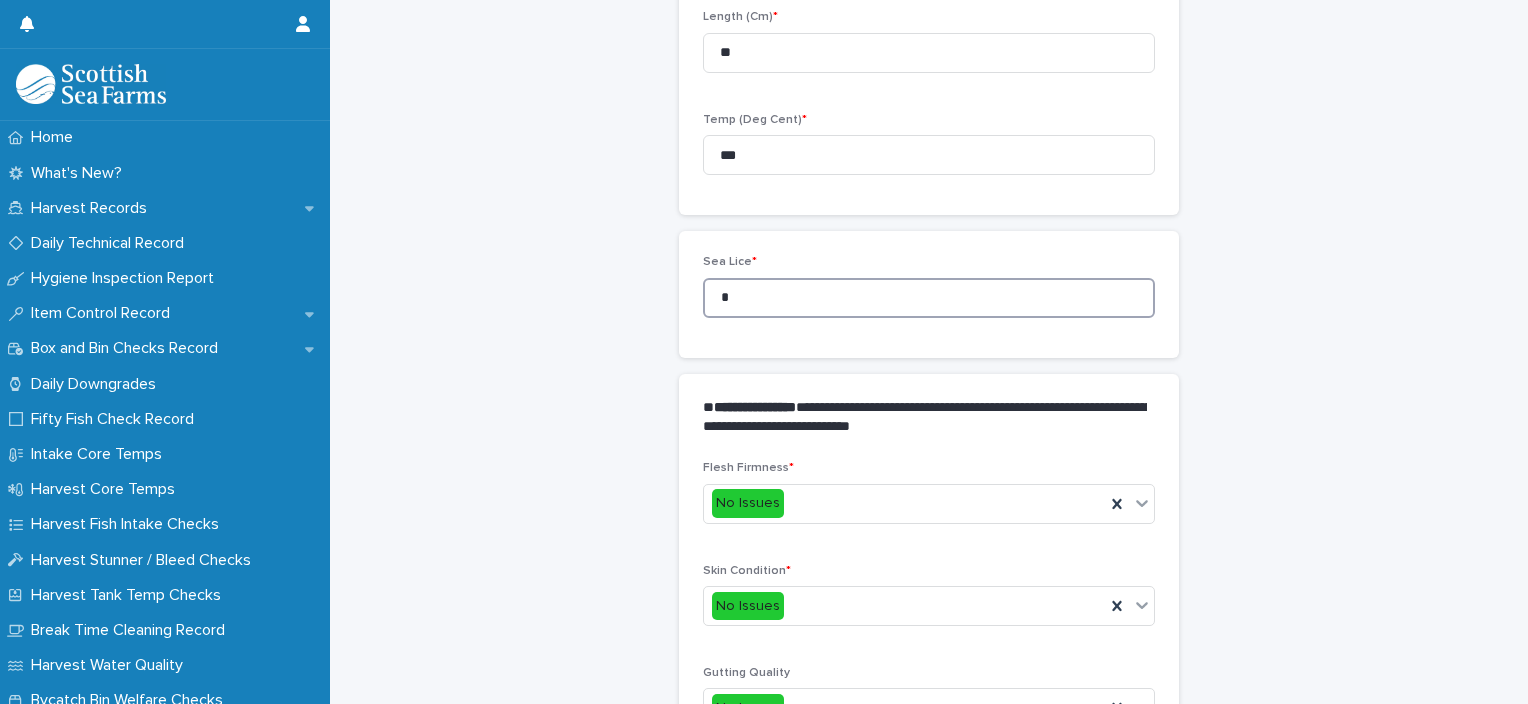 scroll, scrollTop: 948, scrollLeft: 0, axis: vertical 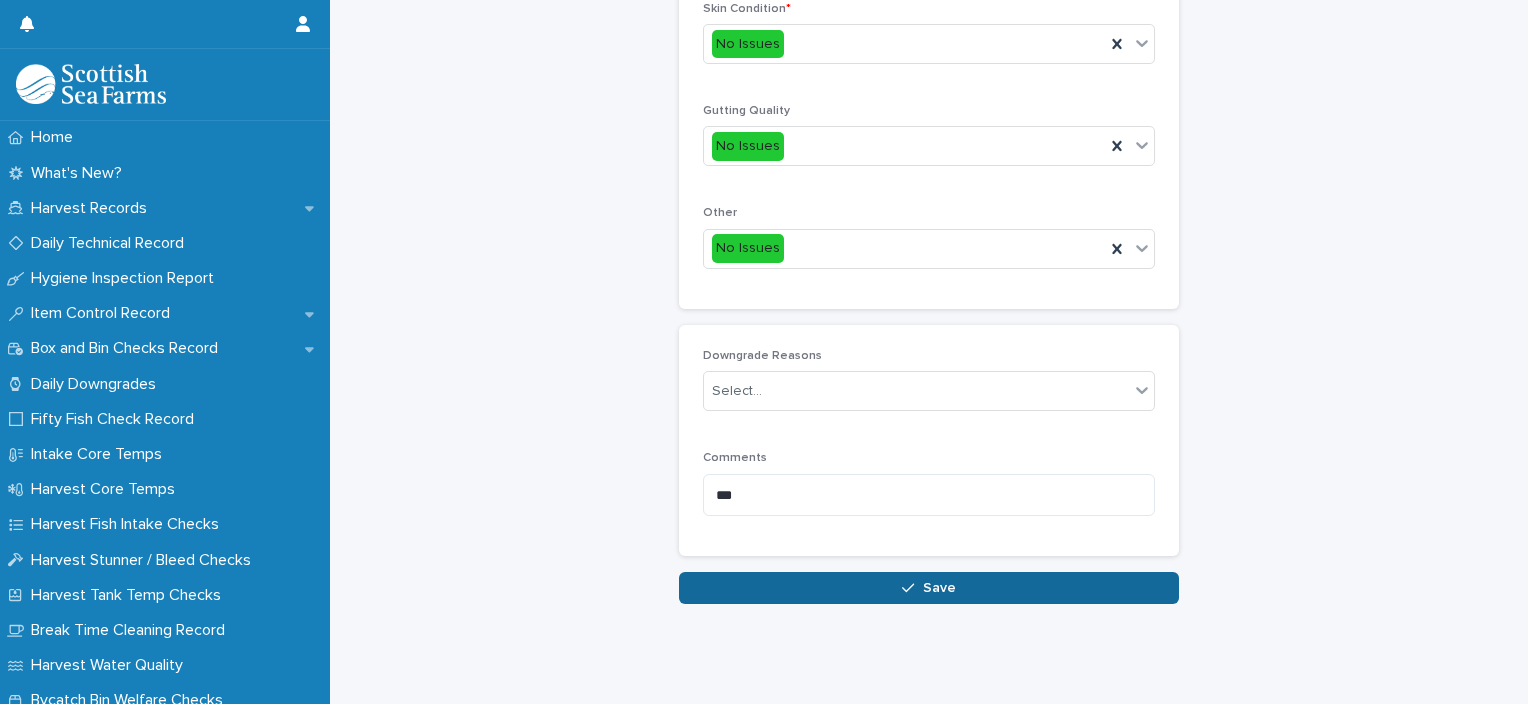 type on "*" 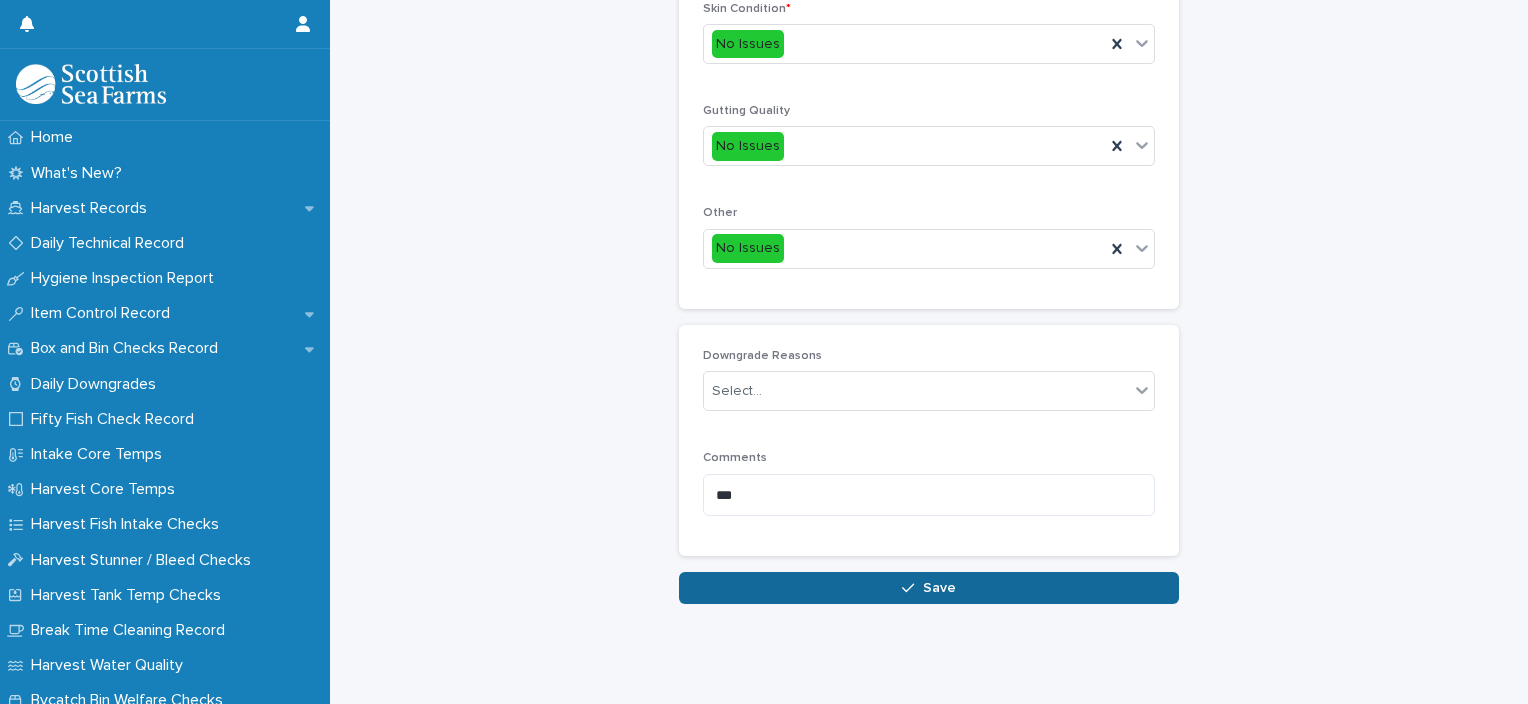 click on "Save" at bounding box center (929, 588) 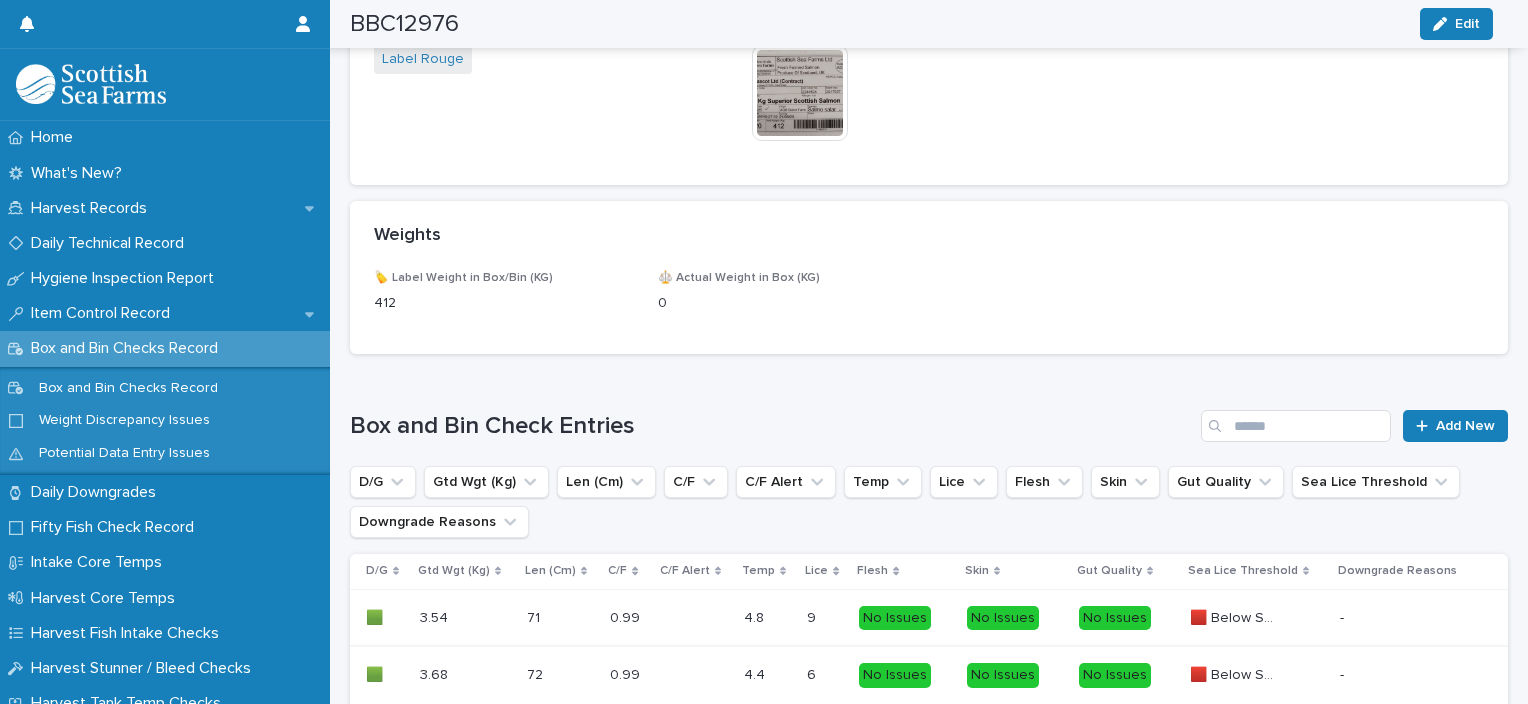 scroll, scrollTop: 1260, scrollLeft: 0, axis: vertical 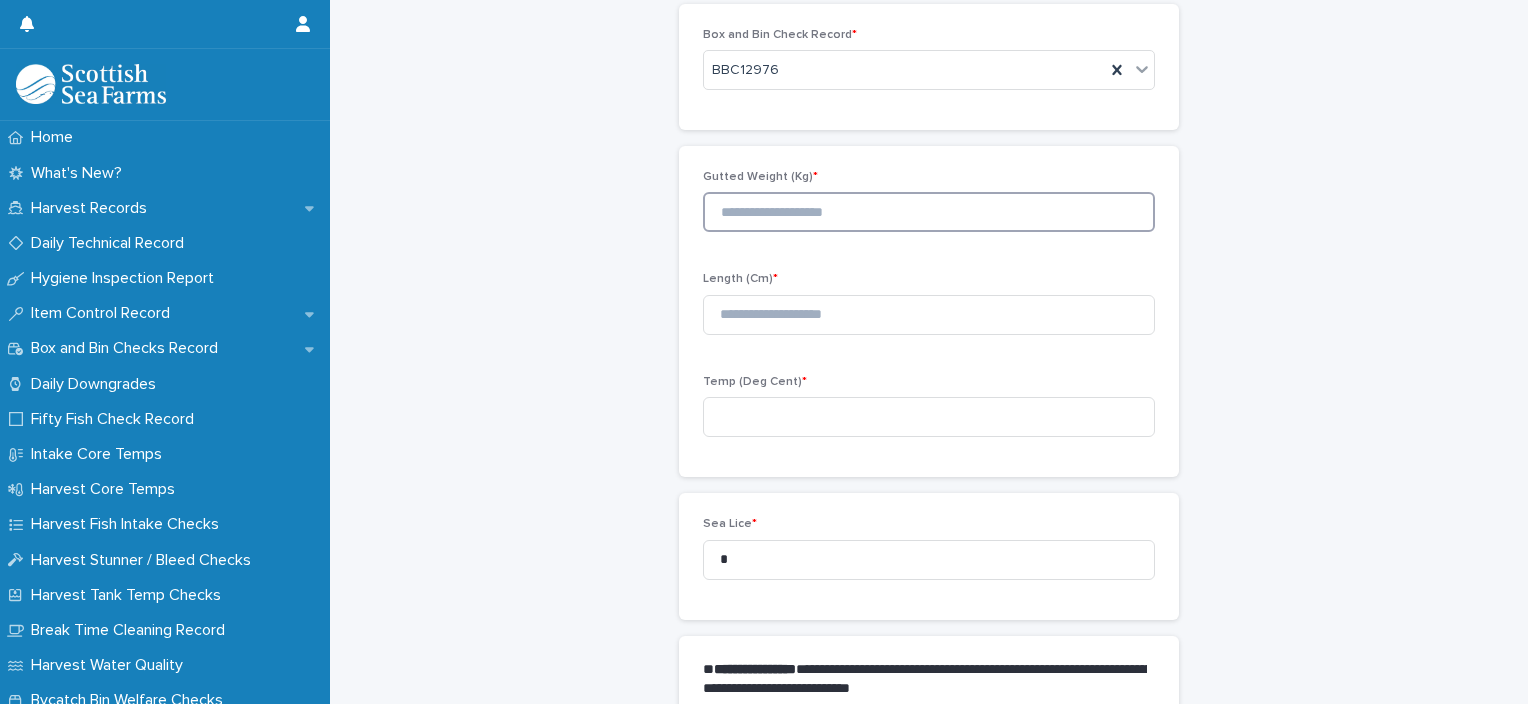 click at bounding box center (929, 212) 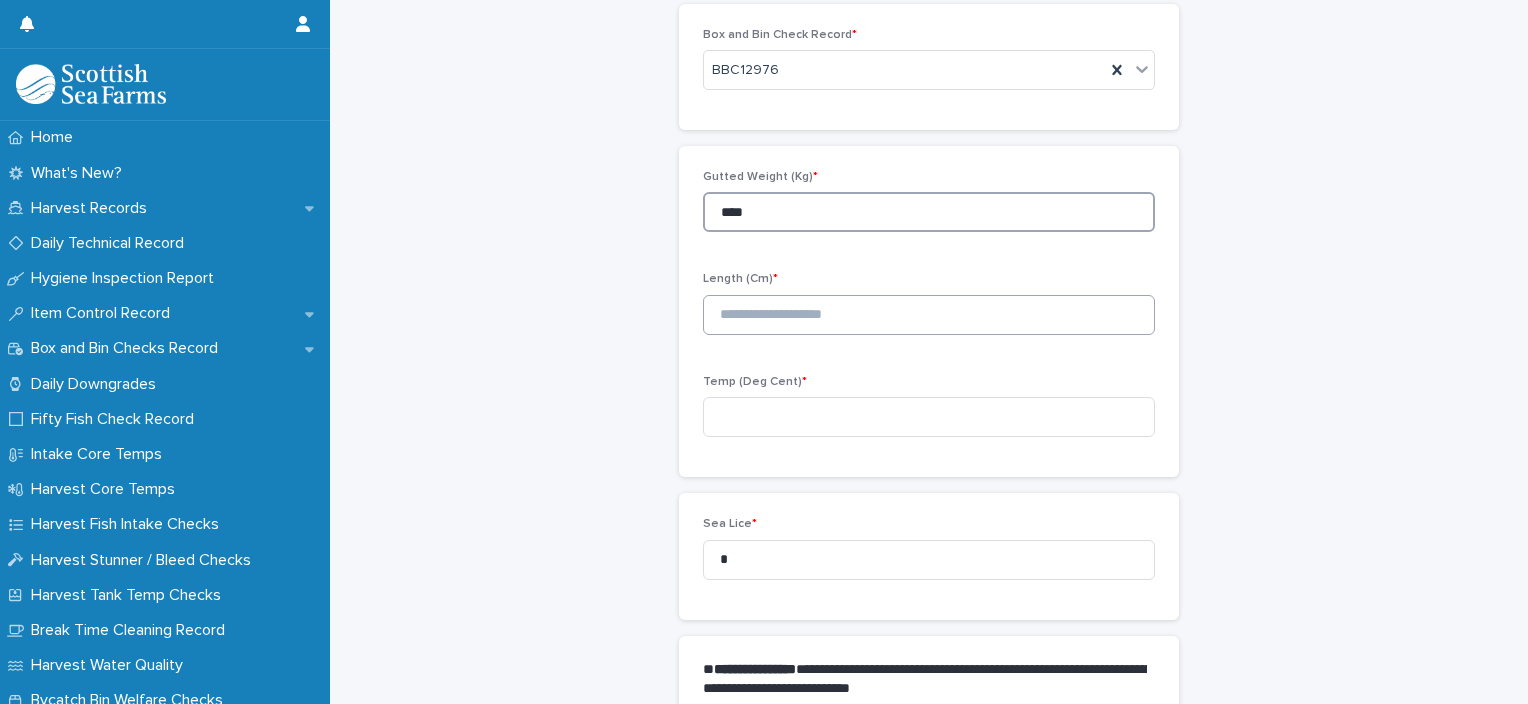 type on "****" 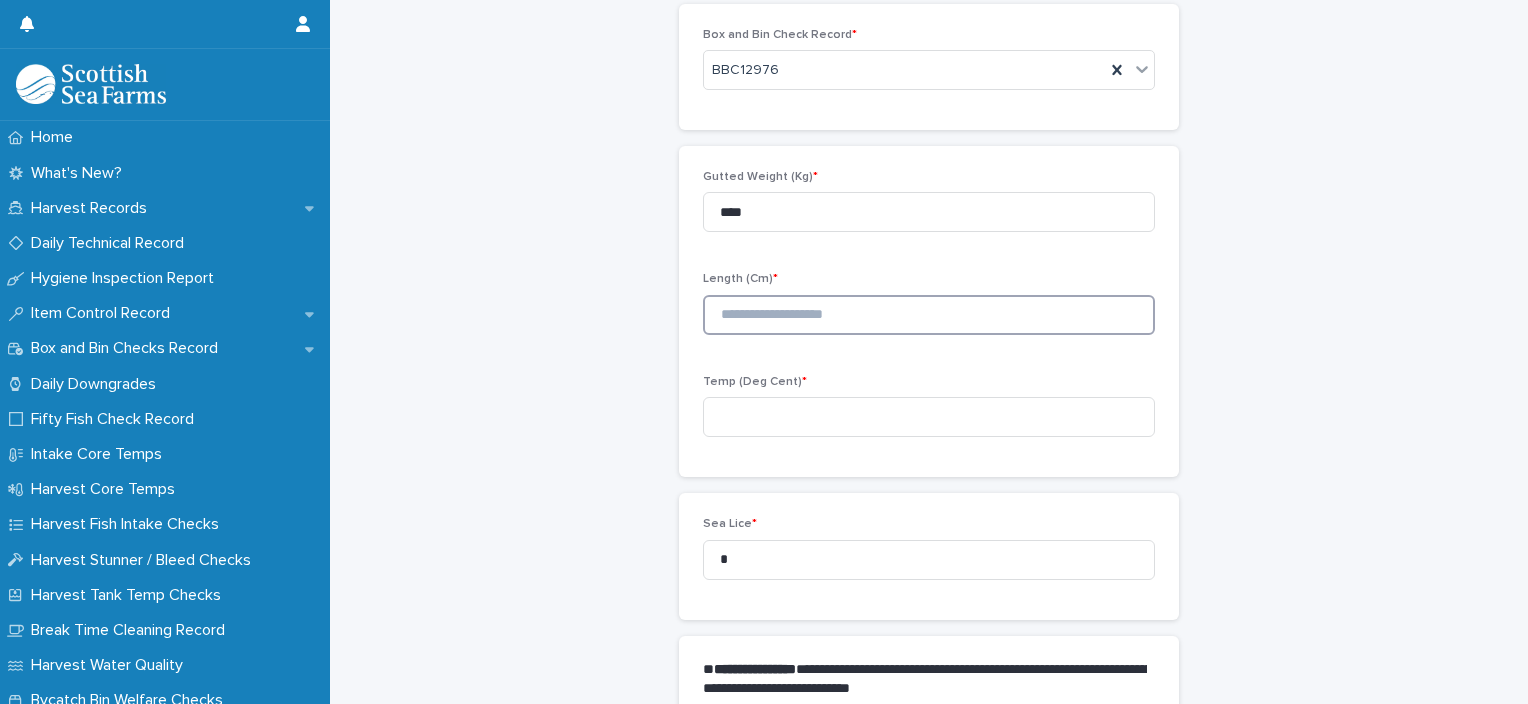 click at bounding box center [929, 315] 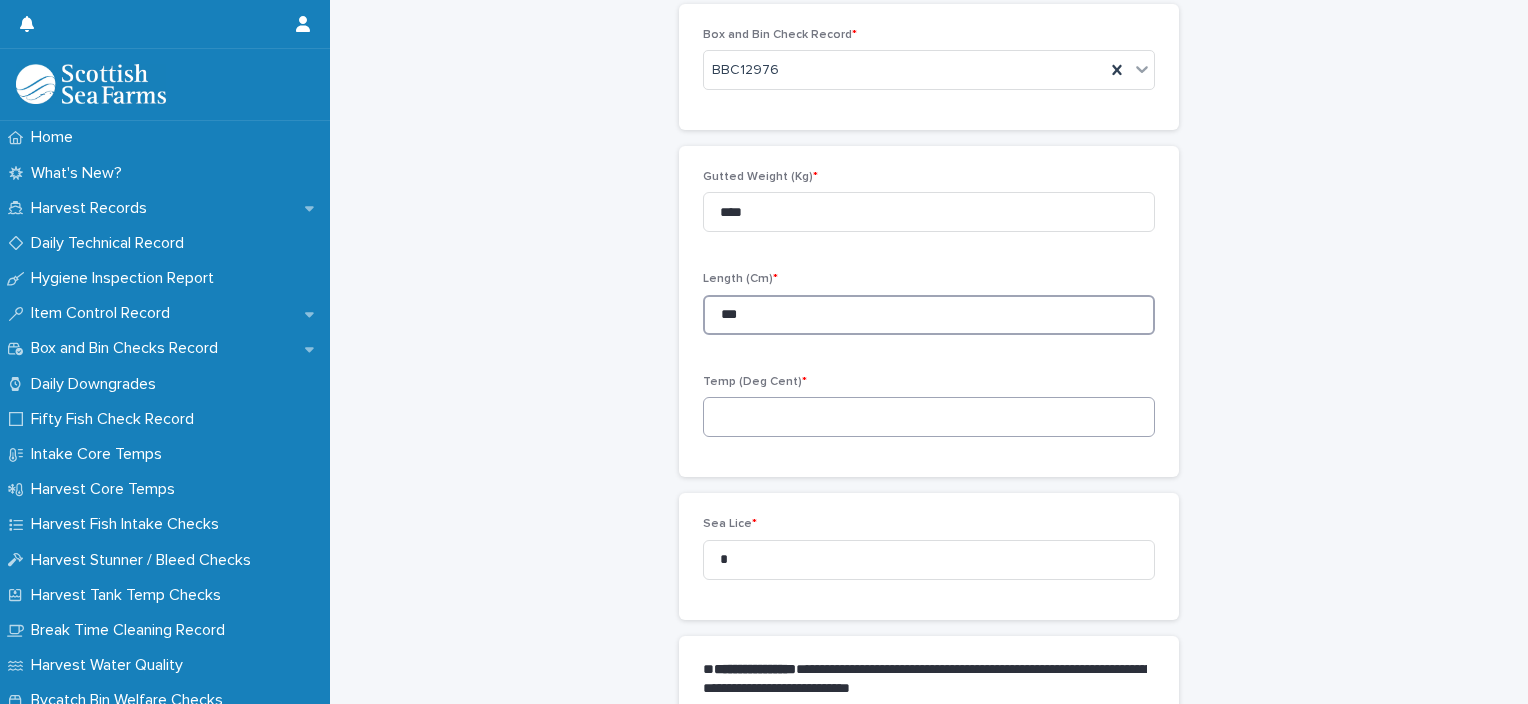 type on "***" 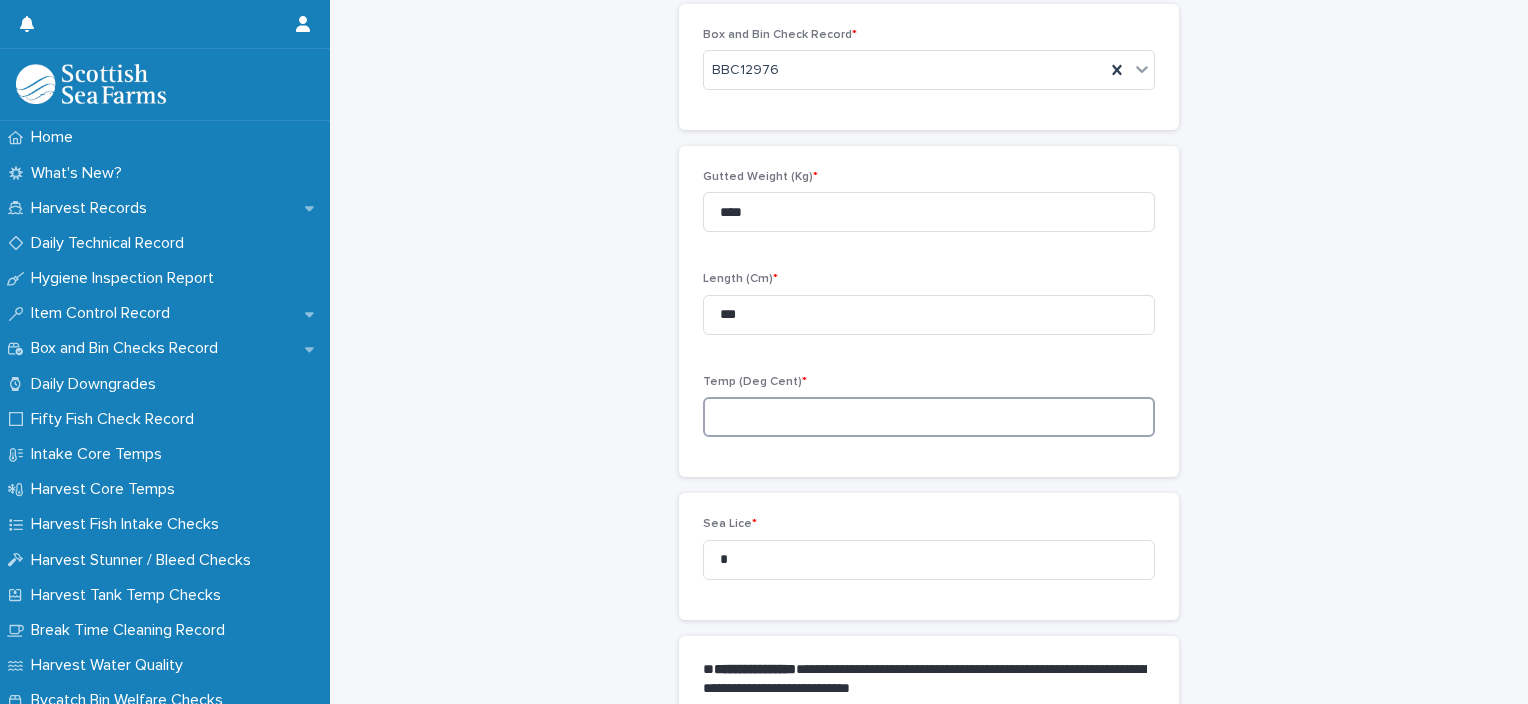 click at bounding box center (929, 417) 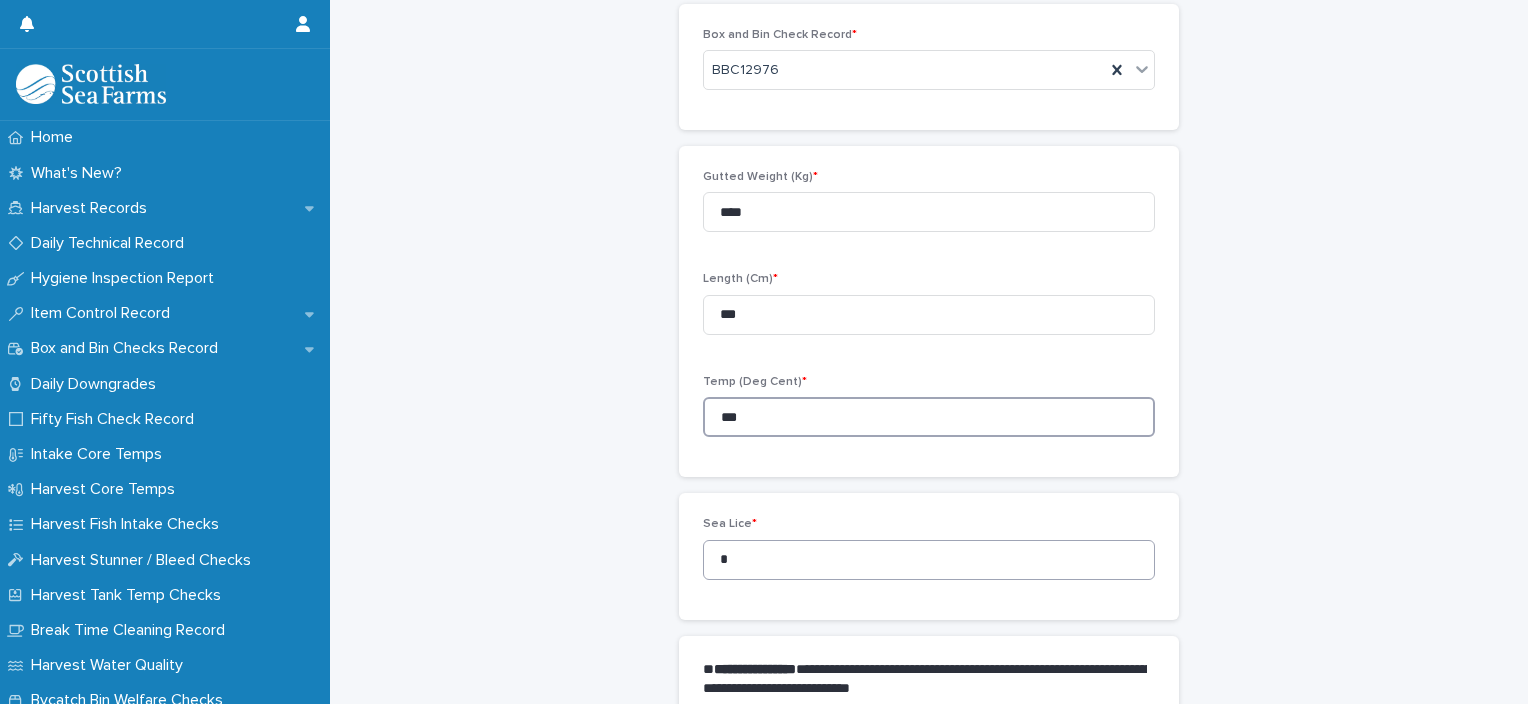 type on "***" 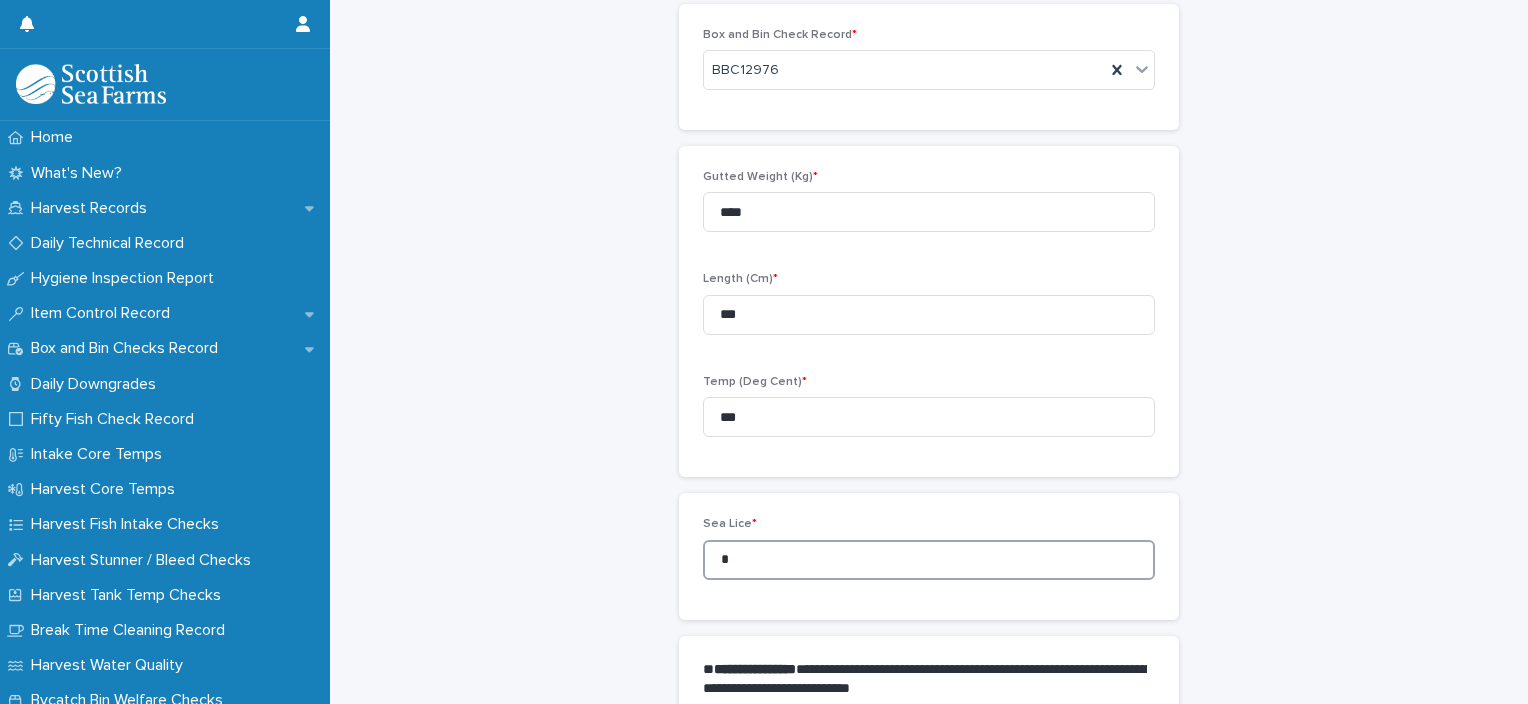 drag, startPoint x: 733, startPoint y: 564, endPoint x: 661, endPoint y: 564, distance: 72 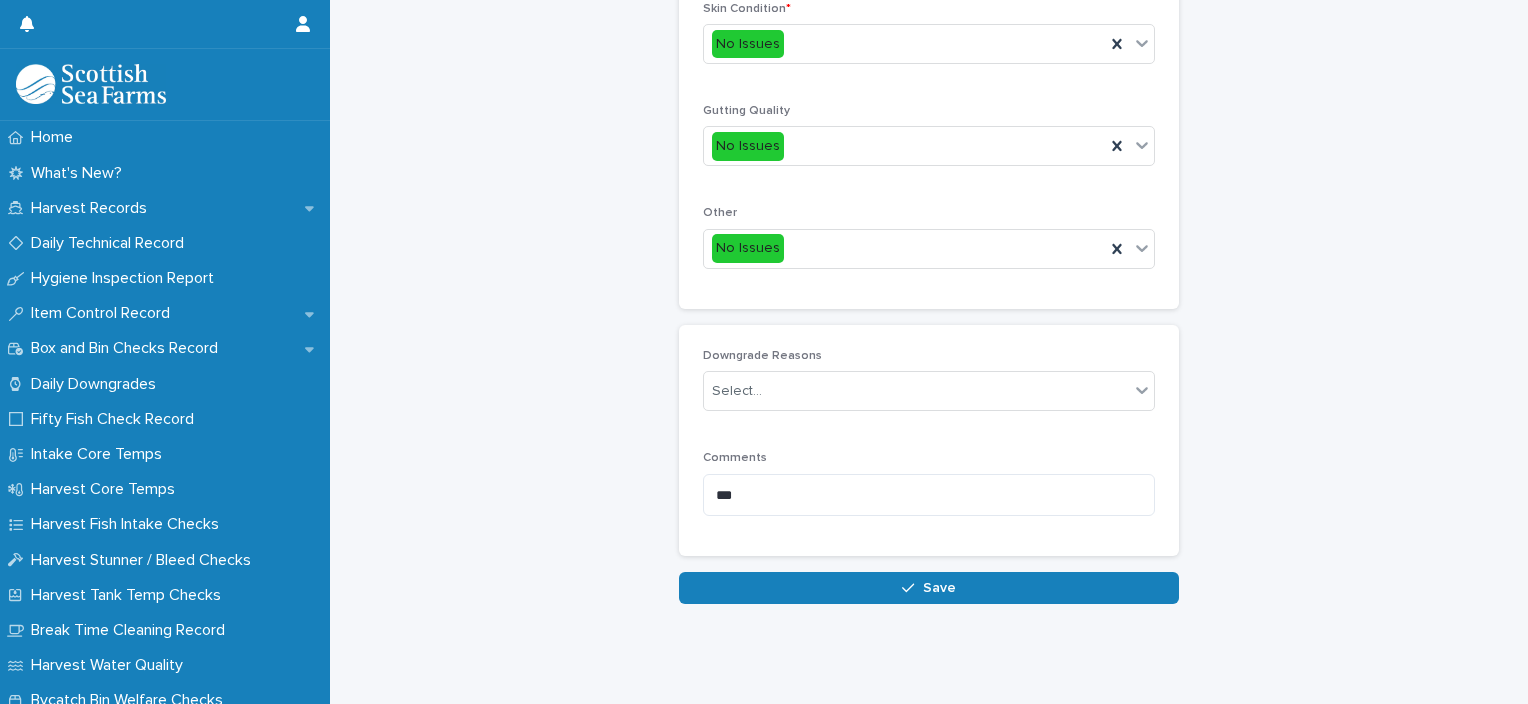 scroll, scrollTop: 948, scrollLeft: 0, axis: vertical 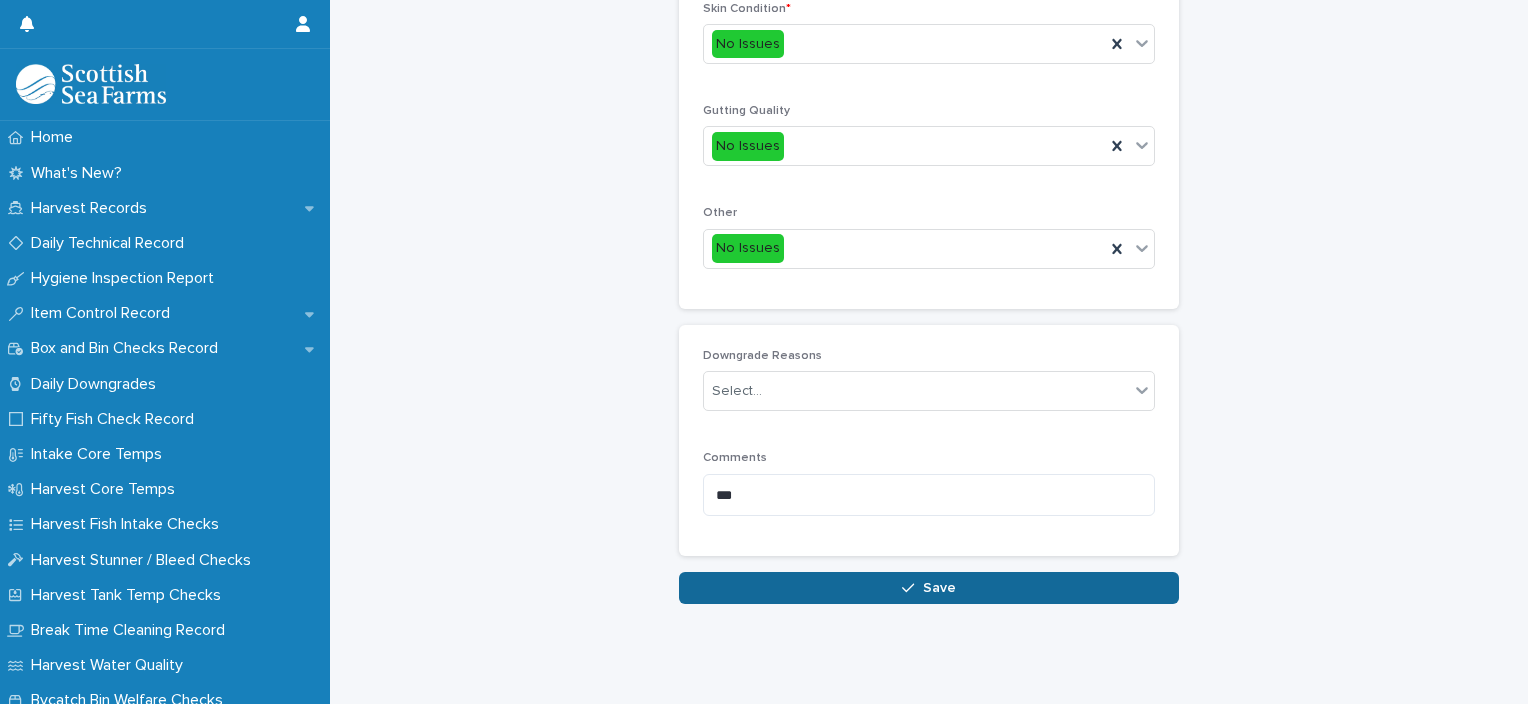 type on "*" 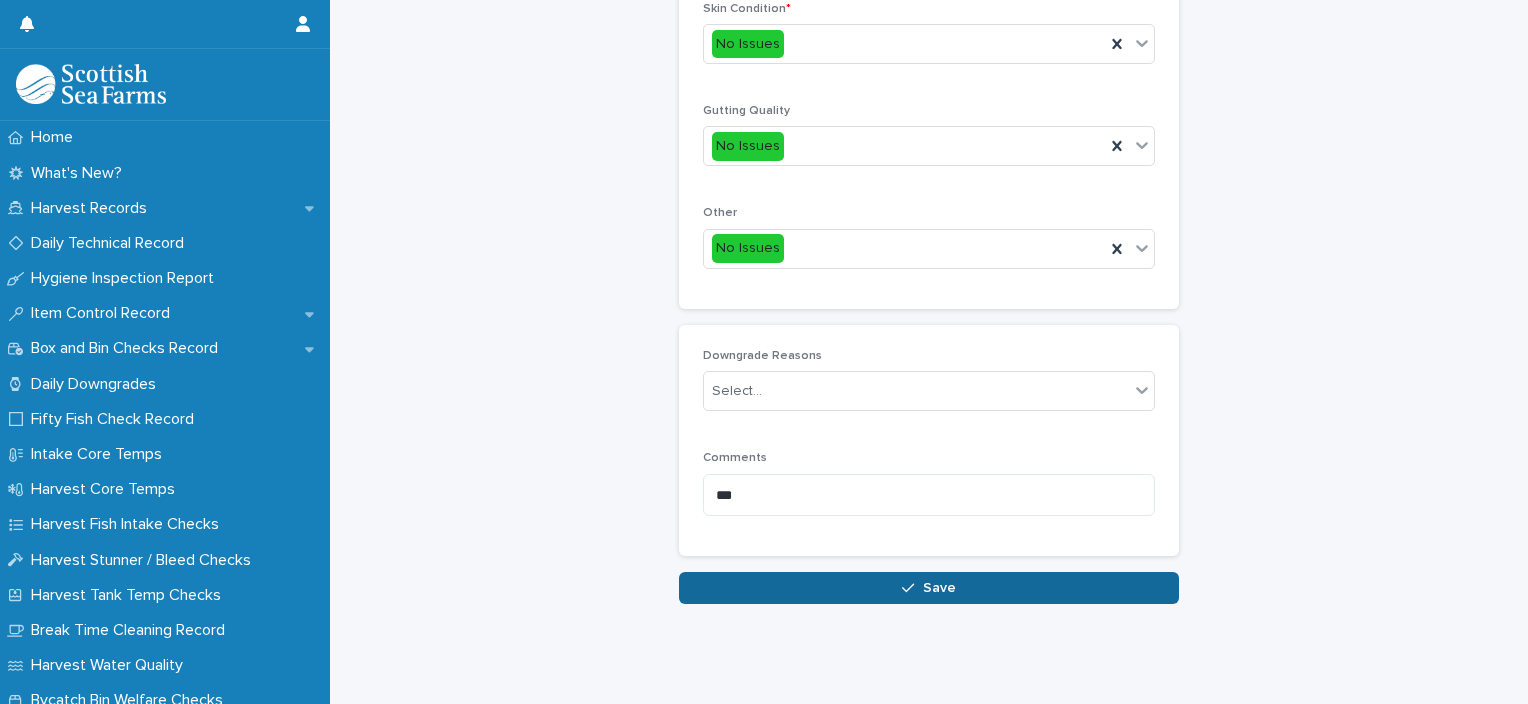 click at bounding box center (912, 588) 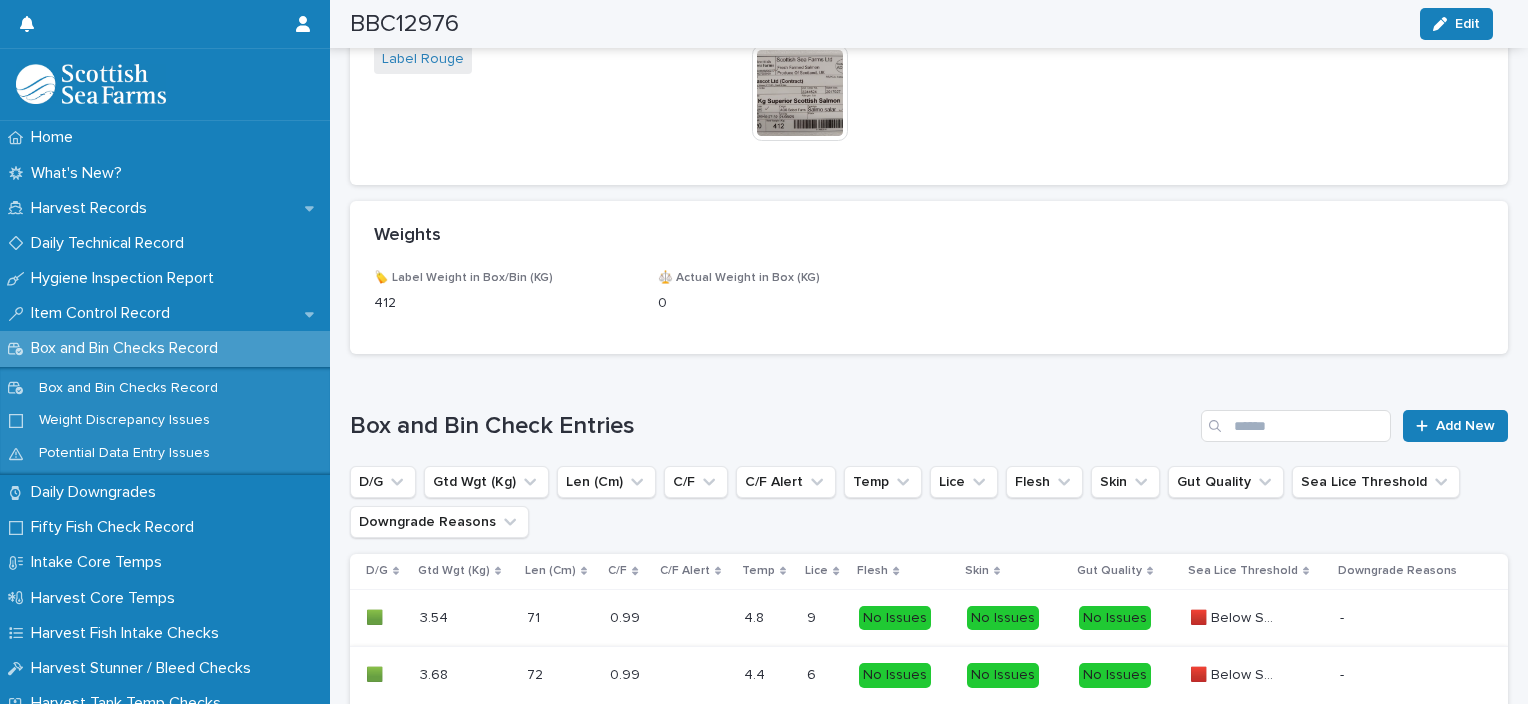 scroll, scrollTop: 1260, scrollLeft: 0, axis: vertical 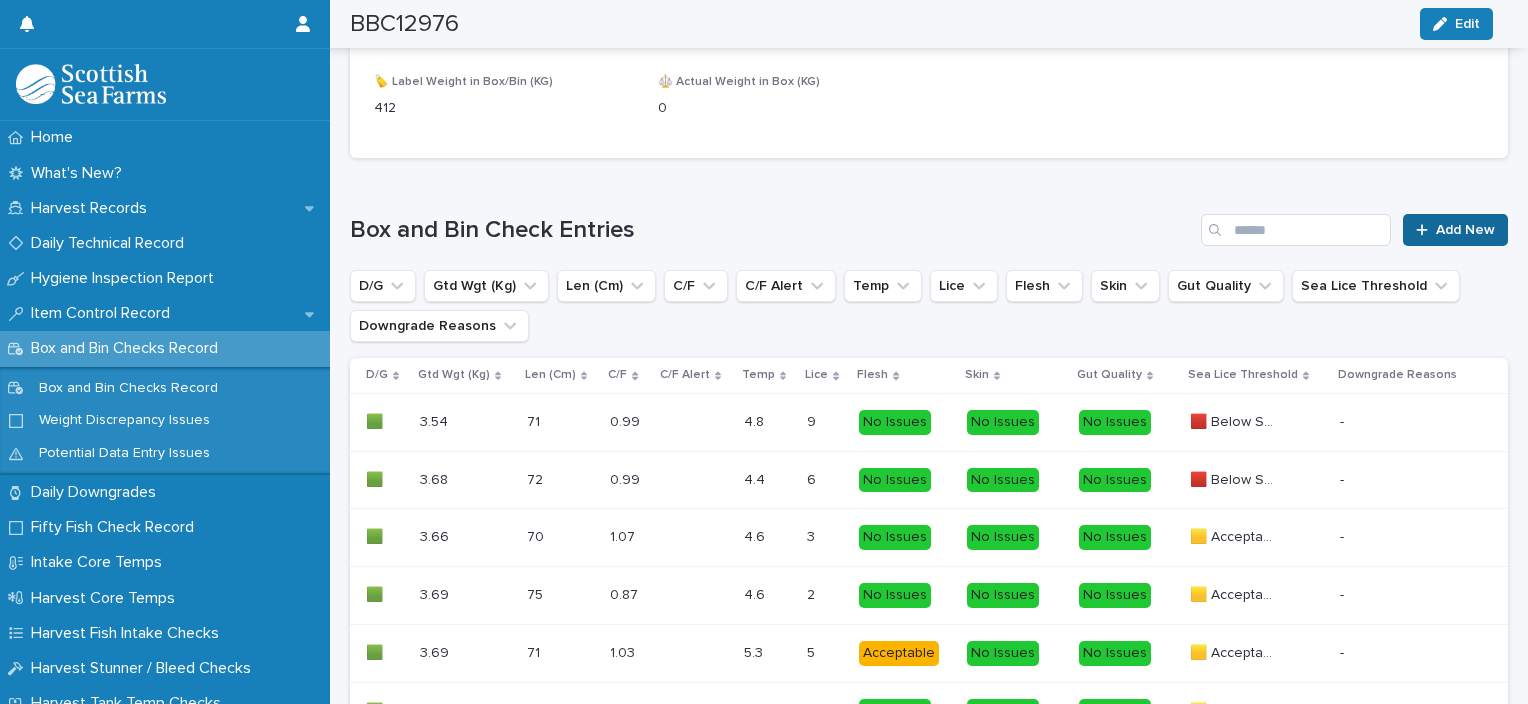 click on "Add New" at bounding box center [1465, 230] 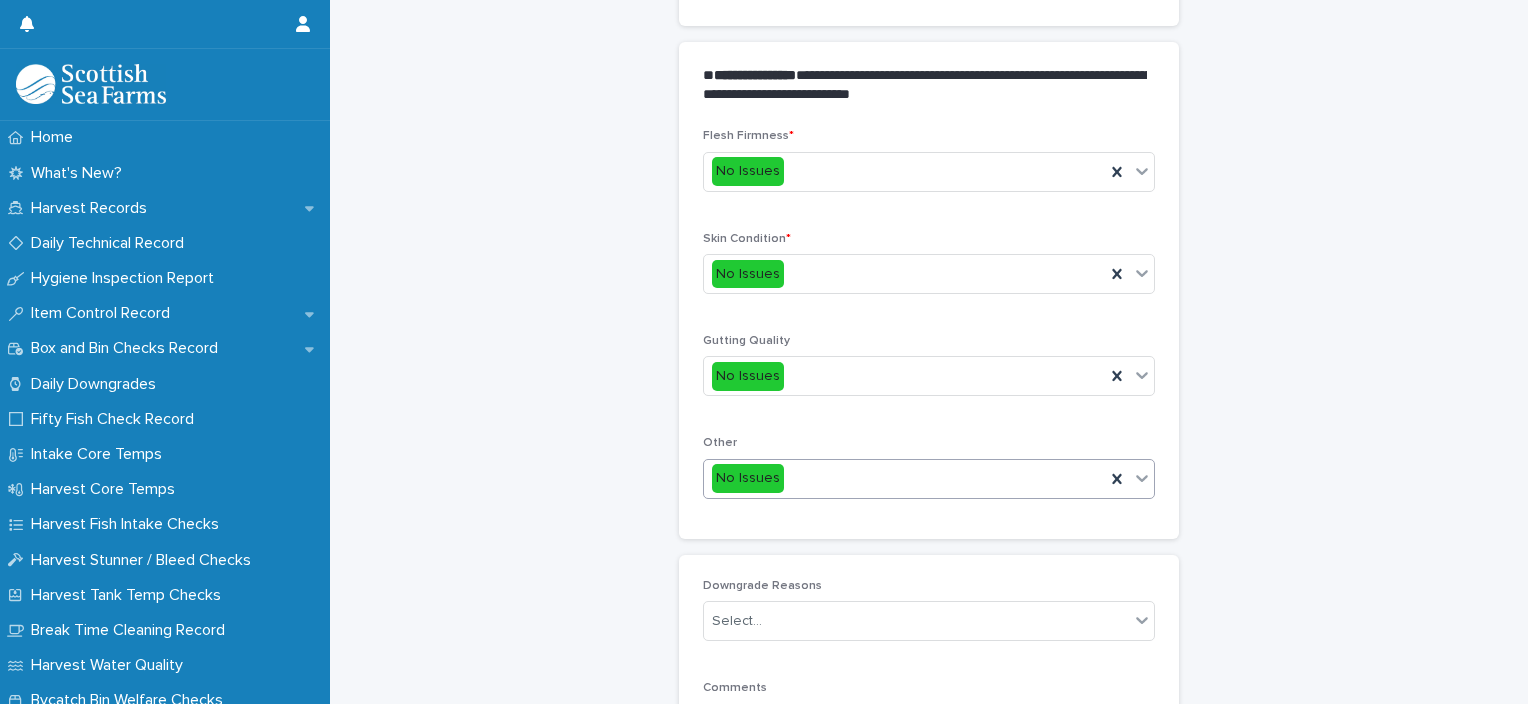 scroll, scrollTop: 111, scrollLeft: 0, axis: vertical 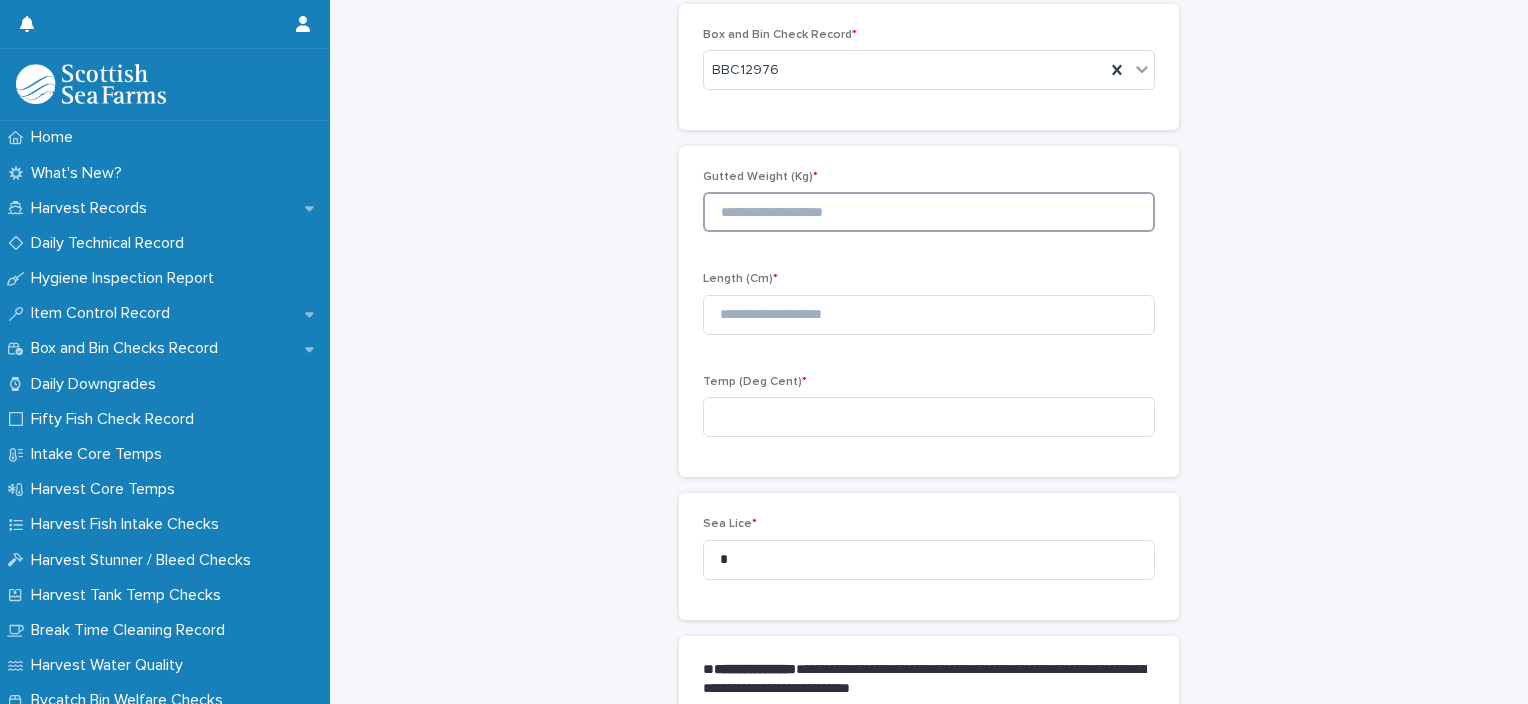 click at bounding box center (929, 212) 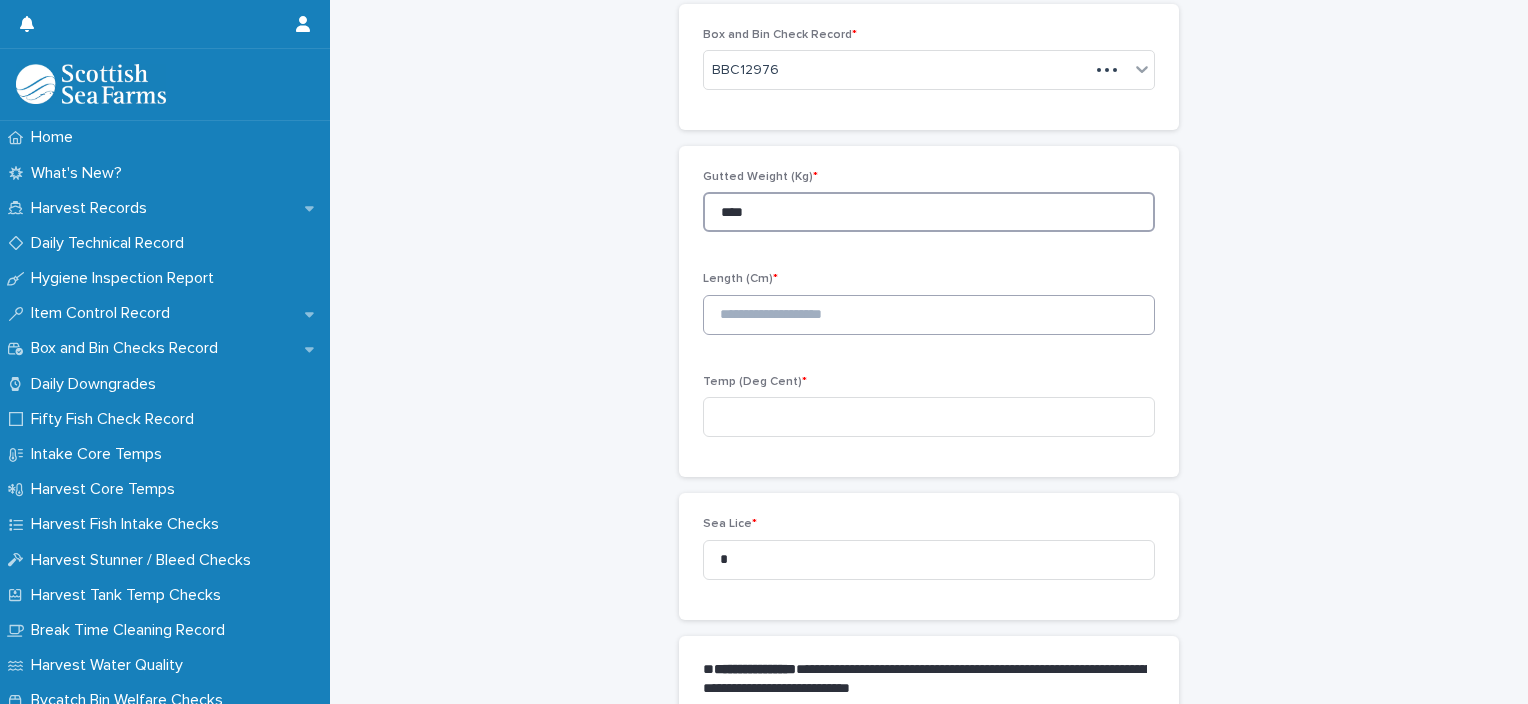 type on "****" 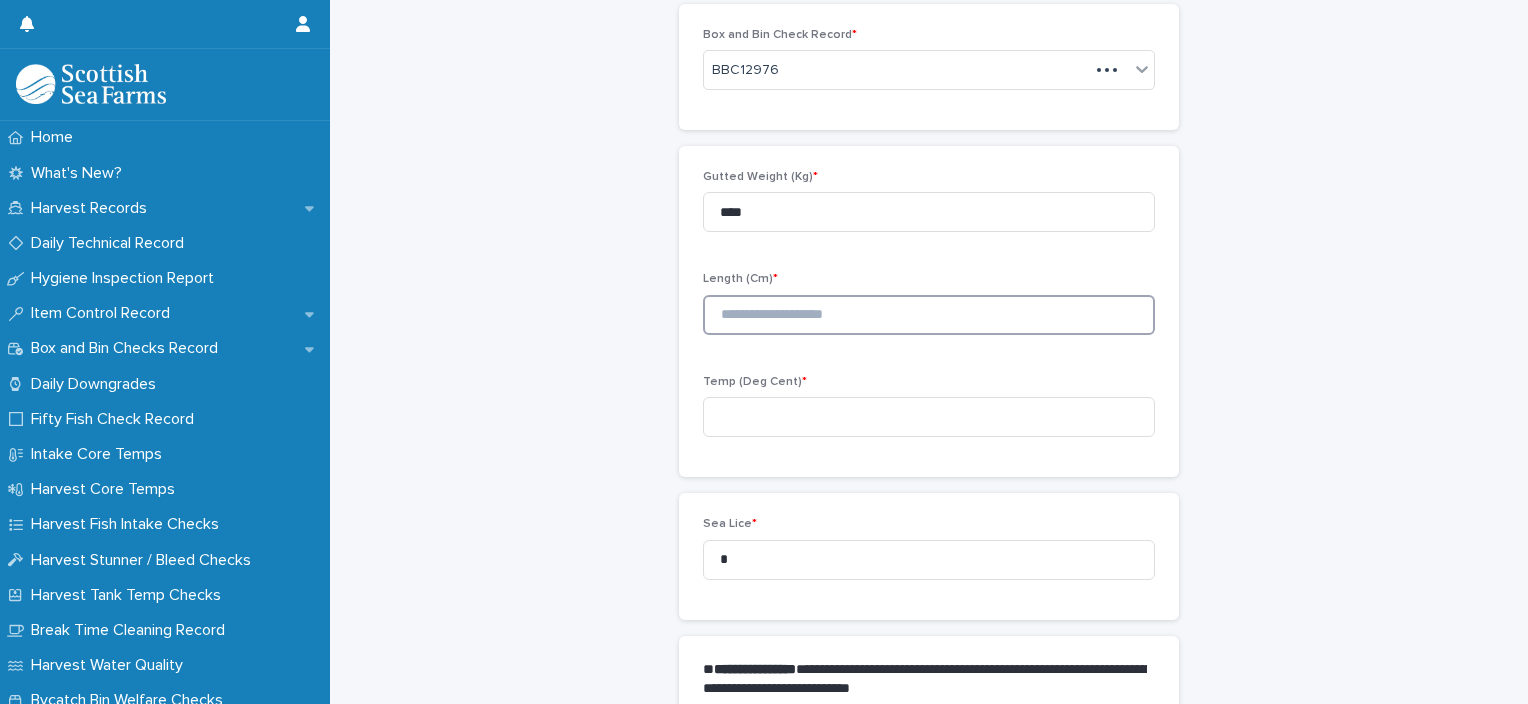 click at bounding box center [929, 315] 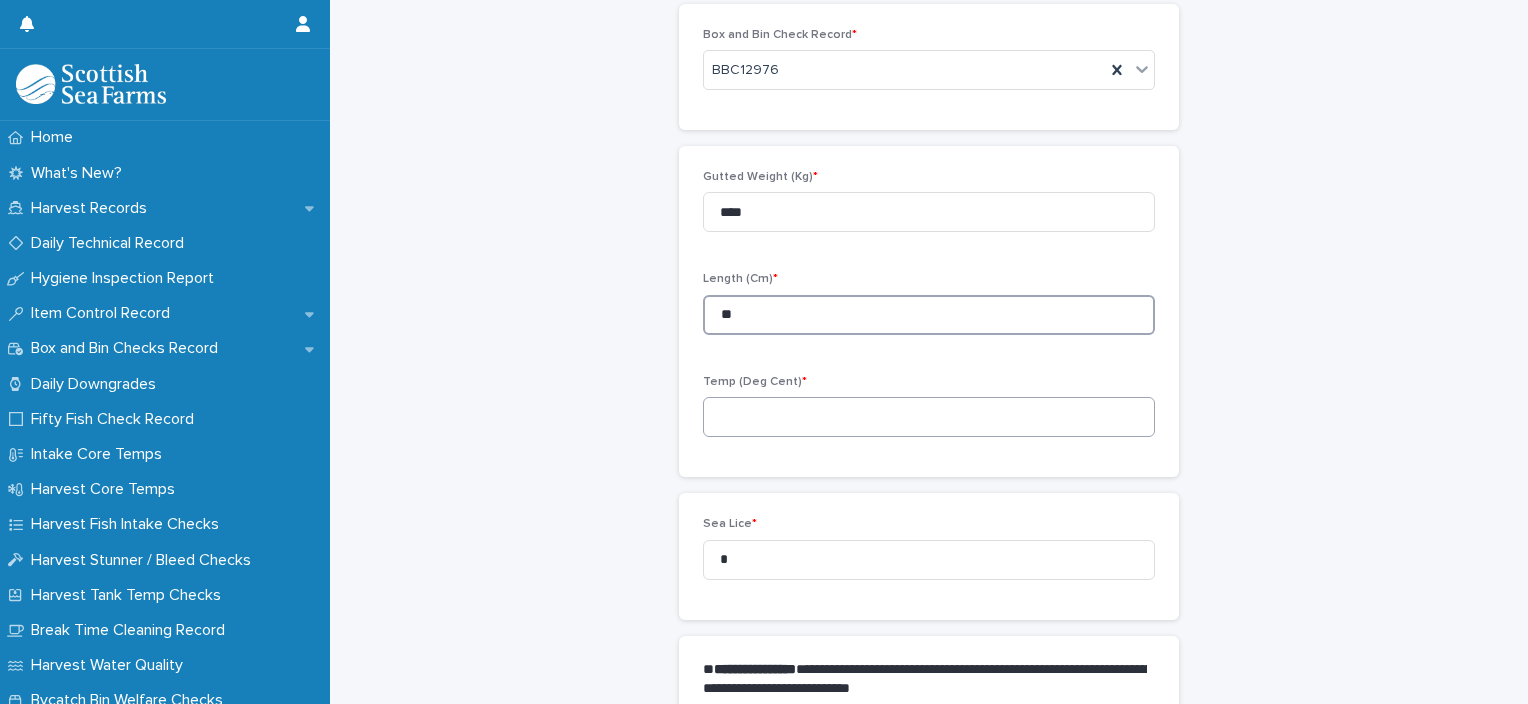 type on "**" 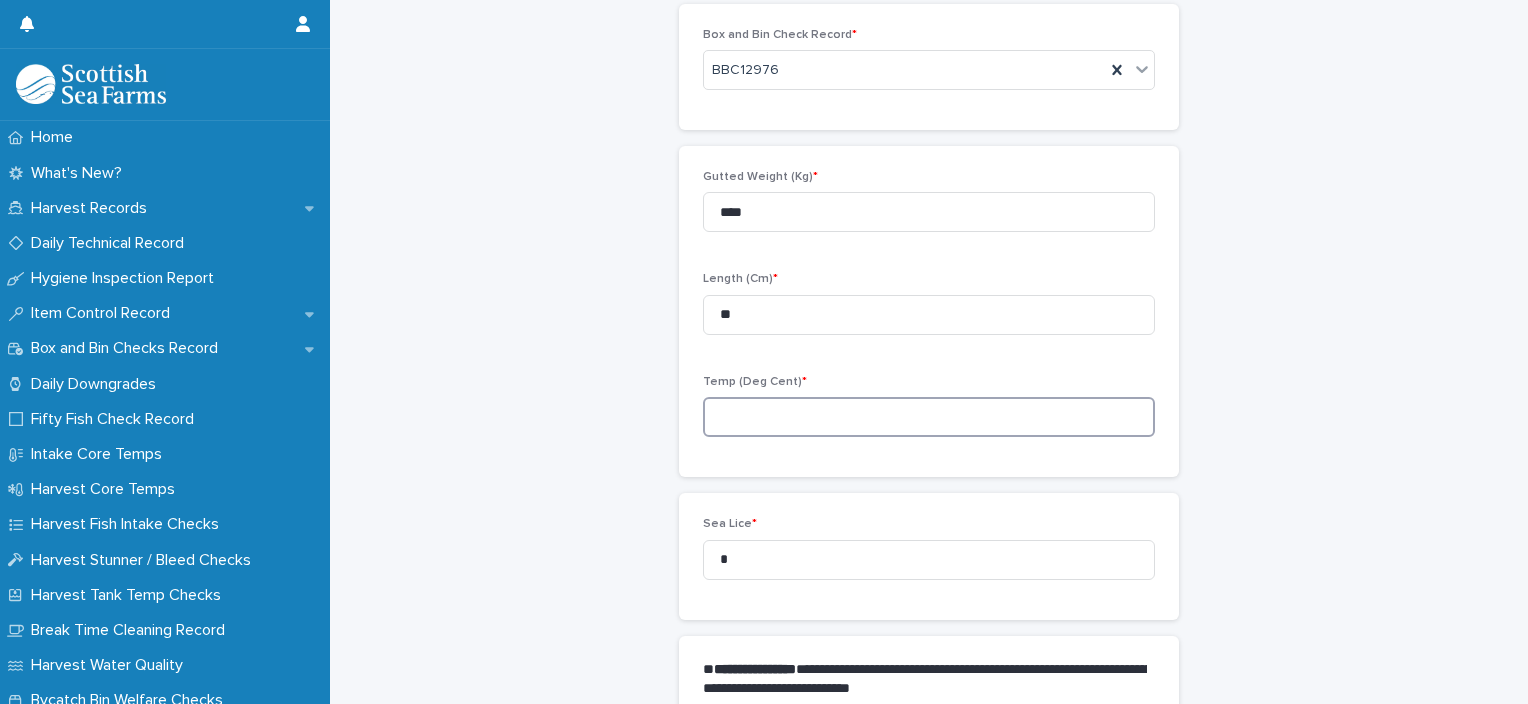 click at bounding box center (929, 417) 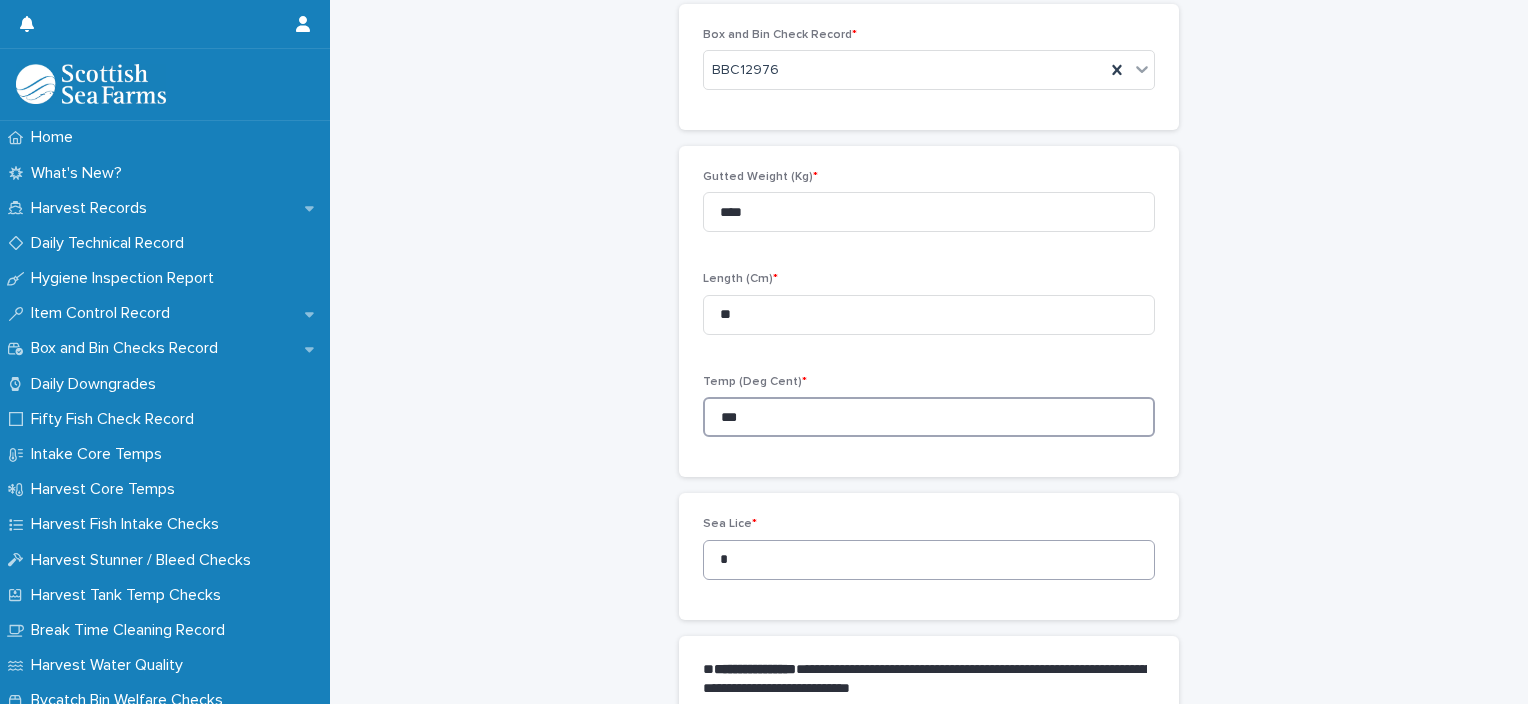 type on "***" 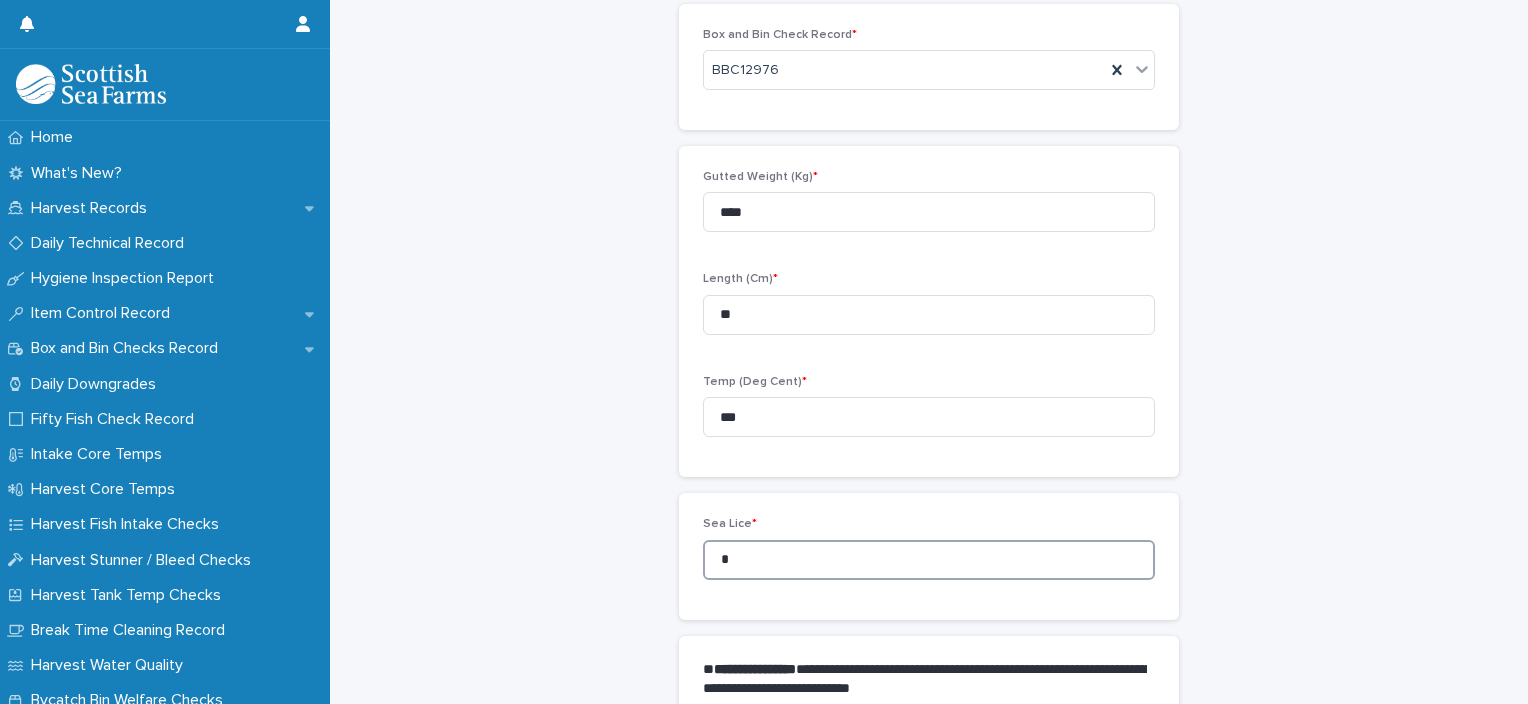 drag, startPoint x: 769, startPoint y: 554, endPoint x: 649, endPoint y: 560, distance: 120.14991 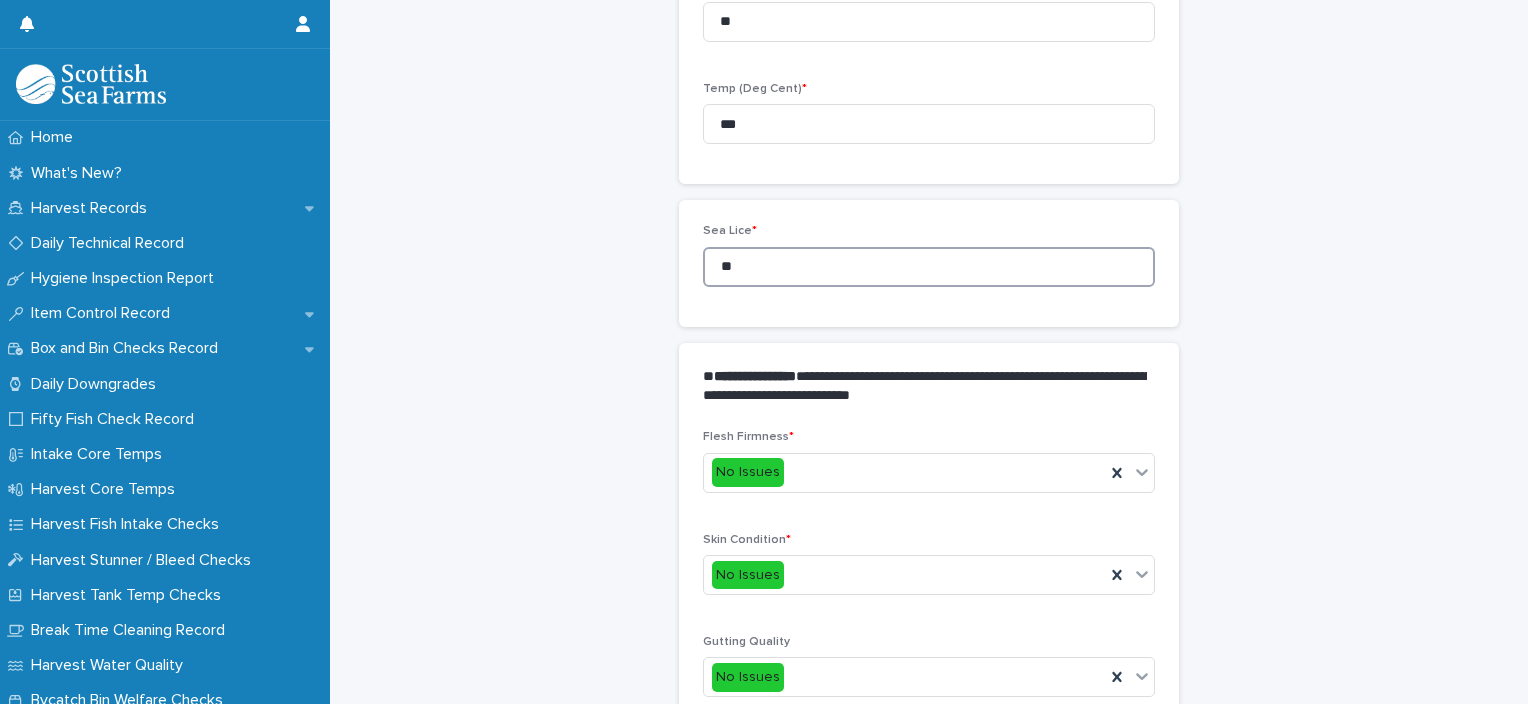 scroll, scrollTop: 948, scrollLeft: 0, axis: vertical 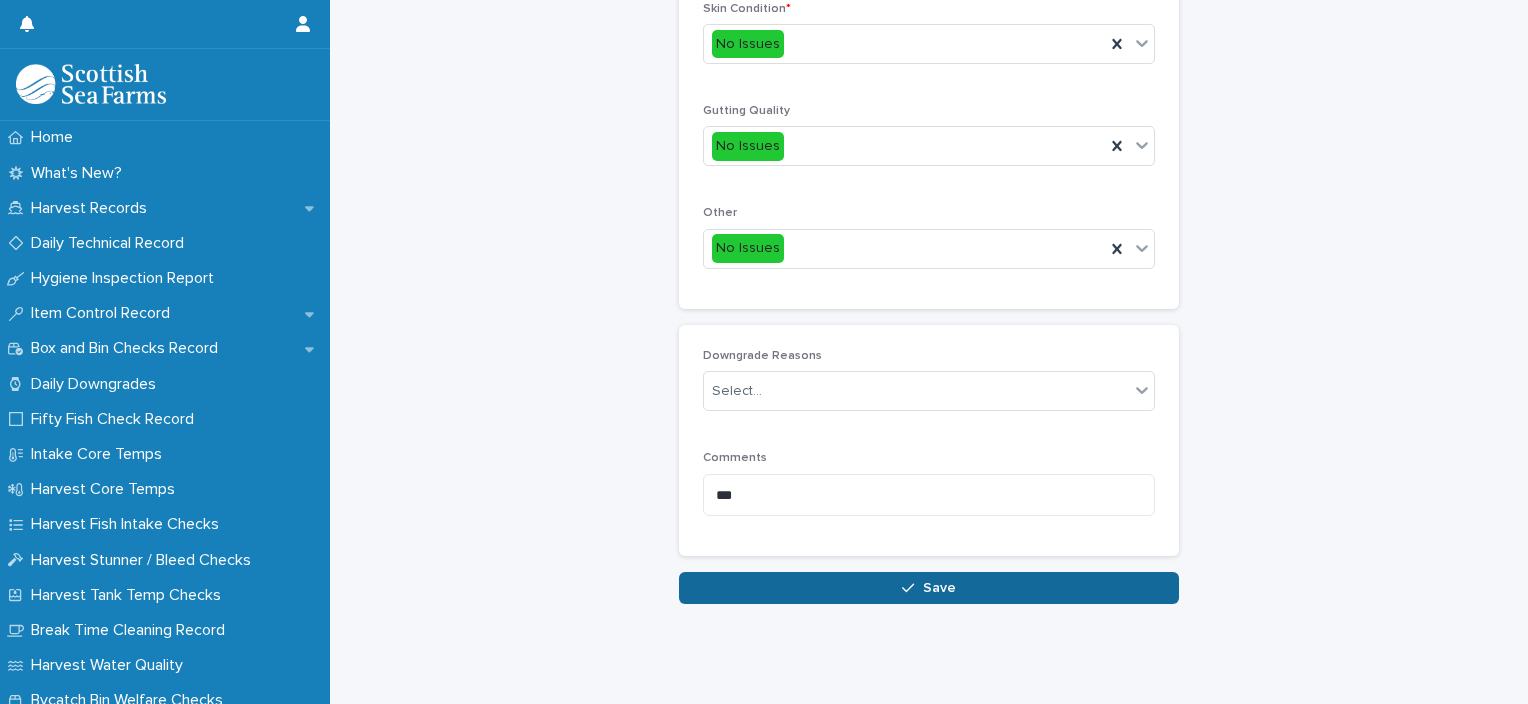 type on "**" 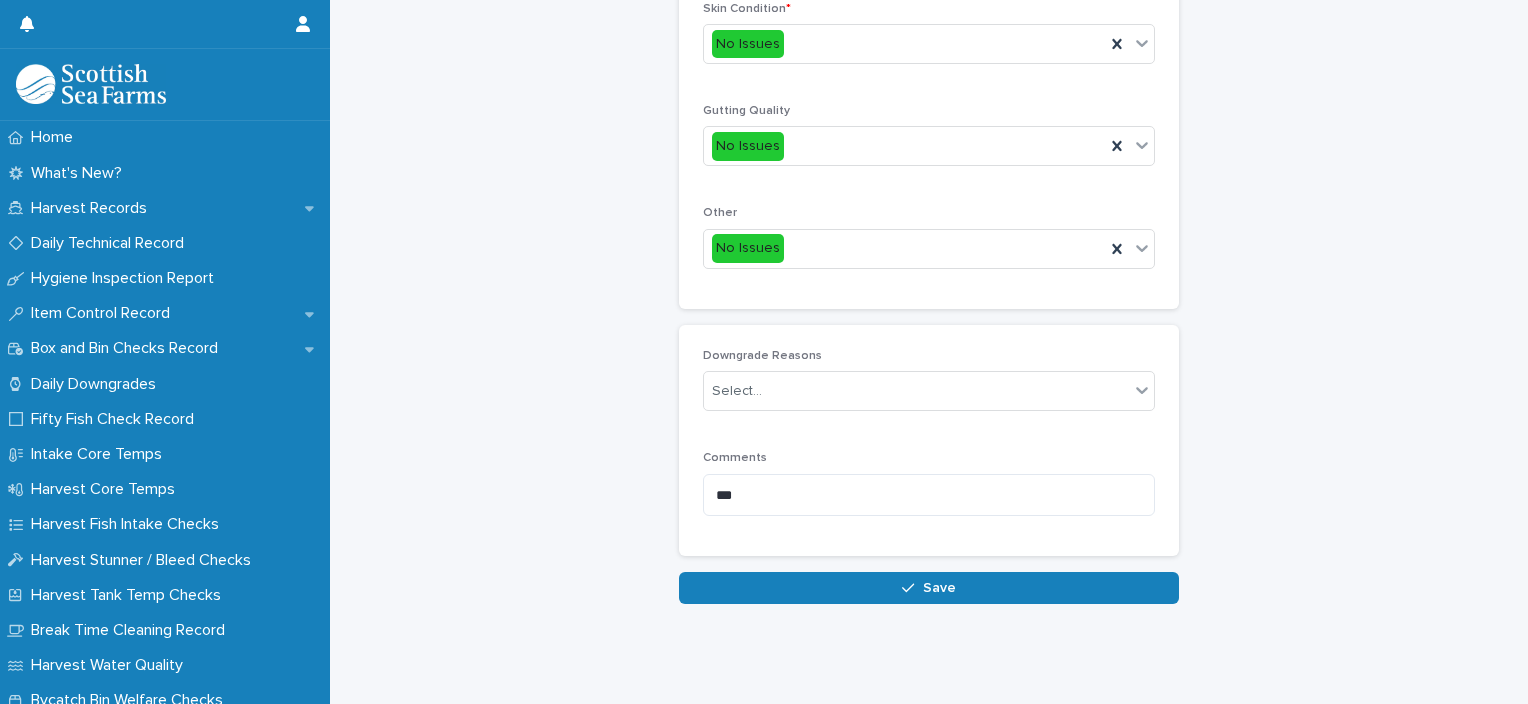 click on "Save" at bounding box center [939, 588] 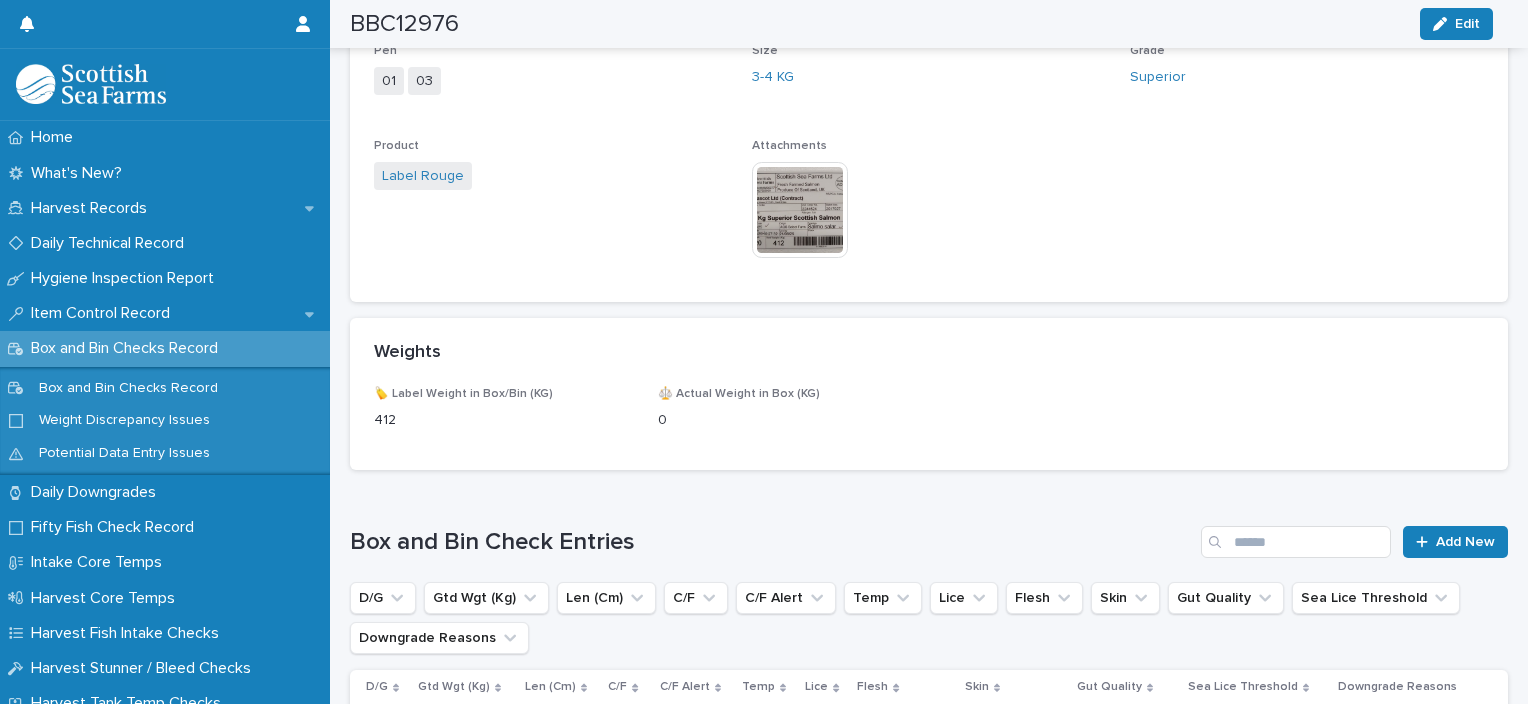 scroll, scrollTop: 1260, scrollLeft: 0, axis: vertical 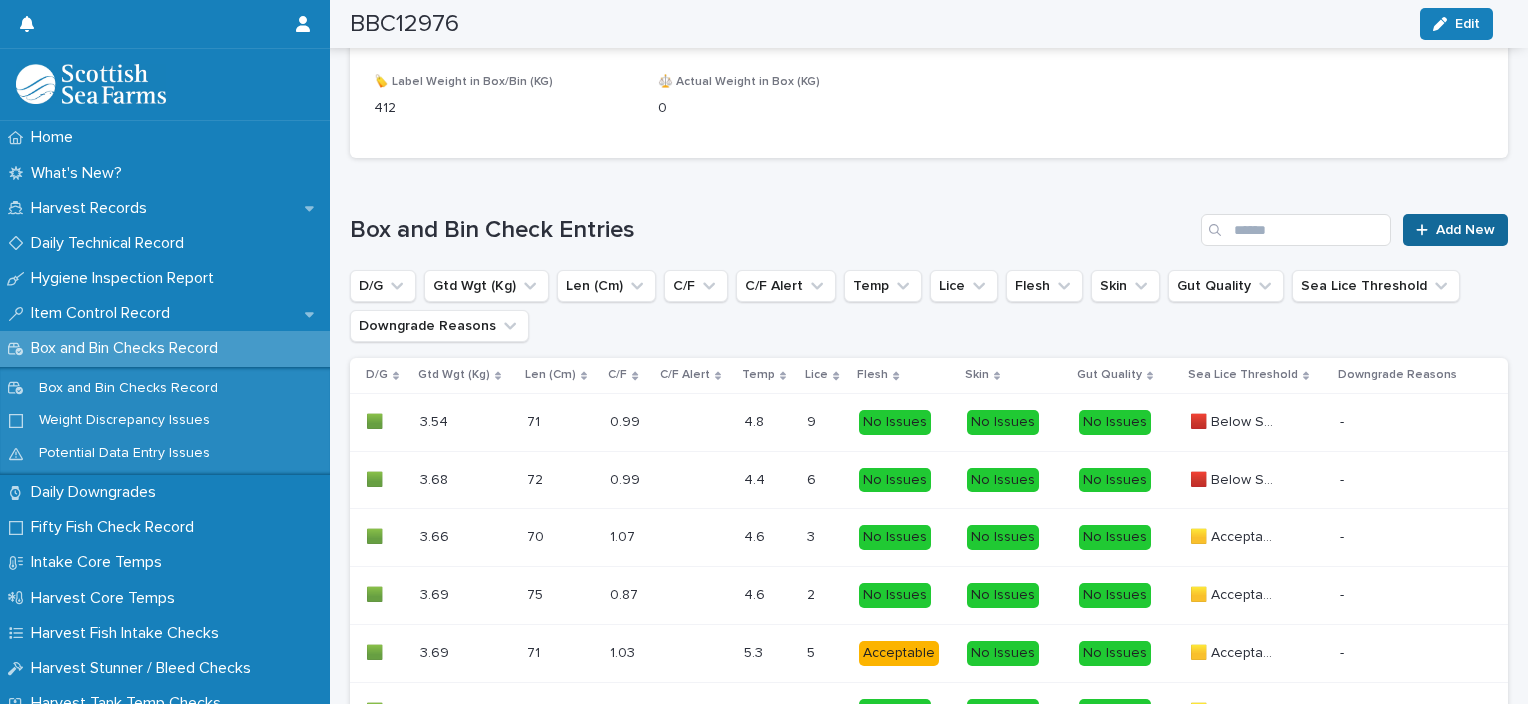 click on "Add New" at bounding box center [1455, 230] 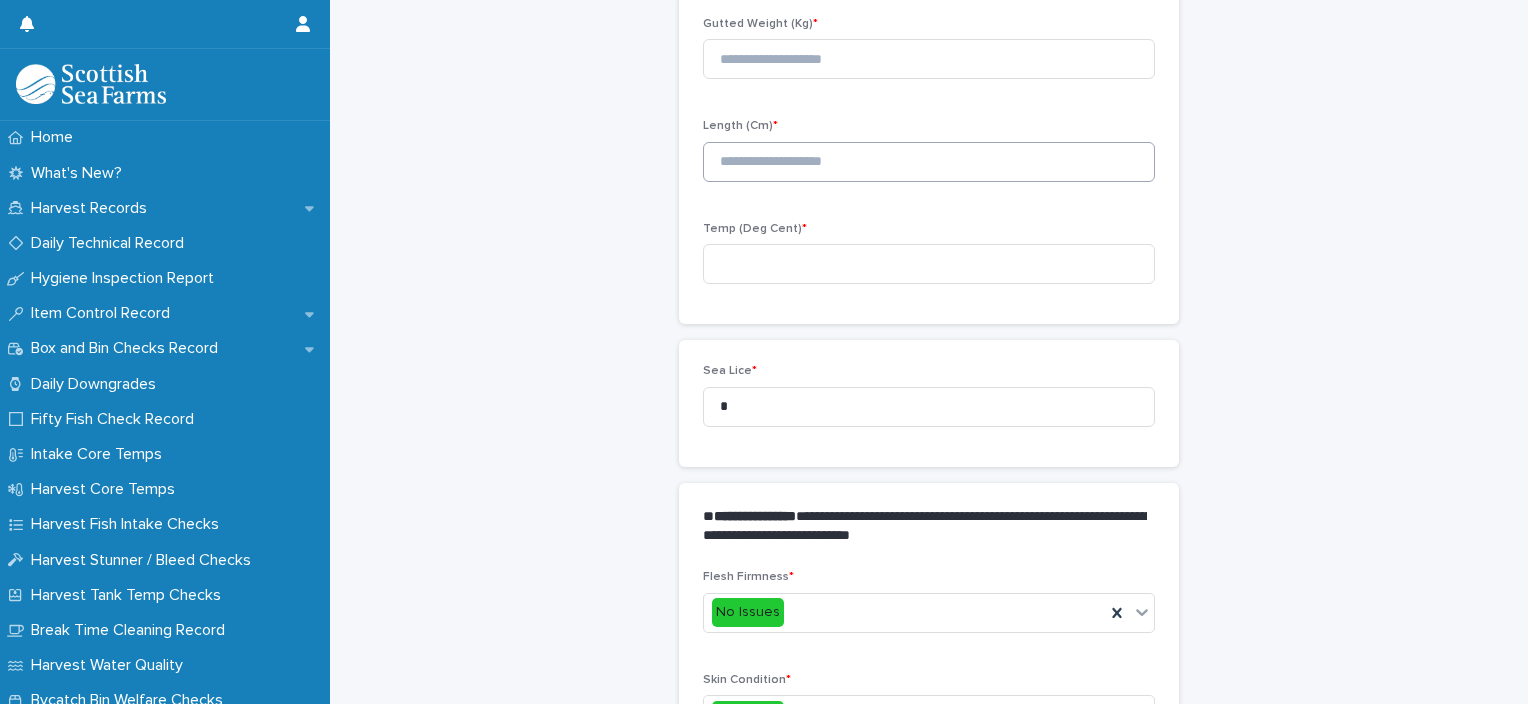 scroll, scrollTop: 211, scrollLeft: 0, axis: vertical 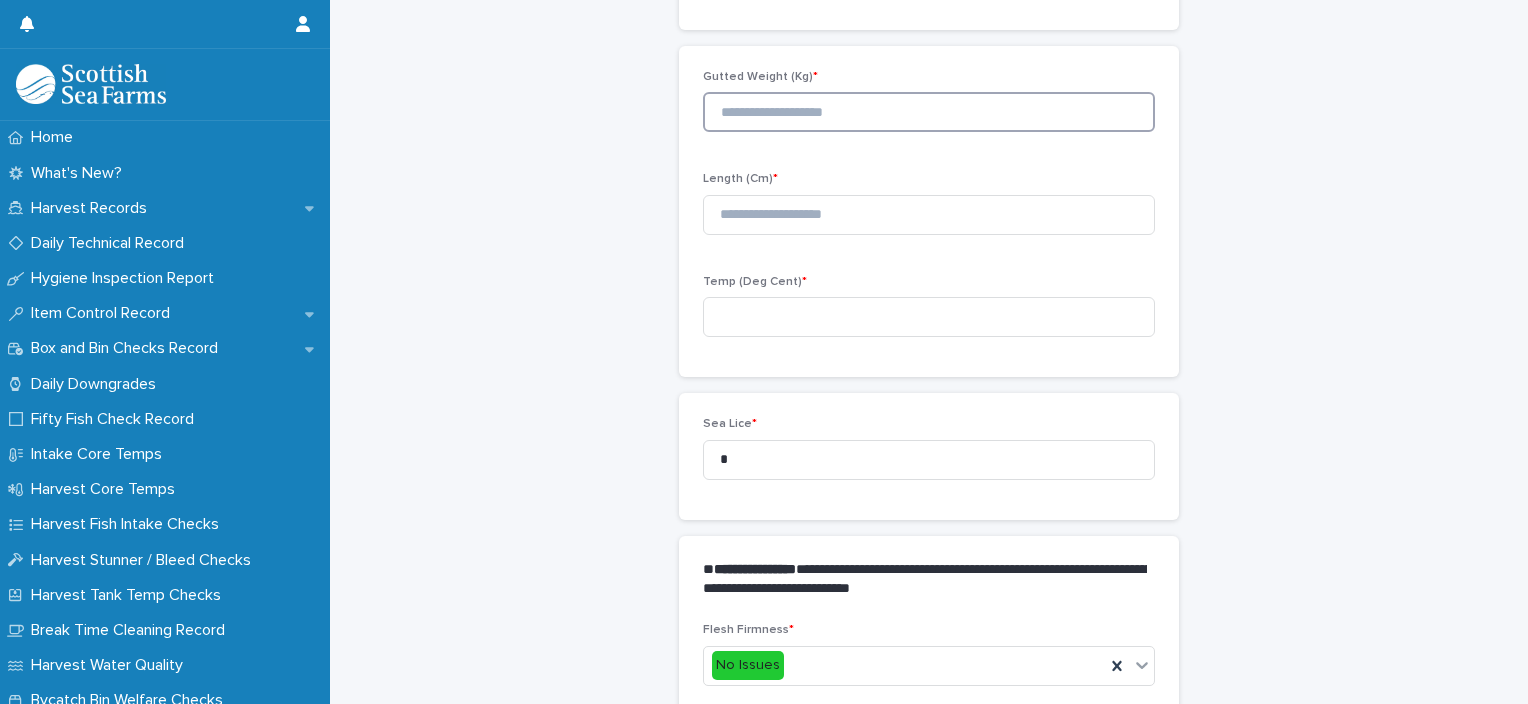 click at bounding box center [929, 112] 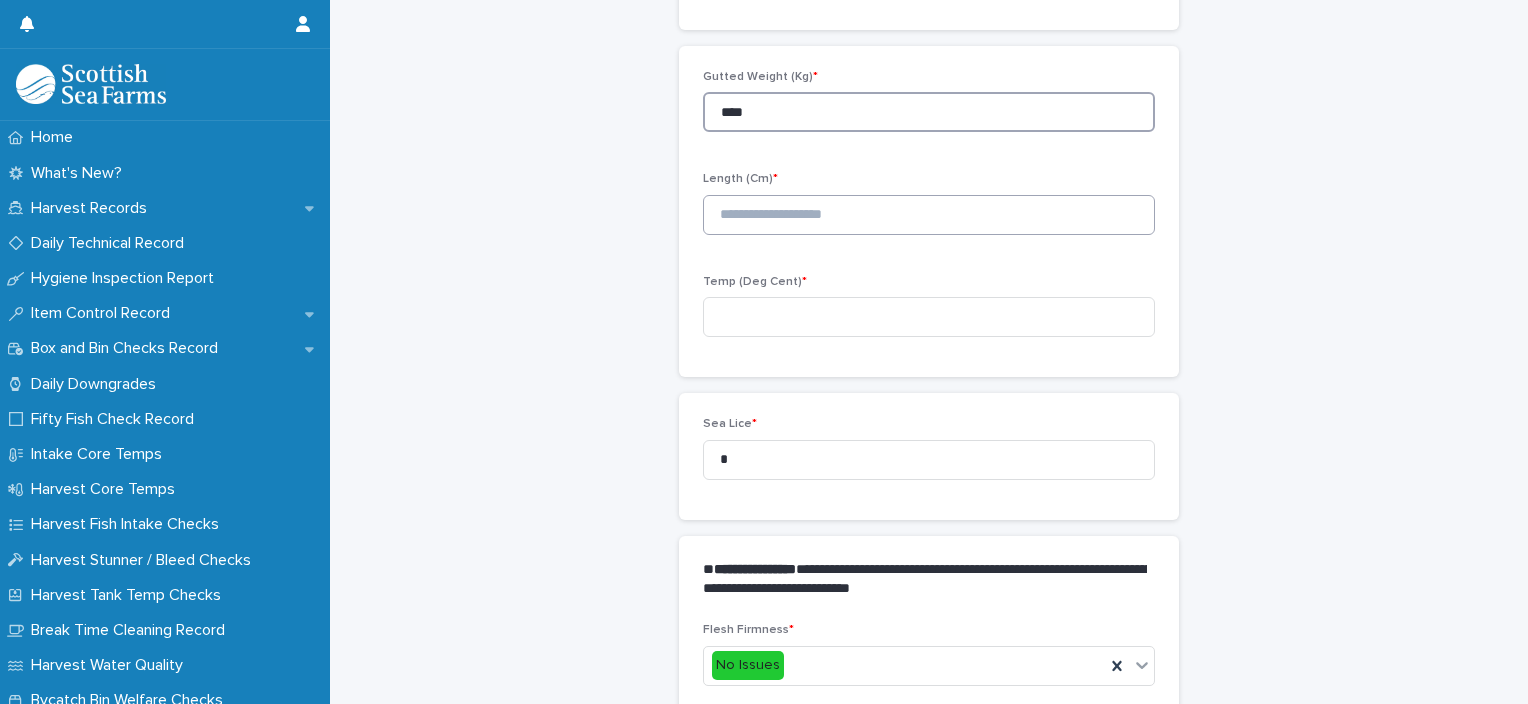 type on "****" 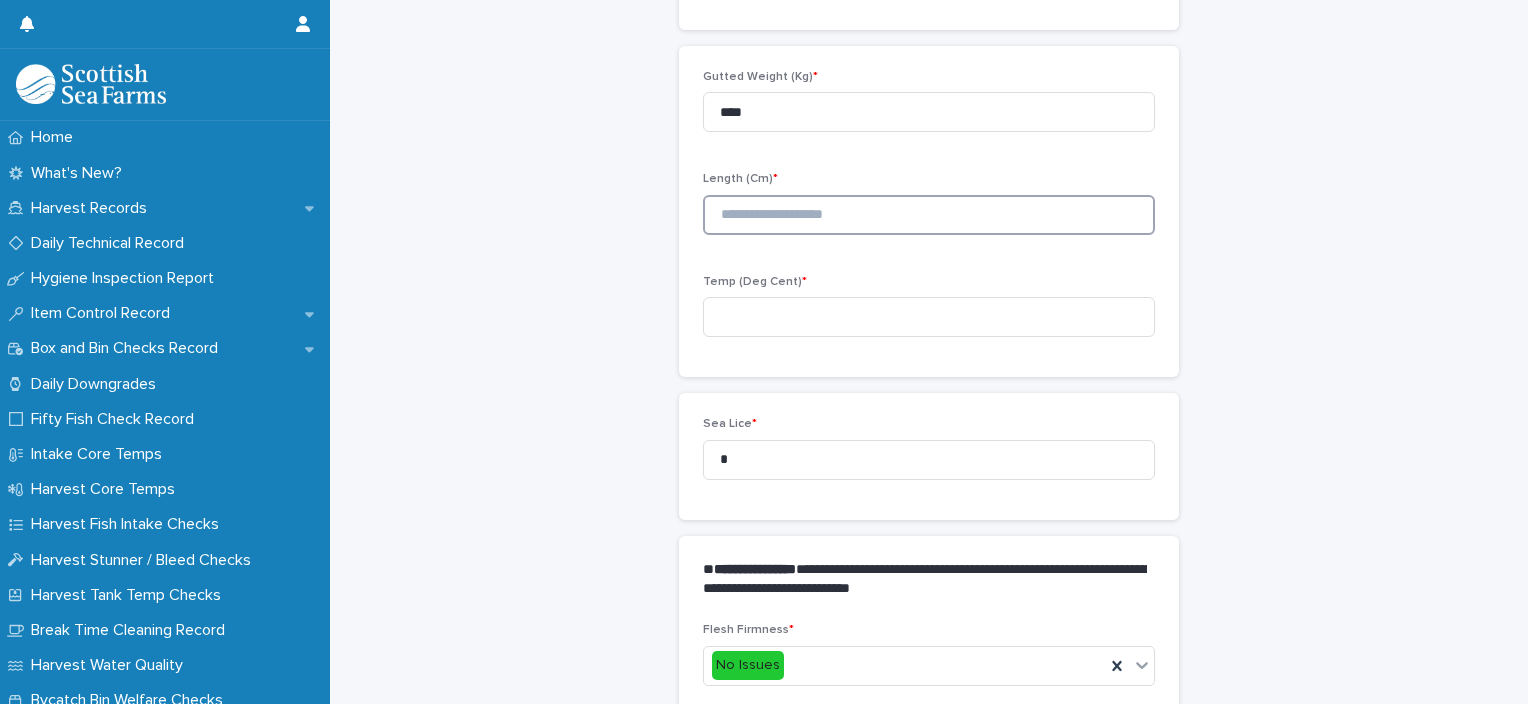 click at bounding box center (929, 215) 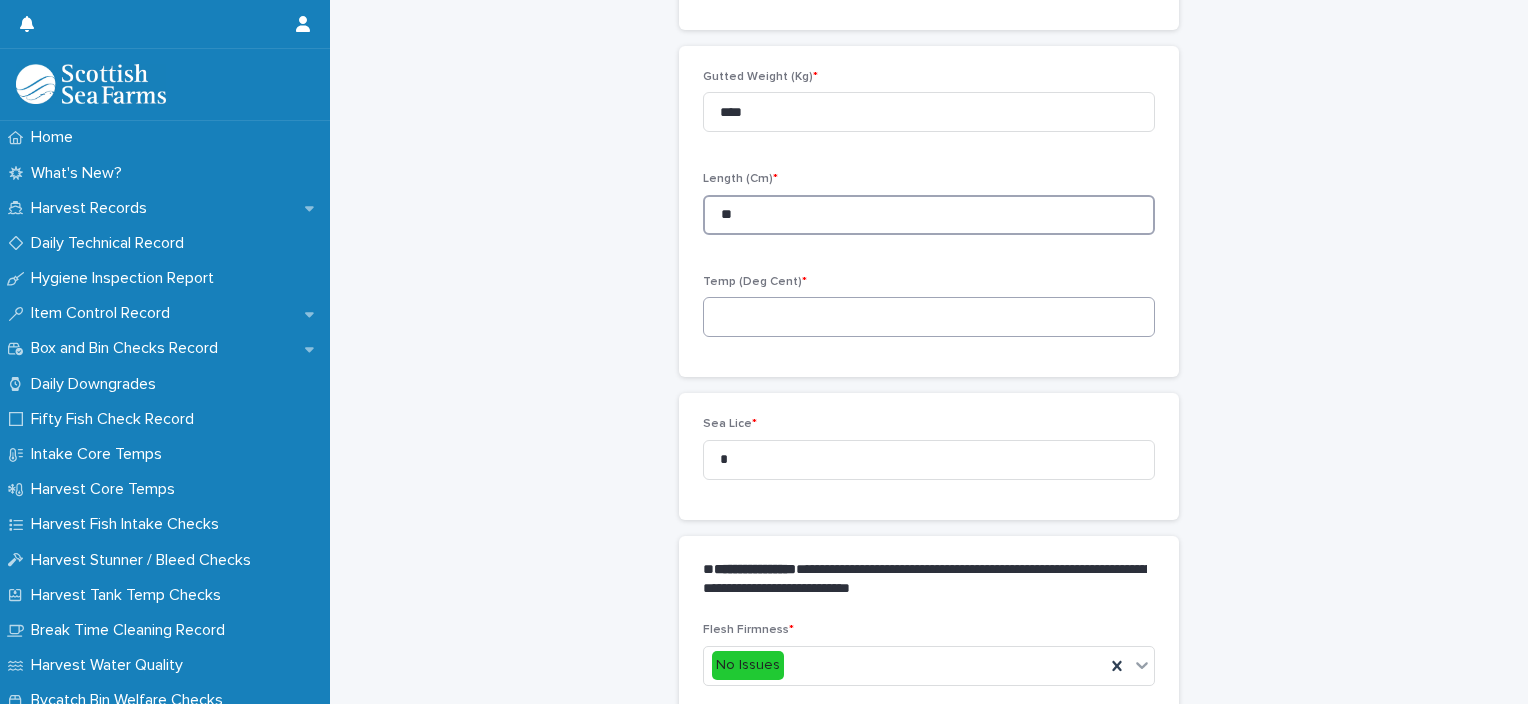 type on "**" 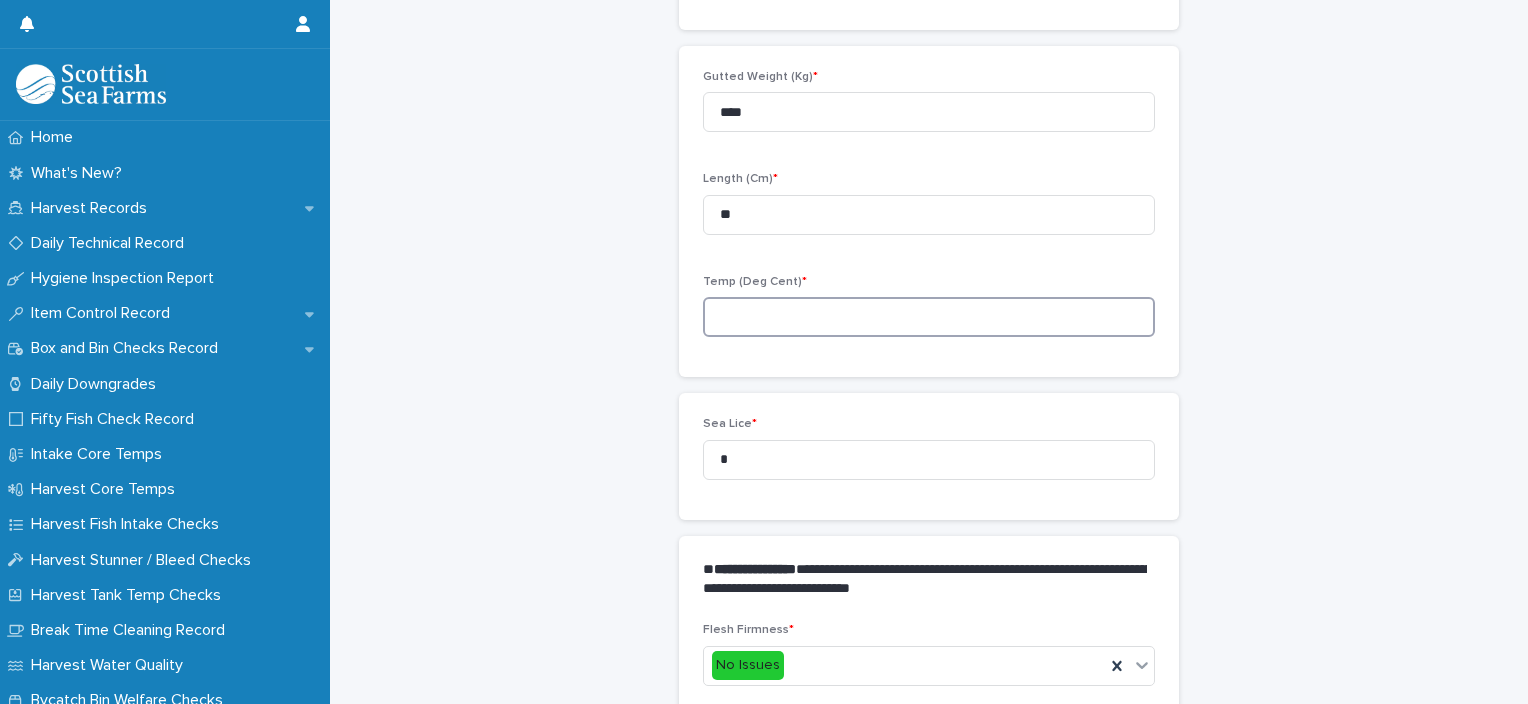 click at bounding box center (929, 317) 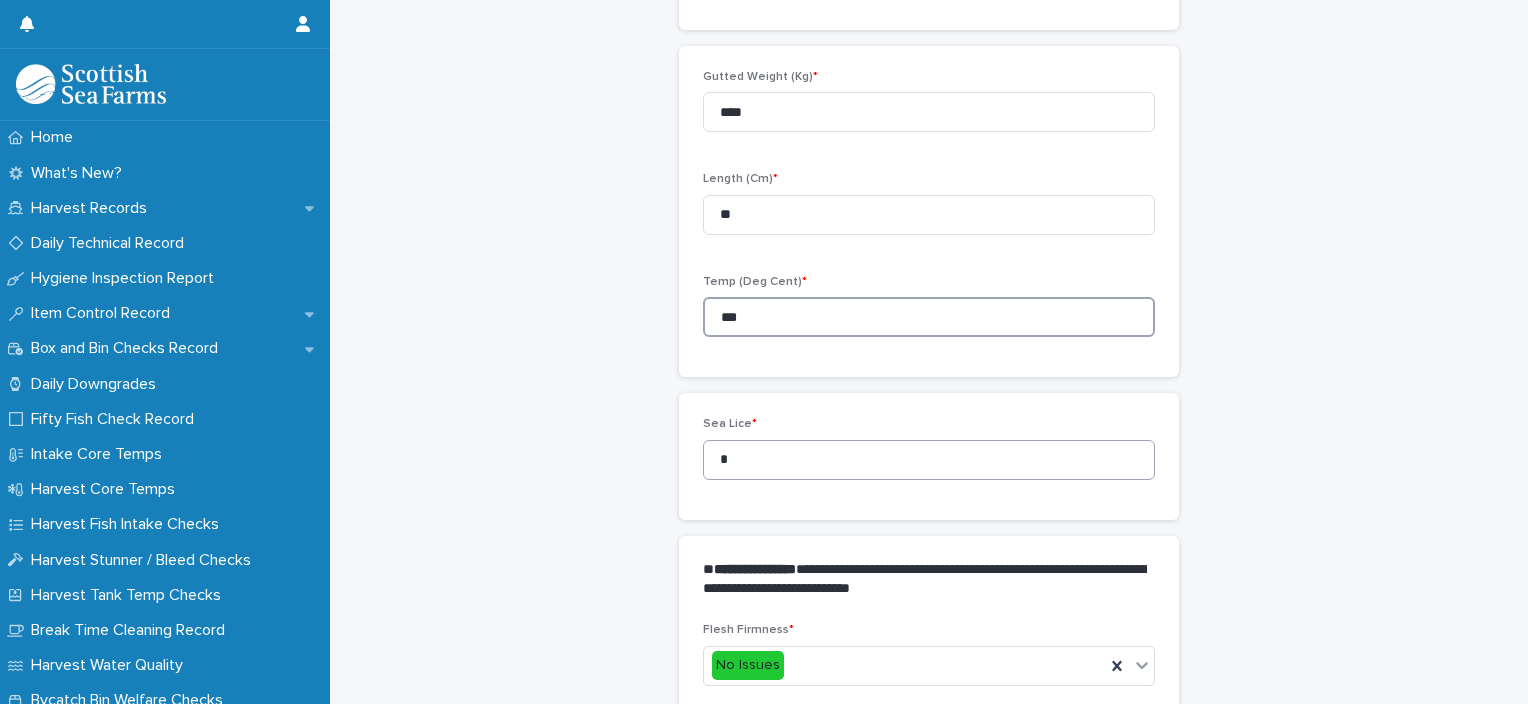 type on "***" 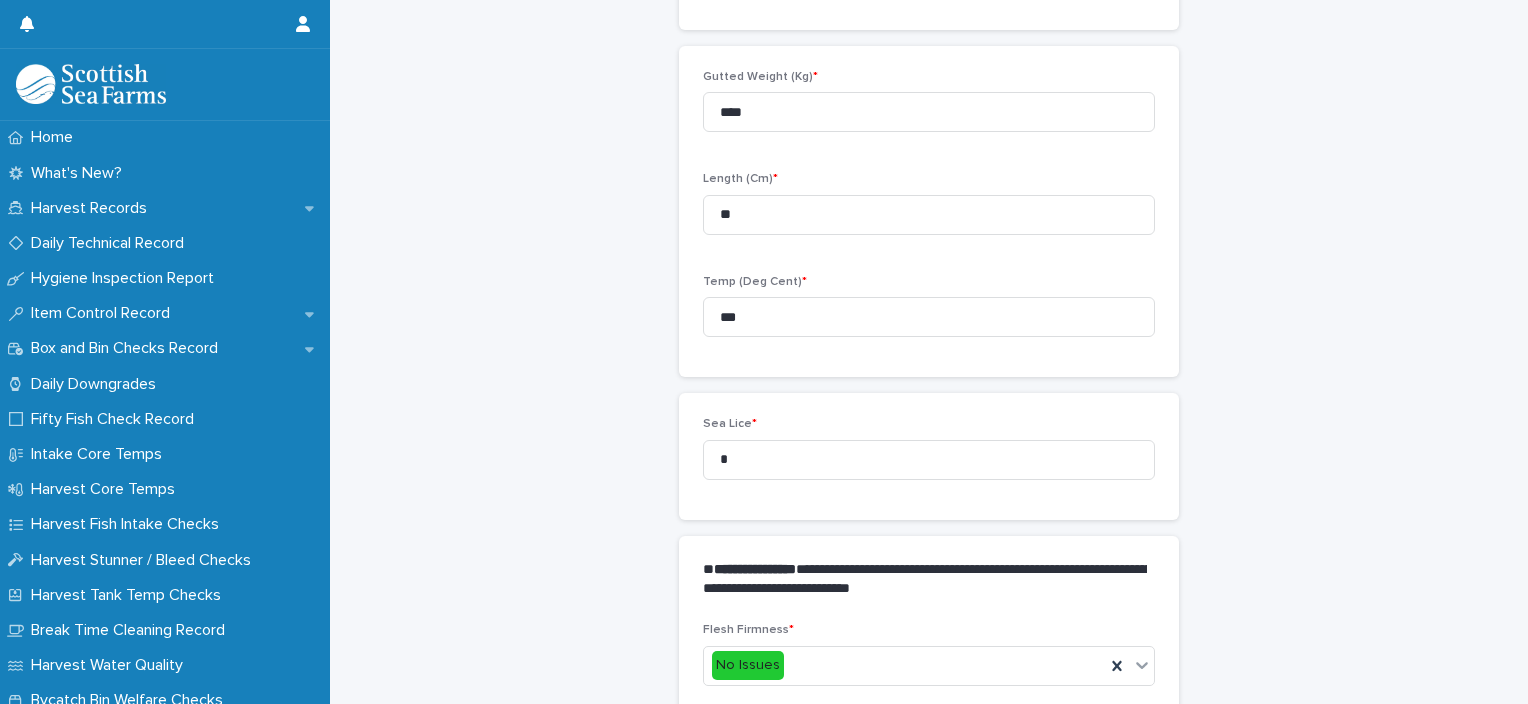 drag, startPoint x: 696, startPoint y: 455, endPoint x: 691, endPoint y: 465, distance: 11.18034 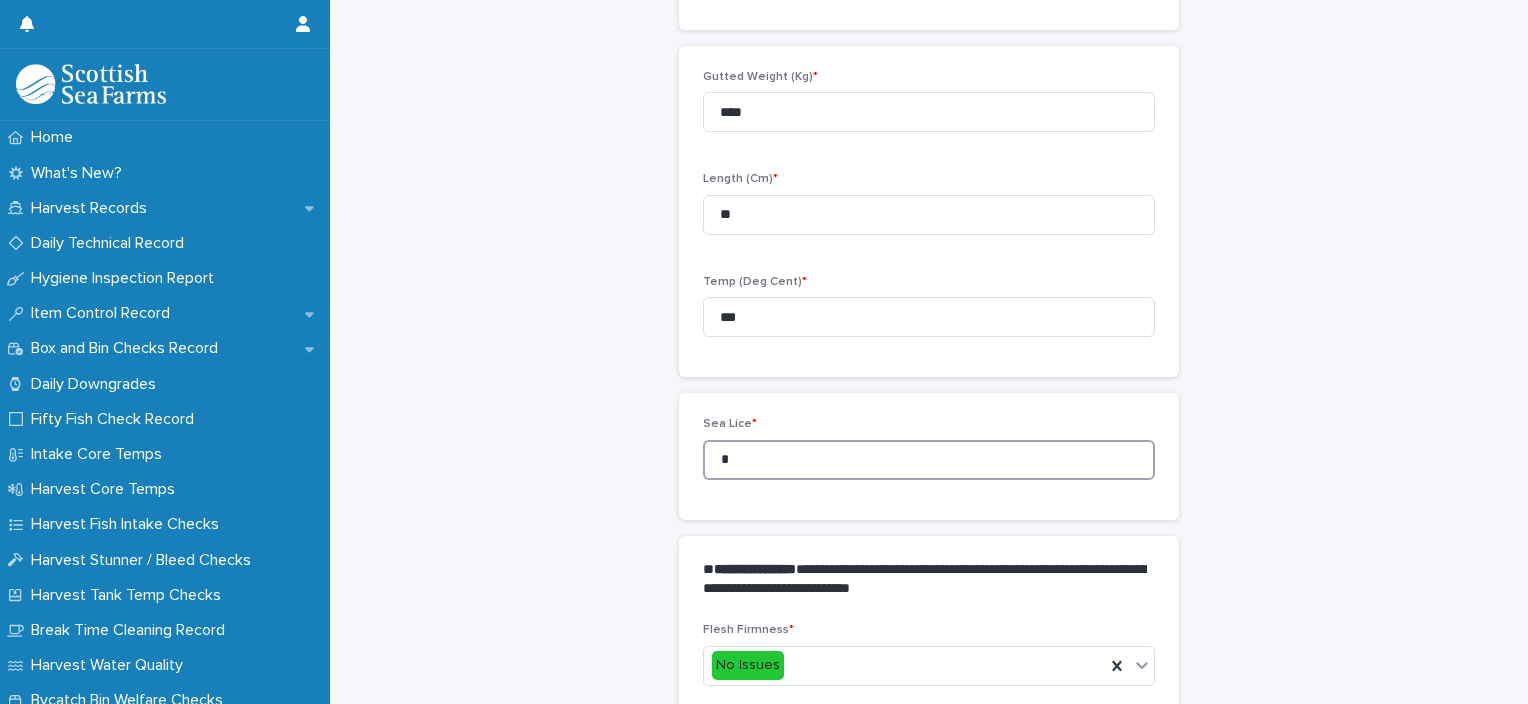 drag, startPoint x: 757, startPoint y: 469, endPoint x: 695, endPoint y: 477, distance: 62.514 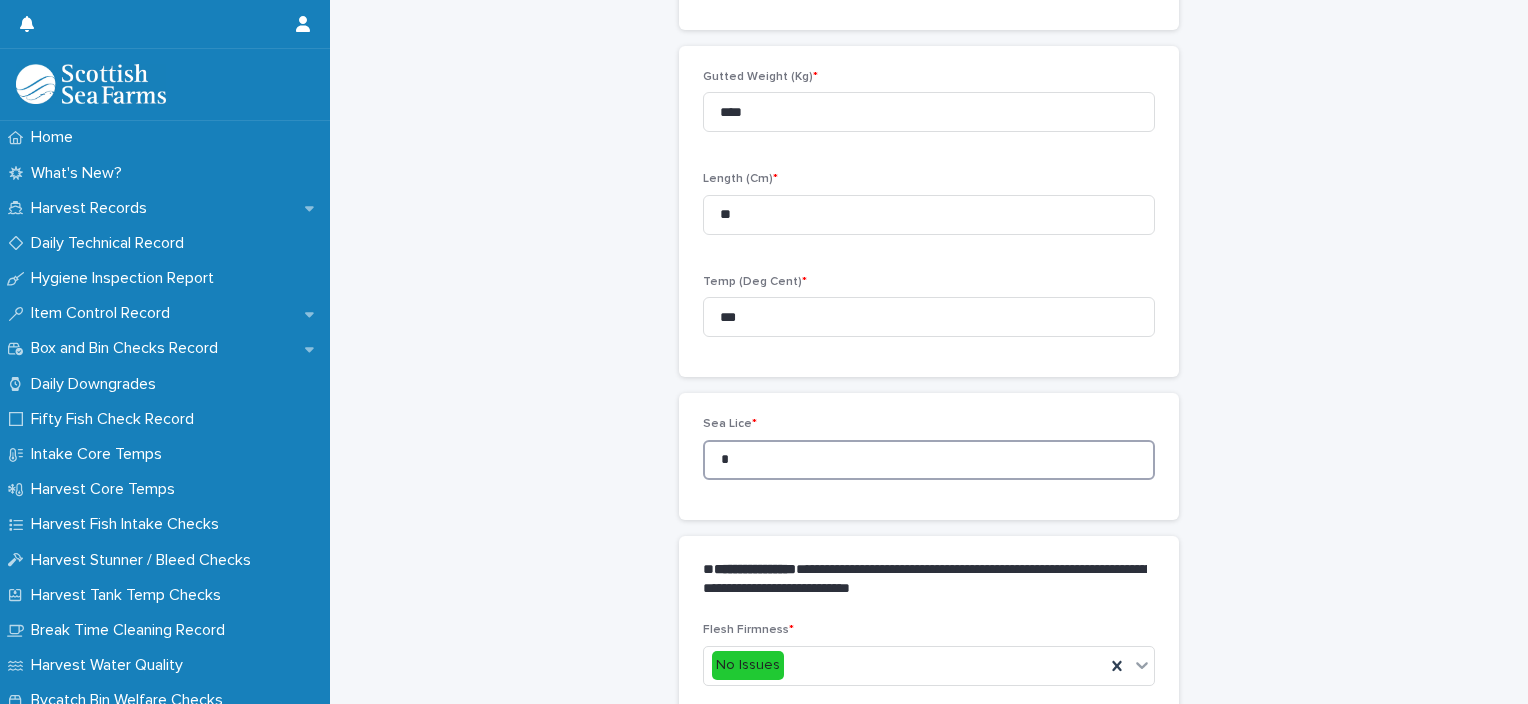 scroll, scrollTop: 511, scrollLeft: 0, axis: vertical 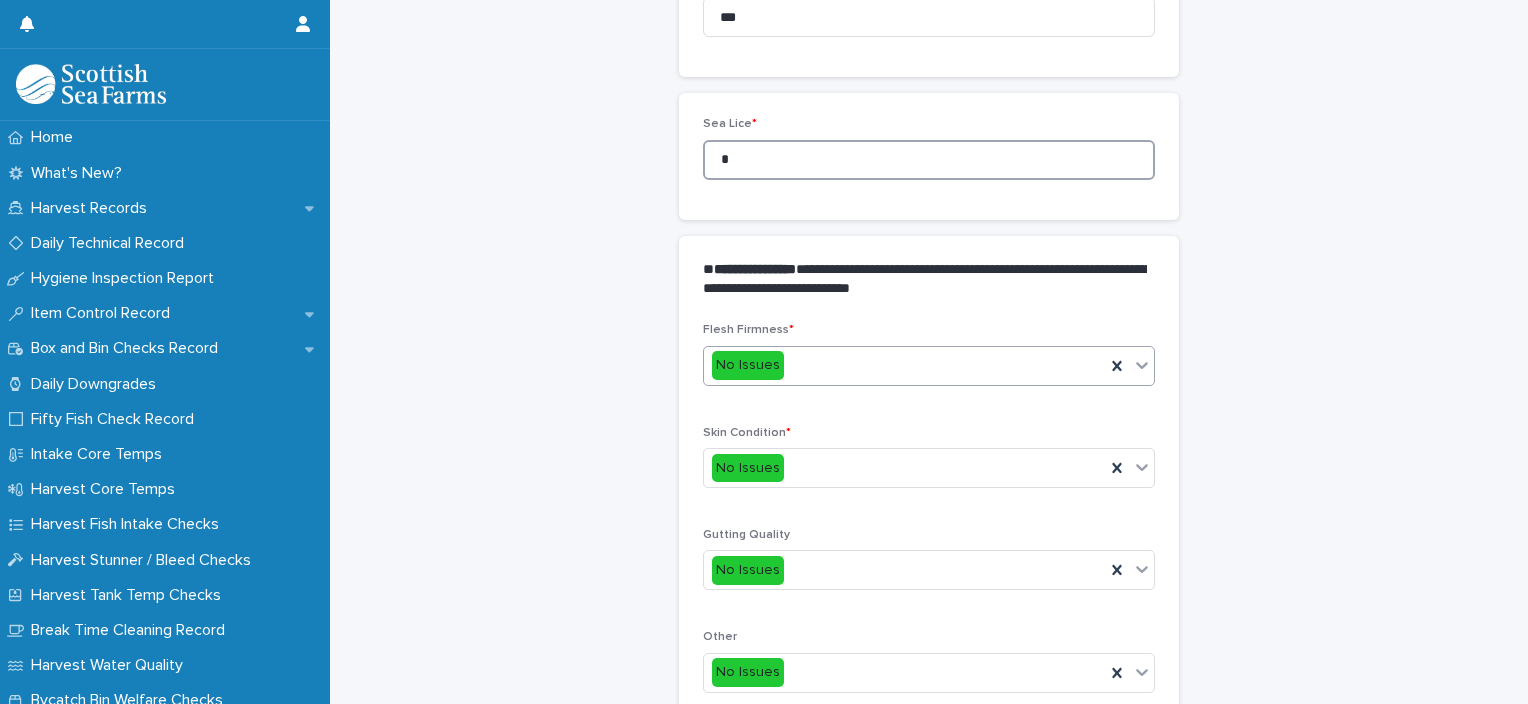 type on "*" 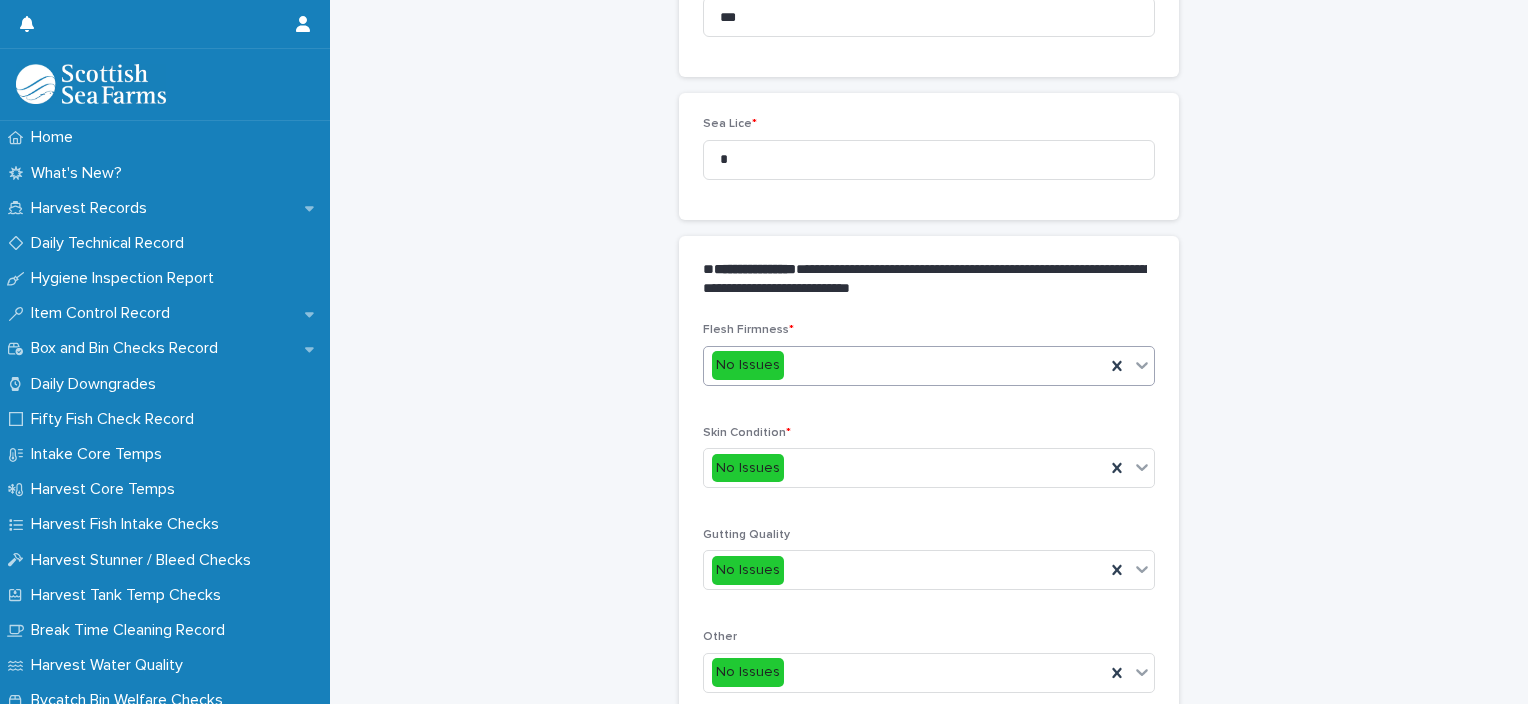 click on "No Issues" at bounding box center [904, 365] 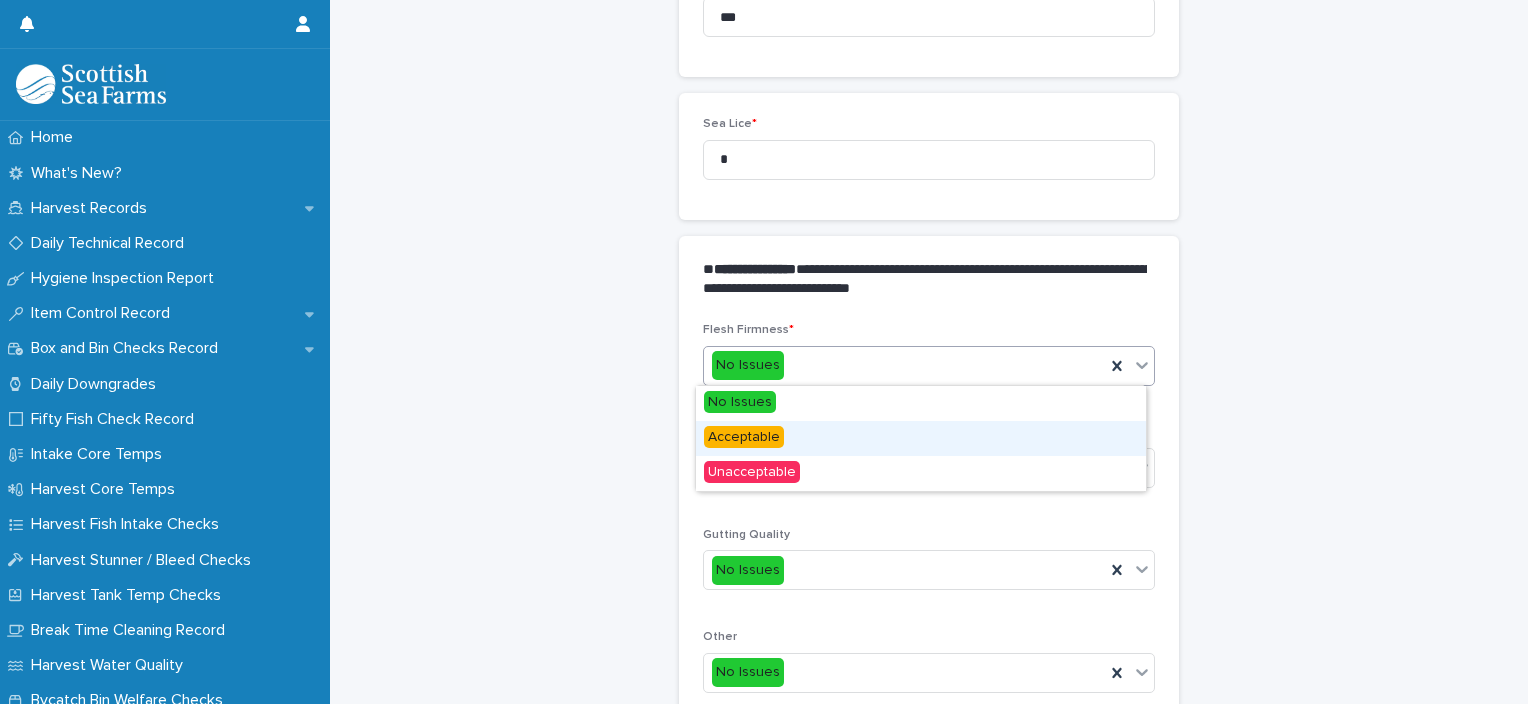 click on "Acceptable" at bounding box center [921, 438] 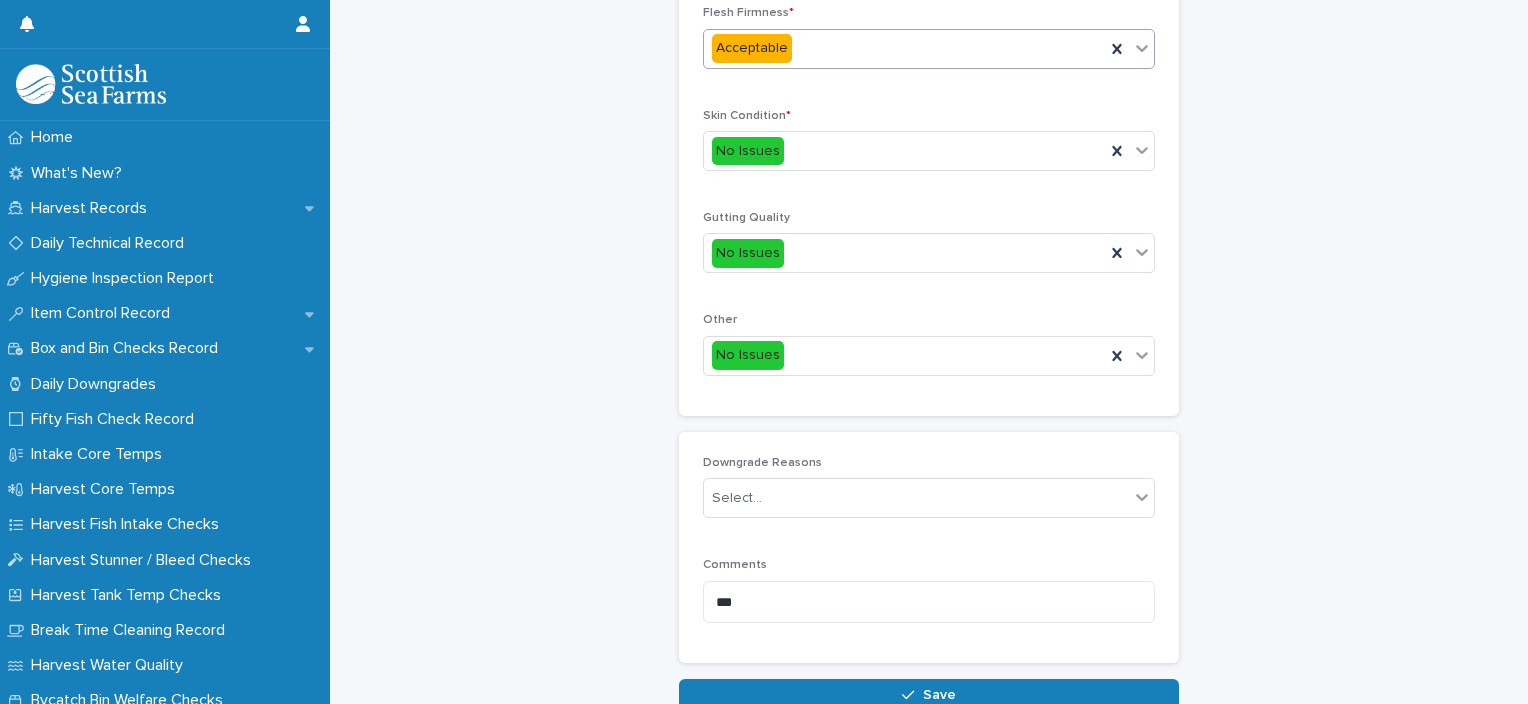 scroll, scrollTop: 948, scrollLeft: 0, axis: vertical 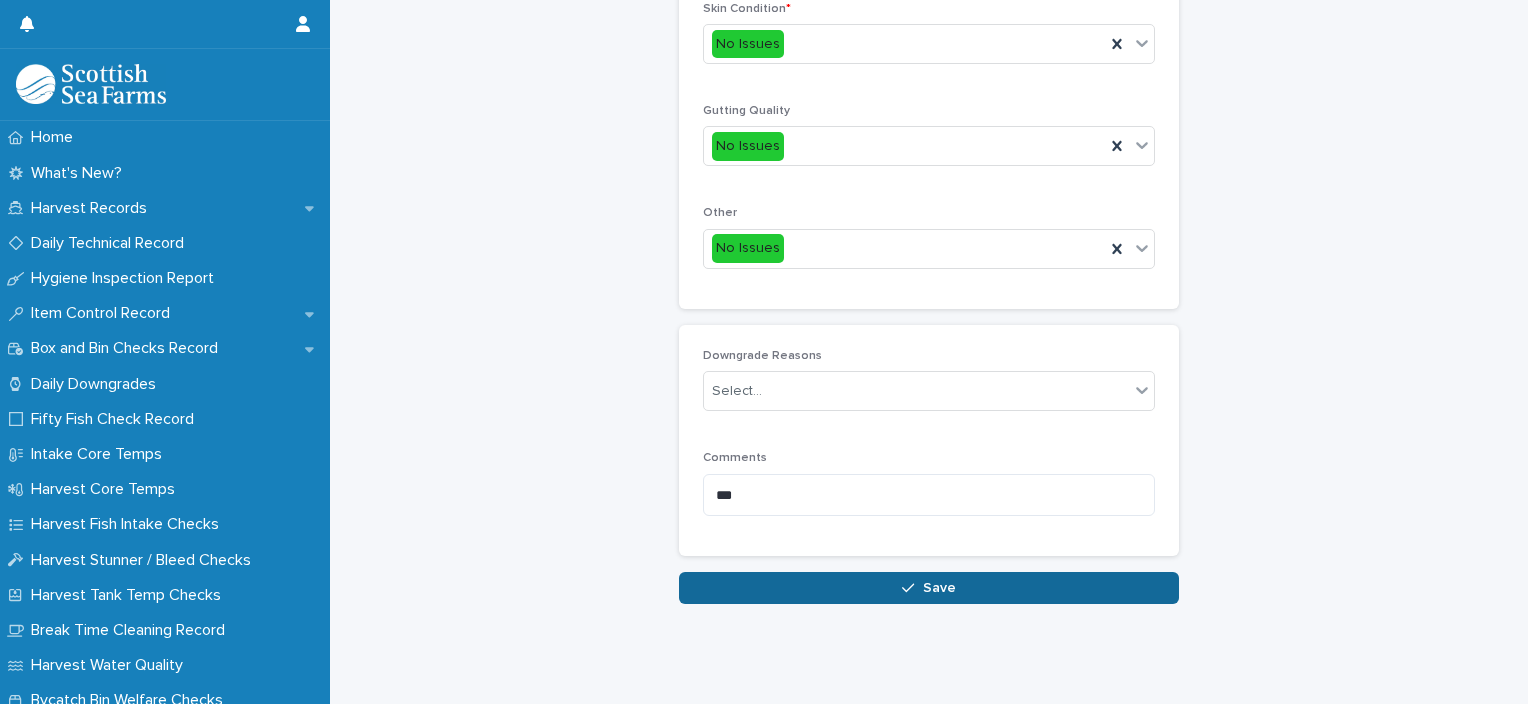 click on "Save" at bounding box center [929, 588] 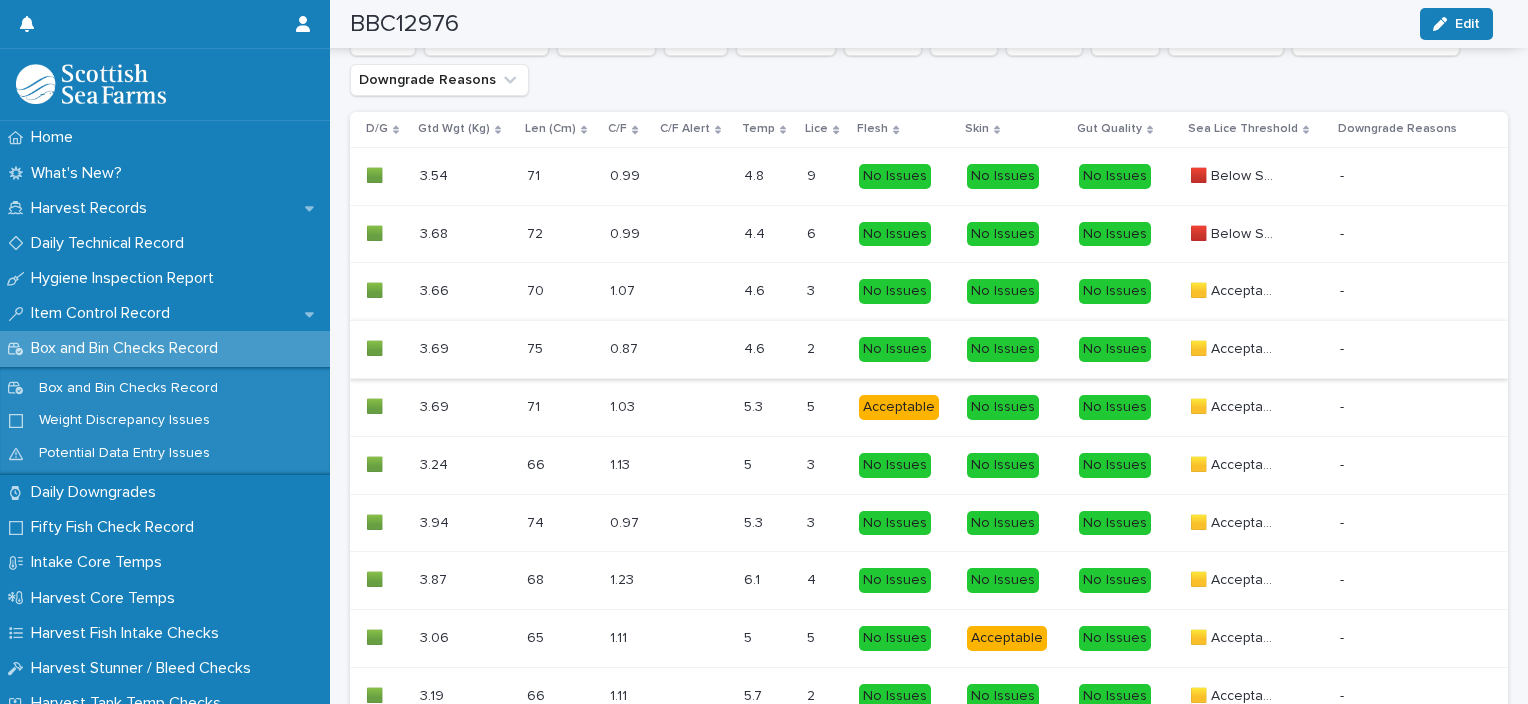 scroll, scrollTop: 1460, scrollLeft: 0, axis: vertical 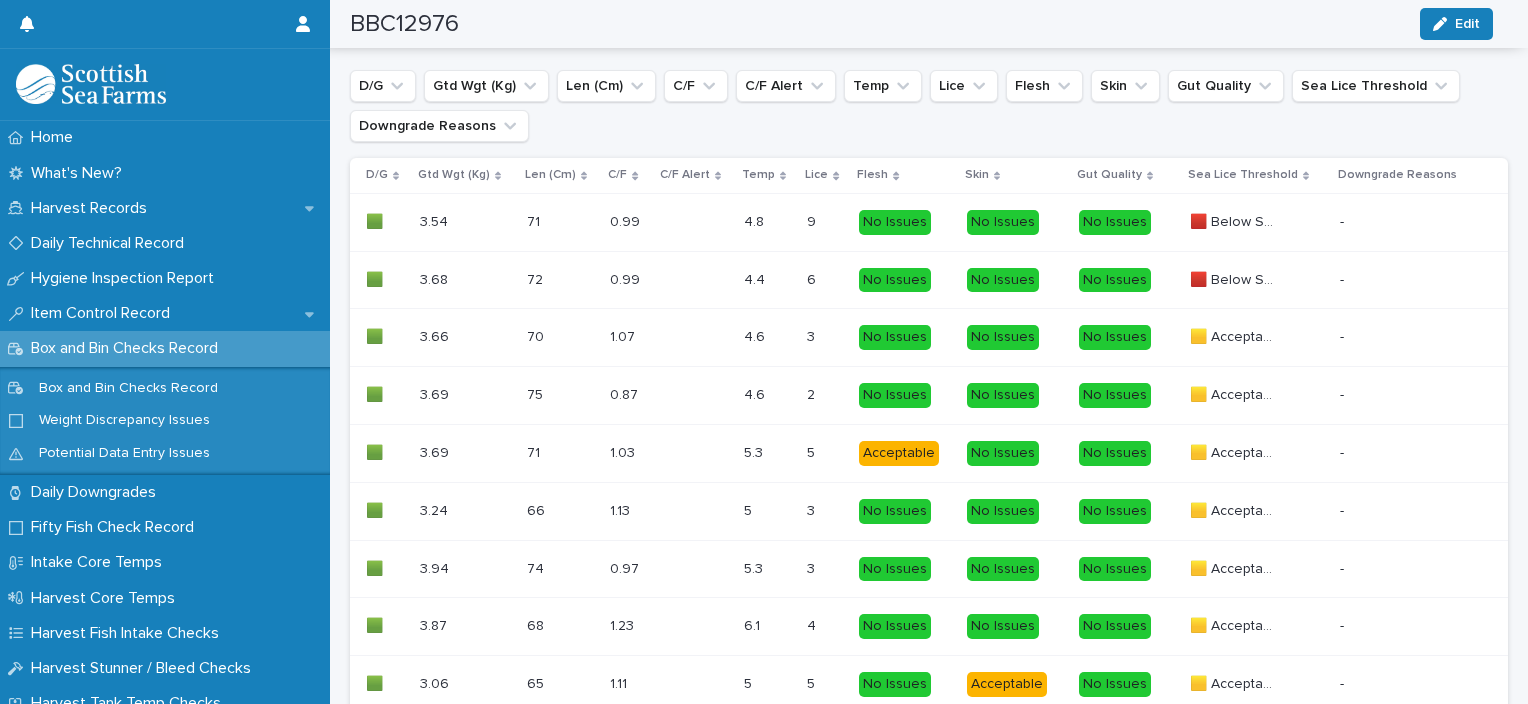 click at bounding box center (695, 395) 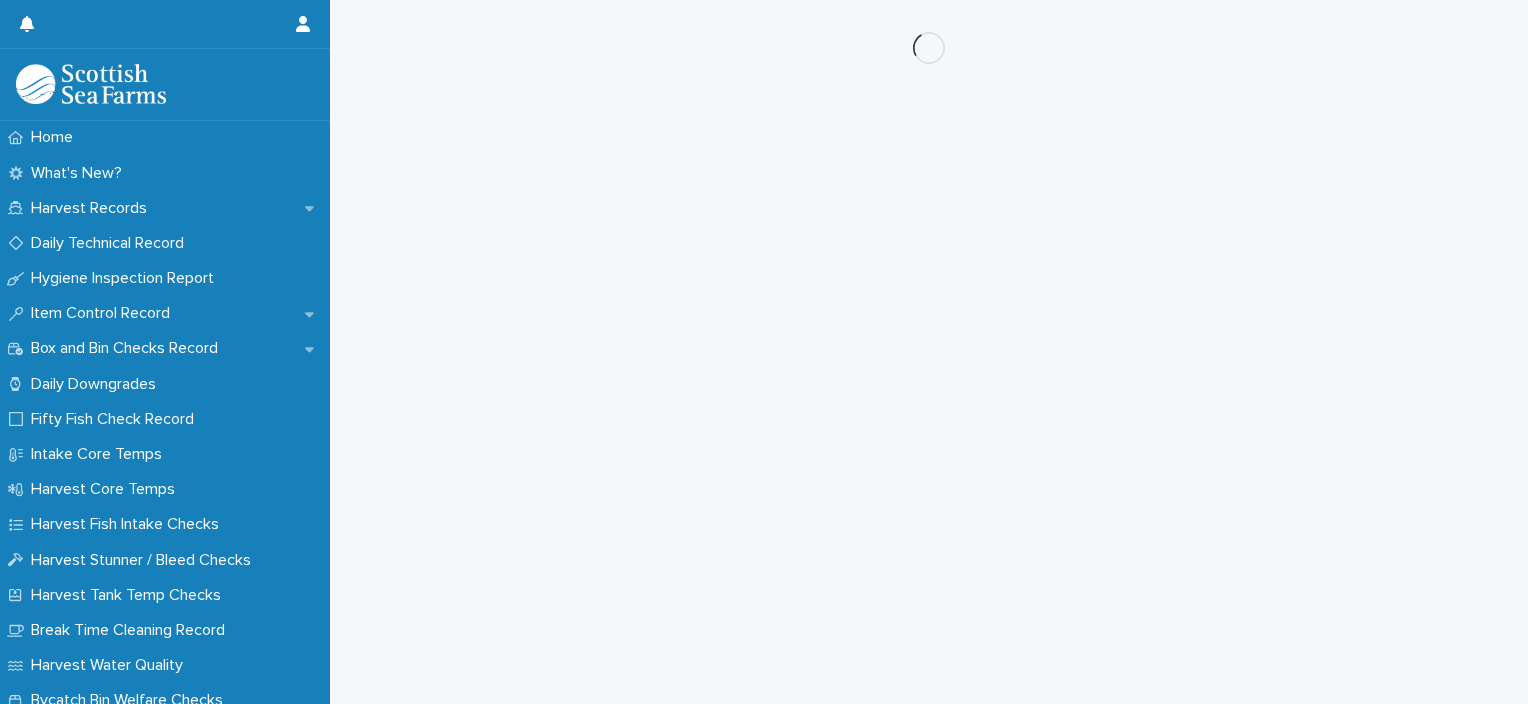 scroll, scrollTop: 0, scrollLeft: 0, axis: both 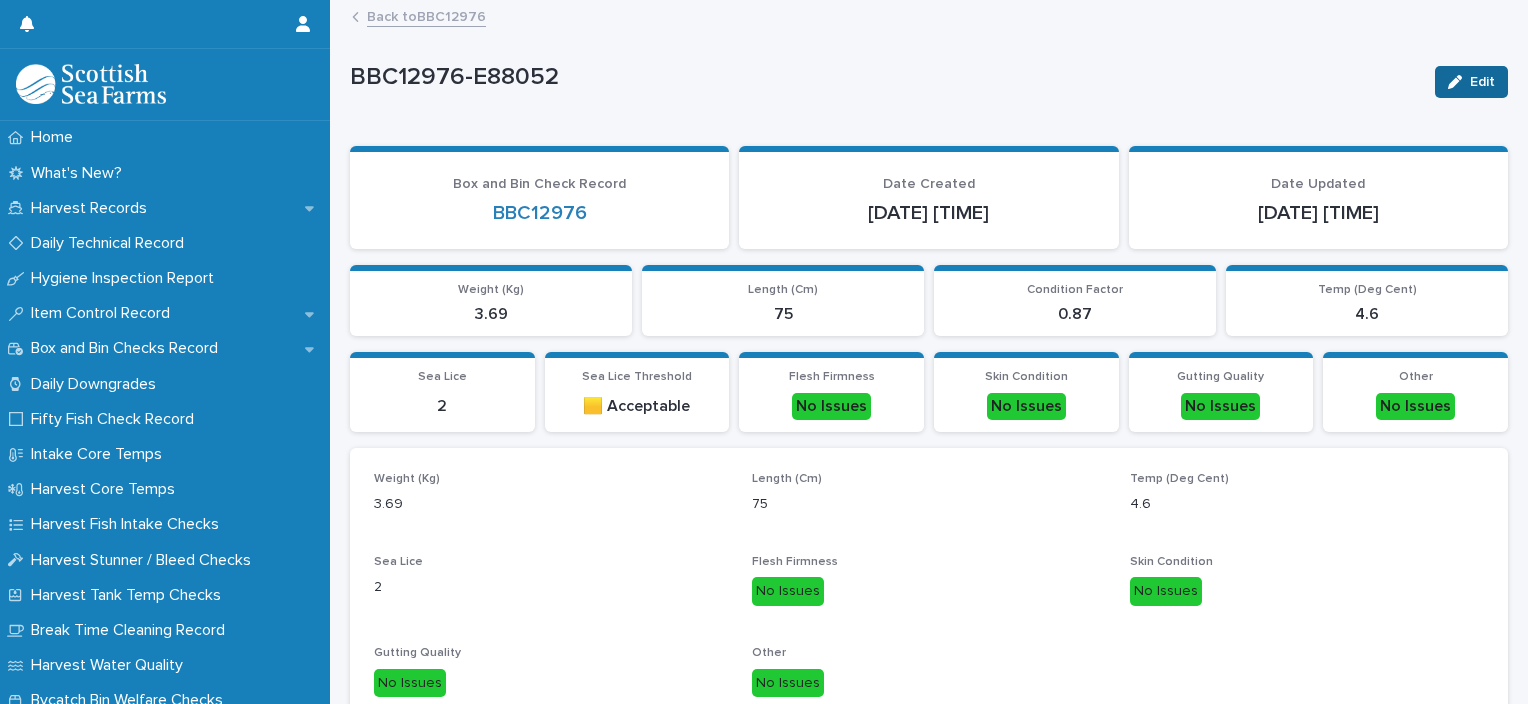 click on "Edit" at bounding box center (1482, 82) 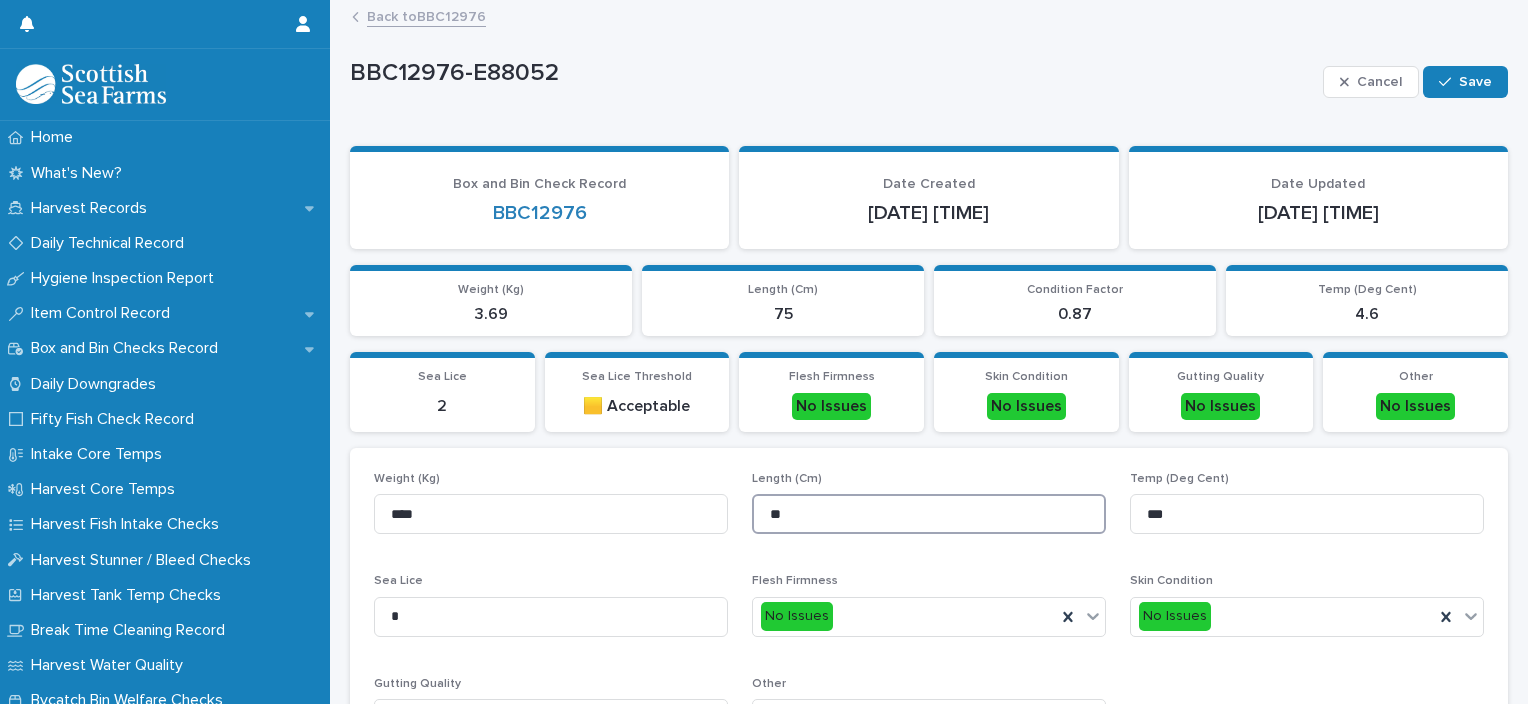 click on "**" at bounding box center [929, 514] 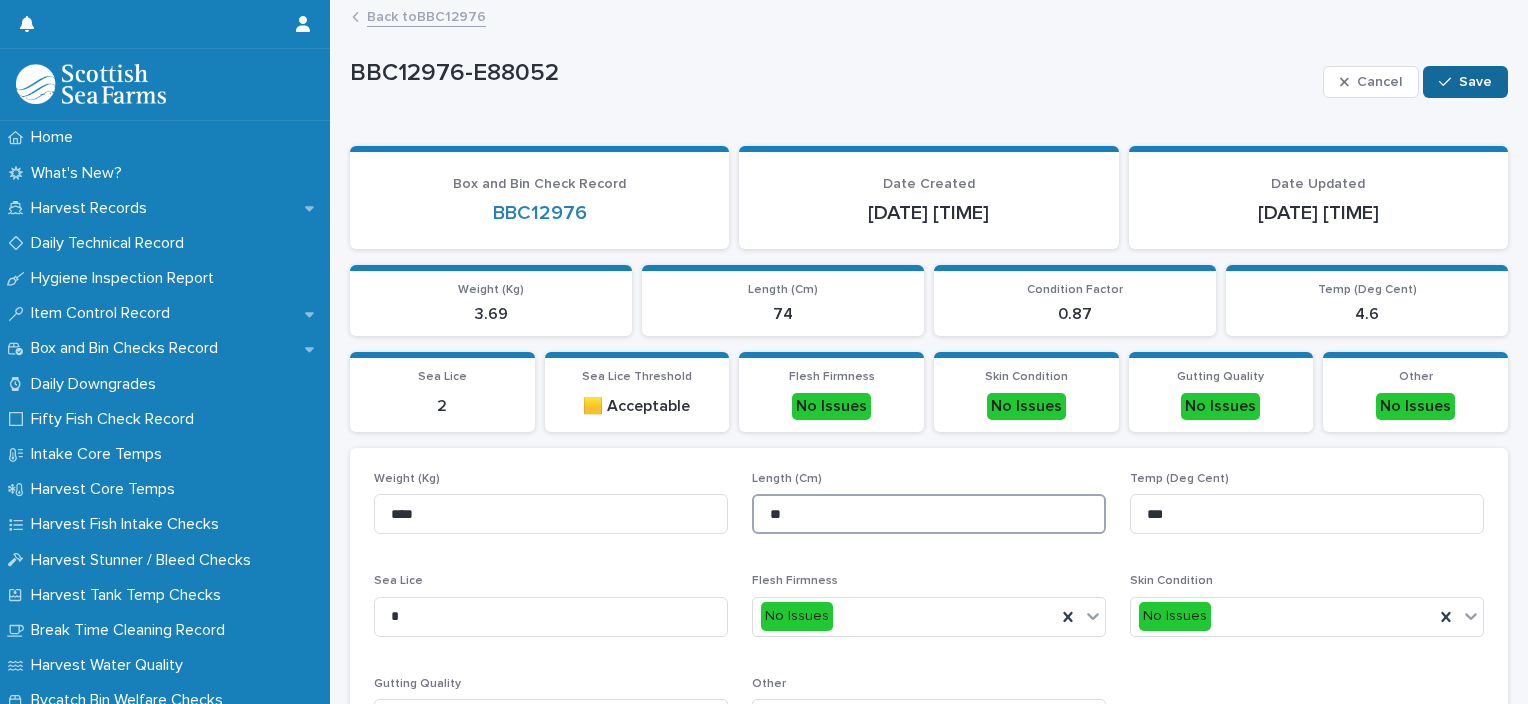 type on "**" 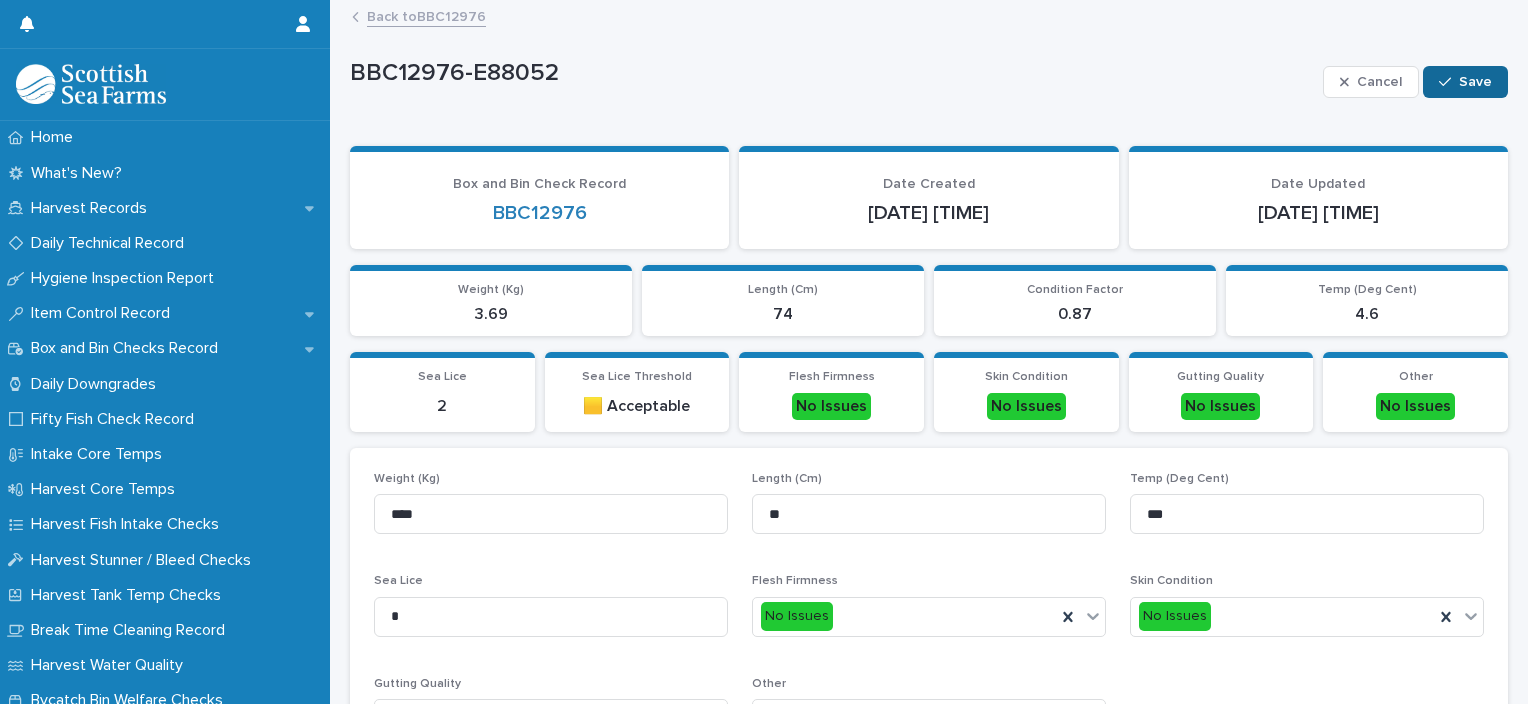 click on "Save" at bounding box center (1465, 82) 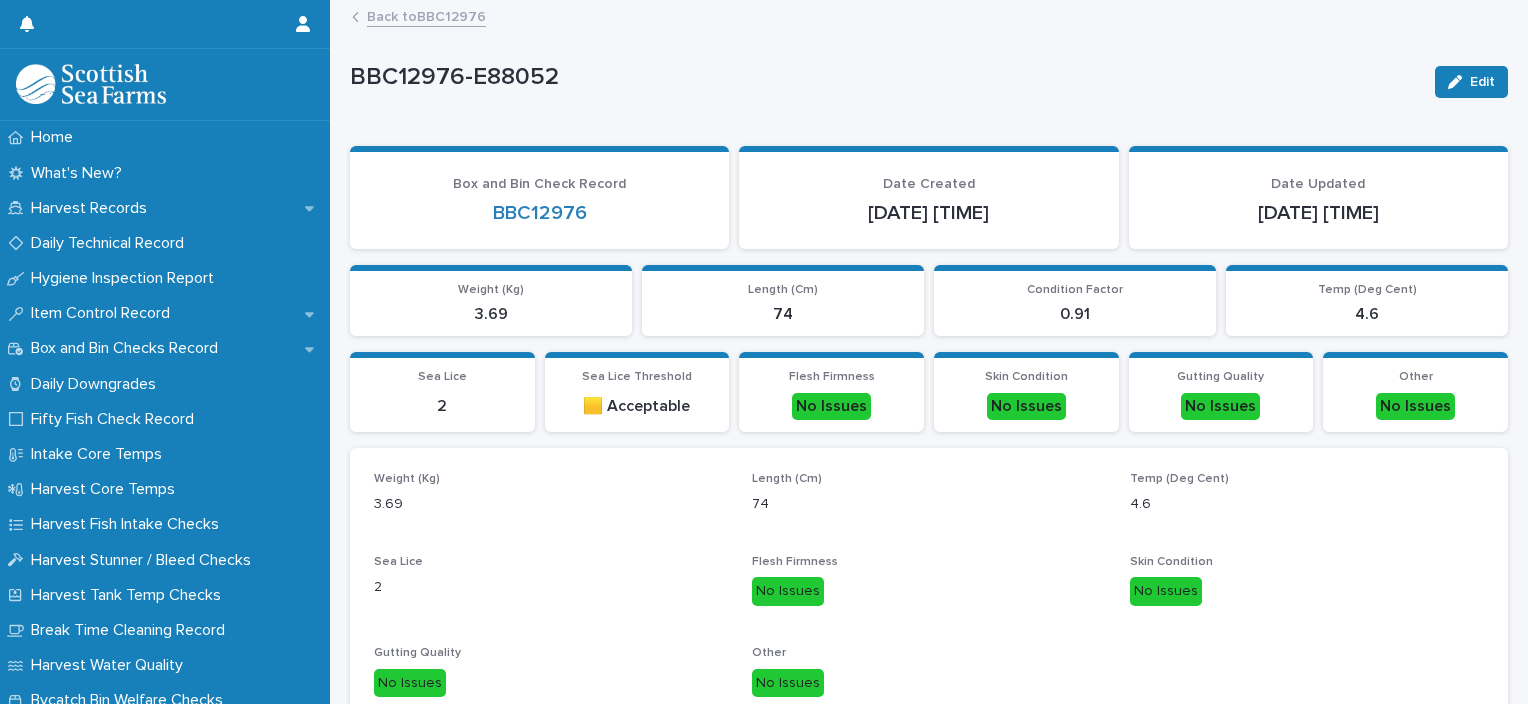 click on "Back to  BBC12976" at bounding box center (426, 15) 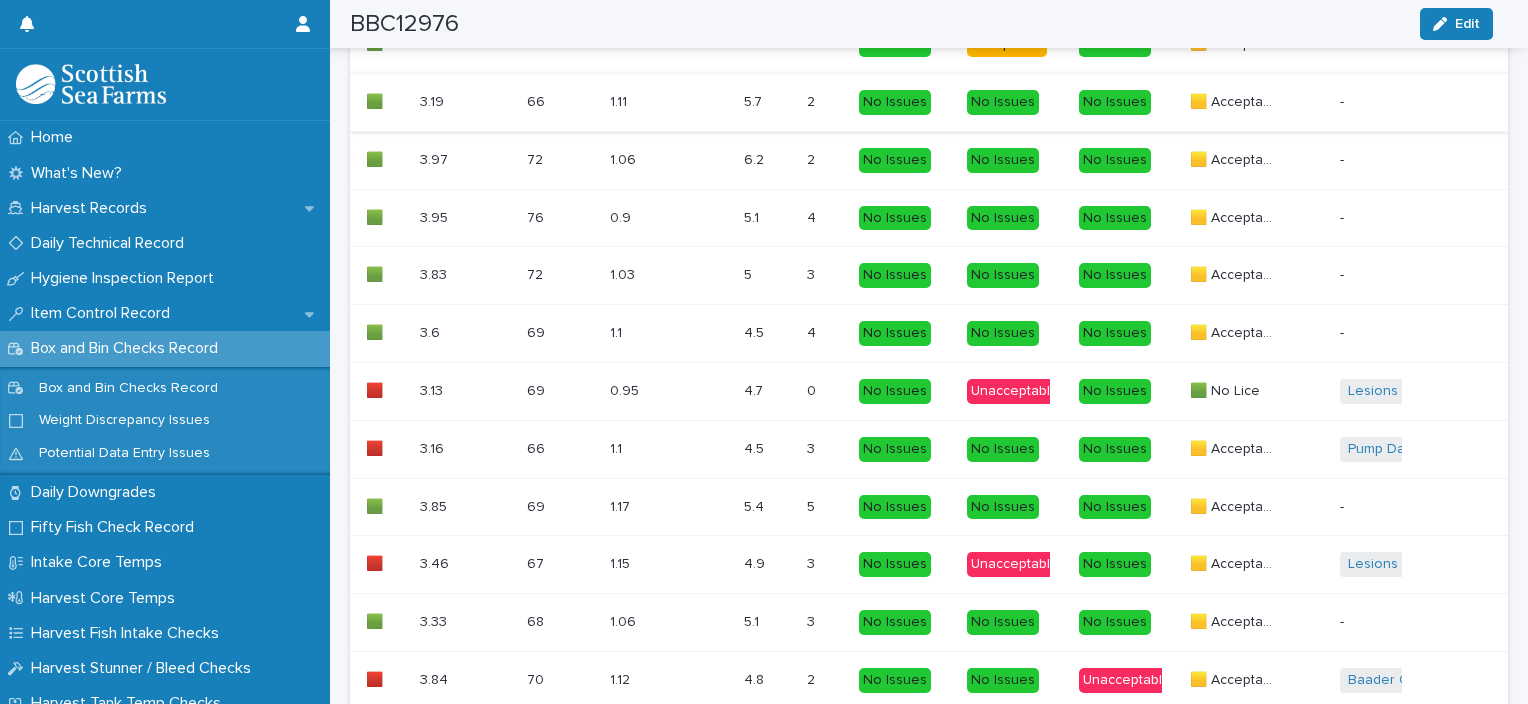 scroll, scrollTop: 2200, scrollLeft: 0, axis: vertical 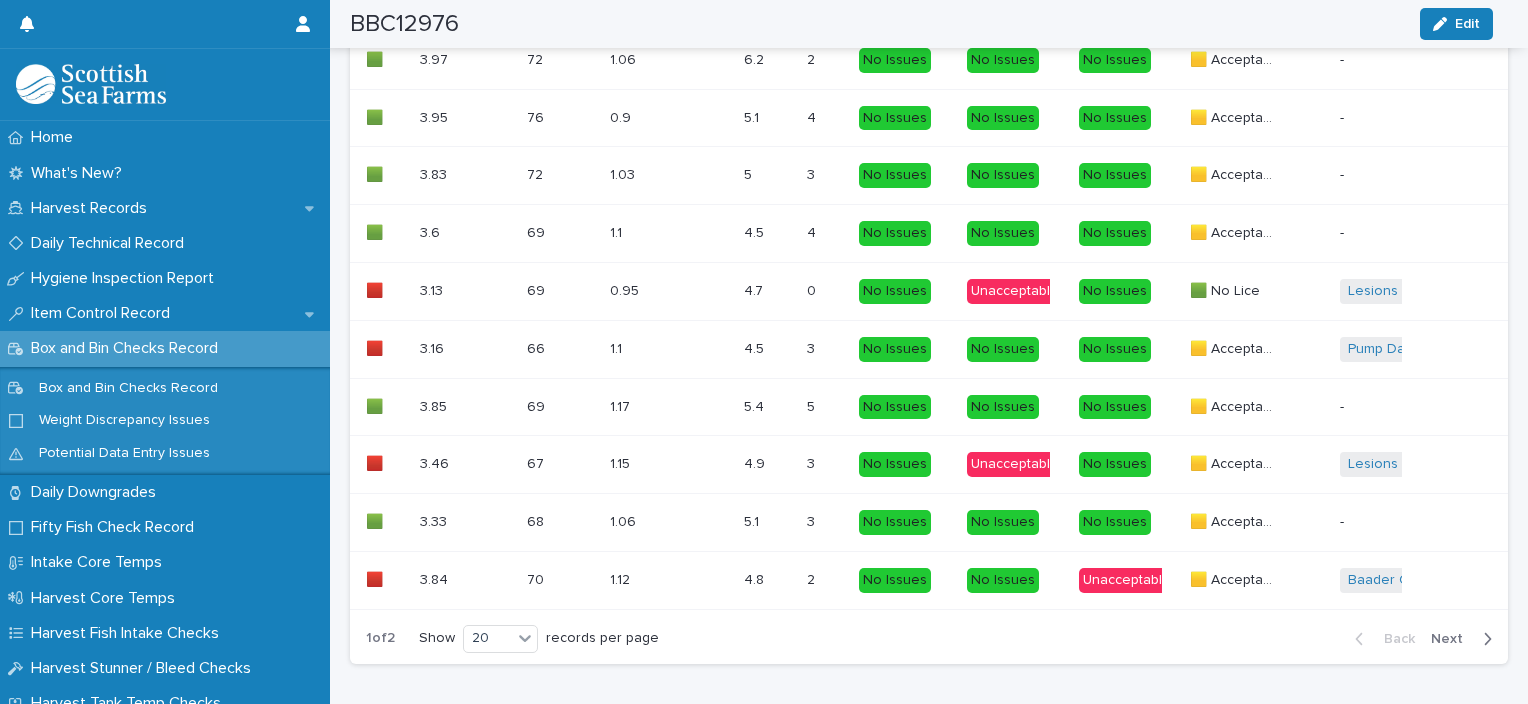 click on "Back Next" at bounding box center [1423, 639] 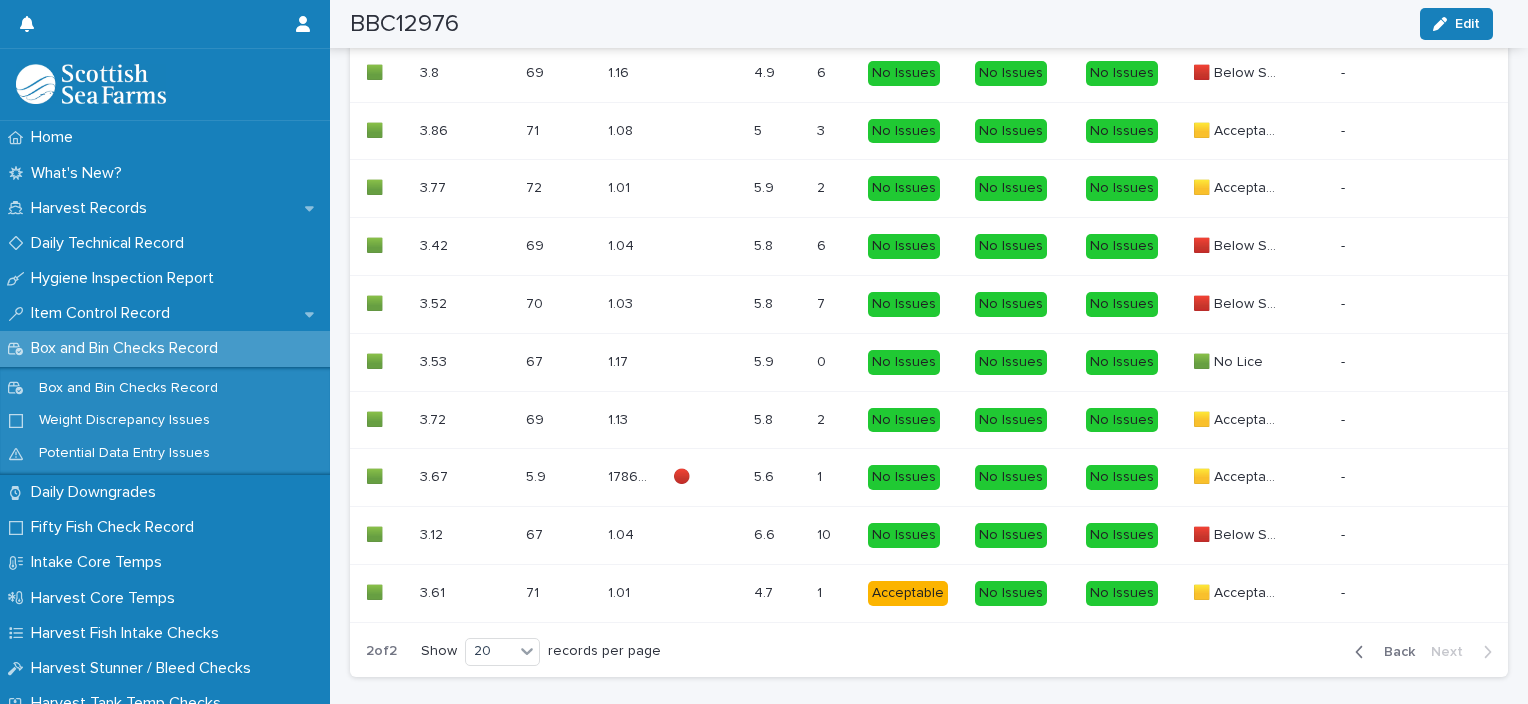 scroll, scrollTop: 2200, scrollLeft: 0, axis: vertical 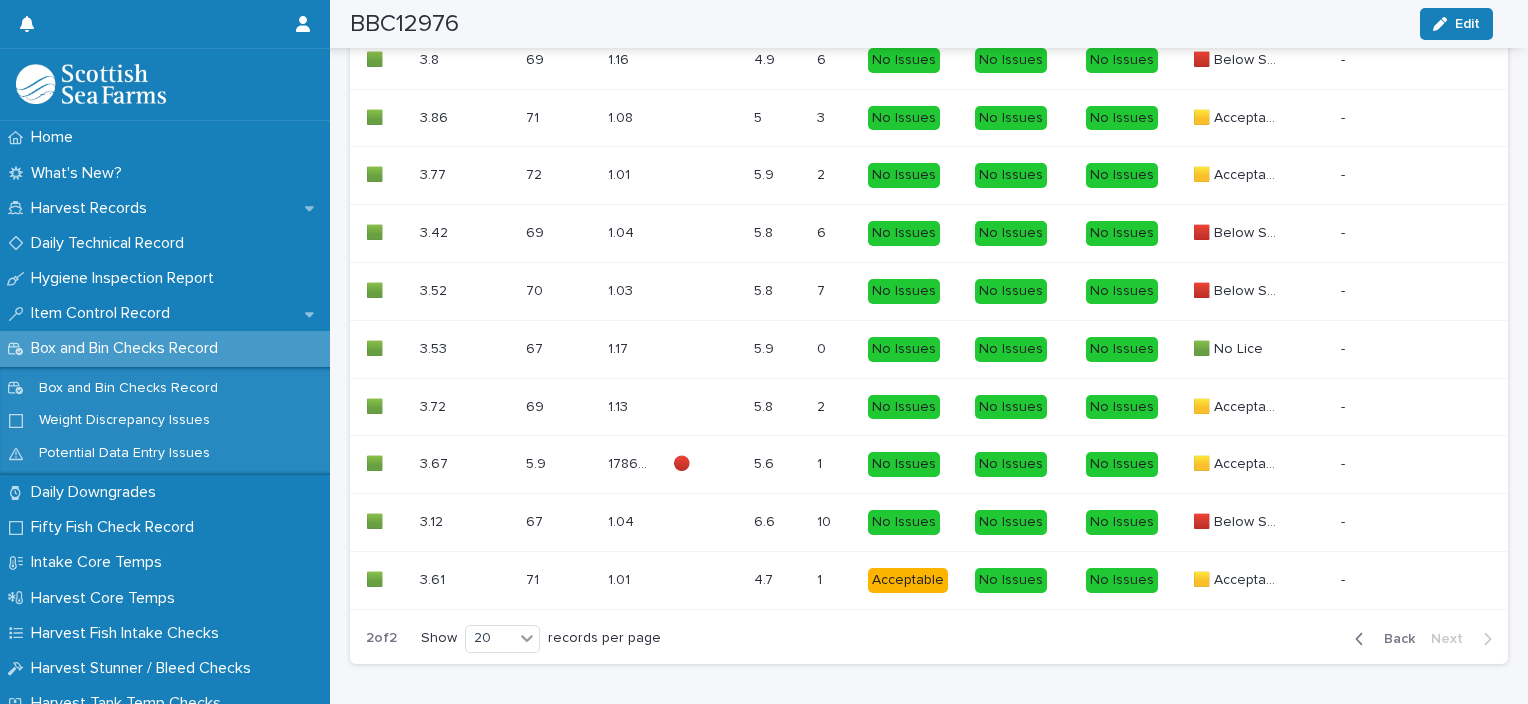 click on "5.9 5.9" at bounding box center [559, 464] 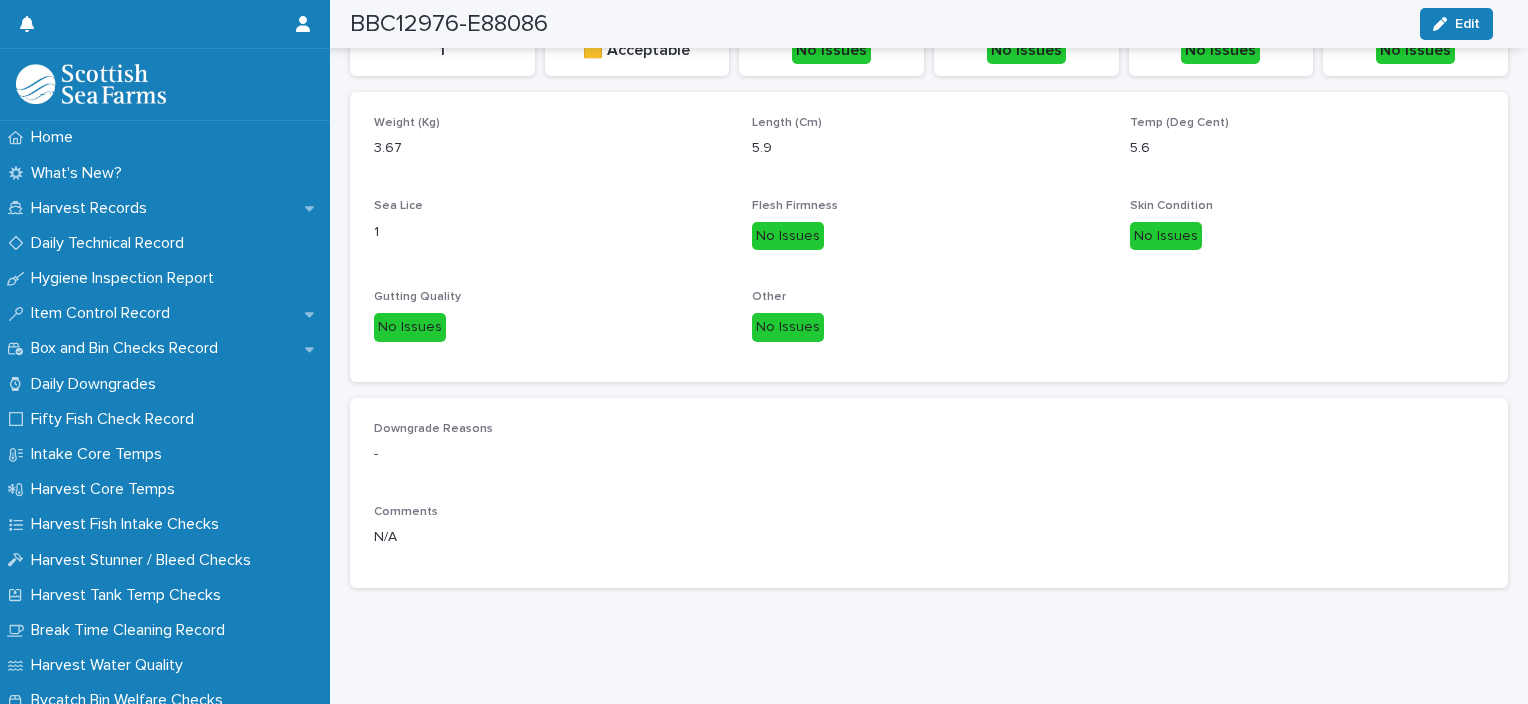 scroll, scrollTop: 485, scrollLeft: 0, axis: vertical 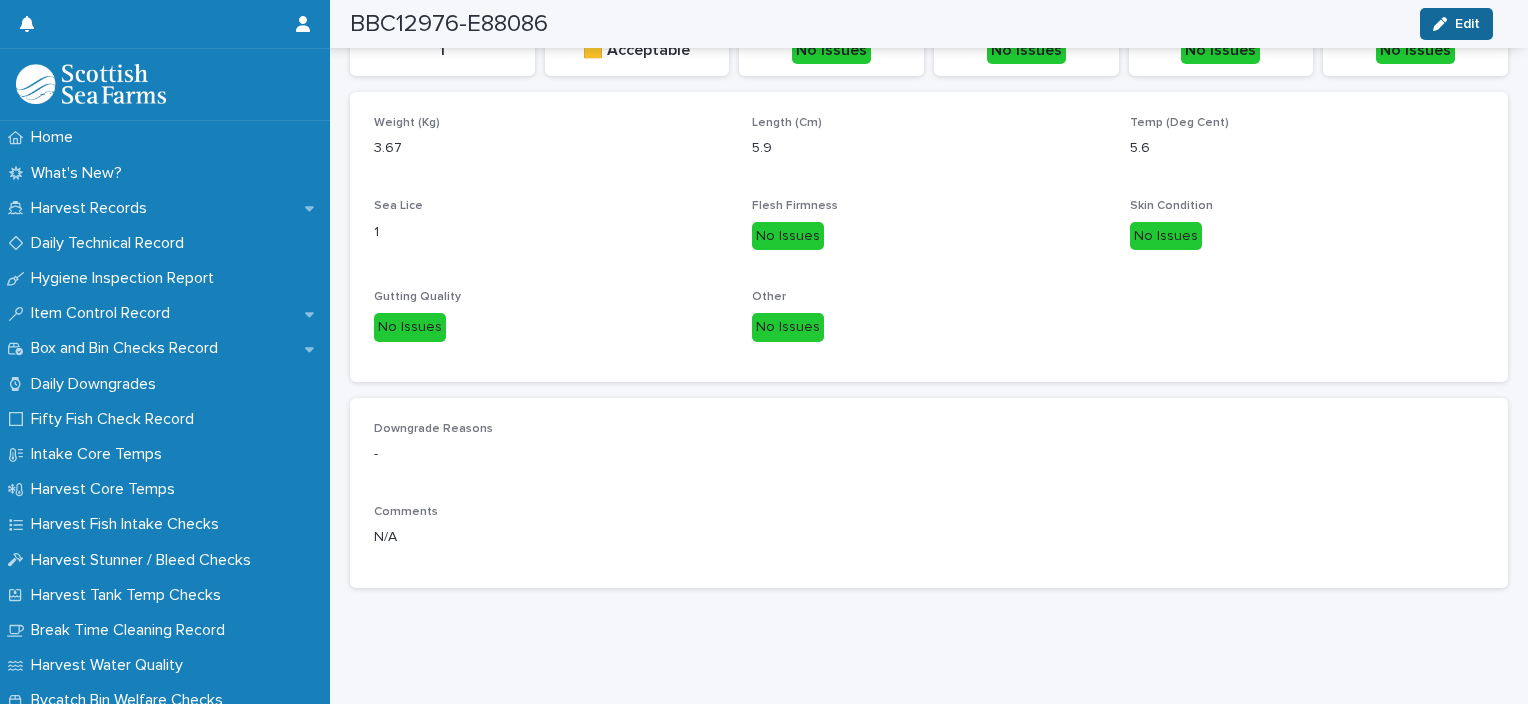 click on "Edit" at bounding box center [1467, 24] 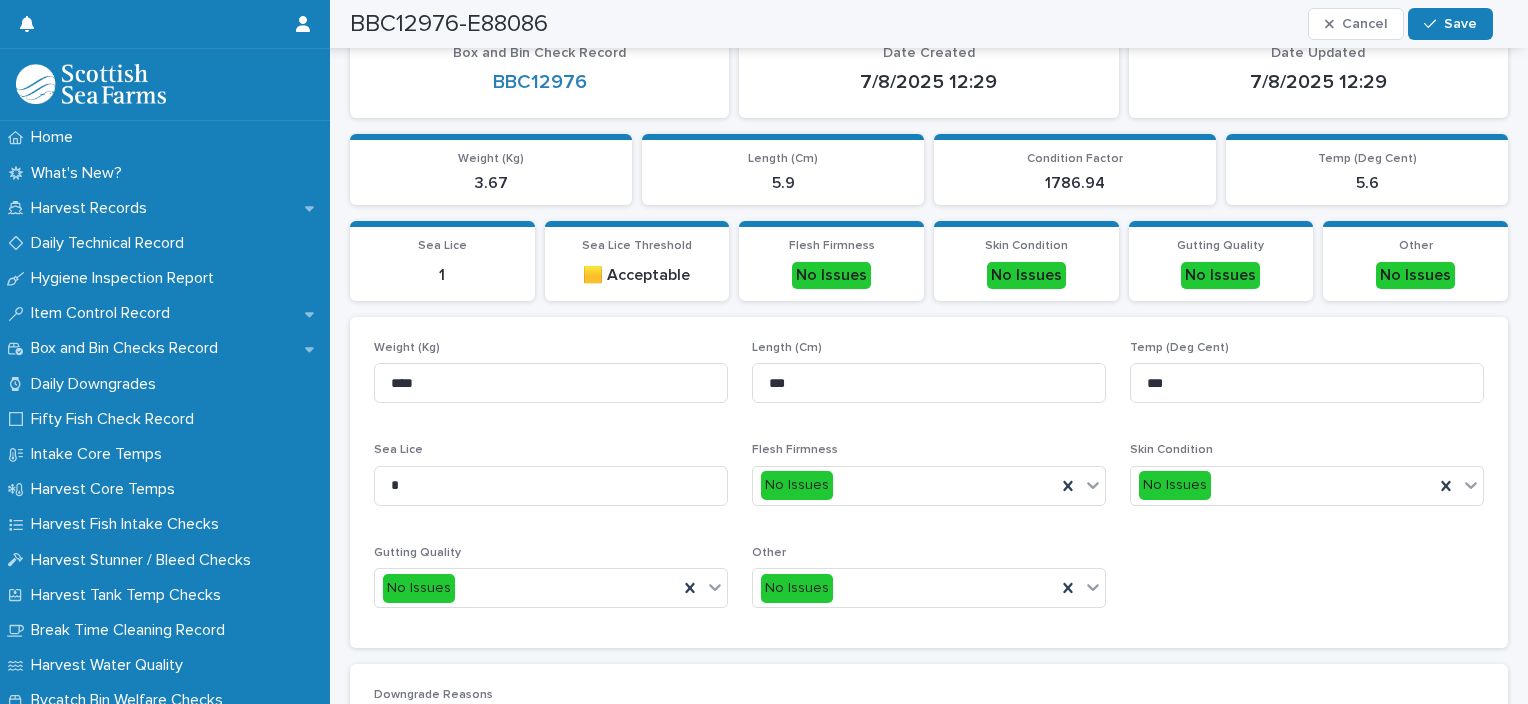 scroll, scrollTop: 228, scrollLeft: 0, axis: vertical 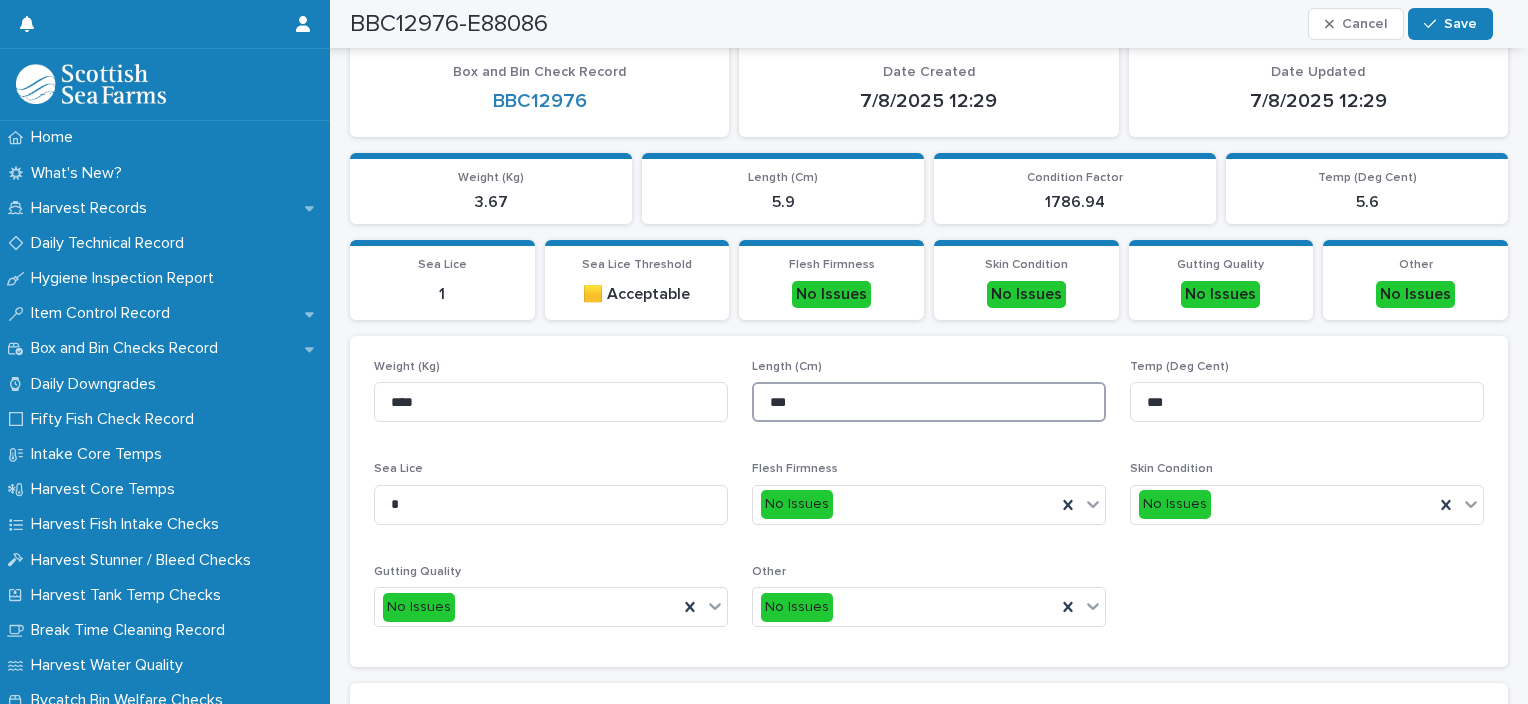 drag, startPoint x: 900, startPoint y: 400, endPoint x: 756, endPoint y: 405, distance: 144.08678 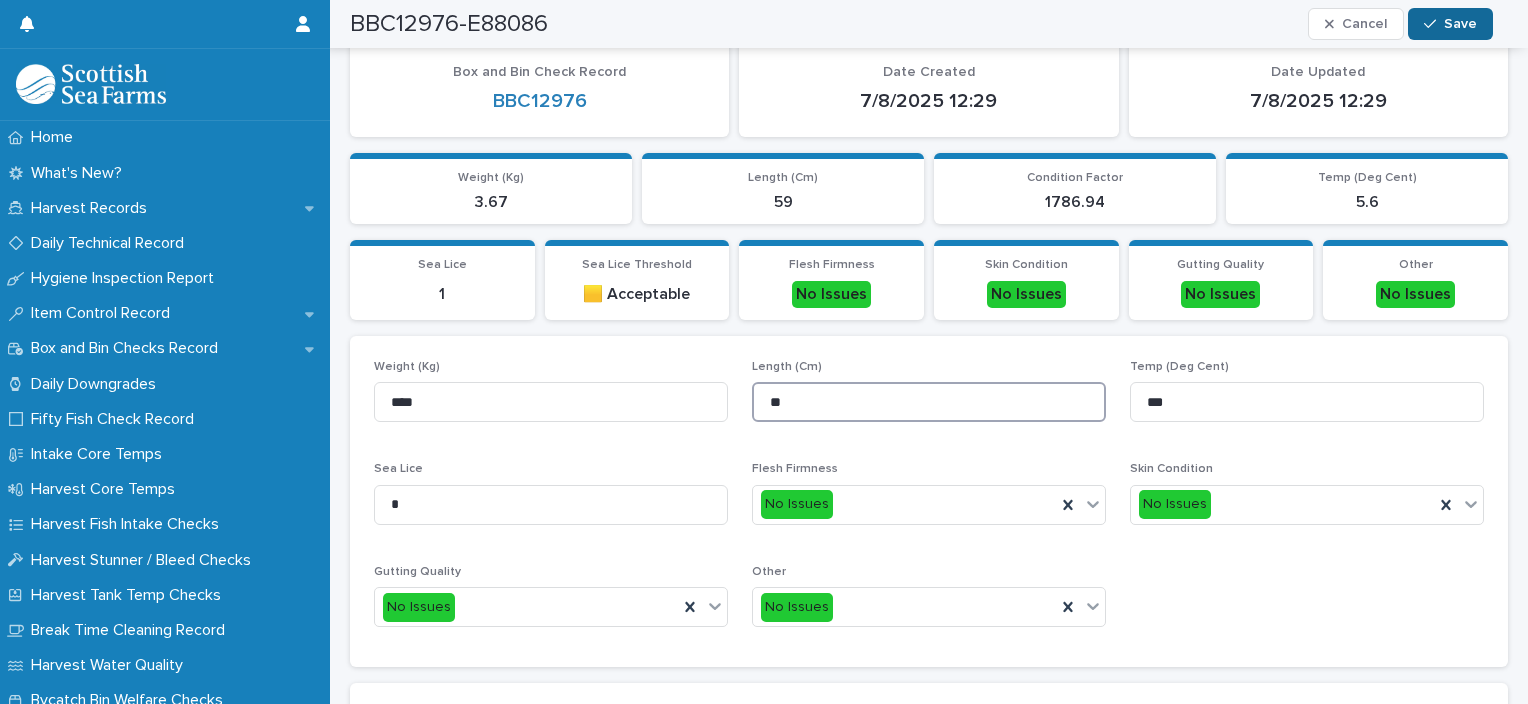 type on "**" 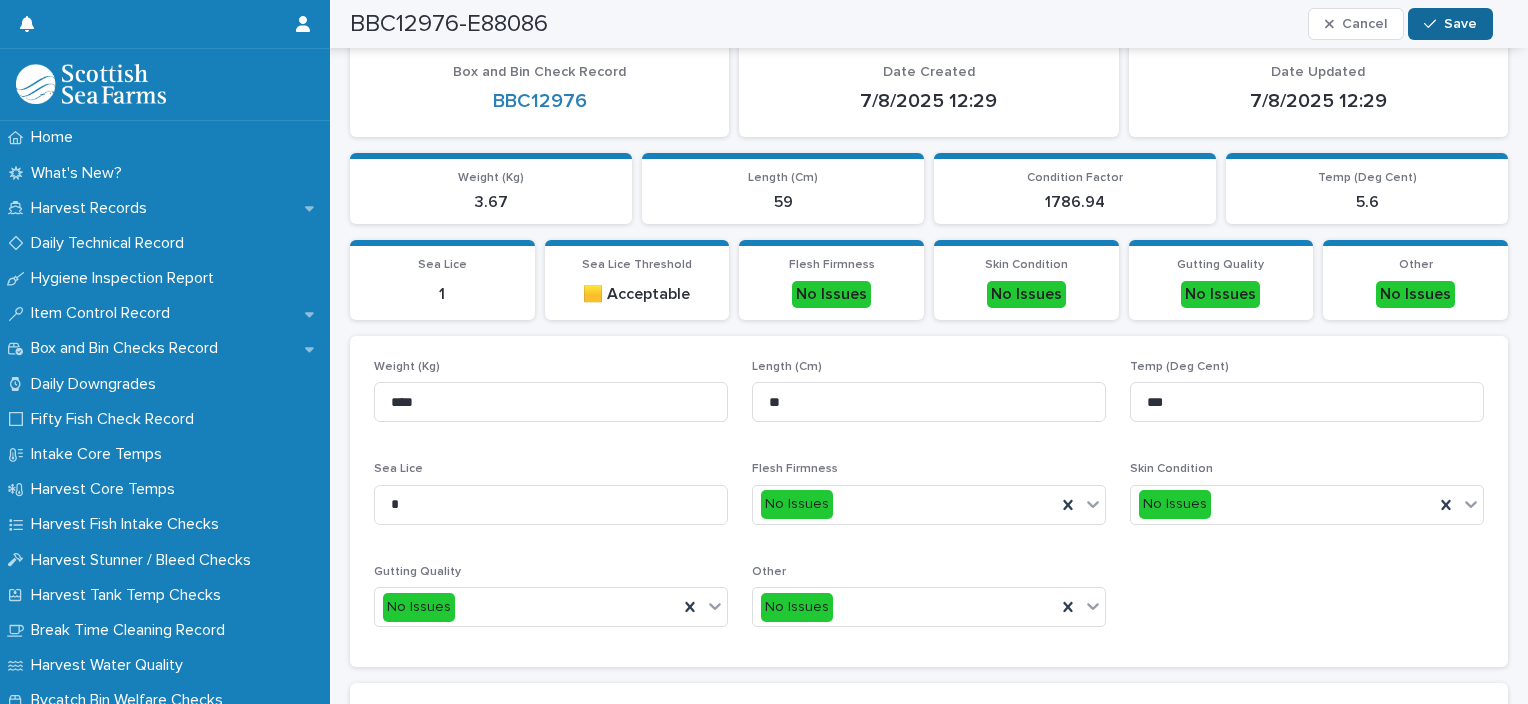 click on "Save" at bounding box center (1460, 24) 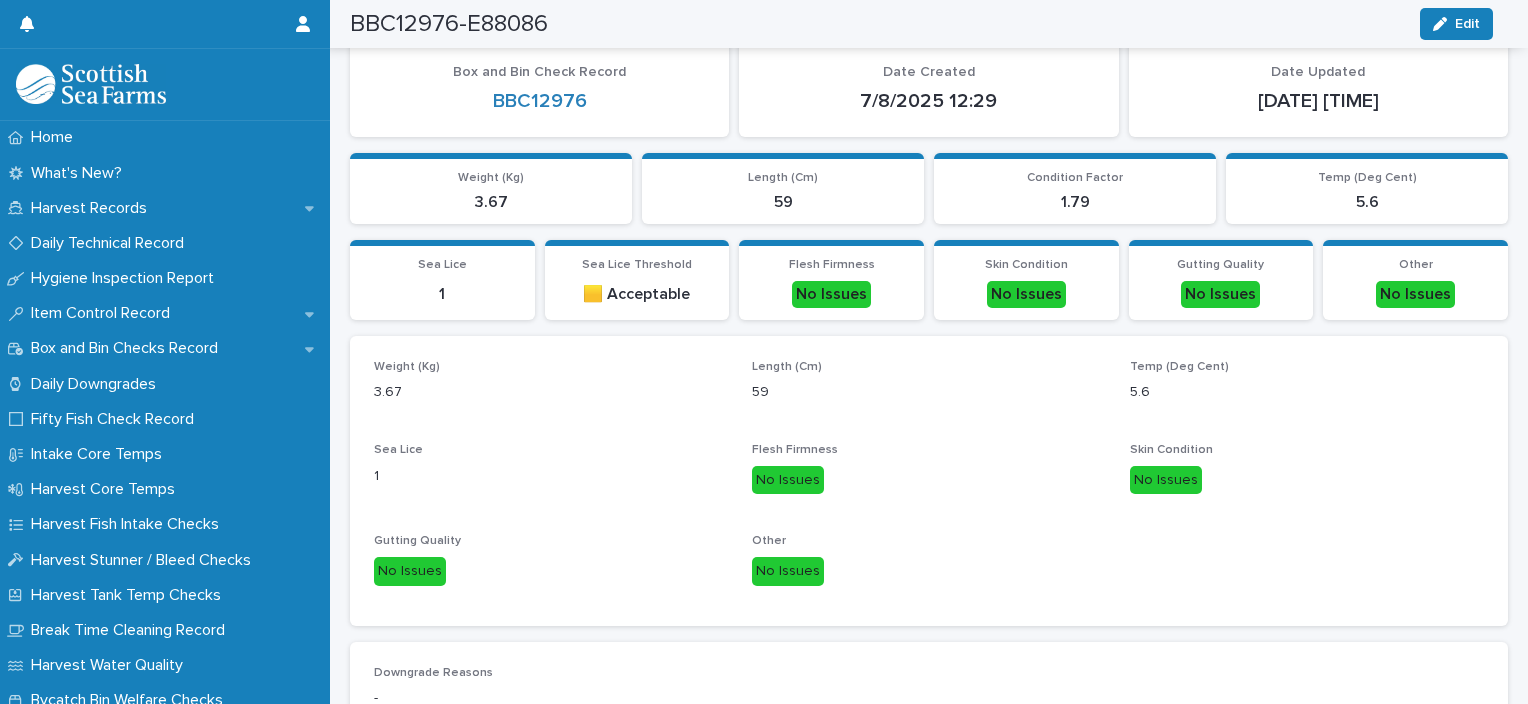 scroll, scrollTop: 184, scrollLeft: 0, axis: vertical 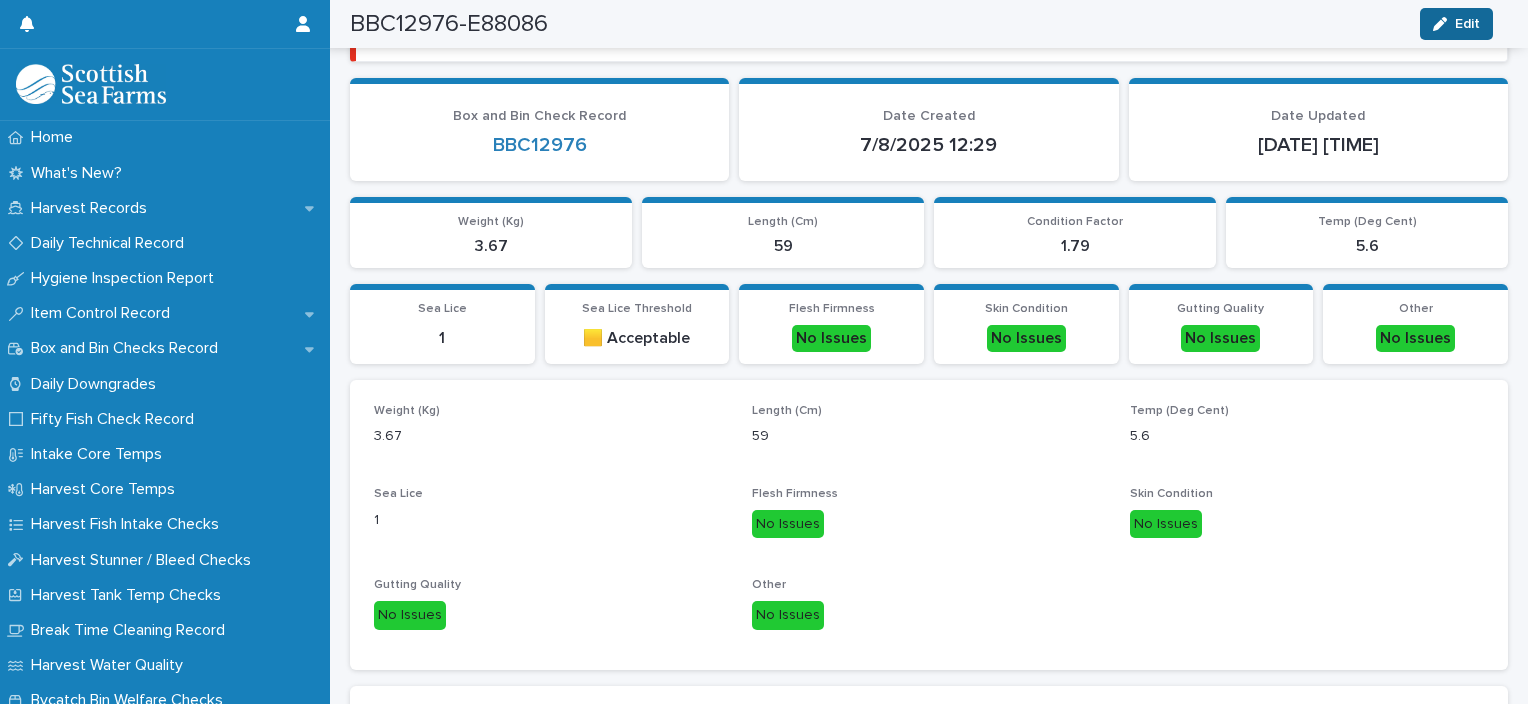 click on "Edit" at bounding box center [1456, 24] 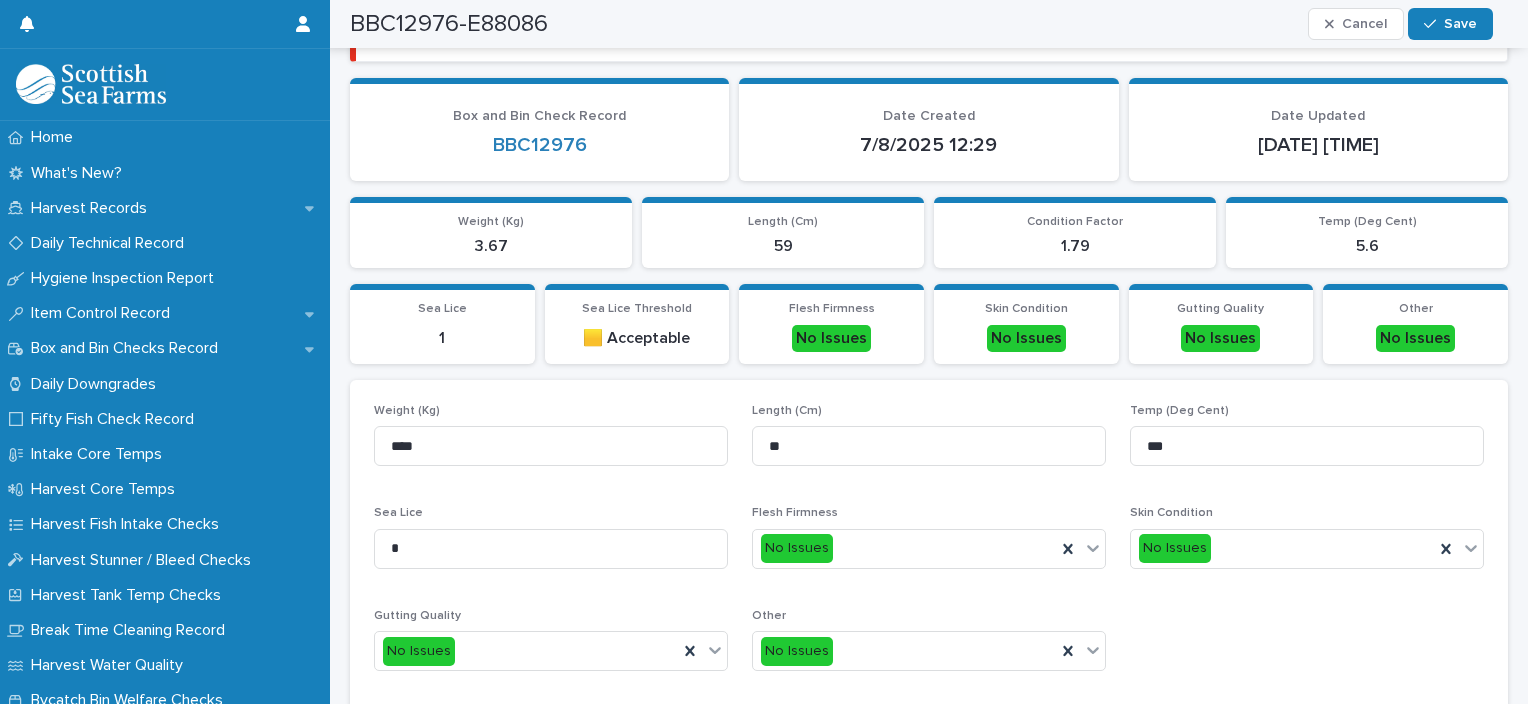 scroll, scrollTop: 227, scrollLeft: 0, axis: vertical 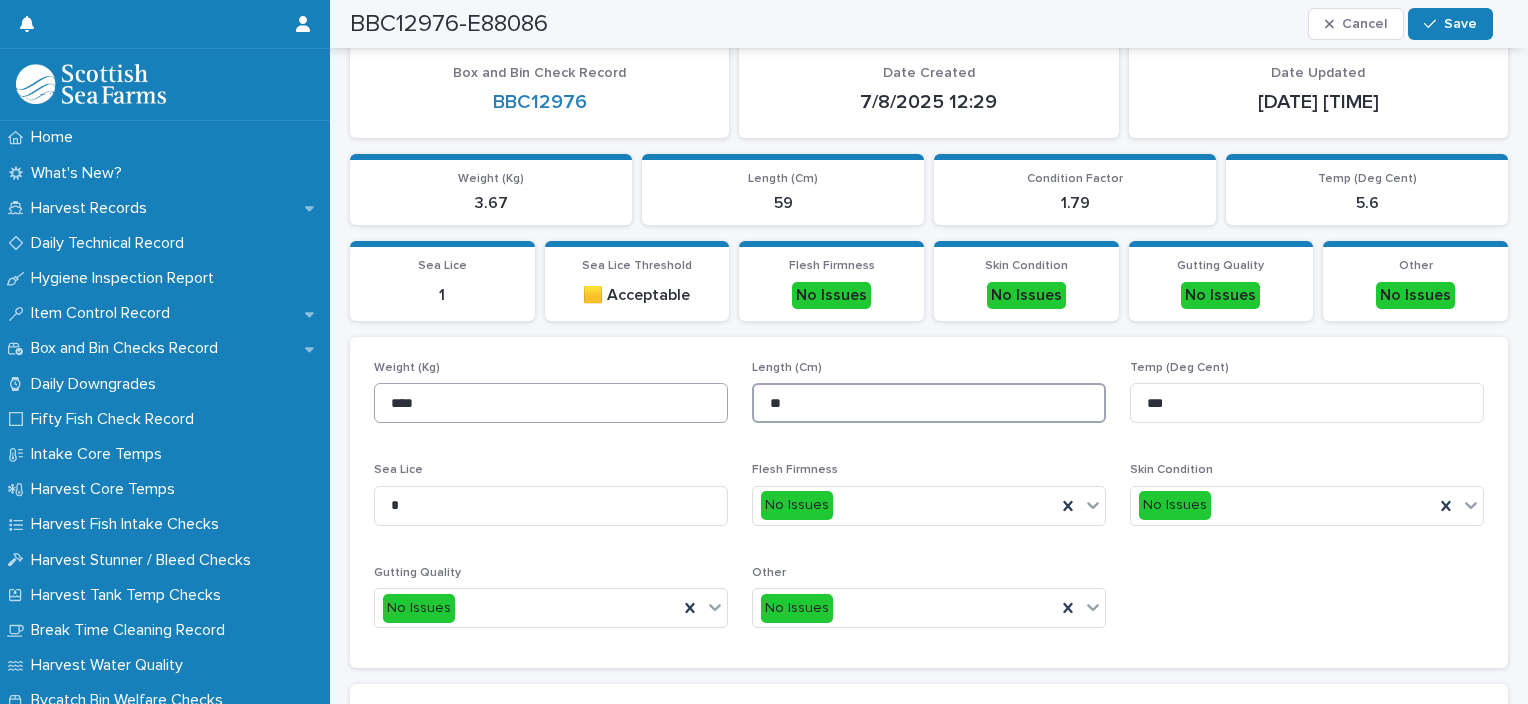 drag, startPoint x: 801, startPoint y: 393, endPoint x: 722, endPoint y: 410, distance: 80.80842 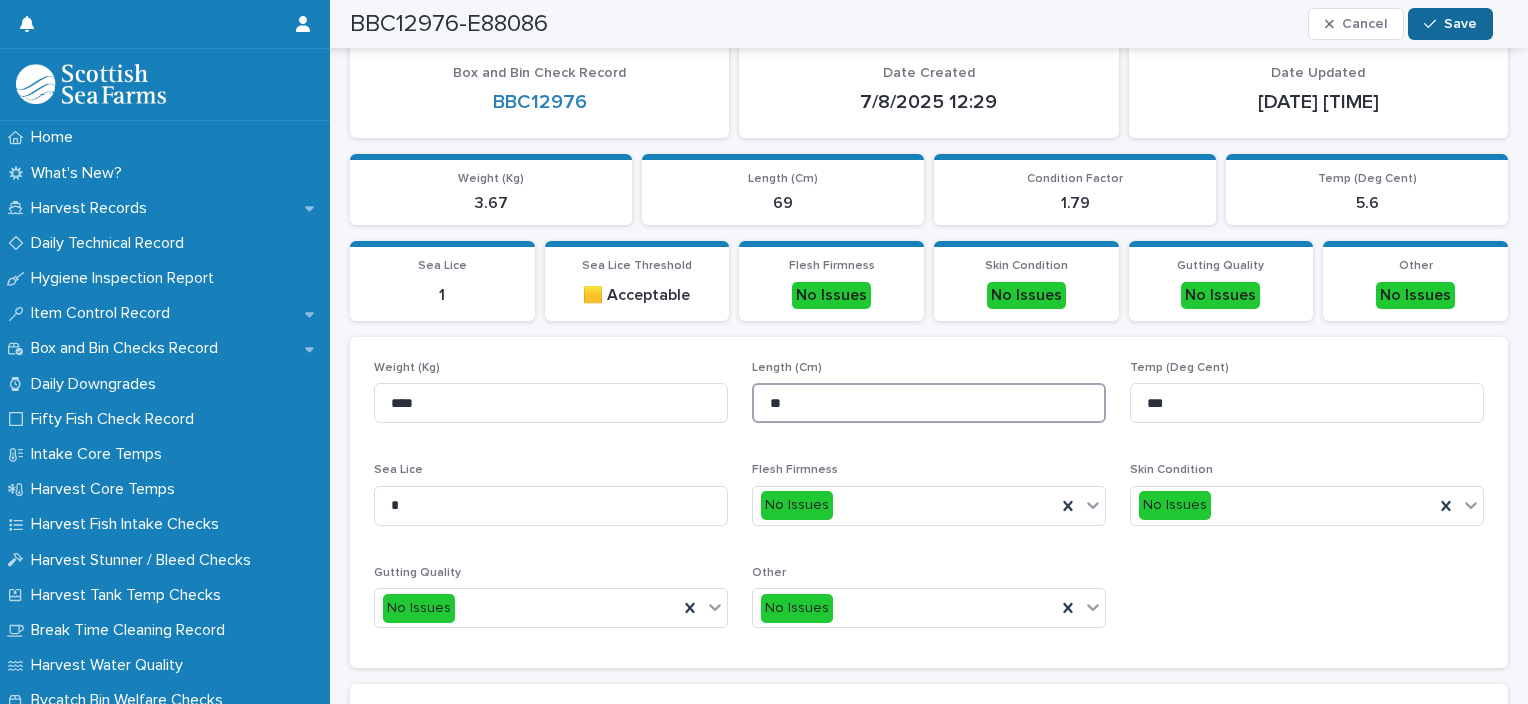 type on "**" 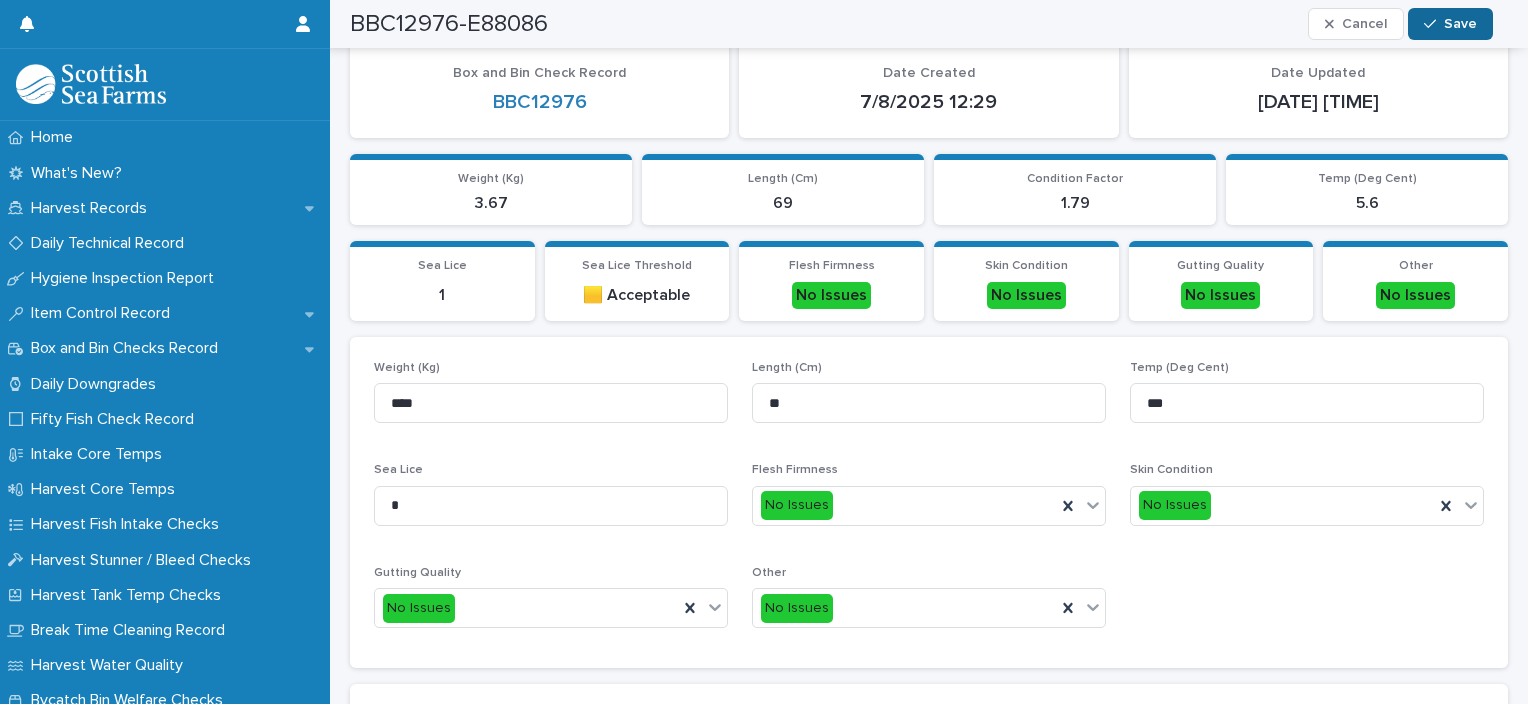 click on "Save" at bounding box center (1460, 24) 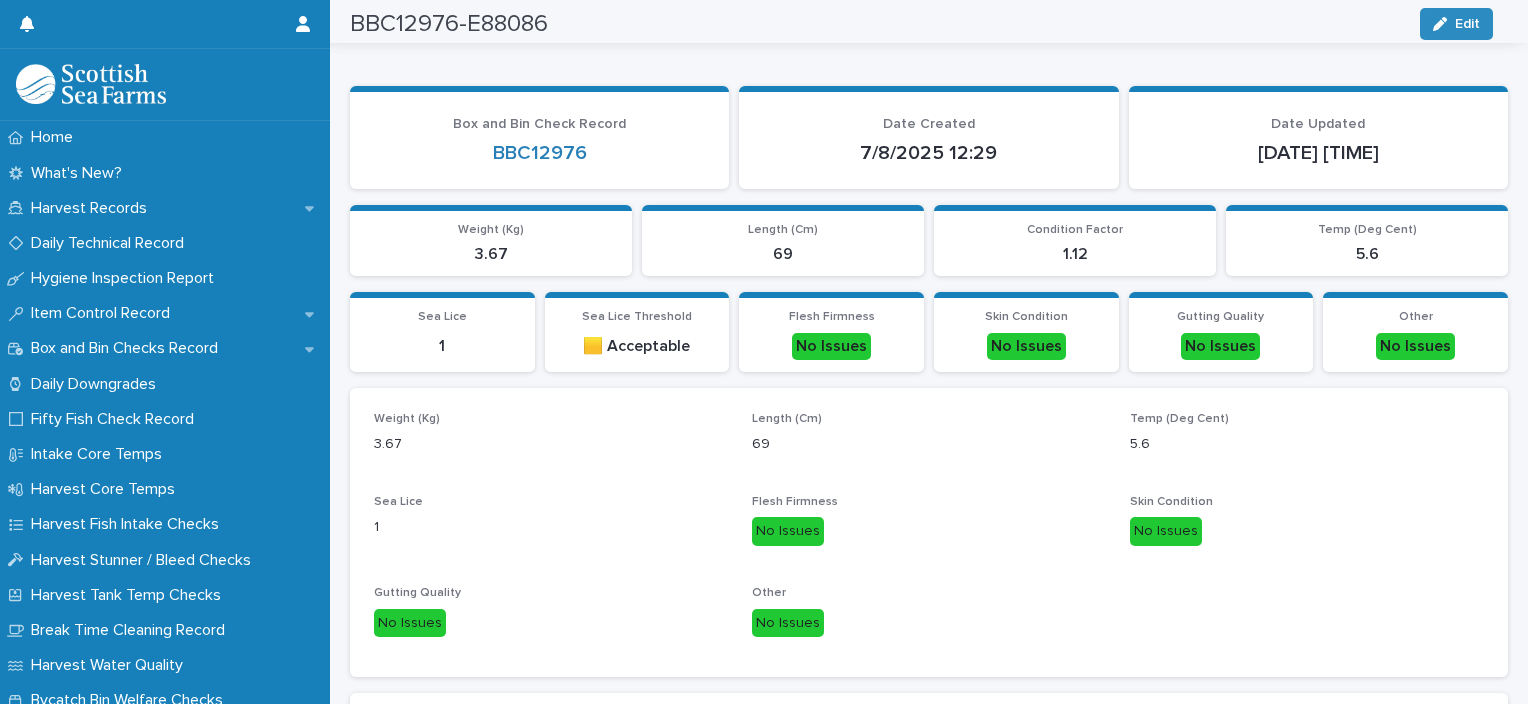 scroll, scrollTop: 0, scrollLeft: 0, axis: both 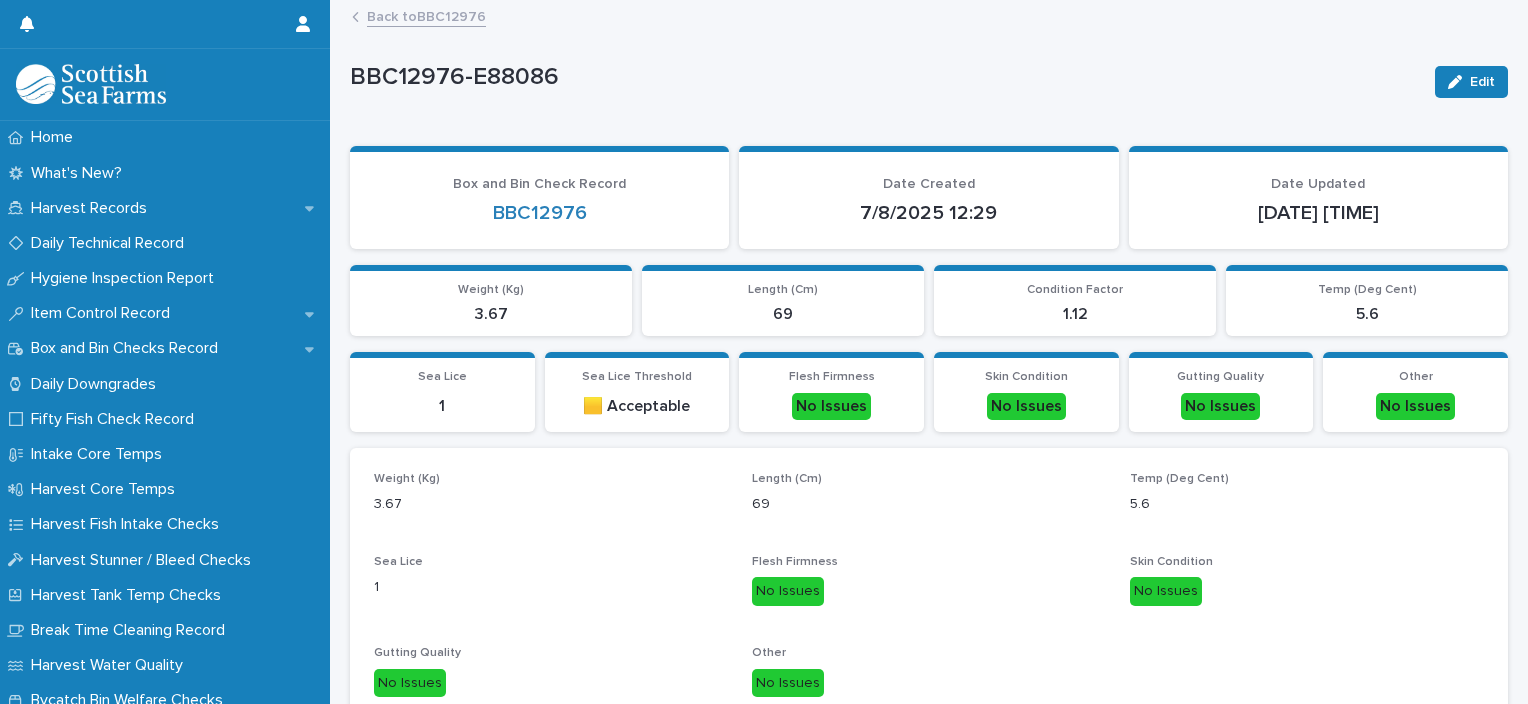 click on "Back to  BBC12976" at bounding box center (426, 15) 